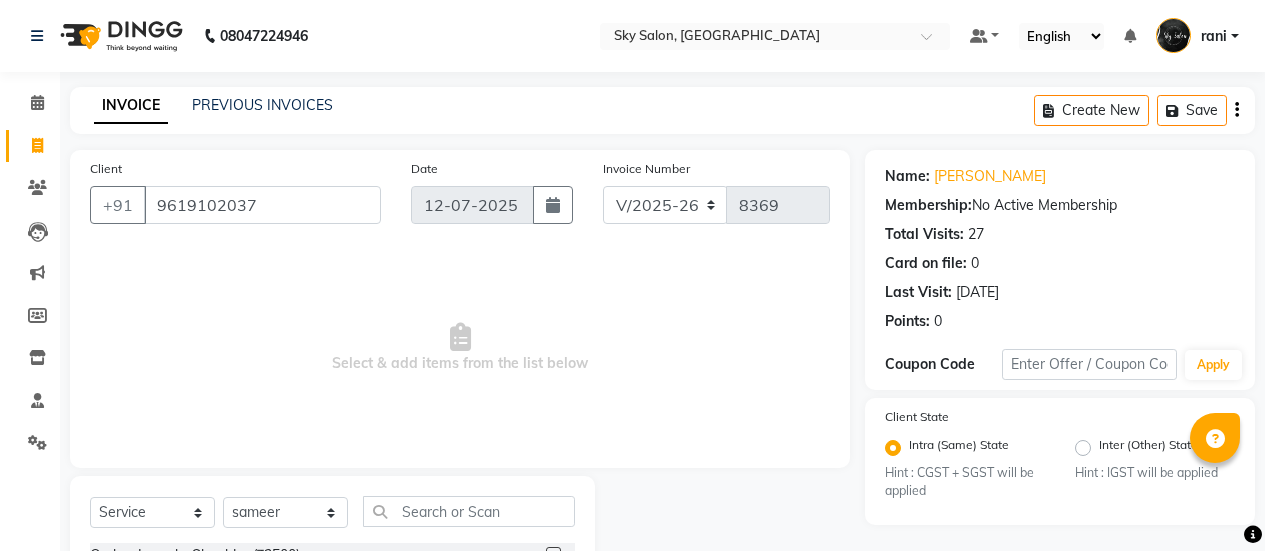 select on "3537" 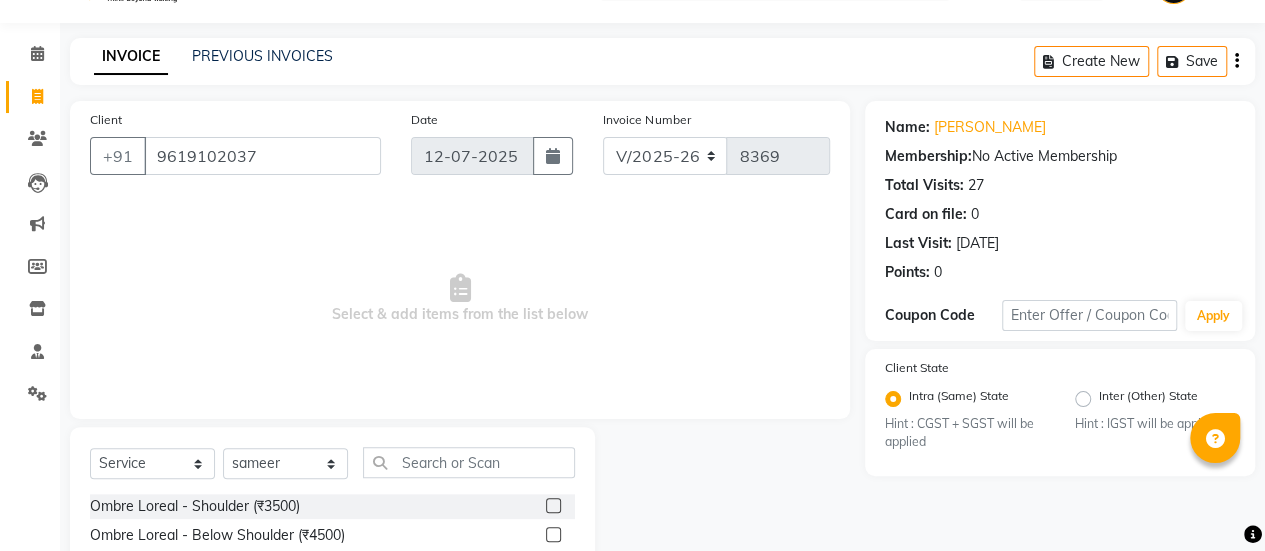 scroll, scrollTop: 0, scrollLeft: 0, axis: both 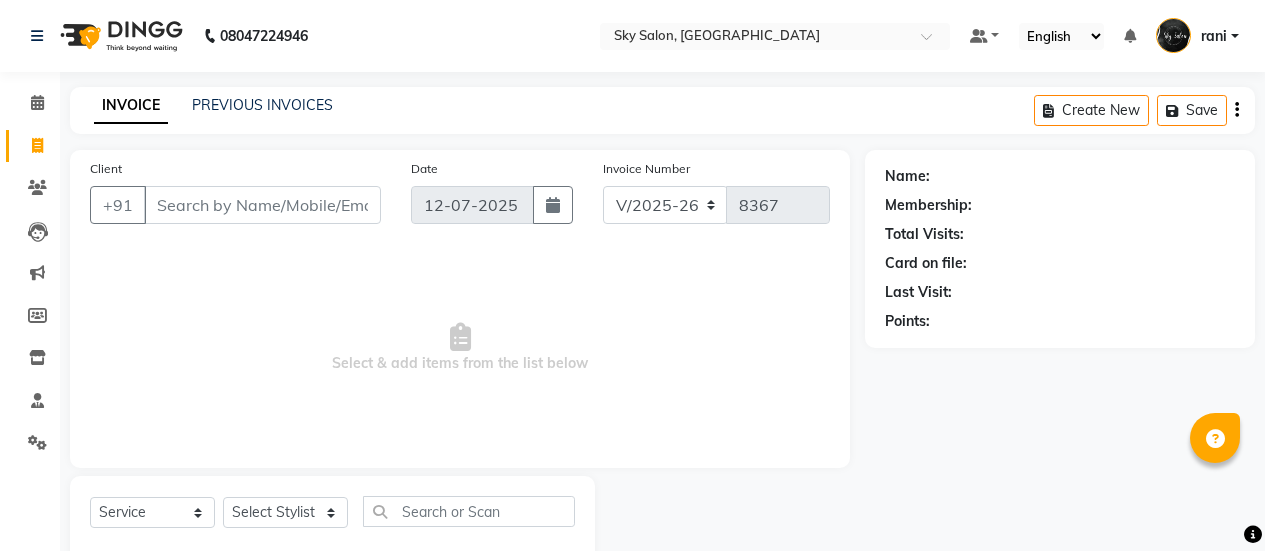 select on "3537" 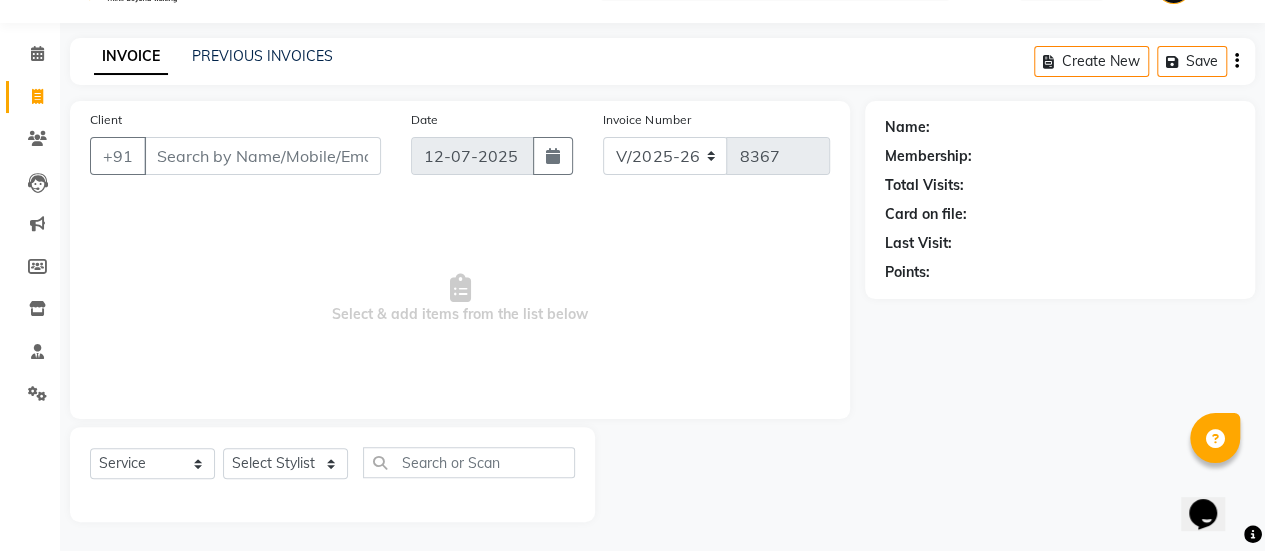 scroll, scrollTop: 0, scrollLeft: 0, axis: both 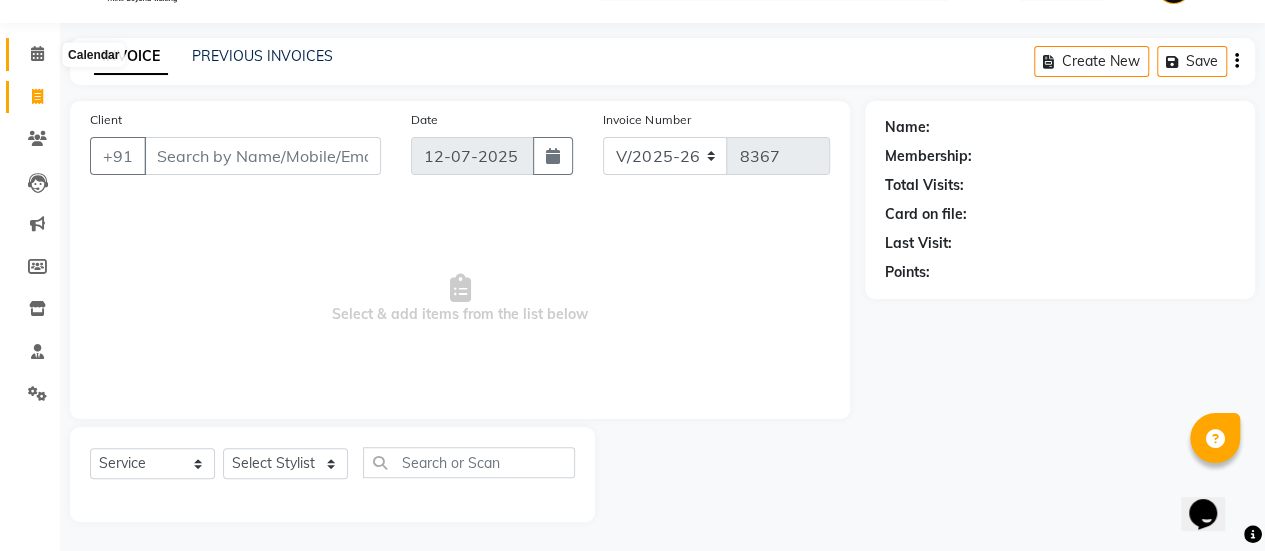click 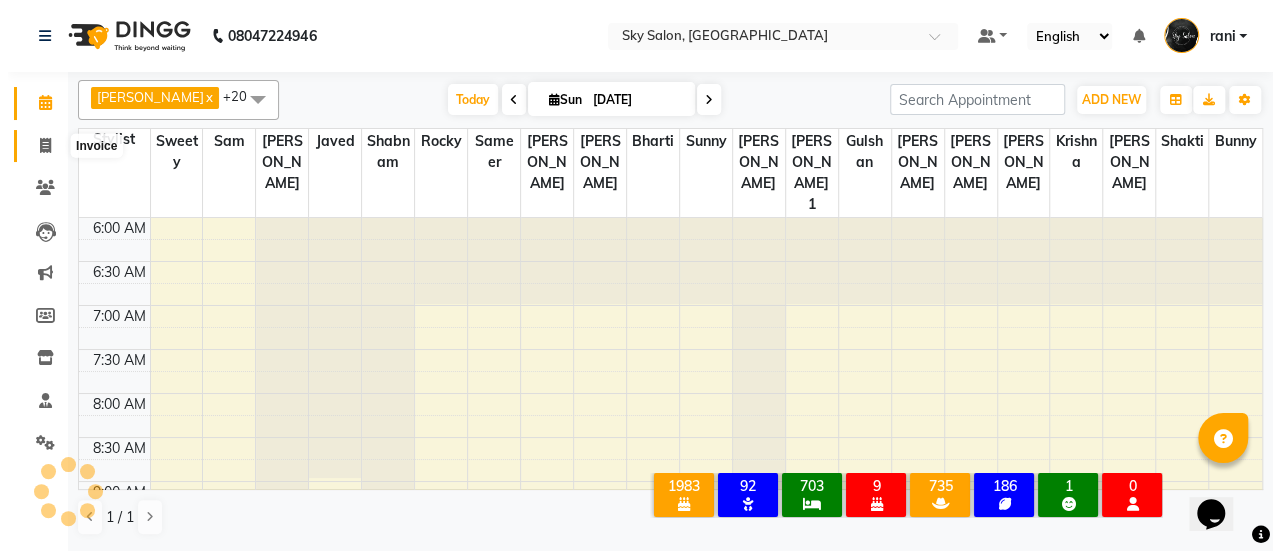 scroll, scrollTop: 0, scrollLeft: 0, axis: both 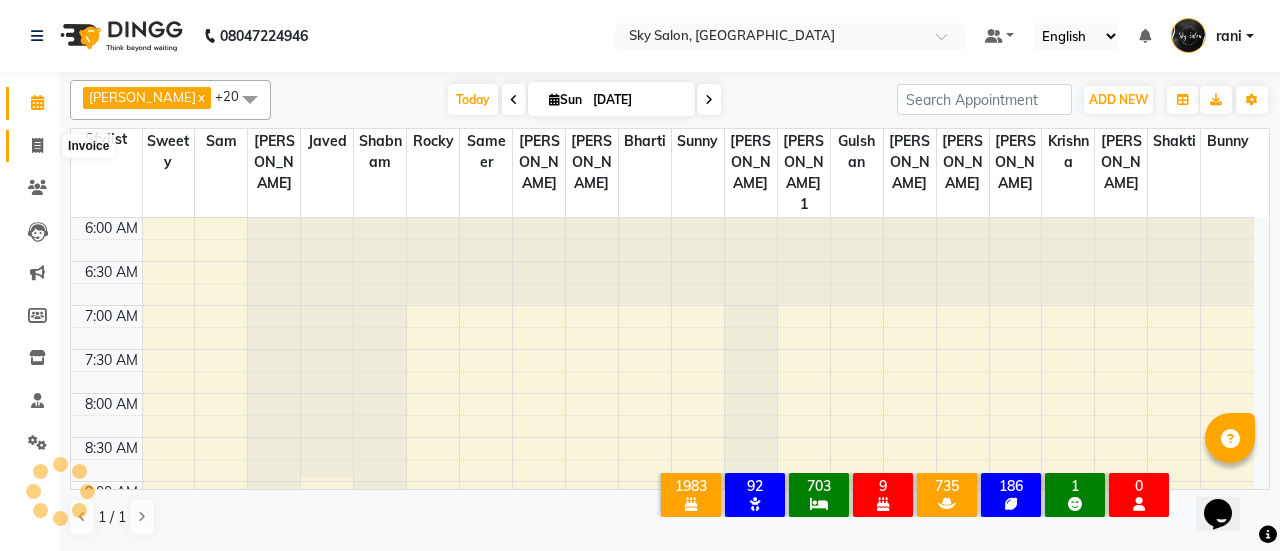 click 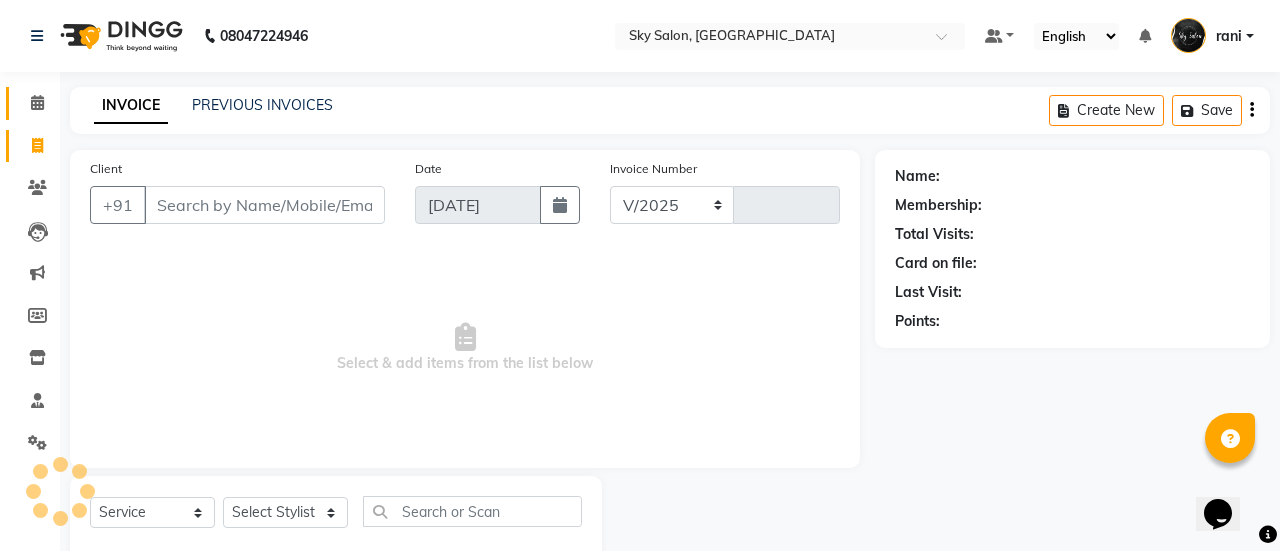 select on "3537" 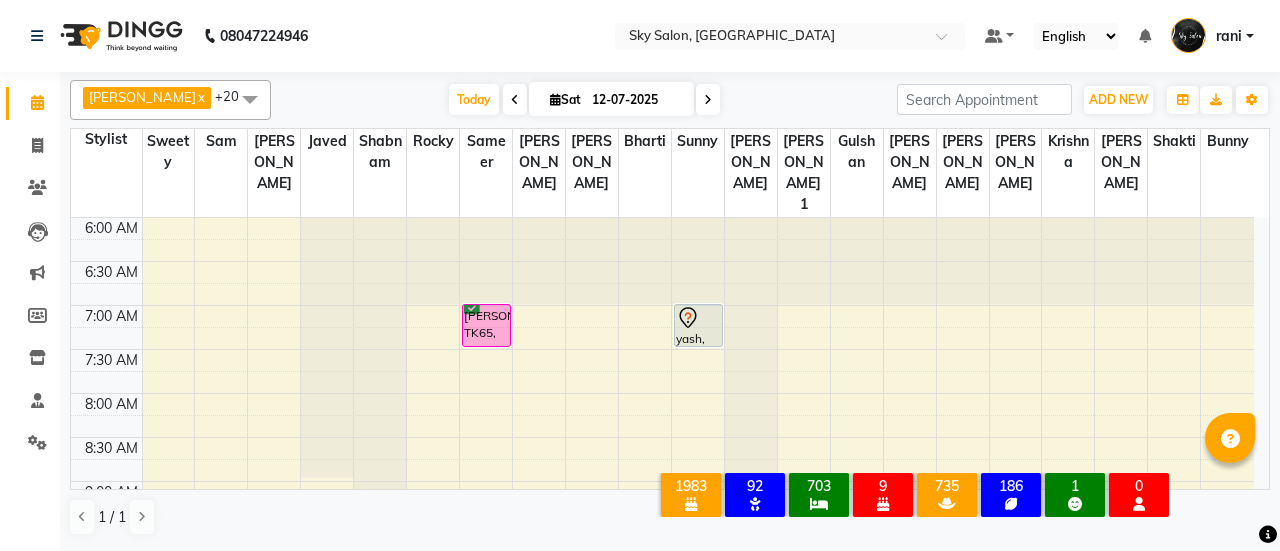 scroll, scrollTop: 0, scrollLeft: 0, axis: both 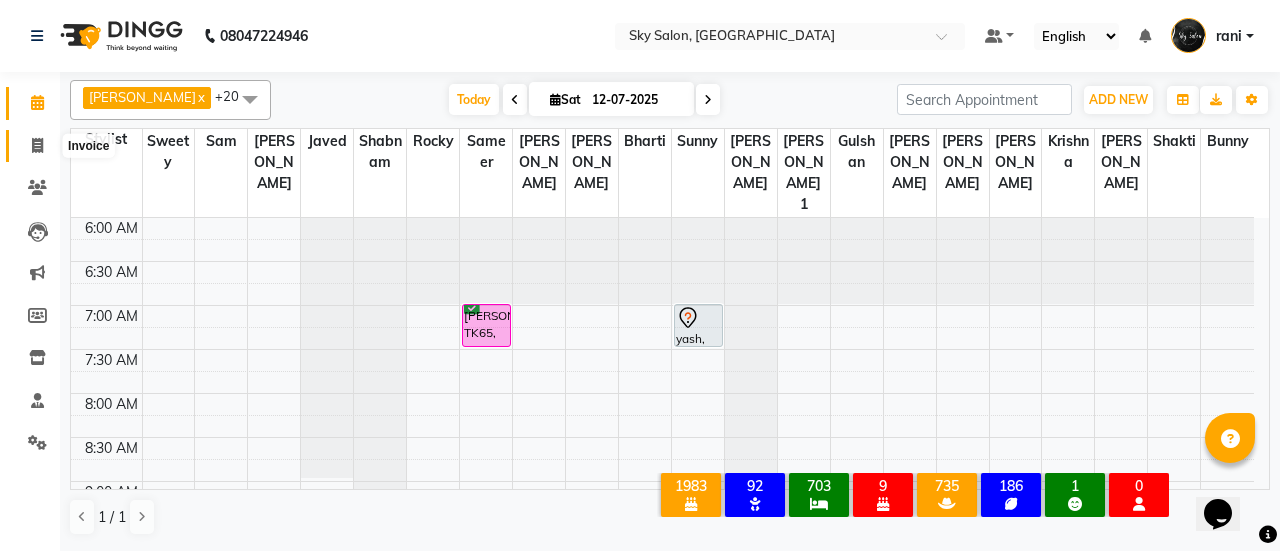 click 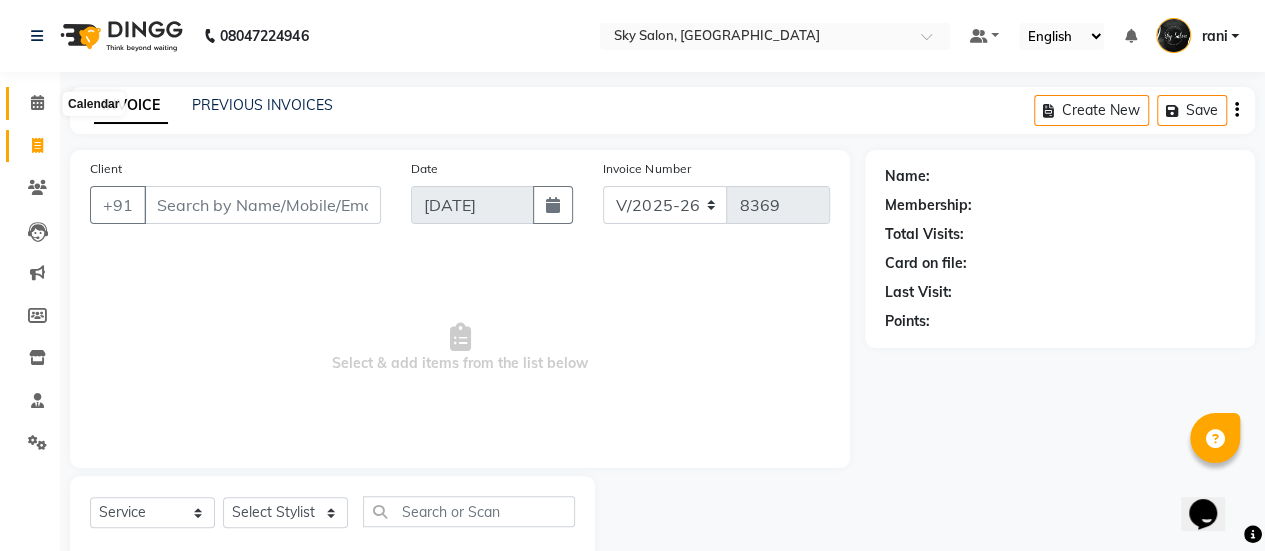 click 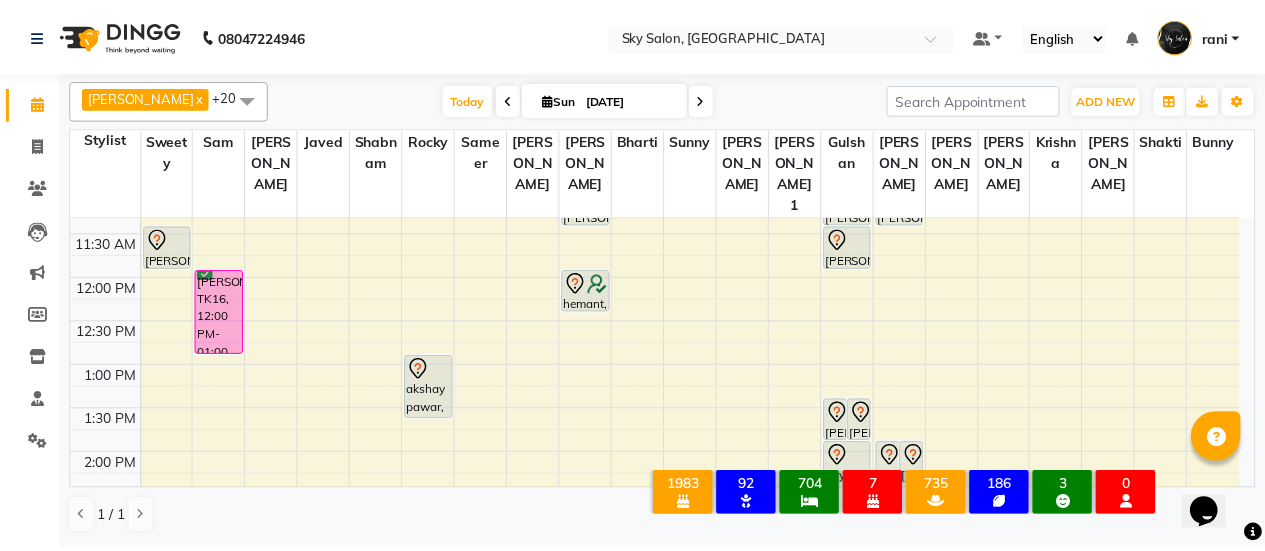 scroll, scrollTop: 466, scrollLeft: 0, axis: vertical 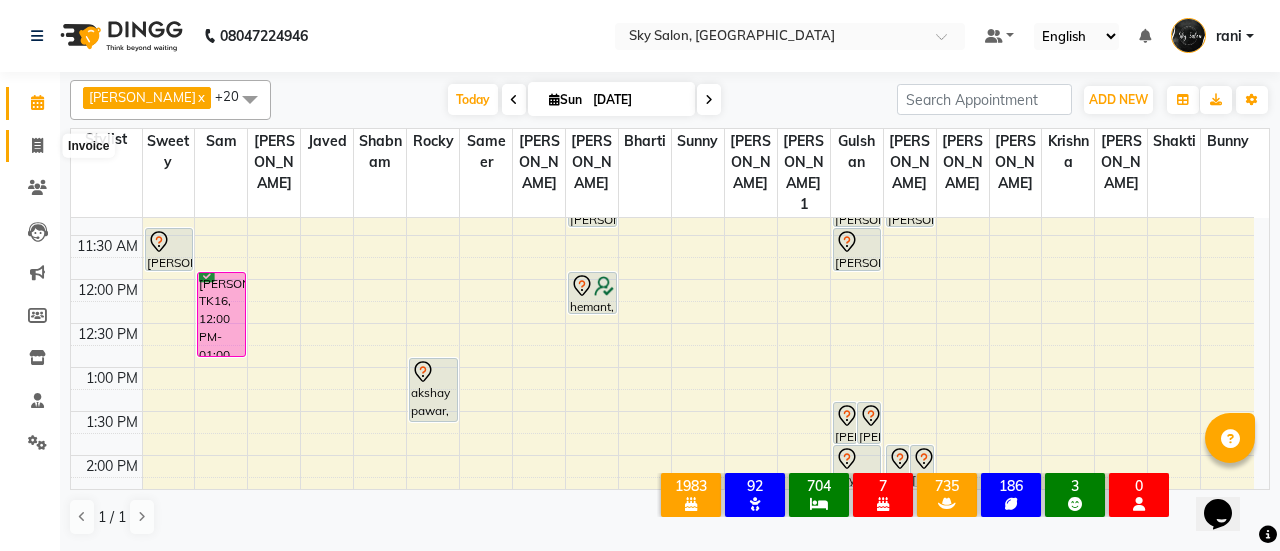 click 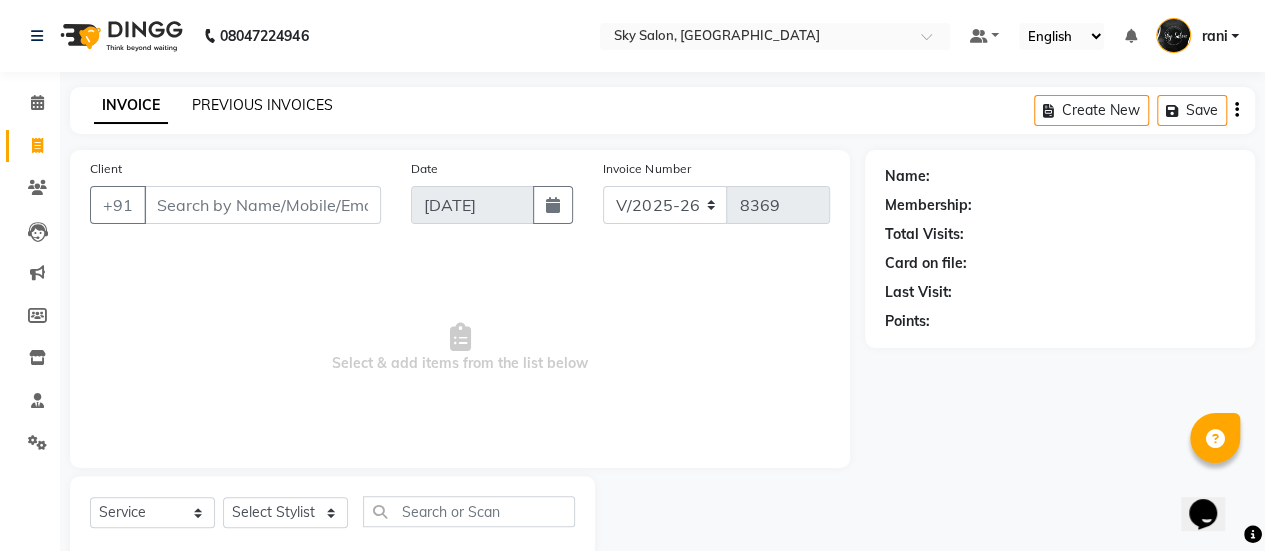 click on "PREVIOUS INVOICES" 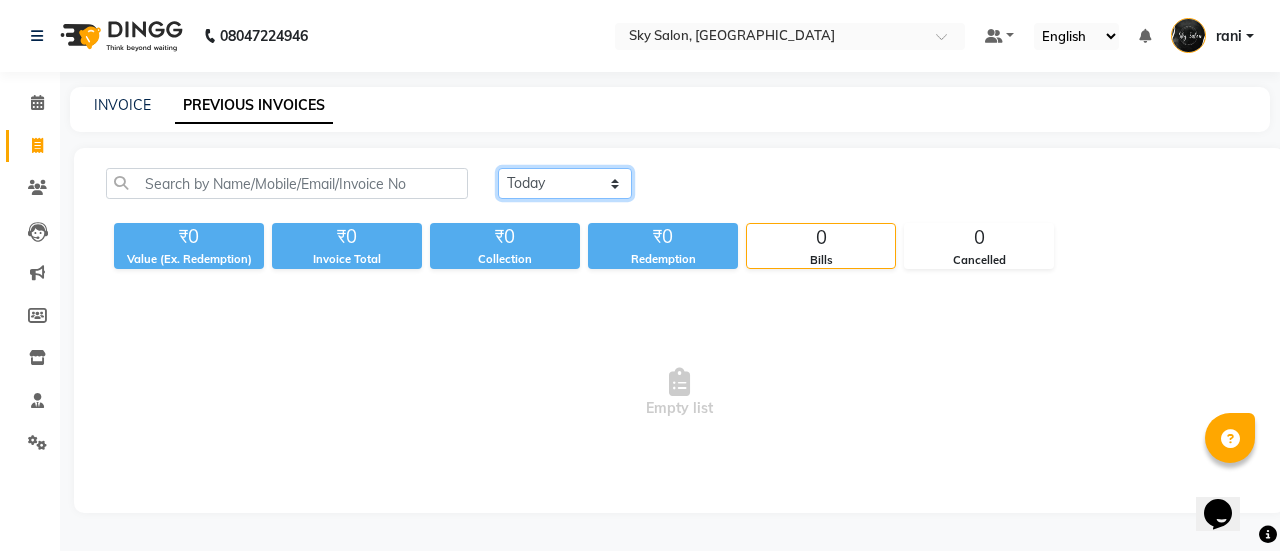 click on "Today Yesterday Custom Range" 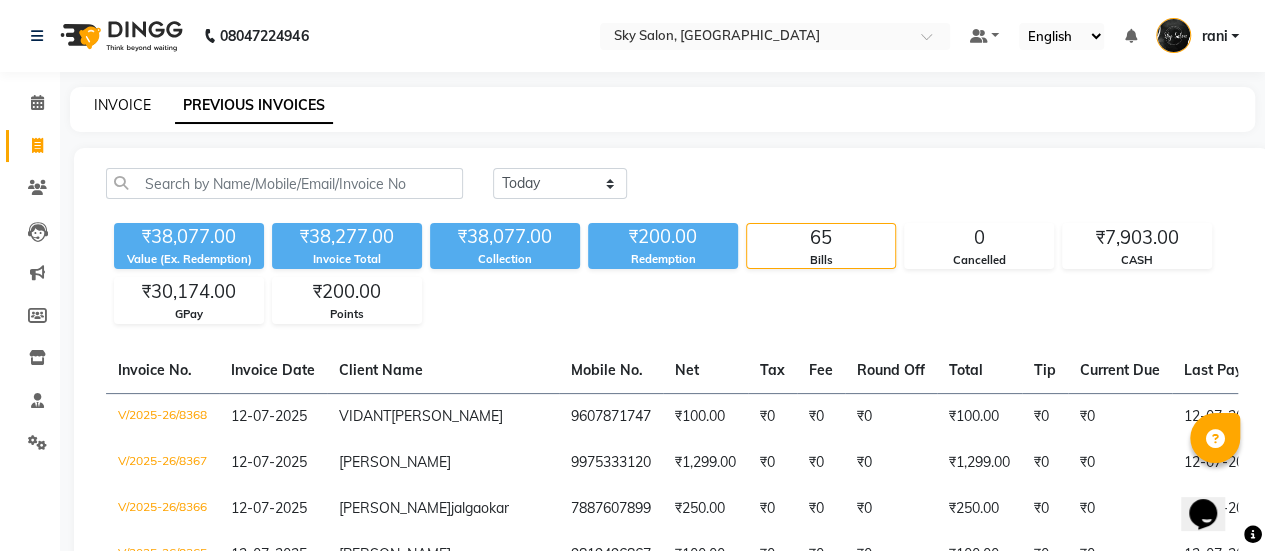 click on "INVOICE" 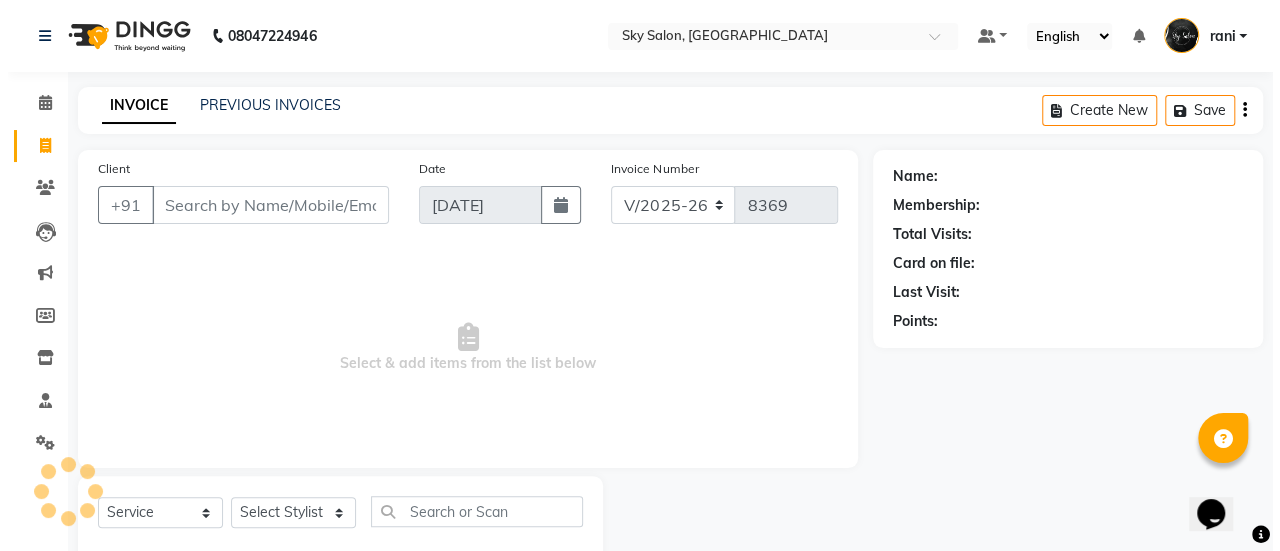 scroll, scrollTop: 49, scrollLeft: 0, axis: vertical 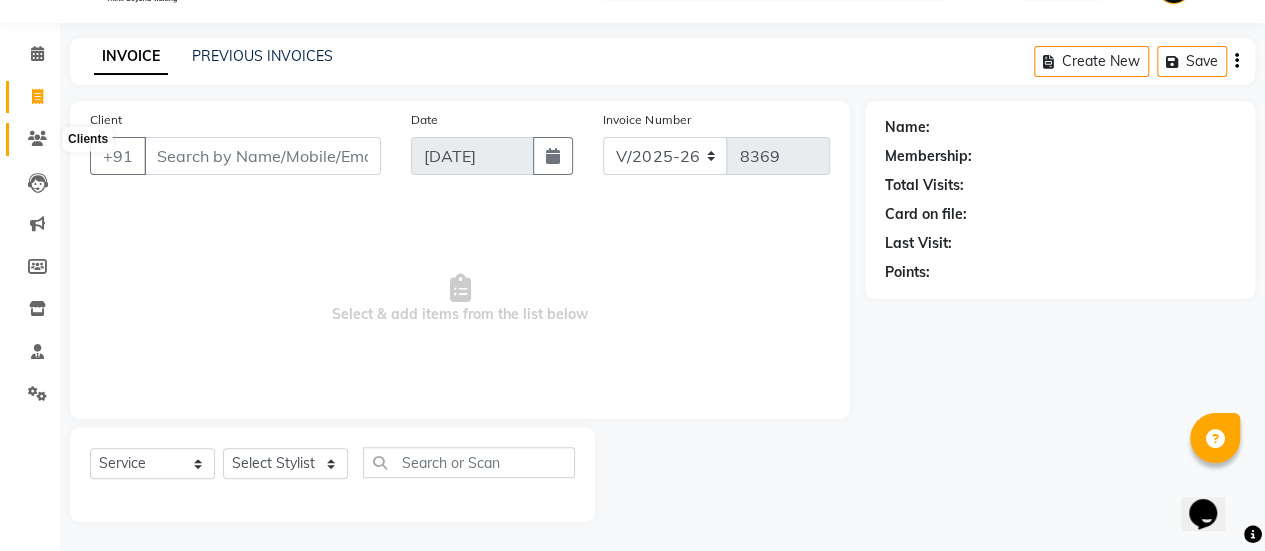 click 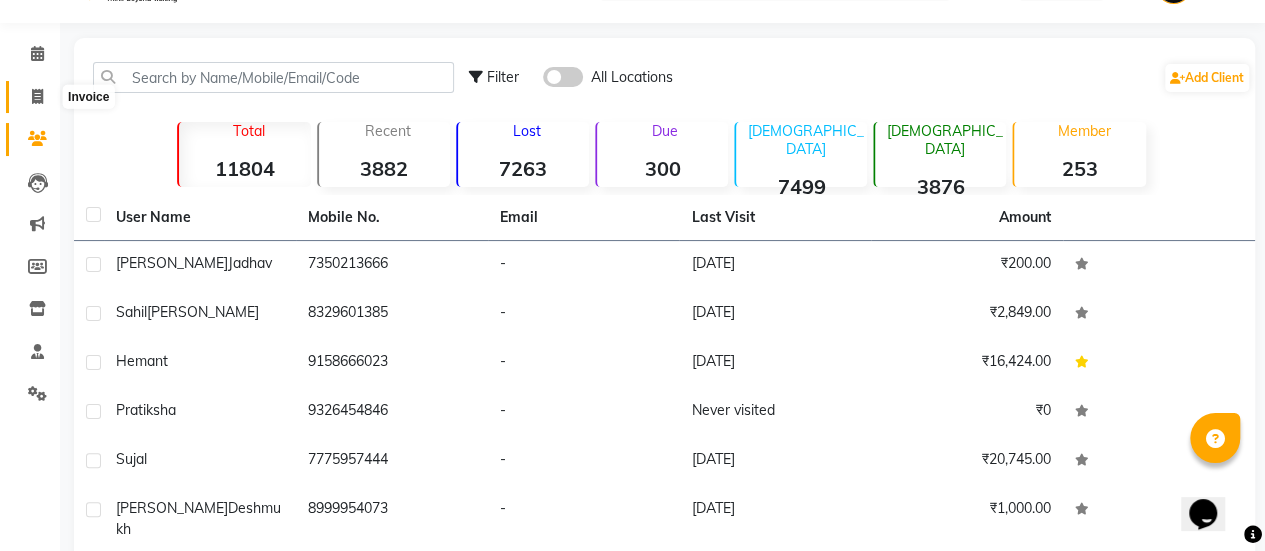 click 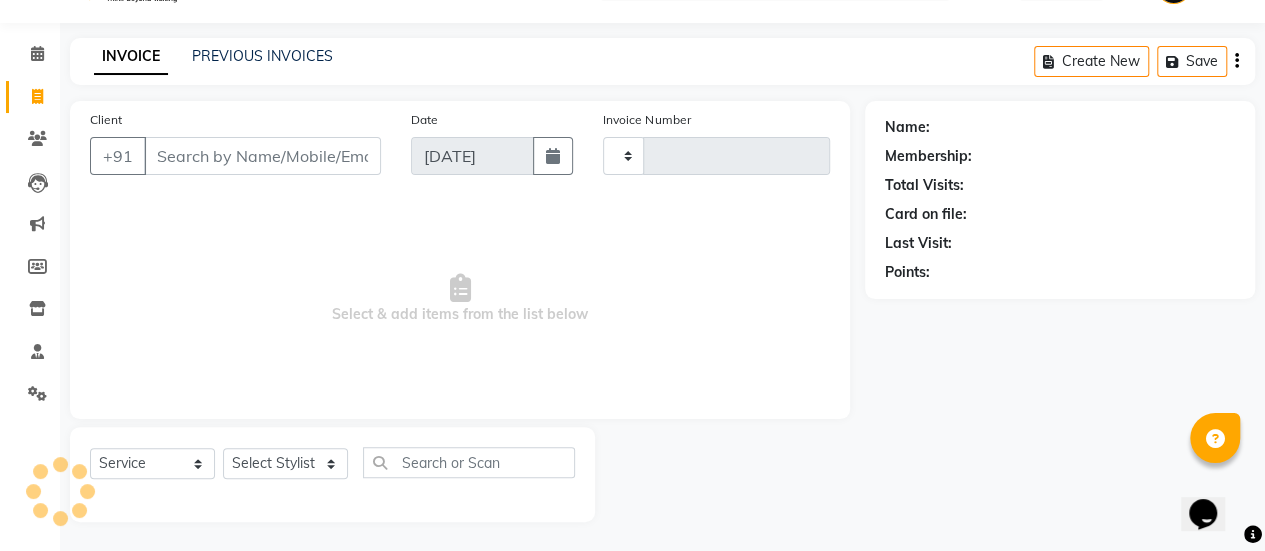 type on "8369" 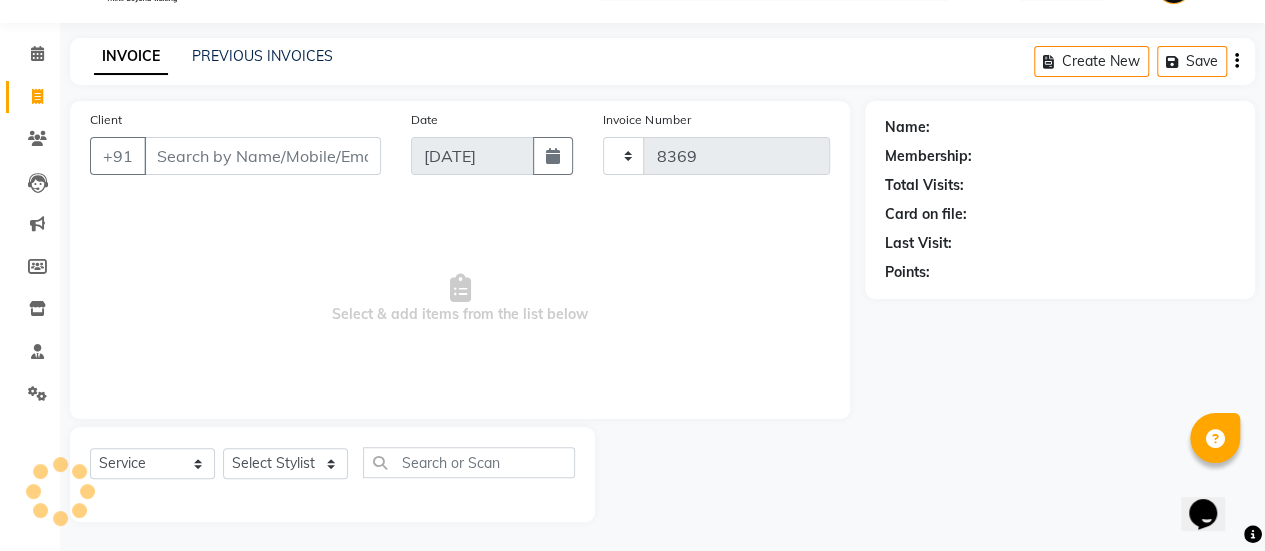 select on "3537" 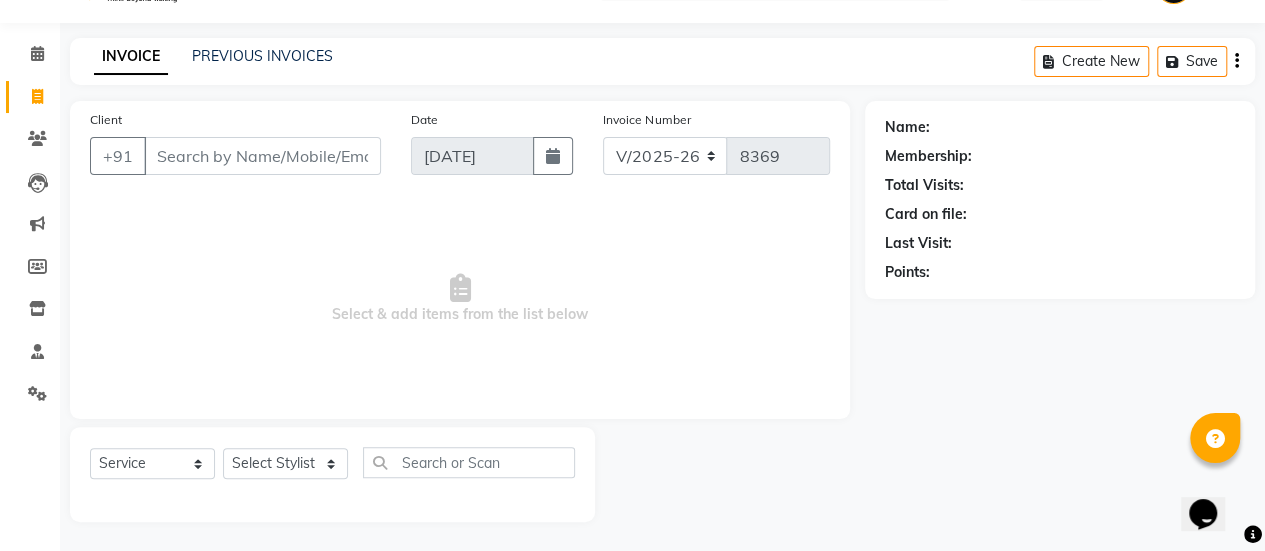 click on "Client" at bounding box center (262, 156) 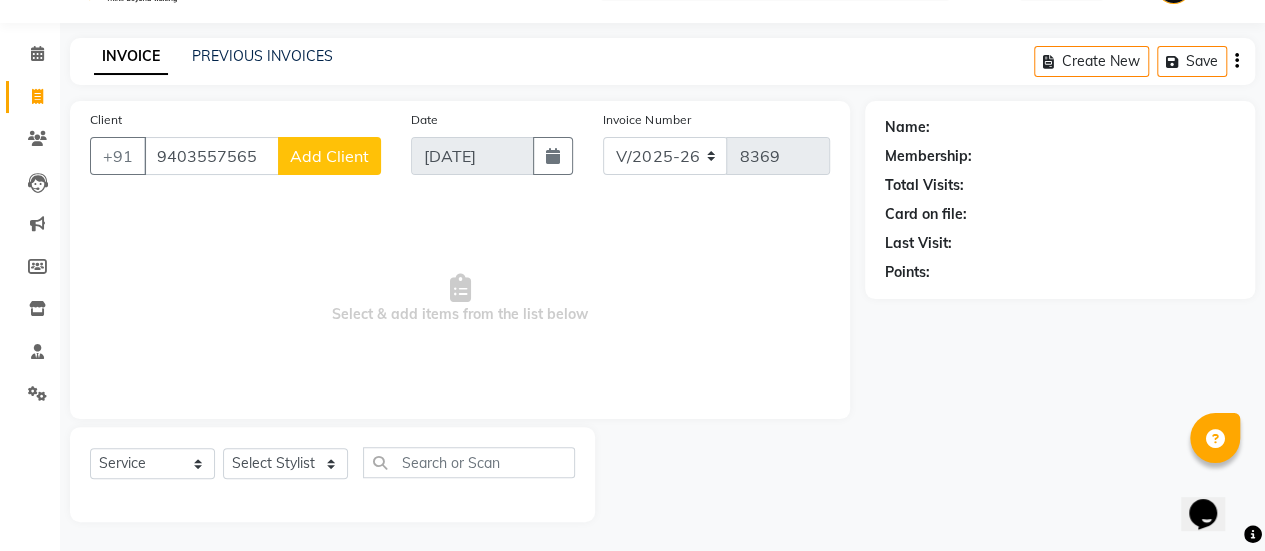 type on "9403557565" 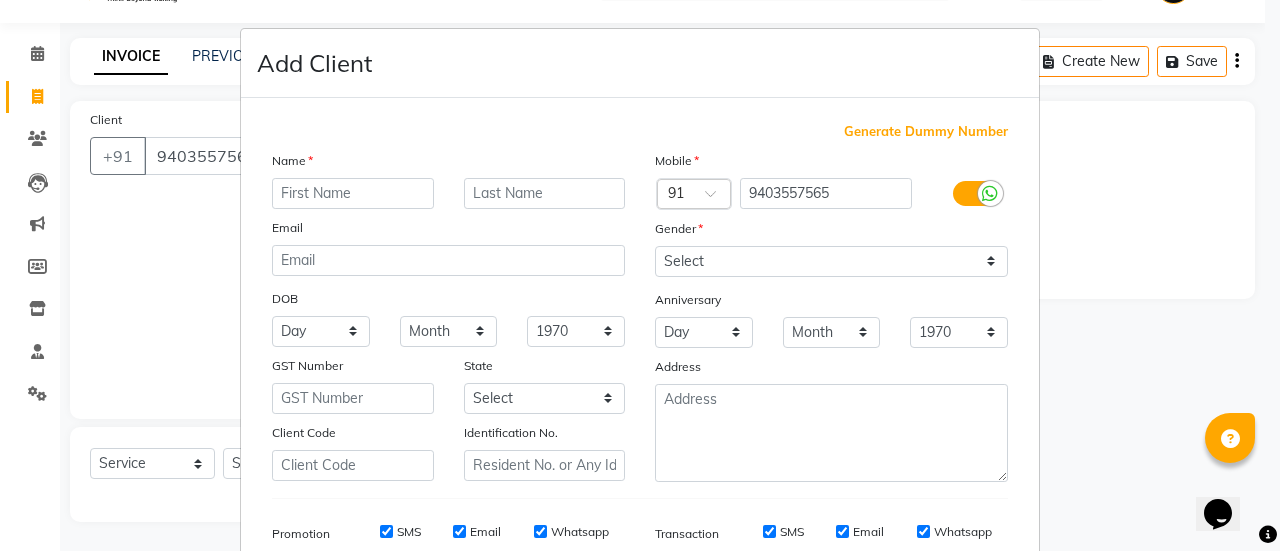 click at bounding box center [353, 193] 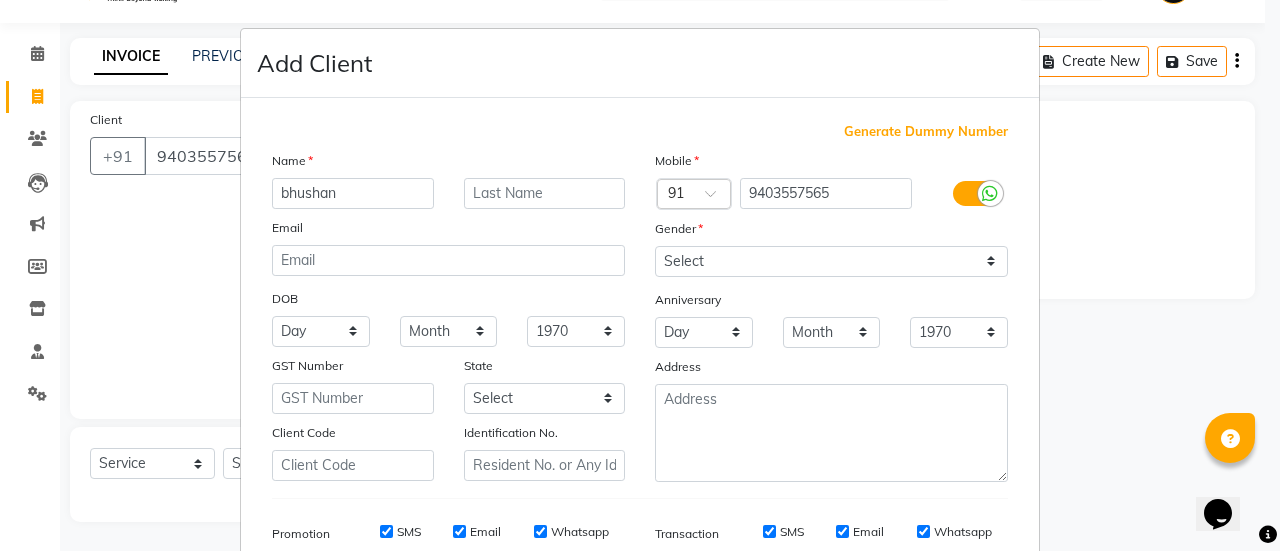 type on "bhushan" 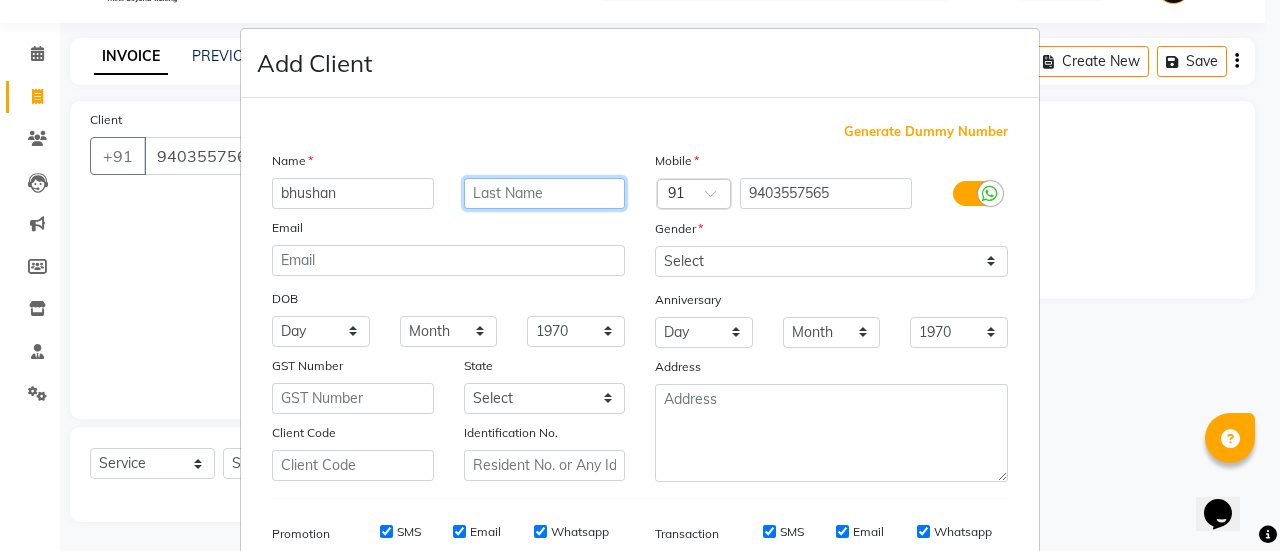 click at bounding box center [545, 193] 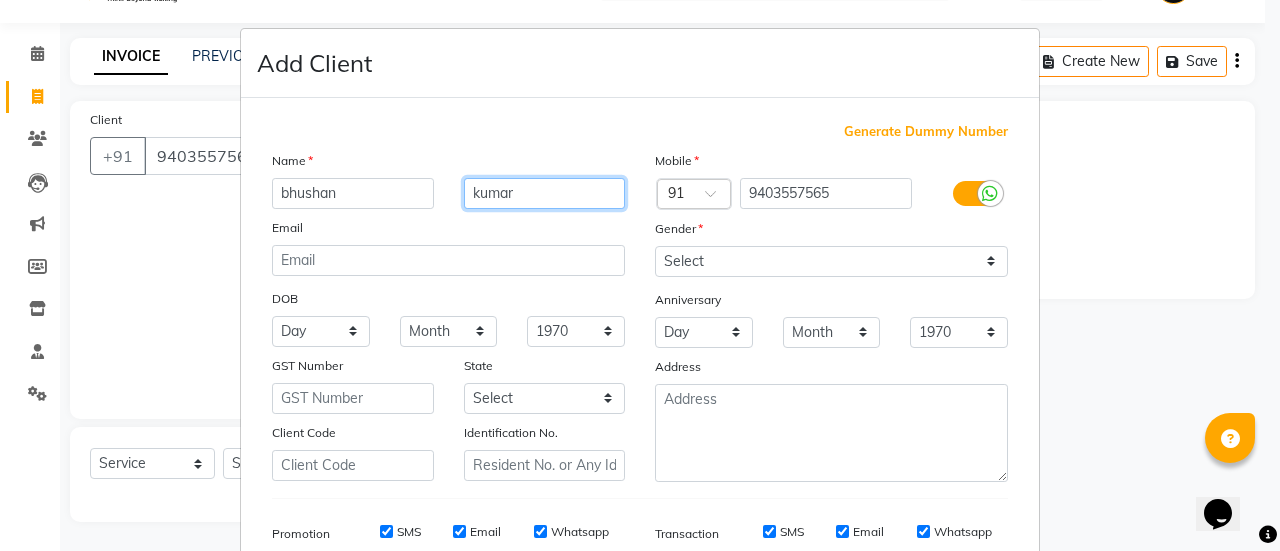 type on "kumar" 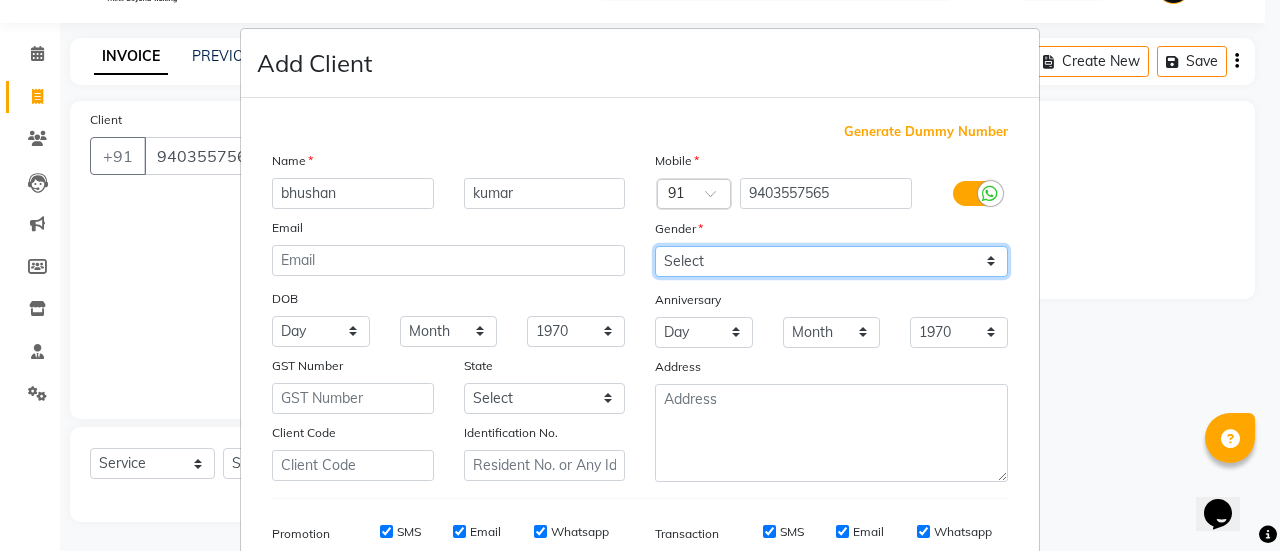 click on "Select Male Female Other Prefer Not To Say" at bounding box center (831, 261) 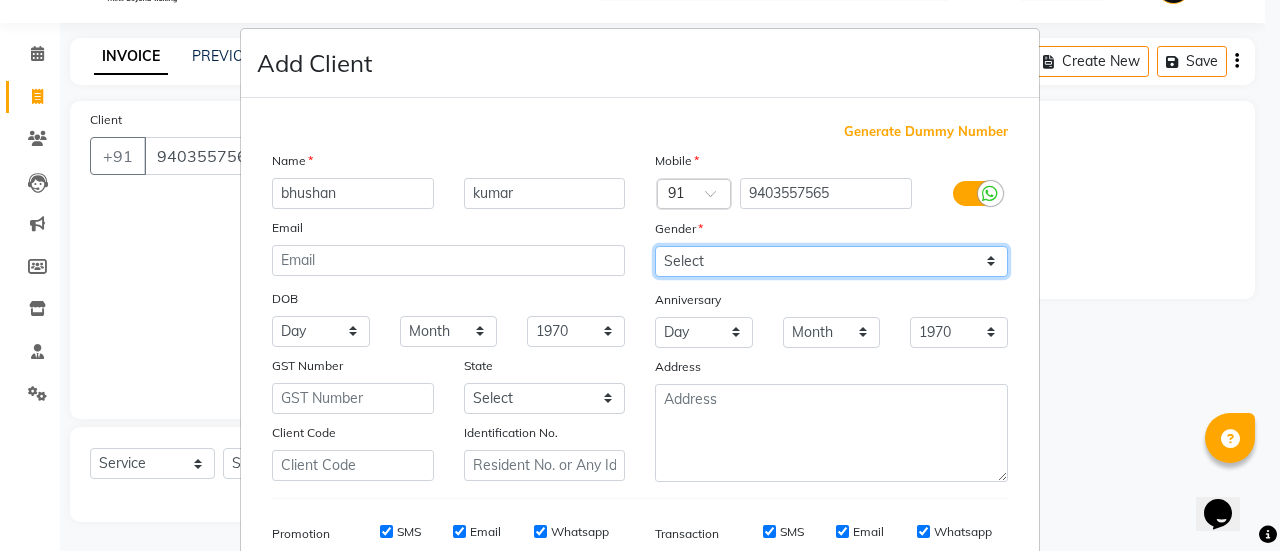 select on "male" 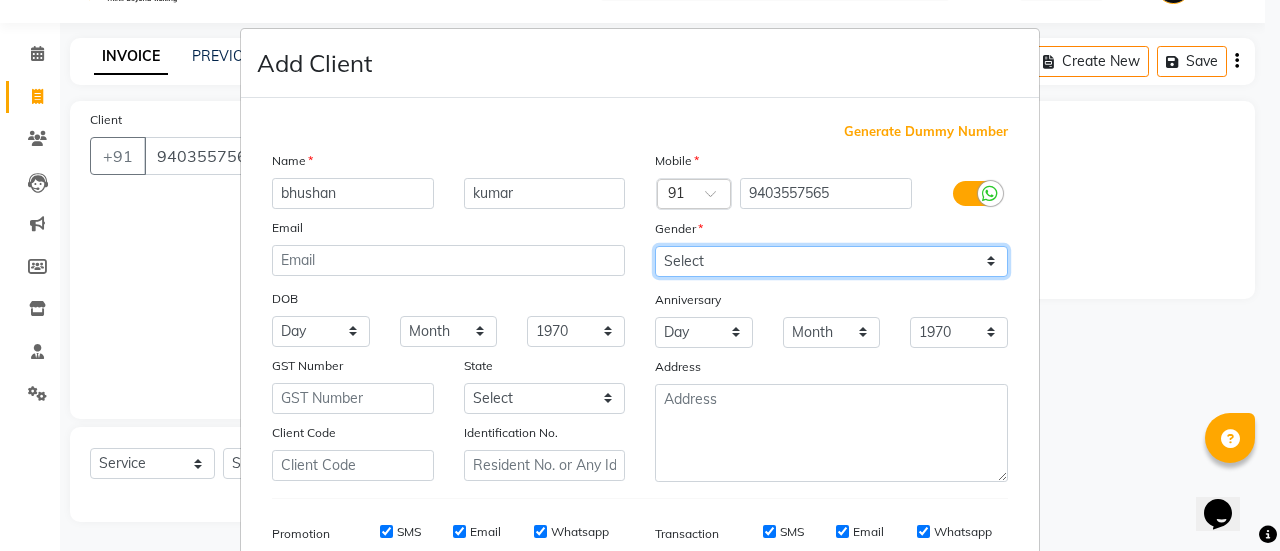 click on "Select Male Female Other Prefer Not To Say" at bounding box center [831, 261] 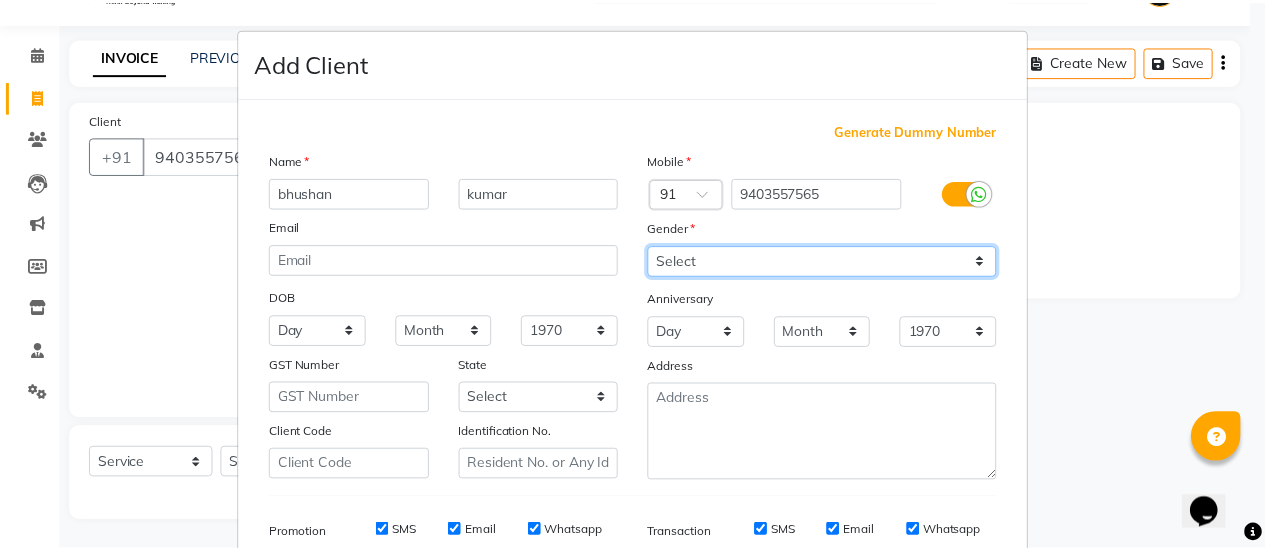 scroll, scrollTop: 294, scrollLeft: 0, axis: vertical 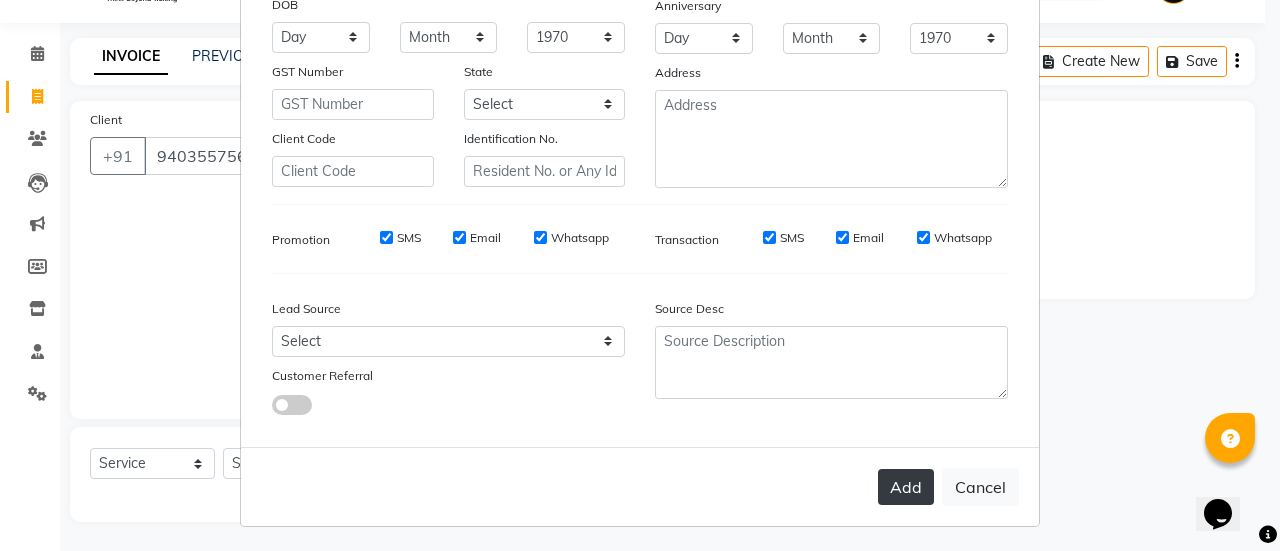 click on "Add" at bounding box center (906, 487) 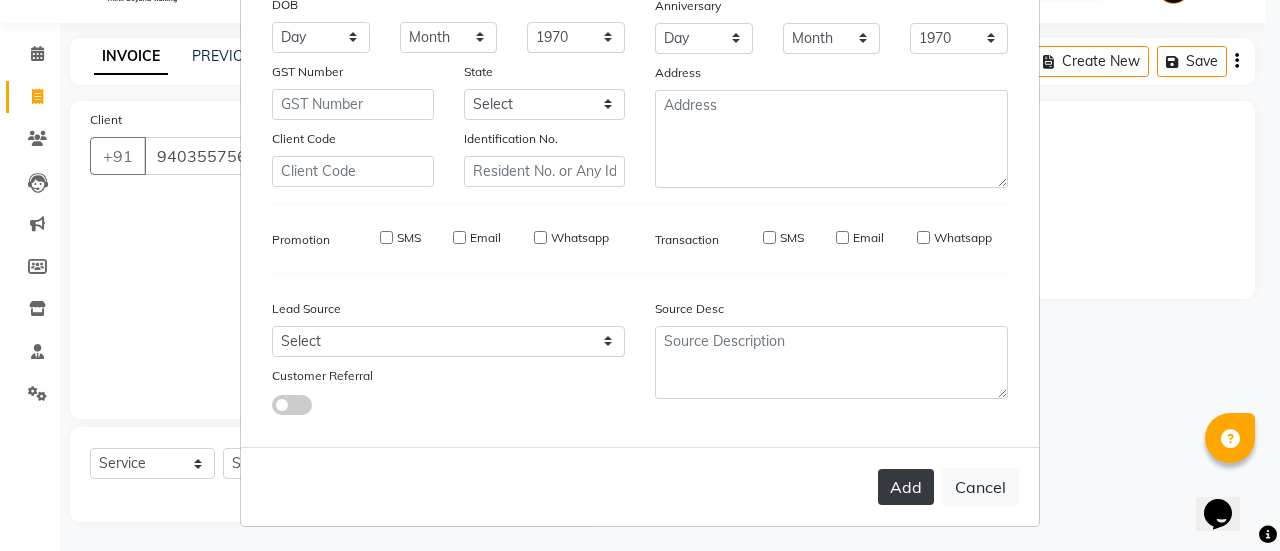 type 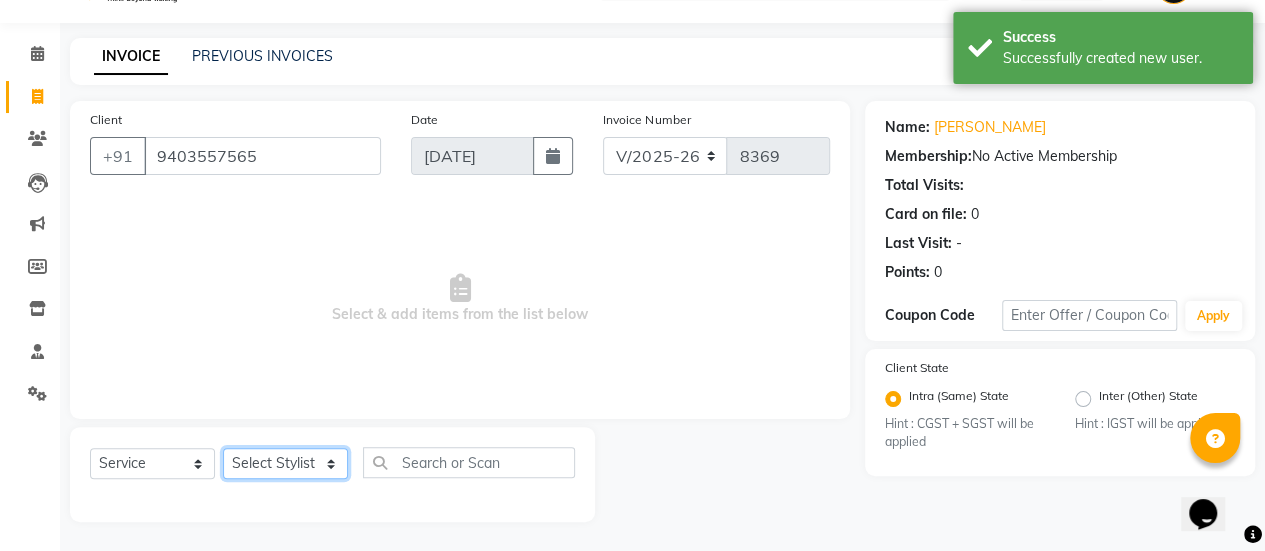 click on "Select Stylist afreen [PERSON_NAME] saha [PERSON_NAME] [PERSON_NAME] [PERSON_NAME] bharti Bunny Danish [PERSON_NAME] 1 [PERSON_NAME] [PERSON_NAME] gaurav Gulshan [PERSON_NAME] [PERSON_NAME] krishna [PERSON_NAME] [PERSON_NAME] rani [PERSON_NAME] [PERSON_NAME] sachin [PERSON_NAME] [PERSON_NAME] sameer 2 [PERSON_NAME] [PERSON_NAME] [PERSON_NAME]" 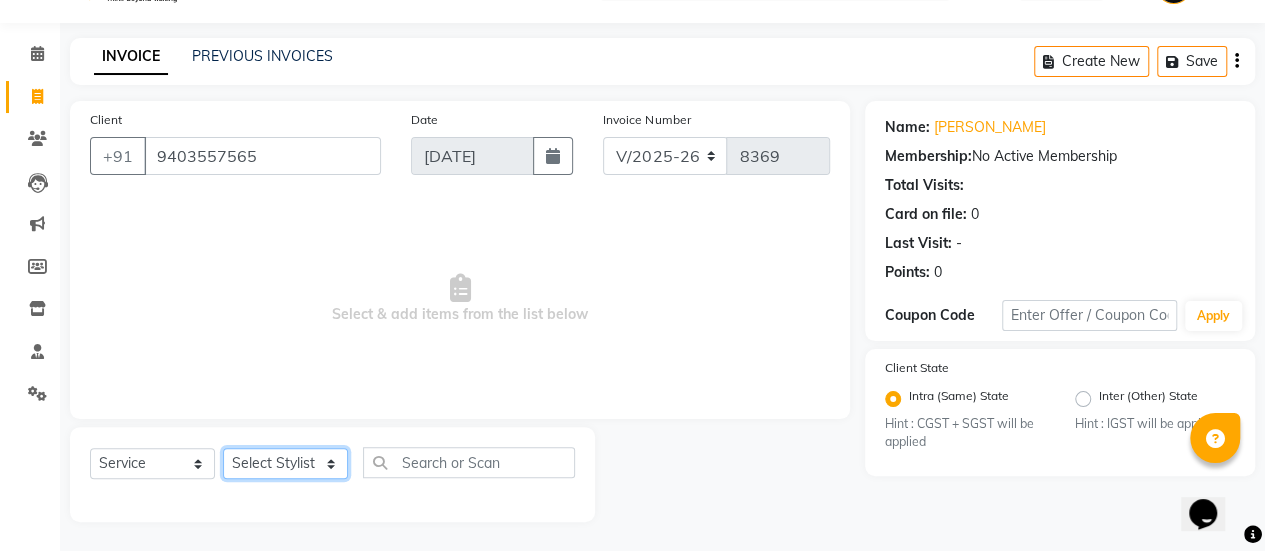select on "84353" 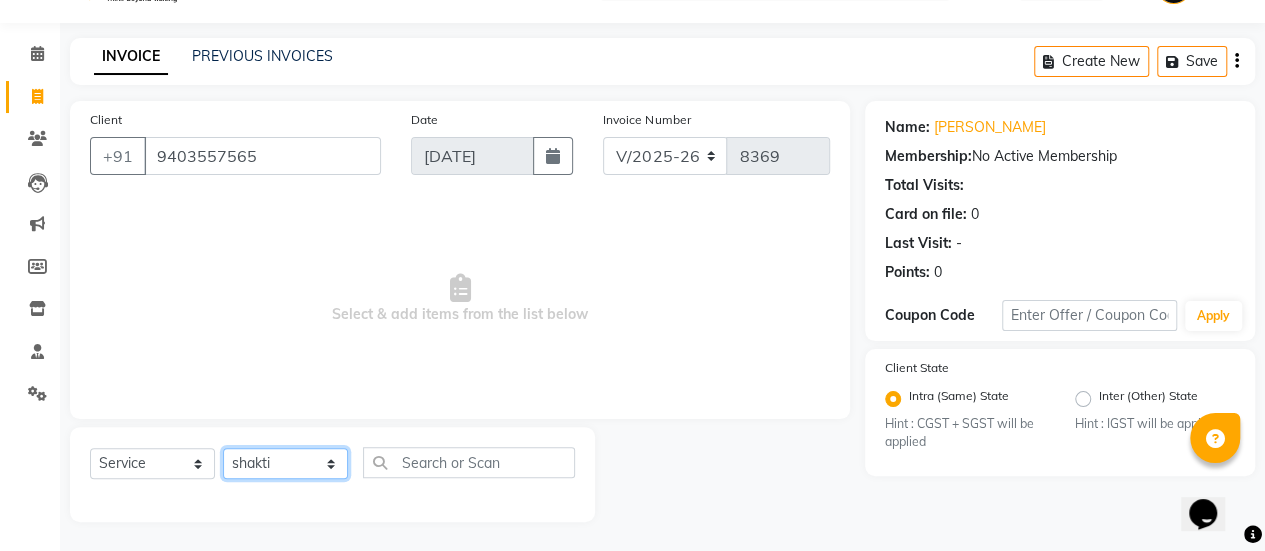 click on "Select Stylist afreen [PERSON_NAME] saha [PERSON_NAME] [PERSON_NAME] [PERSON_NAME] bharti Bunny Danish [PERSON_NAME] 1 [PERSON_NAME] [PERSON_NAME] gaurav Gulshan [PERSON_NAME] [PERSON_NAME] krishna [PERSON_NAME] [PERSON_NAME] rani [PERSON_NAME] [PERSON_NAME] sachin [PERSON_NAME] [PERSON_NAME] sameer 2 [PERSON_NAME] [PERSON_NAME] [PERSON_NAME]" 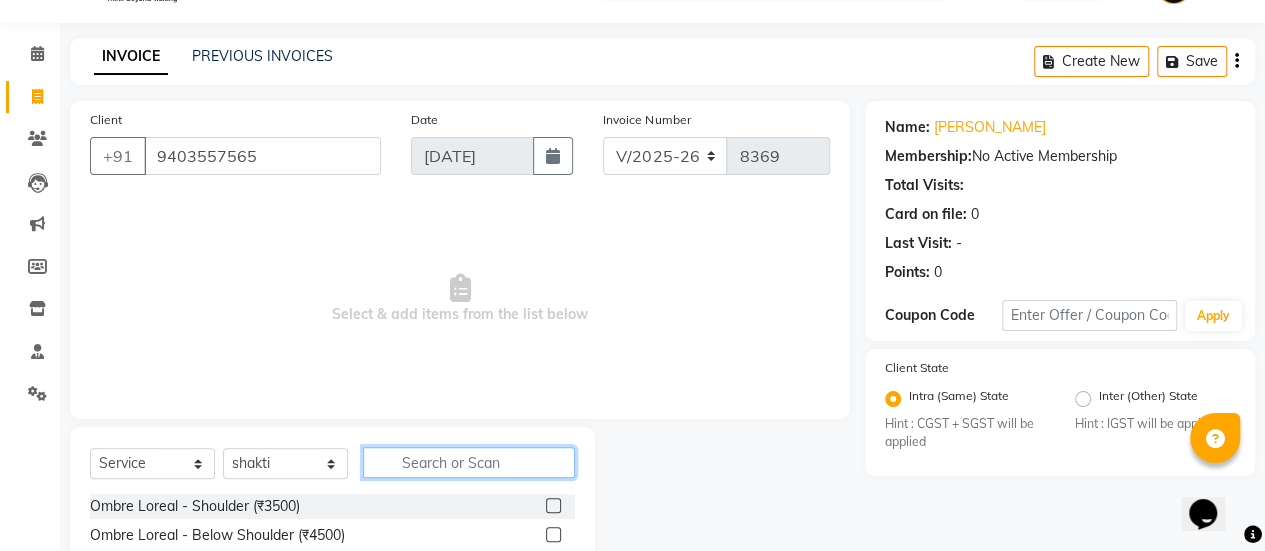 click 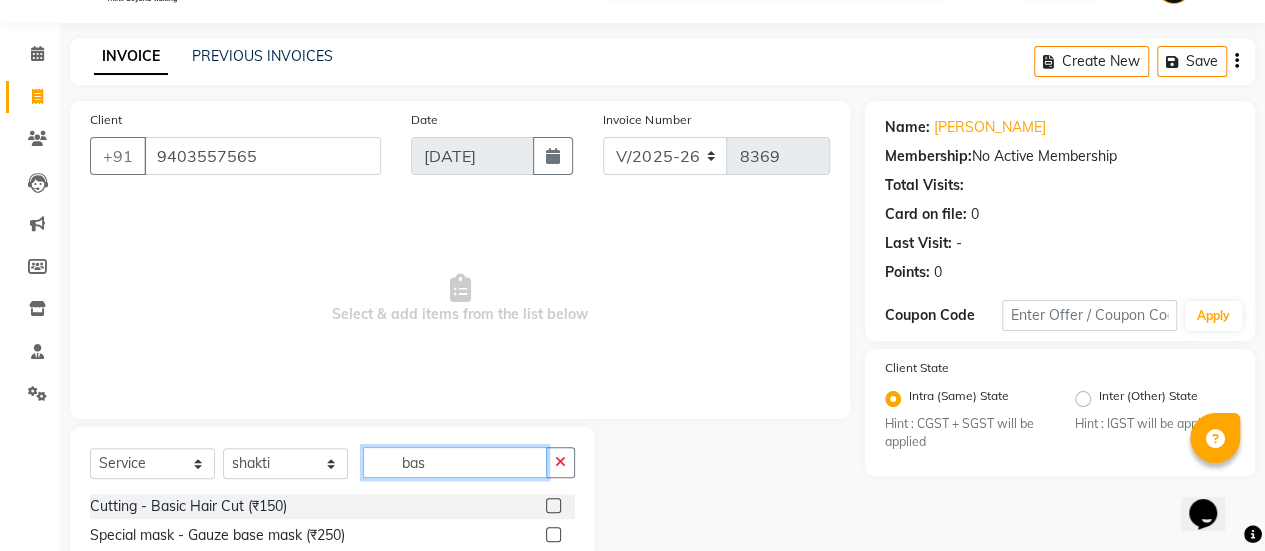 type on "bas" 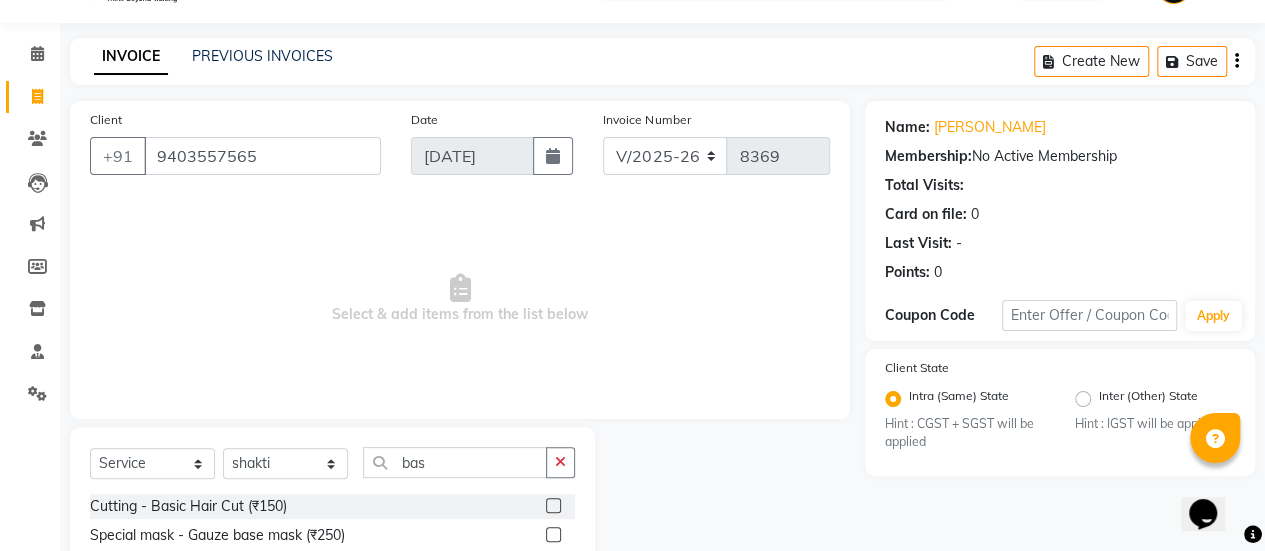 click 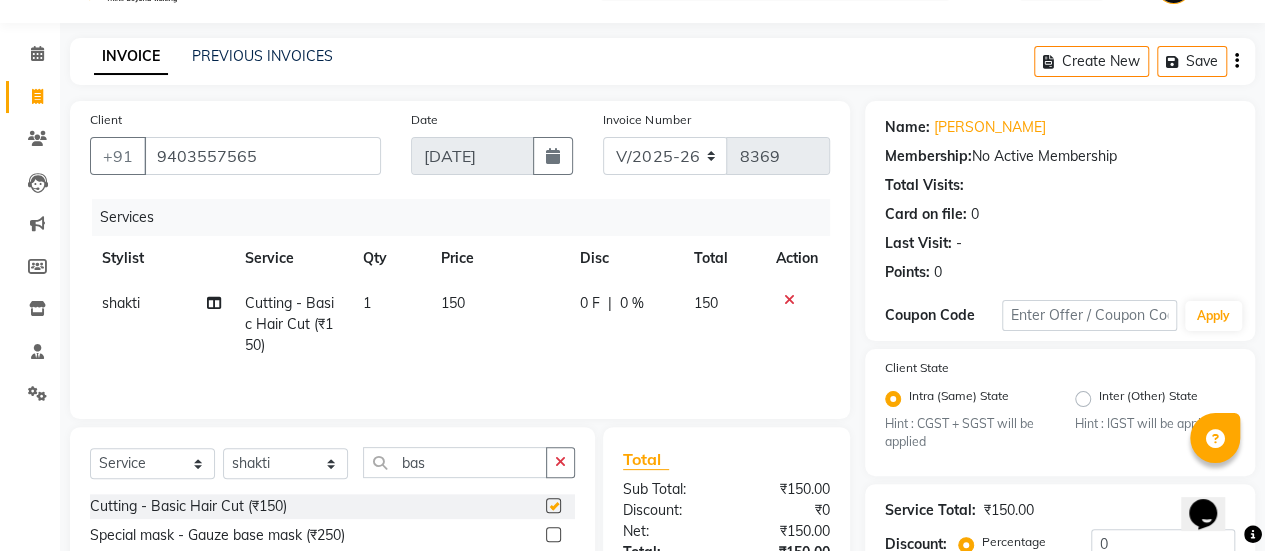 checkbox on "false" 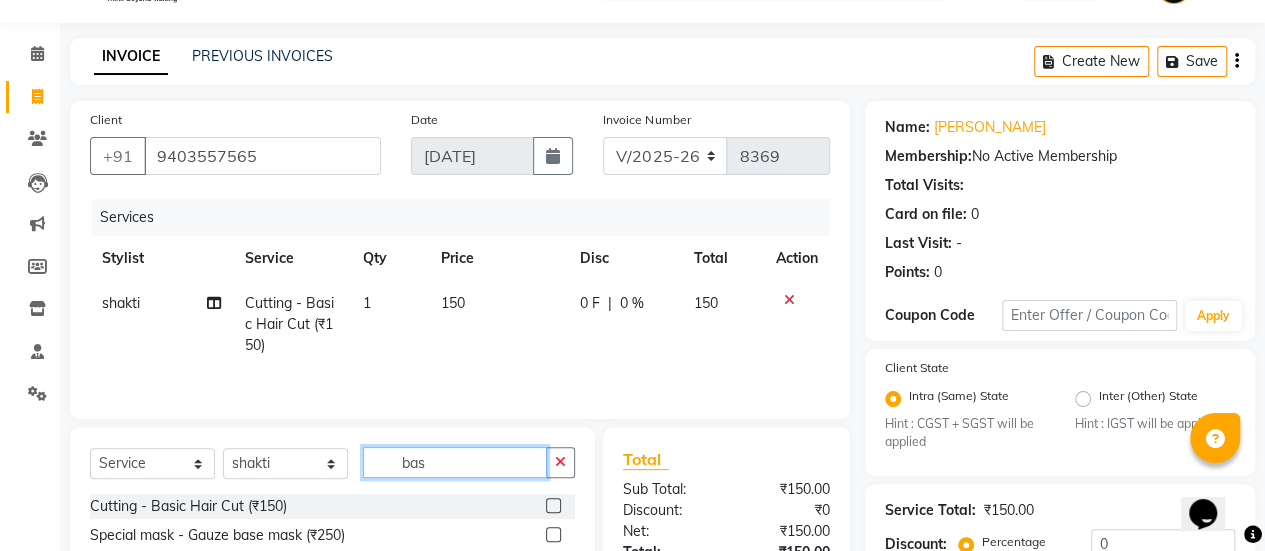 click on "bas" 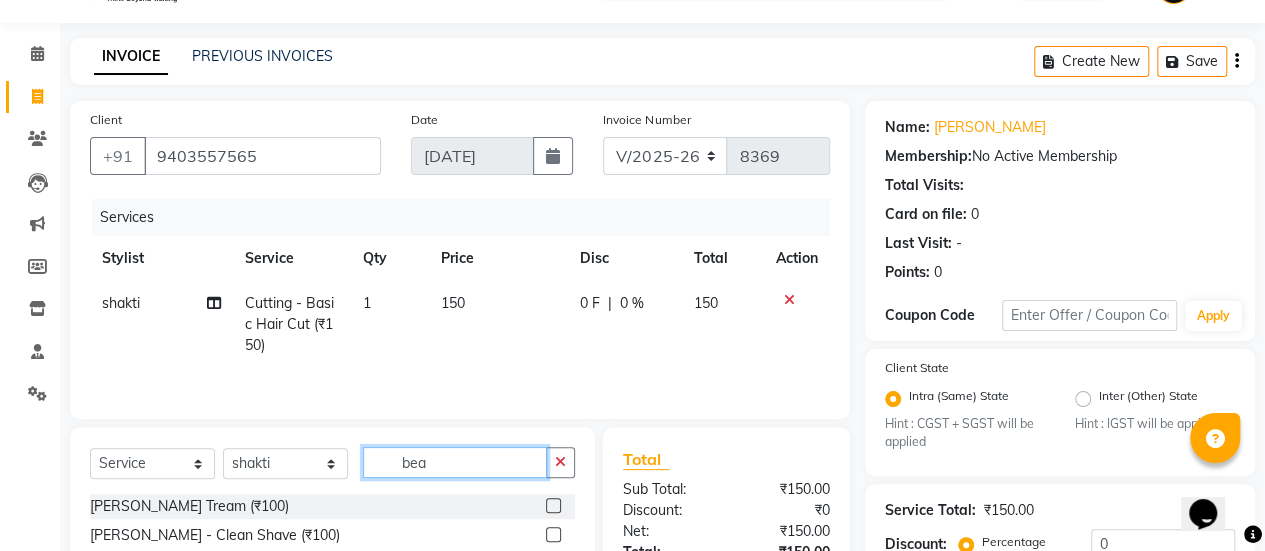 type on "bea" 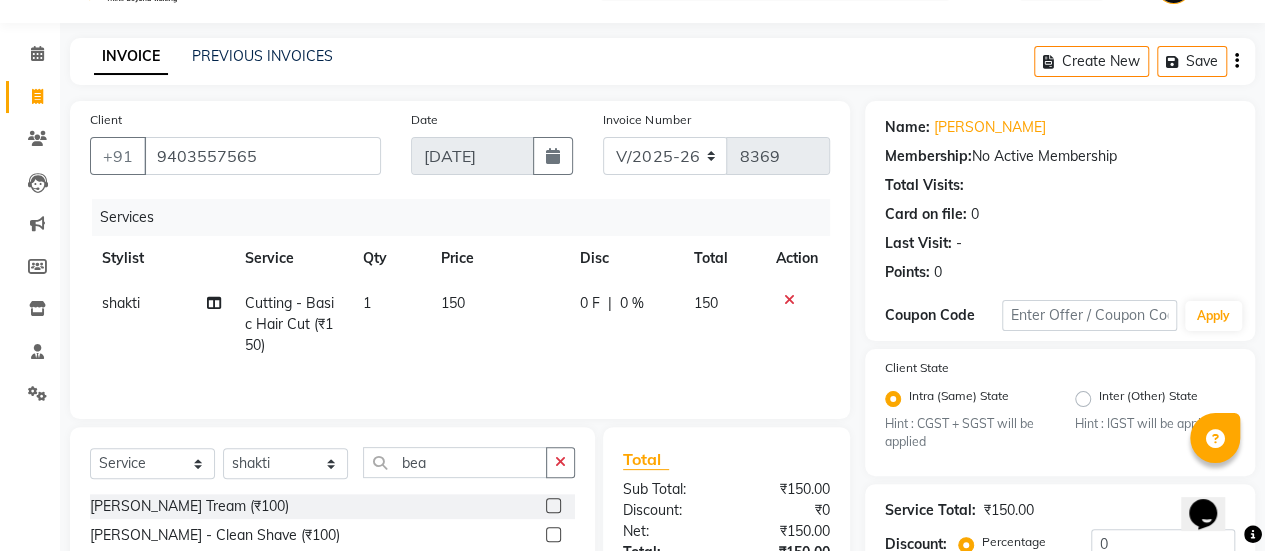 click 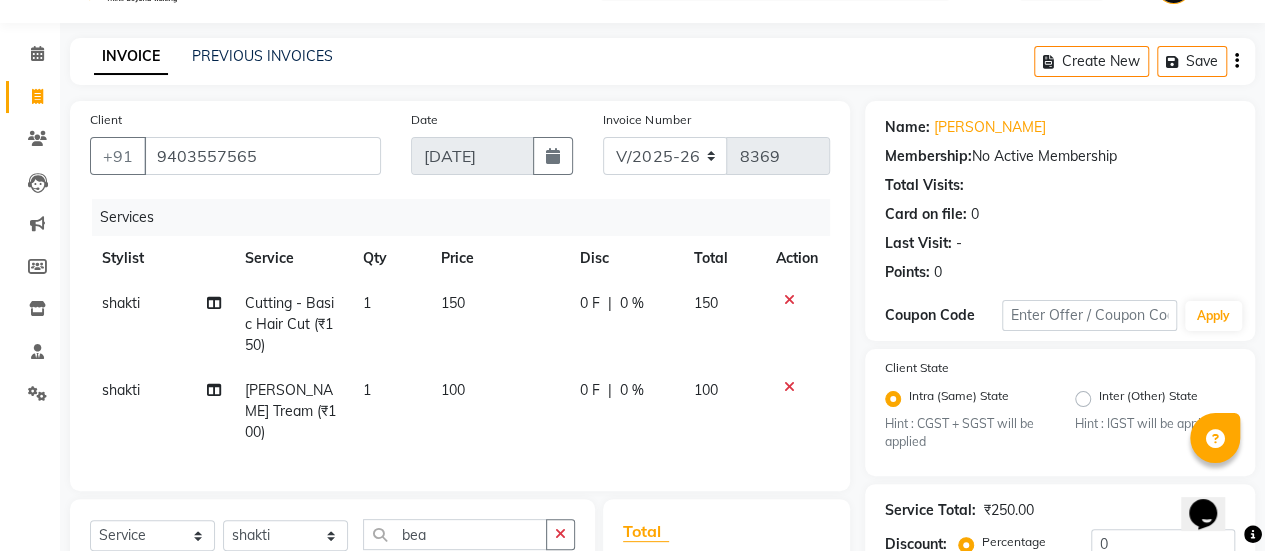 checkbox on "false" 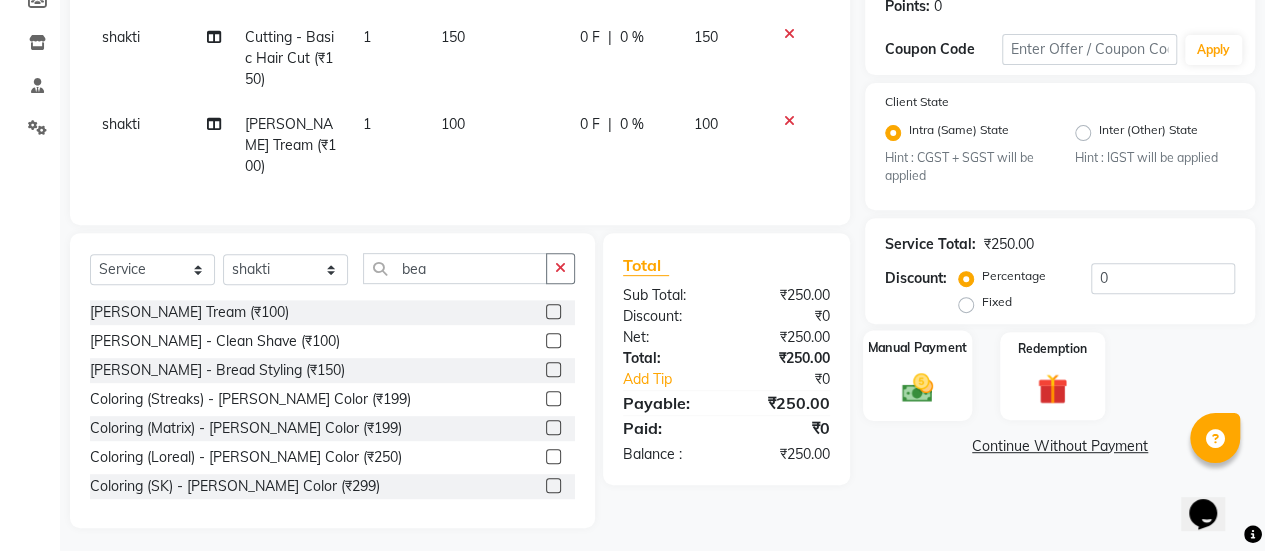 click 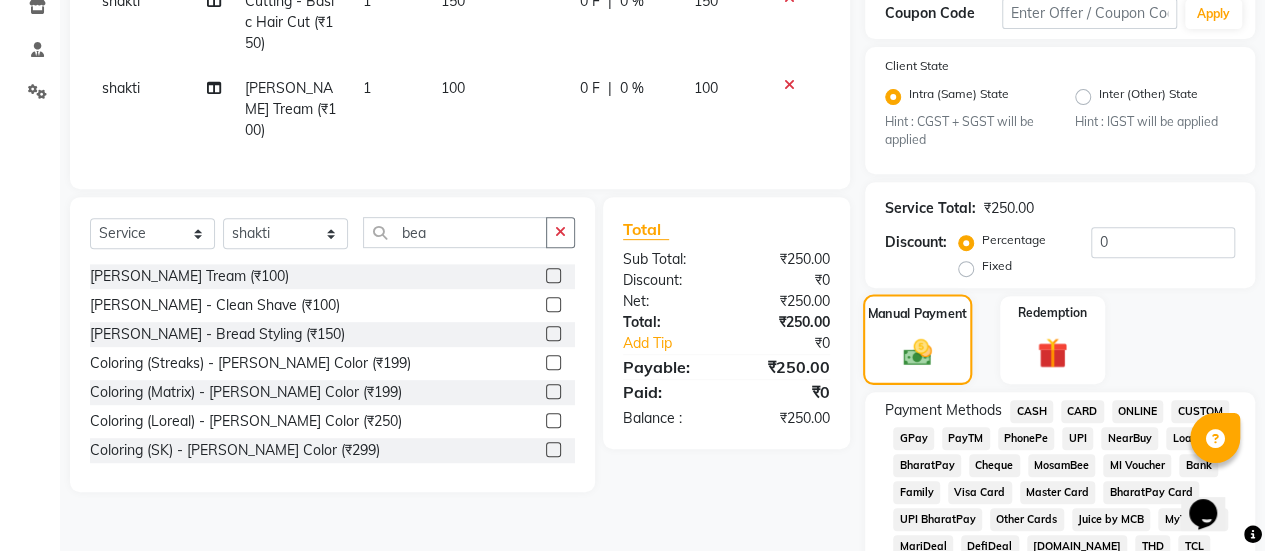scroll, scrollTop: 361, scrollLeft: 0, axis: vertical 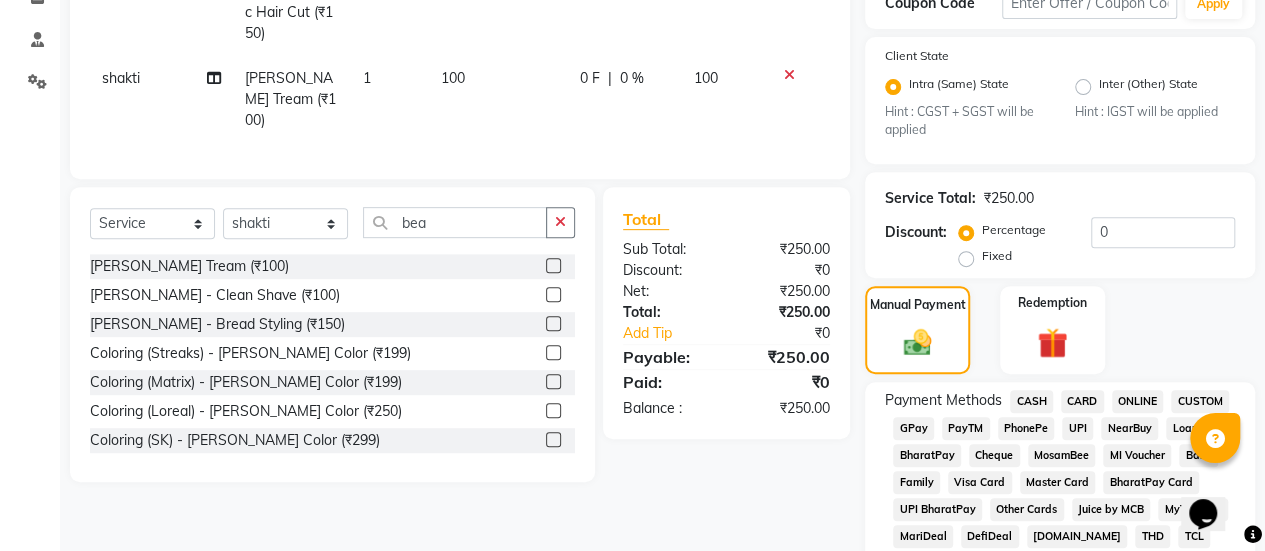 click on "GPay" 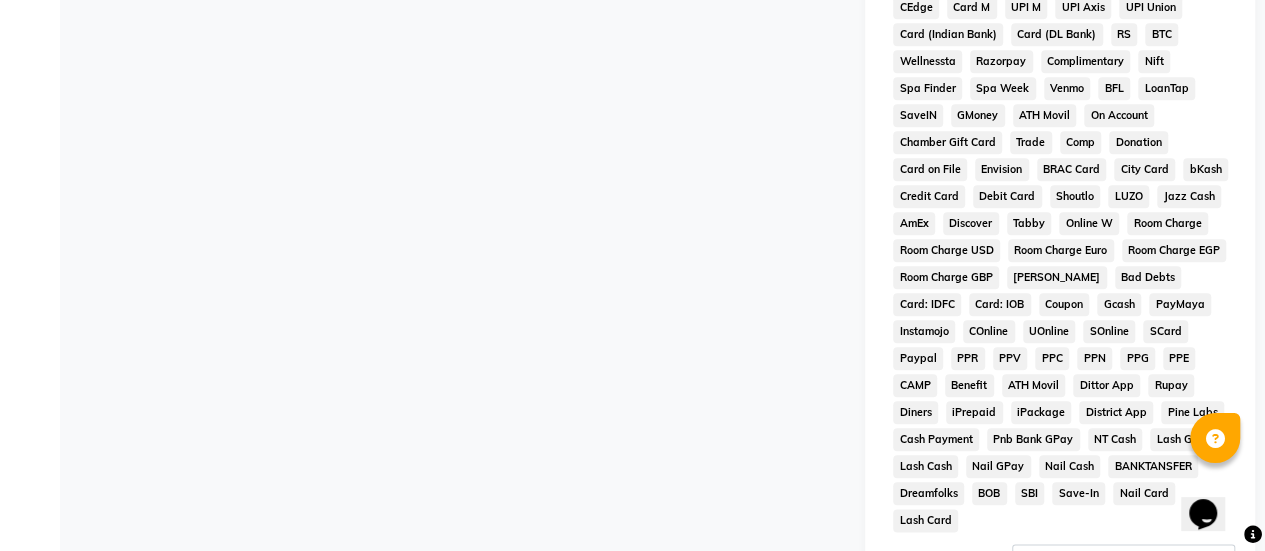 scroll, scrollTop: 1140, scrollLeft: 0, axis: vertical 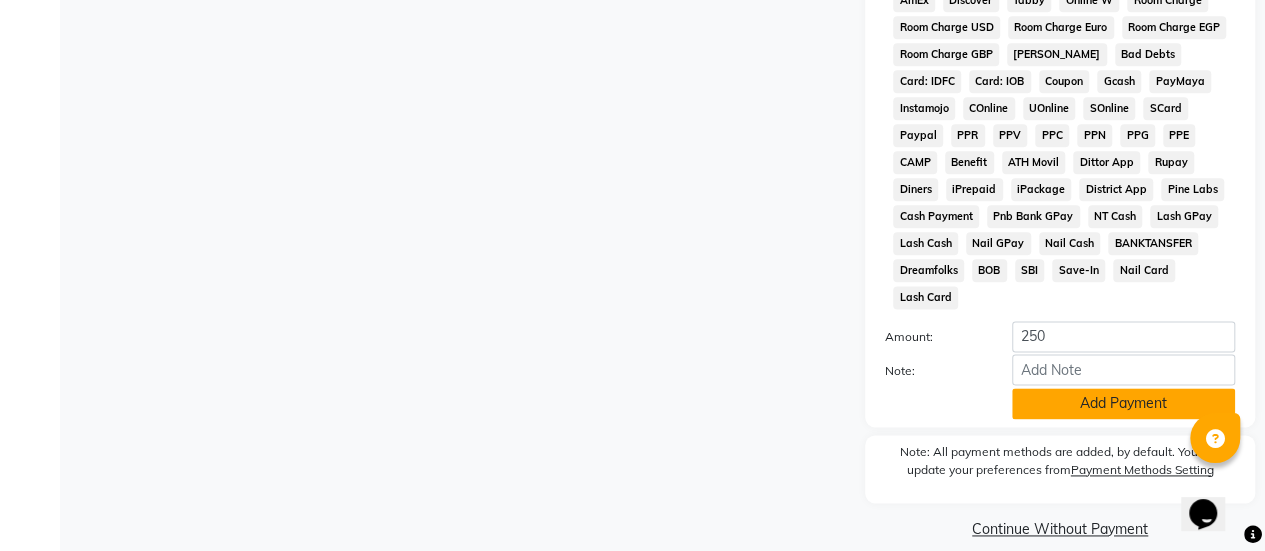 click on "Add Payment" 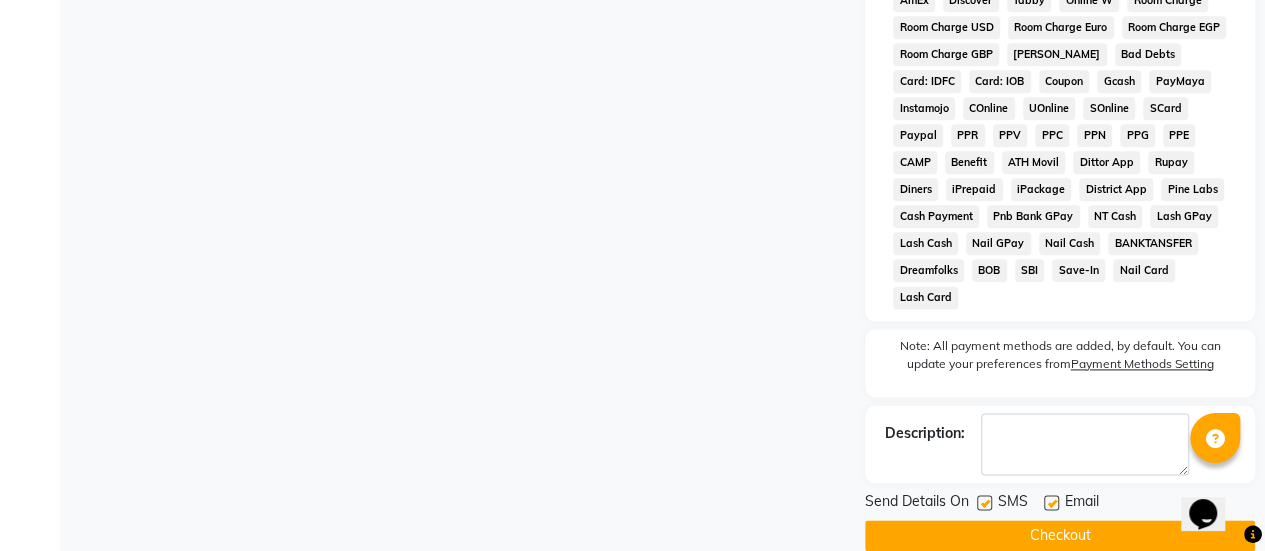 click 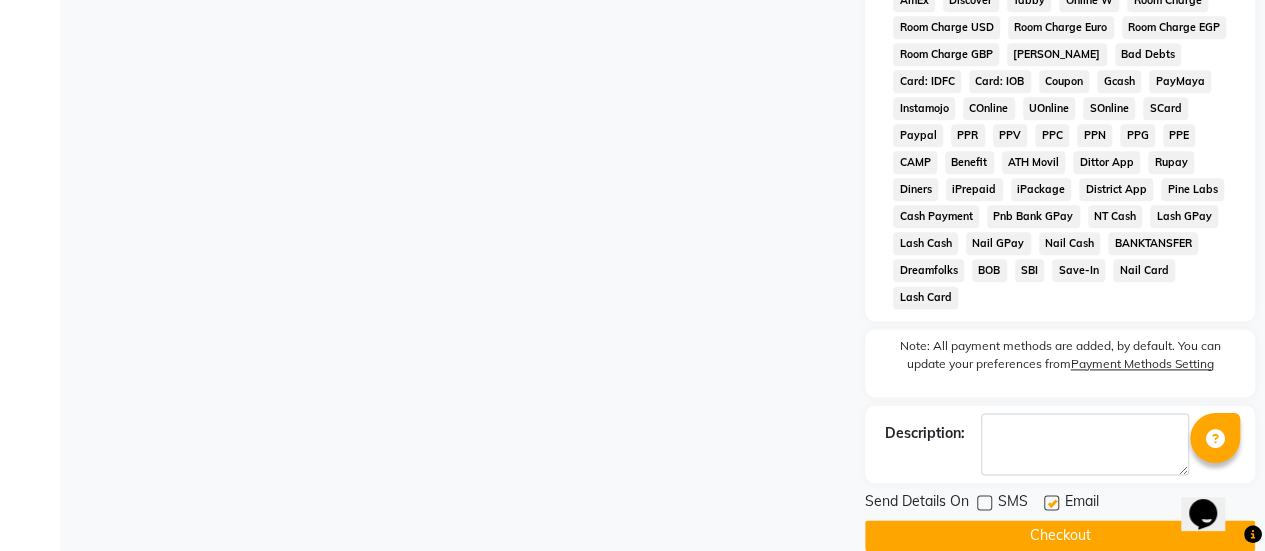 click on "Checkout" 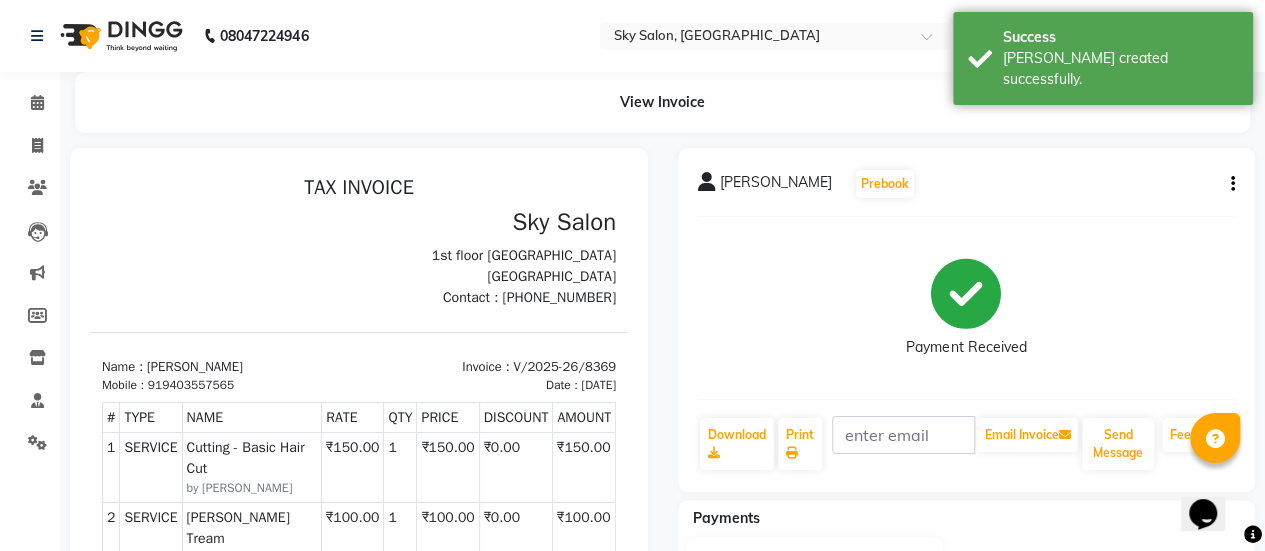 scroll, scrollTop: 0, scrollLeft: 0, axis: both 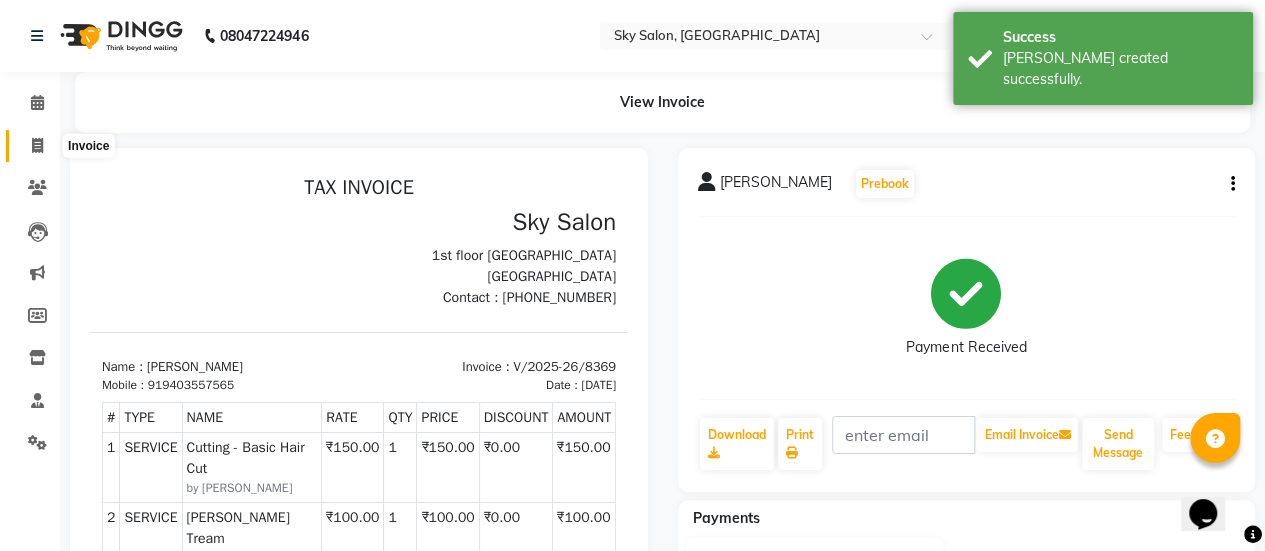 click 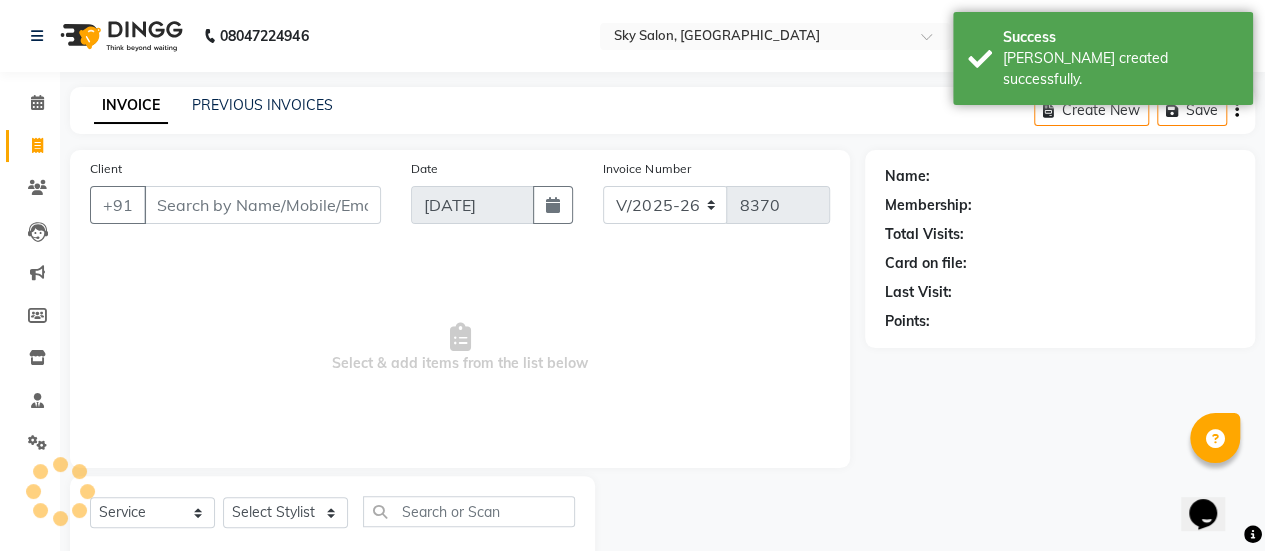 scroll, scrollTop: 49, scrollLeft: 0, axis: vertical 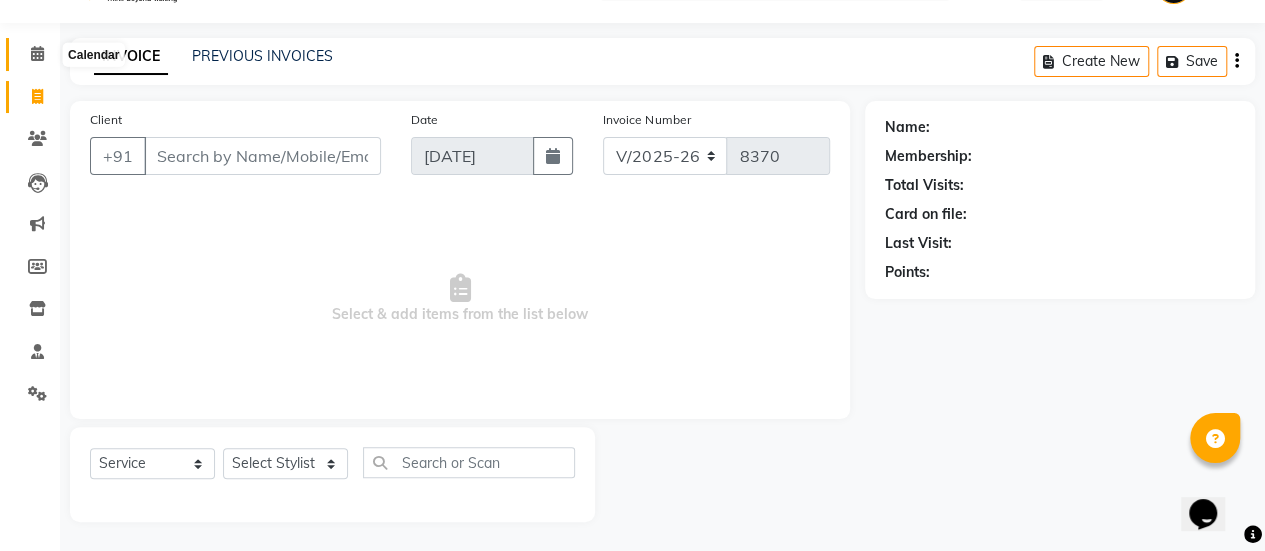 click 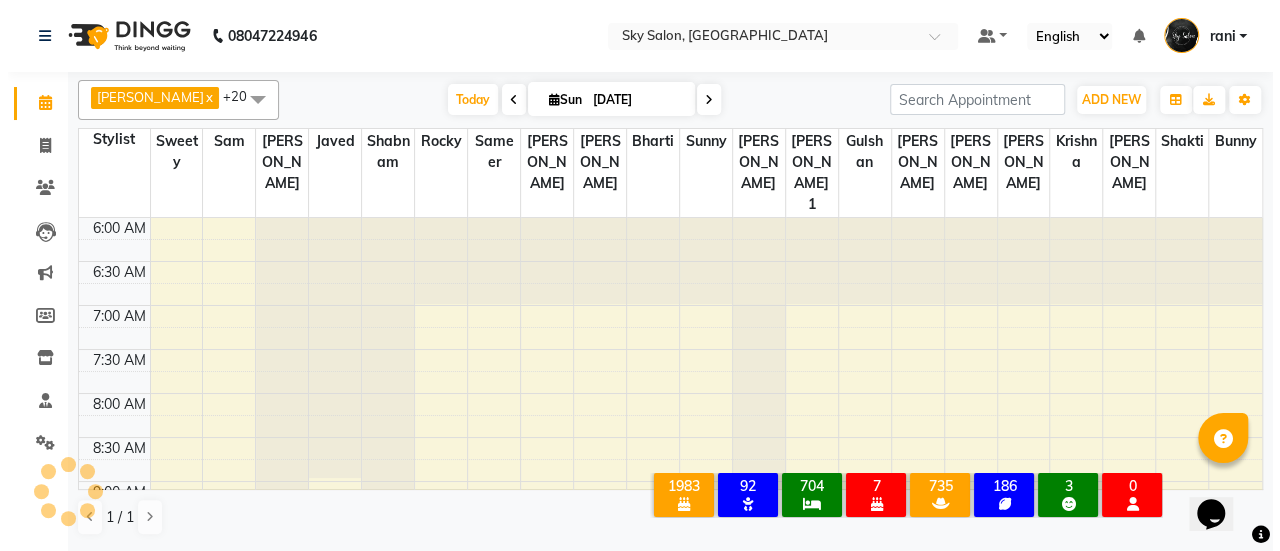 scroll, scrollTop: 0, scrollLeft: 0, axis: both 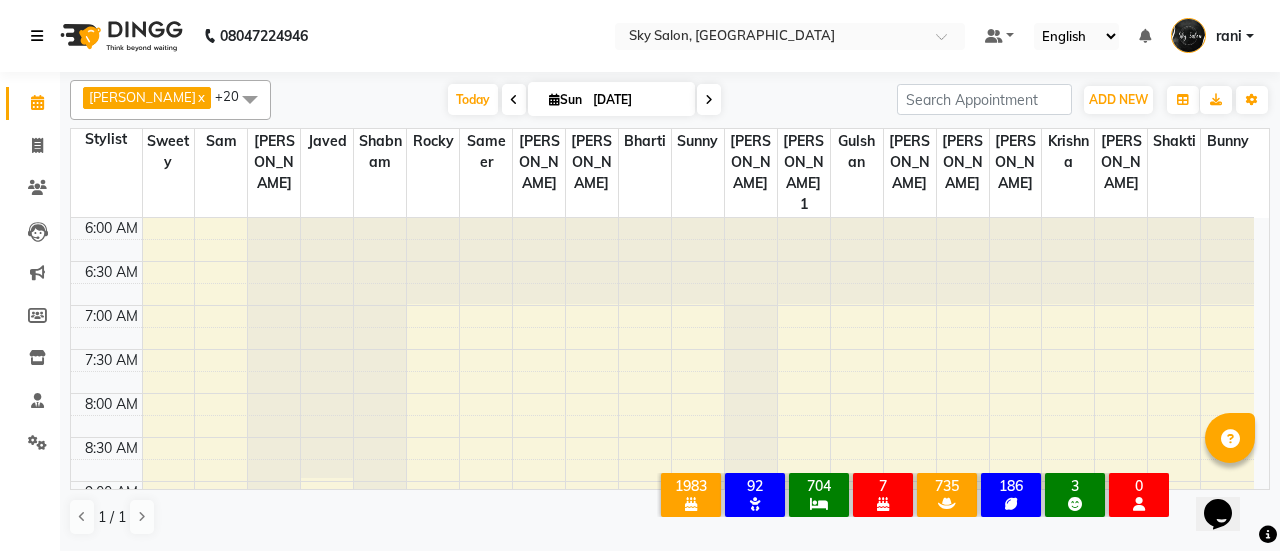 click at bounding box center [41, 36] 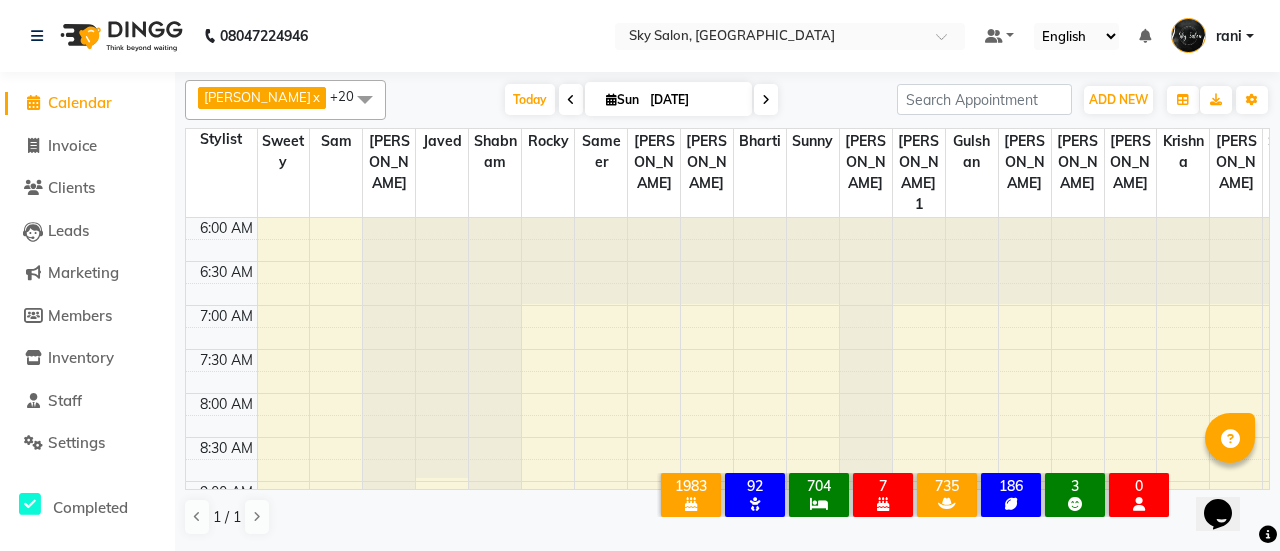 click on "[DATE]" at bounding box center (694, 100) 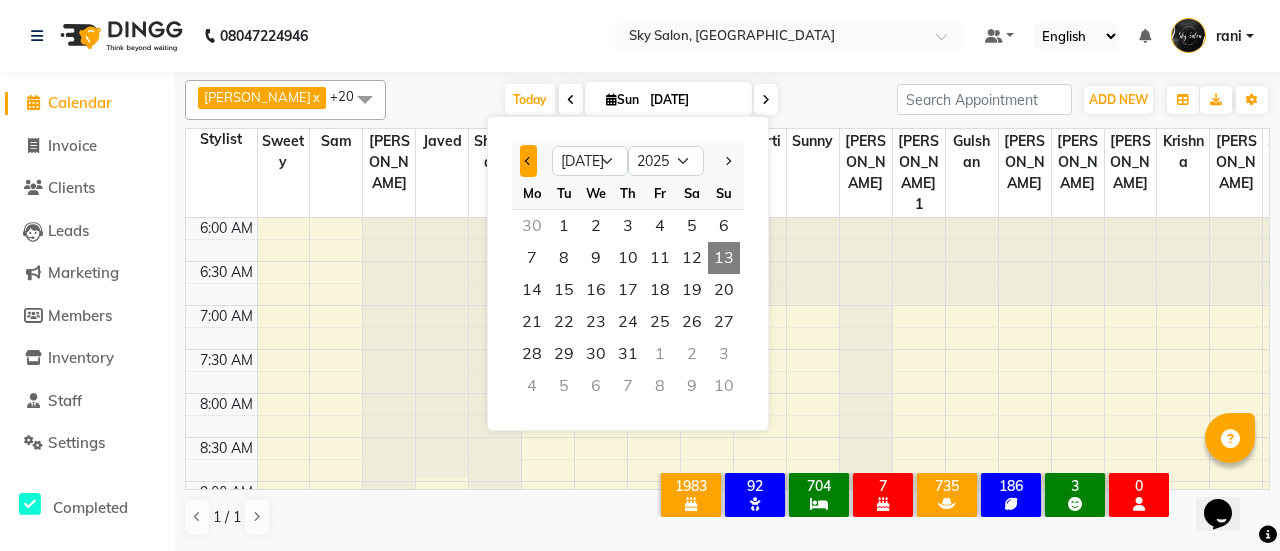 drag, startPoint x: 626, startPoint y: 85, endPoint x: 522, endPoint y: 156, distance: 125.92458 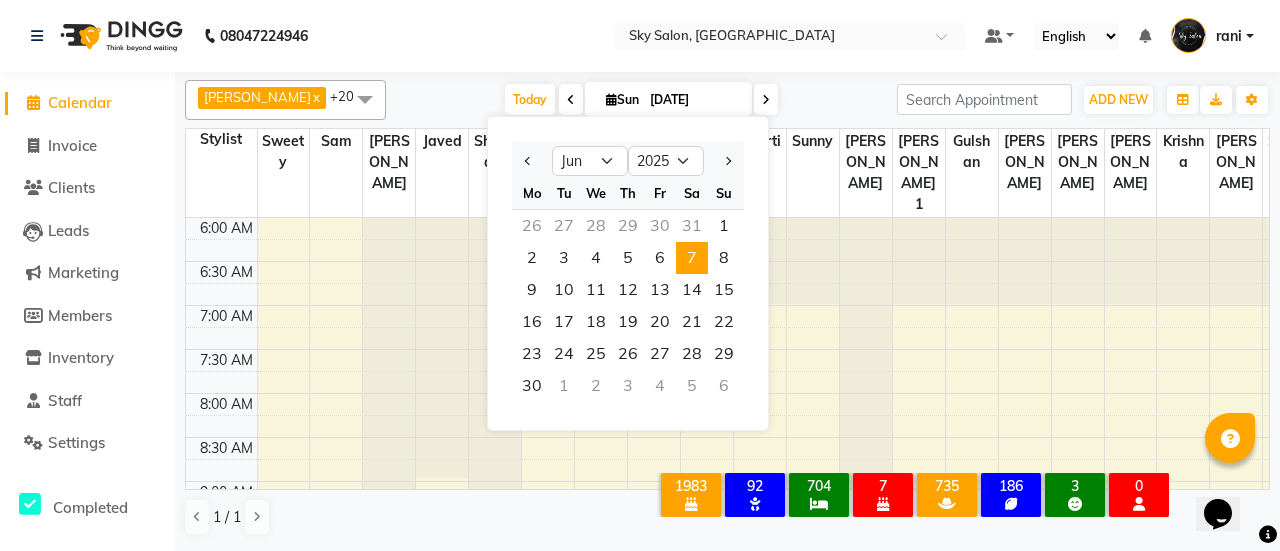 click on "7" at bounding box center (692, 258) 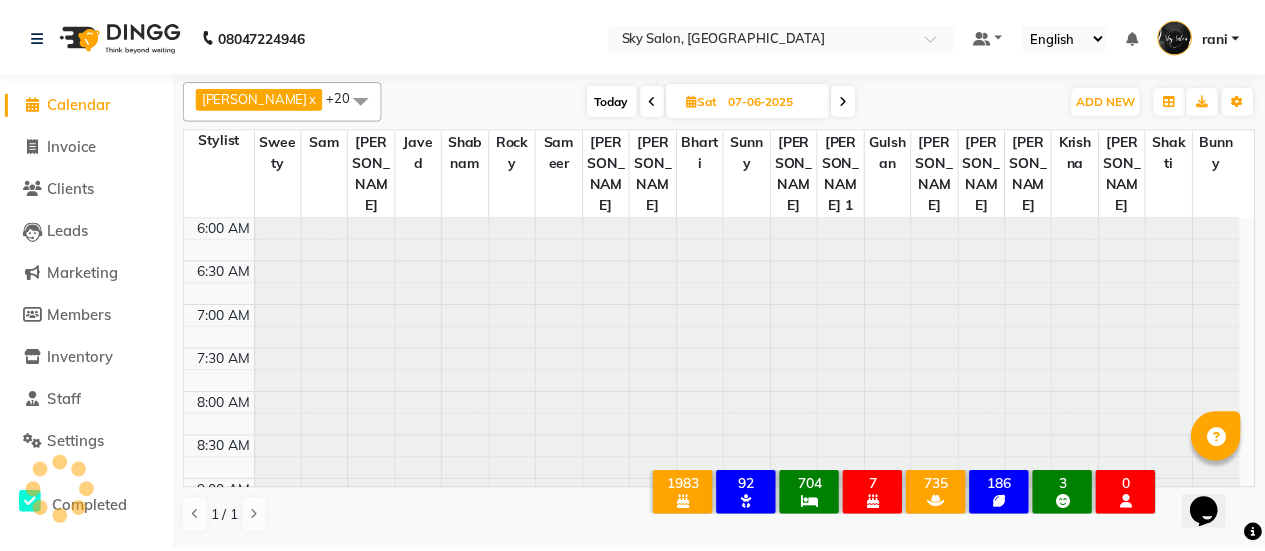 scroll, scrollTop: 348, scrollLeft: 0, axis: vertical 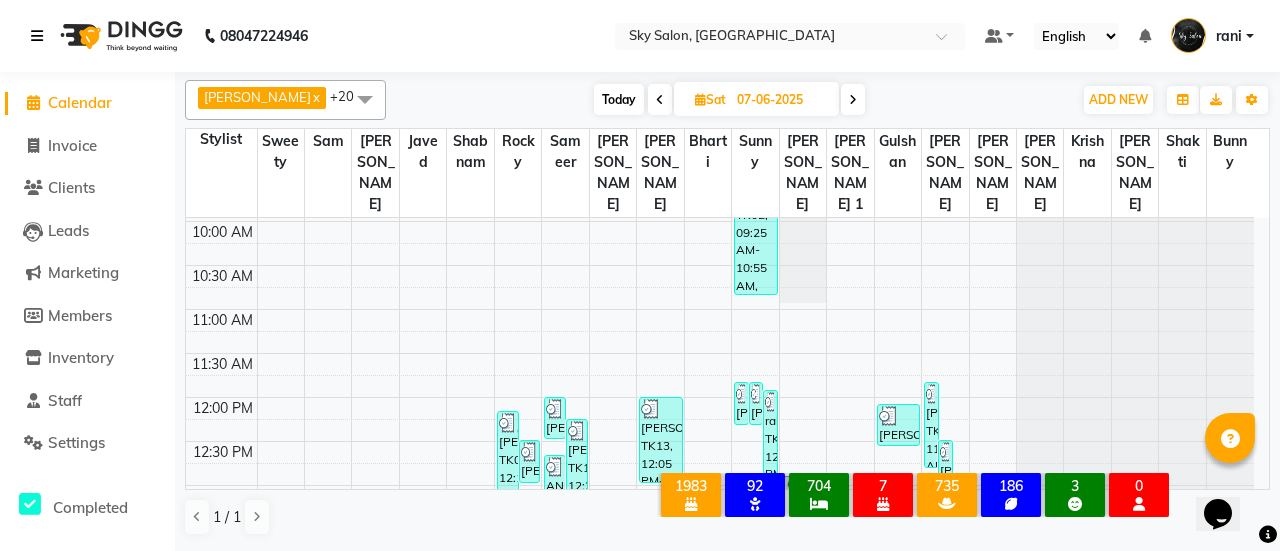 click at bounding box center [37, 36] 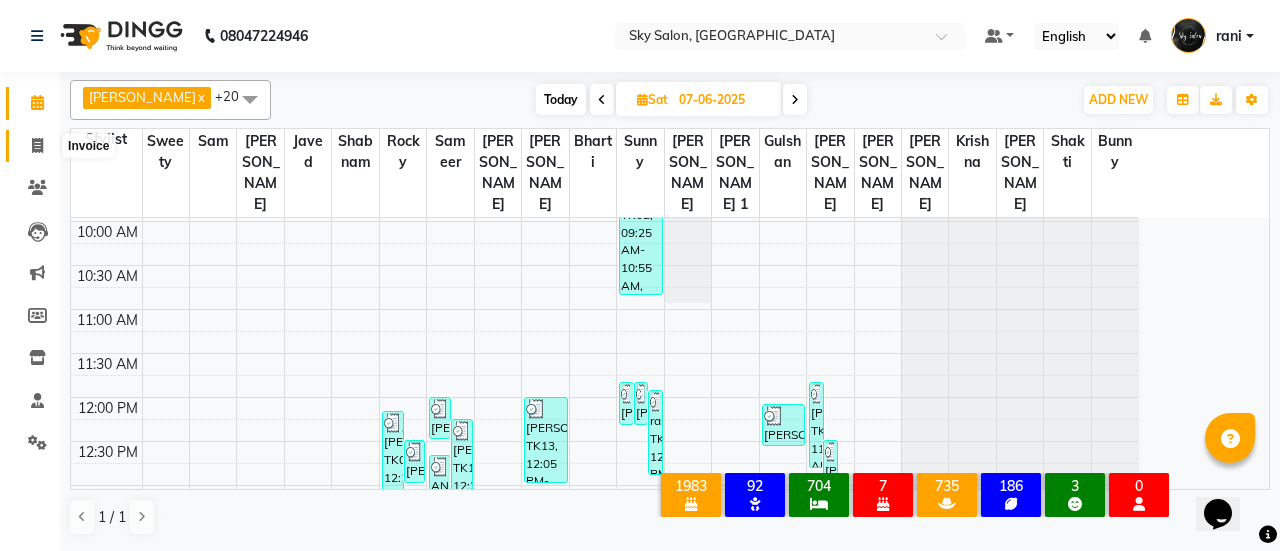 click 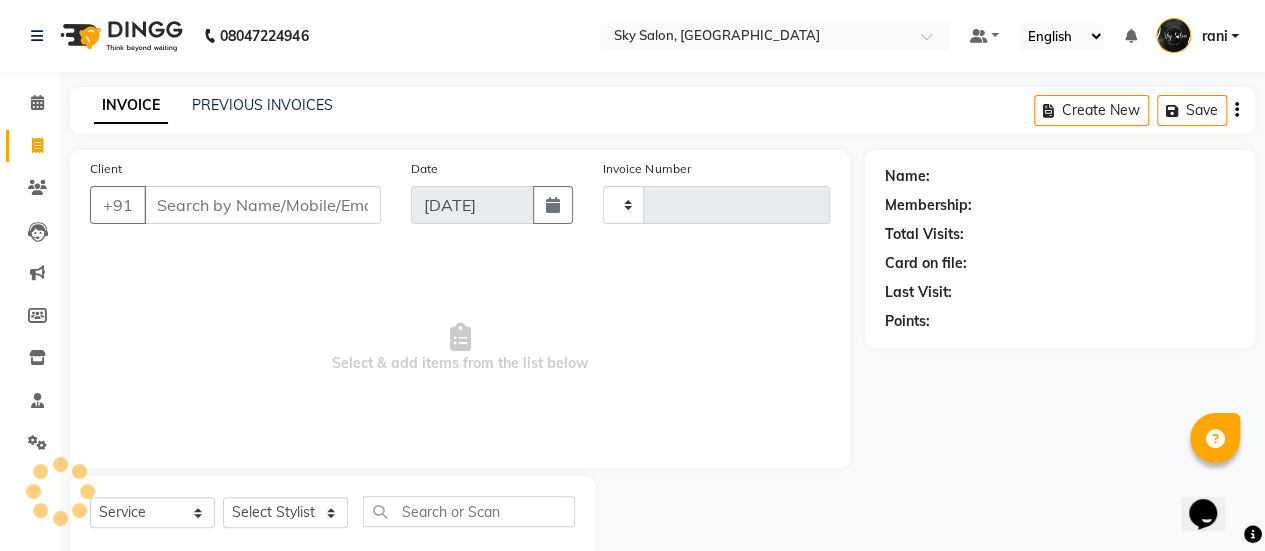 type on "8370" 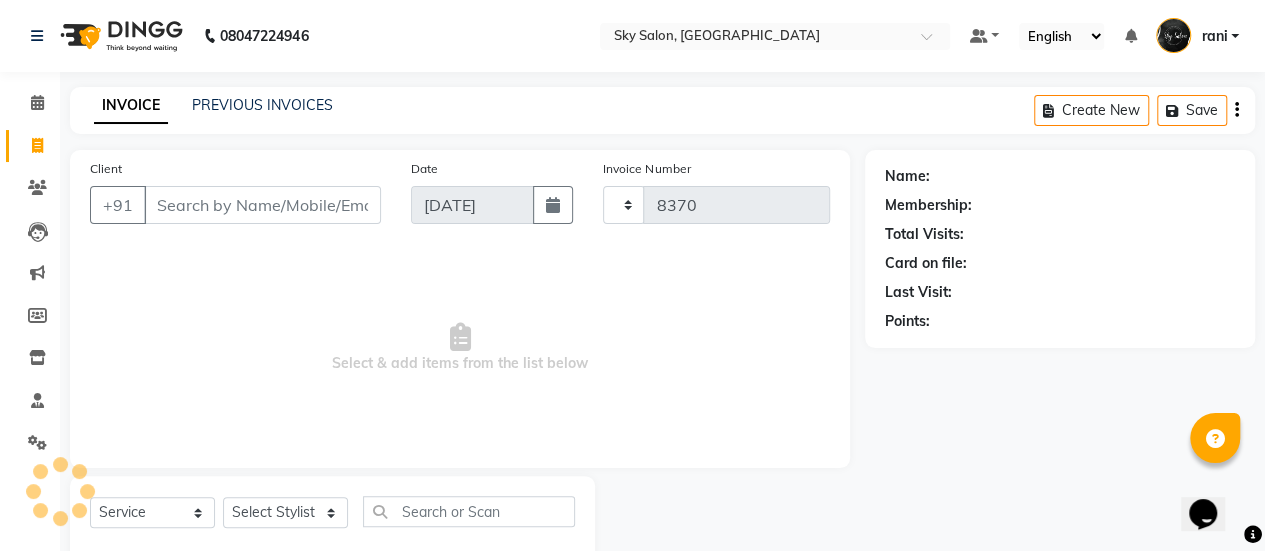 select on "3537" 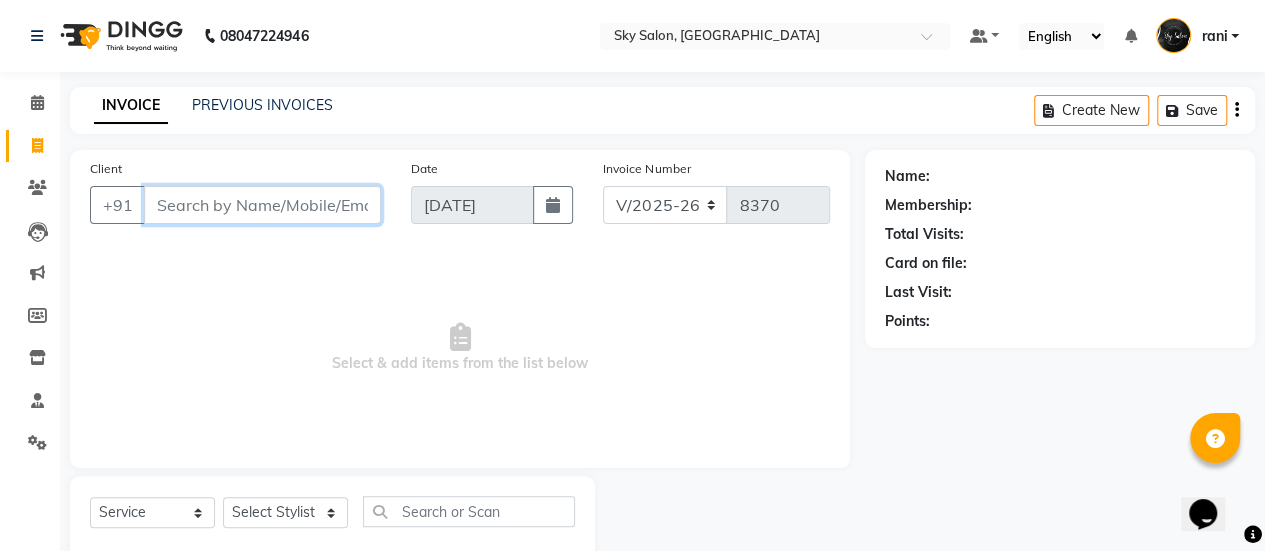 click on "Client" at bounding box center [262, 205] 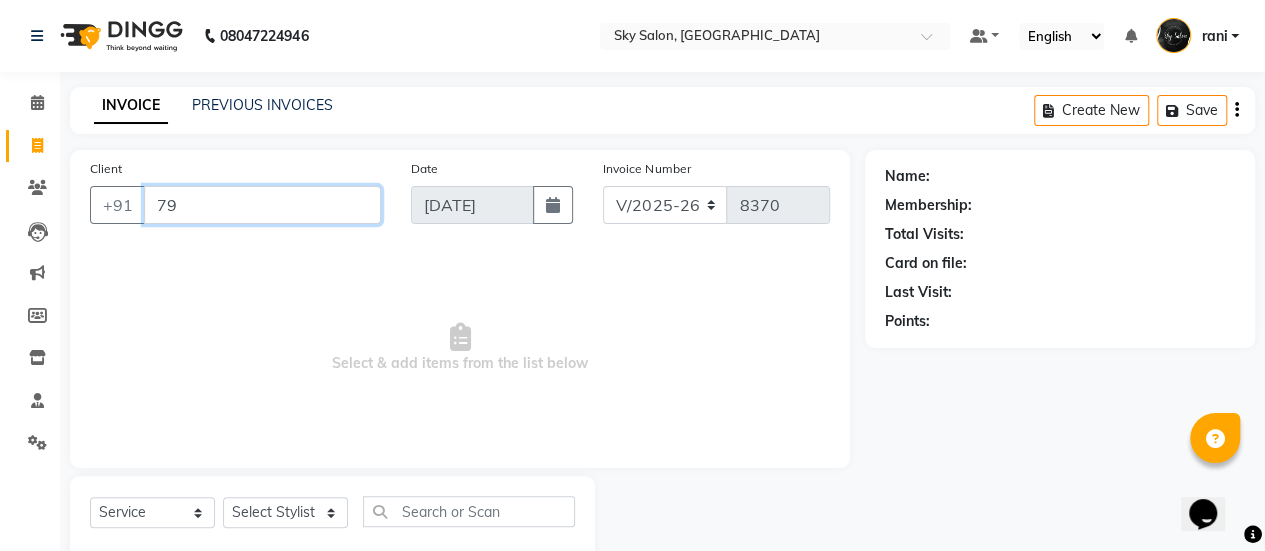 type on "7" 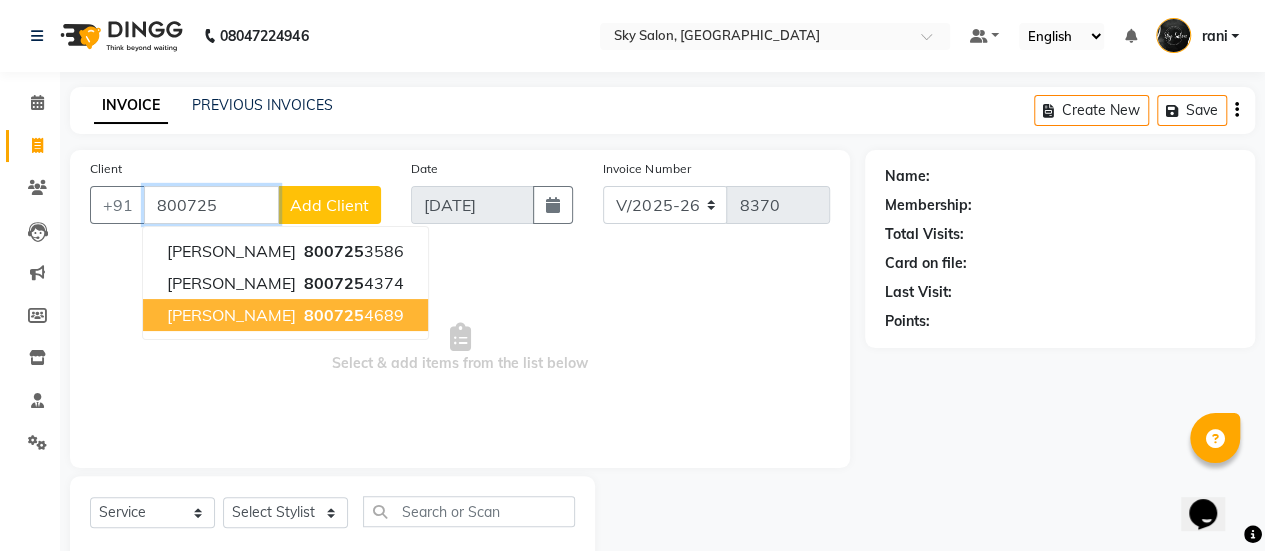 click on "800725" at bounding box center (334, 315) 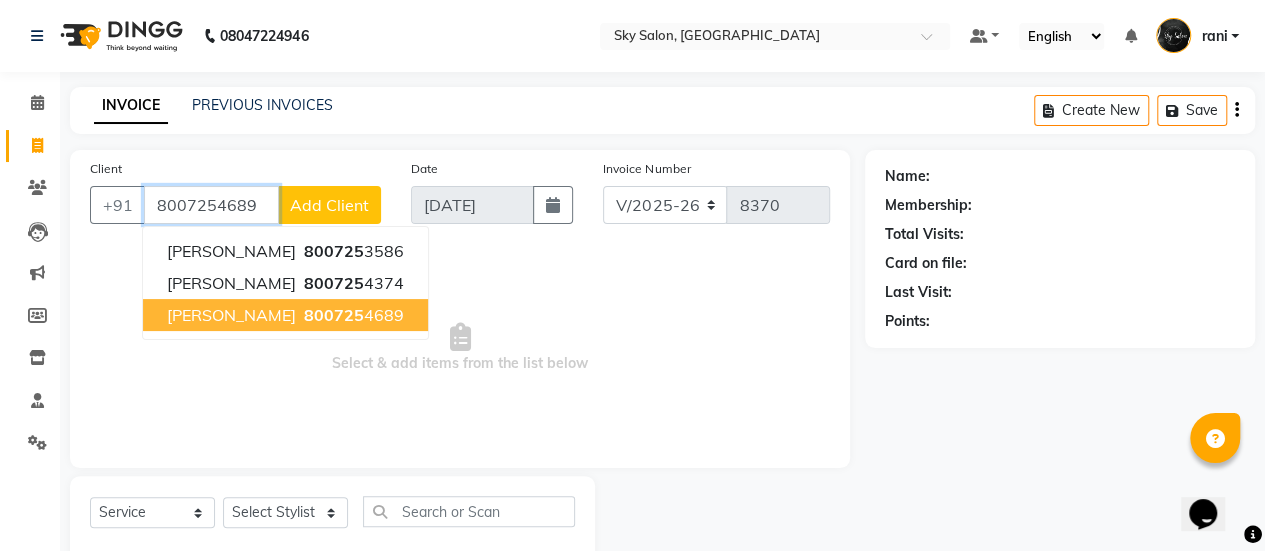 type on "8007254689" 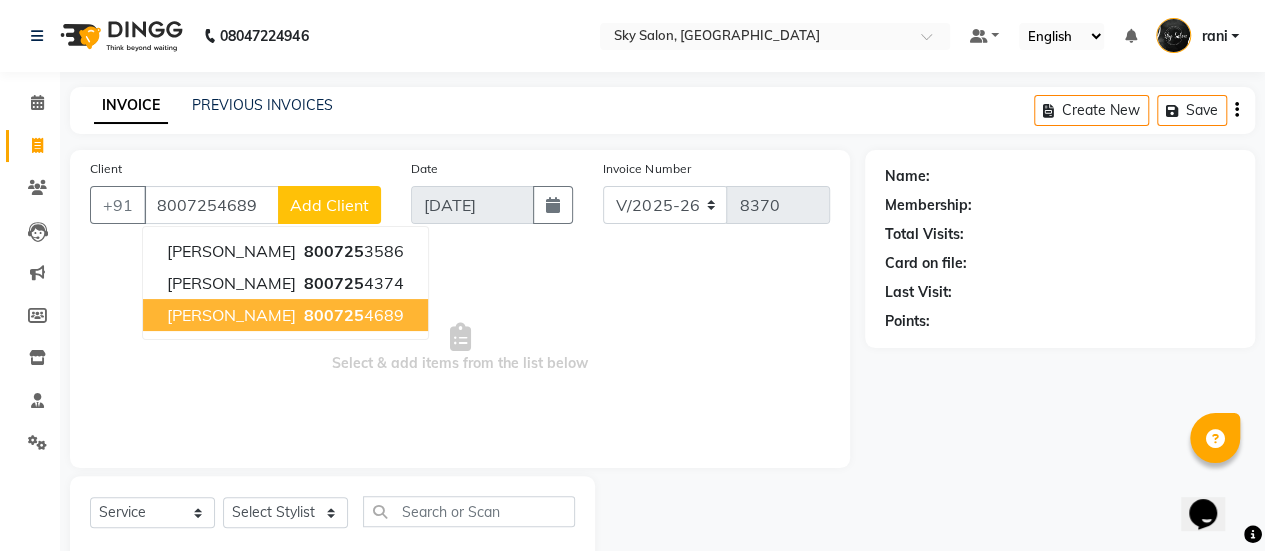 select on "1: Object" 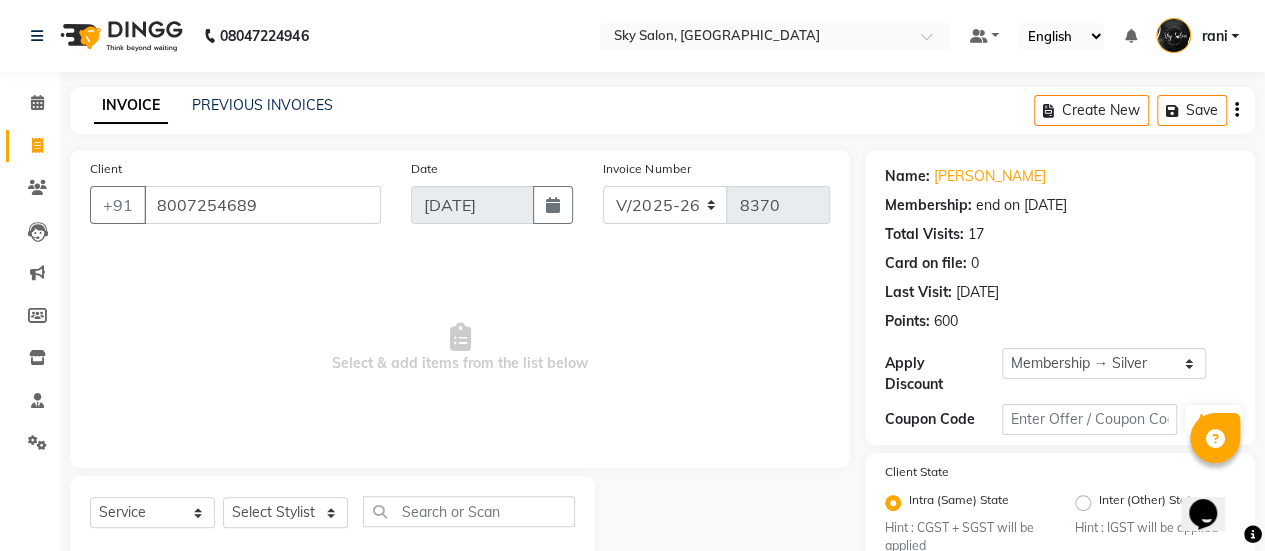 scroll, scrollTop: 58, scrollLeft: 0, axis: vertical 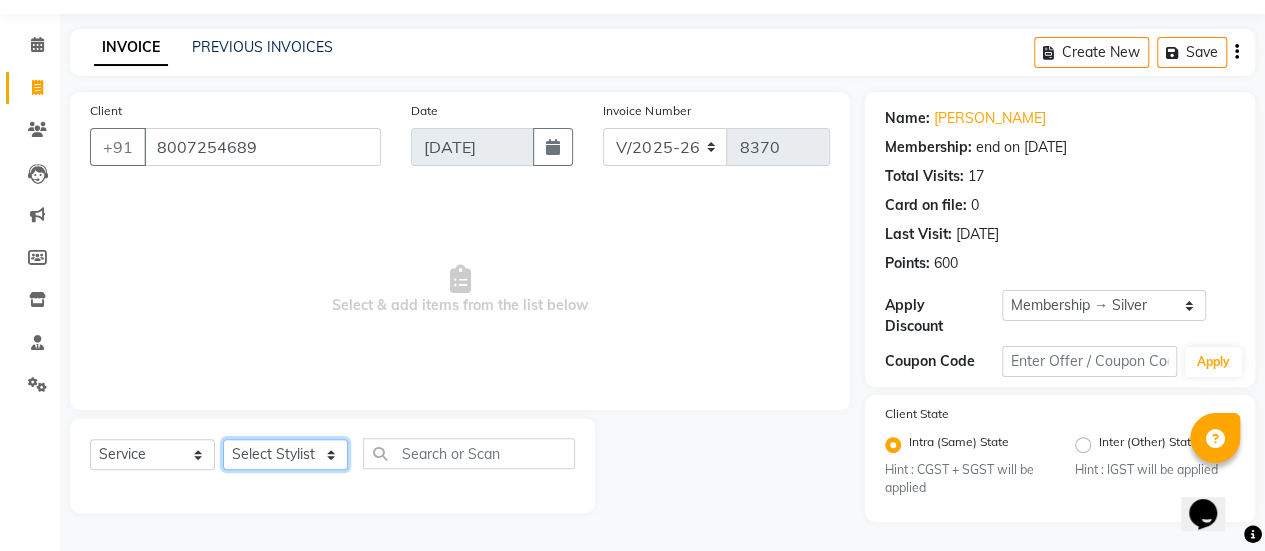 click on "Select Stylist afreen [PERSON_NAME] saha [PERSON_NAME] [PERSON_NAME] [PERSON_NAME] bharti Bunny Danish [PERSON_NAME] 1 [PERSON_NAME] [PERSON_NAME] gaurav Gulshan [PERSON_NAME] [PERSON_NAME] krishna [PERSON_NAME] [PERSON_NAME] rani [PERSON_NAME] [PERSON_NAME] sachin [PERSON_NAME] [PERSON_NAME] sameer 2 [PERSON_NAME] [PERSON_NAME] [PERSON_NAME]" 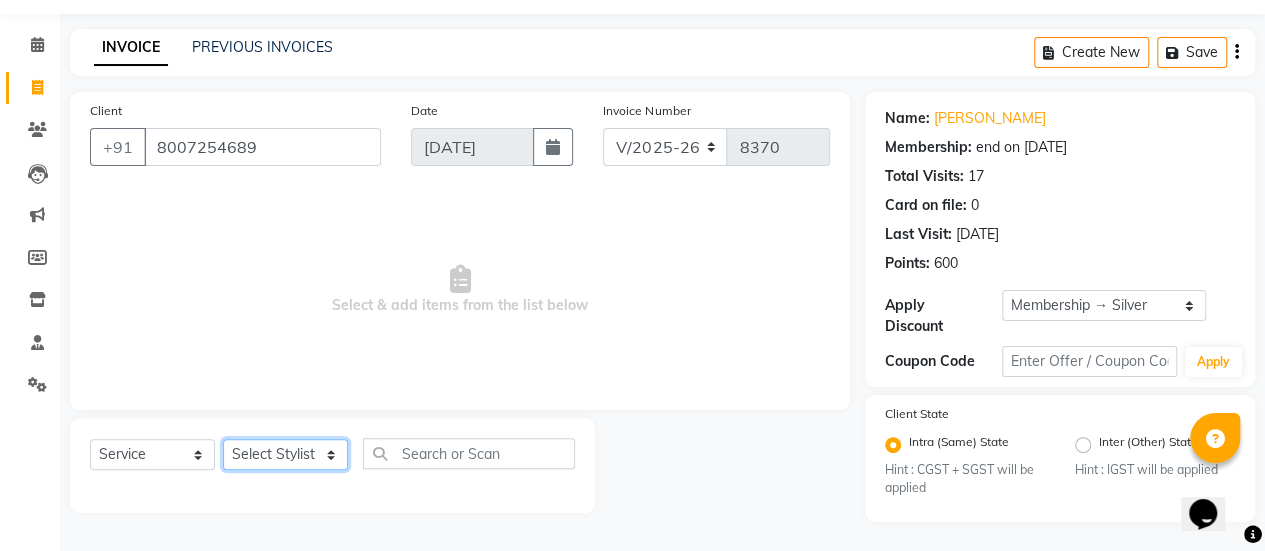 select on "43486" 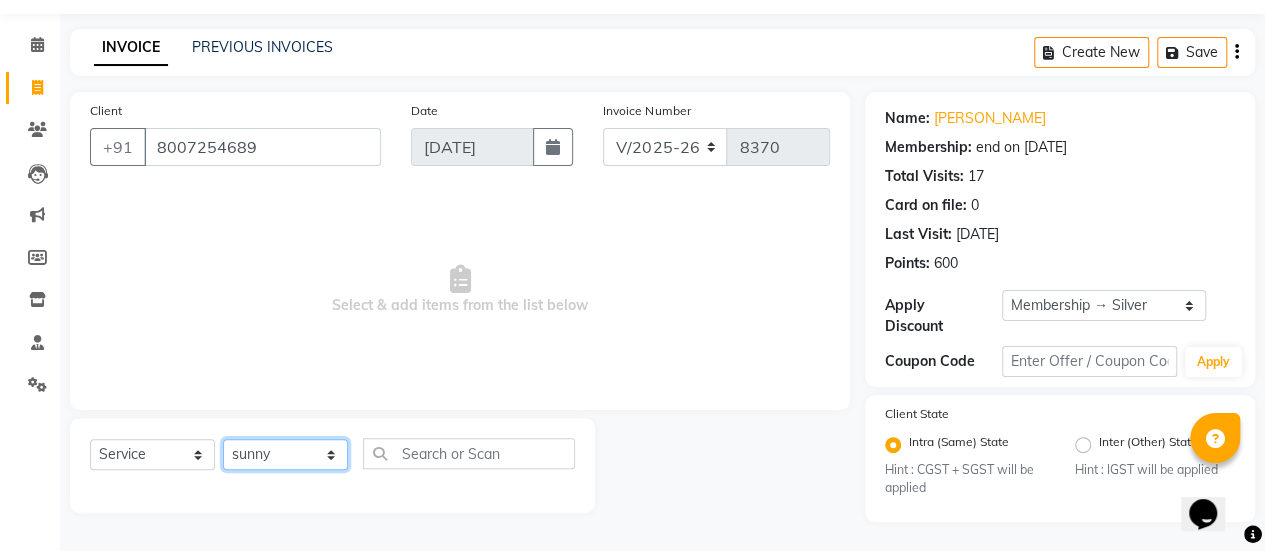 click on "Select Stylist afreen [PERSON_NAME] saha [PERSON_NAME] [PERSON_NAME] [PERSON_NAME] bharti Bunny Danish [PERSON_NAME] 1 [PERSON_NAME] [PERSON_NAME] gaurav Gulshan [PERSON_NAME] [PERSON_NAME] krishna [PERSON_NAME] [PERSON_NAME] rani [PERSON_NAME] [PERSON_NAME] sachin [PERSON_NAME] [PERSON_NAME] sameer 2 [PERSON_NAME] [PERSON_NAME] [PERSON_NAME]" 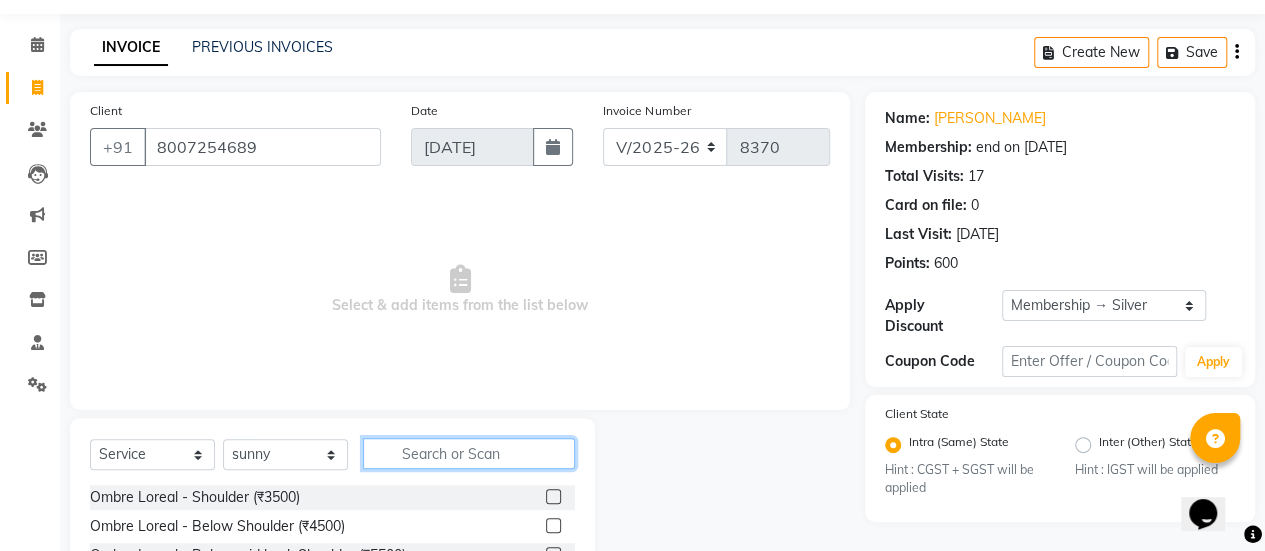 click 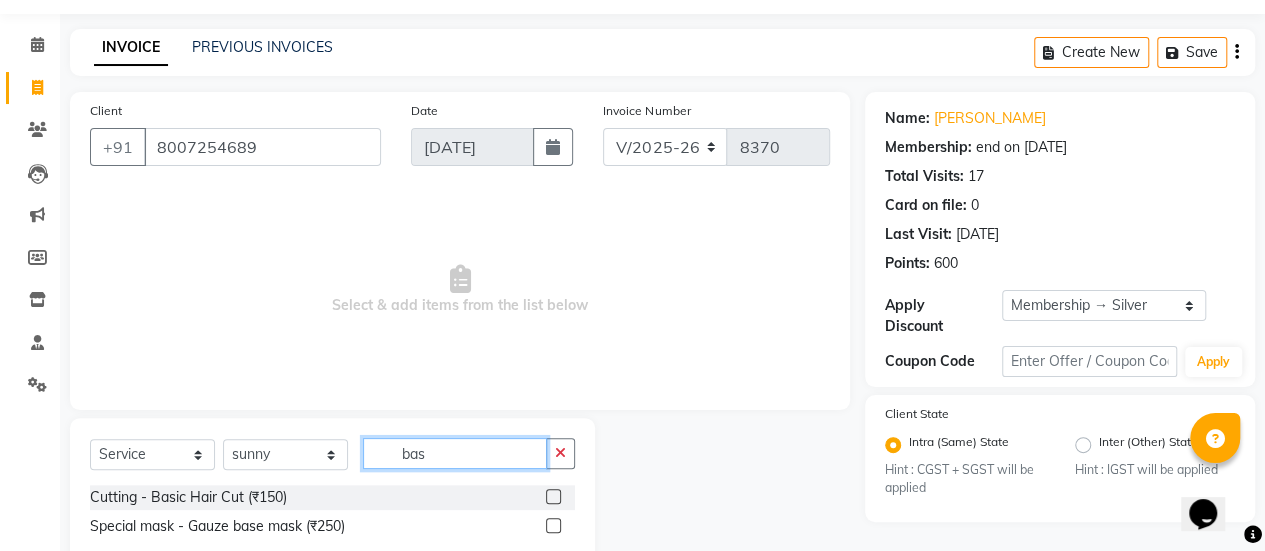 type on "bas" 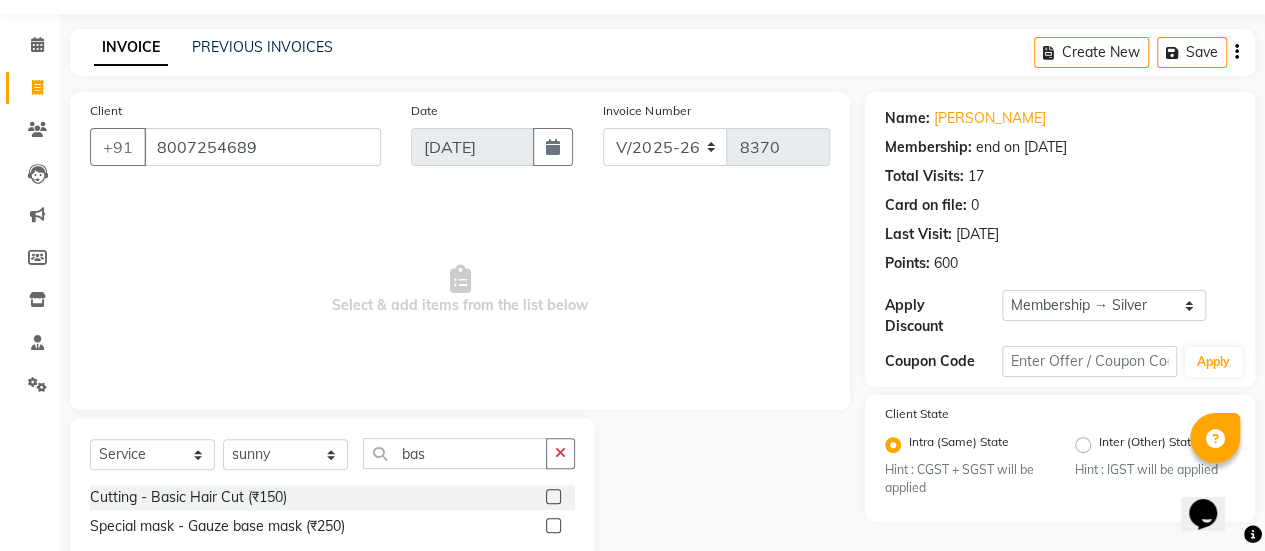 click 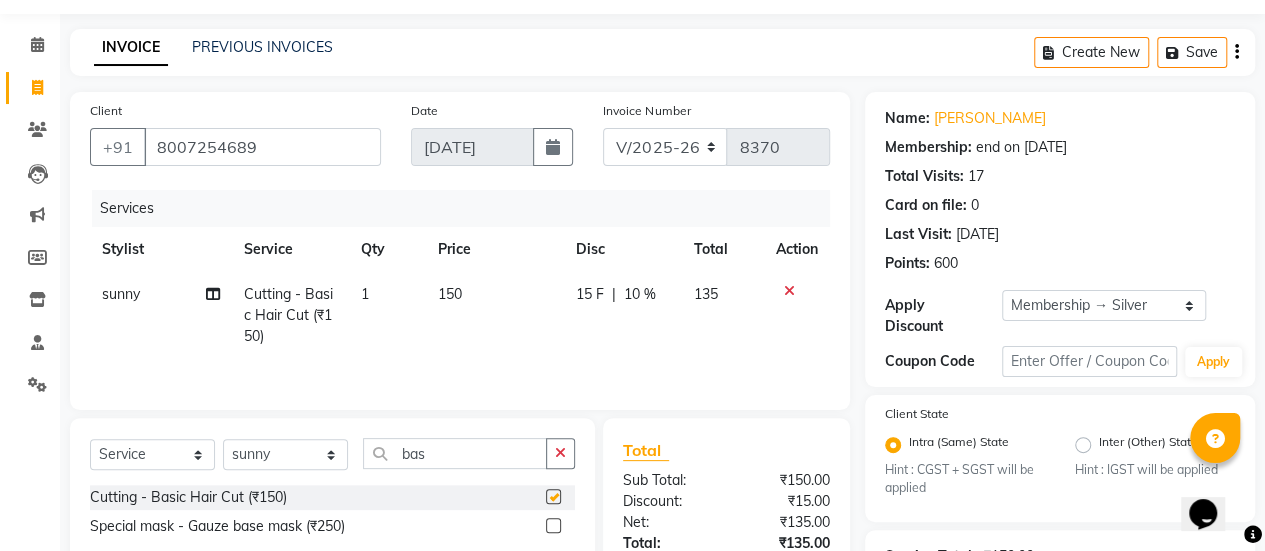 click 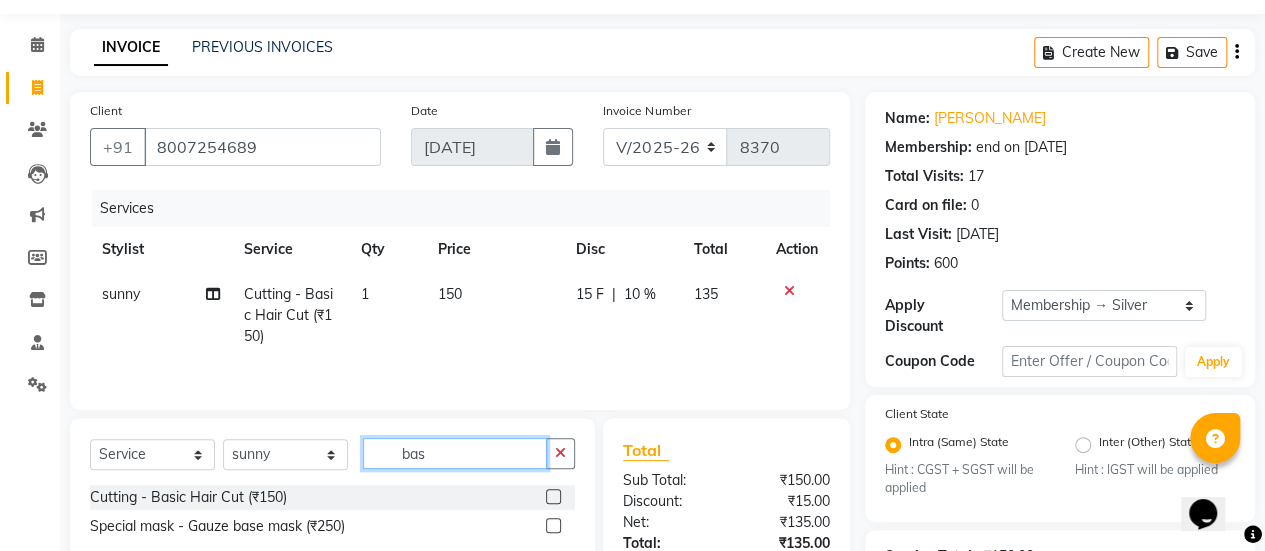 click on "bas" 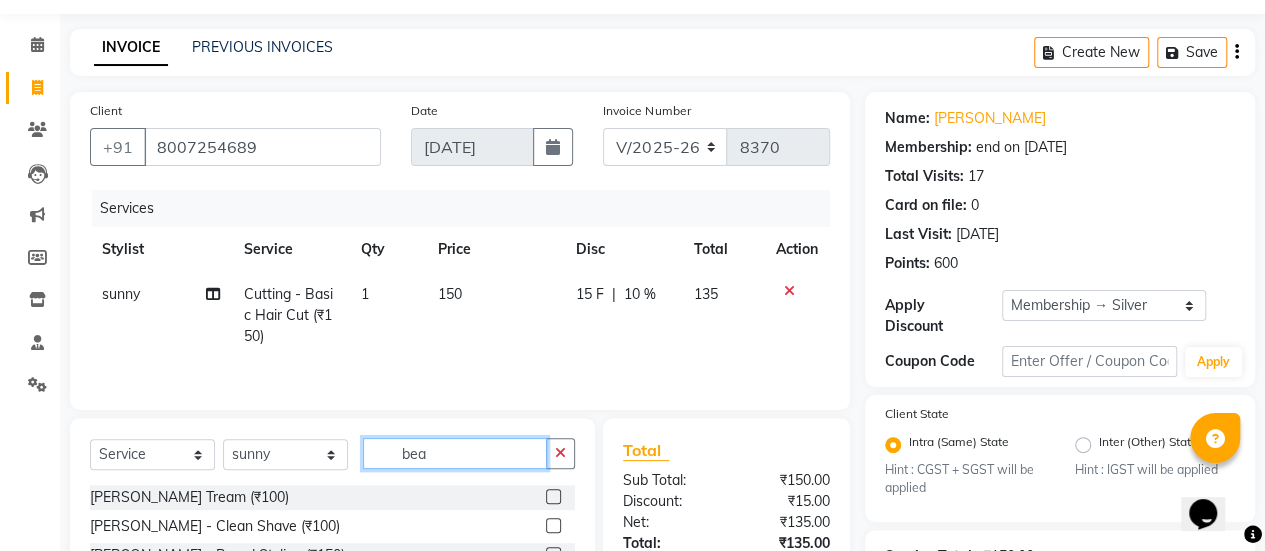 type on "bea" 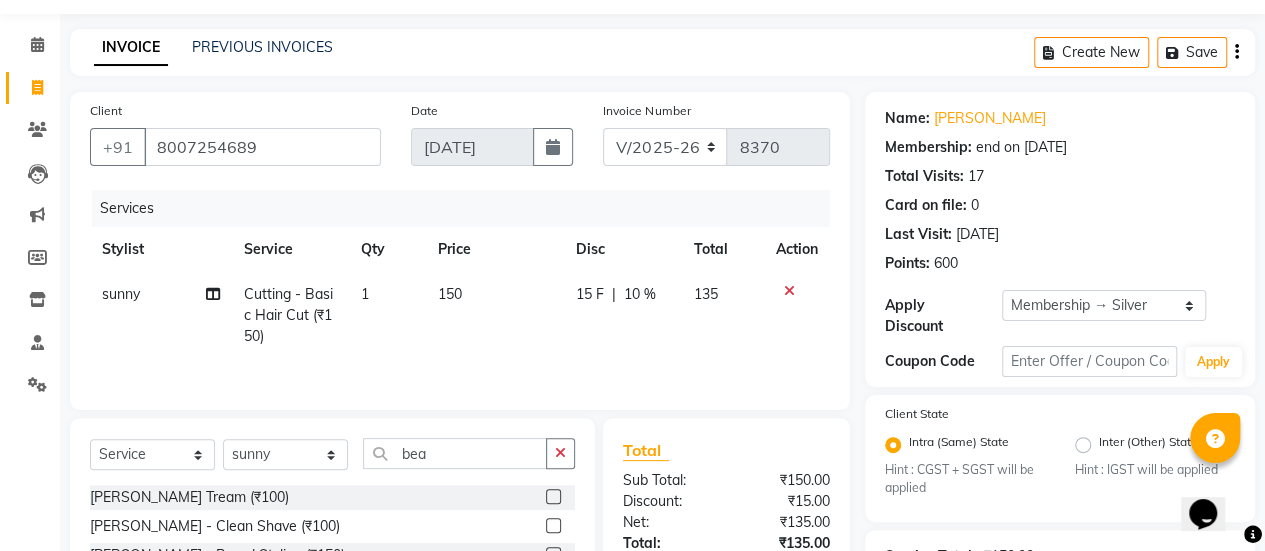 click 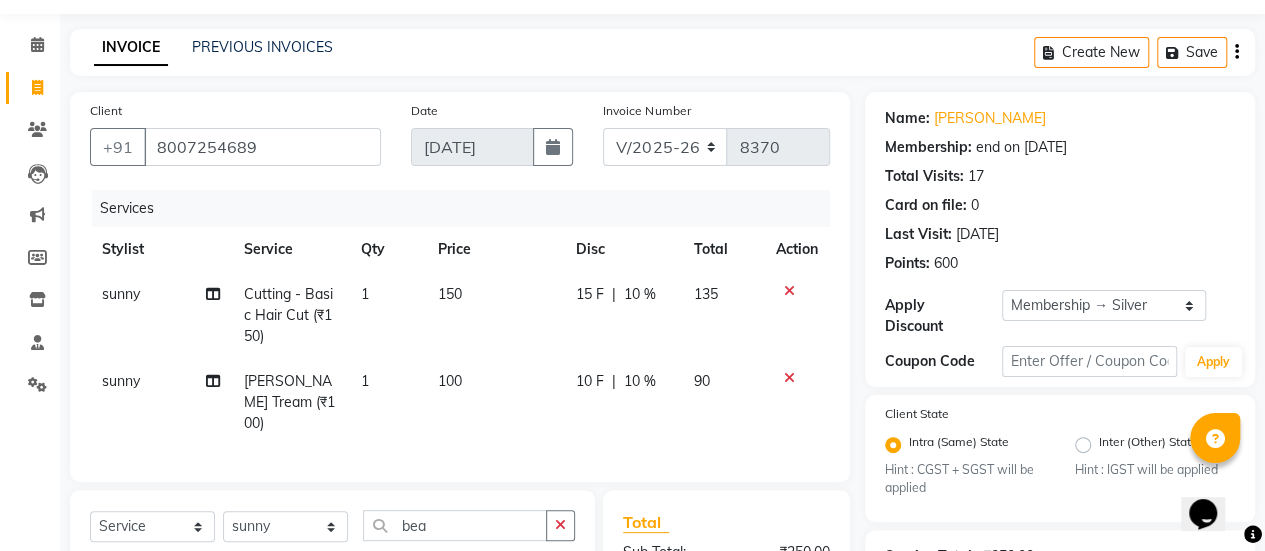 checkbox on "false" 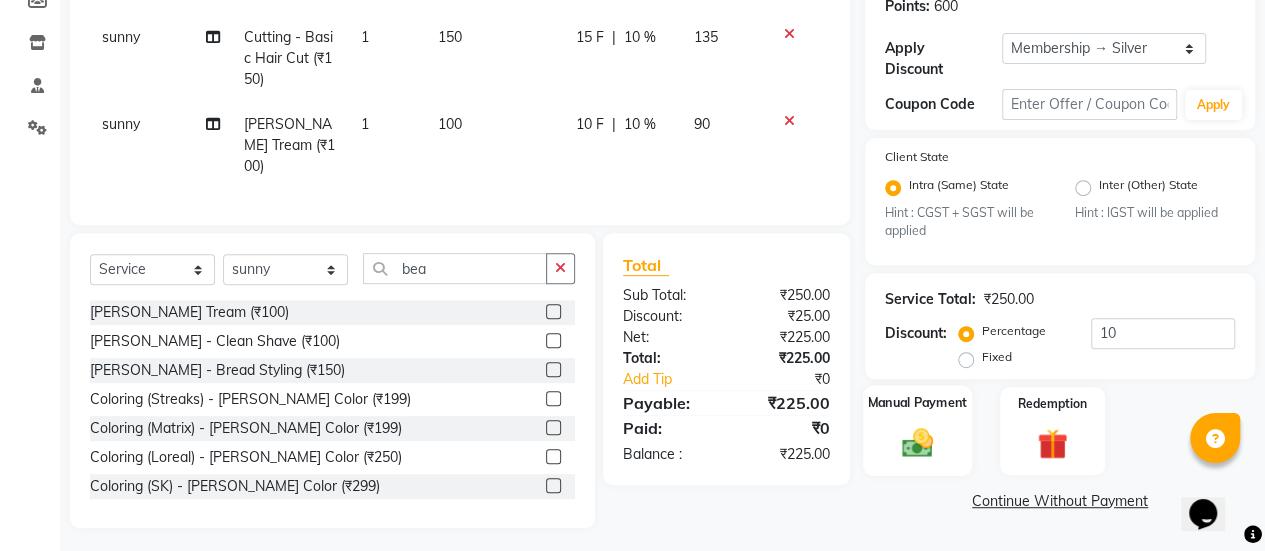 click 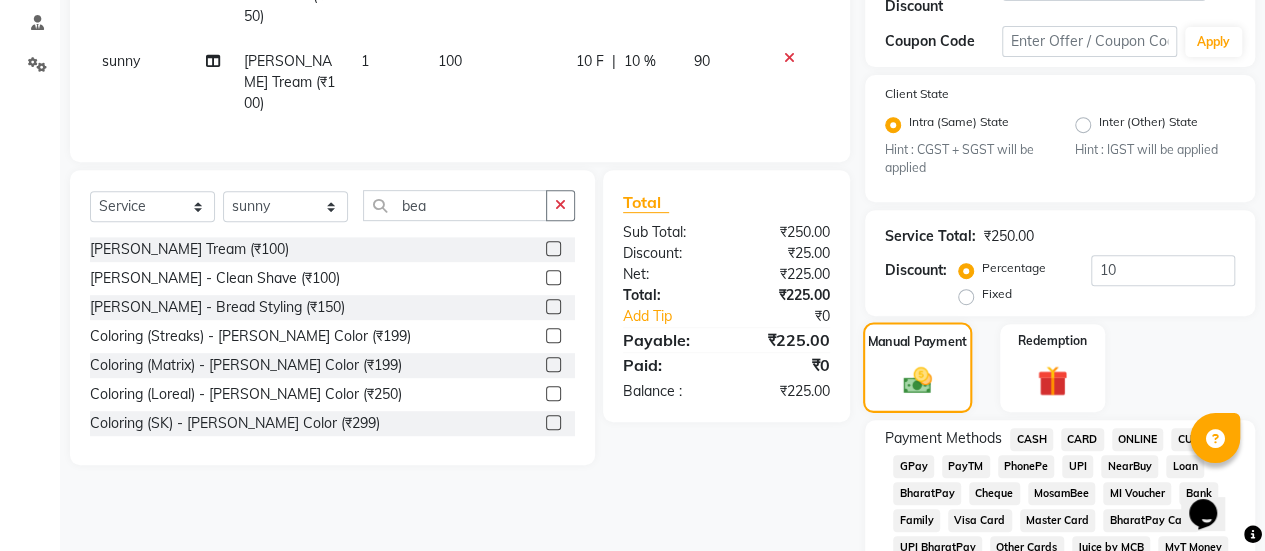 scroll, scrollTop: 385, scrollLeft: 0, axis: vertical 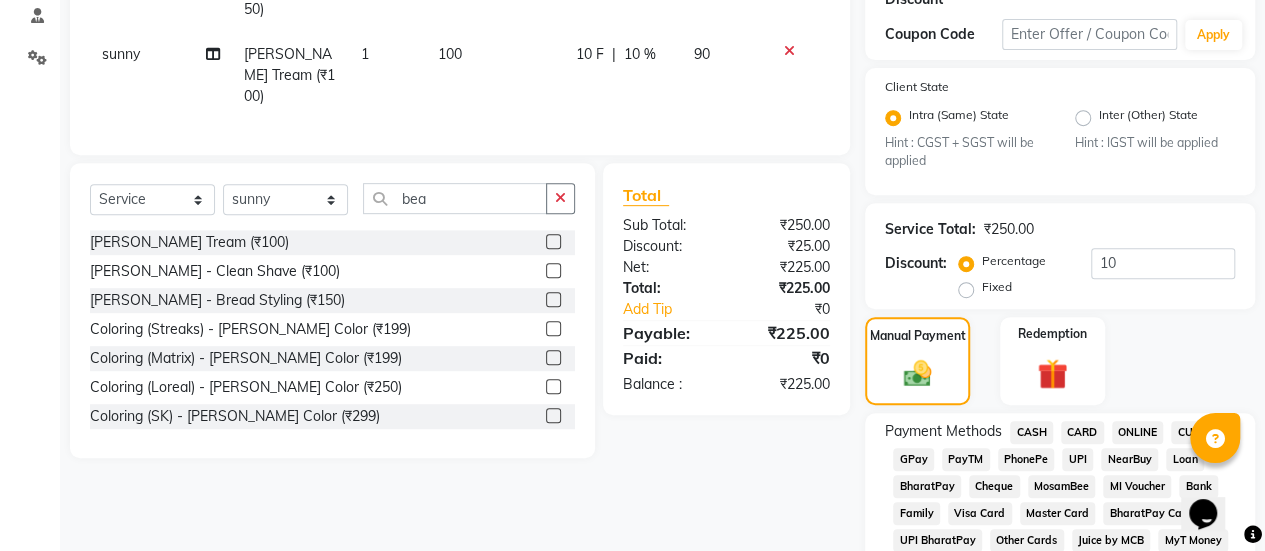 click on "GPay" 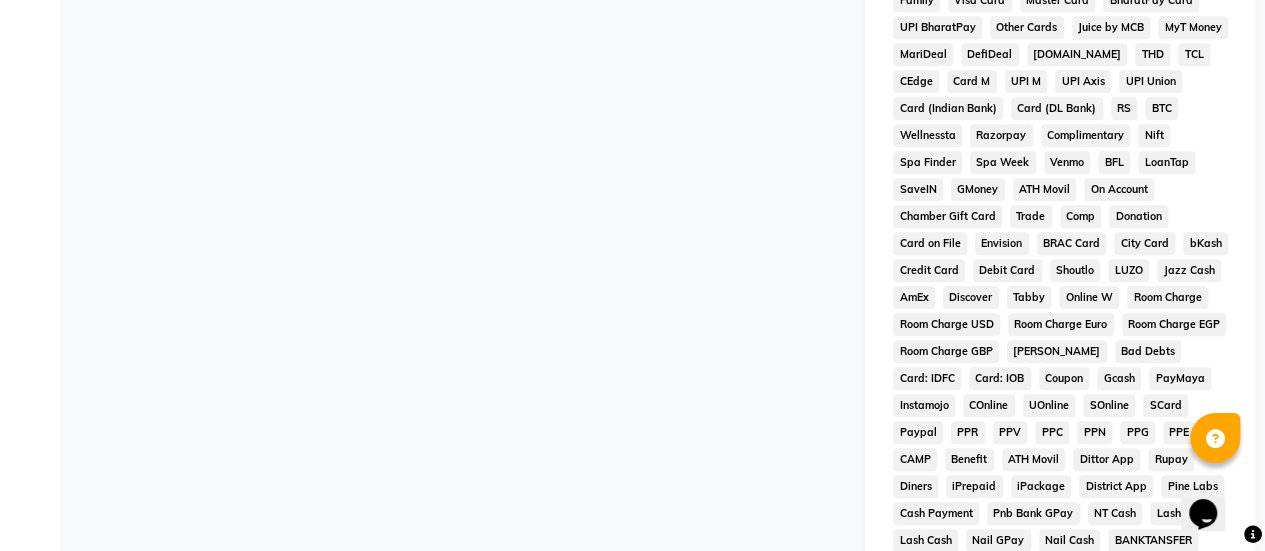 scroll, scrollTop: 1196, scrollLeft: 0, axis: vertical 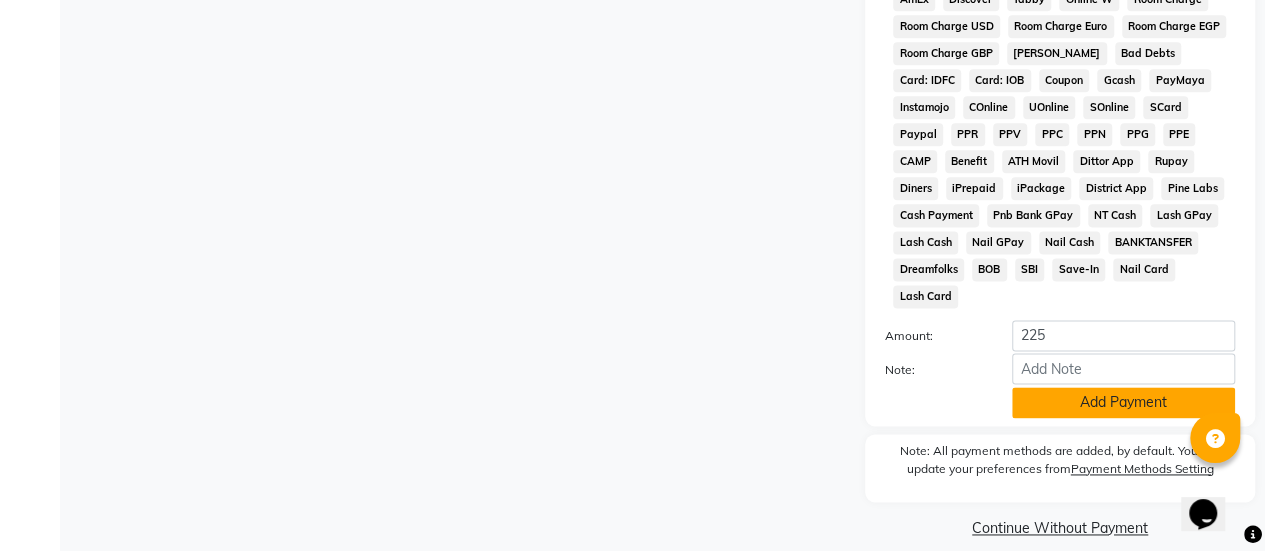 click on "Add Payment" 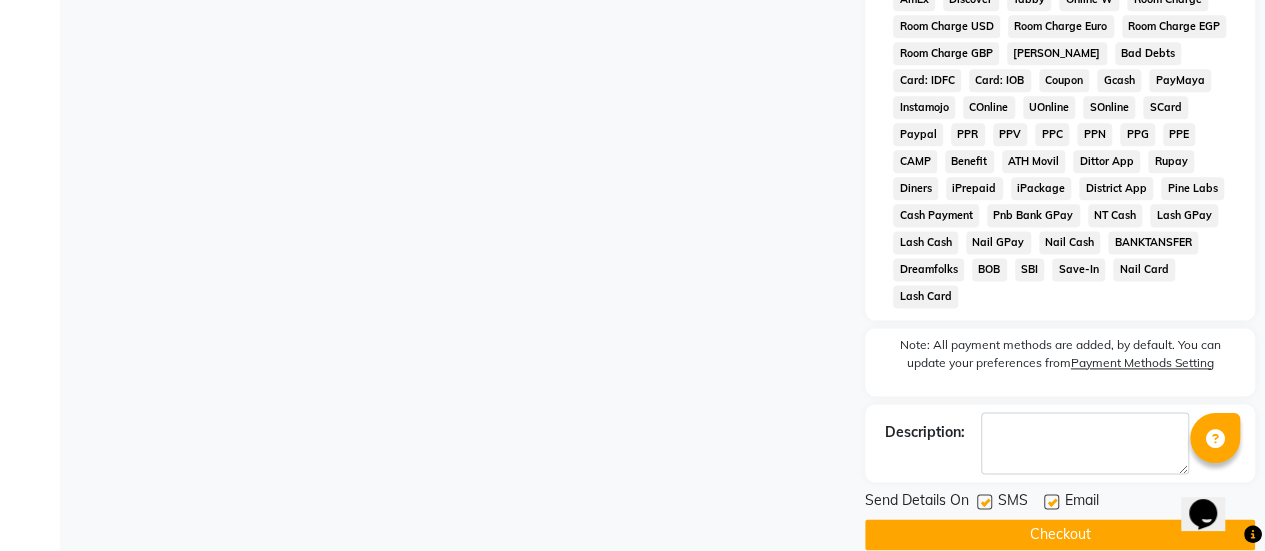 click 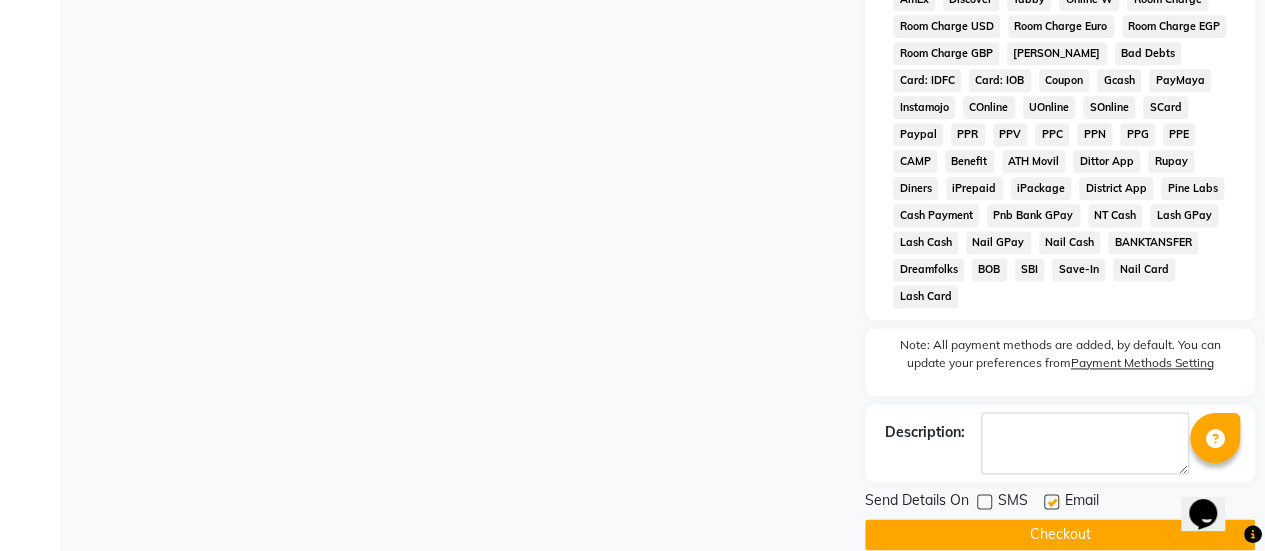click on "Checkout" 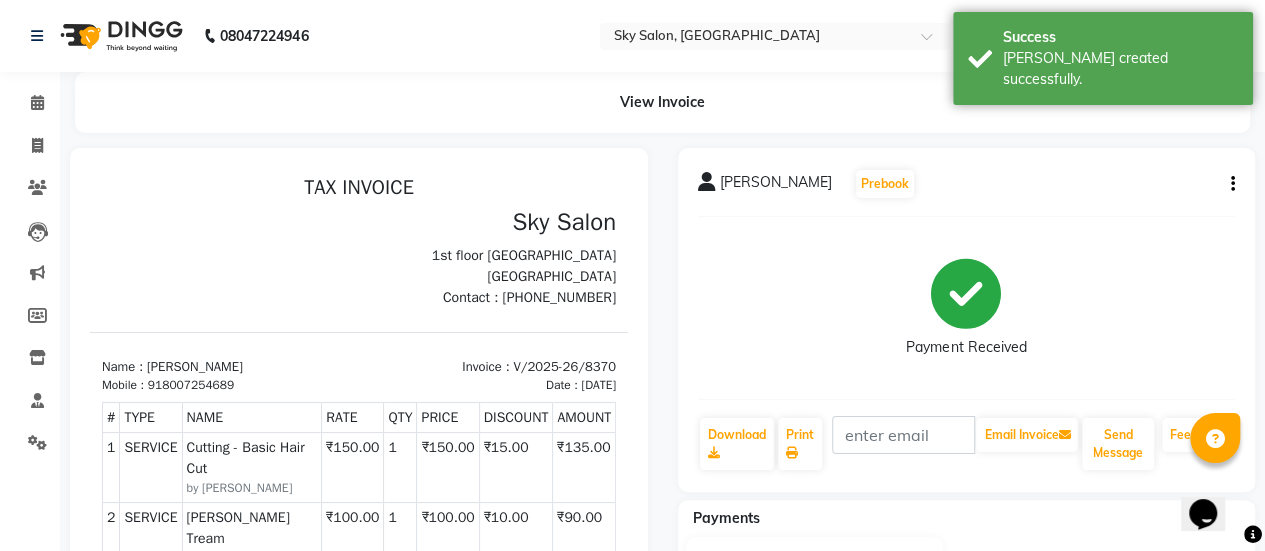 scroll, scrollTop: 0, scrollLeft: 0, axis: both 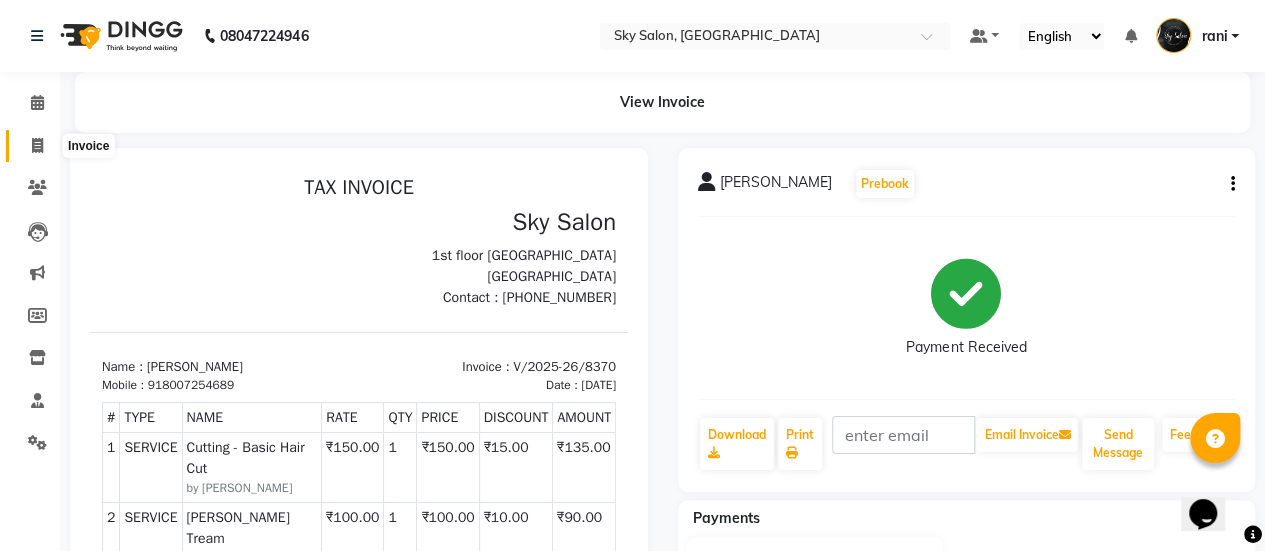 click 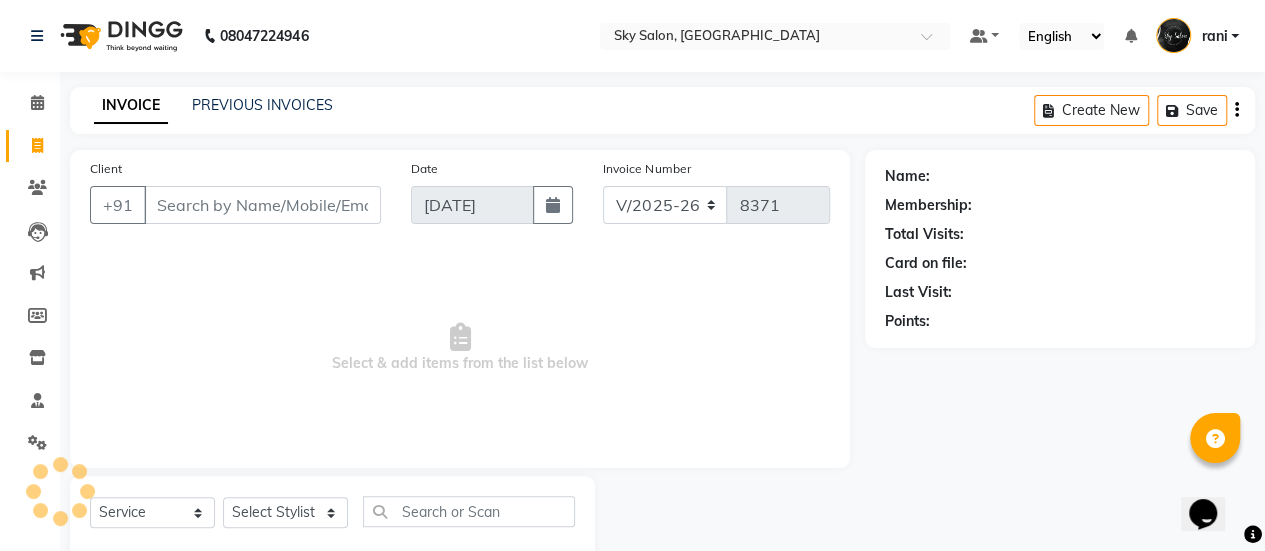 scroll, scrollTop: 49, scrollLeft: 0, axis: vertical 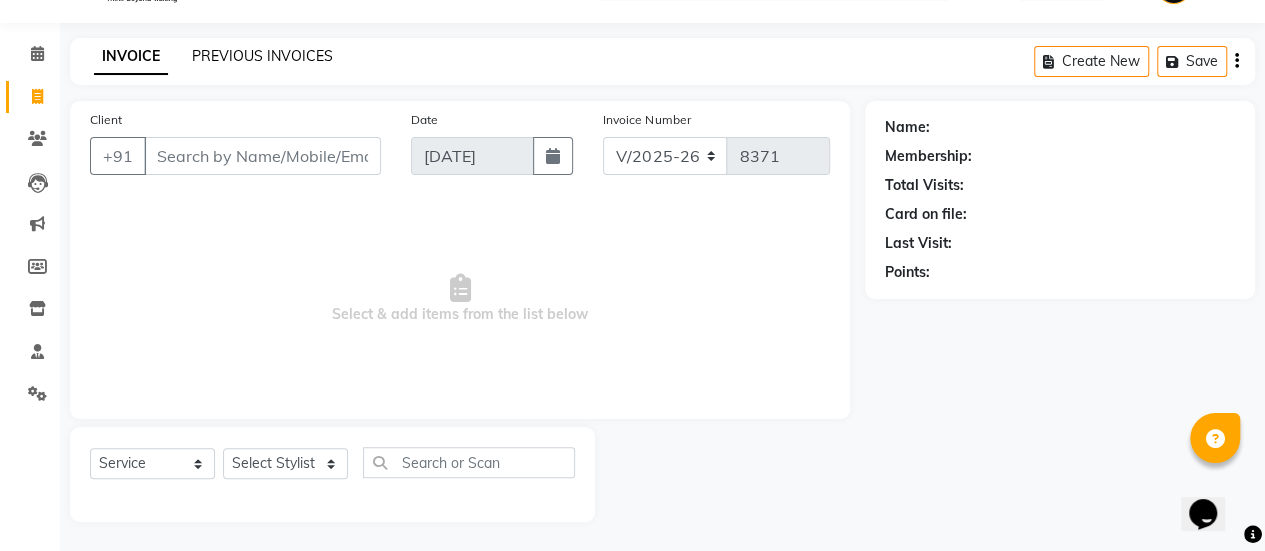 click on "PREVIOUS INVOICES" 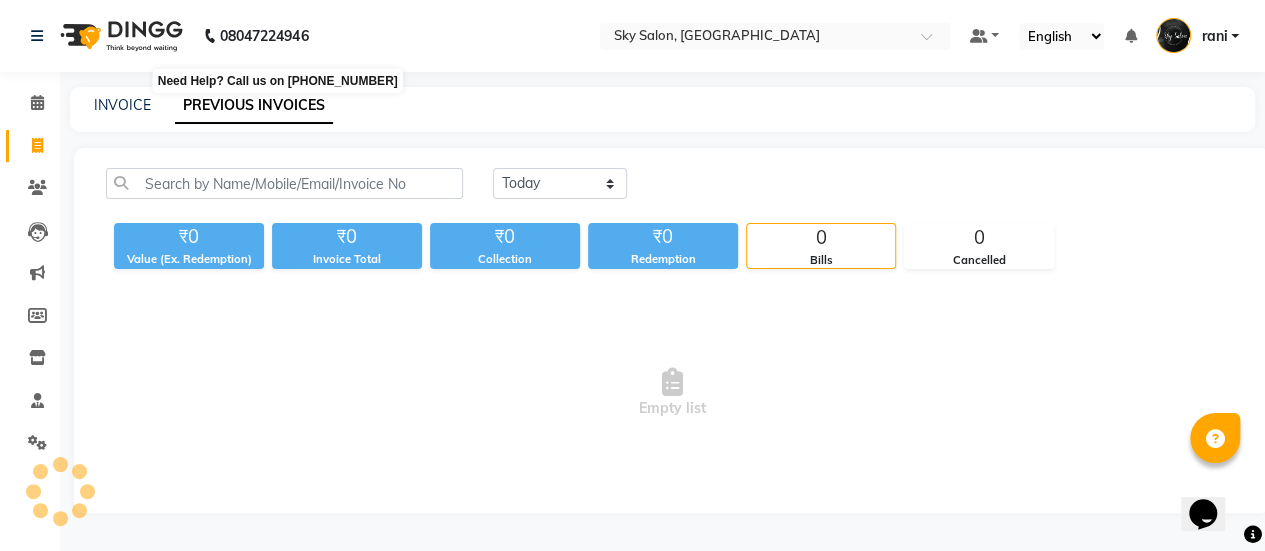 scroll, scrollTop: 0, scrollLeft: 0, axis: both 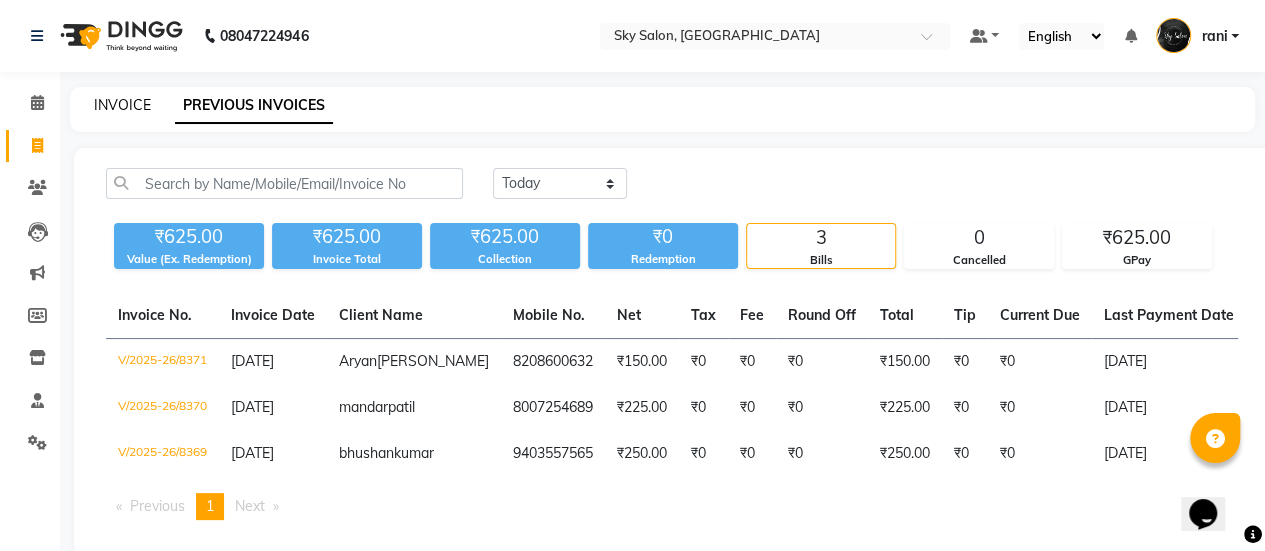 click on "INVOICE" 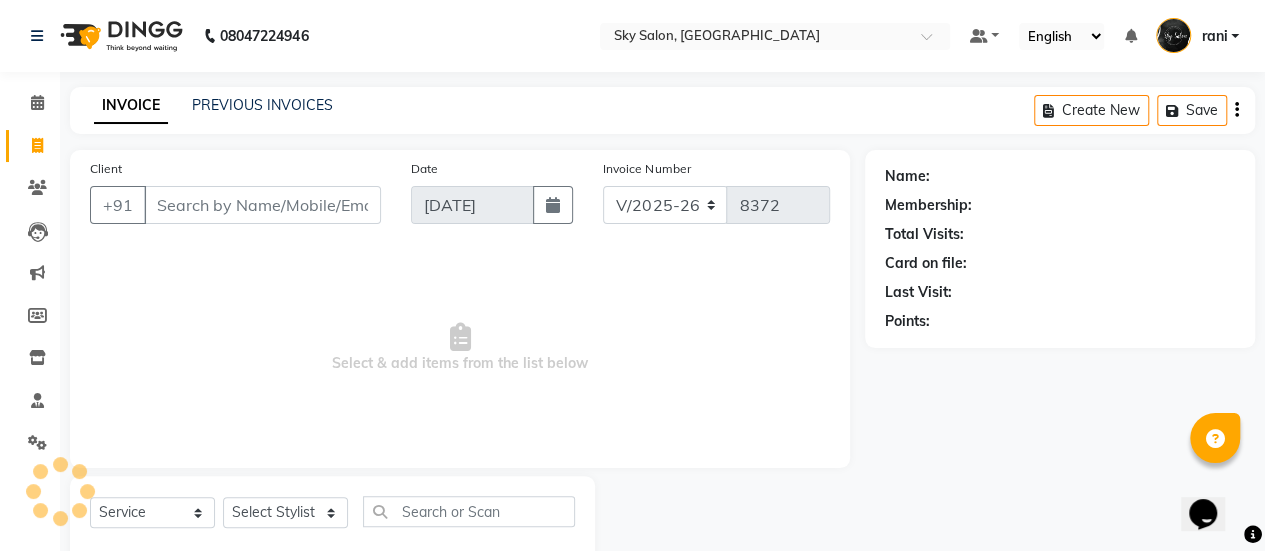 scroll, scrollTop: 49, scrollLeft: 0, axis: vertical 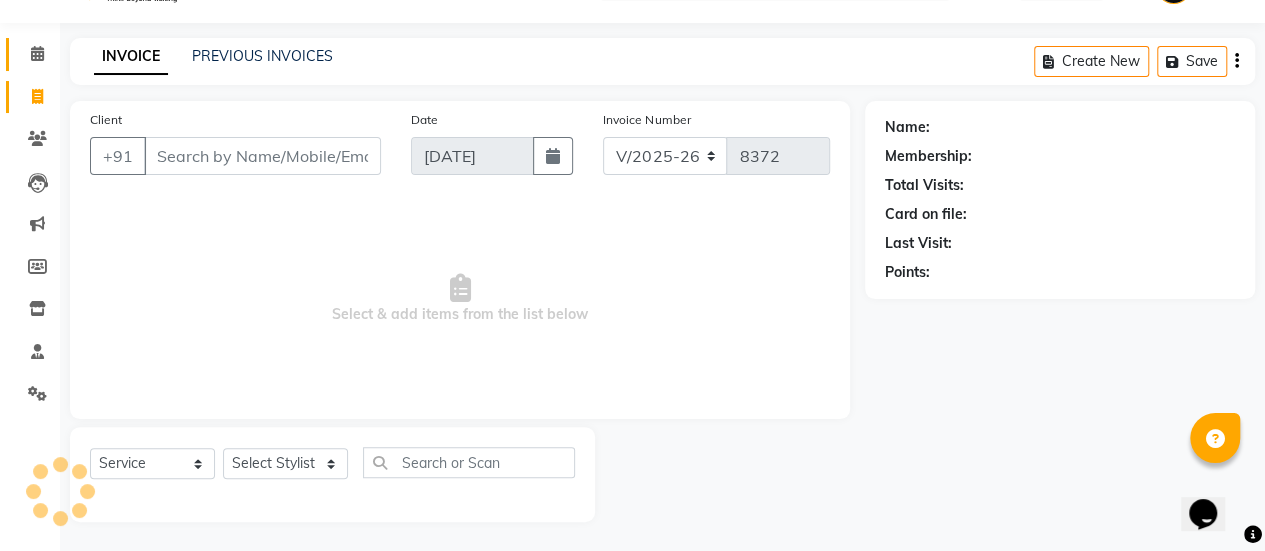 click on "Calendar" 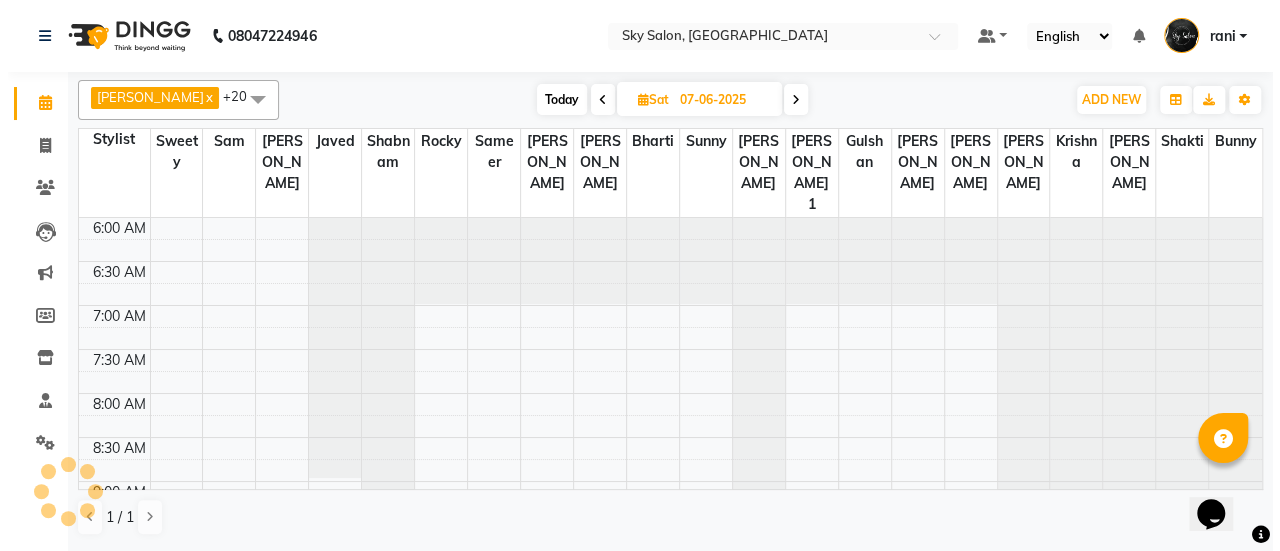 scroll, scrollTop: 0, scrollLeft: 0, axis: both 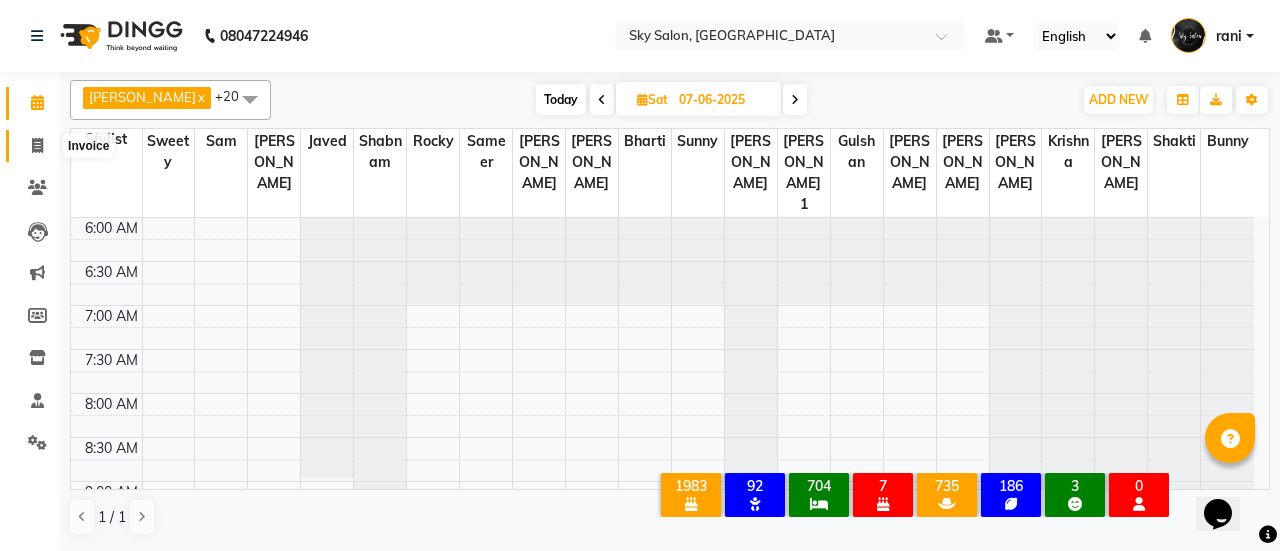 click 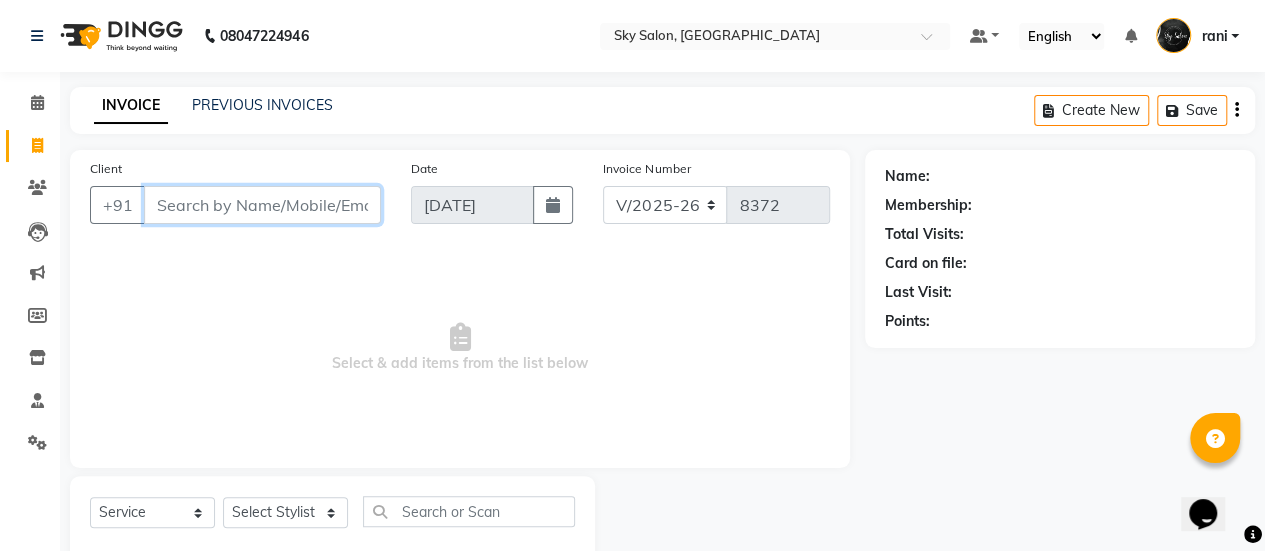 click on "Client" at bounding box center [262, 205] 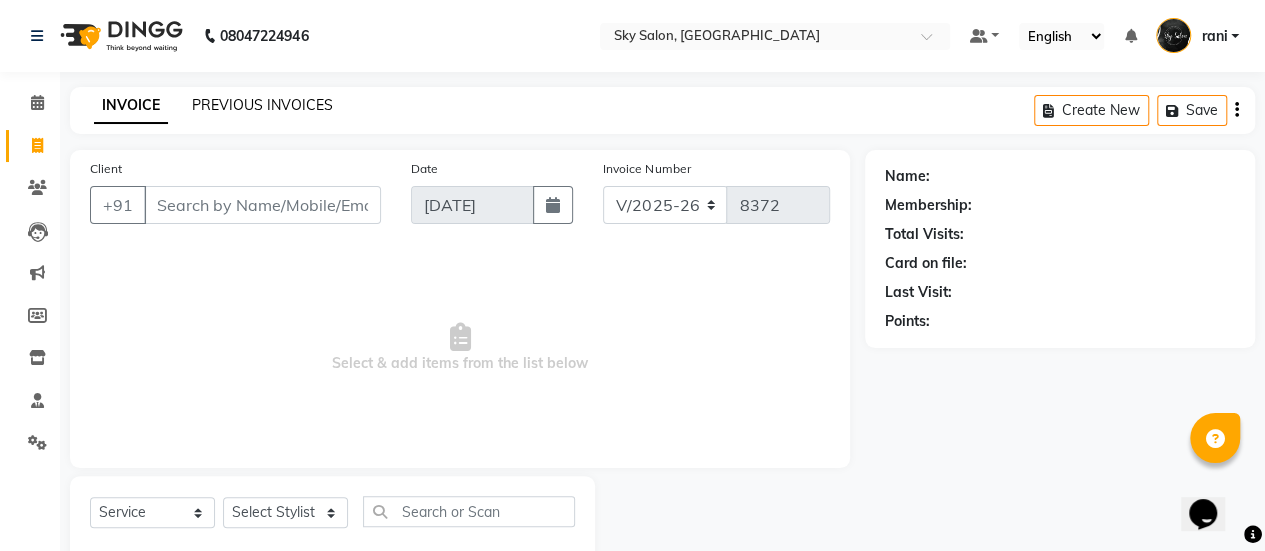 click on "PREVIOUS INVOICES" 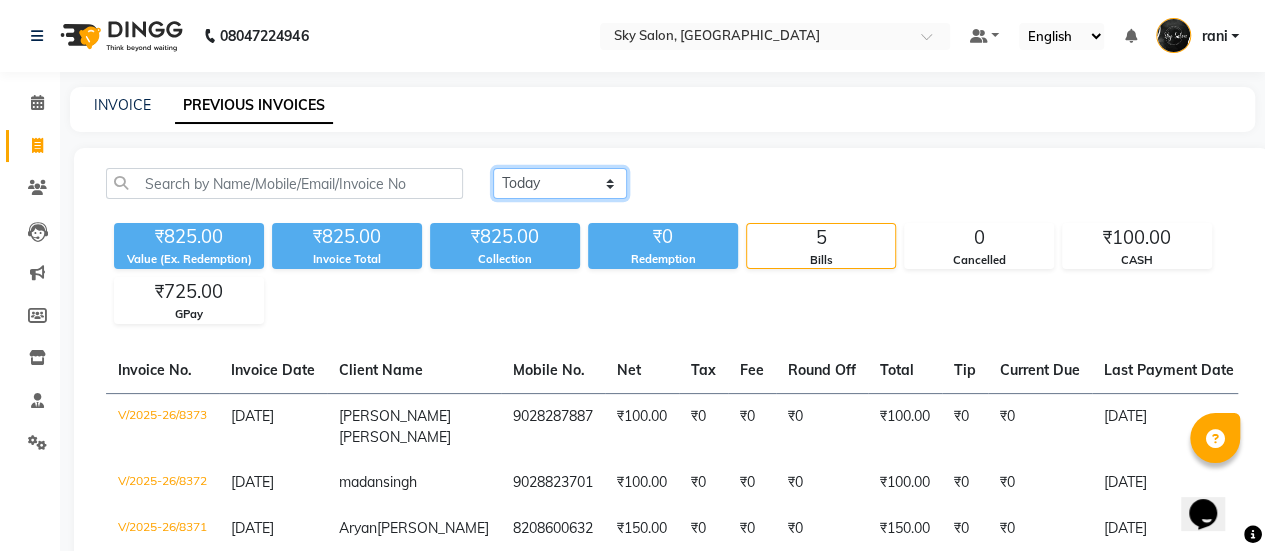 click on "Today Yesterday Custom Range" 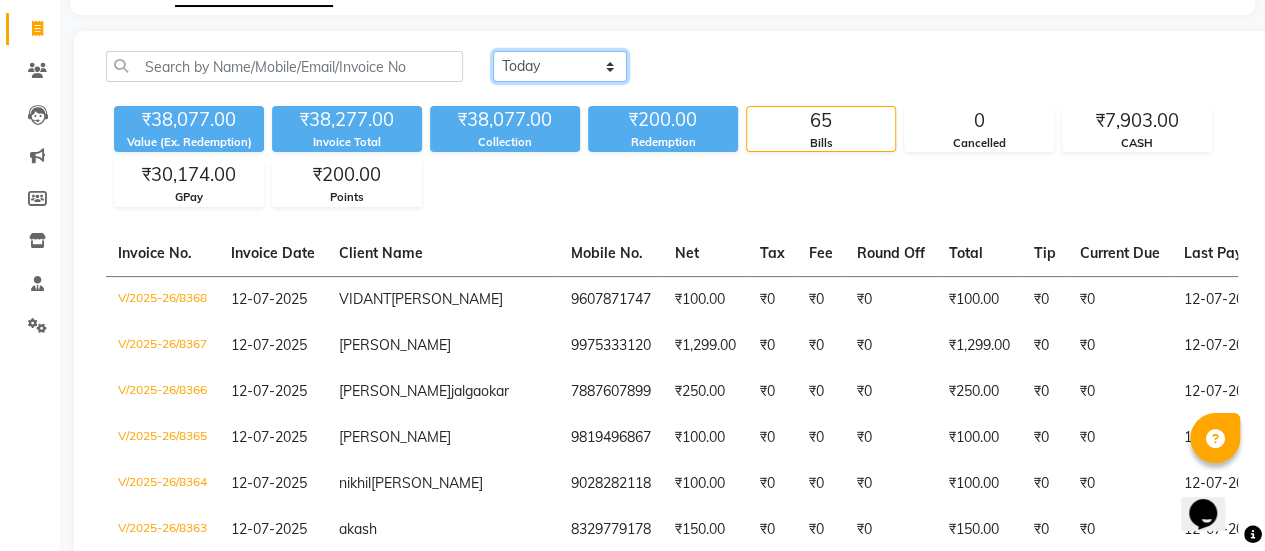 scroll, scrollTop: 0, scrollLeft: 0, axis: both 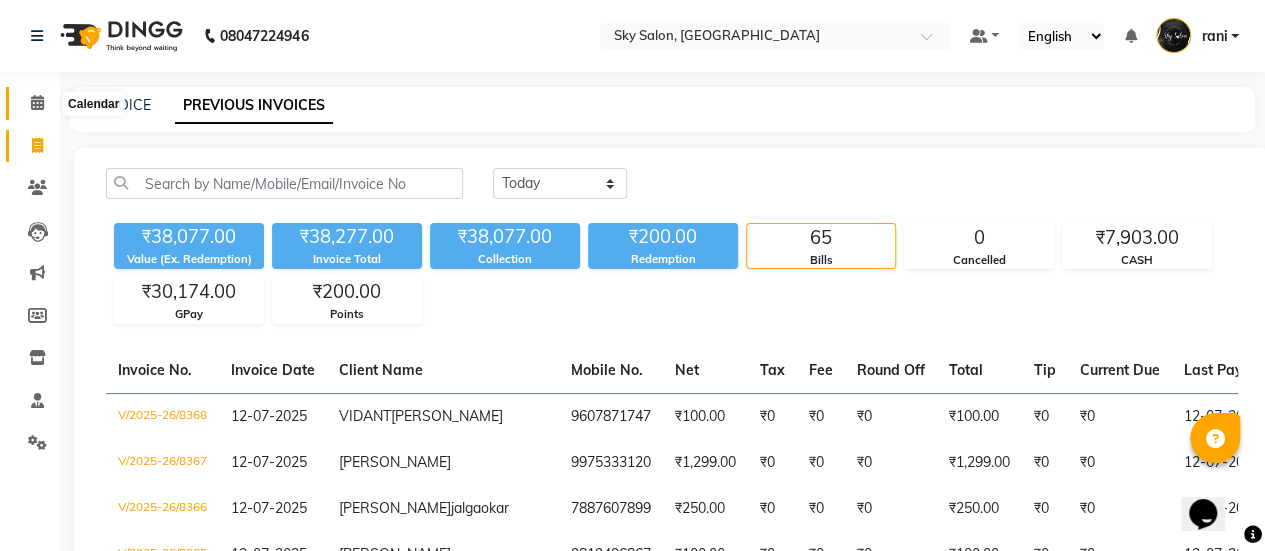 click 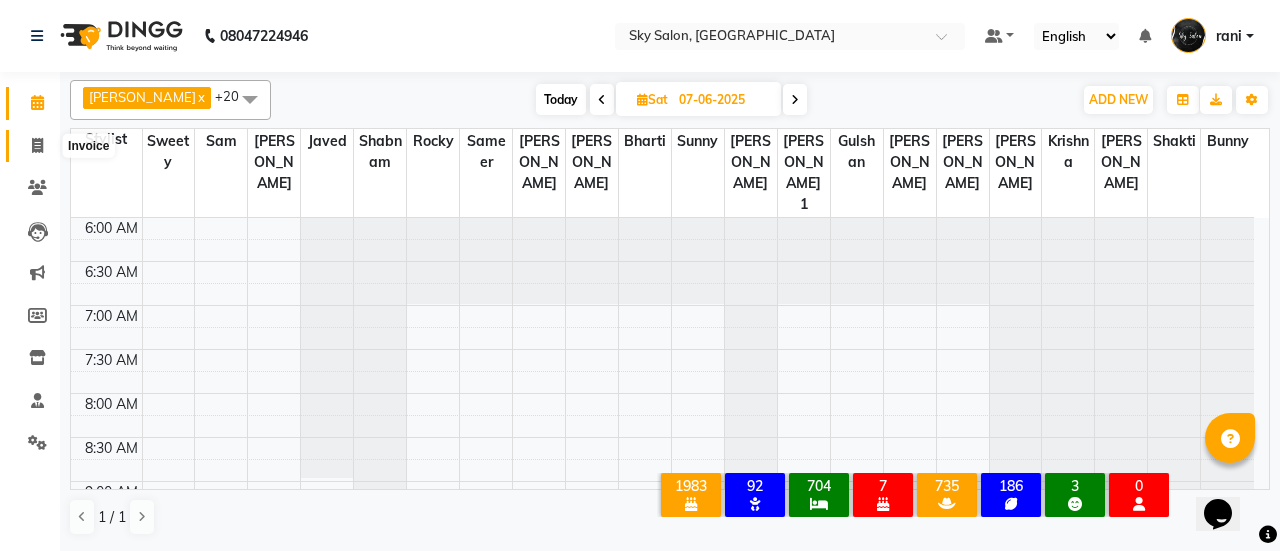 click 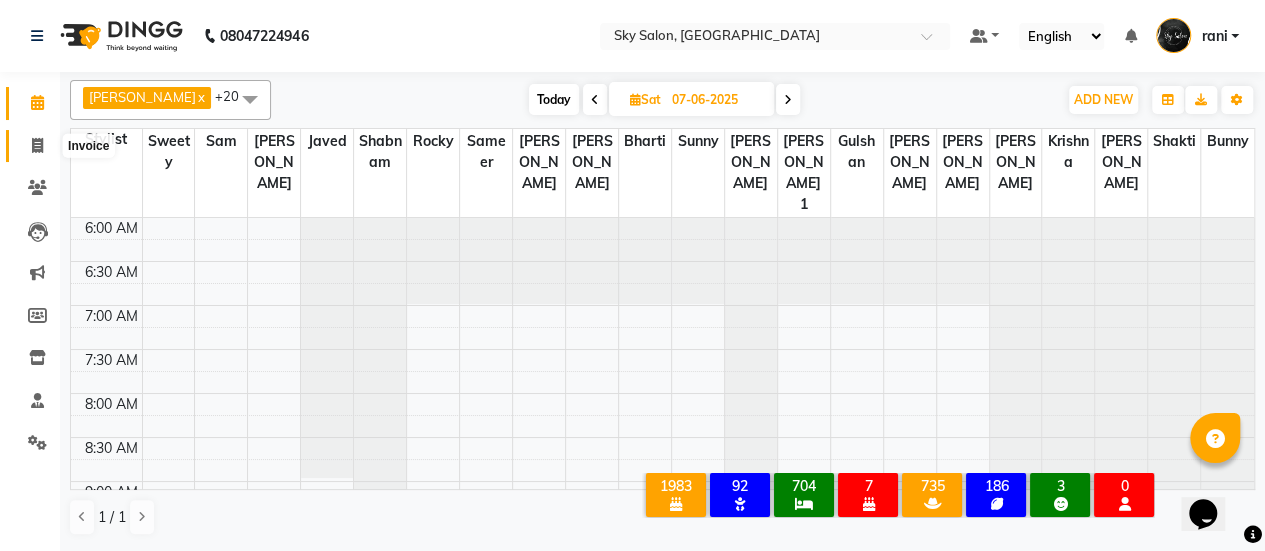 select on "3537" 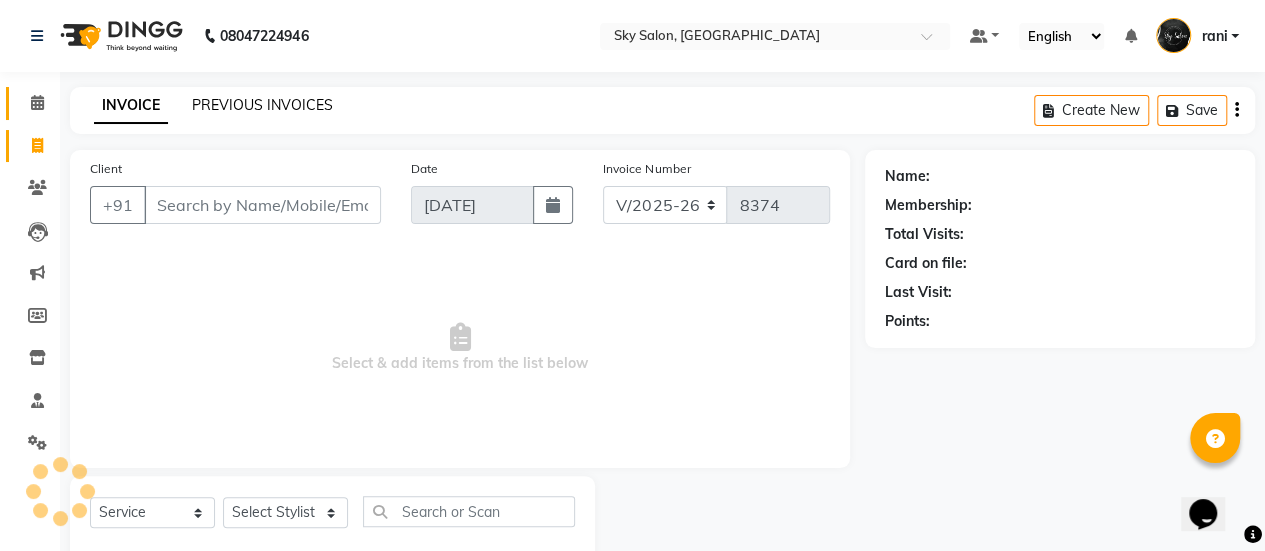 click on "PREVIOUS INVOICES" 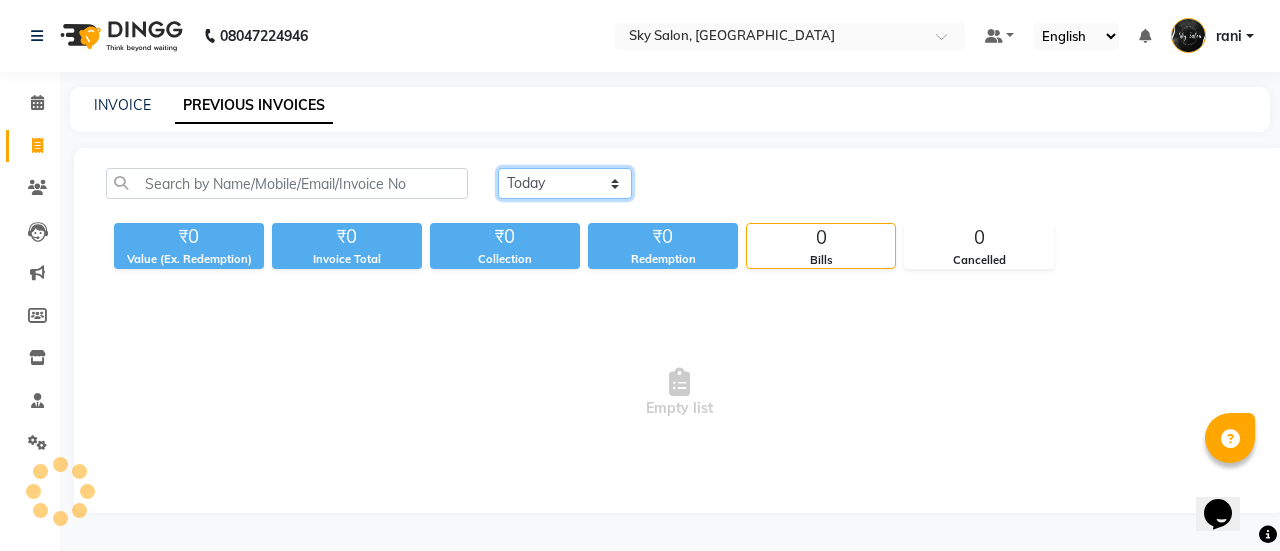 click on "Today Yesterday Custom Range" 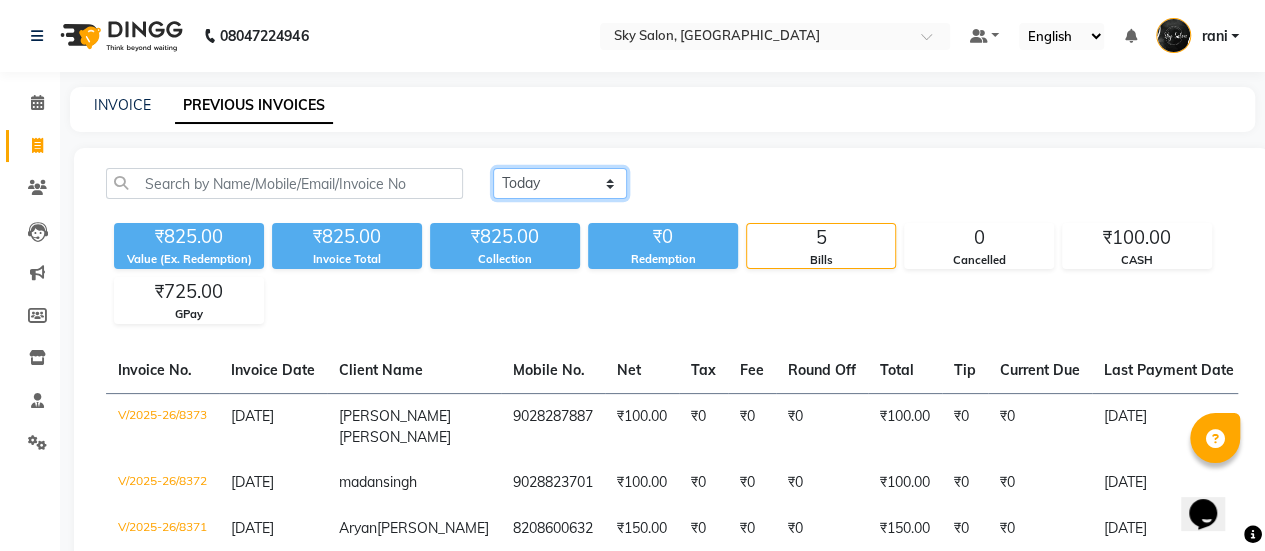select on "yesterday" 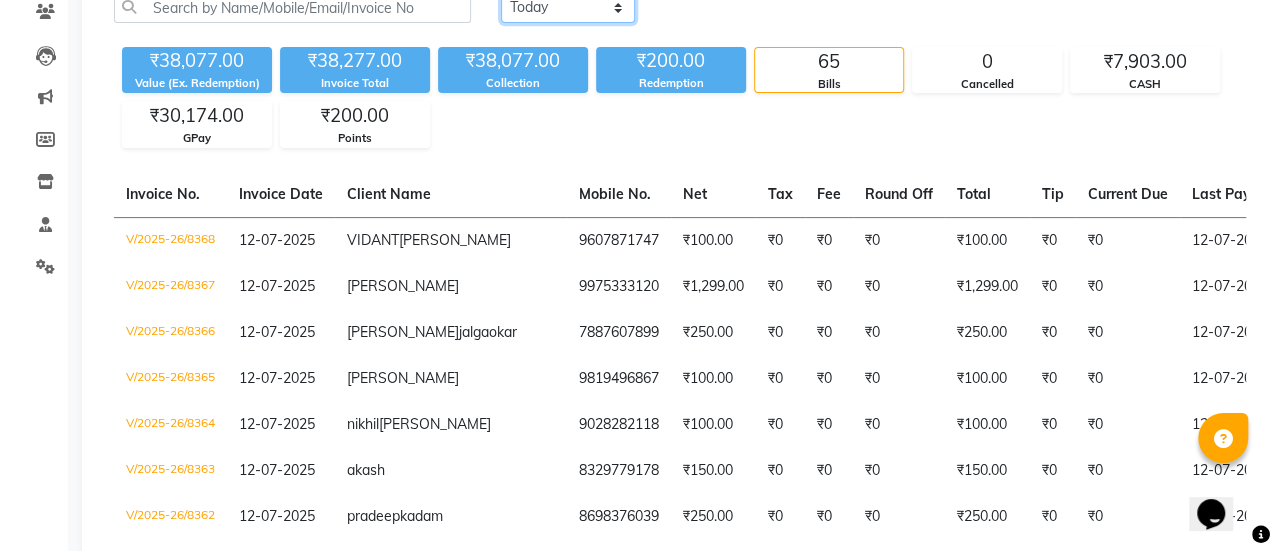 scroll, scrollTop: 0, scrollLeft: 0, axis: both 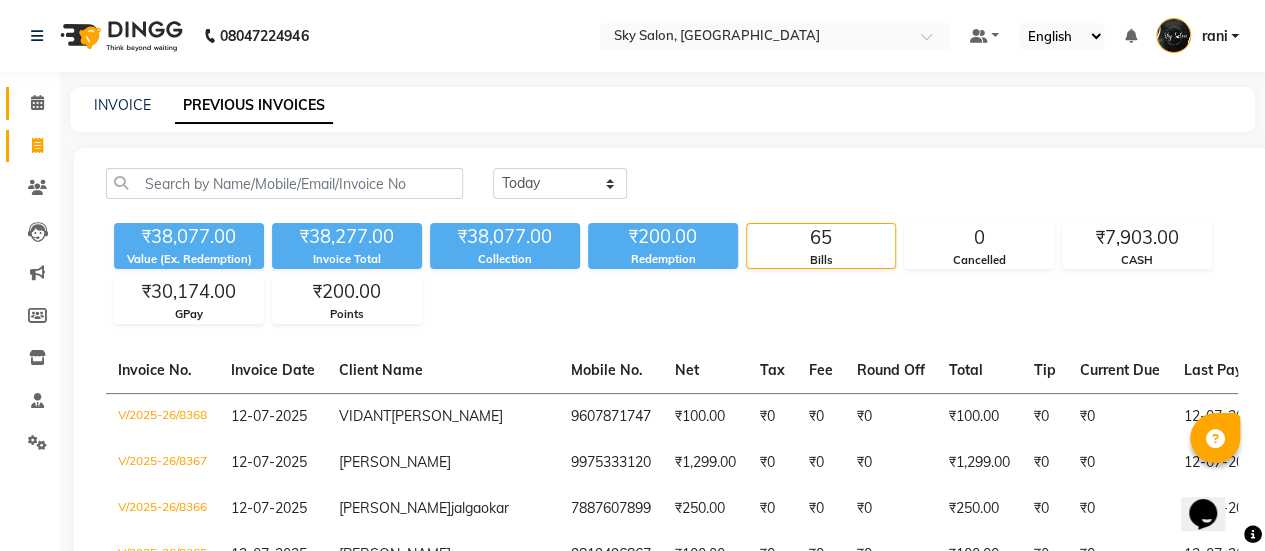 click on "Calendar" 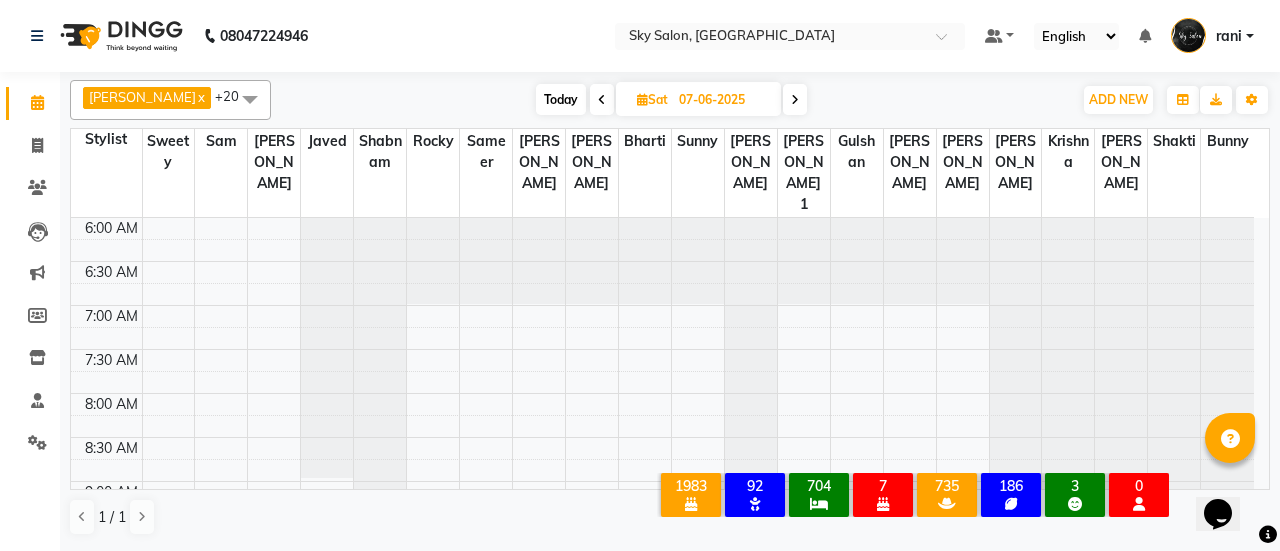 click on "Today" at bounding box center (561, 99) 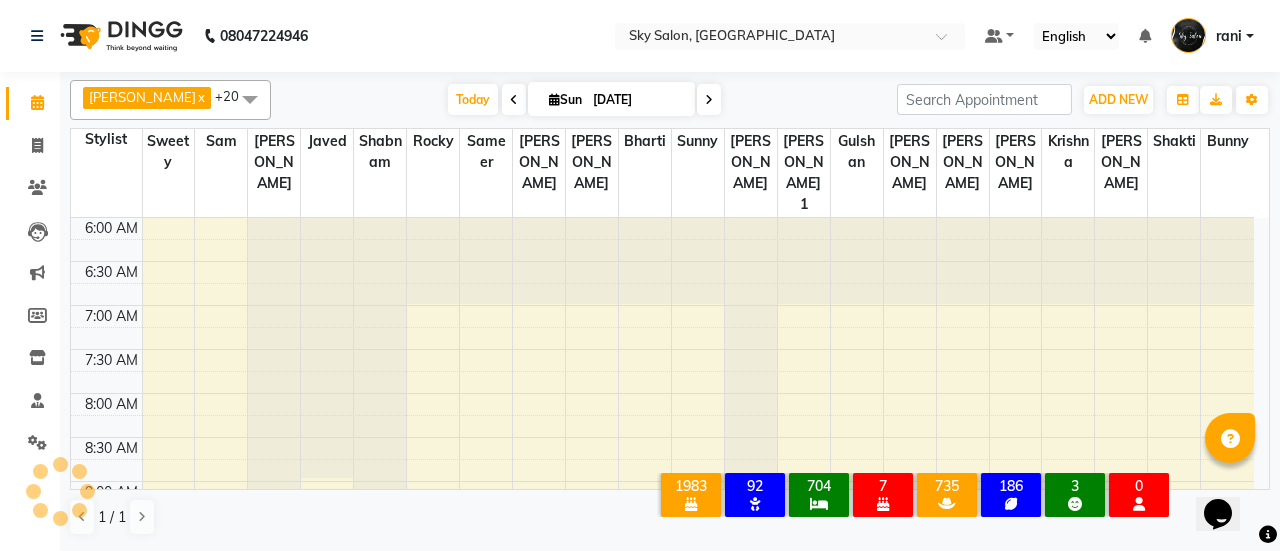 scroll, scrollTop: 435, scrollLeft: 0, axis: vertical 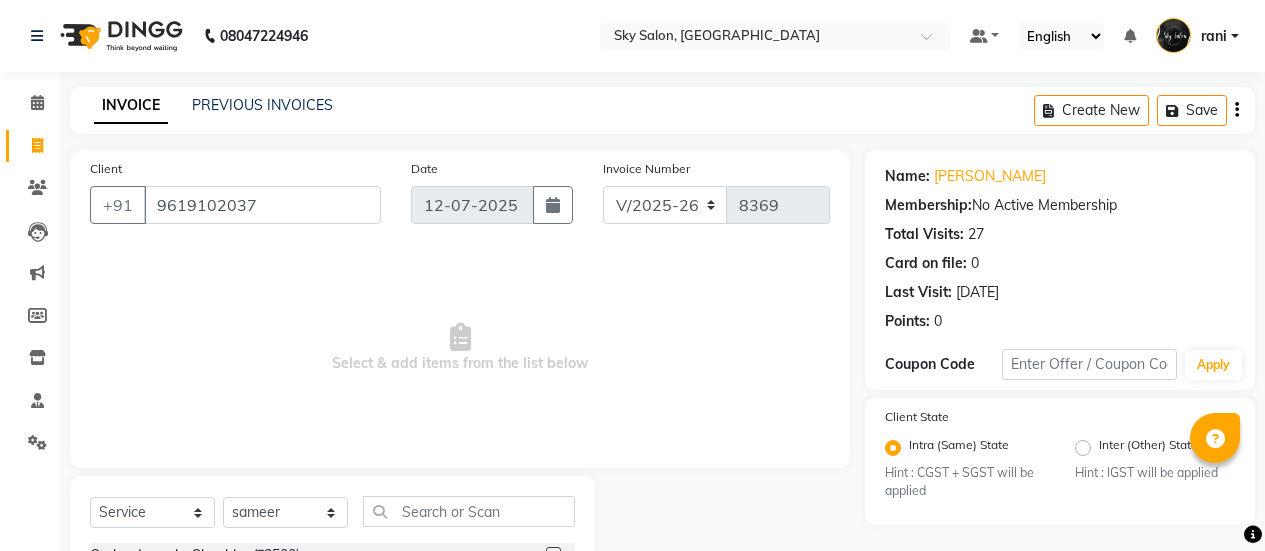 select on "3537" 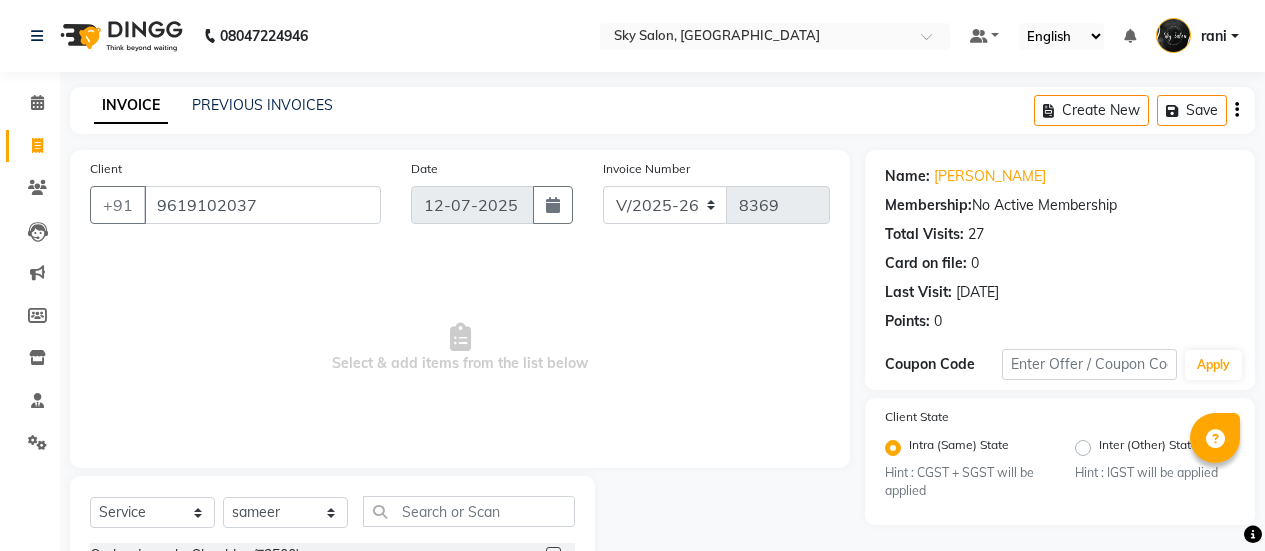 scroll, scrollTop: 5, scrollLeft: 0, axis: vertical 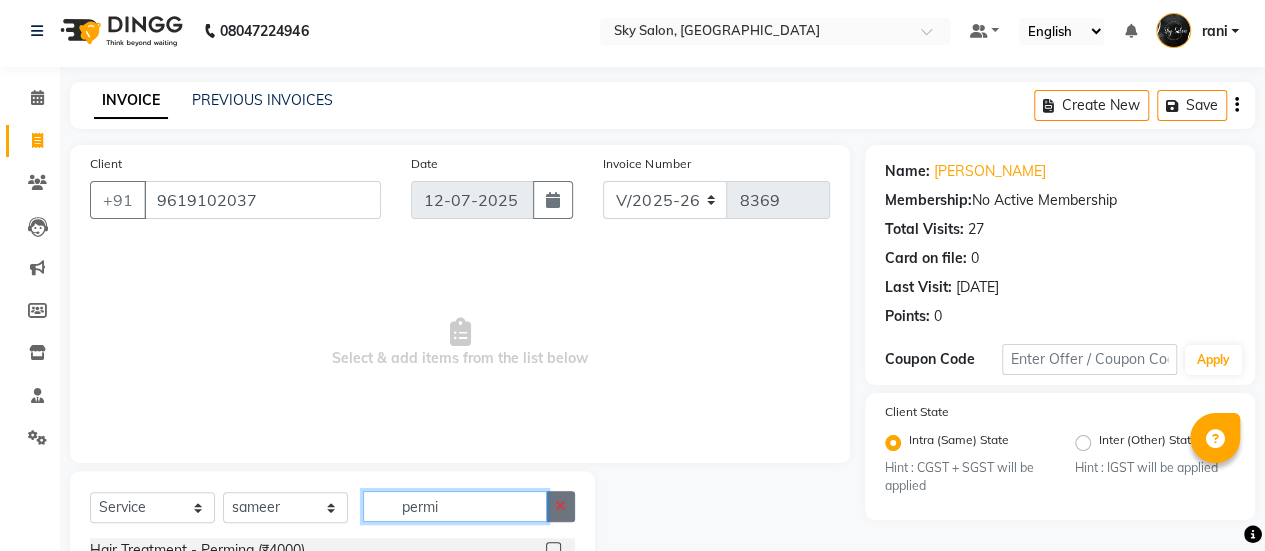 type on "permi" 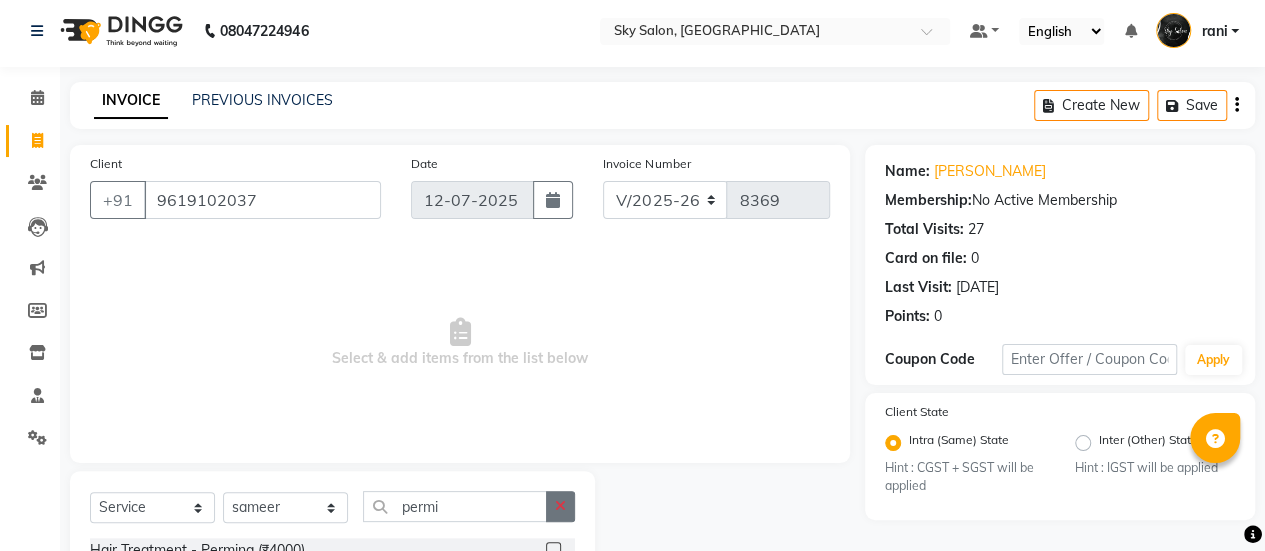 click on "Select  Service  Product  Membership  Package Voucher Prepaid Gift Card  Select Stylist afreen akshata aman saha ameer Anagha anisa arbaj bharti Bunny Danish Darshana 1 devyani dilshad gaurav Gulshan gurmeet javed jishan krishna mayuri gaikwad muskan rani rinku rocky Ronak sachin sahil sam sameer sameer 2 sandhya shabnam shakti sunny sweety vivek permi Hair Treatment  - Perming (₹4000)  Perming - (Shoulder)  (₹6999)  Perming - ( Below shoulder) (₹7499)  Perming - (Below mid back shoulder) (₹8499)  Treatments (Smoothing Straightning, Rebound)  - Perming (Below mid back) (₹9000)" 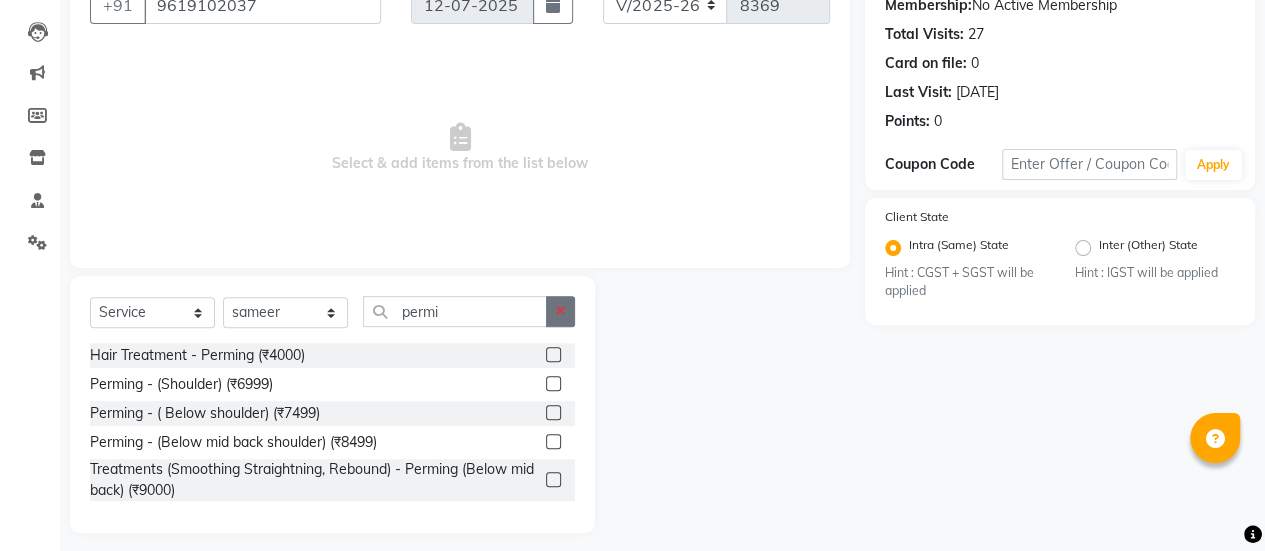 click 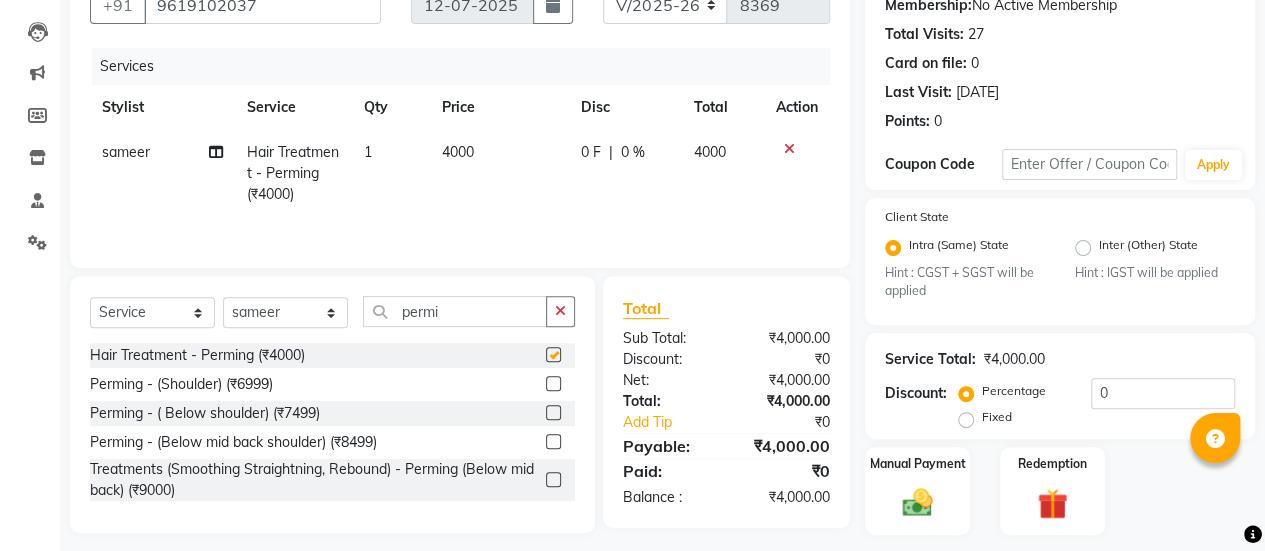 checkbox on "false" 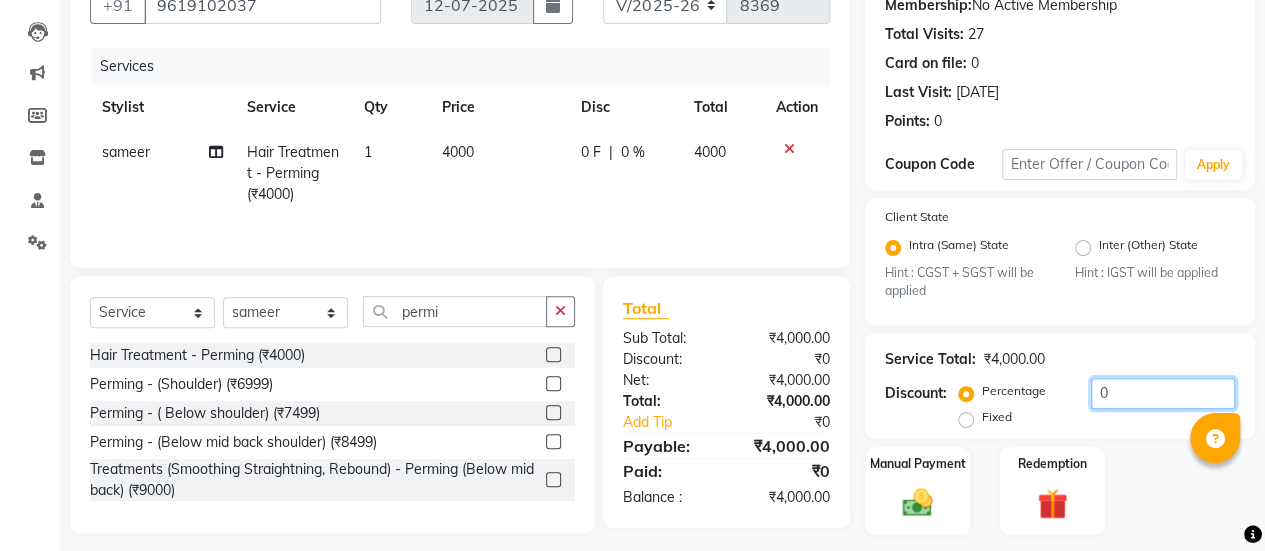 click on "0" 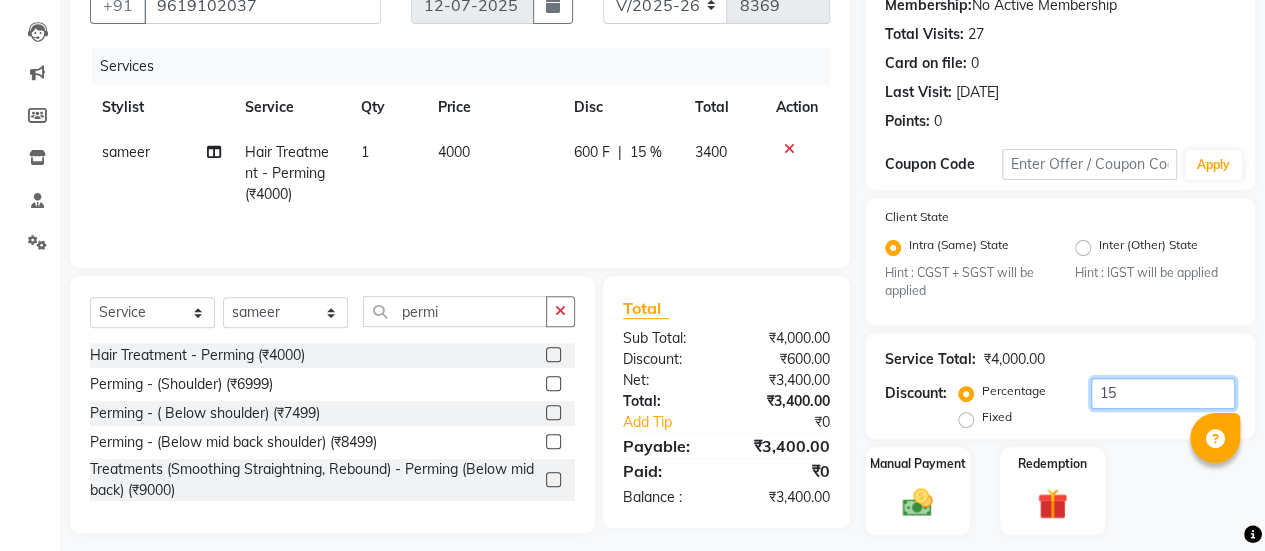 type on "15" 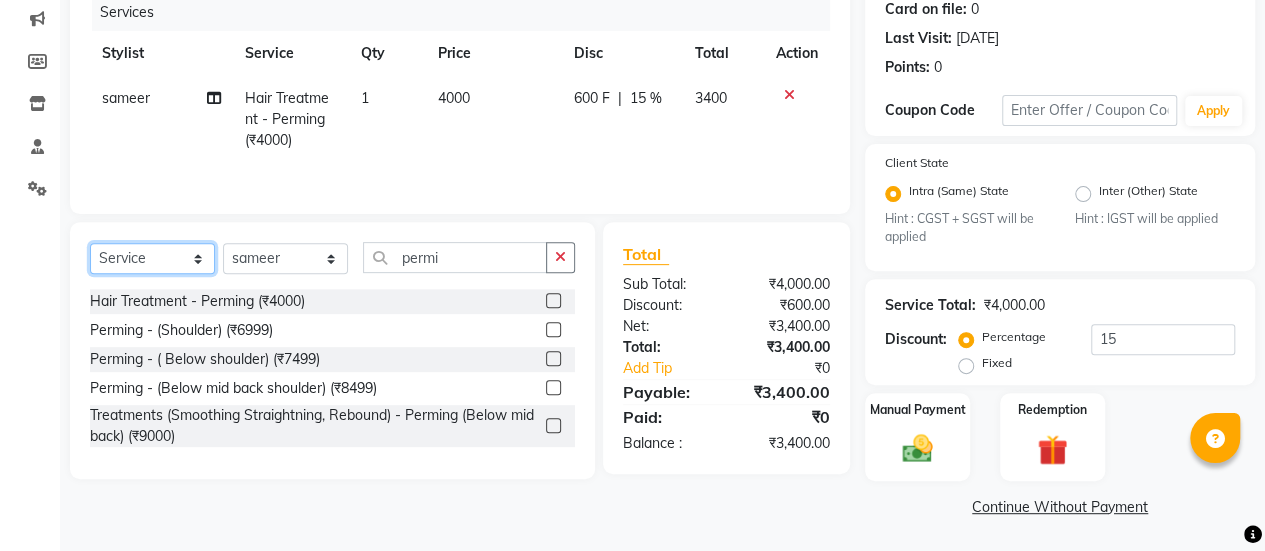click on "Select  Service  Product  Membership  Package Voucher Prepaid Gift Card" 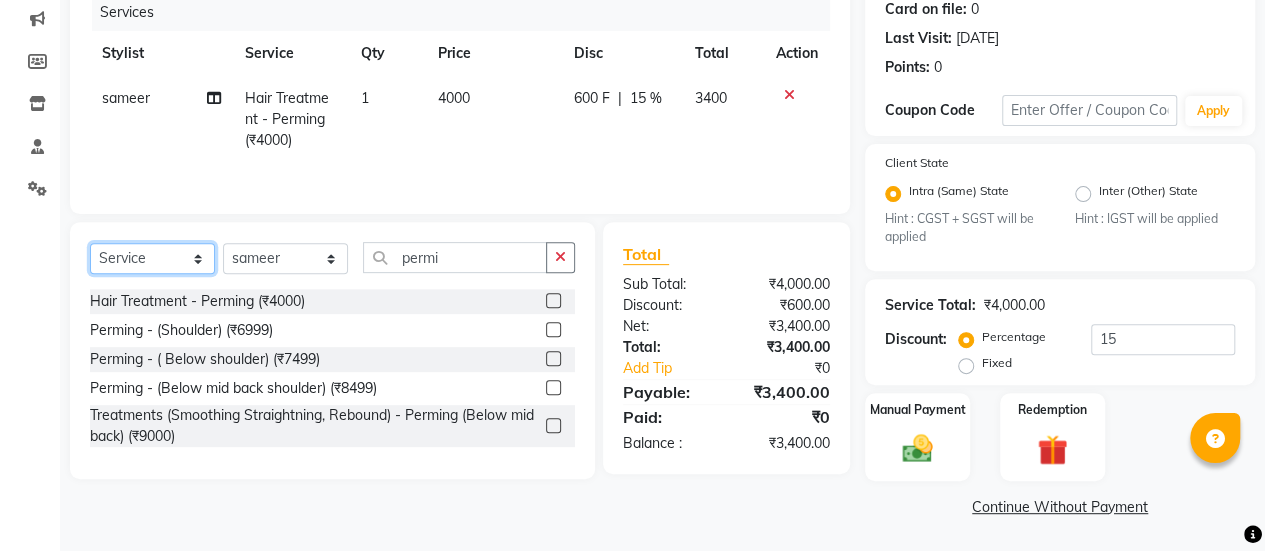 select on "product" 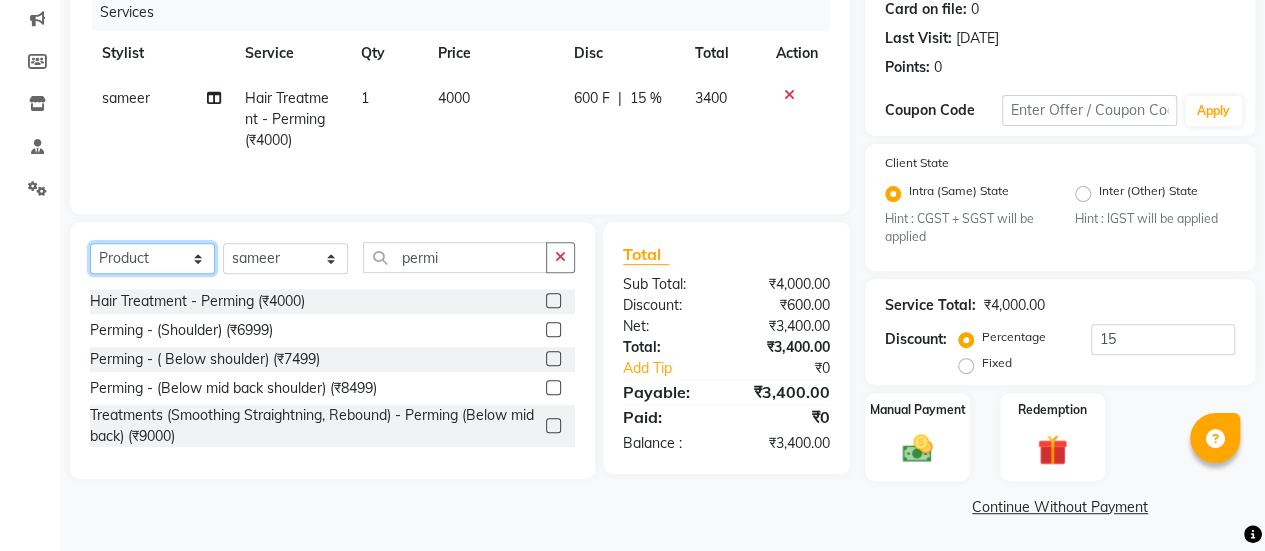 click on "Select  Service  Product  Membership  Package Voucher Prepaid Gift Card" 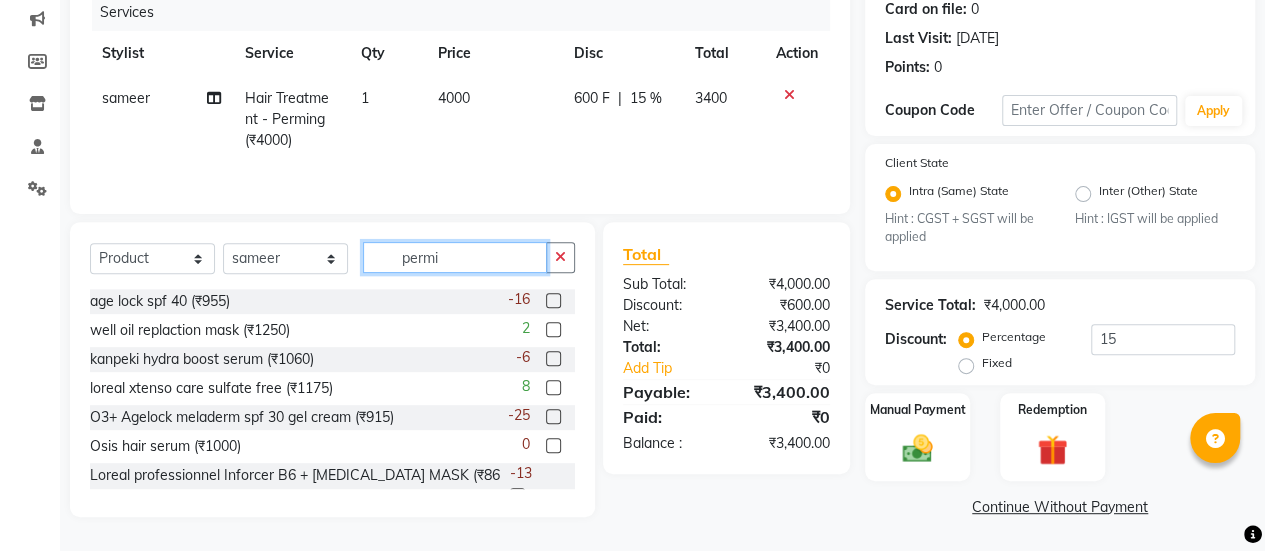 click on "permi" 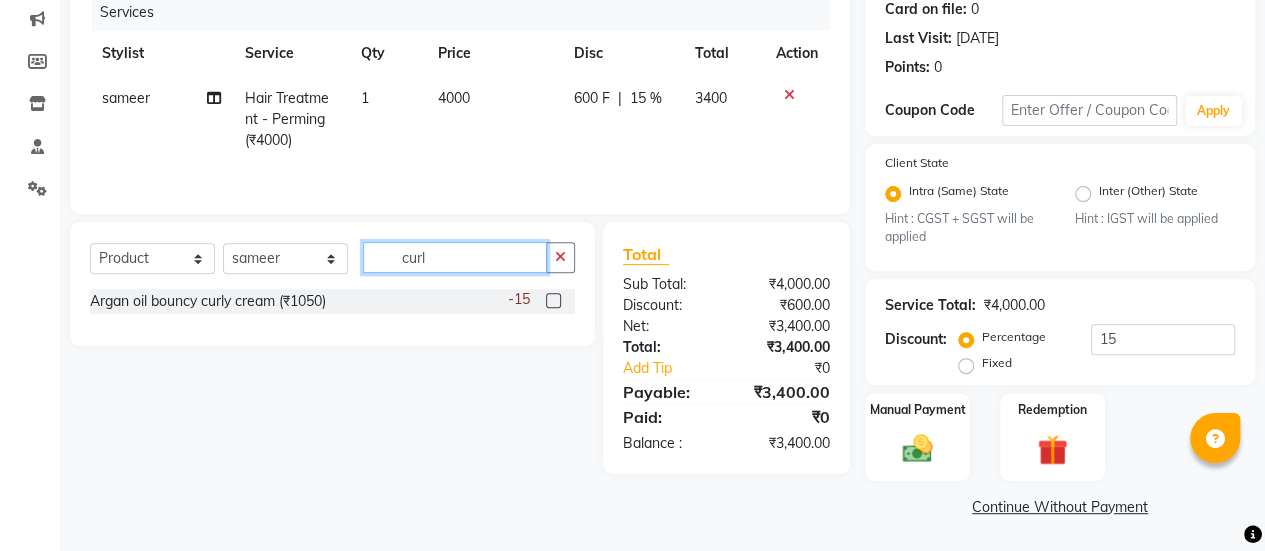 type on "curl" 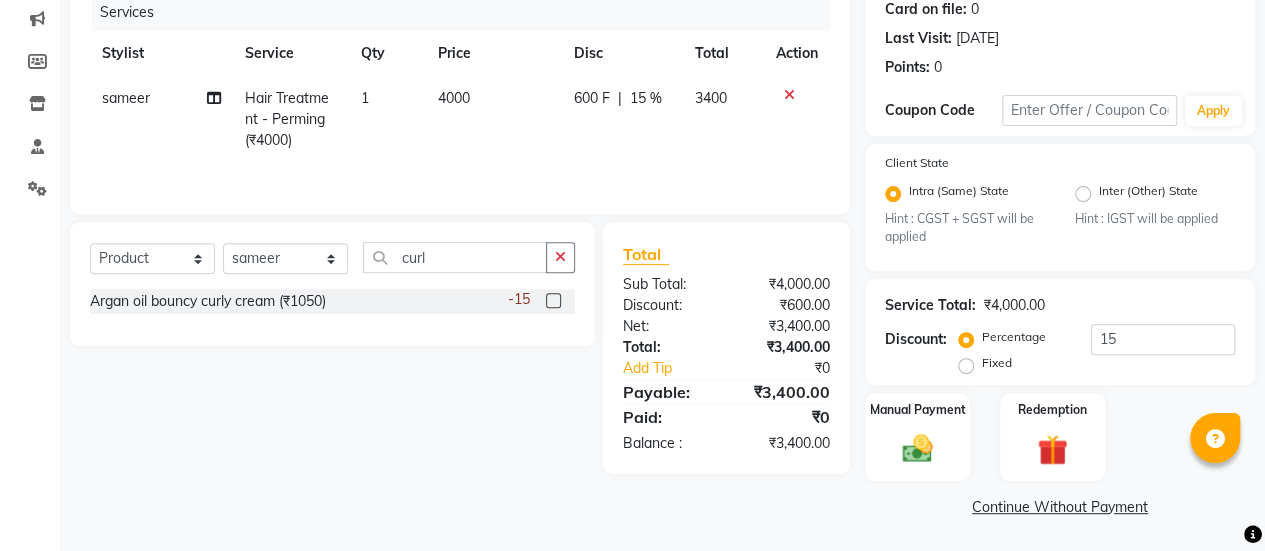 click 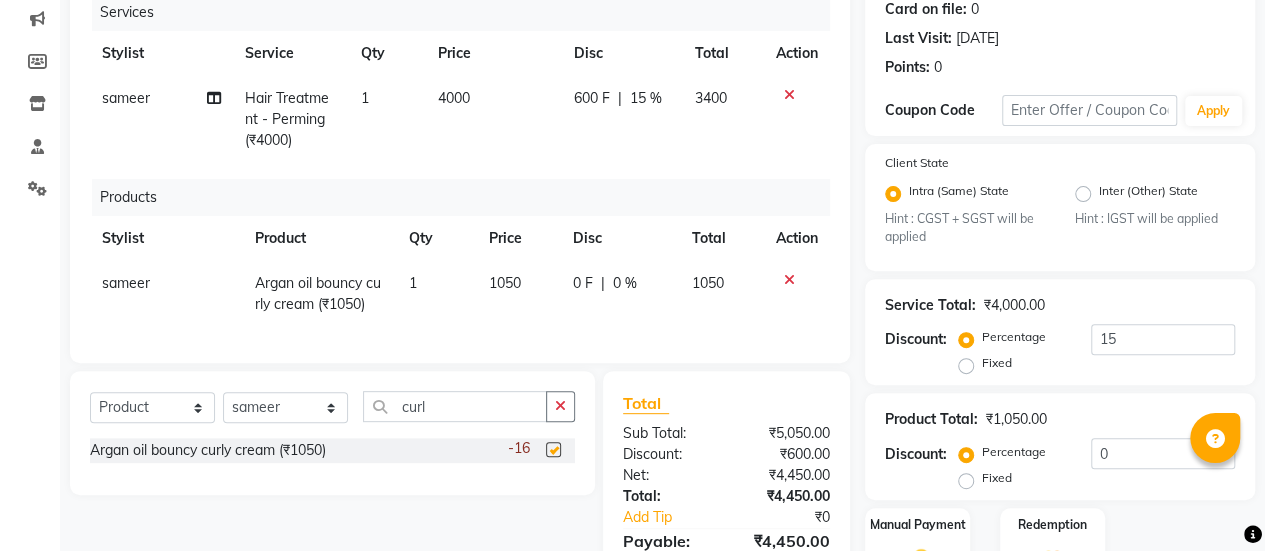 checkbox on "false" 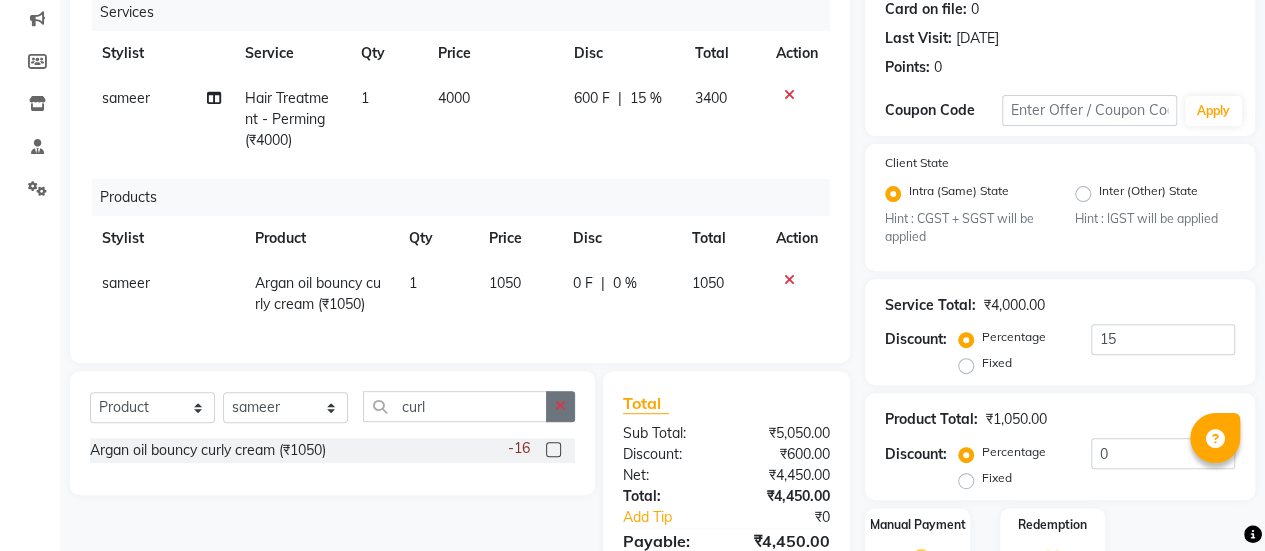 click 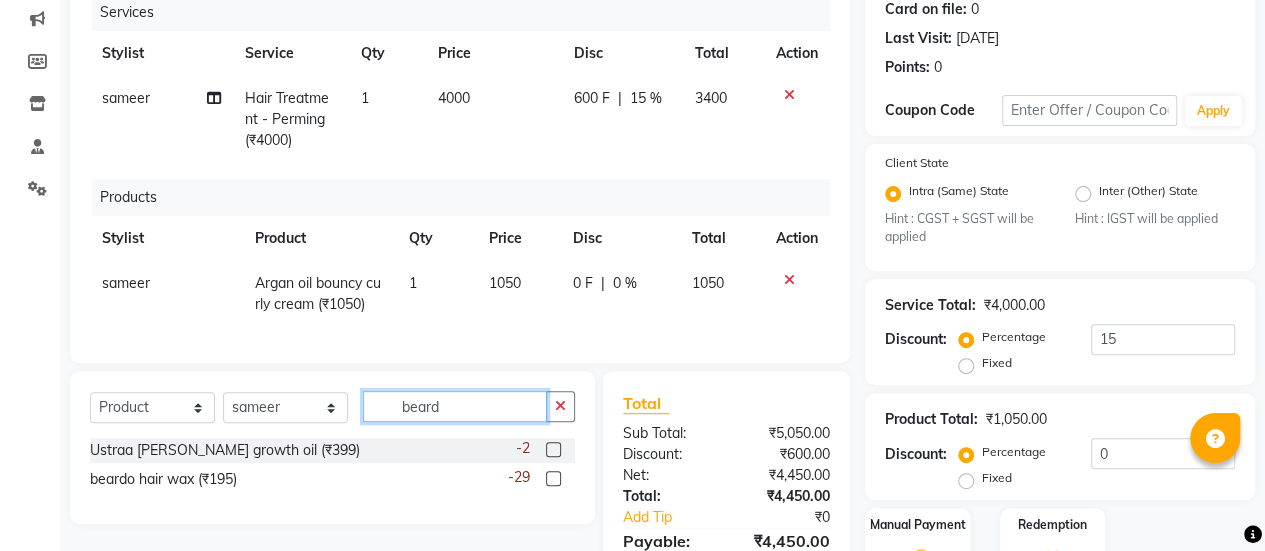 type on "beard" 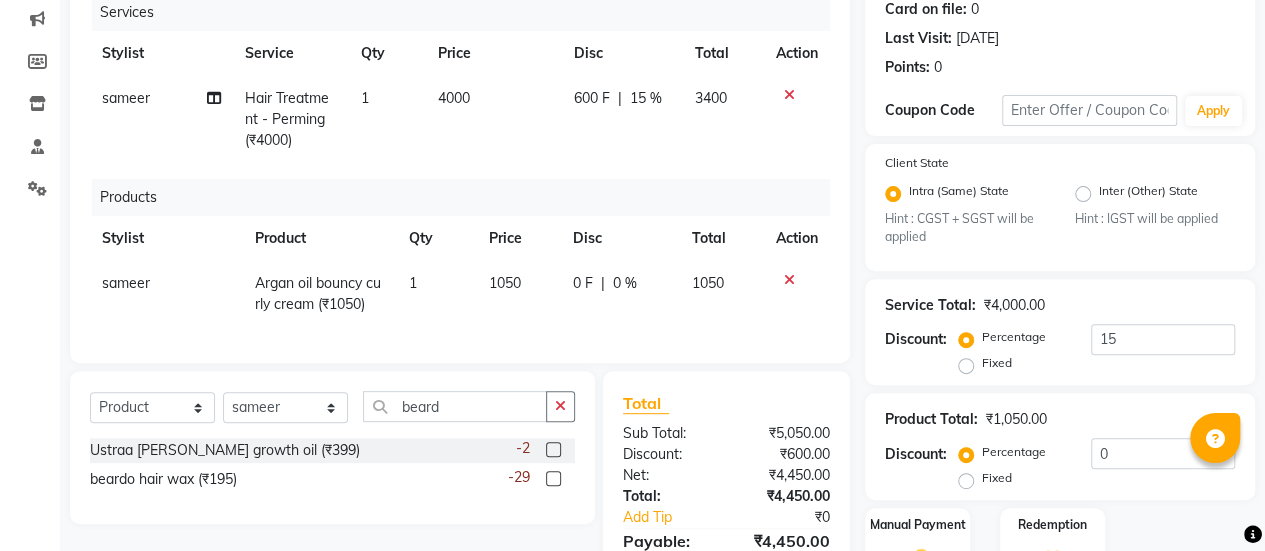 drag, startPoint x: 550, startPoint y: 475, endPoint x: 549, endPoint y: 461, distance: 14.035668 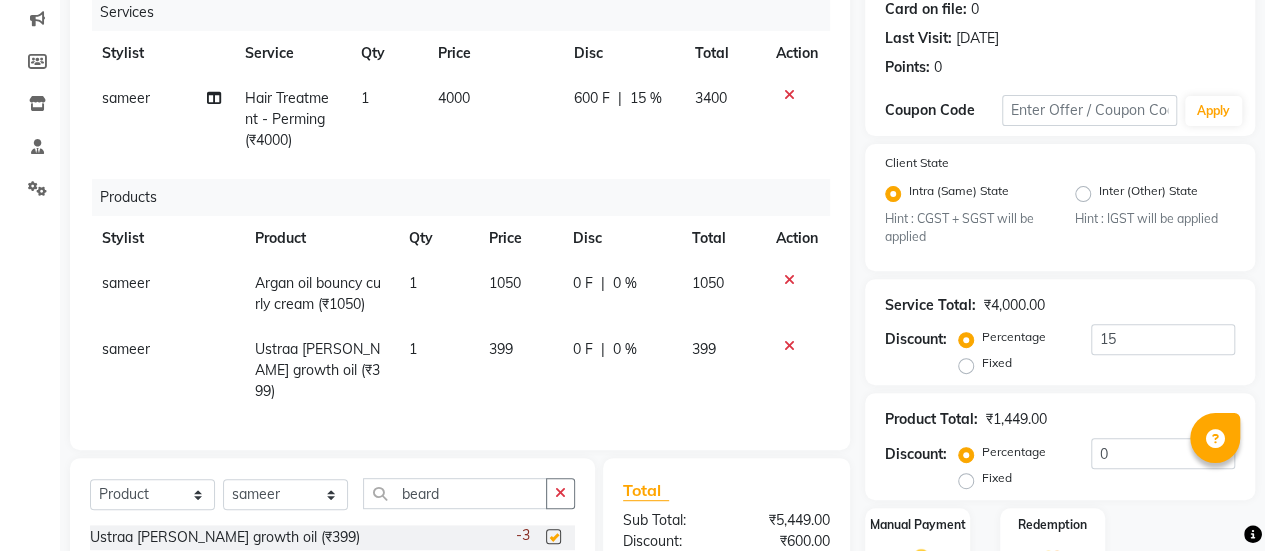 checkbox on "false" 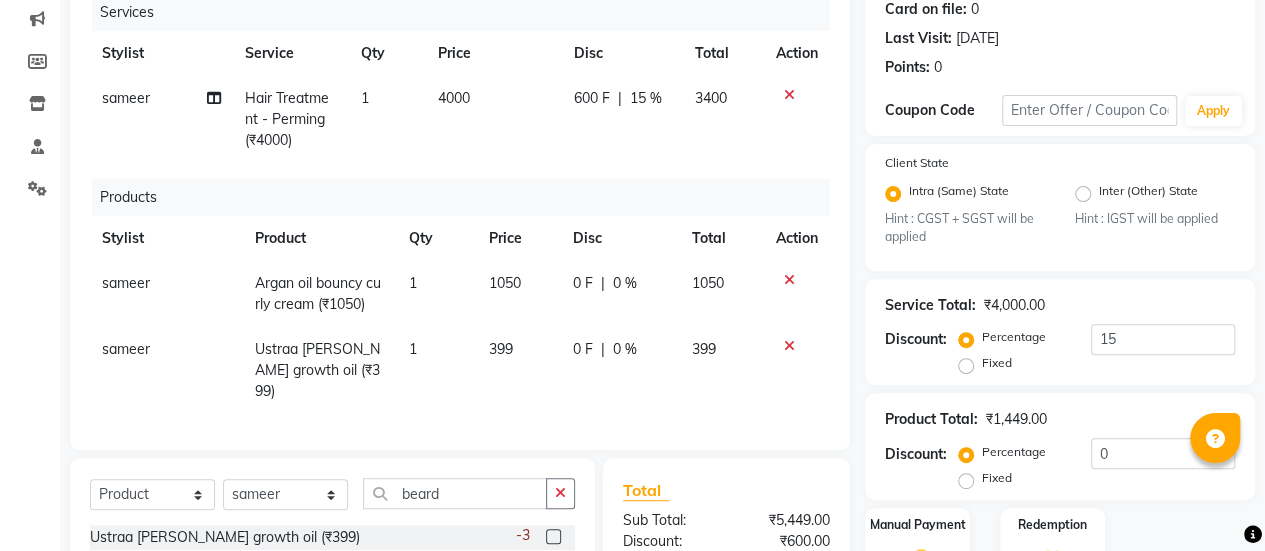 scroll, scrollTop: 436, scrollLeft: 0, axis: vertical 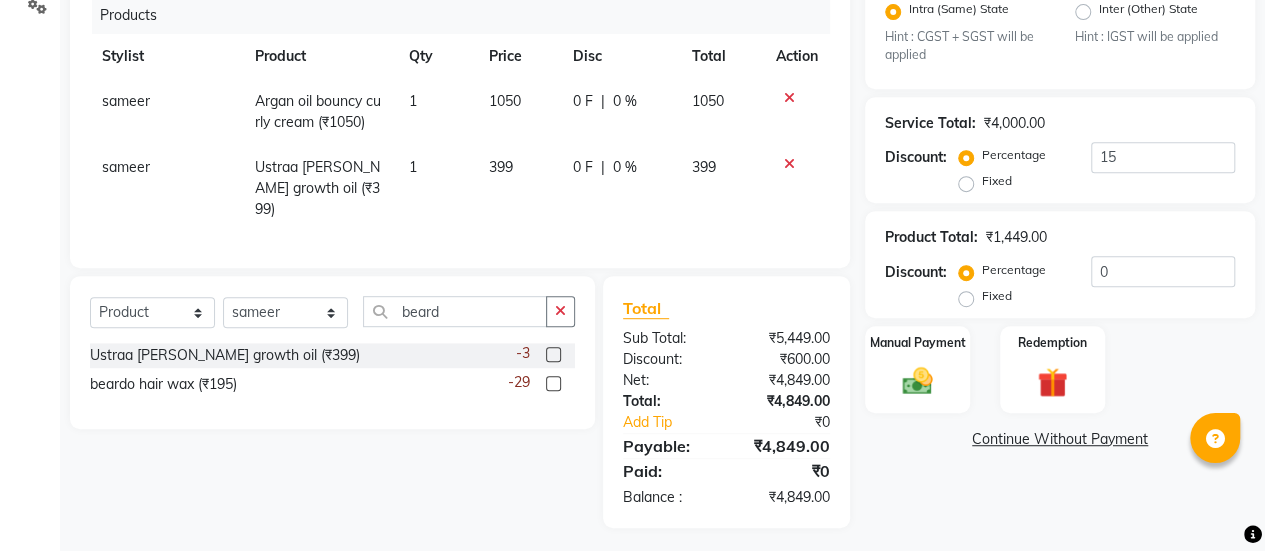 click 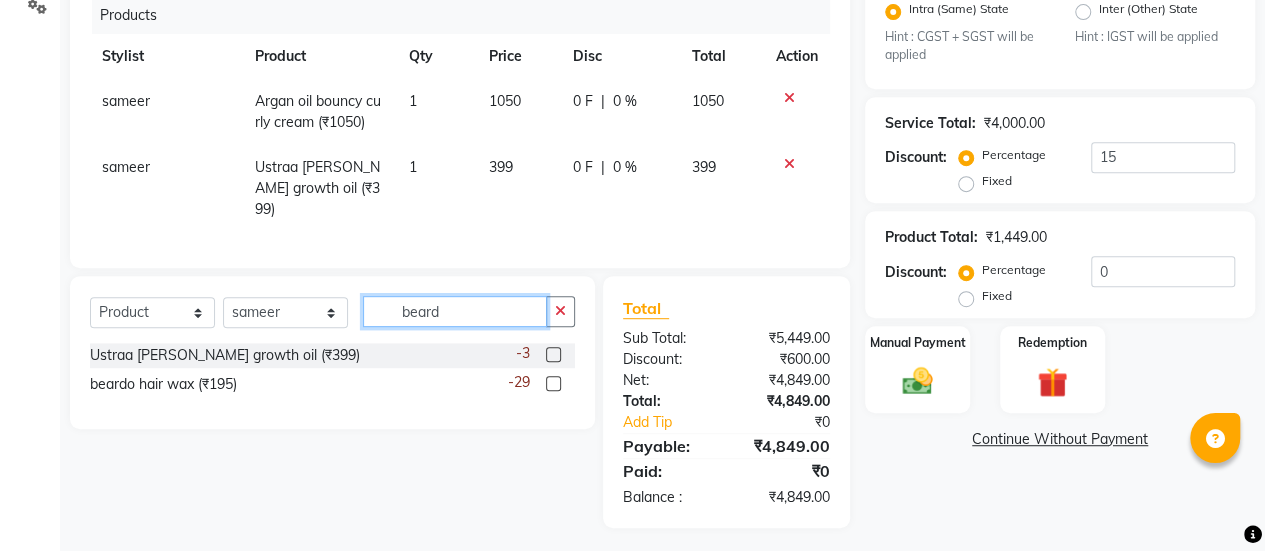 type 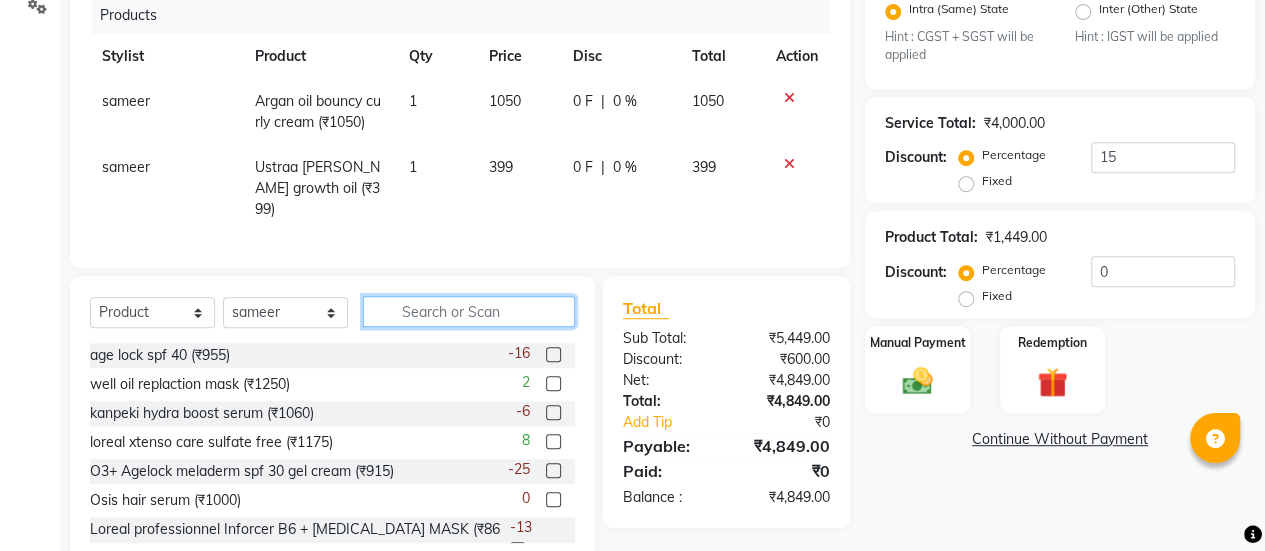 click 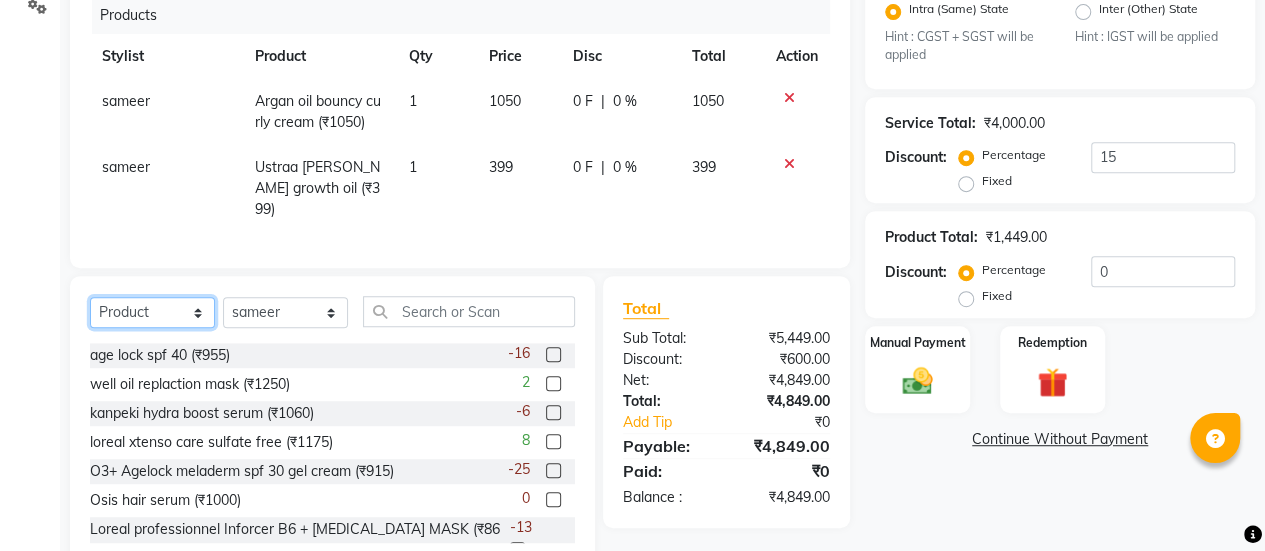 click on "Select  Service  Product  Membership  Package Voucher Prepaid Gift Card" 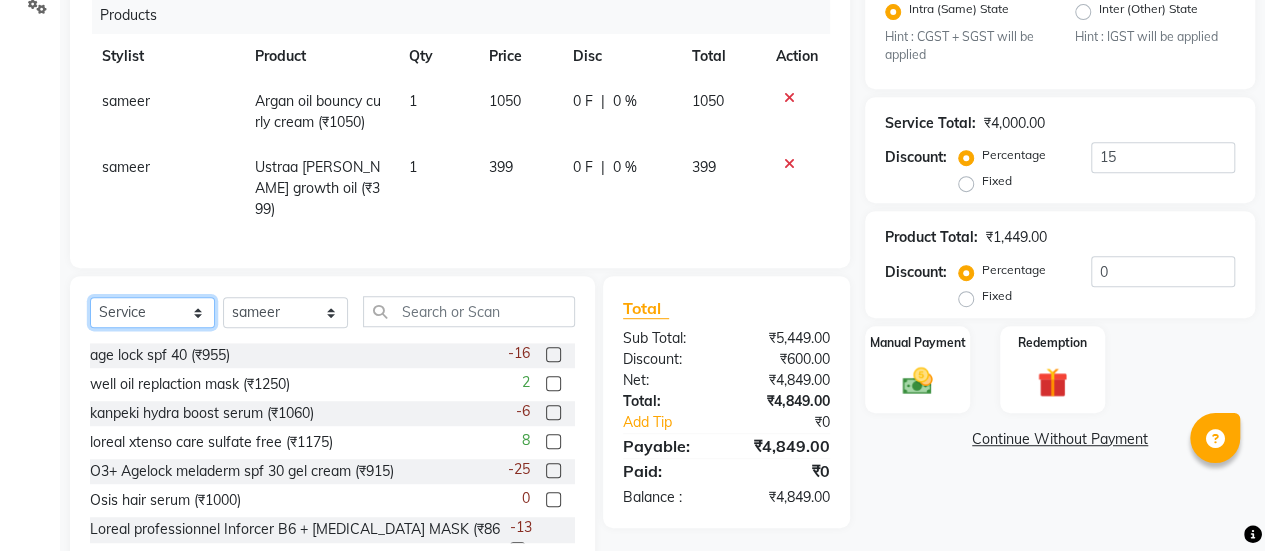 click on "Select  Service  Product  Membership  Package Voucher Prepaid Gift Card" 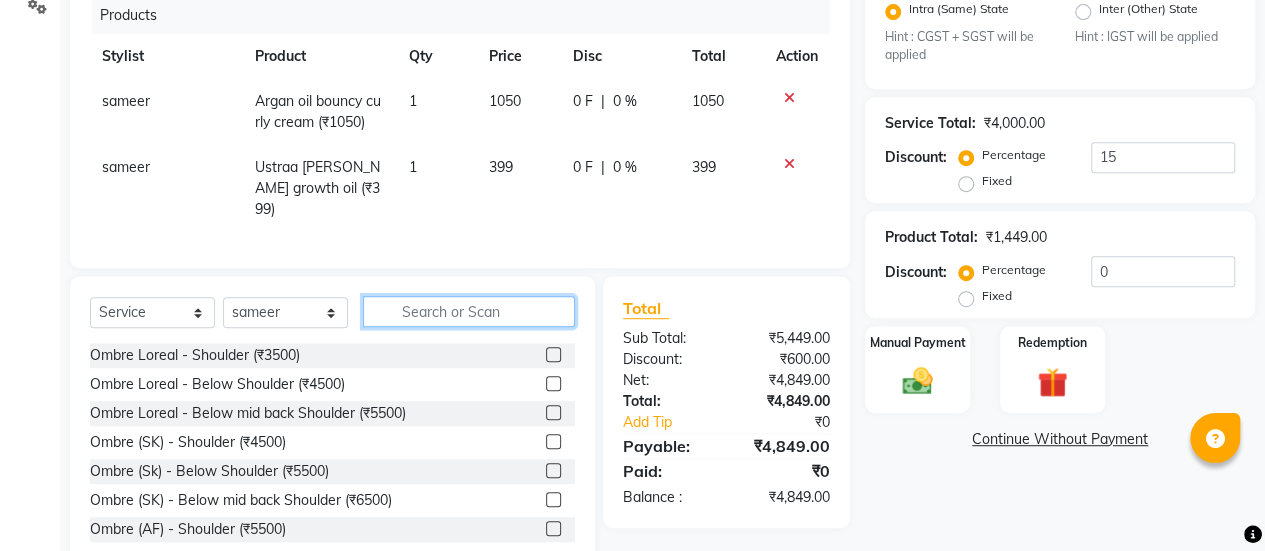 click 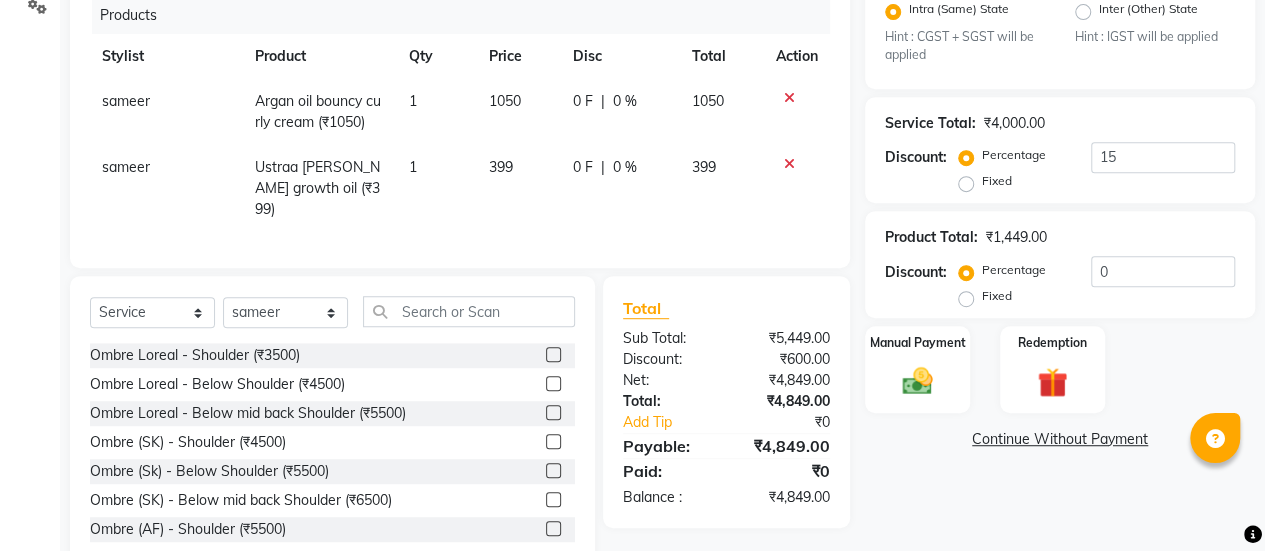 click 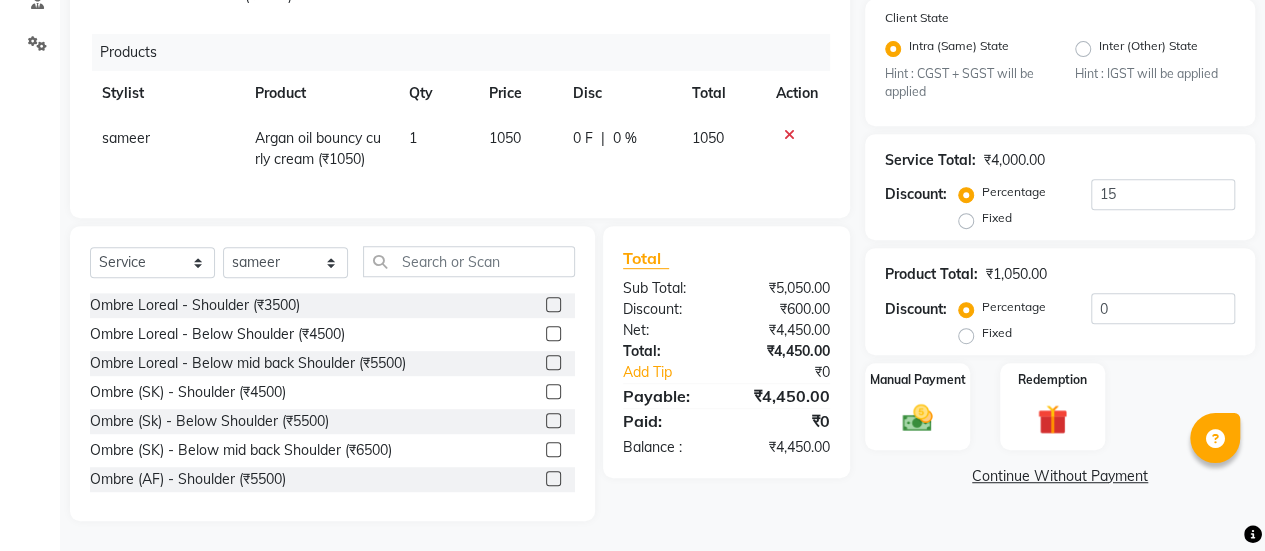 scroll, scrollTop: 413, scrollLeft: 0, axis: vertical 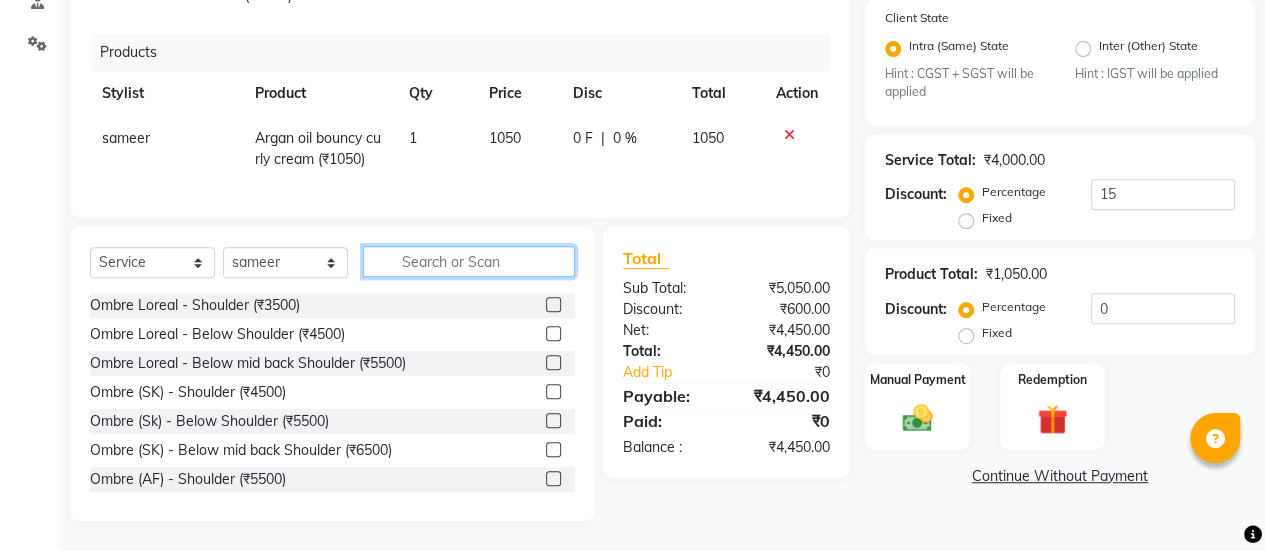 click 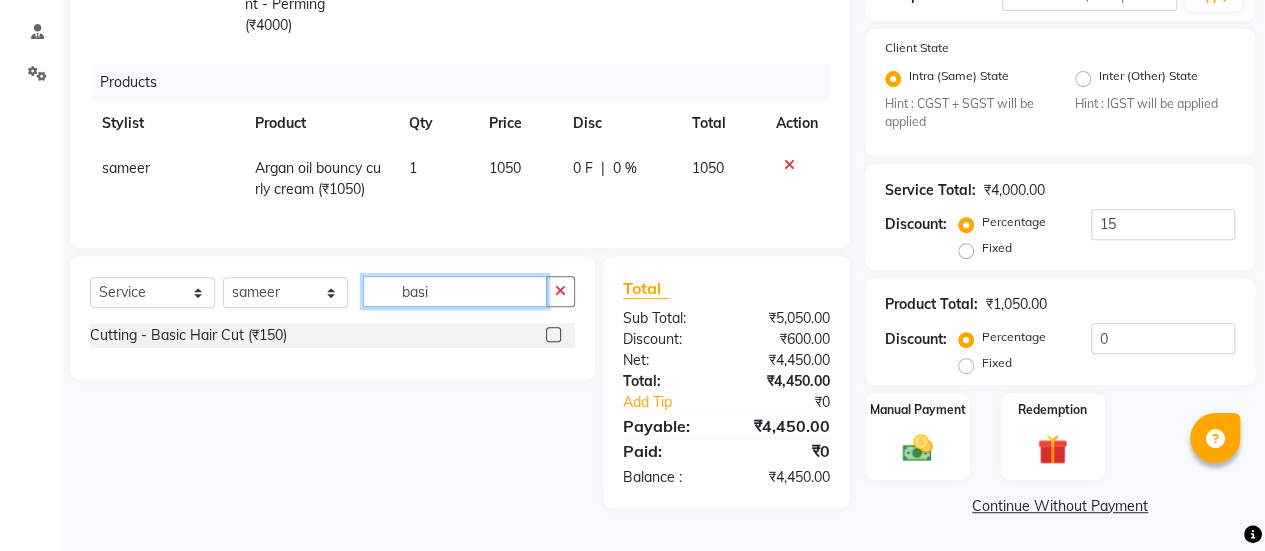 scroll, scrollTop: 370, scrollLeft: 0, axis: vertical 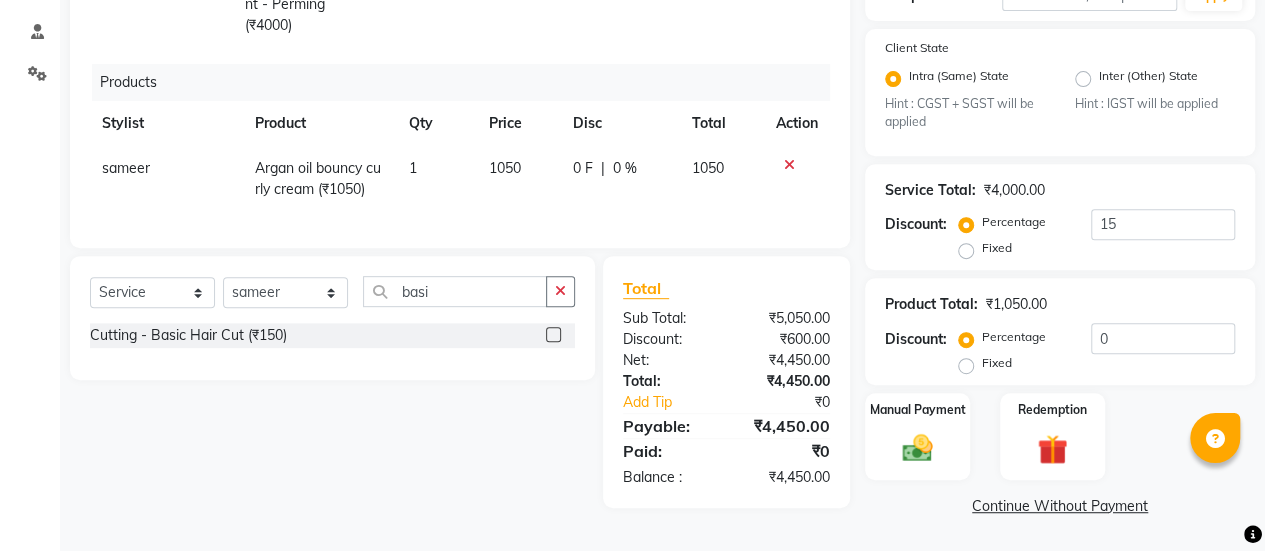 click 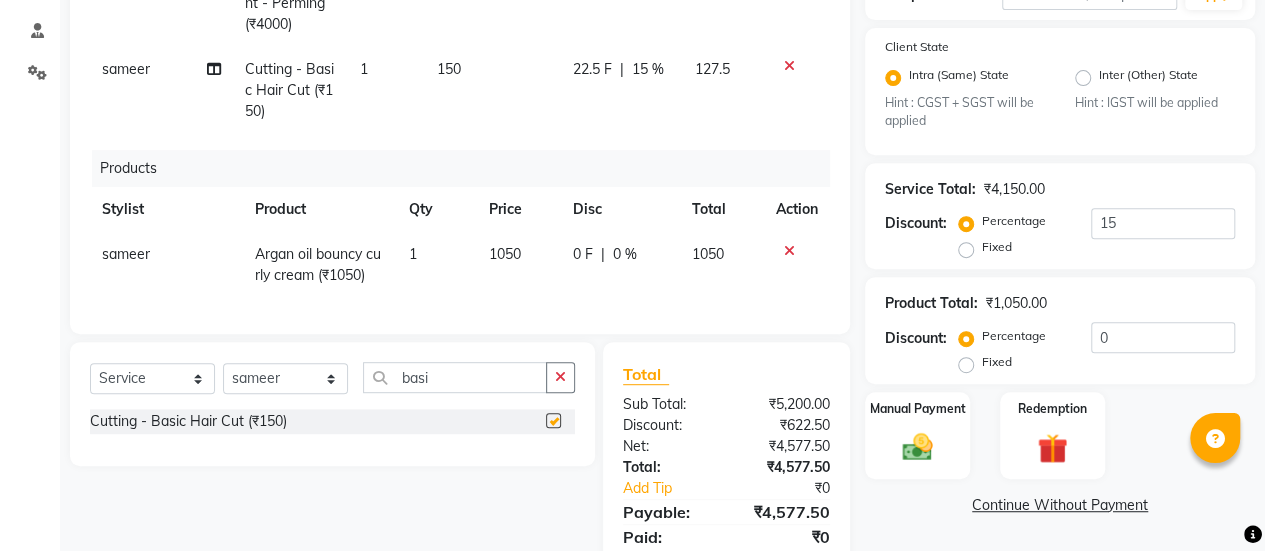 checkbox on "false" 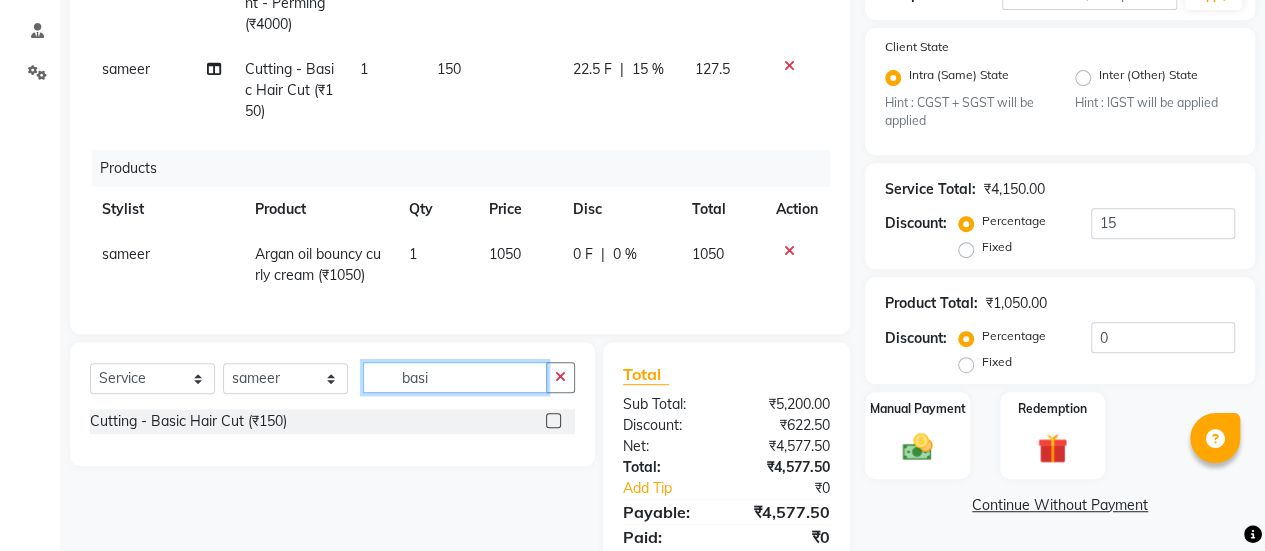 click on "Select  Service  Product  Membership  Package Voucher Prepaid Gift Card  Select Stylist afreen akshata aman saha ameer Anagha anisa arbaj bharti Bunny Danish Darshana 1 devyani dilshad gaurav Gulshan gurmeet javed jishan krishna mayuri gaikwad muskan rani rinku rocky Ronak sachin sahil sam sameer sameer 2 sandhya shabnam shakti sunny sweety vivek basi Cutting  - Basic Hair Cut (₹150)" 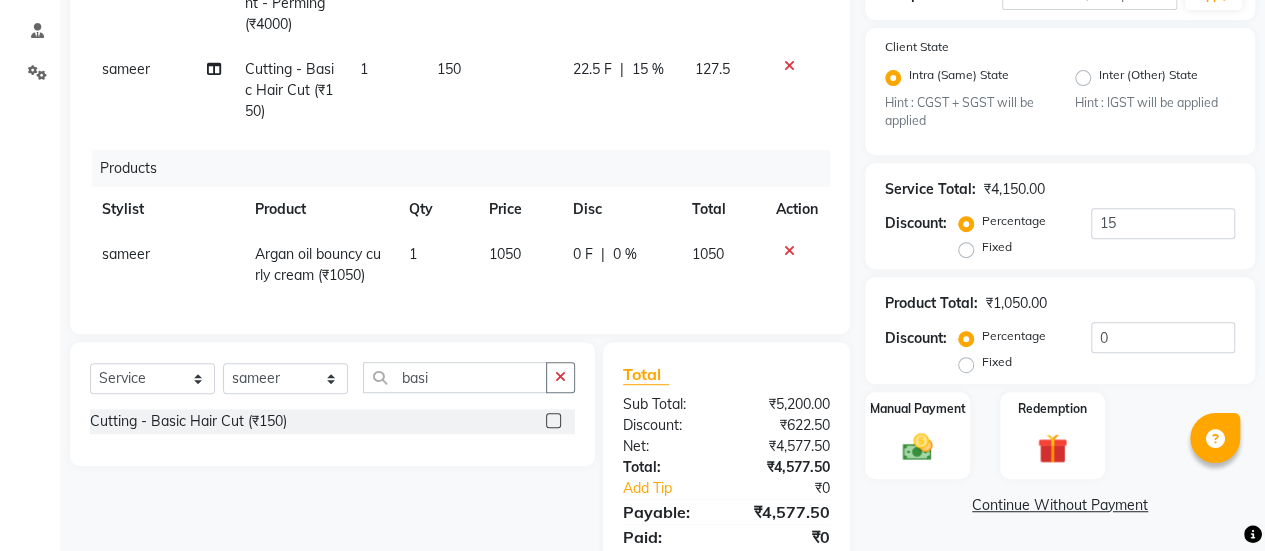 click on "Select  Service  Product  Membership  Package Voucher Prepaid Gift Card  Select Stylist afreen akshata aman saha ameer Anagha anisa arbaj bharti Bunny Danish Darshana 1 devyani dilshad gaurav Gulshan gurmeet javed jishan krishna mayuri gaikwad muskan rani rinku rocky Ronak sachin sahil sam sameer sameer 2 sandhya shabnam shakti sunny sweety vivek basi Cutting  - Basic Hair Cut (₹150)" 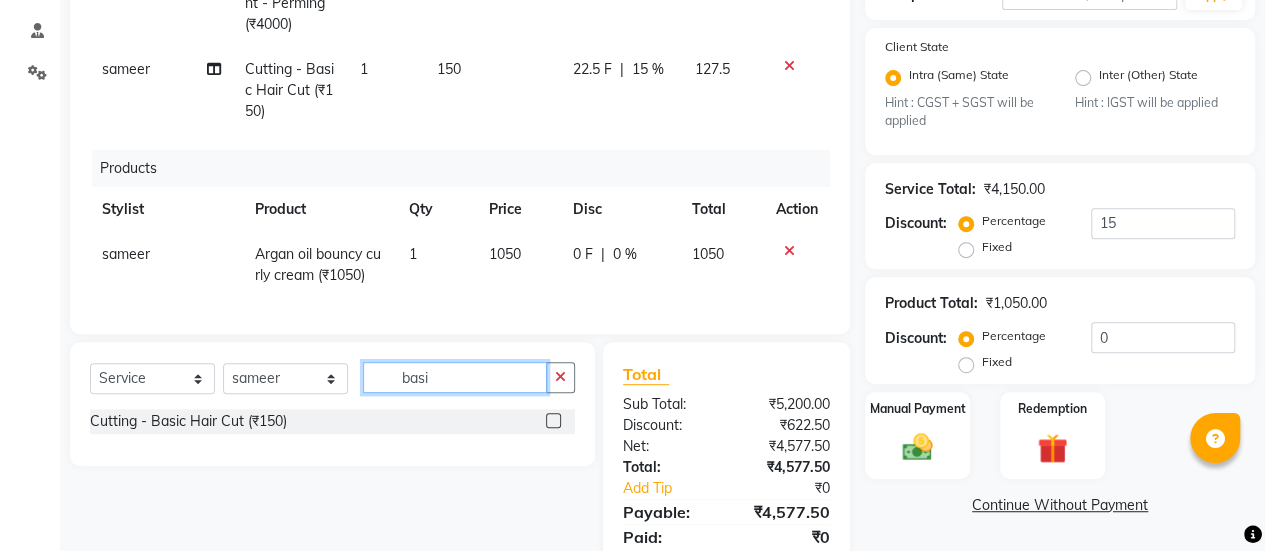 click on "basi" 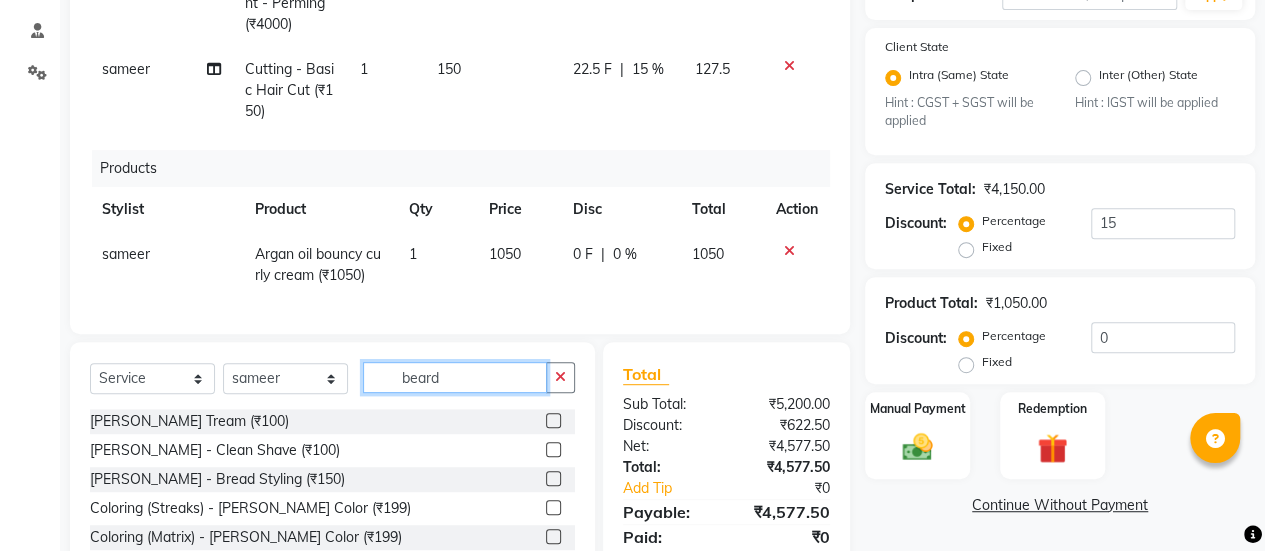 scroll, scrollTop: 456, scrollLeft: 0, axis: vertical 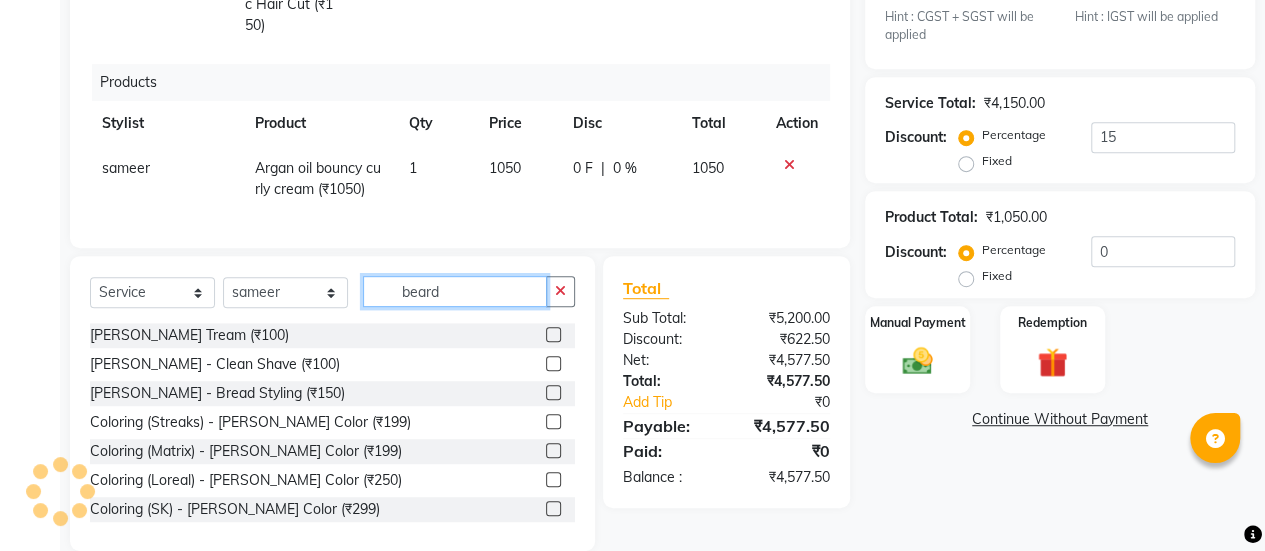 type on "beard" 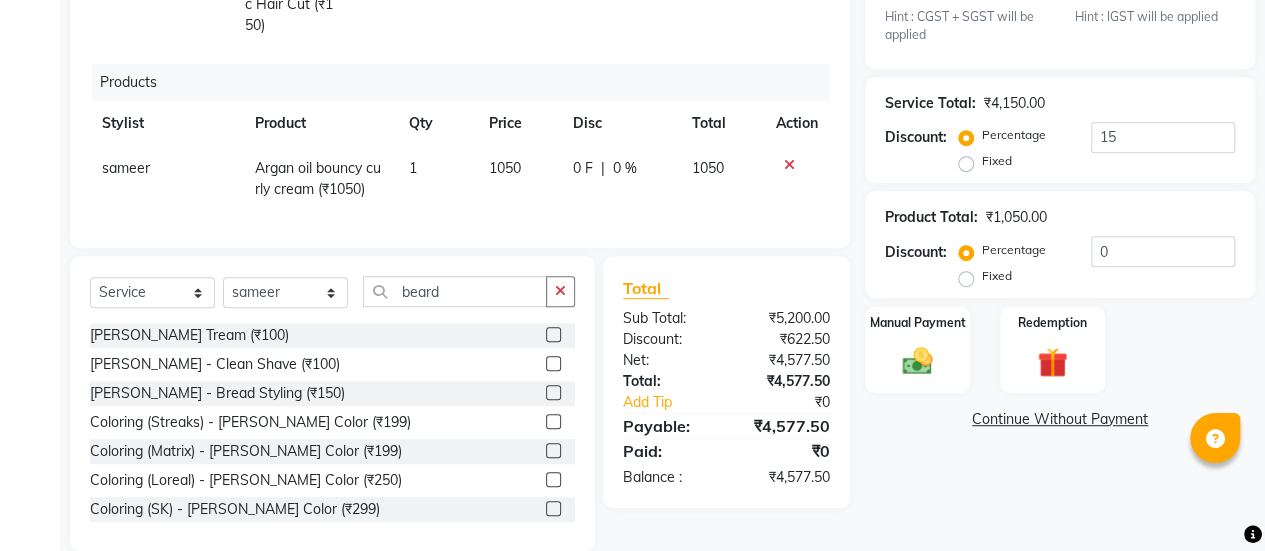 click 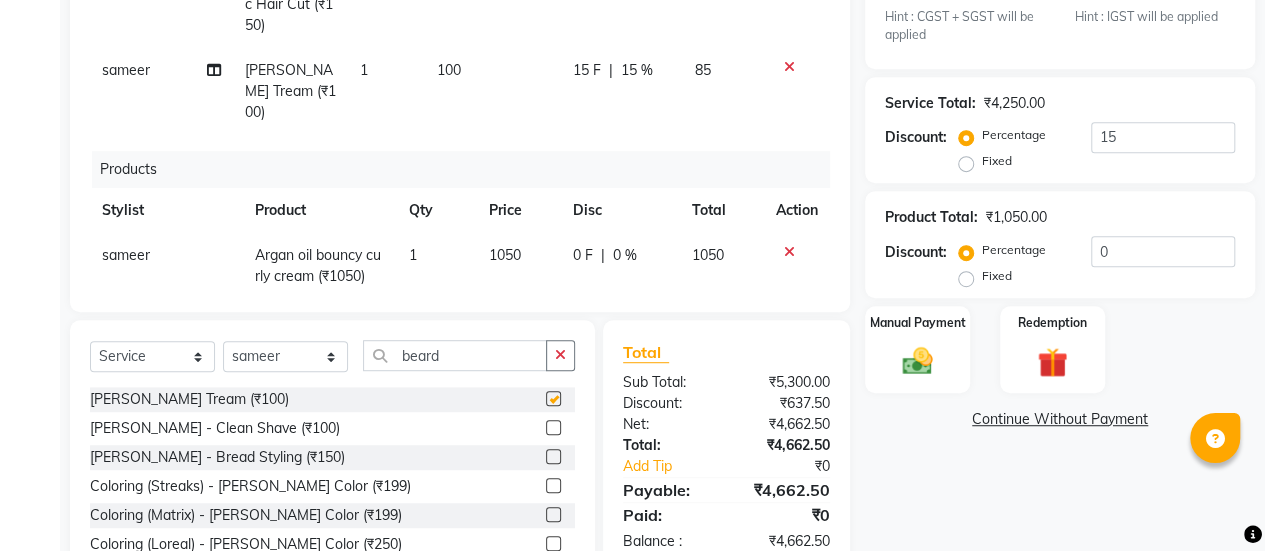 checkbox on "false" 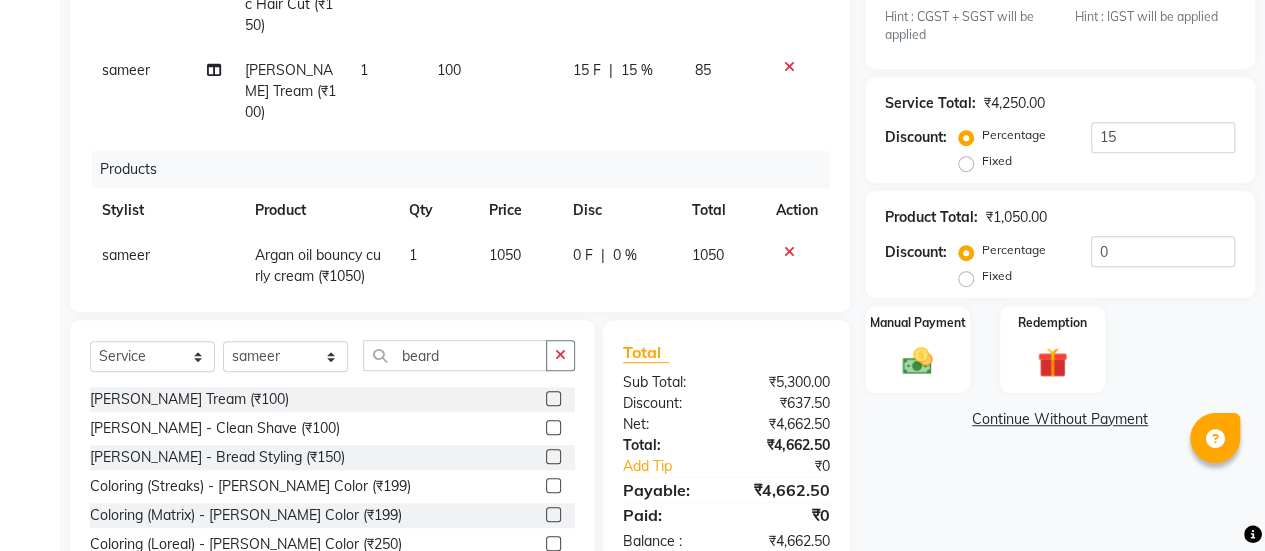 scroll, scrollTop: 470, scrollLeft: 0, axis: vertical 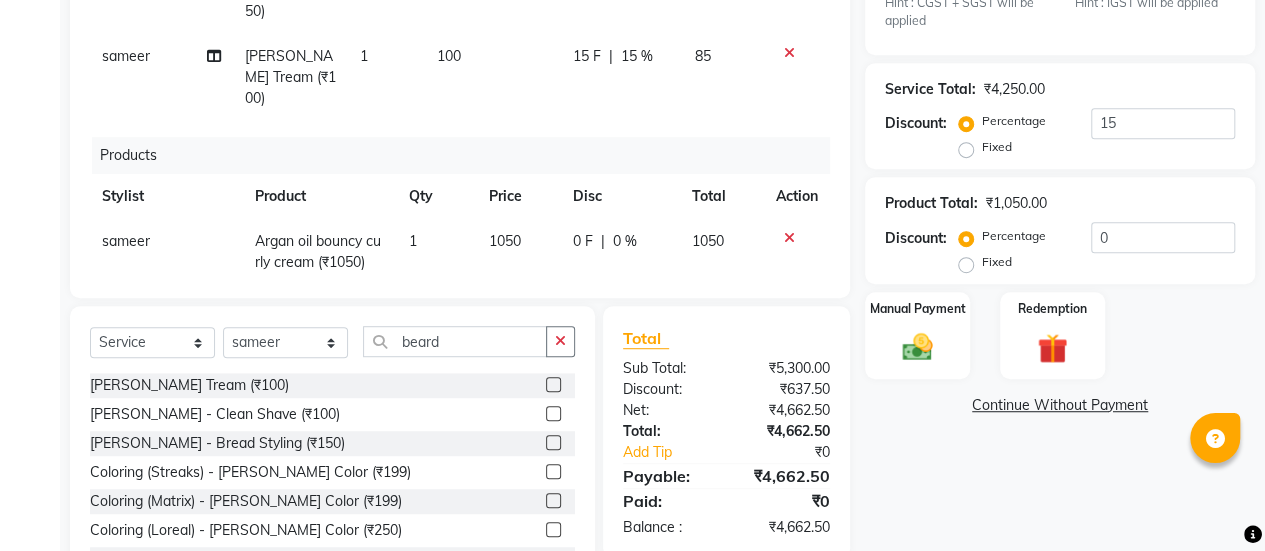 click on "Products" 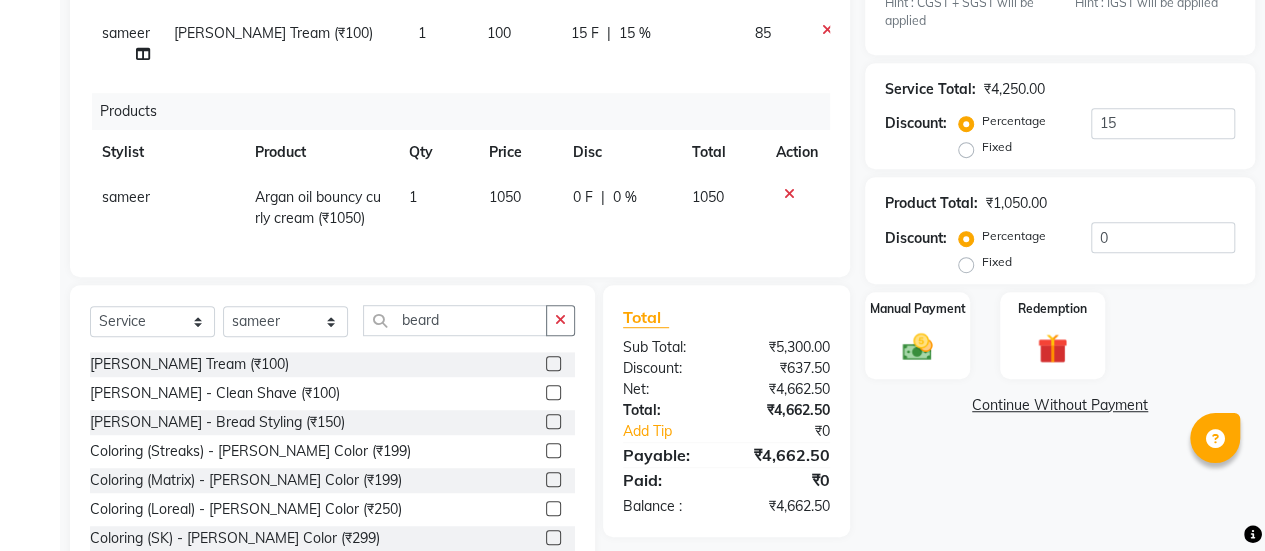 drag, startPoint x: 639, startPoint y: 175, endPoint x: 686, endPoint y: 154, distance: 51.47815 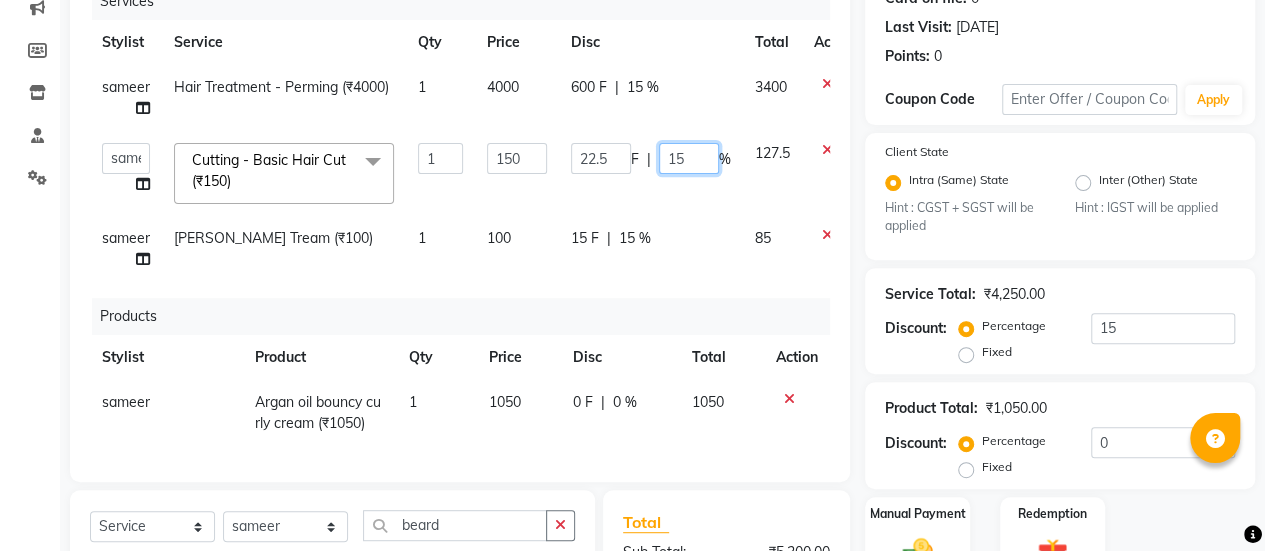 click on "15" 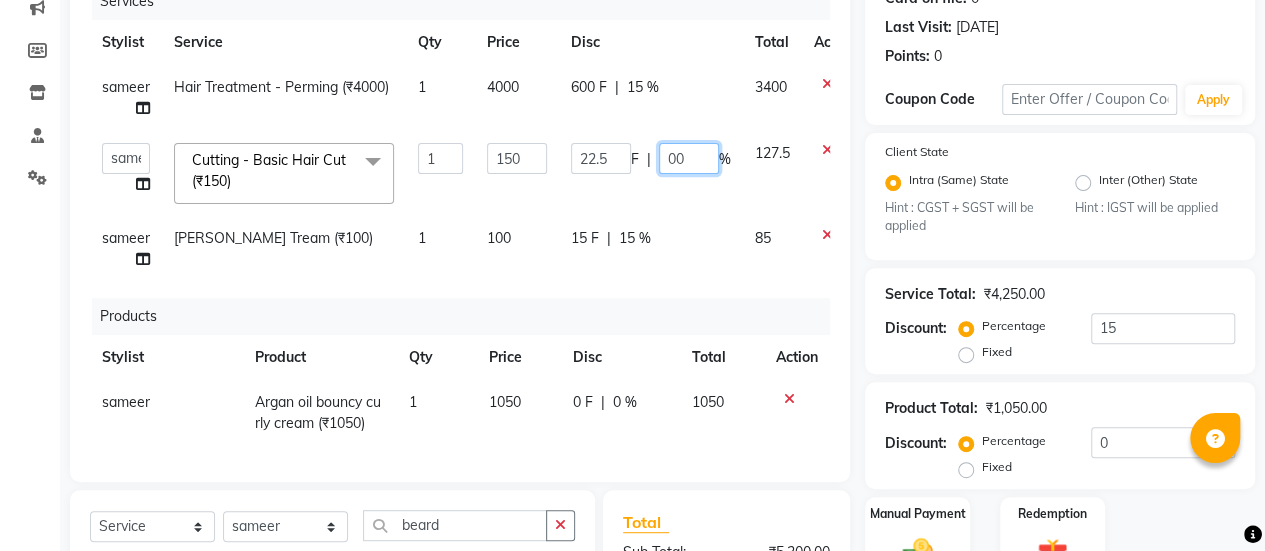 type on "000" 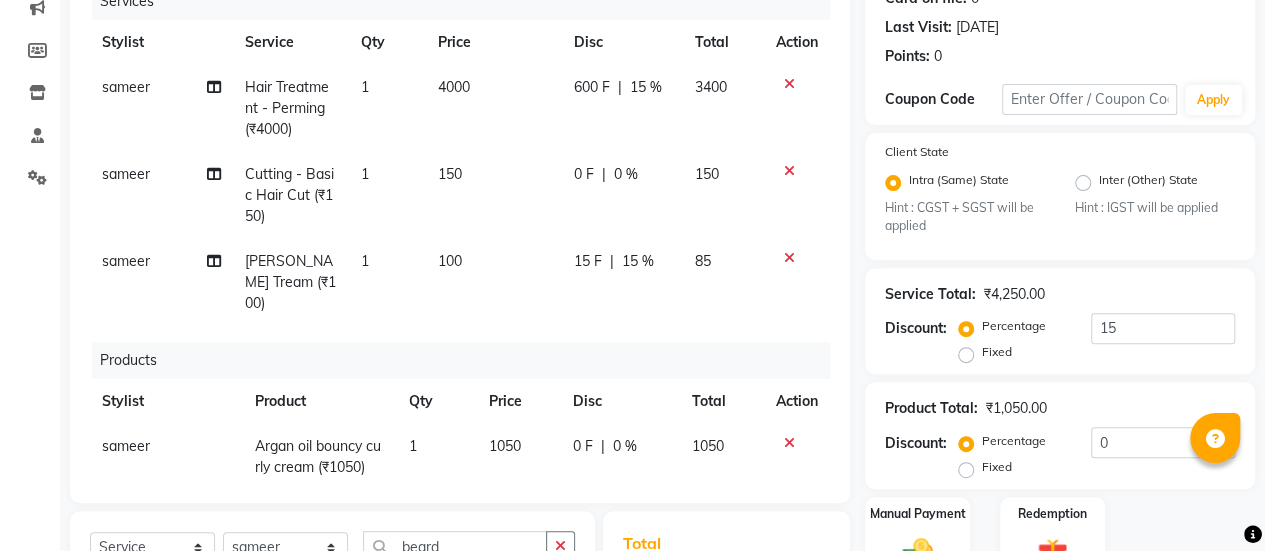 click on "sameer Hair Treatment  - Perming (₹4000) 1 4000 600 F | 15 % 3400 sameer Cutting  - Basic Hair Cut (₹150) 1 150 0 F | 0 % 150 sameer Beard - Beard Tream (₹100) 1 100 15 F | 15 % 85" 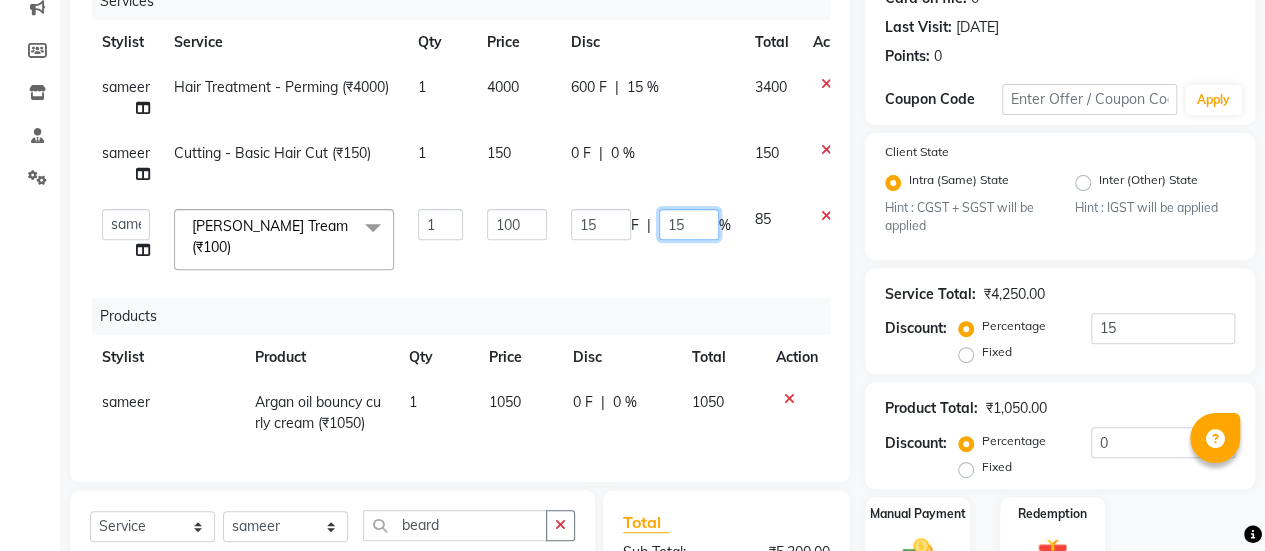 click on "15" 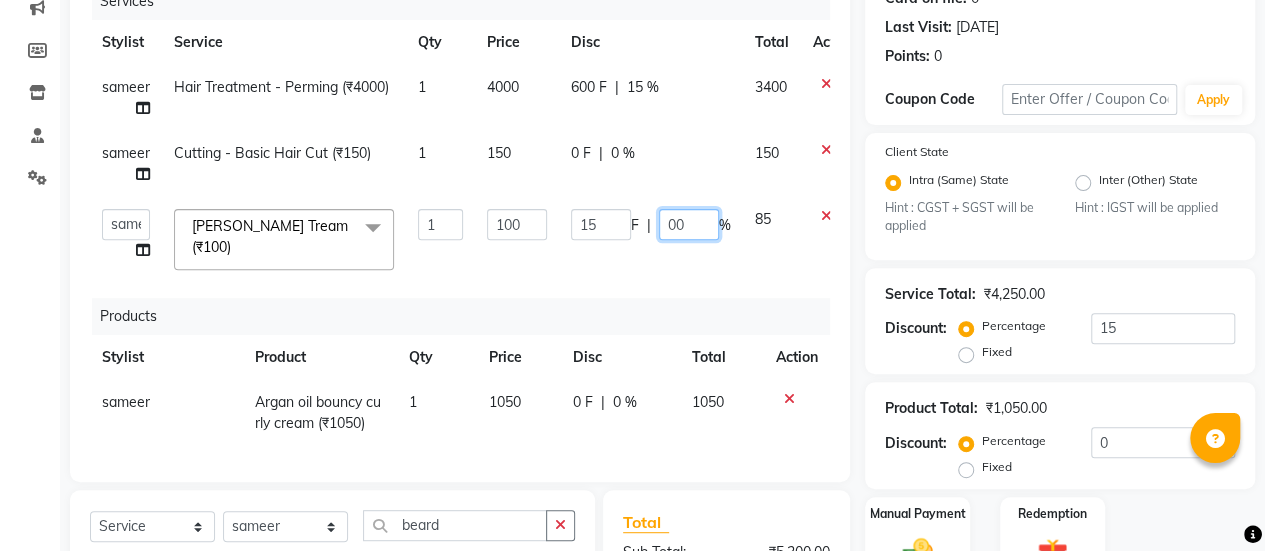 type on "000" 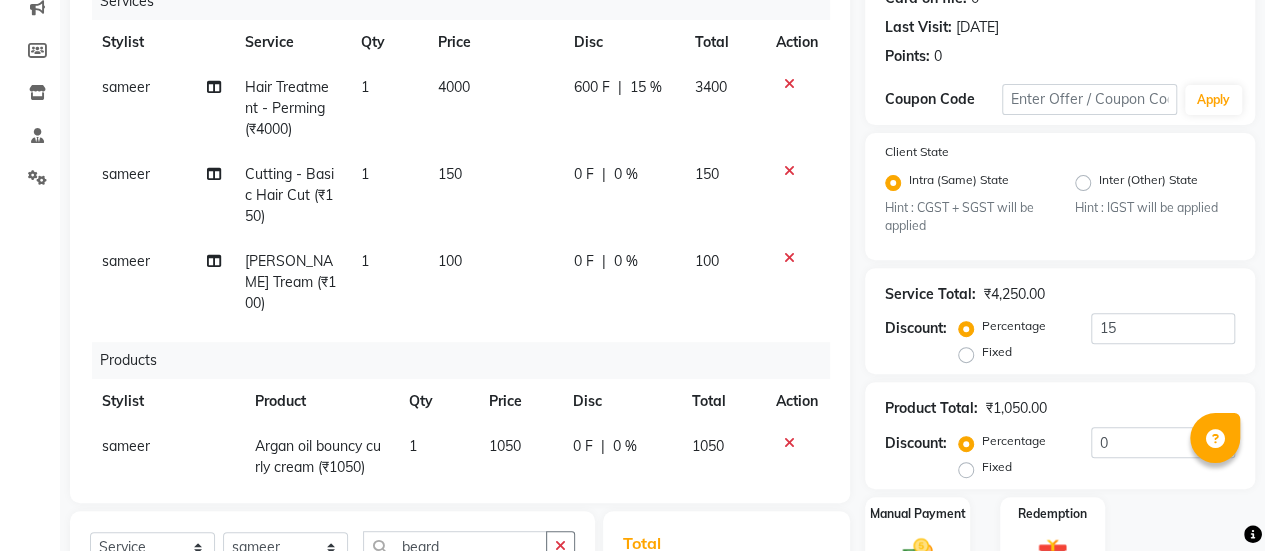click on "sameer Hair Treatment  - Perming (₹4000) 1 4000 600 F | 15 % 3400" 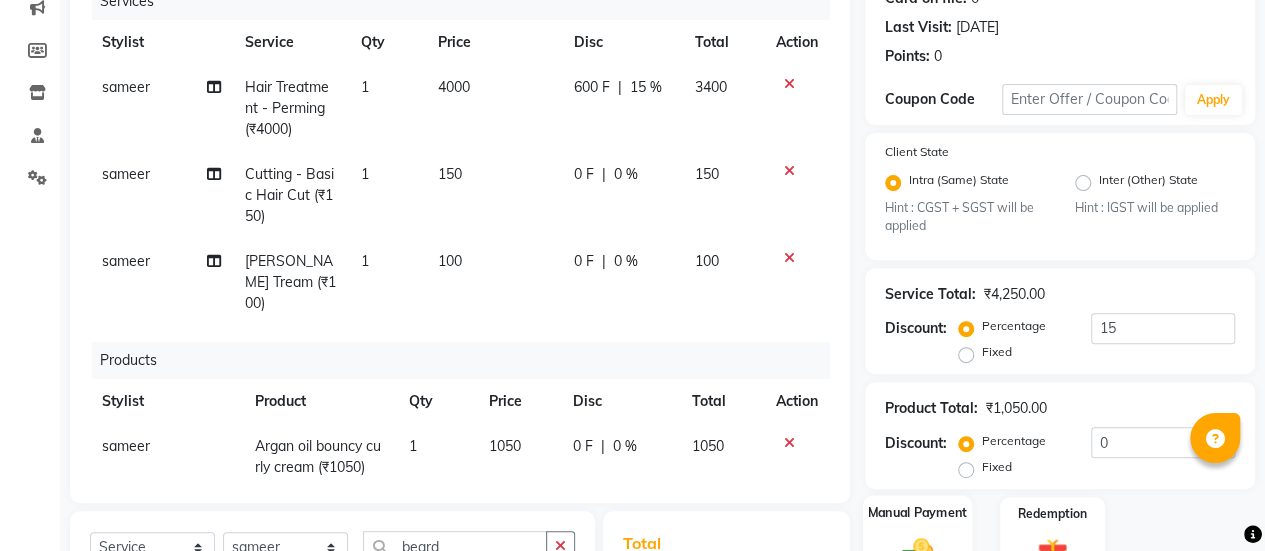 click 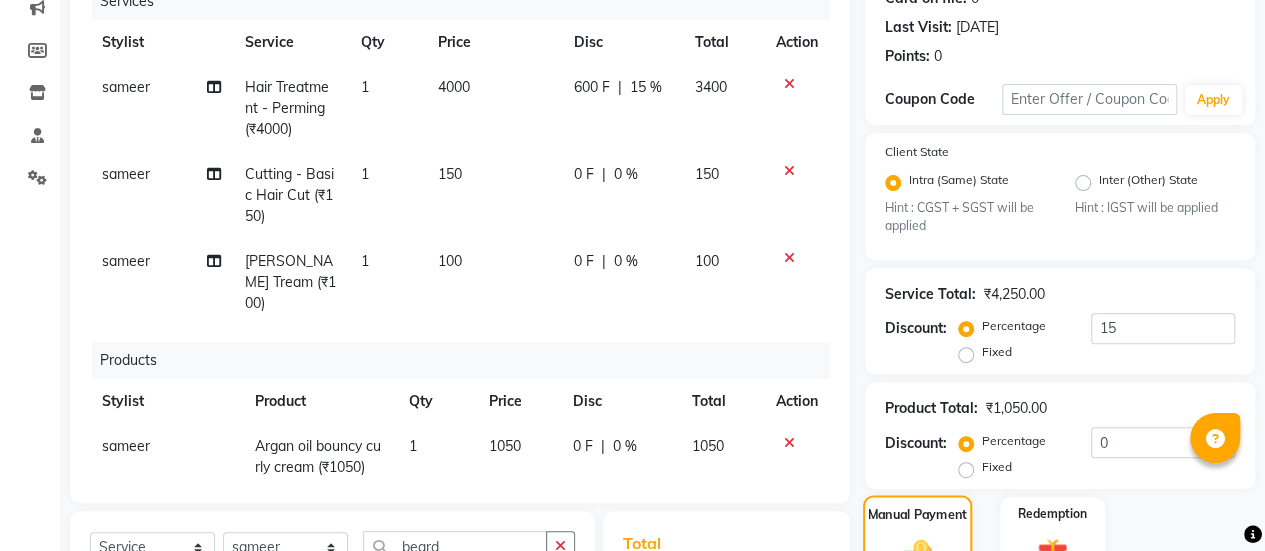 scroll, scrollTop: 462, scrollLeft: 0, axis: vertical 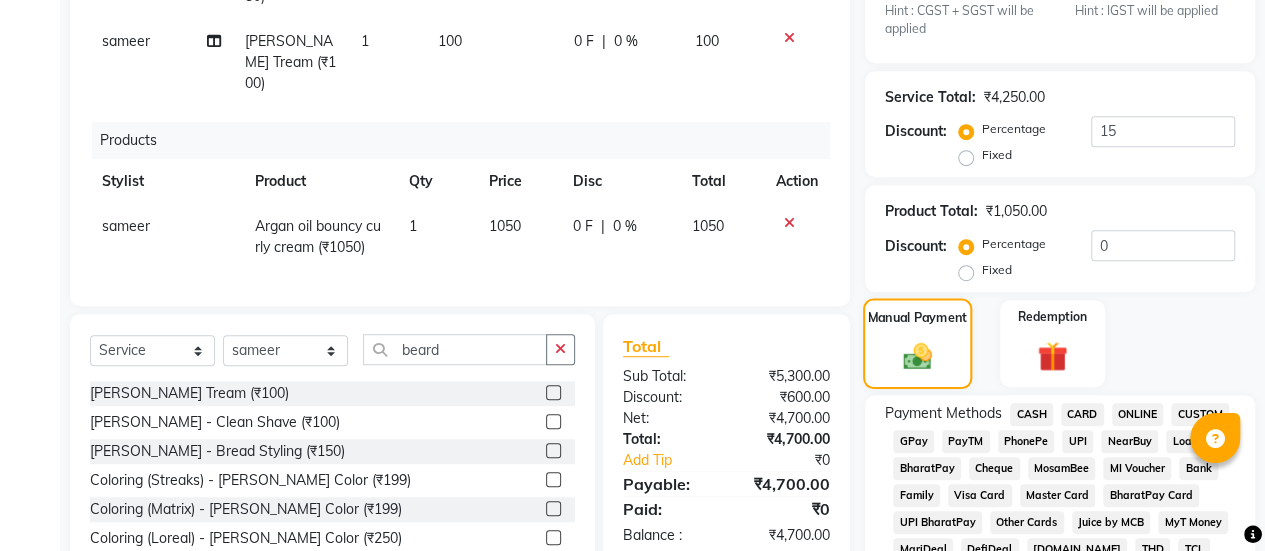 click on "Manual Payment" 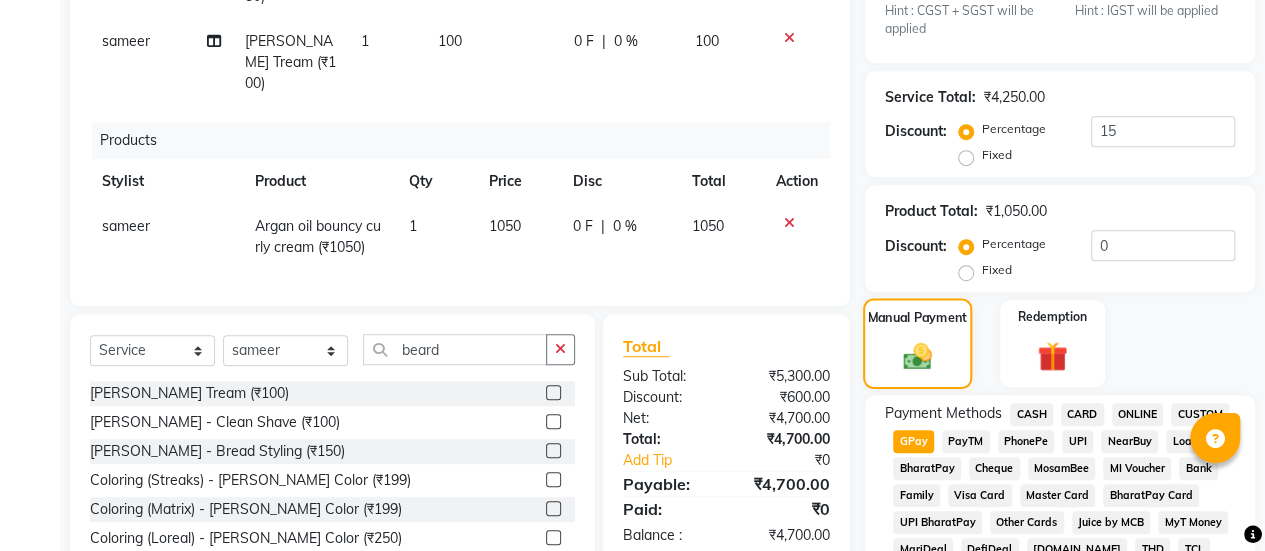 click on "GPay" 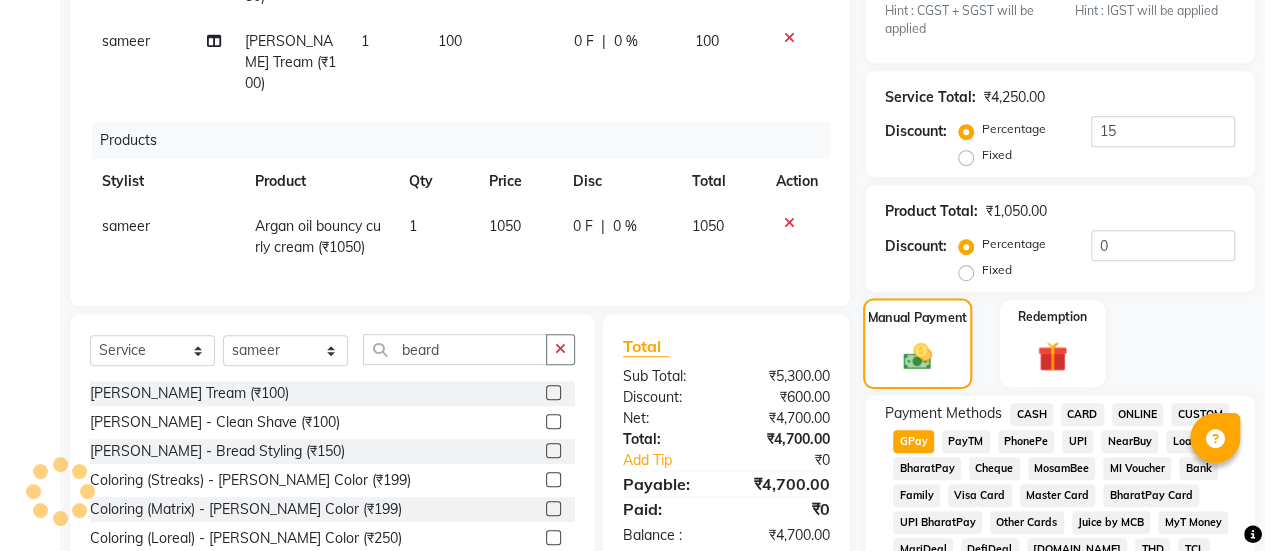 click on "GPay" 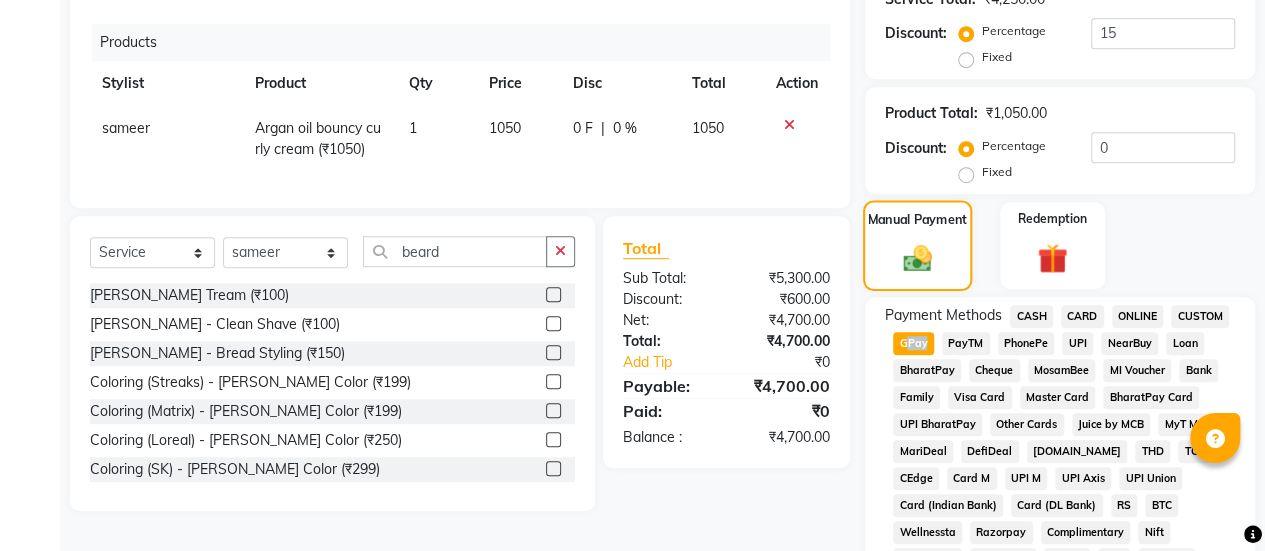 click on "GPay" 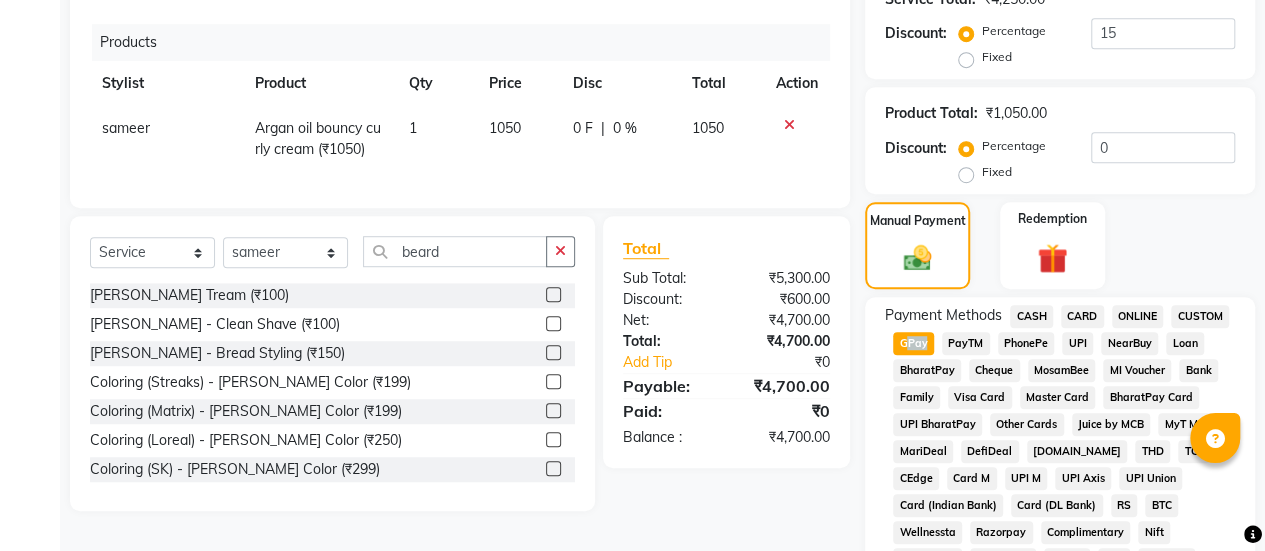 click on "Add Payment" 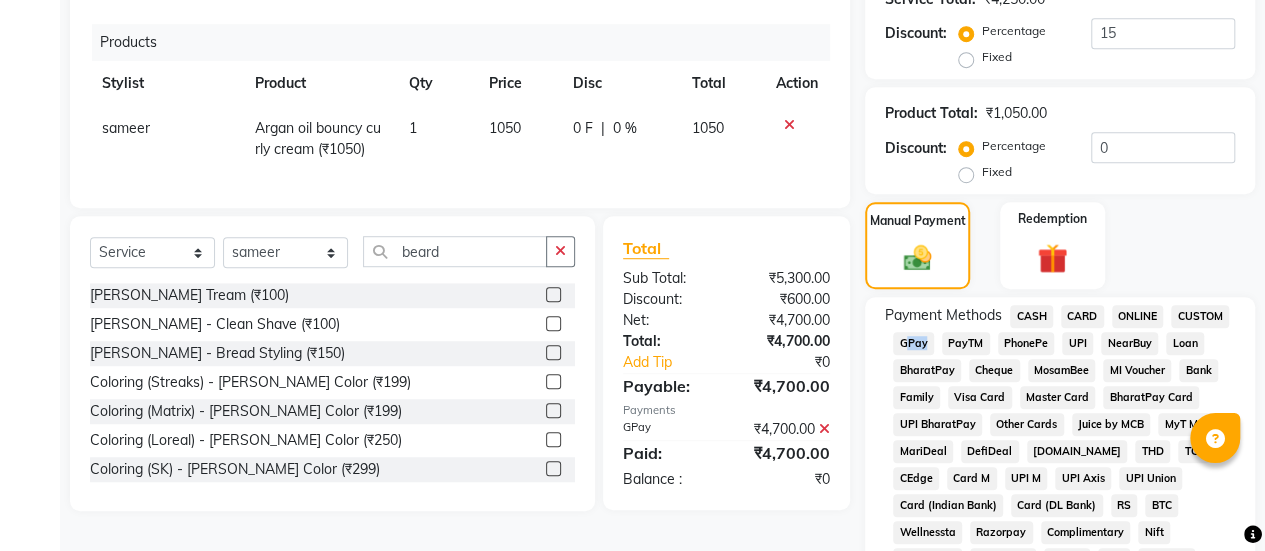 click 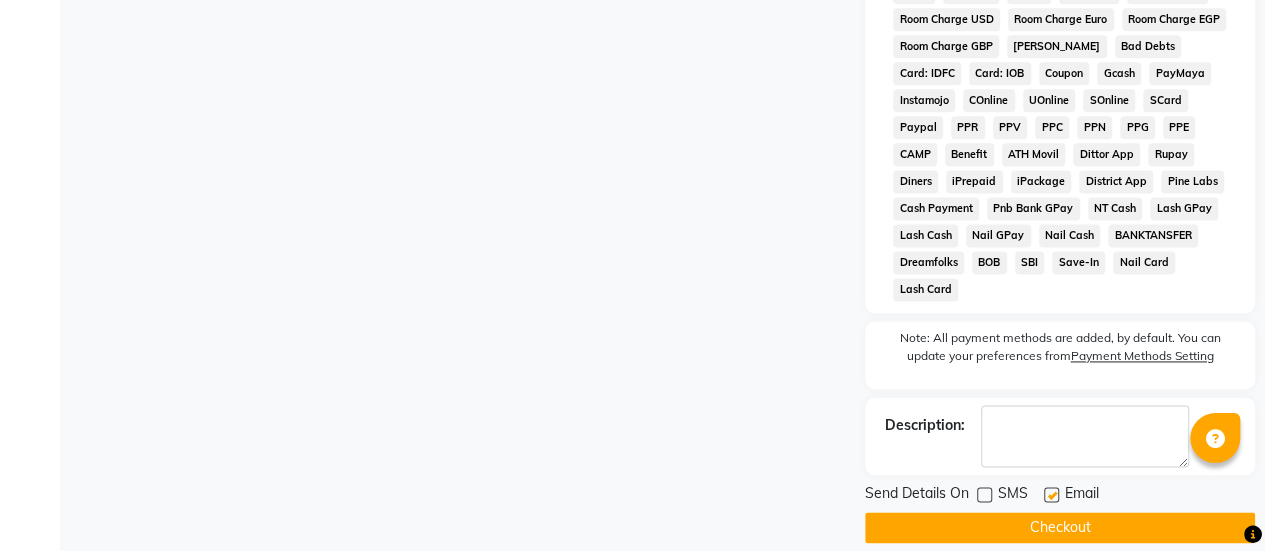 click 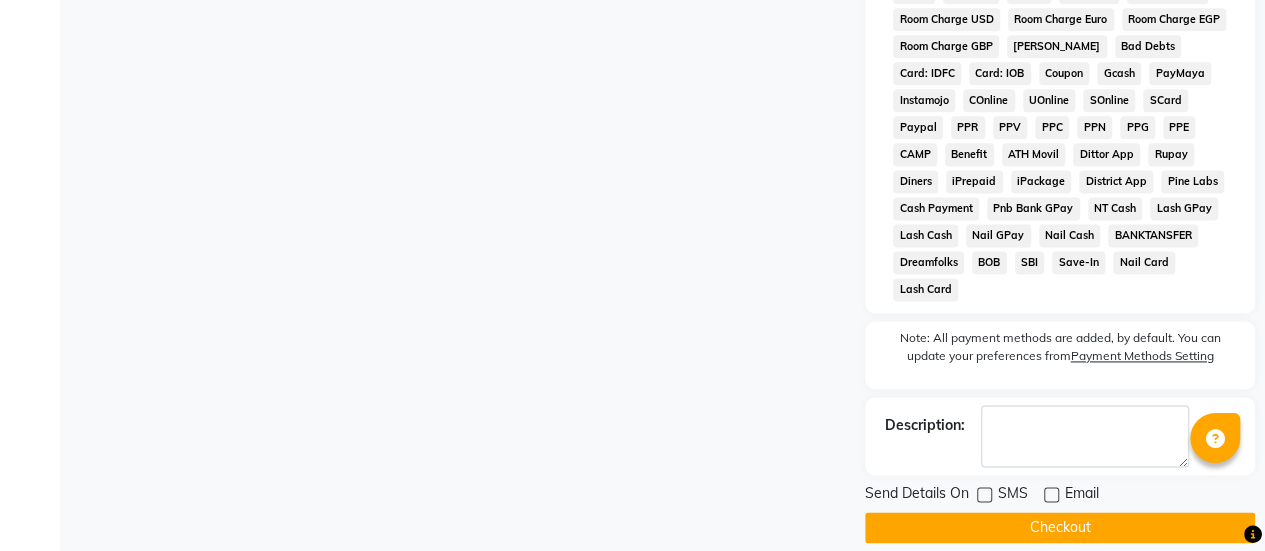 click on "Checkout" 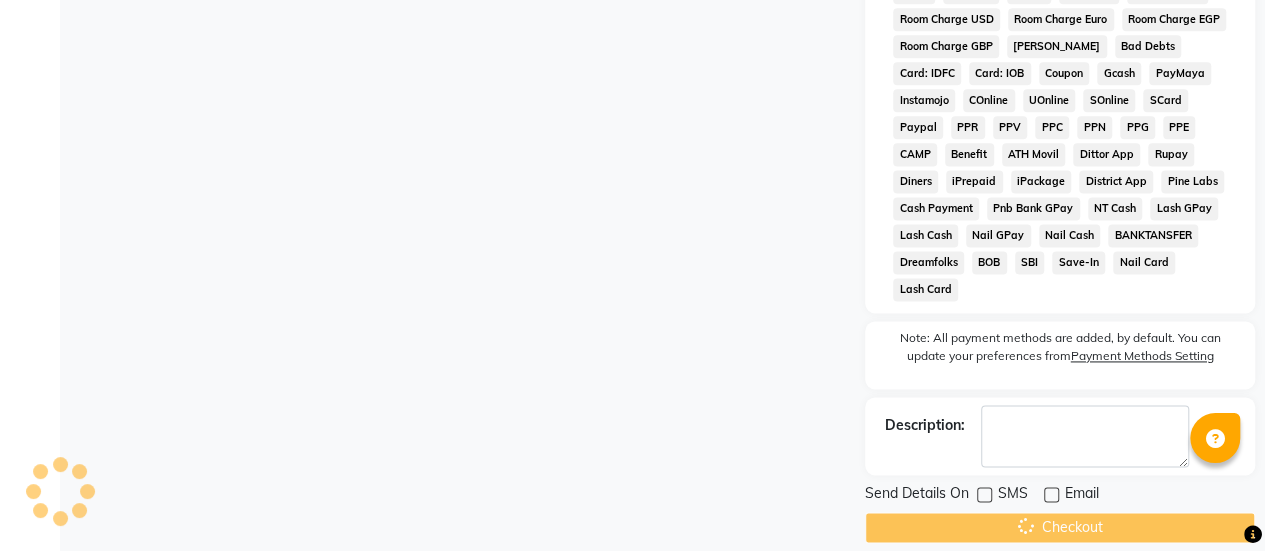 click on "Checkout" 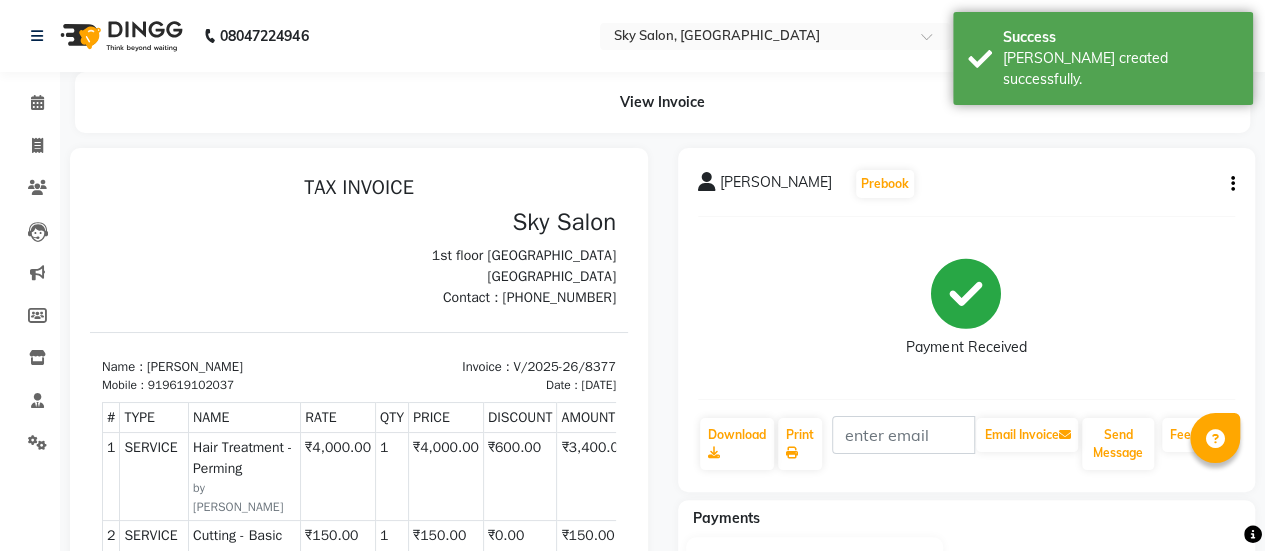 scroll, scrollTop: 146, scrollLeft: 0, axis: vertical 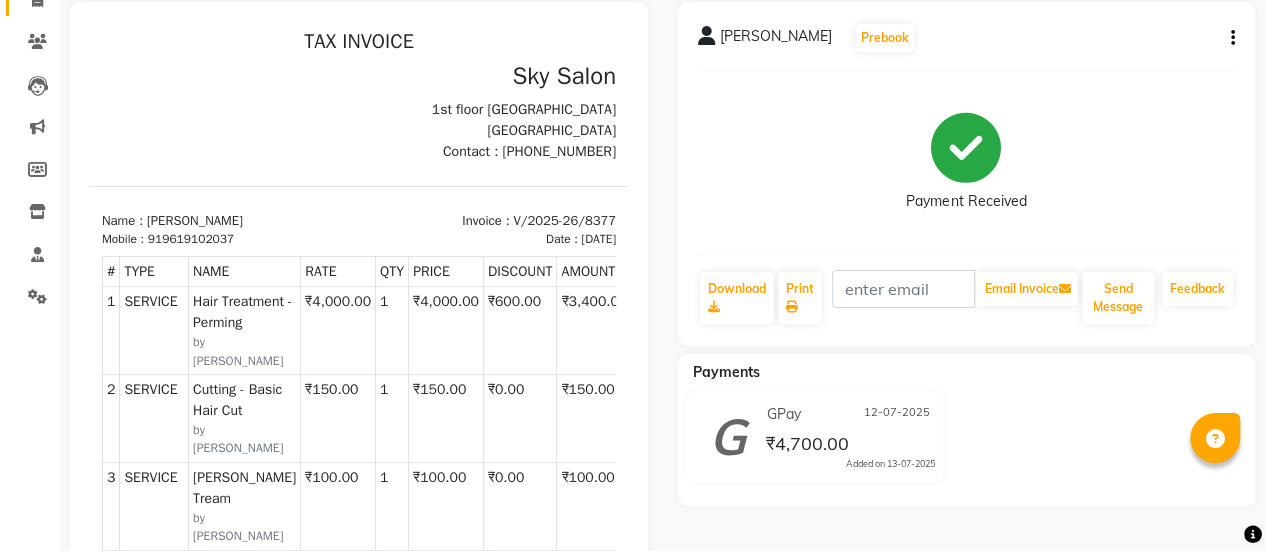 click 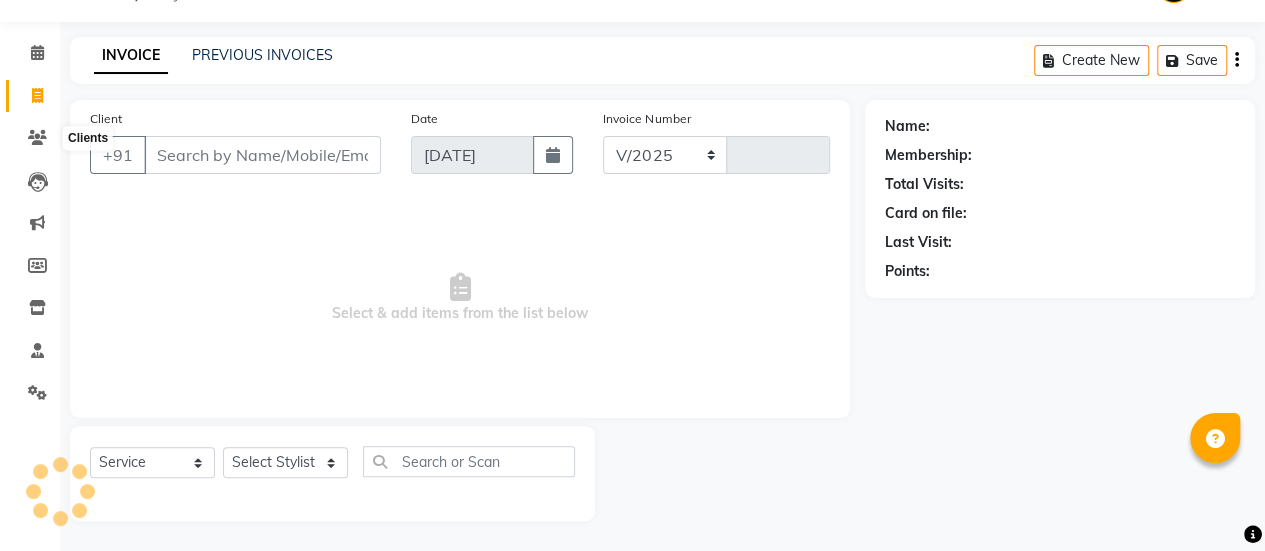 select on "3537" 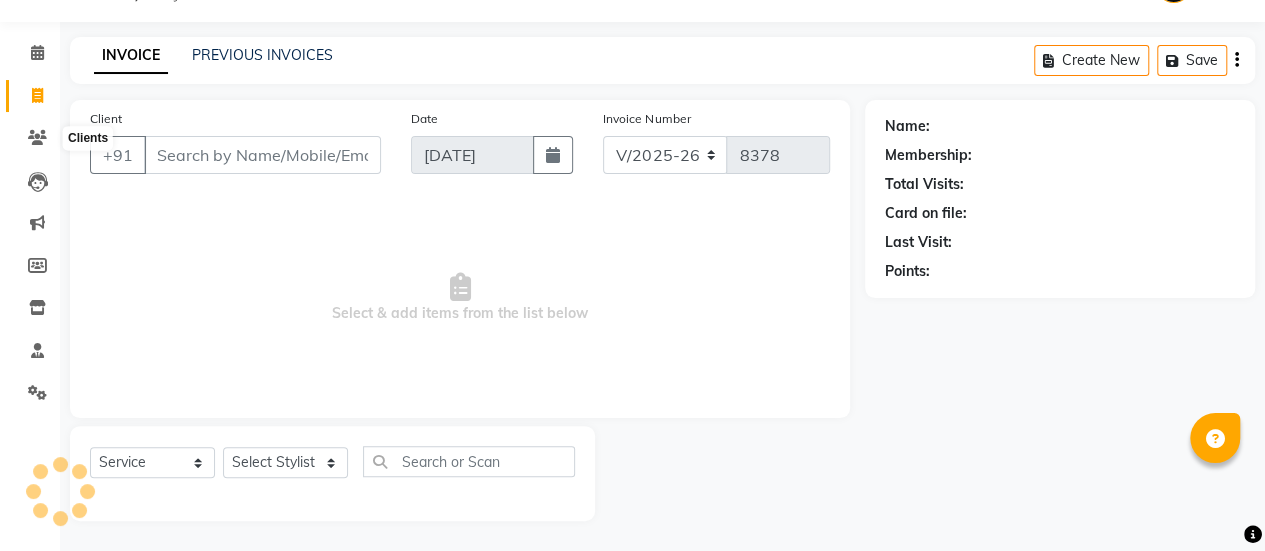 scroll, scrollTop: 49, scrollLeft: 0, axis: vertical 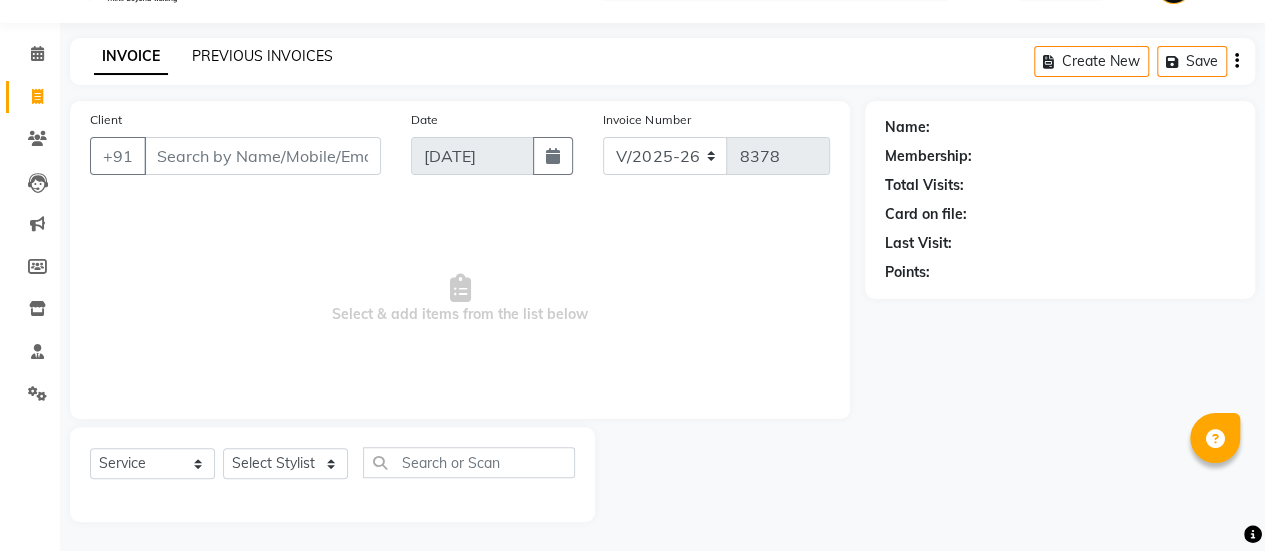 click on "PREVIOUS INVOICES" 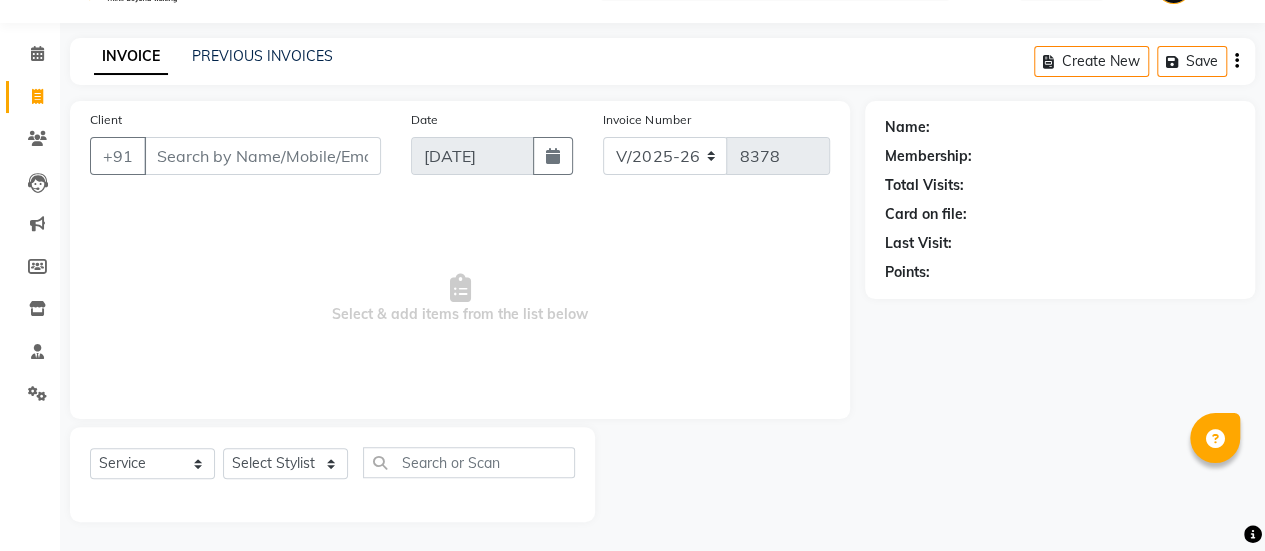 click on "08047224946" 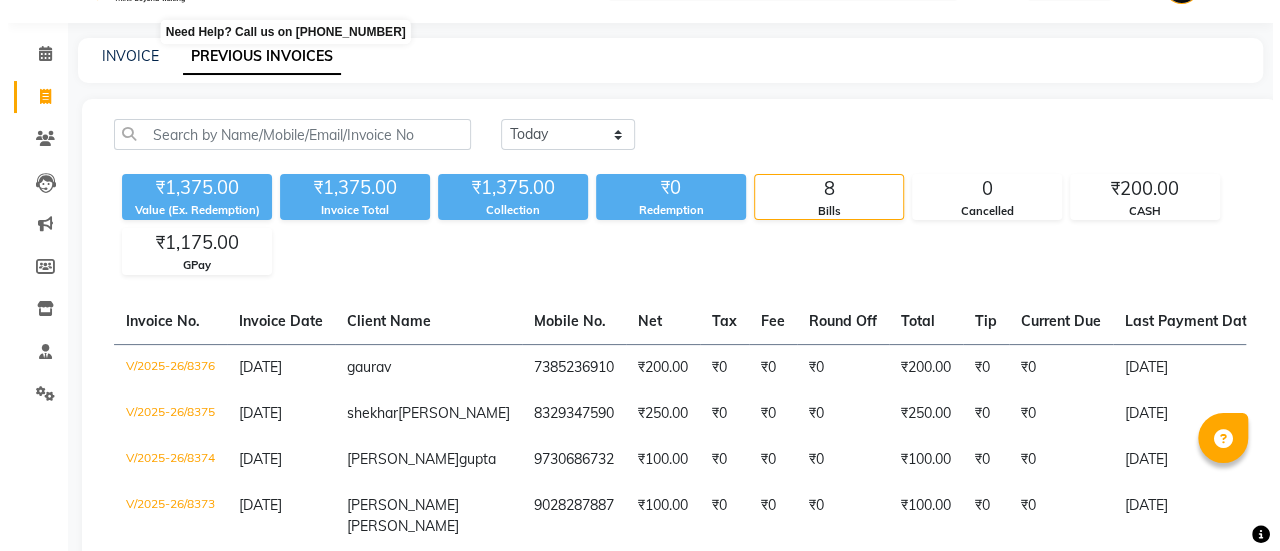 scroll, scrollTop: 0, scrollLeft: 0, axis: both 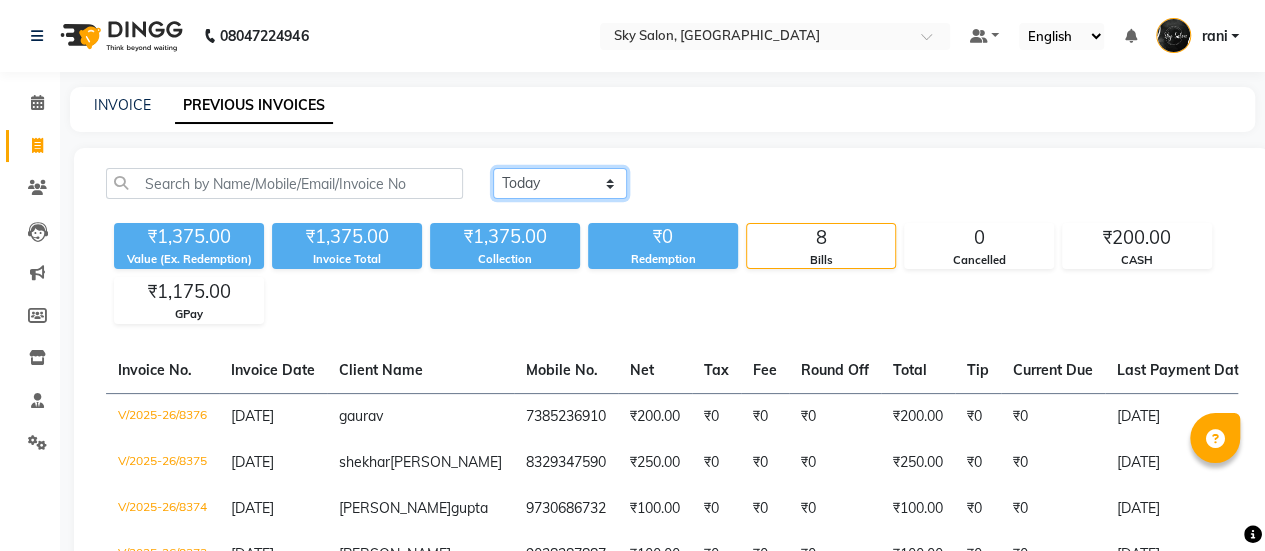 click on "Today Yesterday Custom Range" 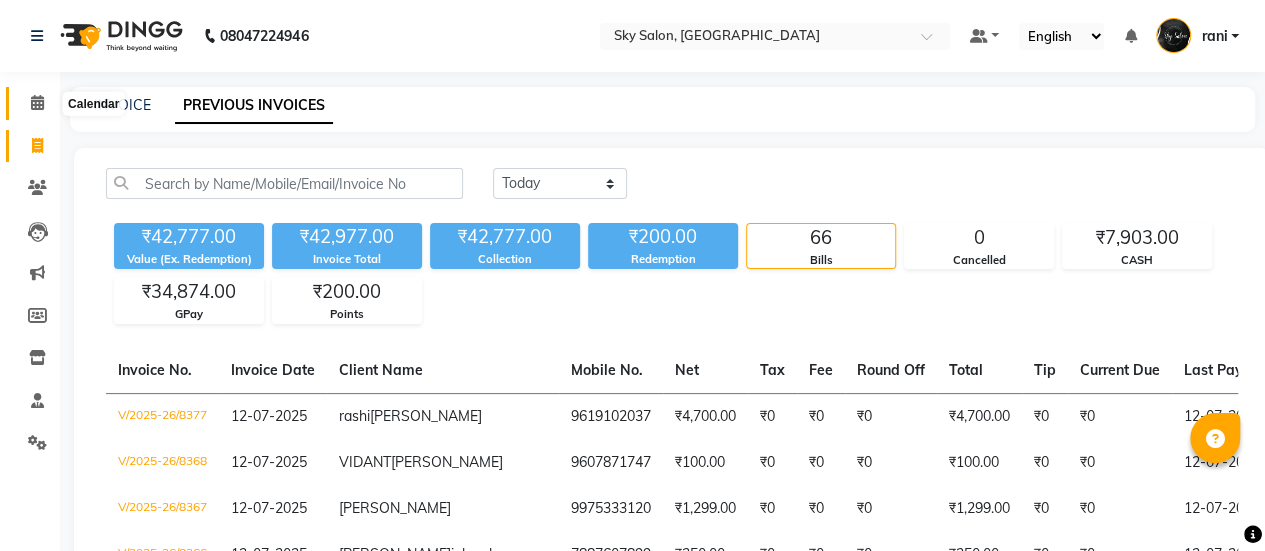 click 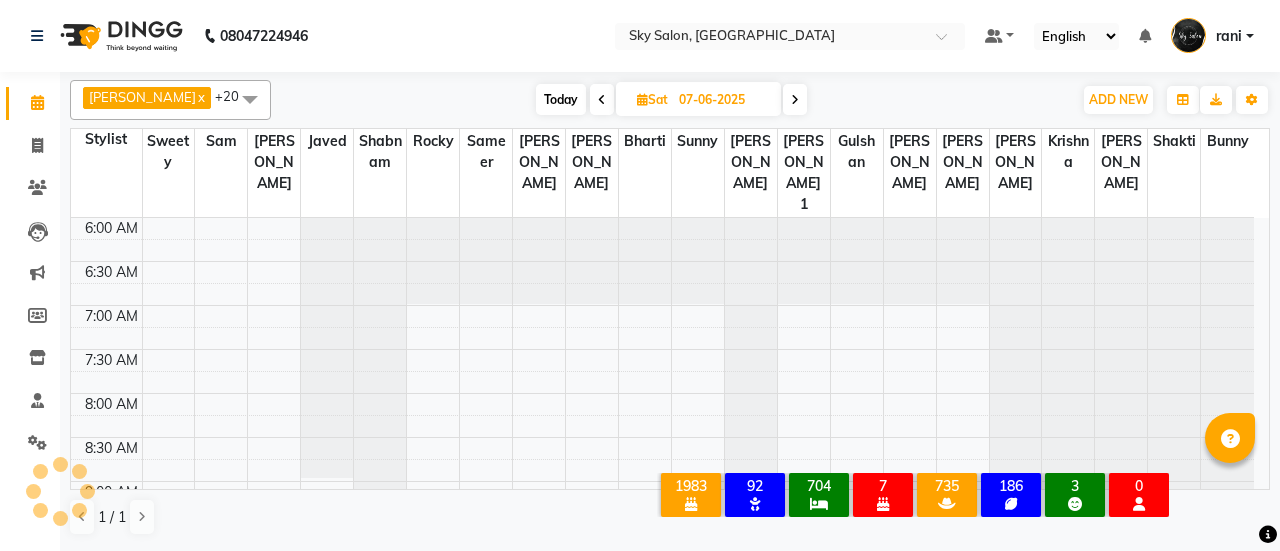 click on "Today" at bounding box center (561, 99) 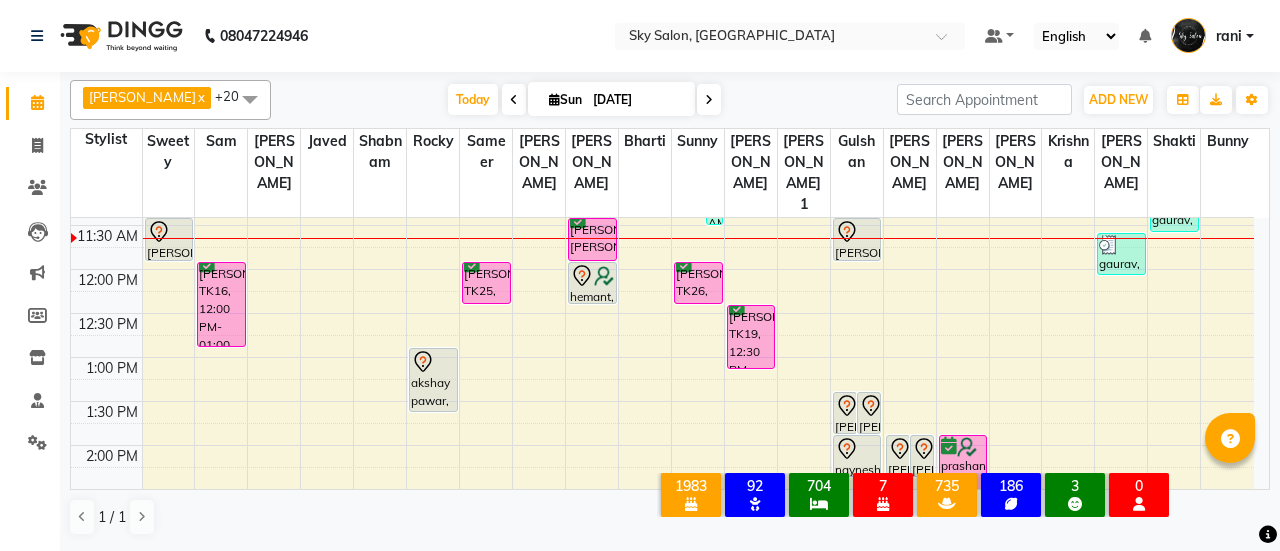 scroll, scrollTop: 467, scrollLeft: 0, axis: vertical 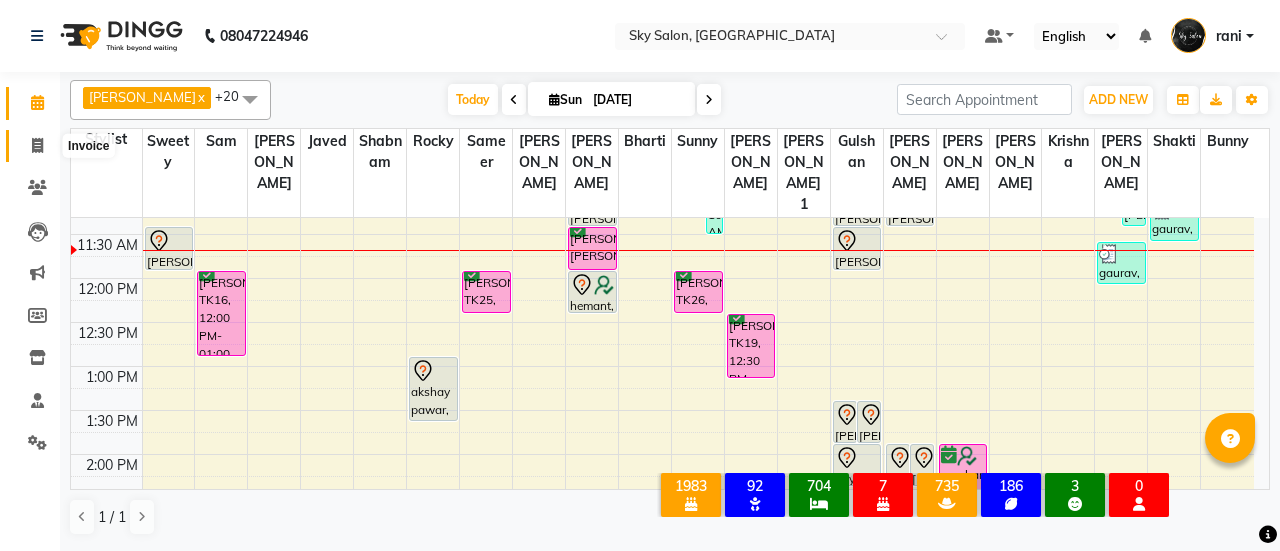 click 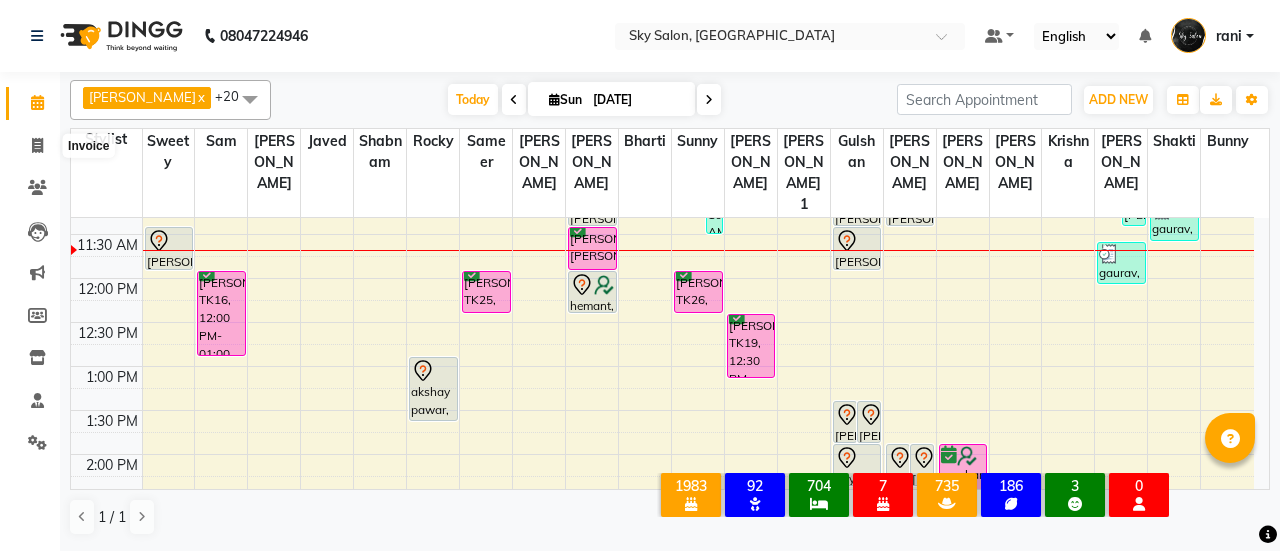 select on "service" 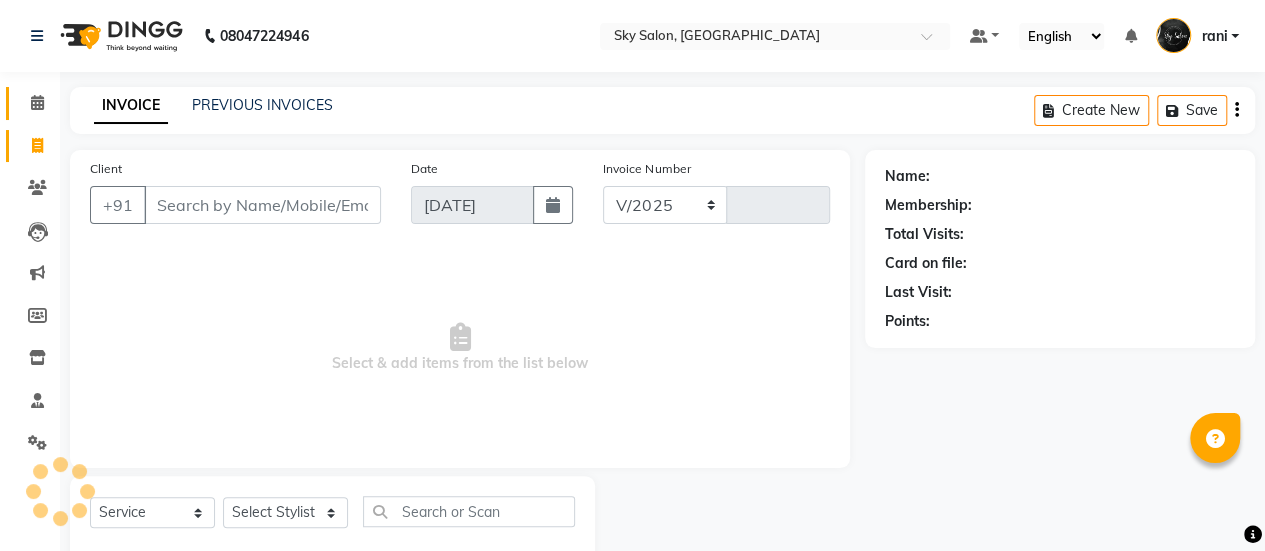select on "3537" 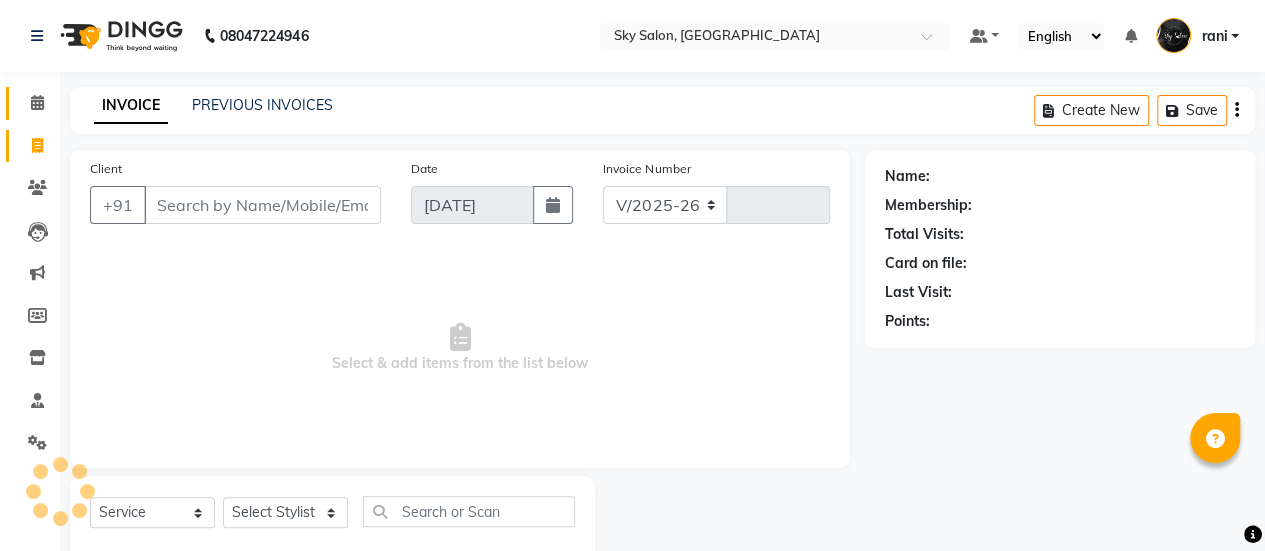 type on "8378" 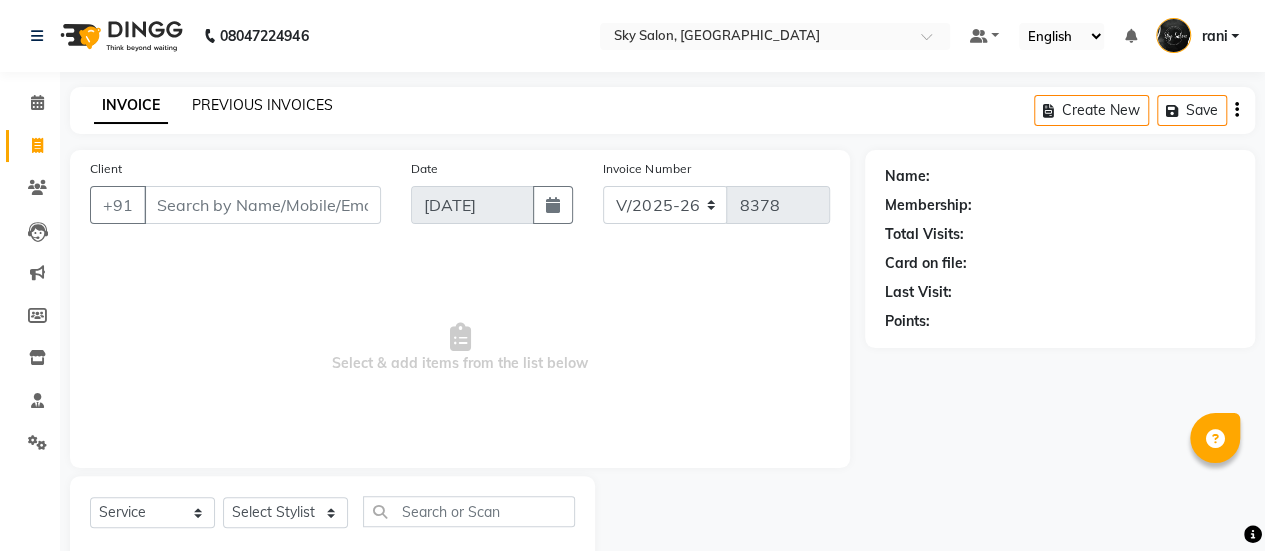 click on "PREVIOUS INVOICES" 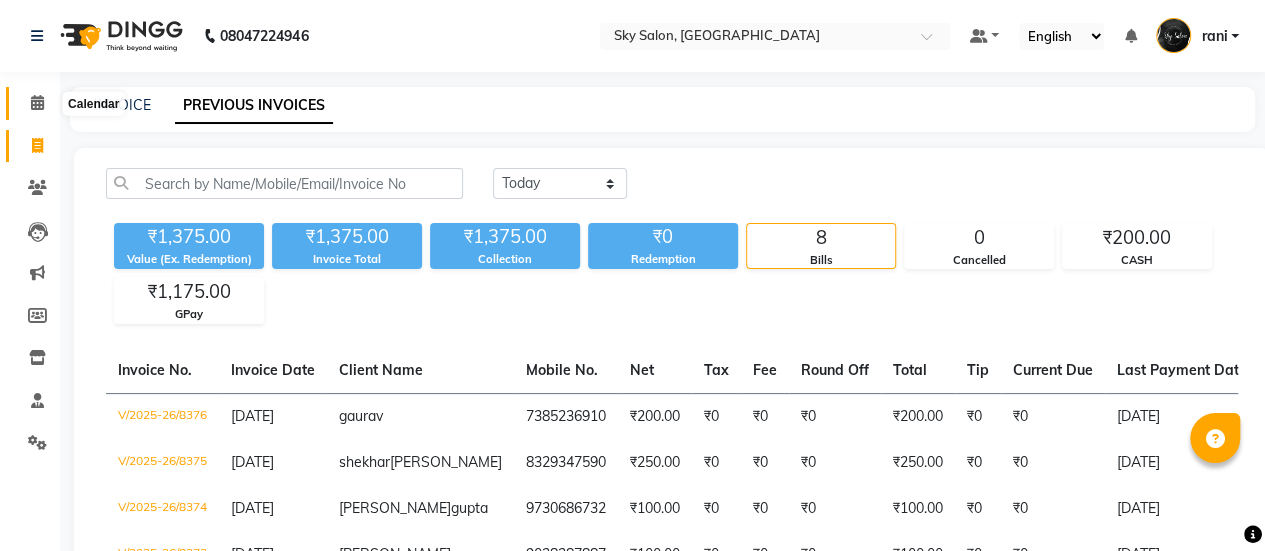 click 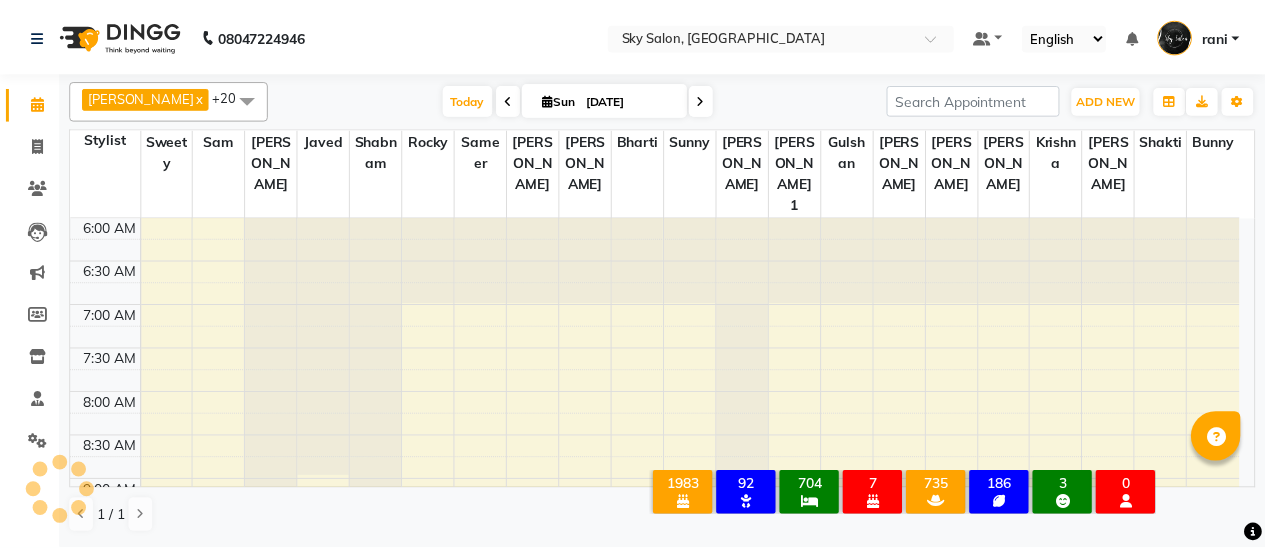 scroll, scrollTop: 0, scrollLeft: 0, axis: both 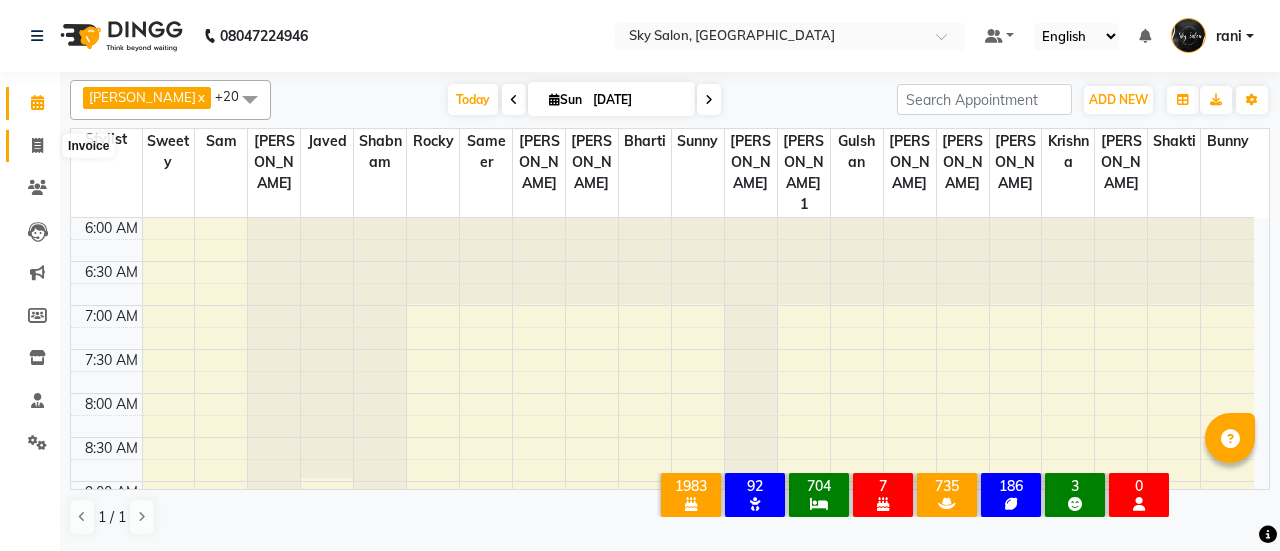 click 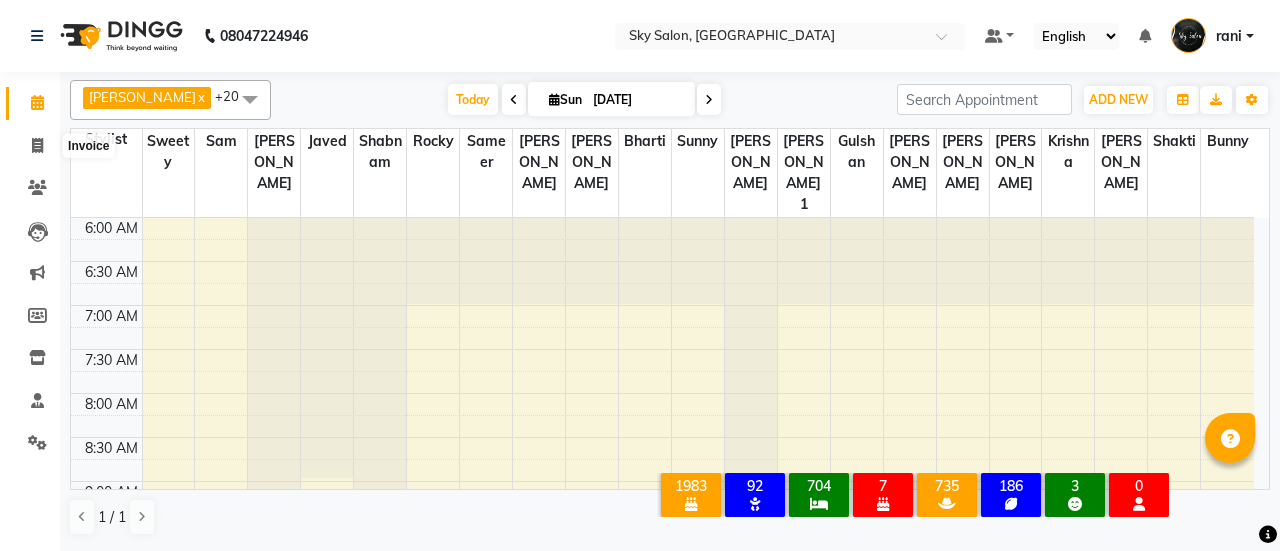 select on "3537" 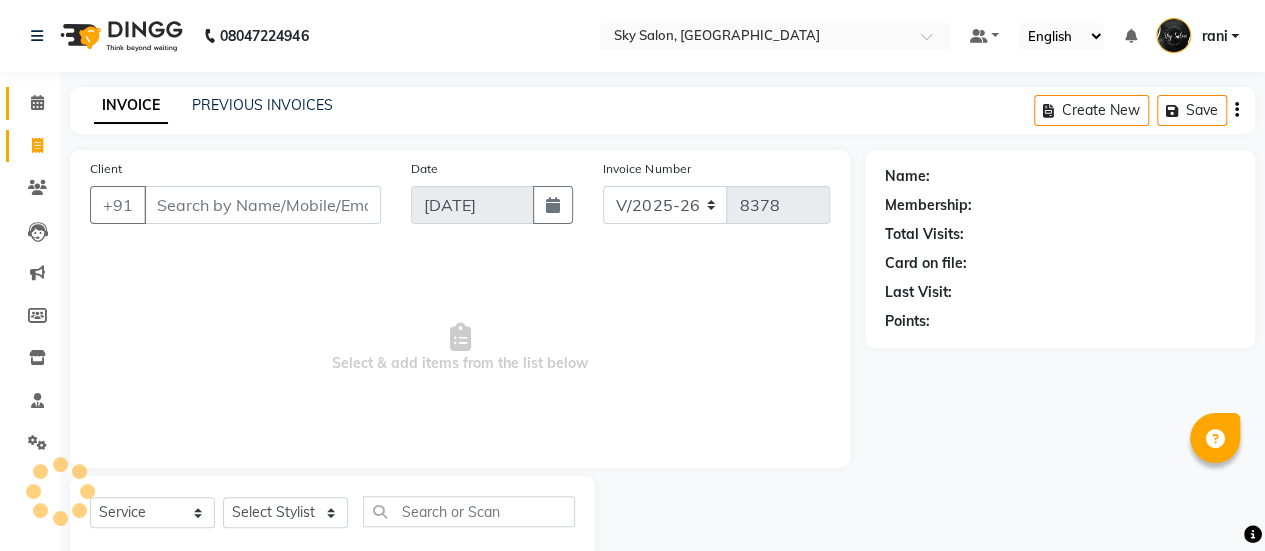 click on "PREVIOUS INVOICES" 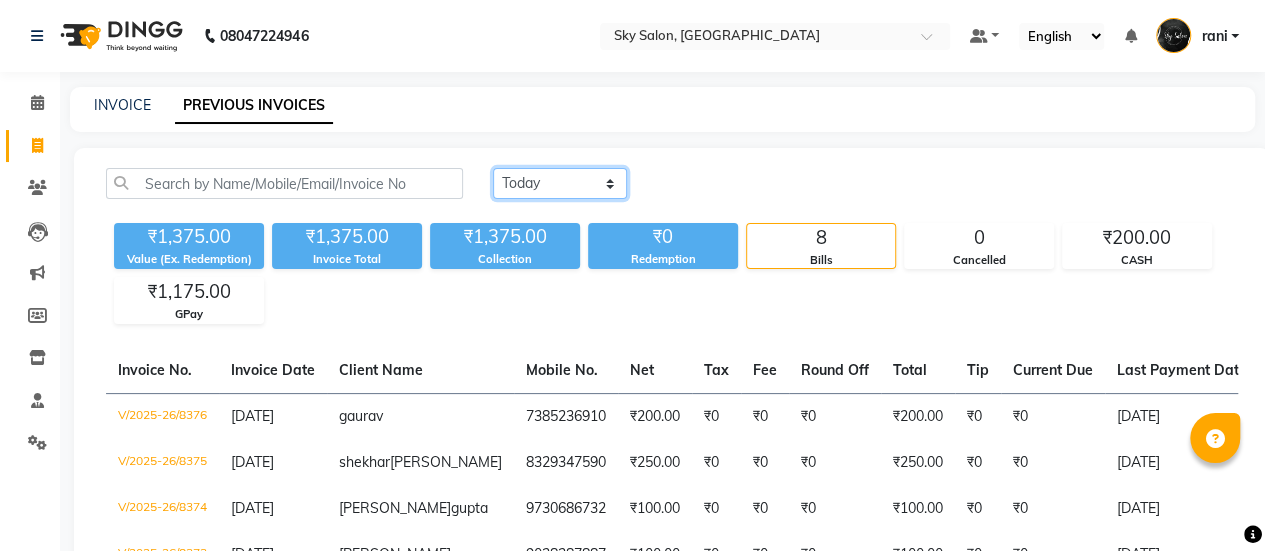 click on "Today Yesterday Custom Range" 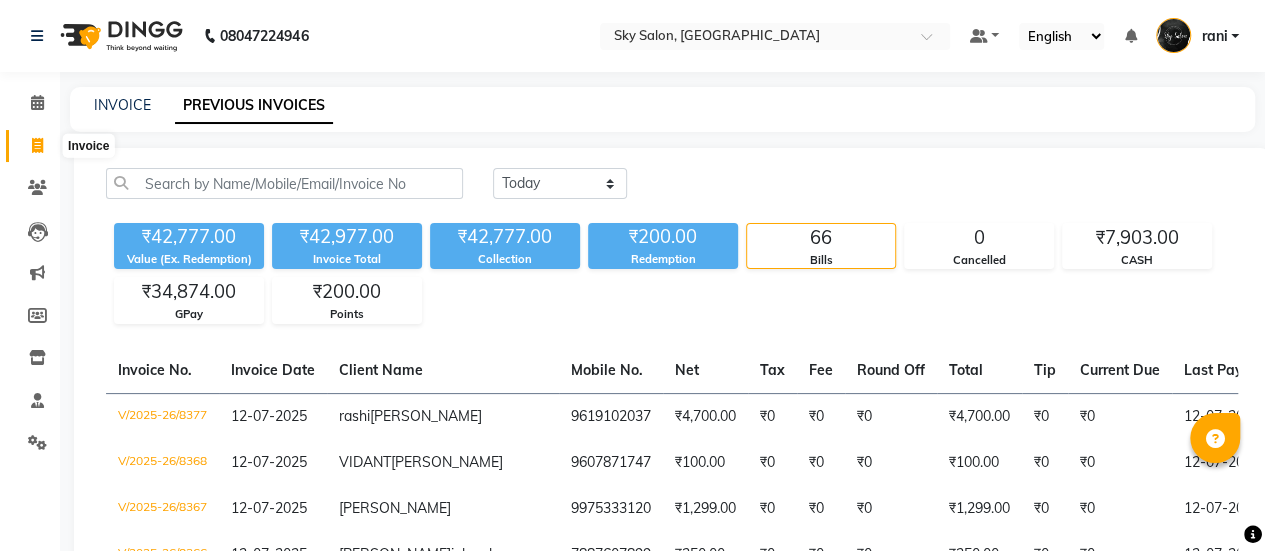 click 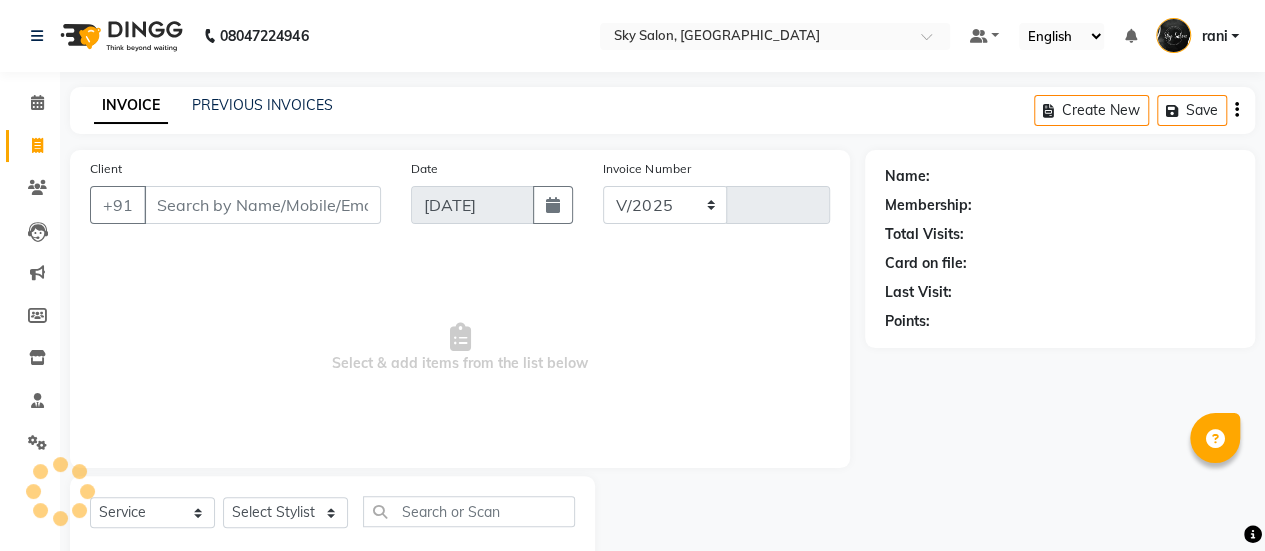 select on "3537" 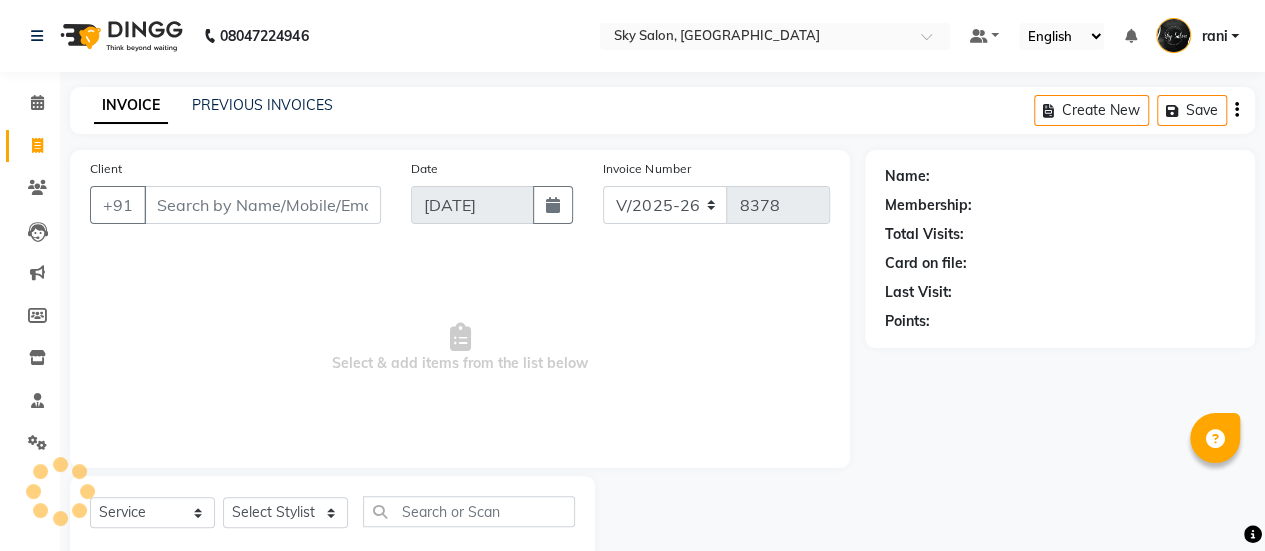 scroll, scrollTop: 49, scrollLeft: 0, axis: vertical 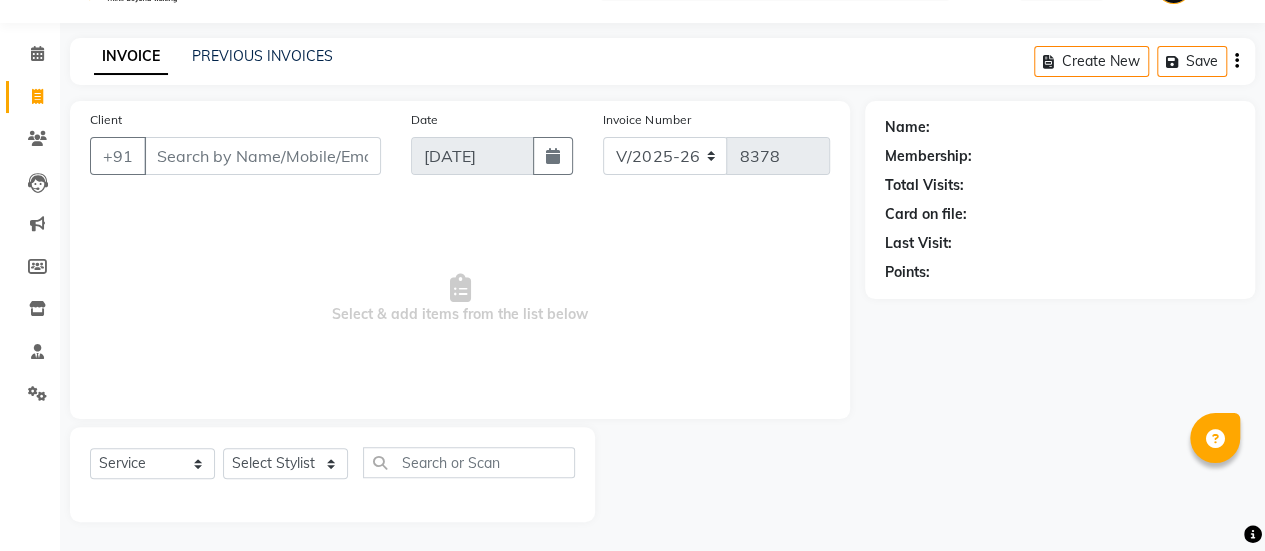 click on "Client" at bounding box center (262, 156) 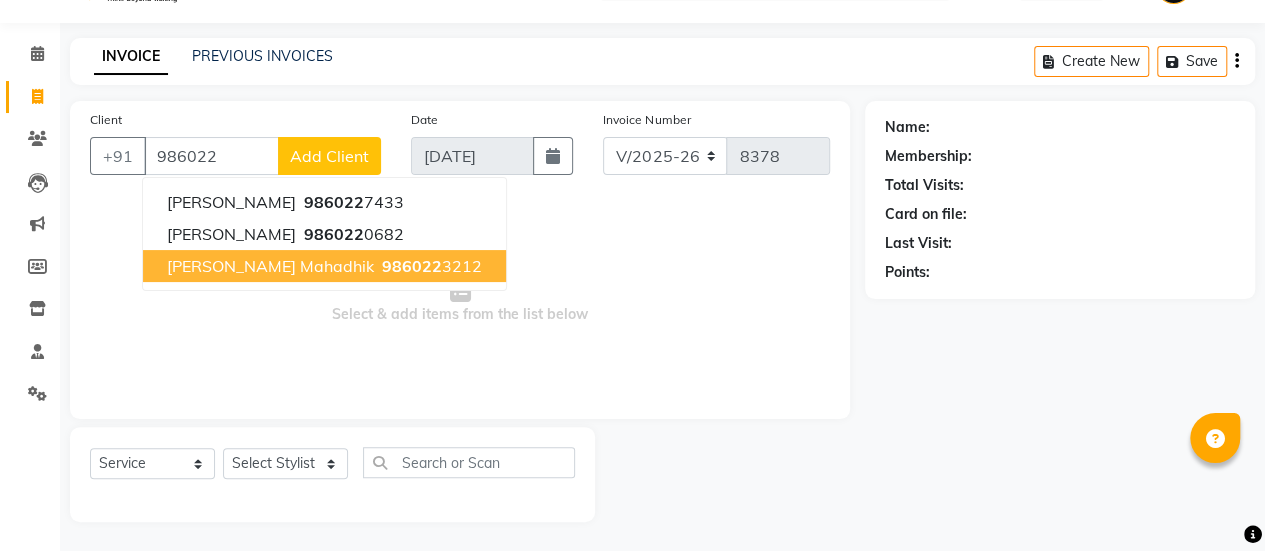 click on "pratik mahadhik" at bounding box center [270, 266] 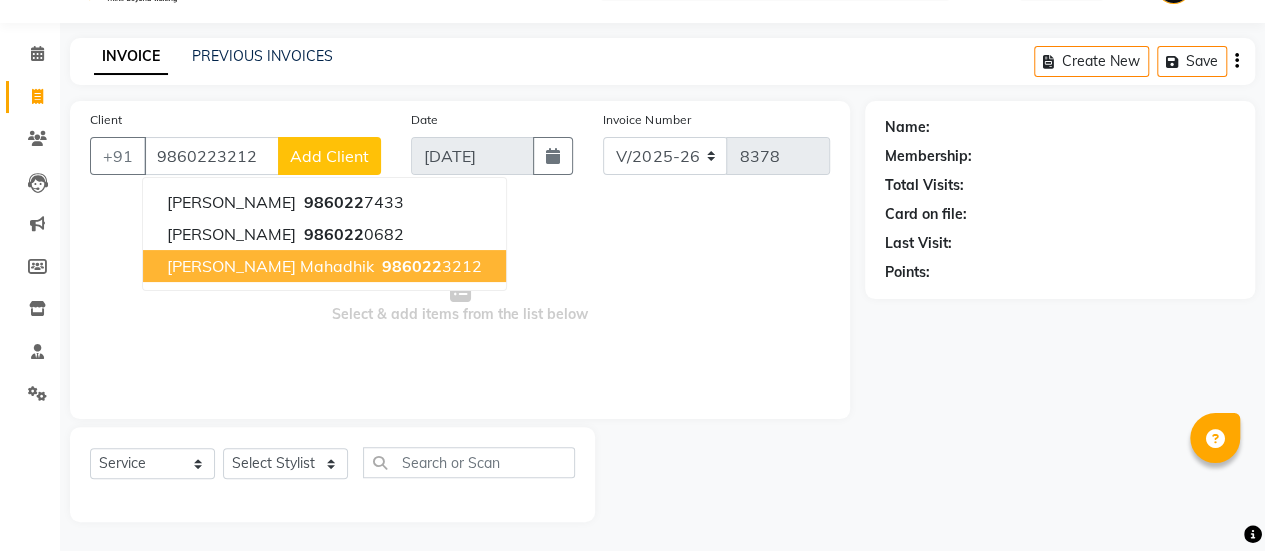 type on "9860223212" 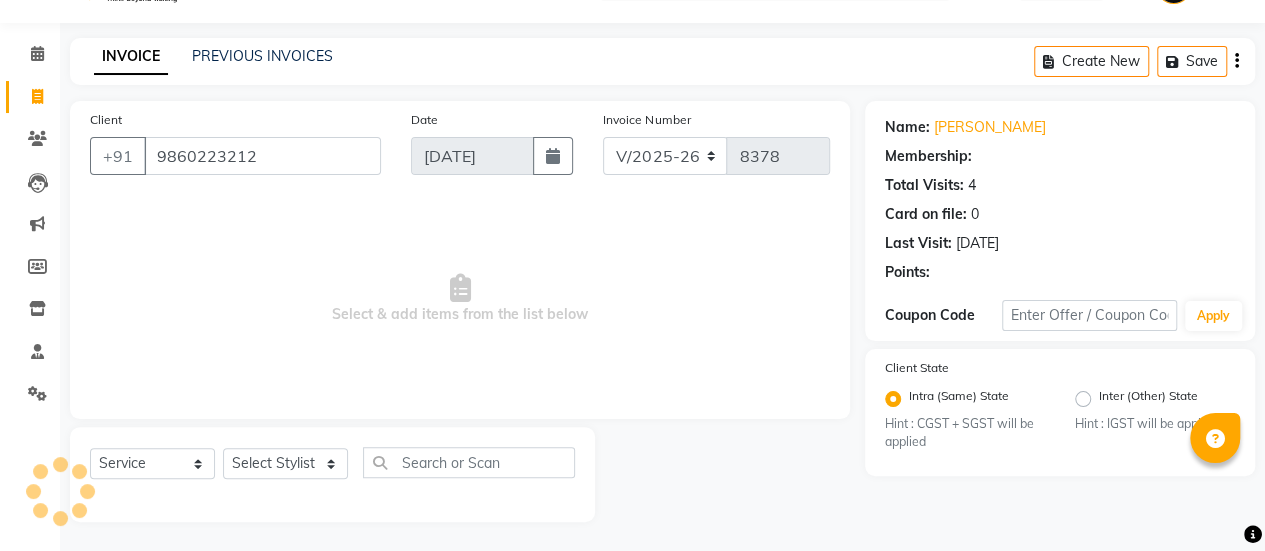 select on "1: Object" 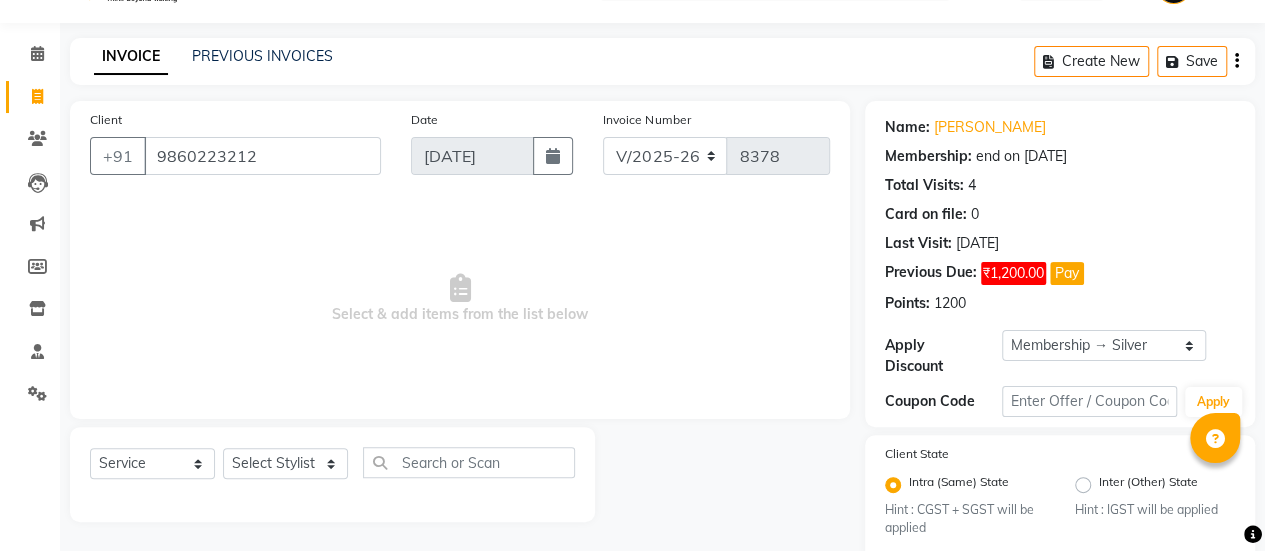 click on "Select  Service  Product  Membership  Package Voucher Prepaid Gift Card  Select Stylist afreen akshata aman saha ameer Anagha anisa arbaj bharti Bunny Danish Darshana 1 devyani dilshad gaurav Gulshan gurmeet javed jishan krishna mayuri gaikwad muskan rani rinku rocky Ronak sachin sahil sam sameer sameer 2 sandhya shabnam shakti sunny sweety vivek" 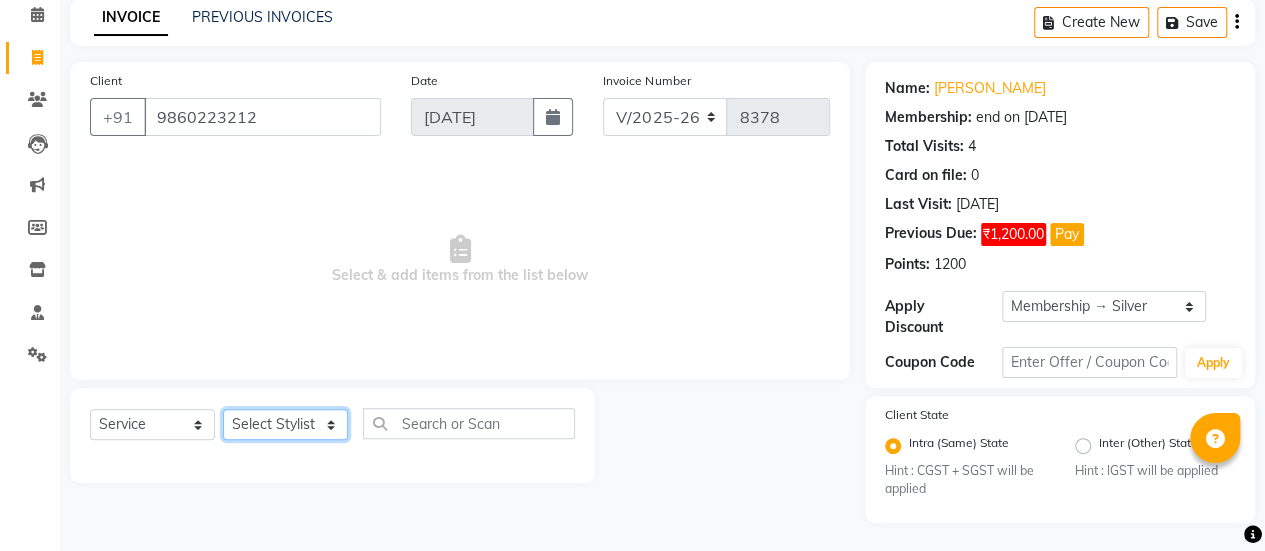 click on "Select Stylist afreen [PERSON_NAME] saha [PERSON_NAME] [PERSON_NAME] [PERSON_NAME] bharti Bunny Danish [PERSON_NAME] 1 [PERSON_NAME] [PERSON_NAME] gaurav Gulshan [PERSON_NAME] [PERSON_NAME] krishna [PERSON_NAME] [PERSON_NAME] rani [PERSON_NAME] [PERSON_NAME] sachin [PERSON_NAME] [PERSON_NAME] sameer 2 [PERSON_NAME] [PERSON_NAME] [PERSON_NAME]" 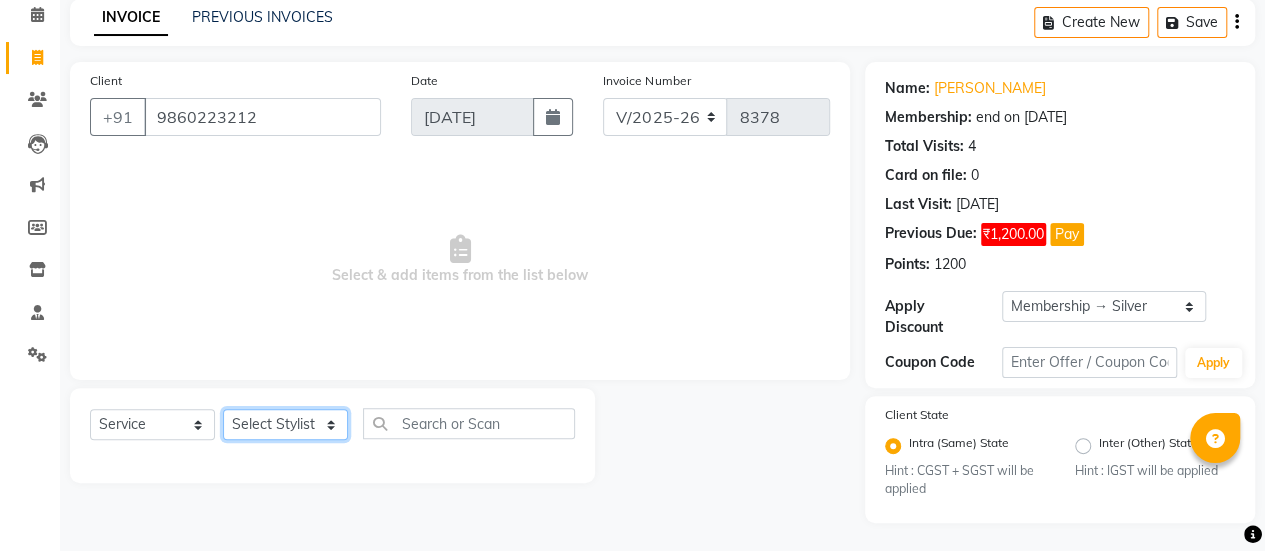 select on "84347" 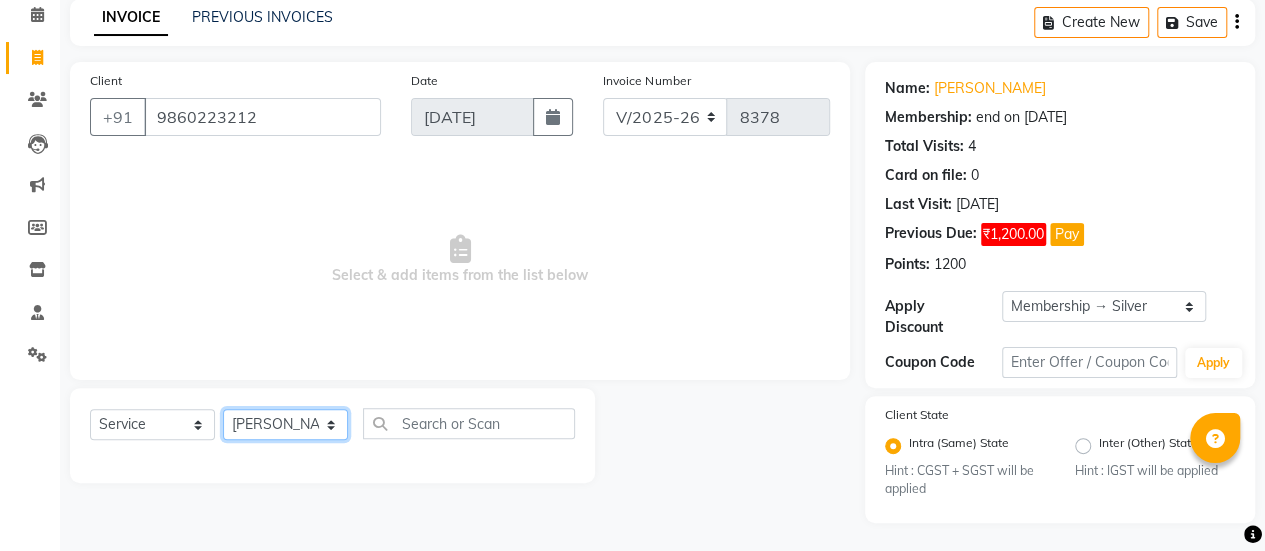 click on "Select Stylist afreen [PERSON_NAME] saha [PERSON_NAME] [PERSON_NAME] [PERSON_NAME] bharti Bunny Danish [PERSON_NAME] 1 [PERSON_NAME] [PERSON_NAME] gaurav Gulshan [PERSON_NAME] [PERSON_NAME] krishna [PERSON_NAME] [PERSON_NAME] rani [PERSON_NAME] [PERSON_NAME] sachin [PERSON_NAME] [PERSON_NAME] sameer 2 [PERSON_NAME] [PERSON_NAME] [PERSON_NAME]" 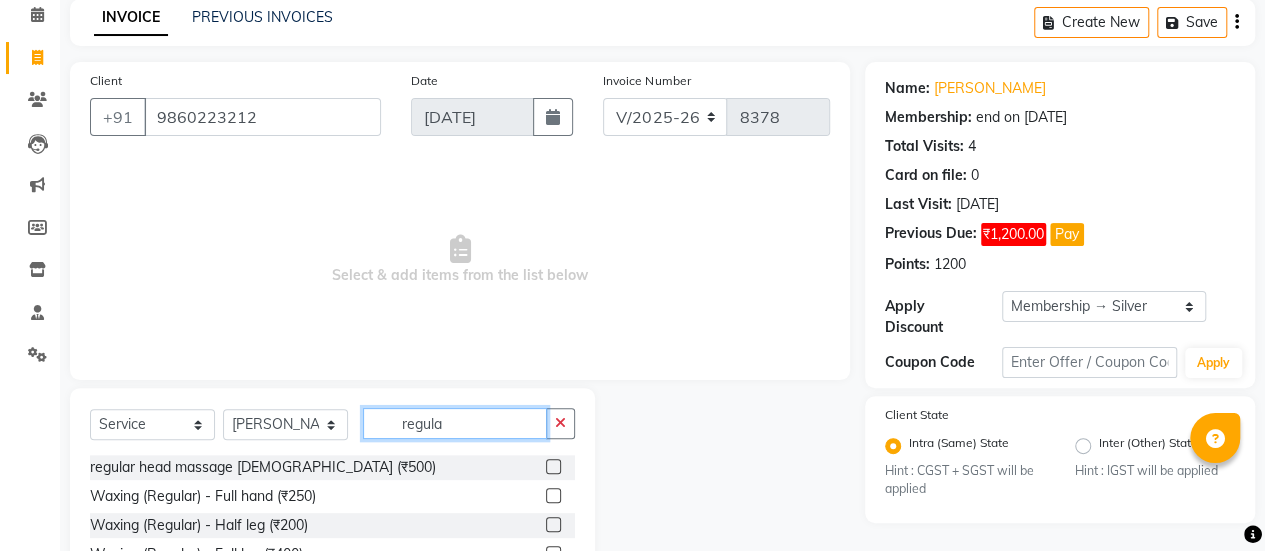 scroll, scrollTop: 249, scrollLeft: 0, axis: vertical 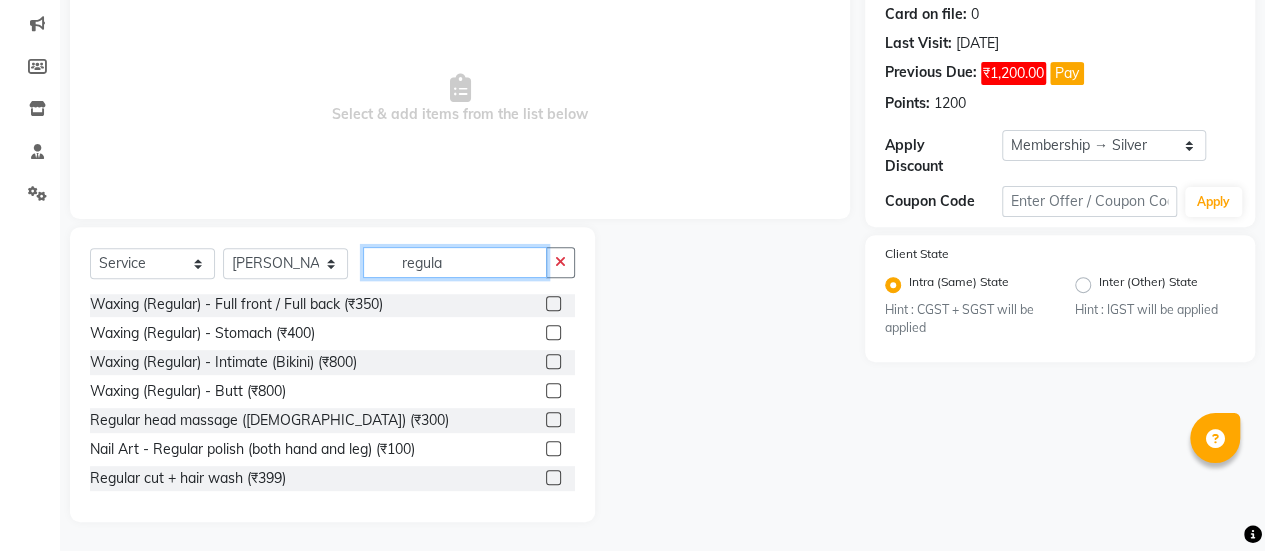 type on "regula" 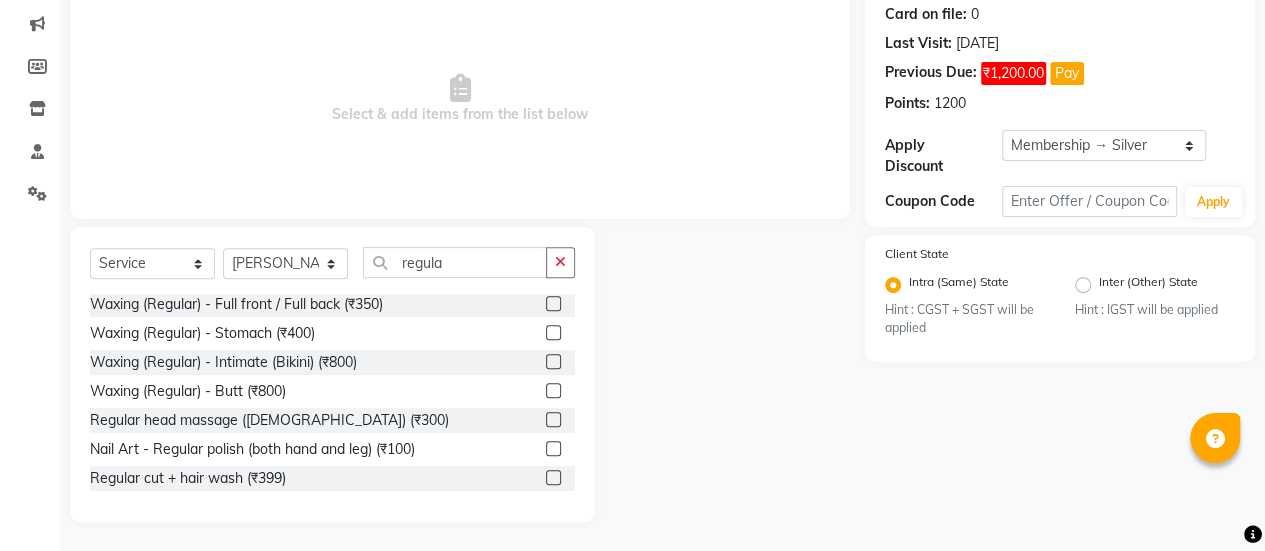 click 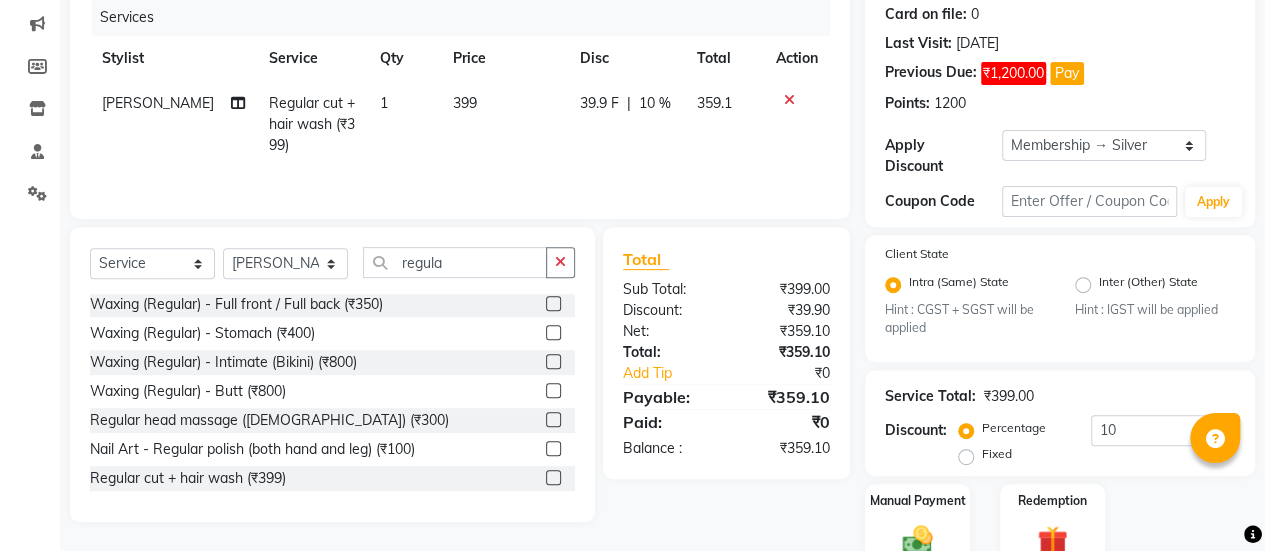 click 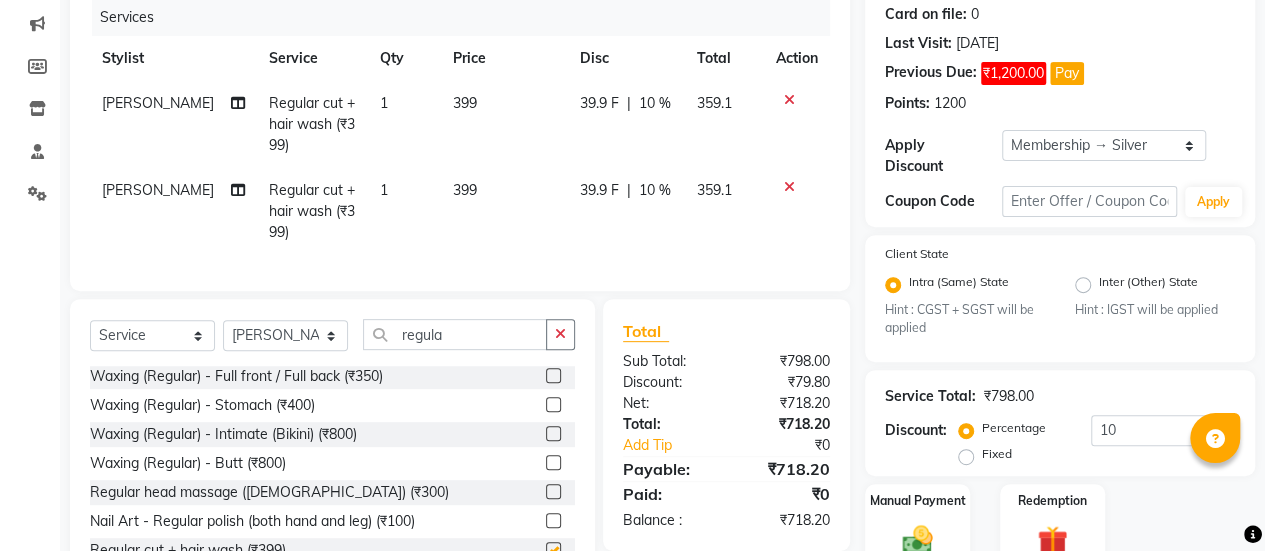 checkbox on "false" 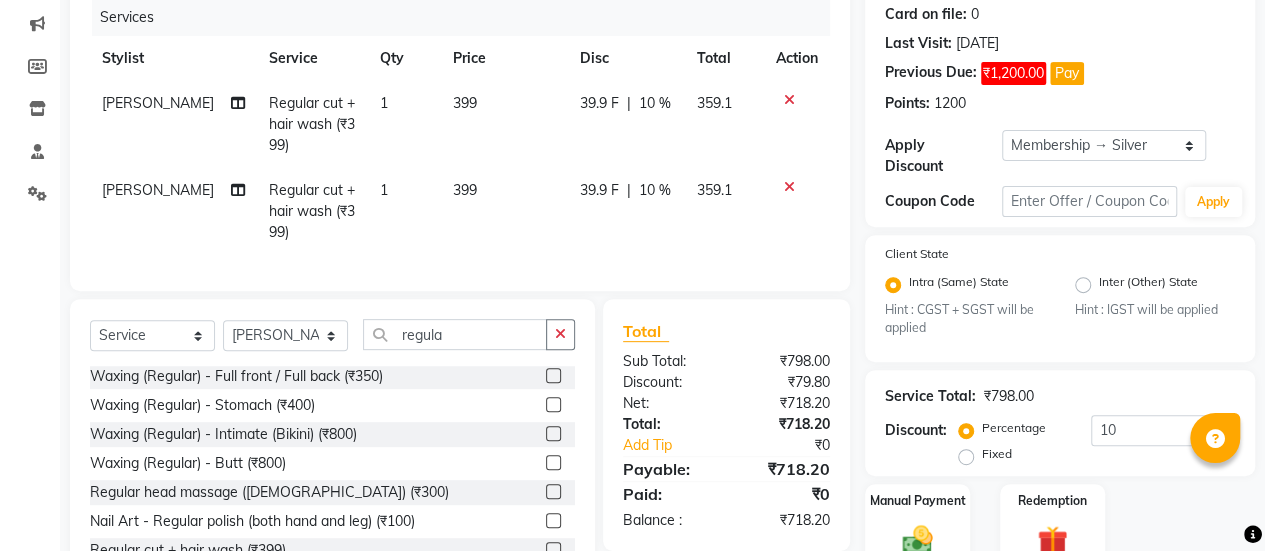 click on "399" 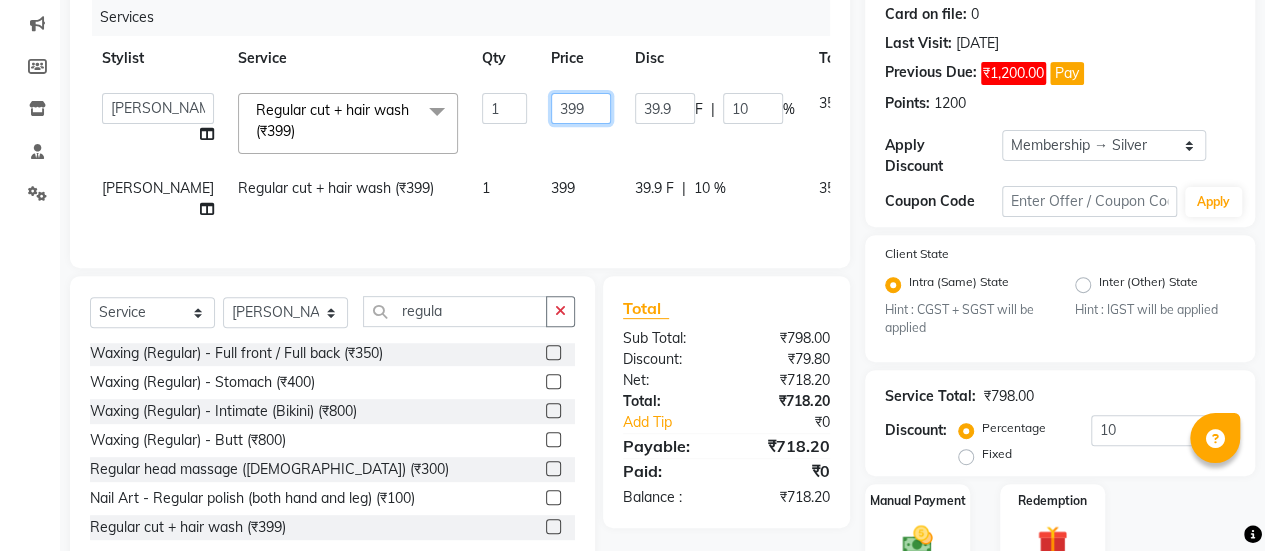 click on "399" 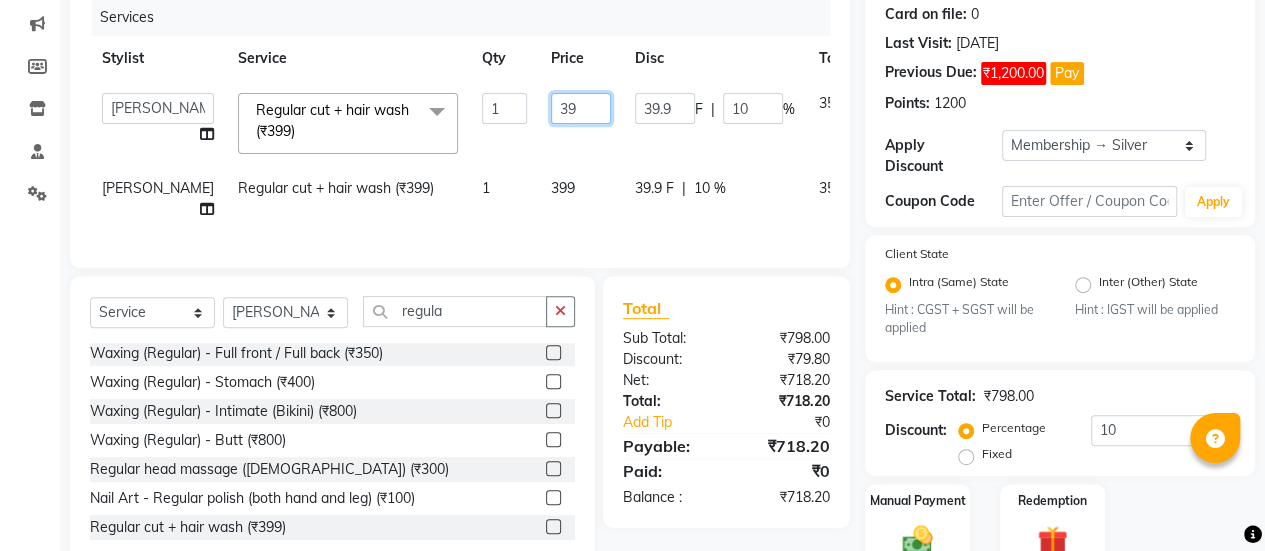 type on "3" 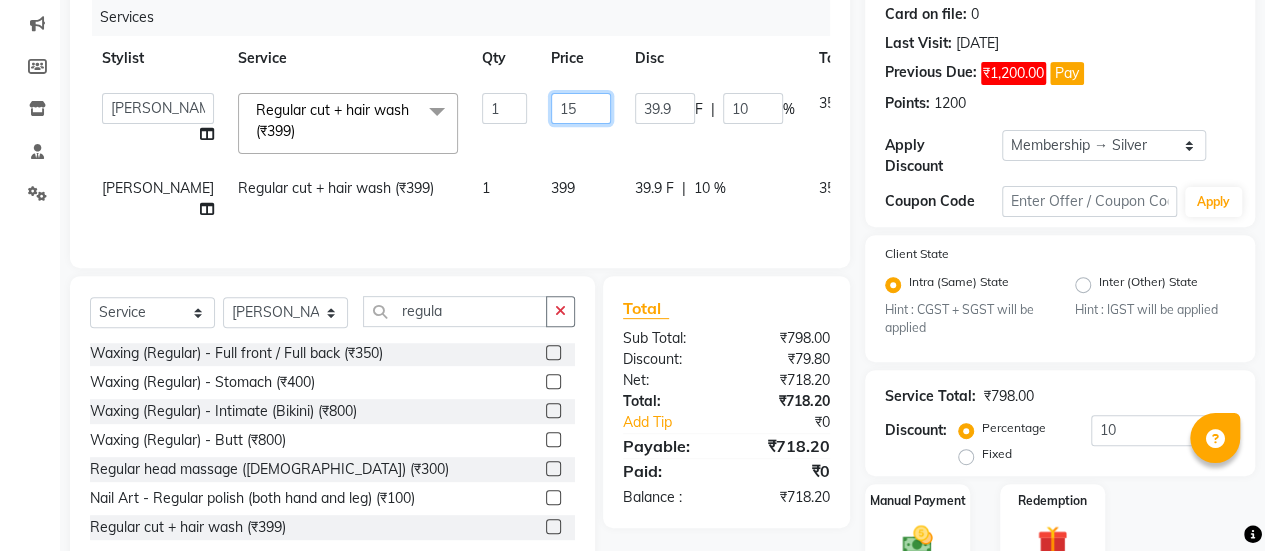 type on "150" 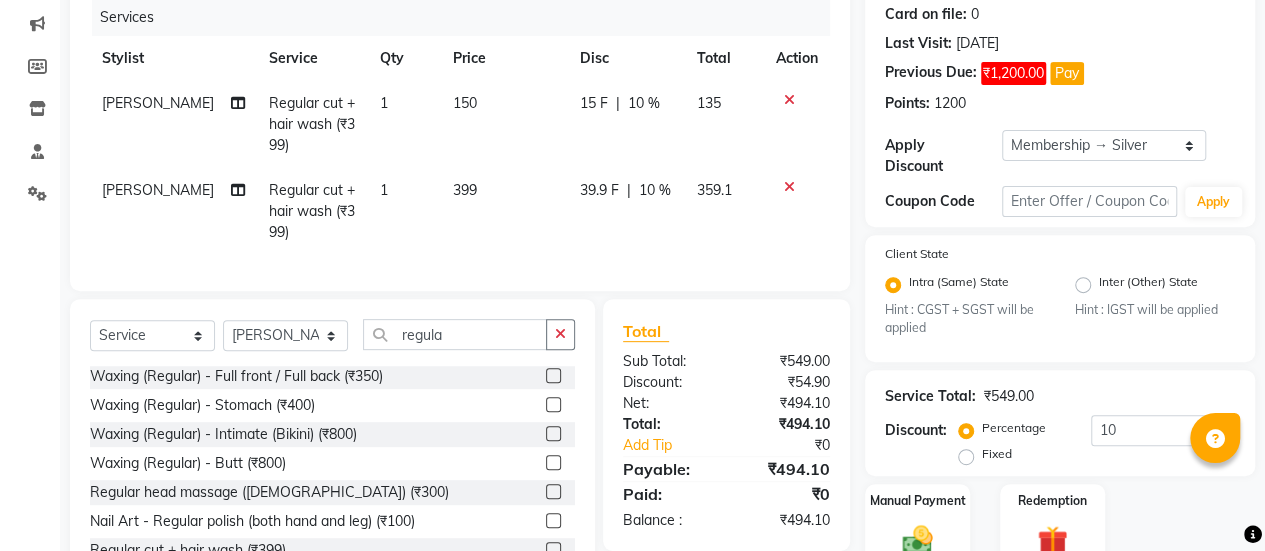 click on "399" 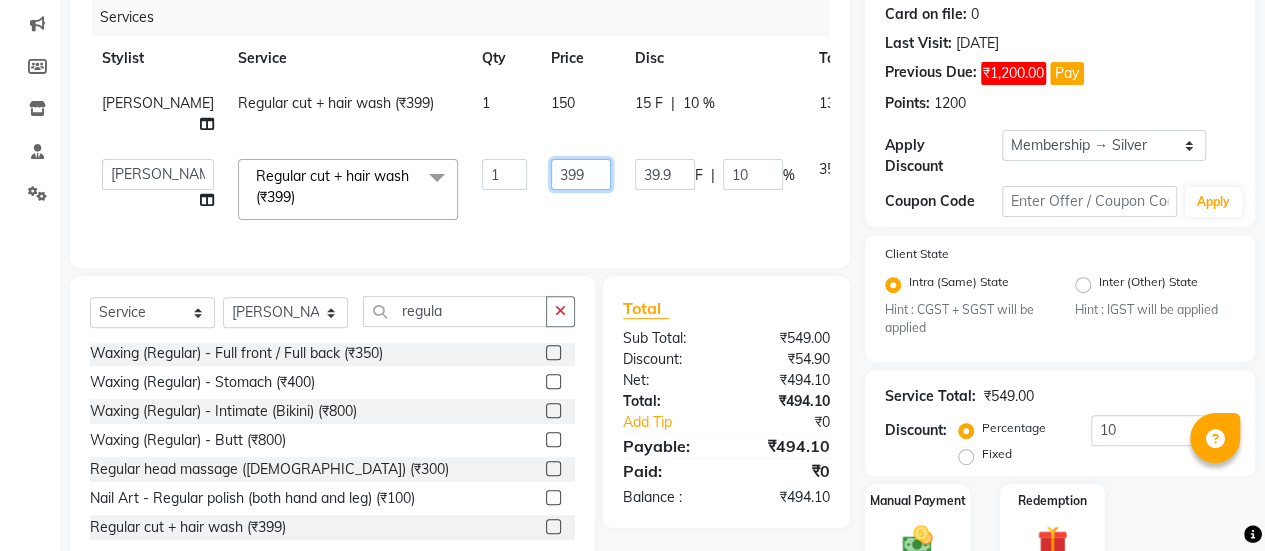click on "399" 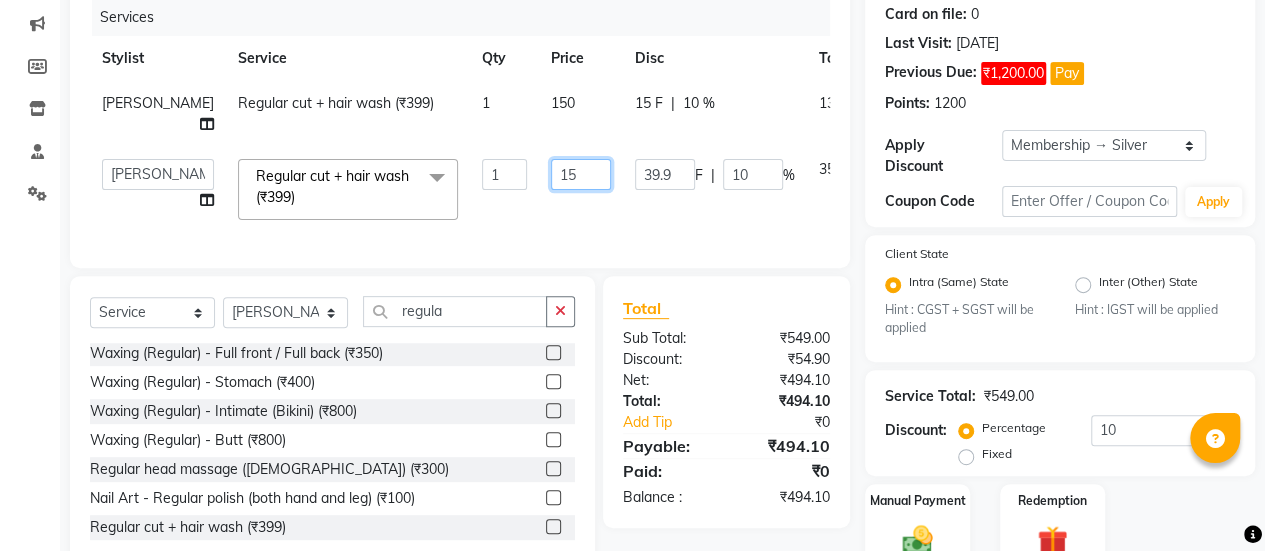 type on "150" 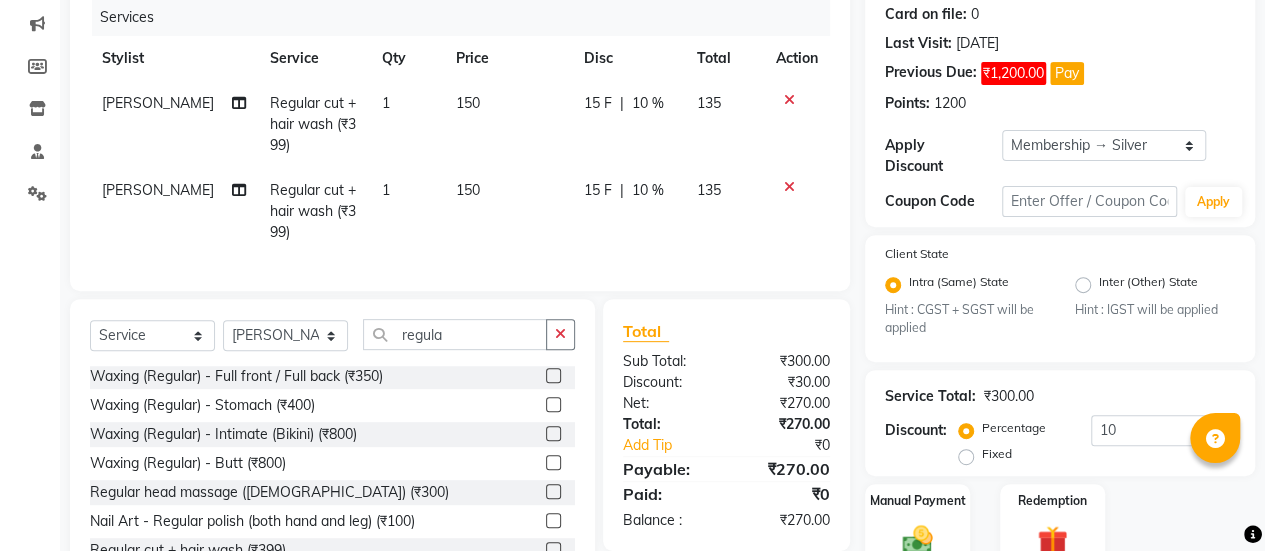 click on "[PERSON_NAME]" 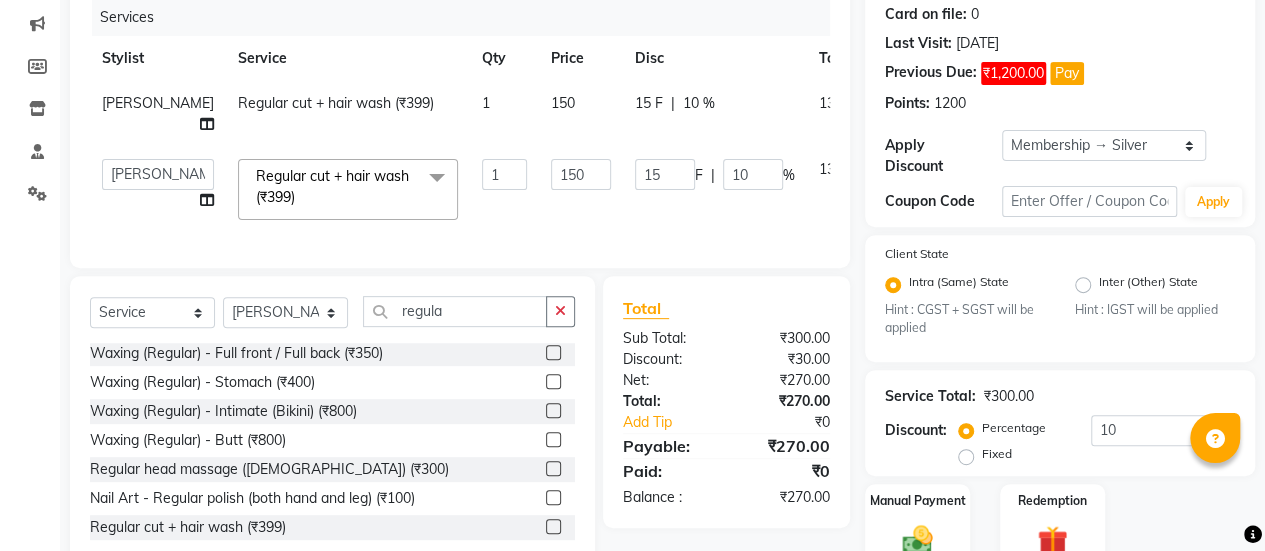 drag, startPoint x: 132, startPoint y: 191, endPoint x: 115, endPoint y: 167, distance: 29.410883 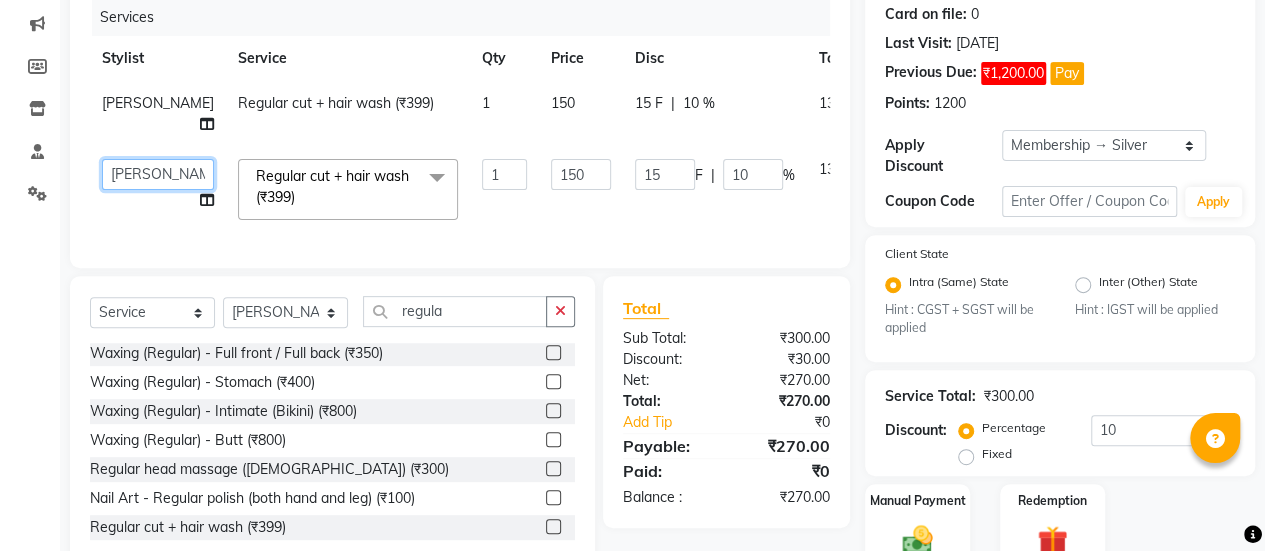 click on "afreen   akshata   aman saha   ameer   Anagha   anisa   arbaj   bharti   Bunny   Danish   Darshana 1   devyani   dilshad   gaurav   Gulshan   gurmeet   javed   jishan   krishna   mayuri gaikwad   muskan   rani   rinku   rocky   Ronak   sachin   sahil   sam   sameer   sameer 2   sandhya   shabnam   shakti   sunny   sweety   vivek" 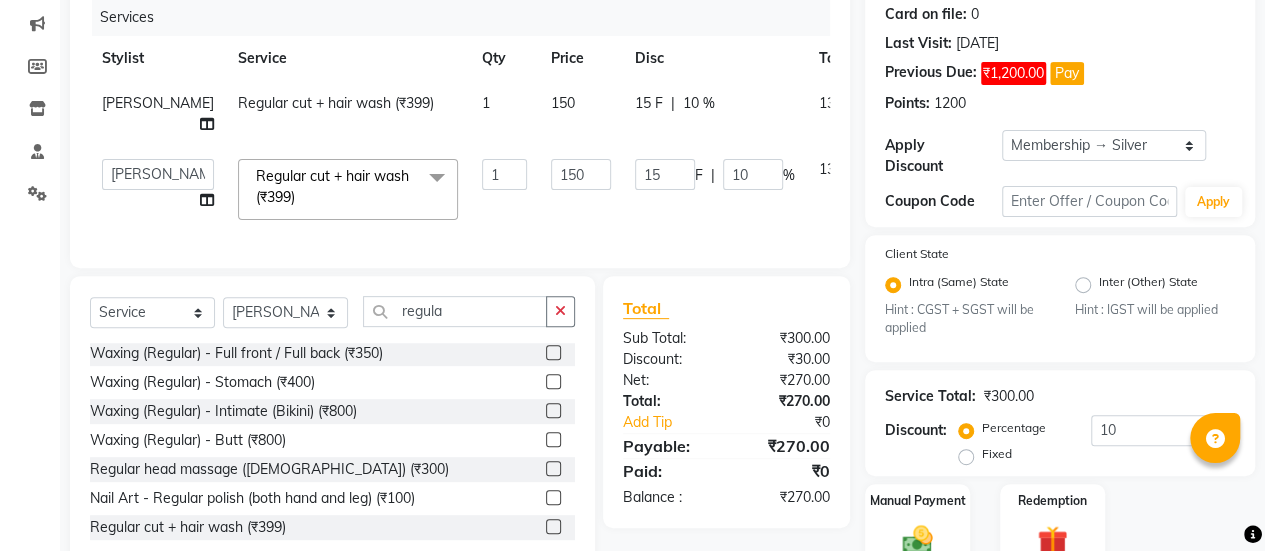 select on "57852" 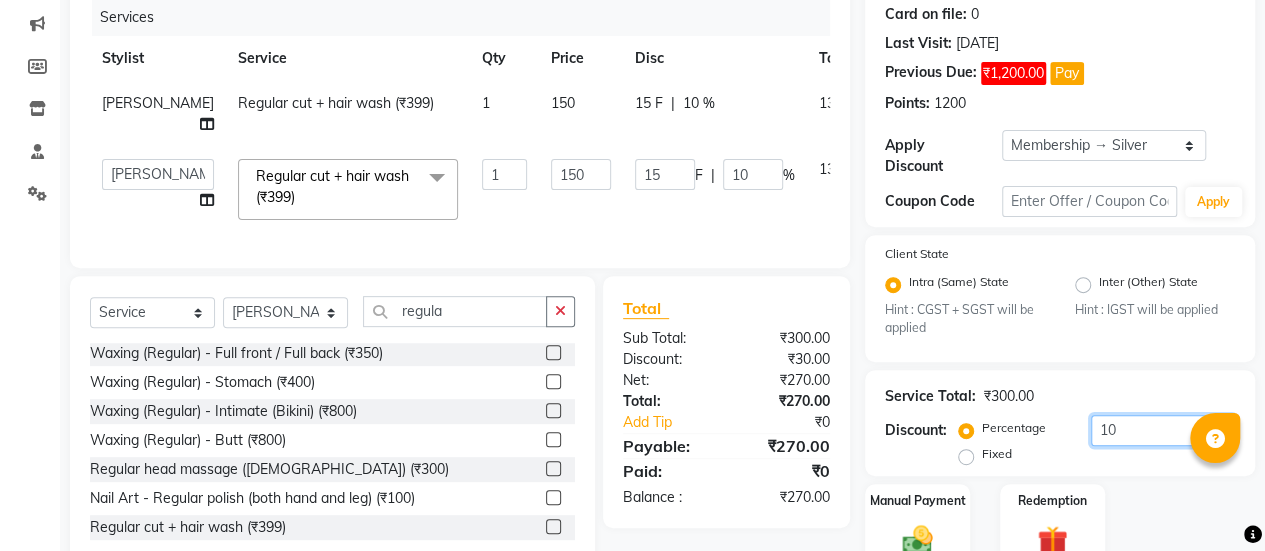 click on "10" 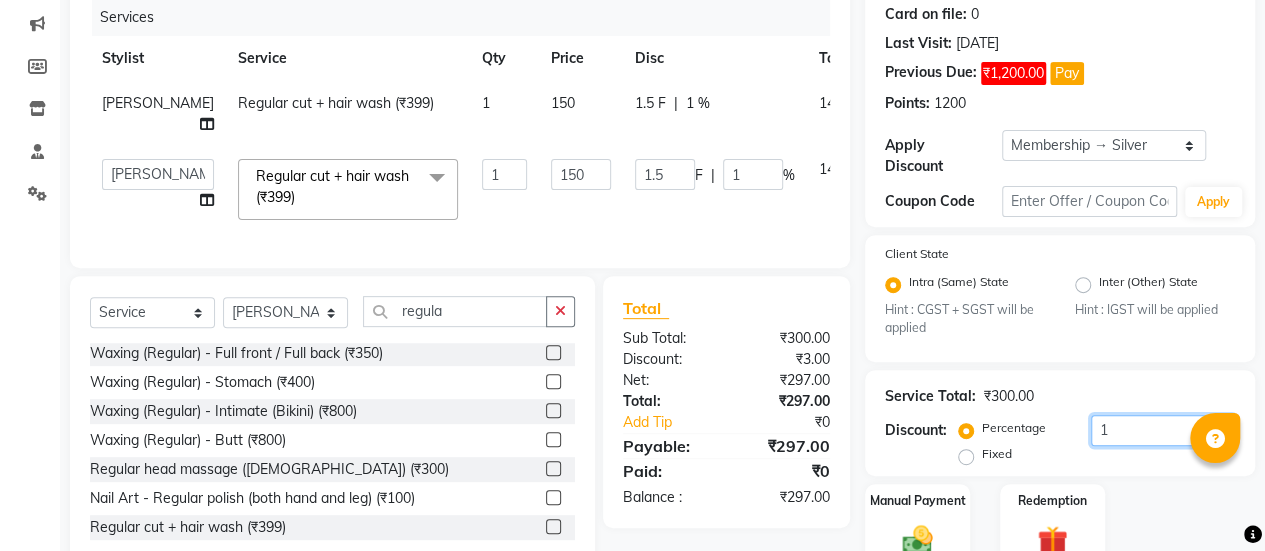 type 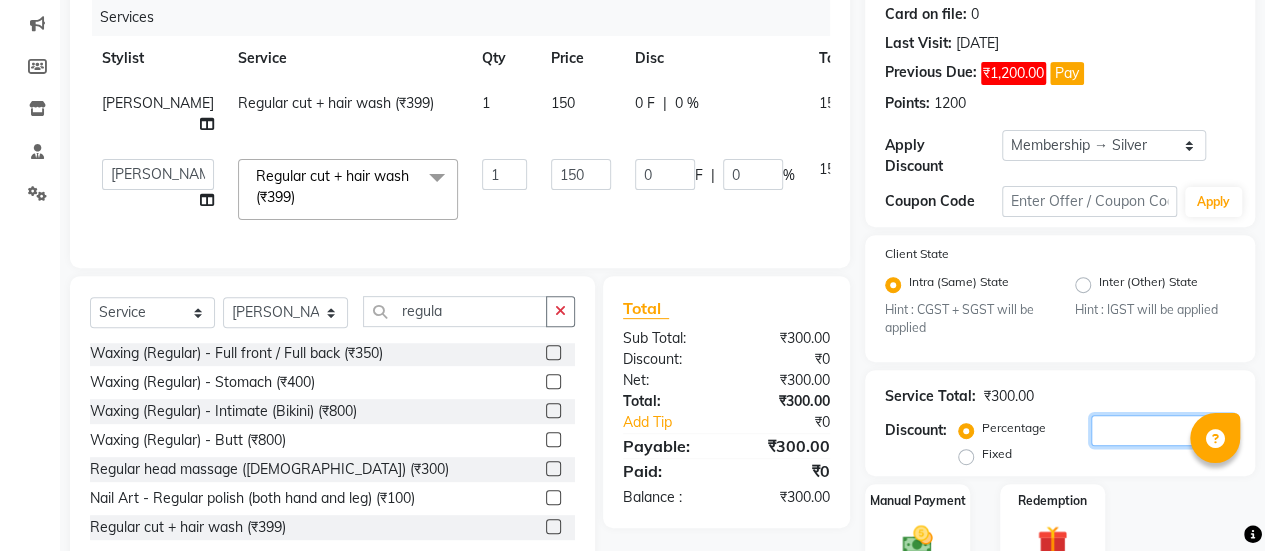 type 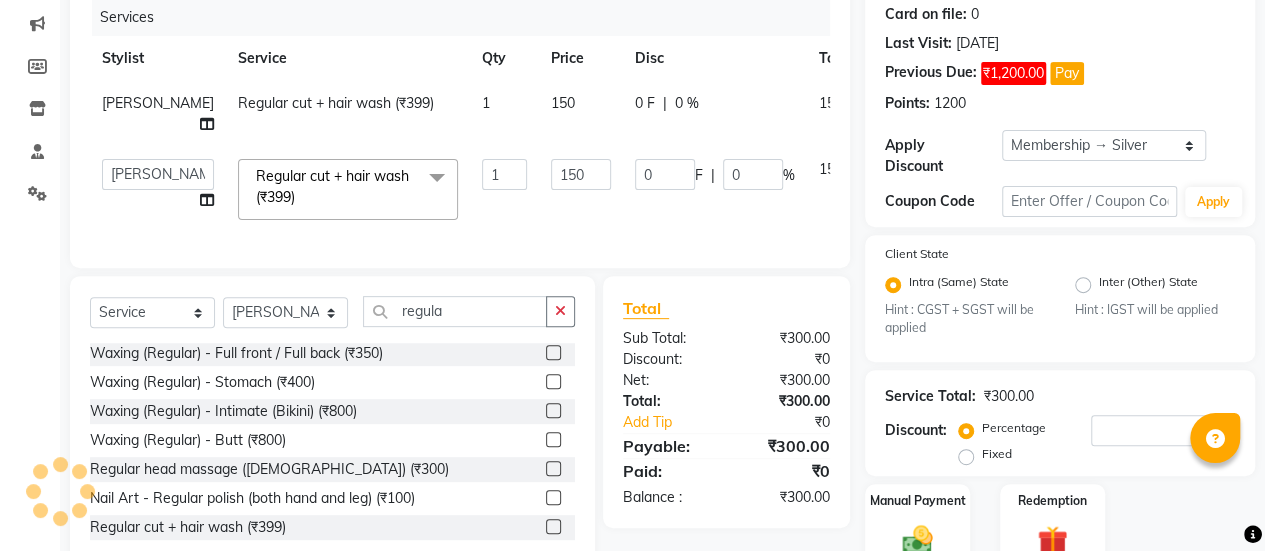 click on "Name: Pratik Mahadhik Membership: end on 23-04-2026 Total Visits:  4 Card on file:  0 Last Visit:   08-07-2025 Previous Due:  ₹1,200.00 Pay Points:   1200  Apply Discount Select Membership → Silver Coupon Code Apply Client State Intra (Same) State Hint : CGST + SGST will be applied Inter (Other) State Hint : IGST will be applied Service Total:  ₹300.00  Discount:  Percentage   Fixed  Manual Payment Redemption  Continue Without Payment" 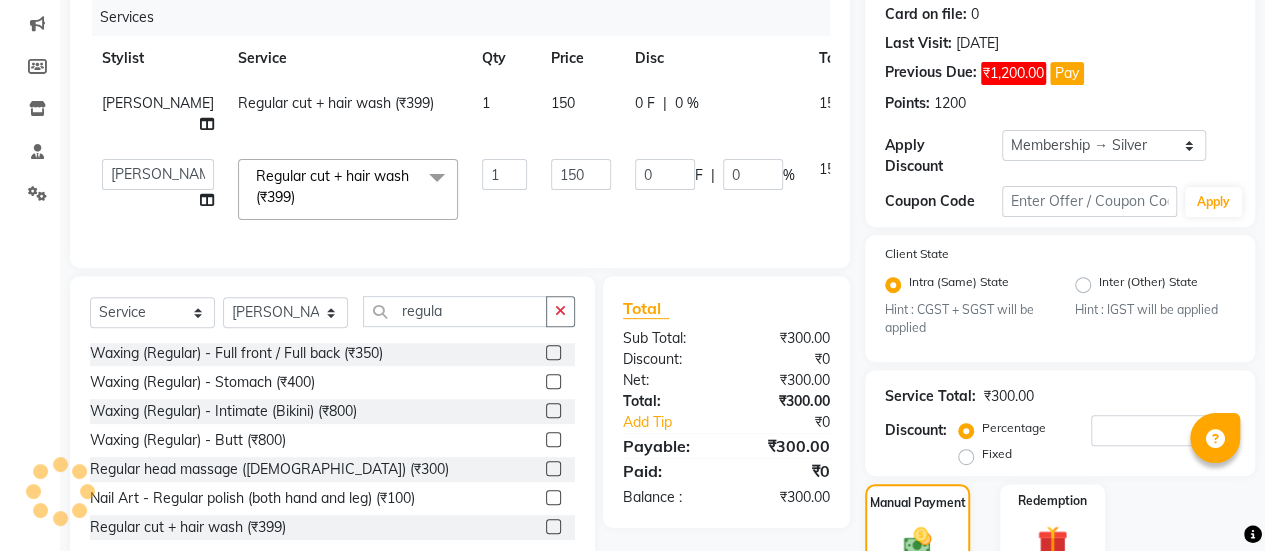 click 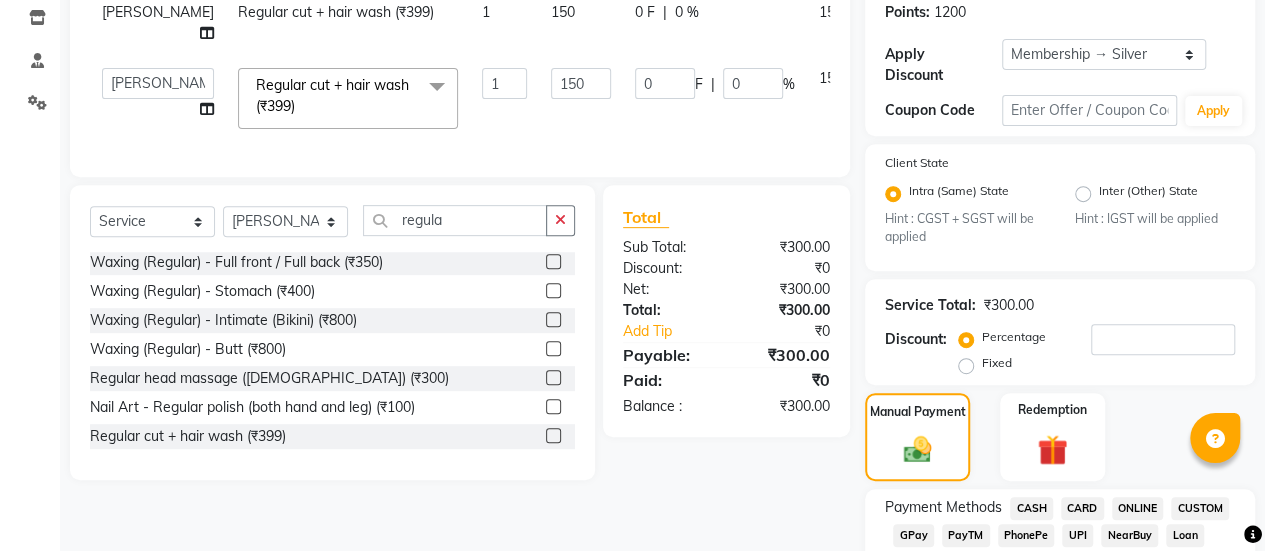 scroll, scrollTop: 533, scrollLeft: 0, axis: vertical 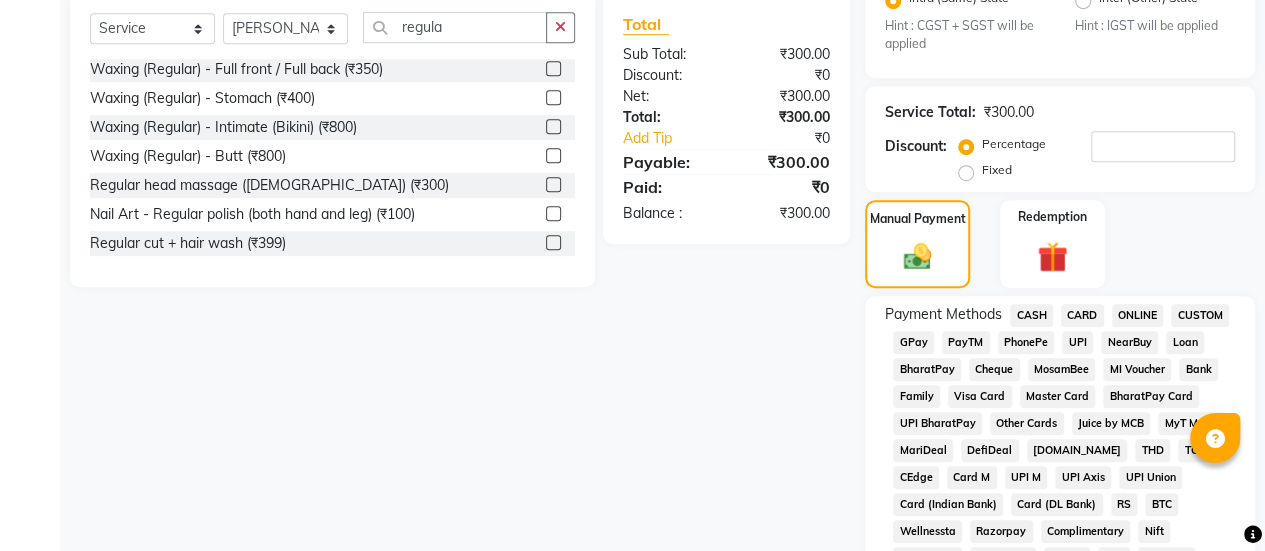 click on "GPay" 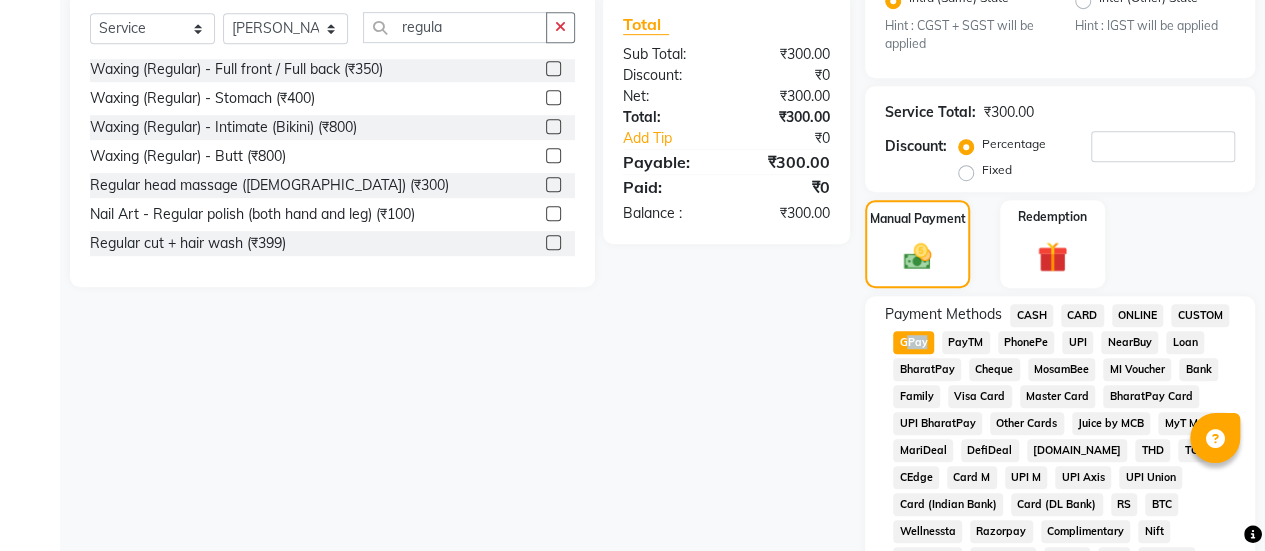 click on "GPay" 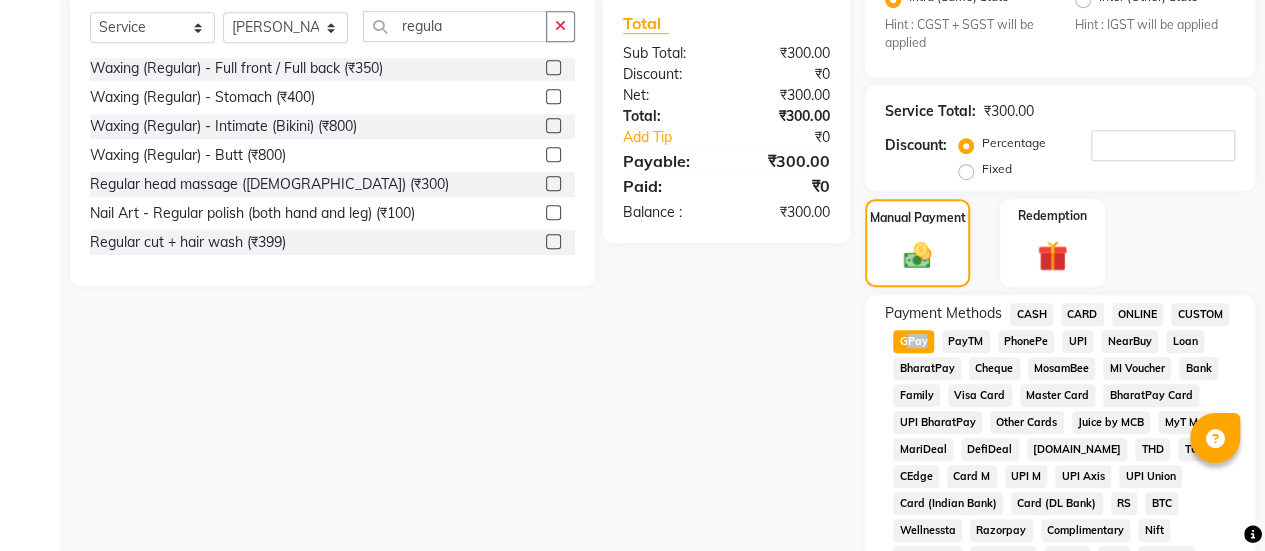 click on "Add Payment" 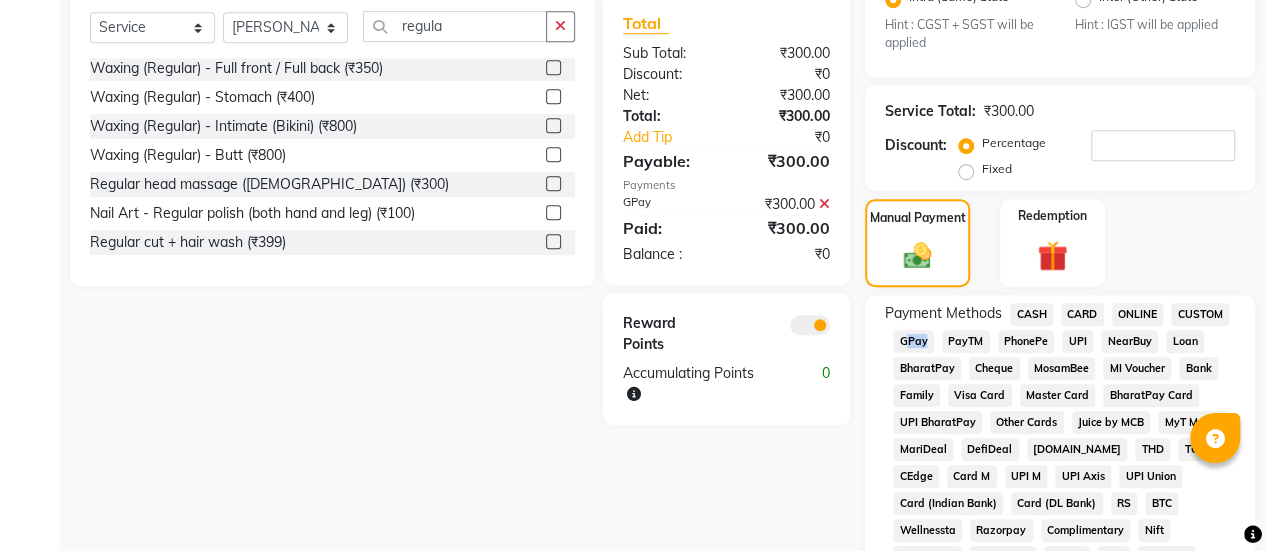 scroll, scrollTop: 1226, scrollLeft: 0, axis: vertical 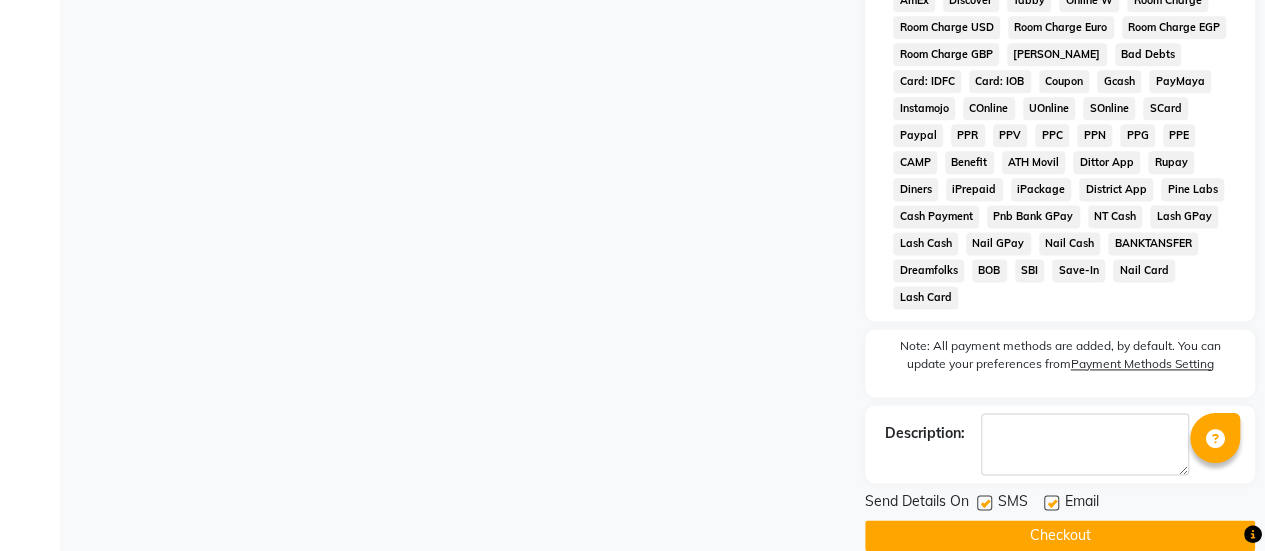 click 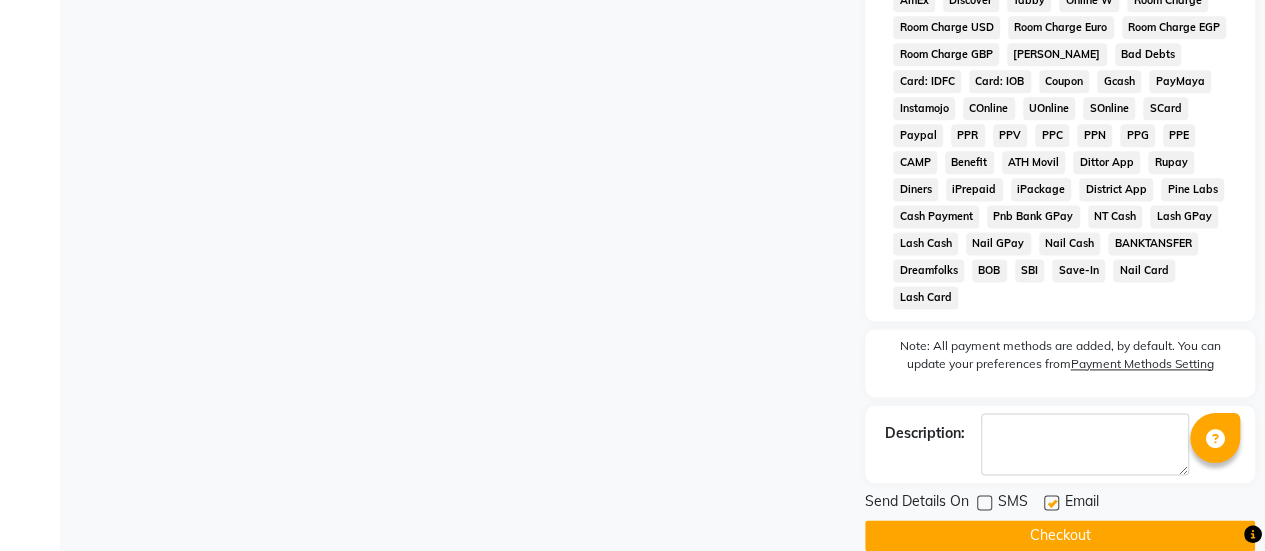 click on "Checkout" 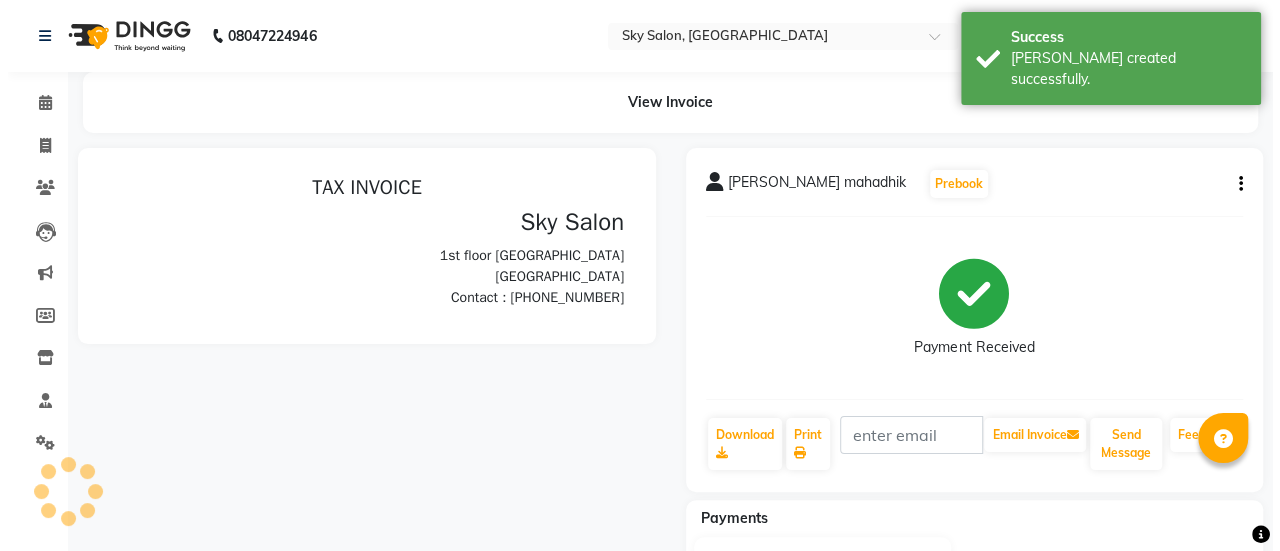 scroll, scrollTop: 0, scrollLeft: 0, axis: both 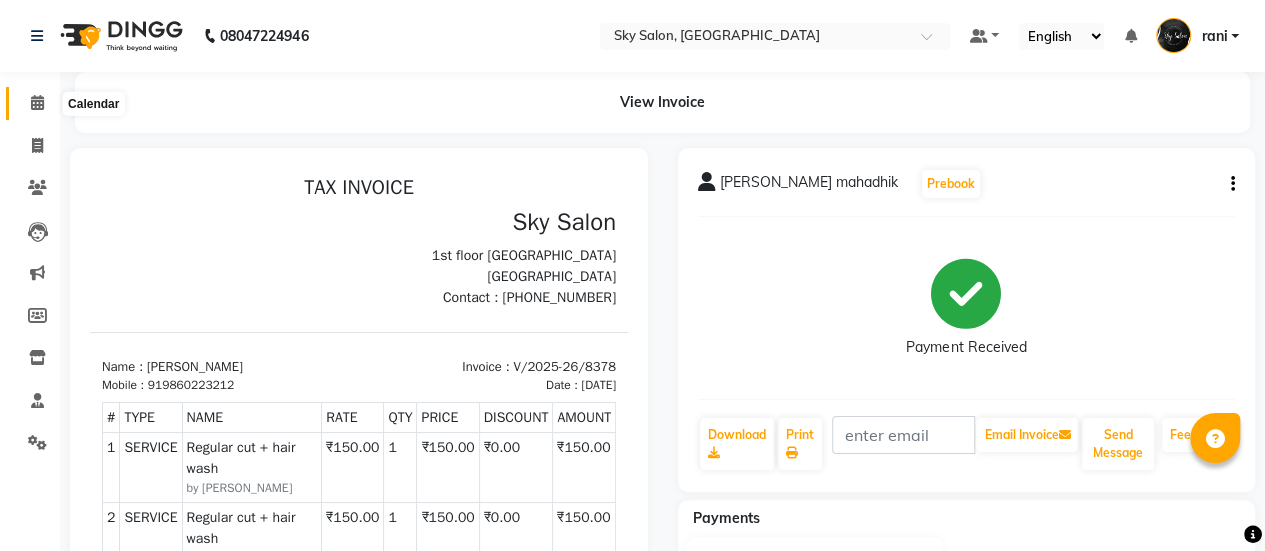 click 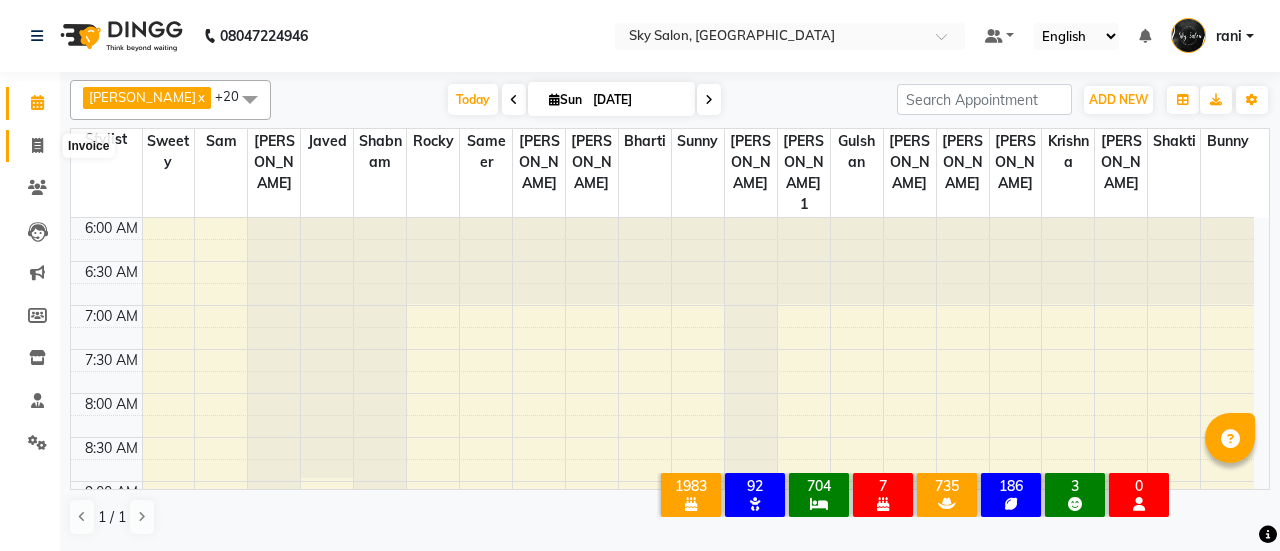 click 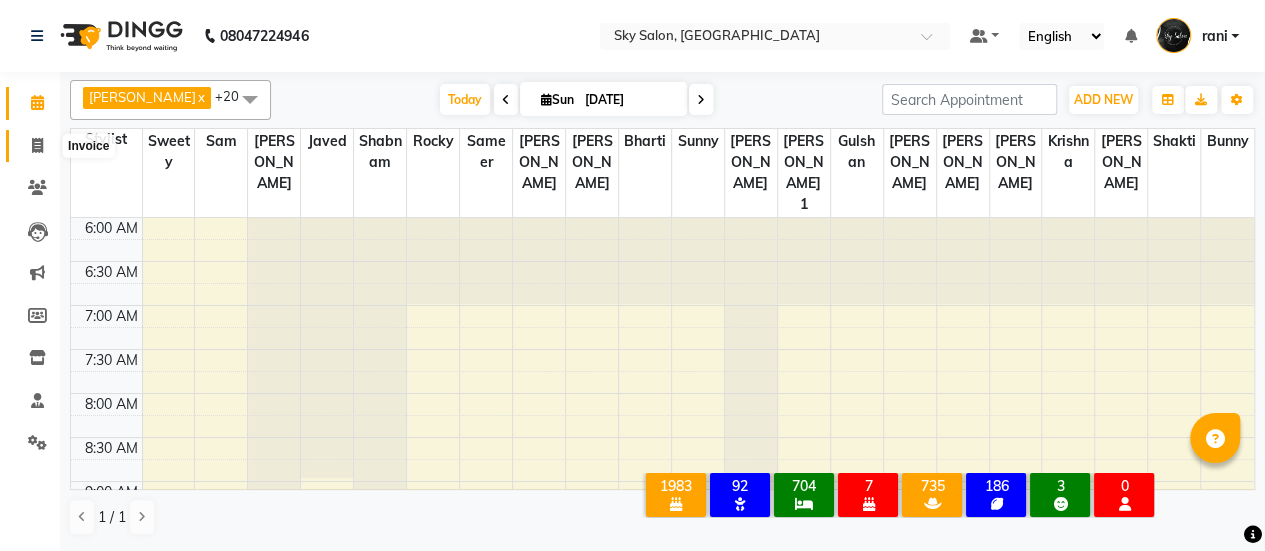 select on "3537" 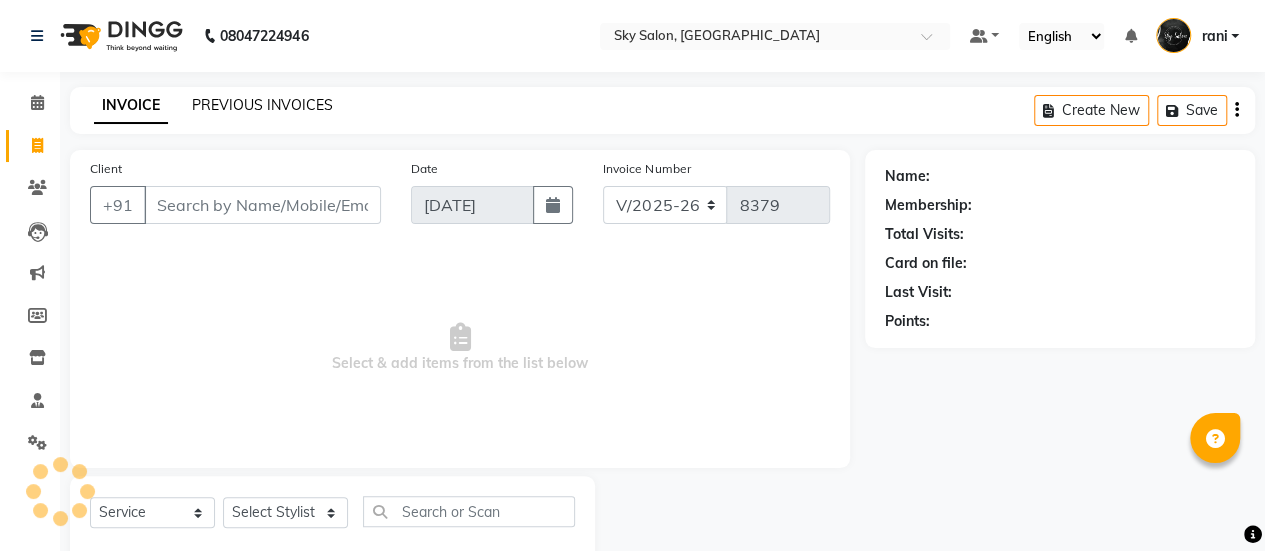 click on "PREVIOUS INVOICES" 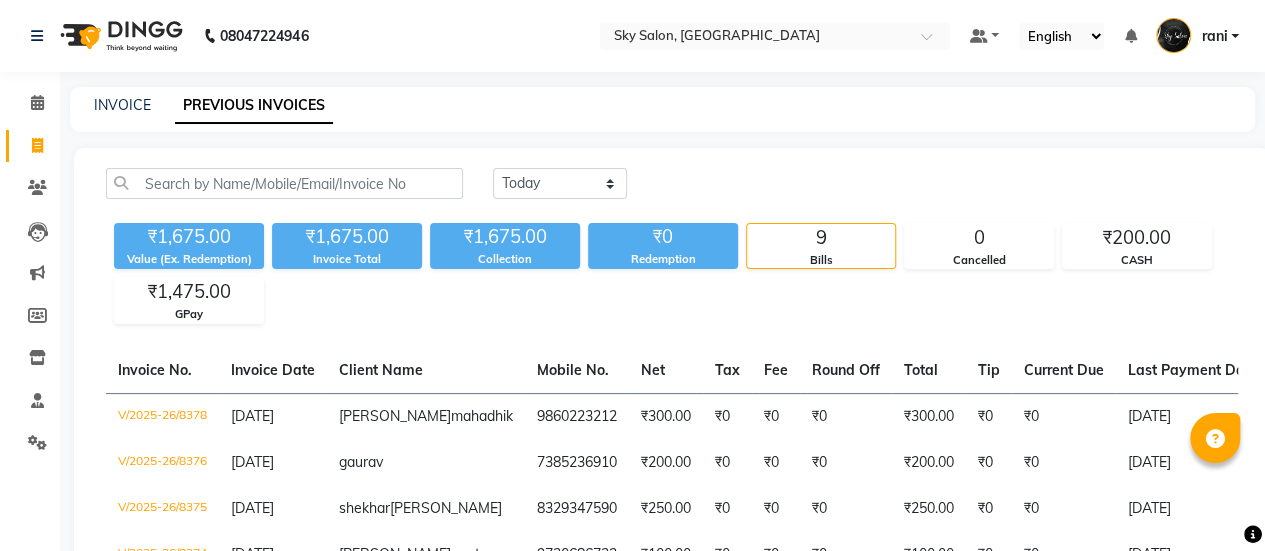 click on "PREVIOUS INVOICES" 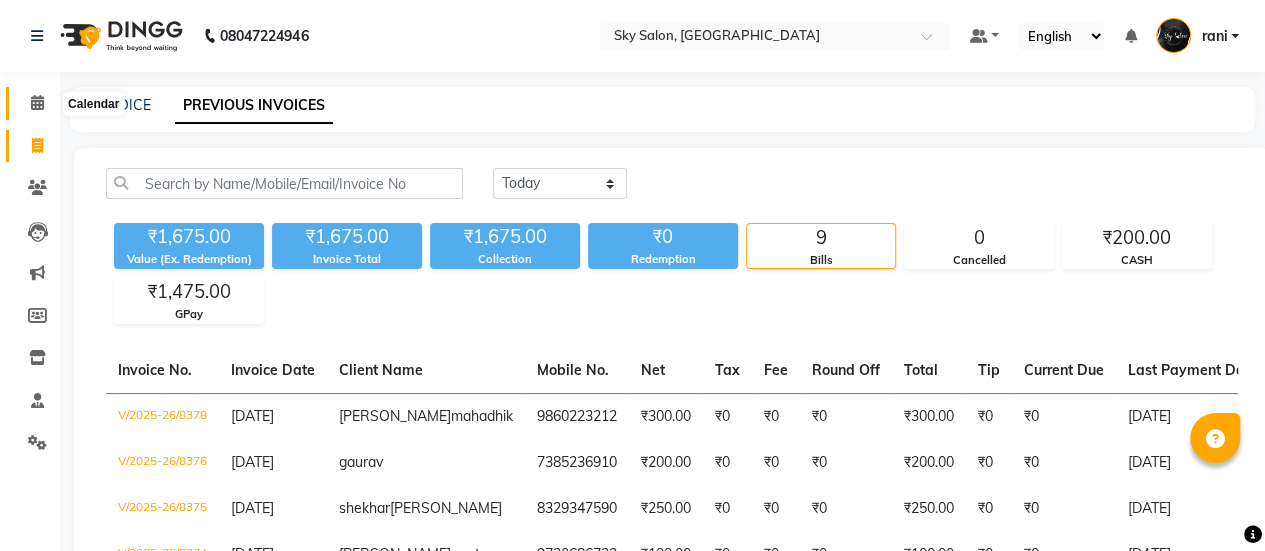 click 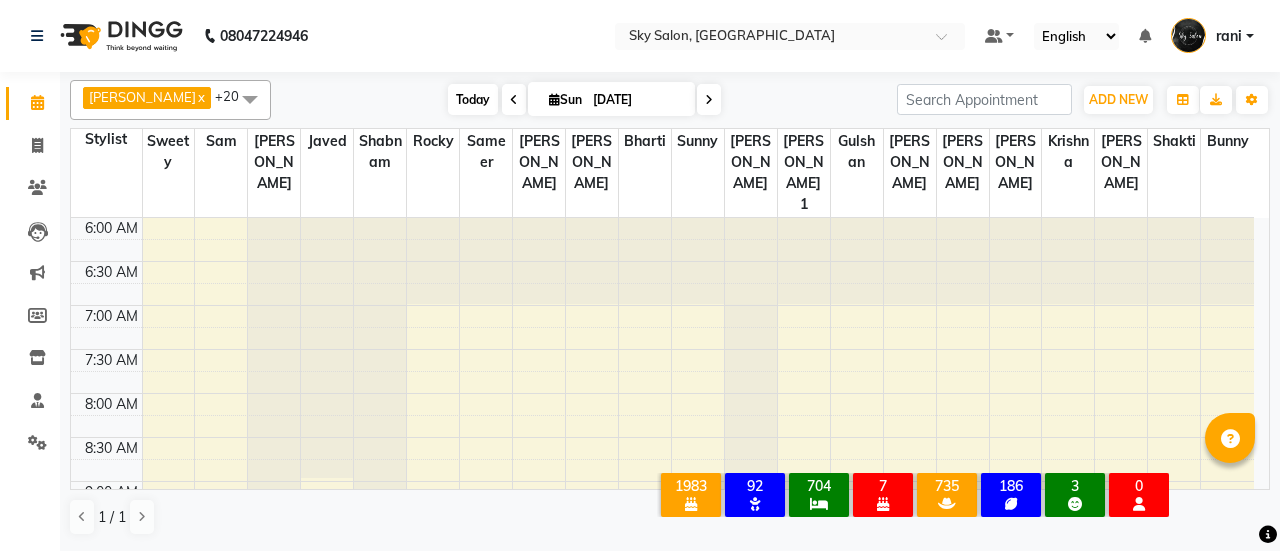 click on "Today" at bounding box center (473, 99) 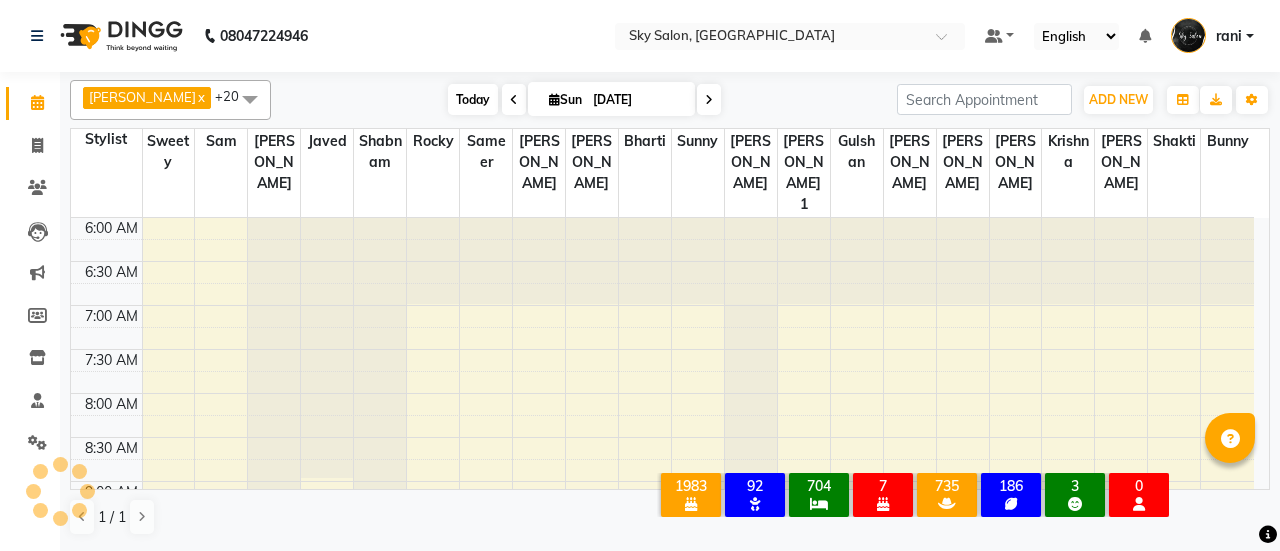 scroll, scrollTop: 521, scrollLeft: 0, axis: vertical 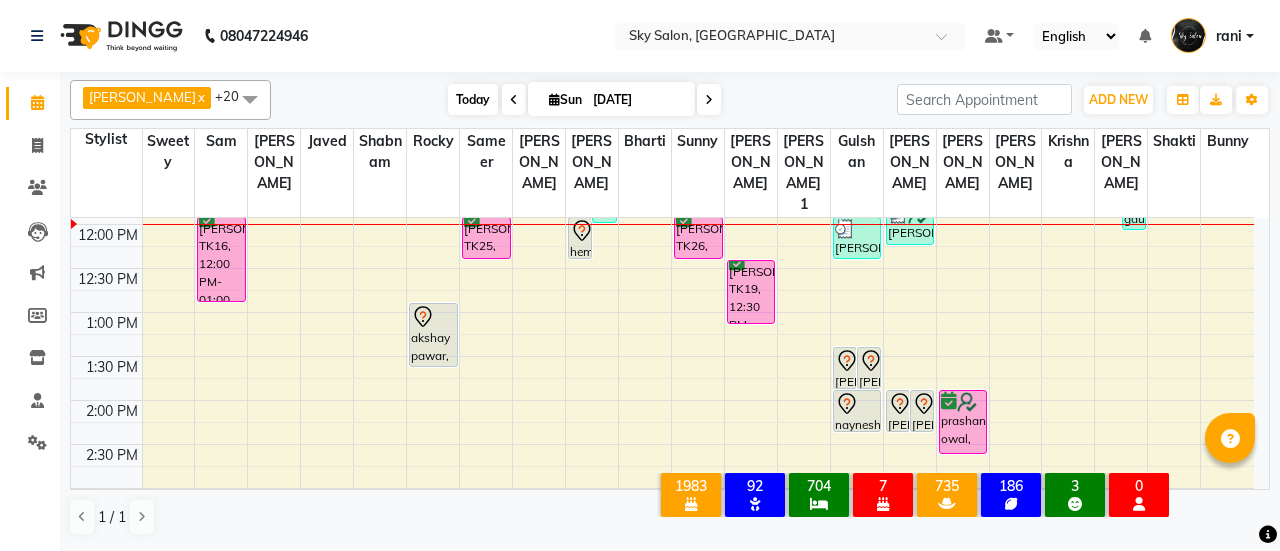 click on "Today" at bounding box center (473, 99) 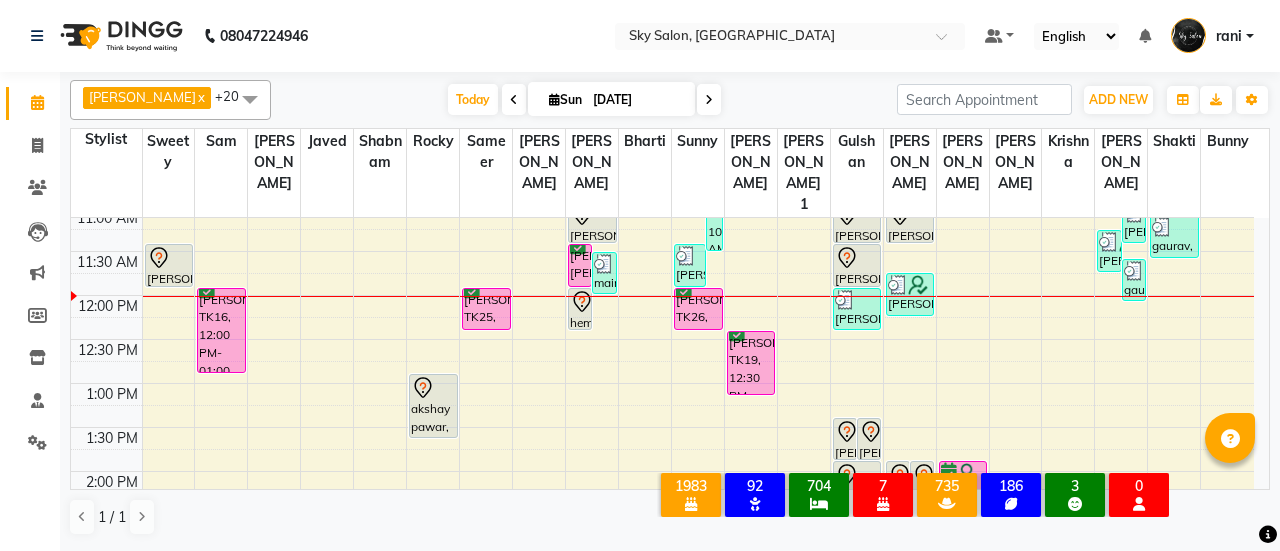 scroll, scrollTop: 443, scrollLeft: 0, axis: vertical 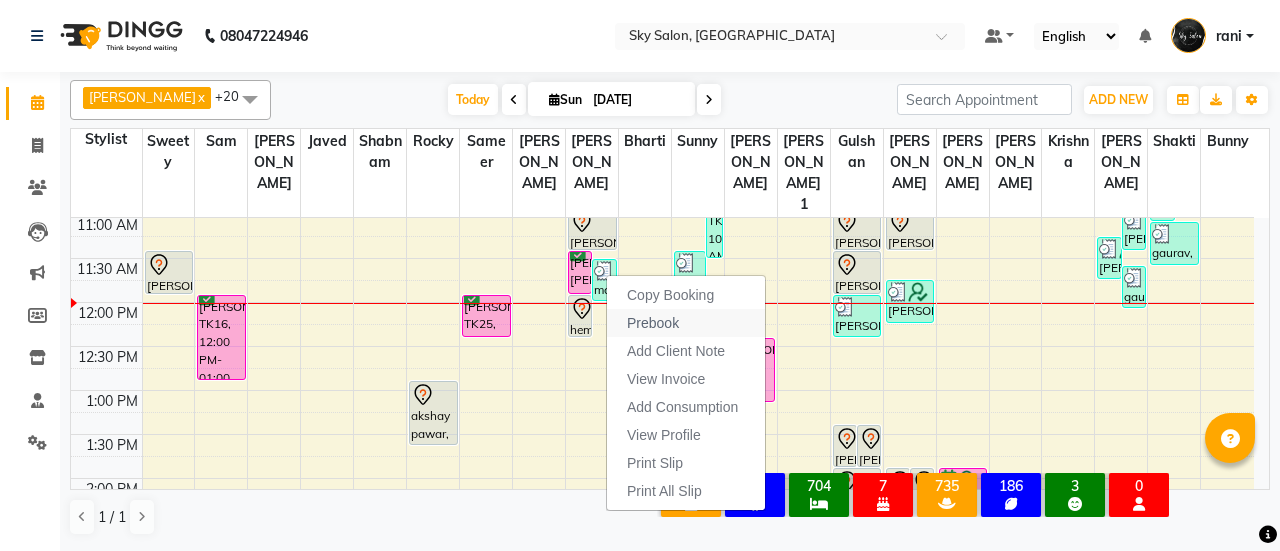click on "Prebook" at bounding box center (653, 323) 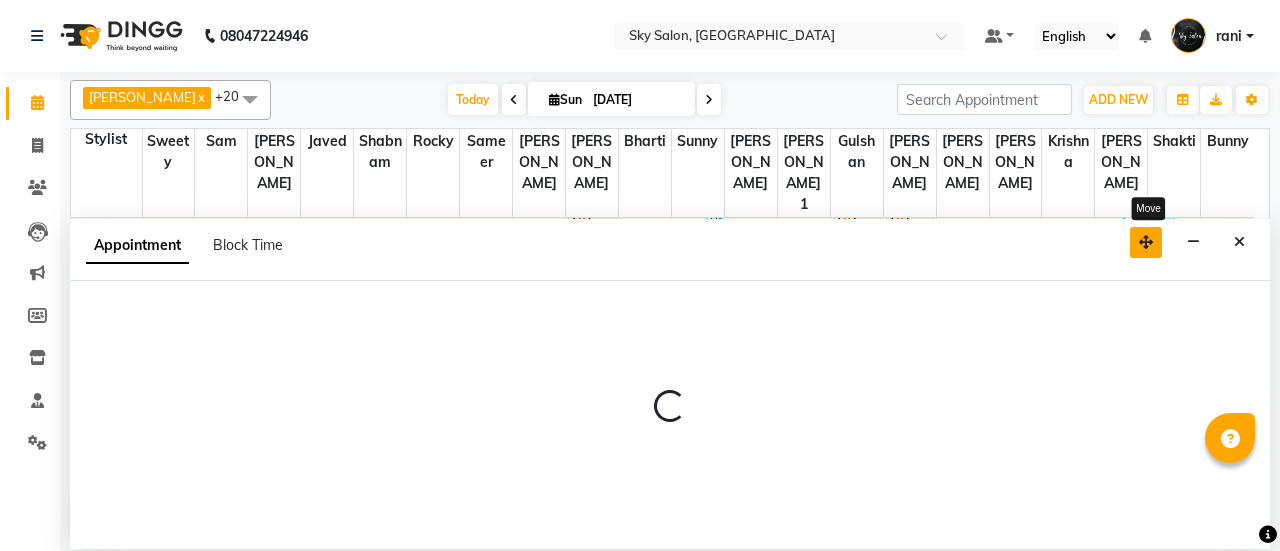 select on "27779" 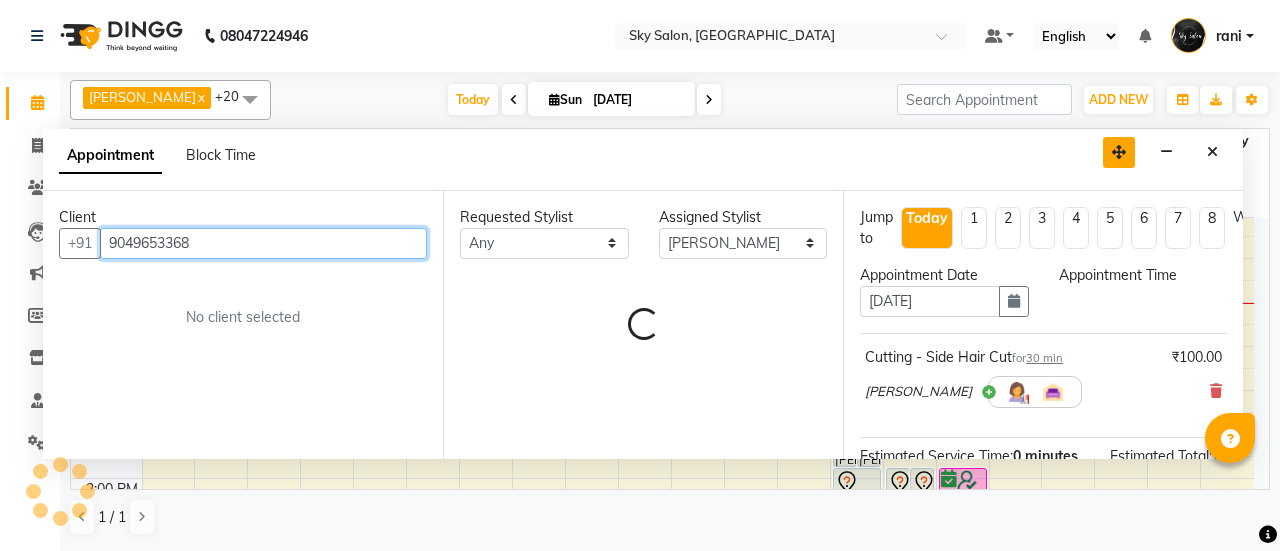 drag, startPoint x: 1140, startPoint y: 241, endPoint x: 1110, endPoint y: 141, distance: 104.40307 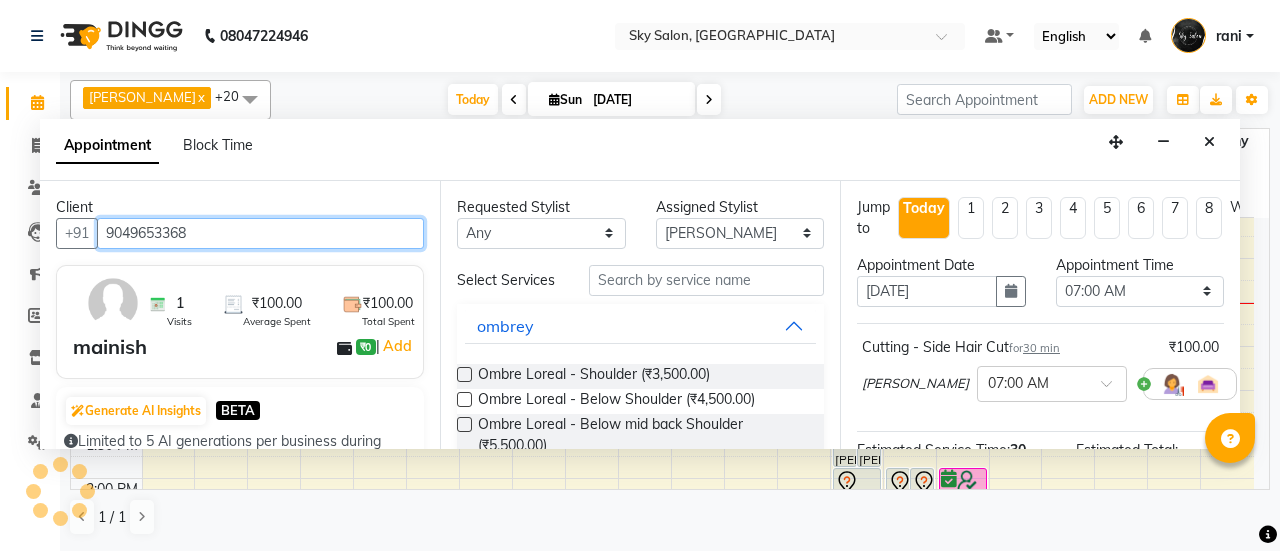scroll, scrollTop: 521, scrollLeft: 0, axis: vertical 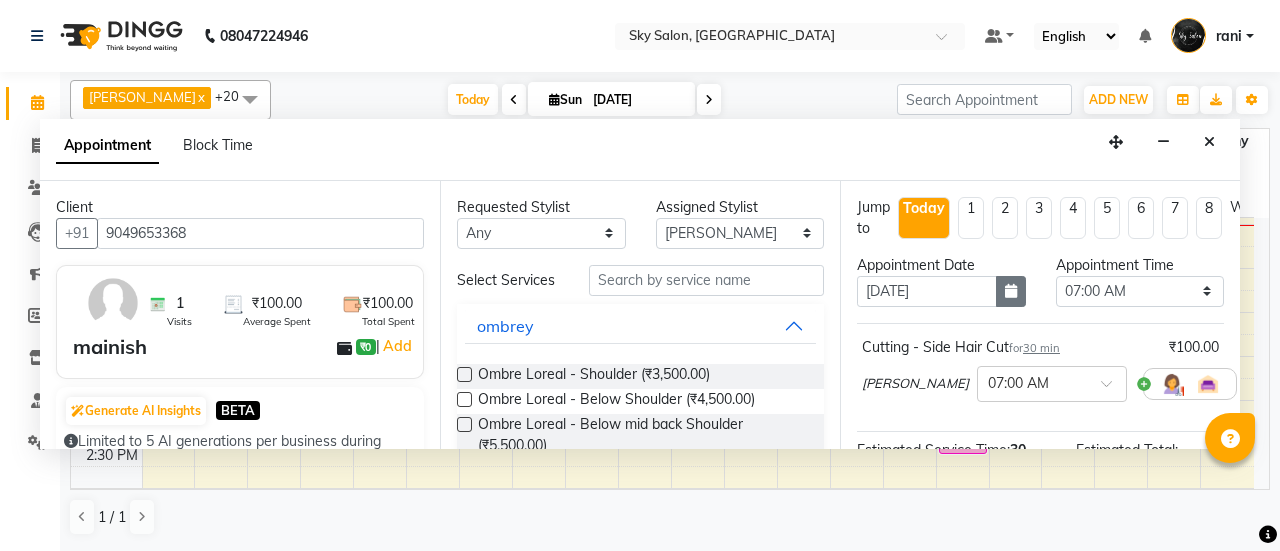click at bounding box center (1011, 291) 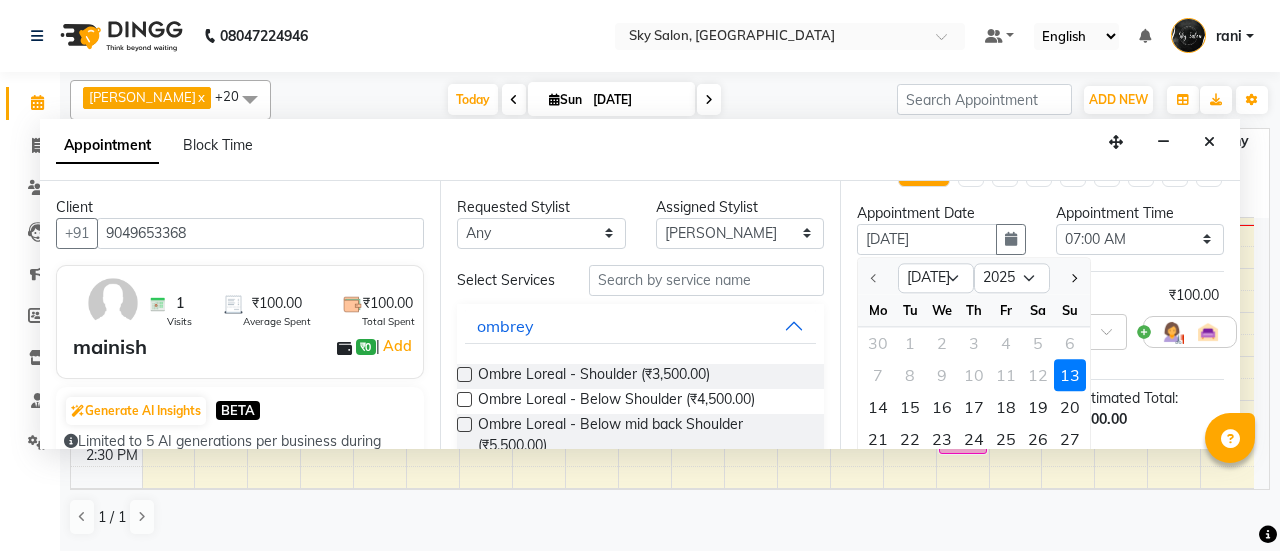 scroll, scrollTop: 50, scrollLeft: 0, axis: vertical 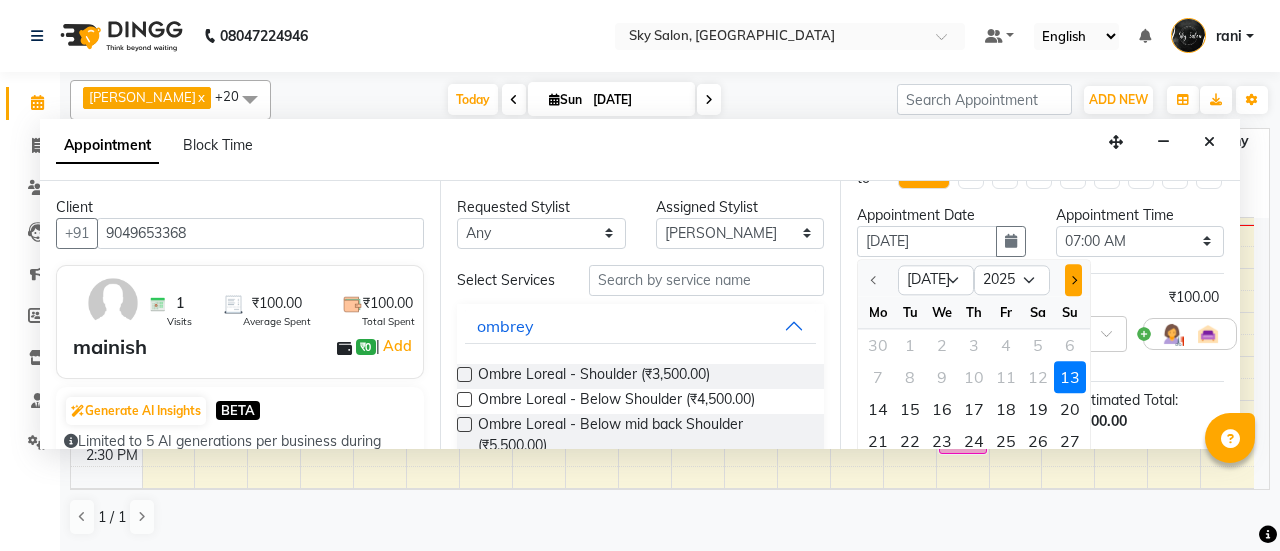 click at bounding box center [1073, 280] 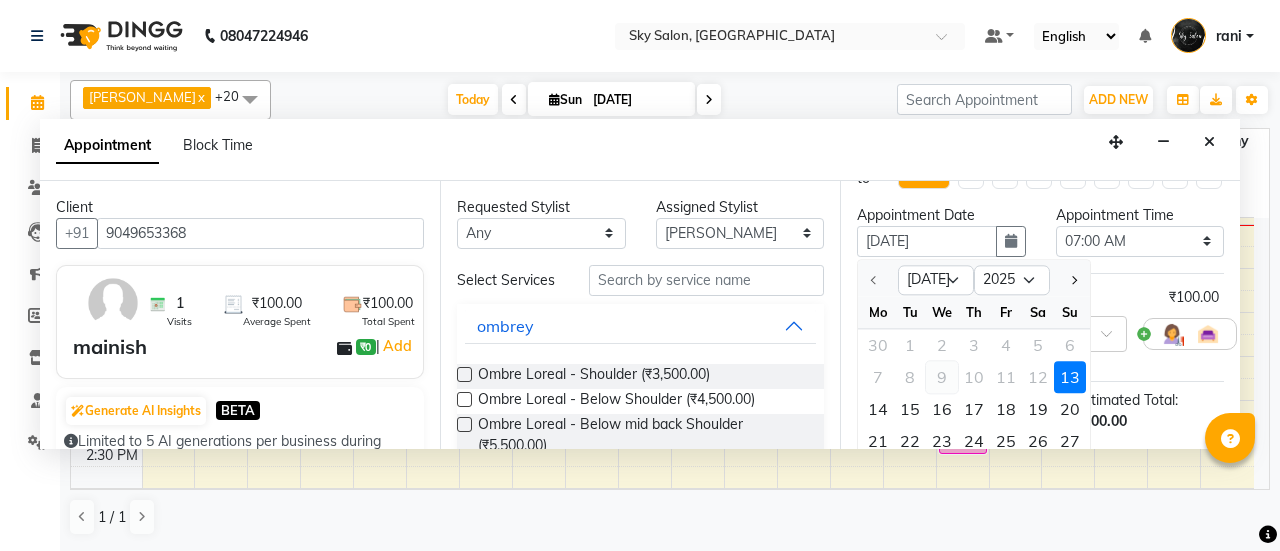 select on "8" 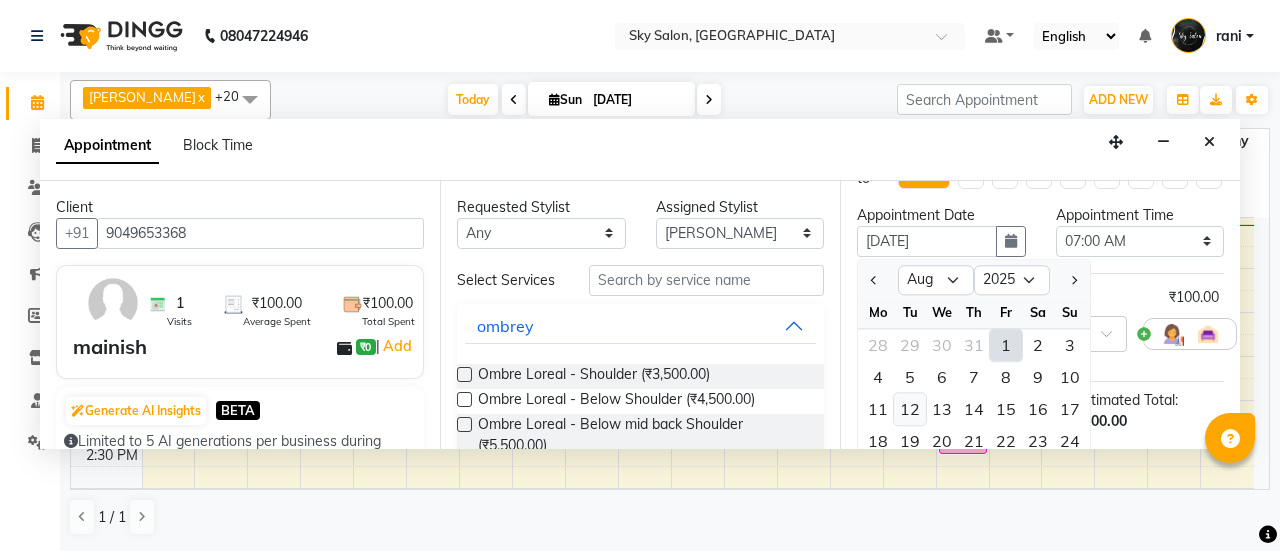 click on "12" at bounding box center [910, 409] 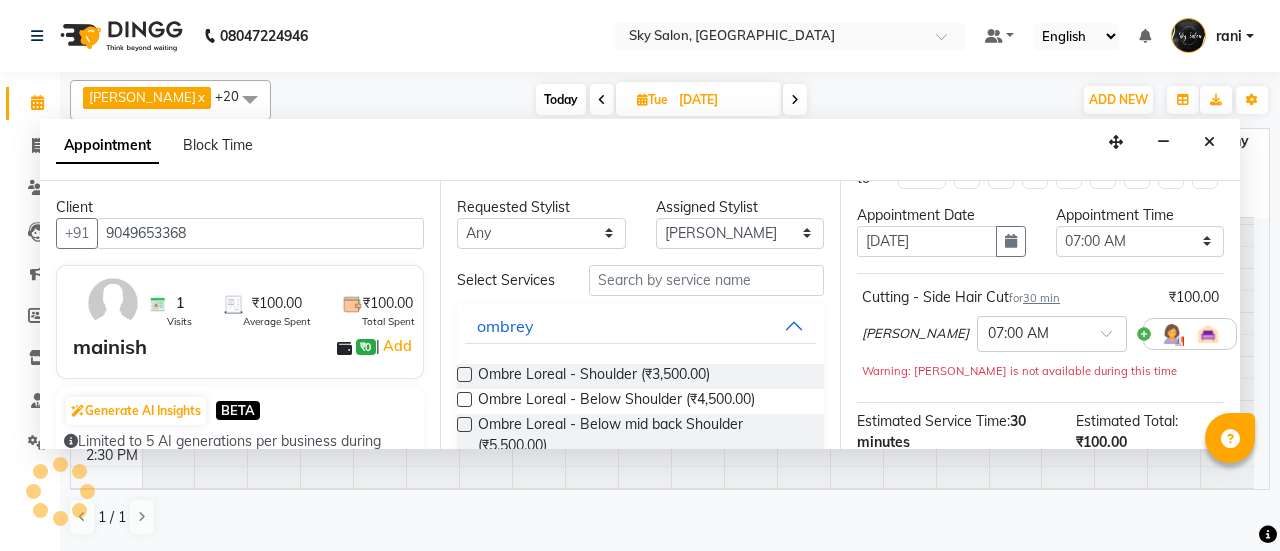 scroll, scrollTop: 0, scrollLeft: 0, axis: both 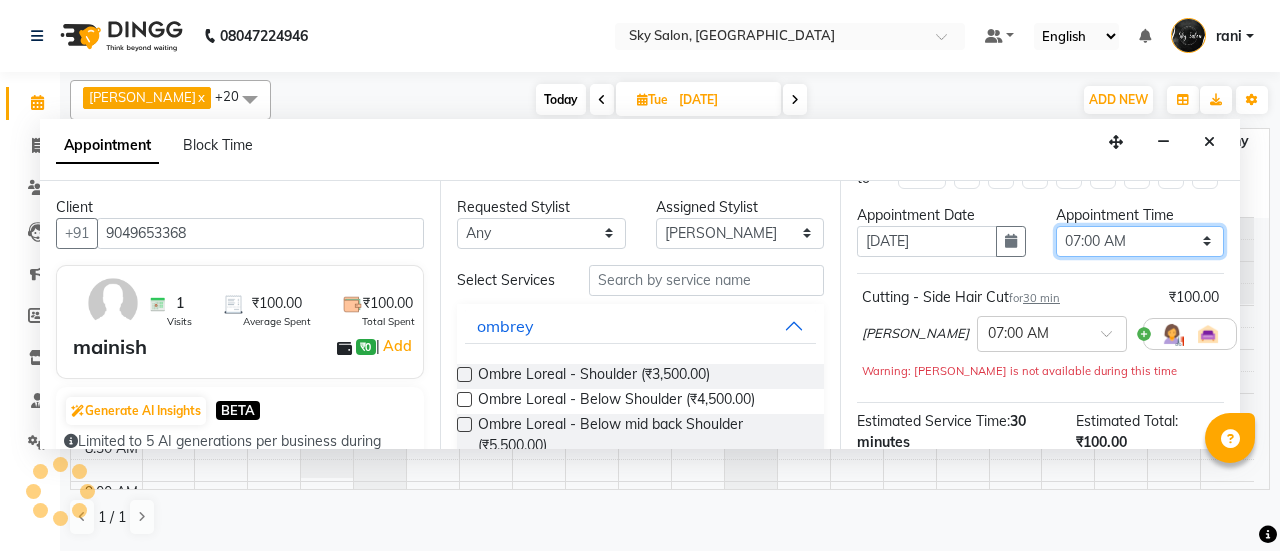 click on "Select 07:00 AM 07:30 AM 08:00 AM 08:30 AM 09:00 AM 09:30 AM 10:00 AM 10:30 AM 11:00 AM 11:30 AM 12:00 PM 12:30 PM 01:00 PM 01:30 PM 02:00 PM 02:30 PM 03:00 PM 03:30 PM 04:00 PM 04:30 PM 05:00 PM 05:30 PM 06:00 PM 06:30 PM 07:00 PM 07:30 PM 08:00 PM 08:30 PM 09:00 PM 09:30 PM 10:00 PM 10:30 PM 11:00 PM" at bounding box center [1140, 241] 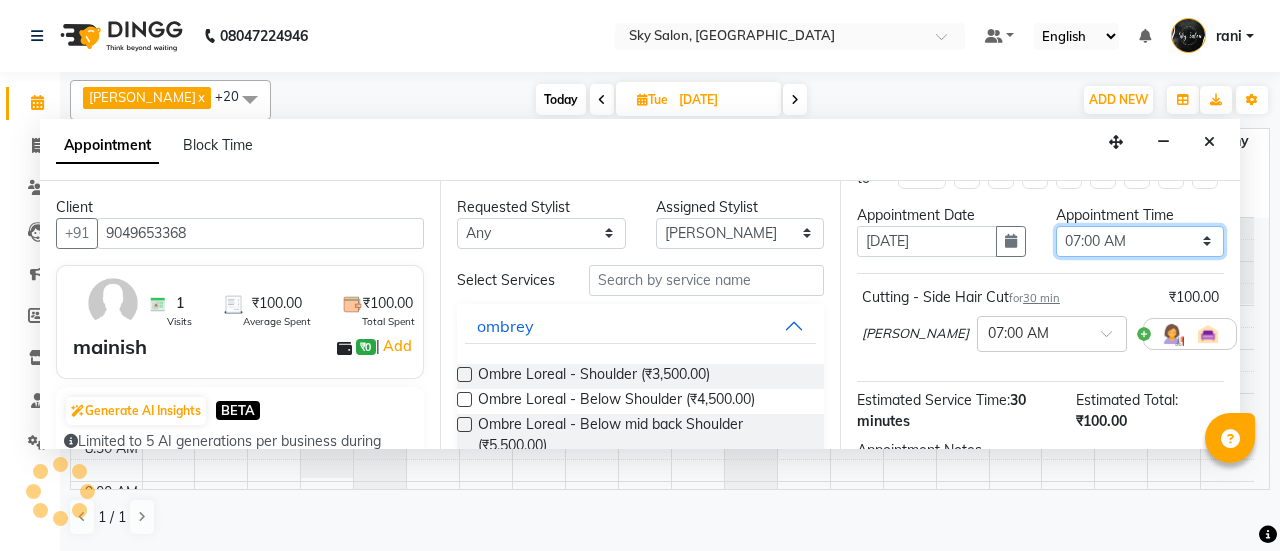 scroll, scrollTop: 521, scrollLeft: 0, axis: vertical 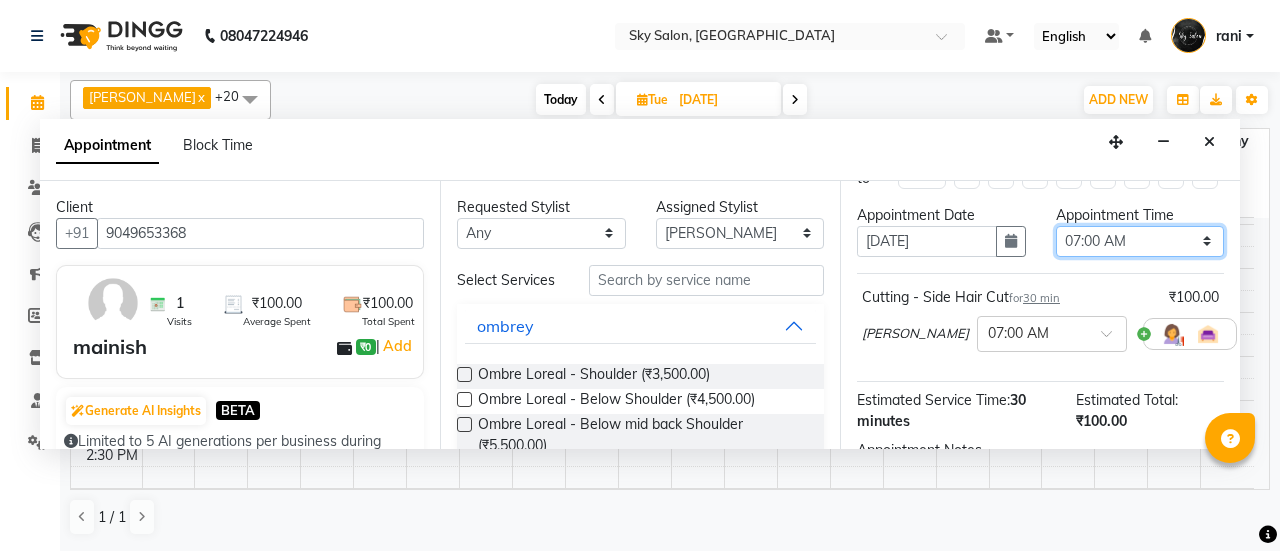 click on "Select 07:00 AM 07:30 AM 08:00 AM 08:30 AM 09:00 AM 09:30 AM 10:00 AM 10:30 AM 11:00 AM 11:30 AM 12:00 PM 12:30 PM 01:00 PM 01:30 PM 02:00 PM 02:30 PM 03:00 PM 03:30 PM 04:00 PM 04:30 PM 05:00 PM 05:30 PM 06:00 PM 06:30 PM 07:00 PM 07:30 PM 08:00 PM 08:30 PM 09:00 PM 09:30 PM 10:00 PM 10:30 PM 11:00 PM" at bounding box center [1140, 241] 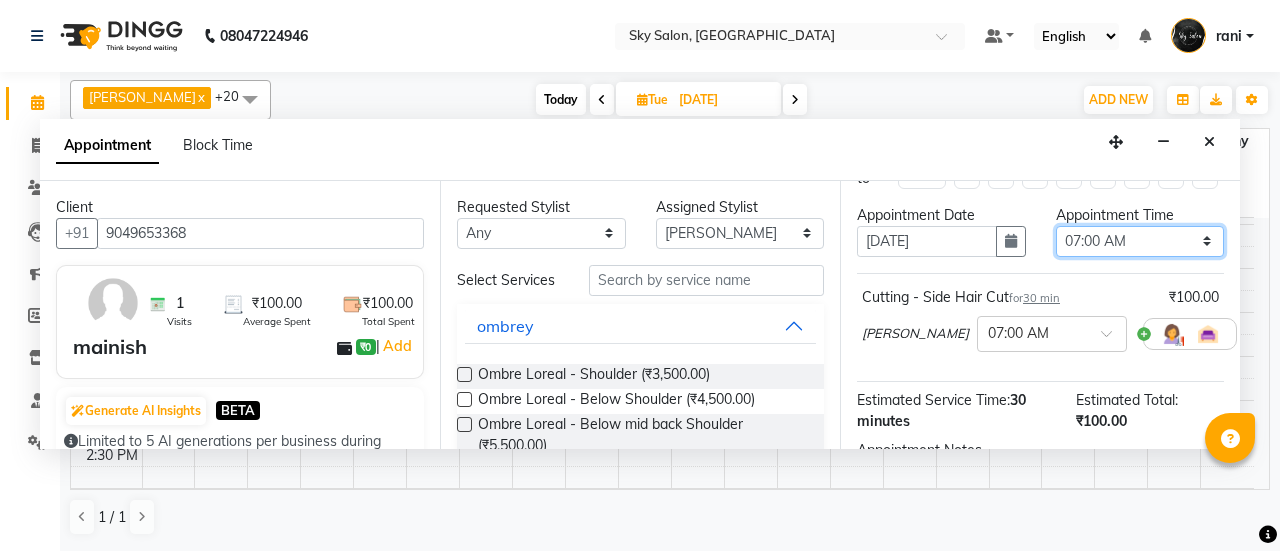 select on "720" 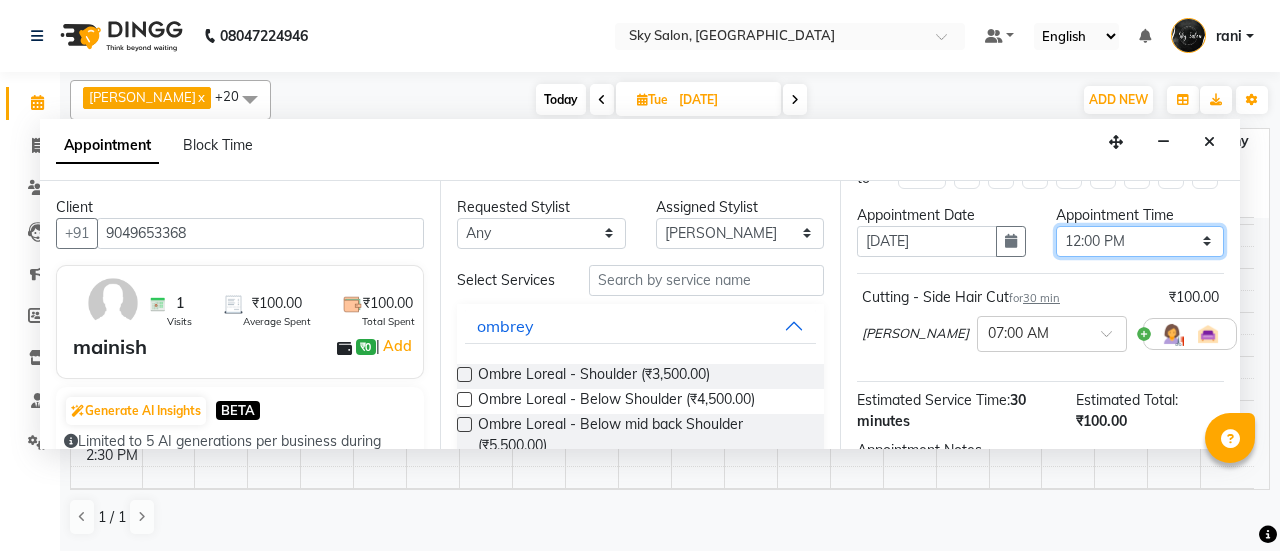 click on "Select 07:00 AM 07:30 AM 08:00 AM 08:30 AM 09:00 AM 09:30 AM 10:00 AM 10:30 AM 11:00 AM 11:30 AM 12:00 PM 12:30 PM 01:00 PM 01:30 PM 02:00 PM 02:30 PM 03:00 PM 03:30 PM 04:00 PM 04:30 PM 05:00 PM 05:30 PM 06:00 PM 06:30 PM 07:00 PM 07:30 PM 08:00 PM 08:30 PM 09:00 PM 09:30 PM 10:00 PM 10:30 PM 11:00 PM" at bounding box center [1140, 241] 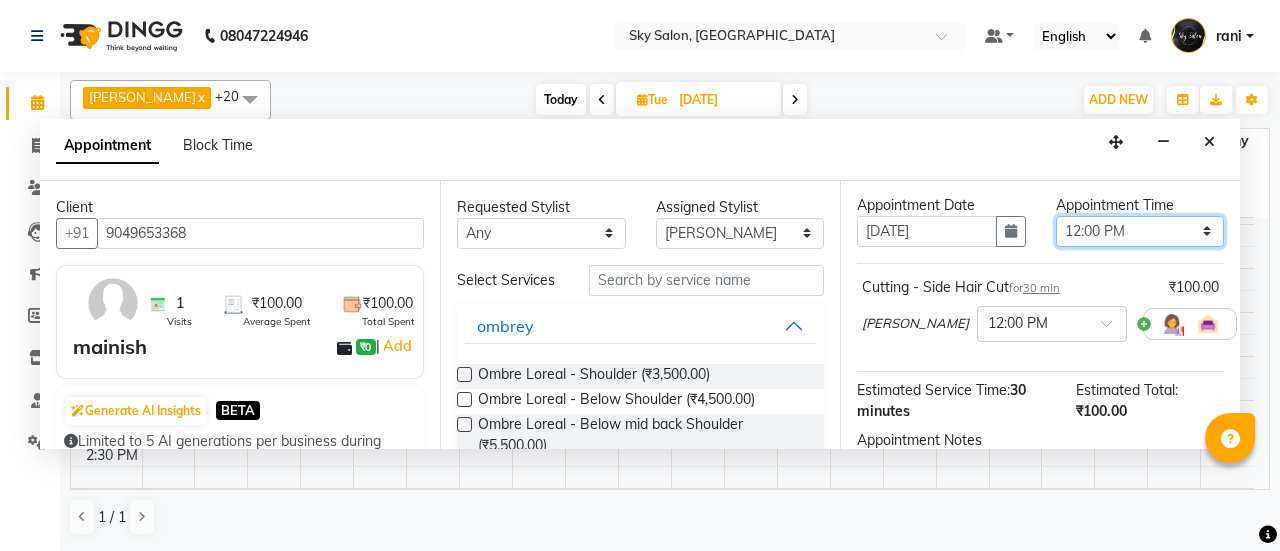 scroll, scrollTop: 292, scrollLeft: 0, axis: vertical 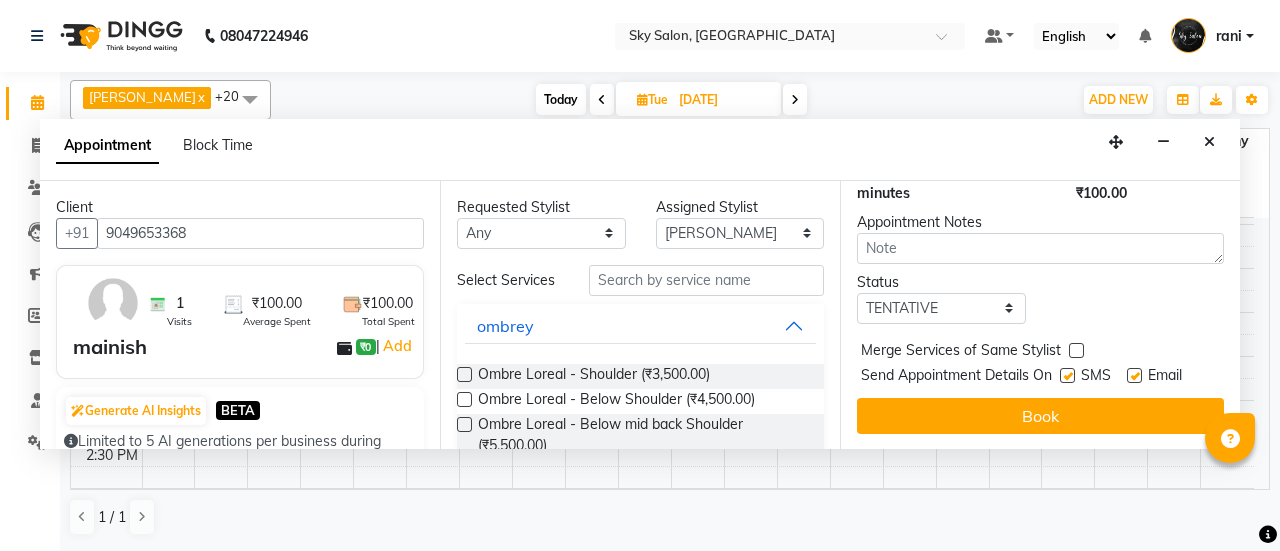 click at bounding box center (1067, 375) 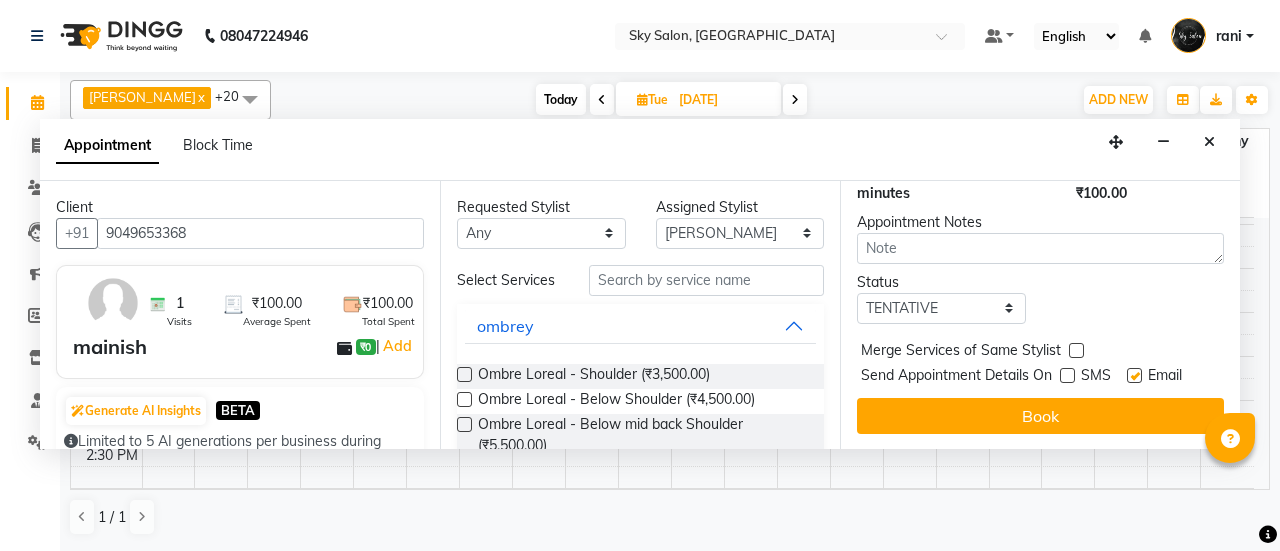 click at bounding box center (1134, 375) 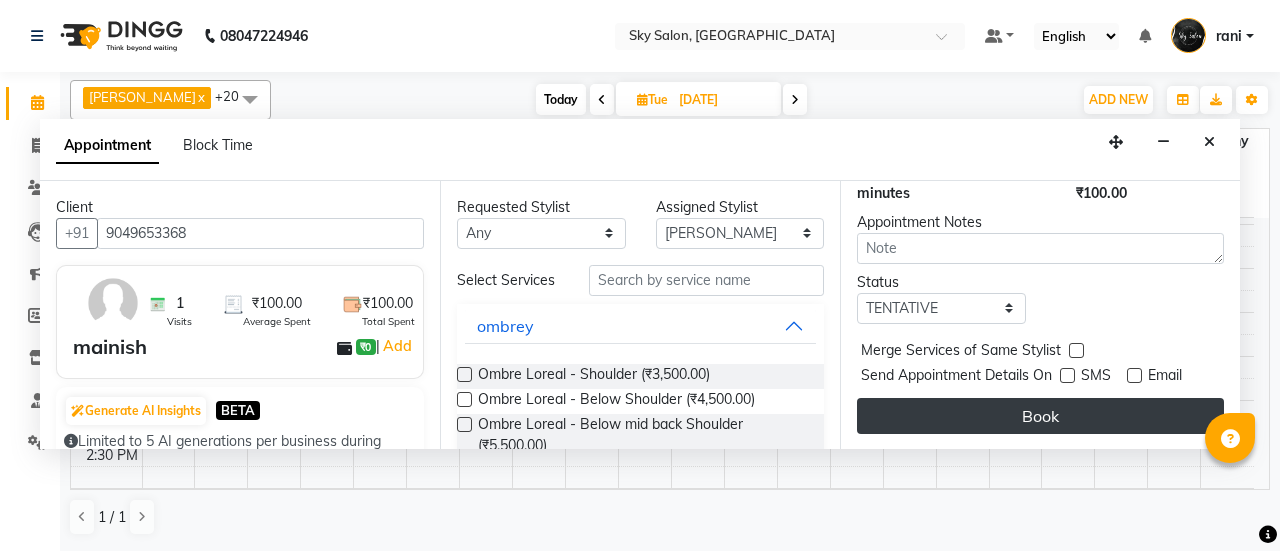 click on "Book" at bounding box center (1040, 416) 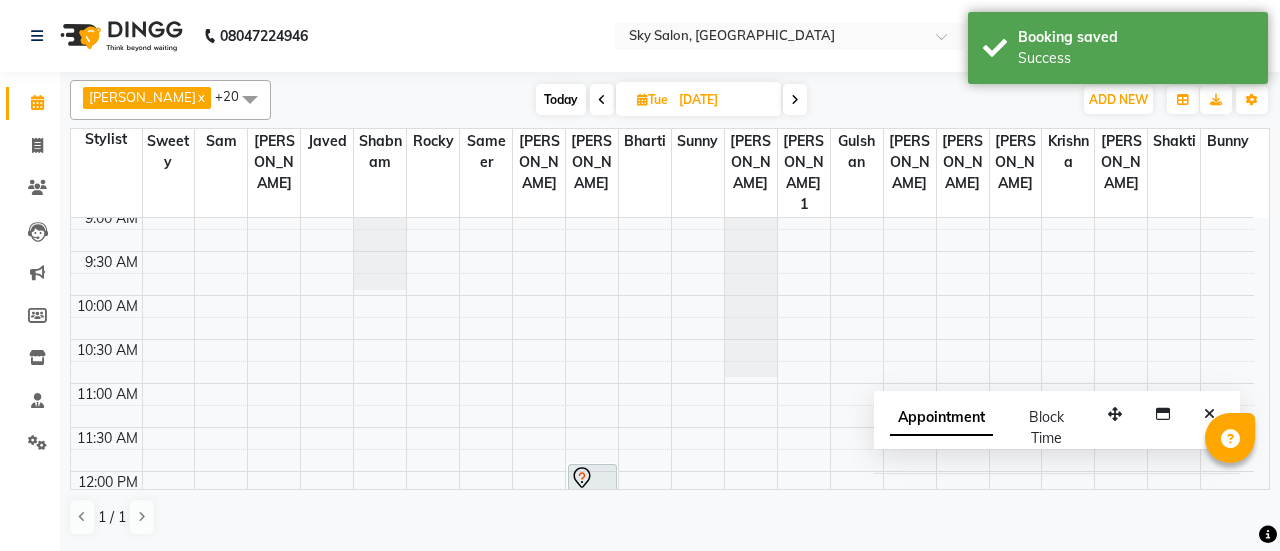 scroll, scrollTop: 271, scrollLeft: 0, axis: vertical 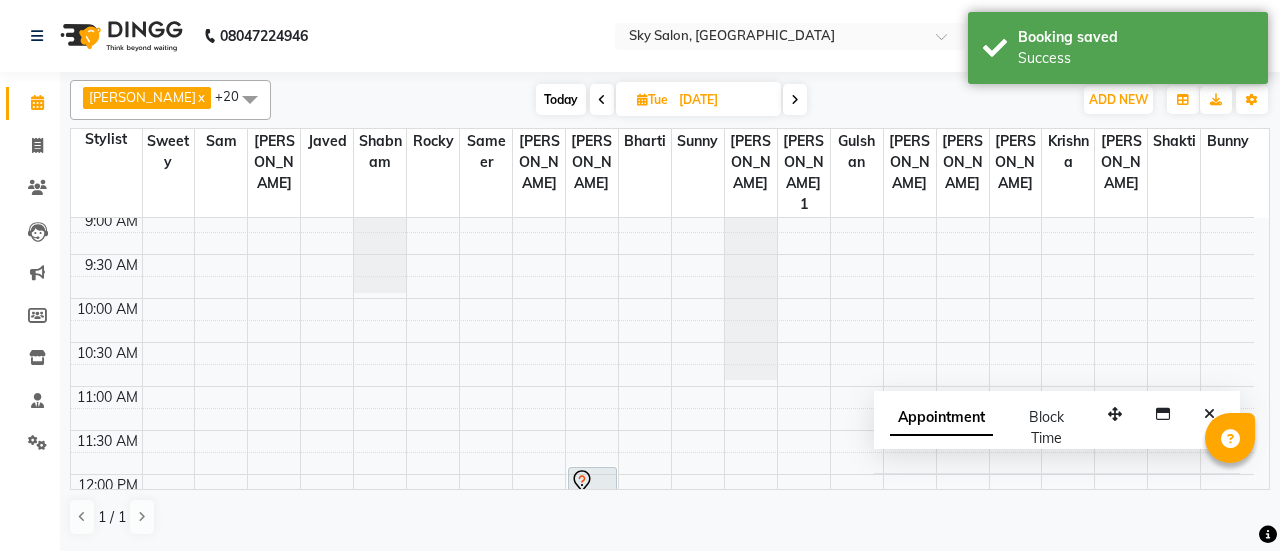 click on "akshata  x Anagha  x anisa  x arbaj  x bharti  x Darshana 1  x devyani  x Gulshan  x gurmeet  x rocky  x sam  x shabnam  x sunny  x sweety  x mayuri gaikwad  x krishna  x Ronak  x shakti  x samar  x sameer  x javed  x +20 Select All afreen akshata aman saha ameer Anagha anisa arbaj bharti Bunny Danish Darshana 1 devyani dilshad gaurav Gulshan gurmeet javed jishan krishna mayuri gaikwad muskan rani rinku rocky Ronak sachin sahil sam sameer sameer 2 sandhya shabnam shakti sunny sweety vivek Today  Tue 12-08-2025 Toggle Dropdown Add Appointment Add Invoice Add Attendance Add Client Add Transaction Toggle Dropdown Add Appointment Add Invoice Add Attendance Add Client ADD NEW Toggle Dropdown Add Appointment Add Invoice Add Attendance Add Client Add Transaction akshata  x Anagha  x anisa  x arbaj  x bharti  x Darshana 1  x devyani  x Gulshan  x gurmeet  x rocky  x sam  x shabnam  x sunny  x sweety  x mayuri gaikwad  x krishna  x Ronak  x shakti  x samar  x sameer  x javed" at bounding box center [670, 100] 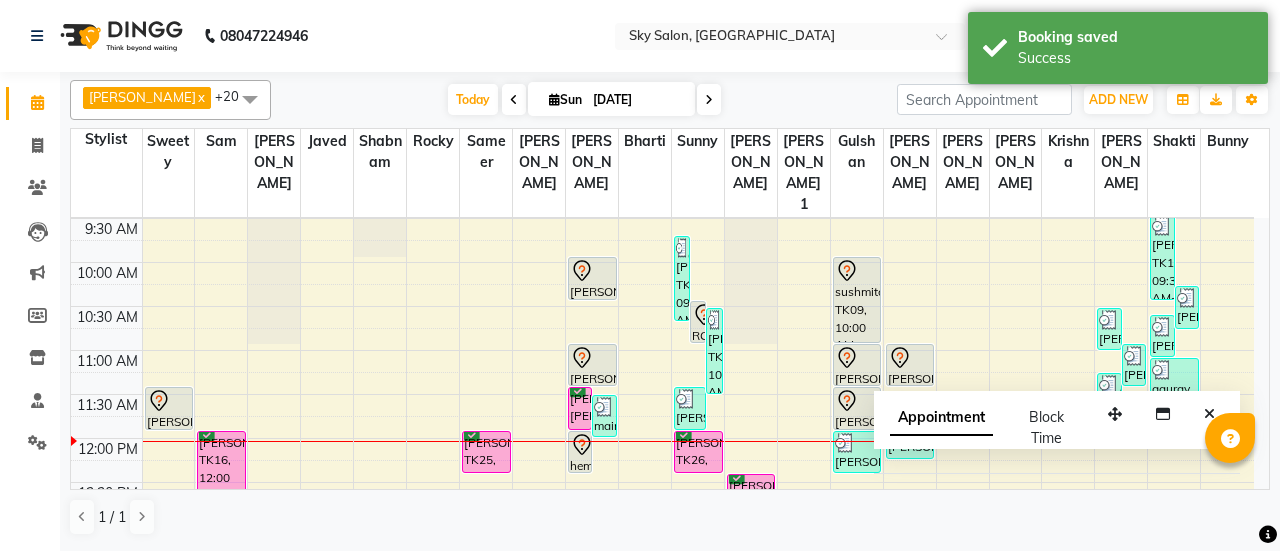 scroll, scrollTop: 305, scrollLeft: 0, axis: vertical 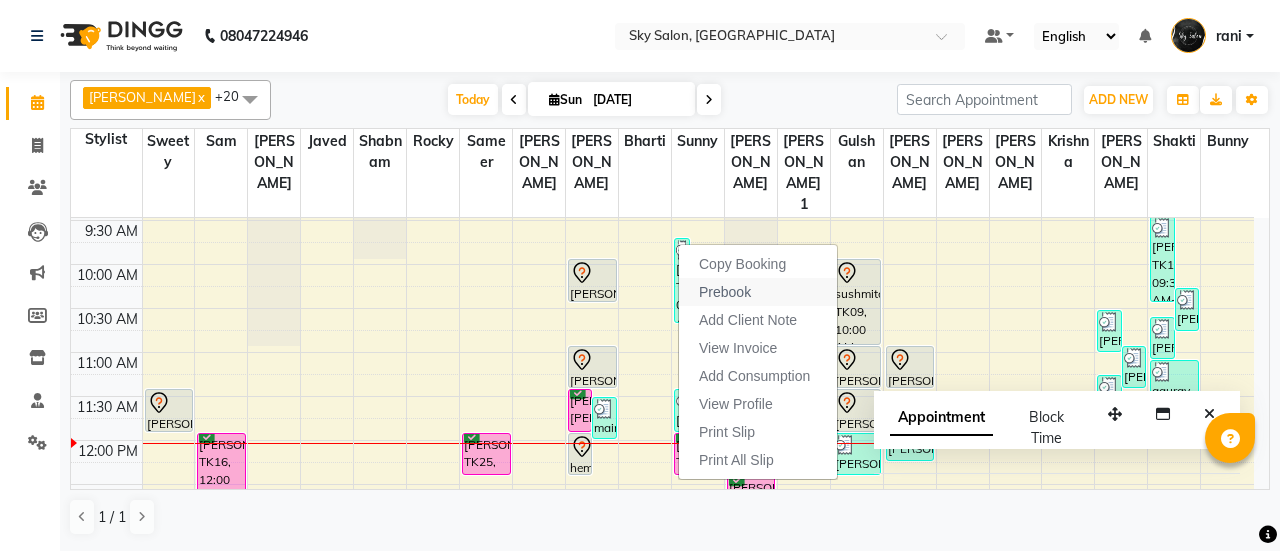 click on "Prebook" at bounding box center [725, 292] 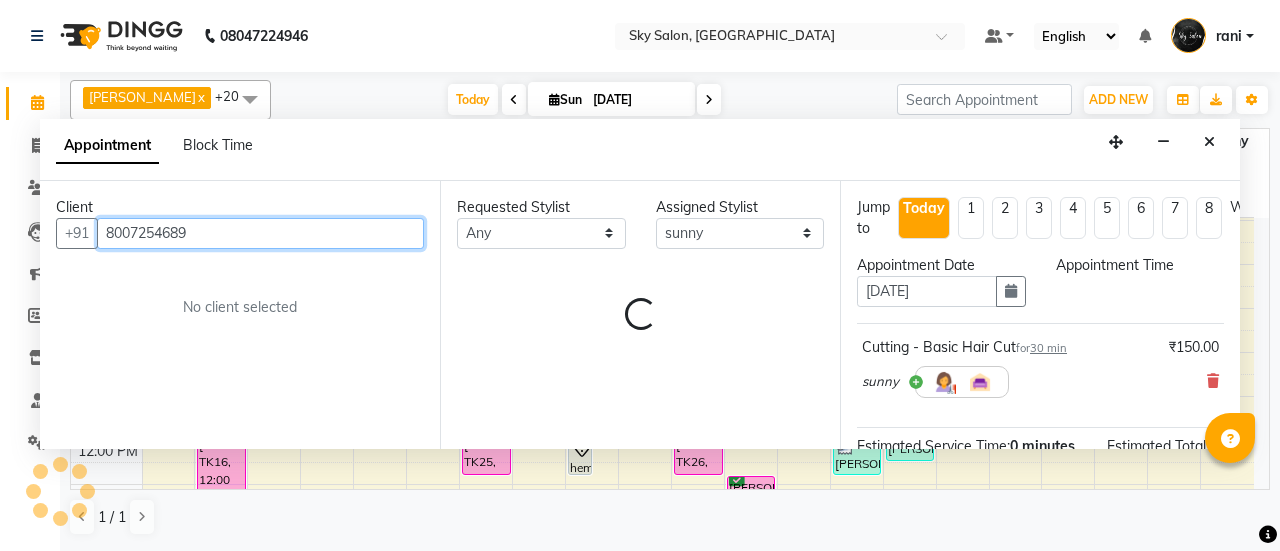 select on "420" 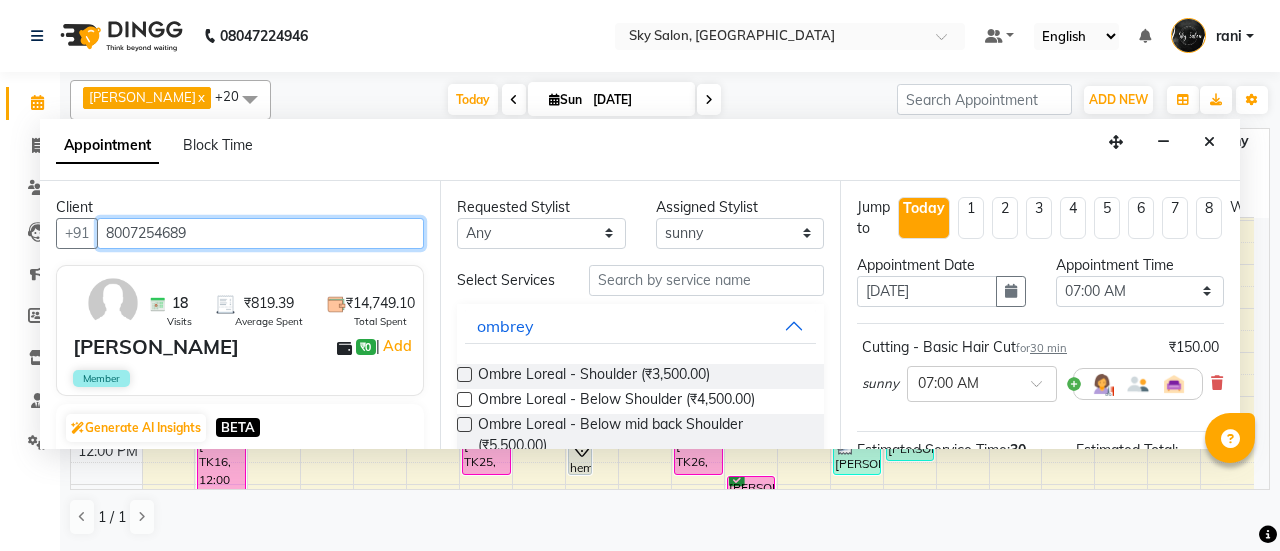scroll, scrollTop: 521, scrollLeft: 0, axis: vertical 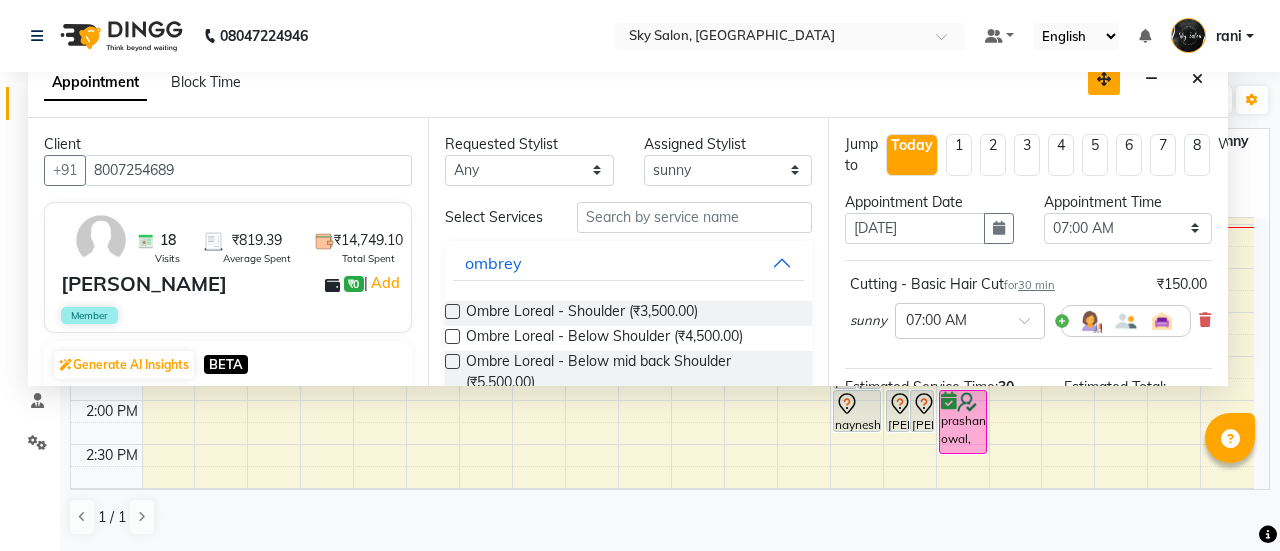 drag, startPoint x: 1112, startPoint y: 146, endPoint x: 1100, endPoint y: 83, distance: 64.132675 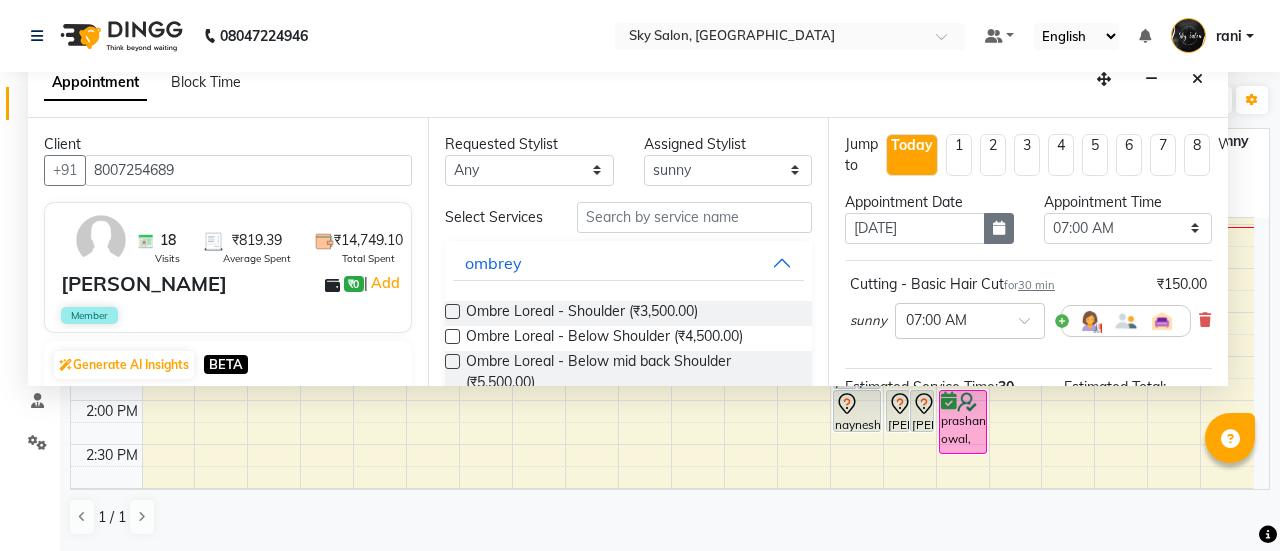 click at bounding box center [999, 228] 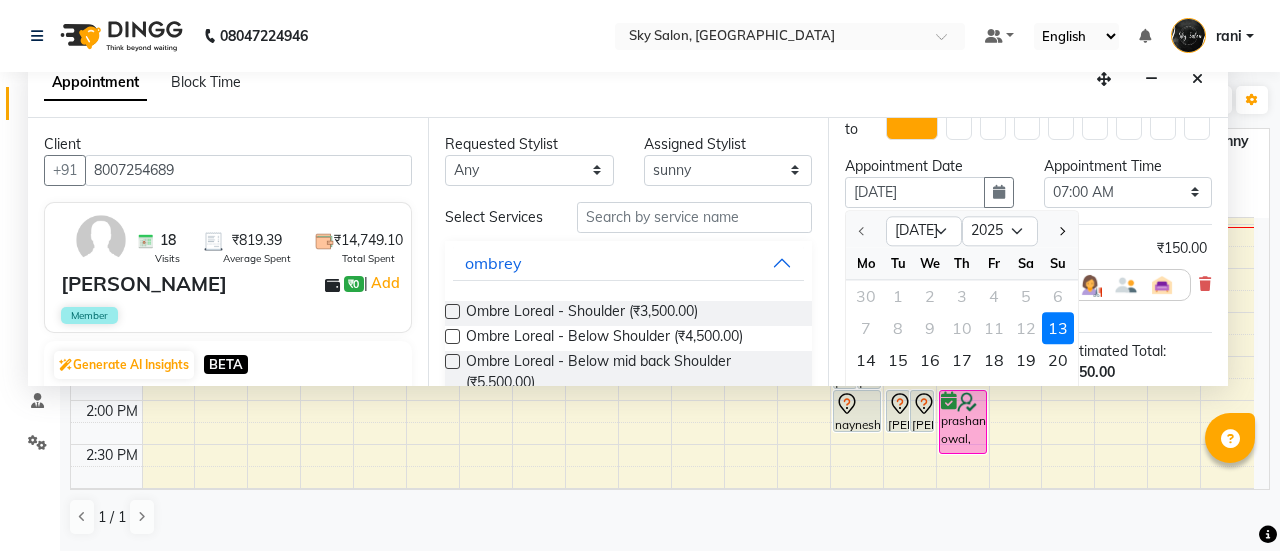 scroll, scrollTop: 34, scrollLeft: 0, axis: vertical 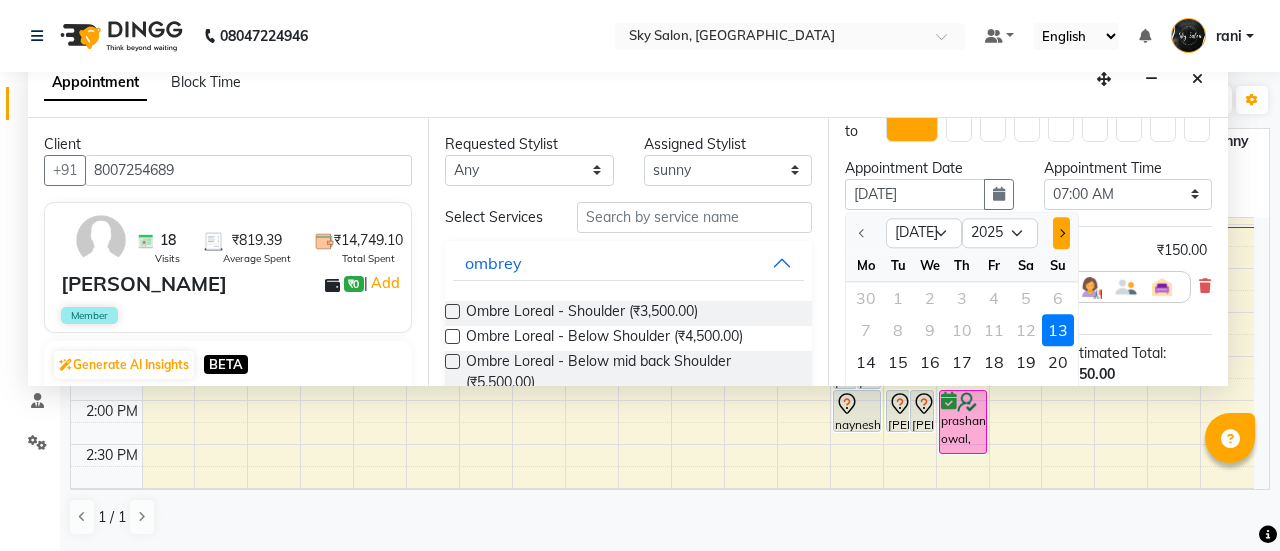 click at bounding box center [1061, 233] 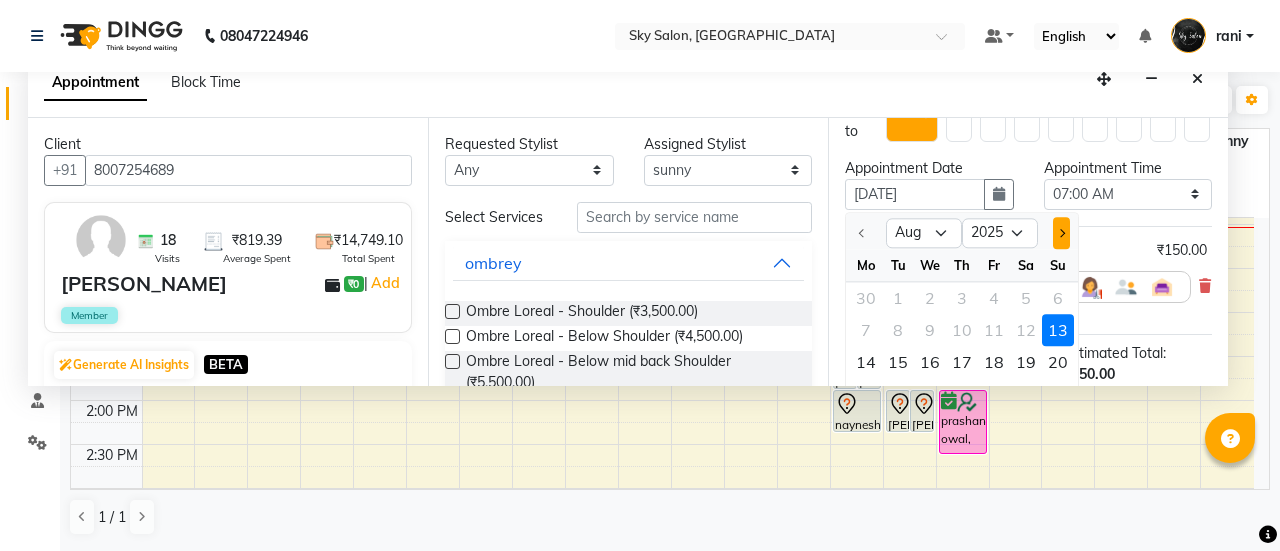 click at bounding box center [1061, 233] 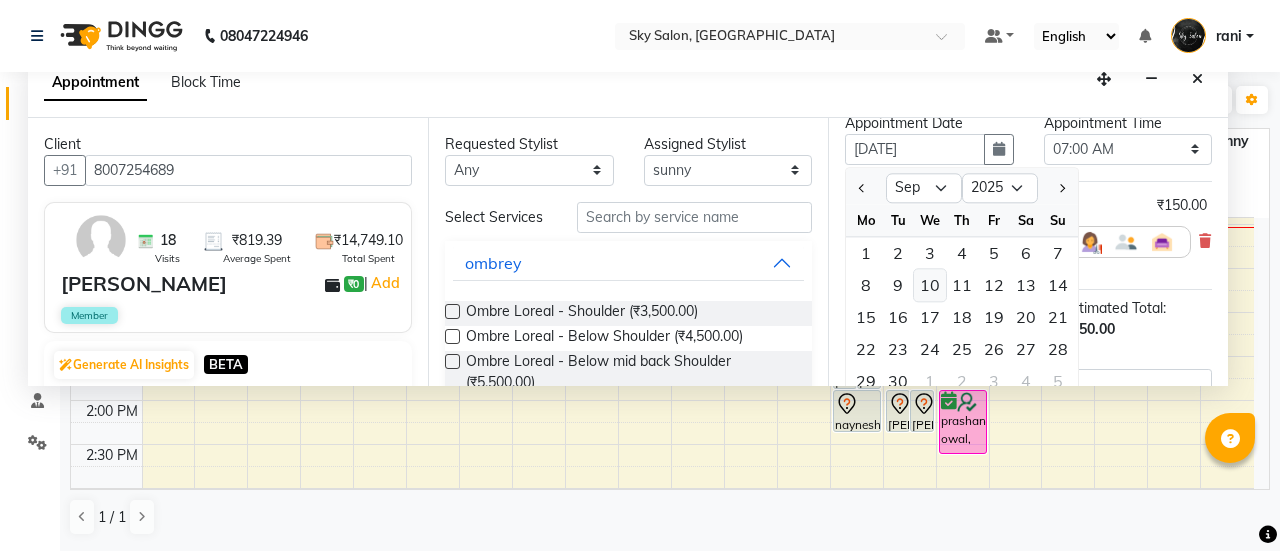 scroll, scrollTop: 80, scrollLeft: 0, axis: vertical 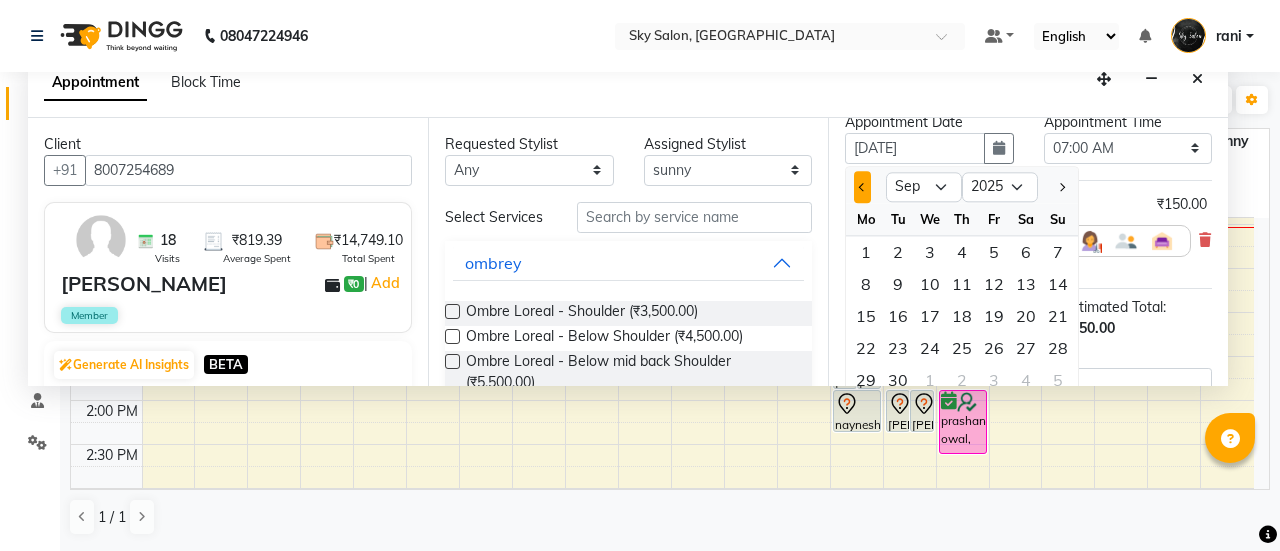 click at bounding box center [863, 187] 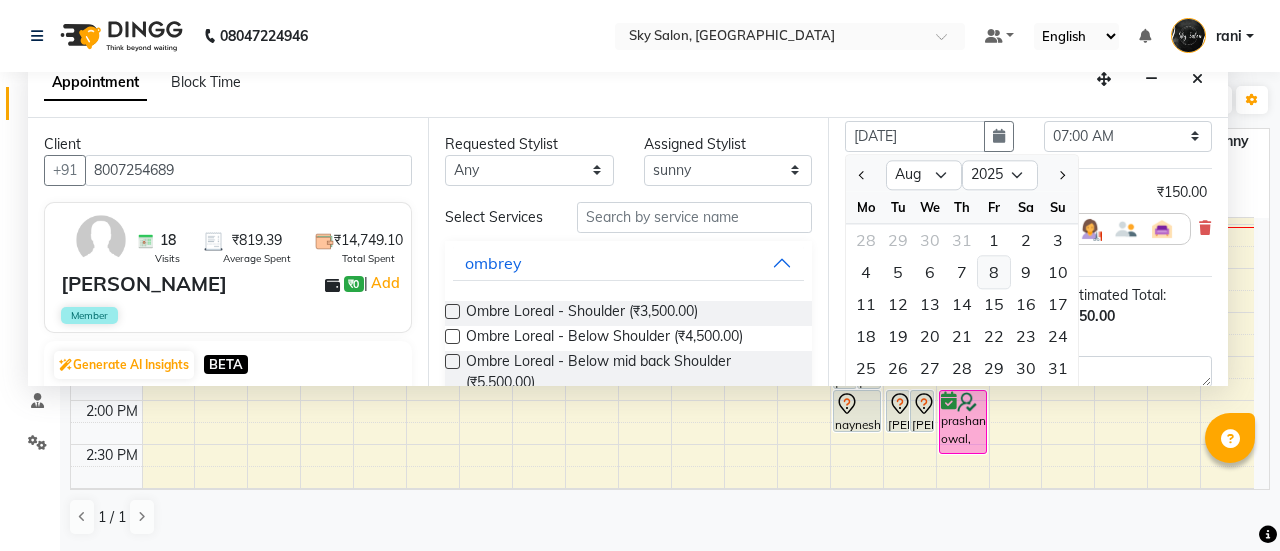 scroll, scrollTop: 93, scrollLeft: 0, axis: vertical 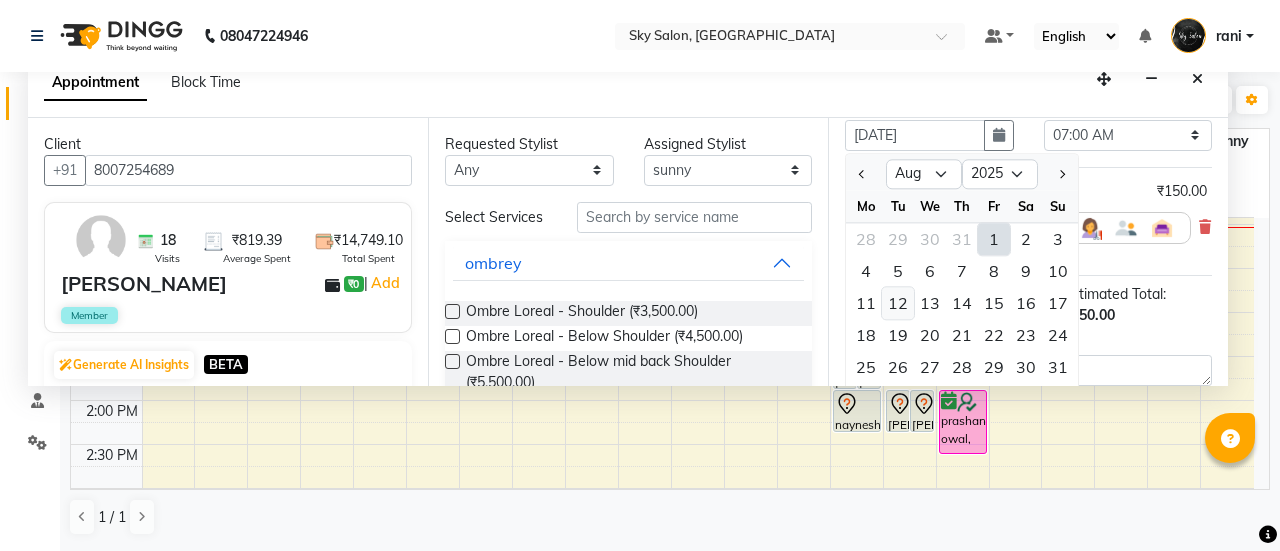 click on "12" at bounding box center (898, 303) 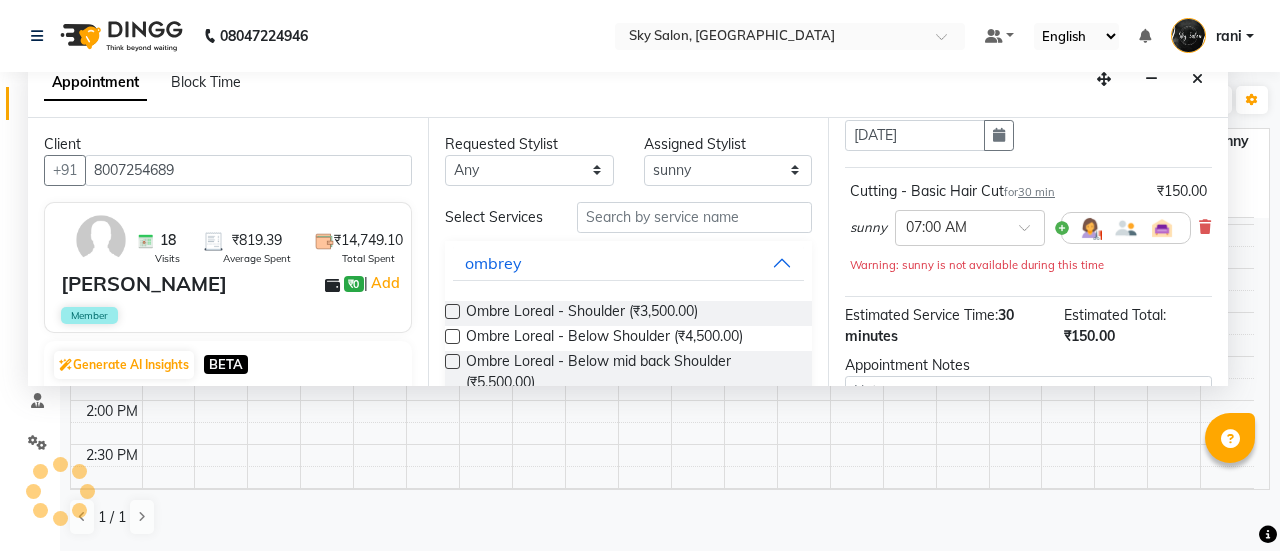 scroll, scrollTop: 521, scrollLeft: 0, axis: vertical 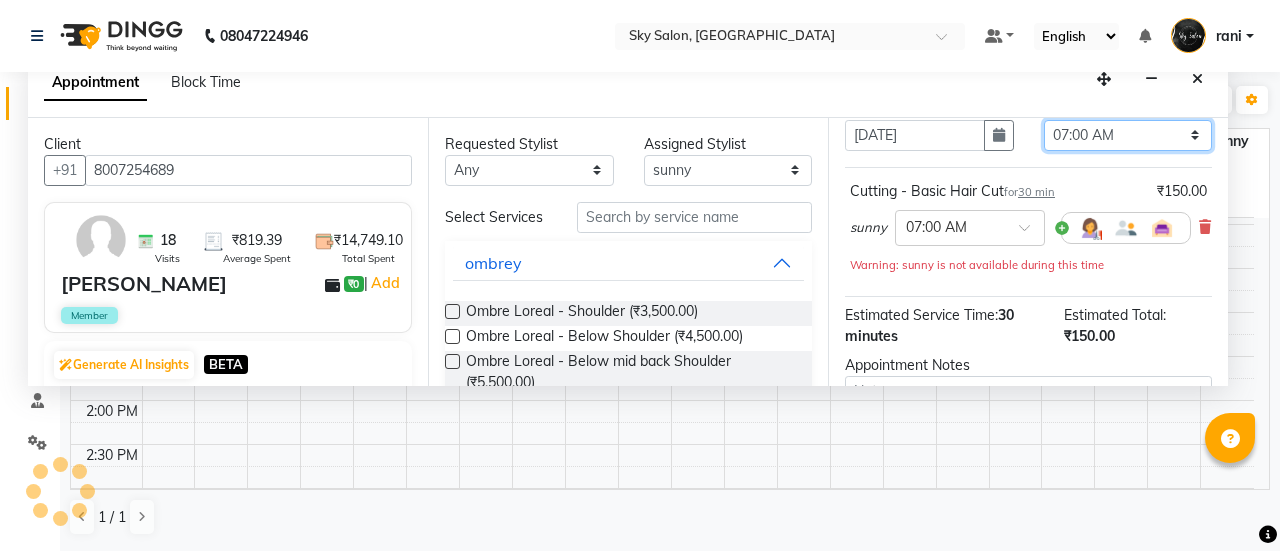 click on "Select 07:00 AM 07:30 AM 08:00 AM 08:30 AM 09:00 AM 09:30 AM 10:00 AM 10:30 AM 11:00 AM 11:30 AM 12:00 PM 12:30 PM 01:00 PM 01:30 PM 02:00 PM 02:30 PM 03:00 PM 03:30 PM 04:00 PM 04:30 PM 05:00 PM 05:30 PM 06:00 PM 06:30 PM 07:00 PM 07:30 PM 08:00 PM 08:30 PM 09:00 PM 09:30 PM 10:00 PM 10:30 PM 11:00 PM" at bounding box center [1128, 135] 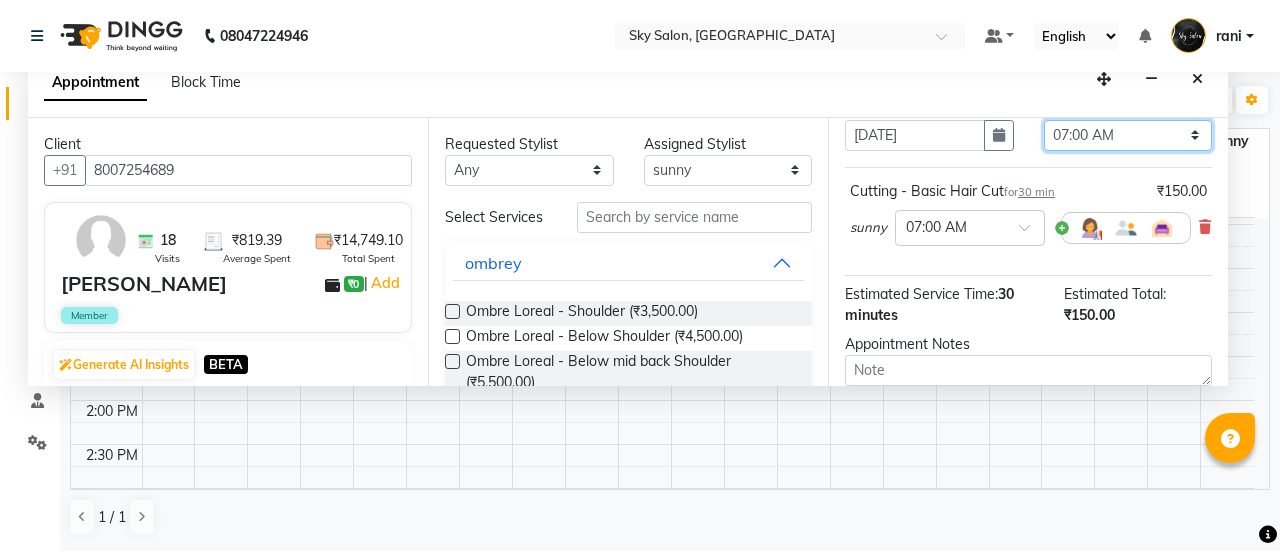 select on "720" 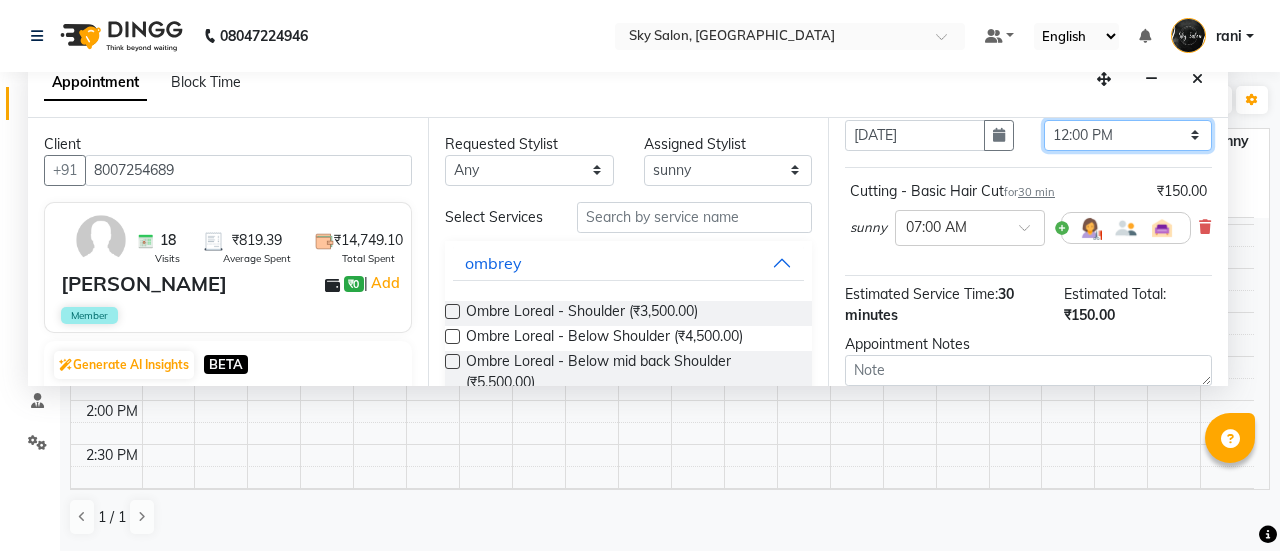 click on "Select 07:00 AM 07:30 AM 08:00 AM 08:30 AM 09:00 AM 09:30 AM 10:00 AM 10:30 AM 11:00 AM 11:30 AM 12:00 PM 12:30 PM 01:00 PM 01:30 PM 02:00 PM 02:30 PM 03:00 PM 03:30 PM 04:00 PM 04:30 PM 05:00 PM 05:30 PM 06:00 PM 06:30 PM 07:00 PM 07:30 PM 08:00 PM 08:30 PM 09:00 PM 09:30 PM 10:00 PM 10:30 PM 11:00 PM" at bounding box center [1128, 135] 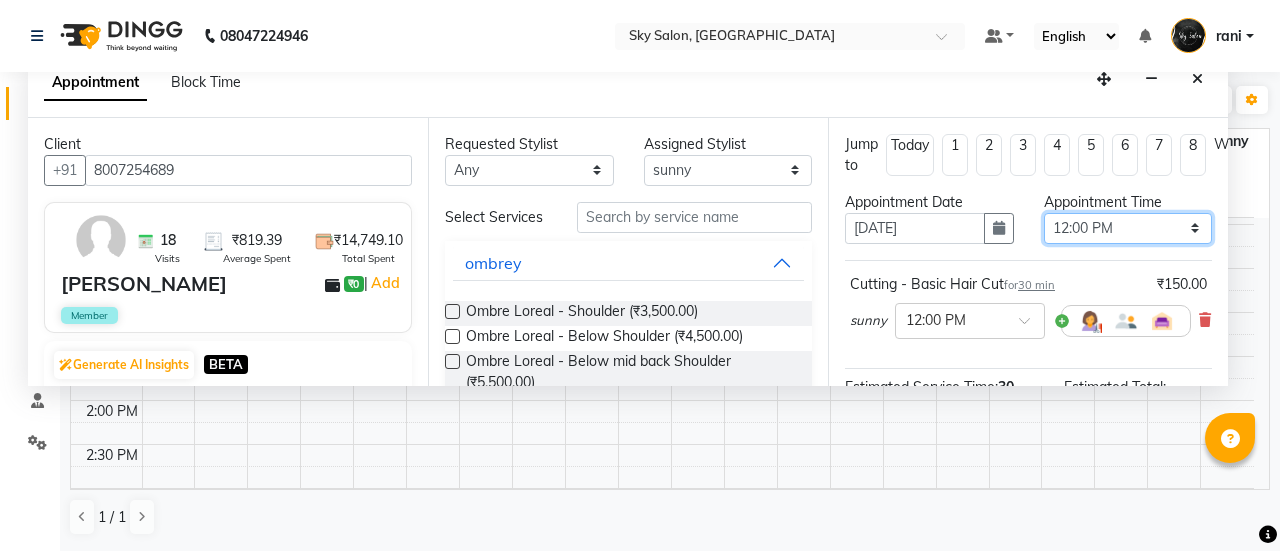 scroll, scrollTop: 292, scrollLeft: 0, axis: vertical 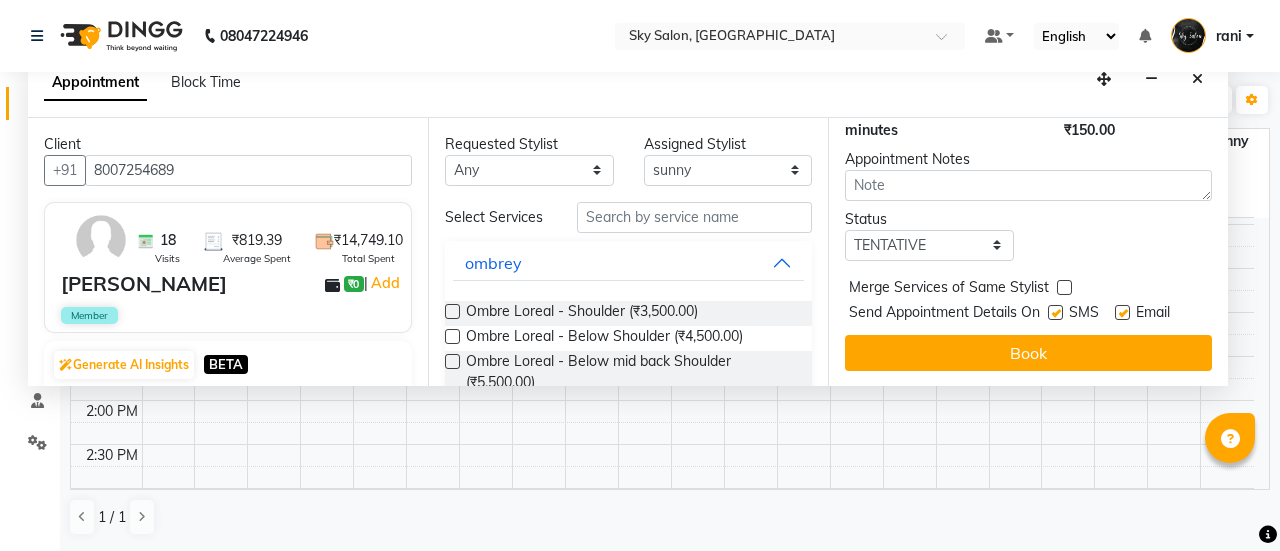 click at bounding box center [1055, 312] 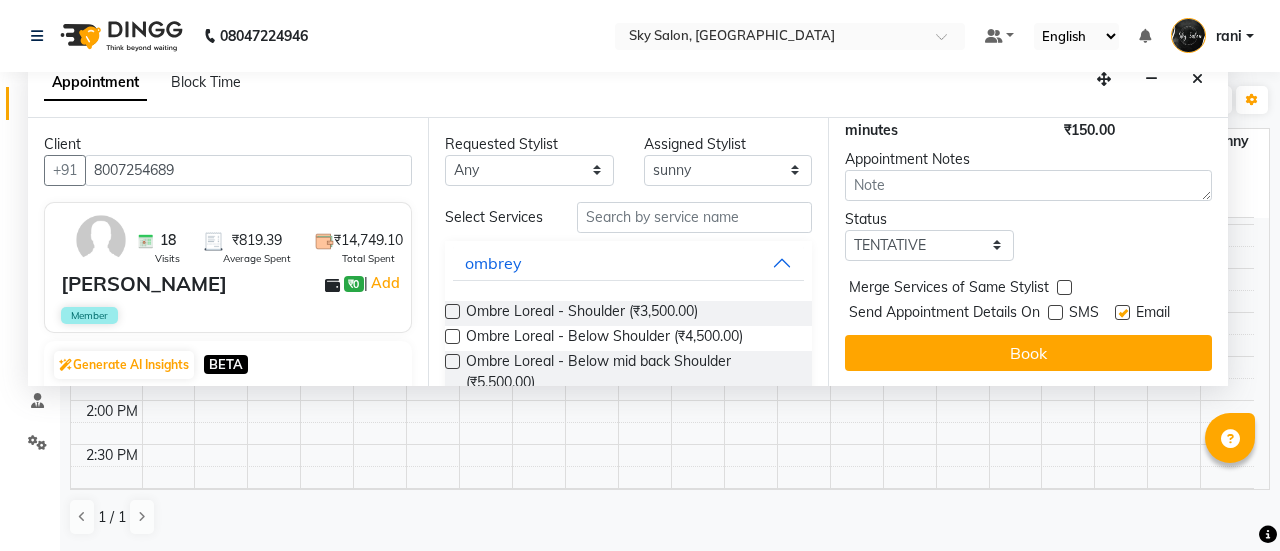 click on "SMS" at bounding box center (1081, 314) 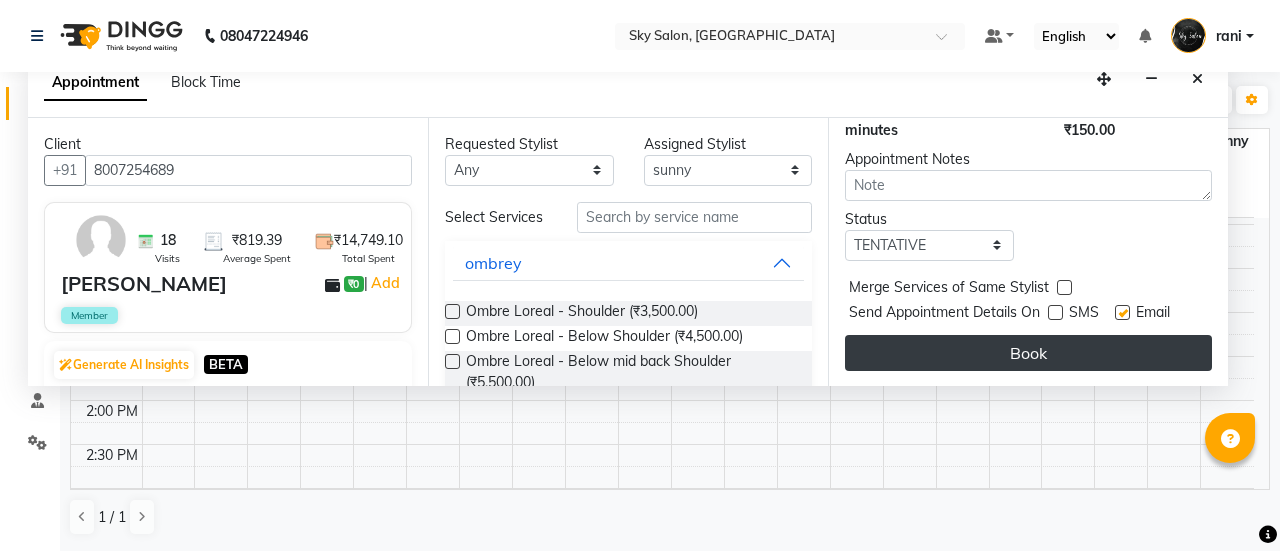 click on "Book" at bounding box center (1028, 353) 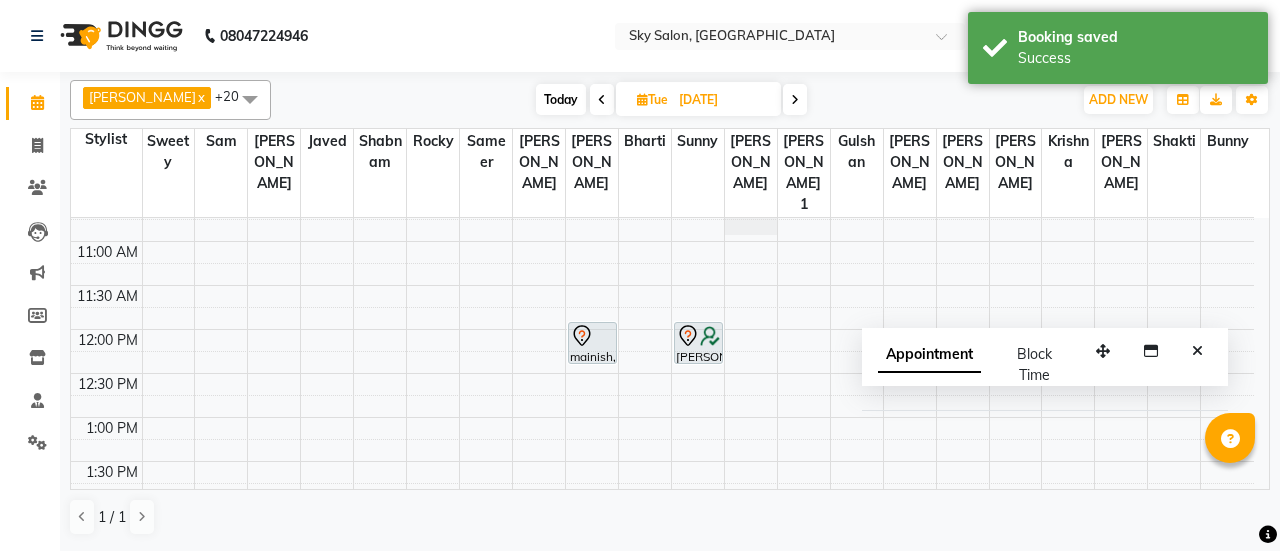 scroll, scrollTop: 402, scrollLeft: 0, axis: vertical 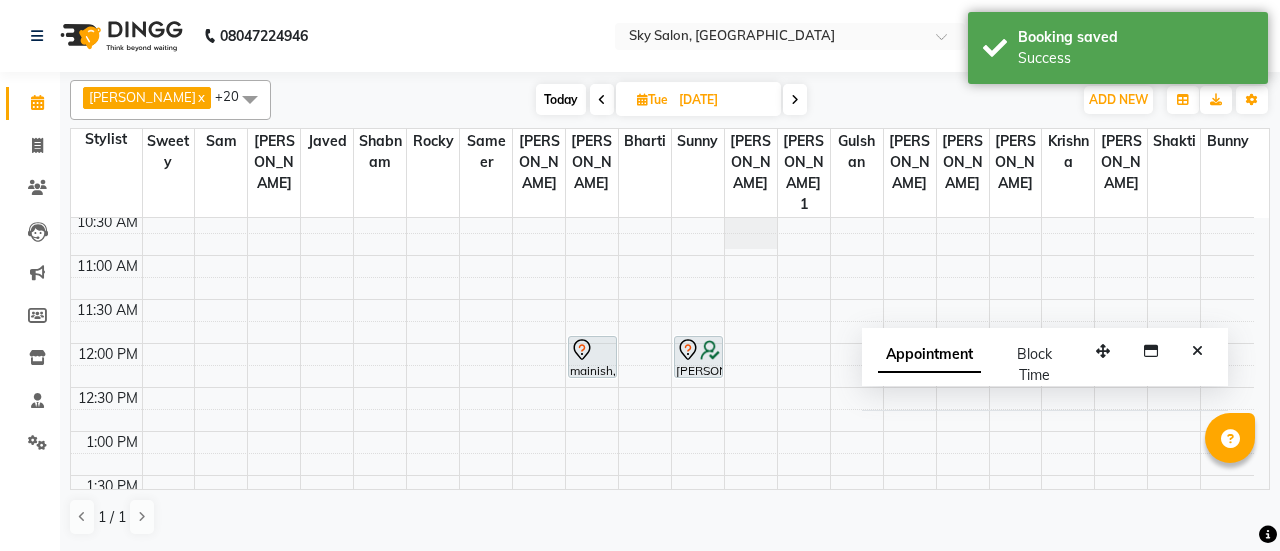 click on "Today" at bounding box center (561, 99) 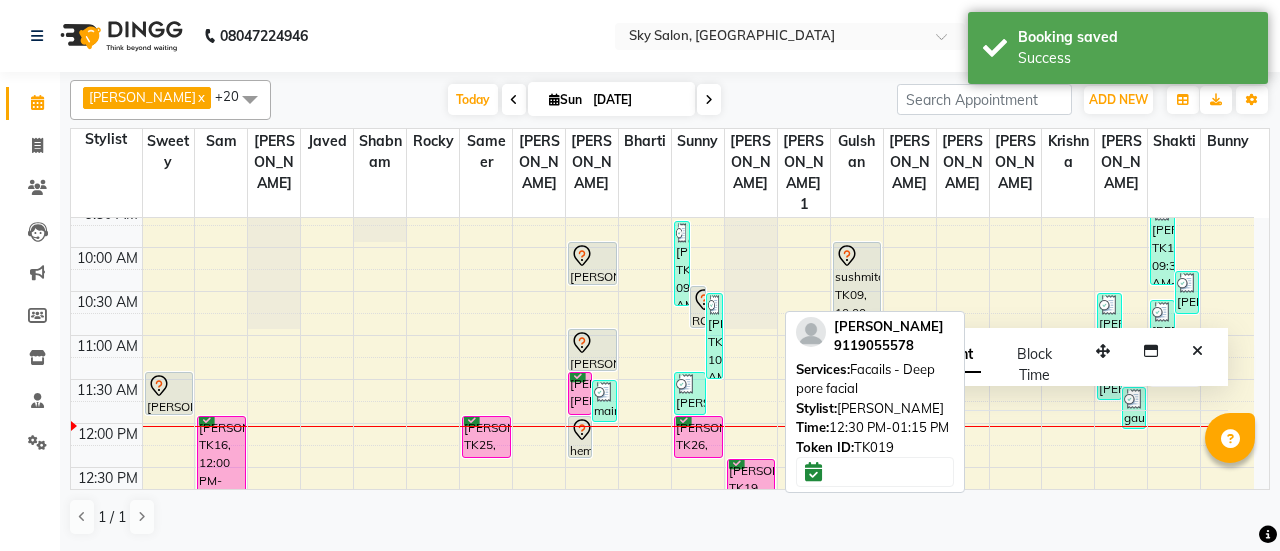 scroll, scrollTop: 318, scrollLeft: 0, axis: vertical 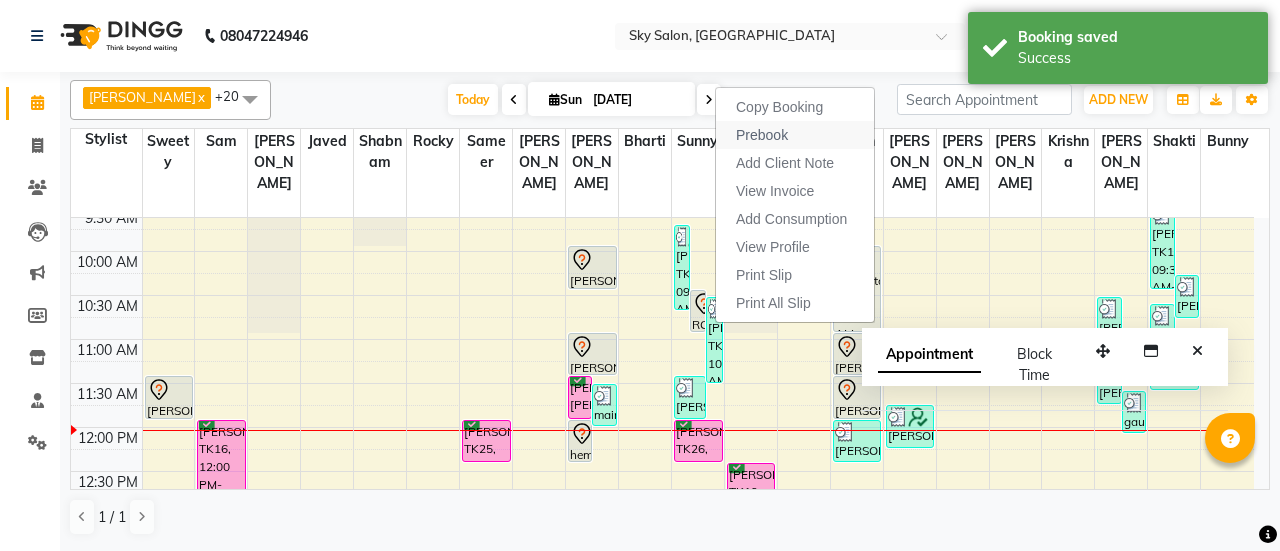click on "Prebook" at bounding box center [762, 135] 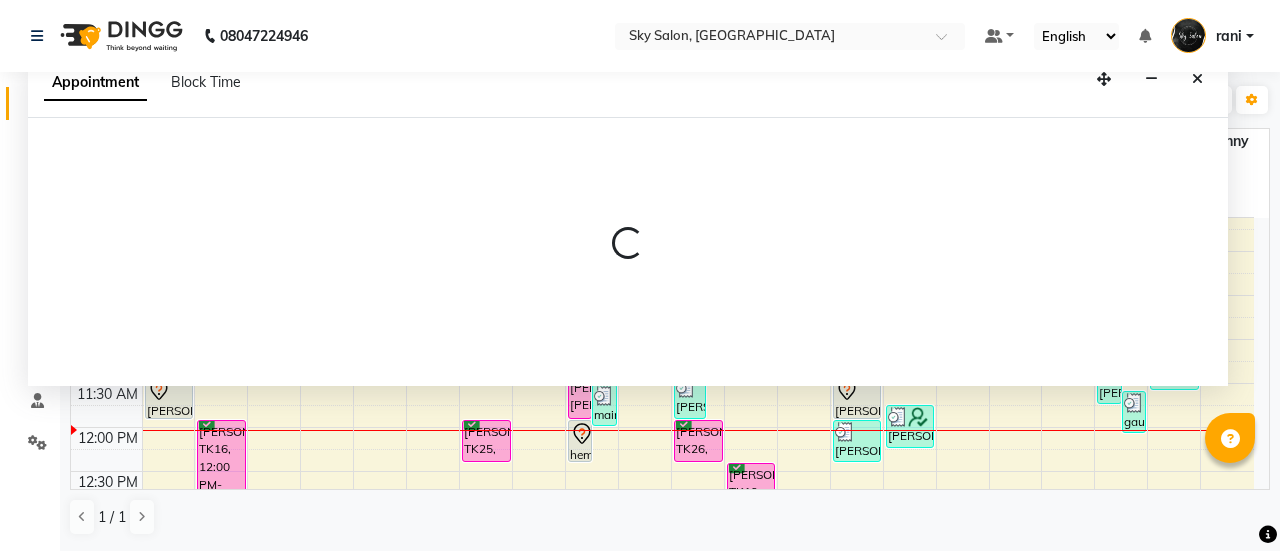 select on "43486" 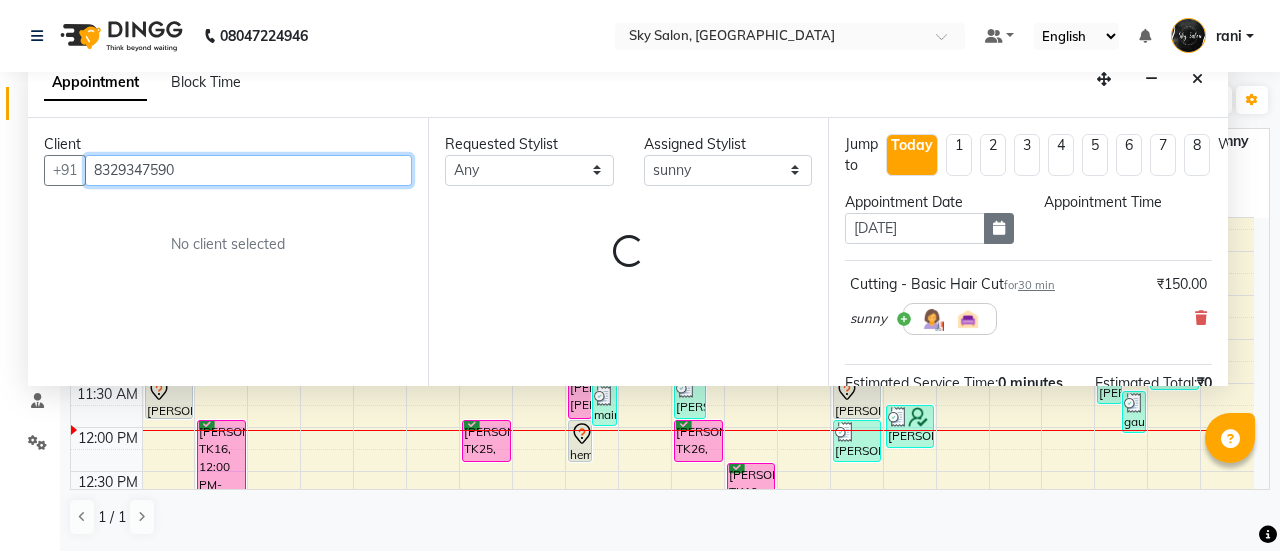 select on "420" 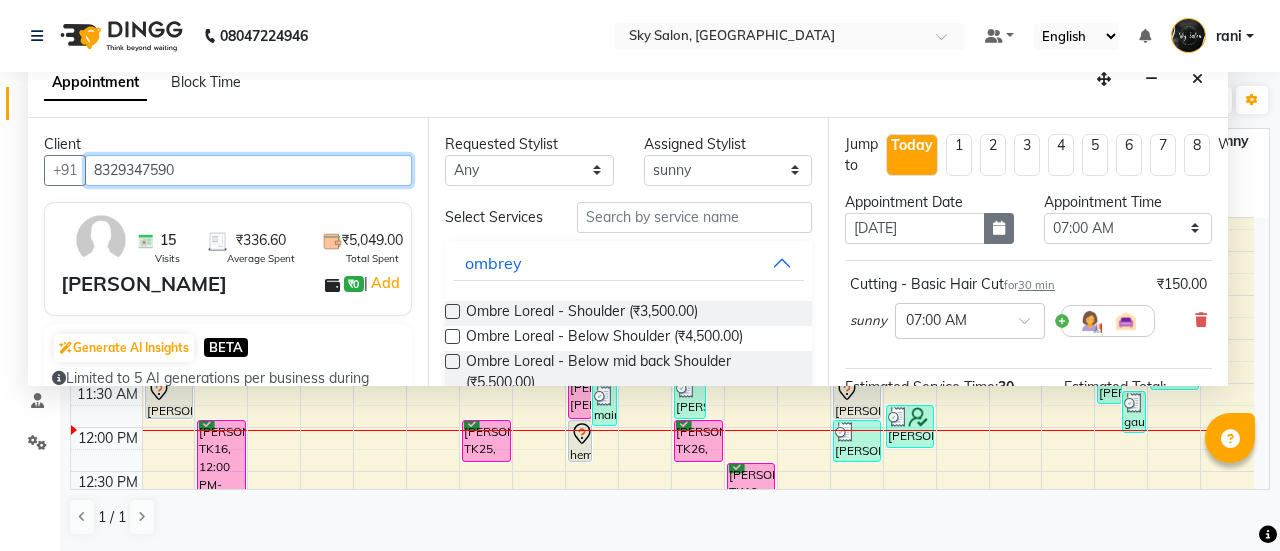 scroll, scrollTop: 521, scrollLeft: 0, axis: vertical 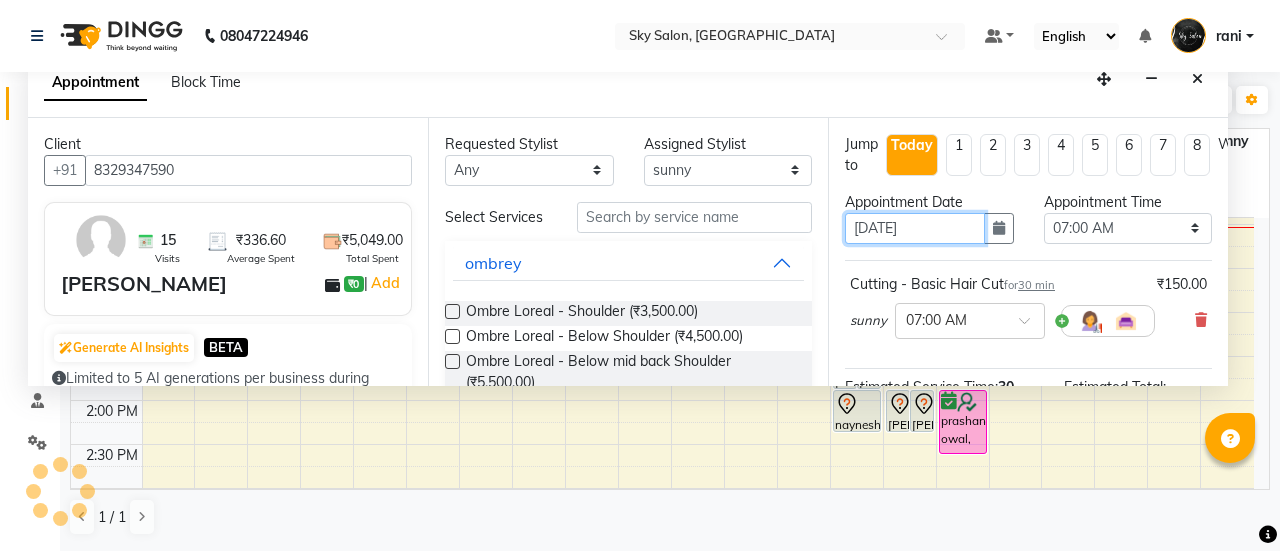 click on "[DATE]" at bounding box center [915, 228] 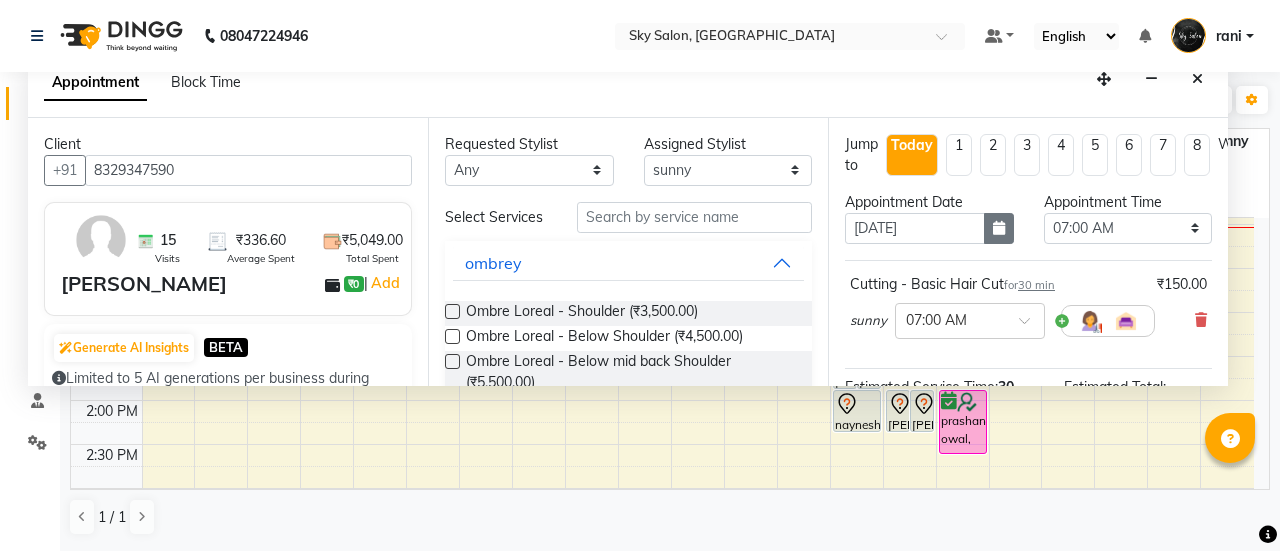 click at bounding box center (999, 228) 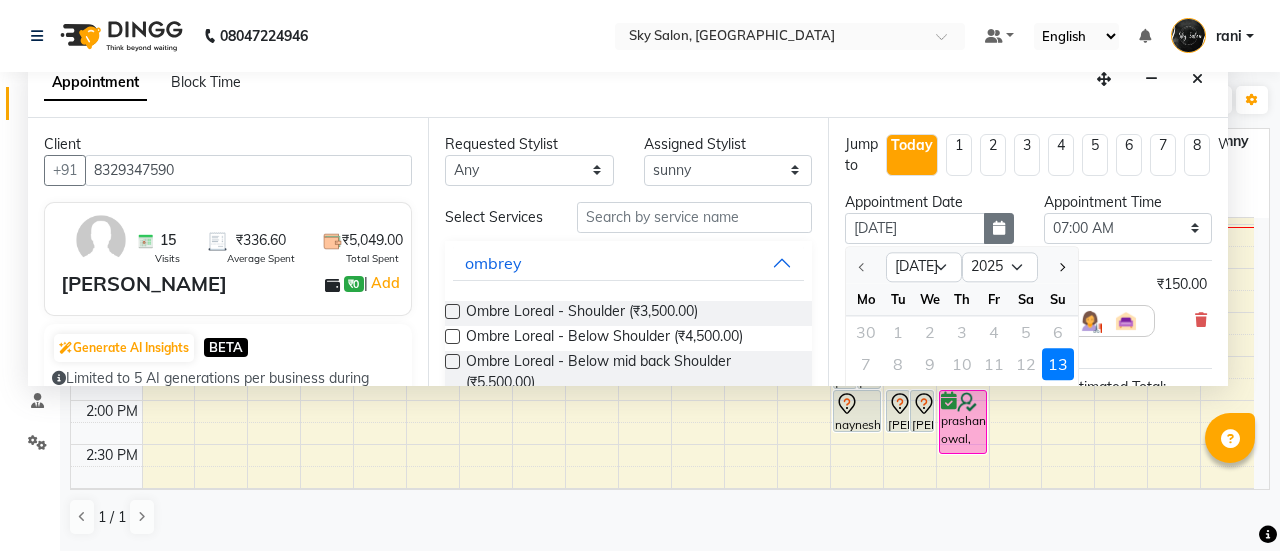 scroll, scrollTop: 8, scrollLeft: 0, axis: vertical 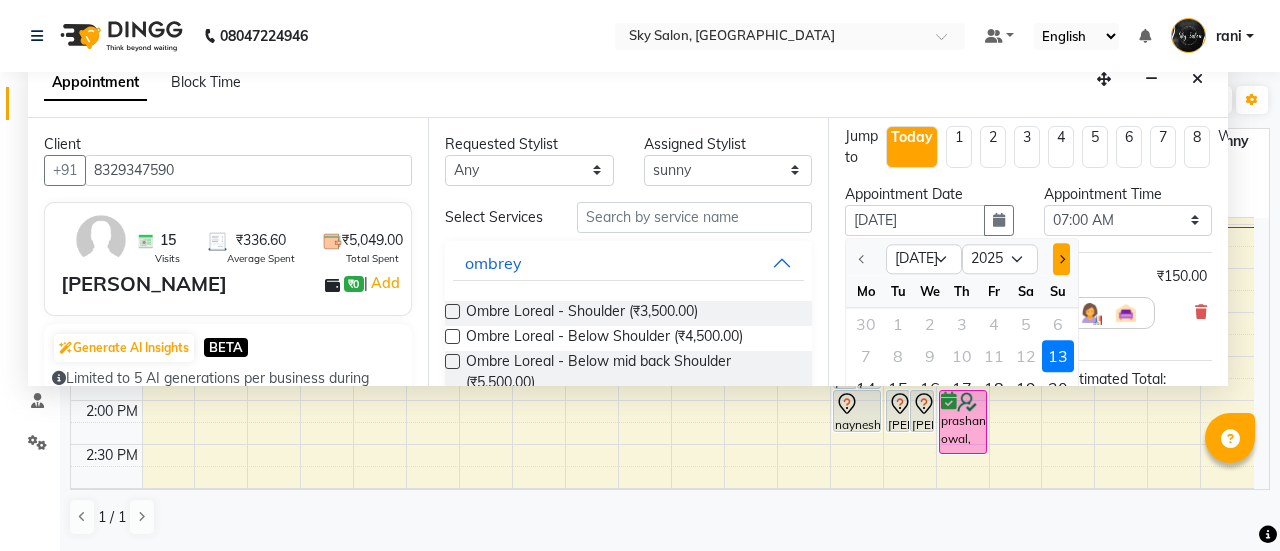 click at bounding box center [1058, 259] 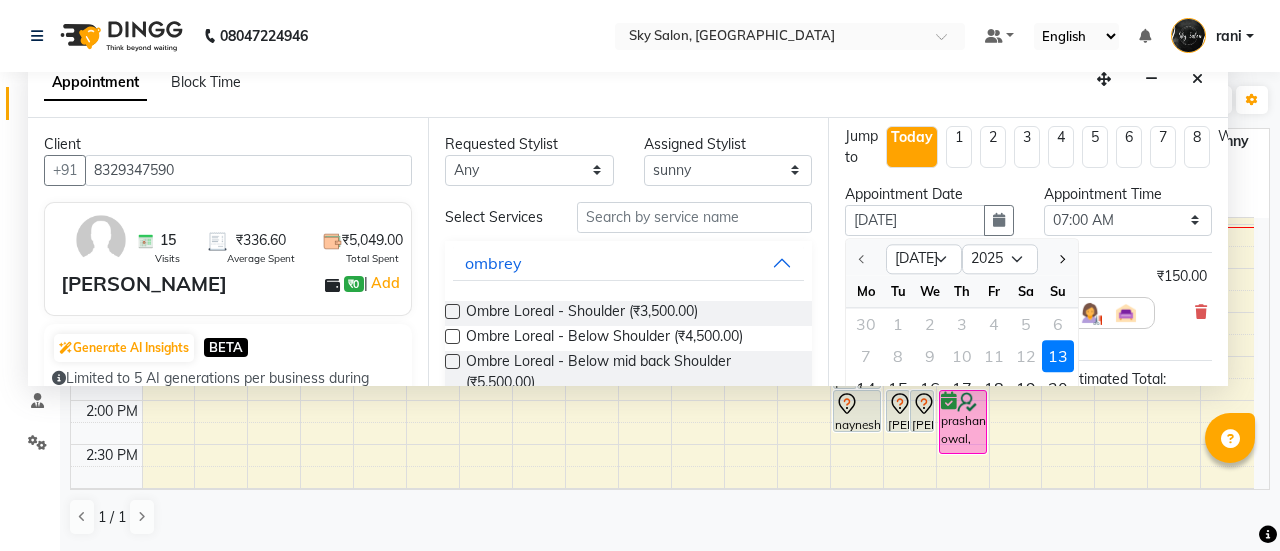 select on "8" 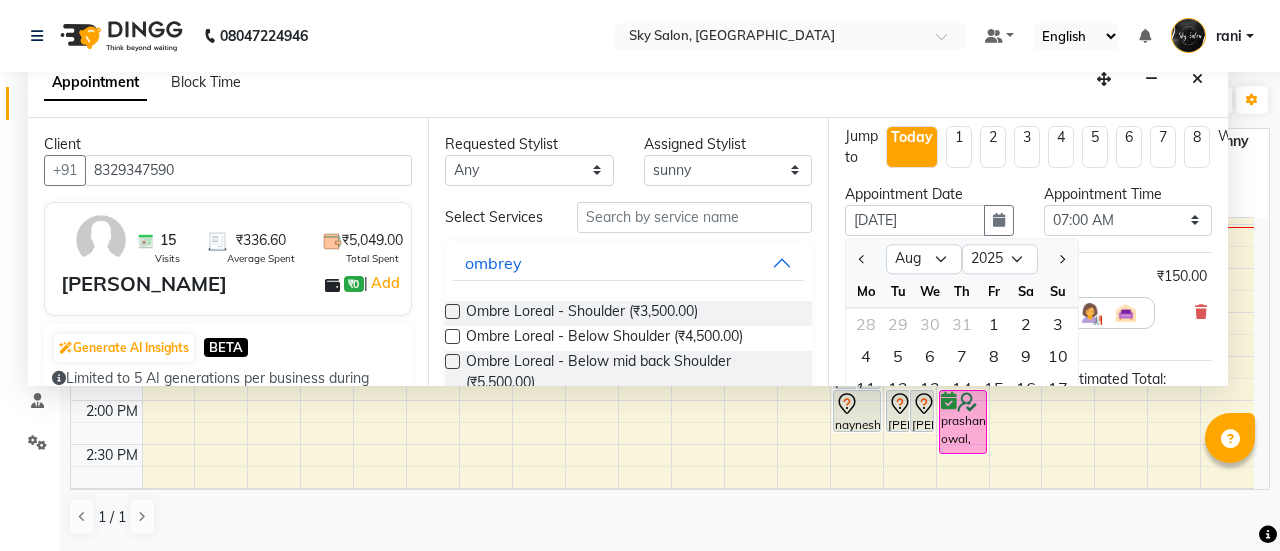 scroll, scrollTop: 72, scrollLeft: 0, axis: vertical 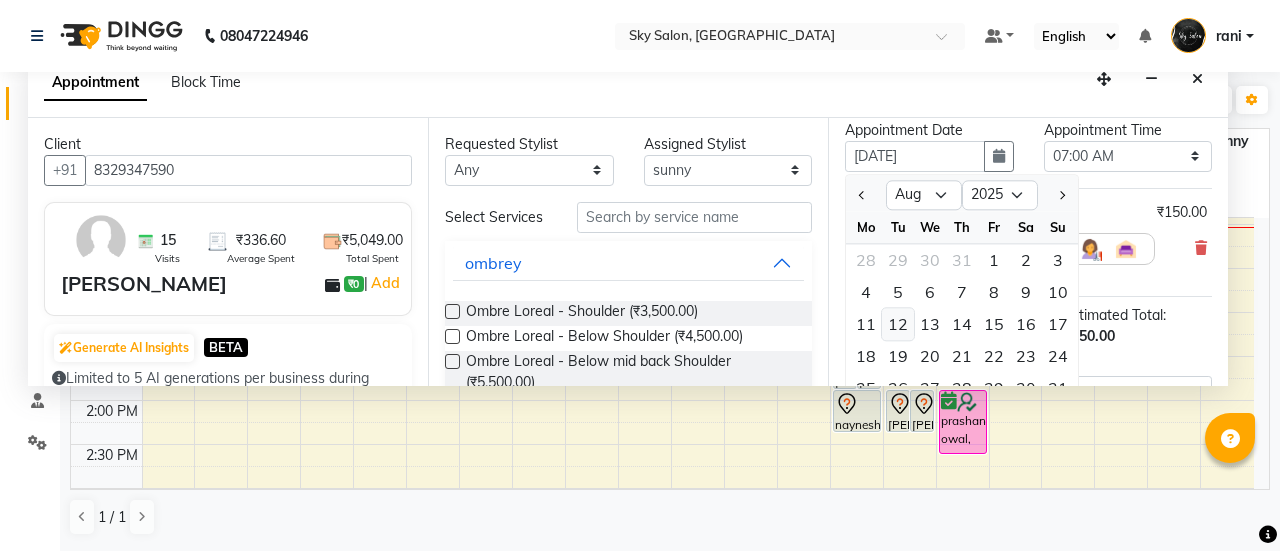 click on "12" at bounding box center (898, 324) 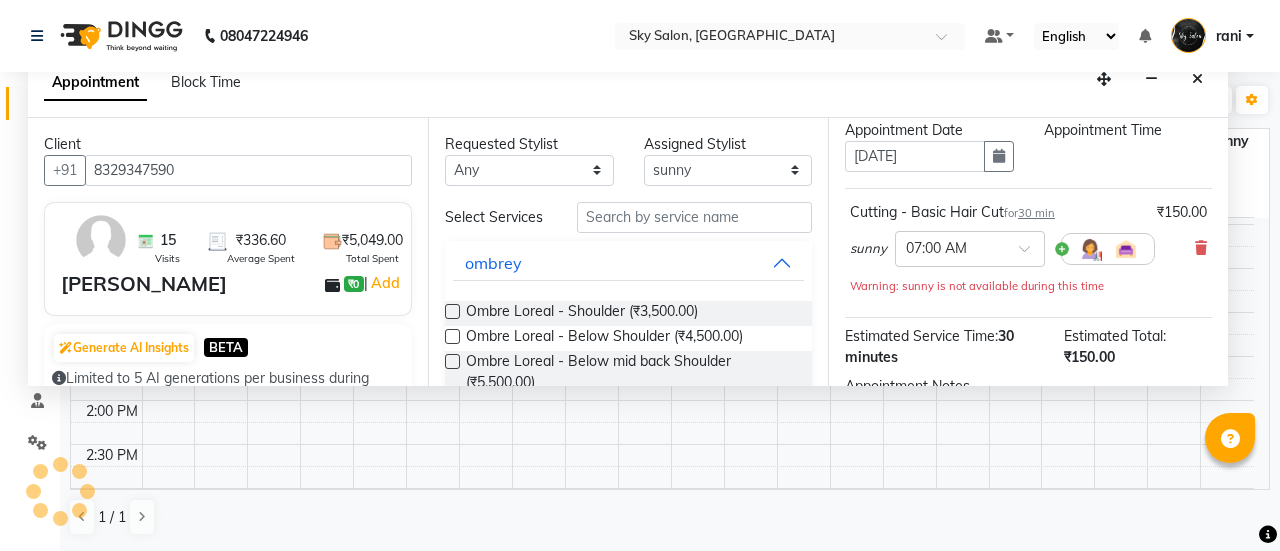 scroll, scrollTop: 521, scrollLeft: 0, axis: vertical 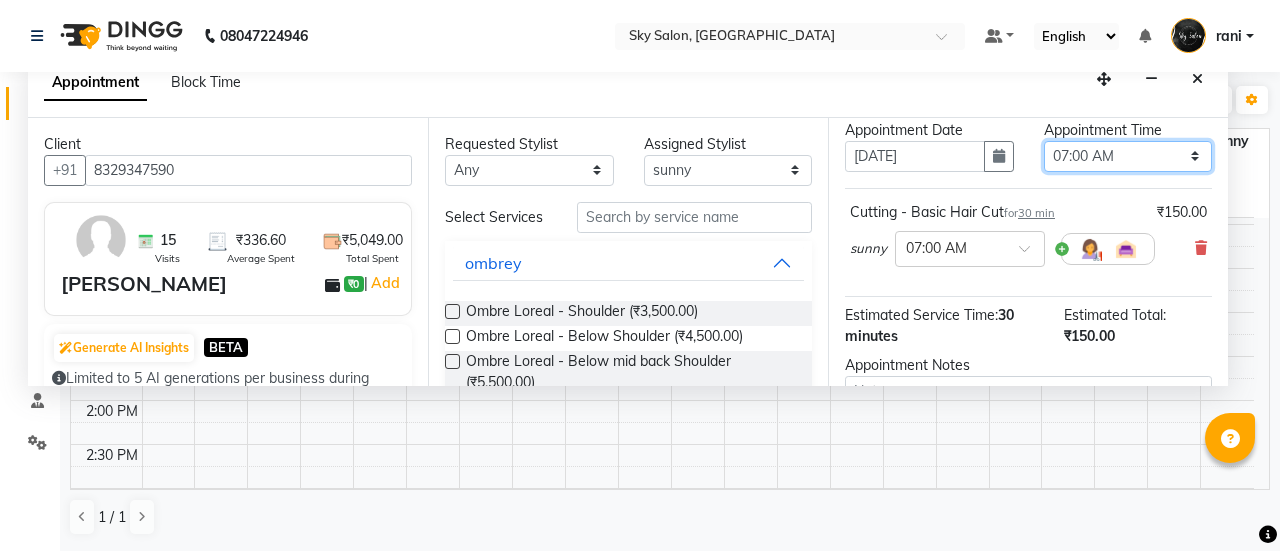 click on "Select 07:00 AM 07:30 AM 08:00 AM 08:30 AM 09:00 AM 09:30 AM 10:00 AM 10:30 AM 11:00 AM 11:30 AM 12:00 PM 12:30 PM 01:00 PM 01:30 PM 02:00 PM 02:30 PM 03:00 PM 03:30 PM 04:00 PM 04:30 PM 05:00 PM 05:30 PM 06:00 PM 06:30 PM 07:00 PM 07:30 PM 08:00 PM 08:30 PM 09:00 PM 09:30 PM 10:00 PM 10:30 PM 11:00 PM" at bounding box center (1128, 156) 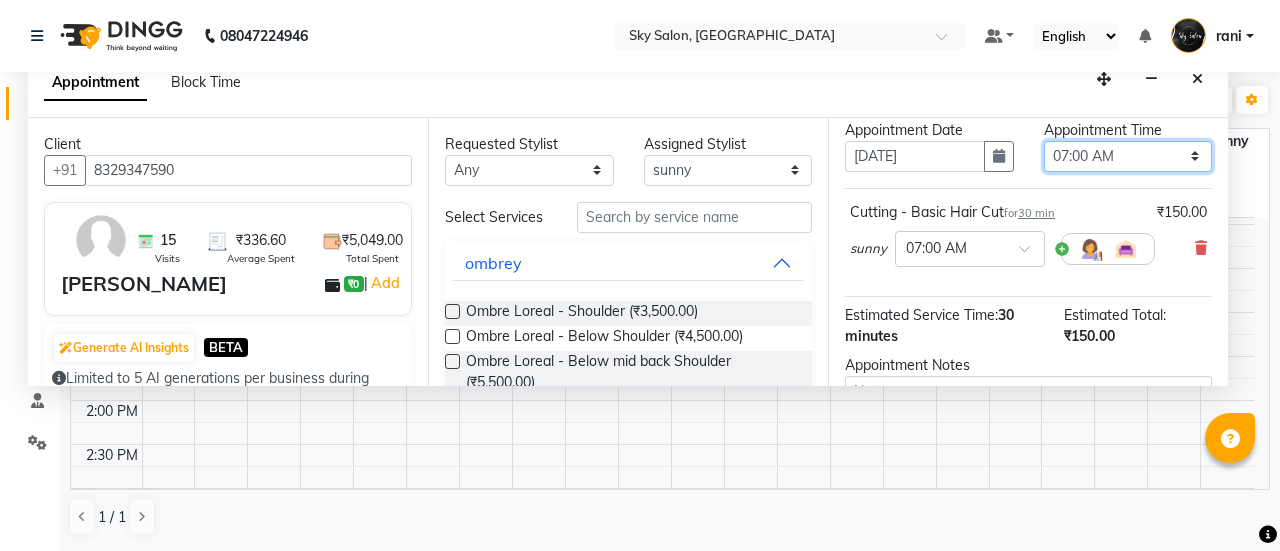 select on "720" 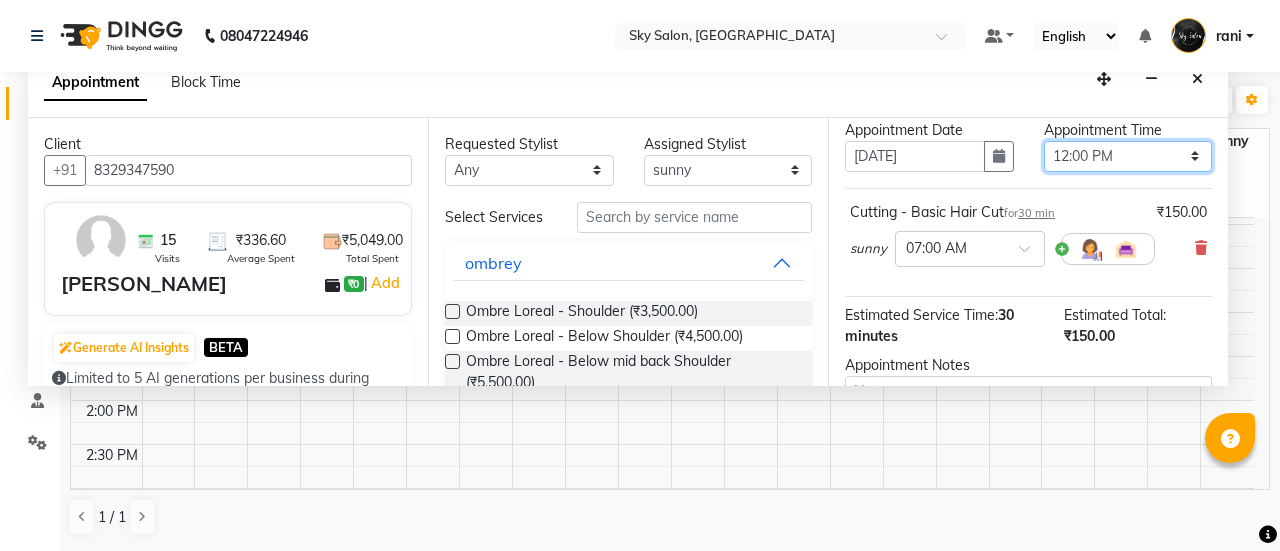 click on "Select 07:00 AM 07:30 AM 08:00 AM 08:30 AM 09:00 AM 09:30 AM 10:00 AM 10:30 AM 11:00 AM 11:30 AM 12:00 PM 12:30 PM 01:00 PM 01:30 PM 02:00 PM 02:30 PM 03:00 PM 03:30 PM 04:00 PM 04:30 PM 05:00 PM 05:30 PM 06:00 PM 06:30 PM 07:00 PM 07:30 PM 08:00 PM 08:30 PM 09:00 PM 09:30 PM 10:00 PM 10:30 PM 11:00 PM" at bounding box center [1128, 156] 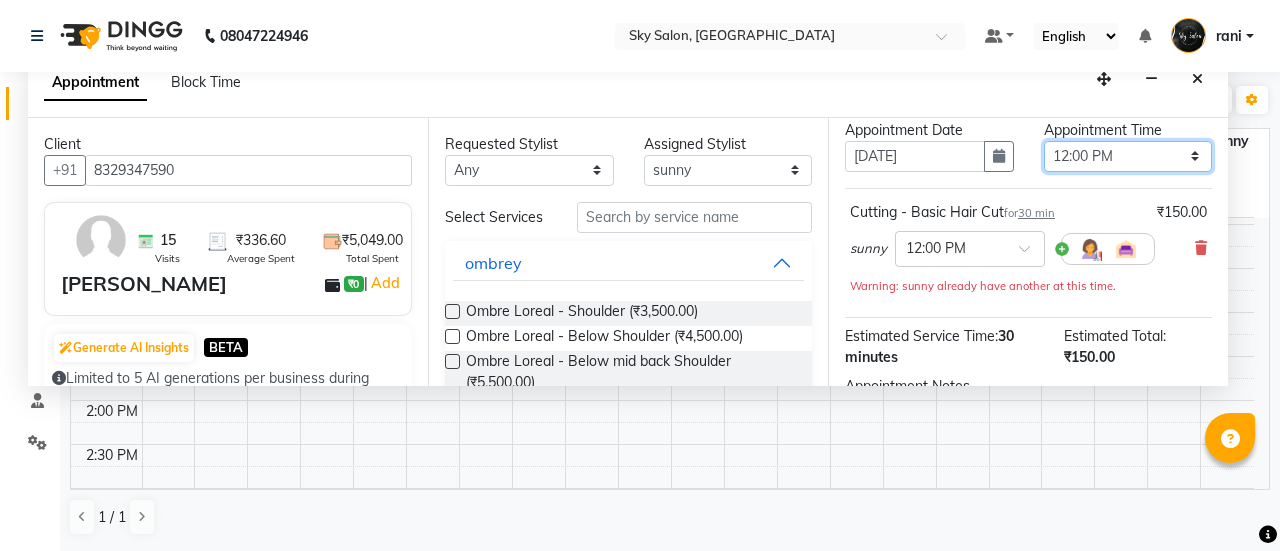 scroll, scrollTop: 313, scrollLeft: 0, axis: vertical 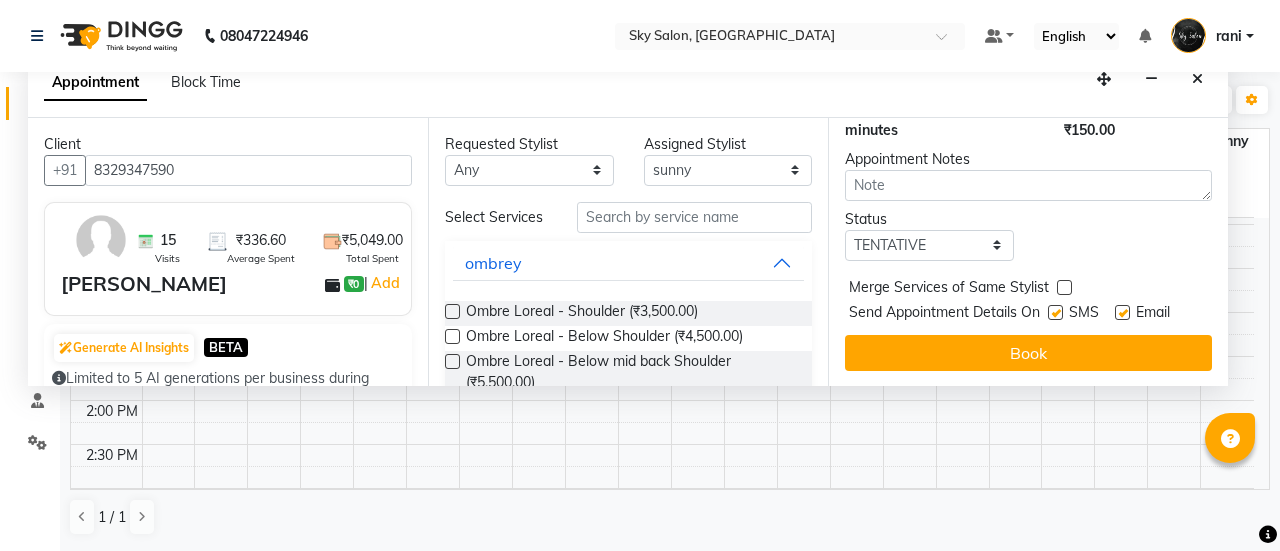 click at bounding box center (1055, 312) 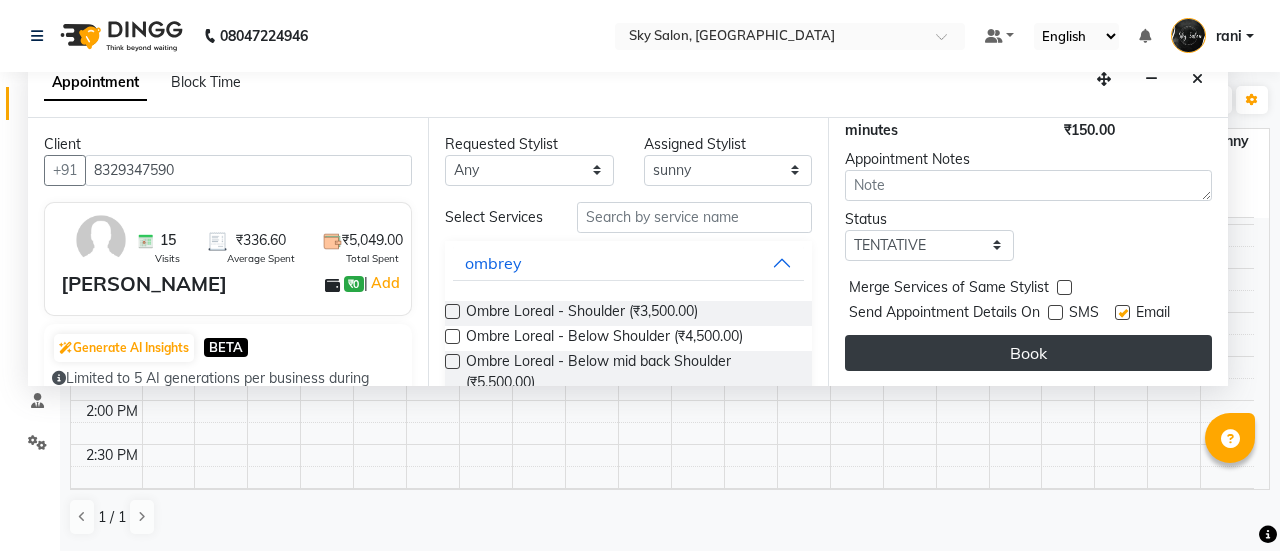 click on "Book" at bounding box center [1028, 353] 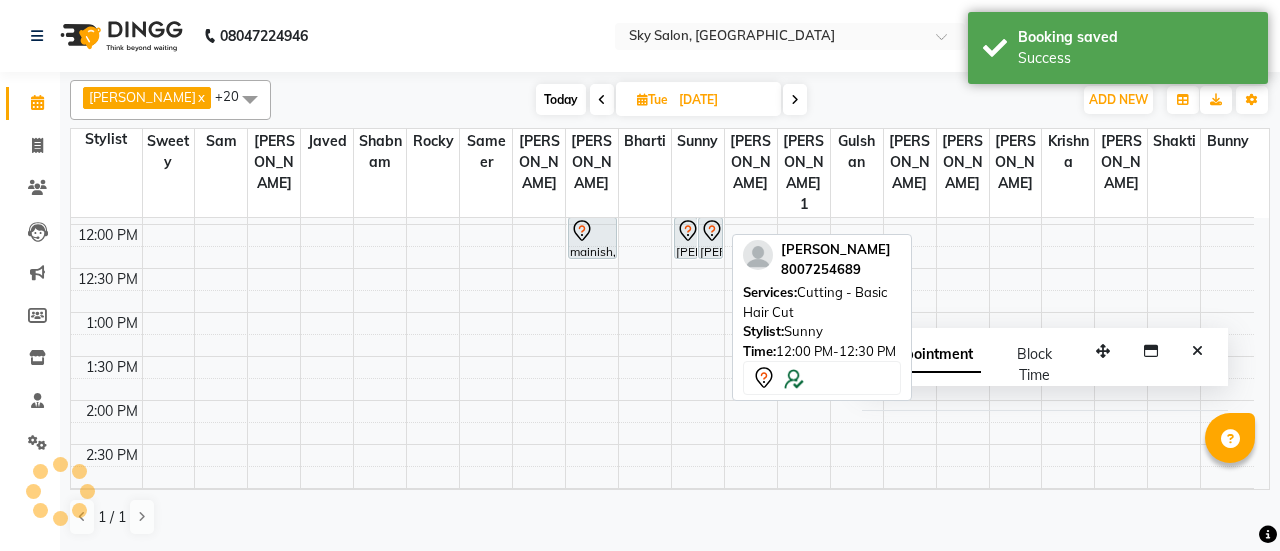scroll, scrollTop: 430, scrollLeft: 0, axis: vertical 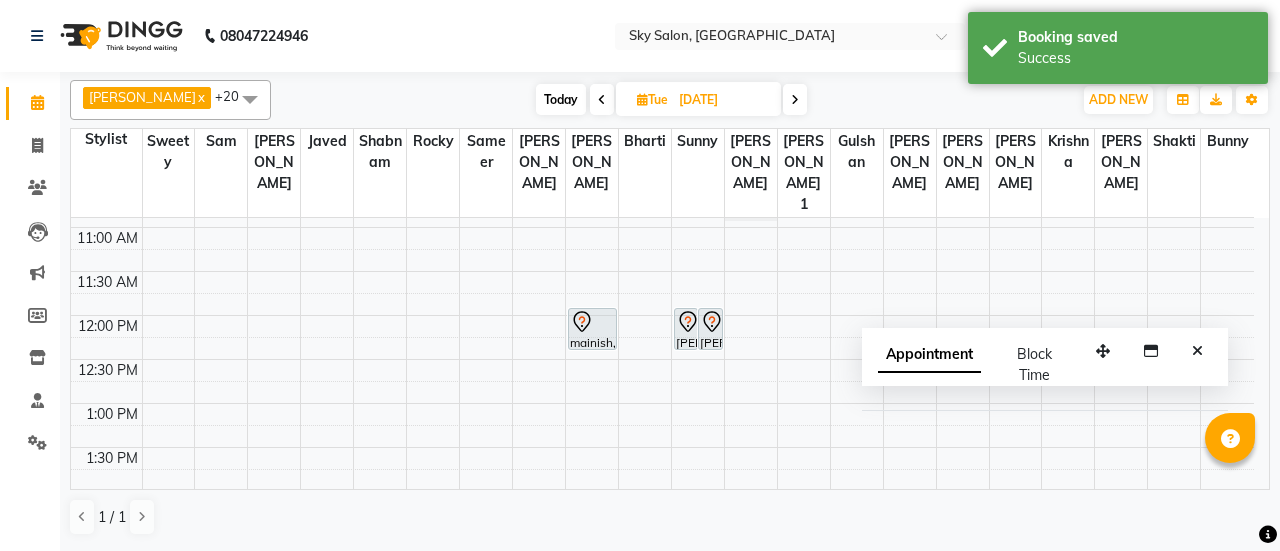 click on "Today" at bounding box center [561, 99] 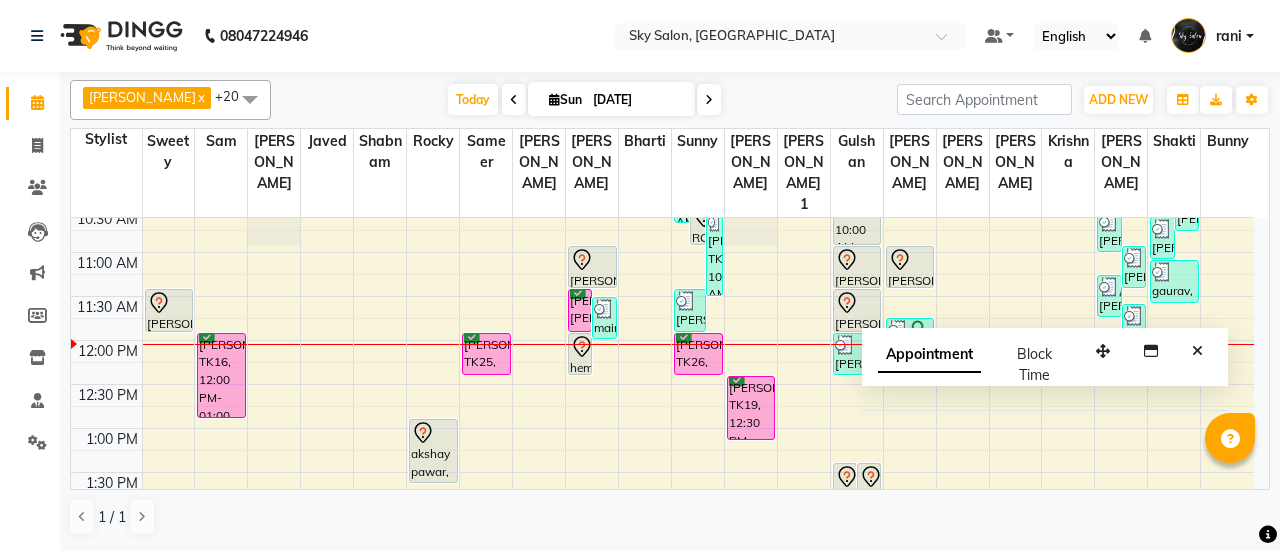 scroll, scrollTop: 406, scrollLeft: 0, axis: vertical 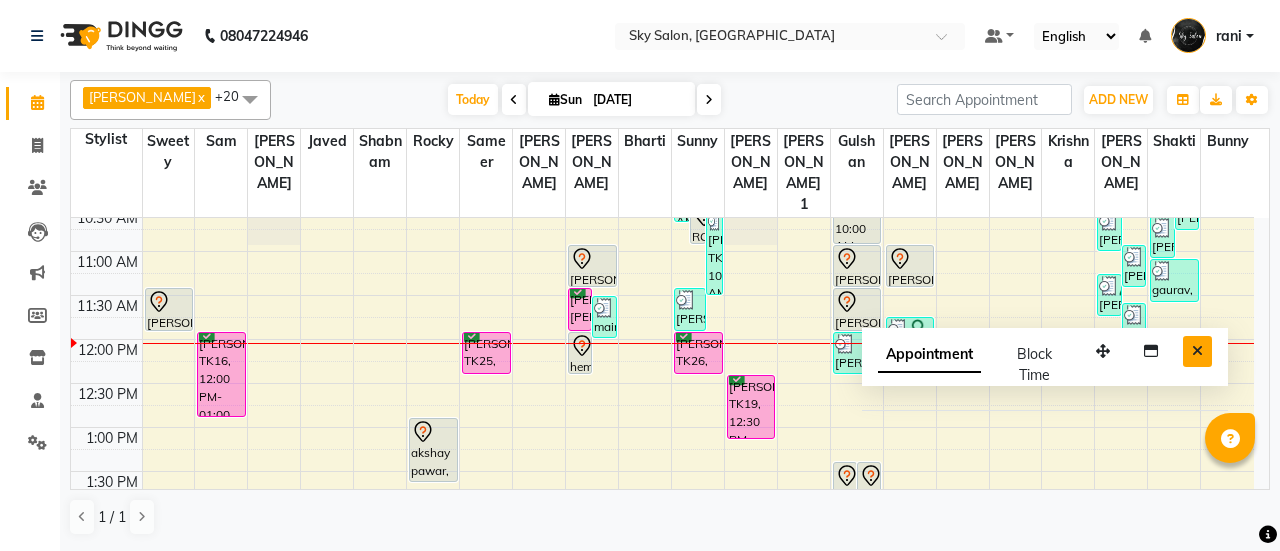 click at bounding box center (1197, 351) 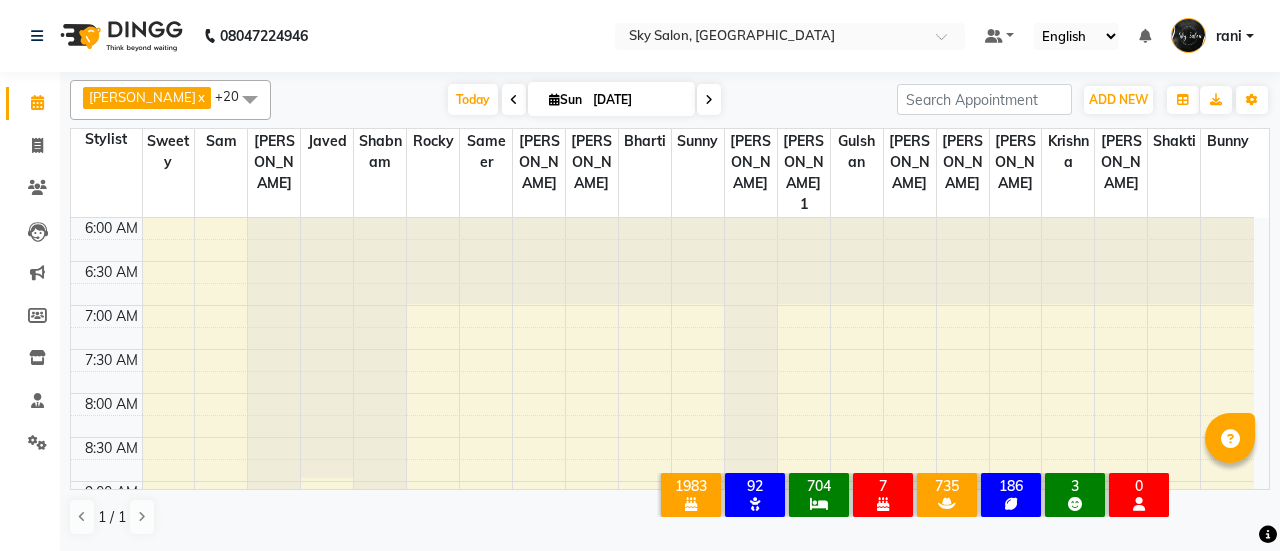 scroll, scrollTop: 342, scrollLeft: 0, axis: vertical 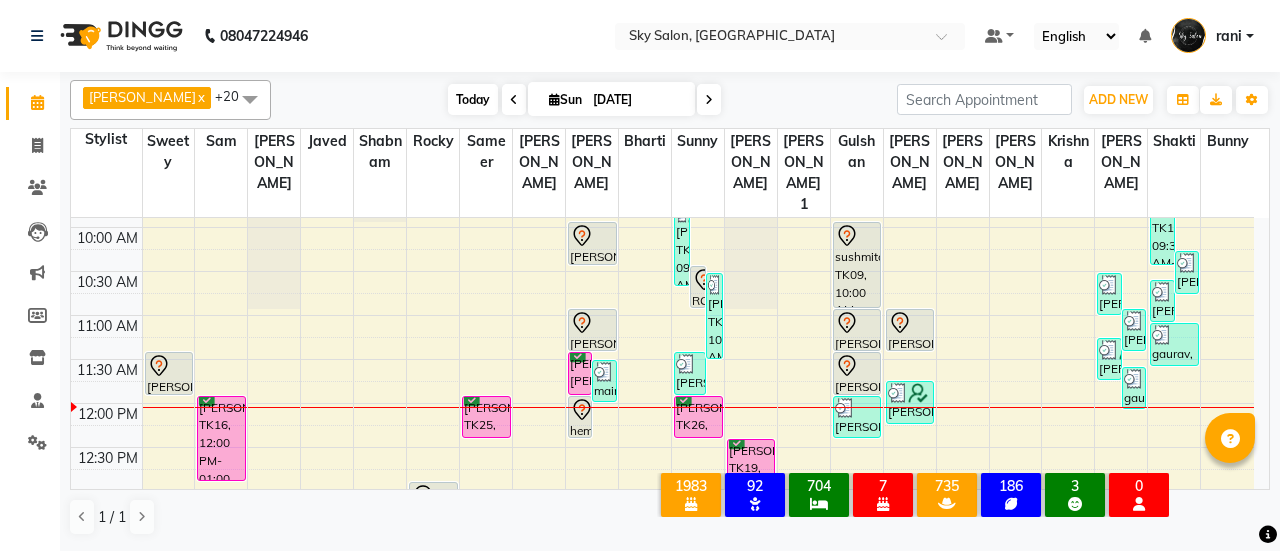 click on "Today" at bounding box center (473, 99) 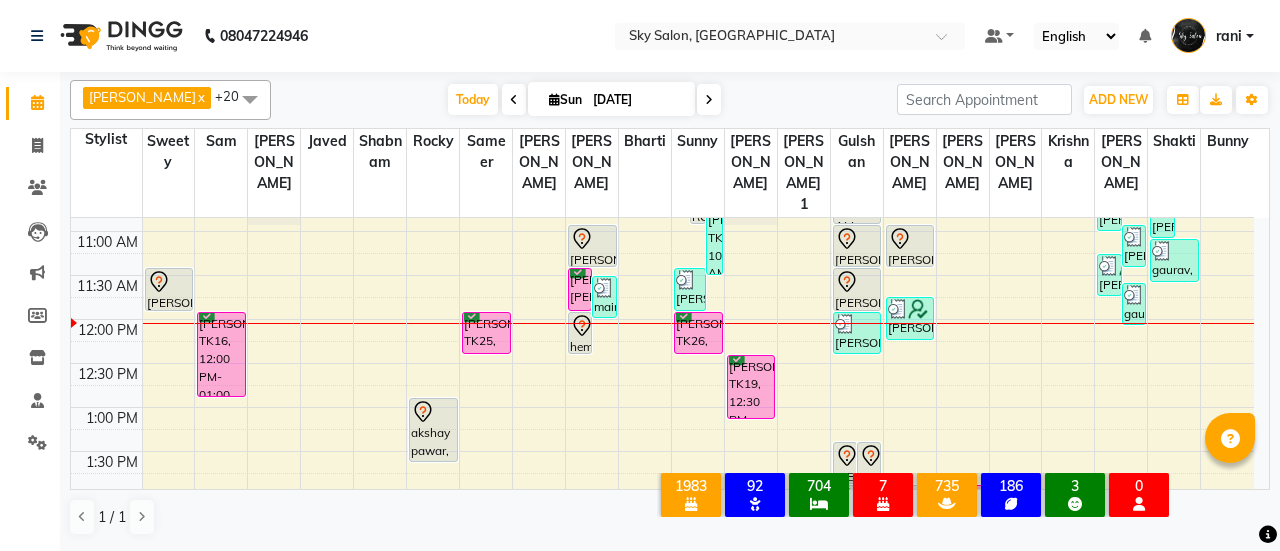 scroll, scrollTop: 428, scrollLeft: 0, axis: vertical 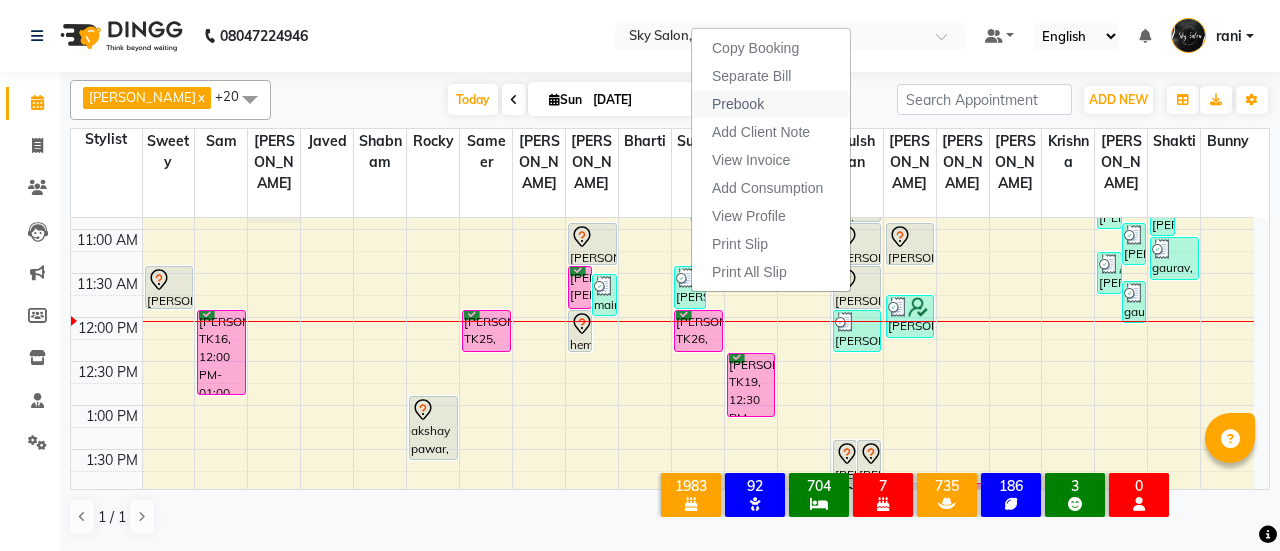 click on "Prebook" at bounding box center [771, 104] 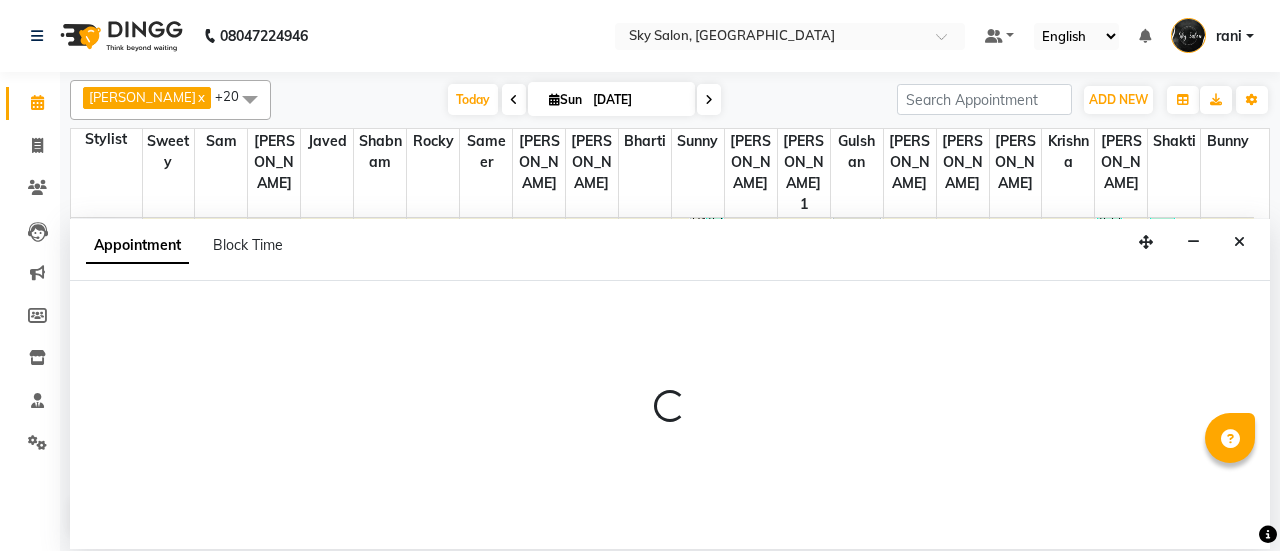 select on "43486" 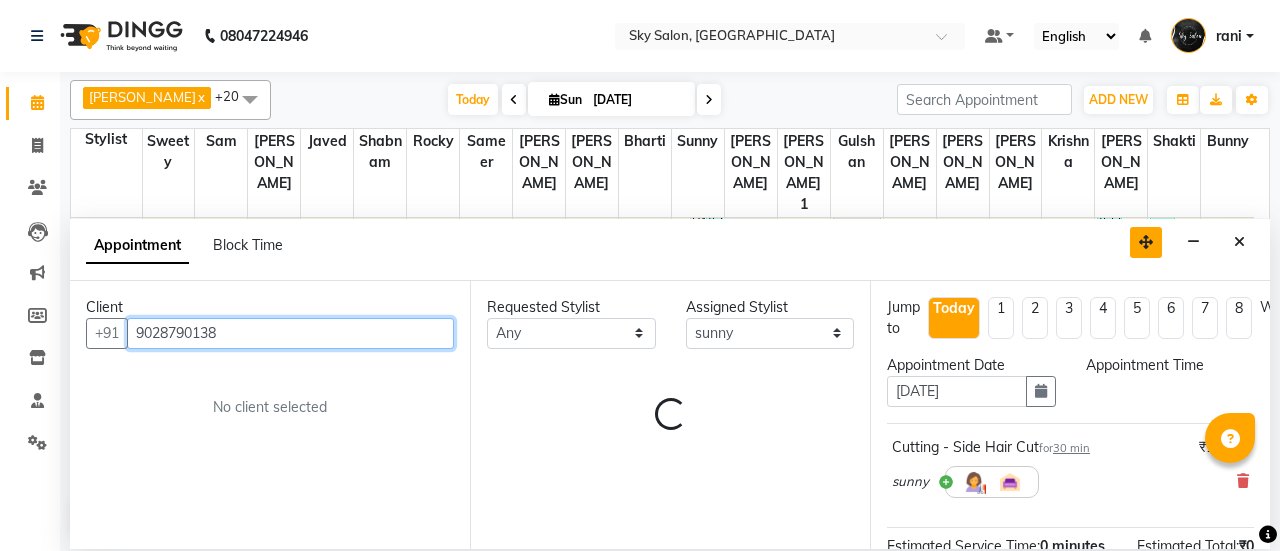 select on "420" 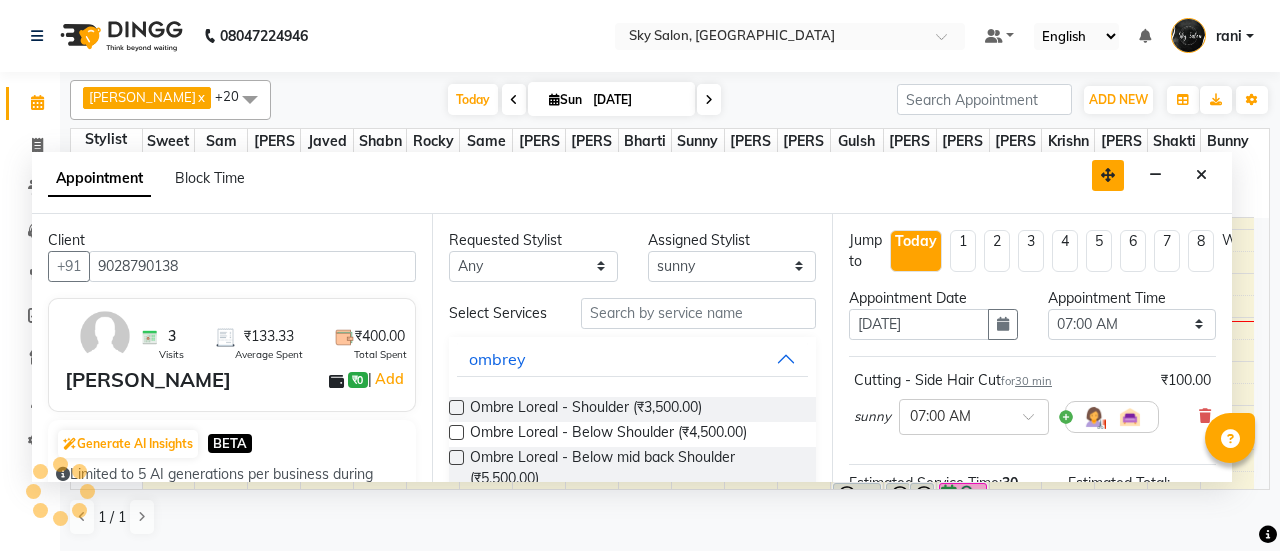 scroll, scrollTop: 522, scrollLeft: 0, axis: vertical 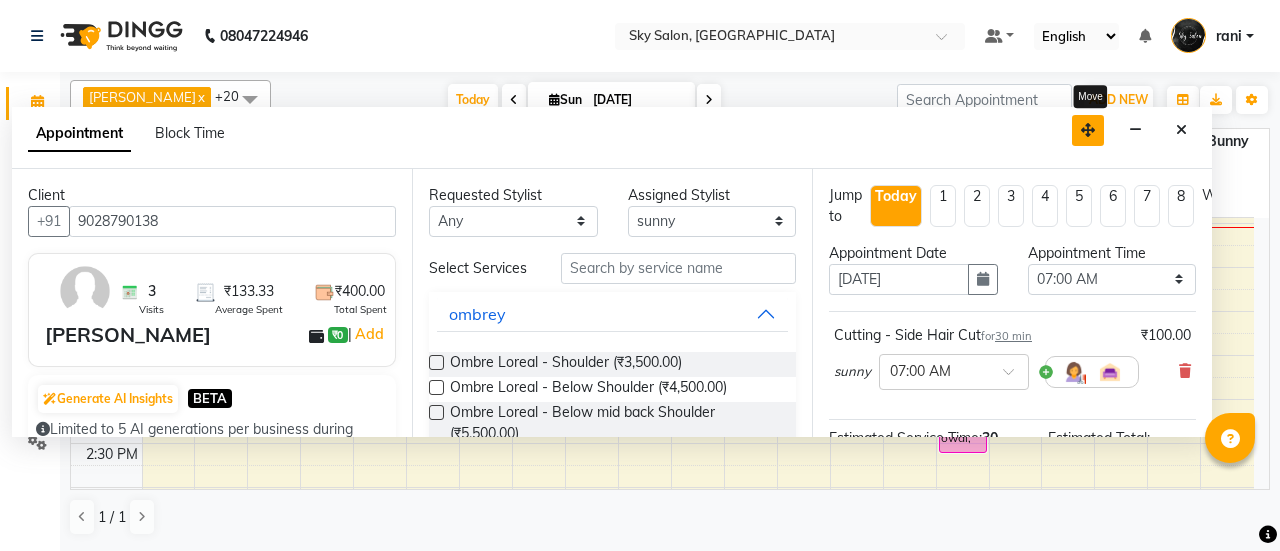 drag, startPoint x: 1152, startPoint y: 235, endPoint x: 1090, endPoint y: 113, distance: 136.85028 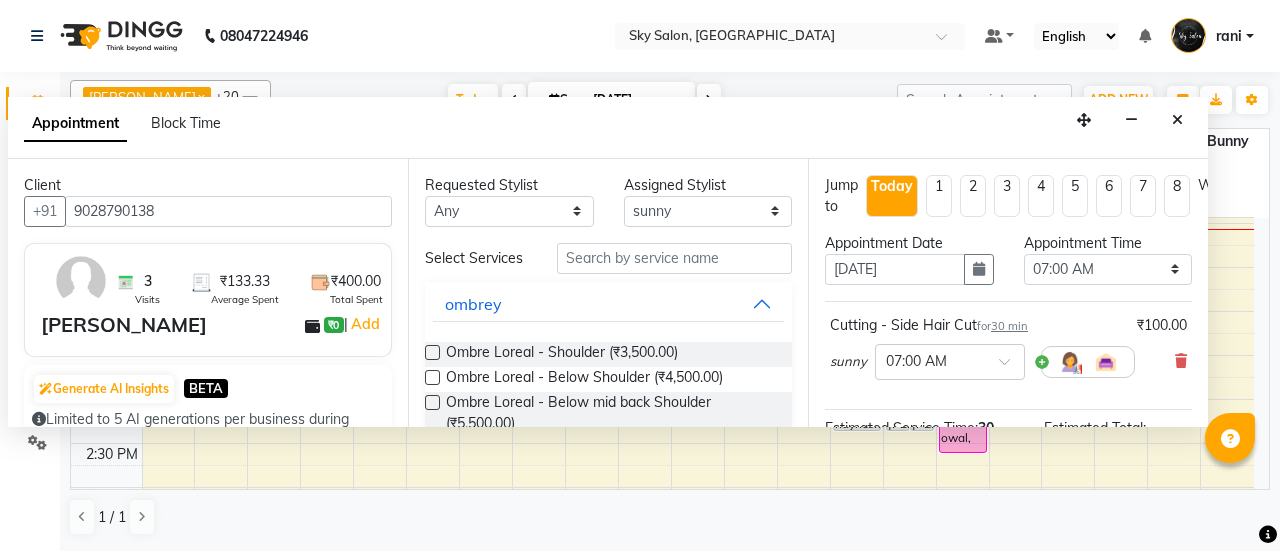 drag, startPoint x: 978, startPoint y: 249, endPoint x: 964, endPoint y: 288, distance: 41.4367 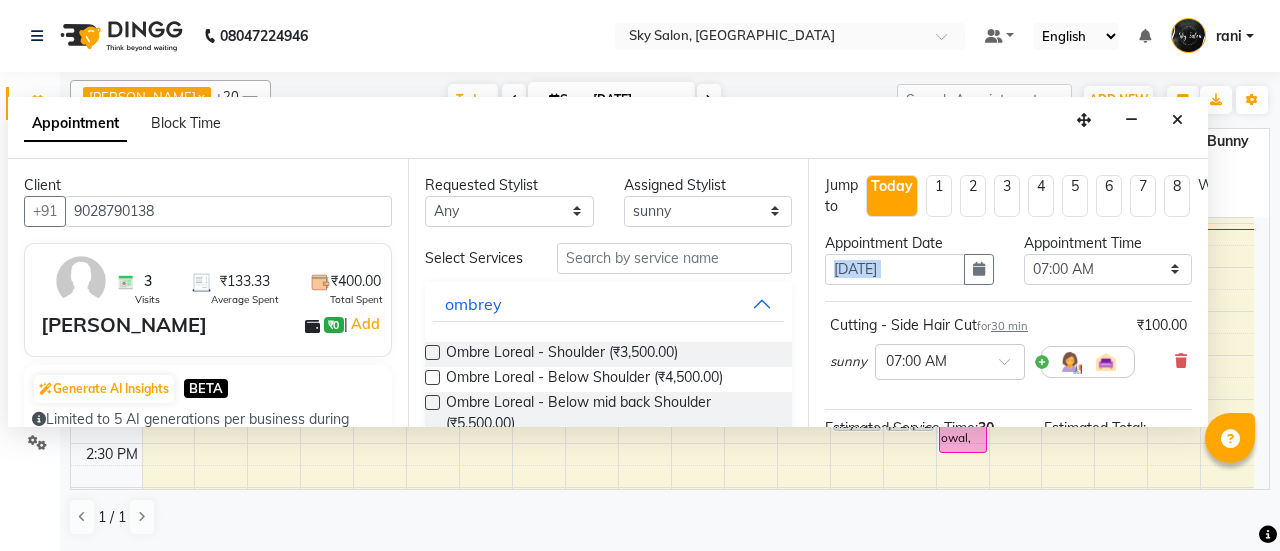 click on "Appointment Date 13-07-2025" at bounding box center (909, 267) 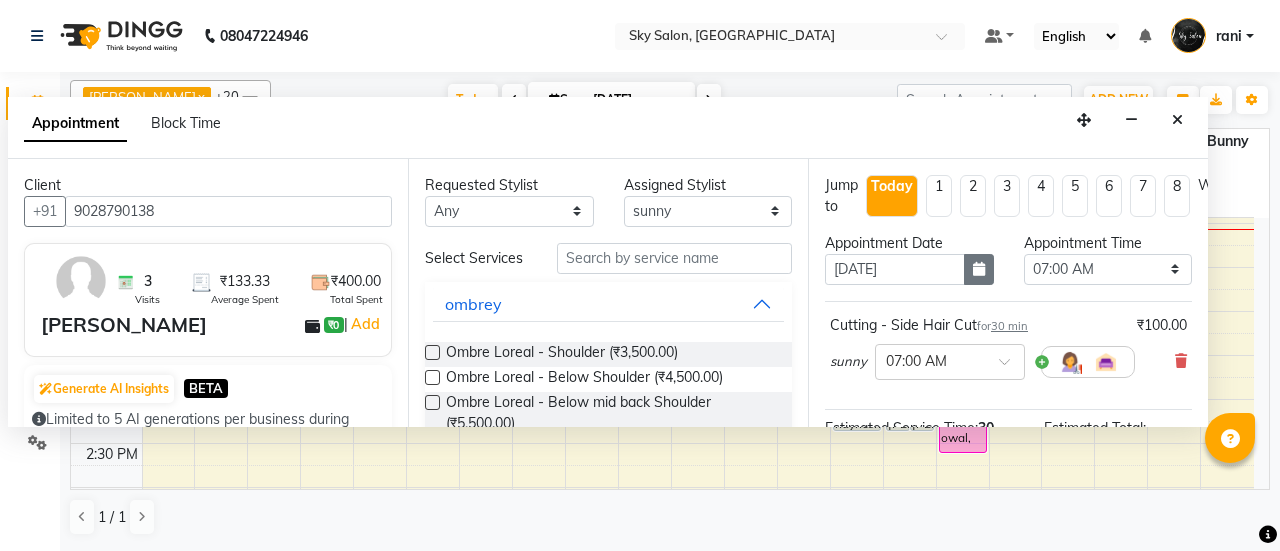 click at bounding box center (979, 269) 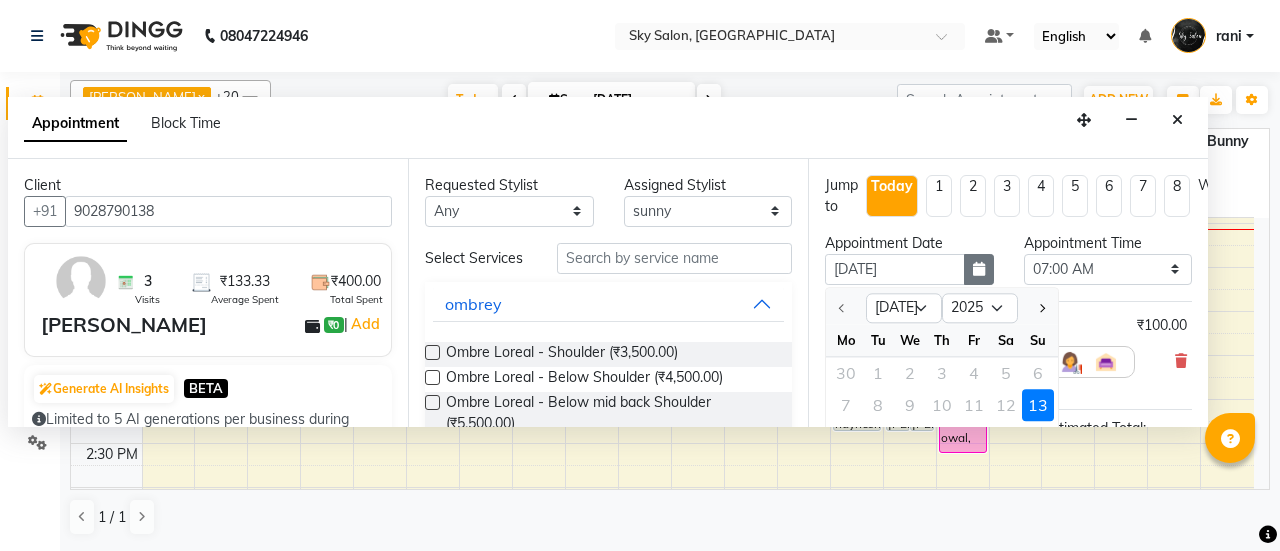 scroll, scrollTop: 8, scrollLeft: 0, axis: vertical 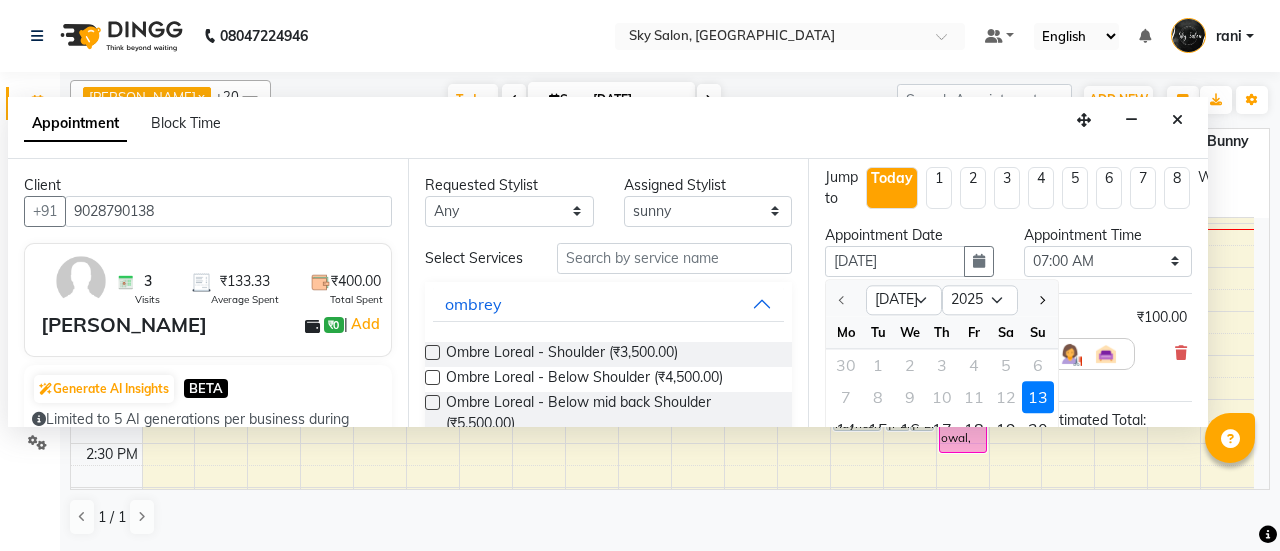 click at bounding box center [1038, 300] 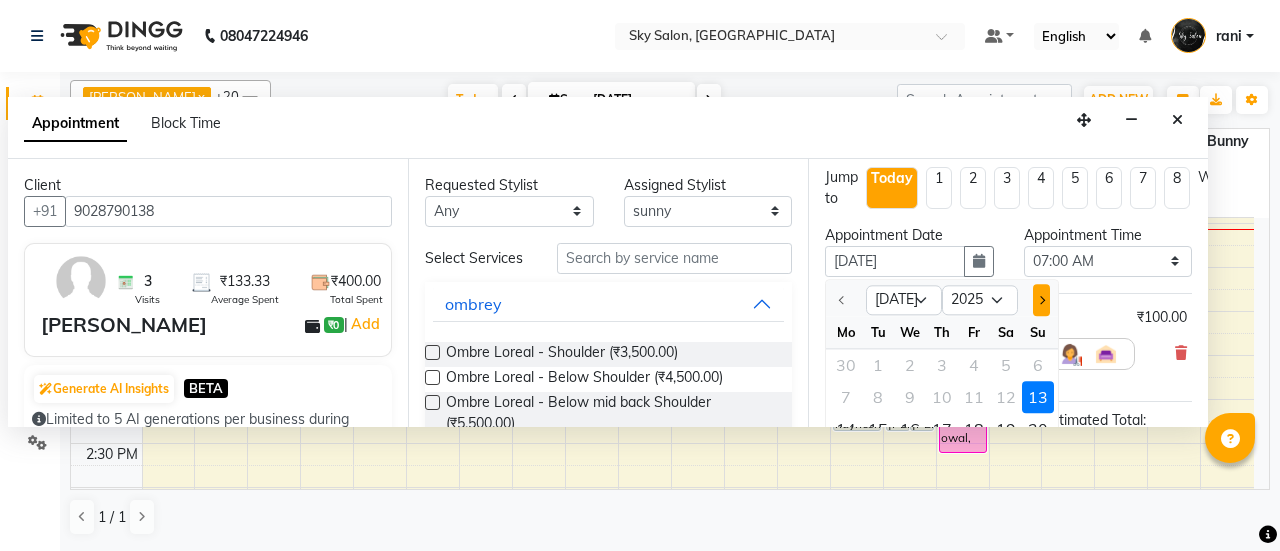 click at bounding box center (1041, 300) 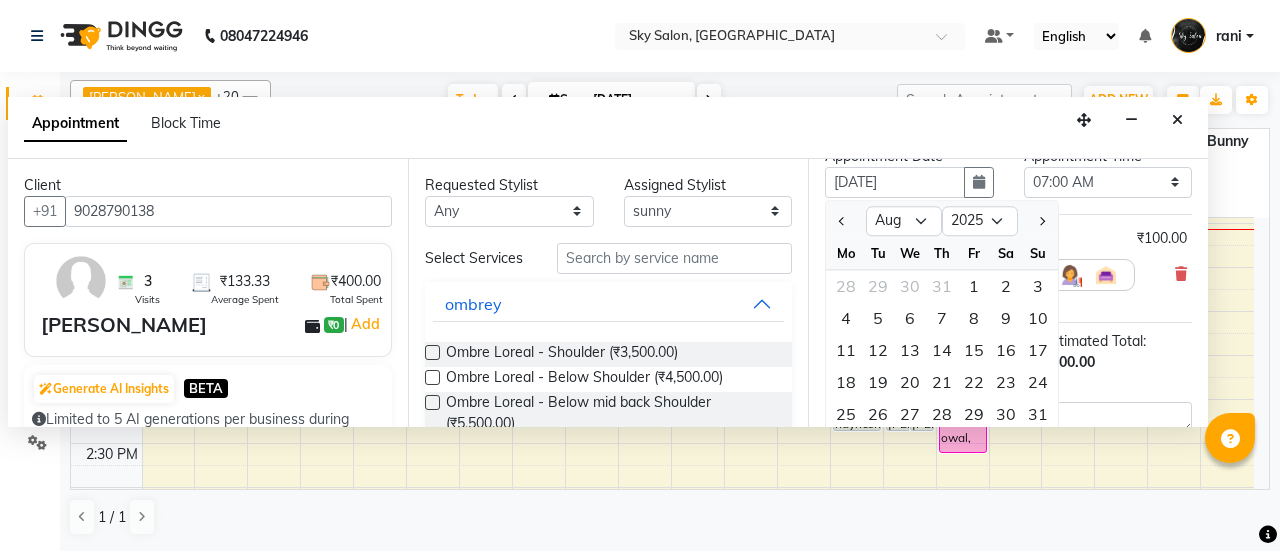 scroll, scrollTop: 88, scrollLeft: 0, axis: vertical 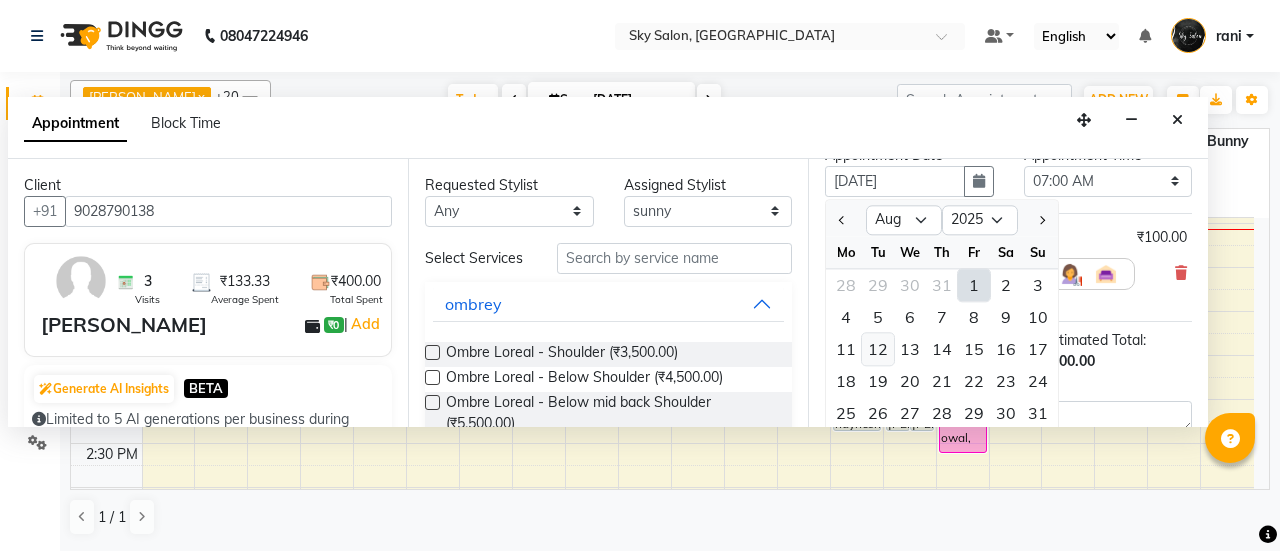 click on "12" at bounding box center (878, 349) 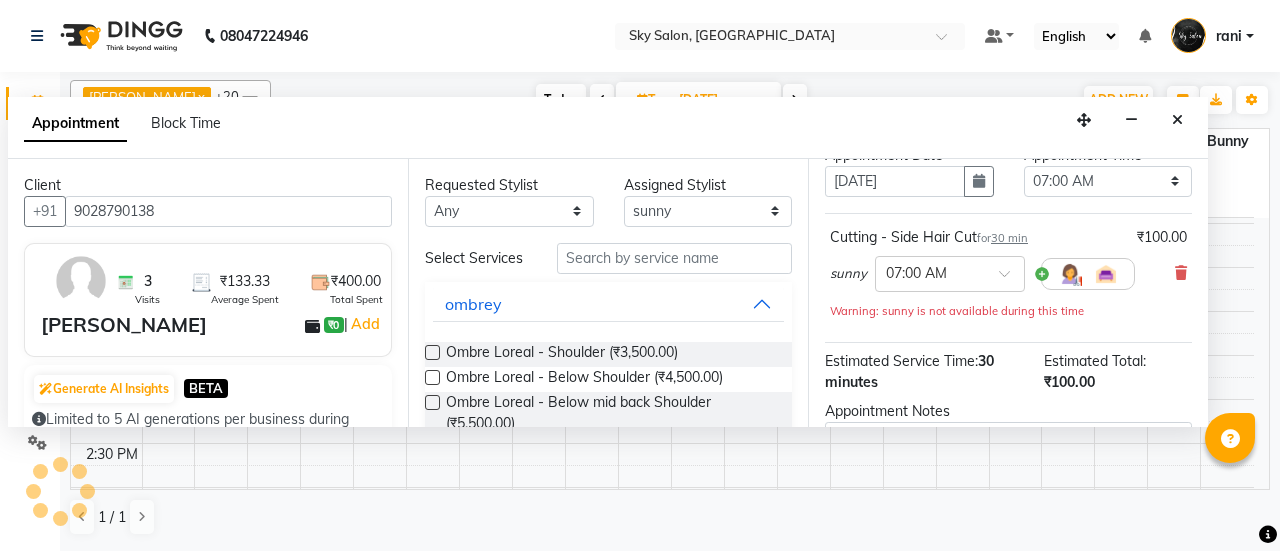 scroll, scrollTop: 521, scrollLeft: 0, axis: vertical 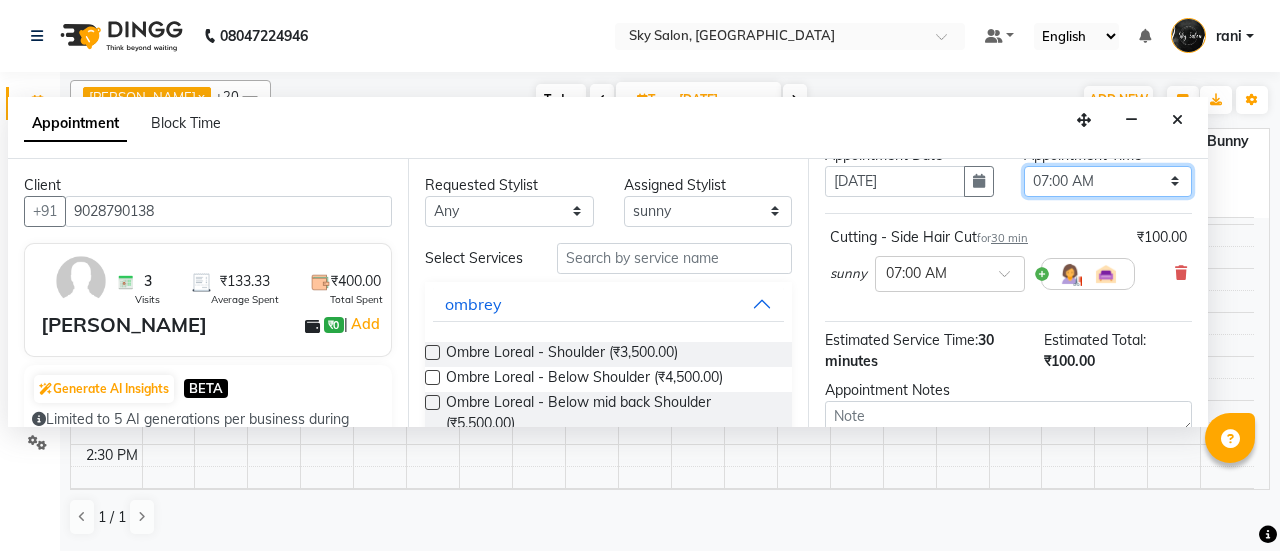 click on "Select 07:00 AM 07:30 AM 08:00 AM 08:30 AM 09:00 AM 09:30 AM 10:00 AM 10:30 AM 11:00 AM 11:30 AM 12:00 PM 12:30 PM 01:00 PM 01:30 PM 02:00 PM 02:30 PM 03:00 PM 03:30 PM 04:00 PM 04:30 PM 05:00 PM 05:30 PM 06:00 PM 06:30 PM 07:00 PM 07:30 PM 08:00 PM 08:30 PM 09:00 PM 09:30 PM 10:00 PM 10:30 PM 11:00 PM" at bounding box center (1108, 181) 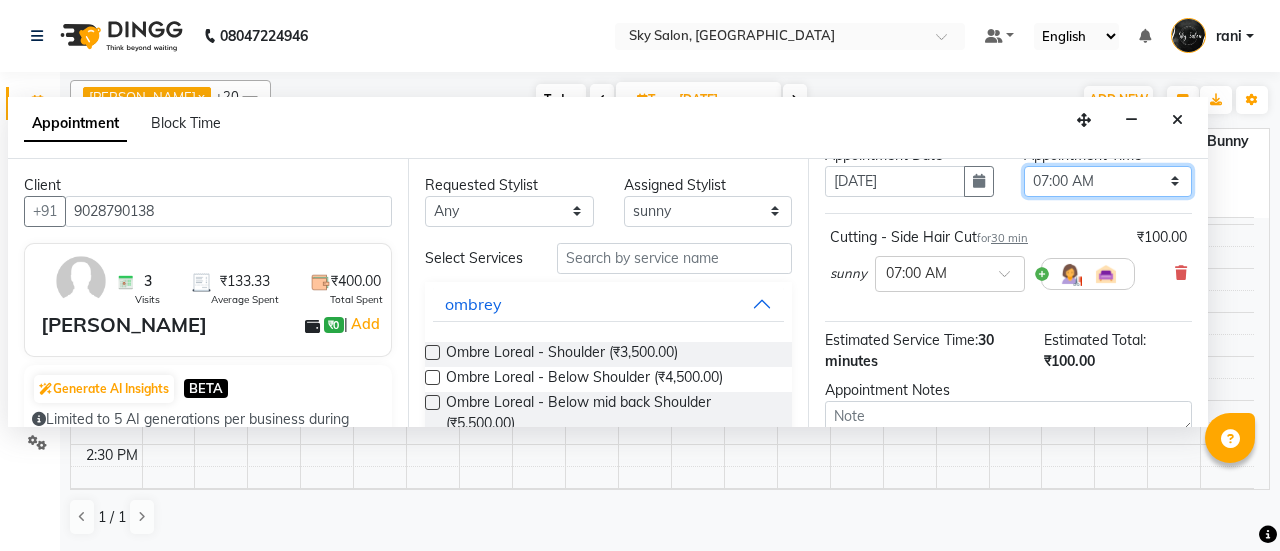 select on "720" 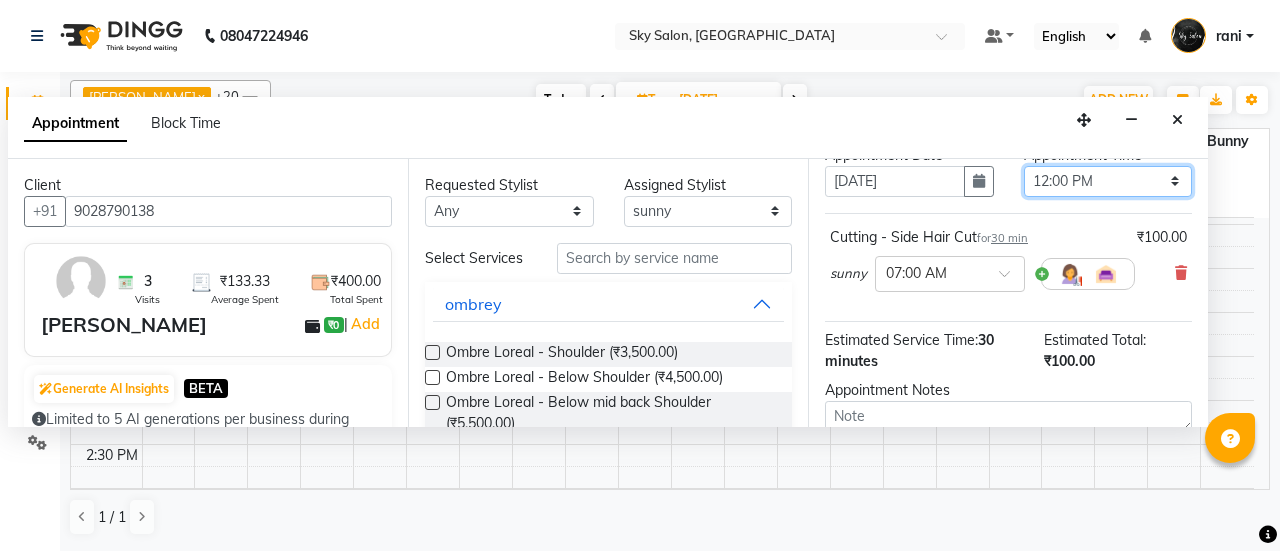 click on "Select 07:00 AM 07:30 AM 08:00 AM 08:30 AM 09:00 AM 09:30 AM 10:00 AM 10:30 AM 11:00 AM 11:30 AM 12:00 PM 12:30 PM 01:00 PM 01:30 PM 02:00 PM 02:30 PM 03:00 PM 03:30 PM 04:00 PM 04:30 PM 05:00 PM 05:30 PM 06:00 PM 06:30 PM 07:00 PM 07:30 PM 08:00 PM 08:30 PM 09:00 PM 09:30 PM 10:00 PM 10:30 PM 11:00 PM" at bounding box center (1108, 181) 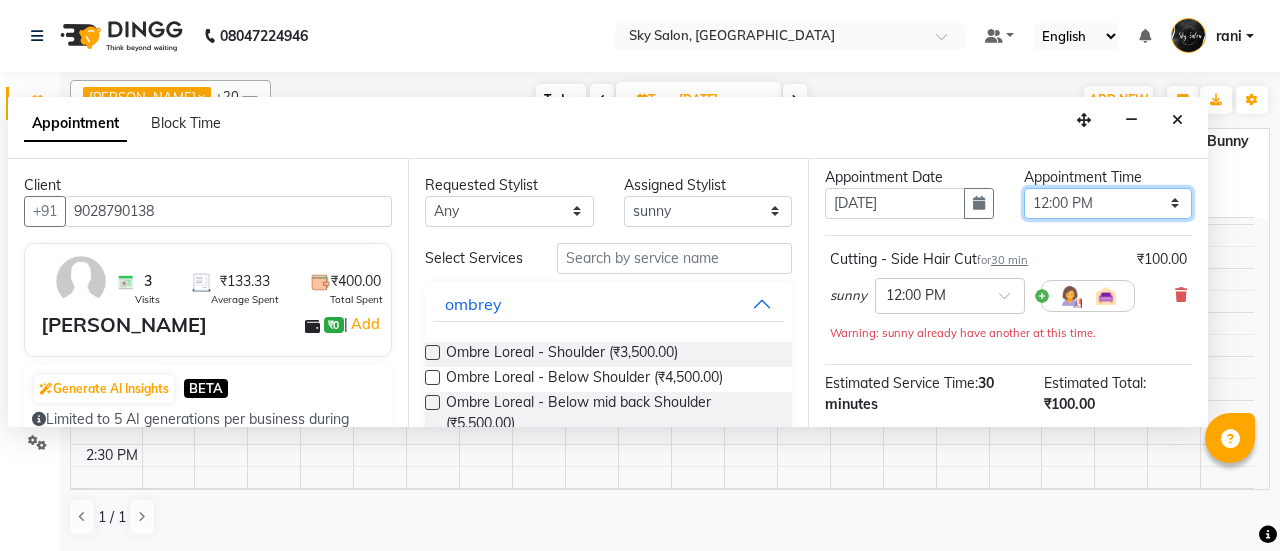scroll, scrollTop: 313, scrollLeft: 0, axis: vertical 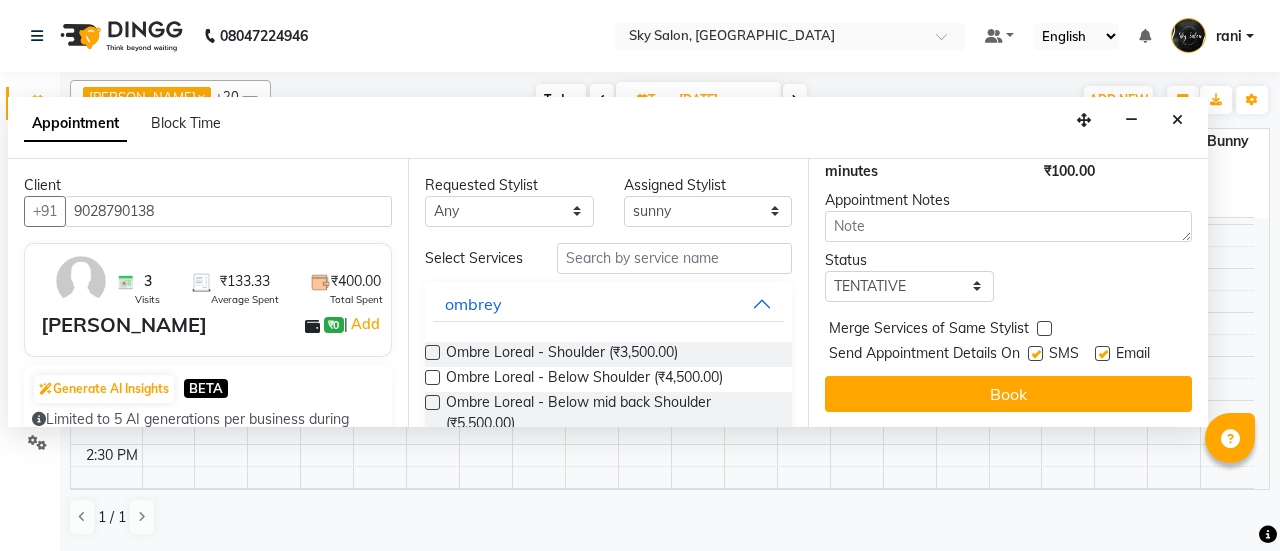 click at bounding box center (1035, 353) 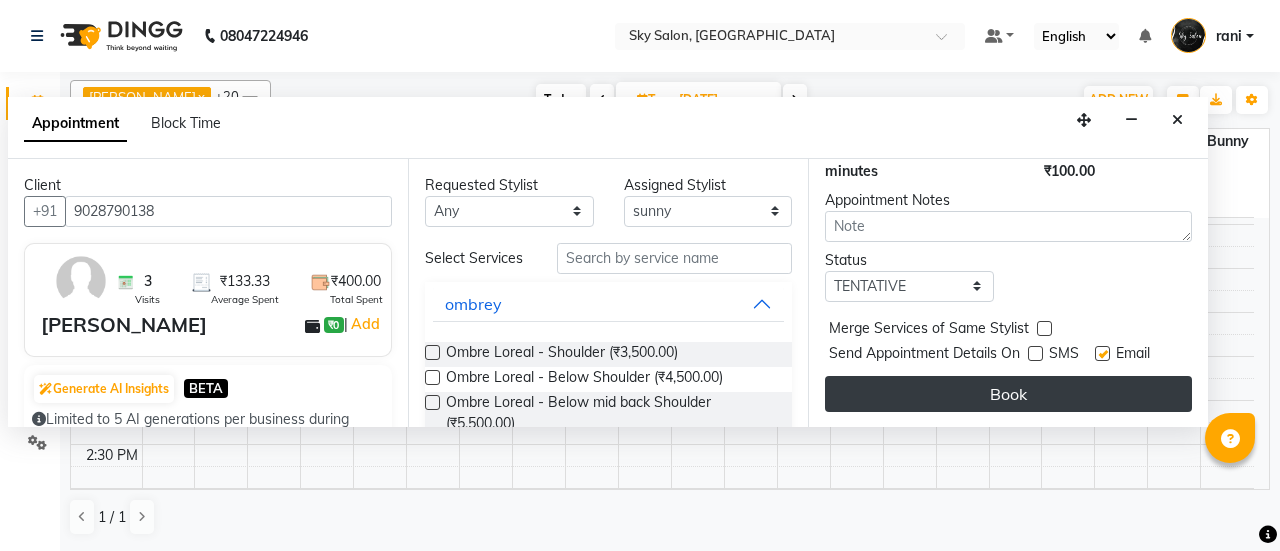 click on "Book" at bounding box center (1008, 394) 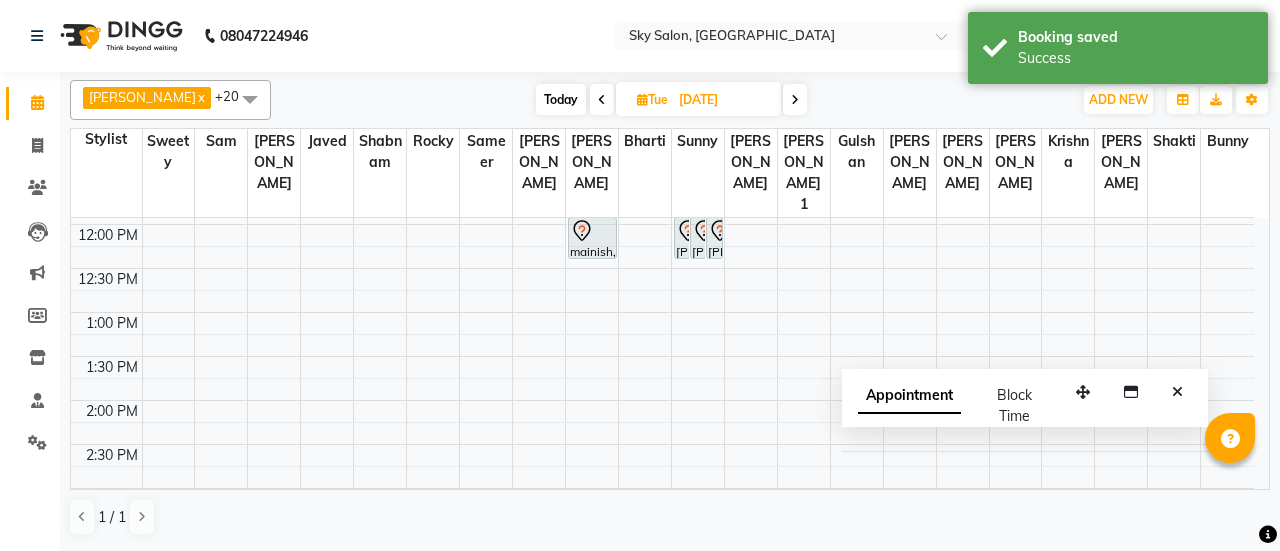 click on "Today" at bounding box center (561, 99) 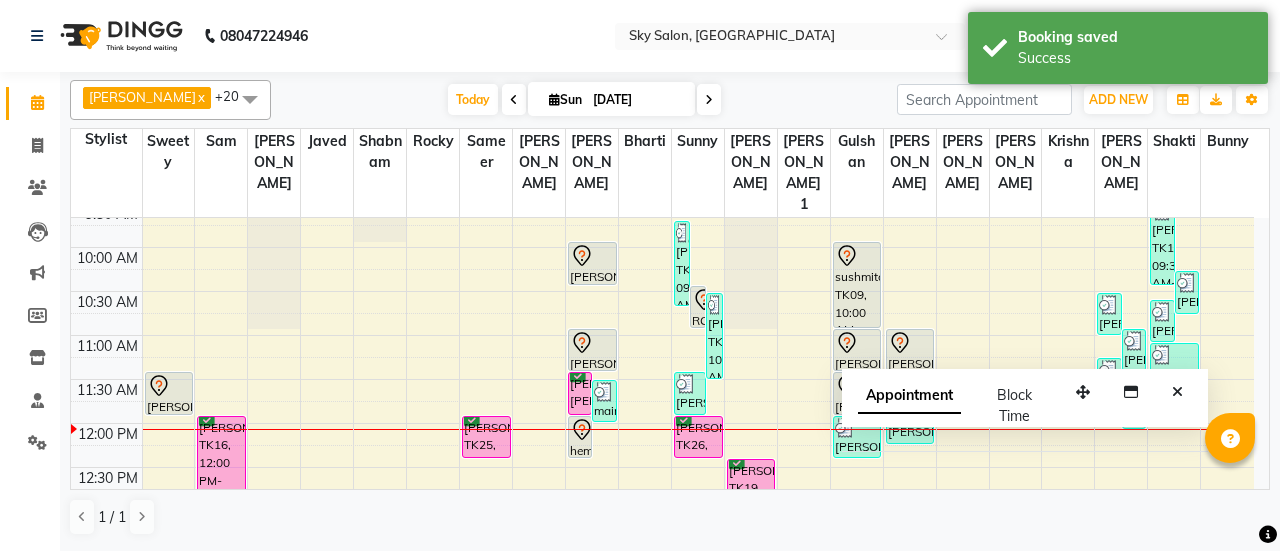 scroll, scrollTop: 318, scrollLeft: 0, axis: vertical 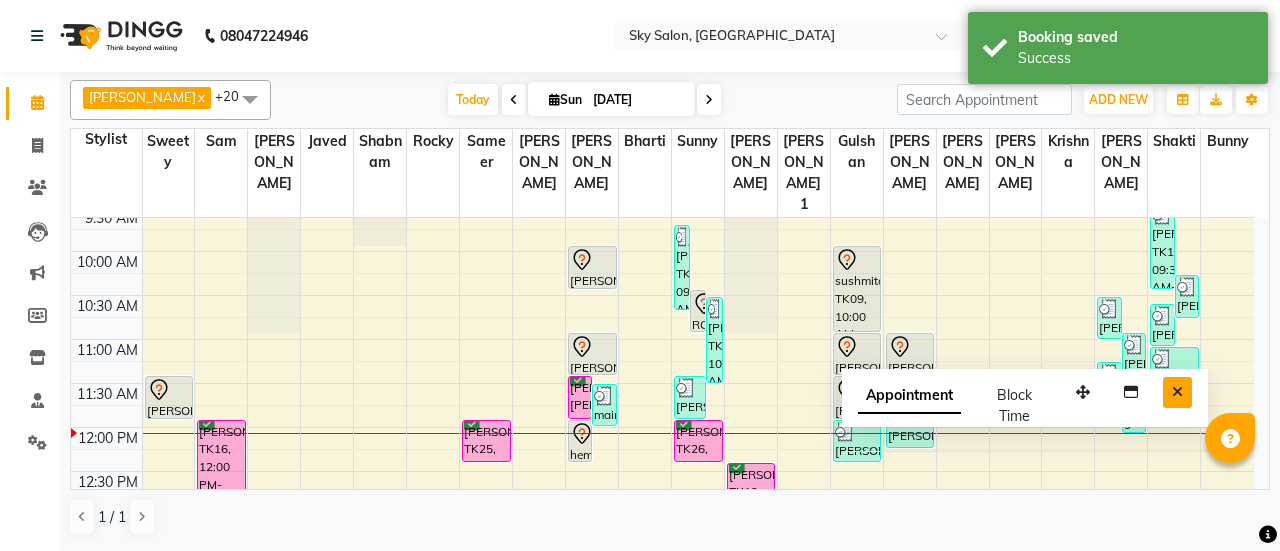click at bounding box center [1177, 392] 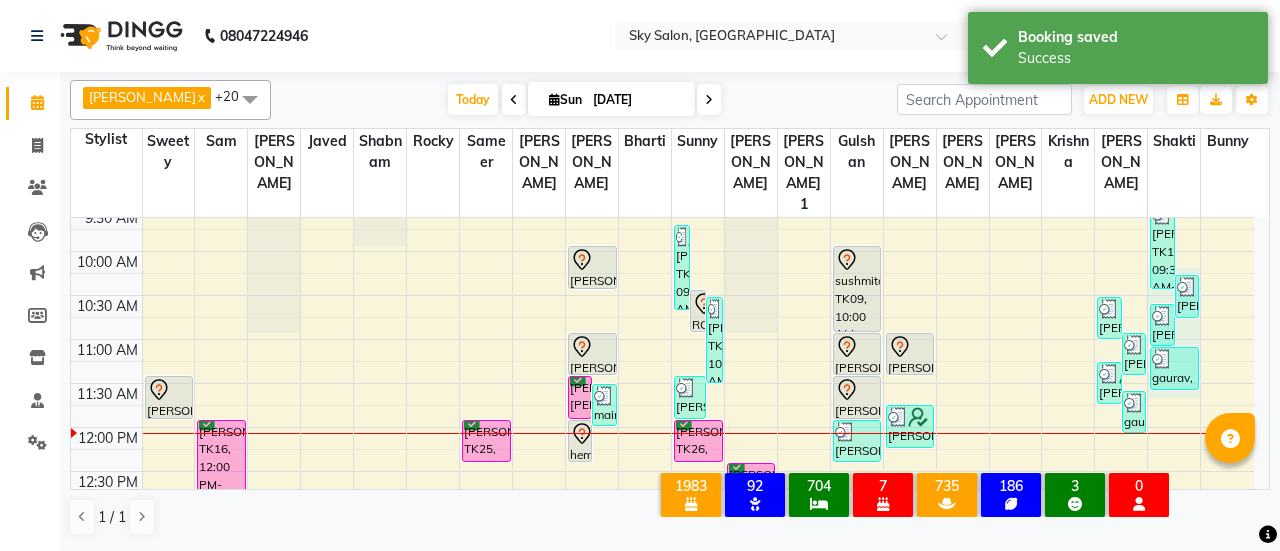 drag, startPoint x: 1174, startPoint y: 389, endPoint x: 1145, endPoint y: 201, distance: 190.22356 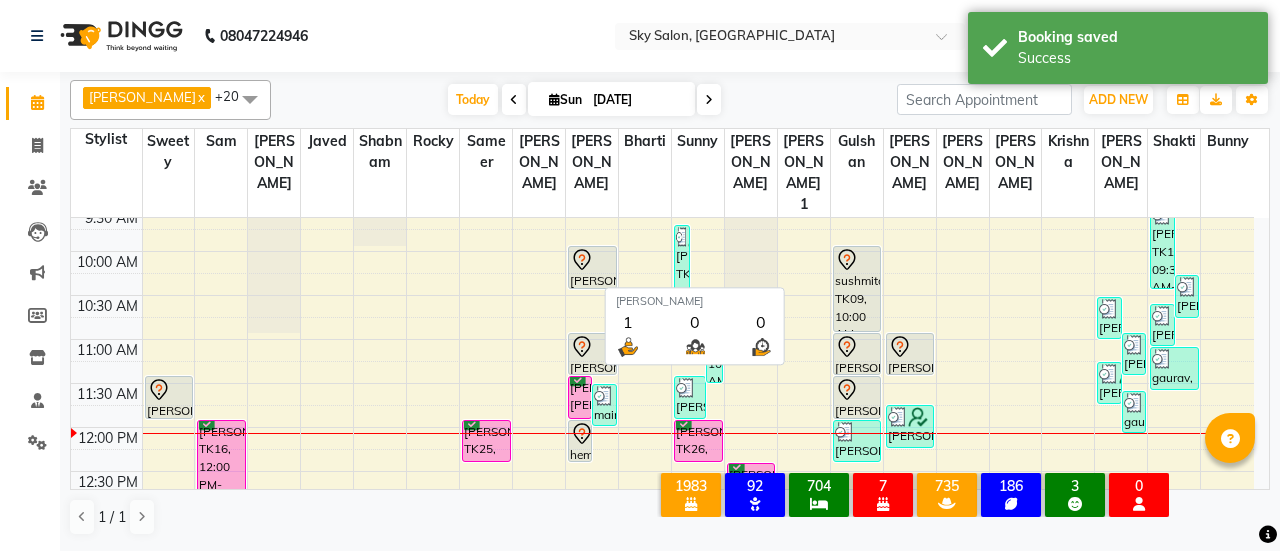 scroll, scrollTop: 296, scrollLeft: 0, axis: vertical 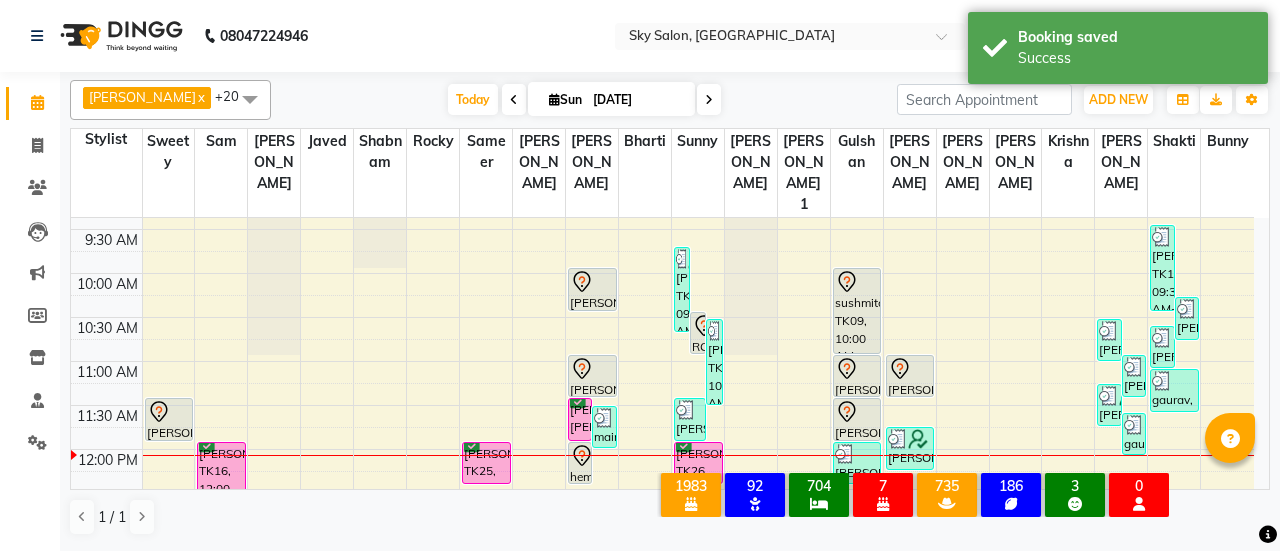 click on "Today  Sun 13-07-2025" at bounding box center (584, 100) 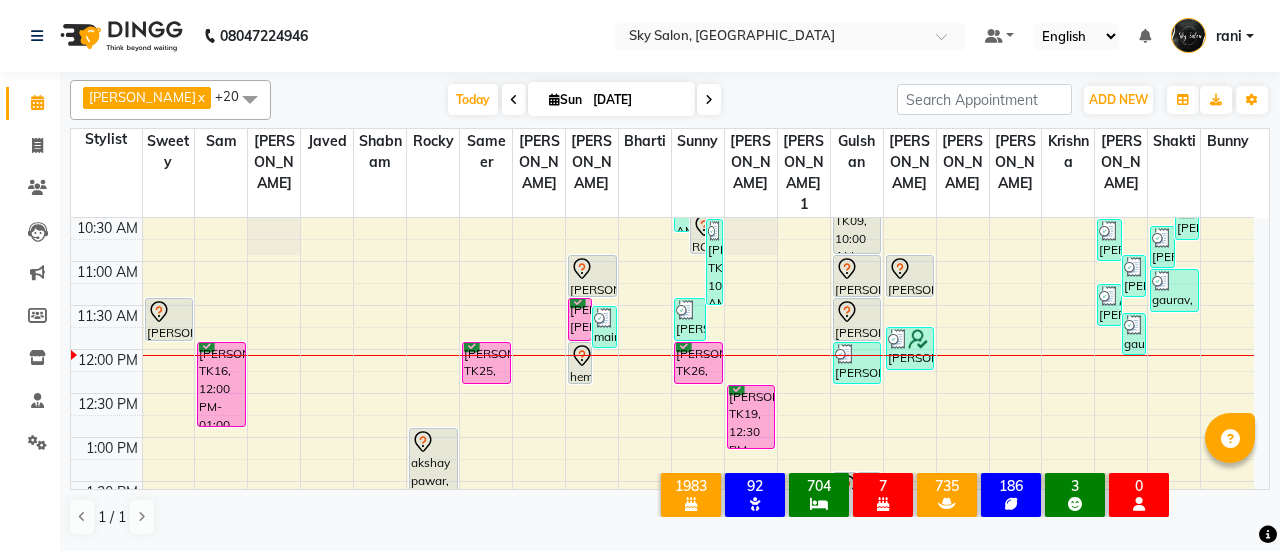 scroll, scrollTop: 398, scrollLeft: 0, axis: vertical 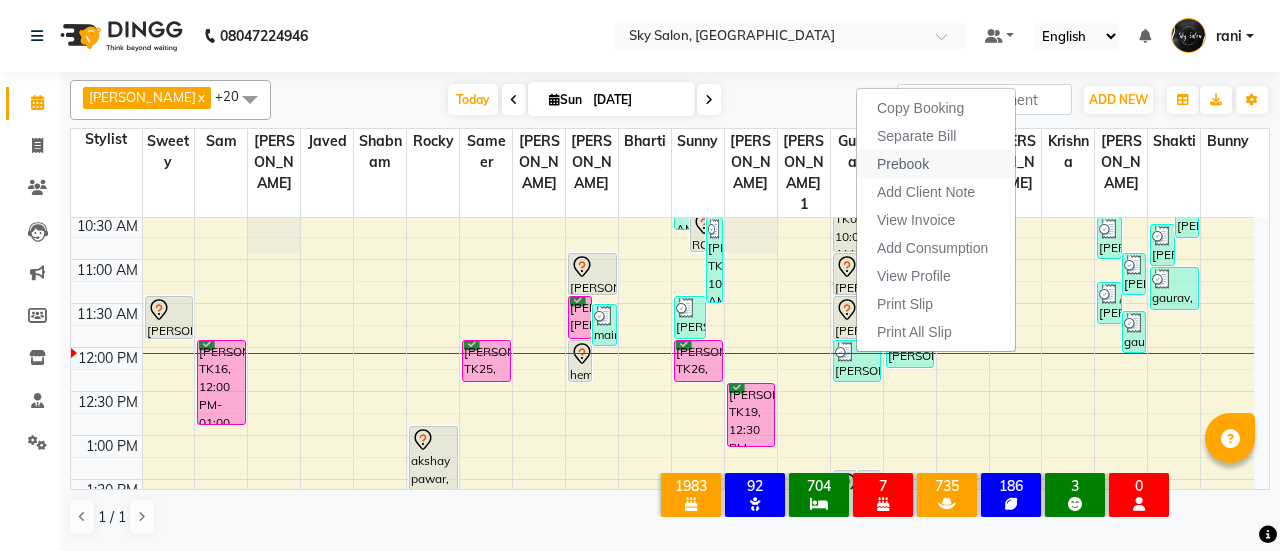 click on "Prebook" at bounding box center [903, 164] 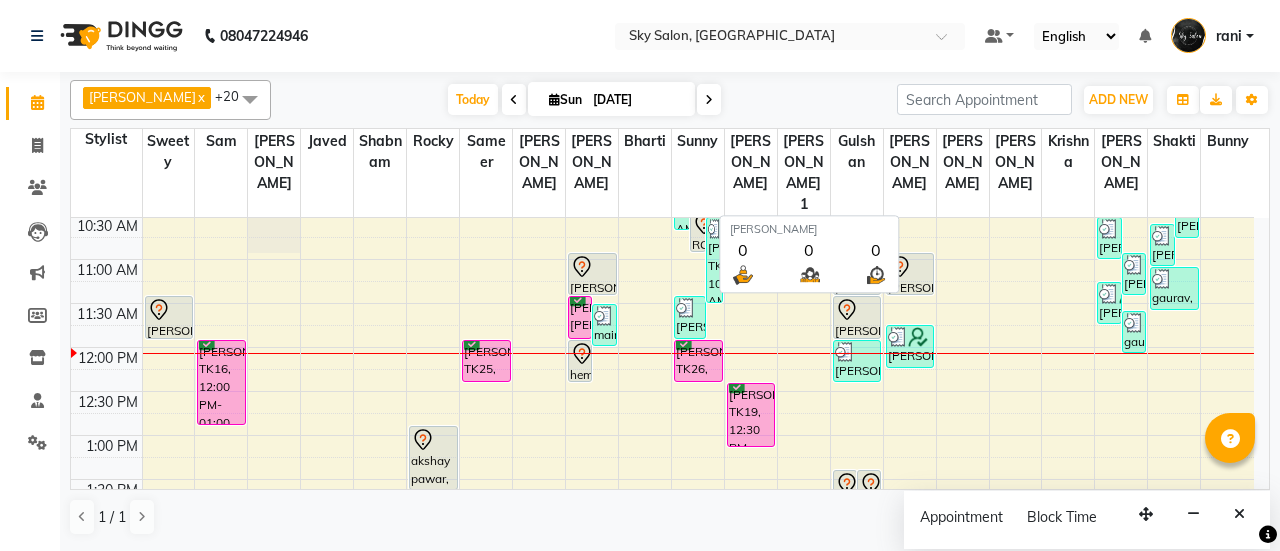 select on "43486" 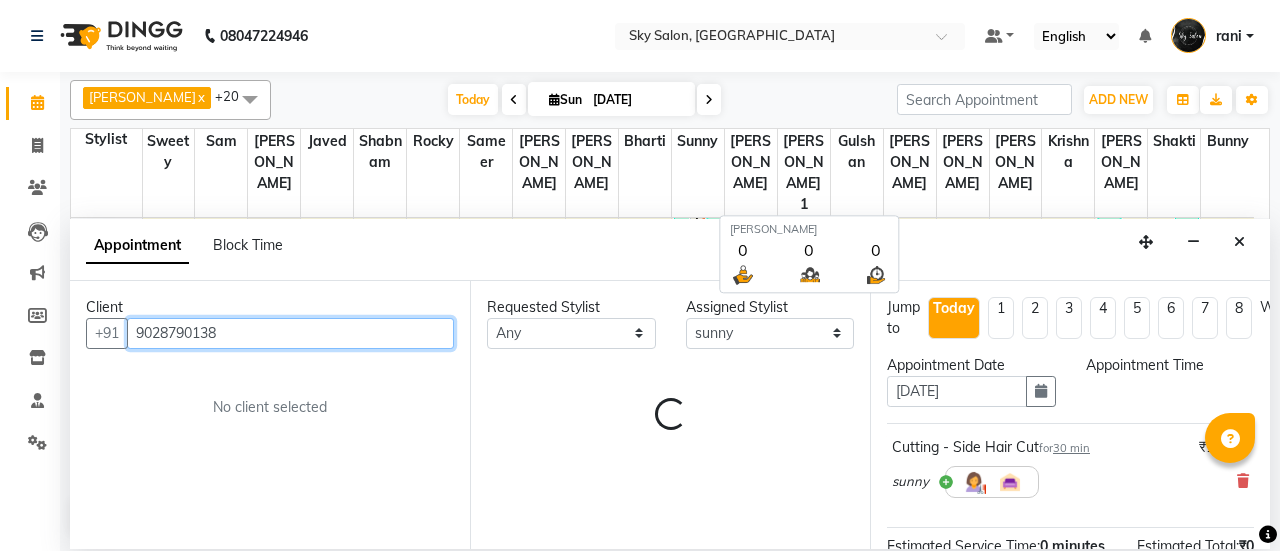 select on "420" 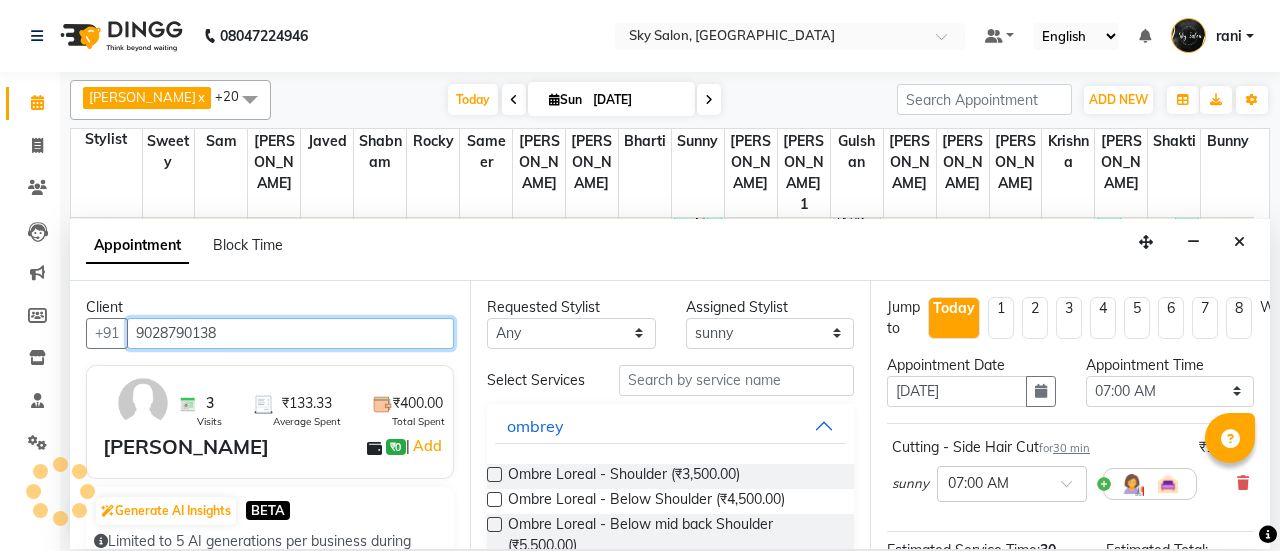scroll, scrollTop: 521, scrollLeft: 0, axis: vertical 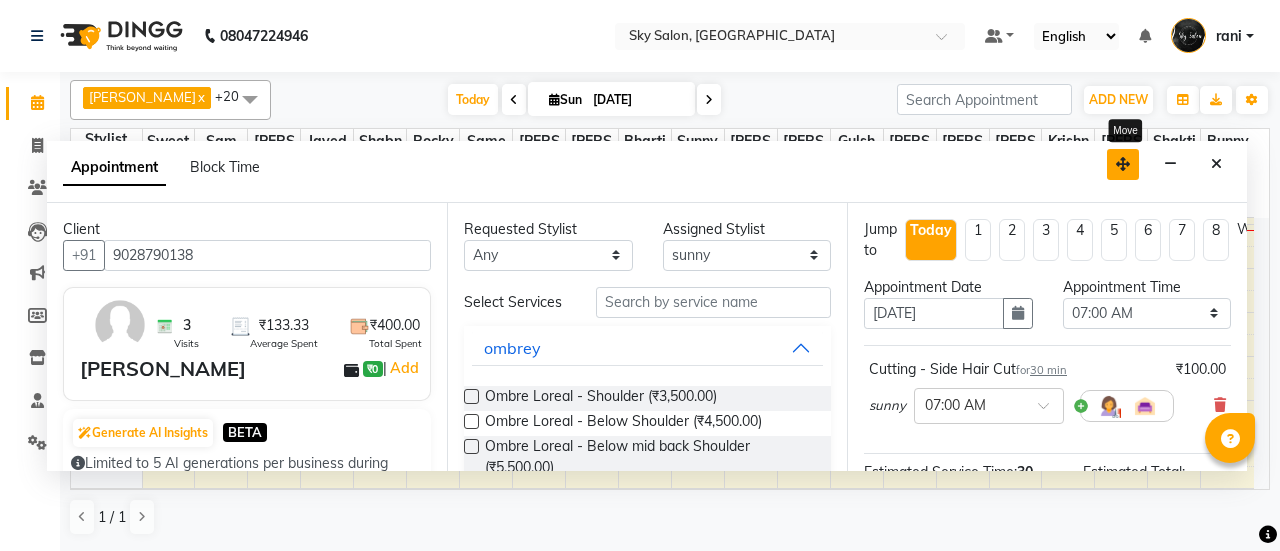 drag, startPoint x: 1149, startPoint y: 241, endPoint x: 1126, endPoint y: 163, distance: 81.32035 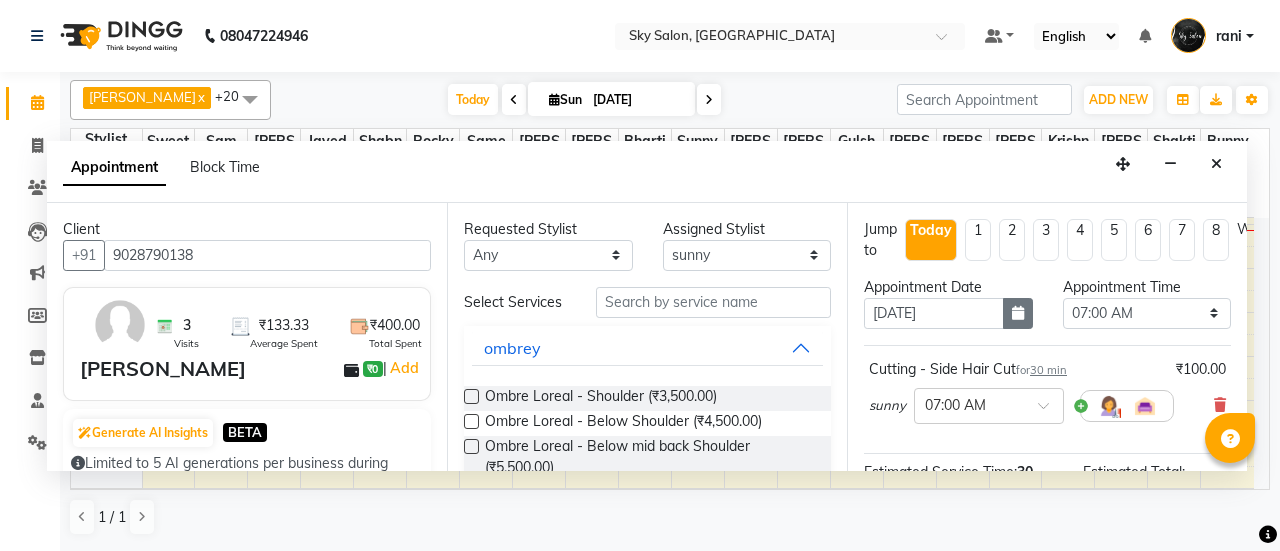 click at bounding box center [1018, 313] 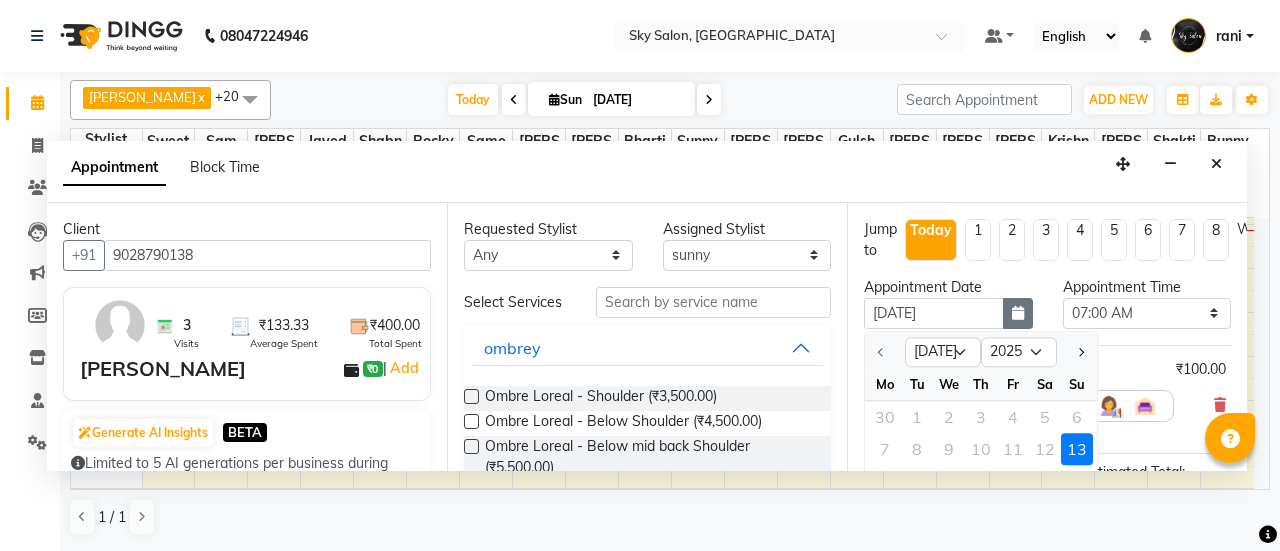scroll, scrollTop: 8, scrollLeft: 0, axis: vertical 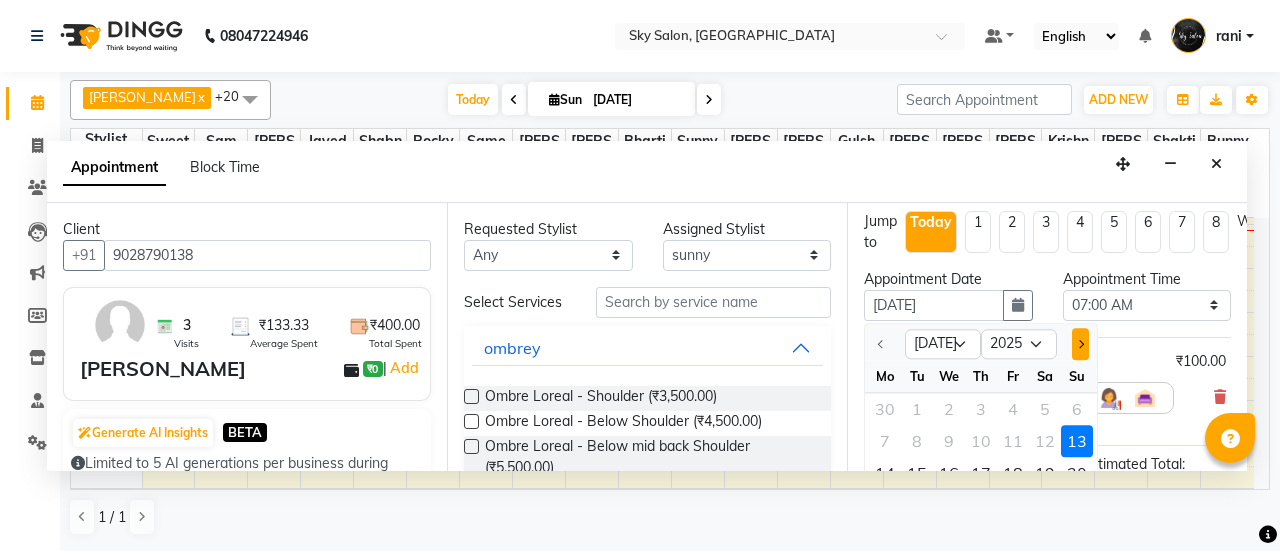 click at bounding box center (1080, 344) 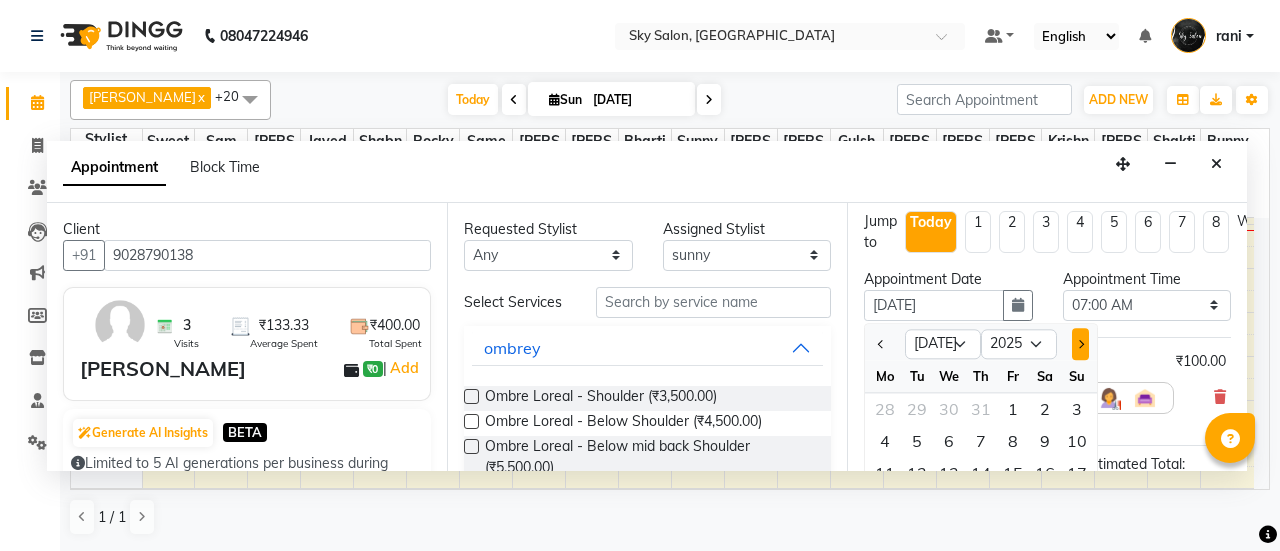 select on "8" 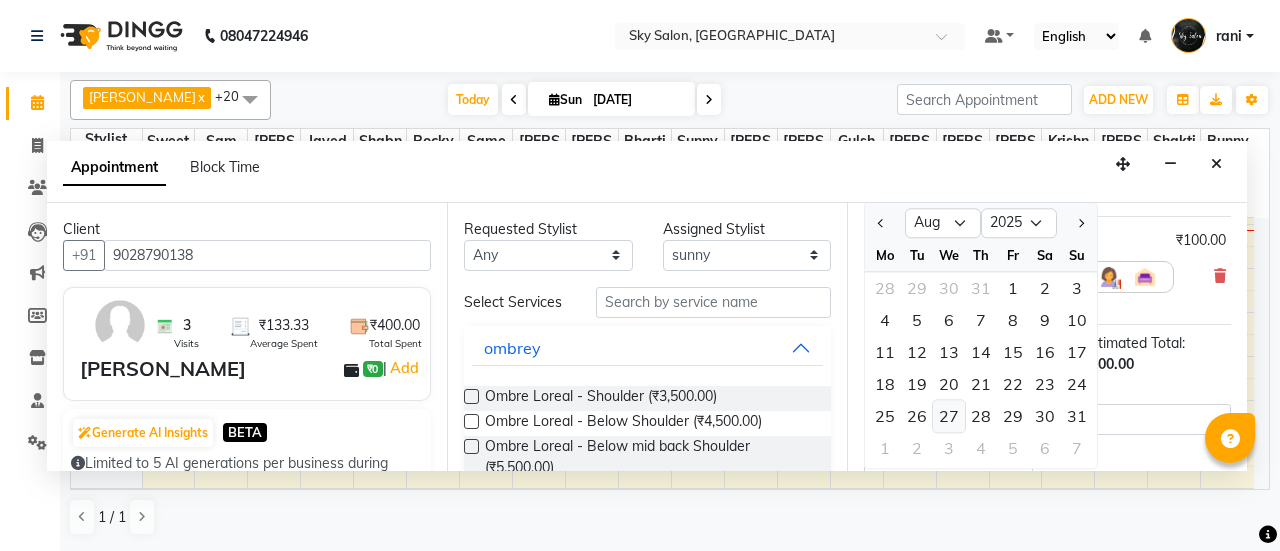 scroll, scrollTop: 131, scrollLeft: 0, axis: vertical 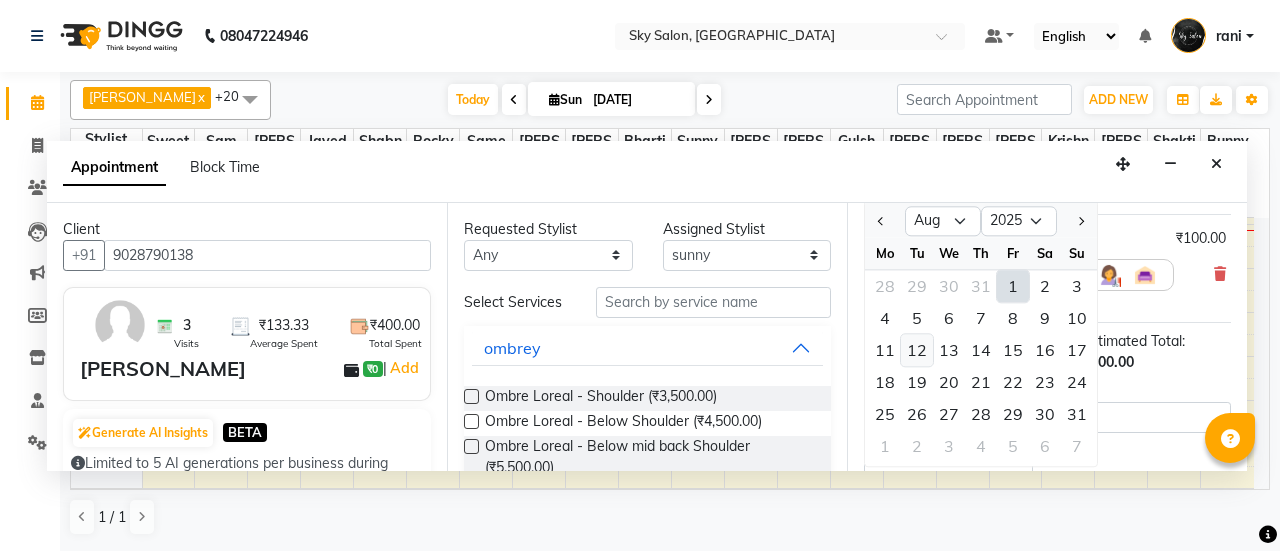 click on "12" at bounding box center [917, 350] 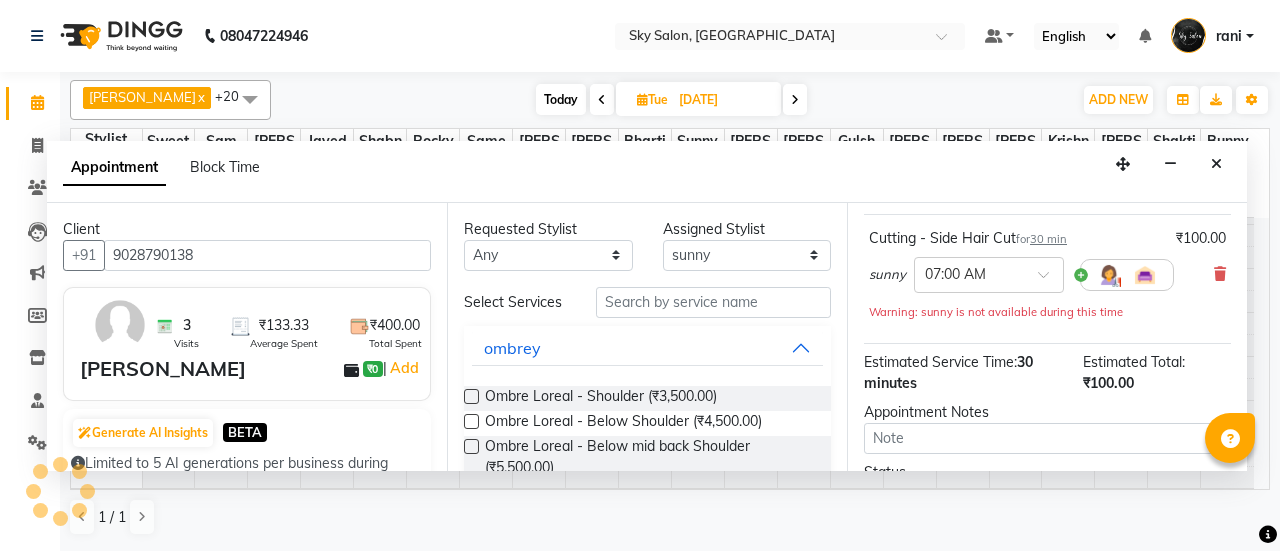 scroll, scrollTop: 0, scrollLeft: 0, axis: both 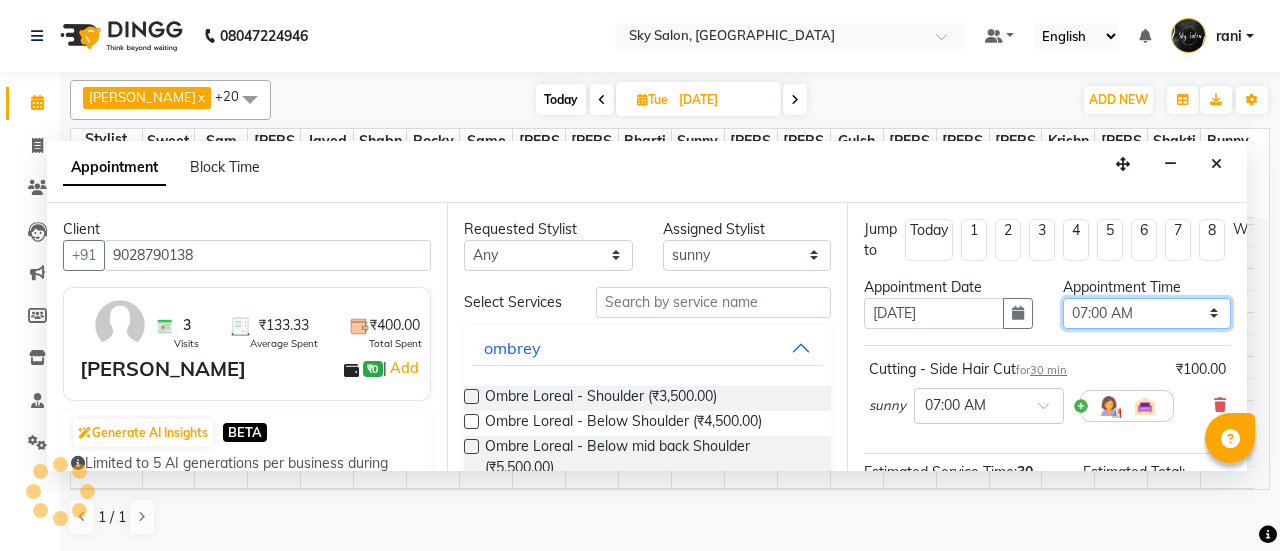 click on "Select 07:00 AM 07:30 AM 08:00 AM 08:30 AM 09:00 AM 09:30 AM 10:00 AM 10:30 AM 11:00 AM 11:30 AM 12:00 PM 12:30 PM 01:00 PM 01:30 PM 02:00 PM 02:30 PM 03:00 PM 03:30 PM 04:00 PM 04:30 PM 05:00 PM 05:30 PM 06:00 PM 06:30 PM 07:00 PM 07:30 PM 08:00 PM 08:30 PM 09:00 PM 09:30 PM 10:00 PM 10:30 PM 11:00 PM" at bounding box center [1147, 313] 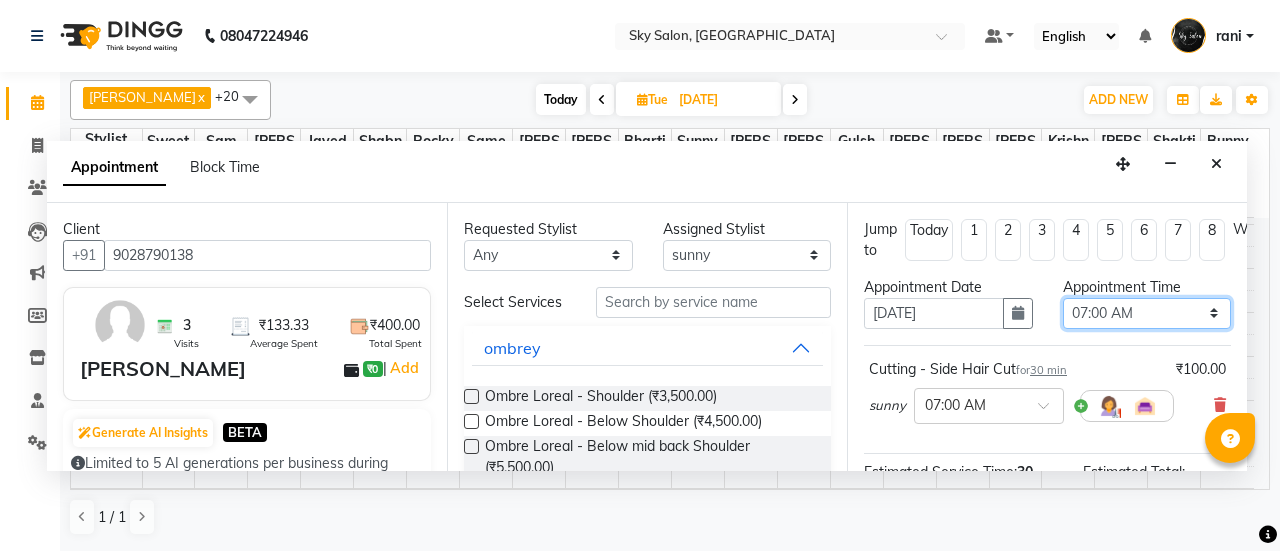 select on "720" 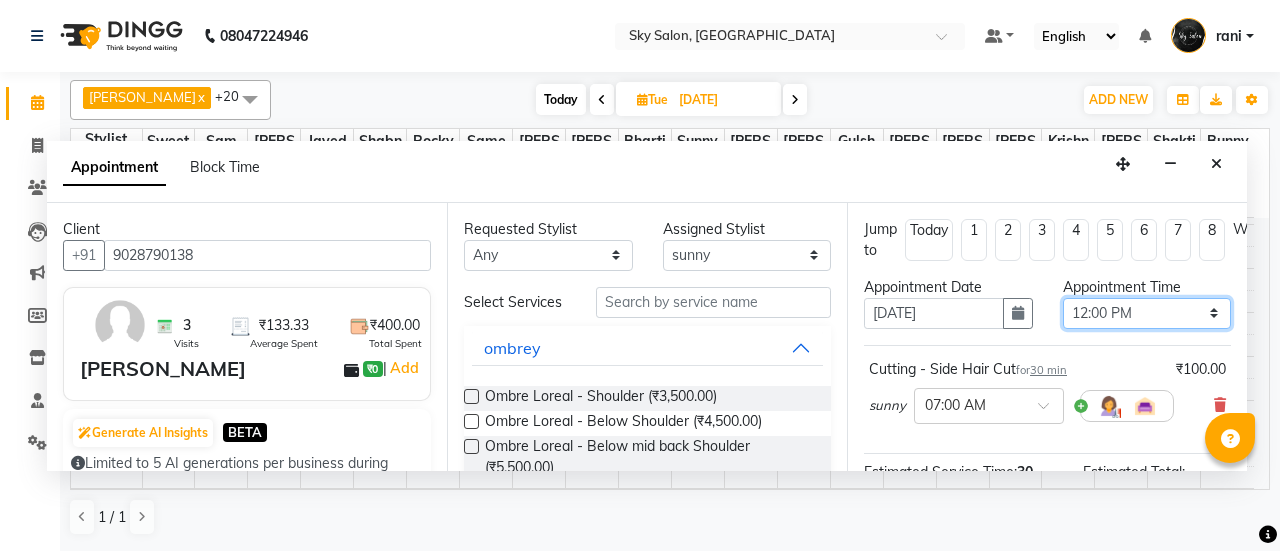 click on "Select 07:00 AM 07:30 AM 08:00 AM 08:30 AM 09:00 AM 09:30 AM 10:00 AM 10:30 AM 11:00 AM 11:30 AM 12:00 PM 12:30 PM 01:00 PM 01:30 PM 02:00 PM 02:30 PM 03:00 PM 03:30 PM 04:00 PM 04:30 PM 05:00 PM 05:30 PM 06:00 PM 06:30 PM 07:00 PM 07:30 PM 08:00 PM 08:30 PM 09:00 PM 09:30 PM 10:00 PM 10:30 PM 11:00 PM" at bounding box center (1147, 313) 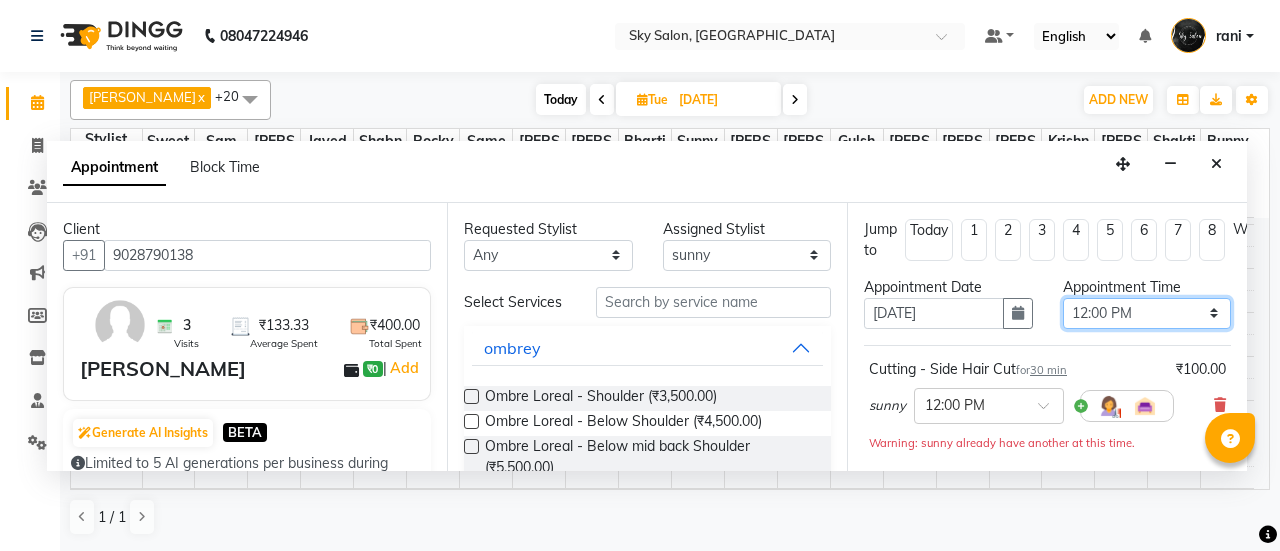 scroll, scrollTop: 313, scrollLeft: 0, axis: vertical 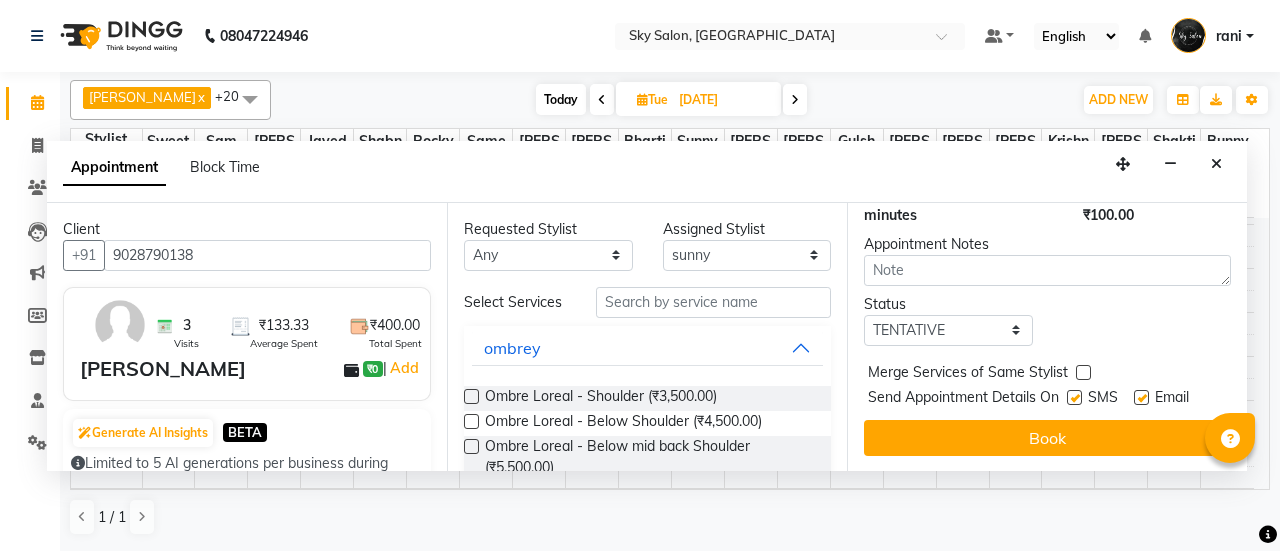 click at bounding box center (1074, 397) 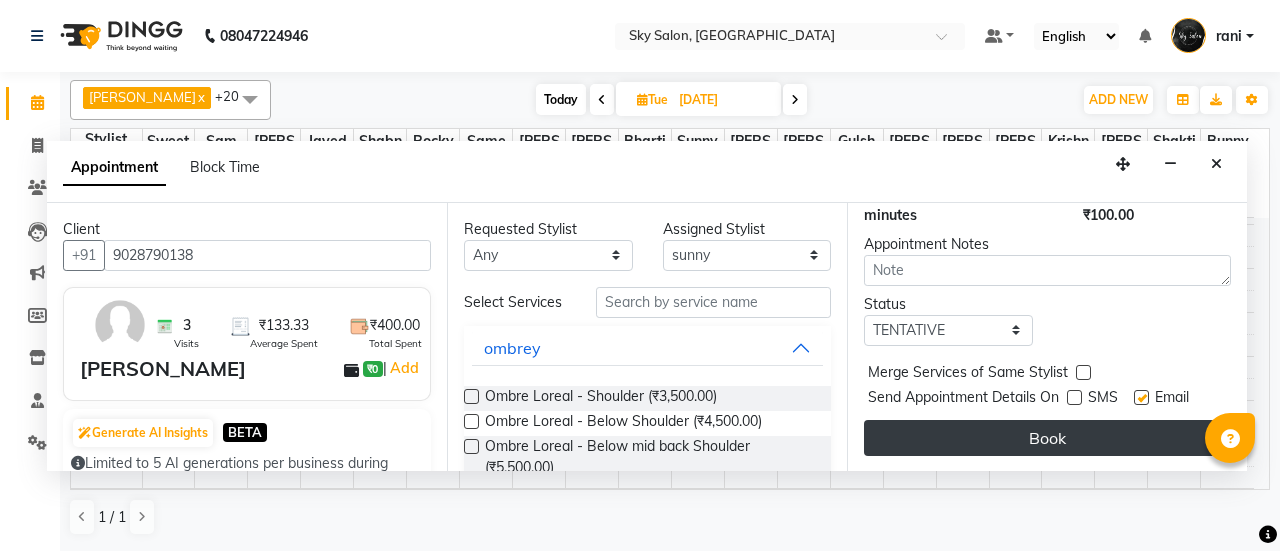 click on "Book" at bounding box center (1047, 438) 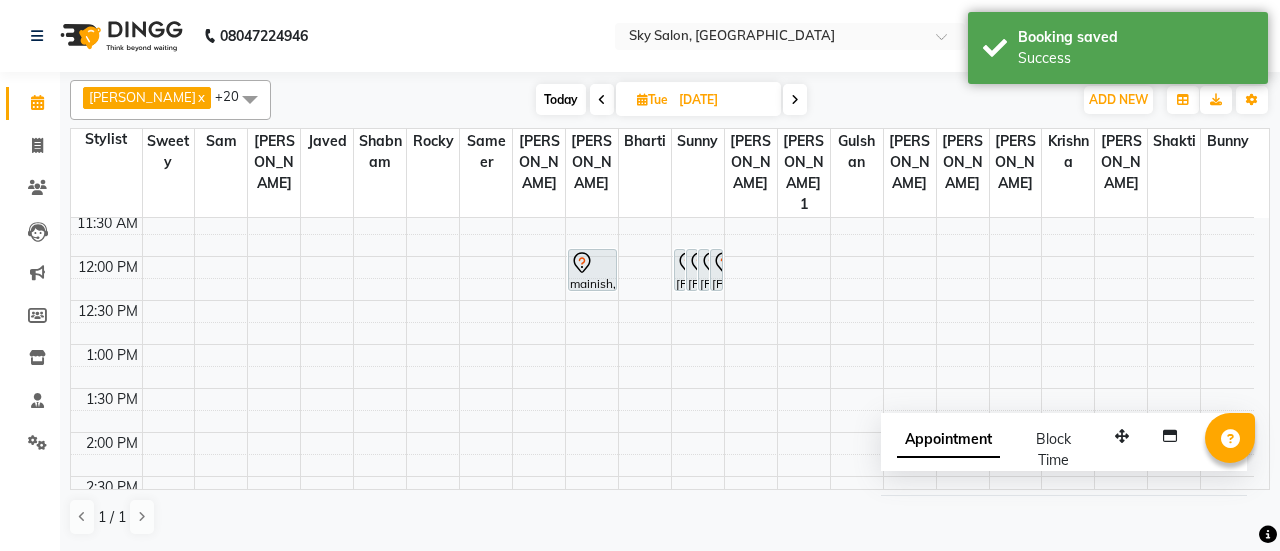 scroll, scrollTop: 466, scrollLeft: 0, axis: vertical 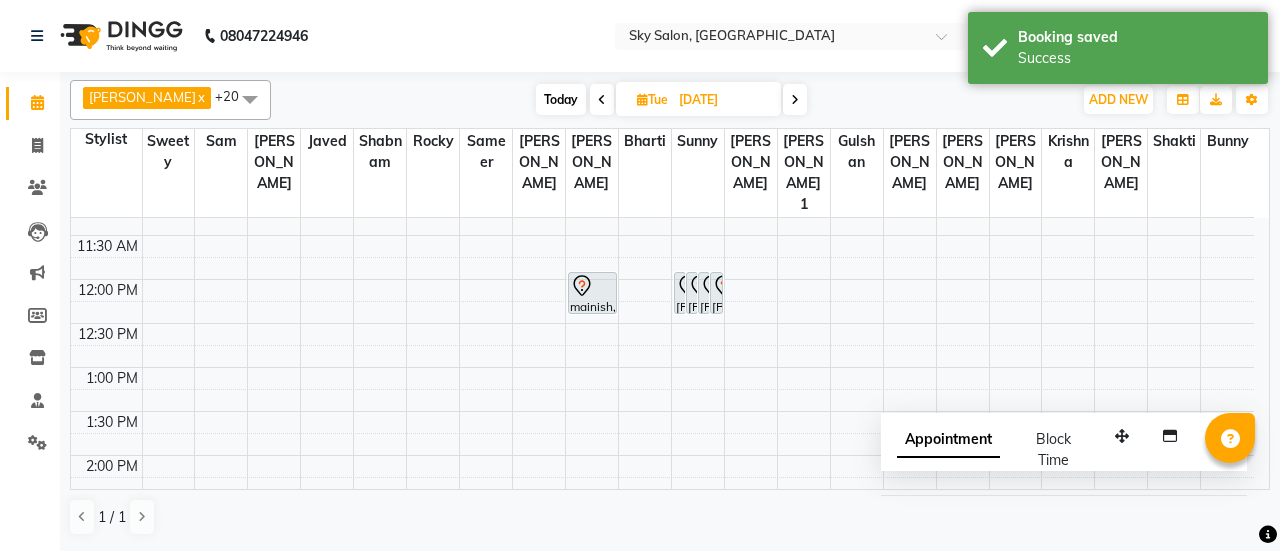 click on "Today" at bounding box center [561, 99] 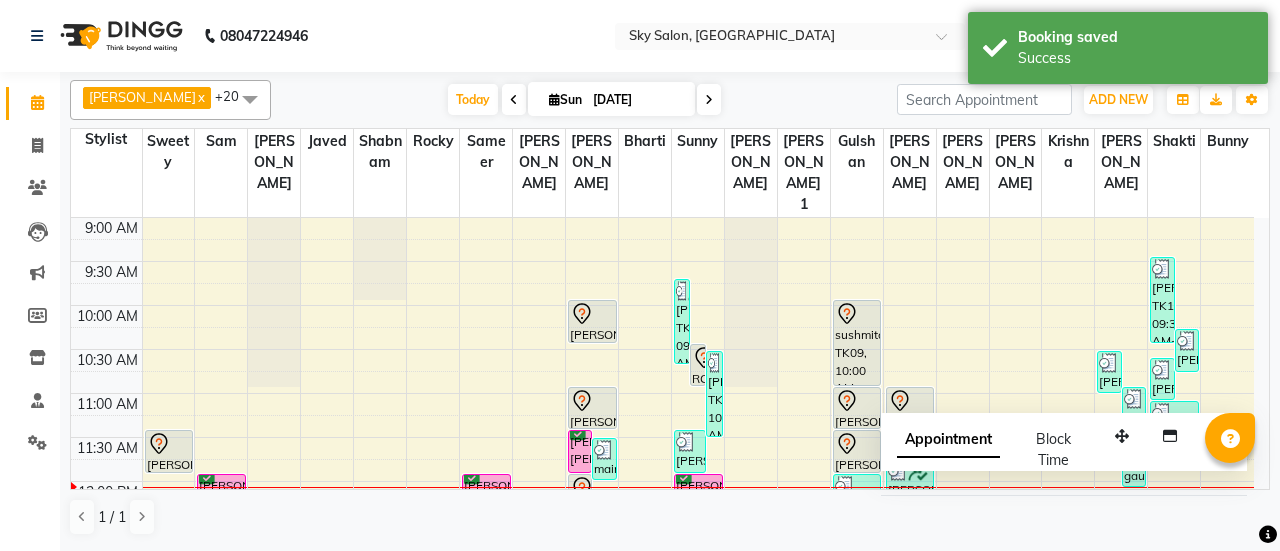 scroll, scrollTop: 358, scrollLeft: 0, axis: vertical 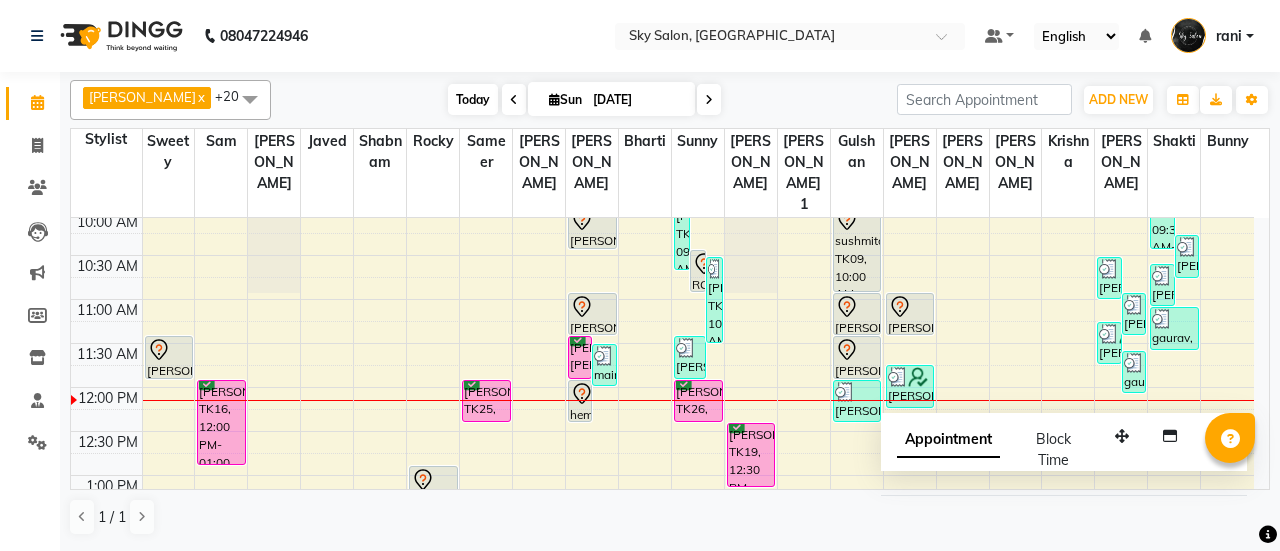 click on "Today" at bounding box center [473, 99] 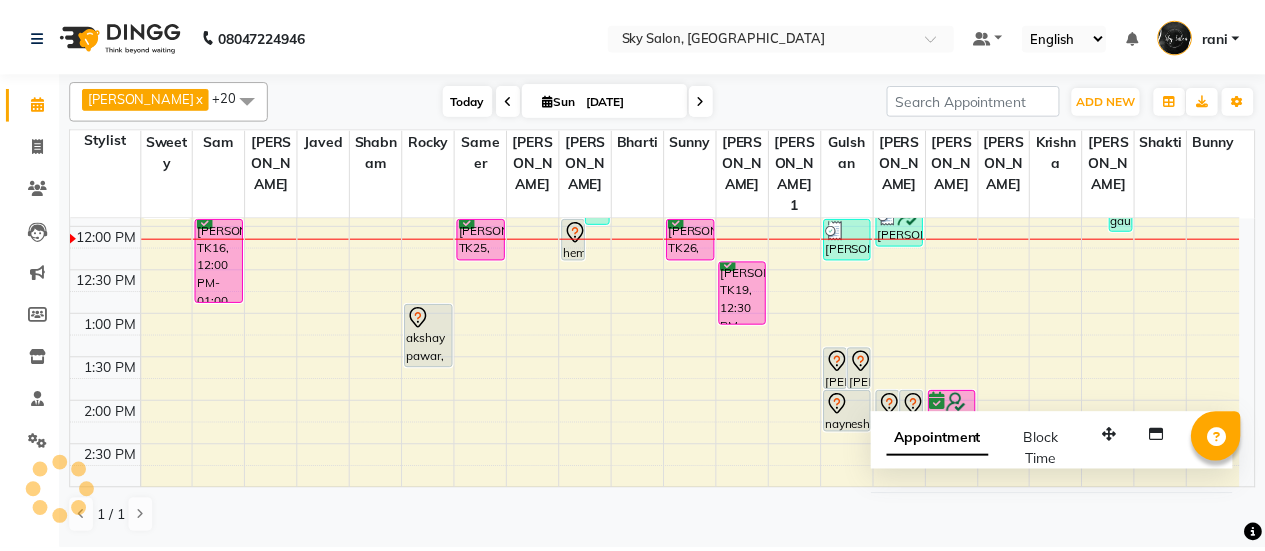 scroll, scrollTop: 521, scrollLeft: 0, axis: vertical 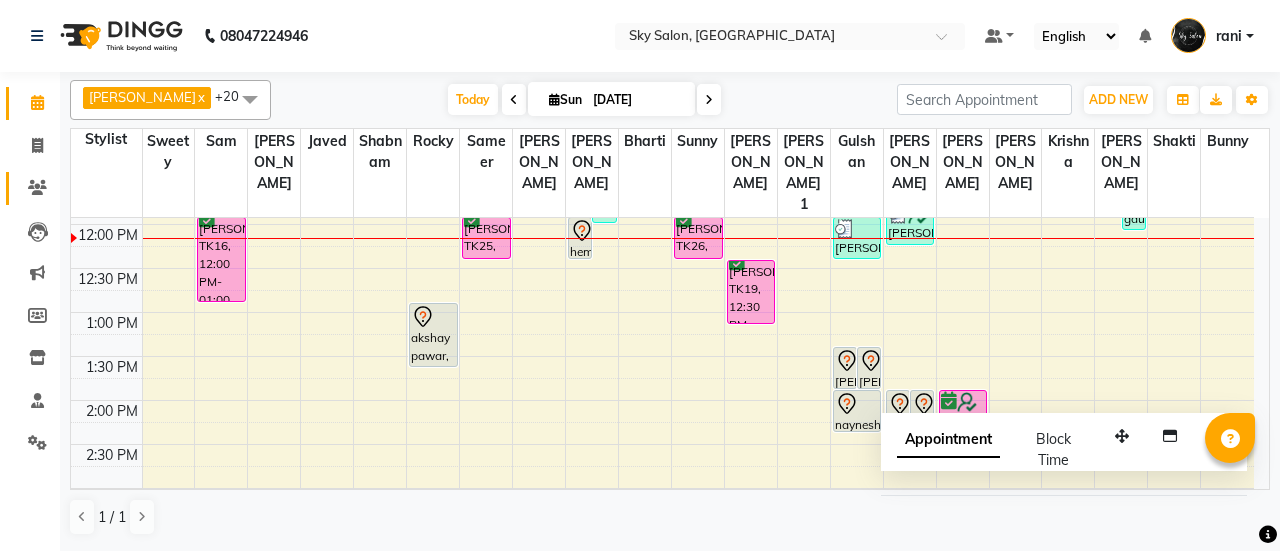 click on "Clients" 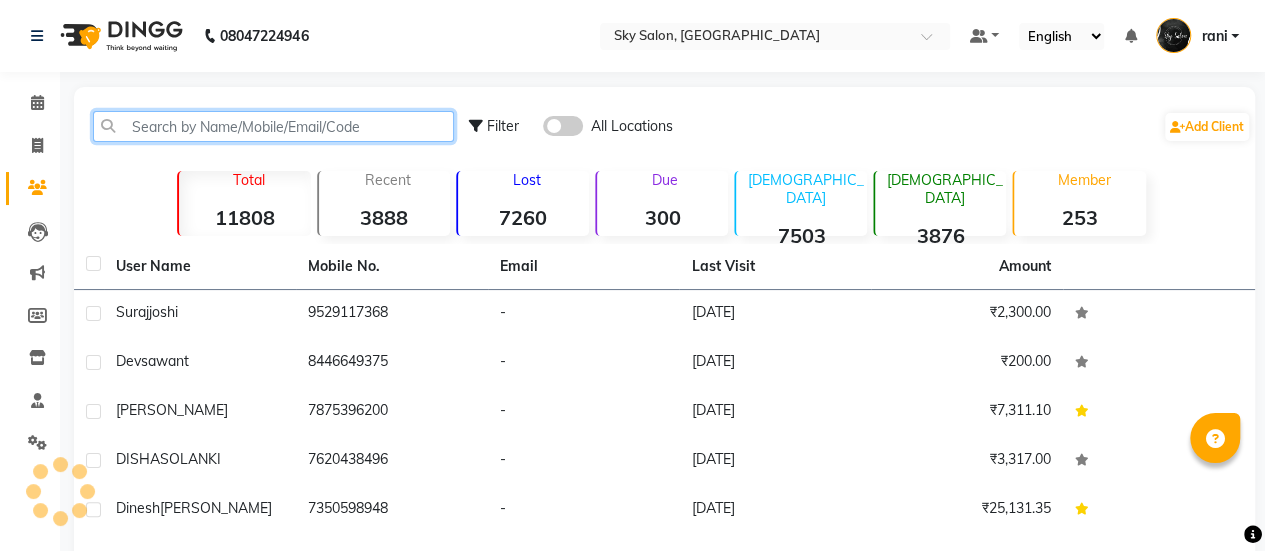 click 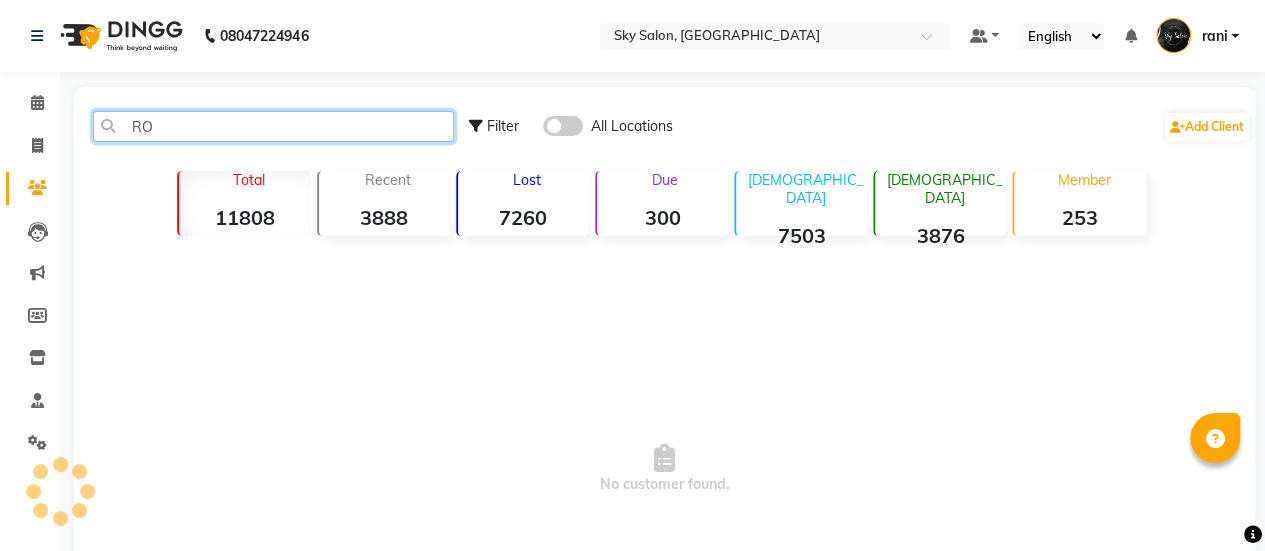 type on "R" 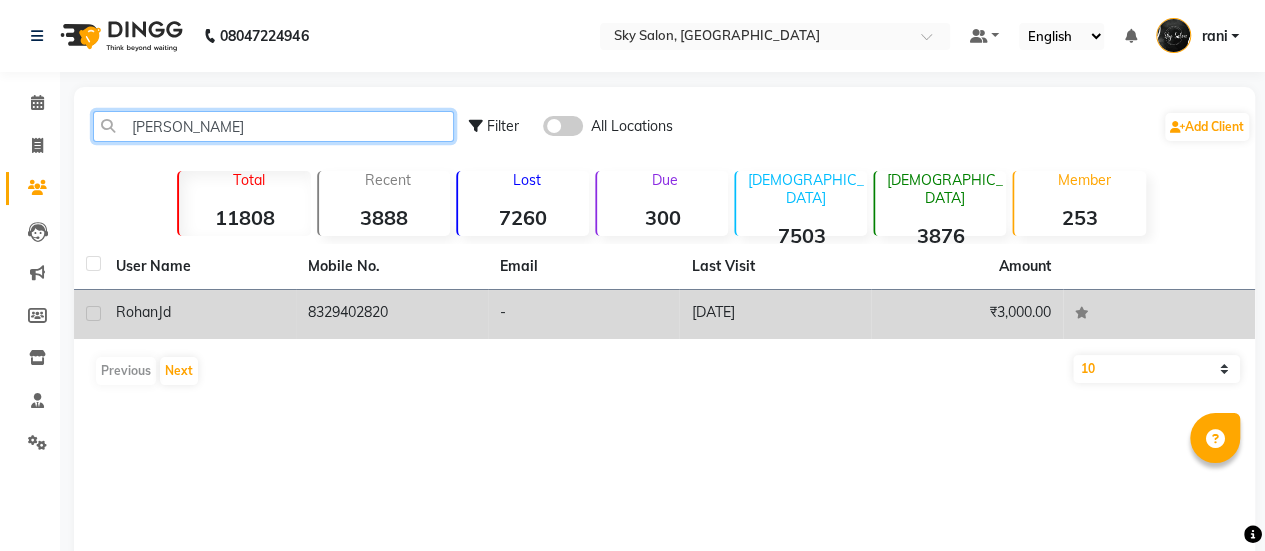 type on "rohan jd" 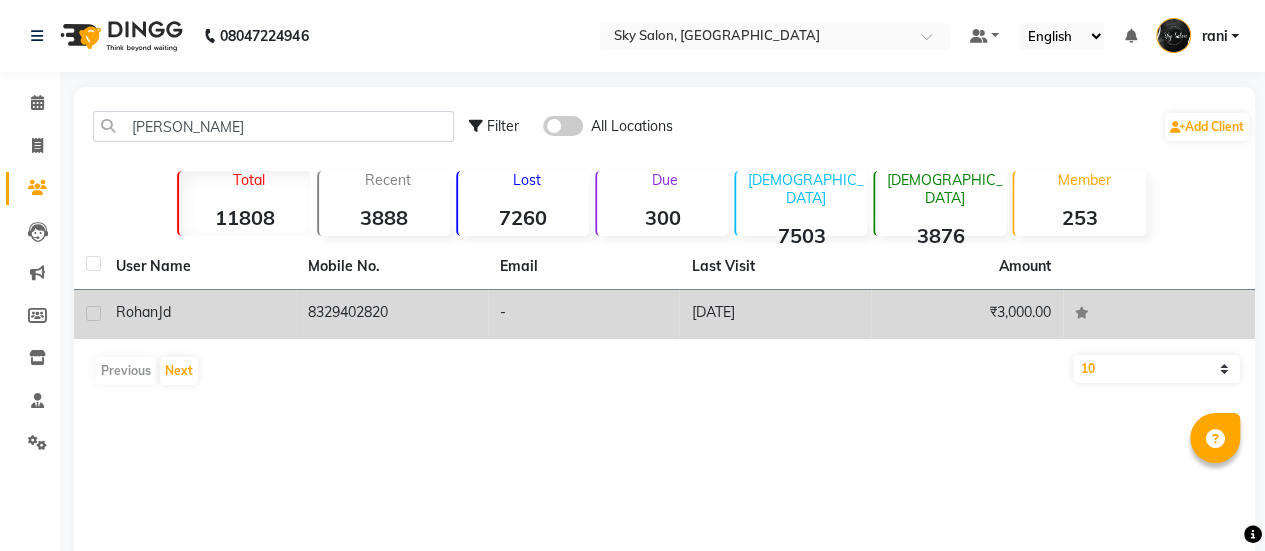 click on "8329402820" 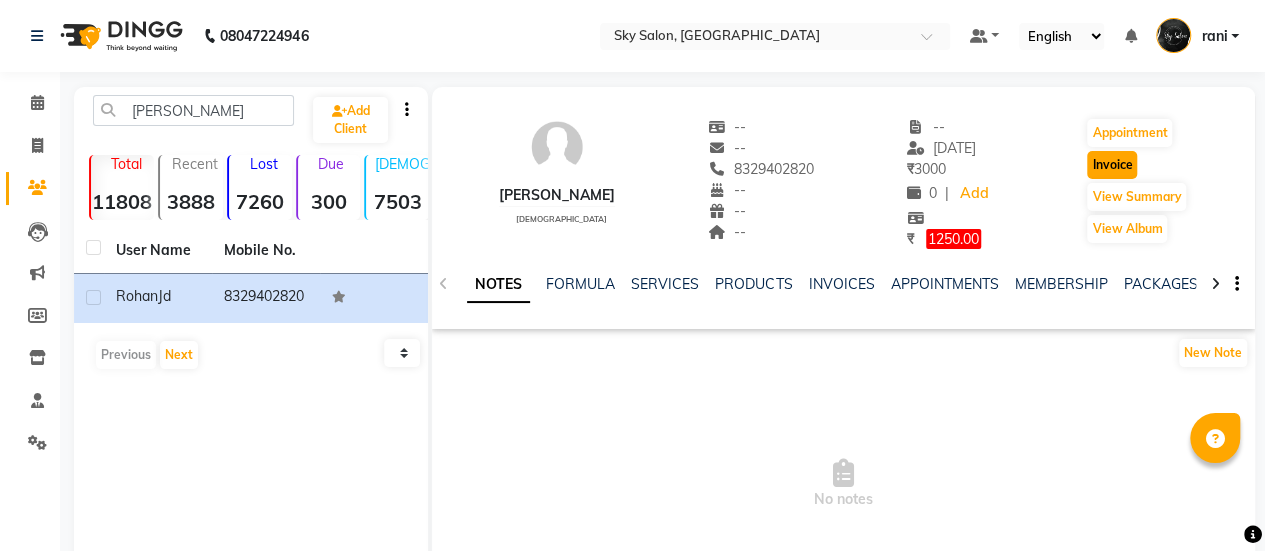 click on "Invoice" 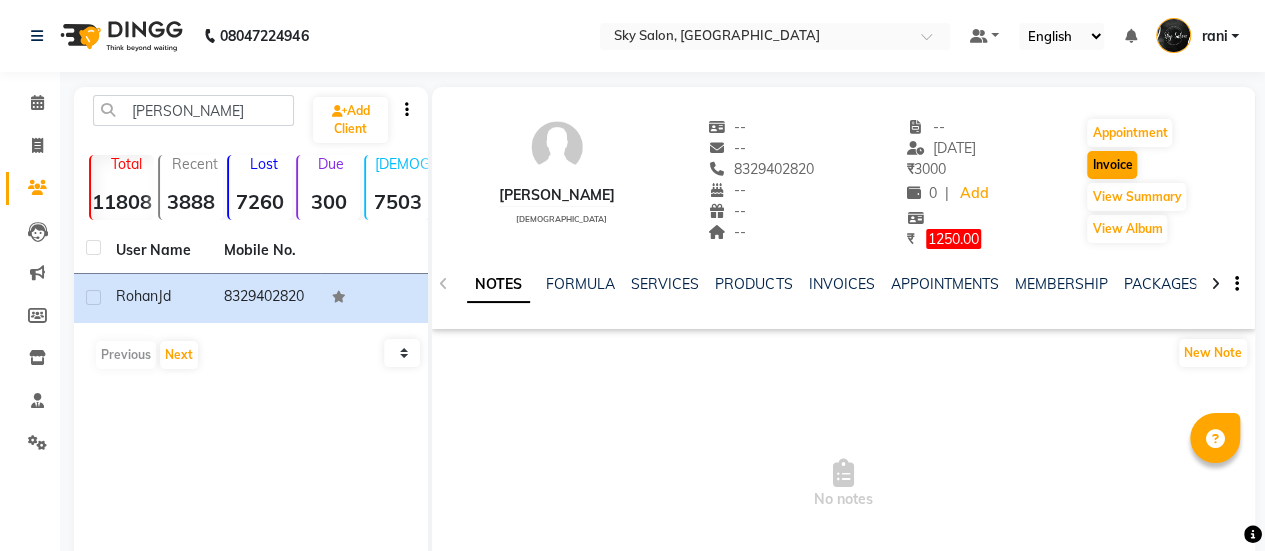 select on "3537" 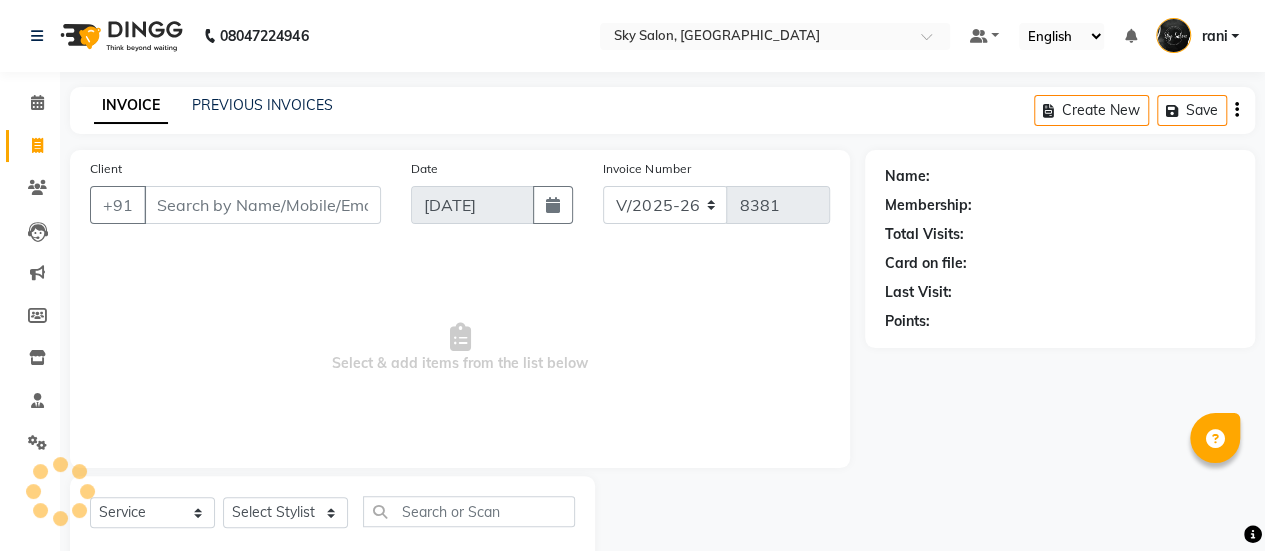 scroll, scrollTop: 49, scrollLeft: 0, axis: vertical 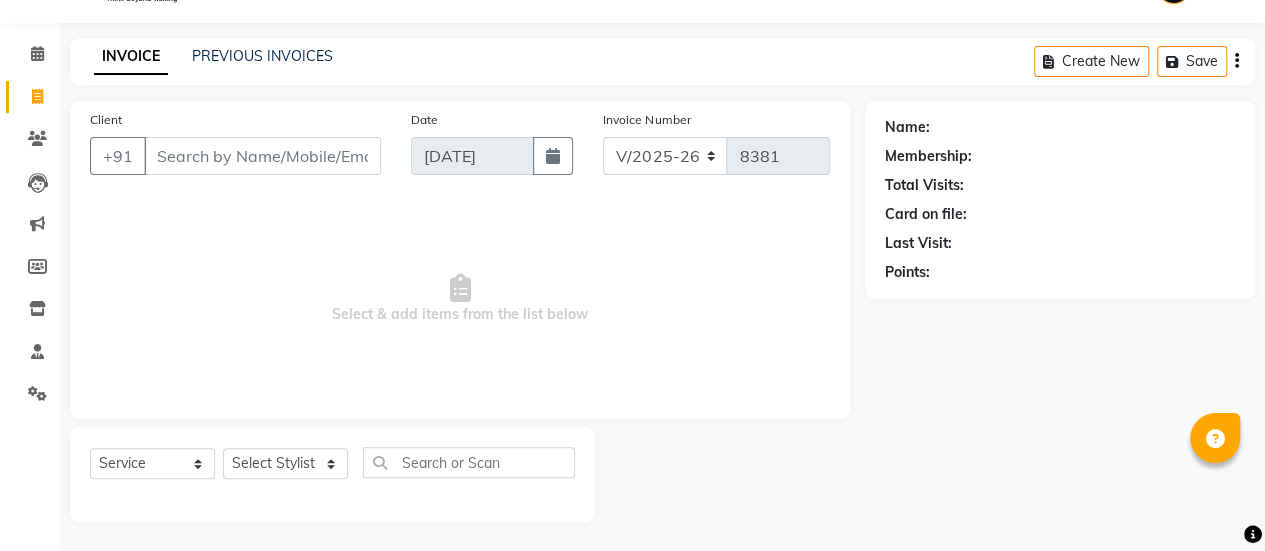 type on "8329402820" 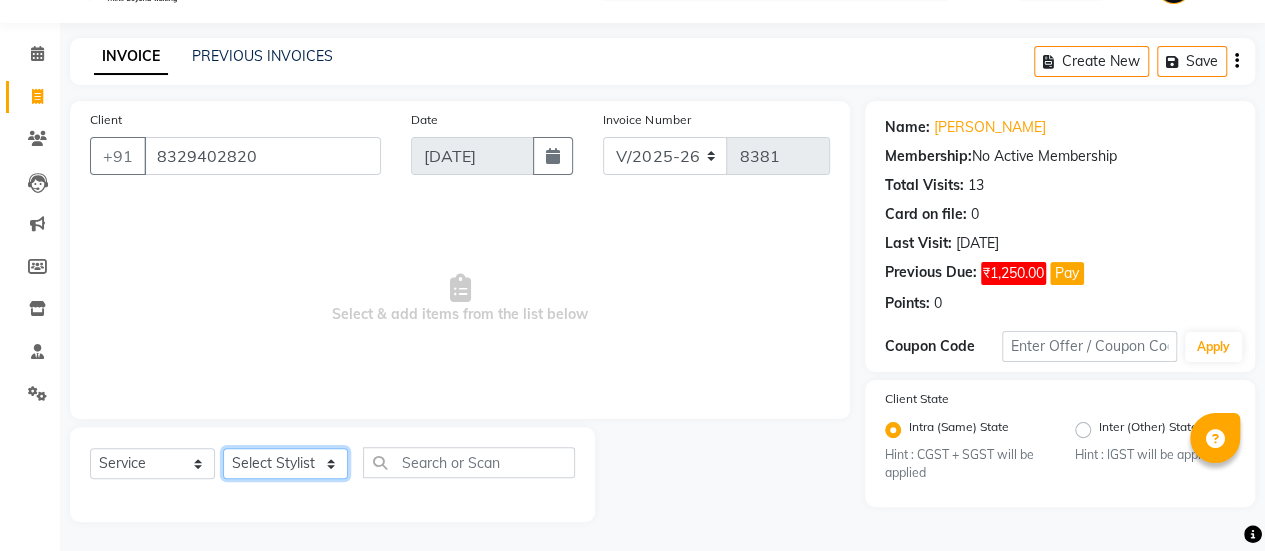 click on "Select Stylist afreen [PERSON_NAME] saha [PERSON_NAME] [PERSON_NAME] [PERSON_NAME] bharti Bunny Danish [PERSON_NAME] 1 [PERSON_NAME] [PERSON_NAME] gaurav Gulshan [PERSON_NAME] [PERSON_NAME] krishna [PERSON_NAME] [PERSON_NAME] rani [PERSON_NAME] [PERSON_NAME] sachin [PERSON_NAME] [PERSON_NAME] sameer 2 [PERSON_NAME] [PERSON_NAME] [PERSON_NAME]" 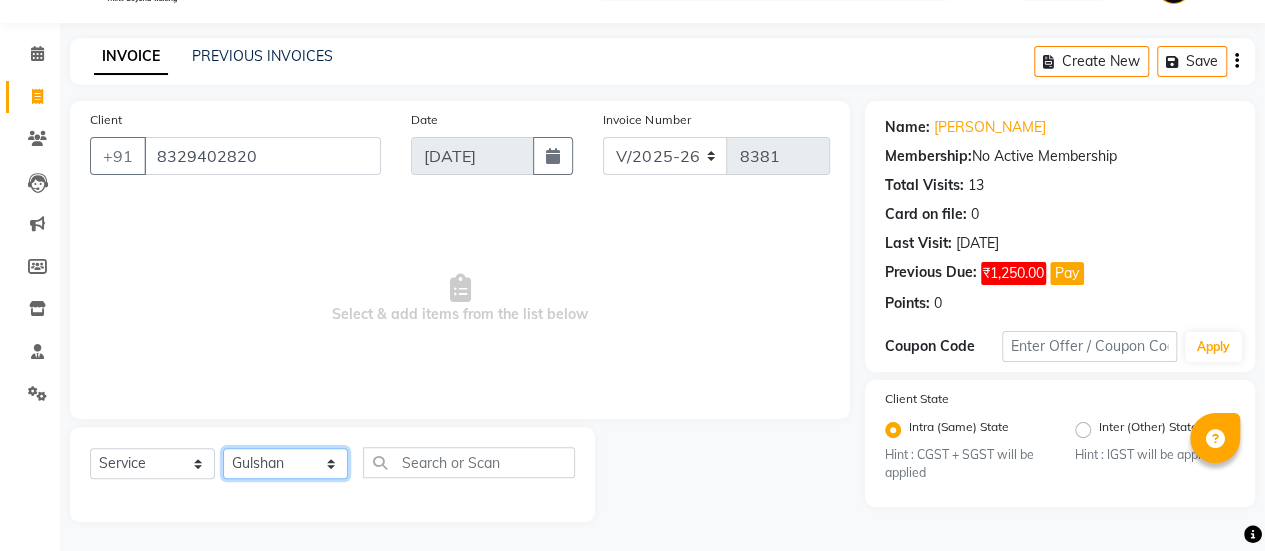 click on "Select Stylist afreen [PERSON_NAME] saha [PERSON_NAME] [PERSON_NAME] [PERSON_NAME] bharti Bunny Danish [PERSON_NAME] 1 [PERSON_NAME] [PERSON_NAME] gaurav Gulshan [PERSON_NAME] [PERSON_NAME] krishna [PERSON_NAME] [PERSON_NAME] rani [PERSON_NAME] [PERSON_NAME] sachin [PERSON_NAME] [PERSON_NAME] sameer 2 [PERSON_NAME] [PERSON_NAME] [PERSON_NAME]" 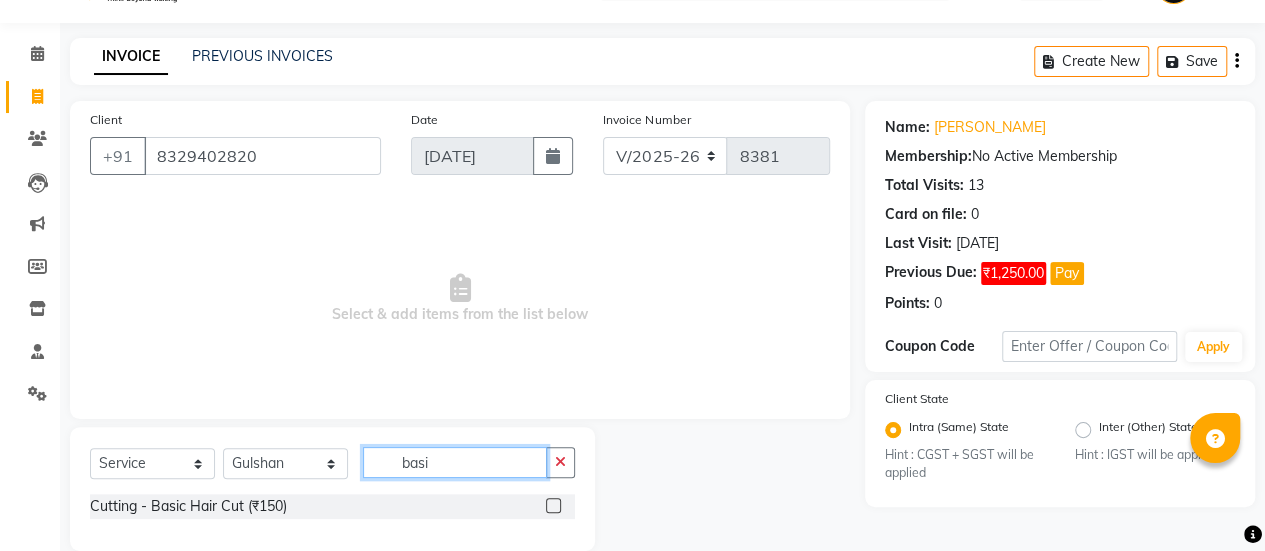 type on "basi" 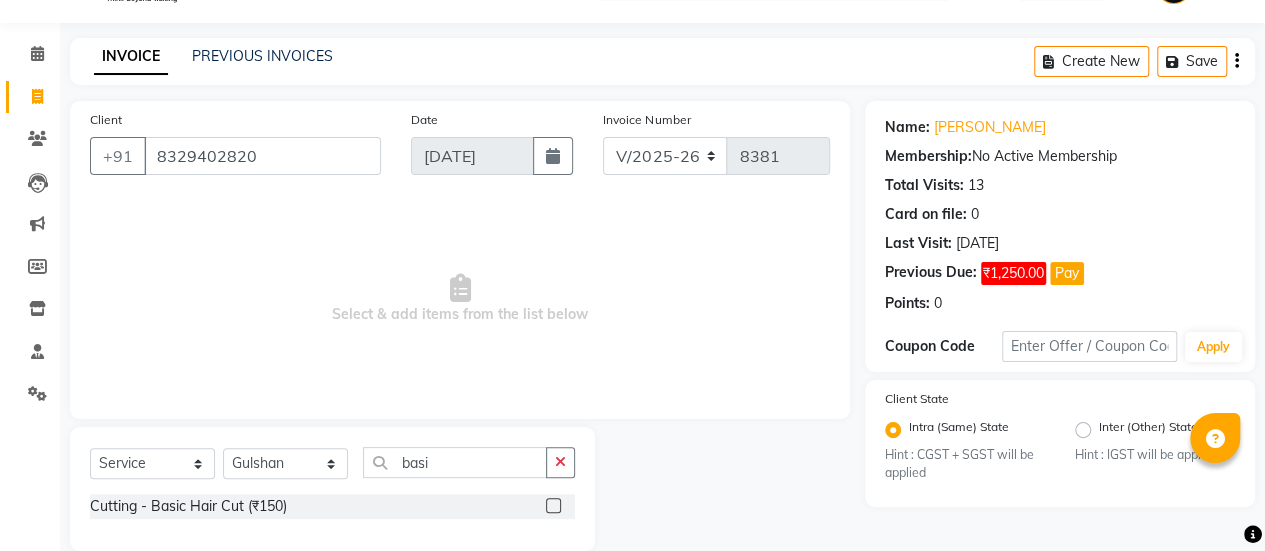 click 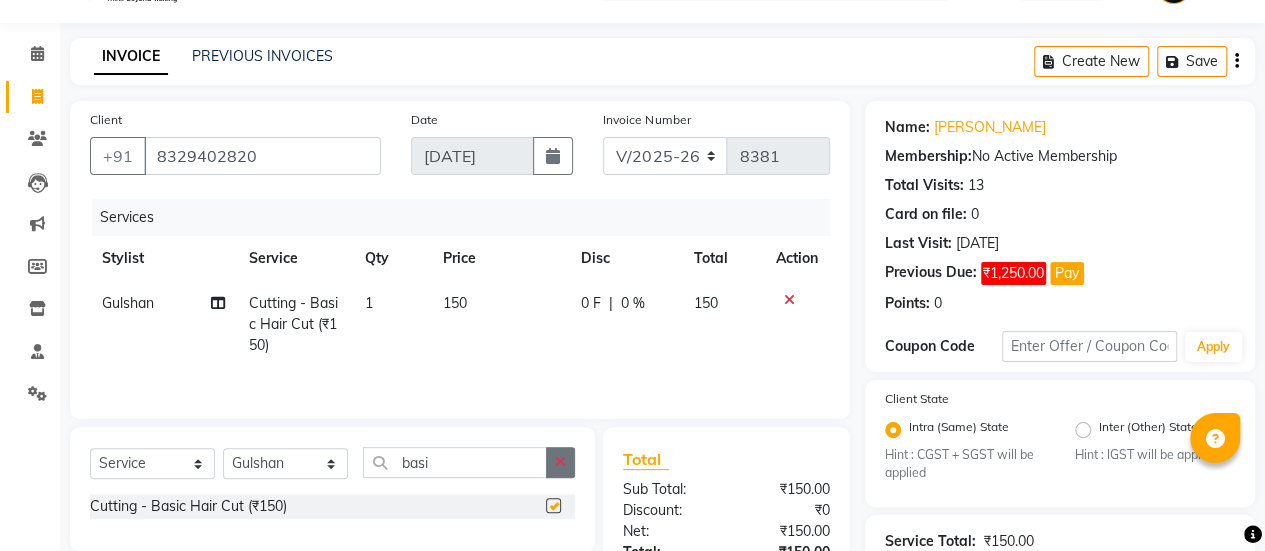 scroll, scrollTop: 78, scrollLeft: 0, axis: vertical 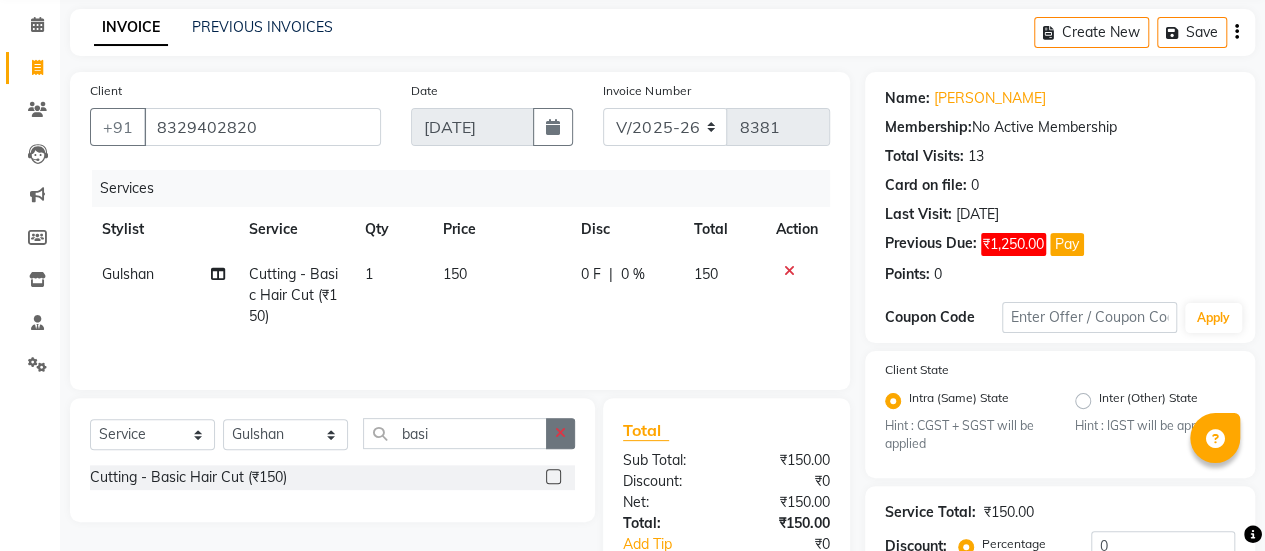 checkbox on "false" 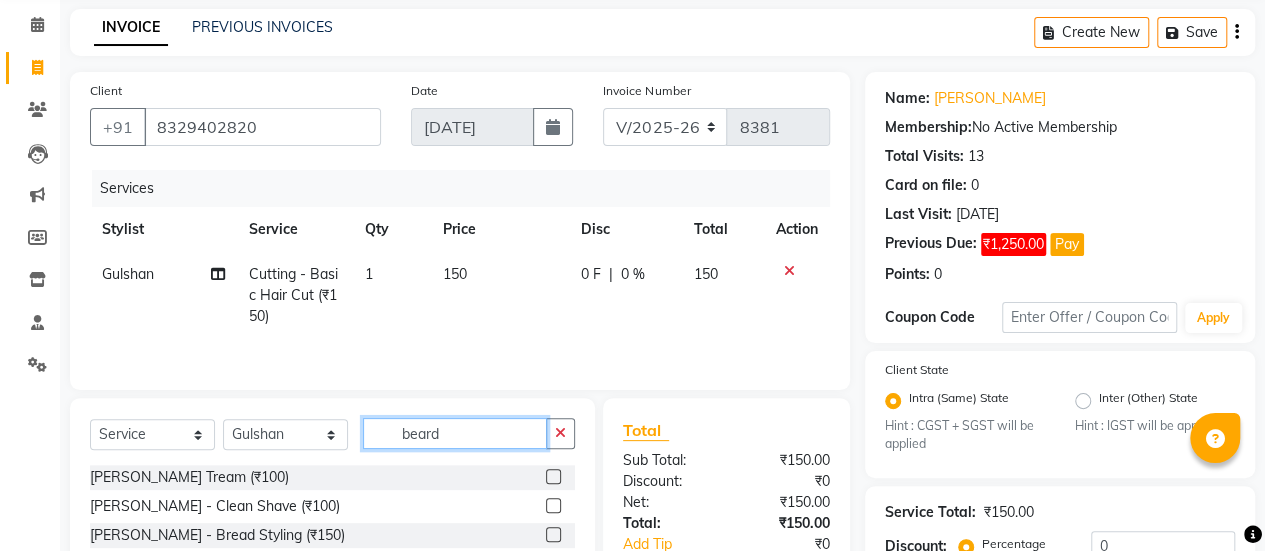 type on "beard" 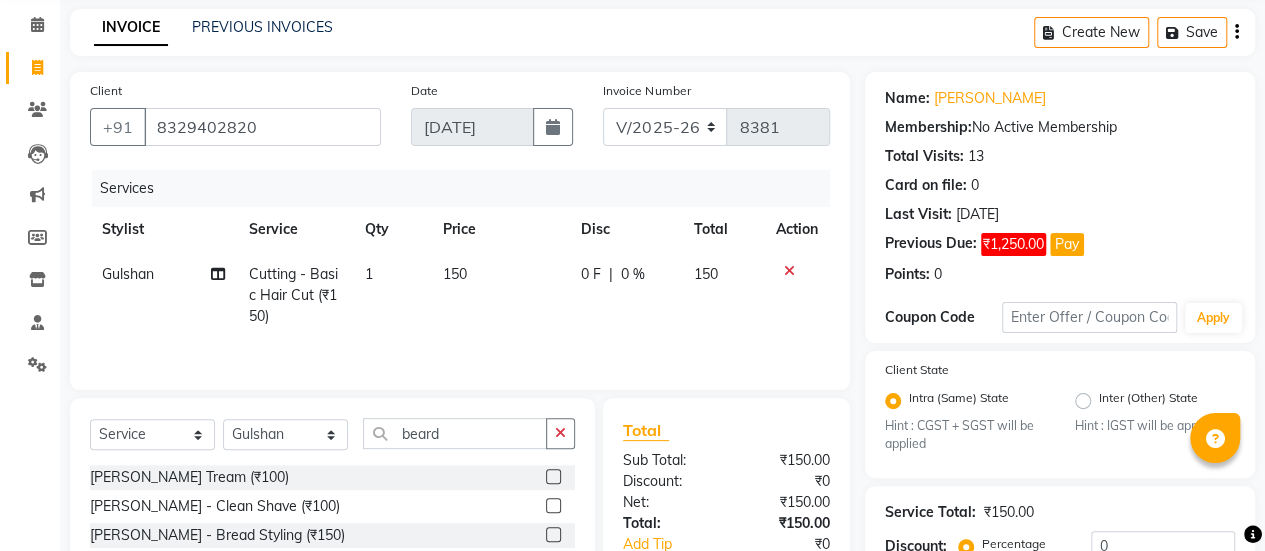 click 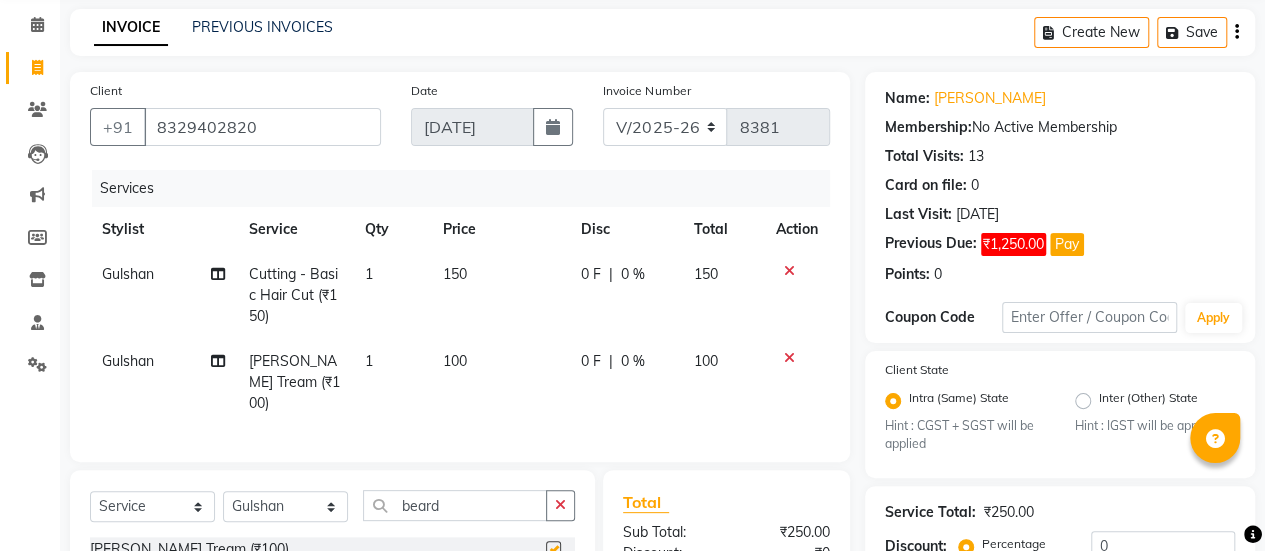 click on "Name: Rohan Jd Membership:  No Active Membership  Total Visits:  13 Card on file:  0 Last Visit:   08-06-2025 Previous Due:  ₹1,250.00 Pay Points:   0  Coupon Code Apply Client State Intra (Same) State Hint : CGST + SGST will be applied Inter (Other) State Hint : IGST will be applied Service Total:  ₹250.00  Discount:  Percentage   Fixed  0 Manual Payment Redemption  Continue Without Payment" 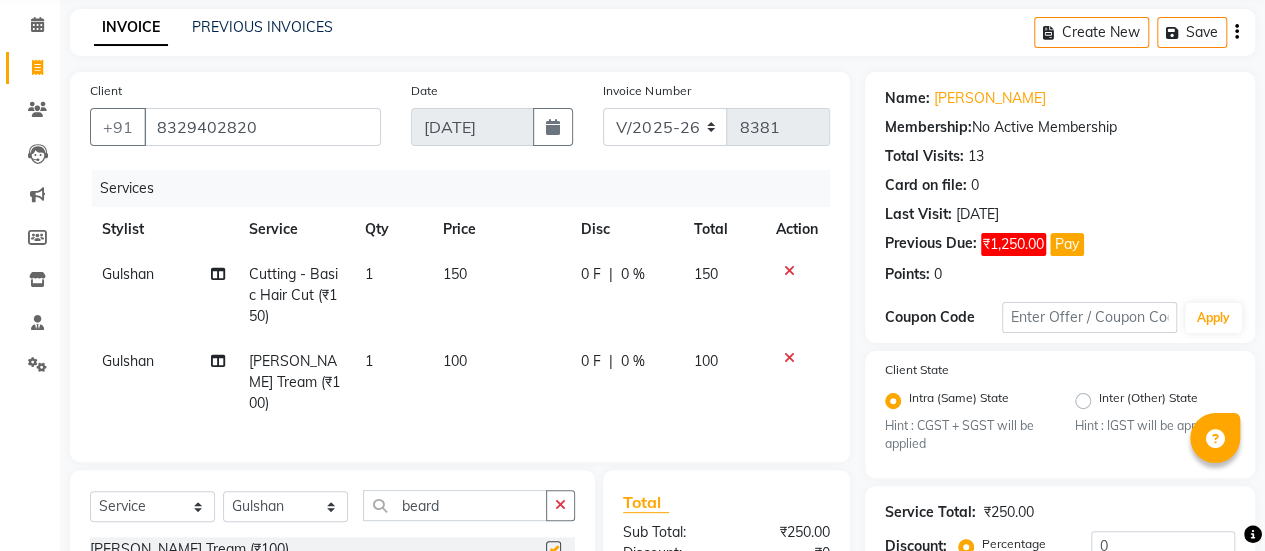 click on "Manual Payment" 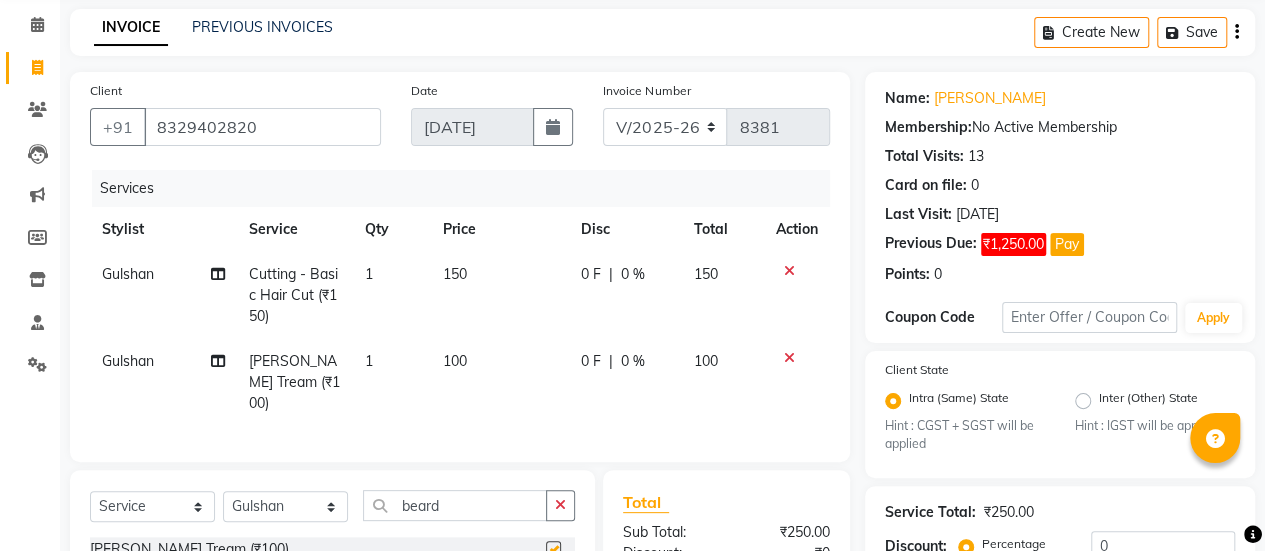 click on "Client State Intra (Same) State Hint : CGST + SGST will be applied Inter (Other) State Hint : IGST will be applied" 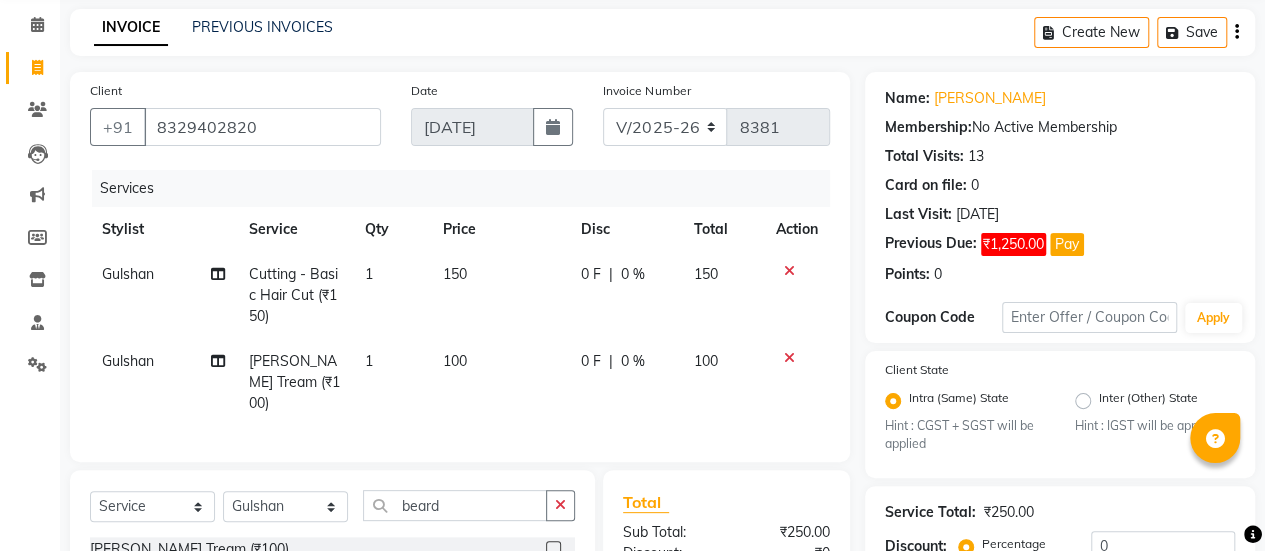 checkbox on "false" 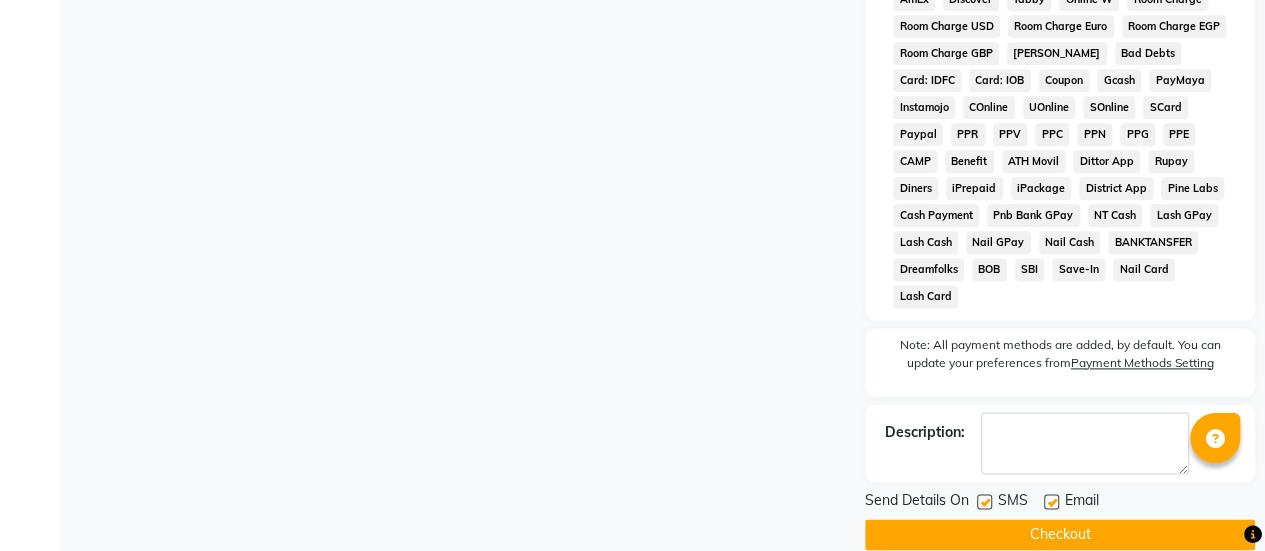 click 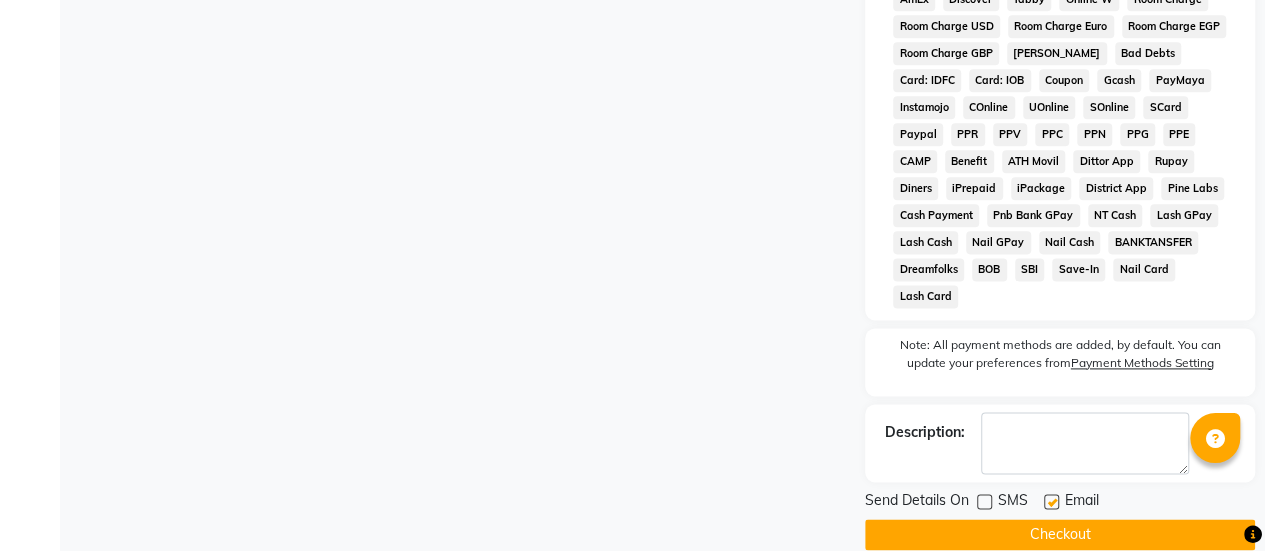 click 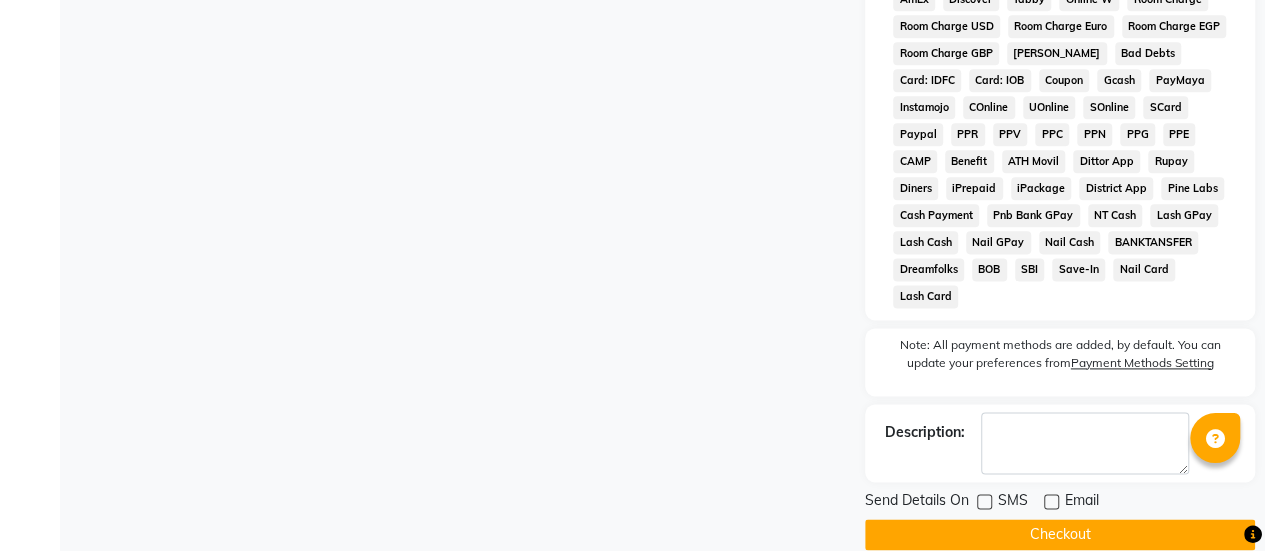 click on "INVOICE PREVIOUS INVOICES Create New   Save  Client +91 8329402820 Date 13-07-2025 Invoice Number V/2025 V/2025-26 8381 Services Stylist Service Qty Price Disc Total Action Gulshan Cutting  - Basic Hair Cut (₹150) 1 150 0 F | 0 % 150 Gulshan Beard - Beard Tream (₹100) 1 100 0 F | 0 % 100 Select  Service  Product  Membership  Package Voucher Prepaid Gift Card  Select Stylist afreen akshata aman saha ameer Anagha anisa arbaj bharti Bunny Danish Darshana 1 devyani dilshad gaurav Gulshan gurmeet javed jishan krishna mayuri gaikwad muskan rani rinku rocky Ronak sachin sahil sam sameer sameer 2 sandhya shabnam shakti sunny sweety vivek beard Beard - Beard Tream (₹100)  Beard - Clean Shave (₹100)  Beard - Bread Styling (₹150)  Coloring (Streaks) - Beard Color (₹199)  Coloring (Matrix) - Beard Color (₹199)  Coloring (Loreal) - Beard Color (₹250)  Coloring (SK) - Beard Color (₹299)  Coloring (AF) Beard color (AF) (₹550)  Total Sub Total: ₹250.00 Discount: ₹0 Net: ₹250.00 Total: ₹250.00 ₹0" 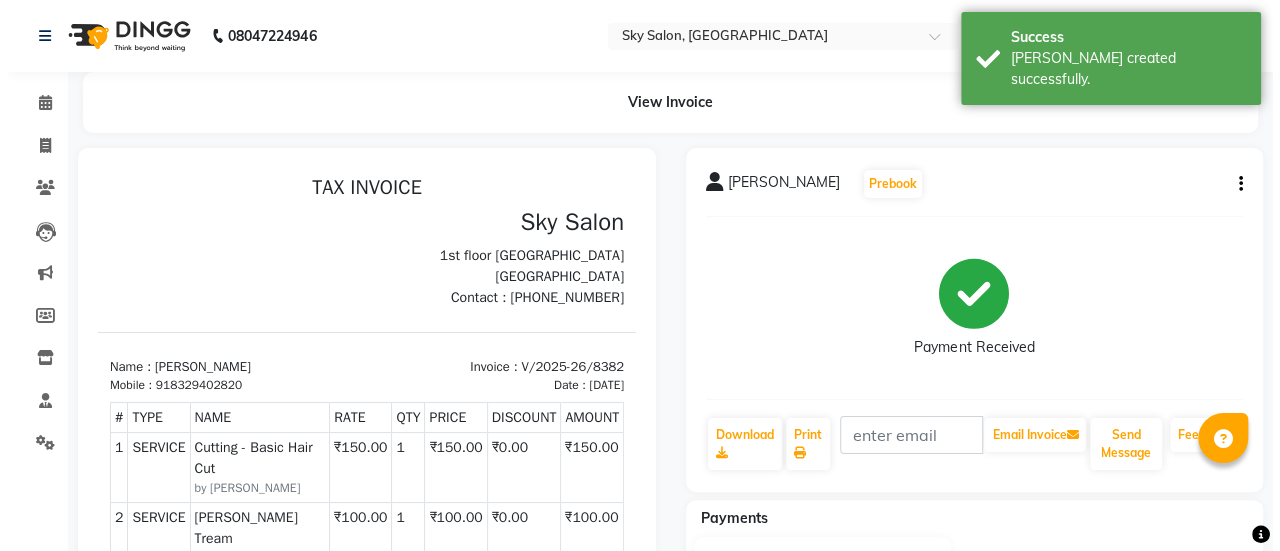 scroll, scrollTop: 0, scrollLeft: 0, axis: both 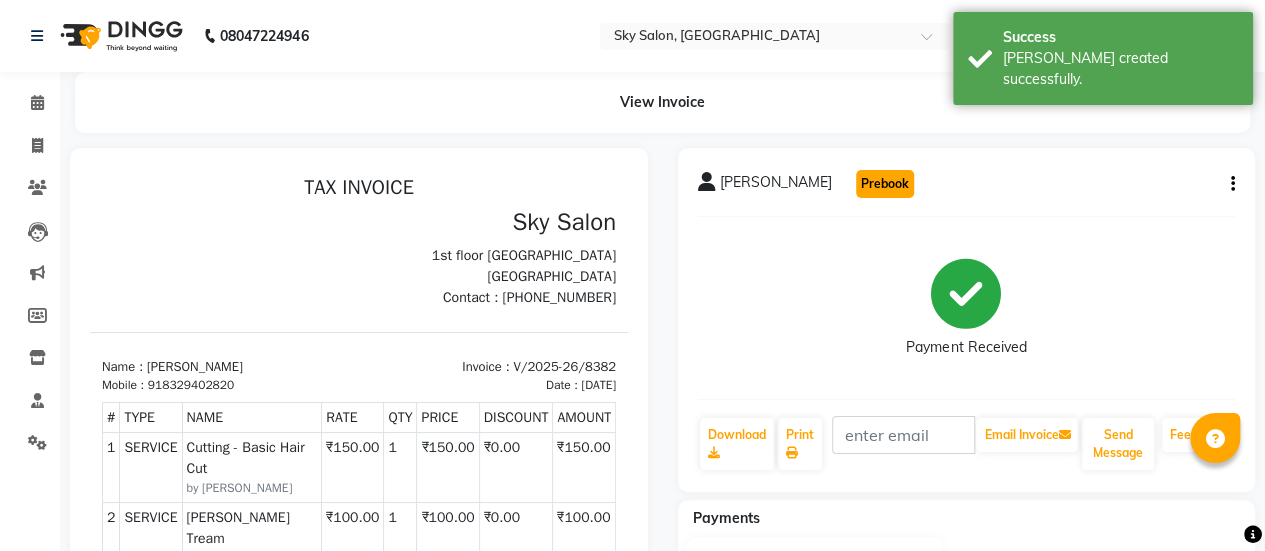 click on "Prebook" 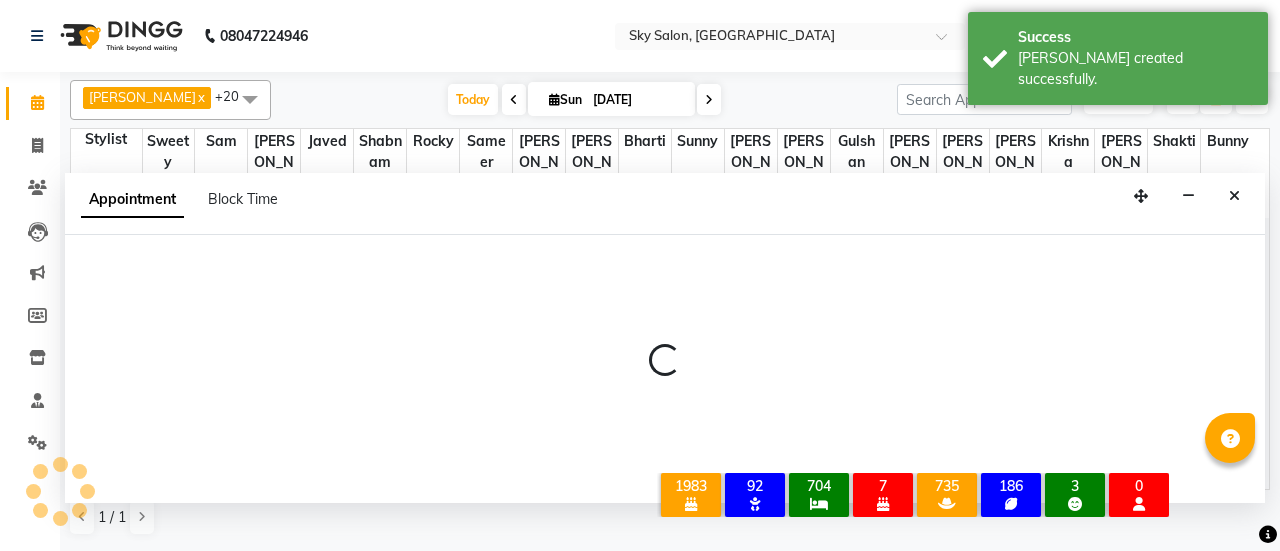 drag, startPoint x: 1144, startPoint y: 234, endPoint x: 1139, endPoint y: 188, distance: 46.270943 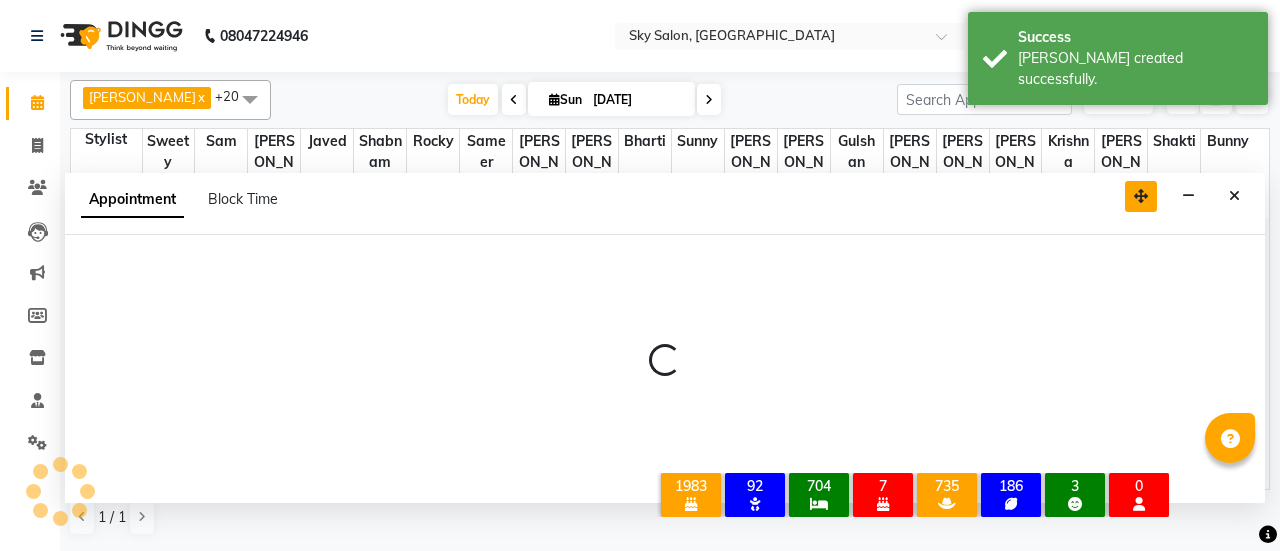 select on "53255" 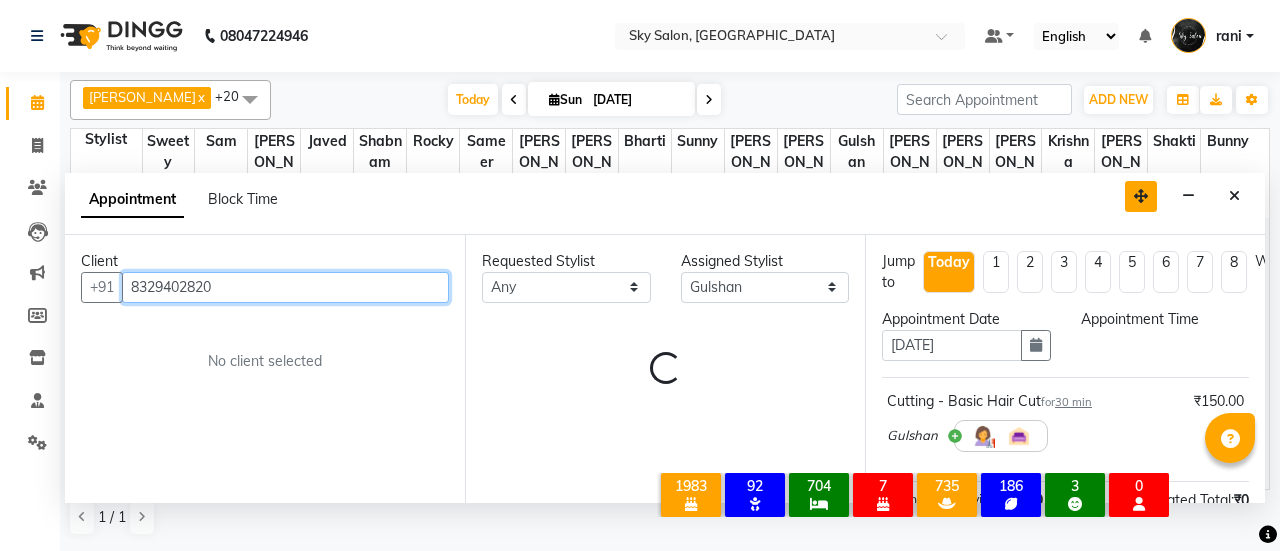 select on "420" 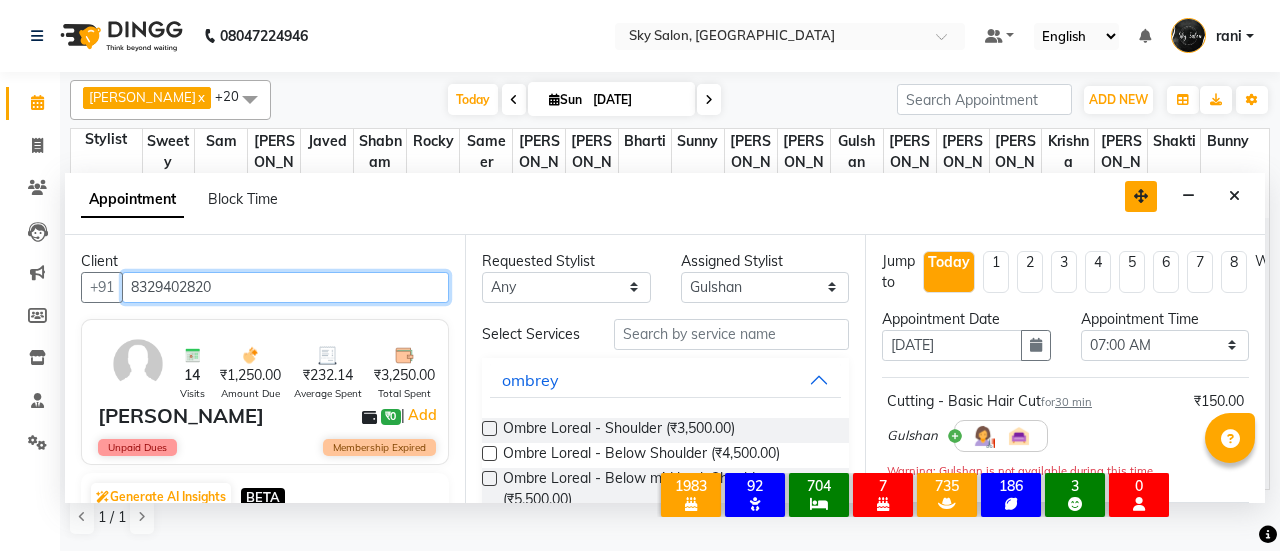 scroll, scrollTop: 521, scrollLeft: 0, axis: vertical 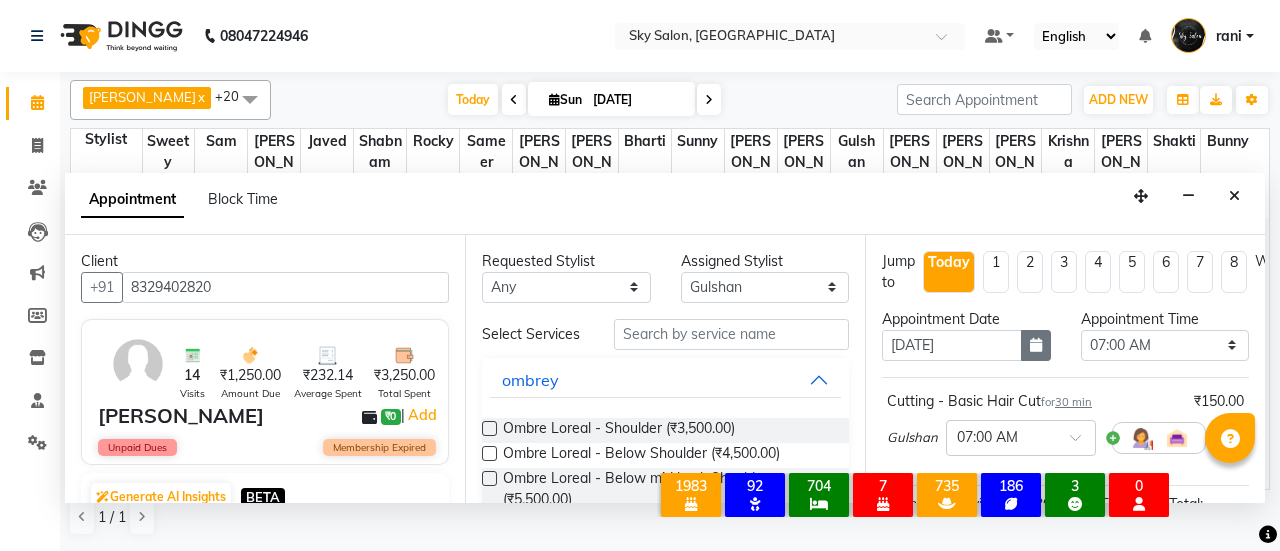 click at bounding box center [1036, 345] 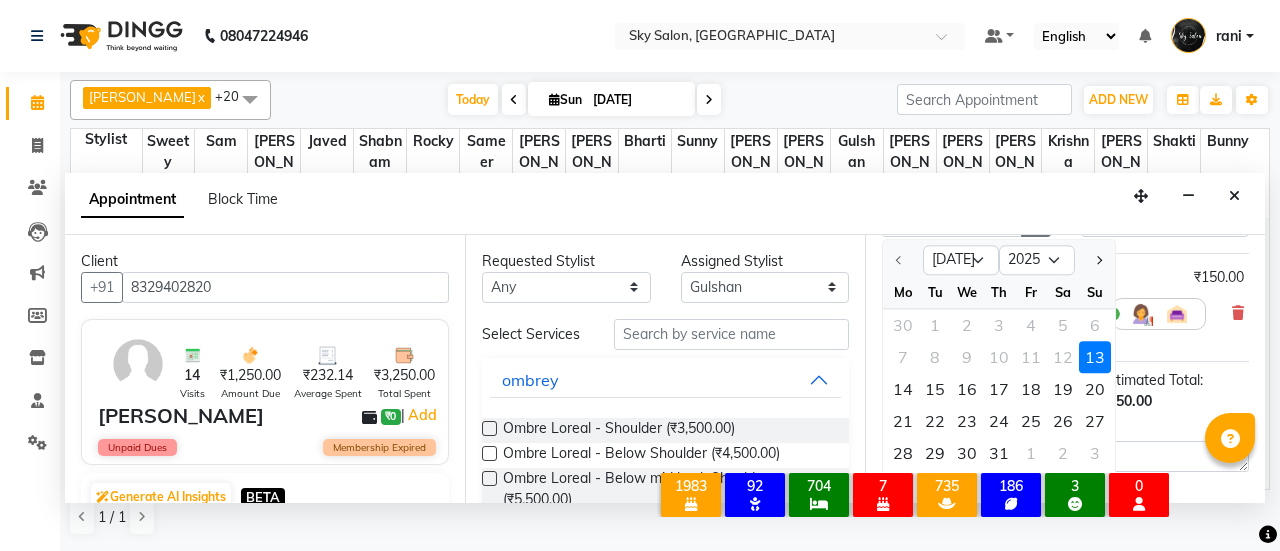 scroll, scrollTop: 73, scrollLeft: 0, axis: vertical 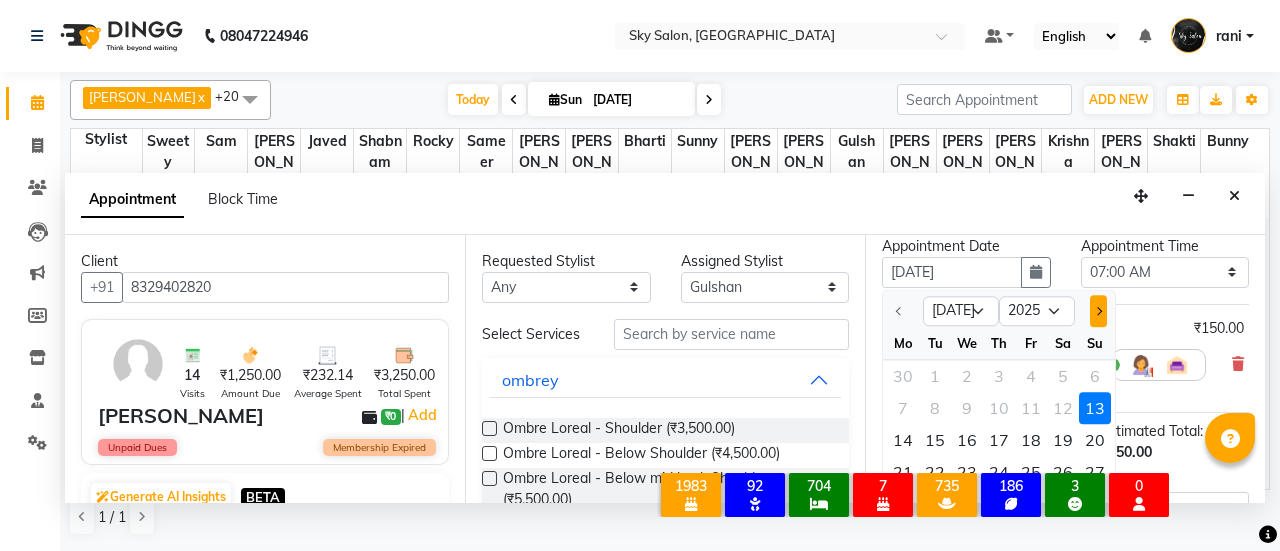 click at bounding box center (1098, 311) 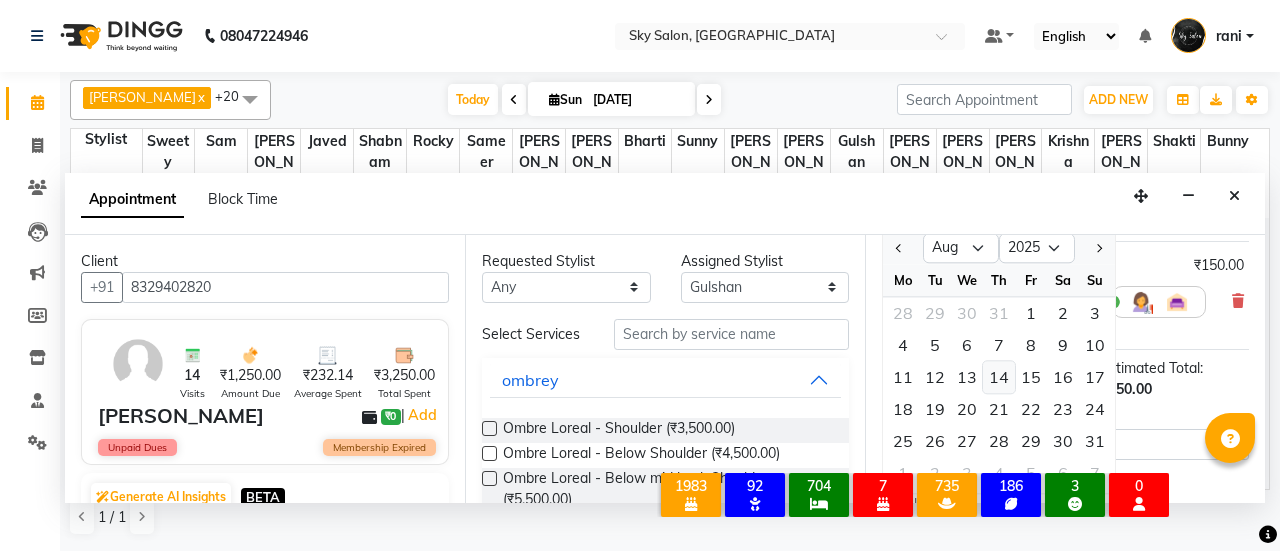scroll, scrollTop: 137, scrollLeft: 0, axis: vertical 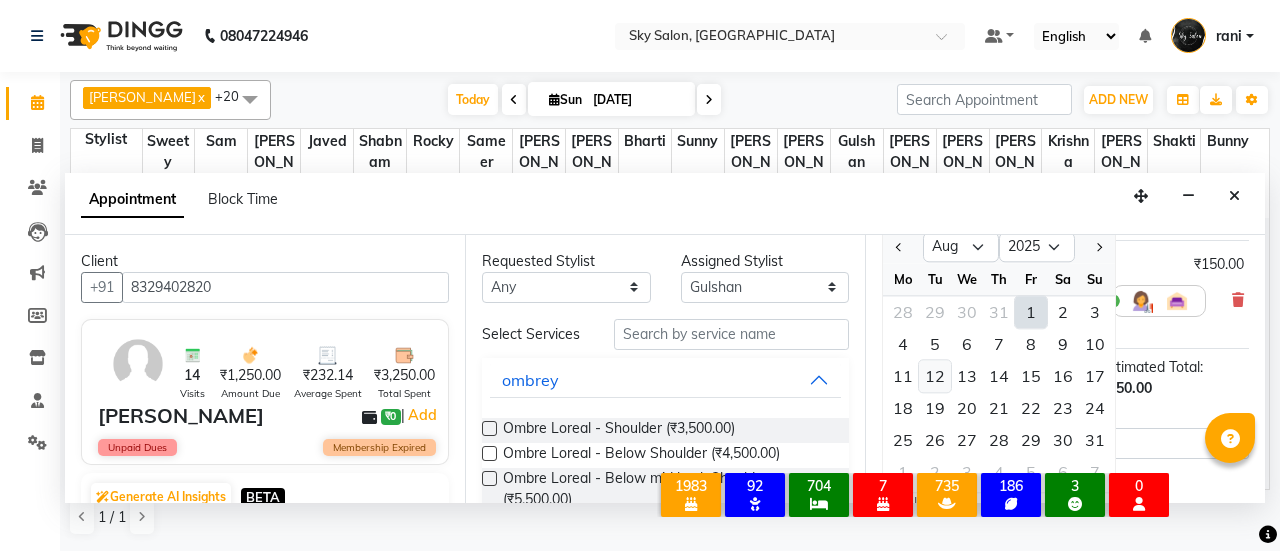 click on "12" at bounding box center (935, 376) 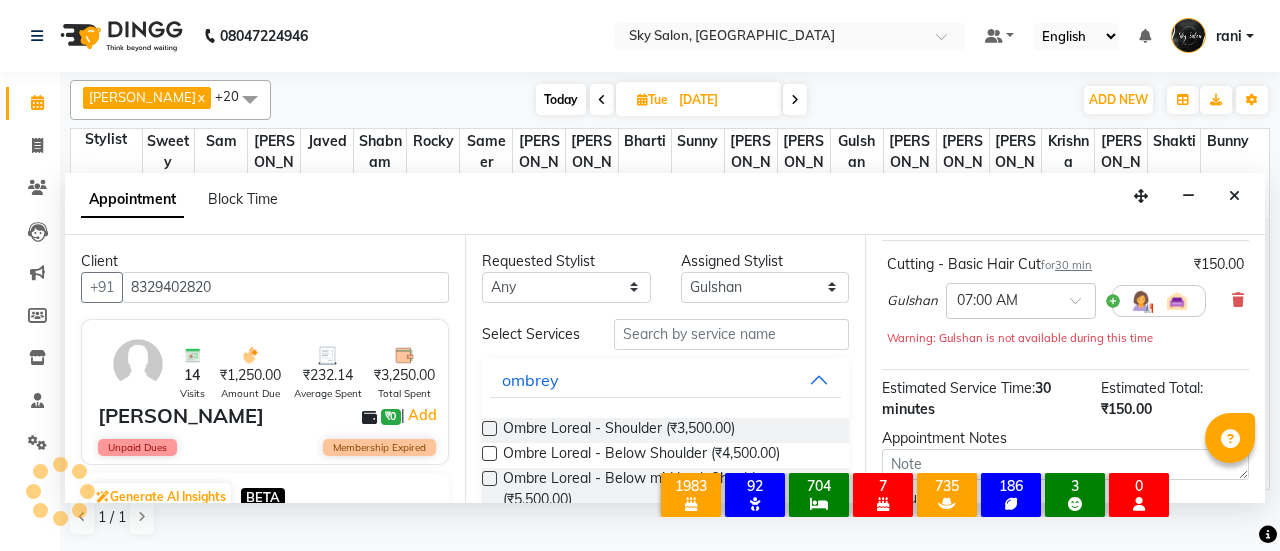 scroll, scrollTop: 521, scrollLeft: 0, axis: vertical 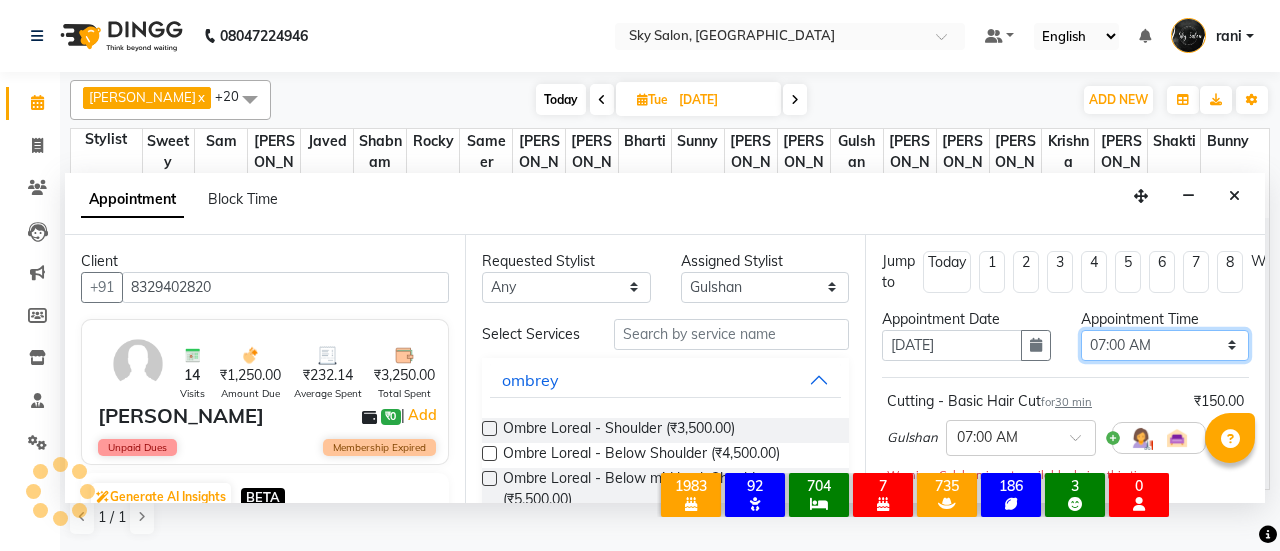 click on "Select 07:00 AM 07:30 AM 08:00 AM 08:30 AM 09:00 AM 09:30 AM 10:00 AM 10:30 AM 11:00 AM 11:30 AM 12:00 PM 12:30 PM 01:00 PM 01:30 PM 02:00 PM 02:30 PM 03:00 PM 03:30 PM 04:00 PM 04:30 PM 05:00 PM 05:30 PM 06:00 PM 06:30 PM 07:00 PM 07:30 PM 08:00 PM 08:30 PM 09:00 PM 09:30 PM 10:00 PM 10:30 PM 11:00 PM" at bounding box center (1165, 345) 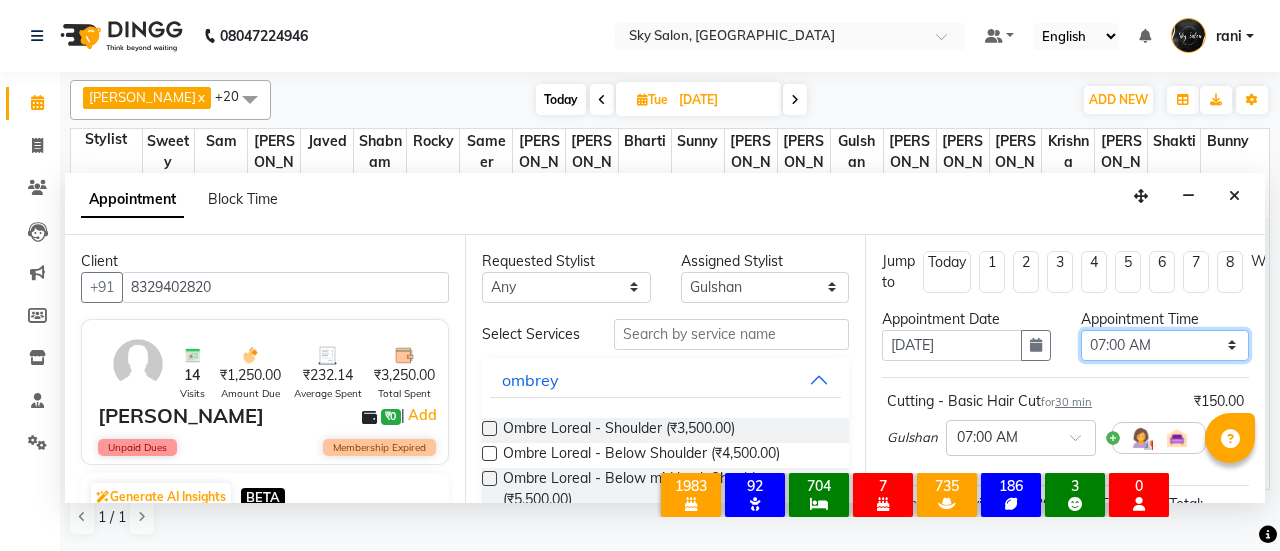 select on "720" 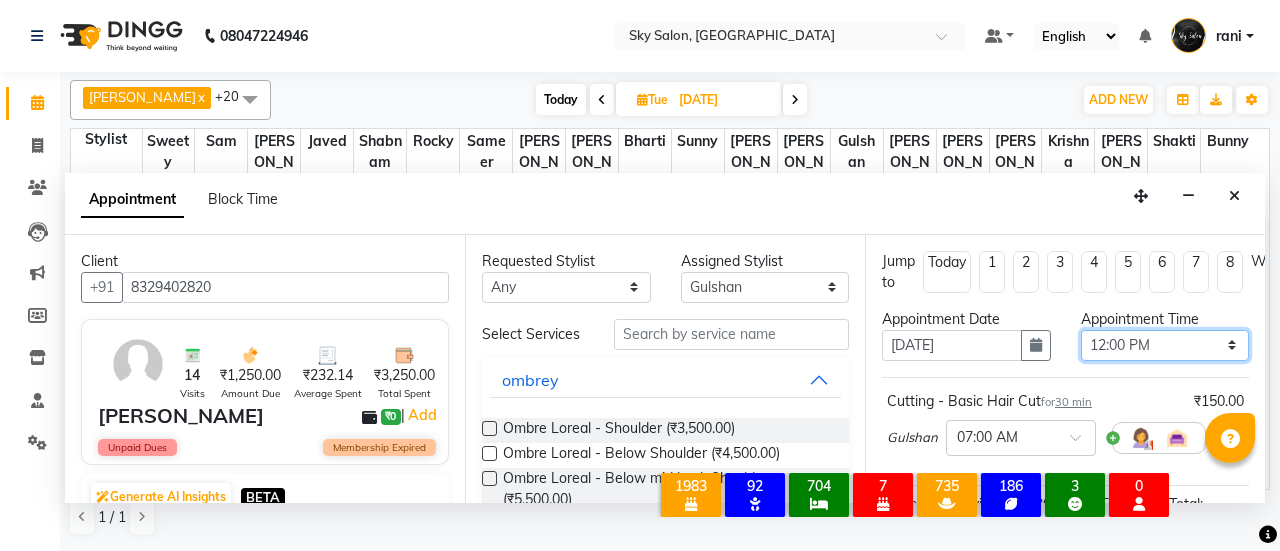 click on "Select 07:00 AM 07:30 AM 08:00 AM 08:30 AM 09:00 AM 09:30 AM 10:00 AM 10:30 AM 11:00 AM 11:30 AM 12:00 PM 12:30 PM 01:00 PM 01:30 PM 02:00 PM 02:30 PM 03:00 PM 03:30 PM 04:00 PM 04:30 PM 05:00 PM 05:30 PM 06:00 PM 06:30 PM 07:00 PM 07:30 PM 08:00 PM 08:30 PM 09:00 PM 09:30 PM 10:00 PM 10:30 PM 11:00 PM" at bounding box center (1165, 345) 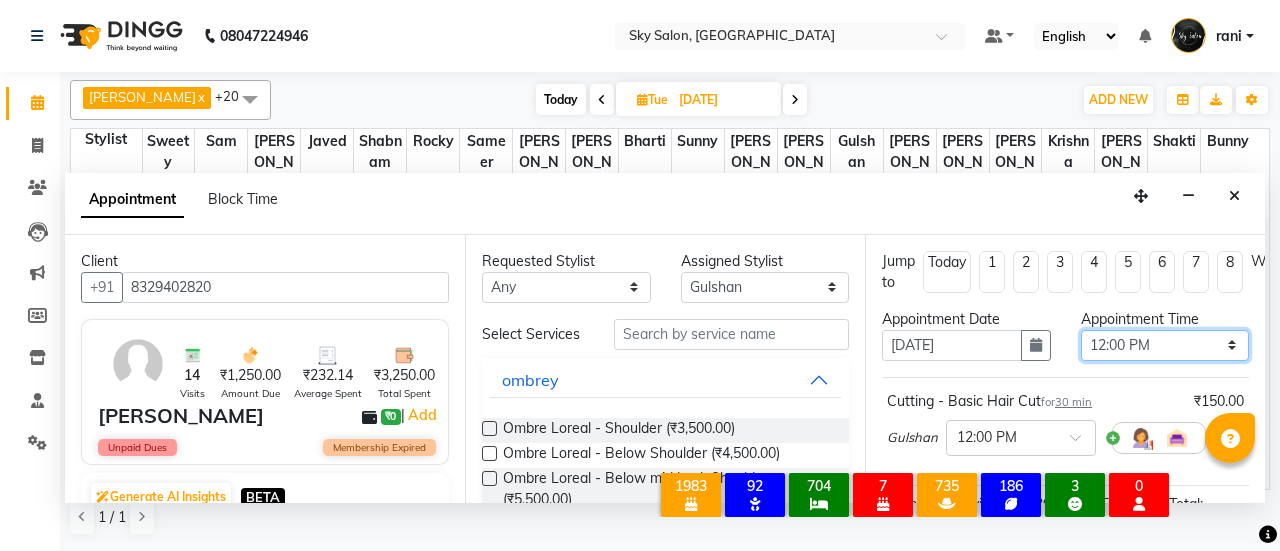 scroll, scrollTop: 292, scrollLeft: 0, axis: vertical 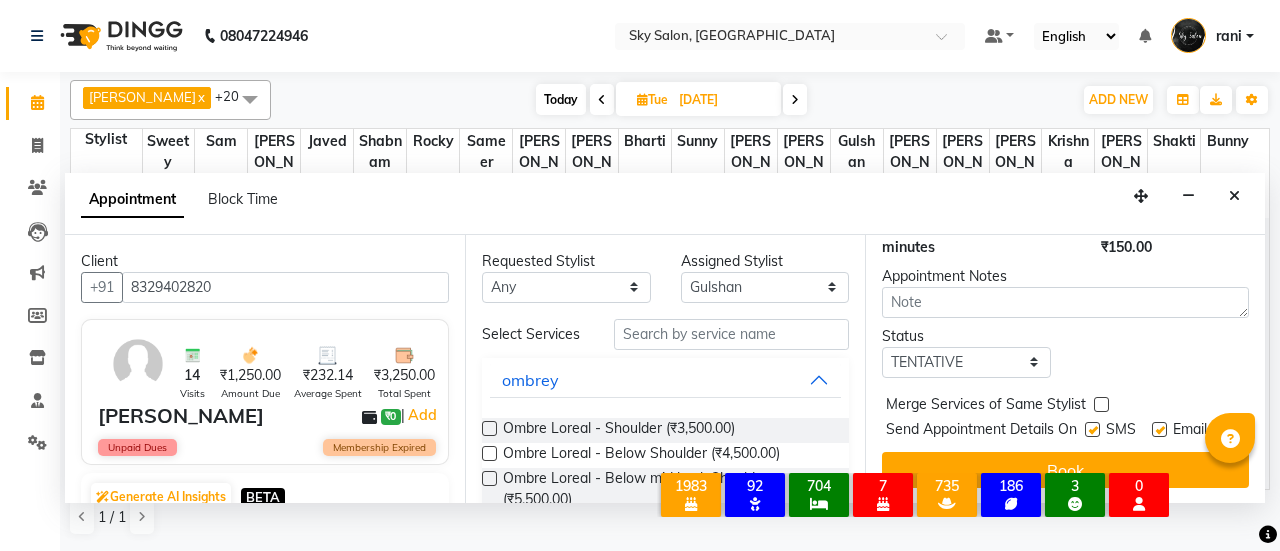 click at bounding box center [1092, 429] 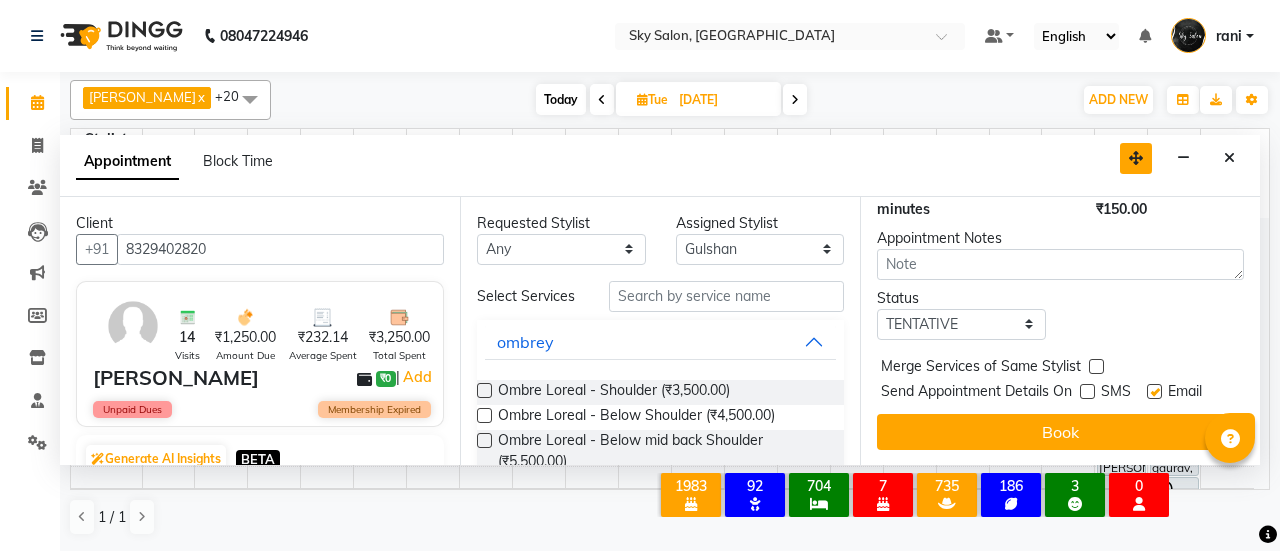 drag, startPoint x: 1145, startPoint y: 193, endPoint x: 1138, endPoint y: 148, distance: 45.54119 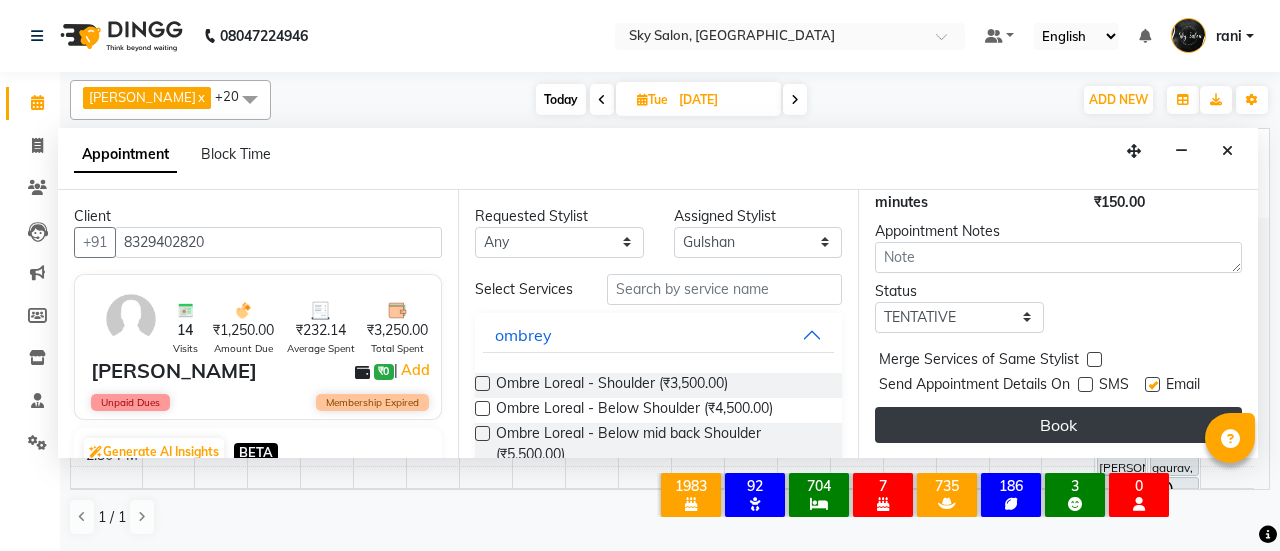 click on "Book" at bounding box center [1058, 425] 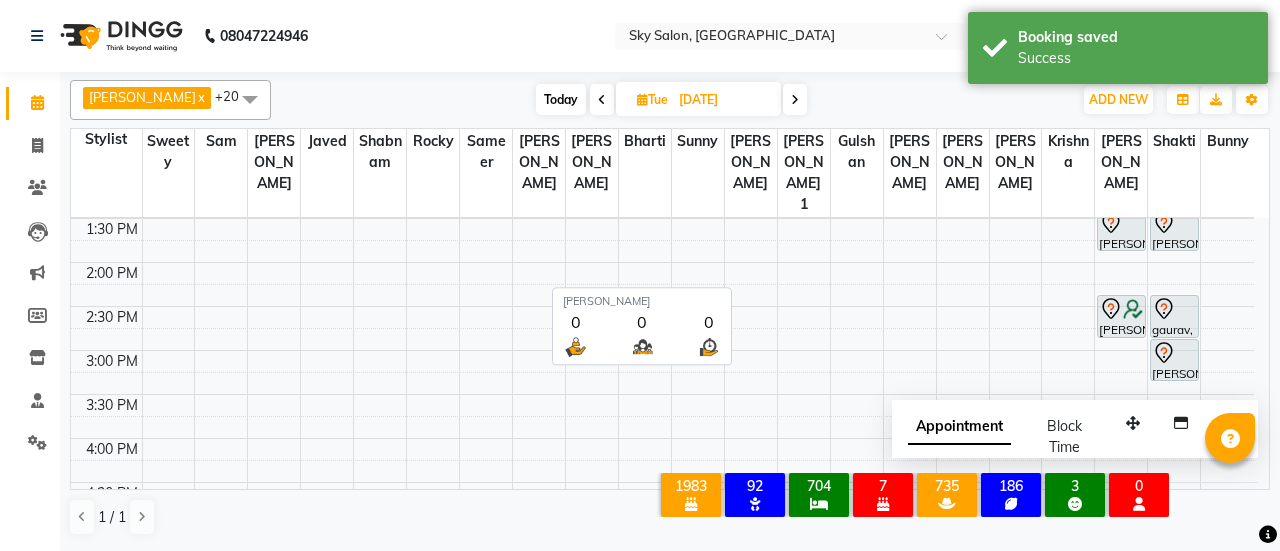 scroll, scrollTop: 461, scrollLeft: 0, axis: vertical 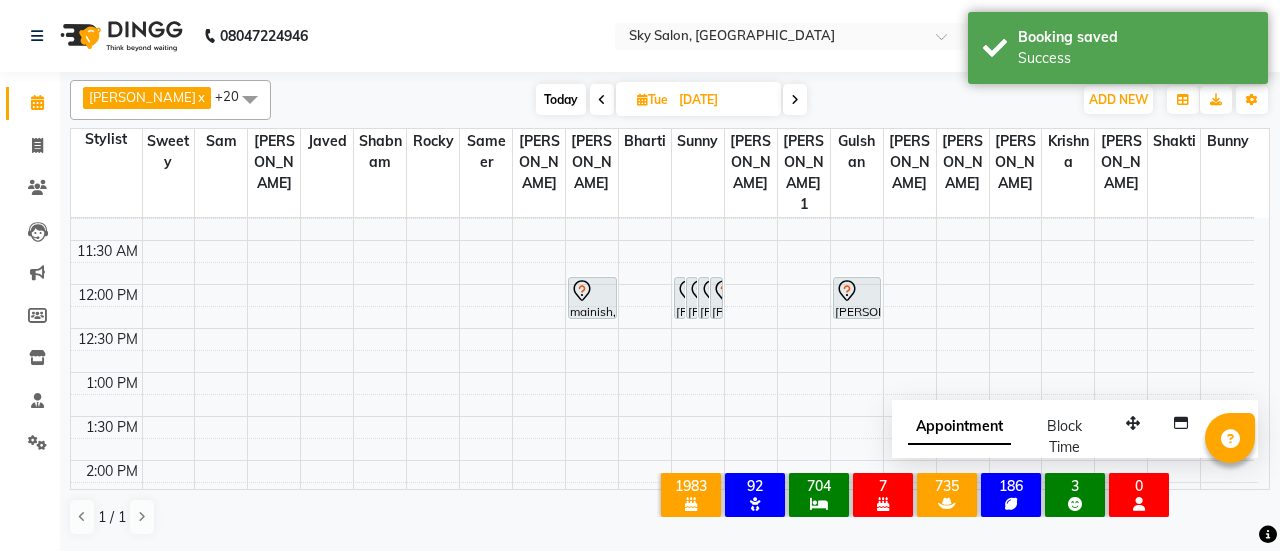 click on "Today" at bounding box center (561, 99) 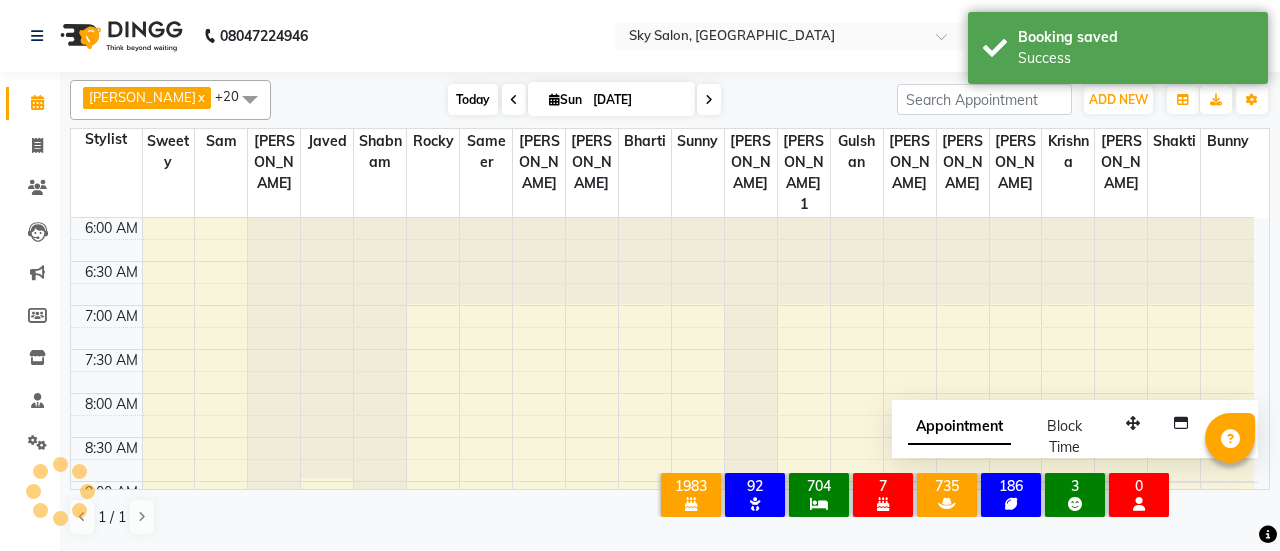 scroll, scrollTop: 521, scrollLeft: 0, axis: vertical 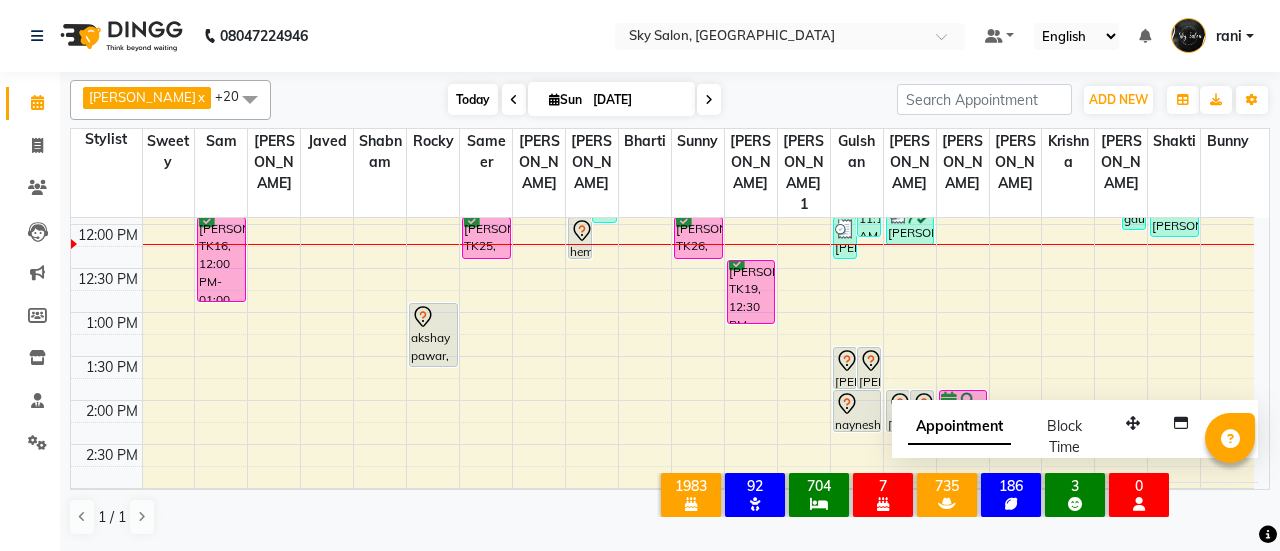 click on "Today" at bounding box center [473, 99] 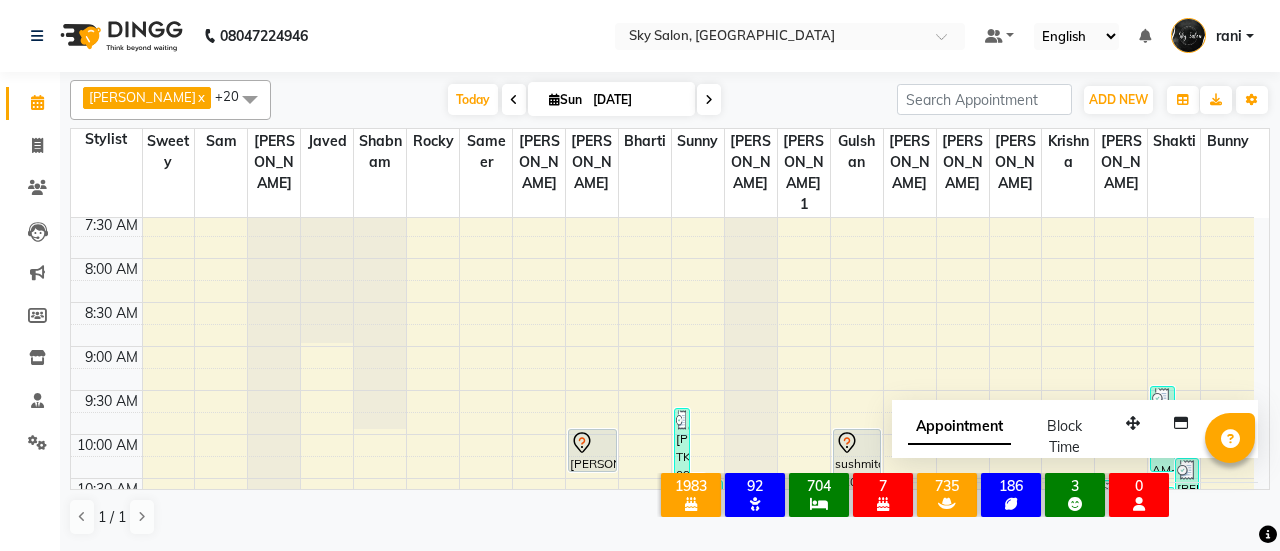 scroll, scrollTop: 129, scrollLeft: 0, axis: vertical 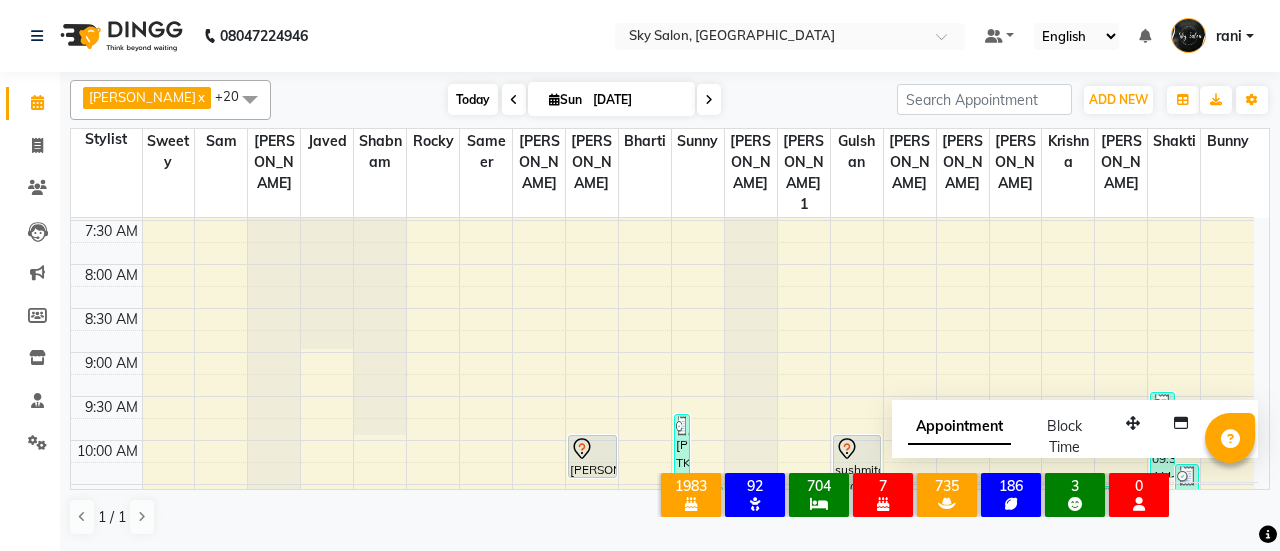 click on "Today" at bounding box center (473, 99) 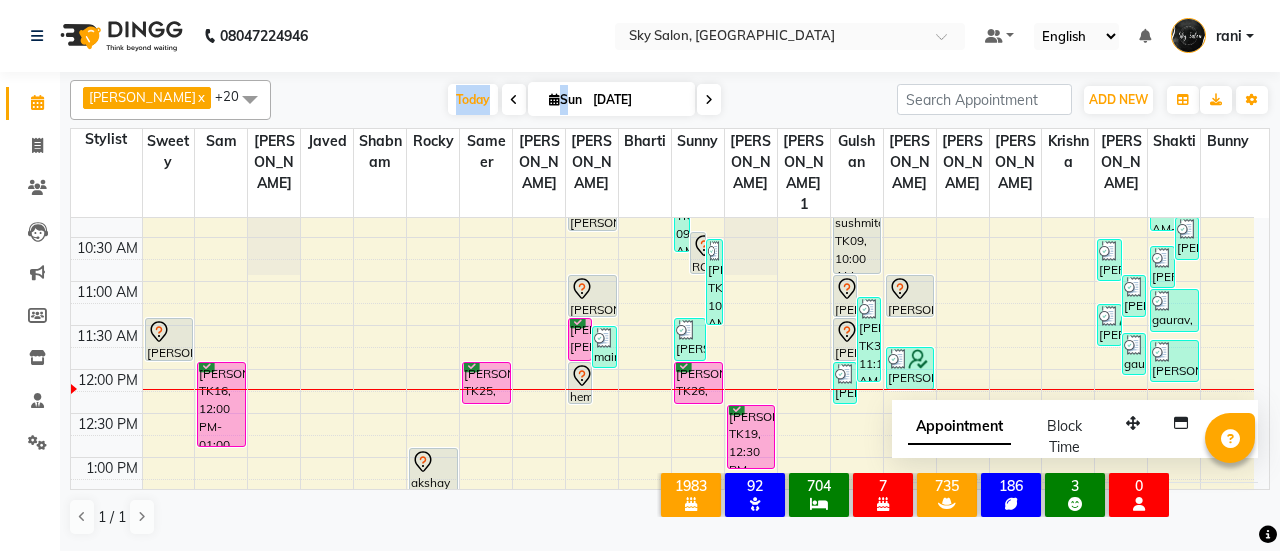 scroll, scrollTop: 379, scrollLeft: 0, axis: vertical 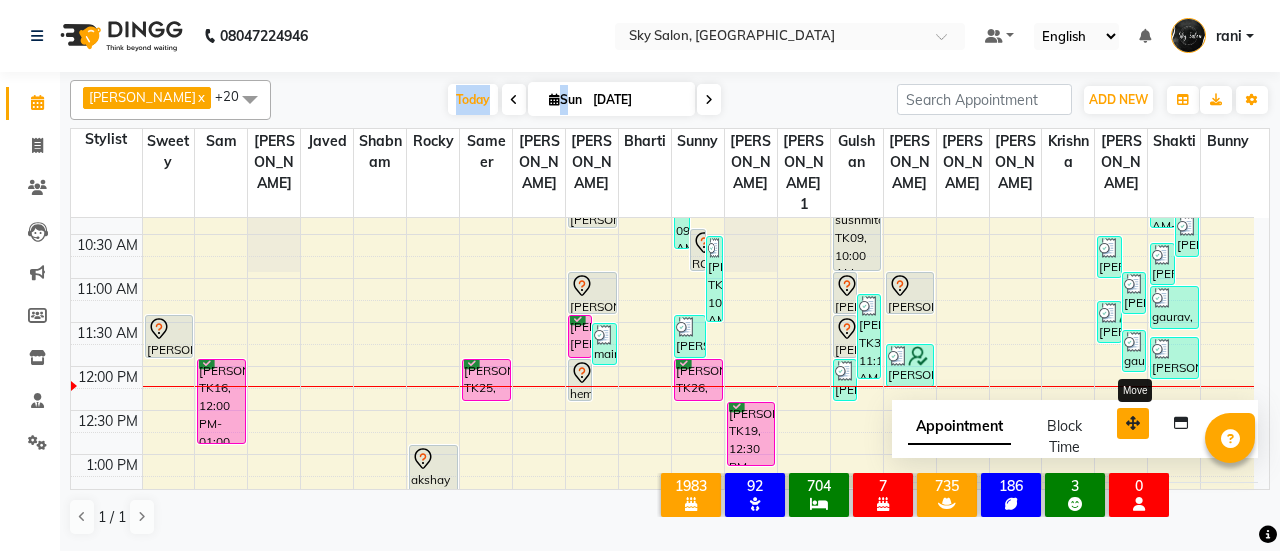 click at bounding box center (1133, 423) 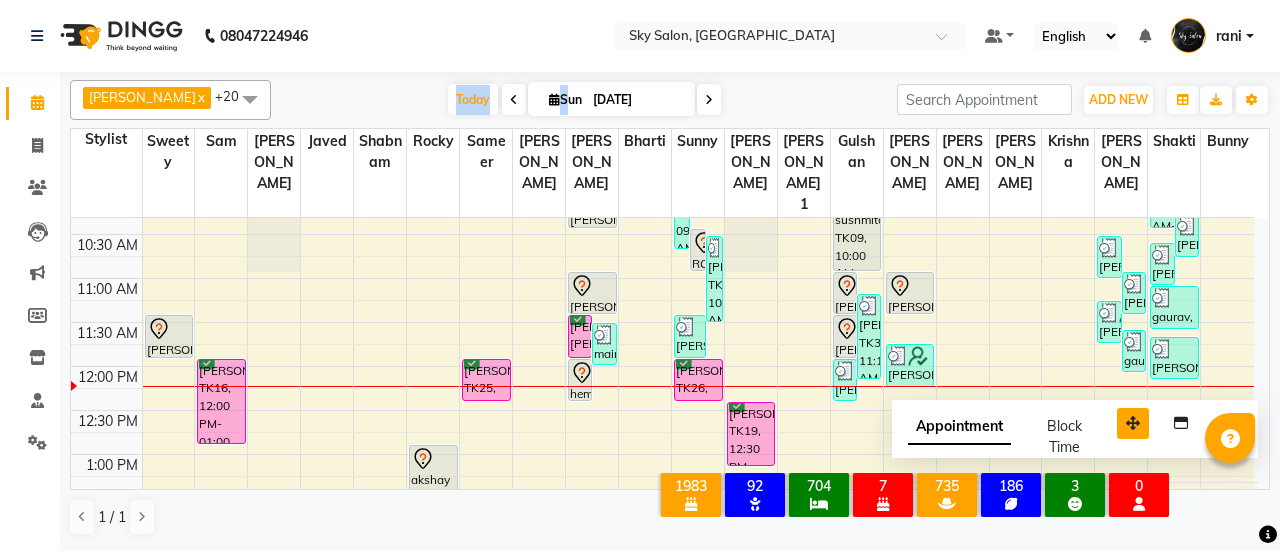 click at bounding box center (1133, 423) 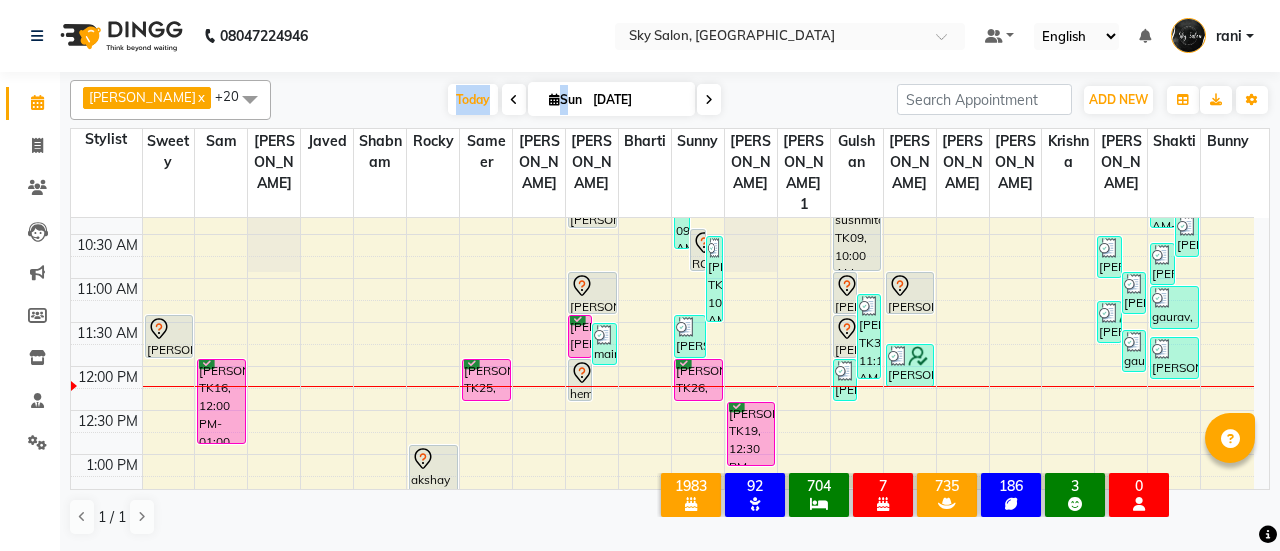 drag, startPoint x: 1143, startPoint y: 411, endPoint x: 1154, endPoint y: 585, distance: 174.34735 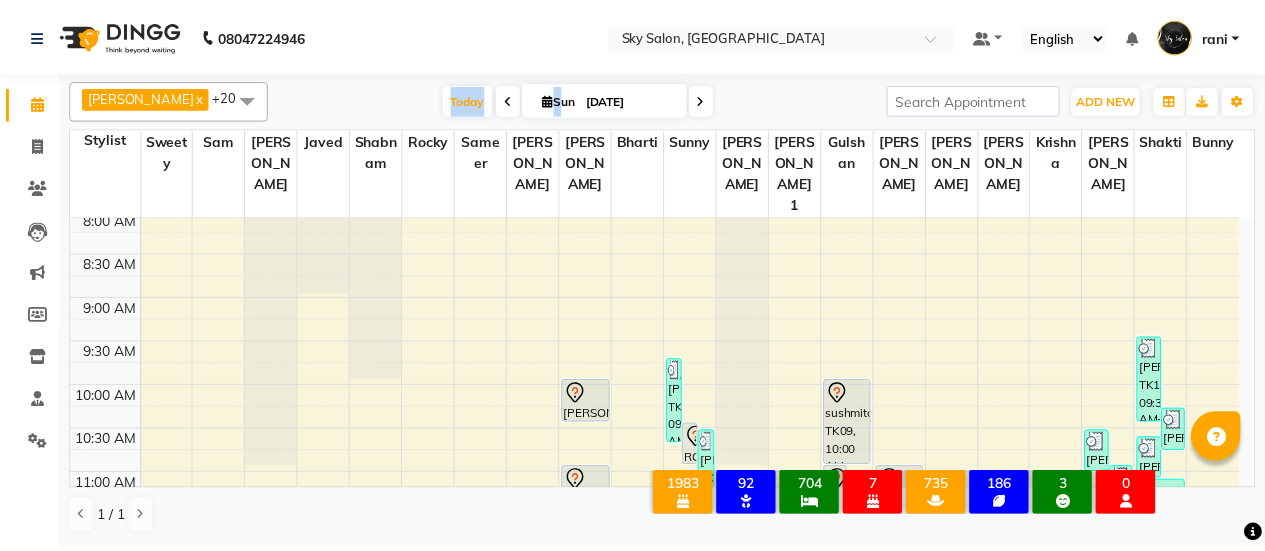 scroll, scrollTop: 183, scrollLeft: 0, axis: vertical 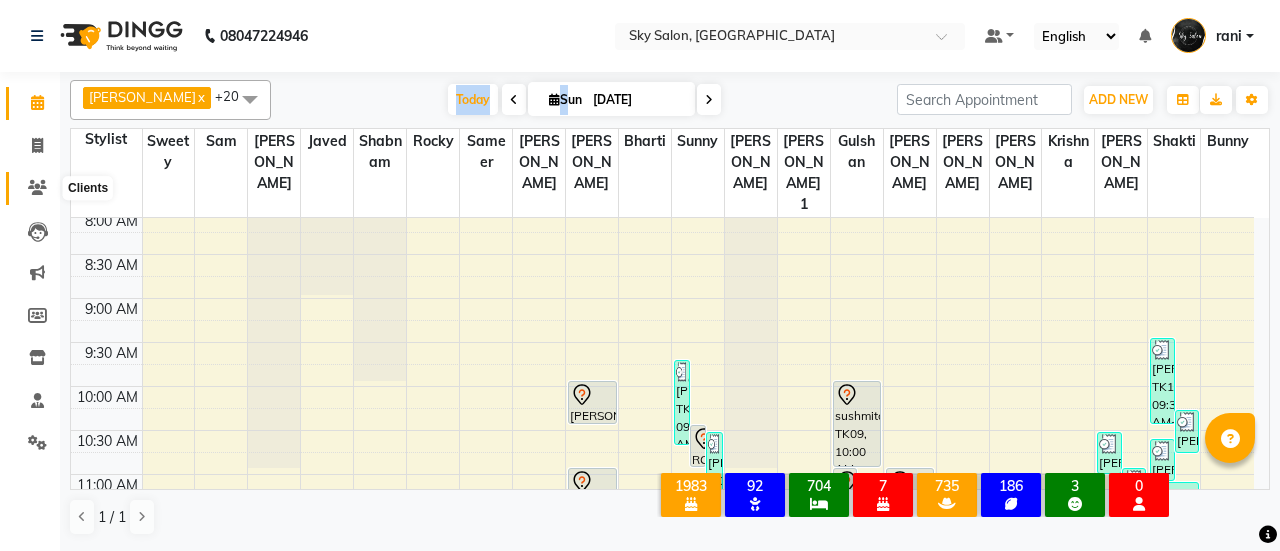 click 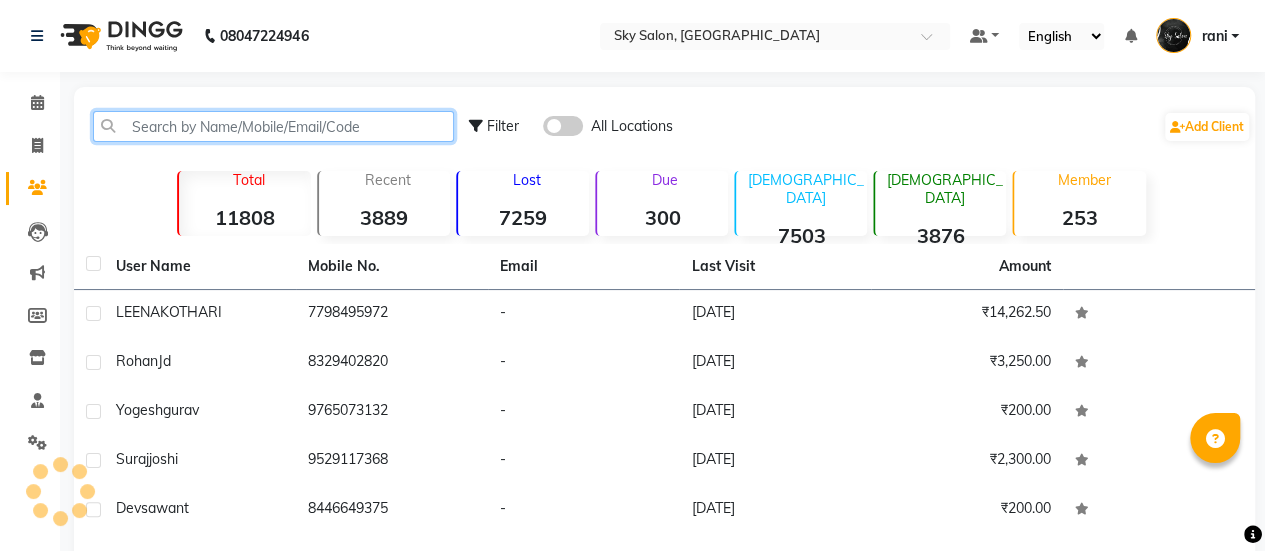 click 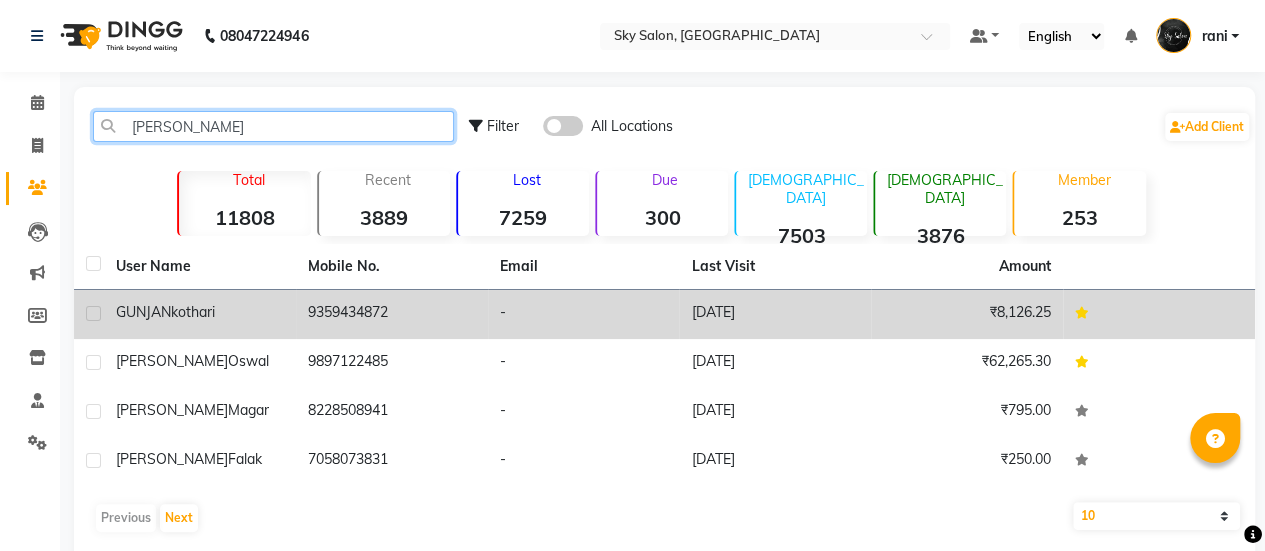 type on "[PERSON_NAME]" 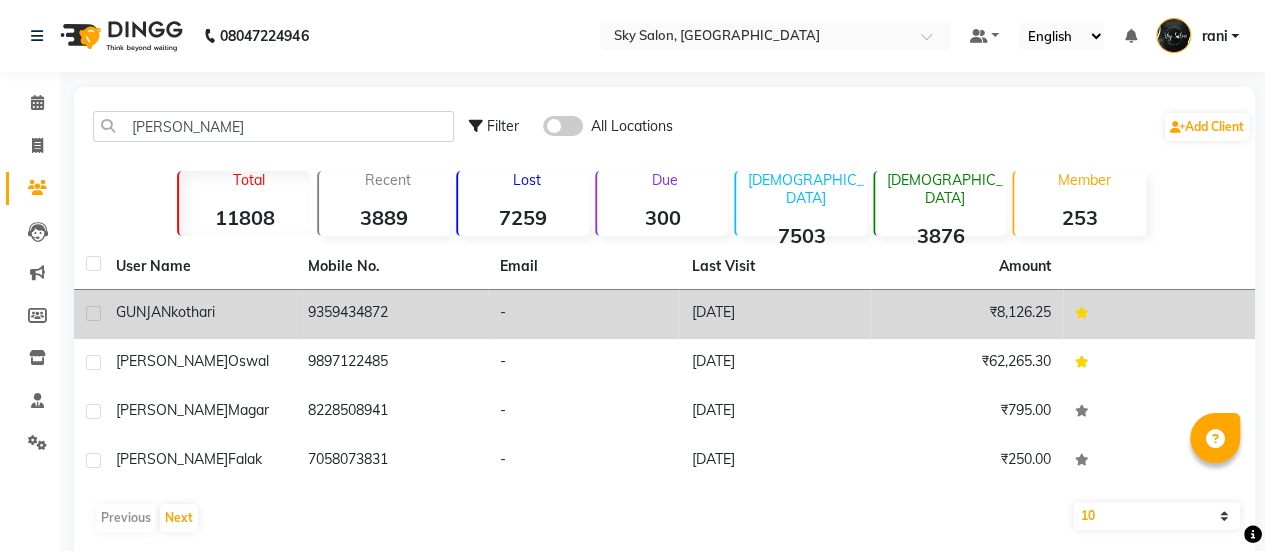 click on "9359434872" 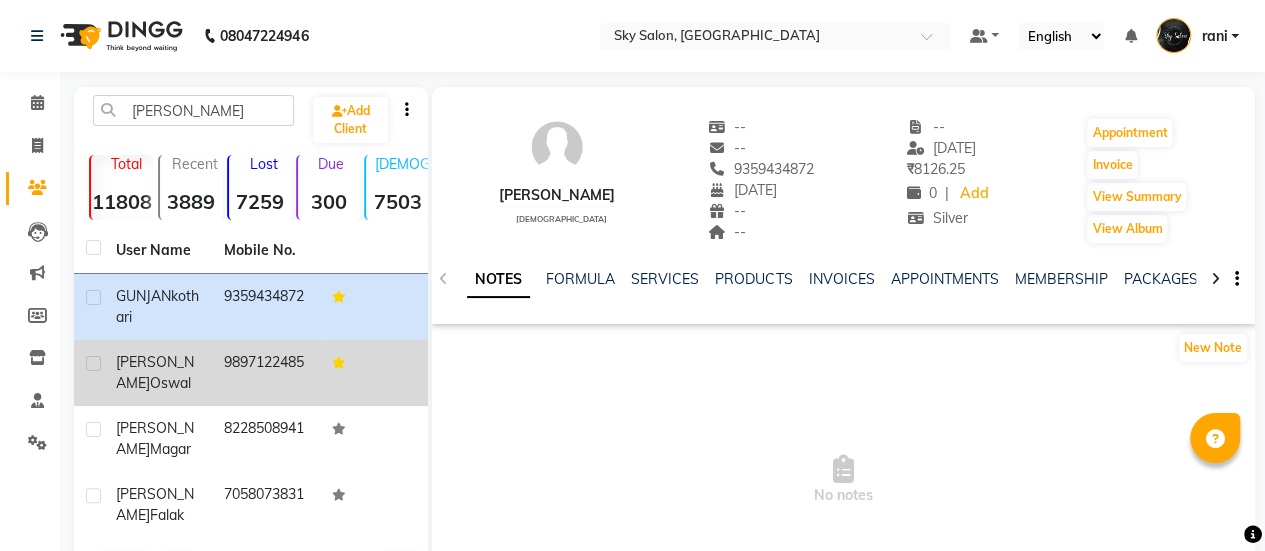 click on "9897122485" 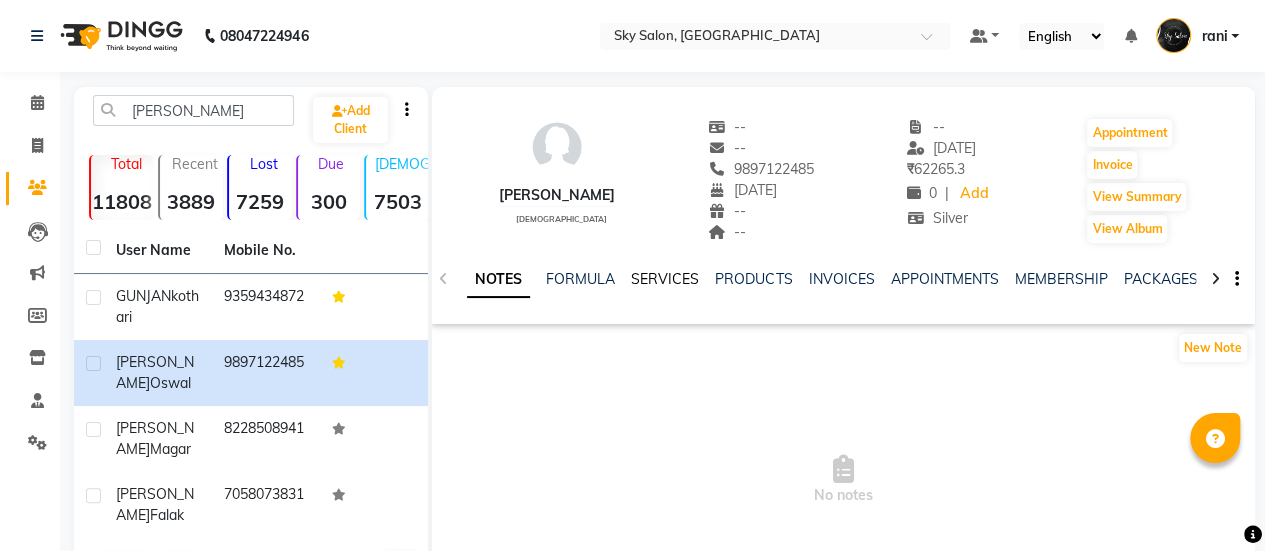 click on "SERVICES" 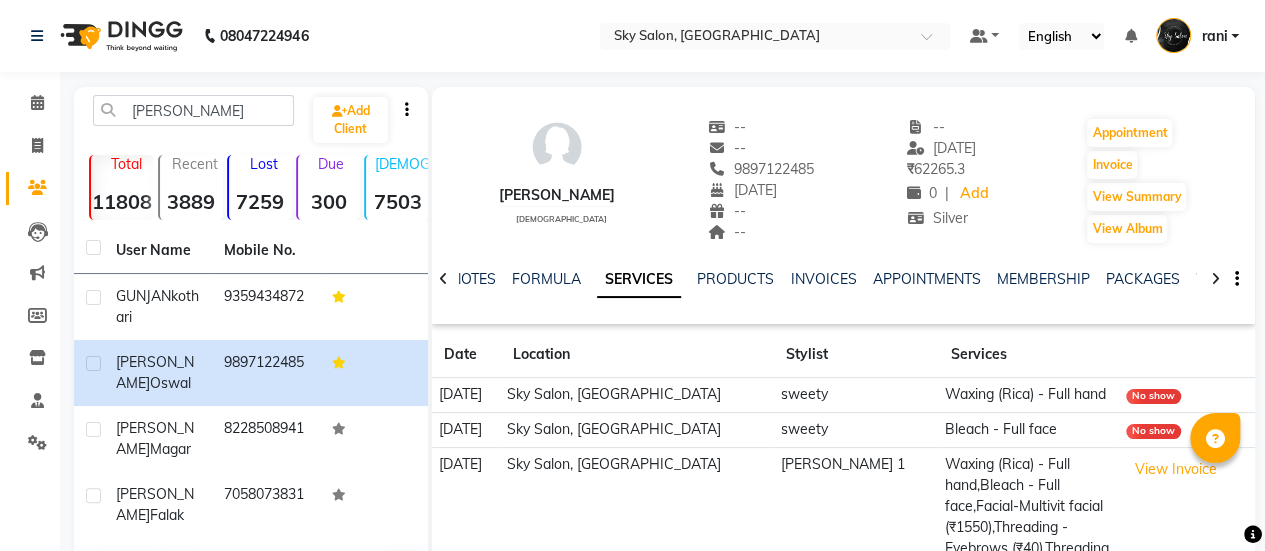 click on "Bleach - Full face (₹300),Facial-Multivit facial (₹1550),Waxing (Rica) - Full hand (₹350),Waxing (Rica) - Half leg (₹350),Waxing (Premium) - Underarms (₹150),Waxing (Premium) - Uppelips (₹100),Threading  - Eyebrows (₹40),D Tanning  - Full face (₹400),D Tanning  - Neck (₹300),facial - kanpeki merge  (₹1300),Waxing (Premium) - Underarms (₹150)" 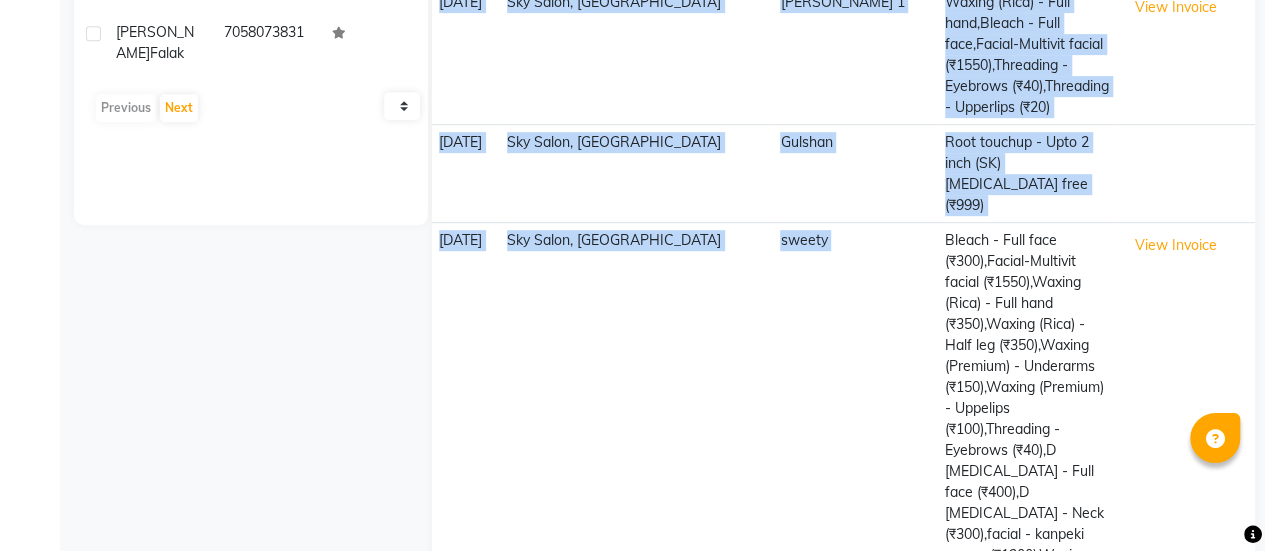 click on "Bleach - Full face (₹300),Facial-Multivit facial (₹1550),Waxing (Rica) - Full hand (₹350),Waxing (Rica) - Half leg (₹350),Waxing (Premium) - Underarms (₹150),Waxing (Premium) - Uppelips (₹100),Threading  - Eyebrows (₹40),D Tanning  - Full face (₹400),D Tanning  - Neck (₹300),facial - kanpeki merge  (₹1300),Waxing (Premium) - Underarms (₹150)" 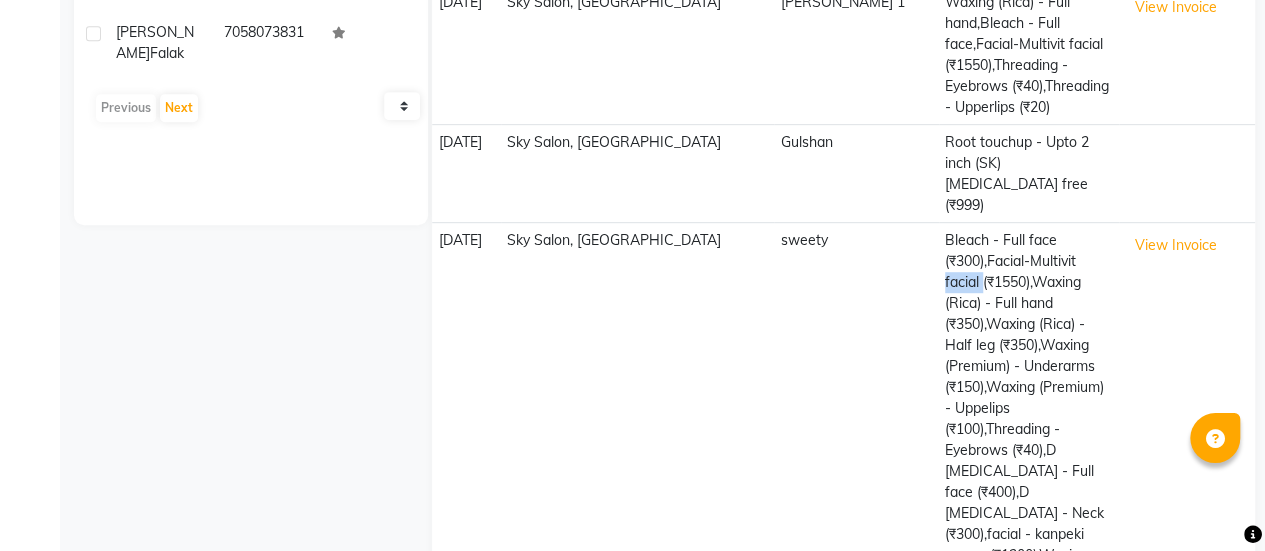 click on "Bleach - Full face (₹300),Facial-Multivit facial (₹1550),Waxing (Rica) - Full hand (₹350),Waxing (Rica) - Half leg (₹350),Waxing (Premium) - Underarms (₹150),Waxing (Premium) - Uppelips (₹100),Threading  - Eyebrows (₹40),D Tanning  - Full face (₹400),D Tanning  - Neck (₹300),facial - kanpeki merge  (₹1300),Waxing (Premium) - Underarms (₹150)" 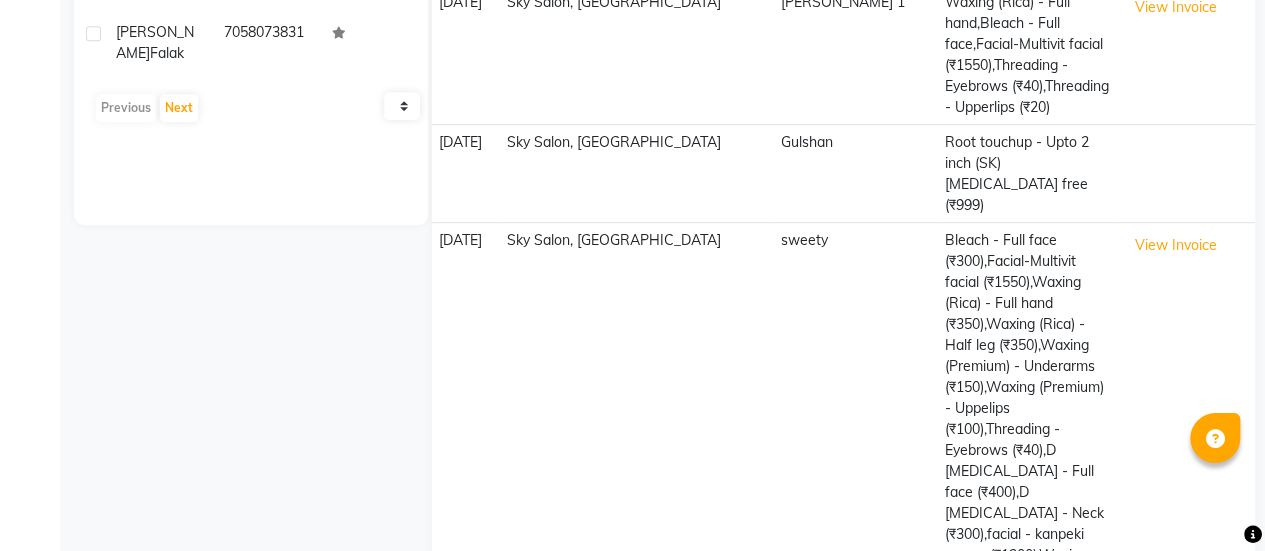 click on "Bleach - Full face (₹300),Facial-Multivit facial (₹1550),Waxing (Rica) - Full hand (₹350),Waxing (Rica) - Half leg (₹350),Waxing (Premium) - Underarms (₹150),Waxing (Premium) - Uppelips (₹100),Threading  - Eyebrows (₹40),D Tanning  - Full face (₹400),D Tanning  - Neck (₹300),facial - kanpeki merge  (₹1300),Waxing (Premium) - Underarms (₹150)" 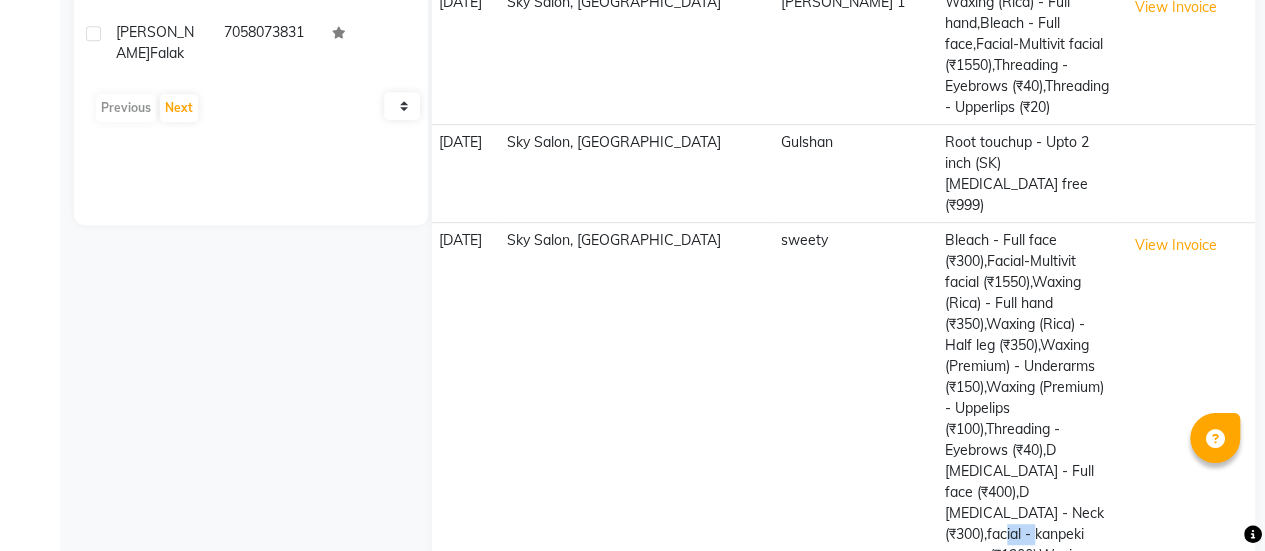click on "Bleach - Full face (₹300),Facial-Multivit facial (₹1550),Waxing (Rica) - Full hand (₹350),Waxing (Rica) - Half leg (₹350),Waxing (Premium) - Underarms (₹150),Waxing (Premium) - Uppelips (₹100),Threading  - Eyebrows (₹40),D Tanning  - Full face (₹400),D Tanning  - Neck (₹300),facial - kanpeki merge  (₹1300),Waxing (Premium) - Underarms (₹150)" 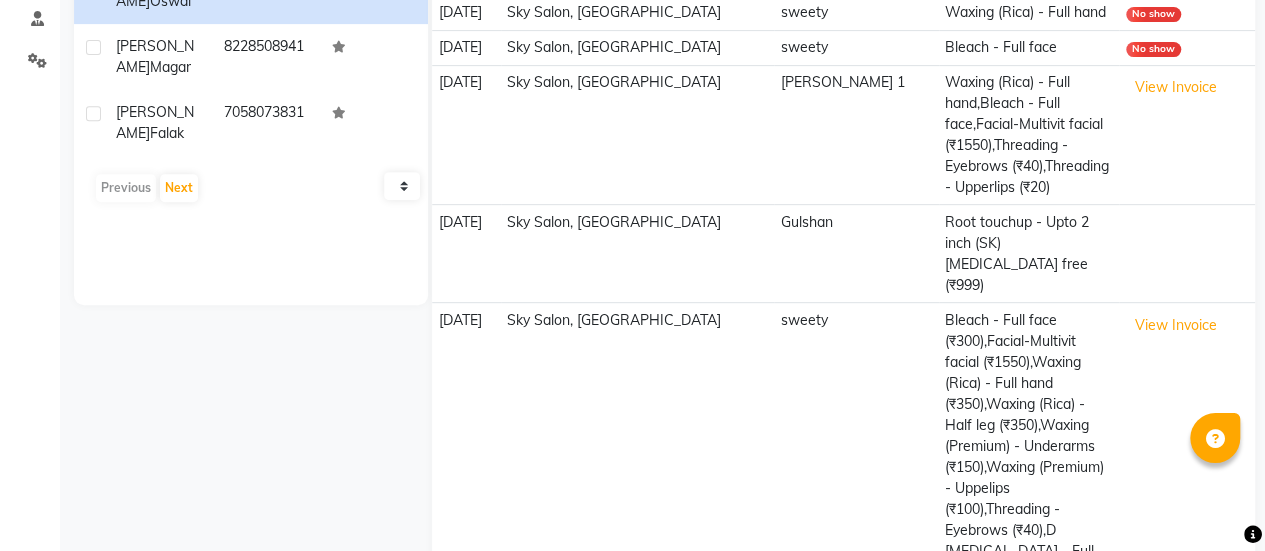 scroll, scrollTop: 462, scrollLeft: 0, axis: vertical 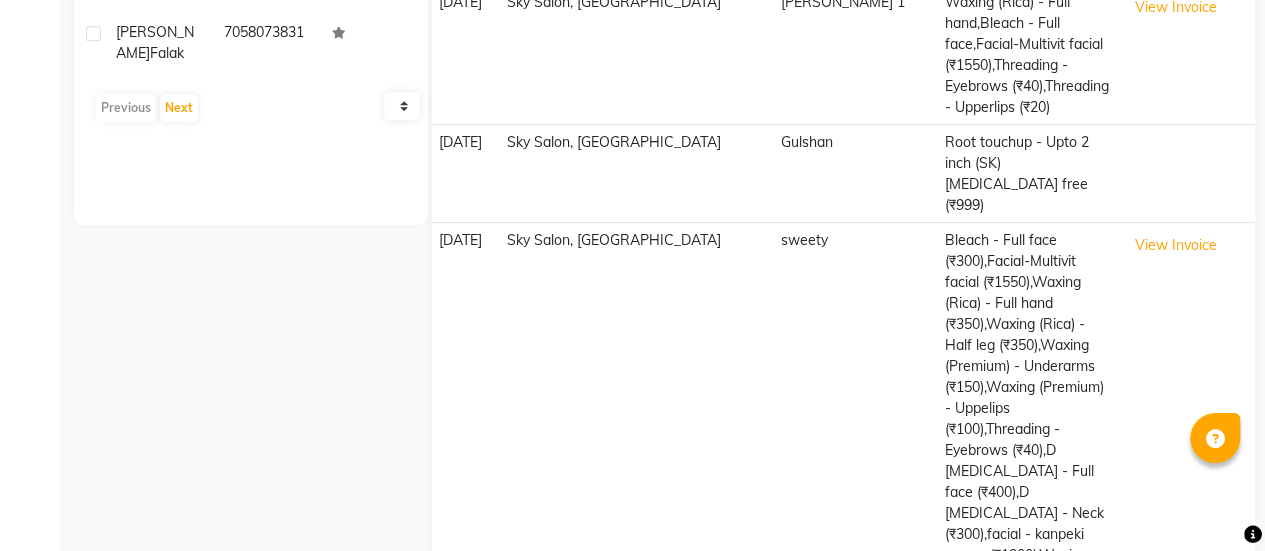 click on "Bleach - Full face (₹300),Facial-Multivit facial (₹1550),Waxing (Rica) - Full hand (₹350),Waxing (Rica) - Half leg (₹350),Waxing (Premium) - Underarms (₹150),Waxing (Premium) - Uppelips (₹100),Threading  - Eyebrows (₹40),D Tanning  - Full face (₹400),D Tanning  - Neck (₹300),facial - kanpeki merge  (₹1300),Waxing (Premium) - Underarms (₹150)" 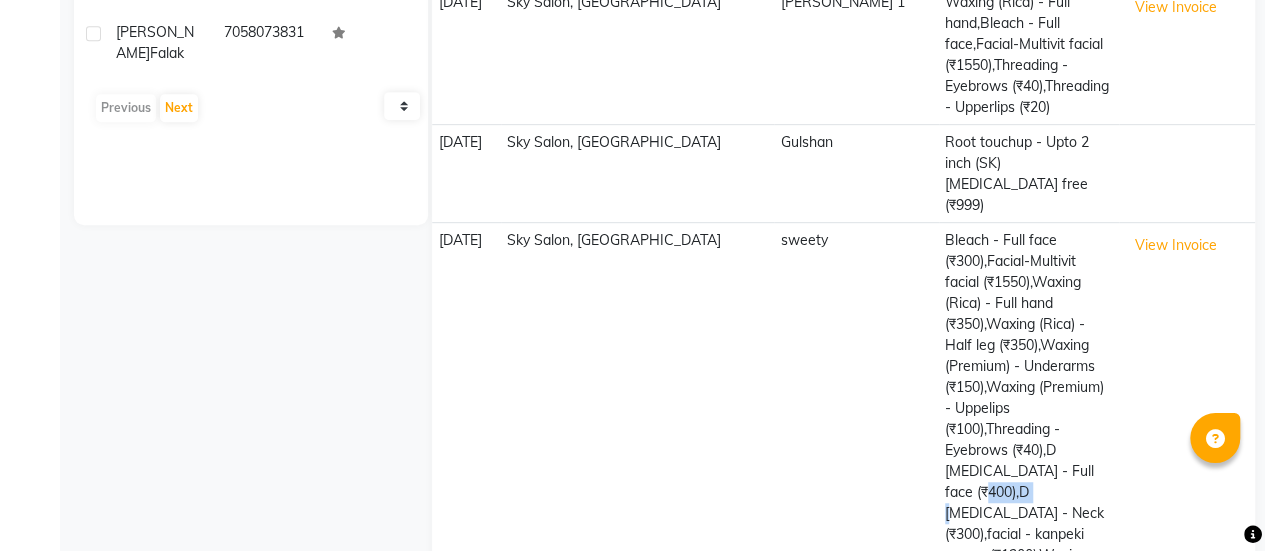 click on "Bleach - Full face (₹300),Facial-Multivit facial (₹1550),Waxing (Rica) - Full hand (₹350),Waxing (Rica) - Half leg (₹350),Waxing (Premium) - Underarms (₹150),Waxing (Premium) - Uppelips (₹100),Threading  - Eyebrows (₹40),D Tanning  - Full face (₹400),D Tanning  - Neck (₹300),facial - kanpeki merge  (₹1300),Waxing (Premium) - Underarms (₹150)" 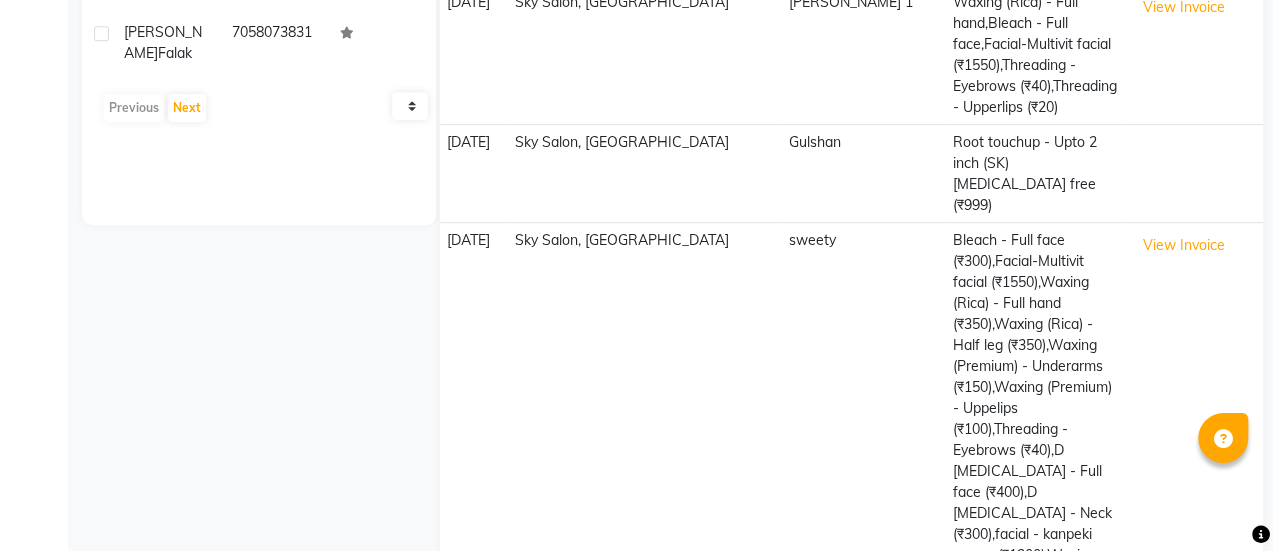 scroll, scrollTop: 0, scrollLeft: 0, axis: both 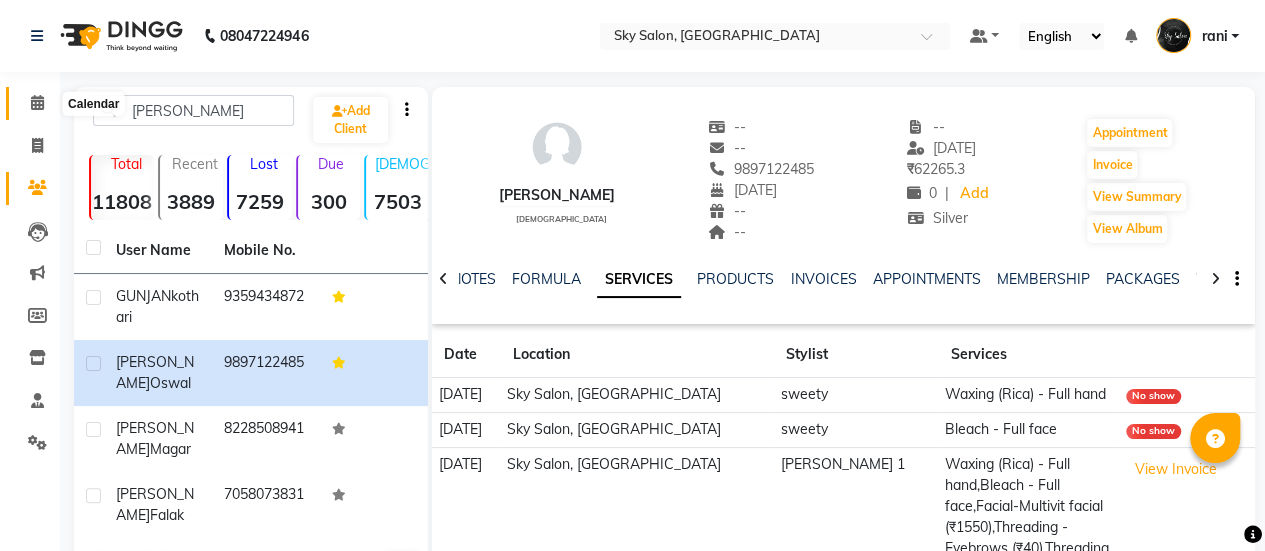 click 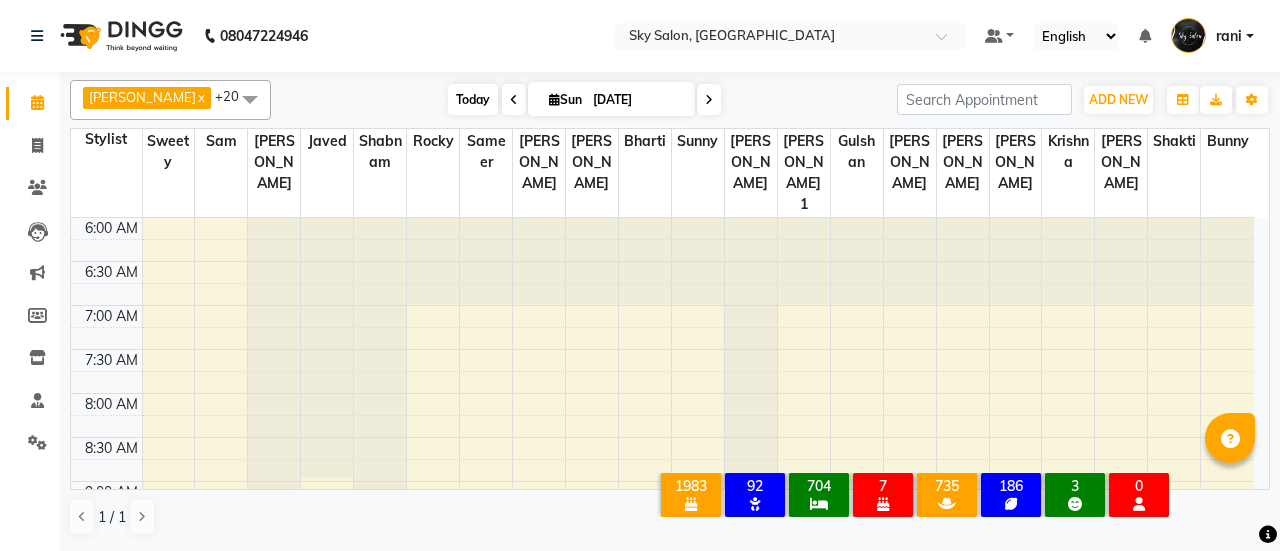 click on "Today" at bounding box center [473, 99] 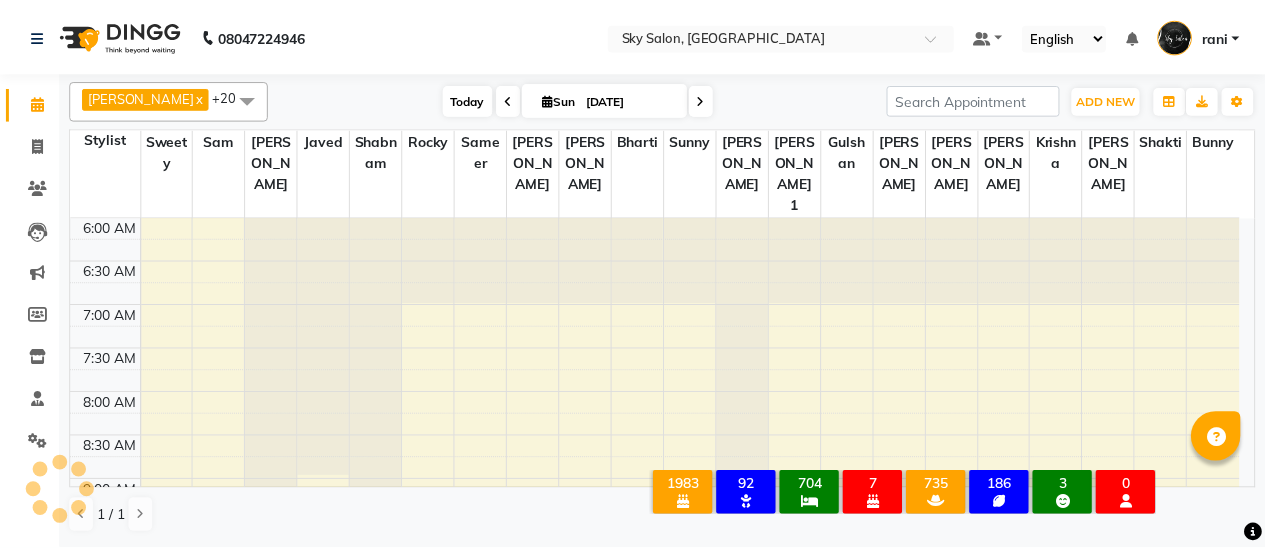 scroll, scrollTop: 521, scrollLeft: 0, axis: vertical 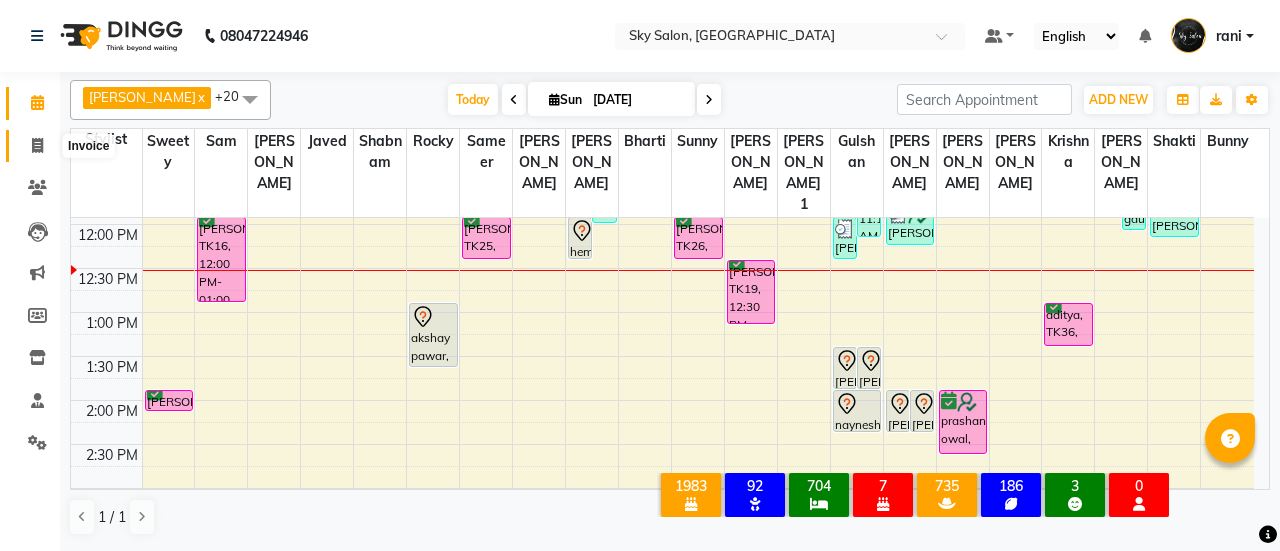 click 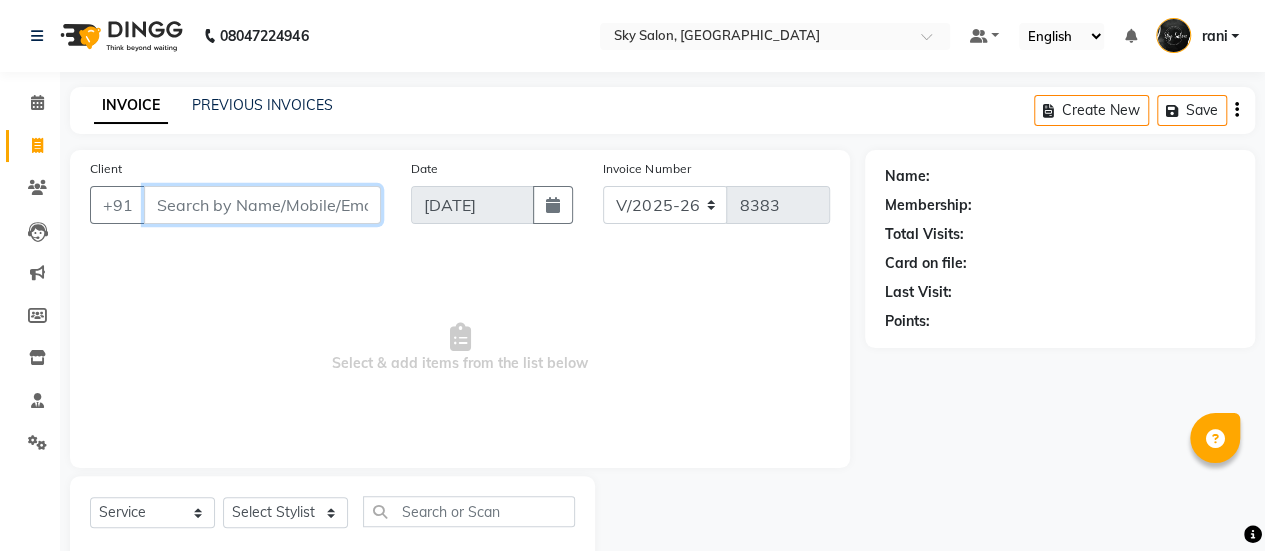 click on "Client" at bounding box center (262, 205) 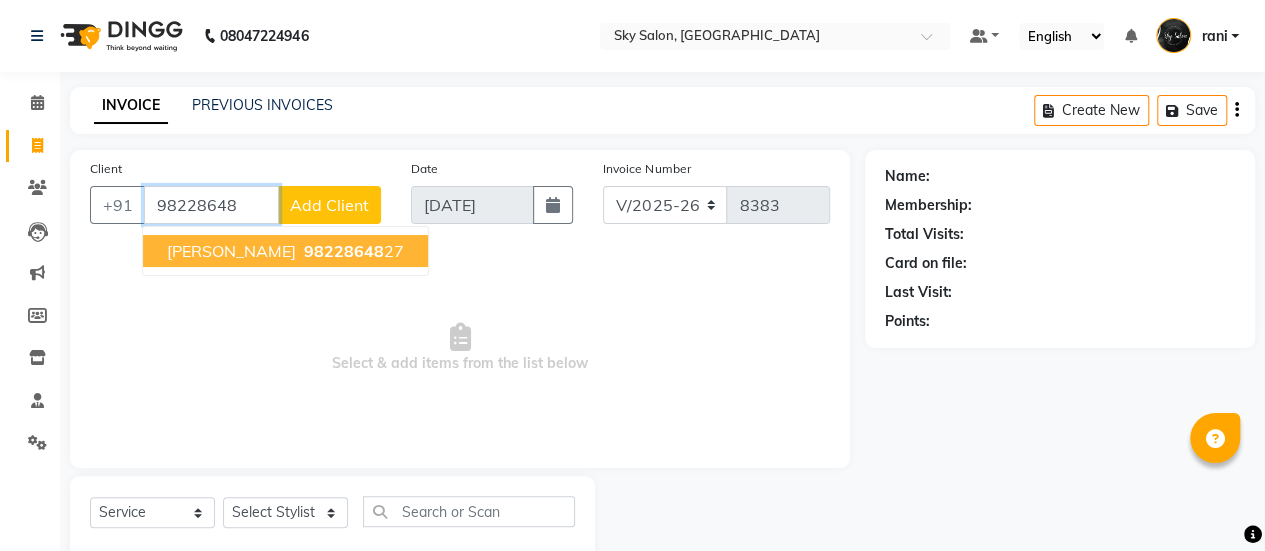 click on "rucha deshmukh" at bounding box center [231, 251] 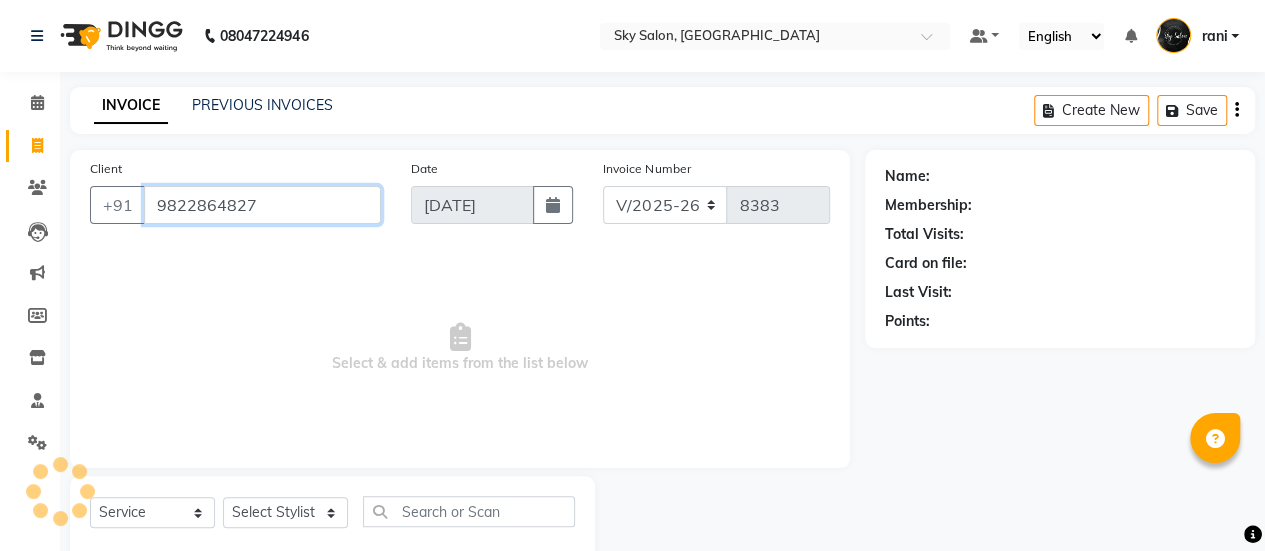 type on "9822864827" 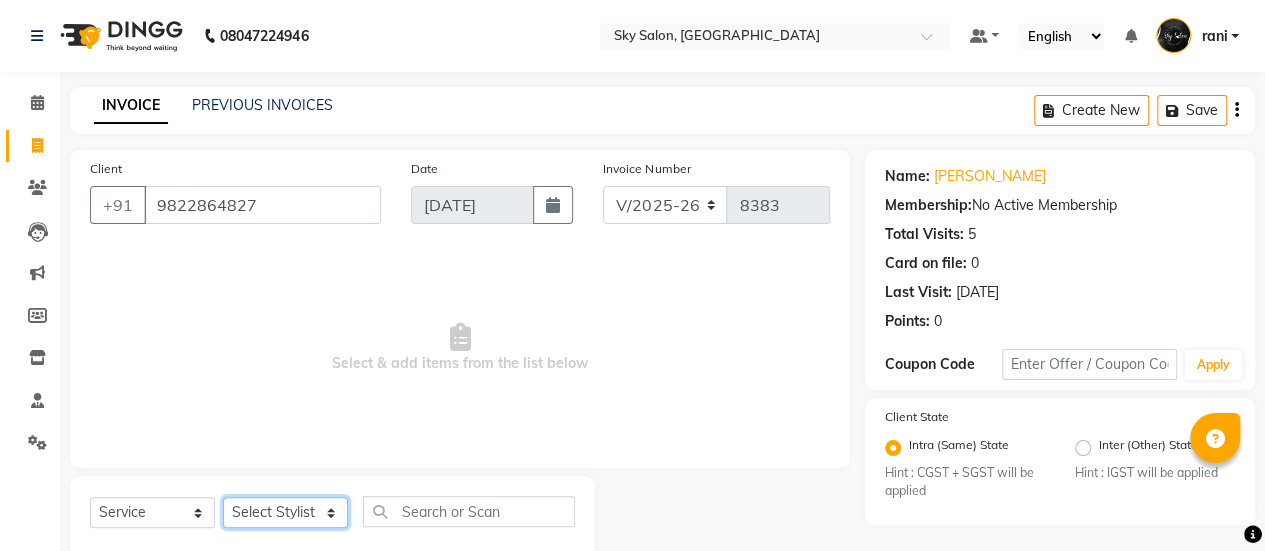 click on "Select Stylist afreen [PERSON_NAME] saha [PERSON_NAME] [PERSON_NAME] [PERSON_NAME] bharti Bunny Danish [PERSON_NAME] 1 [PERSON_NAME] [PERSON_NAME] gaurav Gulshan [PERSON_NAME] [PERSON_NAME] krishna [PERSON_NAME] [PERSON_NAME] rani [PERSON_NAME] [PERSON_NAME] sachin [PERSON_NAME] [PERSON_NAME] sameer 2 [PERSON_NAME] [PERSON_NAME] [PERSON_NAME]" 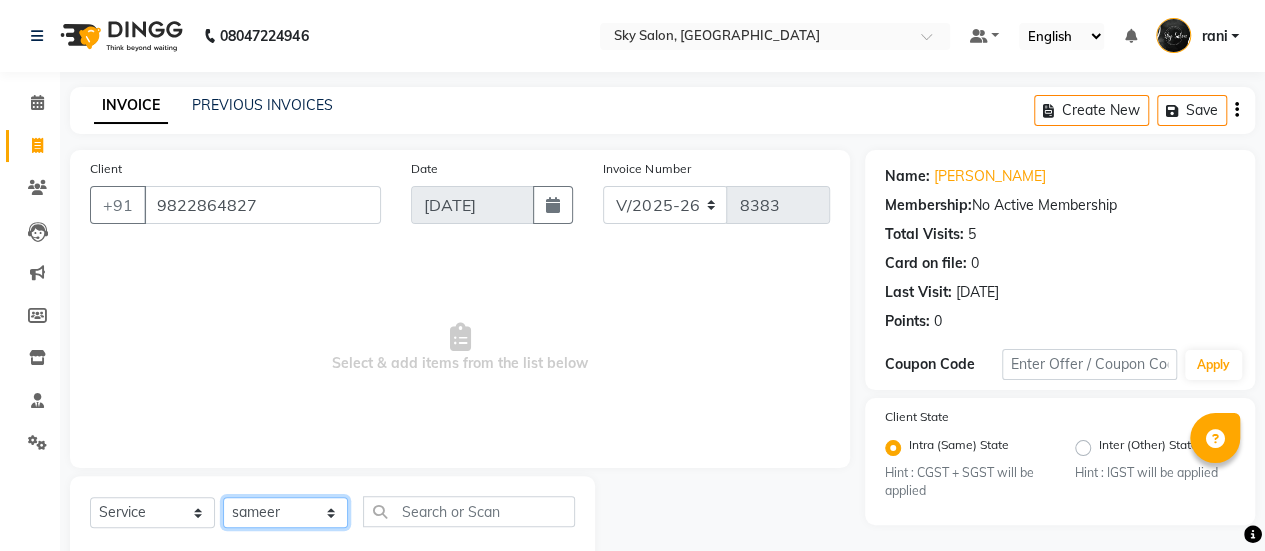 click on "Select Stylist afreen [PERSON_NAME] saha [PERSON_NAME] [PERSON_NAME] [PERSON_NAME] bharti Bunny Danish [PERSON_NAME] 1 [PERSON_NAME] [PERSON_NAME] gaurav Gulshan [PERSON_NAME] [PERSON_NAME] krishna [PERSON_NAME] [PERSON_NAME] rani [PERSON_NAME] [PERSON_NAME] sachin [PERSON_NAME] [PERSON_NAME] sameer 2 [PERSON_NAME] [PERSON_NAME] [PERSON_NAME]" 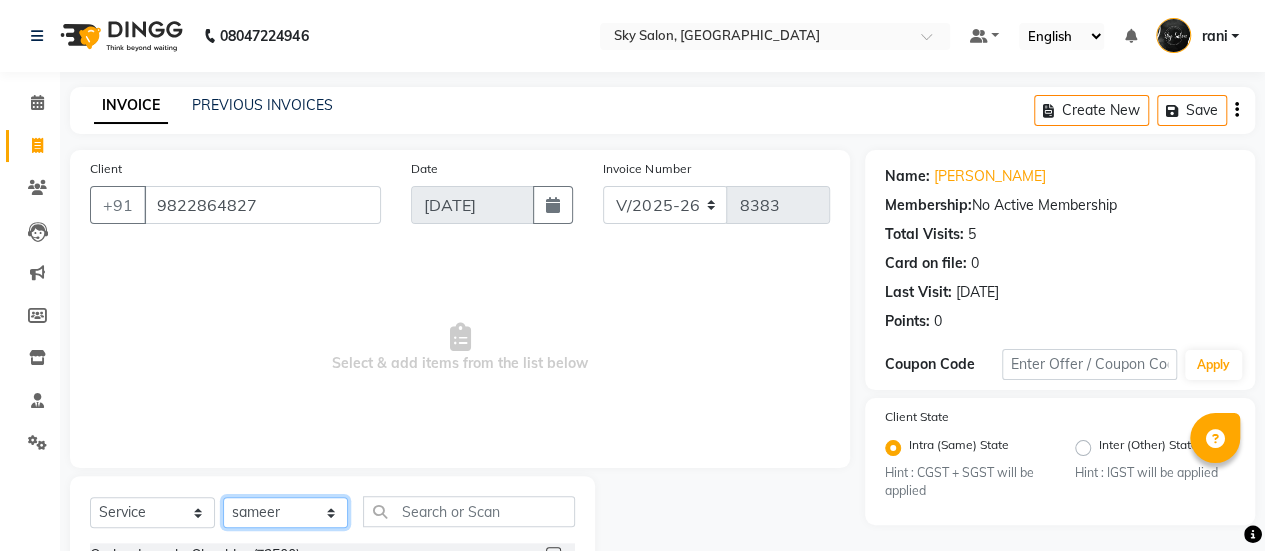 click on "Select Stylist afreen [PERSON_NAME] saha [PERSON_NAME] [PERSON_NAME] [PERSON_NAME] bharti Bunny Danish [PERSON_NAME] 1 [PERSON_NAME] [PERSON_NAME] gaurav Gulshan [PERSON_NAME] [PERSON_NAME] krishna [PERSON_NAME] [PERSON_NAME] rani [PERSON_NAME] [PERSON_NAME] sachin [PERSON_NAME] [PERSON_NAME] sameer 2 [PERSON_NAME] [PERSON_NAME] [PERSON_NAME]" 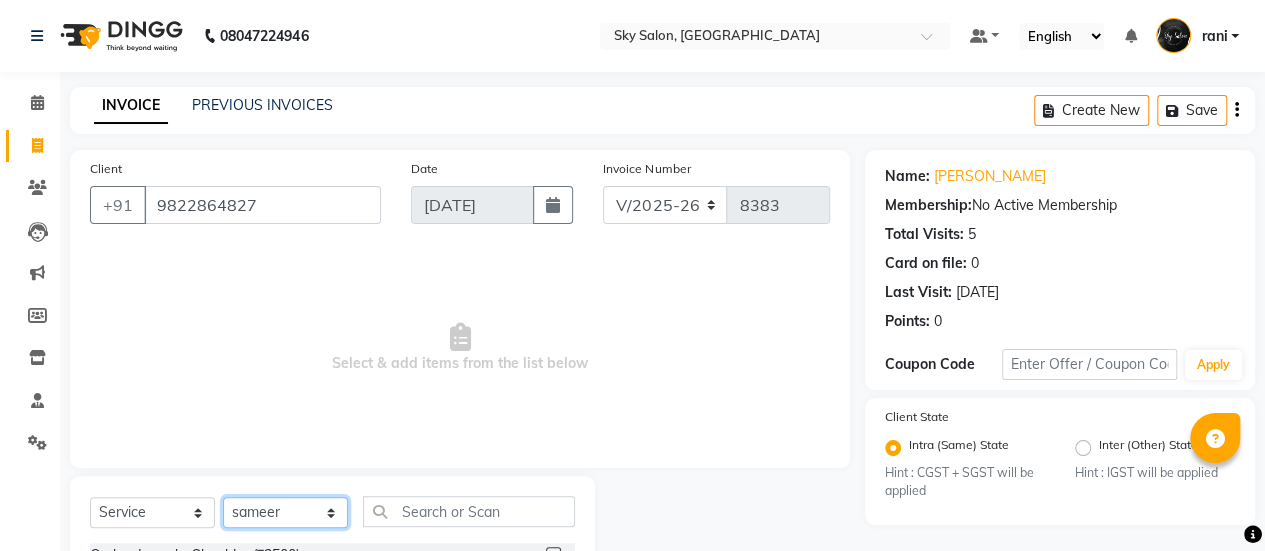 select on "16686" 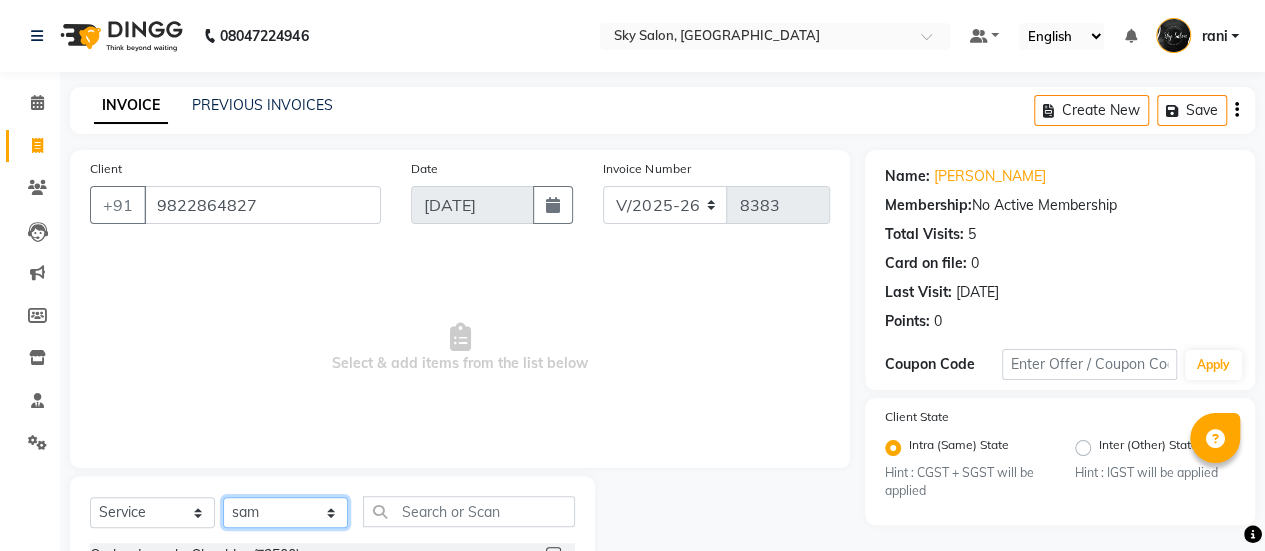 click on "Select Stylist afreen [PERSON_NAME] saha [PERSON_NAME] [PERSON_NAME] [PERSON_NAME] bharti Bunny Danish [PERSON_NAME] 1 [PERSON_NAME] [PERSON_NAME] gaurav Gulshan [PERSON_NAME] [PERSON_NAME] krishna [PERSON_NAME] [PERSON_NAME] rani [PERSON_NAME] [PERSON_NAME] sachin [PERSON_NAME] [PERSON_NAME] sameer 2 [PERSON_NAME] [PERSON_NAME] [PERSON_NAME]" 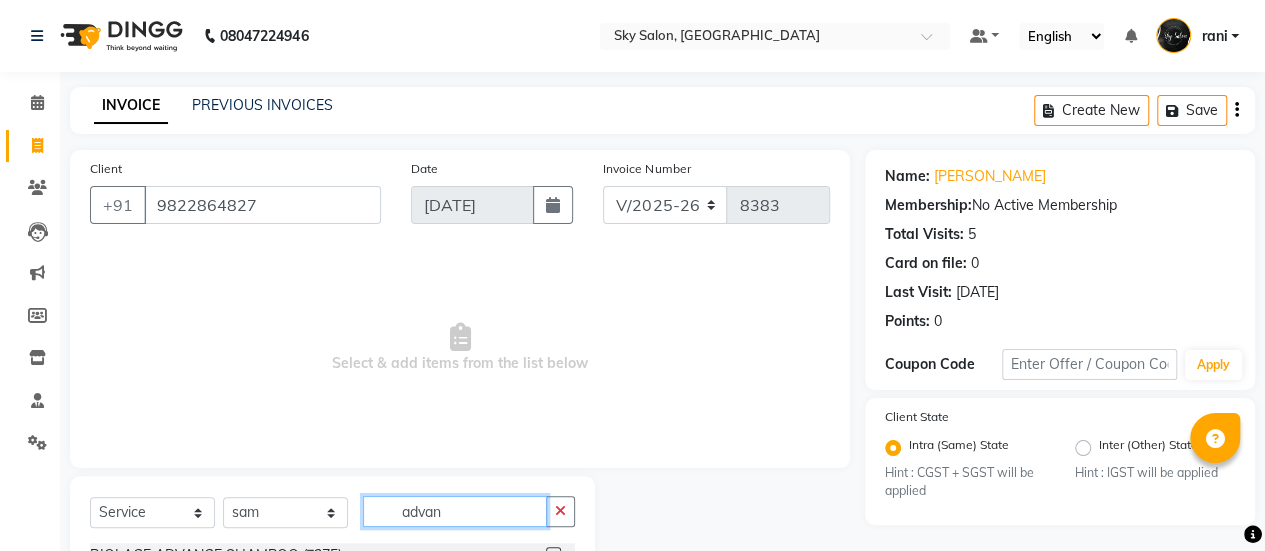 type on "advan" 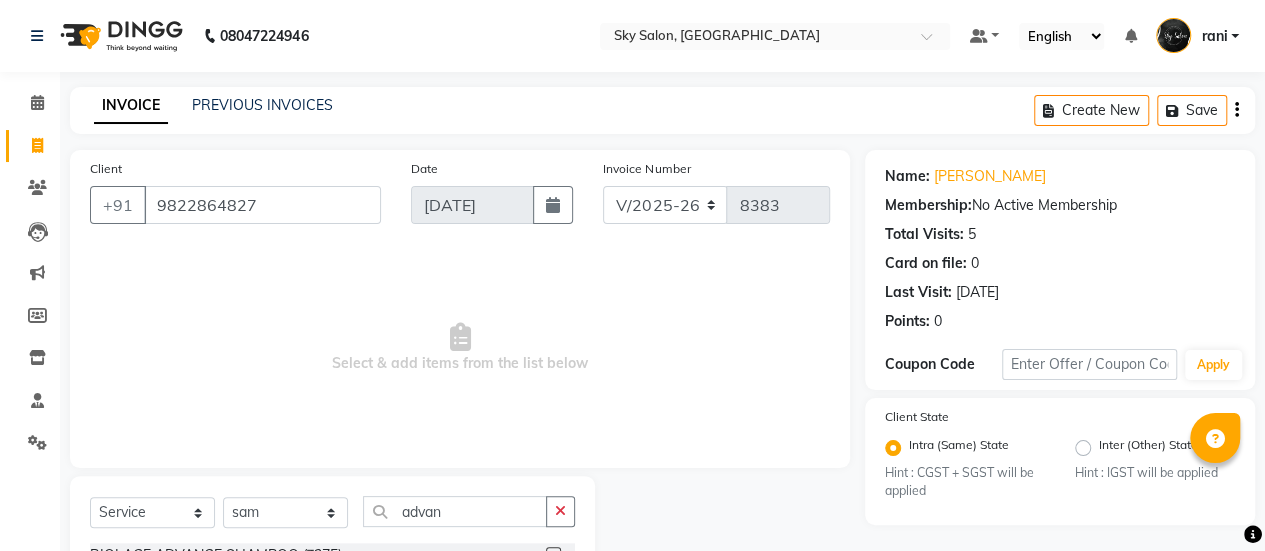 click 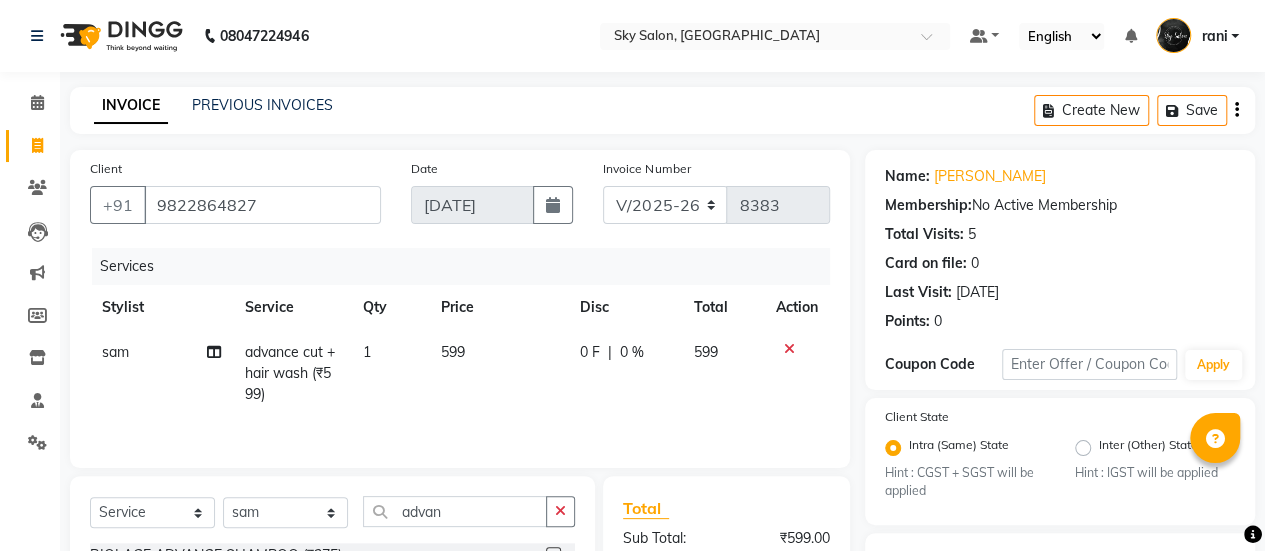 scroll, scrollTop: 194, scrollLeft: 0, axis: vertical 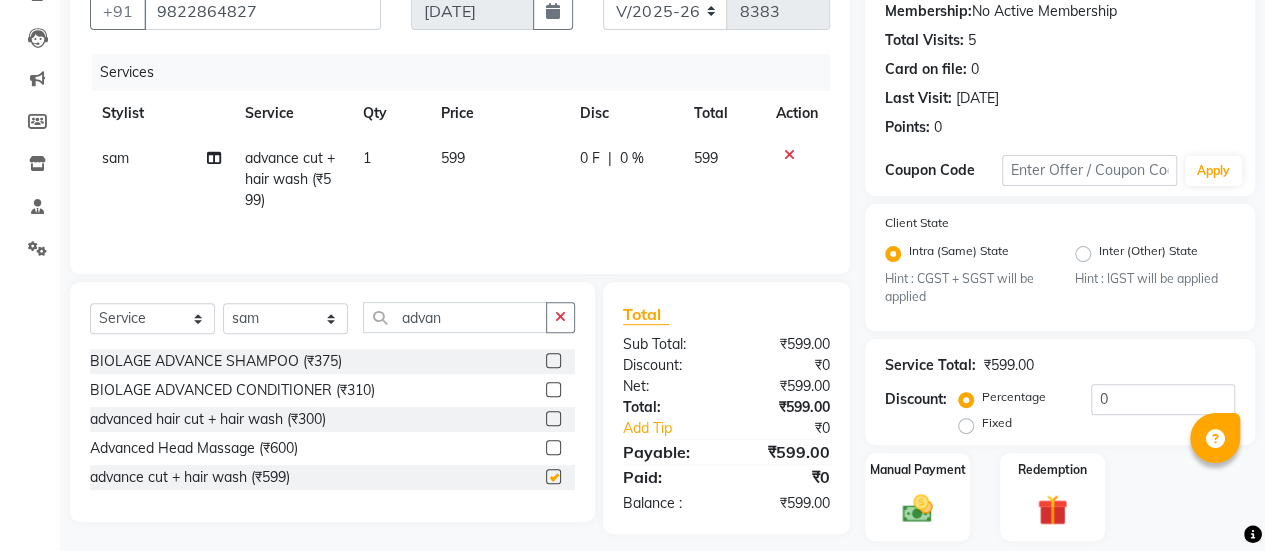checkbox on "false" 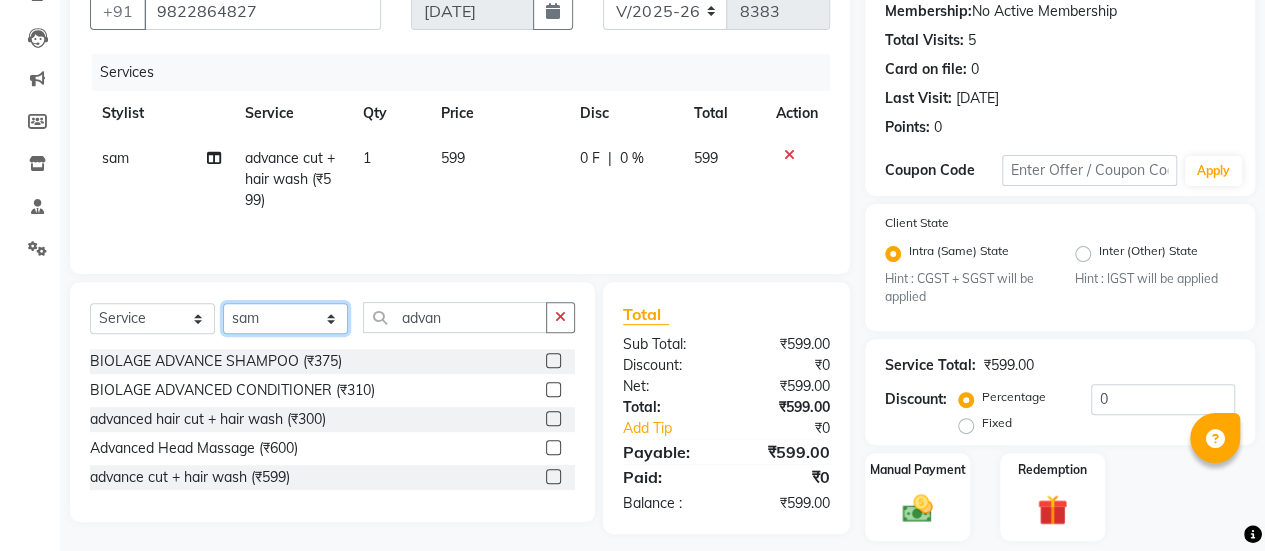 click on "Select Stylist afreen [PERSON_NAME] saha [PERSON_NAME] [PERSON_NAME] [PERSON_NAME] bharti Bunny Danish [PERSON_NAME] 1 [PERSON_NAME] [PERSON_NAME] gaurav Gulshan [PERSON_NAME] [PERSON_NAME] krishna [PERSON_NAME] [PERSON_NAME] rani [PERSON_NAME] [PERSON_NAME] sachin [PERSON_NAME] [PERSON_NAME] sameer 2 [PERSON_NAME] [PERSON_NAME] [PERSON_NAME]" 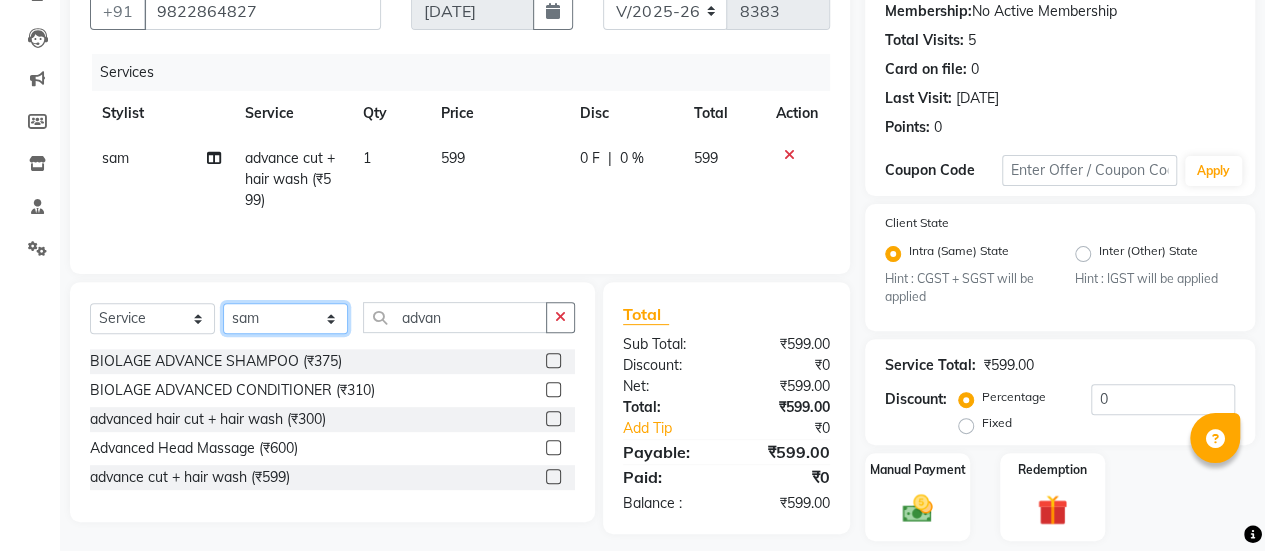 select on "46775" 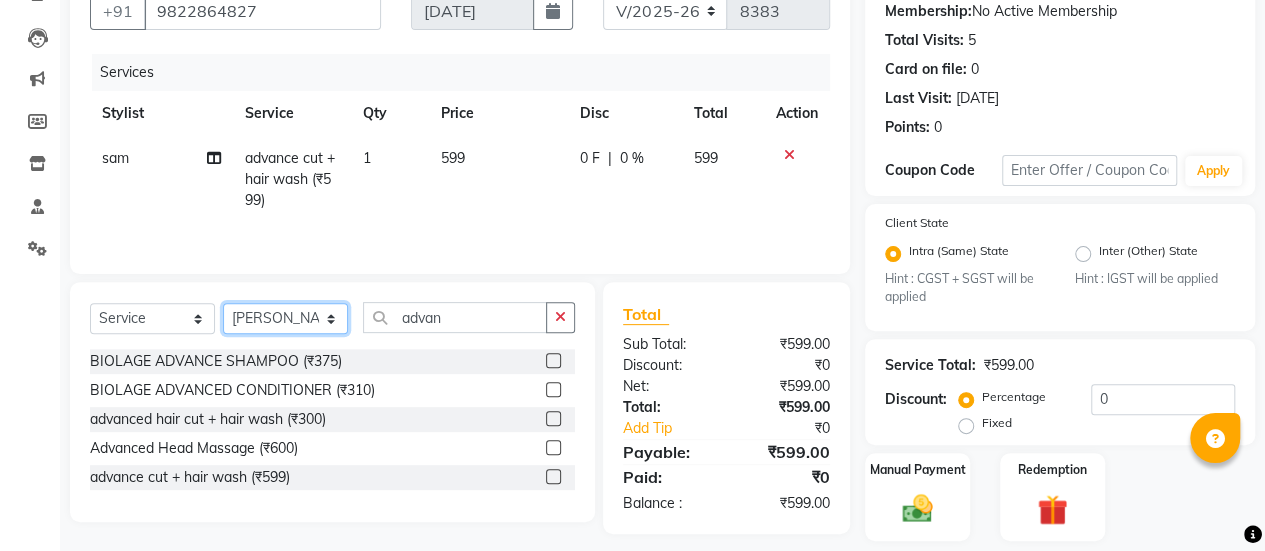 click on "Select Stylist afreen [PERSON_NAME] saha [PERSON_NAME] [PERSON_NAME] [PERSON_NAME] bharti Bunny Danish [PERSON_NAME] 1 [PERSON_NAME] [PERSON_NAME] gaurav Gulshan [PERSON_NAME] [PERSON_NAME] krishna [PERSON_NAME] [PERSON_NAME] rani [PERSON_NAME] [PERSON_NAME] sachin [PERSON_NAME] [PERSON_NAME] sameer 2 [PERSON_NAME] [PERSON_NAME] [PERSON_NAME]" 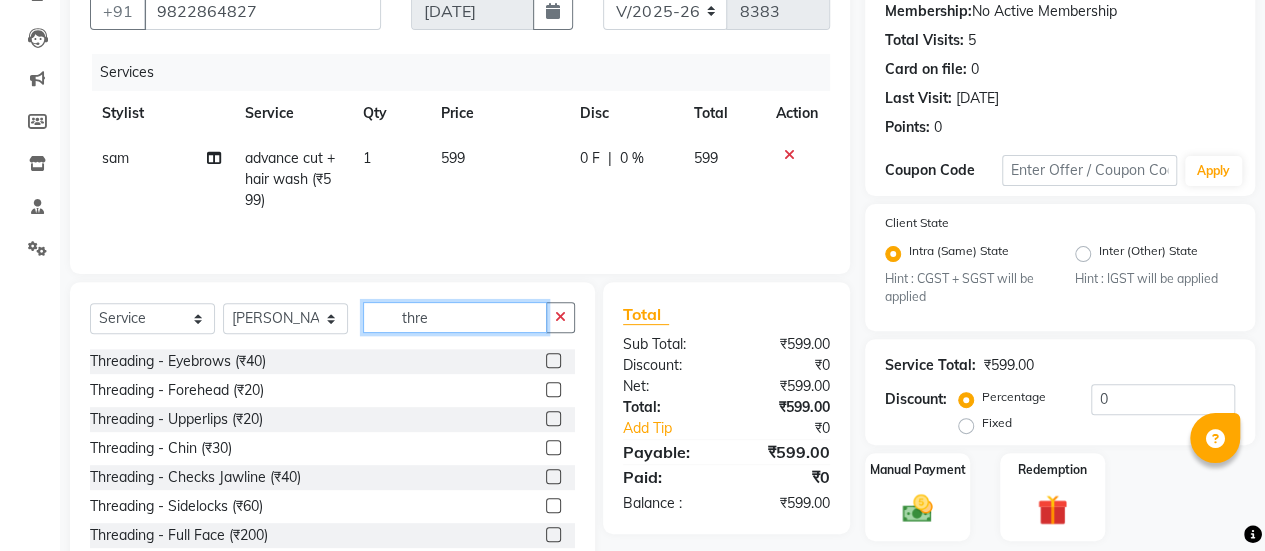 type on "thre" 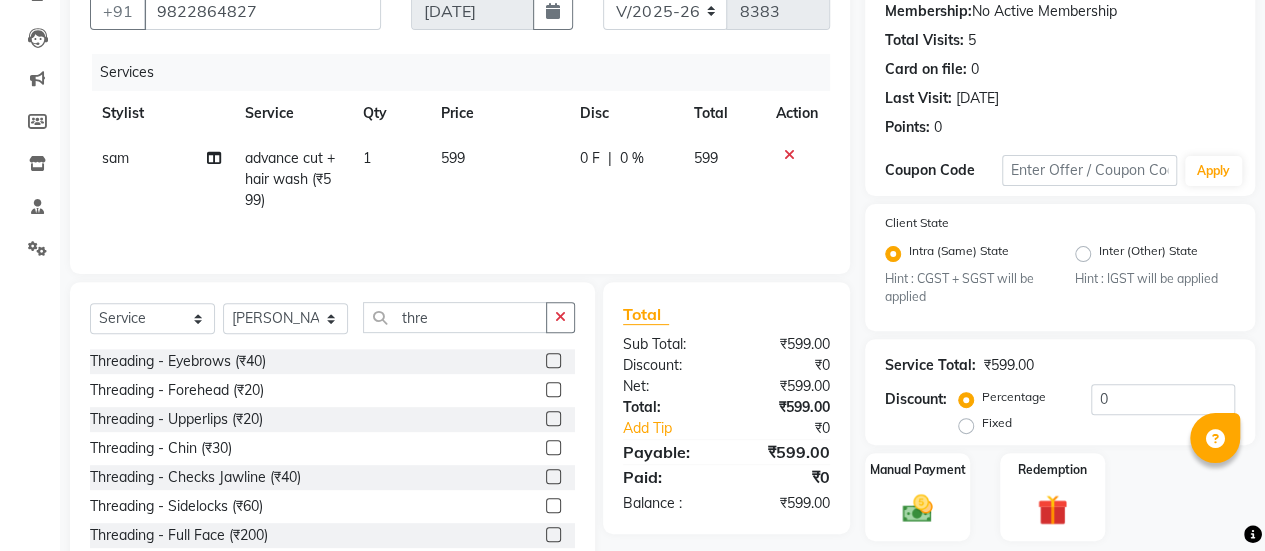 click 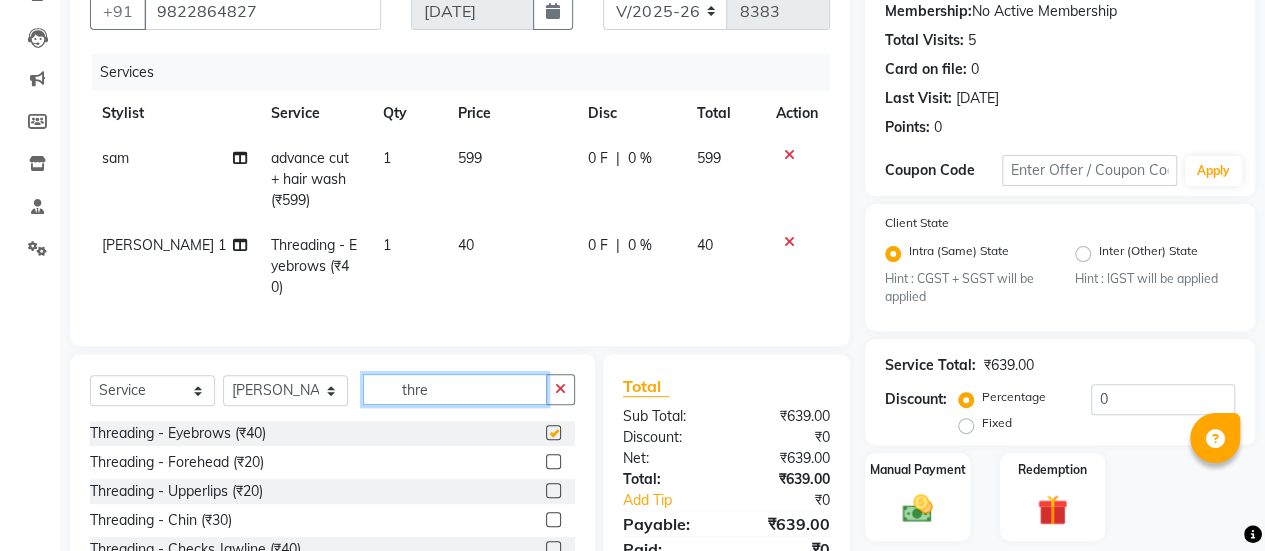 click on "Select  Service  Product  Membership  Package Voucher Prepaid Gift Card  Select Stylist afreen akshata aman saha ameer Anagha anisa arbaj bharti Bunny Danish Darshana 1 devyani dilshad gaurav Gulshan gurmeet javed jishan krishna mayuri gaikwad muskan rani rinku rocky Ronak sachin sahil sam sameer sameer 2 sandhya shabnam shakti sunny sweety vivek thre Threading  - Eyebrows (₹40)  Threading  - Forehead (₹20)  Threading  - Upperlips (₹20)  Threading  - Chin (₹30)  Threading  - Checks Jawline (₹40)  Threading  - Sidelocks (₹60)  Threading  - Full Face (₹200)  Threading - Lowerlips  (₹20)" 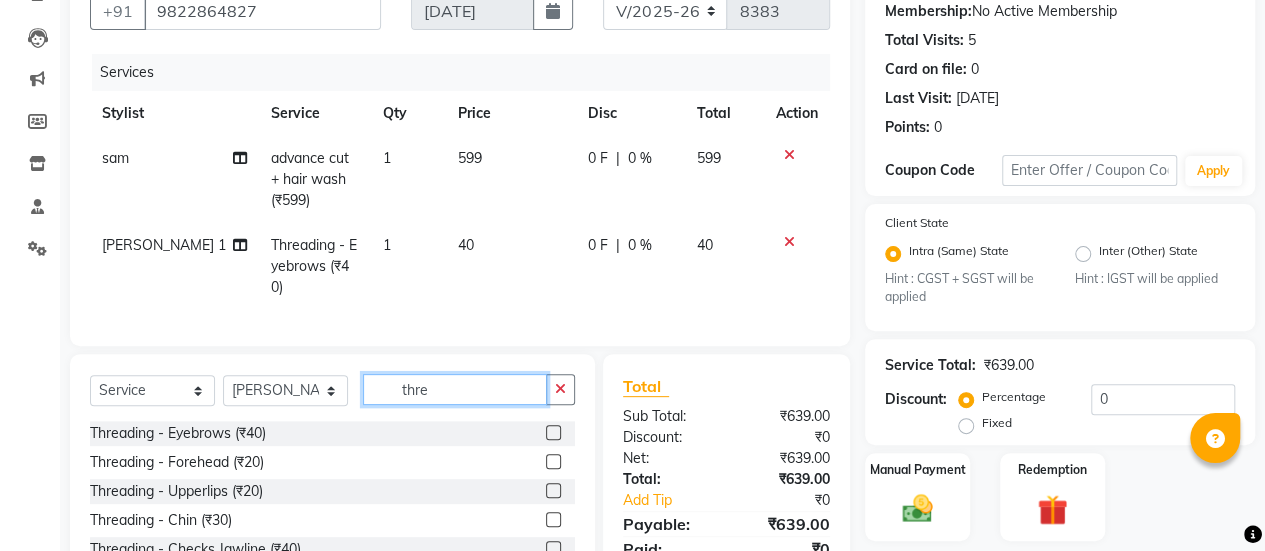 checkbox on "false" 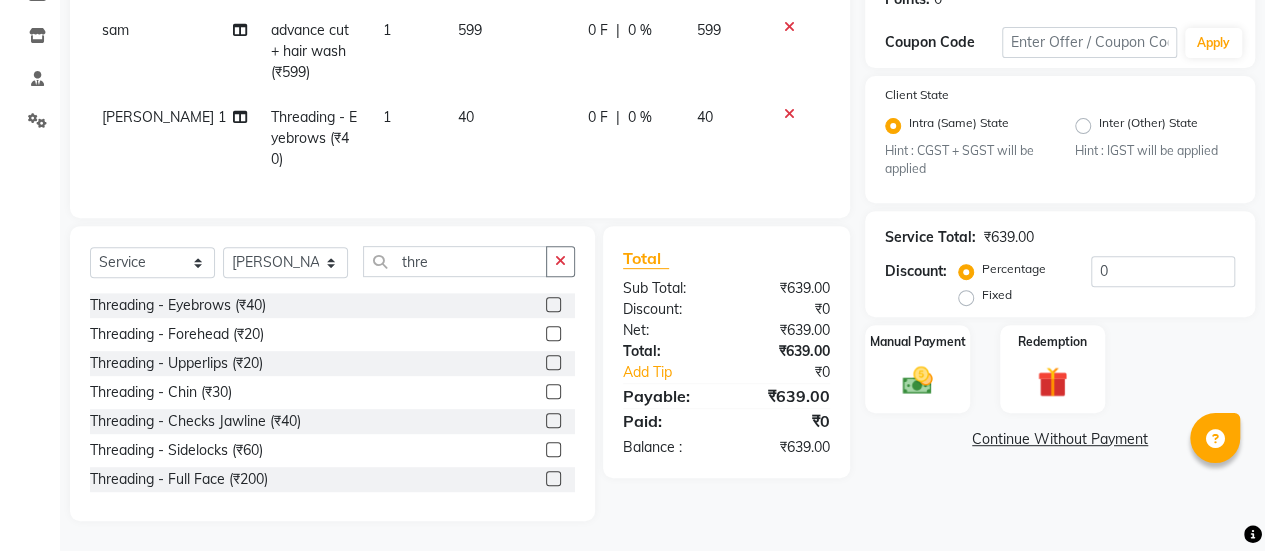 click 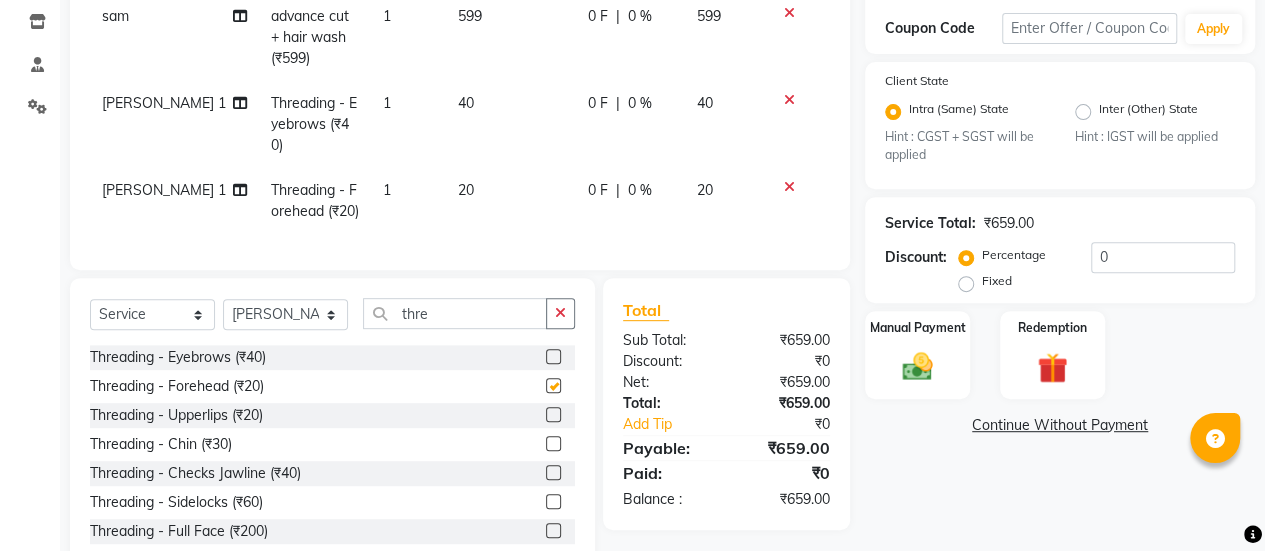 checkbox on "false" 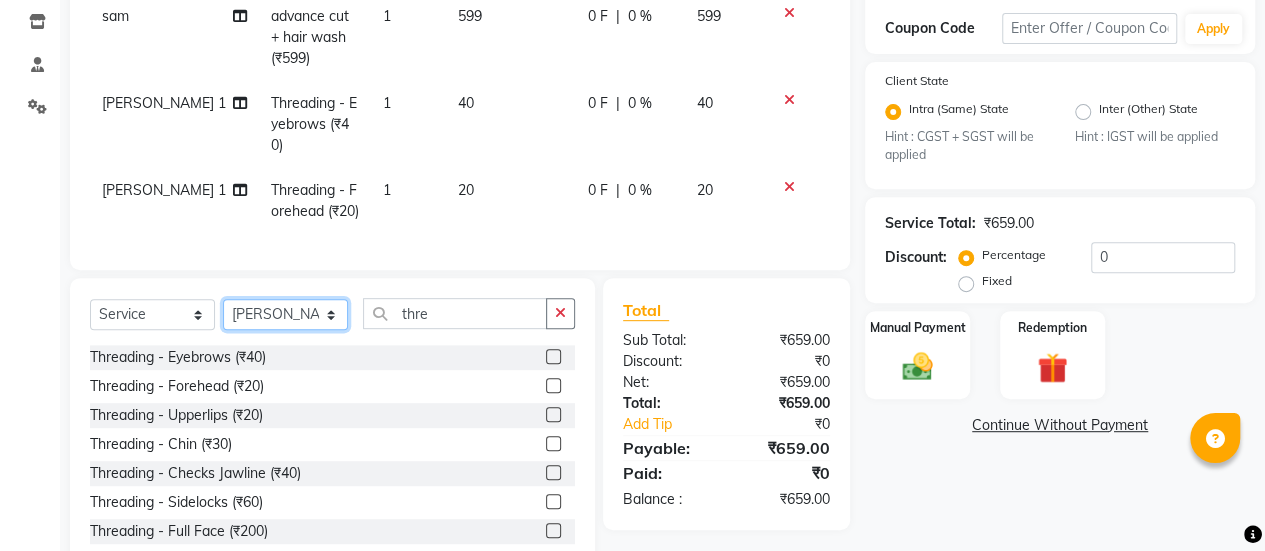 click on "Select Stylist afreen [PERSON_NAME] saha [PERSON_NAME] [PERSON_NAME] [PERSON_NAME] bharti Bunny Danish [PERSON_NAME] 1 [PERSON_NAME] [PERSON_NAME] gaurav Gulshan [PERSON_NAME] [PERSON_NAME] krishna [PERSON_NAME] [PERSON_NAME] rani [PERSON_NAME] [PERSON_NAME] sachin [PERSON_NAME] [PERSON_NAME] sameer 2 [PERSON_NAME] [PERSON_NAME] [PERSON_NAME]" 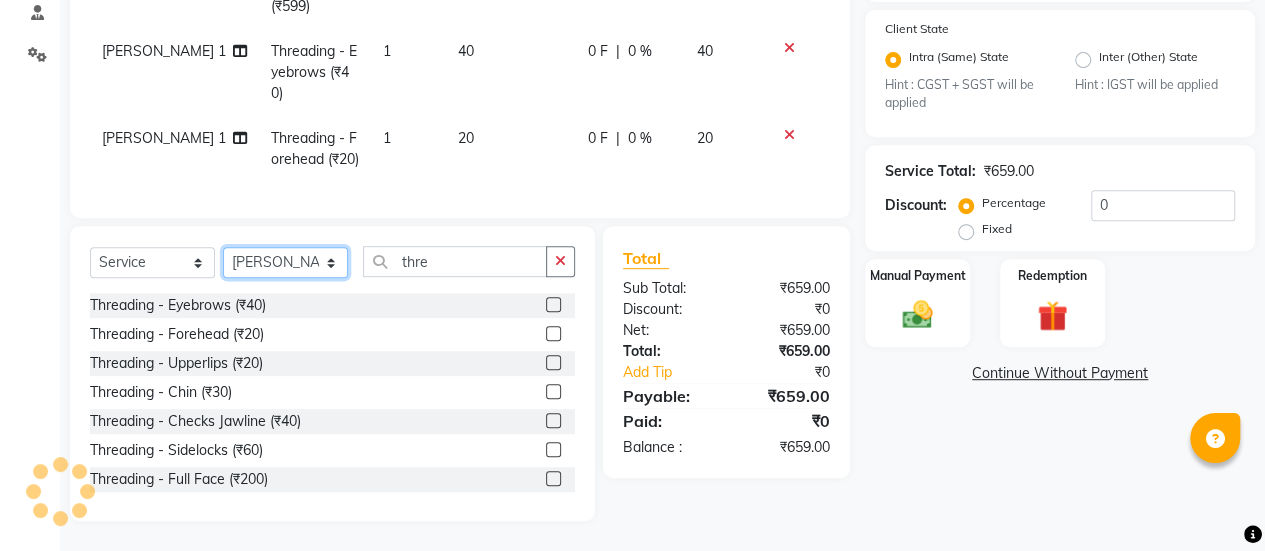 select on "84346" 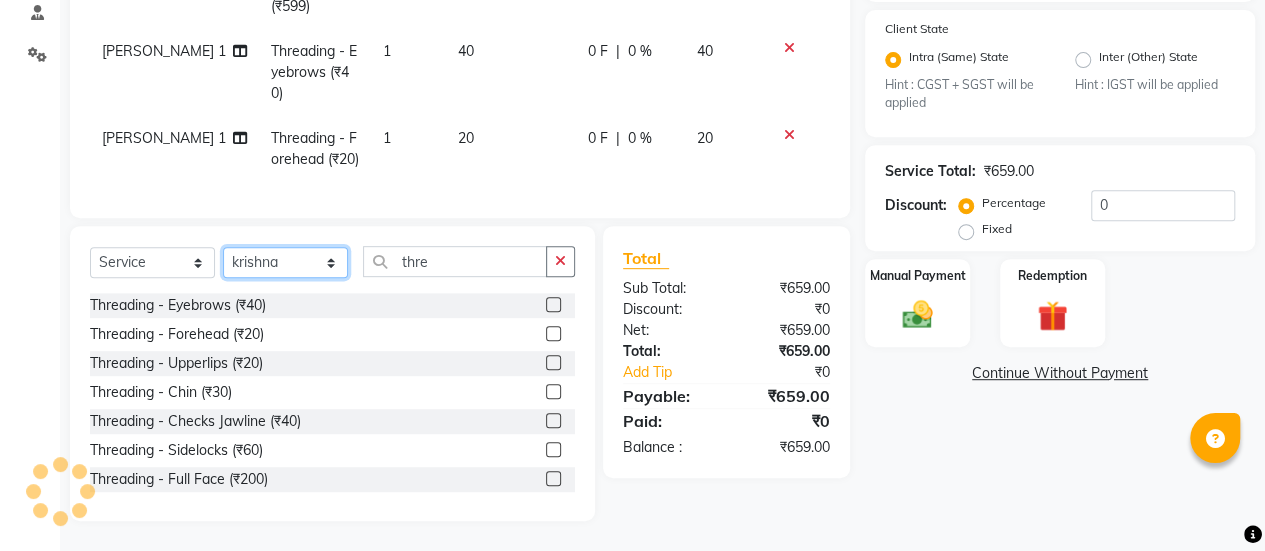 click on "Select Stylist afreen [PERSON_NAME] saha [PERSON_NAME] [PERSON_NAME] [PERSON_NAME] bharti Bunny Danish [PERSON_NAME] 1 [PERSON_NAME] [PERSON_NAME] gaurav Gulshan [PERSON_NAME] [PERSON_NAME] krishna [PERSON_NAME] [PERSON_NAME] rani [PERSON_NAME] [PERSON_NAME] sachin [PERSON_NAME] [PERSON_NAME] sameer 2 [PERSON_NAME] [PERSON_NAME] [PERSON_NAME]" 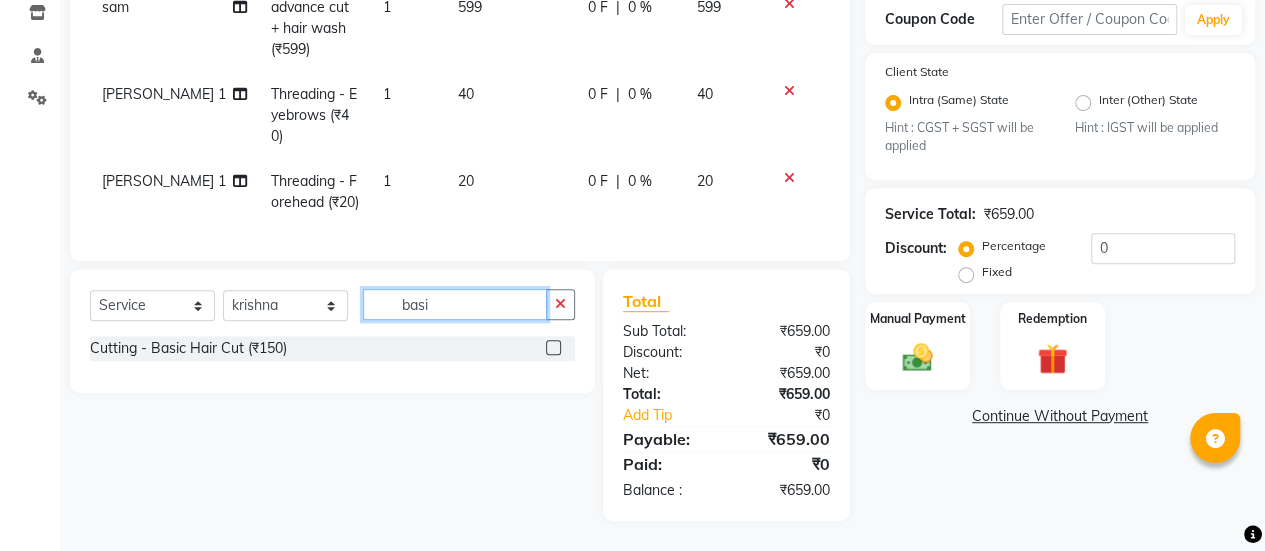scroll, scrollTop: 358, scrollLeft: 0, axis: vertical 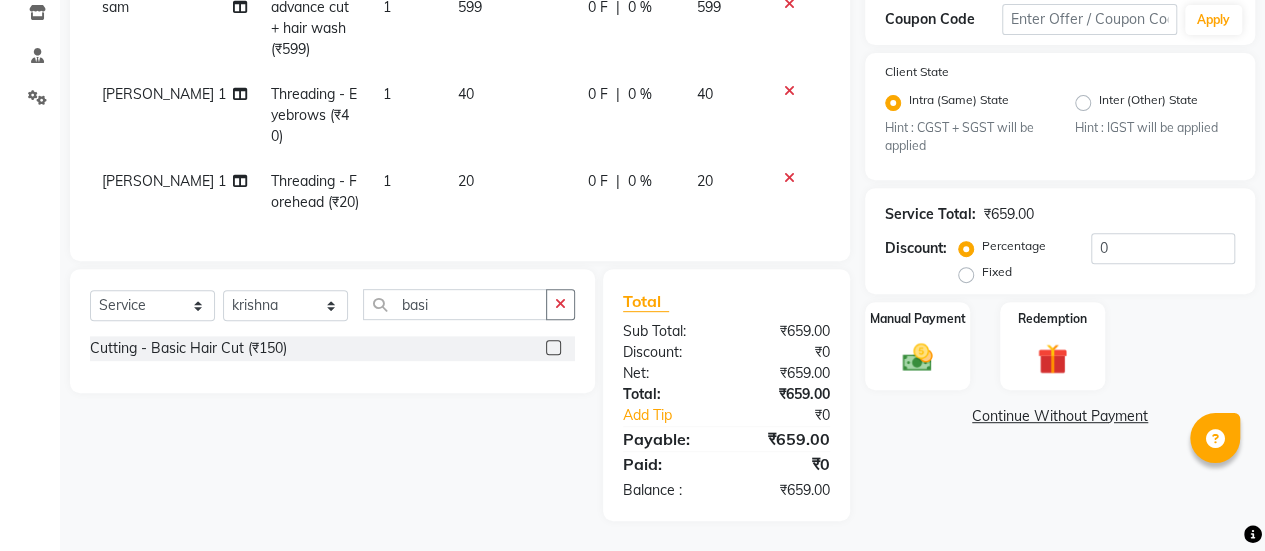 click 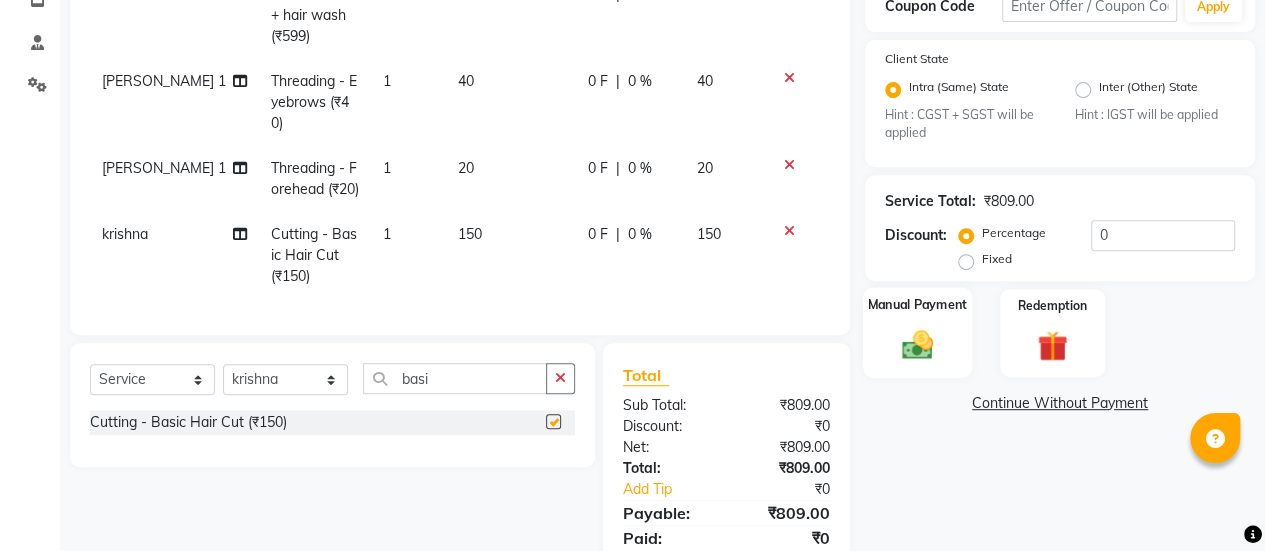 checkbox on "false" 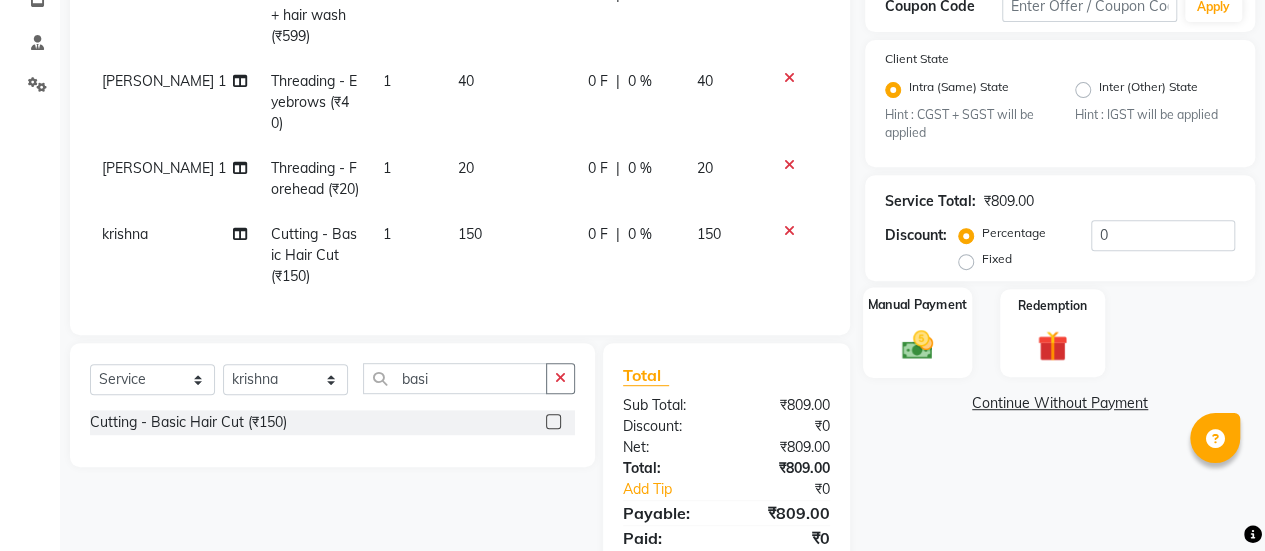 click on "Manual Payment" 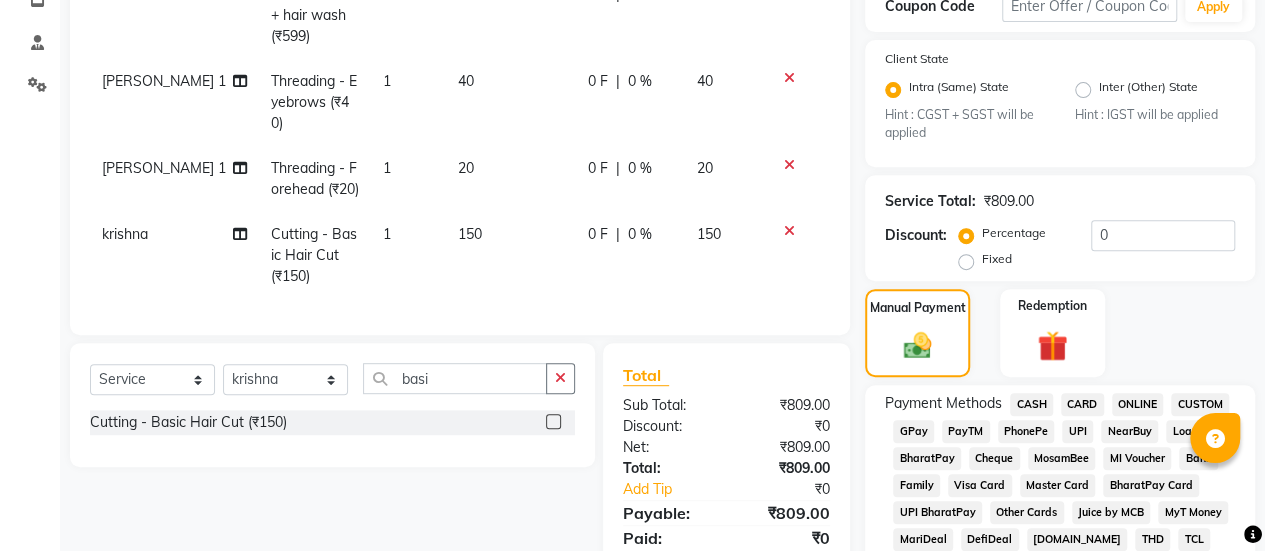 click on "GPay" 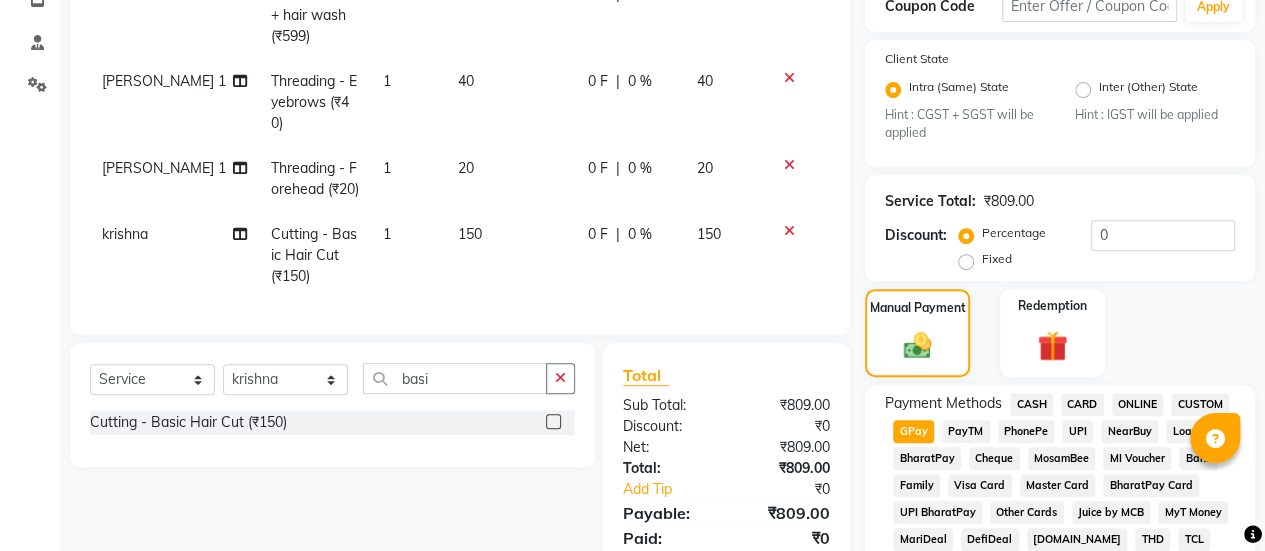 click on "GPay" 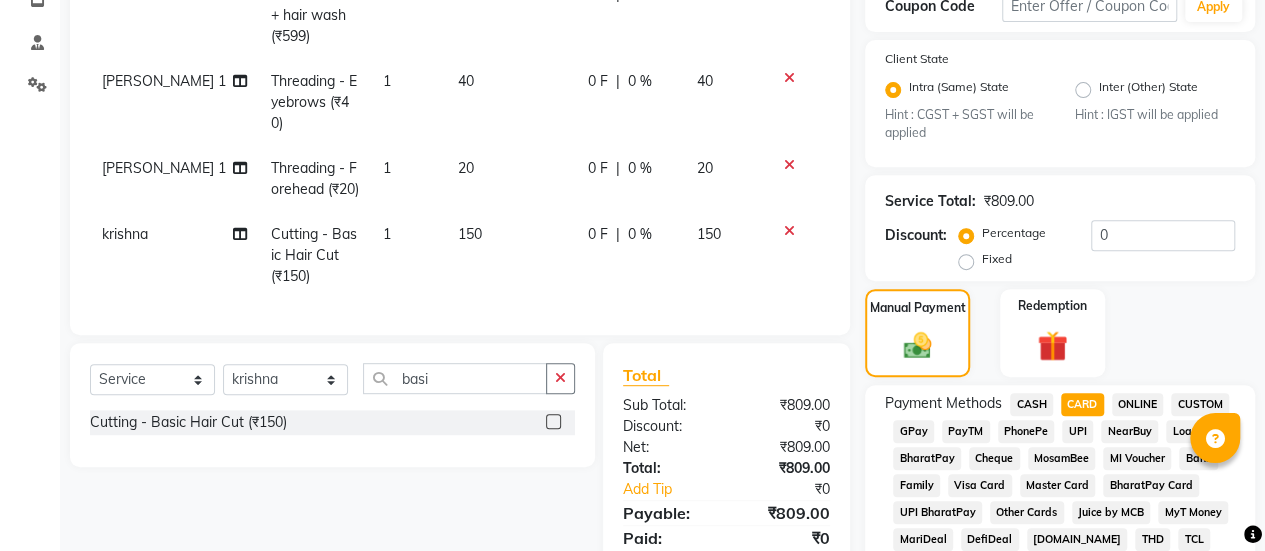 click on "Add Payment" 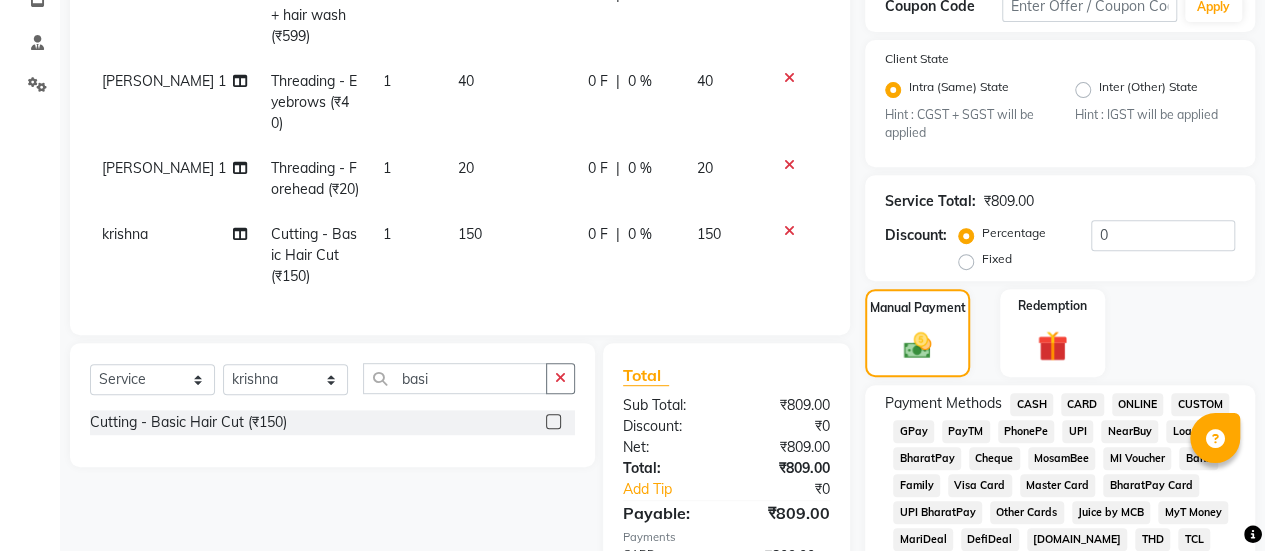 click on "Checkout" 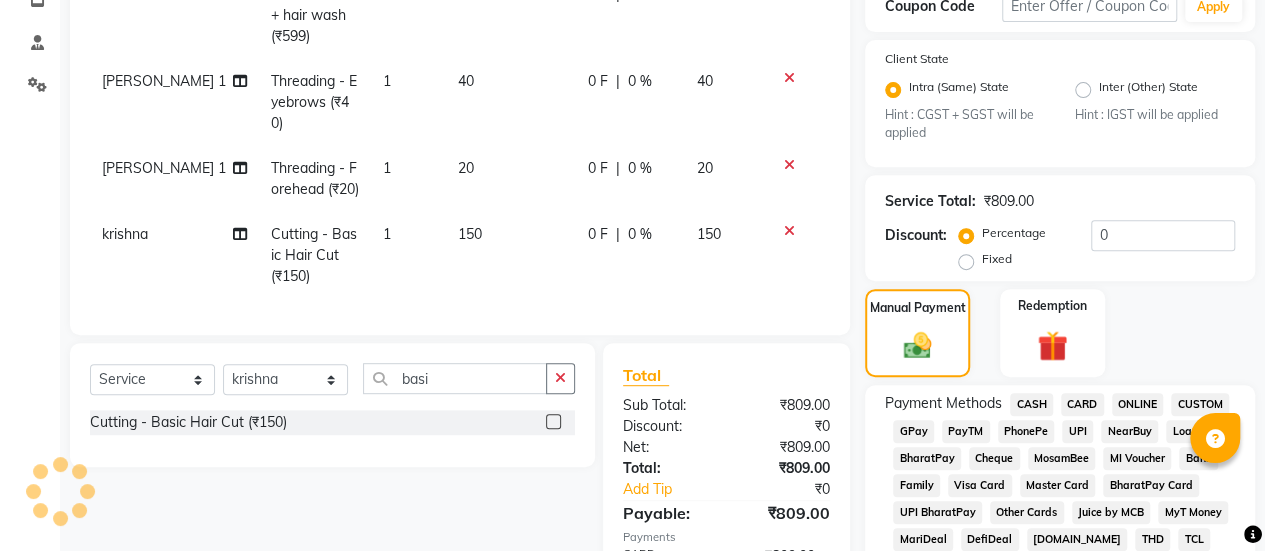scroll, scrollTop: 1140, scrollLeft: 0, axis: vertical 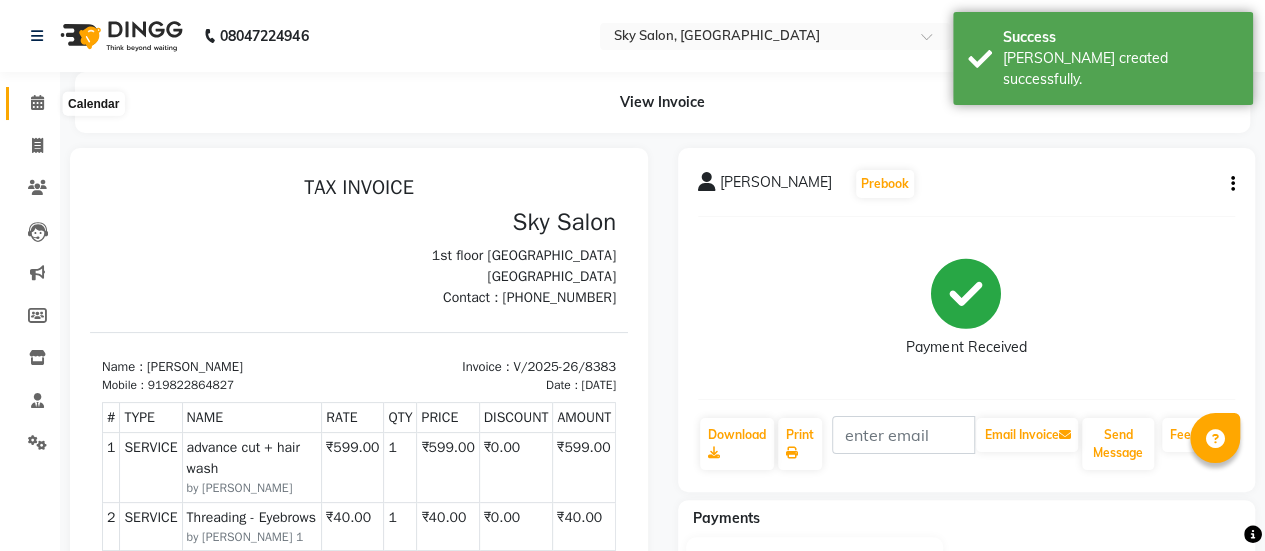 click 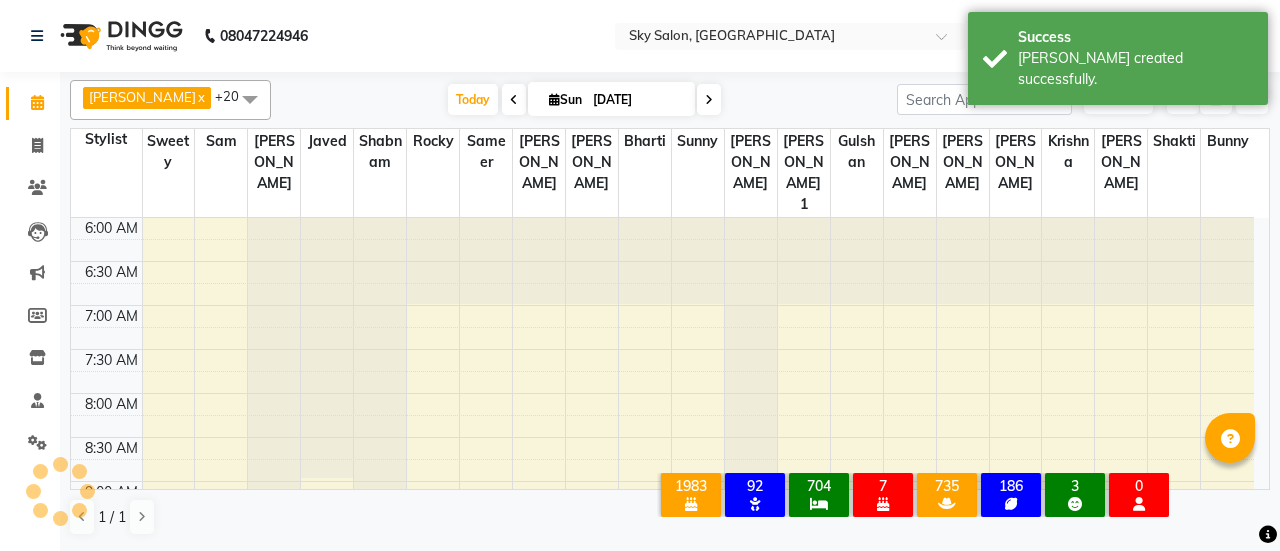 scroll, scrollTop: 0, scrollLeft: 0, axis: both 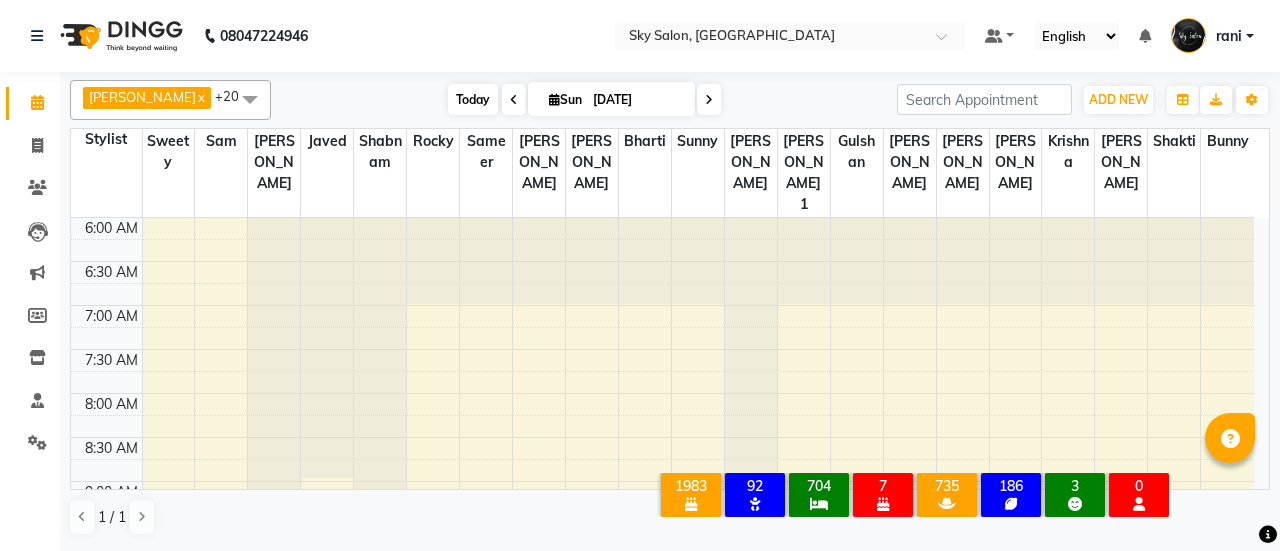 click on "Today" at bounding box center (473, 99) 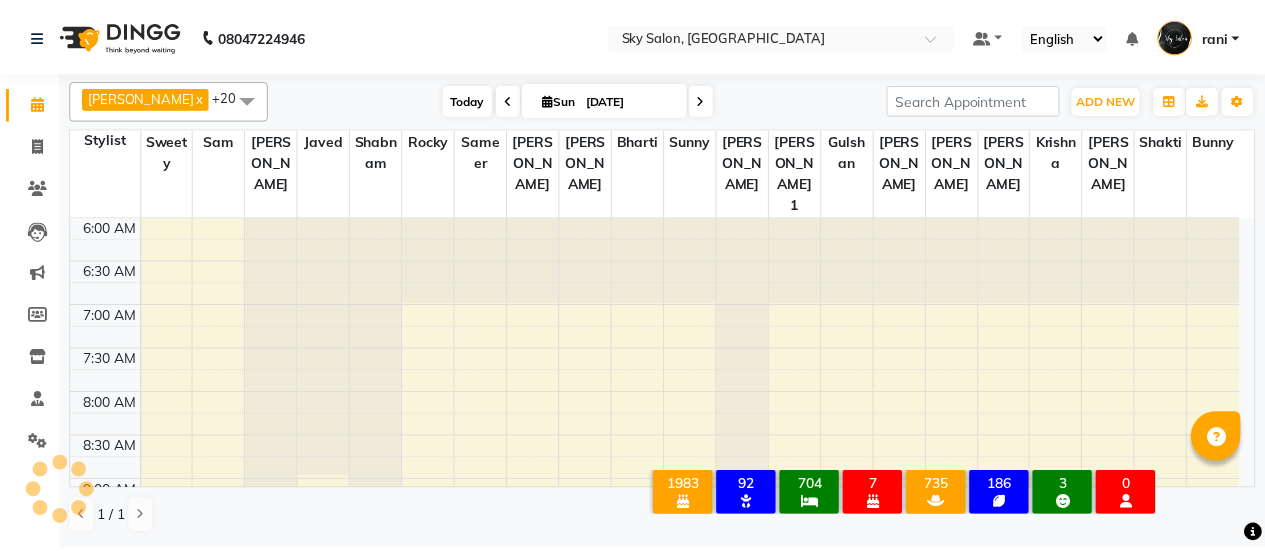 scroll, scrollTop: 521, scrollLeft: 0, axis: vertical 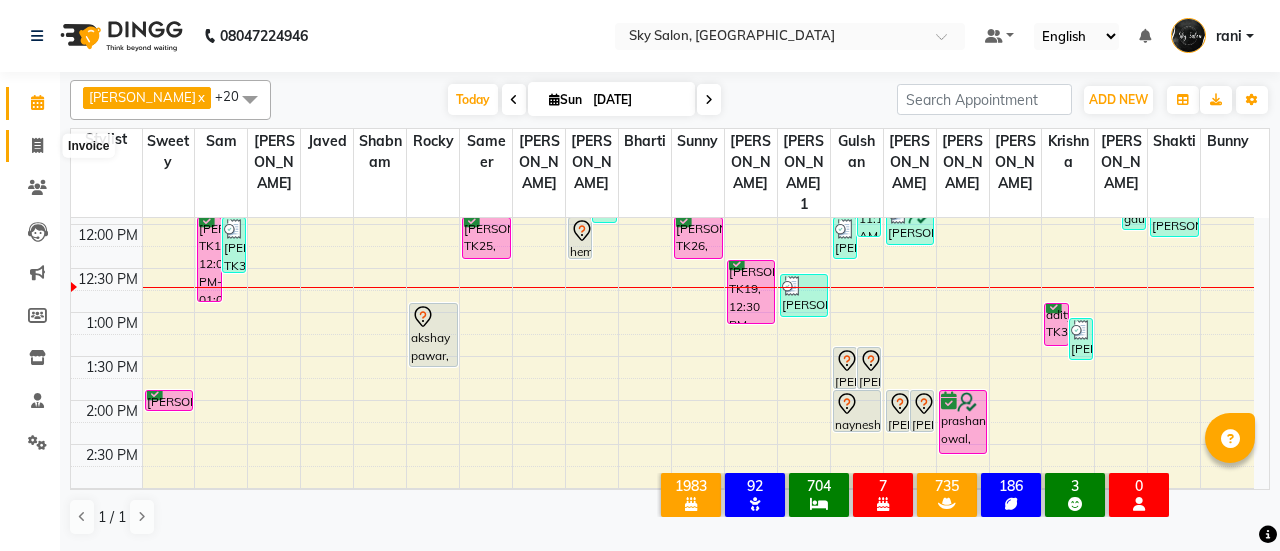 click 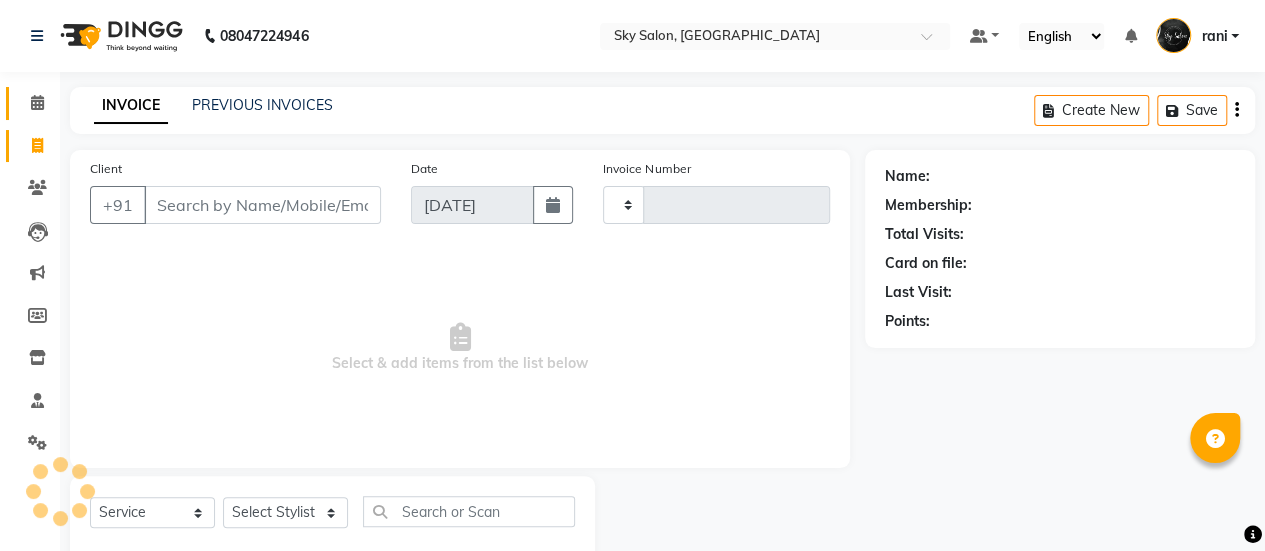 type on "8385" 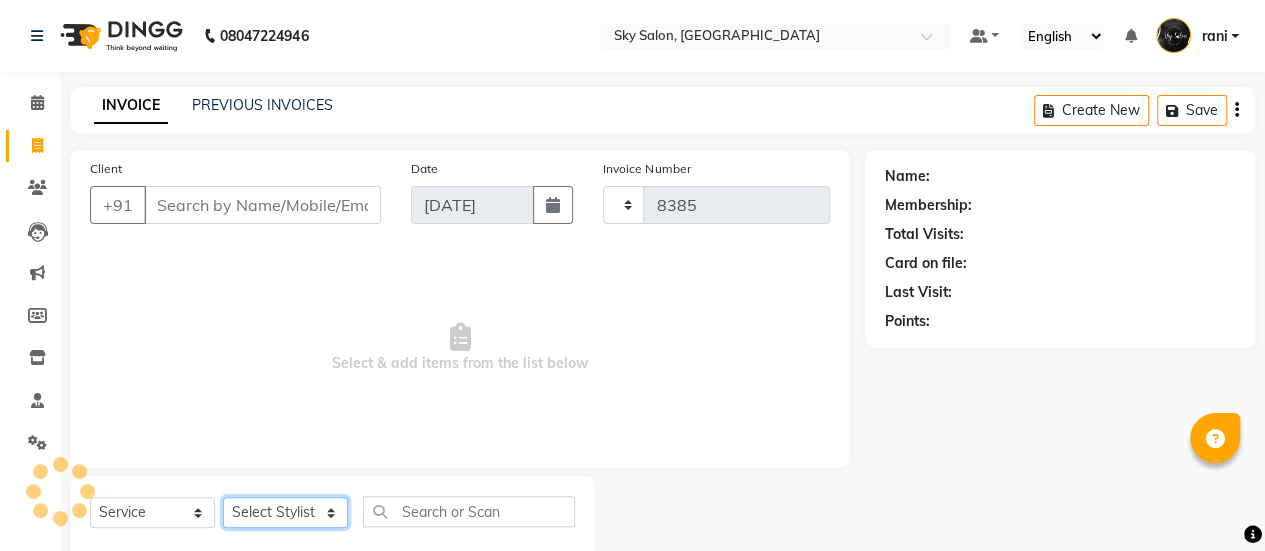 click on "Select Stylist" 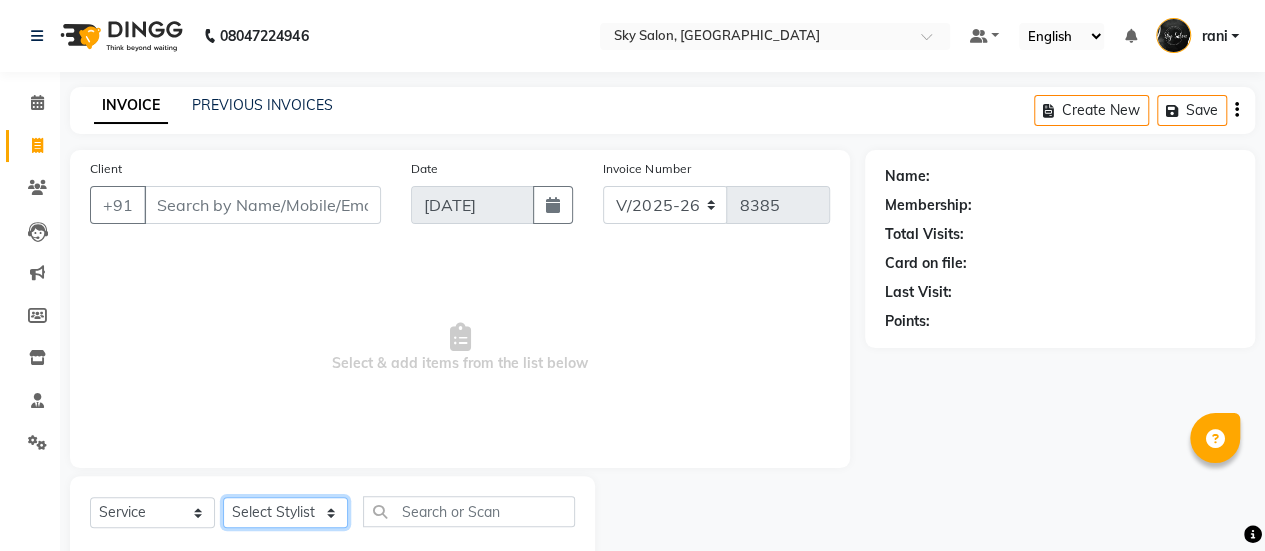 scroll, scrollTop: 49, scrollLeft: 0, axis: vertical 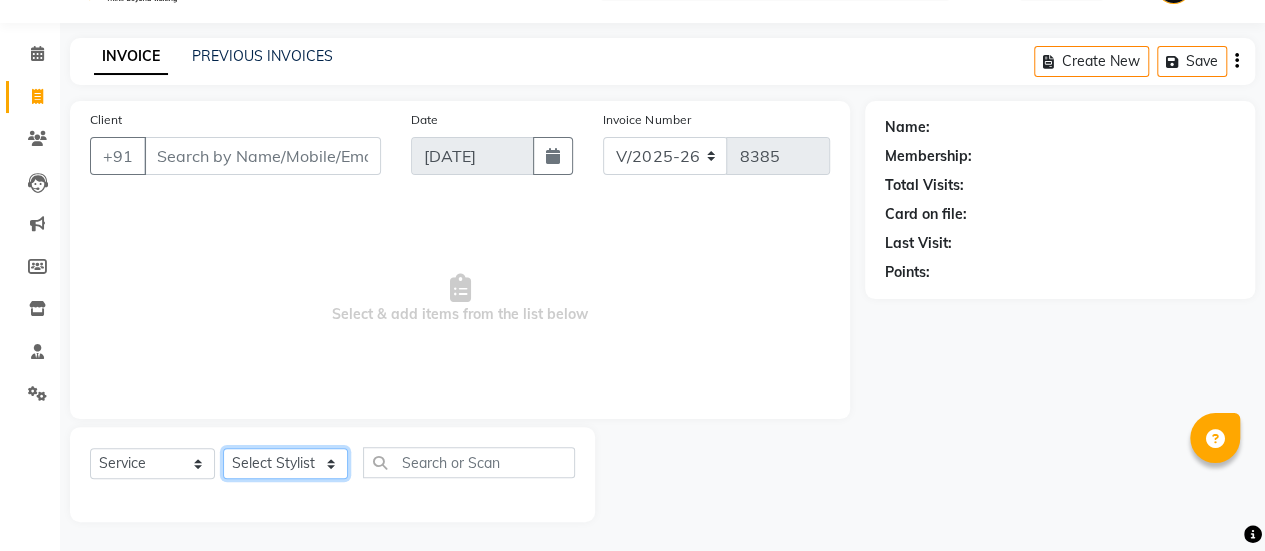 select on "57852" 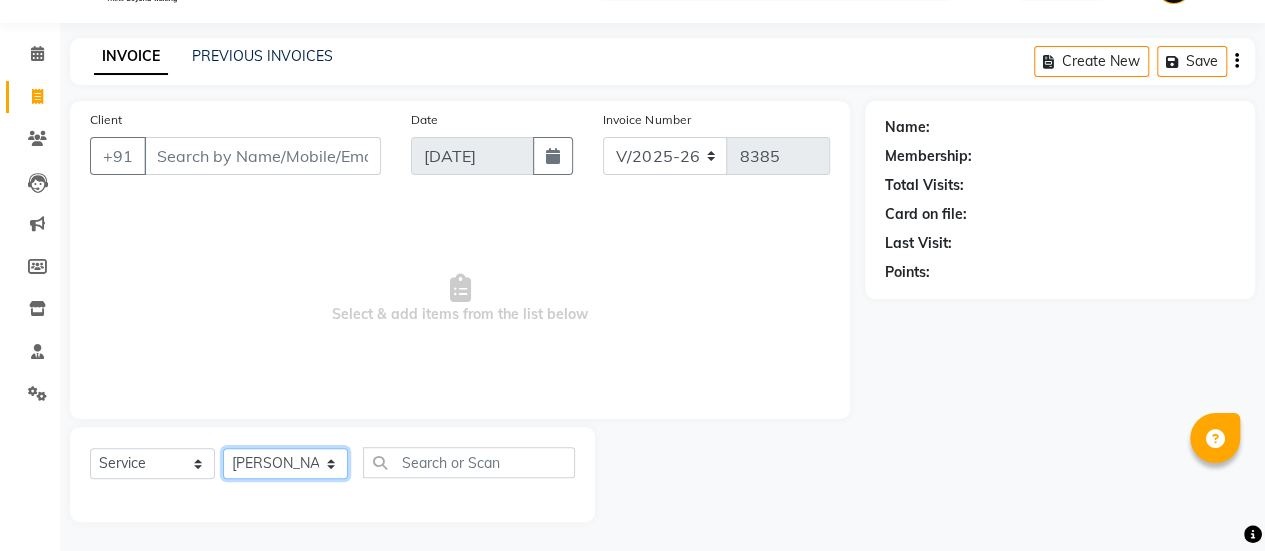 click on "Select Stylist afreen [PERSON_NAME] saha [PERSON_NAME] [PERSON_NAME] [PERSON_NAME] bharti Bunny Danish [PERSON_NAME] 1 [PERSON_NAME] [PERSON_NAME] gaurav Gulshan [PERSON_NAME] [PERSON_NAME] krishna [PERSON_NAME] [PERSON_NAME] rani [PERSON_NAME] [PERSON_NAME] sachin [PERSON_NAME] [PERSON_NAME] sameer 2 [PERSON_NAME] [PERSON_NAME] [PERSON_NAME]" 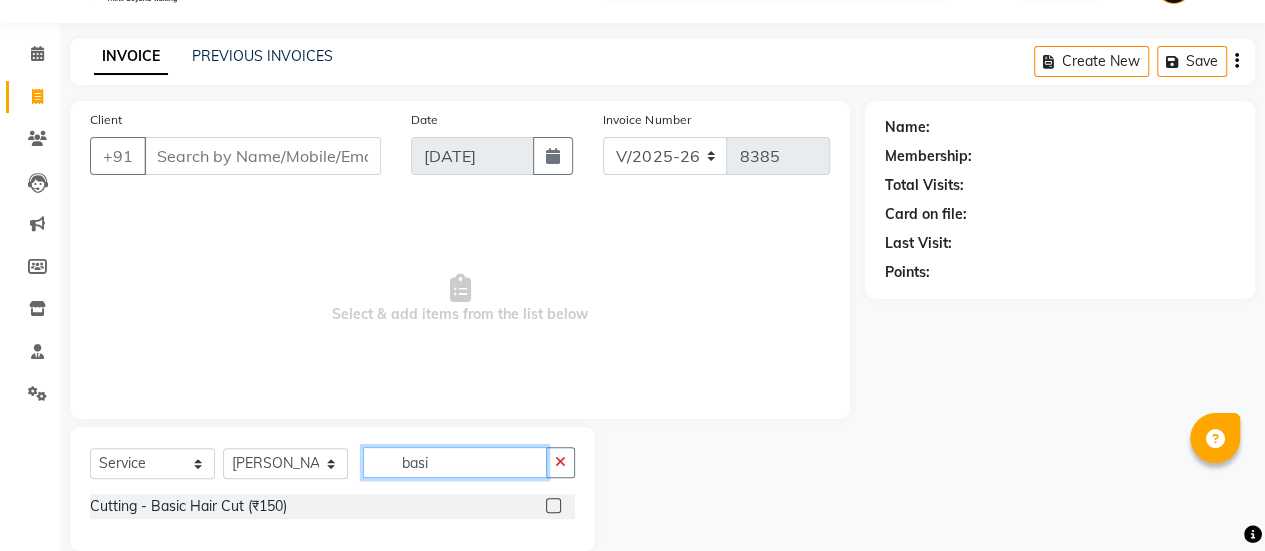 type on "basi" 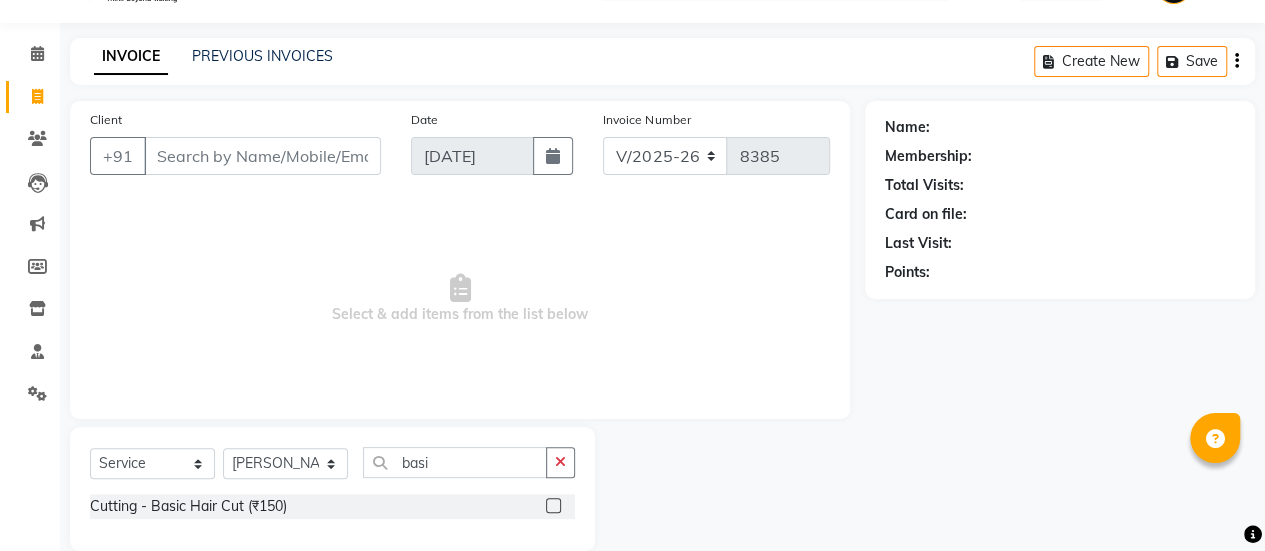 click 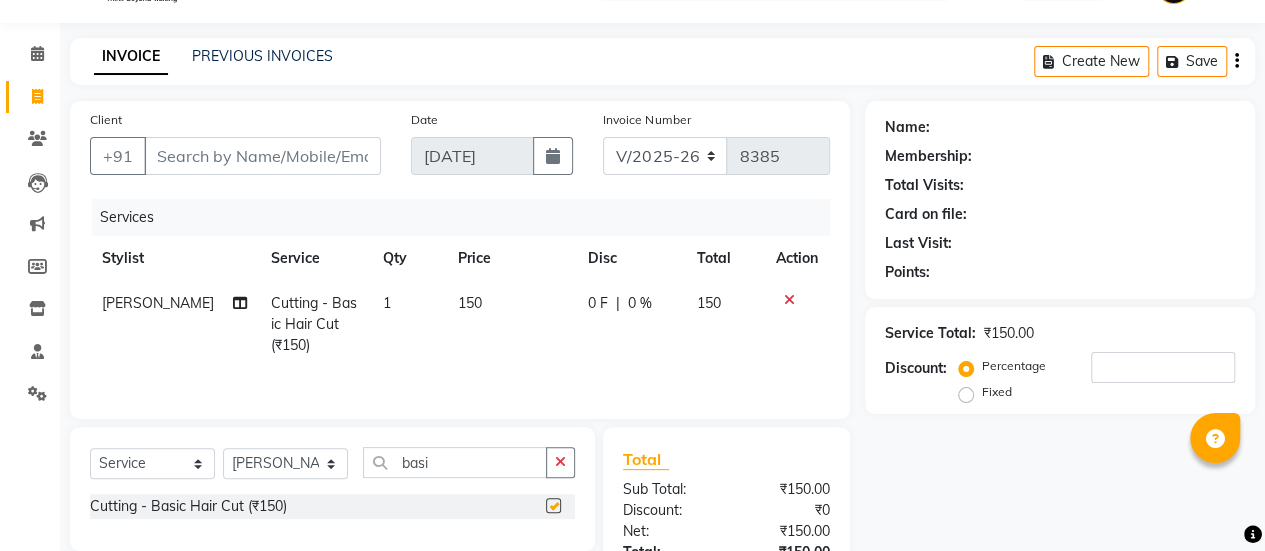 click 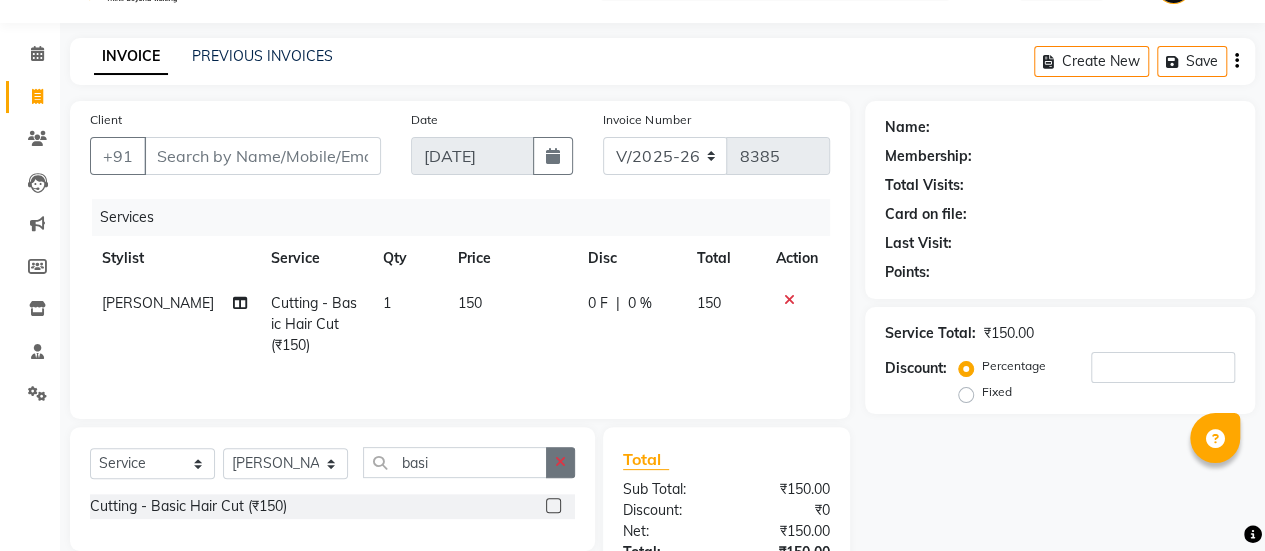 scroll, scrollTop: 78, scrollLeft: 0, axis: vertical 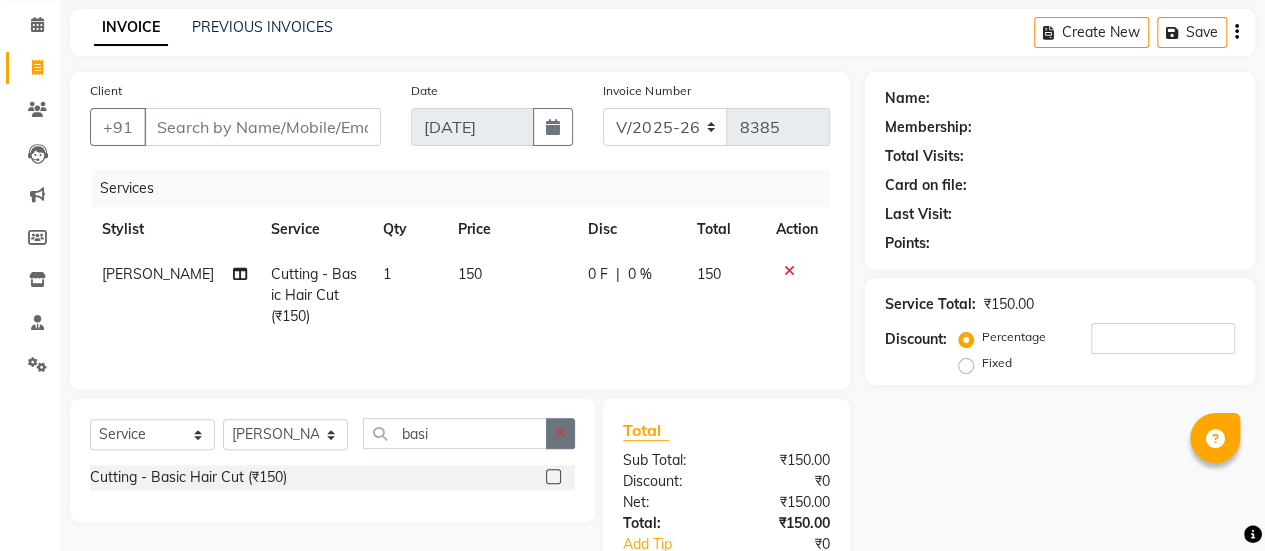click 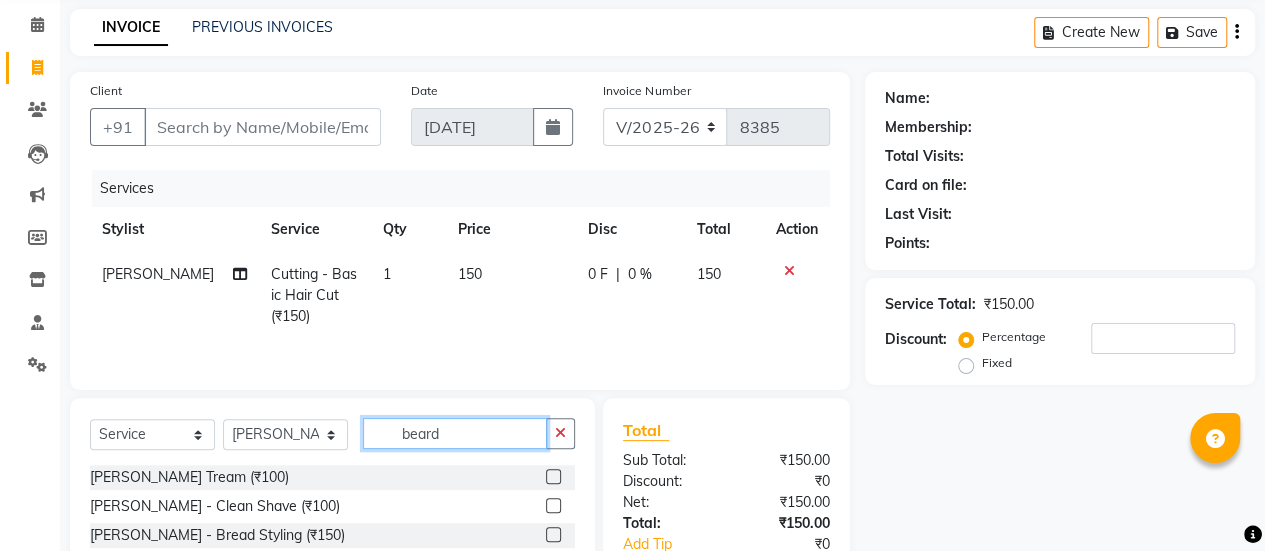 type on "beard" 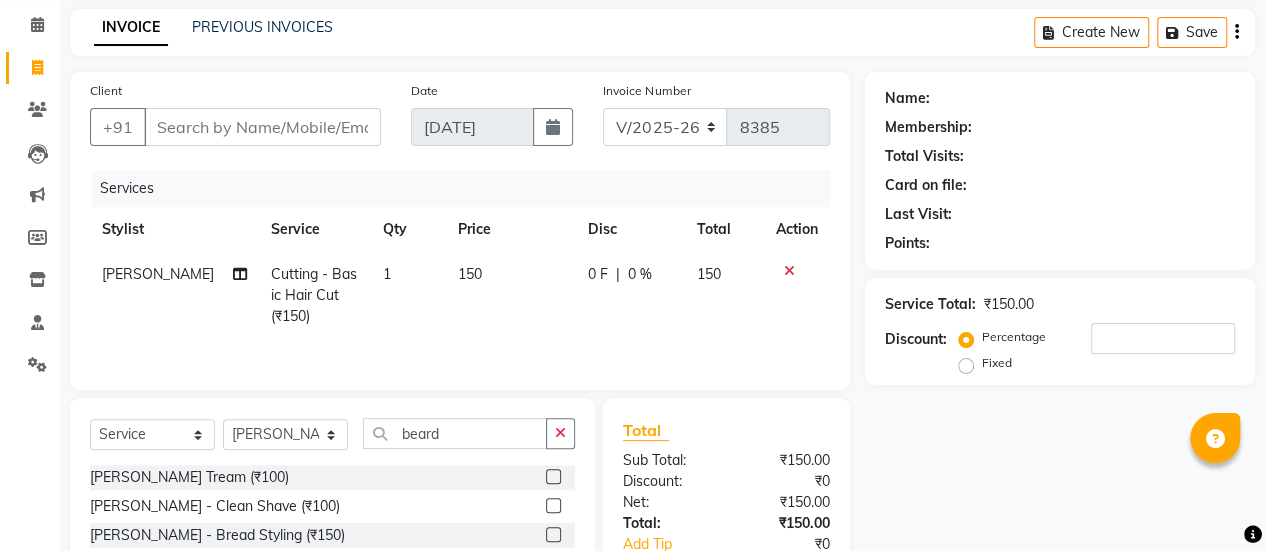 click 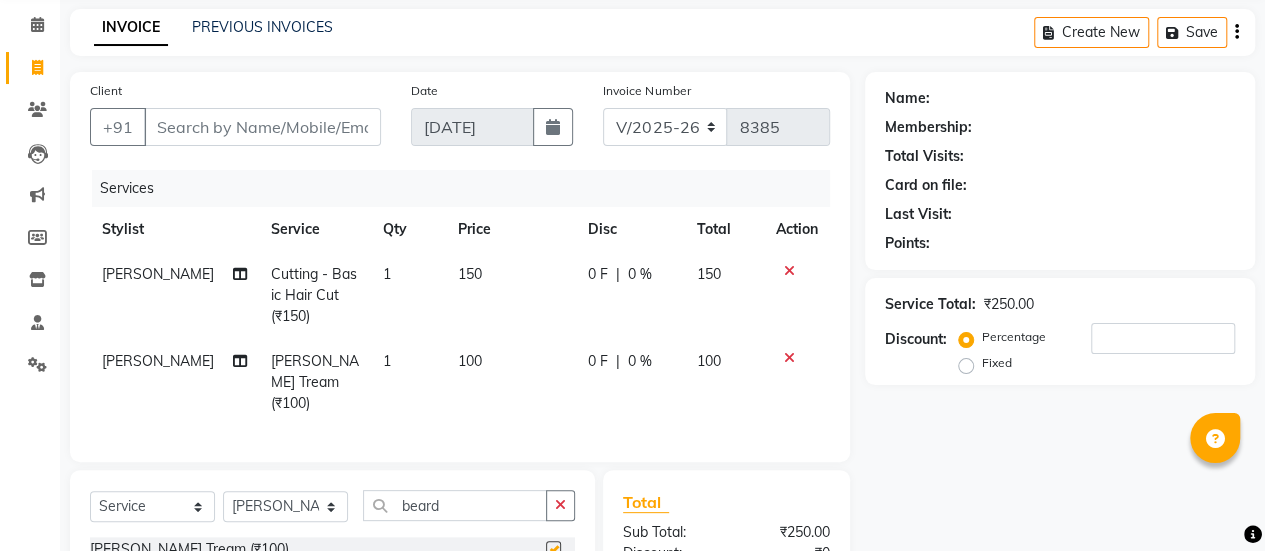 checkbox on "false" 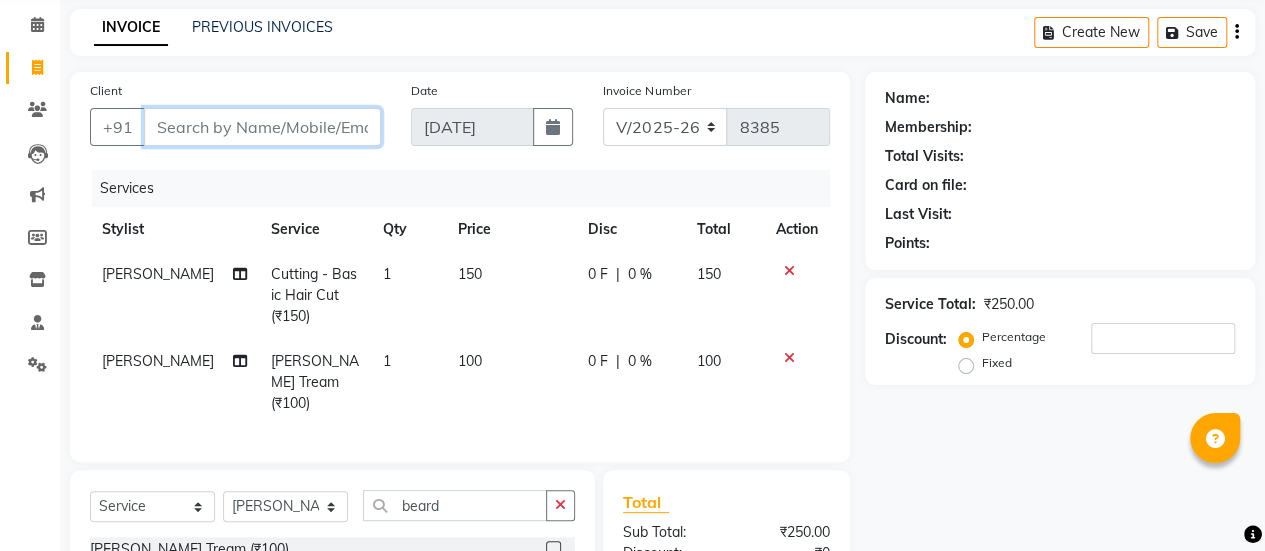 click on "Client" at bounding box center [262, 127] 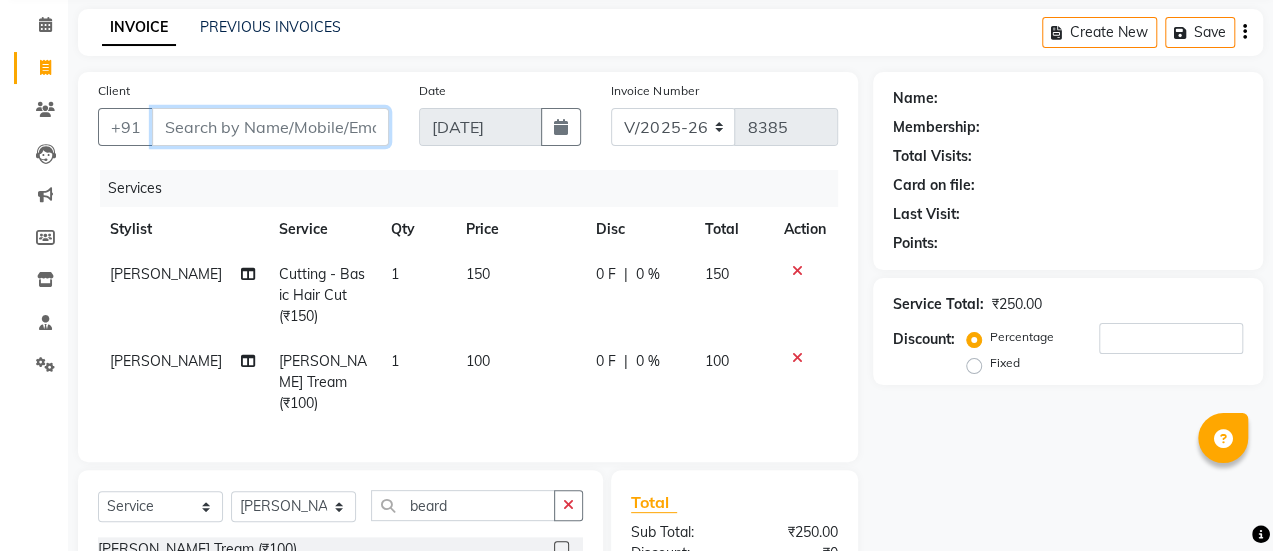 scroll, scrollTop: 0, scrollLeft: 0, axis: both 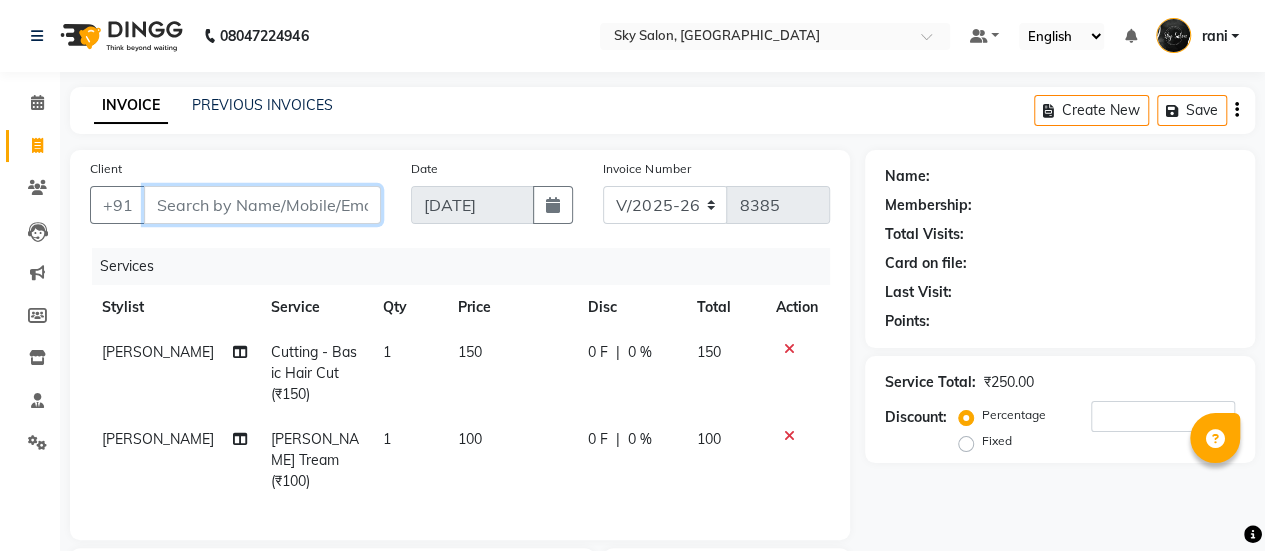 click on "Client" at bounding box center (262, 205) 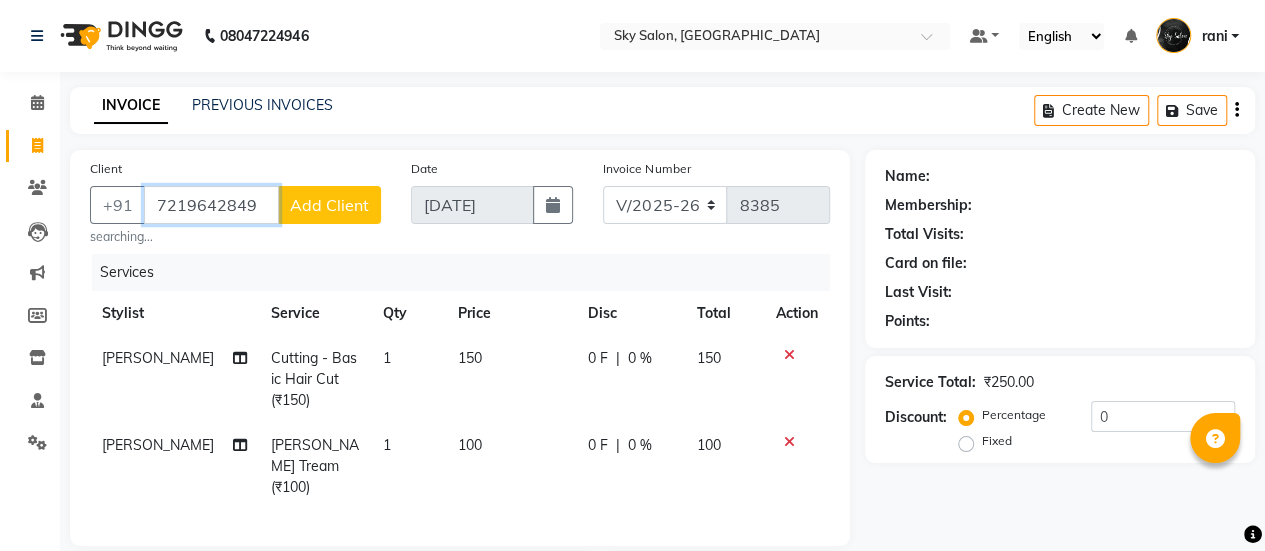 type on "7219642849" 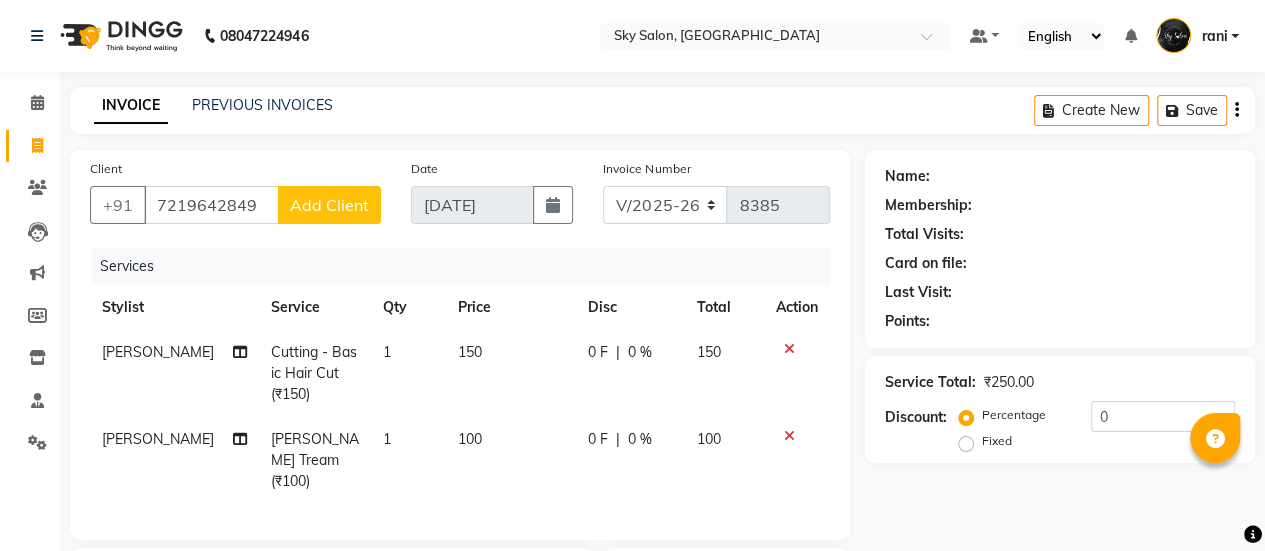 click on "Add Client" 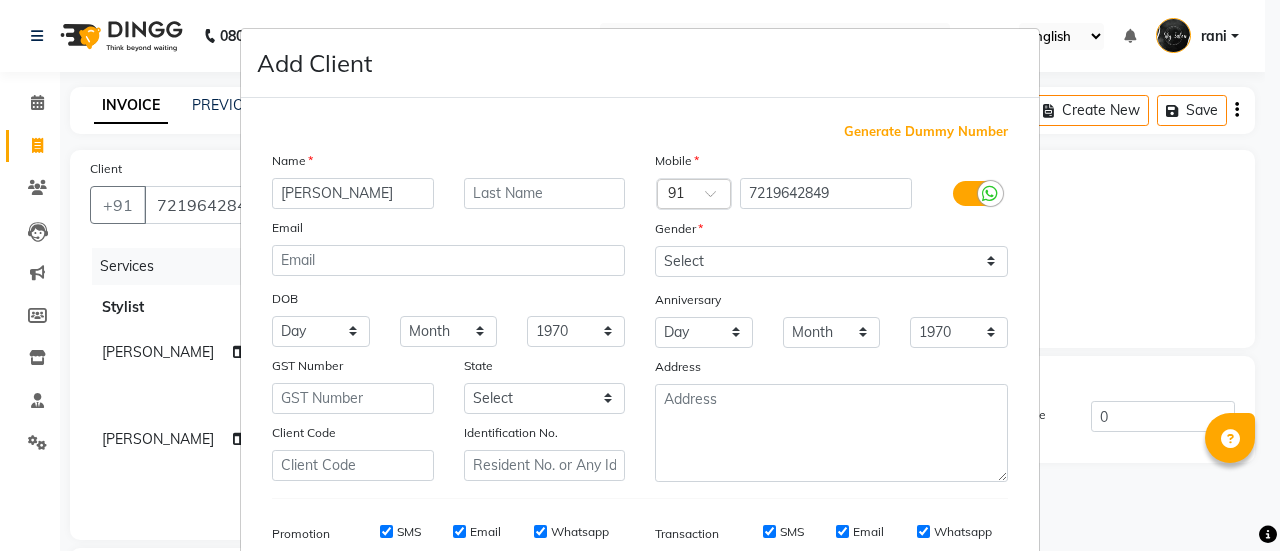 type on "viraj" 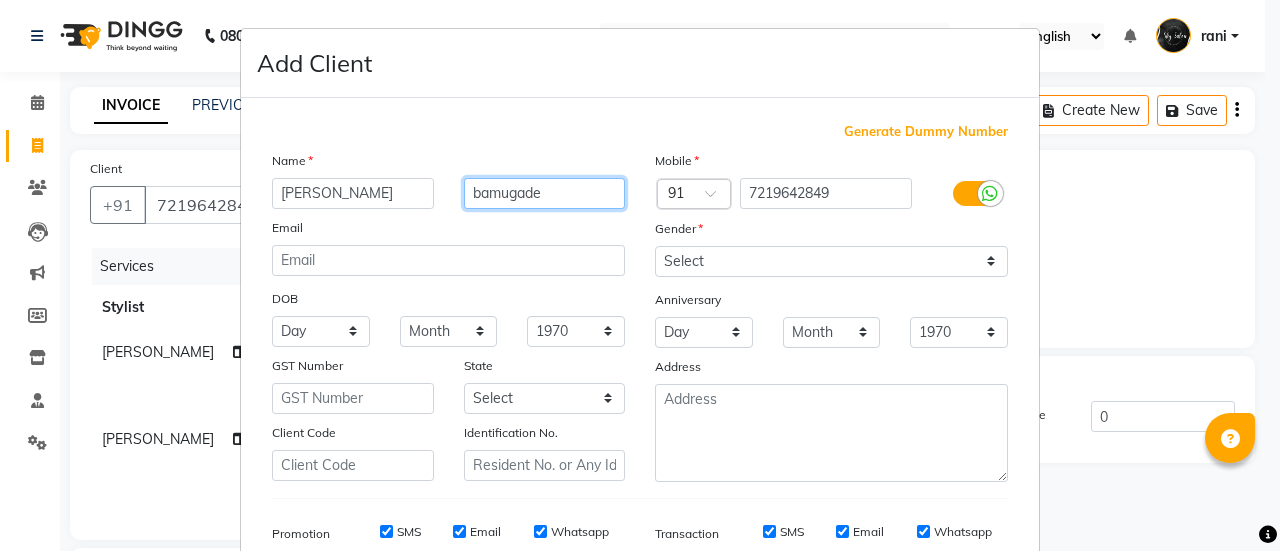 type on "bamugade" 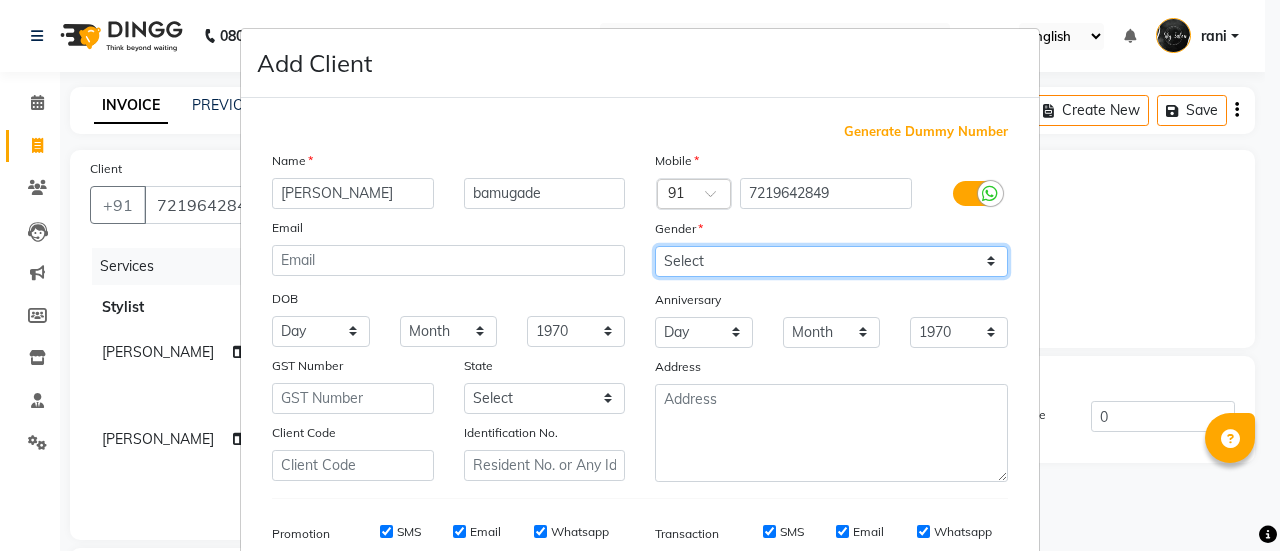 drag, startPoint x: 751, startPoint y: 245, endPoint x: 728, endPoint y: 270, distance: 33.970577 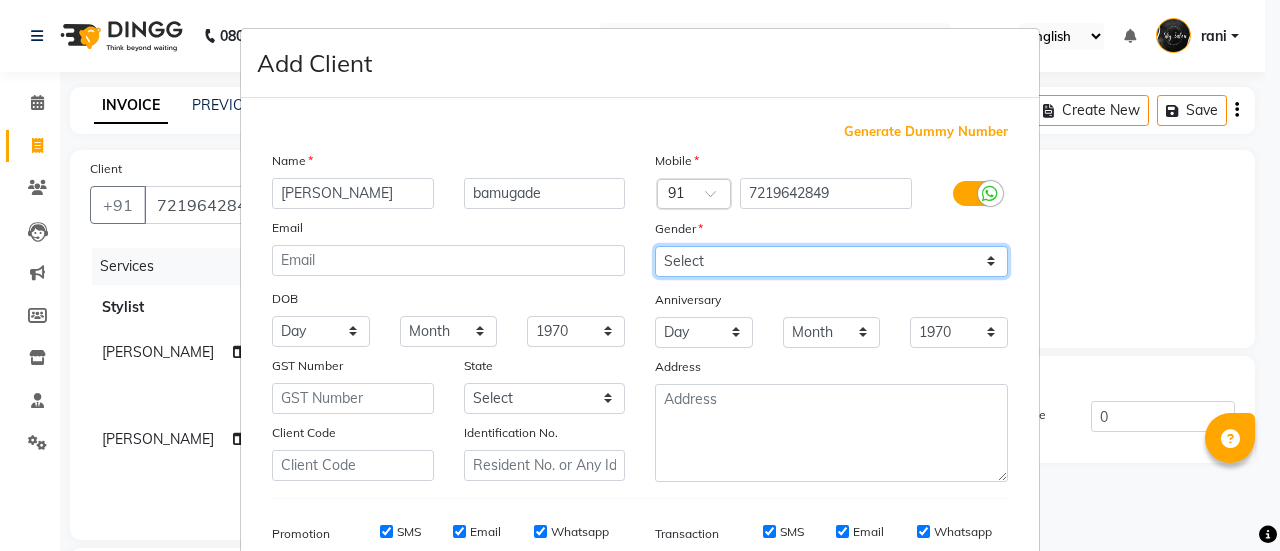 select on "[DEMOGRAPHIC_DATA]" 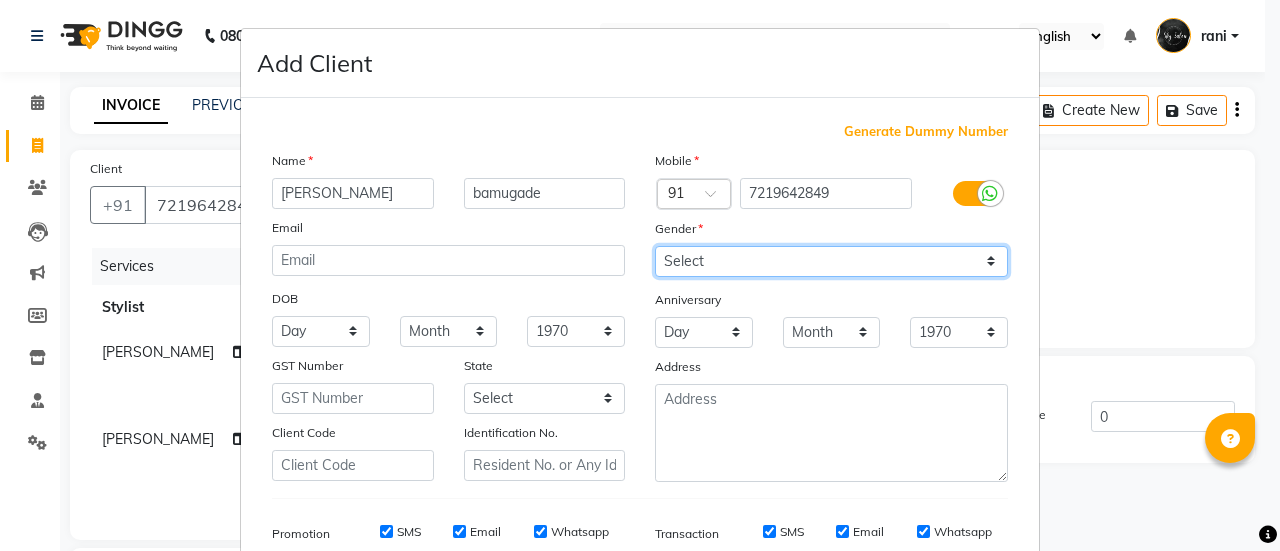 click on "Select Male Female Other Prefer Not To Say" at bounding box center [831, 261] 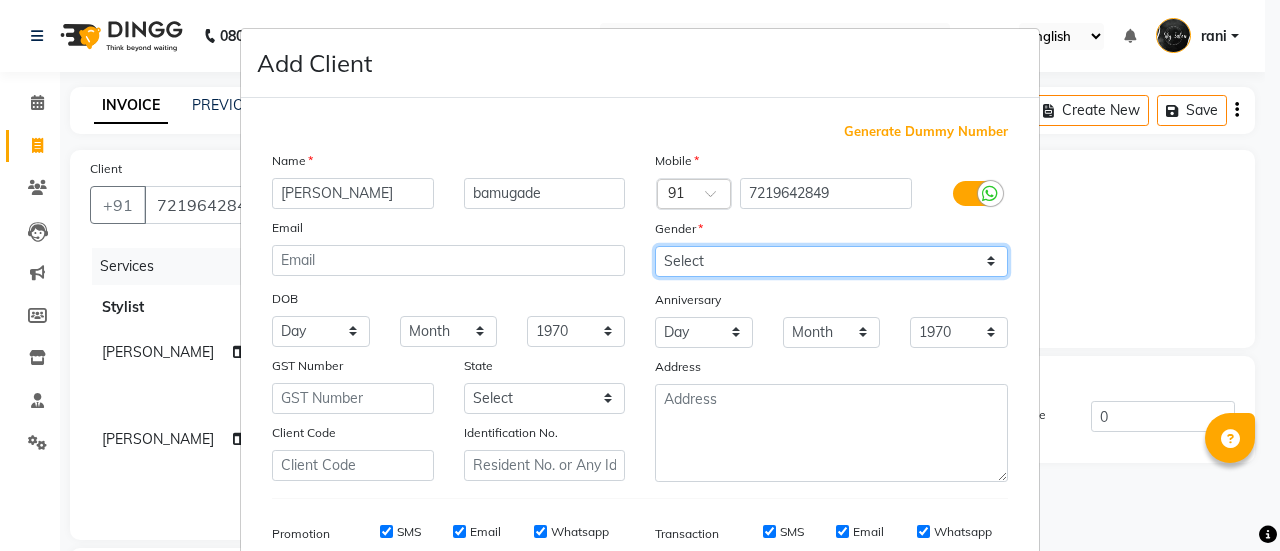 scroll, scrollTop: 294, scrollLeft: 0, axis: vertical 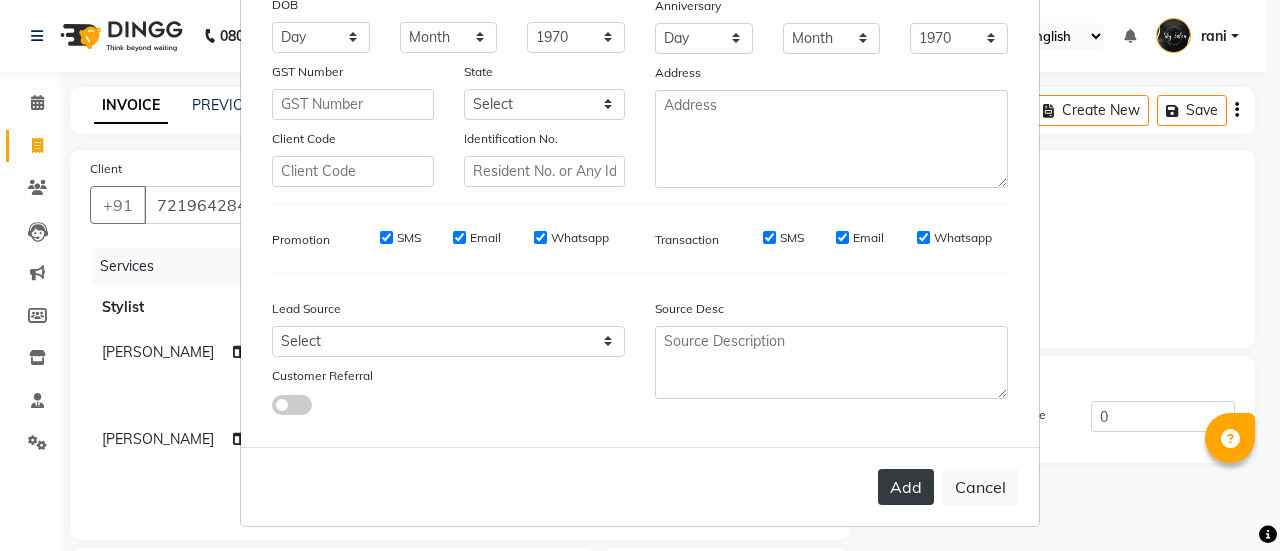 click on "Add" at bounding box center [906, 487] 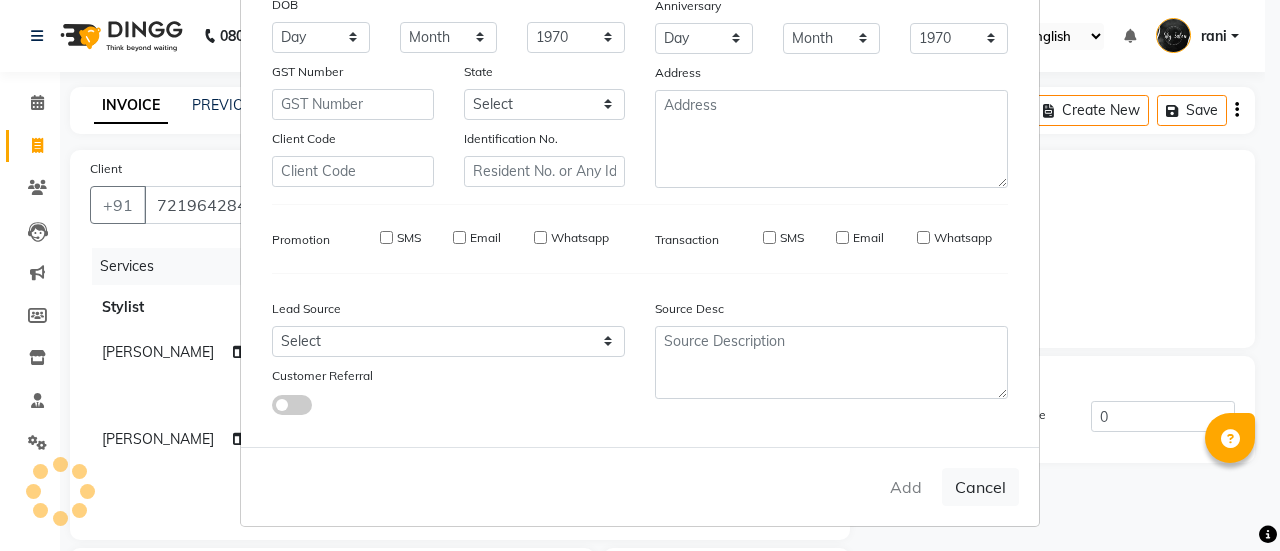 type 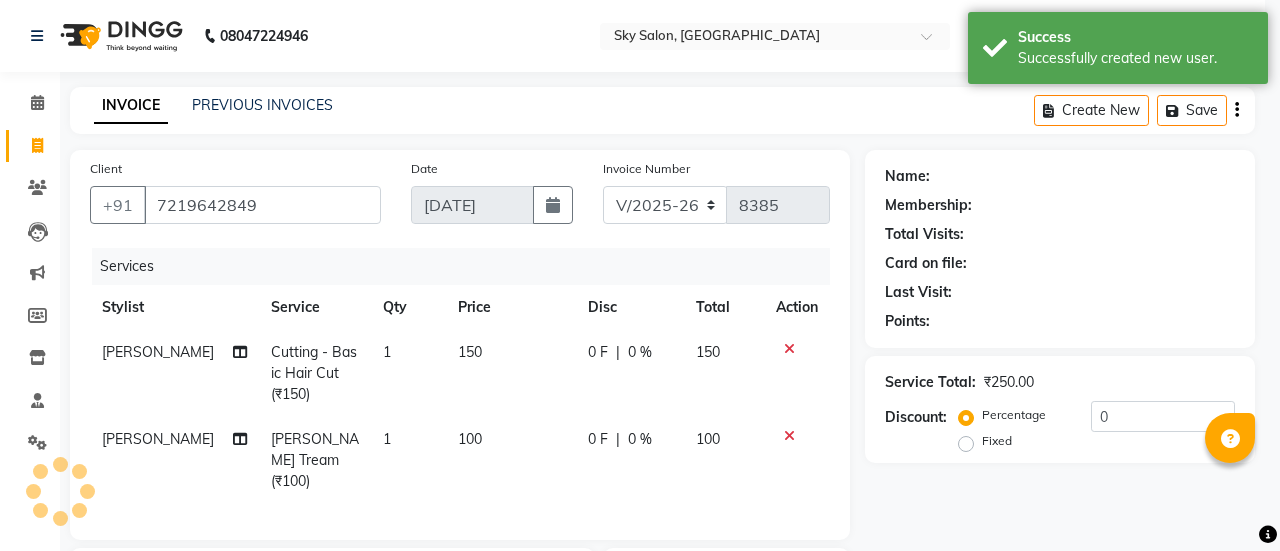 click on "Discount:" 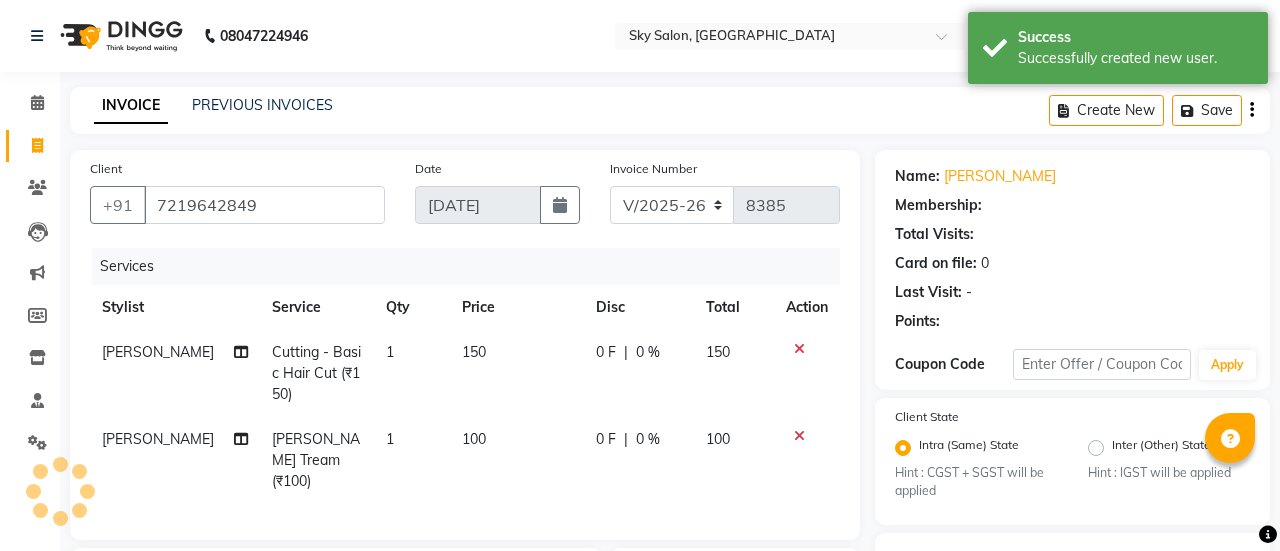 click 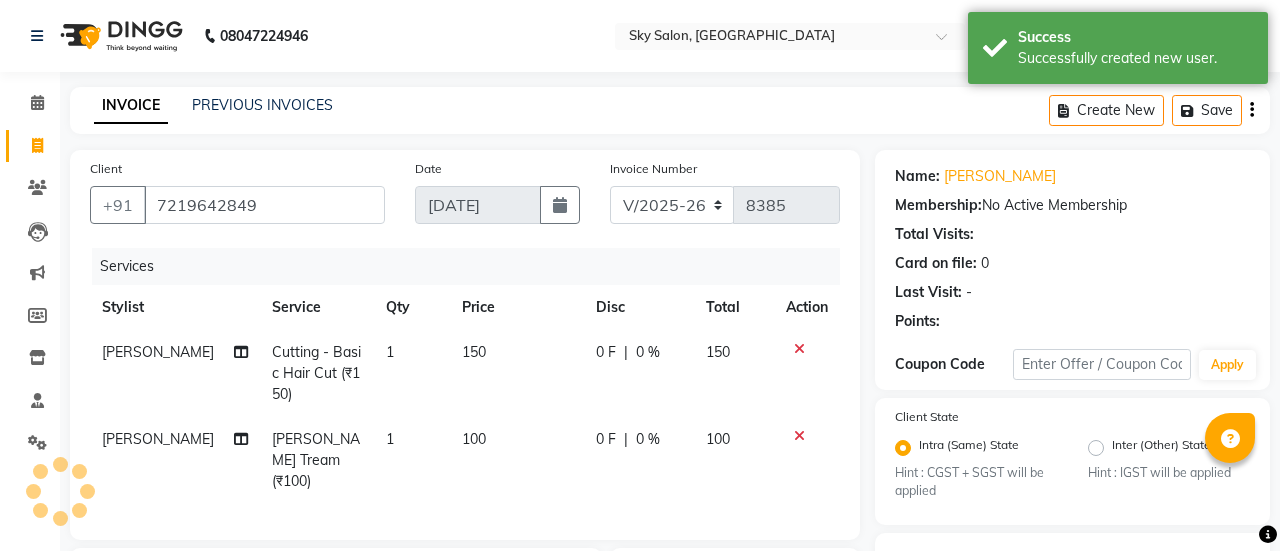 click on "GPay" 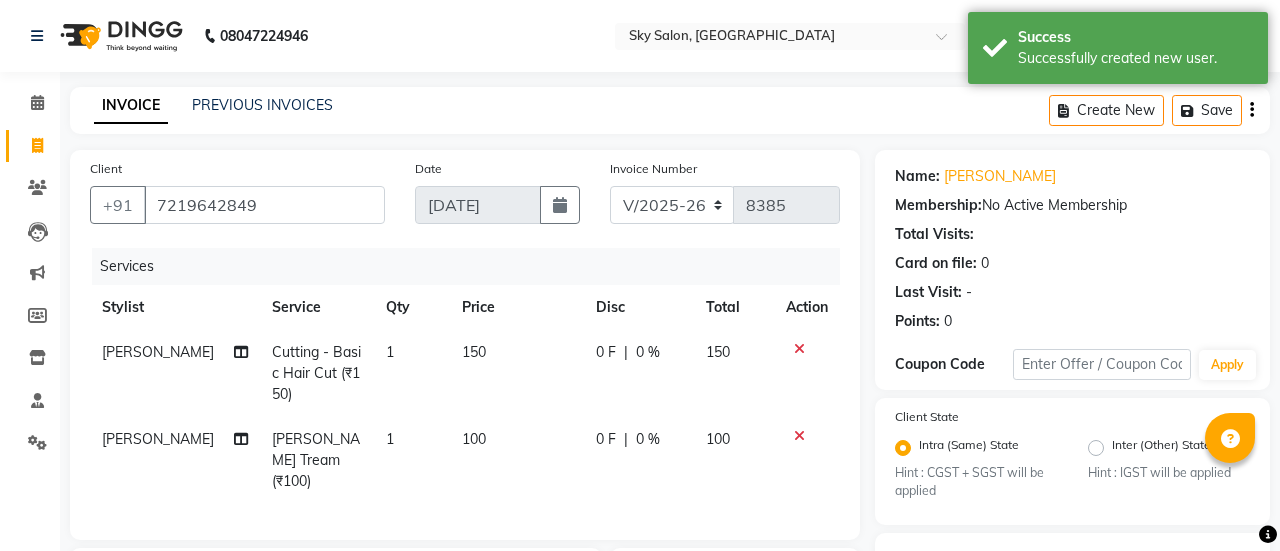 click on "Complimentary" 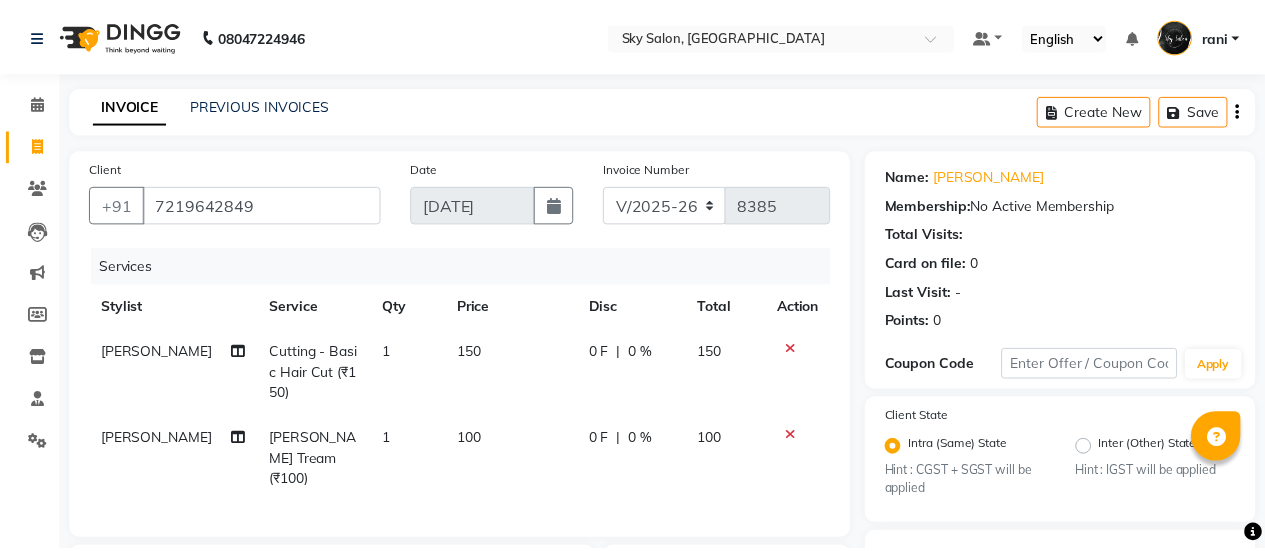 scroll, scrollTop: 1140, scrollLeft: 0, axis: vertical 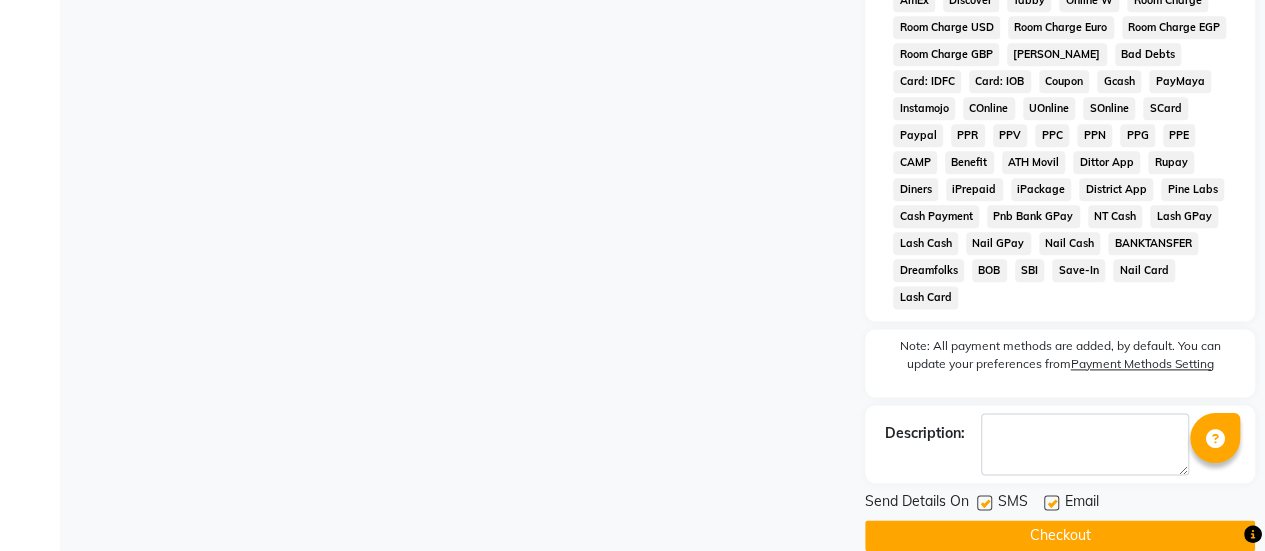 click 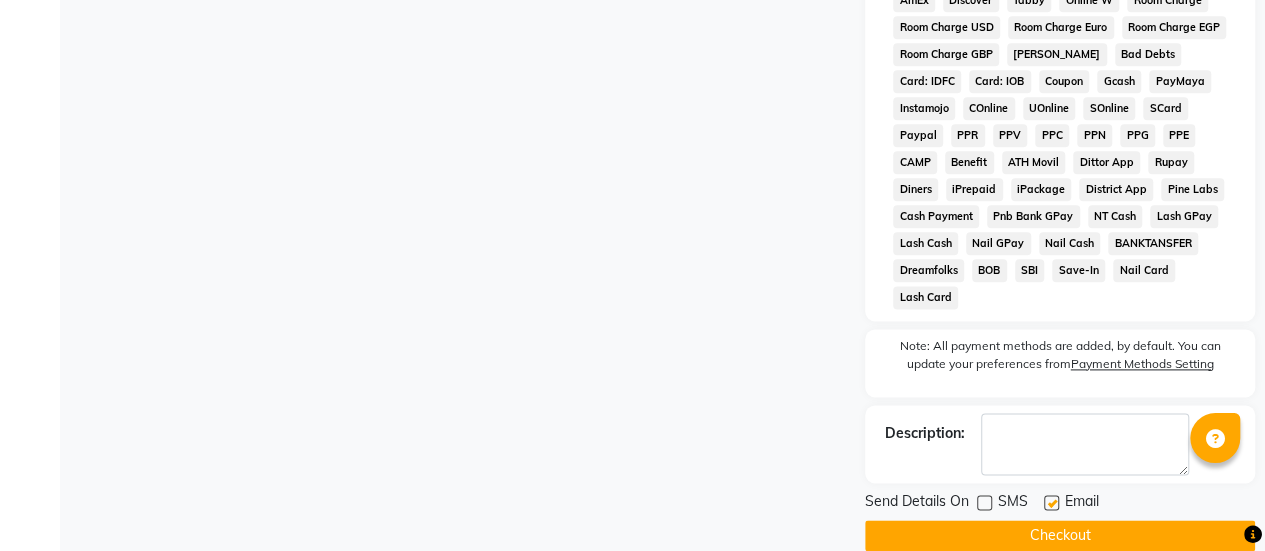 click on "Checkout" 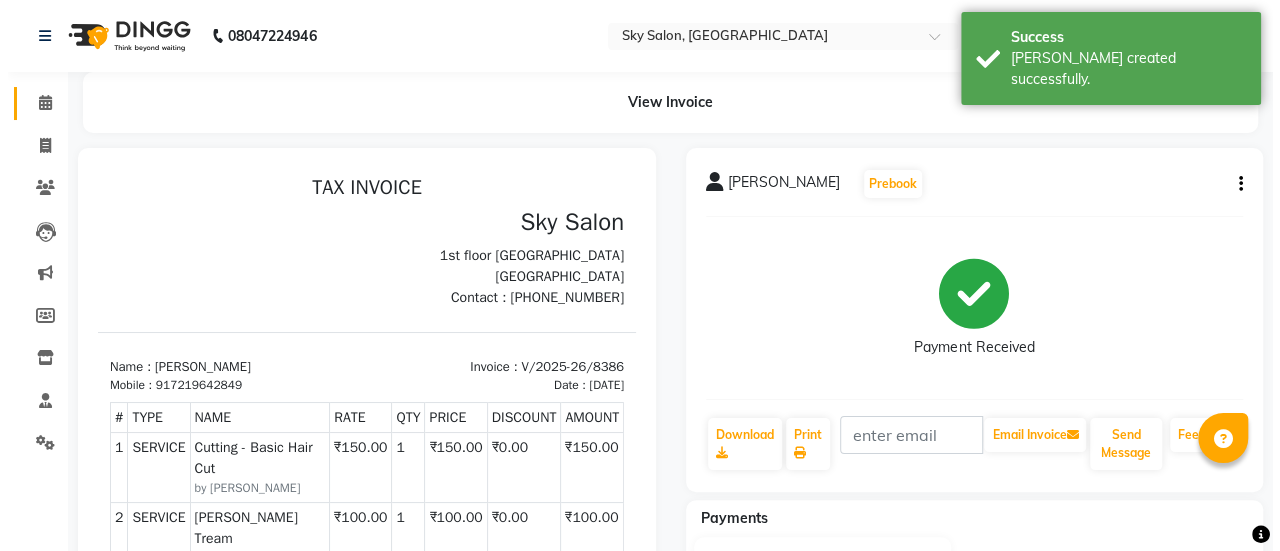 scroll, scrollTop: 0, scrollLeft: 0, axis: both 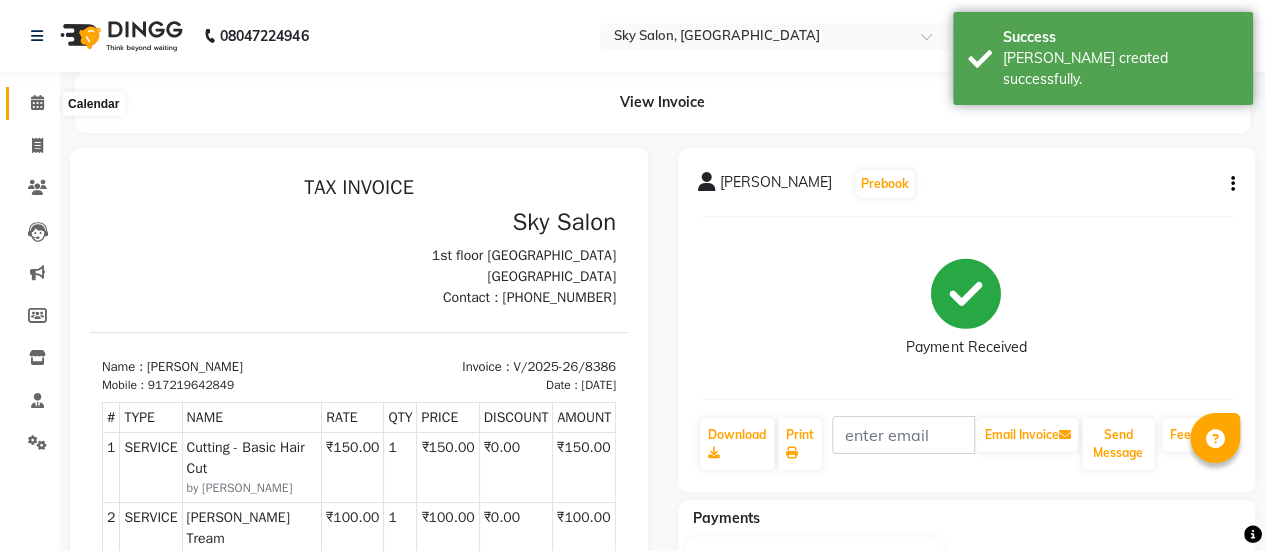 click 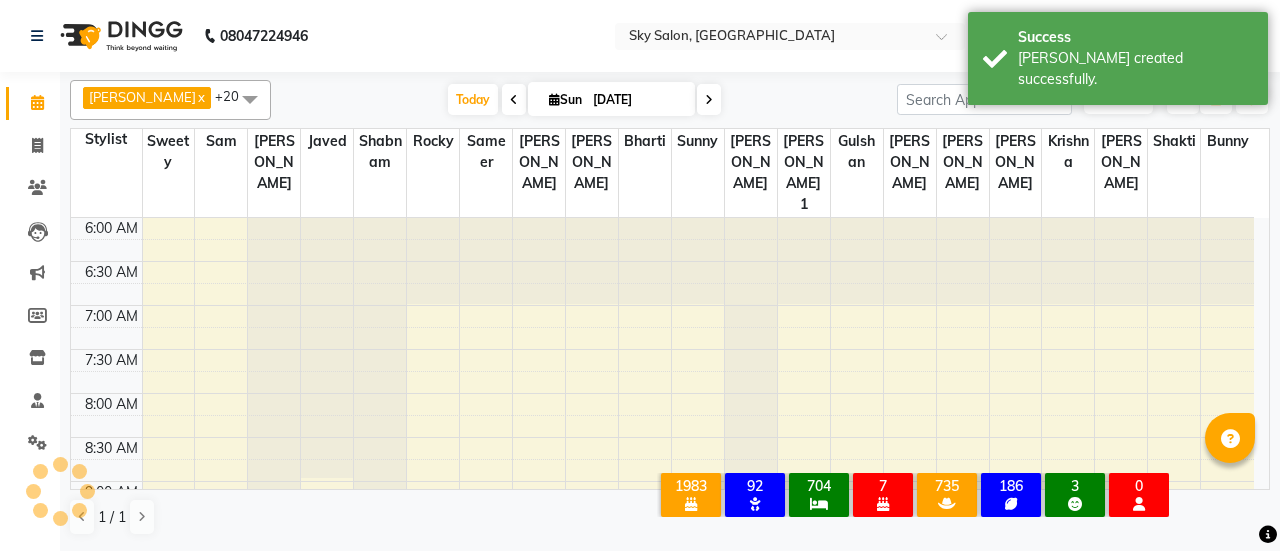 scroll, scrollTop: 0, scrollLeft: 0, axis: both 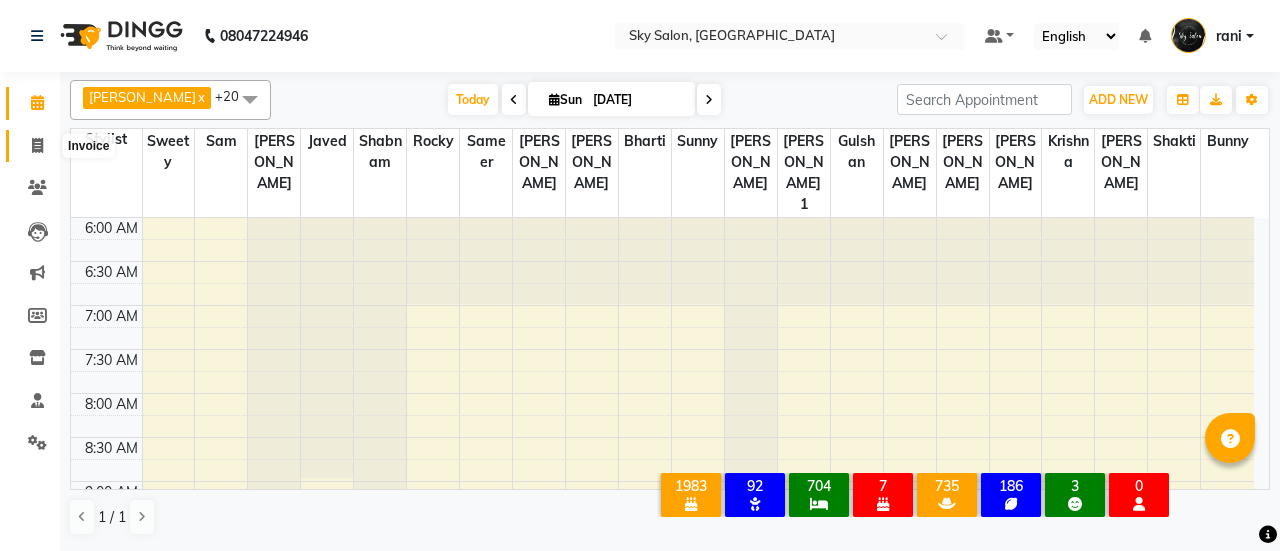 click 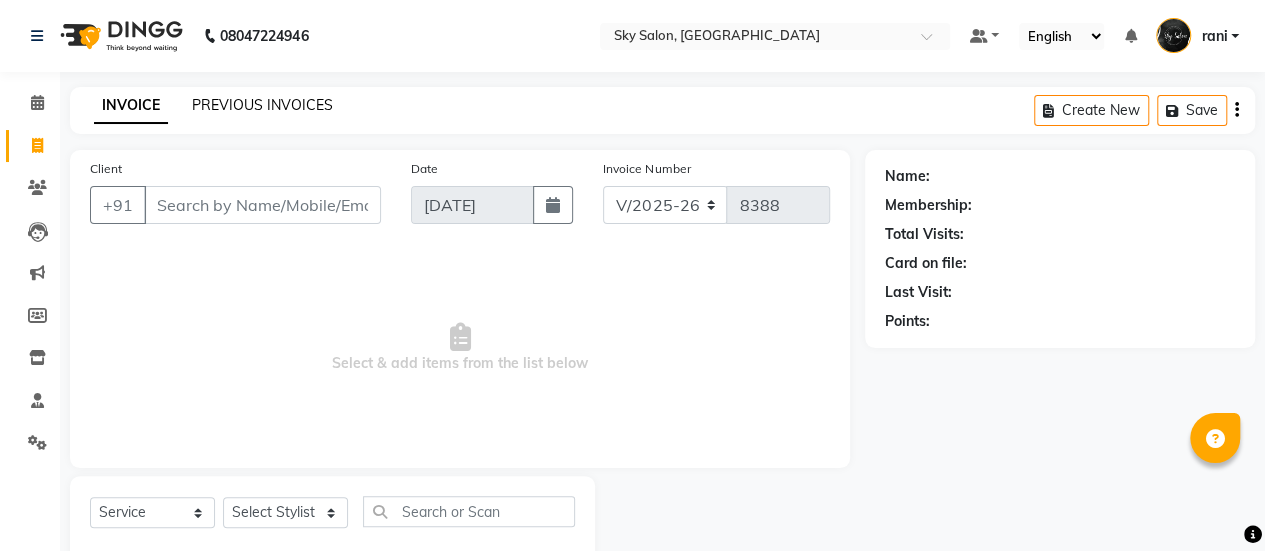 click on "PREVIOUS INVOICES" 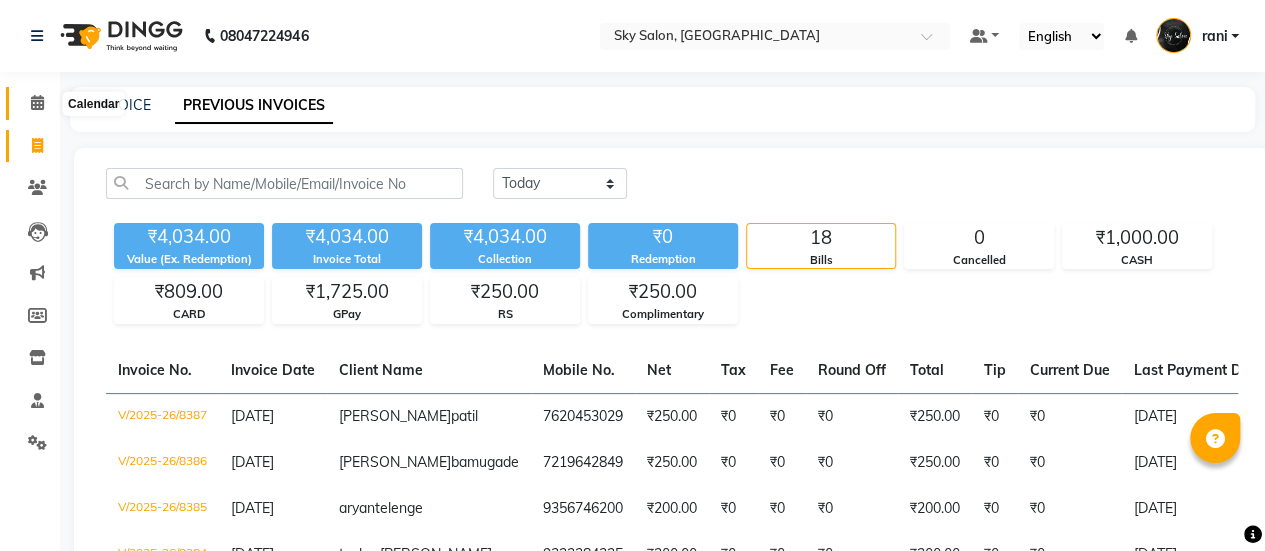 click 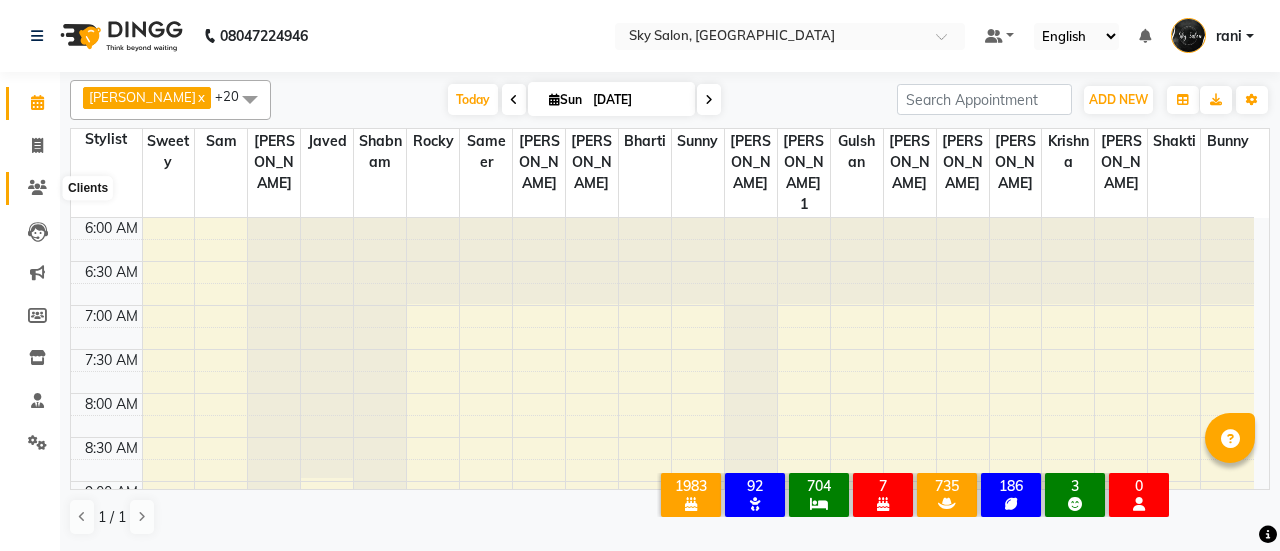 click 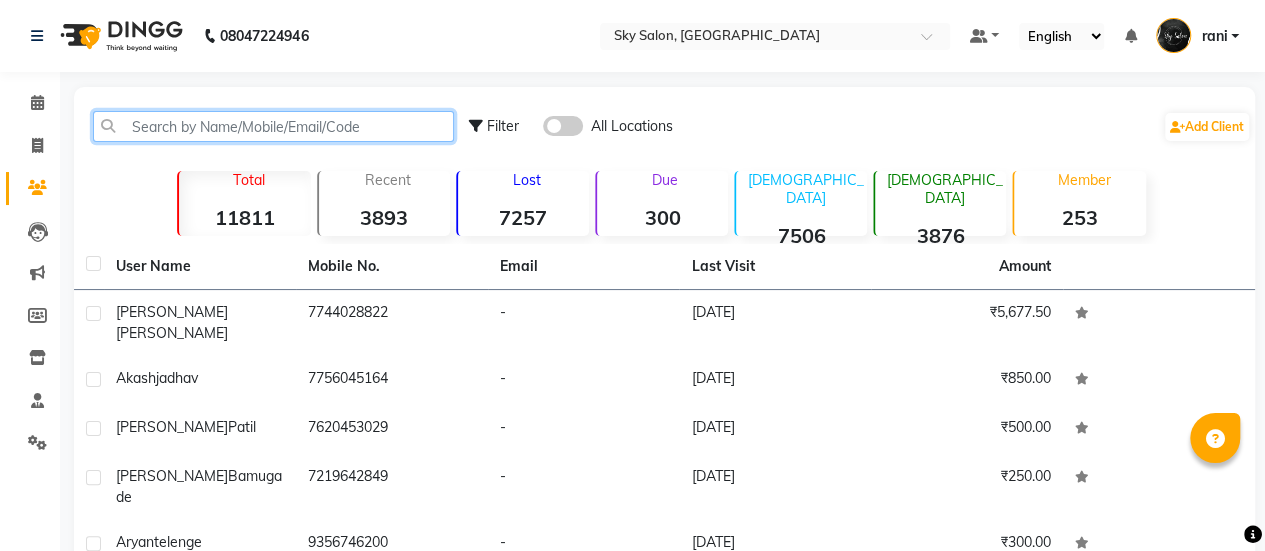 click 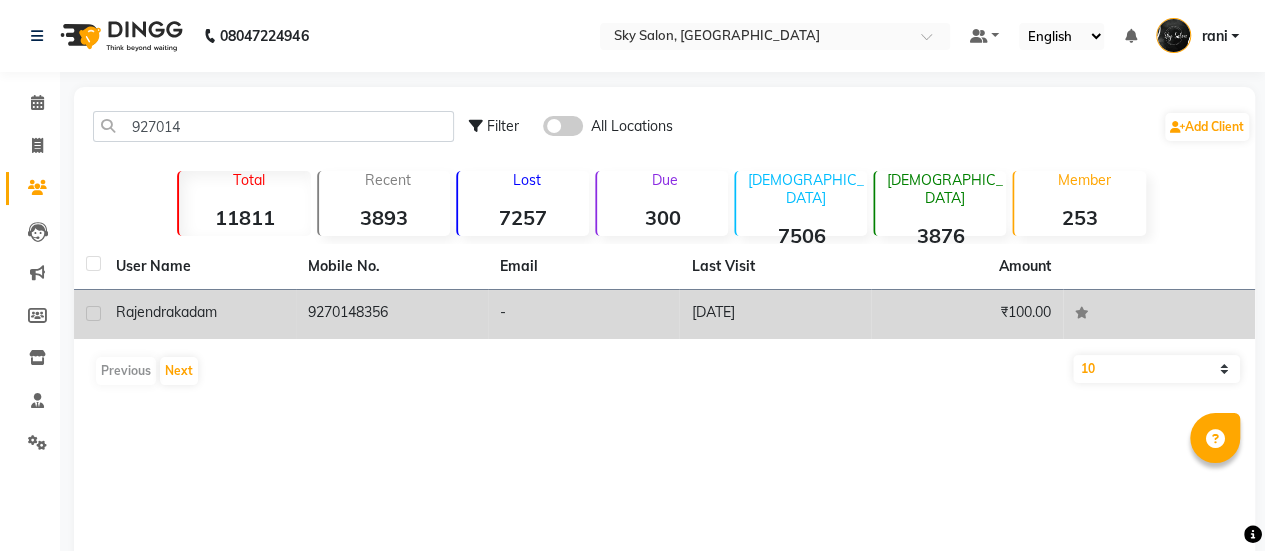 click on "-" 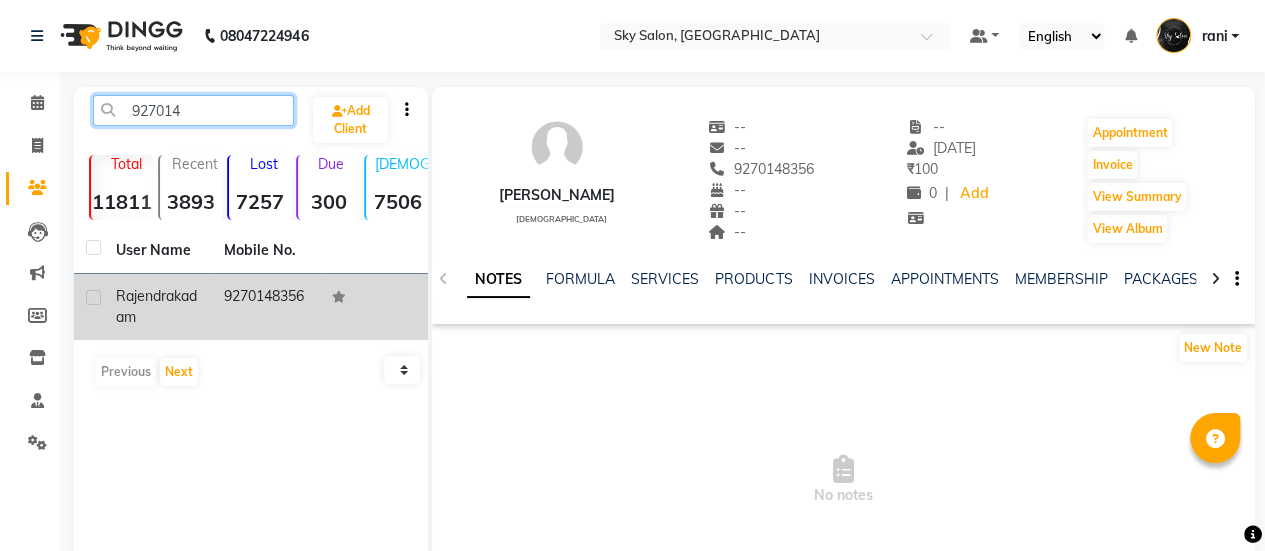 click on "927014" 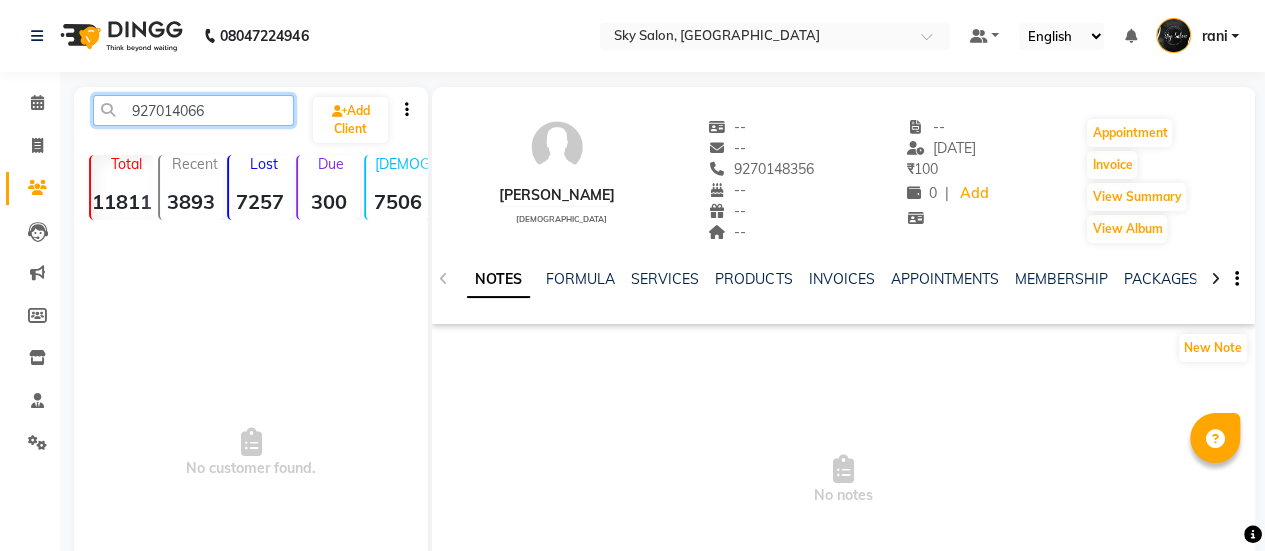 type on "927014066" 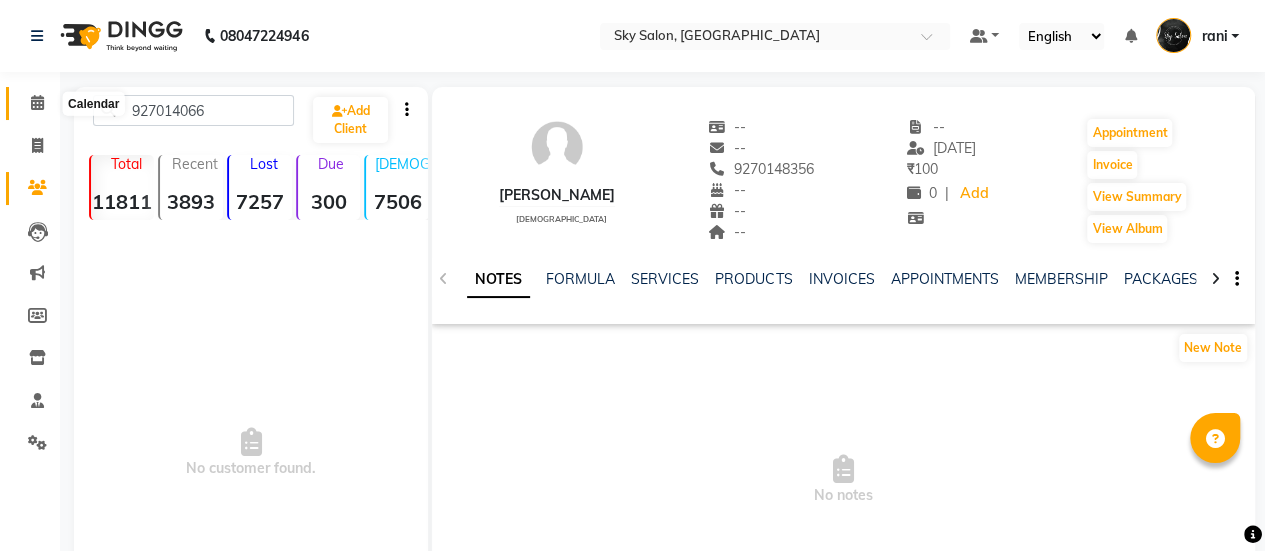 click 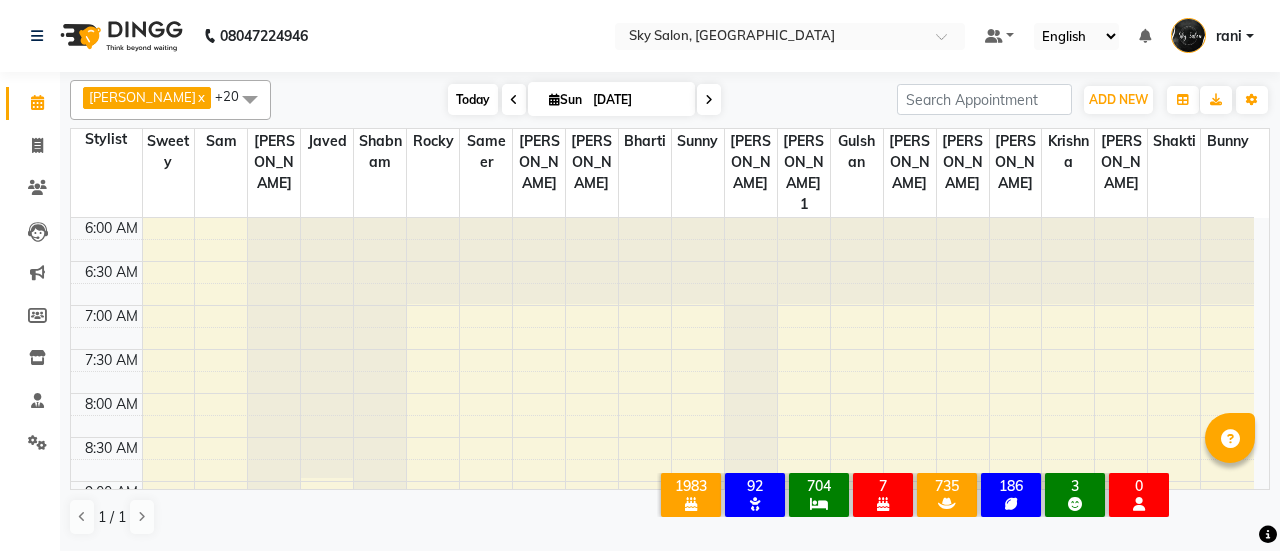 click on "Today" at bounding box center (473, 99) 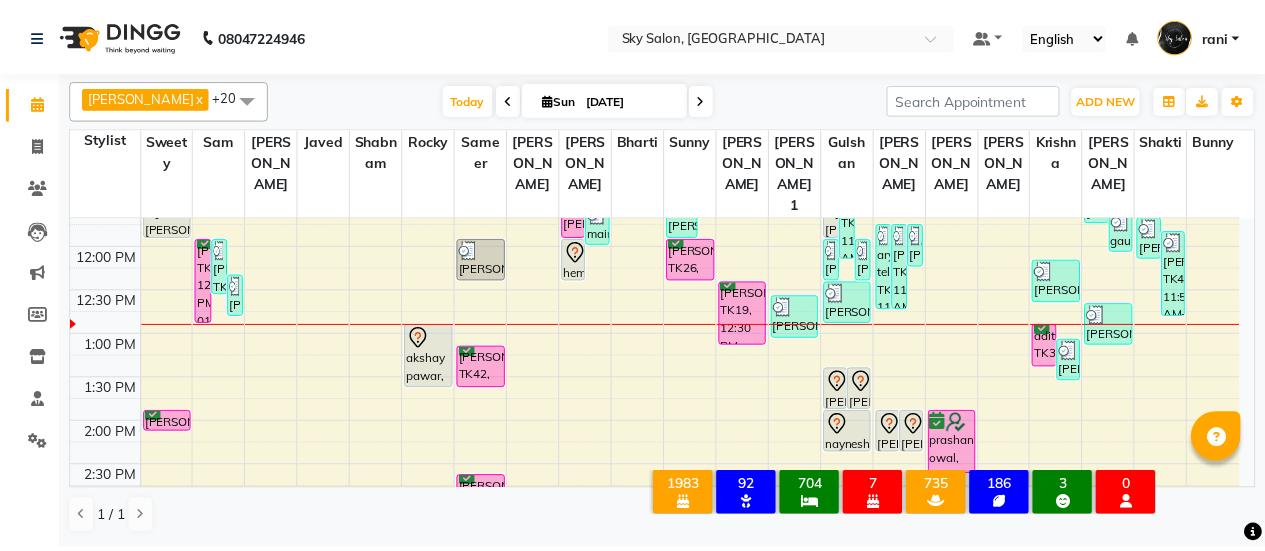 scroll, scrollTop: 498, scrollLeft: 0, axis: vertical 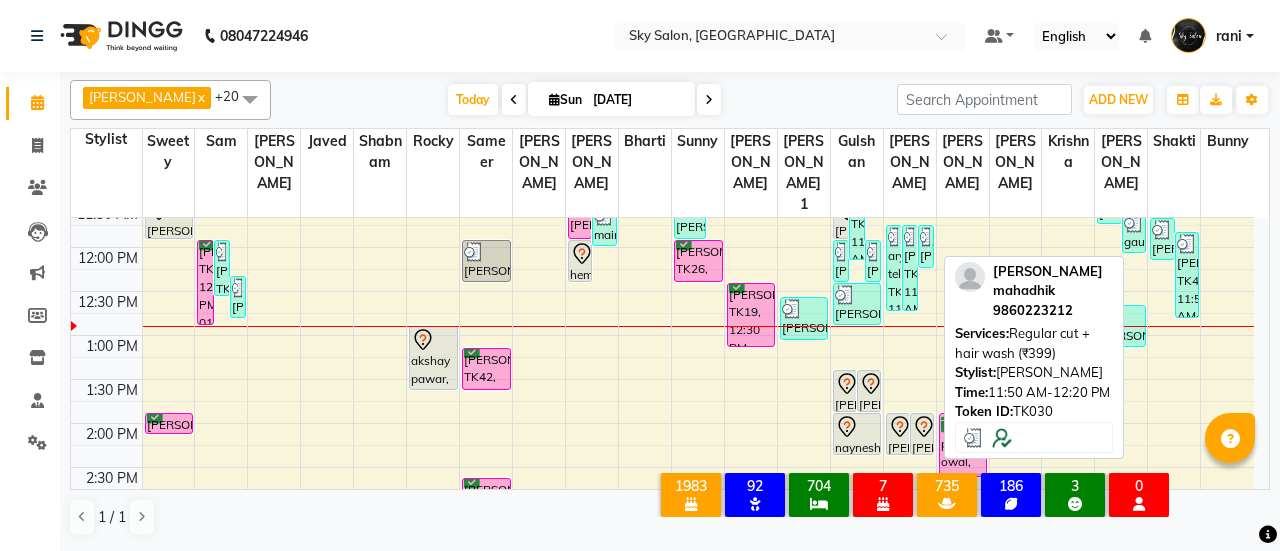 click at bounding box center [926, 237] 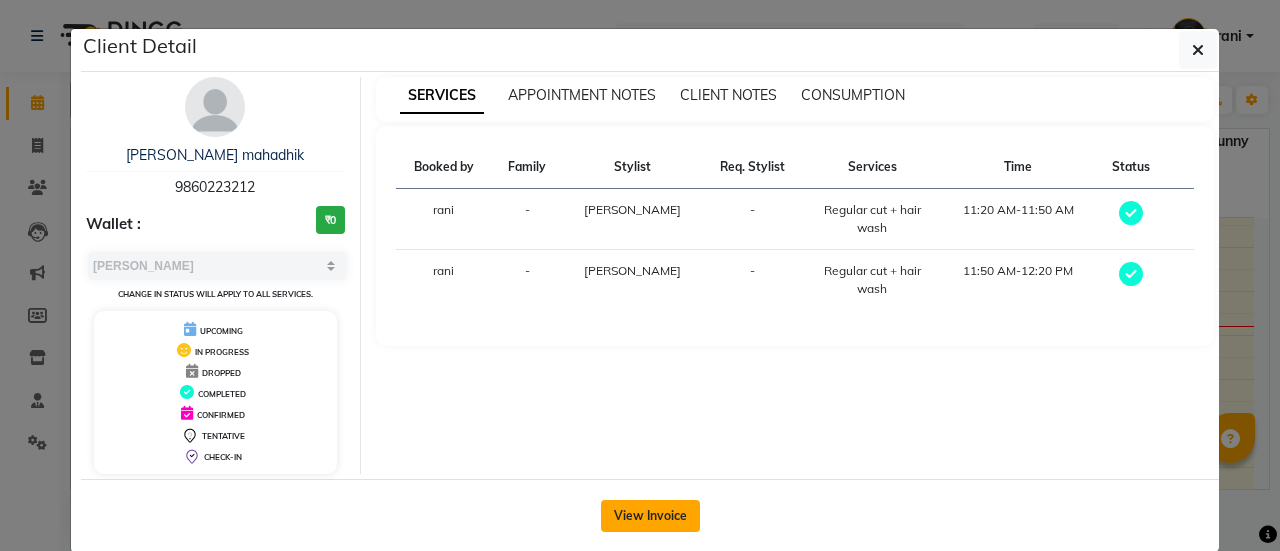 click on "View Invoice" 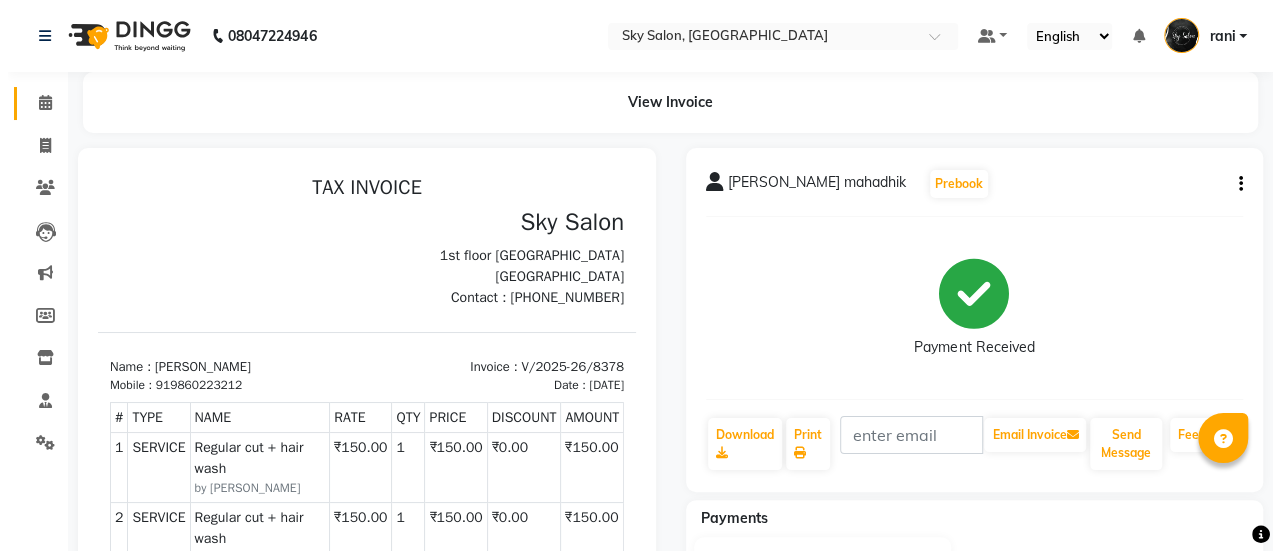 scroll, scrollTop: 0, scrollLeft: 0, axis: both 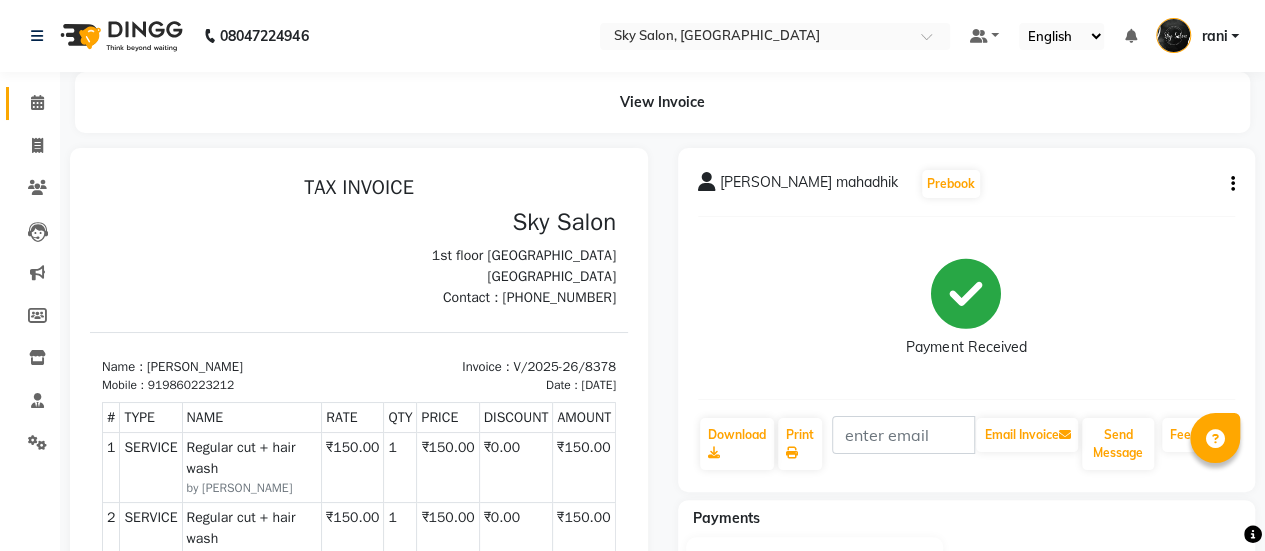 click 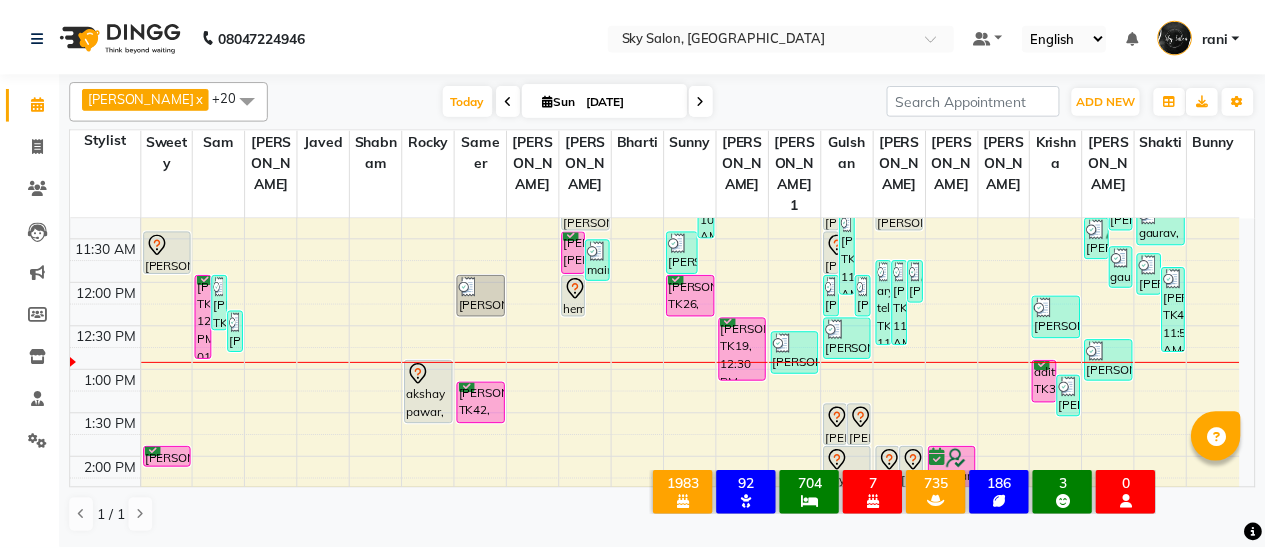 scroll, scrollTop: 518, scrollLeft: 0, axis: vertical 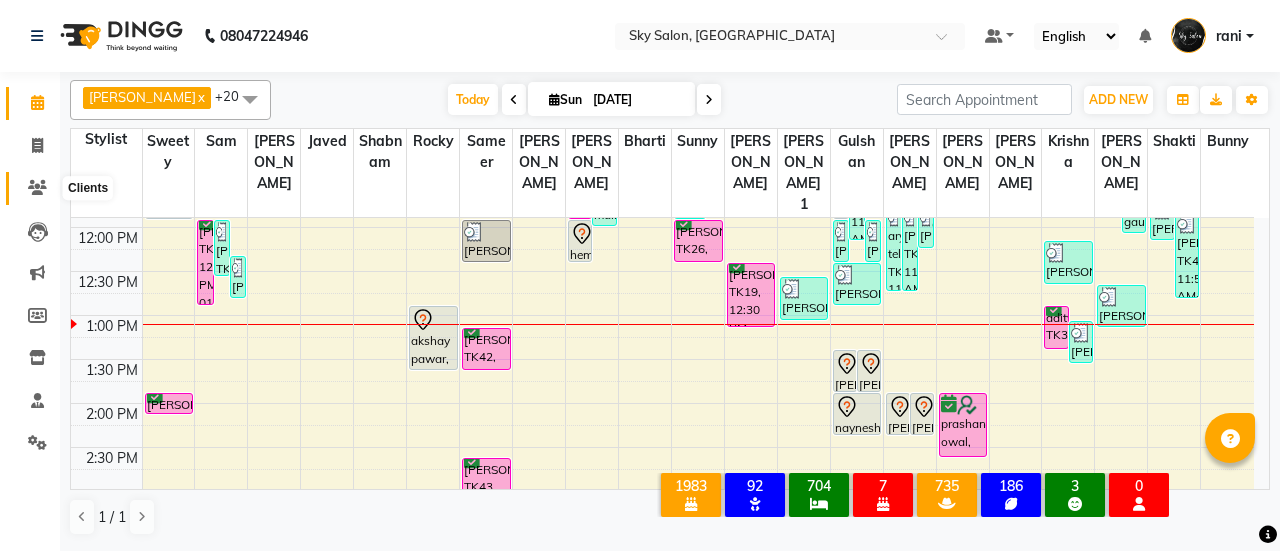 click 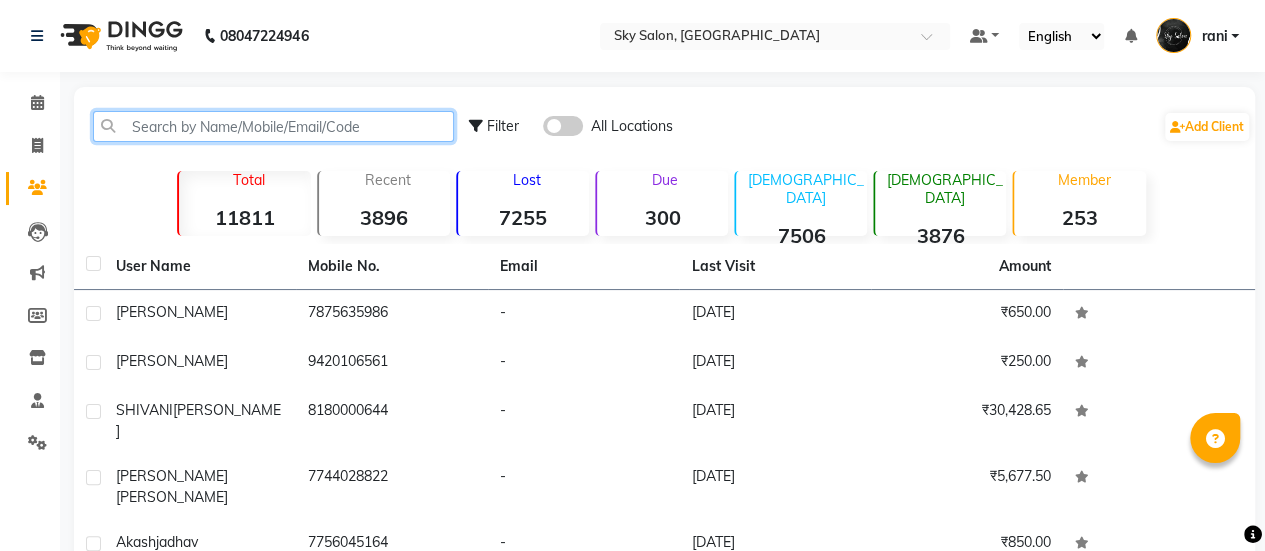 click 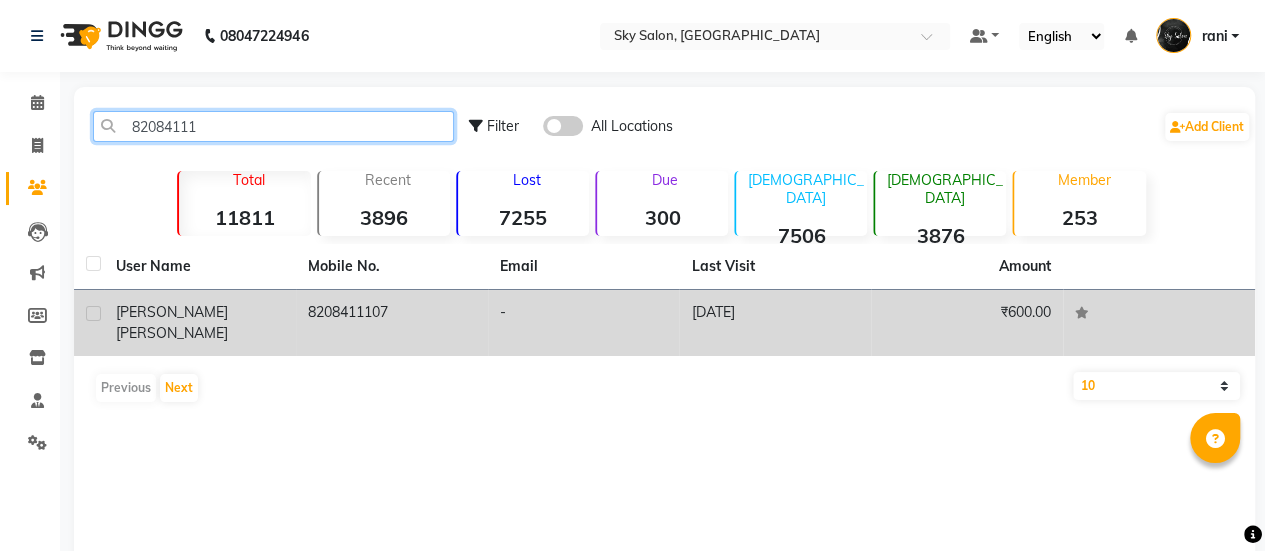 type on "82084111" 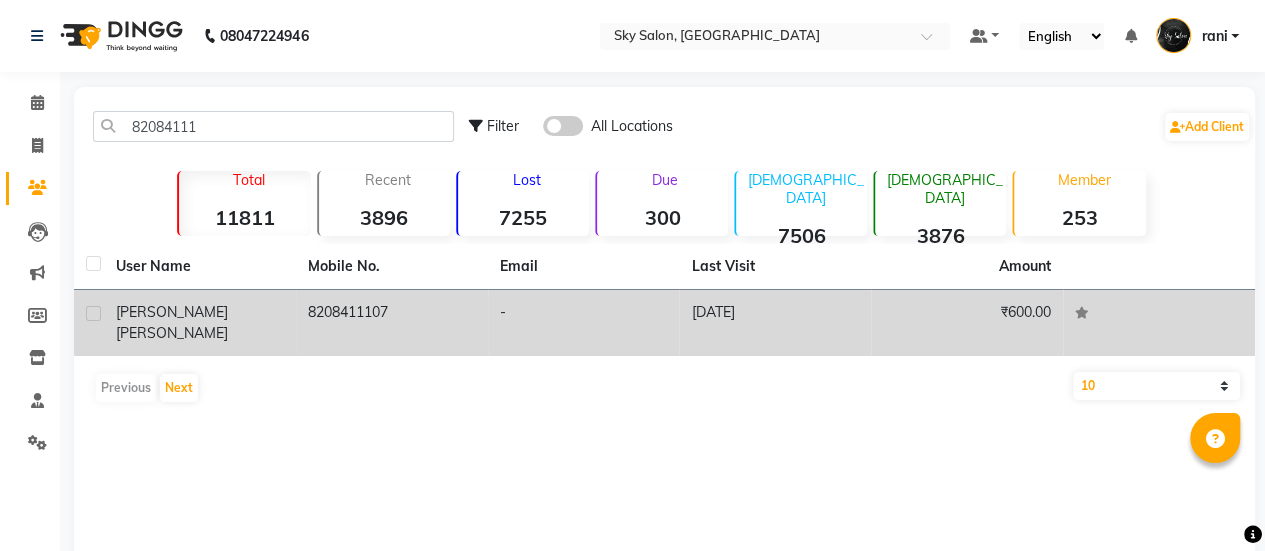click on "8208411107" 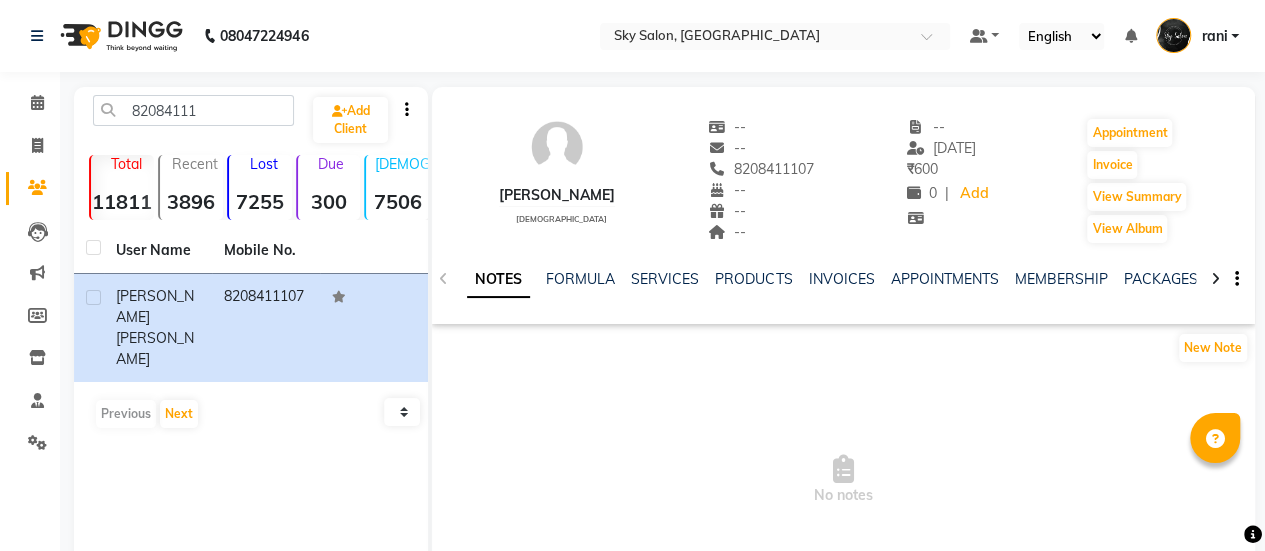 click on "SERVICES" 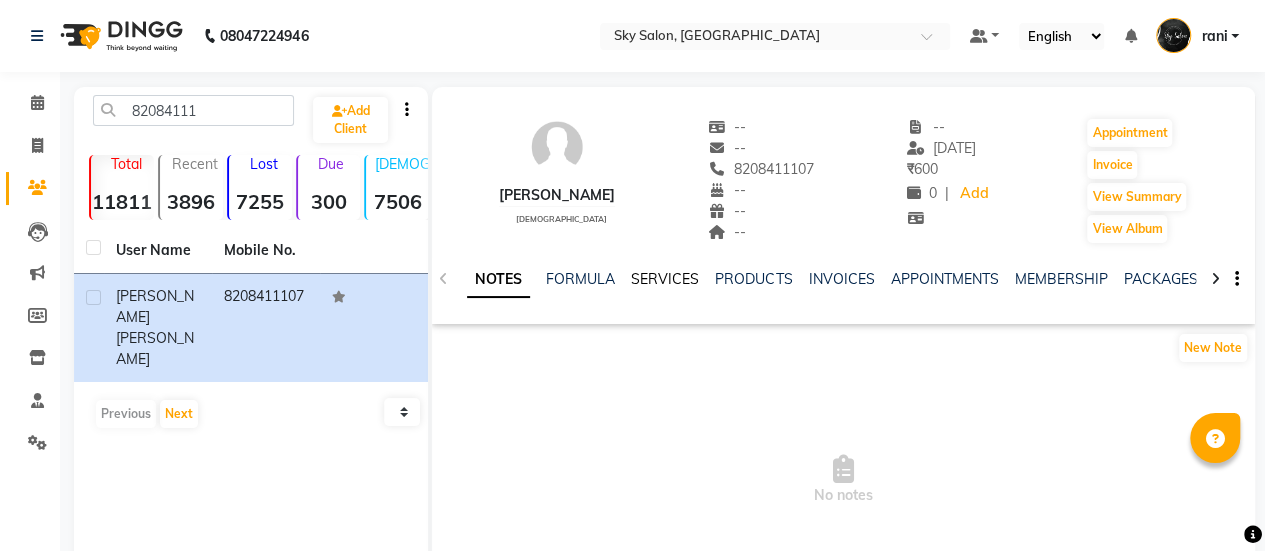 click on "SERVICES" 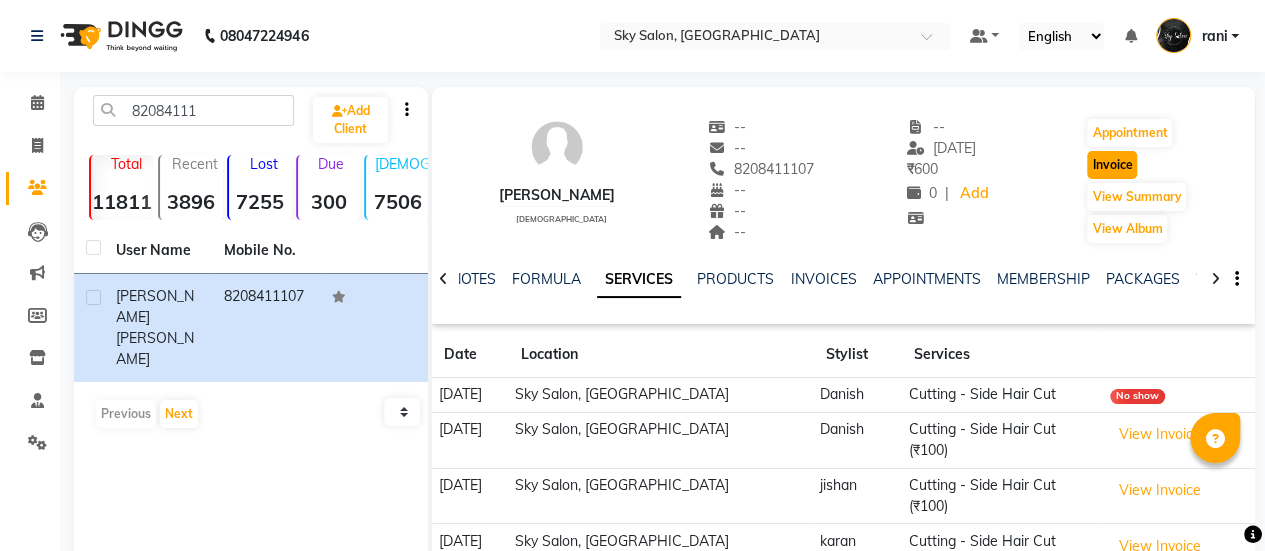 click on "Invoice" 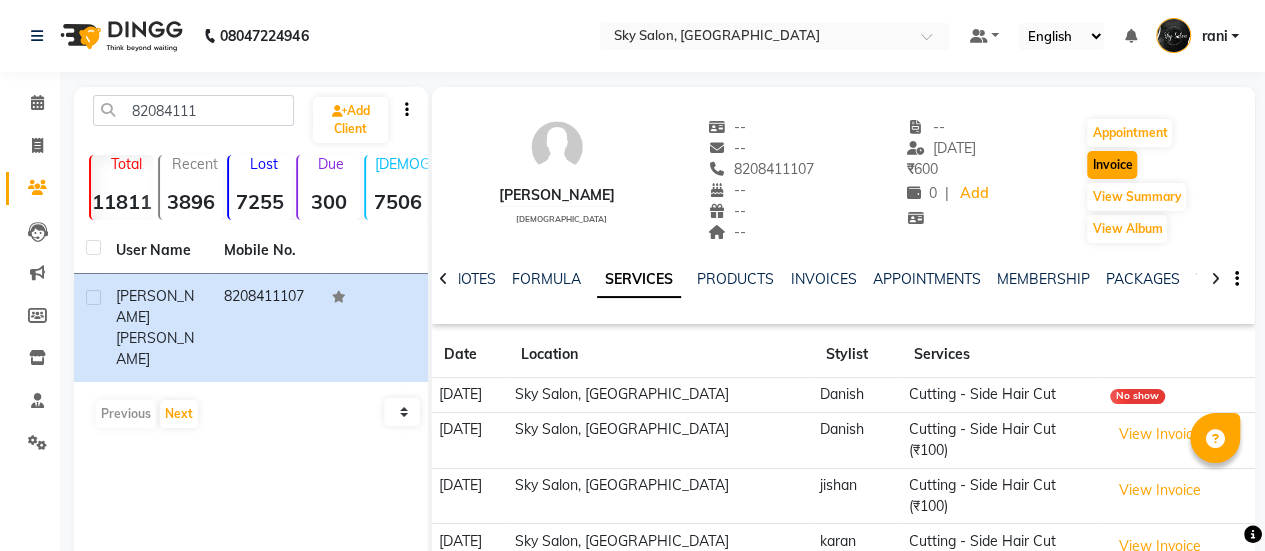 select on "3537" 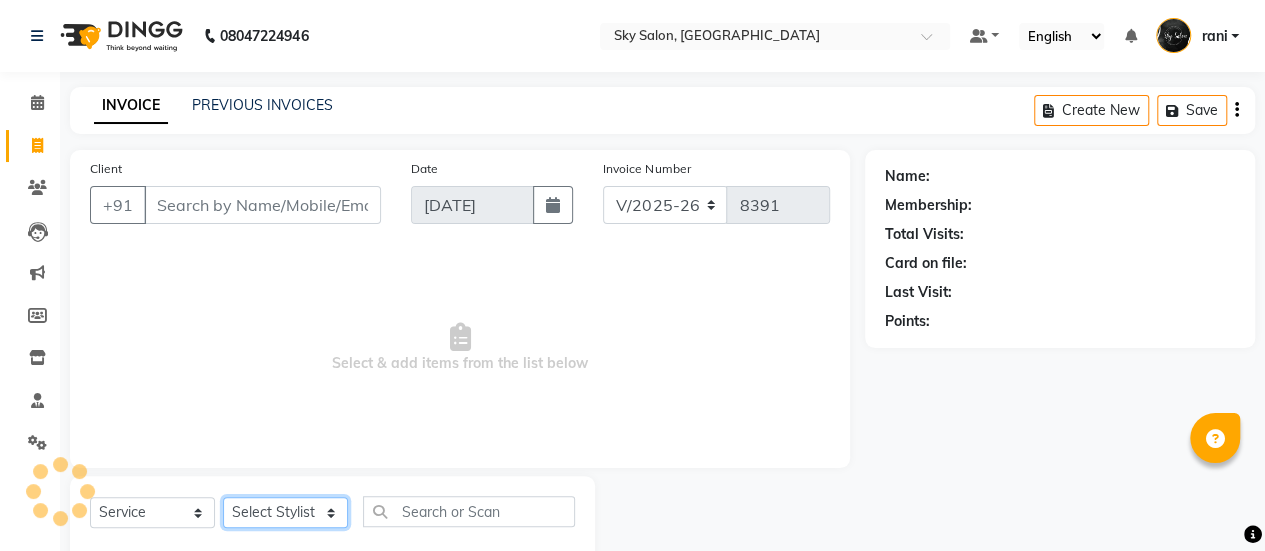 click on "Select Stylist" 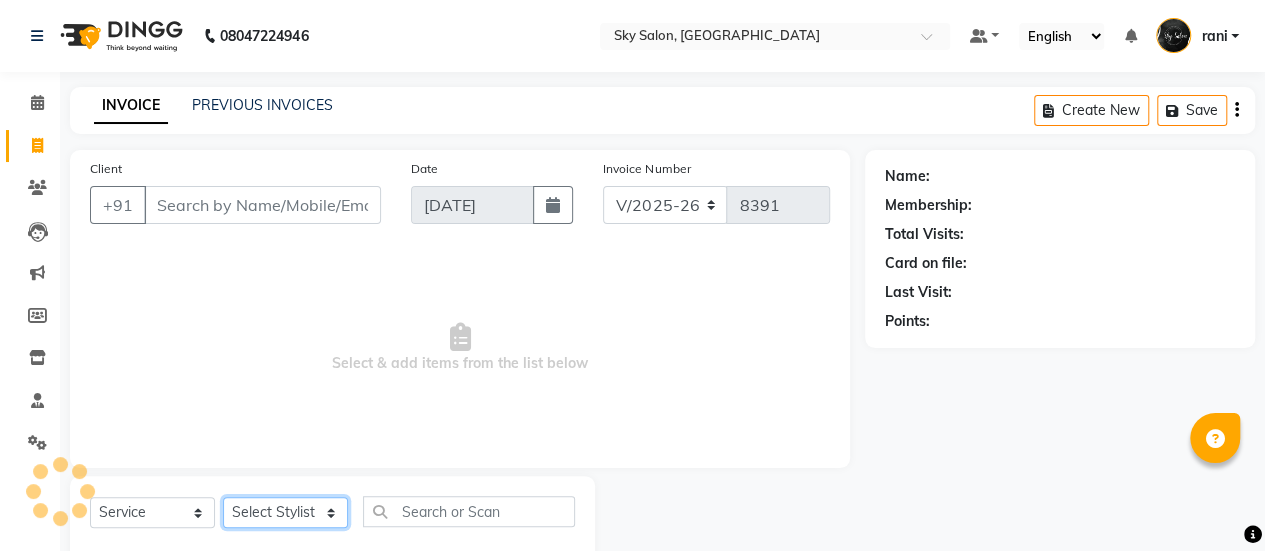 scroll, scrollTop: 49, scrollLeft: 0, axis: vertical 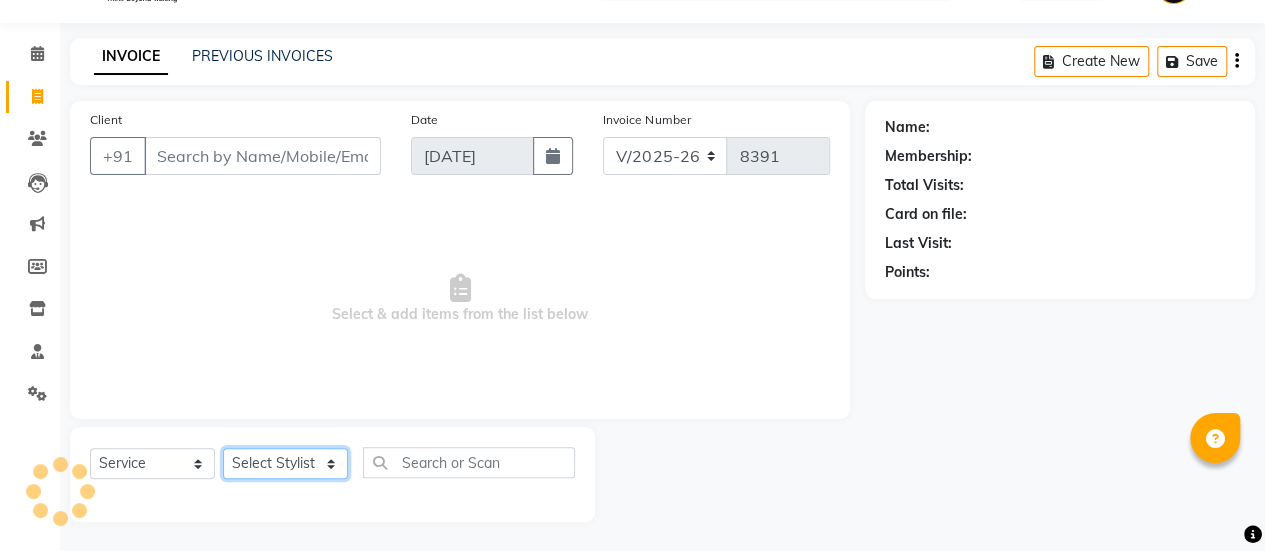 type on "8208411107" 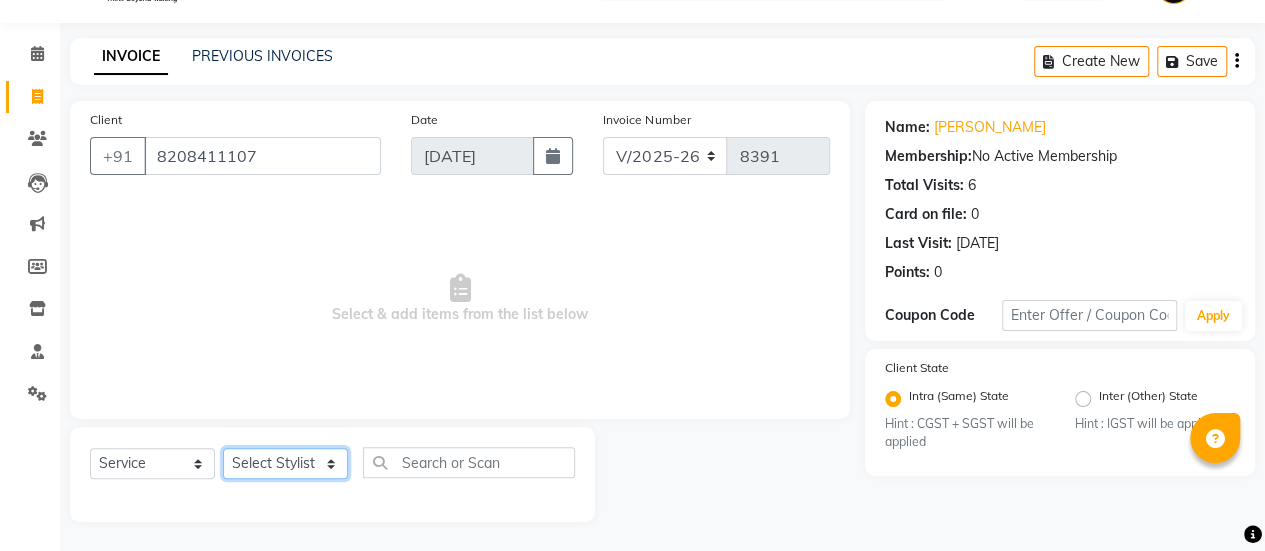 select on "84591" 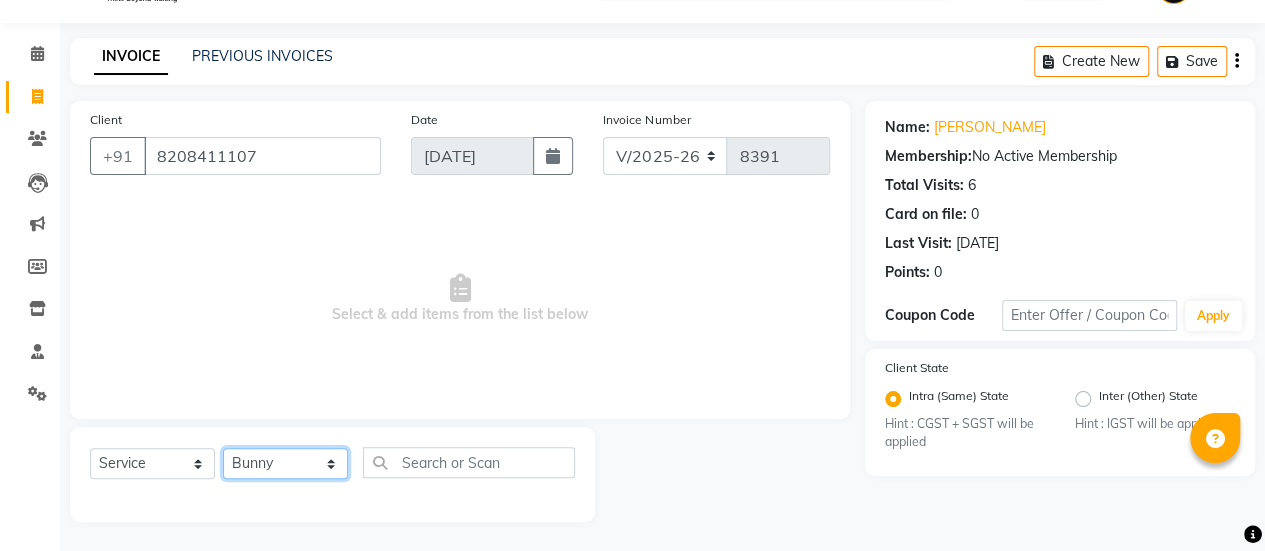 click on "Select Stylist afreen [PERSON_NAME] saha [PERSON_NAME] [PERSON_NAME] [PERSON_NAME] bharti Bunny Danish [PERSON_NAME] 1 [PERSON_NAME] [PERSON_NAME] gaurav Gulshan [PERSON_NAME] [PERSON_NAME] krishna [PERSON_NAME] [PERSON_NAME] rani [PERSON_NAME] [PERSON_NAME] sachin [PERSON_NAME] [PERSON_NAME] sameer 2 [PERSON_NAME] [PERSON_NAME] [PERSON_NAME]" 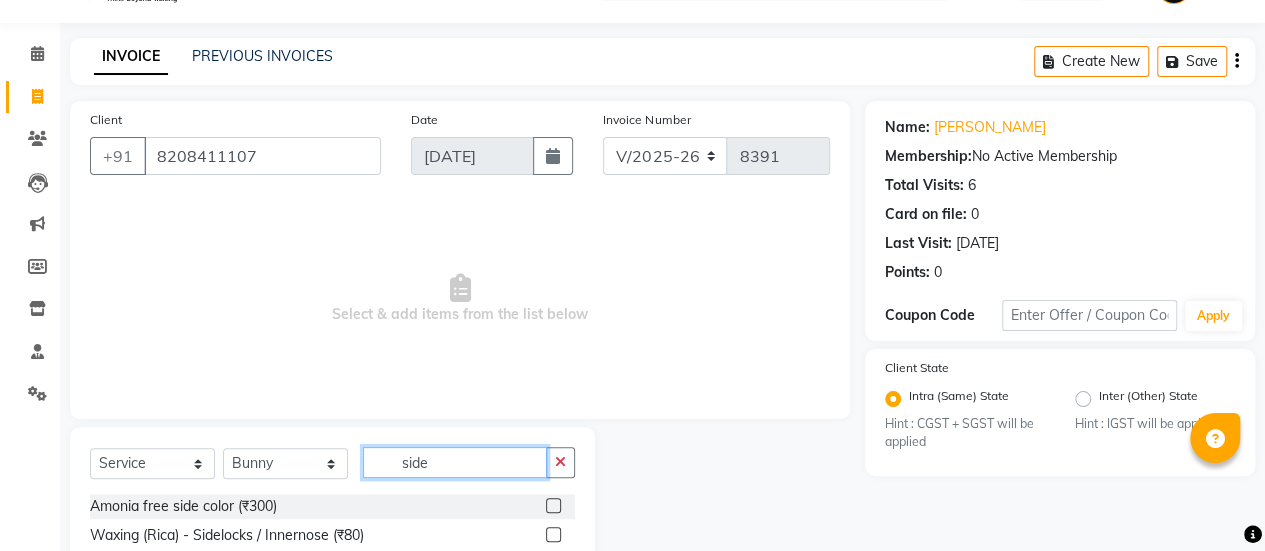type on "side" 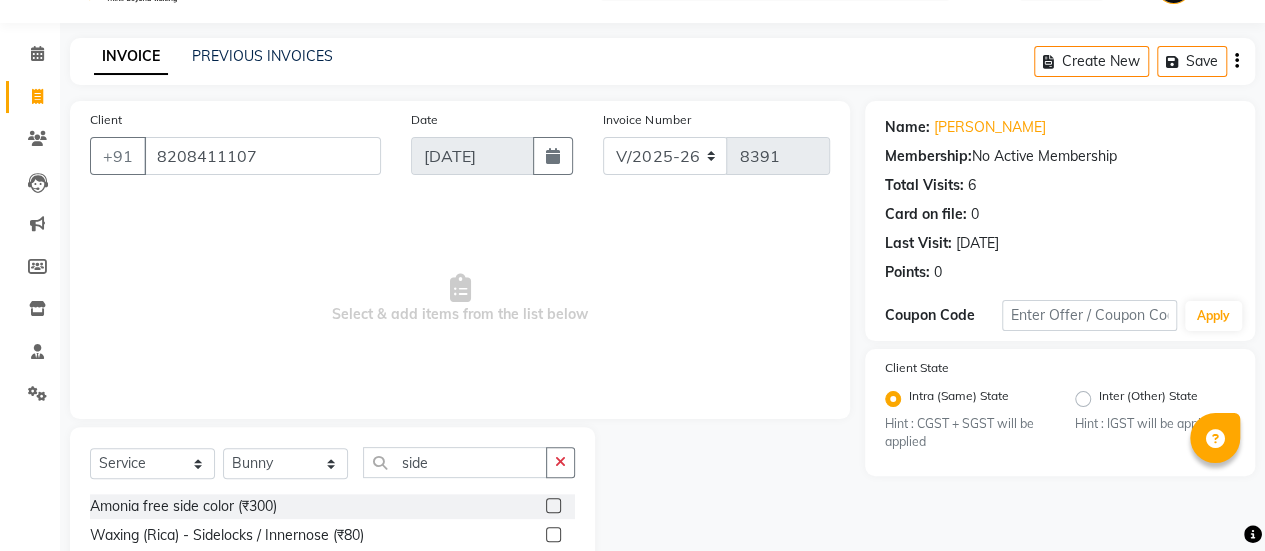 click on "Select  Service  Product  Membership  Package Voucher Prepaid Gift Card  Select Stylist afreen akshata aman saha ameer Anagha anisa arbaj bharti Bunny Danish Darshana 1 devyani dilshad gaurav Gulshan gurmeet javed jishan krishna mayuri gaikwad muskan rani rinku rocky Ronak sachin sahil sam sameer sameer 2 sandhya shabnam shakti sunny sweety vivek side Amonia free side color (₹300)  Waxing (Rica) - Sidelocks / Innernose (₹80)  Cutting  - Side Hair Cut (₹100)  Waxing (Premium) - Sidelocks / Innernose (₹100)  Threading  - Sidelocks (₹60)" 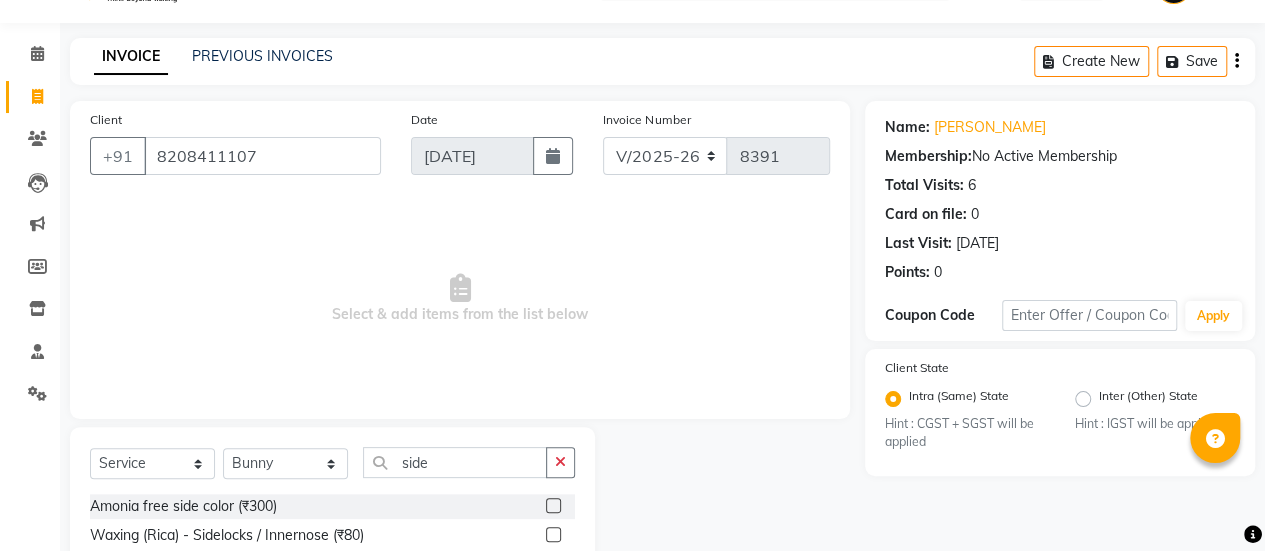 click 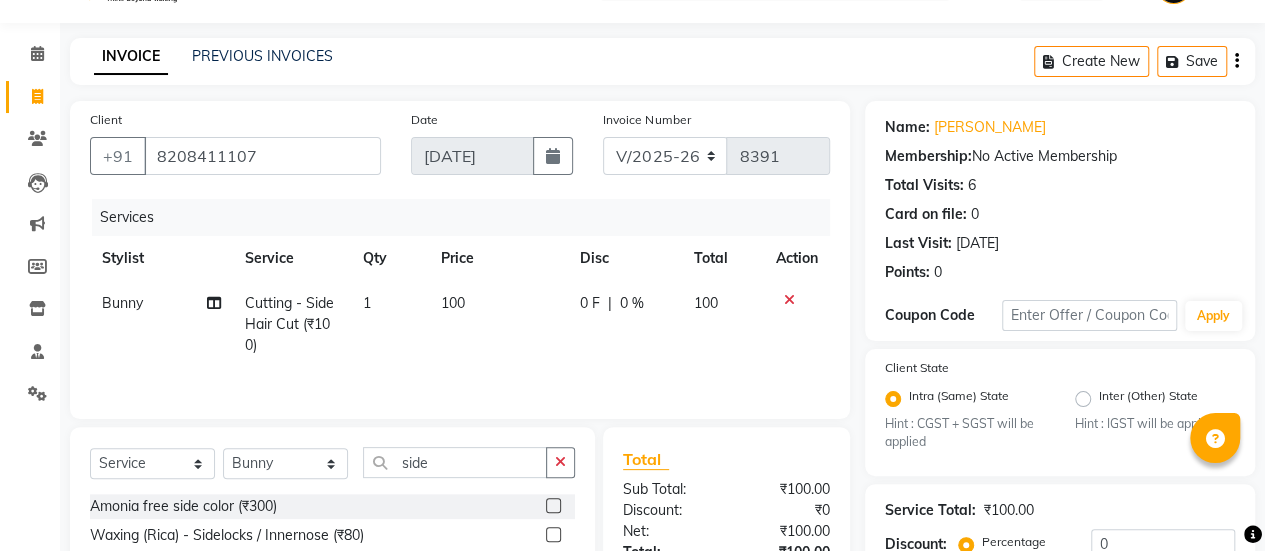 click on "Manual Payment" 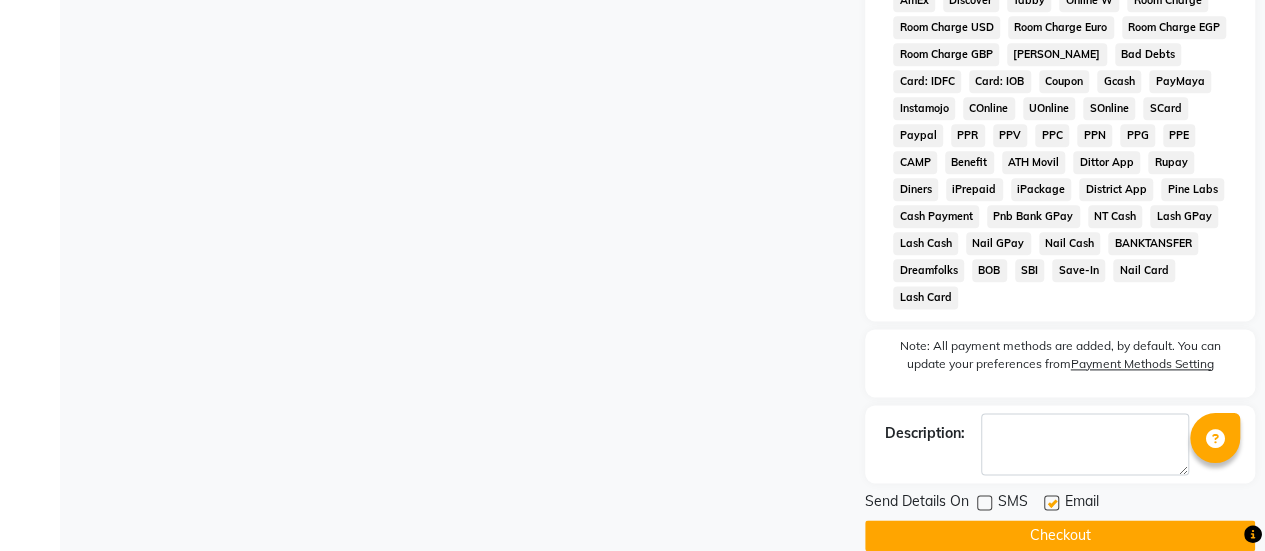 click on "Checkout" 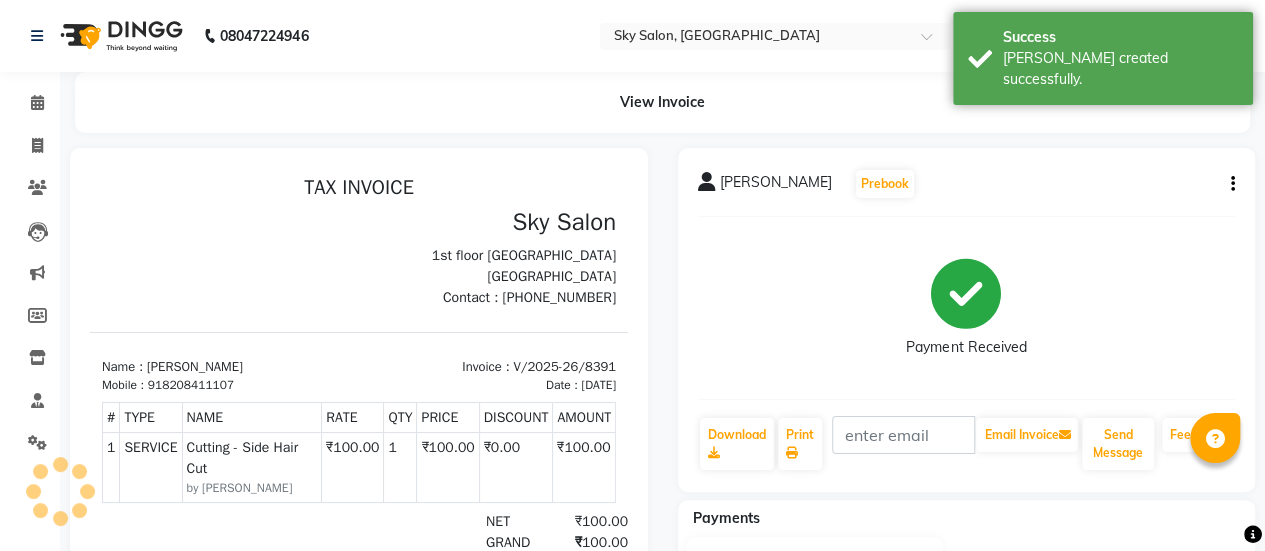 scroll, scrollTop: 0, scrollLeft: 0, axis: both 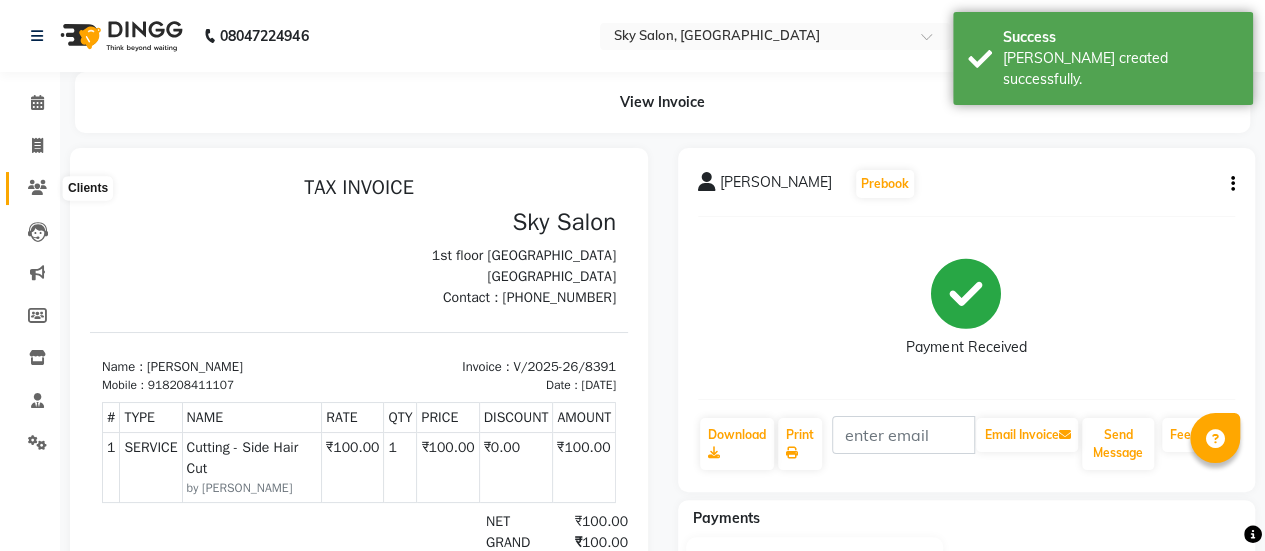 click 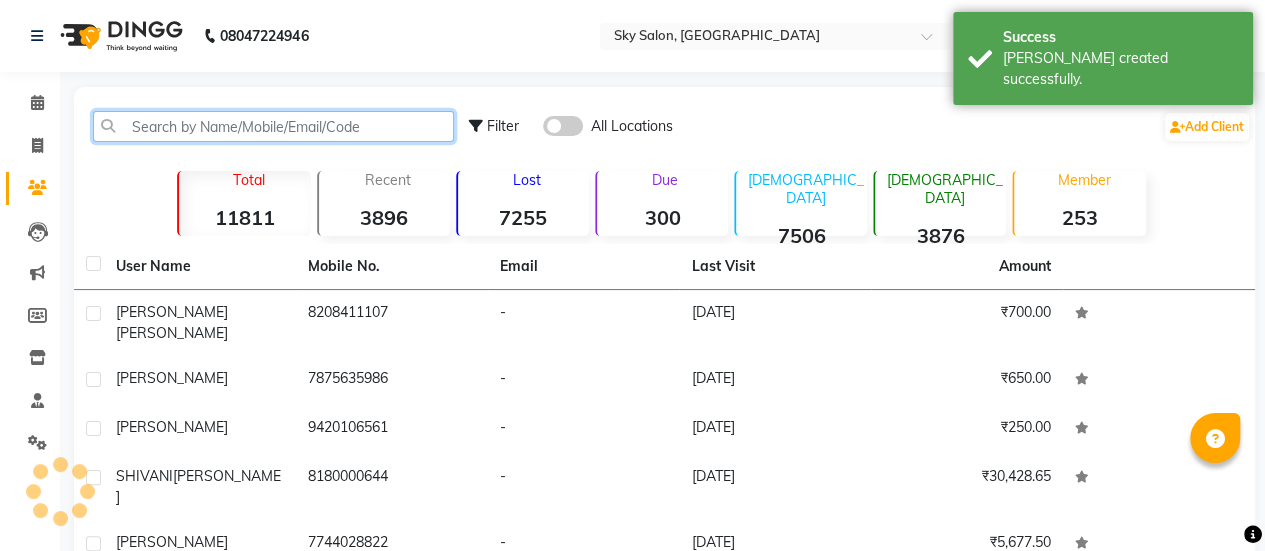 click 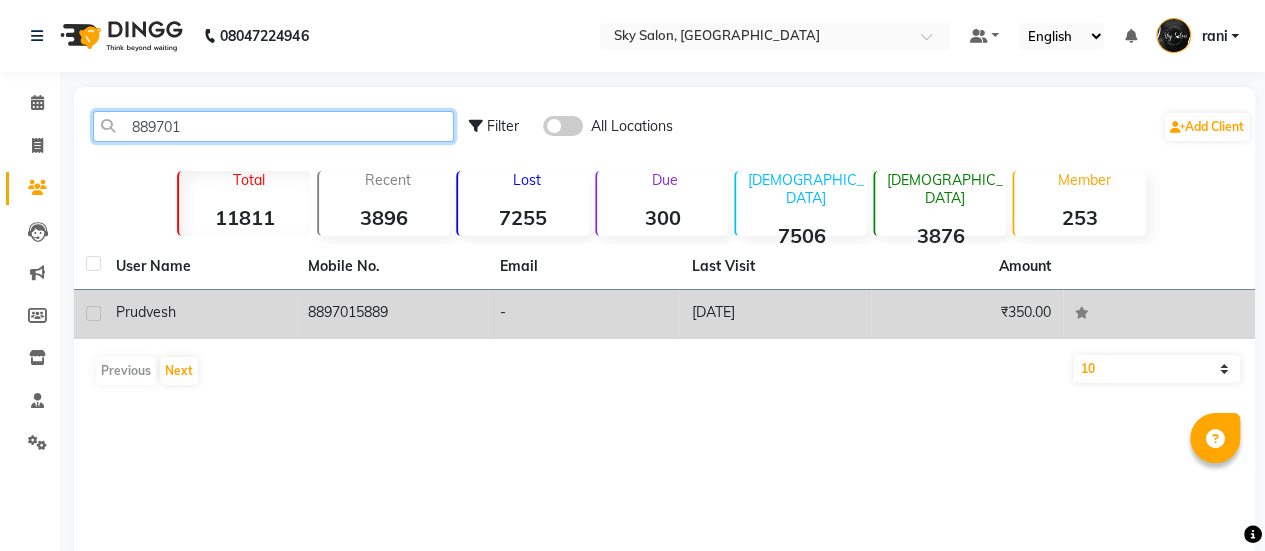 type on "889701" 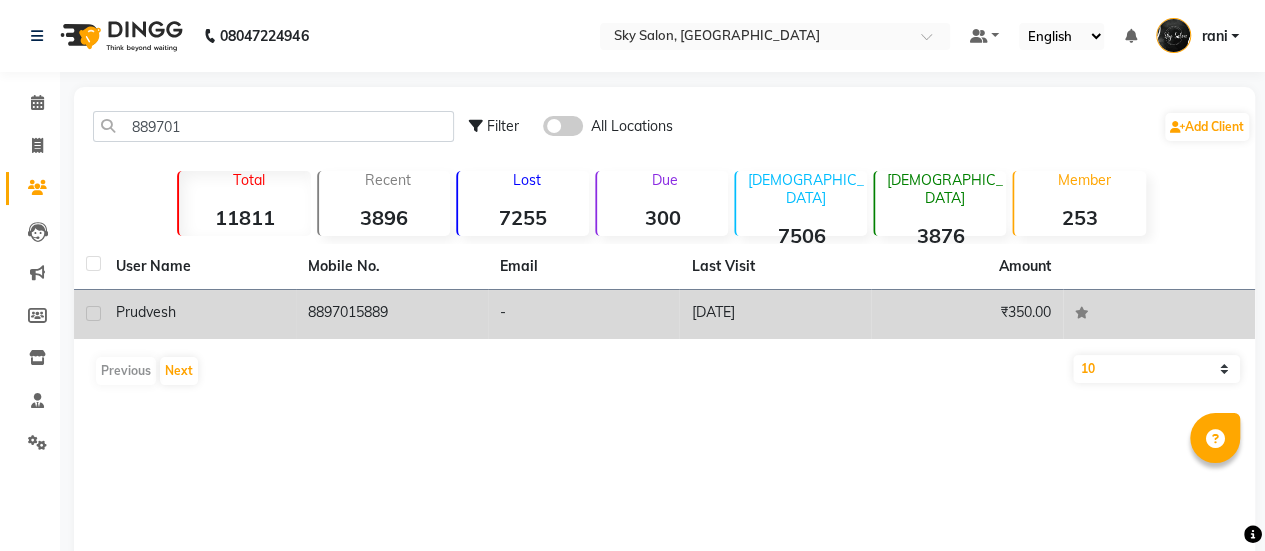 click on "8897015889" 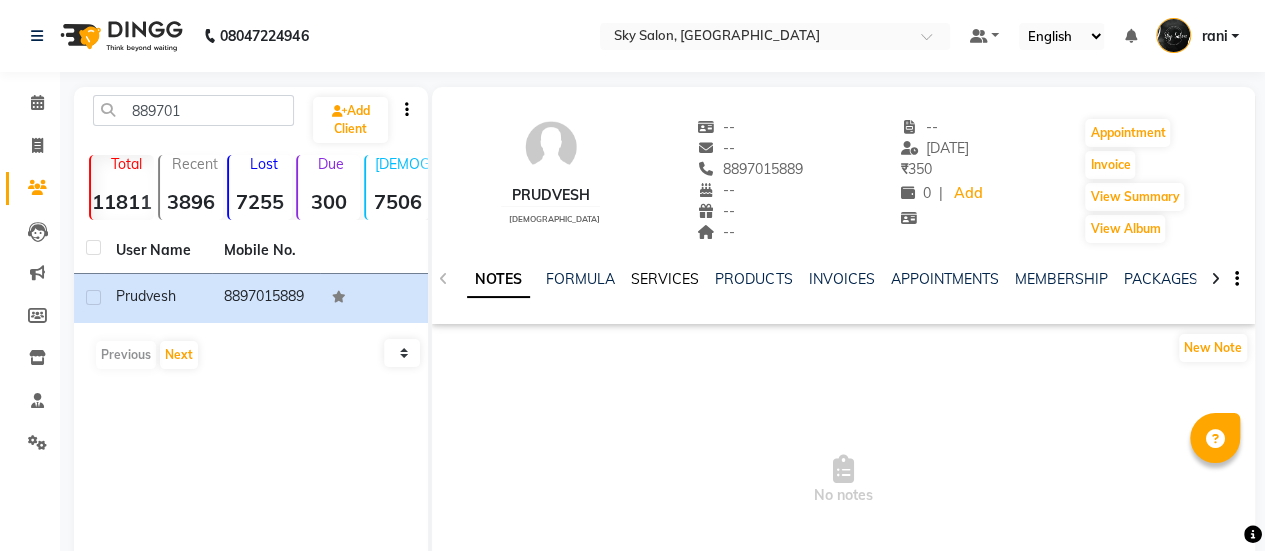 click on "SERVICES" 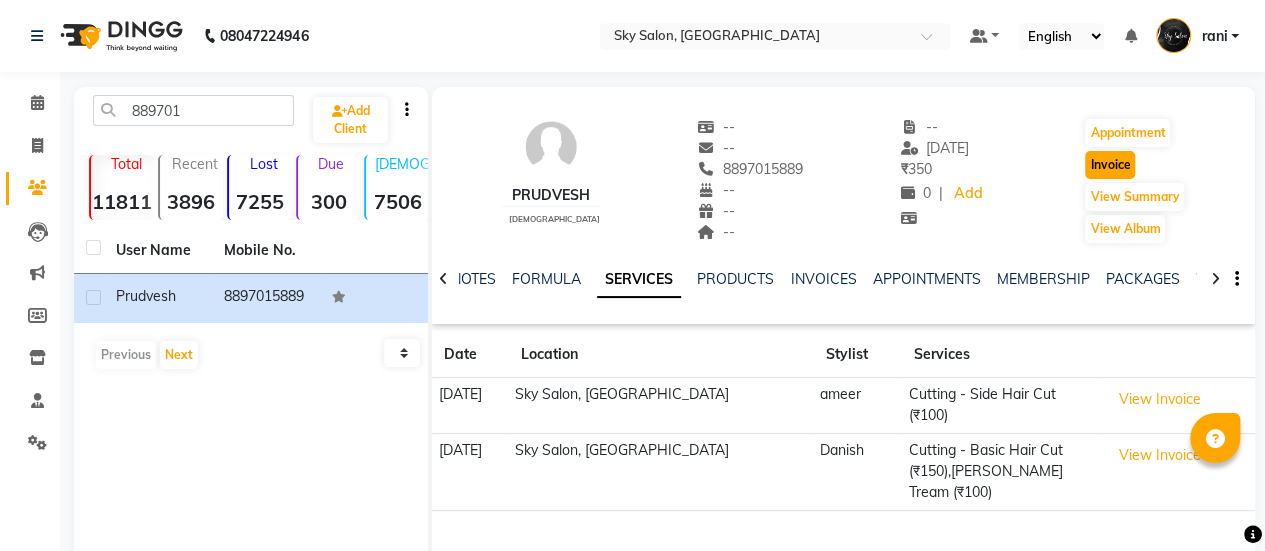 click on "Invoice" 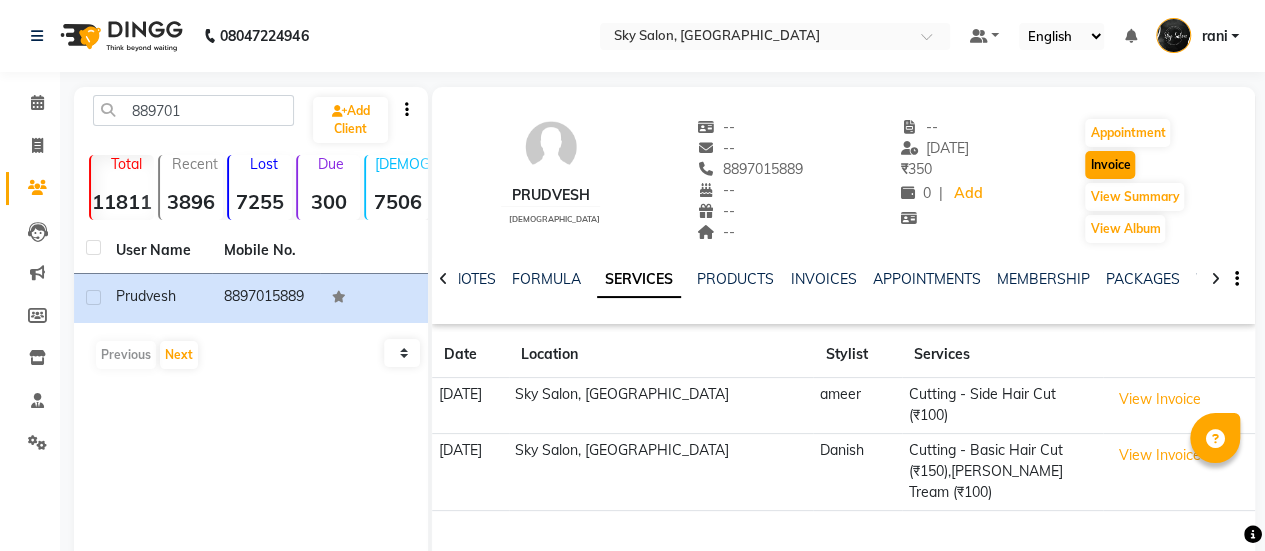 select on "service" 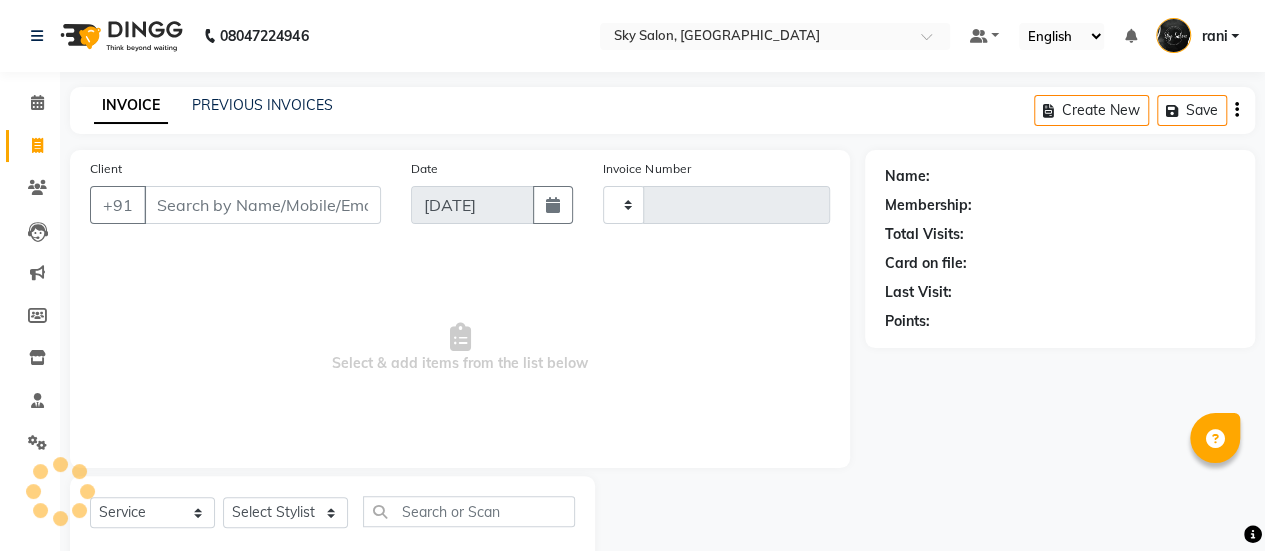 type on "8392" 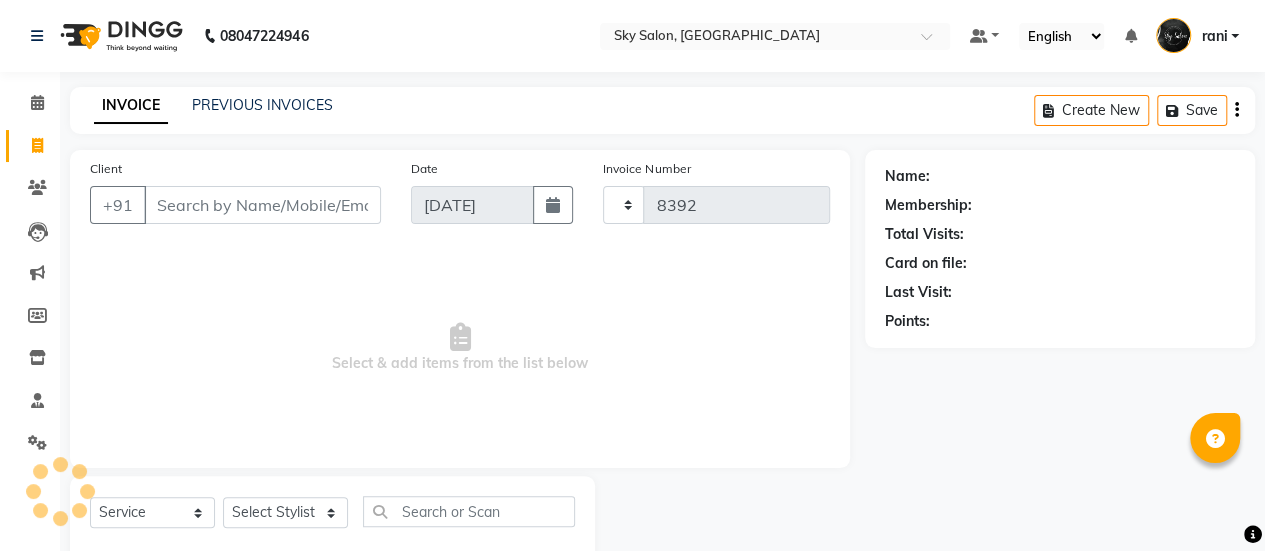 select on "3537" 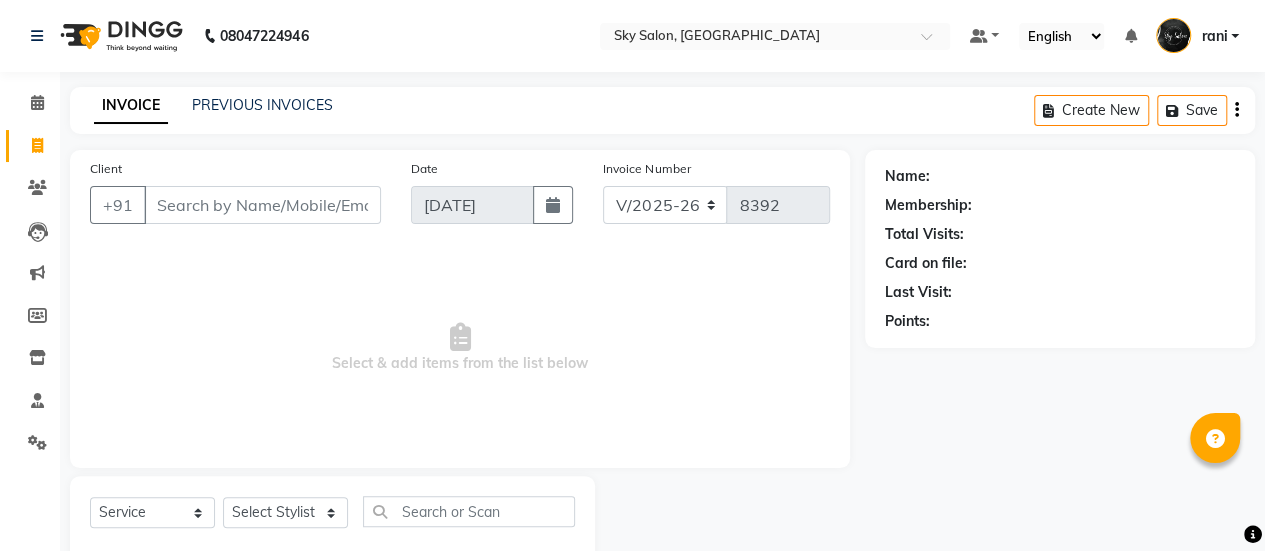 scroll, scrollTop: 49, scrollLeft: 0, axis: vertical 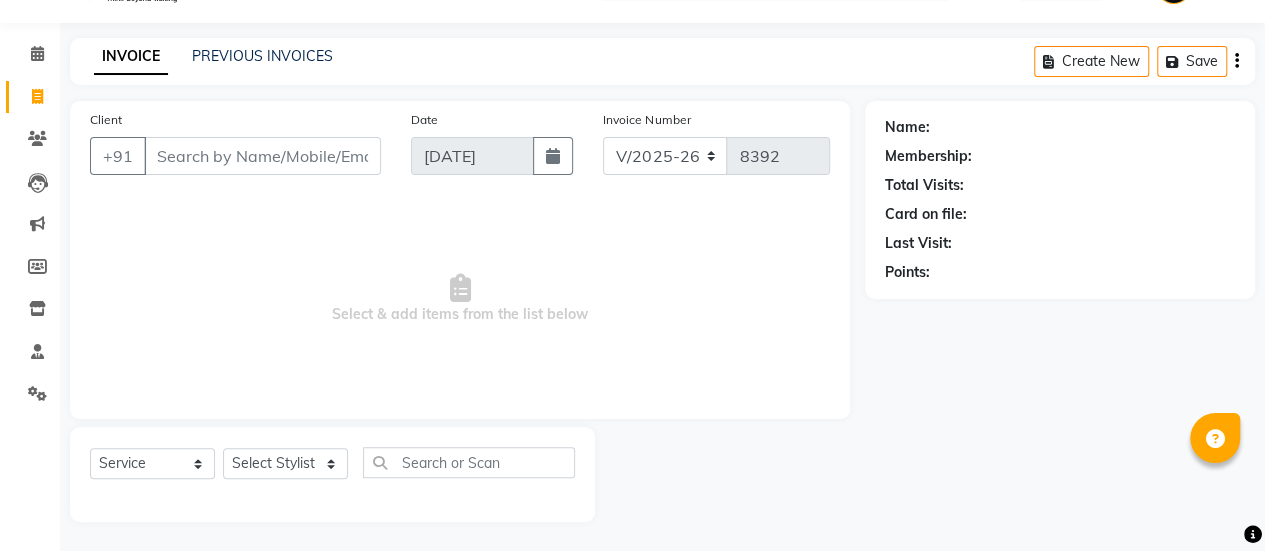 type on "8897015889" 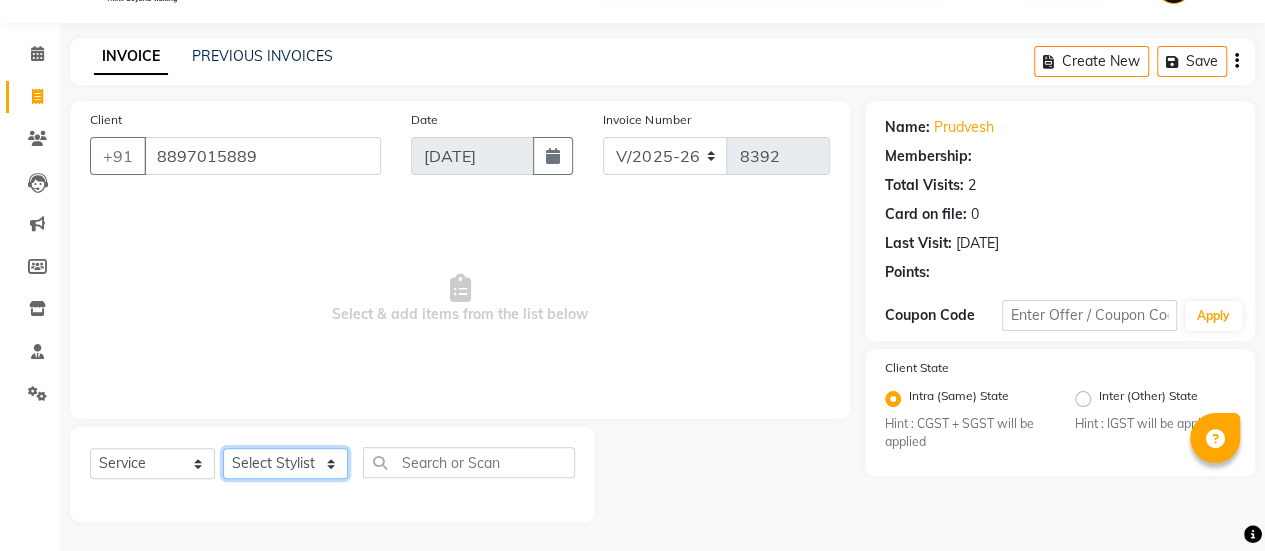 click on "Select Stylist afreen [PERSON_NAME] saha [PERSON_NAME] [PERSON_NAME] [PERSON_NAME] bharti Bunny Danish [PERSON_NAME] 1 [PERSON_NAME] [PERSON_NAME] gaurav Gulshan [PERSON_NAME] [PERSON_NAME] krishna [PERSON_NAME] [PERSON_NAME] rani [PERSON_NAME] [PERSON_NAME] sachin [PERSON_NAME] [PERSON_NAME] sameer 2 [PERSON_NAME] [PERSON_NAME] [PERSON_NAME]" 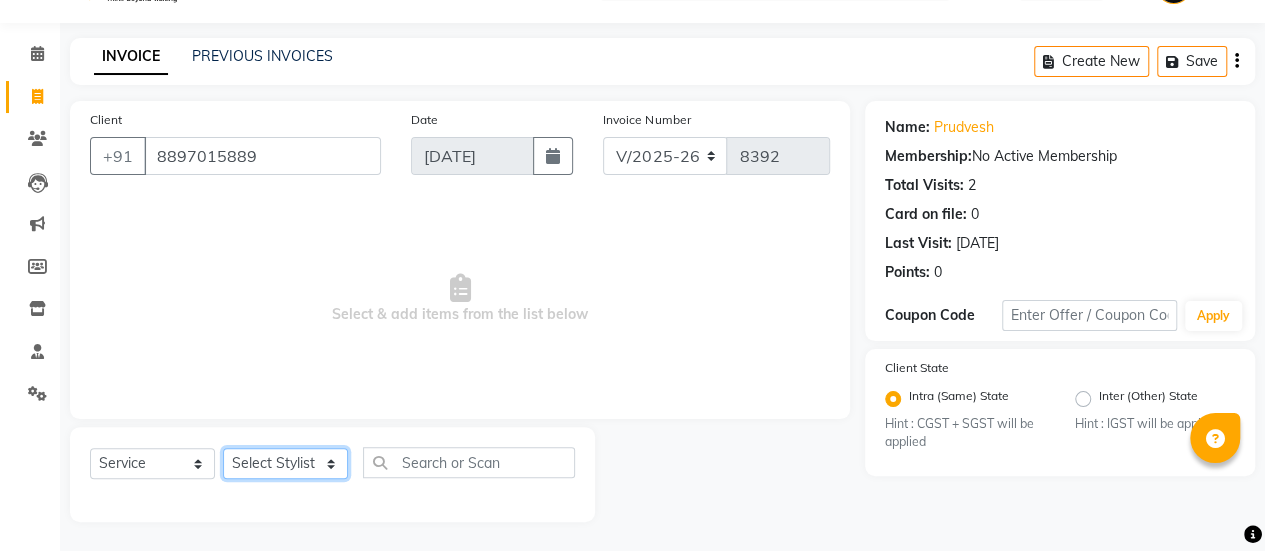select on "20908" 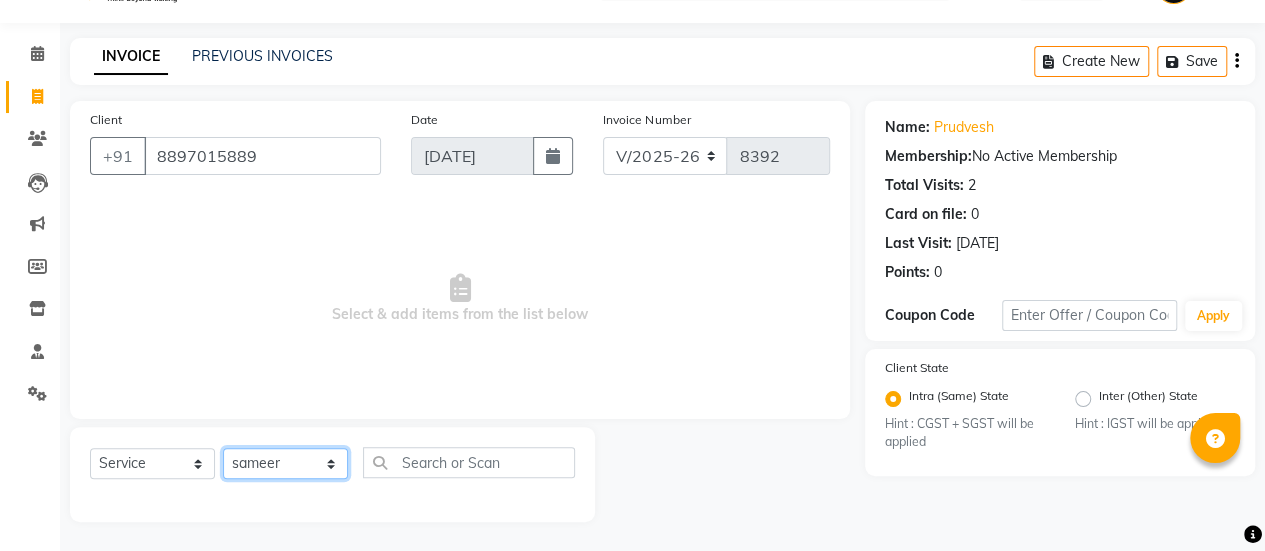 click on "Select Stylist afreen [PERSON_NAME] saha [PERSON_NAME] [PERSON_NAME] [PERSON_NAME] bharti Bunny Danish [PERSON_NAME] 1 [PERSON_NAME] [PERSON_NAME] gaurav Gulshan [PERSON_NAME] [PERSON_NAME] krishna [PERSON_NAME] [PERSON_NAME] rani [PERSON_NAME] [PERSON_NAME] sachin [PERSON_NAME] [PERSON_NAME] sameer 2 [PERSON_NAME] [PERSON_NAME] [PERSON_NAME]" 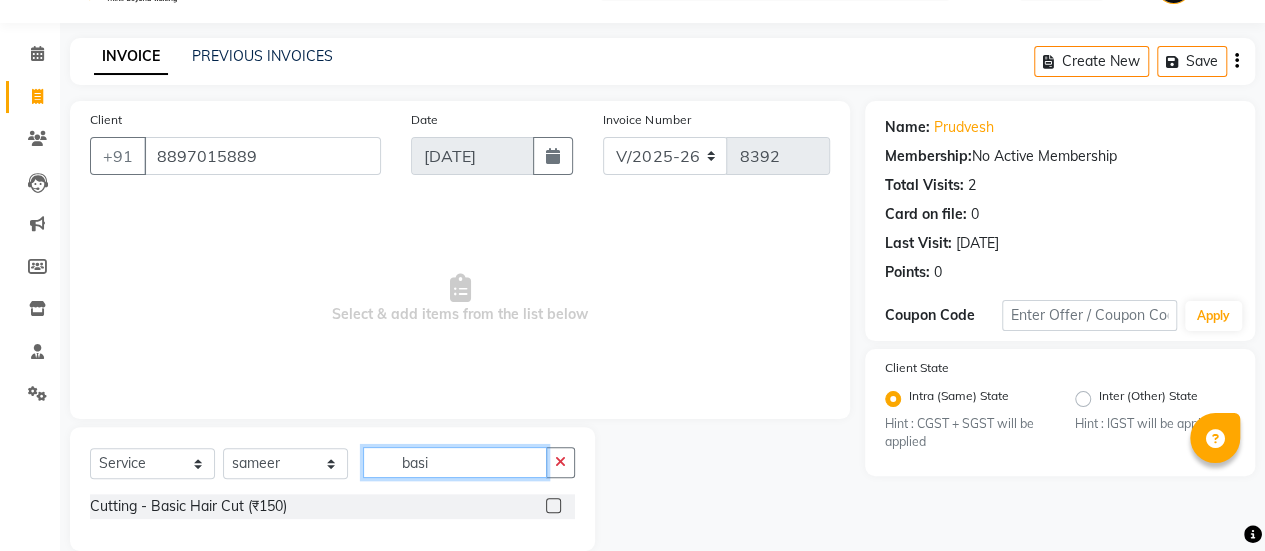 type on "basi" 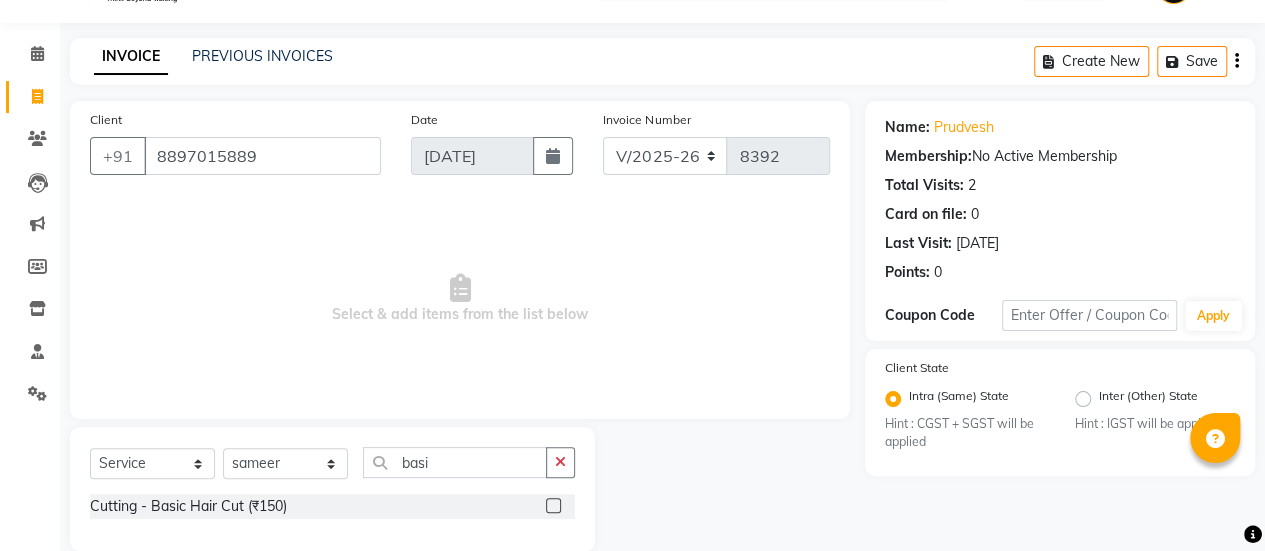 click 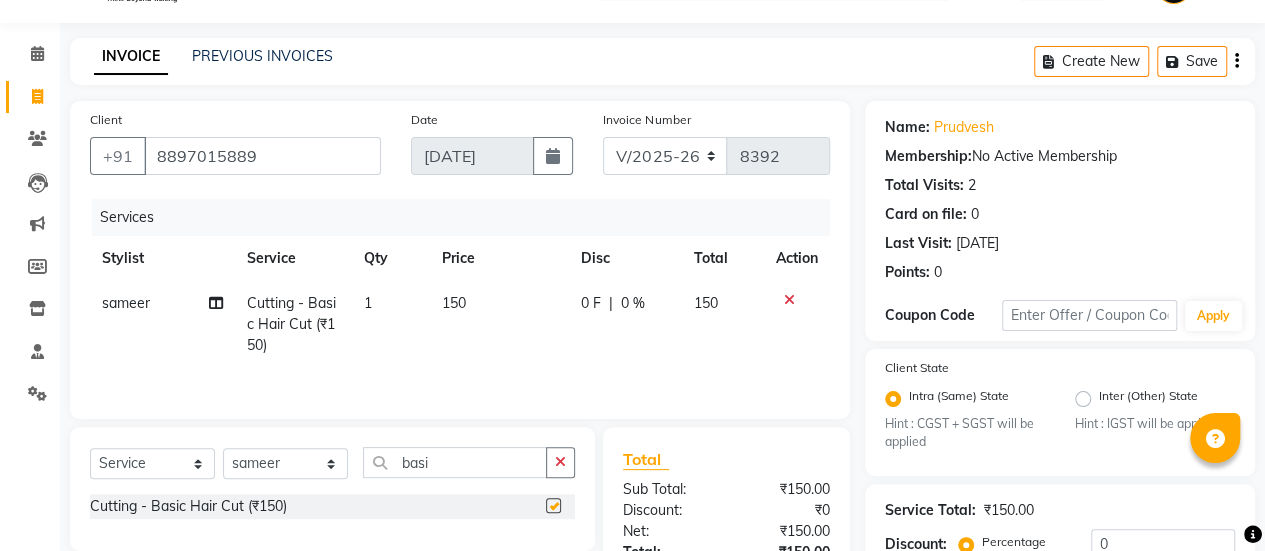 scroll, scrollTop: 78, scrollLeft: 0, axis: vertical 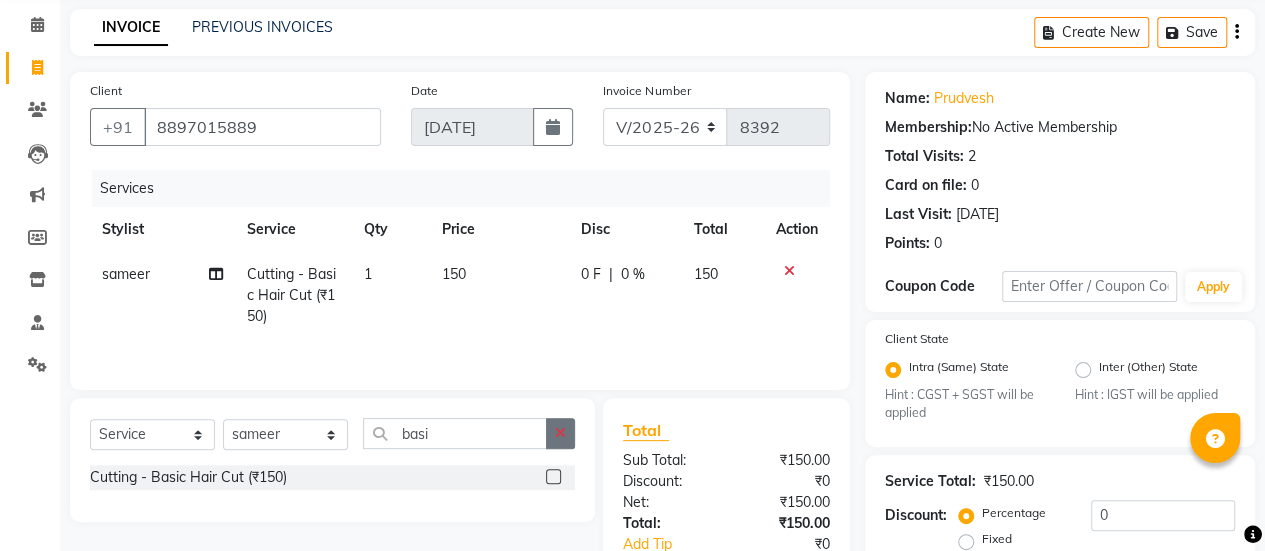 checkbox on "false" 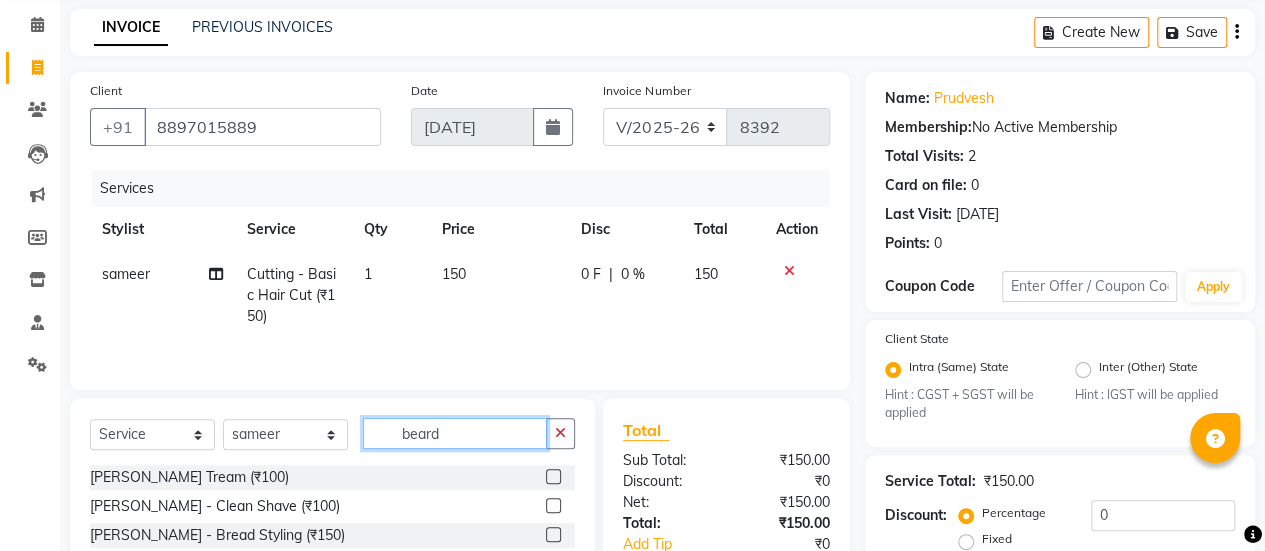 type on "beard" 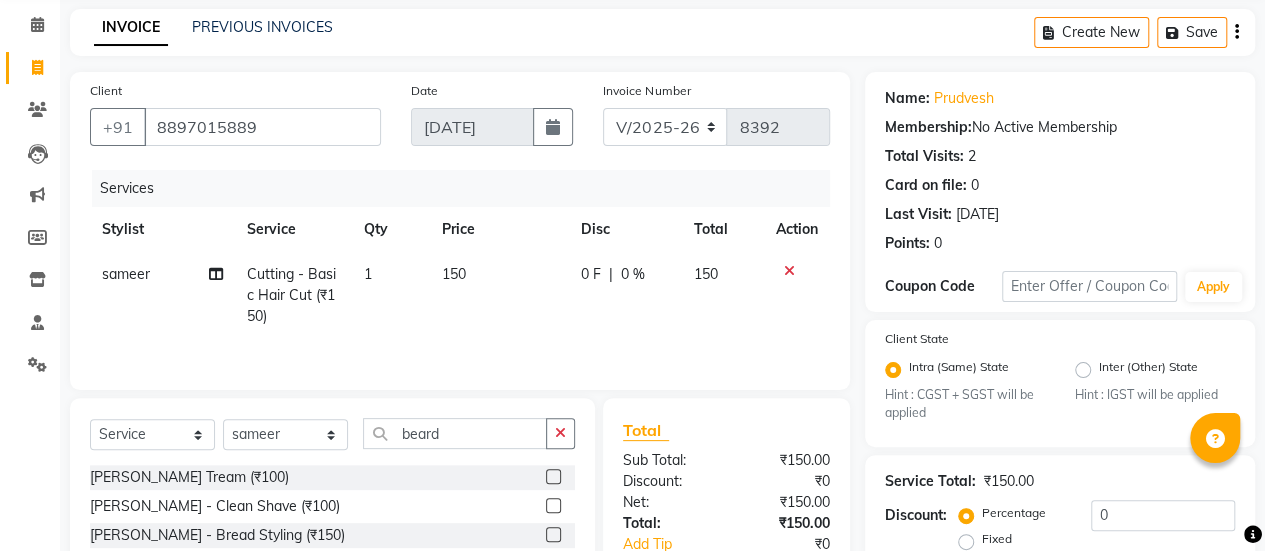 click 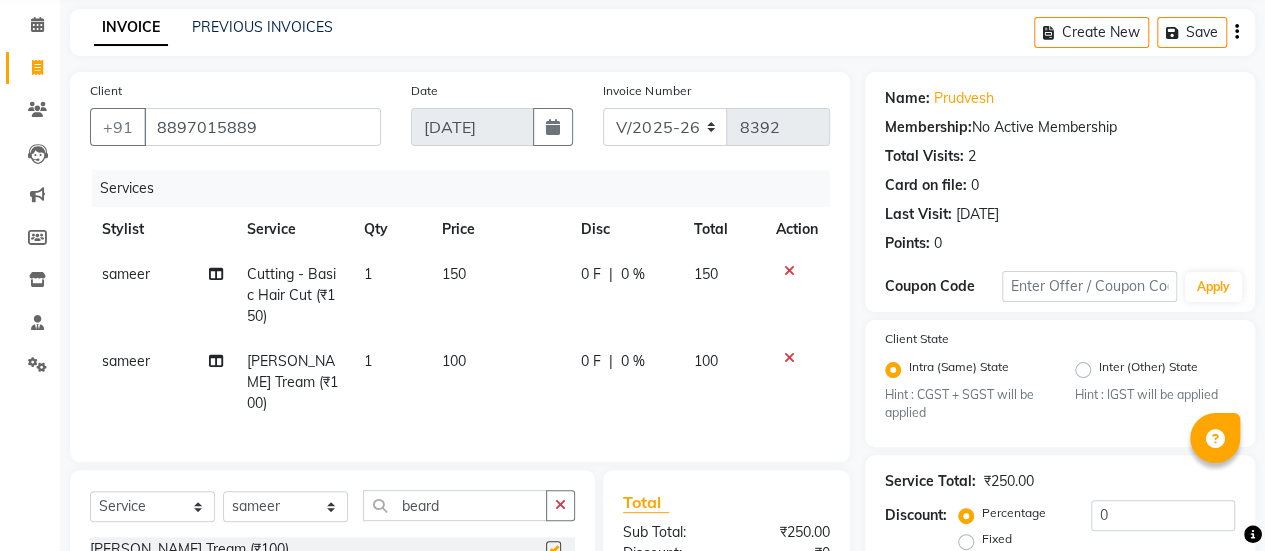 click on "100" 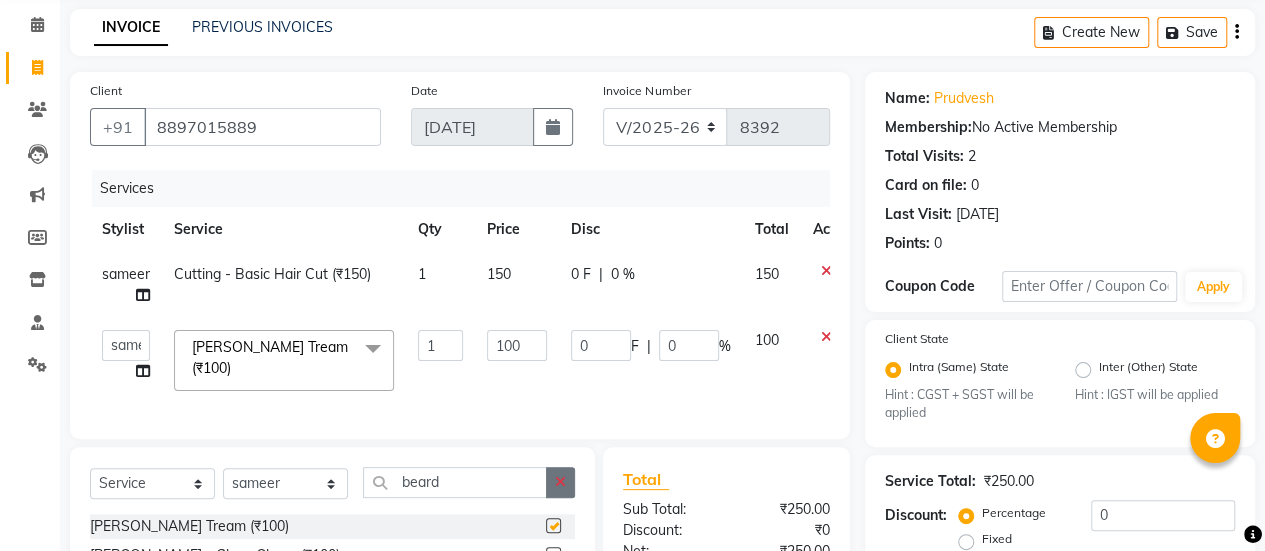 click 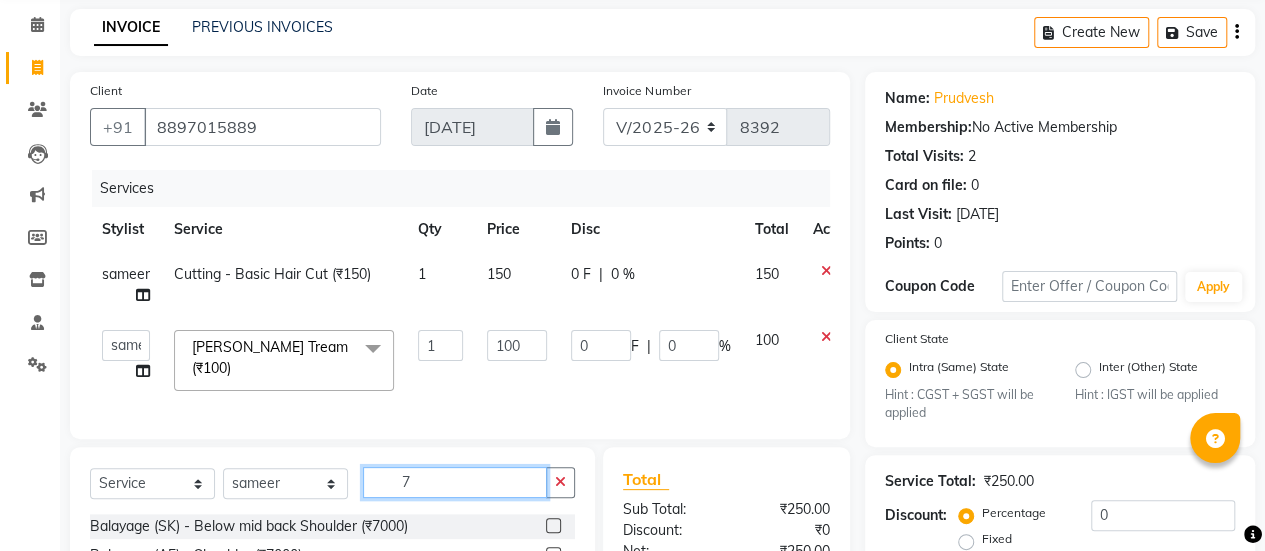 scroll, scrollTop: 284, scrollLeft: 0, axis: vertical 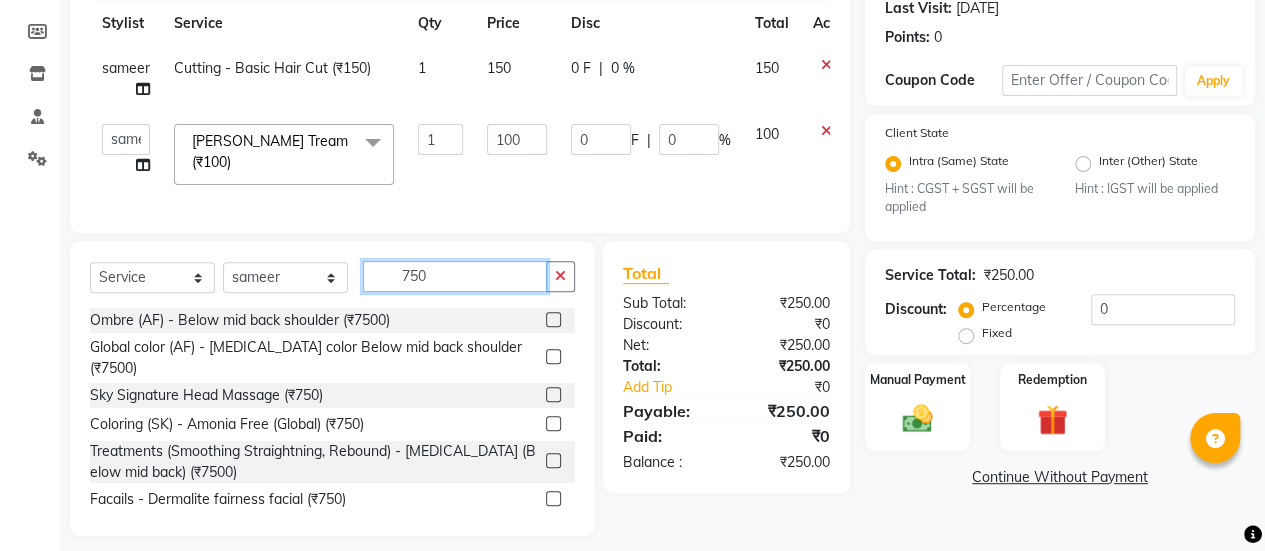 type on "750" 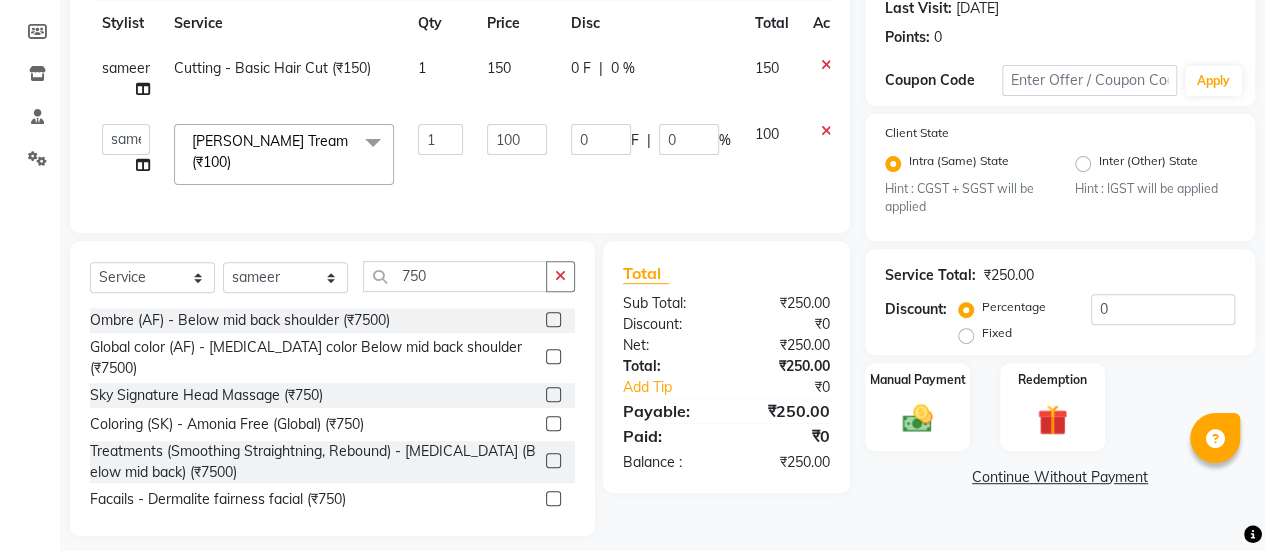 click 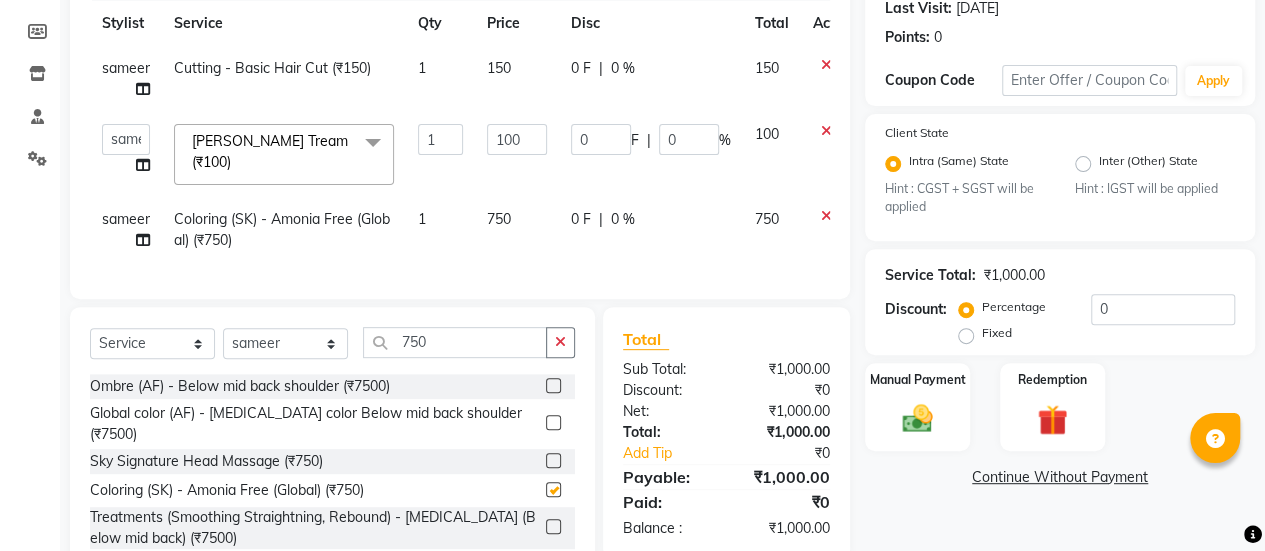 checkbox on "false" 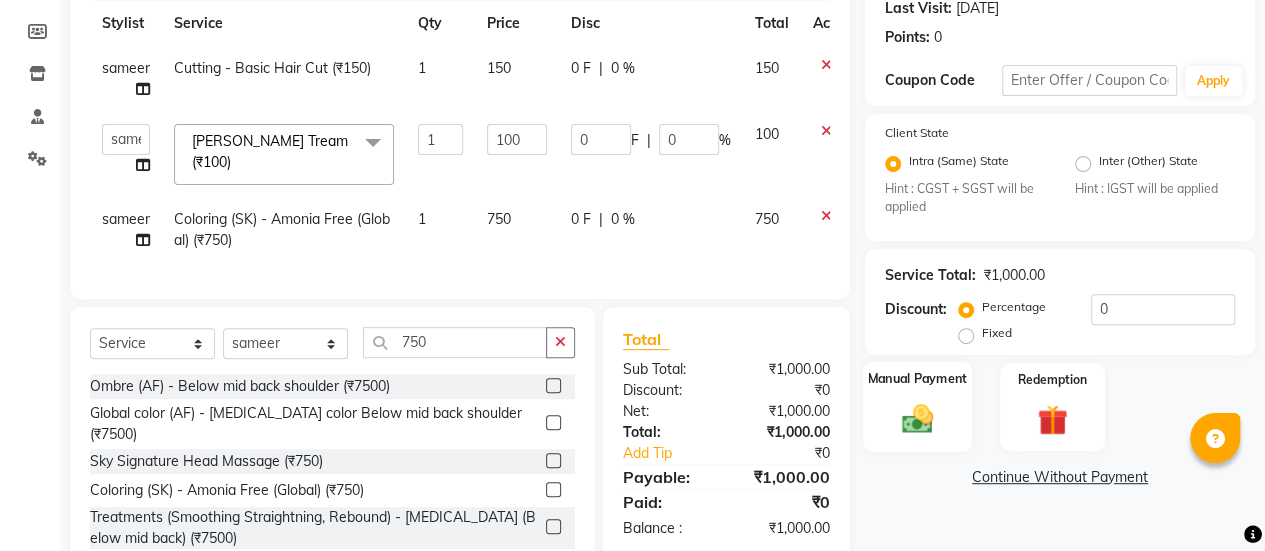 click 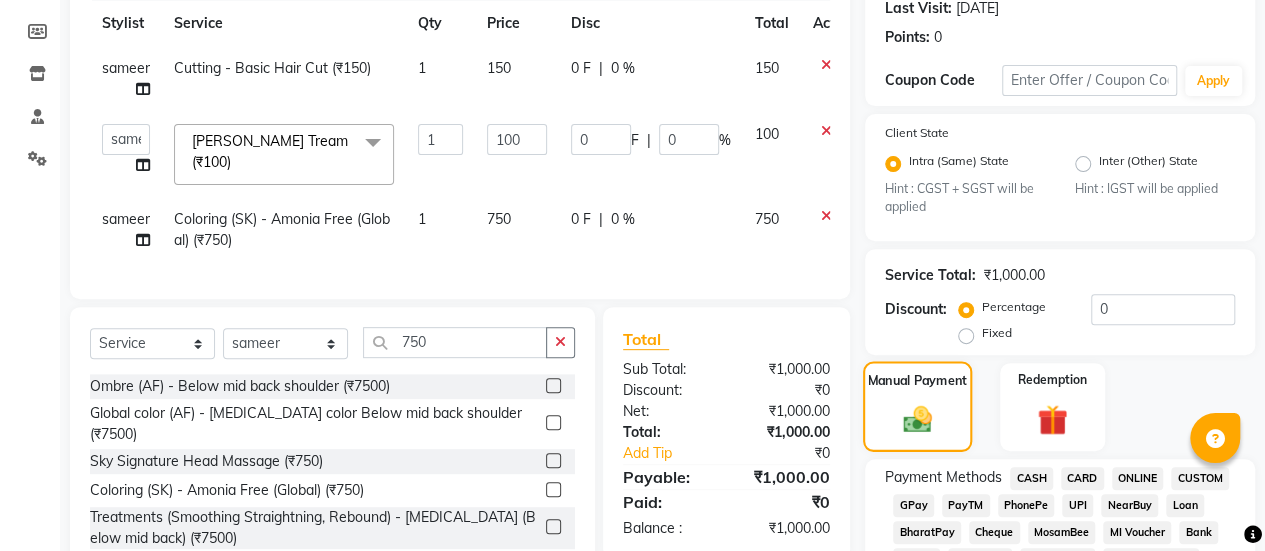 click 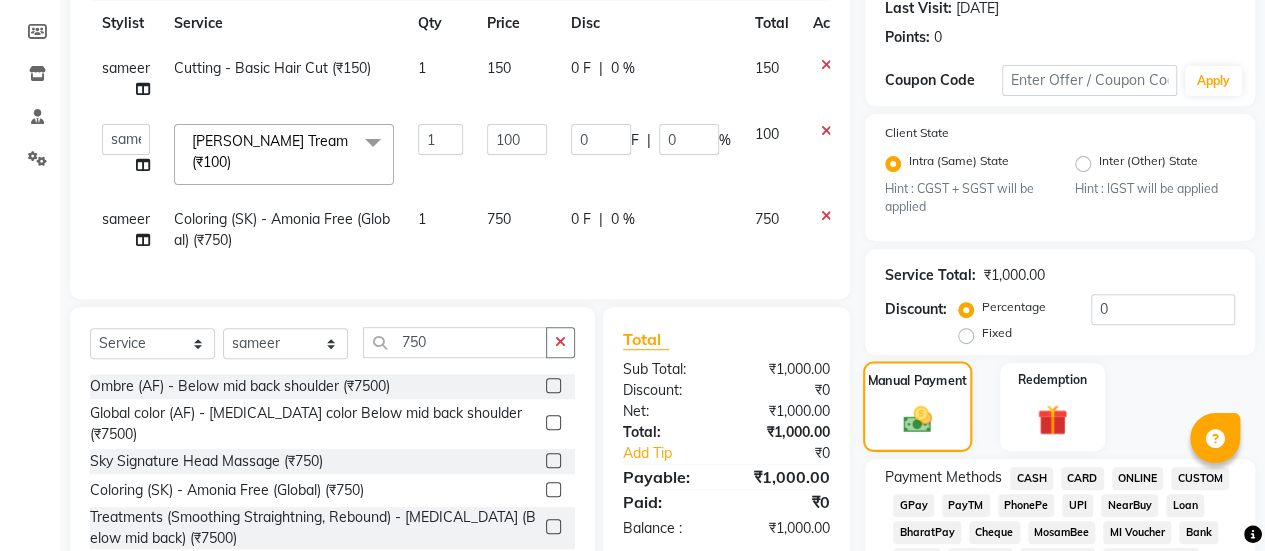 click 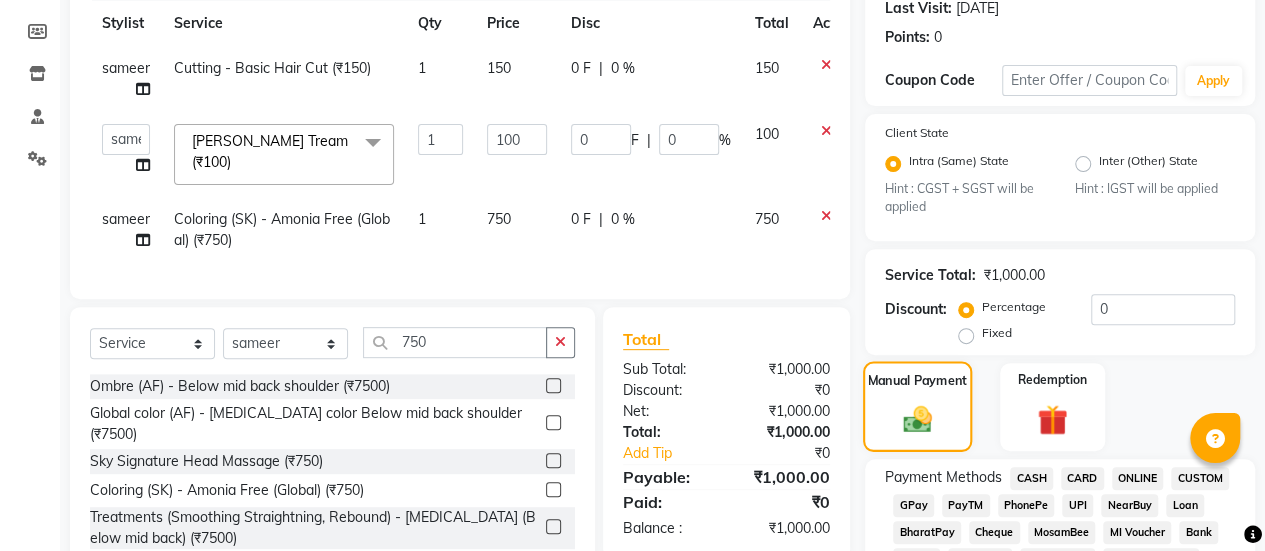click 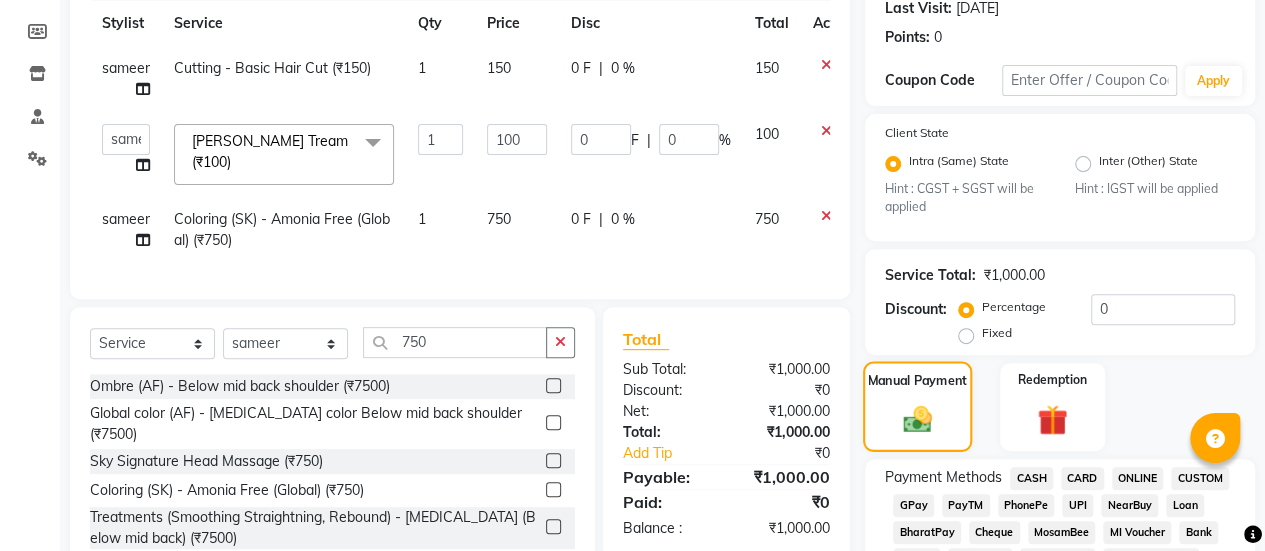 click on "GPay" 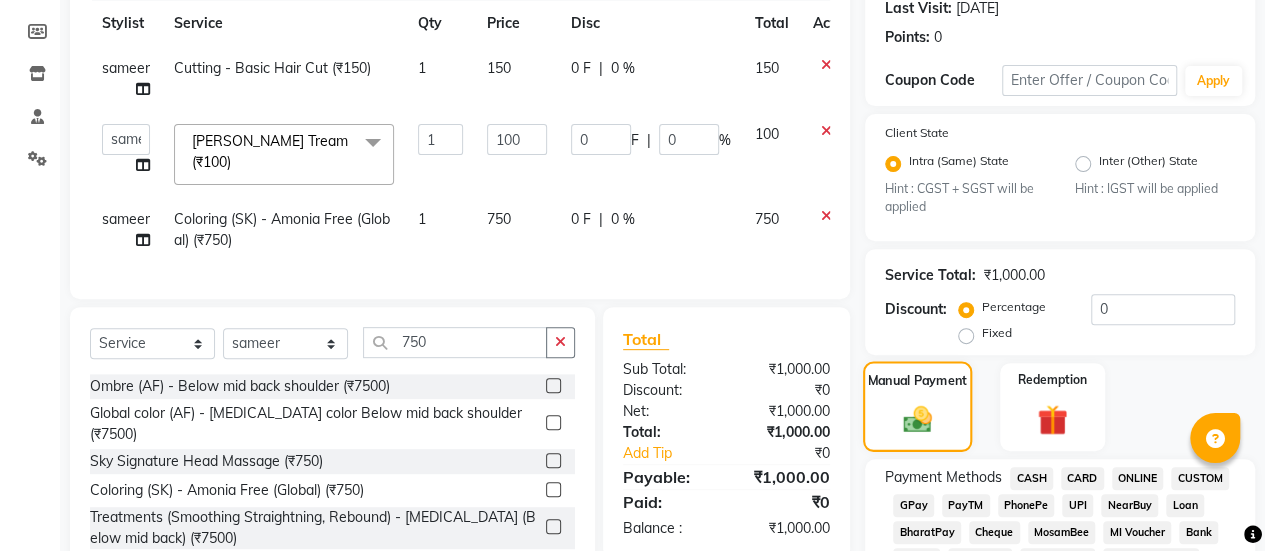 click on "GPay" 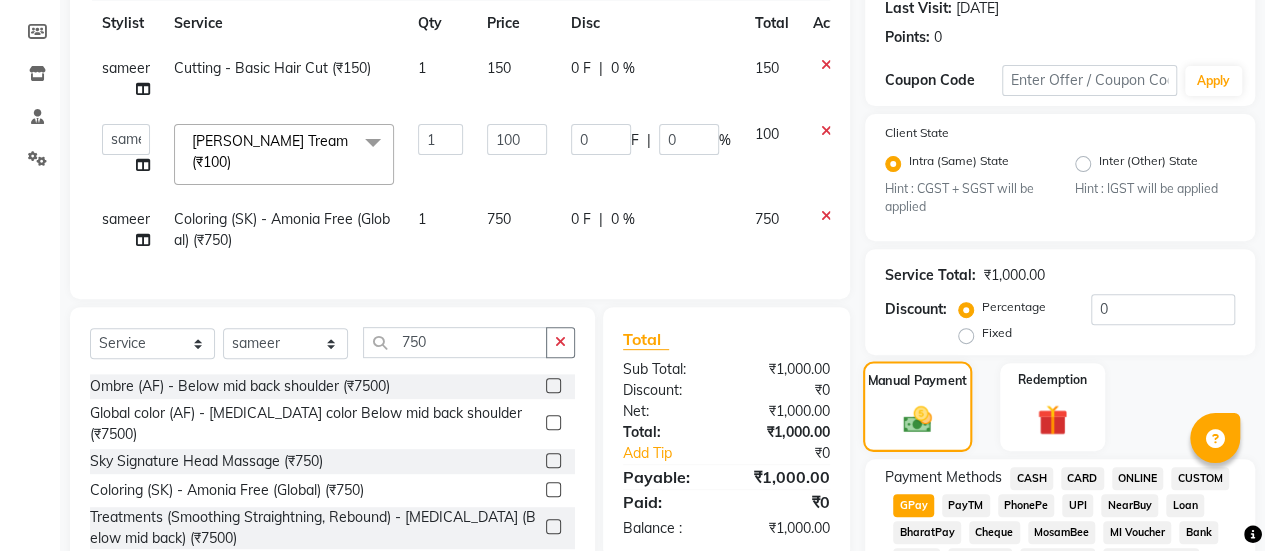 click on "GPay" 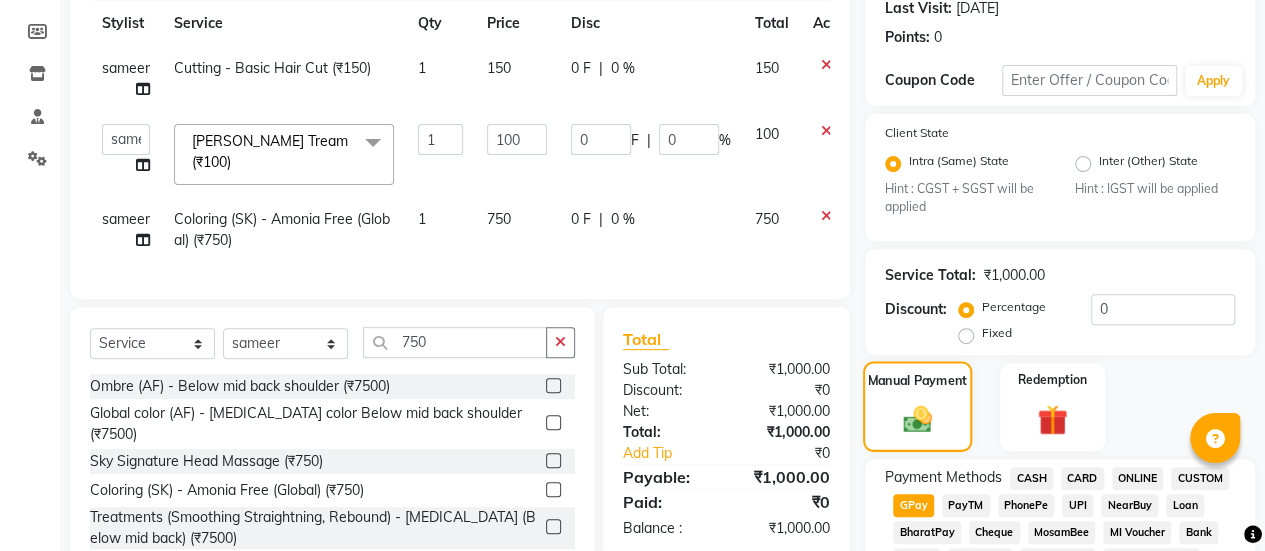 click on "GPay" 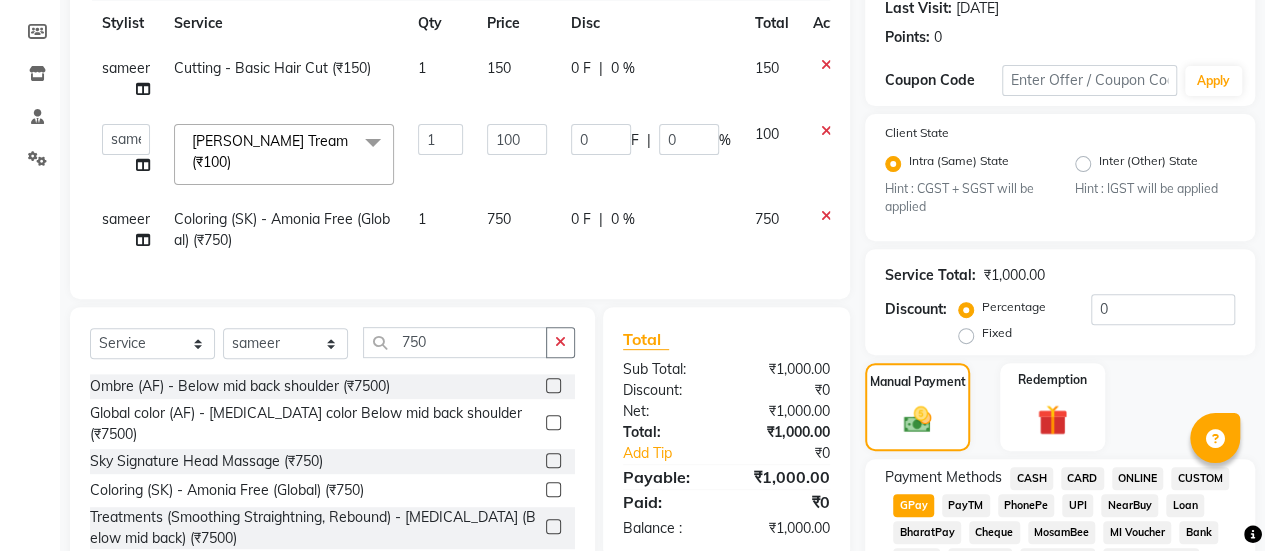 click on "MosamBee" 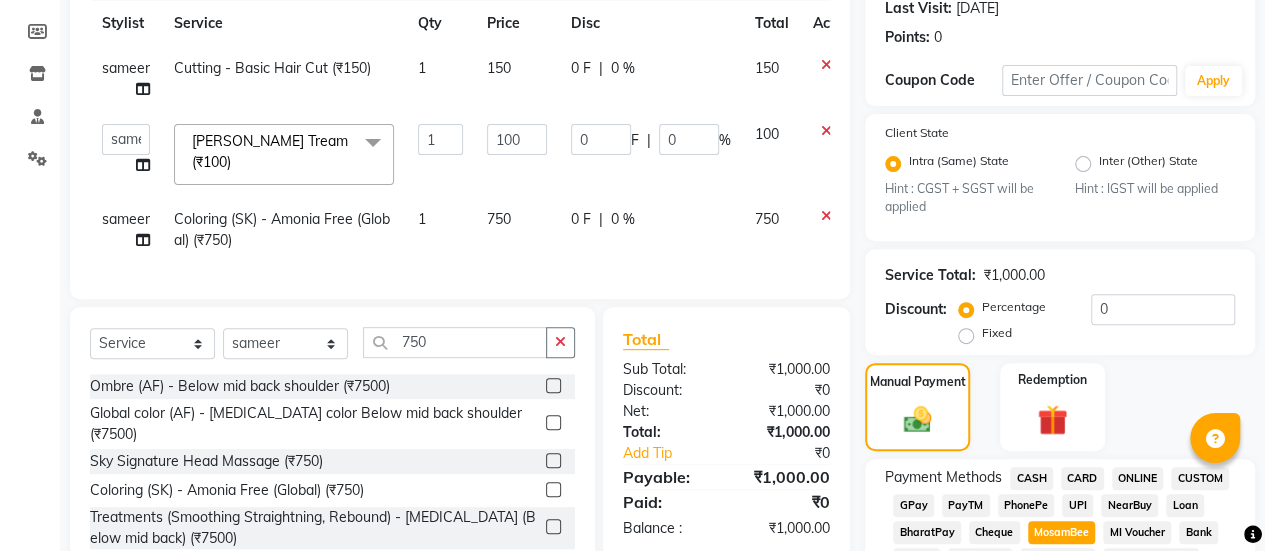 click on "Add Payment" 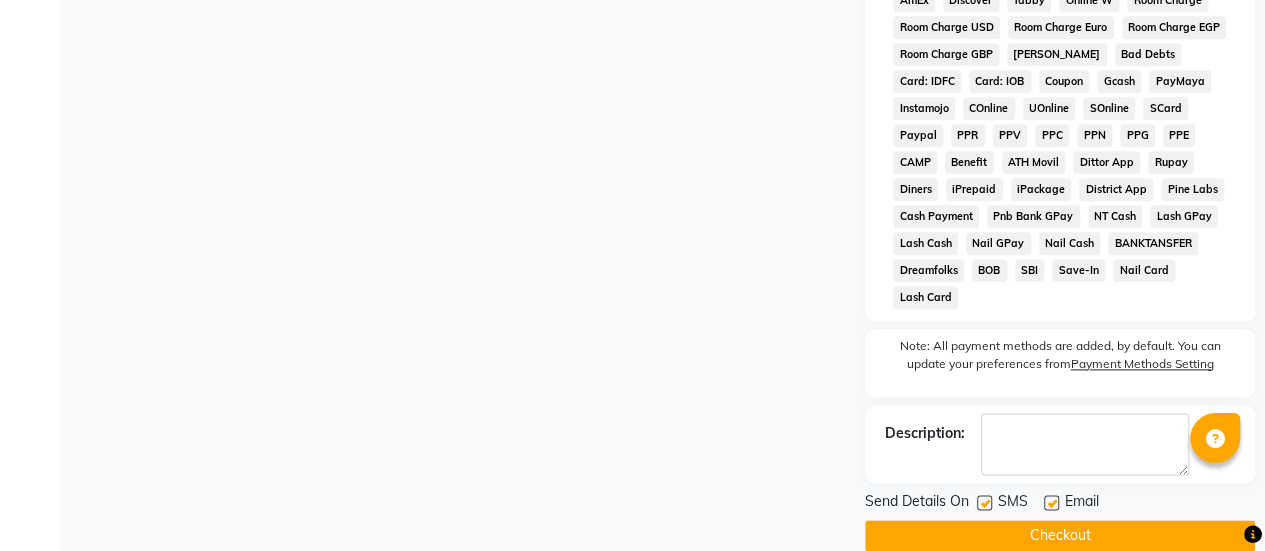 click 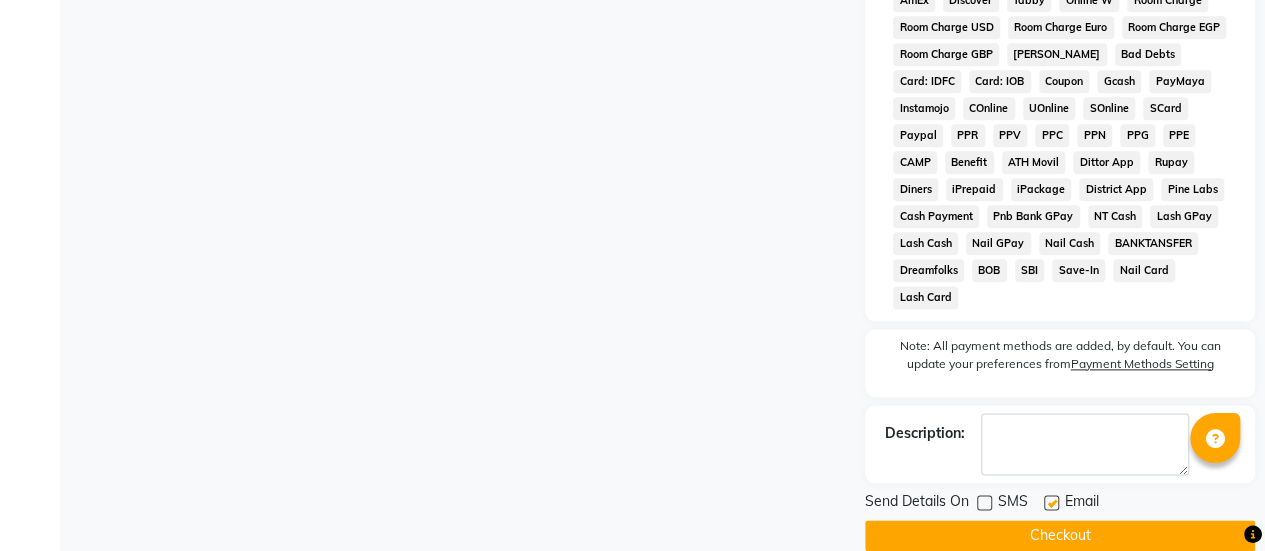 click on "Checkout" 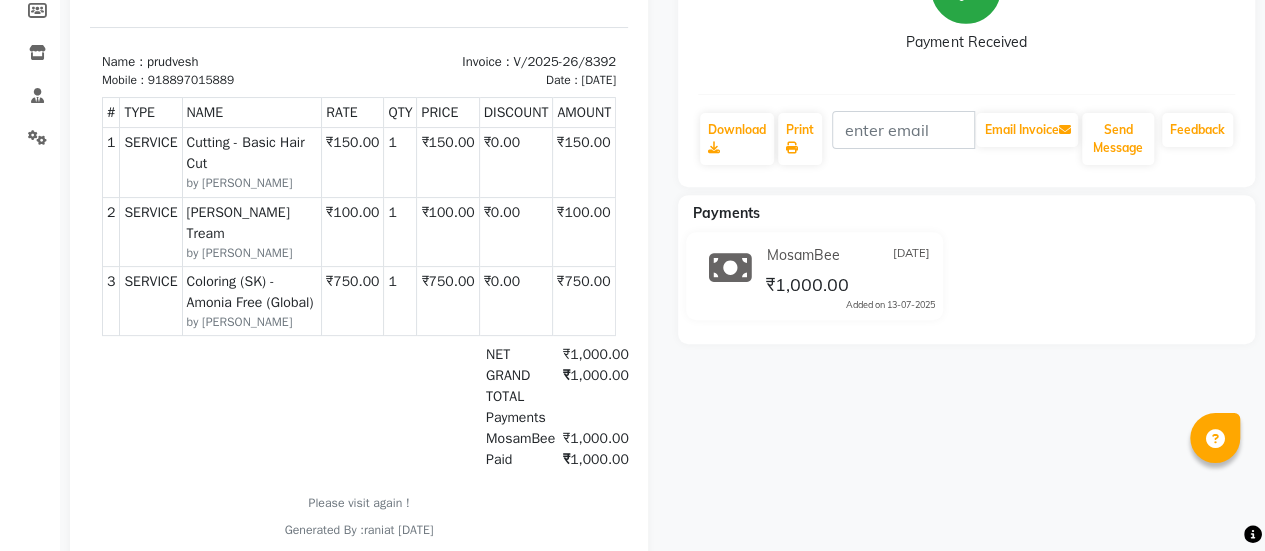 scroll, scrollTop: 0, scrollLeft: 0, axis: both 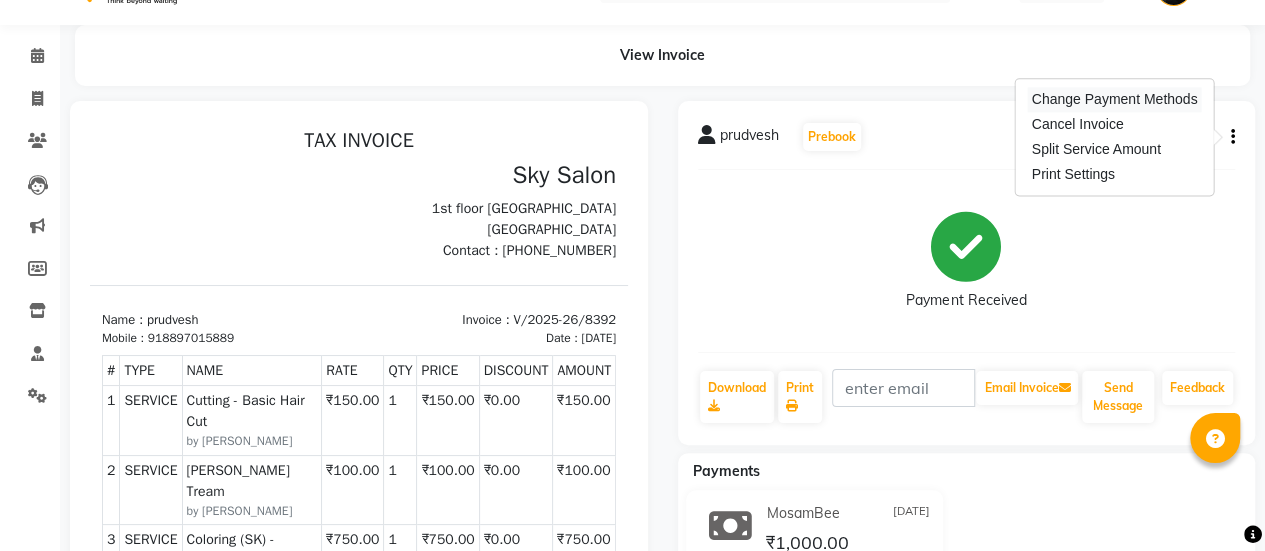 click on "Change Payment Methods" at bounding box center [1115, 99] 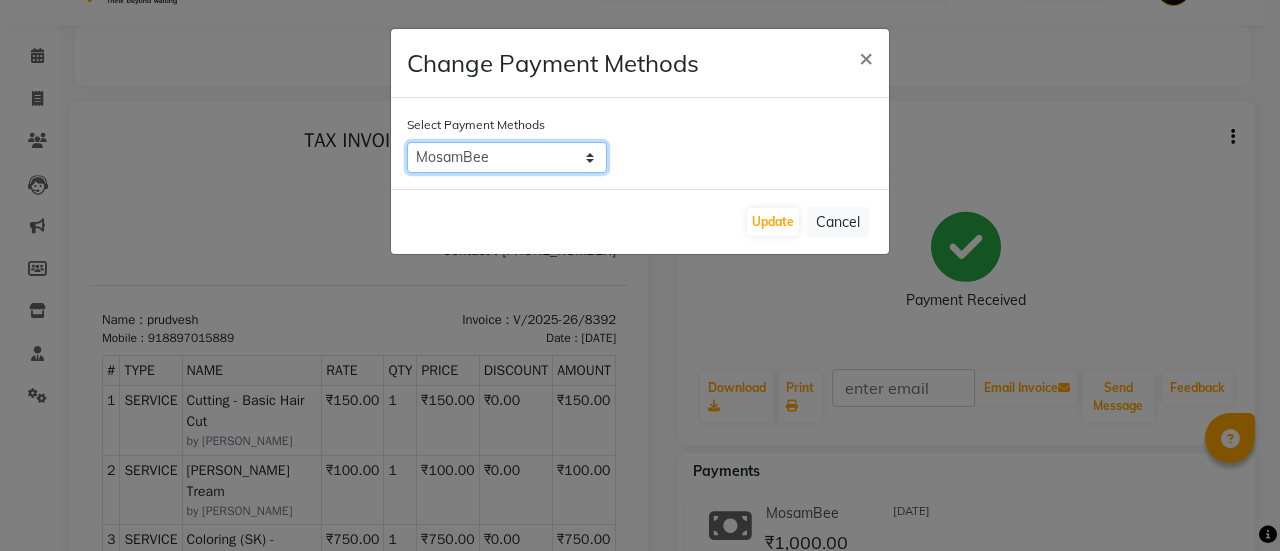 click on "CASH   CARD   ONLINE   CUSTOM   GPay   PayTM   PhonePe   UPI   NearBuy   Loan   BharatPay   Cheque   MosamBee   MI Voucher   Bank   Family   Visa Card   Master Card   BharatPay Card   UPI BharatPay   Other Cards   Juice by MCB   MyT Money   MariDeal   DefiDeal   Deal.mu   THD   TCL   CEdge   Card M   UPI M   UPI Axis   UPI Union   Card (Indian Bank)   Card (DL Bank)   RS   BTC   Wellnessta   Razorpay   Complimentary   Nift   Spa Finder   Spa Week   Venmo   BFL   LoanTap   SaveIN   GMoney   ATH Movil   On Account   Chamber Gift Card   Trade   Comp   Donation   Card on File   Envision   BRAC Card   City Card   bKash   Credit Card   Debit Card   Shoutlo   LUZO   Jazz Cash   AmEx   Discover   Tabby   Online W   Room Charge   Room Charge USD   Room Charge Euro   Room Charge EGP   Room Charge GBP   Bajaj Finserv   Bad Debts   Card: IDFC   Card: IOB   Coupon   Gcash   PayMaya   Instamojo   COnline   UOnline   SOnline   SCard   Paypal   PPR   PPV   PPC   PPN   PPG   PPE   CAMP   Benefit   ATH Movil   Dittor App" 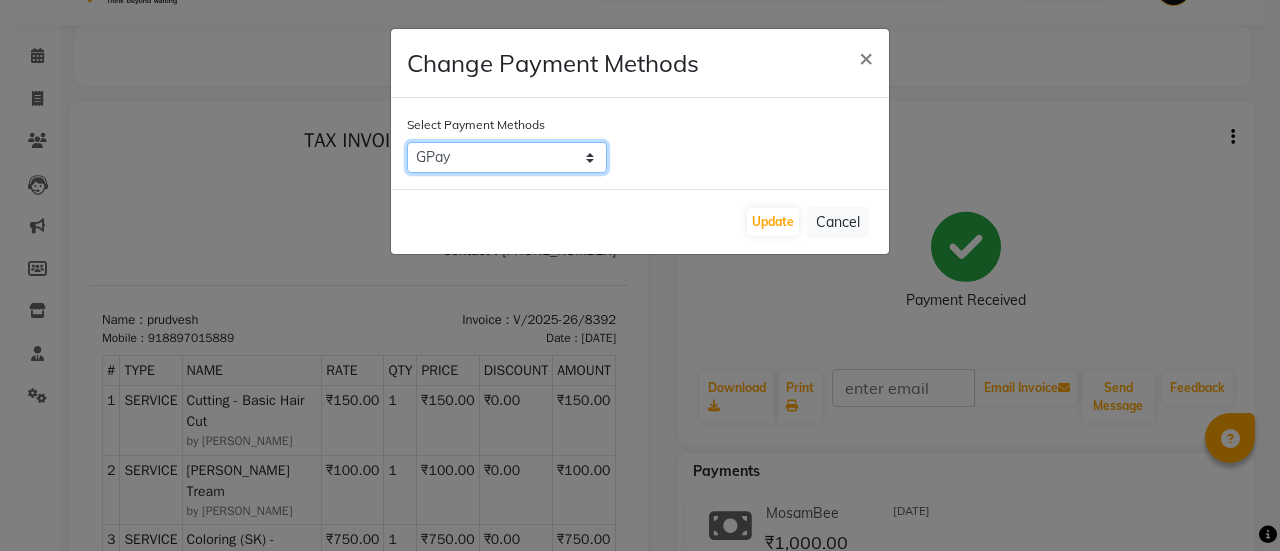 click on "CASH   CARD   ONLINE   CUSTOM   GPay   PayTM   PhonePe   UPI   NearBuy   Loan   BharatPay   Cheque   MosamBee   MI Voucher   Bank   Family   Visa Card   Master Card   BharatPay Card   UPI BharatPay   Other Cards   Juice by MCB   MyT Money   MariDeal   DefiDeal   Deal.mu   THD   TCL   CEdge   Card M   UPI M   UPI Axis   UPI Union   Card (Indian Bank)   Card (DL Bank)   RS   BTC   Wellnessta   Razorpay   Complimentary   Nift   Spa Finder   Spa Week   Venmo   BFL   LoanTap   SaveIN   GMoney   ATH Movil   On Account   Chamber Gift Card   Trade   Comp   Donation   Card on File   Envision   BRAC Card   City Card   bKash   Credit Card   Debit Card   Shoutlo   LUZO   Jazz Cash   AmEx   Discover   Tabby   Online W   Room Charge   Room Charge USD   Room Charge Euro   Room Charge EGP   Room Charge GBP   Bajaj Finserv   Bad Debts   Card: IDFC   Card: IOB   Coupon   Gcash   PayMaya   Instamojo   COnline   UOnline   SOnline   SCard   Paypal   PPR   PPV   PPC   PPN   PPG   PPE   CAMP   Benefit   ATH Movil   Dittor App" 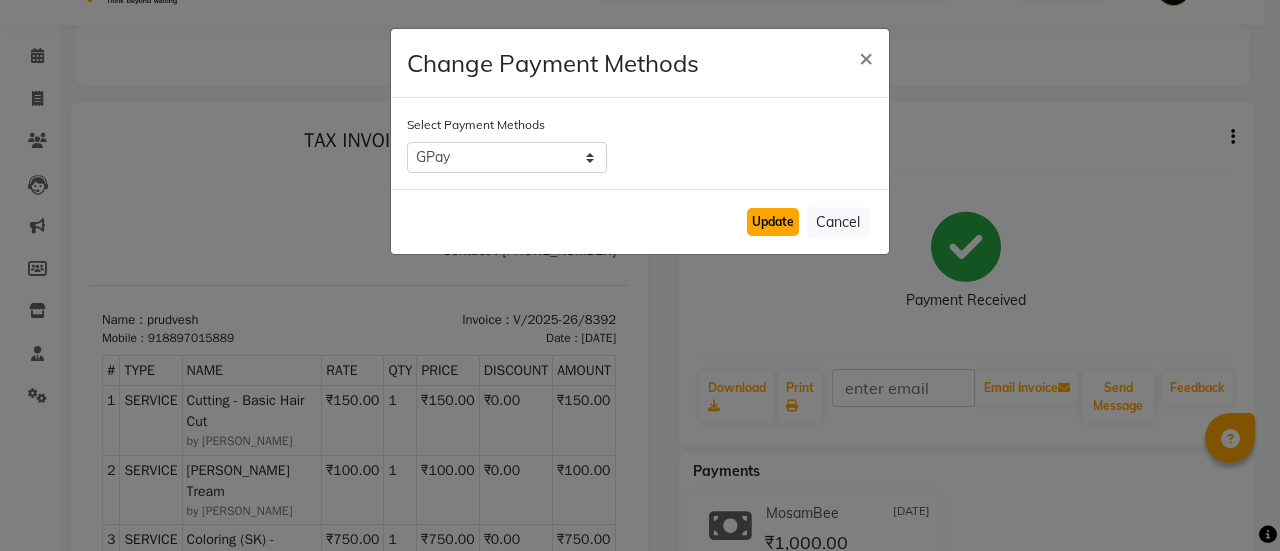 click on "Update" 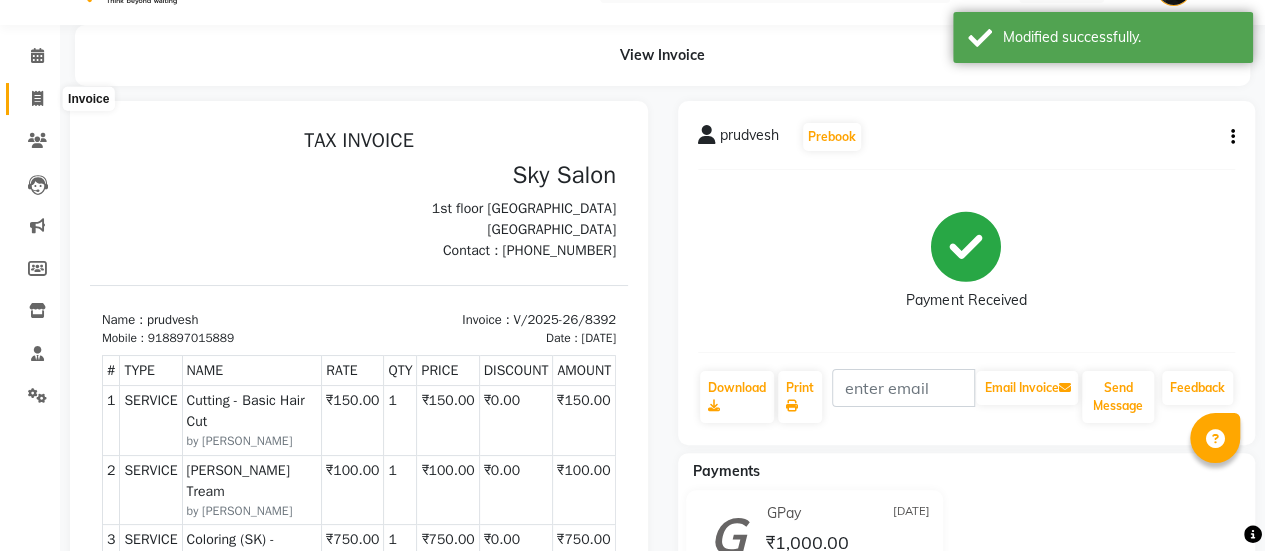 click 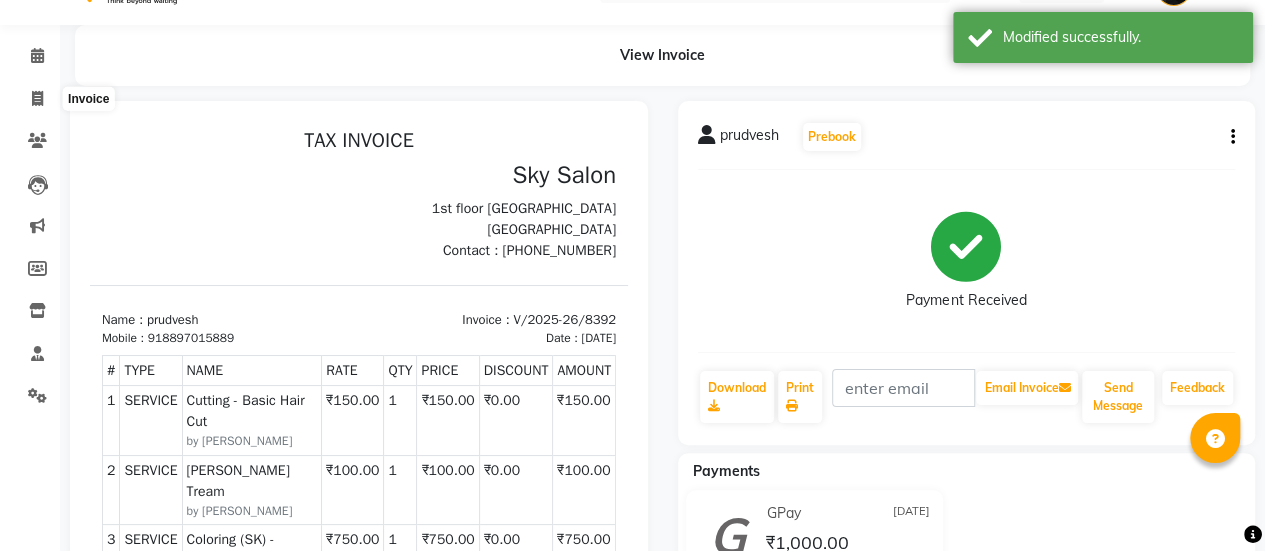 click on "08047224946" 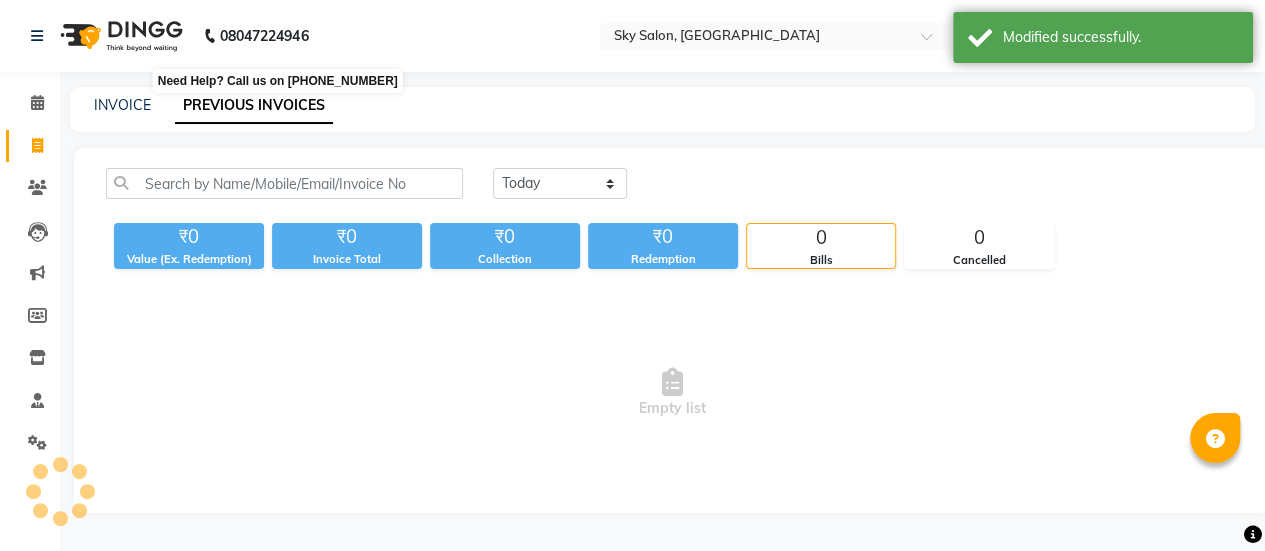 click on "08047224946" 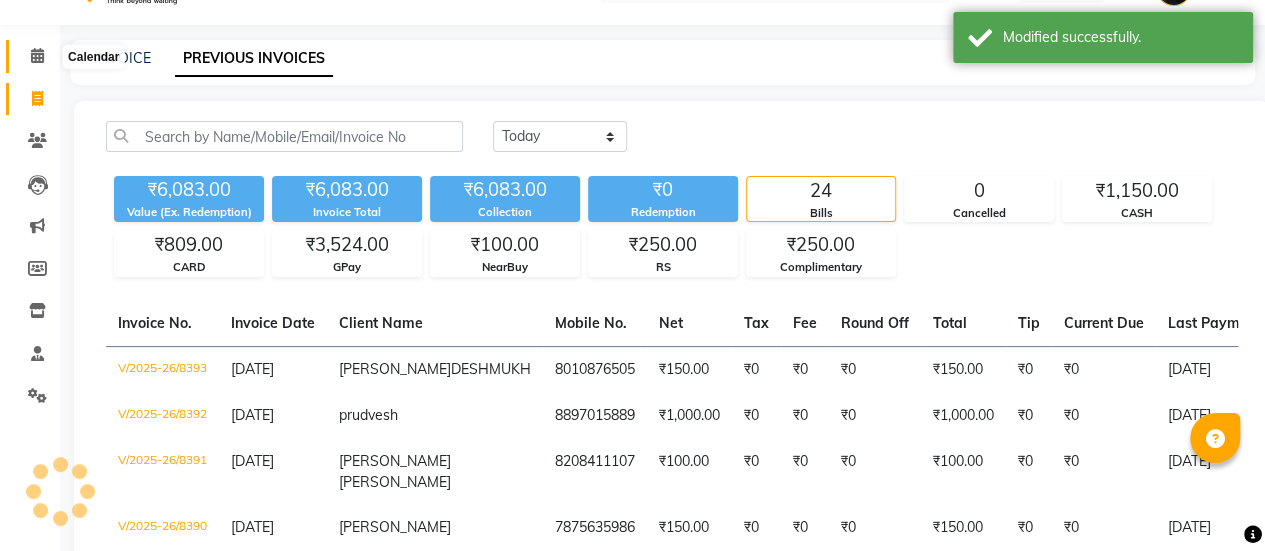 click 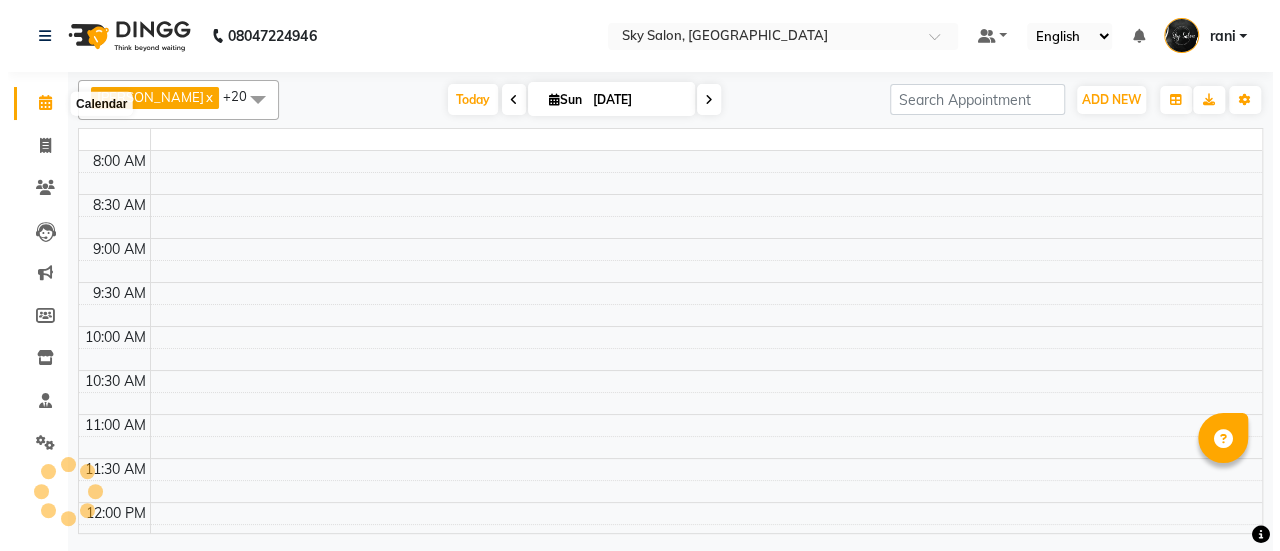 scroll, scrollTop: 0, scrollLeft: 0, axis: both 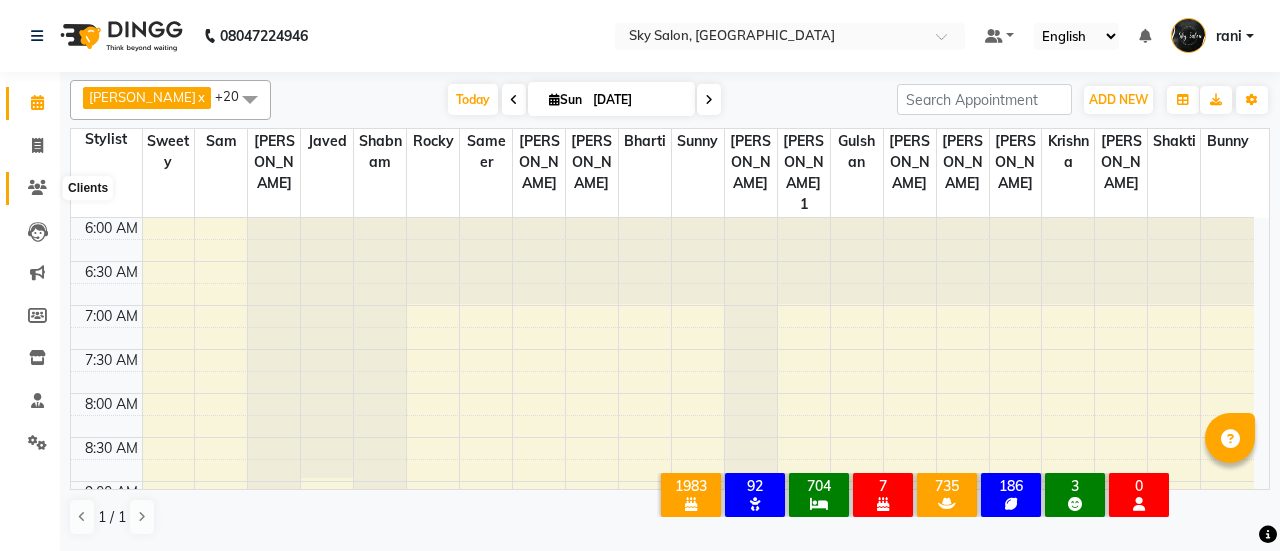 click 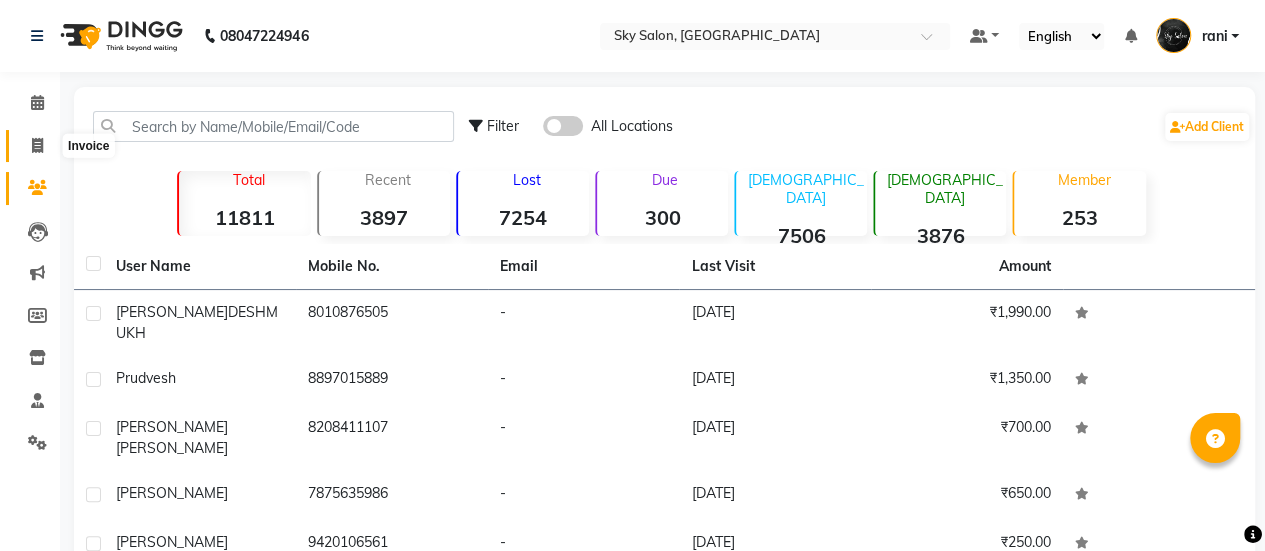 click 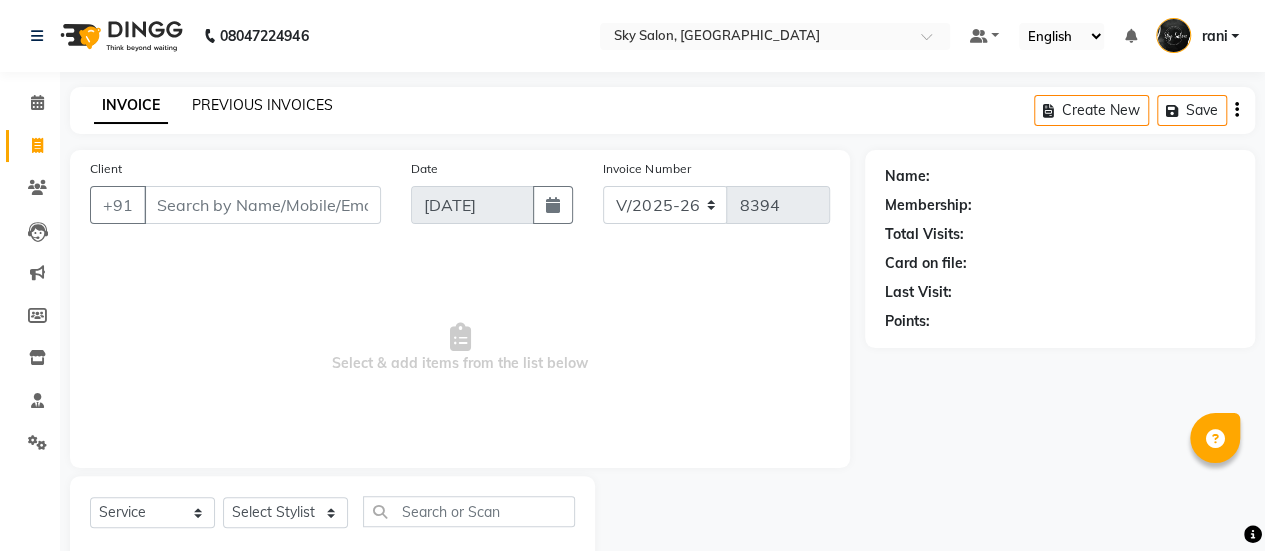 click on "PREVIOUS INVOICES" 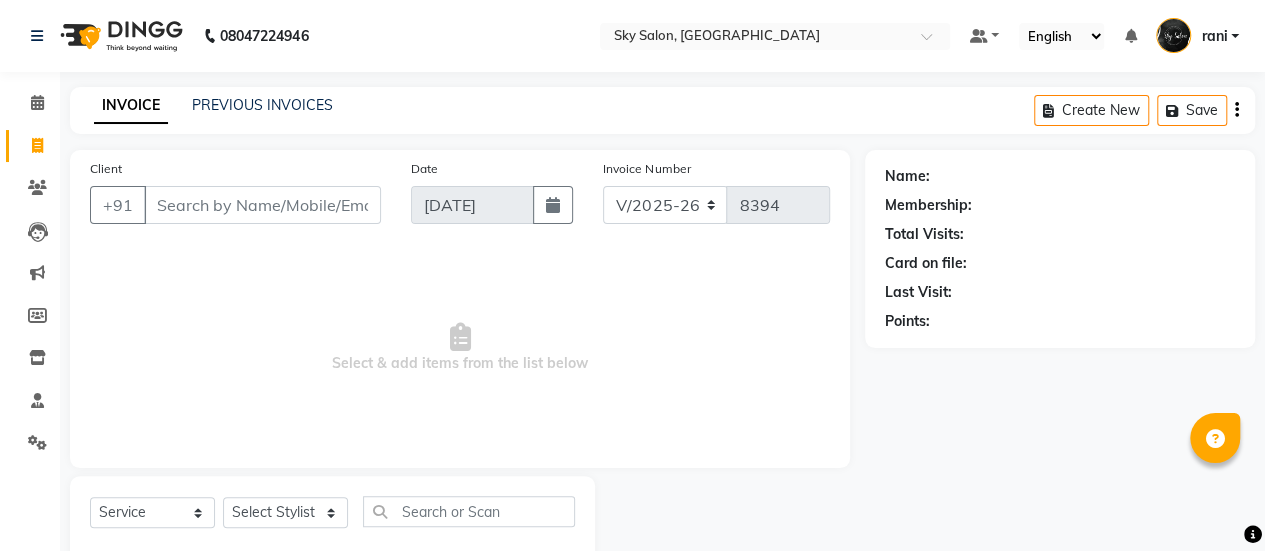 click on "08047224946" 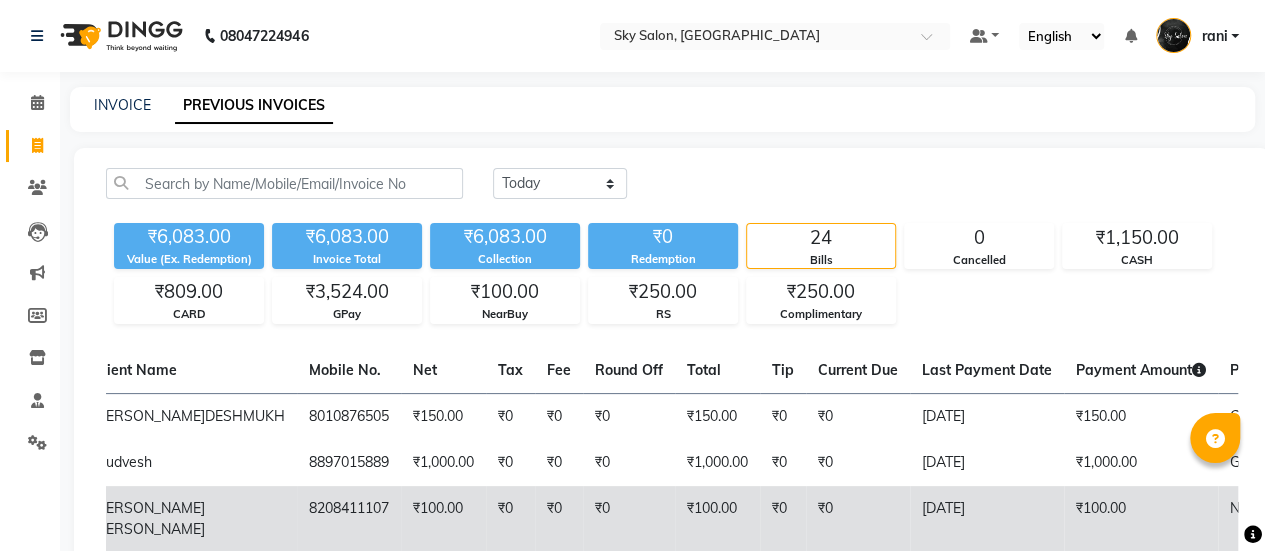 scroll, scrollTop: 0, scrollLeft: 0, axis: both 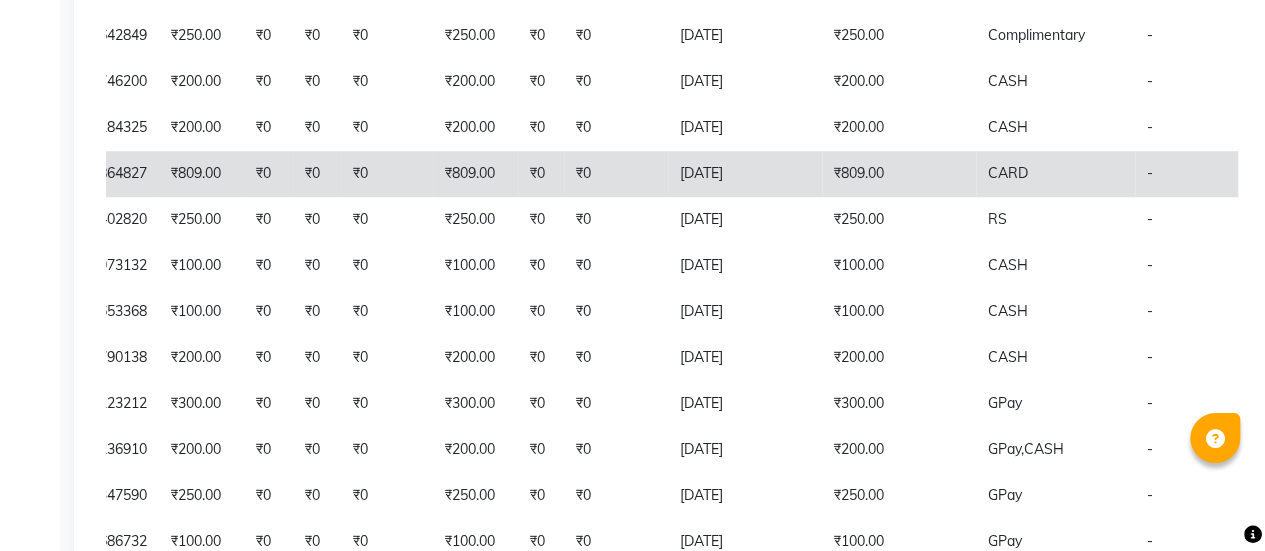 click on "CARD" 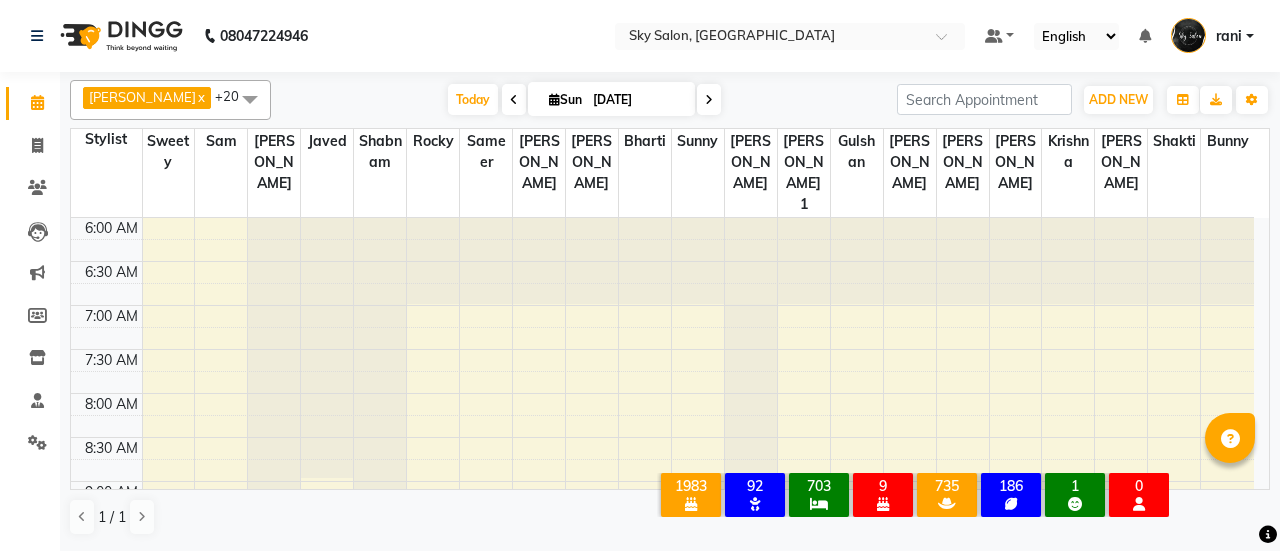 scroll, scrollTop: 0, scrollLeft: 0, axis: both 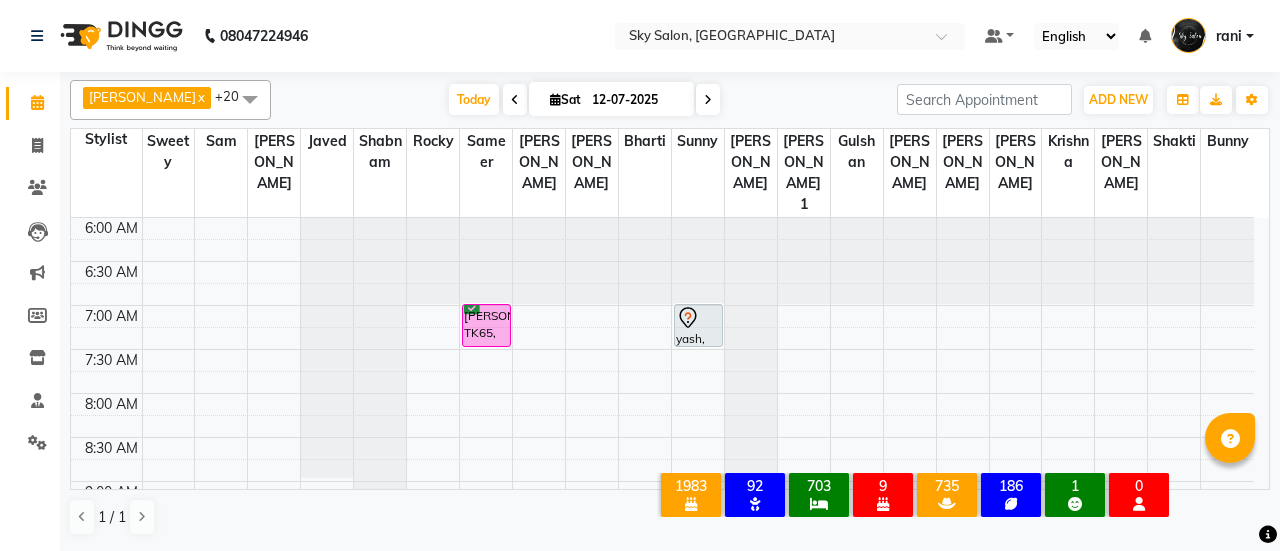 click on "Today" at bounding box center (474, 99) 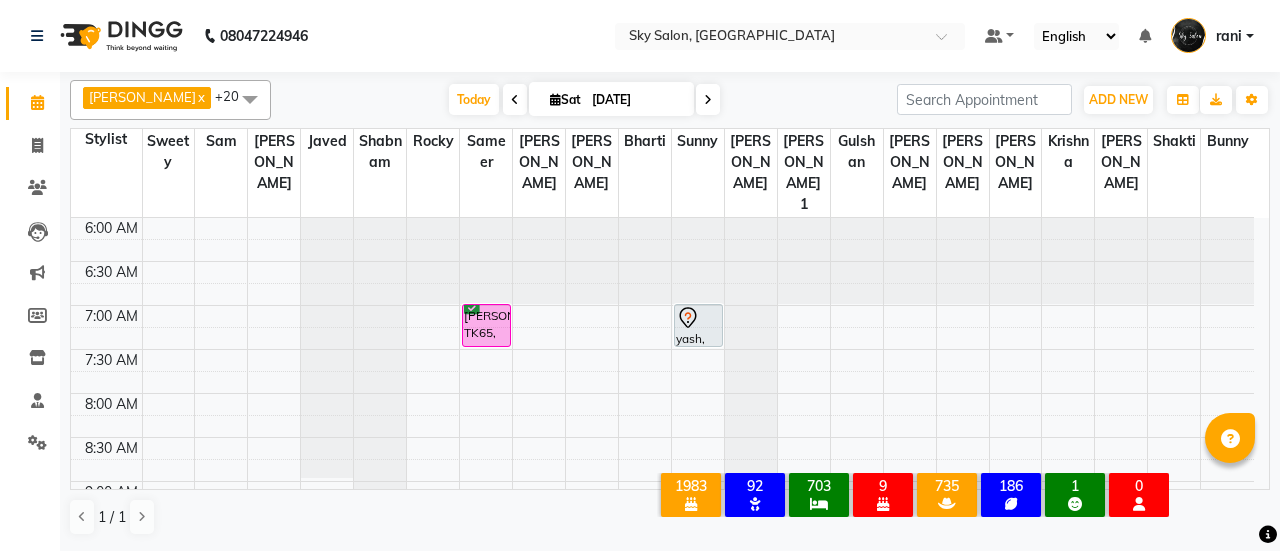 scroll, scrollTop: 0, scrollLeft: 0, axis: both 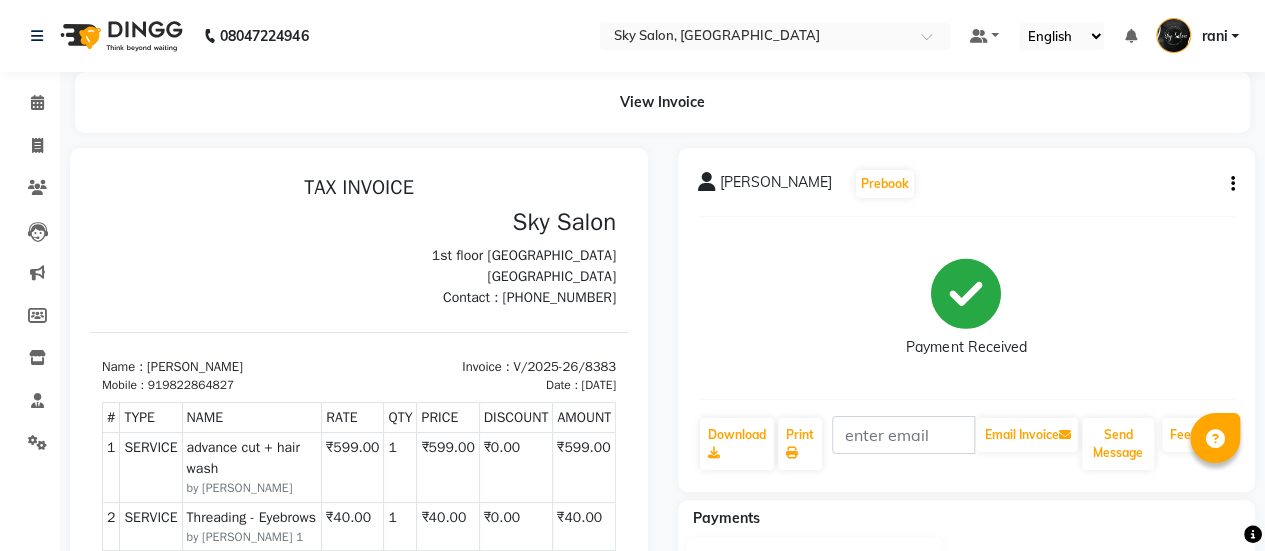 click 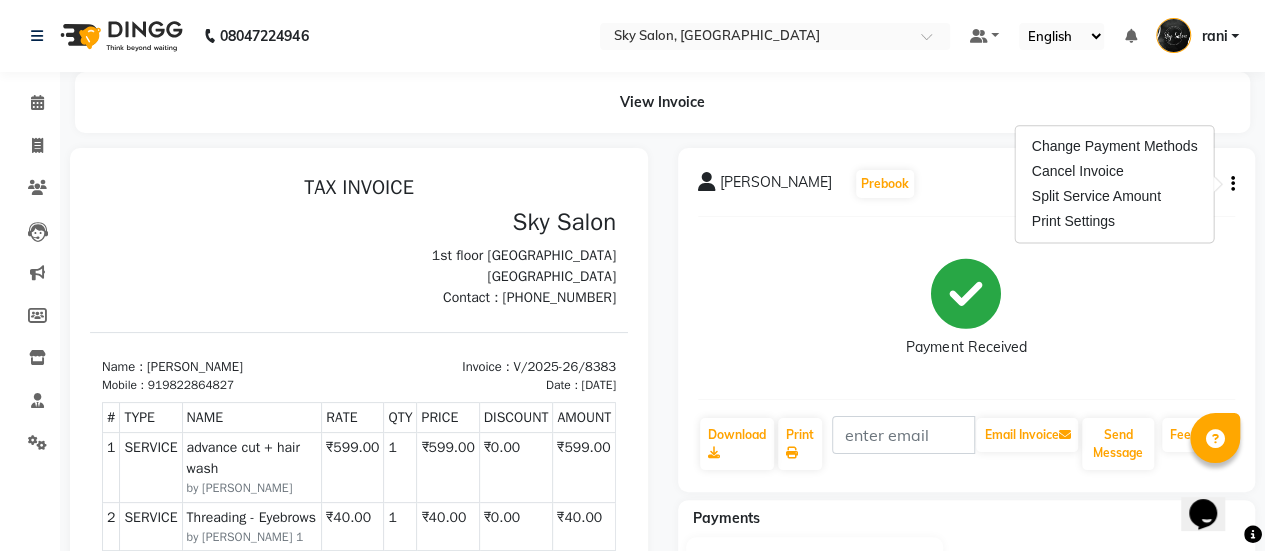 scroll, scrollTop: 0, scrollLeft: 0, axis: both 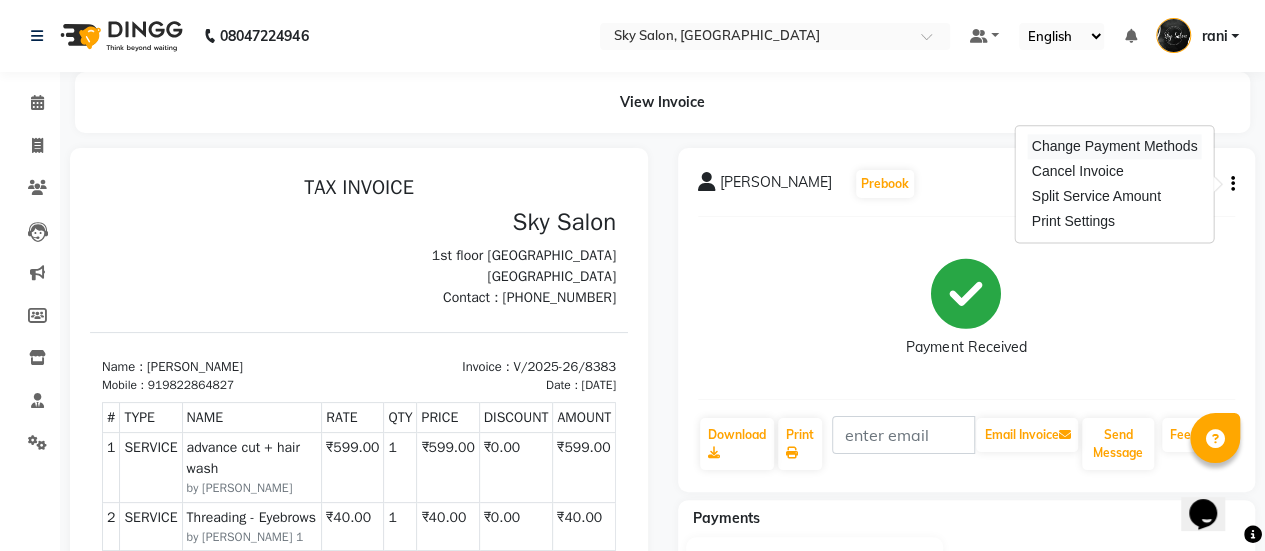 click on "Change Payment Methods" at bounding box center [1115, 146] 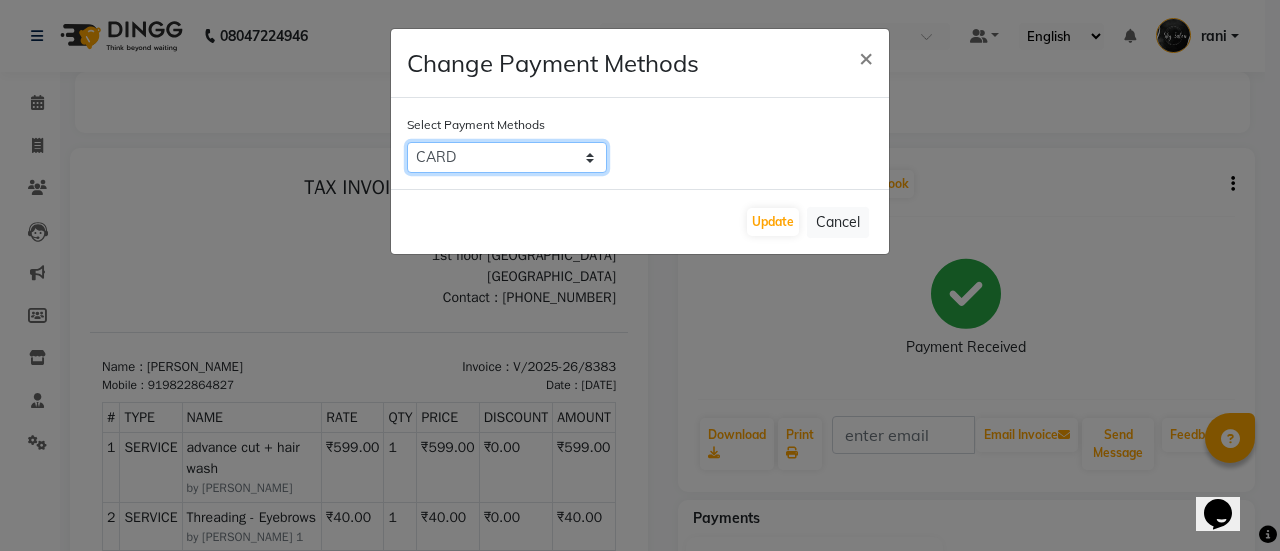 click on "CASH   CARD   ONLINE   CUSTOM   GPay   PayTM   PhonePe   UPI   NearBuy   Loan   BharatPay   Cheque   MosamBee   MI Voucher   Bank   Family   Visa Card   Master Card   BharatPay Card   UPI BharatPay   Other Cards   Juice by MCB   MyT Money   MariDeal   DefiDeal   [DOMAIN_NAME]   THD   TCL   CEdge   Card M   UPI M   UPI Axis   UPI Union   Card (Indian Bank)   Card (DL Bank)   RS   BTC   Wellnessta   Razorpay   Complimentary   Nift   Spa Finder   Spa Week   Venmo   BFL   LoanTap   SaveIN   GMoney   ATH Movil   On Account   Chamber Gift Card   Trade   Comp   Donation   Card on File   Envision   BRAC Card   City Card   bKash   Credit Card   Debit Card   Shoutlo   LUZO   Jazz Cash   AmEx   Discover   Tabby   Online W   Room Charge   Room Charge USD   Room Charge Euro   Room Charge EGP   Room Charge GBP   Bajaj Finserv   Bad Debts   Card: IDFC   Card: IOB   Coupon   Gcash   PayMaya   Instamojo   COnline   UOnline   SOnline   SCard   Paypal   PPR   PPV   PPC   PPN   PPG   PPE   CAMP   Benefit   ATH Movil   Dittor App" 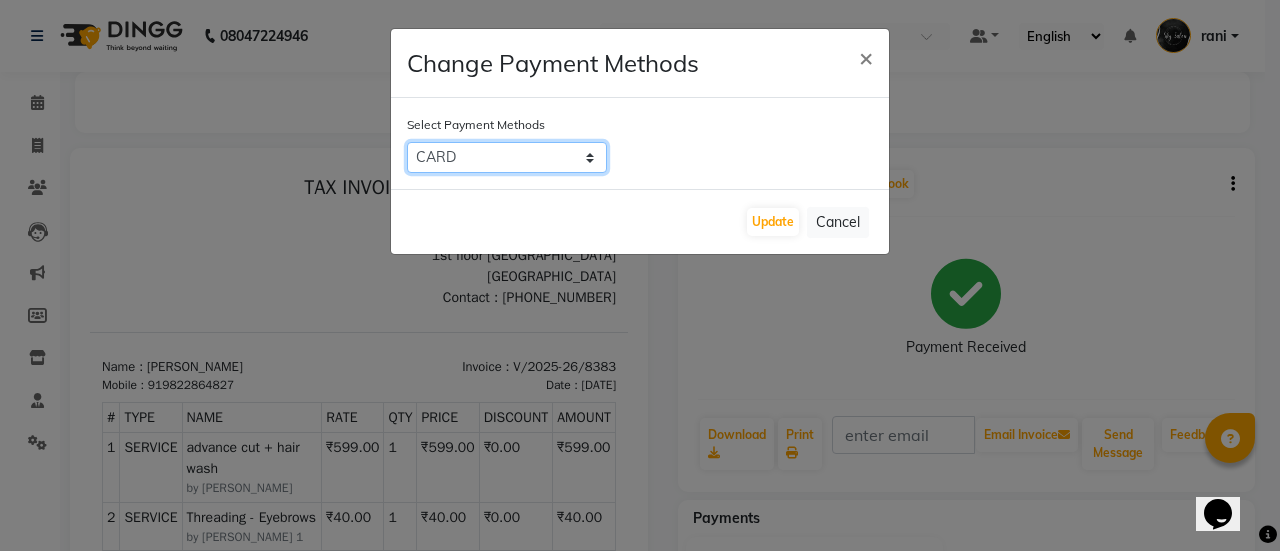 select on "5" 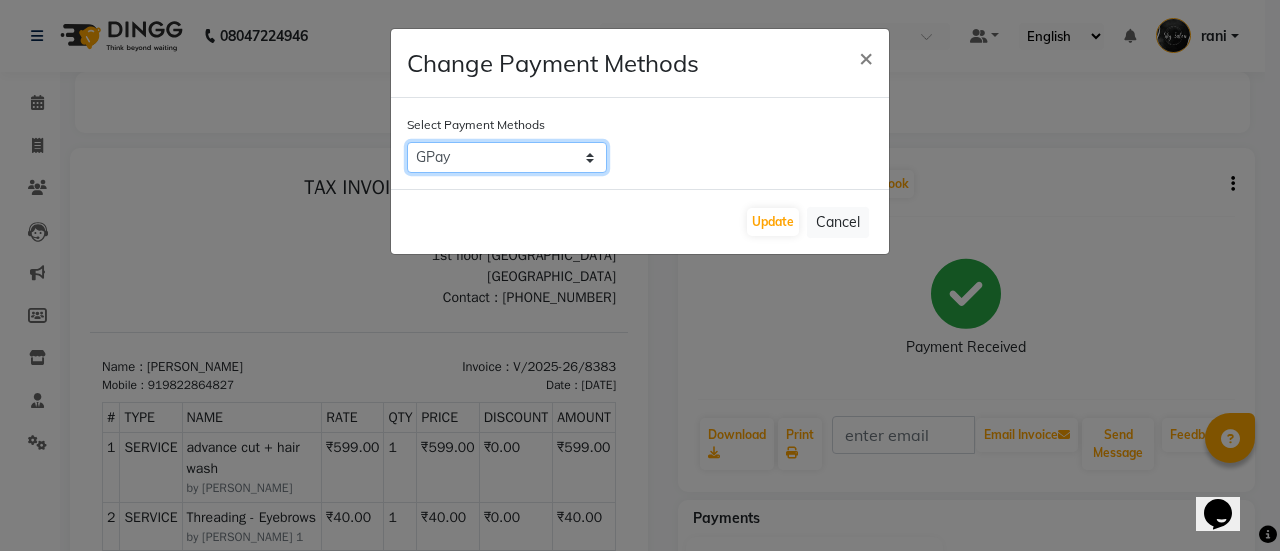 click on "CASH   CARD   ONLINE   CUSTOM   GPay   PayTM   PhonePe   UPI   NearBuy   Loan   BharatPay   Cheque   MosamBee   MI Voucher   Bank   Family   Visa Card   Master Card   BharatPay Card   UPI BharatPay   Other Cards   Juice by MCB   MyT Money   MariDeal   DefiDeal   [DOMAIN_NAME]   THD   TCL   CEdge   Card M   UPI M   UPI Axis   UPI Union   Card (Indian Bank)   Card (DL Bank)   RS   BTC   Wellnessta   Razorpay   Complimentary   Nift   Spa Finder   Spa Week   Venmo   BFL   LoanTap   SaveIN   GMoney   ATH Movil   On Account   Chamber Gift Card   Trade   Comp   Donation   Card on File   Envision   BRAC Card   City Card   bKash   Credit Card   Debit Card   Shoutlo   LUZO   Jazz Cash   AmEx   Discover   Tabby   Online W   Room Charge   Room Charge USD   Room Charge Euro   Room Charge EGP   Room Charge GBP   Bajaj Finserv   Bad Debts   Card: IDFC   Card: IOB   Coupon   Gcash   PayMaya   Instamojo   COnline   UOnline   SOnline   SCard   Paypal   PPR   PPV   PPC   PPN   PPG   PPE   CAMP   Benefit   ATH Movil   Dittor App" 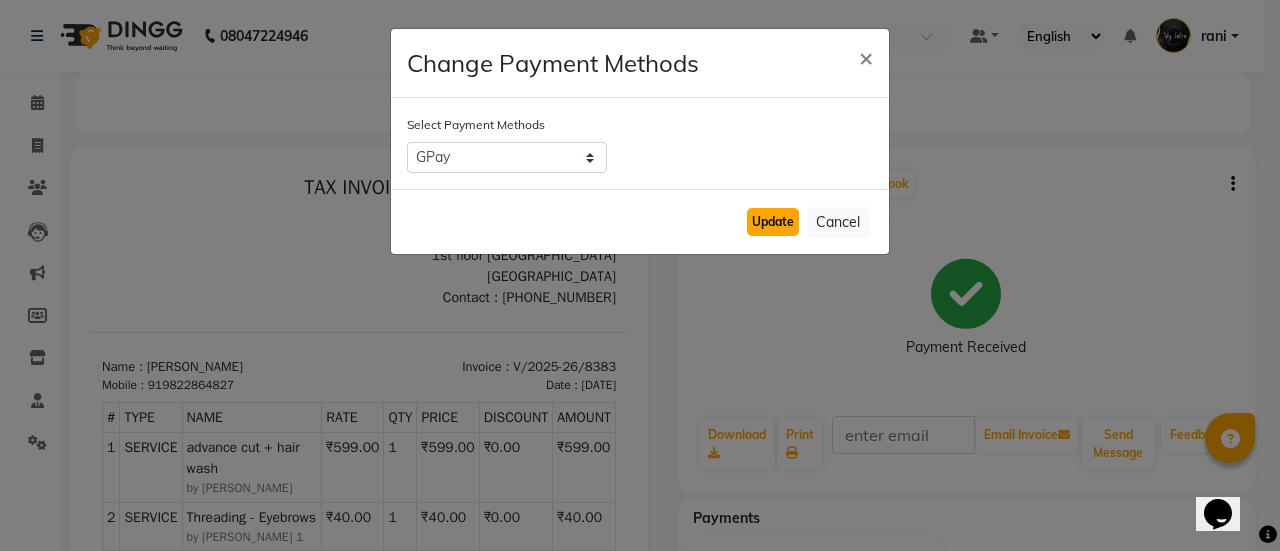 click on "Update" 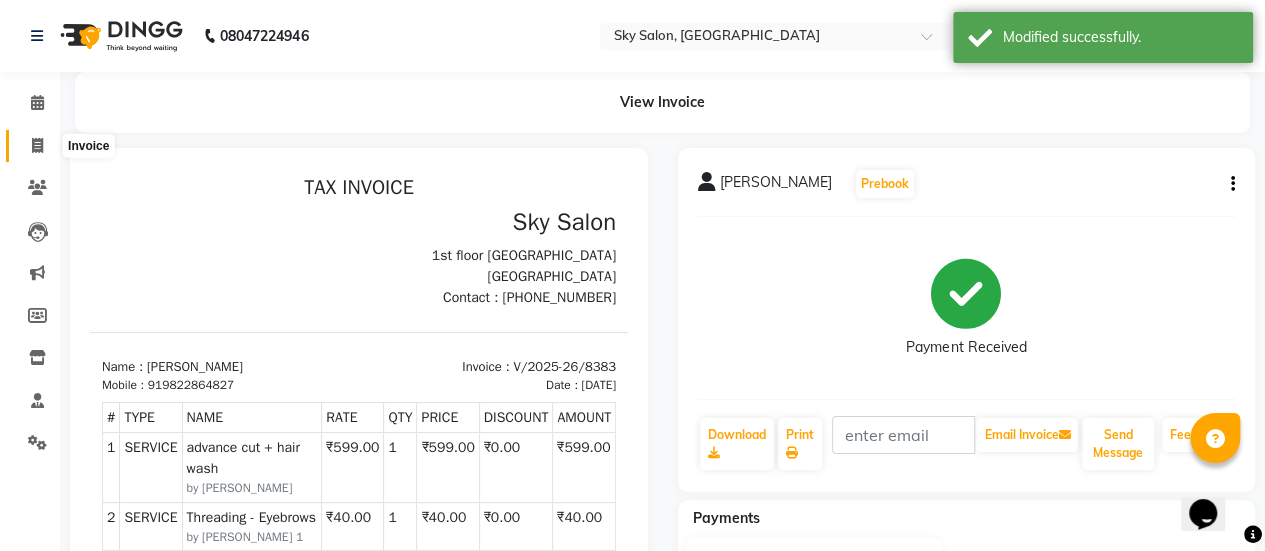 click 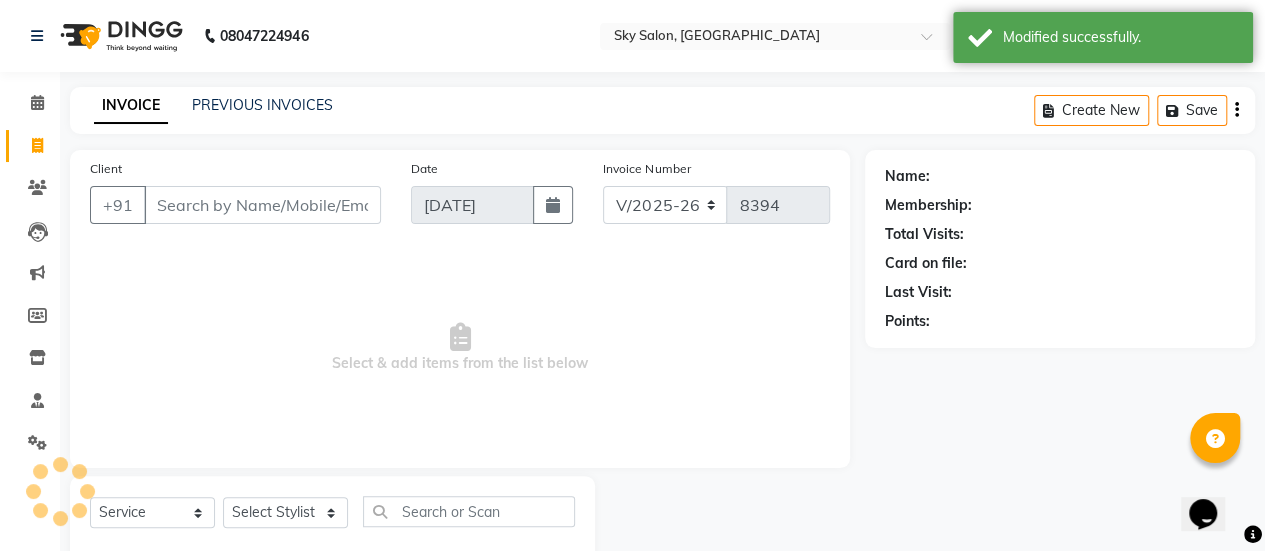 scroll, scrollTop: 49, scrollLeft: 0, axis: vertical 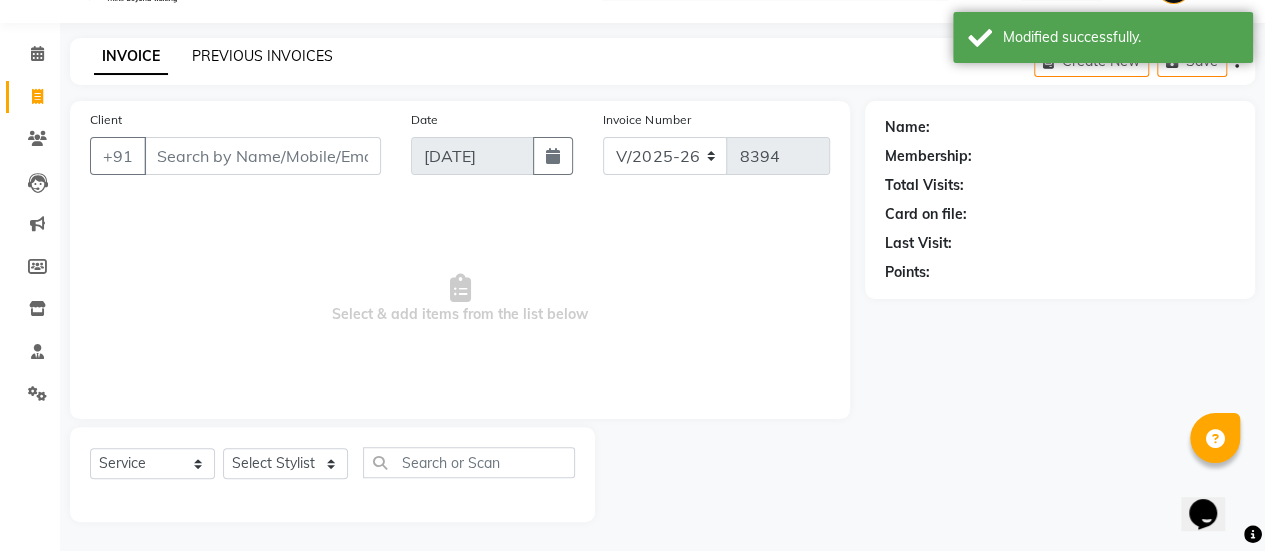click on "PREVIOUS INVOICES" 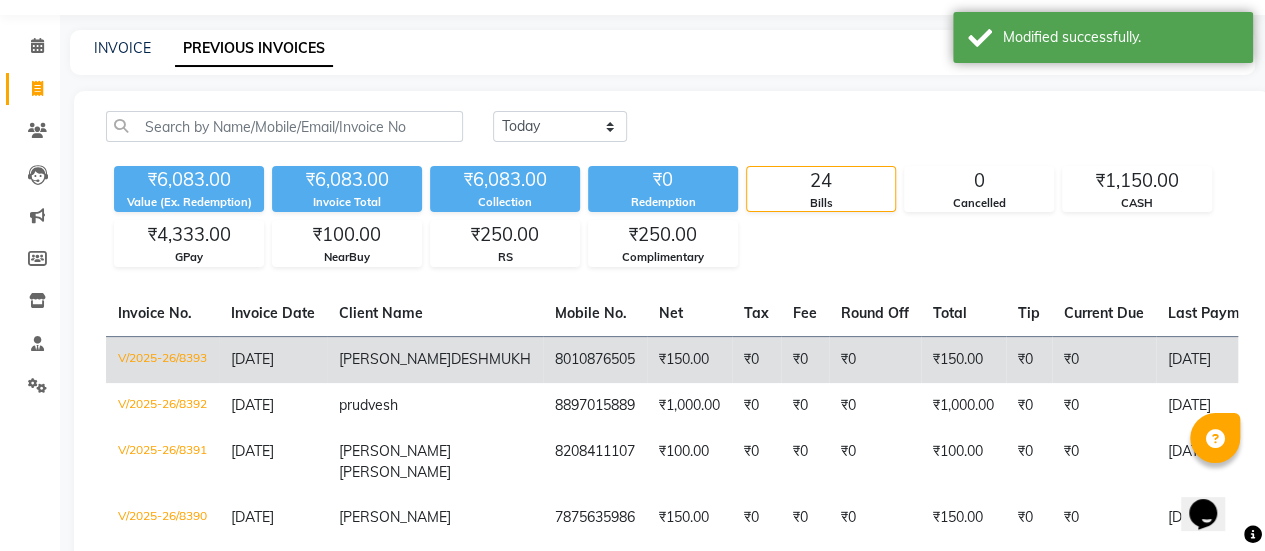 scroll, scrollTop: 58, scrollLeft: 0, axis: vertical 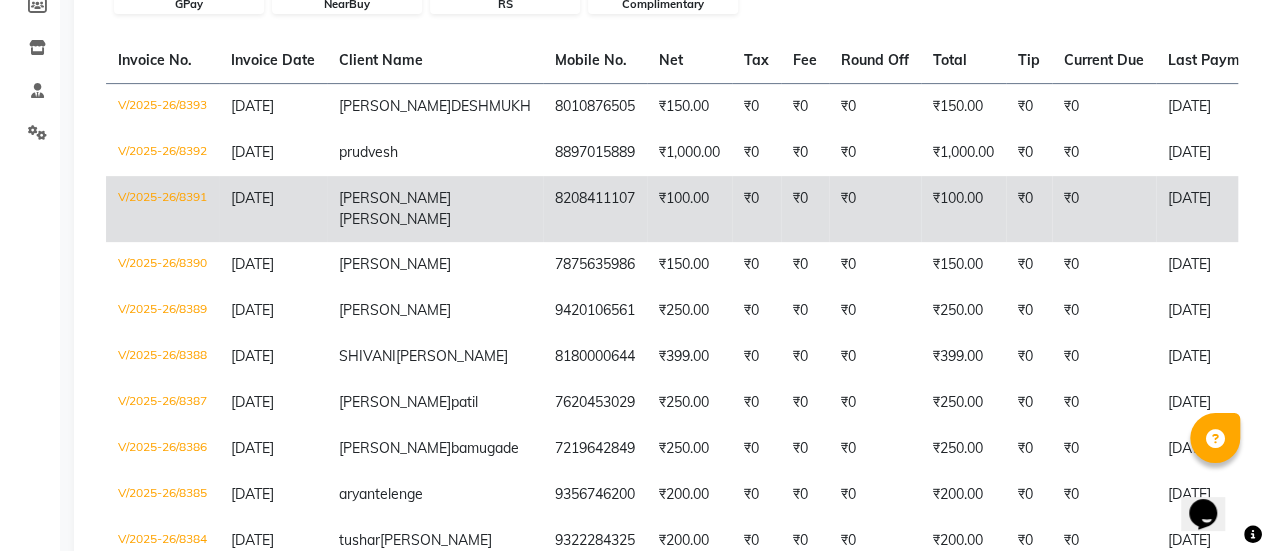 click on "₹0" 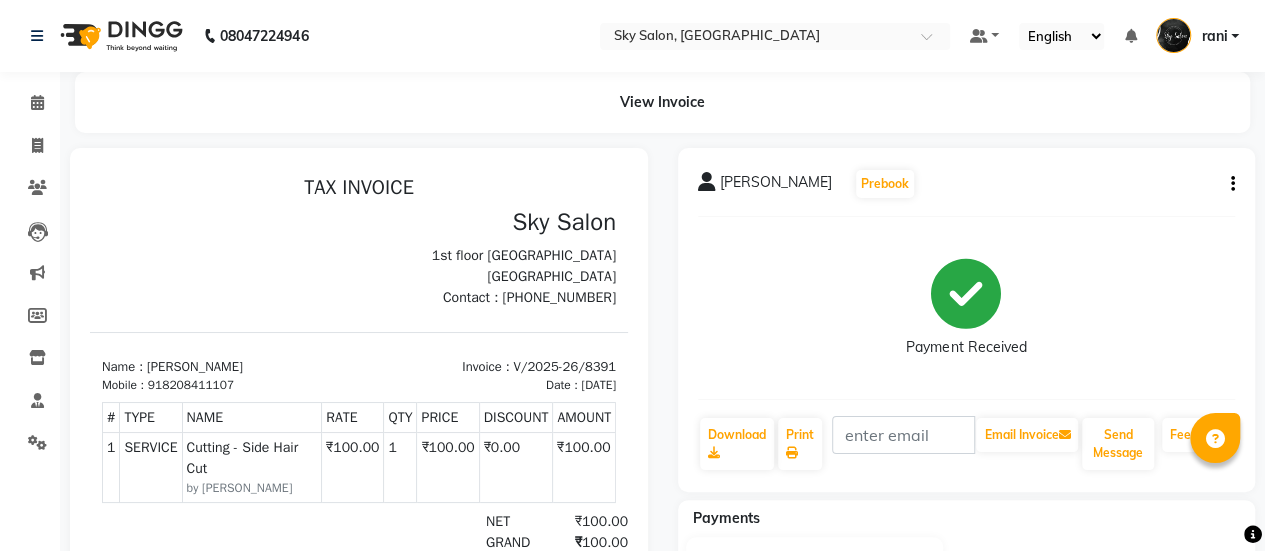 scroll, scrollTop: 0, scrollLeft: 0, axis: both 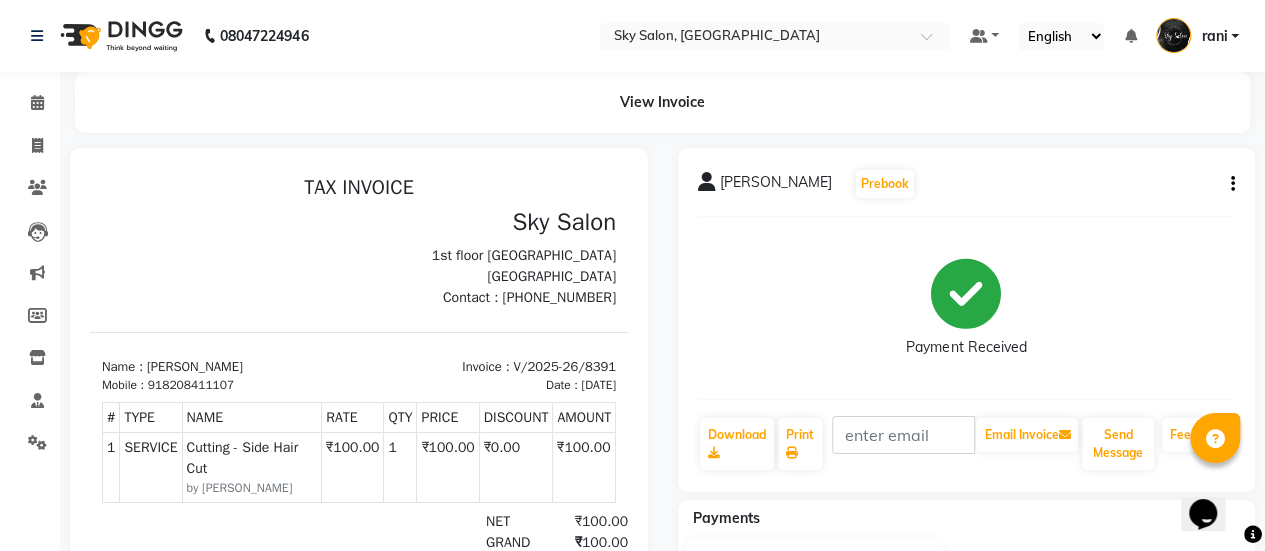 click 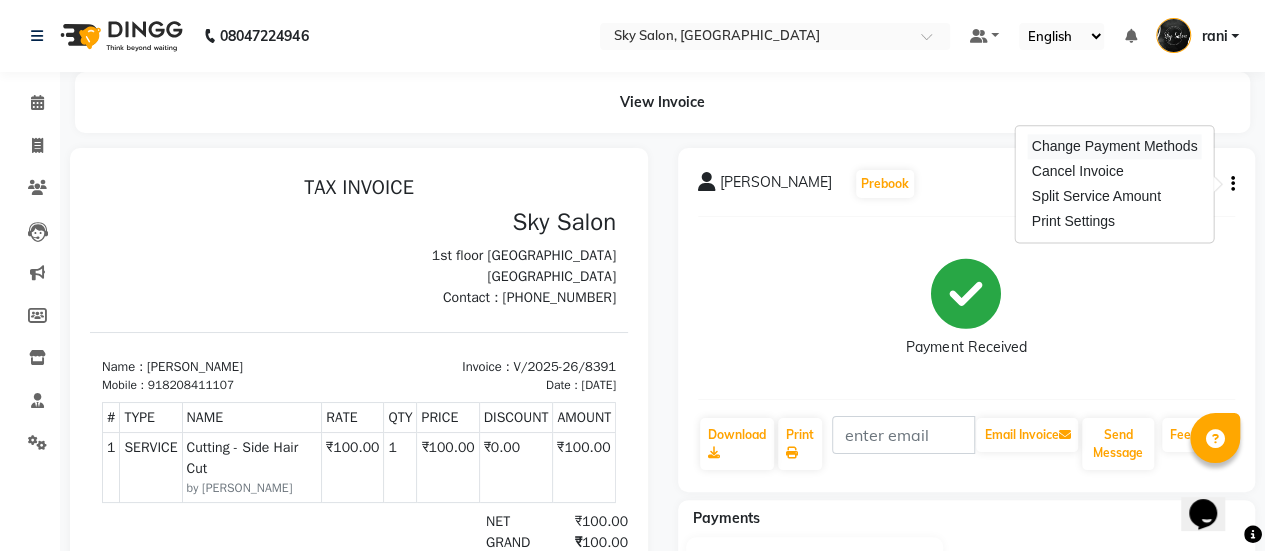 click on "Change Payment Methods" at bounding box center (1115, 146) 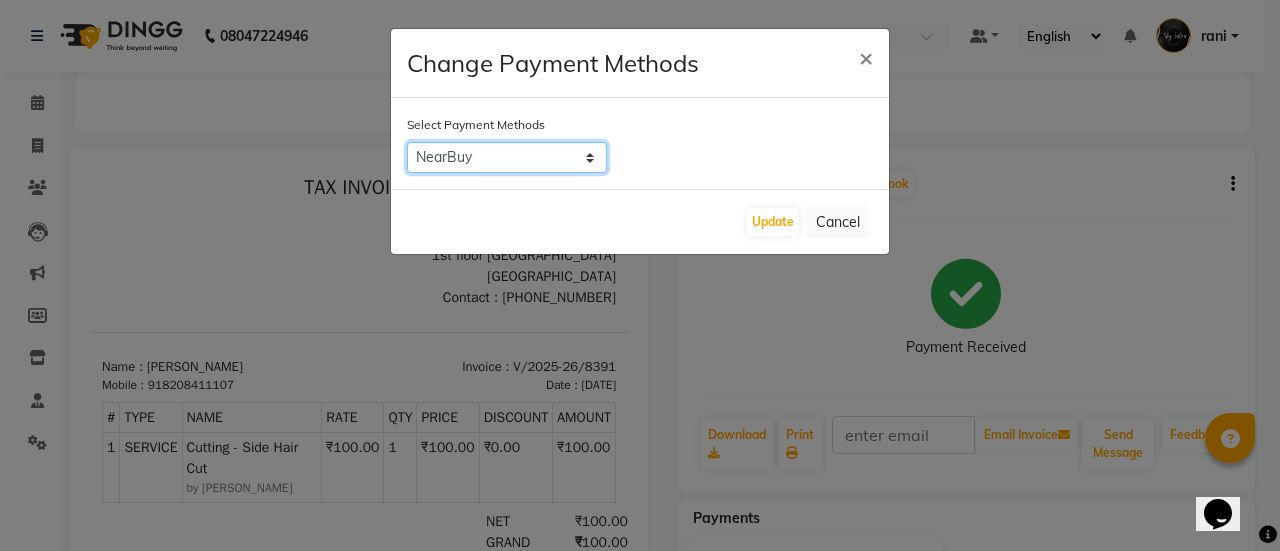 click on "CASH   CARD   ONLINE   CUSTOM   GPay   PayTM   PhonePe   UPI   NearBuy   Loan   BharatPay   Cheque   MosamBee   MI Voucher   Bank   Family   Visa Card   Master Card   BharatPay Card   UPI BharatPay   Other Cards   Juice by MCB   MyT Money   MariDeal   DefiDeal   [DOMAIN_NAME]   THD   TCL   CEdge   Card M   UPI M   UPI Axis   UPI Union   Card (Indian Bank)   Card (DL Bank)   RS   BTC   Wellnessta   Razorpay   Complimentary   Nift   Spa Finder   Spa Week   Venmo   BFL   LoanTap   SaveIN   GMoney   ATH Movil   On Account   Chamber Gift Card   Trade   Comp   Donation   Card on File   Envision   BRAC Card   City Card   bKash   Credit Card   Debit Card   Shoutlo   LUZO   Jazz Cash   AmEx   Discover   Tabby   Online W   Room Charge   Room Charge USD   Room Charge Euro   Room Charge EGP   Room Charge GBP   Bajaj Finserv   Bad Debts   Card: IDFC   Card: IOB   Coupon   Gcash   PayMaya   Instamojo   COnline   UOnline   SOnline   SCard   Paypal   PPR   PPV   PPC   PPN   PPG   PPE   CAMP   Benefit   ATH Movil   Dittor App" 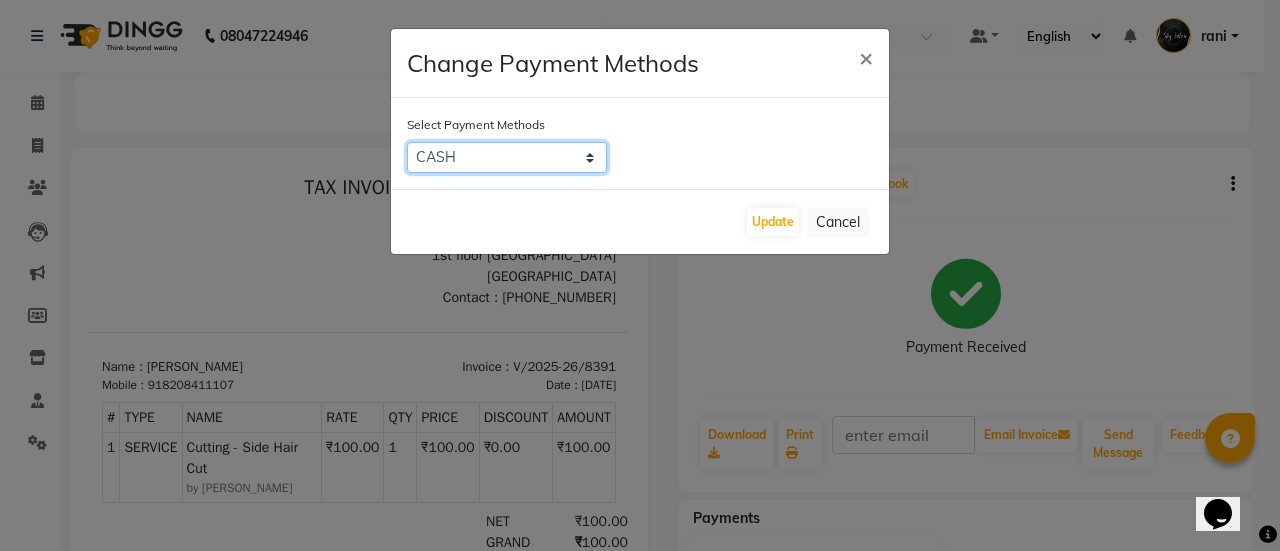 click on "CASH   CARD   ONLINE   CUSTOM   GPay   PayTM   PhonePe   UPI   NearBuy   Loan   BharatPay   Cheque   MosamBee   MI Voucher   Bank   Family   Visa Card   Master Card   BharatPay Card   UPI BharatPay   Other Cards   Juice by MCB   MyT Money   MariDeal   DefiDeal   [DOMAIN_NAME]   THD   TCL   CEdge   Card M   UPI M   UPI Axis   UPI Union   Card (Indian Bank)   Card (DL Bank)   RS   BTC   Wellnessta   Razorpay   Complimentary   Nift   Spa Finder   Spa Week   Venmo   BFL   LoanTap   SaveIN   GMoney   ATH Movil   On Account   Chamber Gift Card   Trade   Comp   Donation   Card on File   Envision   BRAC Card   City Card   bKash   Credit Card   Debit Card   Shoutlo   LUZO   Jazz Cash   AmEx   Discover   Tabby   Online W   Room Charge   Room Charge USD   Room Charge Euro   Room Charge EGP   Room Charge GBP   Bajaj Finserv   Bad Debts   Card: IDFC   Card: IOB   Coupon   Gcash   PayMaya   Instamojo   COnline   UOnline   SOnline   SCard   Paypal   PPR   PPV   PPC   PPN   PPG   PPE   CAMP   Benefit   ATH Movil   Dittor App" 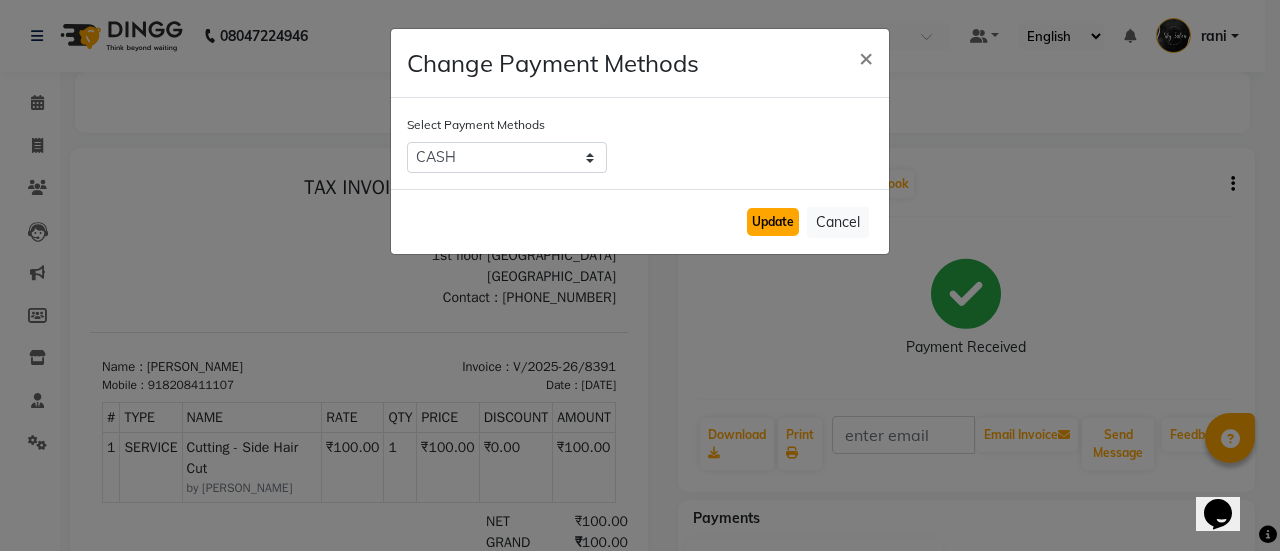 click on "Update" 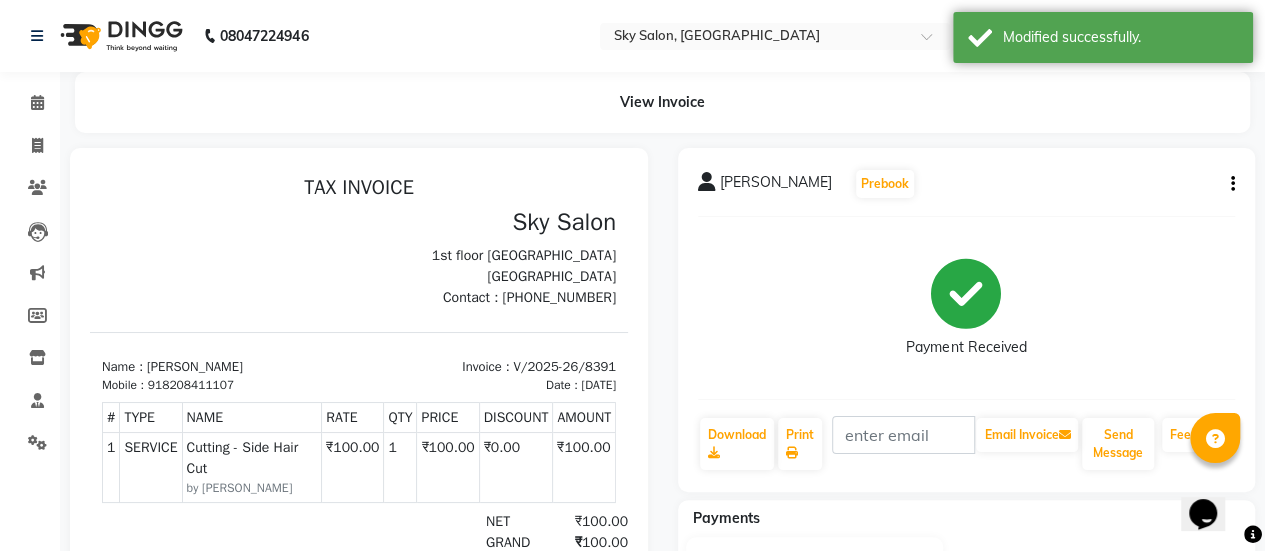scroll, scrollTop: 16, scrollLeft: 0, axis: vertical 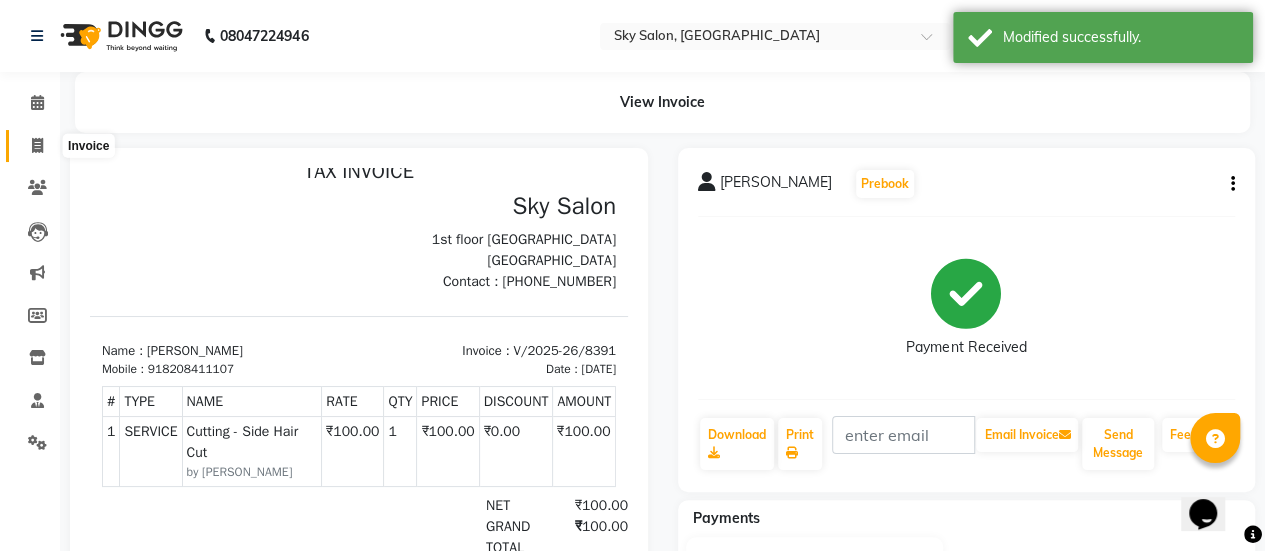 click 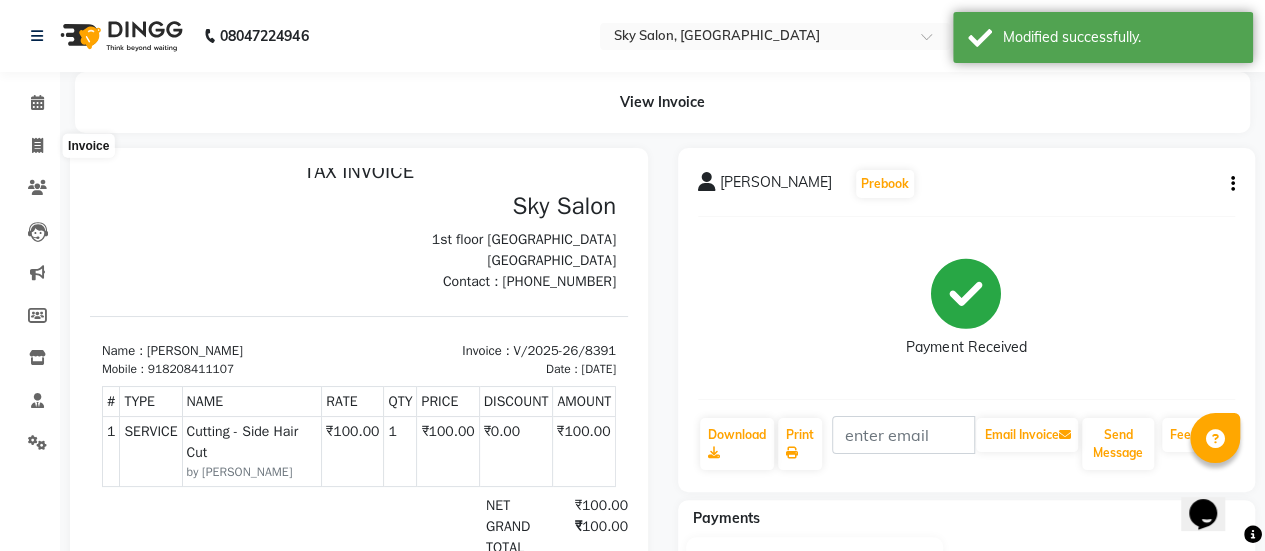 select on "3537" 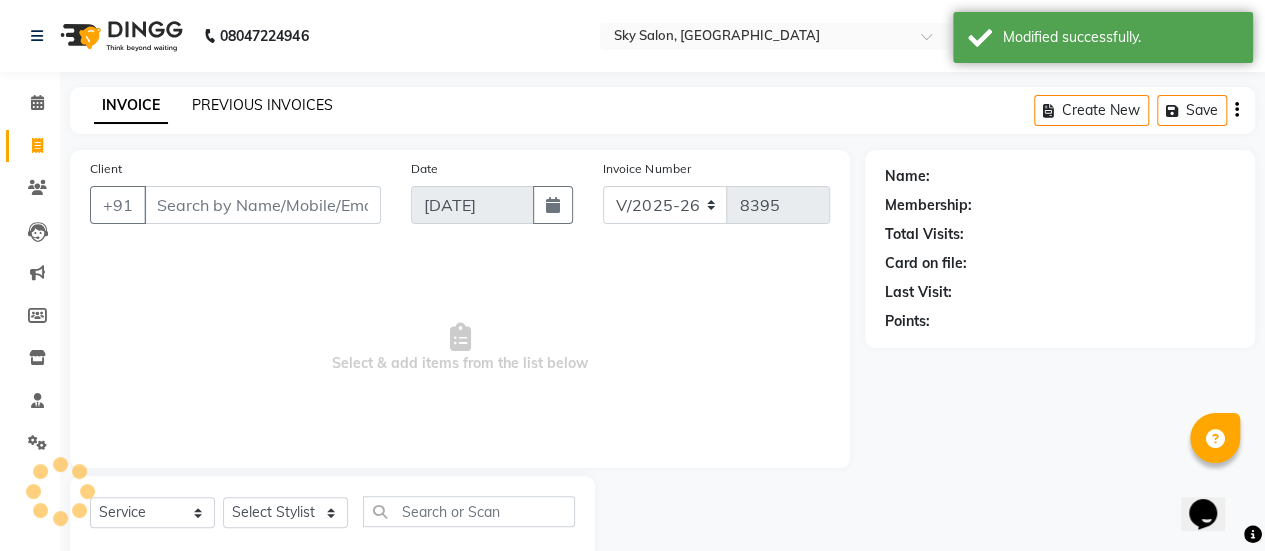 scroll, scrollTop: 49, scrollLeft: 0, axis: vertical 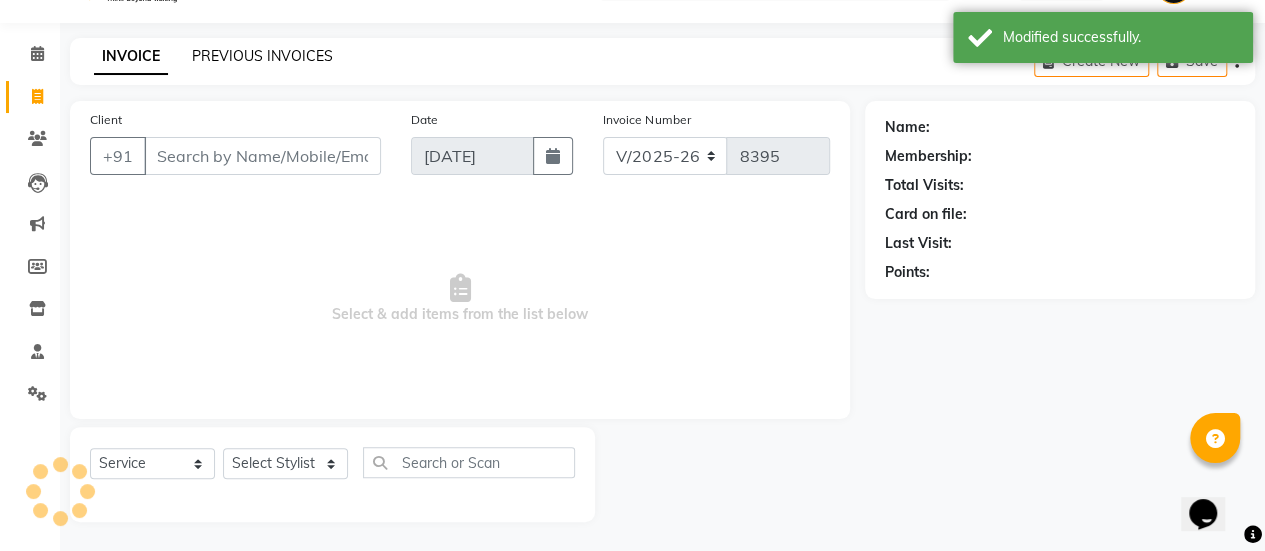 click on "PREVIOUS INVOICES" 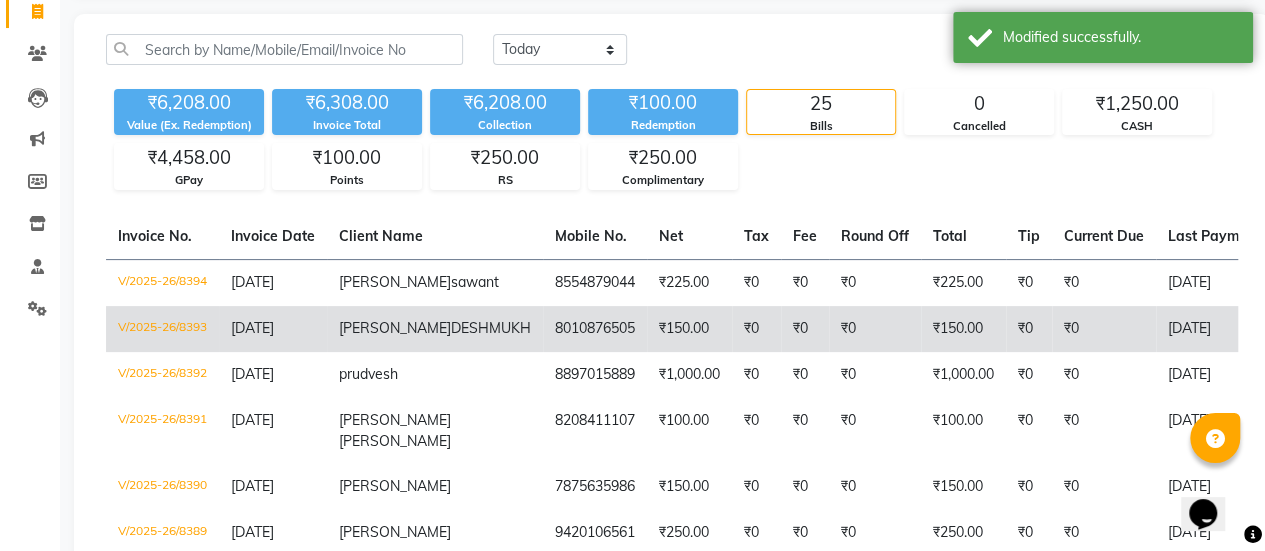 scroll, scrollTop: 144, scrollLeft: 0, axis: vertical 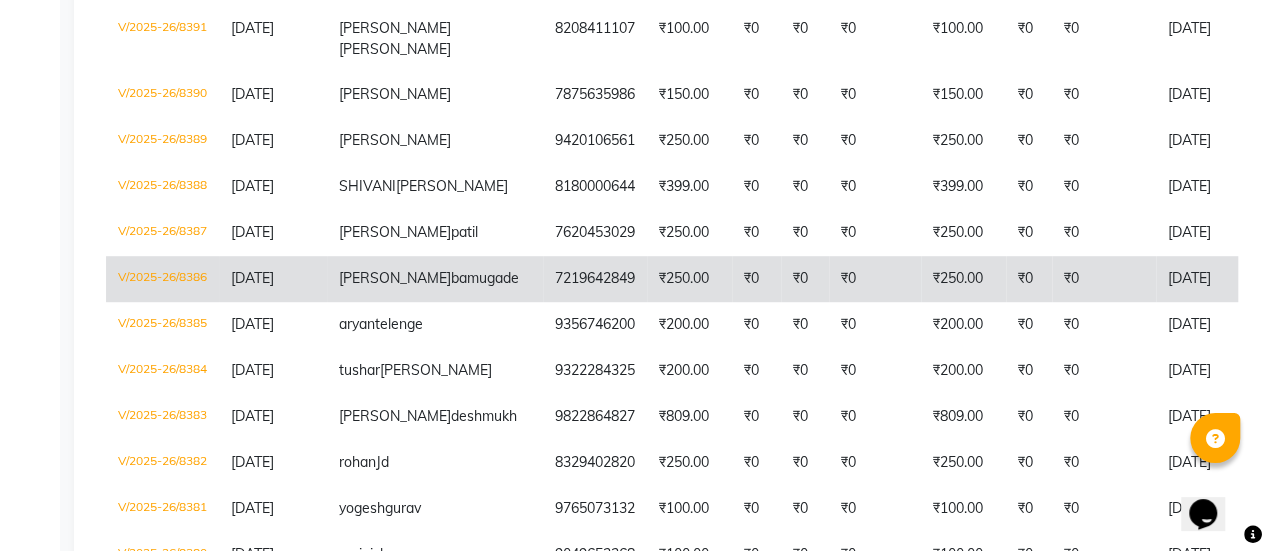 click on "₹0" 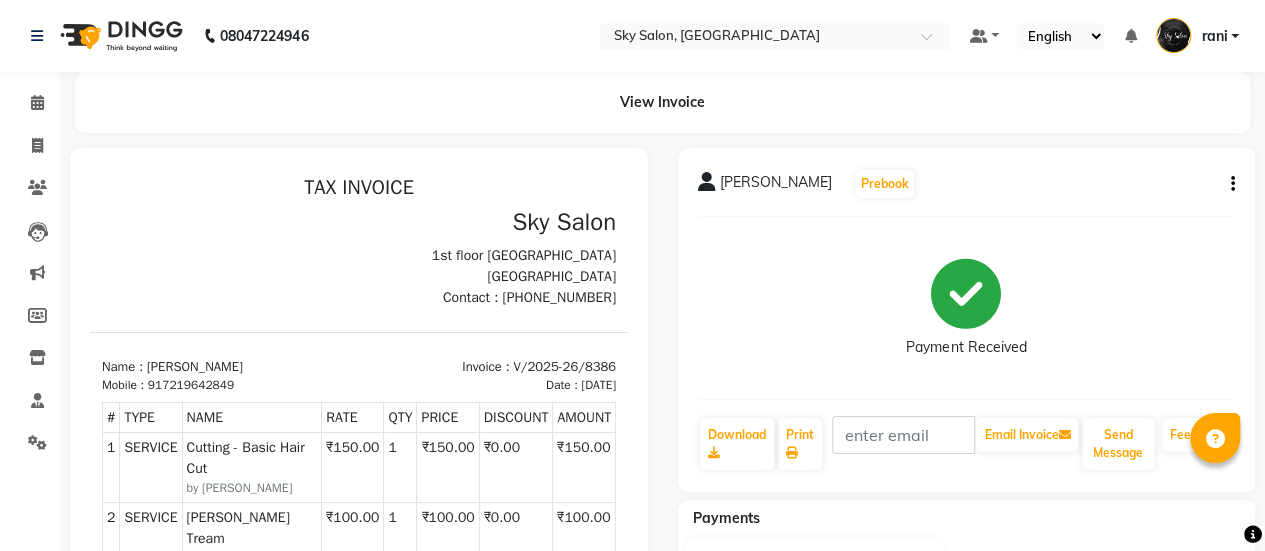 scroll, scrollTop: 0, scrollLeft: 0, axis: both 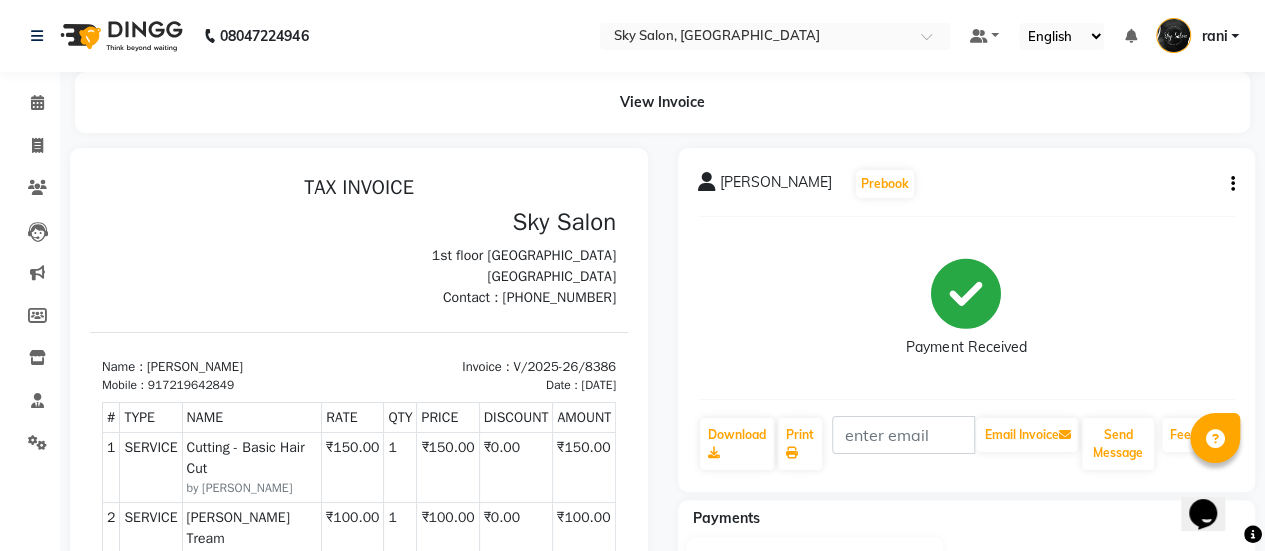 click 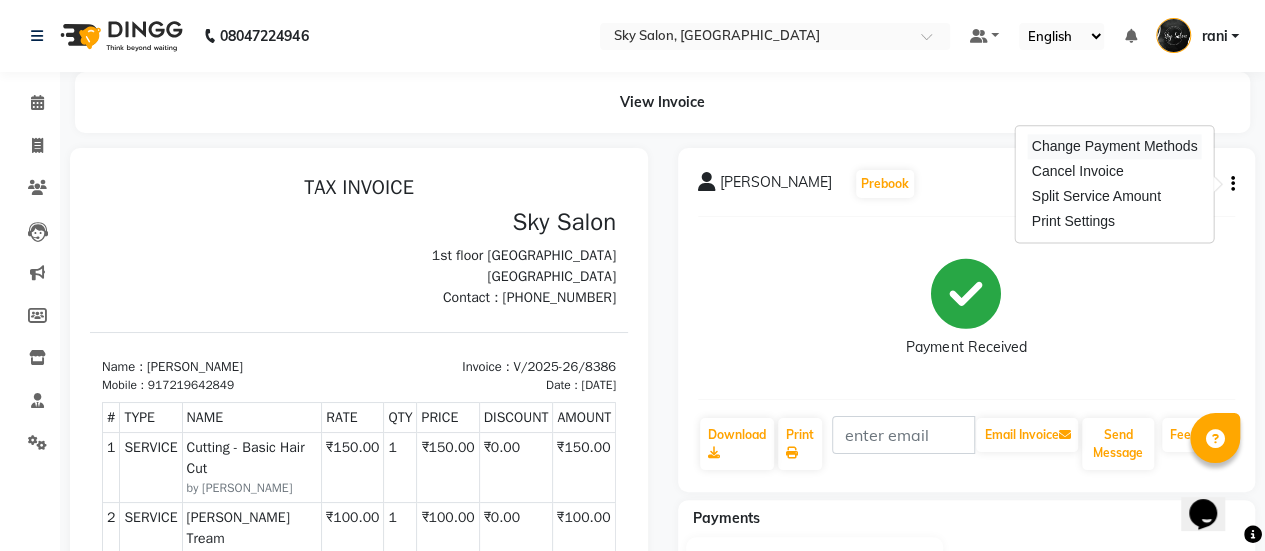 click on "Change Payment Methods" at bounding box center (1115, 146) 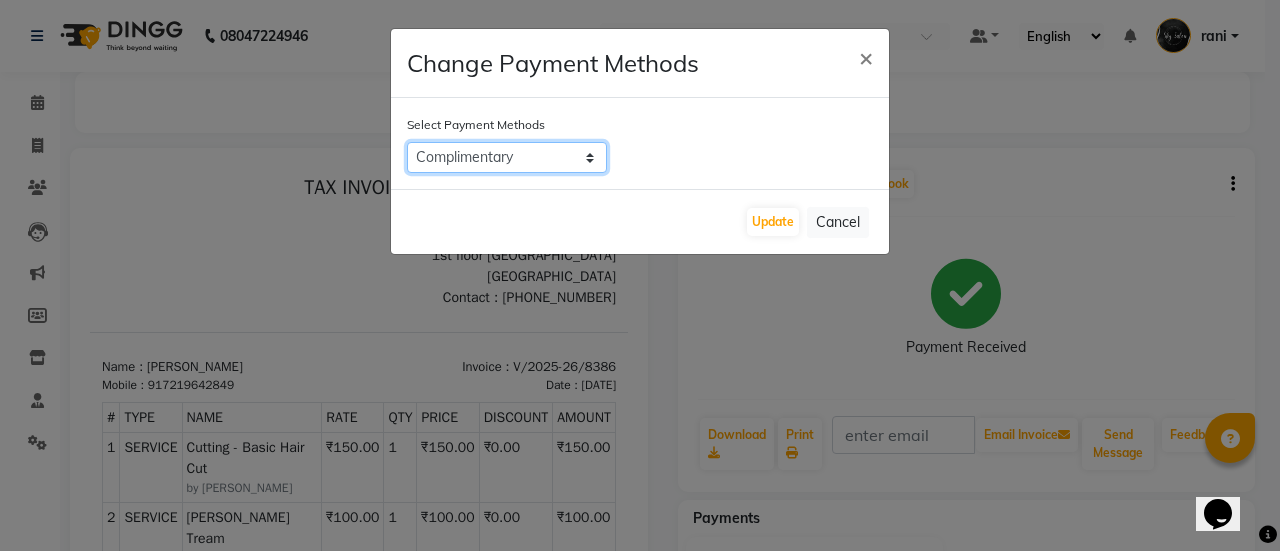 click on "CASH   CARD   ONLINE   CUSTOM   GPay   PayTM   PhonePe   UPI   NearBuy   Loan   BharatPay   Cheque   MosamBee   MI Voucher   Bank   Family   Visa Card   Master Card   BharatPay Card   UPI BharatPay   Other Cards   Juice by MCB   MyT Money   MariDeal   DefiDeal   [DOMAIN_NAME]   THD   TCL   CEdge   Card M   UPI M   UPI Axis   UPI Union   Card (Indian Bank)   Card (DL Bank)   RS   BTC   Wellnessta   Razorpay   Complimentary   Nift   Spa Finder   Spa Week   Venmo   BFL   LoanTap   SaveIN   GMoney   ATH Movil   On Account   Chamber Gift Card   Trade   Comp   Donation   Card on File   Envision   BRAC Card   City Card   bKash   Credit Card   Debit Card   Shoutlo   LUZO   Jazz Cash   AmEx   Discover   Tabby   Online W   Room Charge   Room Charge USD   Room Charge Euro   Room Charge EGP   Room Charge GBP   Bajaj Finserv   Bad Debts   Card: IDFC   Card: IOB   Coupon   Gcash   PayMaya   Instamojo   COnline   UOnline   SOnline   SCard   Paypal   PPR   PPV   PPC   PPN   PPG   PPE   CAMP   Benefit   ATH Movil   Dittor App" 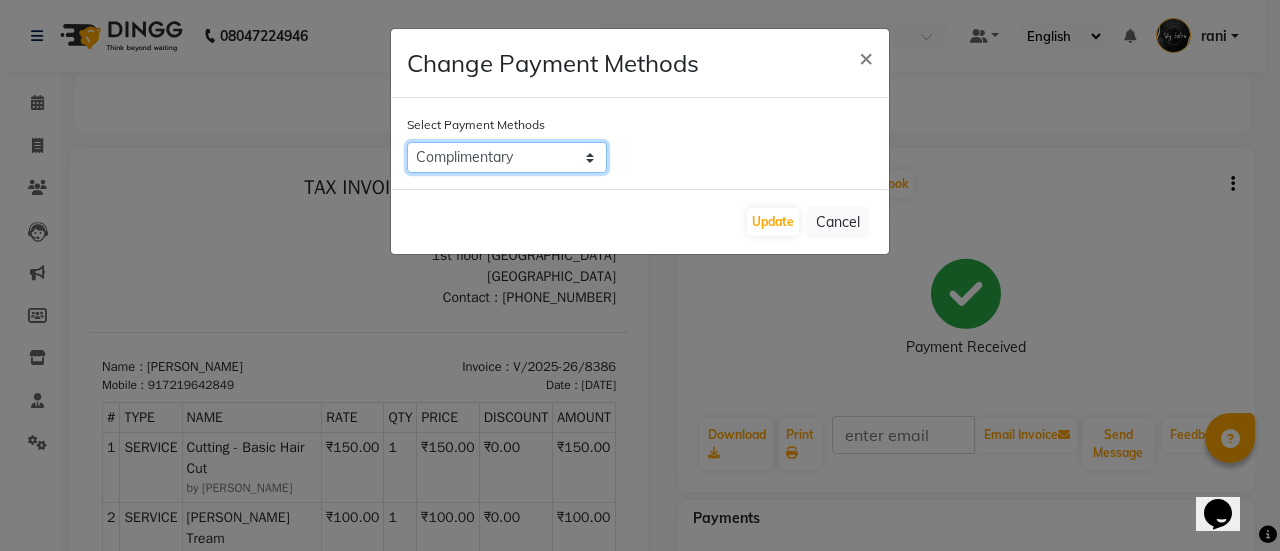 select on "5" 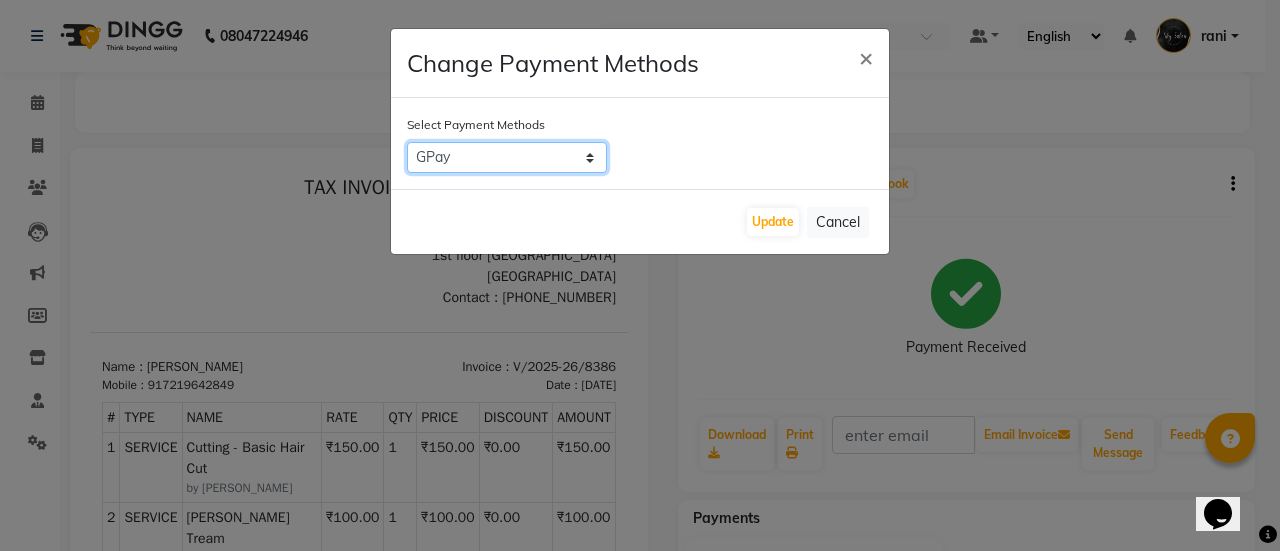 click on "CASH   CARD   ONLINE   CUSTOM   GPay   PayTM   PhonePe   UPI   NearBuy   Loan   BharatPay   Cheque   MosamBee   MI Voucher   Bank   Family   Visa Card   Master Card   BharatPay Card   UPI BharatPay   Other Cards   Juice by MCB   MyT Money   MariDeal   DefiDeal   [DOMAIN_NAME]   THD   TCL   CEdge   Card M   UPI M   UPI Axis   UPI Union   Card (Indian Bank)   Card (DL Bank)   RS   BTC   Wellnessta   Razorpay   Complimentary   Nift   Spa Finder   Spa Week   Venmo   BFL   LoanTap   SaveIN   GMoney   ATH Movil   On Account   Chamber Gift Card   Trade   Comp   Donation   Card on File   Envision   BRAC Card   City Card   bKash   Credit Card   Debit Card   Shoutlo   LUZO   Jazz Cash   AmEx   Discover   Tabby   Online W   Room Charge   Room Charge USD   Room Charge Euro   Room Charge EGP   Room Charge GBP   Bajaj Finserv   Bad Debts   Card: IDFC   Card: IOB   Coupon   Gcash   PayMaya   Instamojo   COnline   UOnline   SOnline   SCard   Paypal   PPR   PPV   PPC   PPN   PPG   PPE   CAMP   Benefit   ATH Movil   Dittor App" 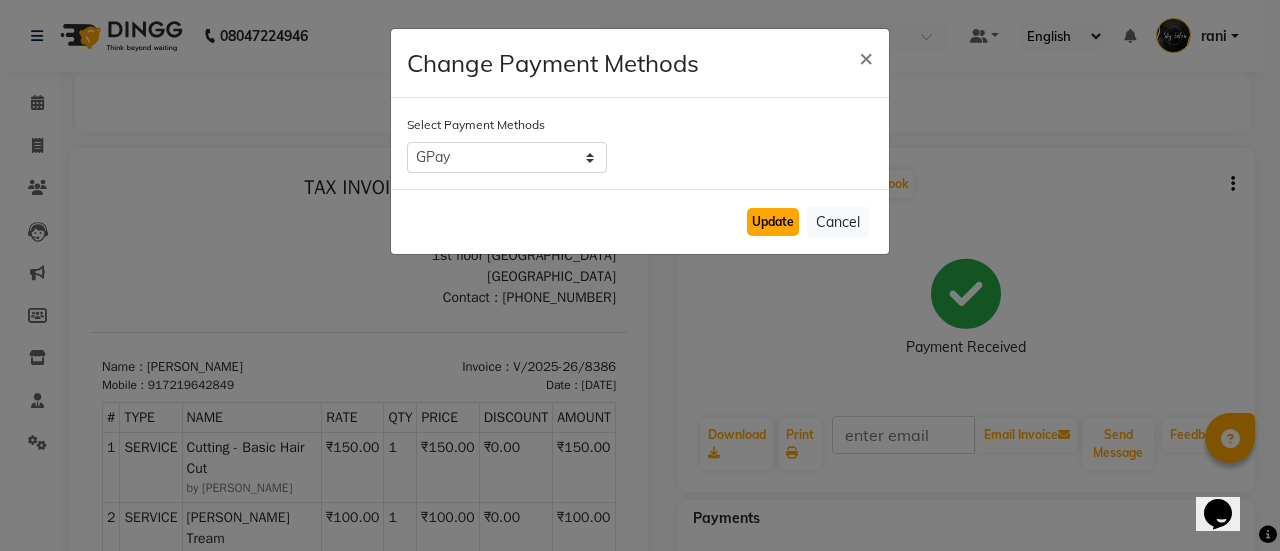 click on "Update" 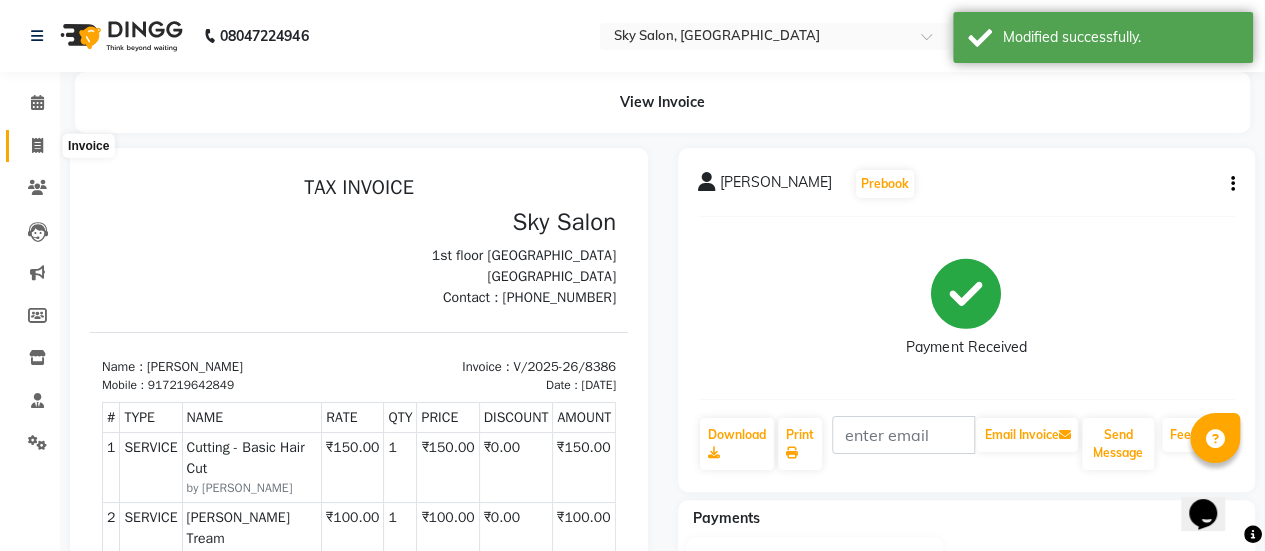 click 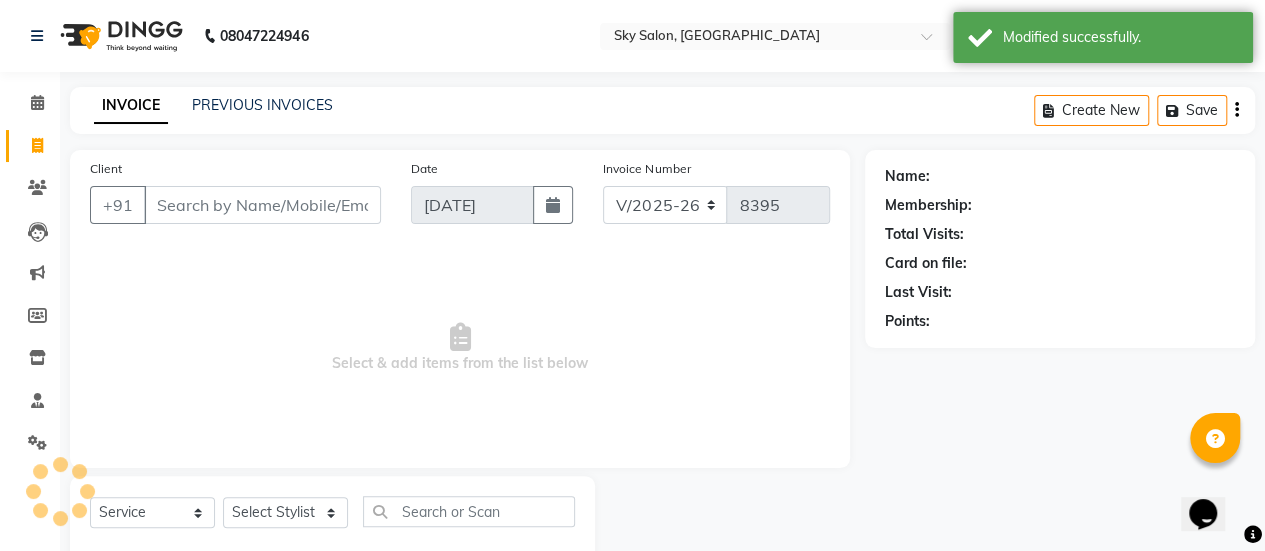 scroll, scrollTop: 49, scrollLeft: 0, axis: vertical 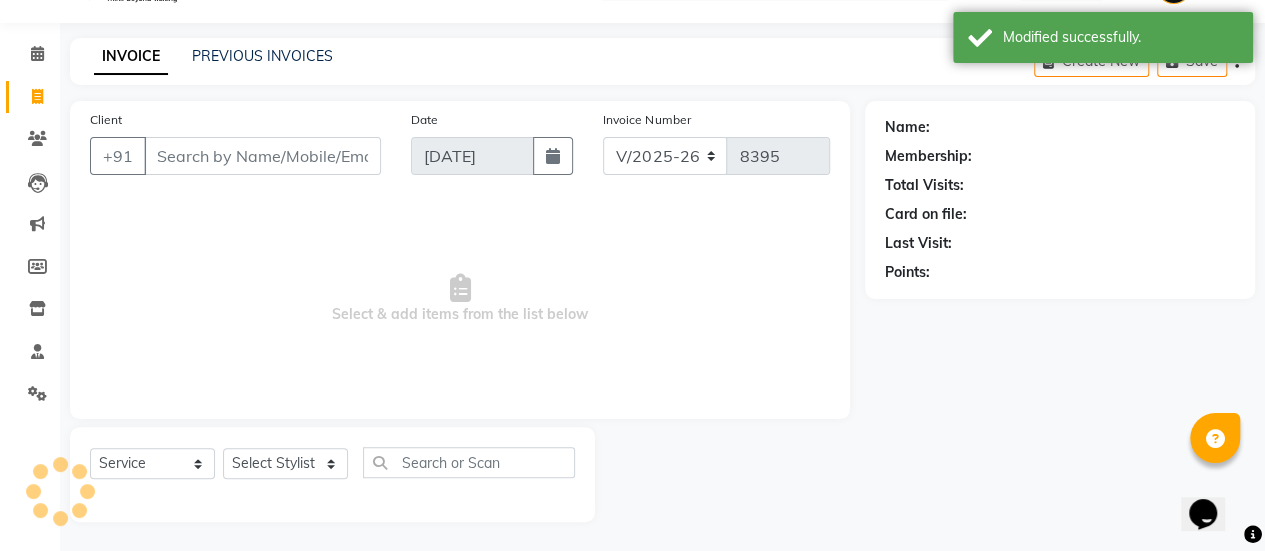 click on "INVOICE PREVIOUS INVOICES Create New   Save" 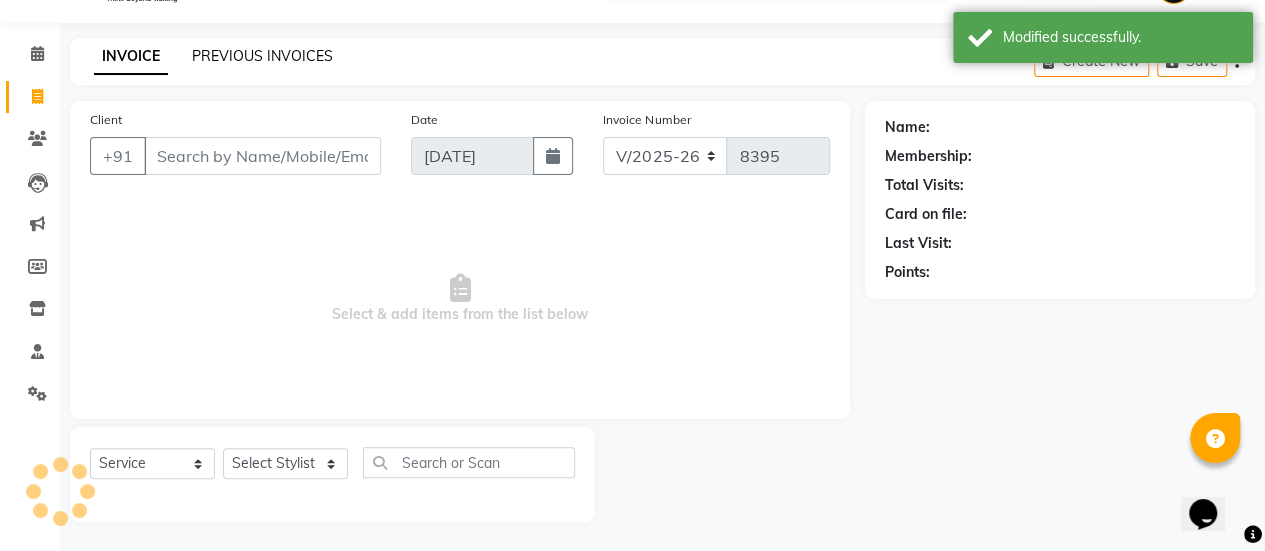 drag, startPoint x: 288, startPoint y: 42, endPoint x: 288, endPoint y: 53, distance: 11 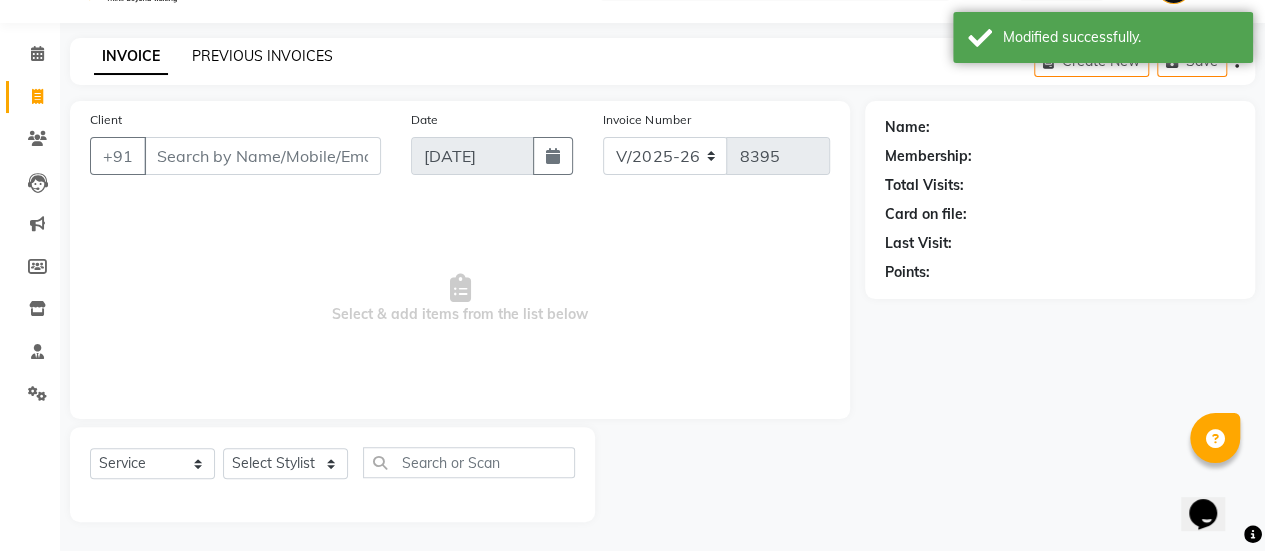 click on "PREVIOUS INVOICES" 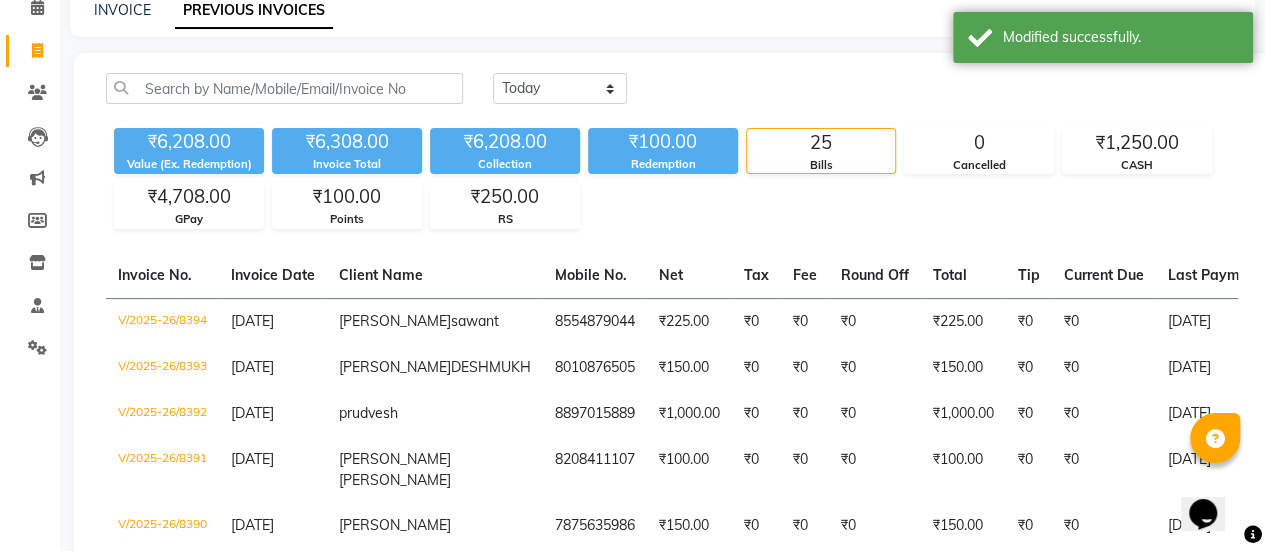 scroll, scrollTop: 96, scrollLeft: 0, axis: vertical 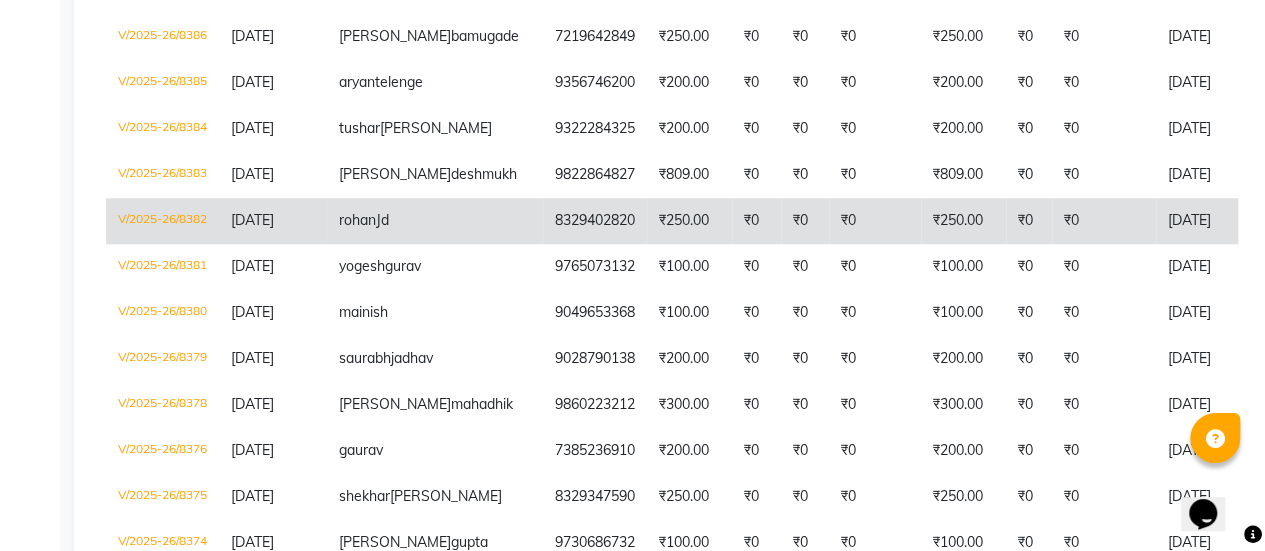 click on "₹0" 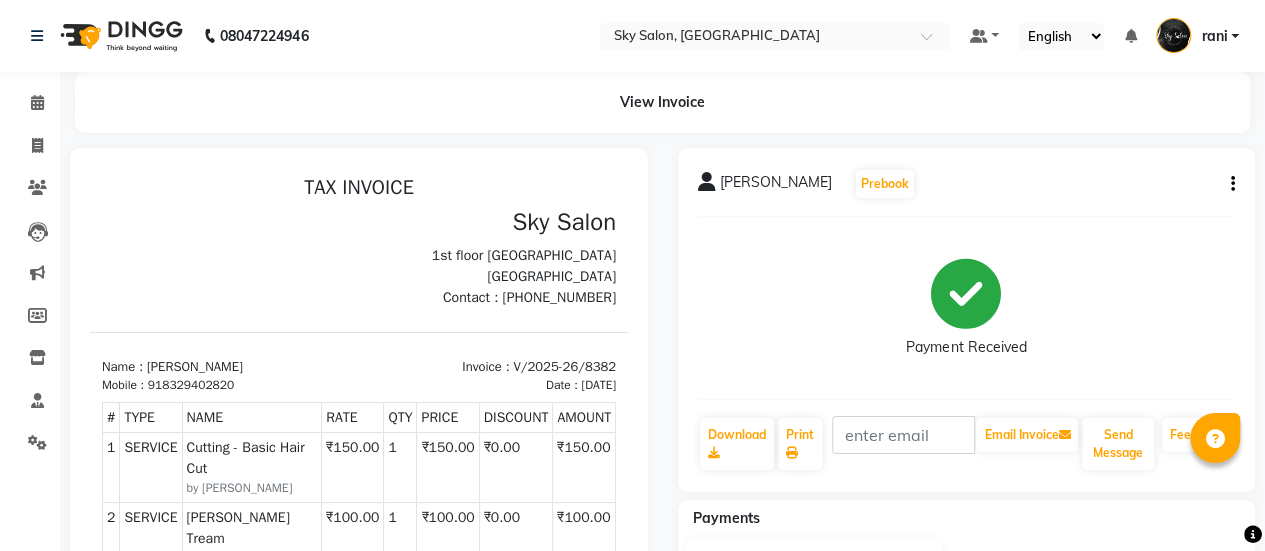 scroll, scrollTop: 0, scrollLeft: 0, axis: both 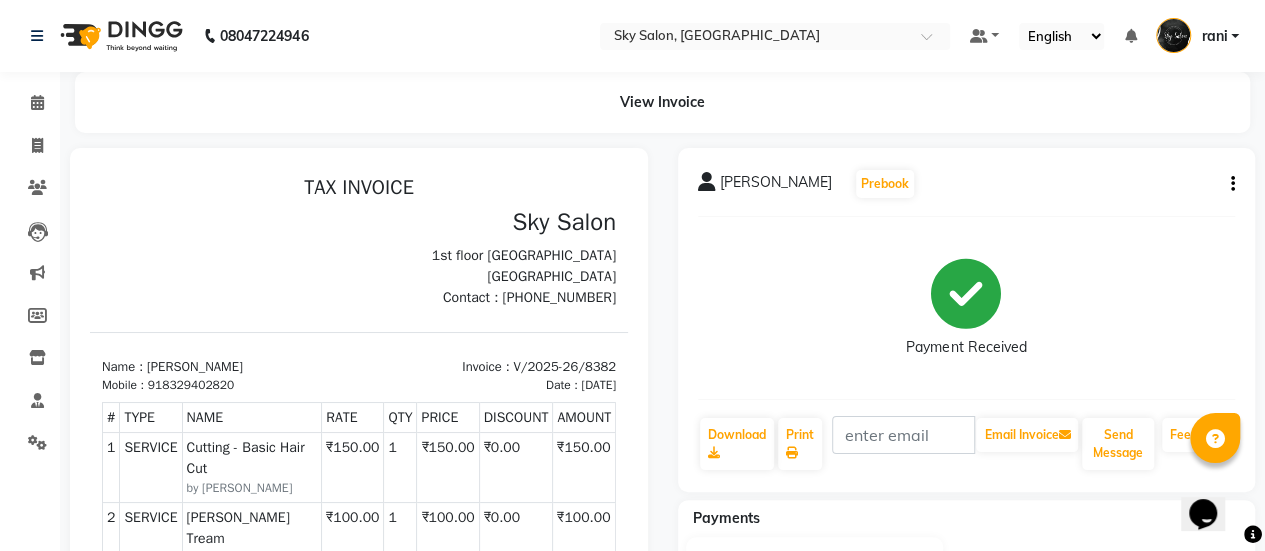 click 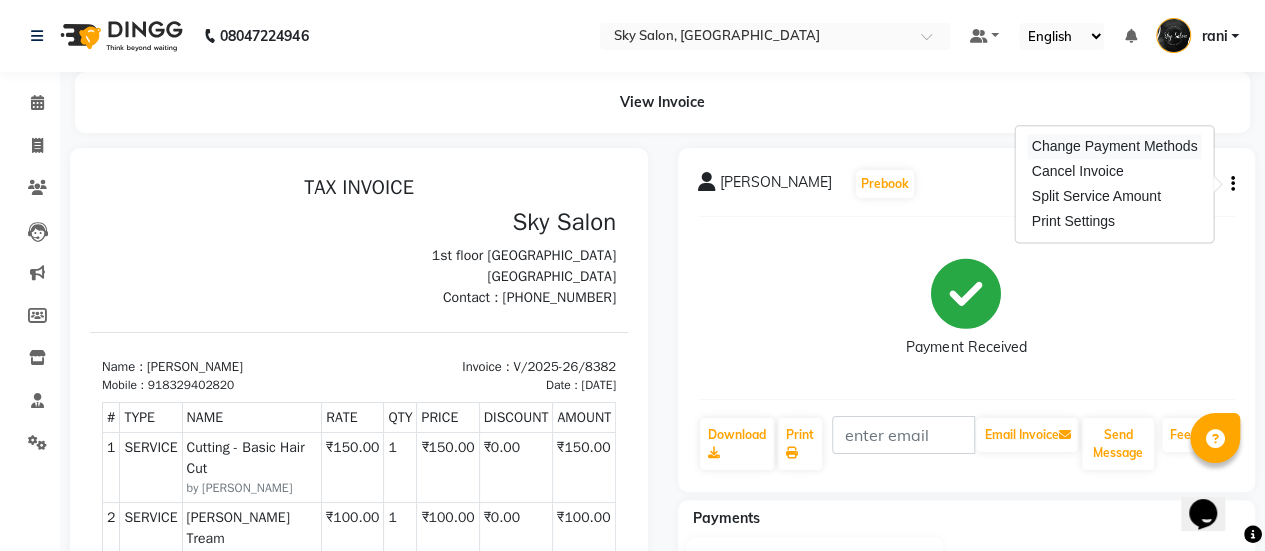 click on "Change Payment Methods" at bounding box center (1115, 146) 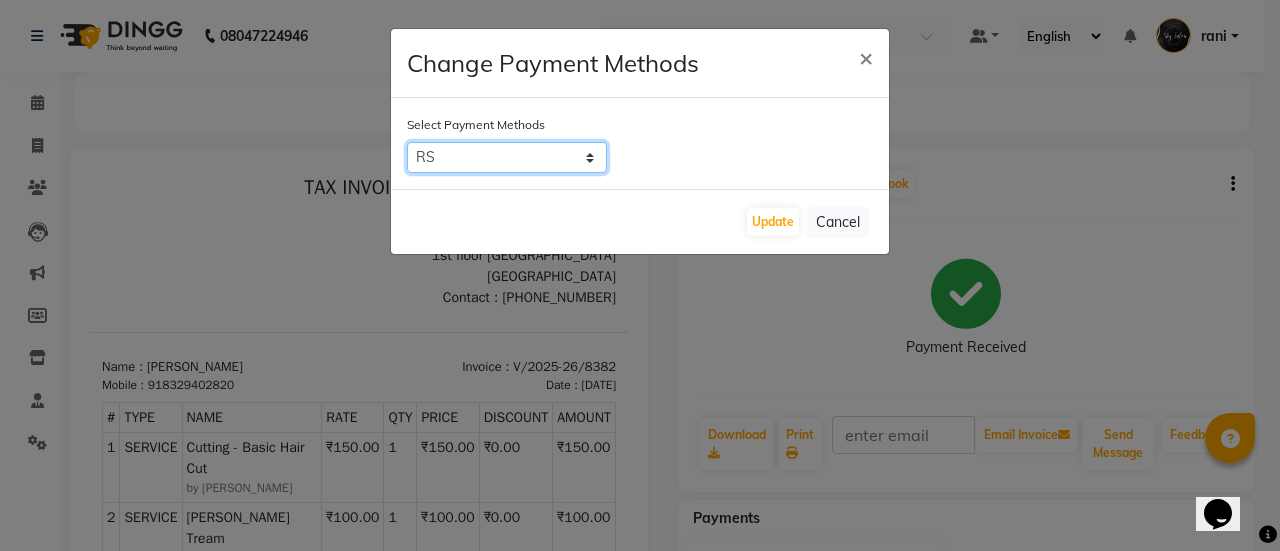 click on "CASH   CARD   ONLINE   CUSTOM   GPay   PayTM   PhonePe   UPI   NearBuy   Loan   BharatPay   Cheque   MosamBee   MI Voucher   Bank   Family   Visa Card   Master Card   BharatPay Card   UPI BharatPay   Other Cards   Juice by MCB   MyT Money   MariDeal   DefiDeal   [DOMAIN_NAME]   THD   TCL   CEdge   Card M   UPI M   UPI Axis   UPI Union   Card (Indian Bank)   Card (DL Bank)   RS   BTC   Wellnessta   Razorpay   Complimentary   Nift   Spa Finder   Spa Week   Venmo   BFL   LoanTap   SaveIN   GMoney   ATH Movil   On Account   Chamber Gift Card   Trade   Comp   Donation   Card on File   Envision   BRAC Card   City Card   bKash   Credit Card   Debit Card   Shoutlo   LUZO   Jazz Cash   AmEx   Discover   Tabby   Online W   Room Charge   Room Charge USD   Room Charge Euro   Room Charge EGP   Room Charge GBP   Bajaj Finserv   Bad Debts   Card: IDFC   Card: IOB   Coupon   Gcash   PayMaya   Instamojo   COnline   UOnline   SOnline   SCard   Paypal   PPR   PPV   PPC   PPN   PPG   PPE   CAMP   Benefit   ATH Movil   Dittor App" 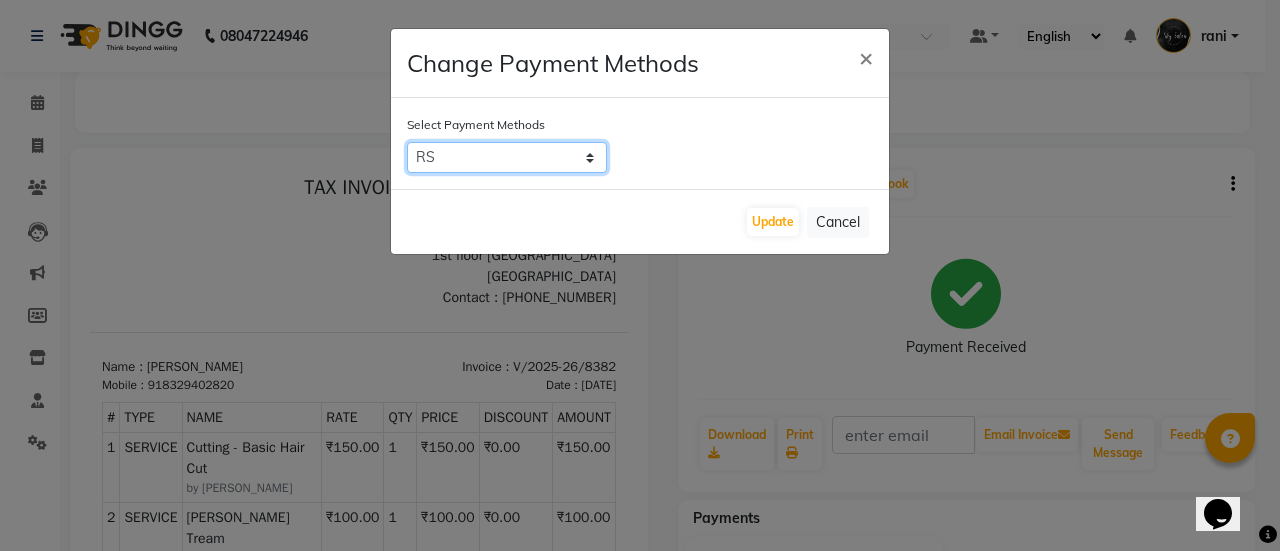select on "5" 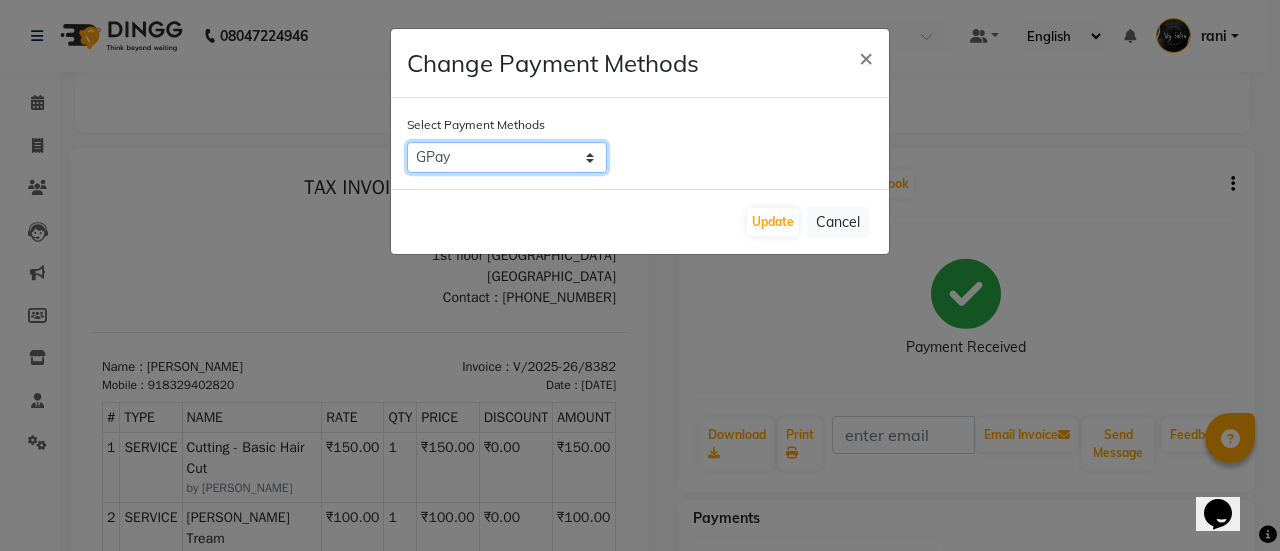 click on "CASH   CARD   ONLINE   CUSTOM   GPay   PayTM   PhonePe   UPI   NearBuy   Loan   BharatPay   Cheque   MosamBee   MI Voucher   Bank   Family   Visa Card   Master Card   BharatPay Card   UPI BharatPay   Other Cards   Juice by MCB   MyT Money   MariDeal   DefiDeal   [DOMAIN_NAME]   THD   TCL   CEdge   Card M   UPI M   UPI Axis   UPI Union   Card (Indian Bank)   Card (DL Bank)   RS   BTC   Wellnessta   Razorpay   Complimentary   Nift   Spa Finder   Spa Week   Venmo   BFL   LoanTap   SaveIN   GMoney   ATH Movil   On Account   Chamber Gift Card   Trade   Comp   Donation   Card on File   Envision   BRAC Card   City Card   bKash   Credit Card   Debit Card   Shoutlo   LUZO   Jazz Cash   AmEx   Discover   Tabby   Online W   Room Charge   Room Charge USD   Room Charge Euro   Room Charge EGP   Room Charge GBP   Bajaj Finserv   Bad Debts   Card: IDFC   Card: IOB   Coupon   Gcash   PayMaya   Instamojo   COnline   UOnline   SOnline   SCard   Paypal   PPR   PPV   PPC   PPN   PPG   PPE   CAMP   Benefit   ATH Movil   Dittor App" 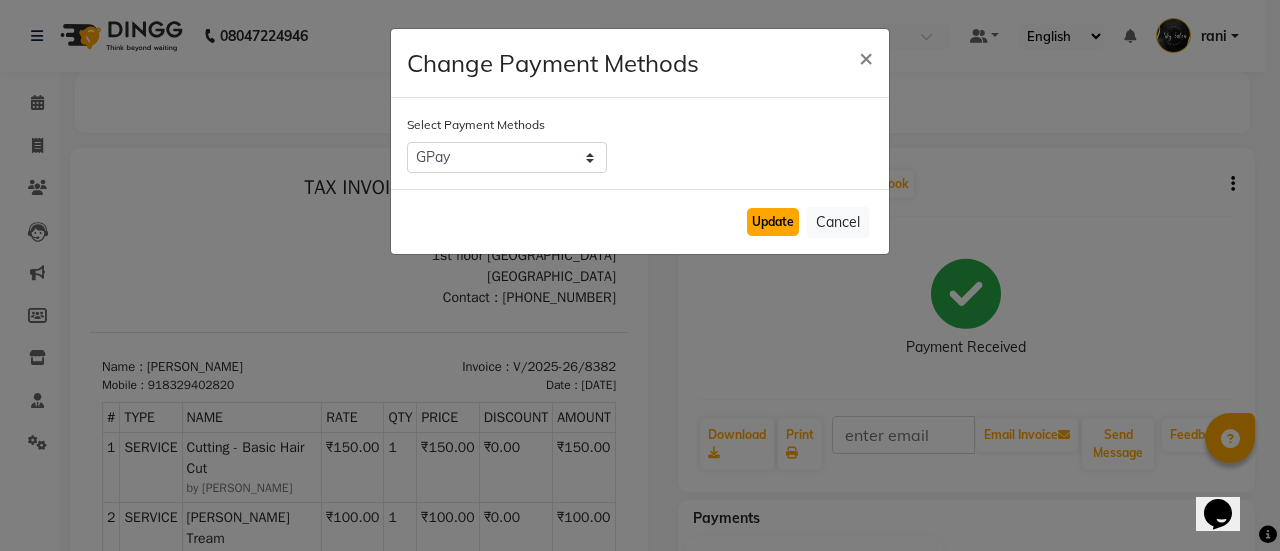 click on "Update" 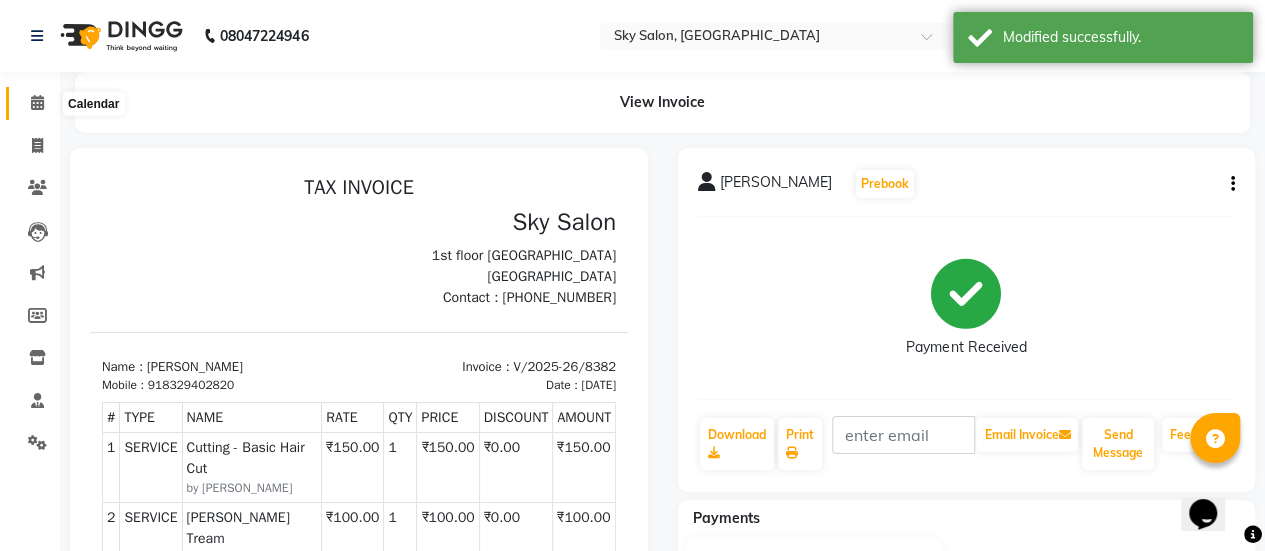 click 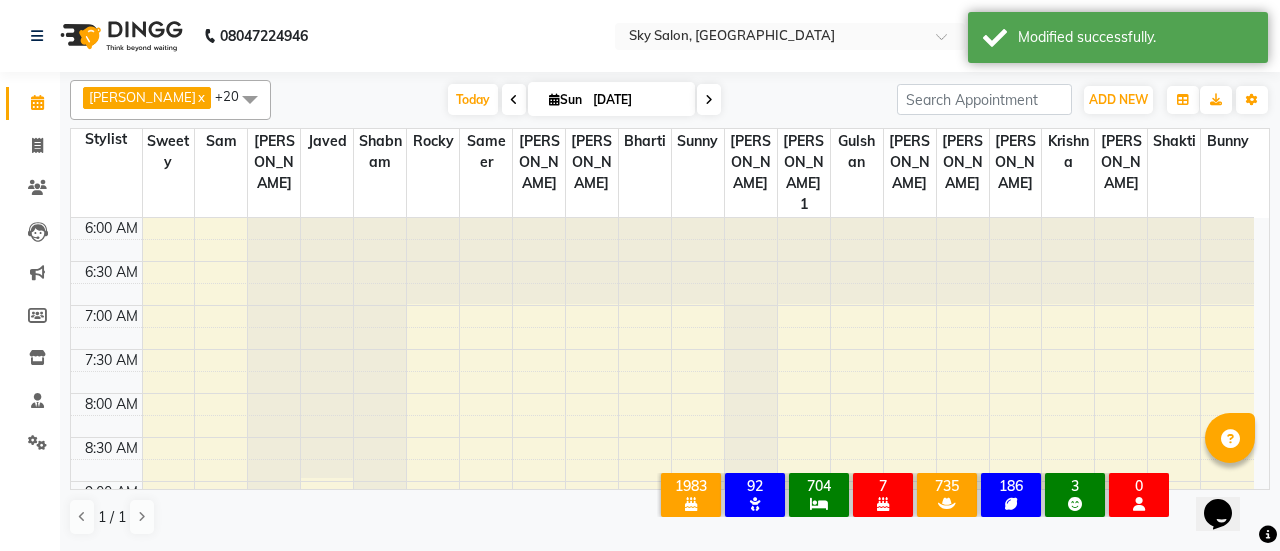 scroll, scrollTop: 0, scrollLeft: 0, axis: both 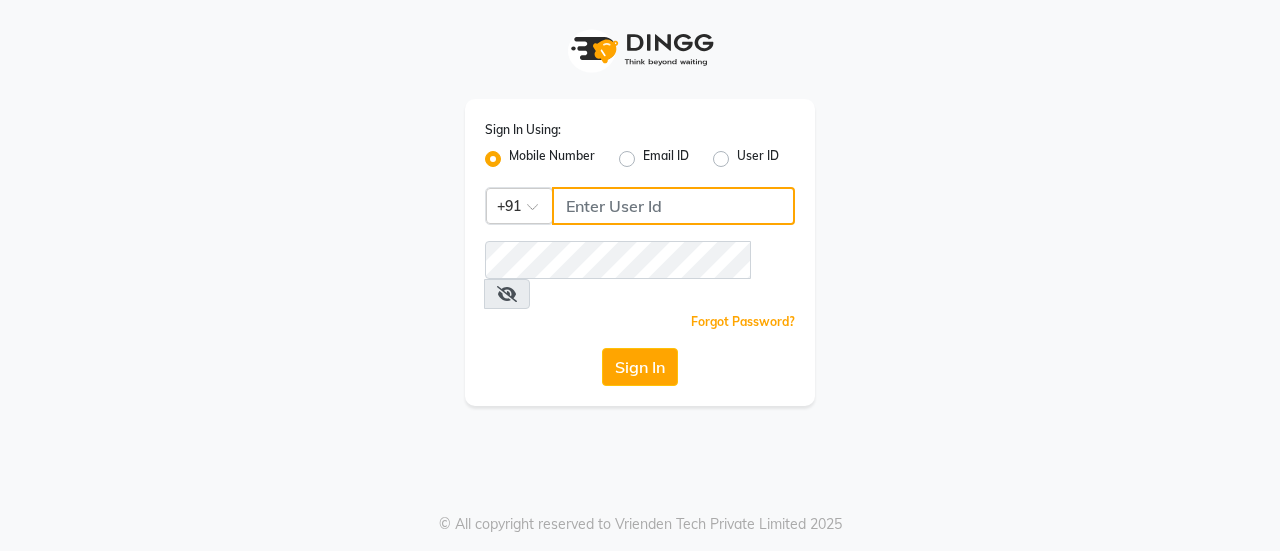 click 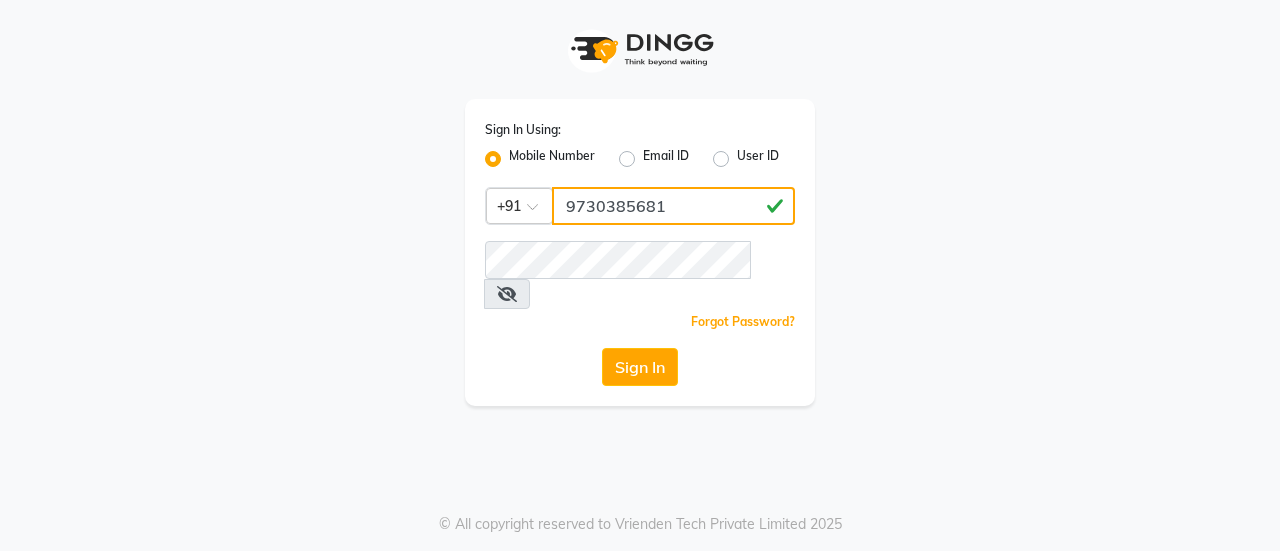 click on "9730385681" 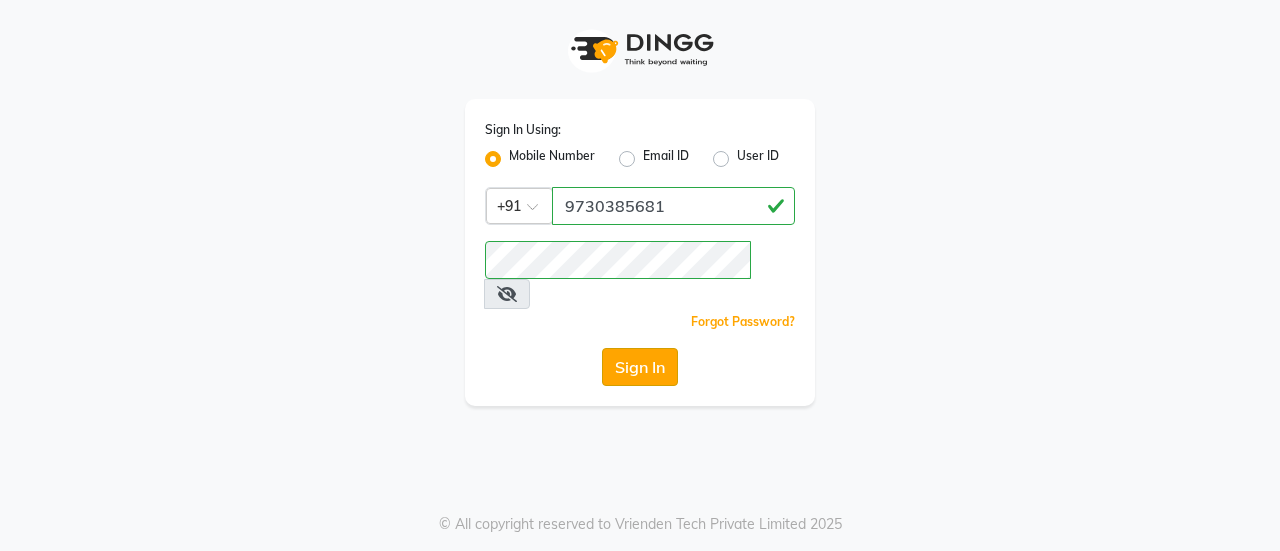 click on "Sign In" 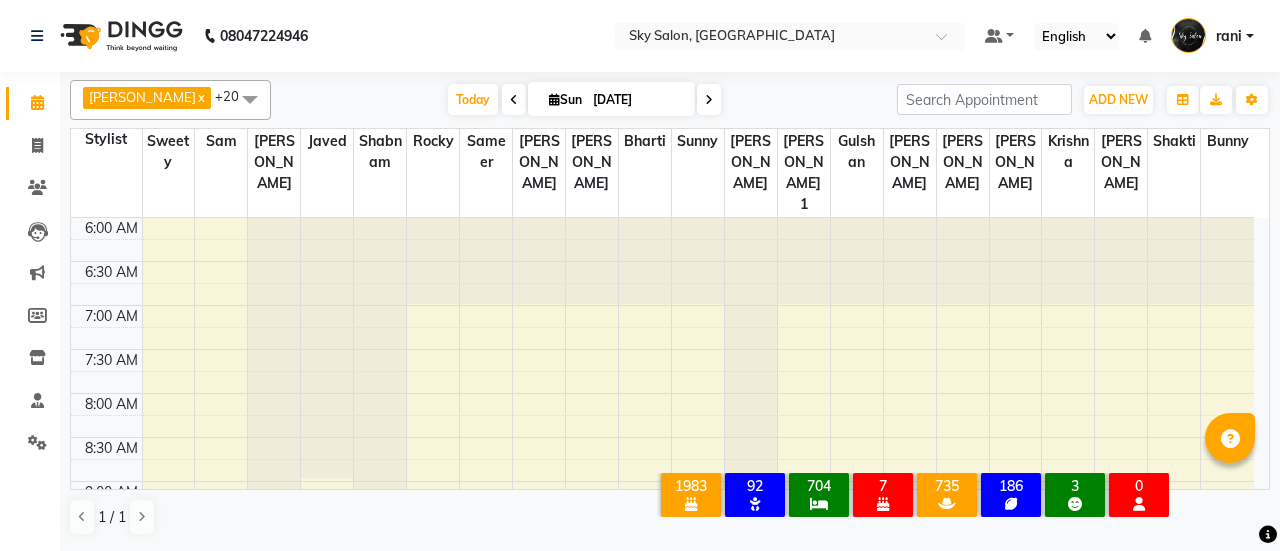 scroll, scrollTop: 0, scrollLeft: 0, axis: both 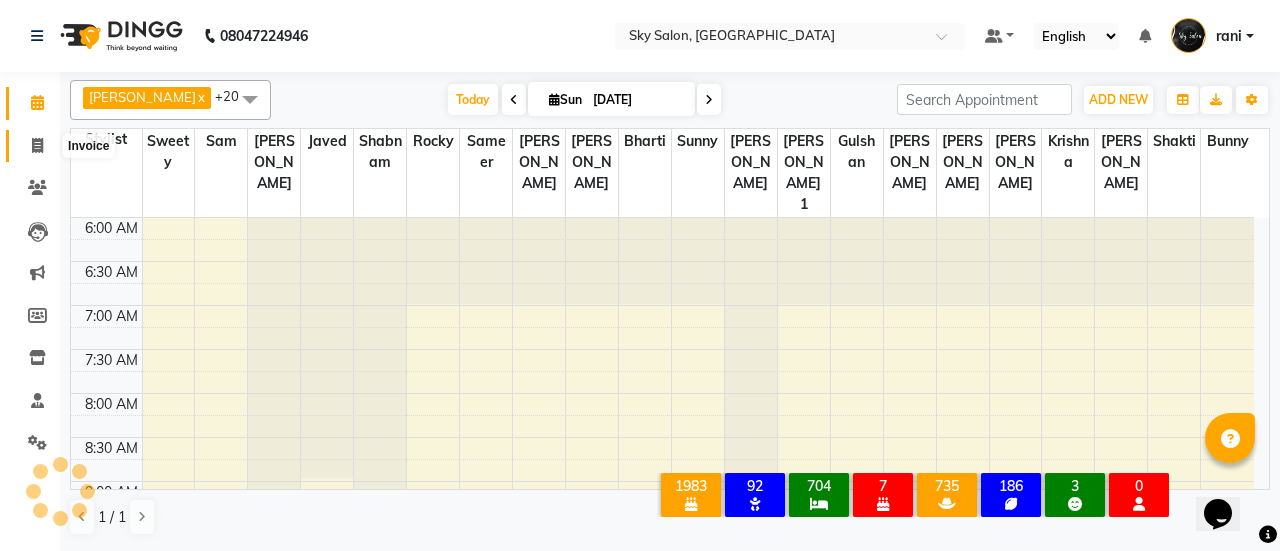 click 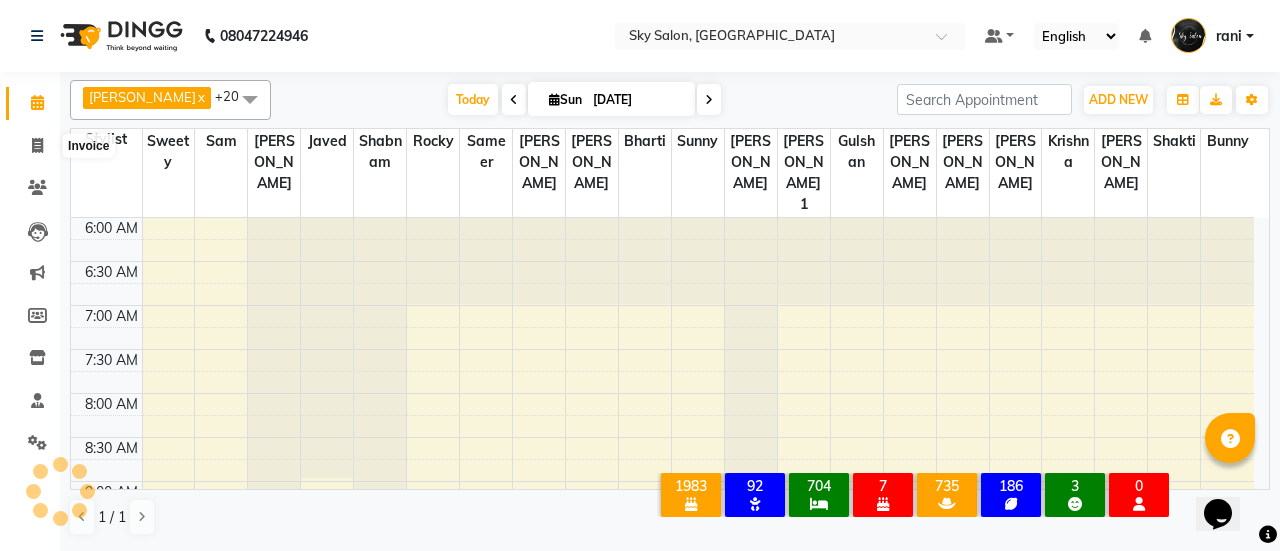 select on "3537" 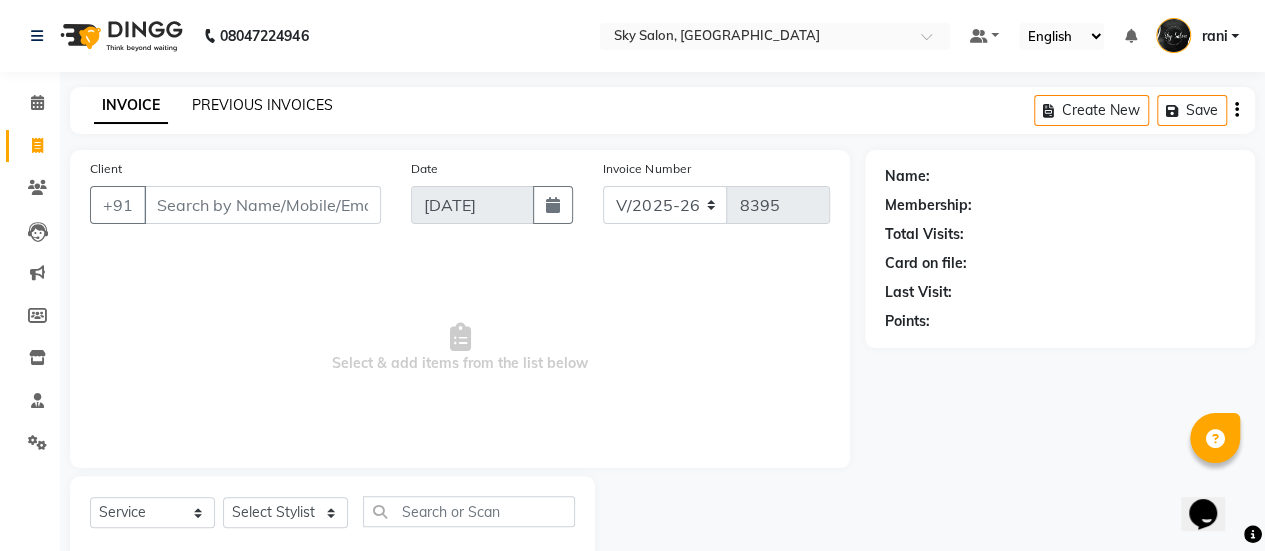 click on "PREVIOUS INVOICES" 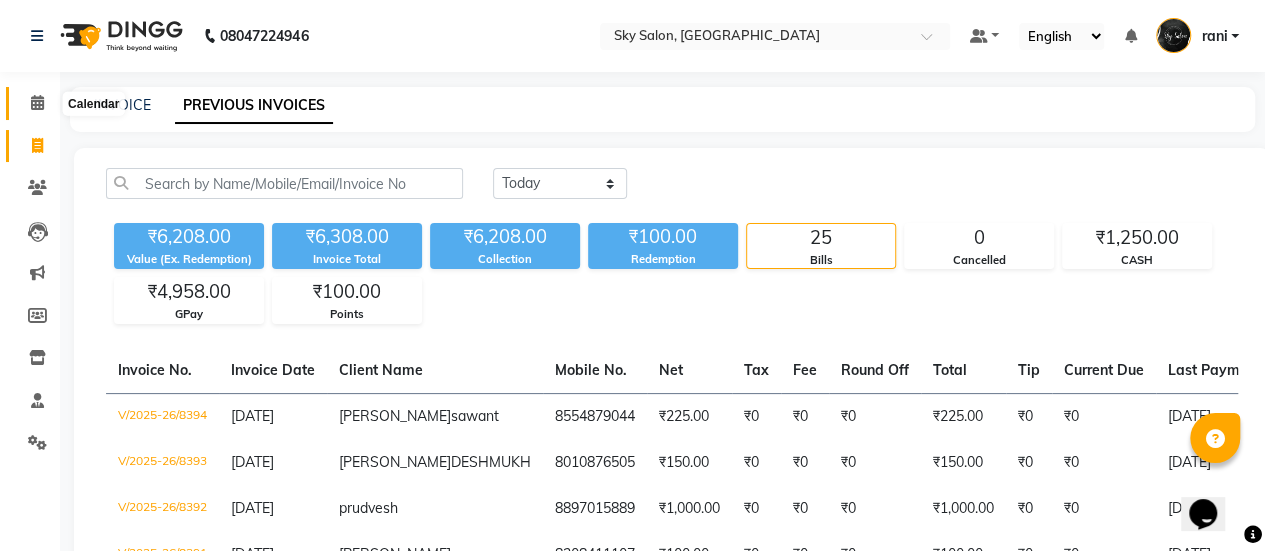 click 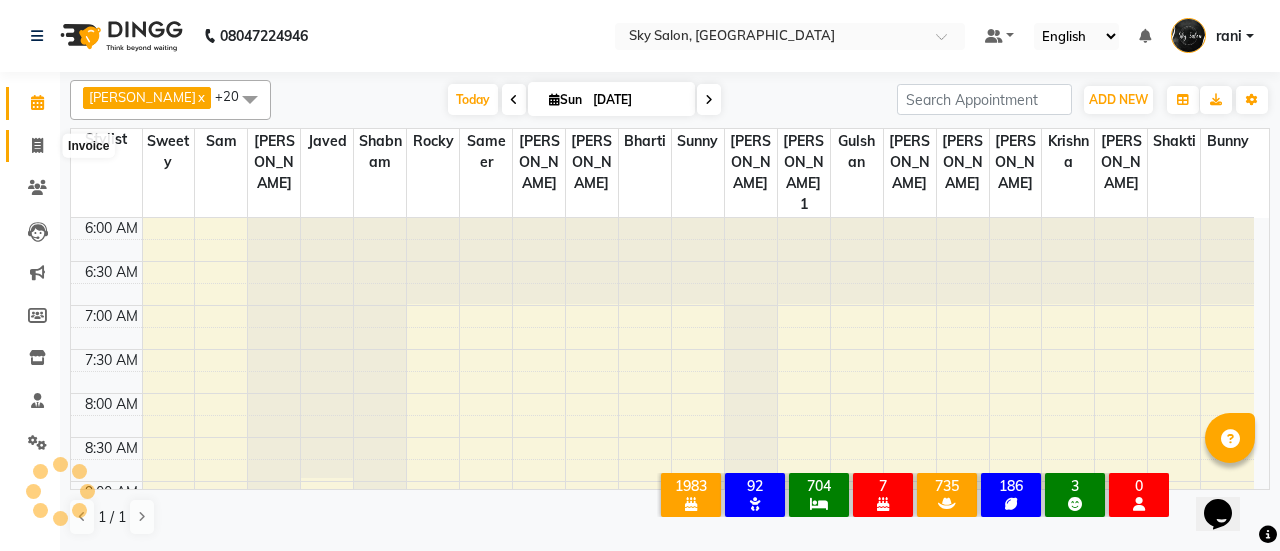 click 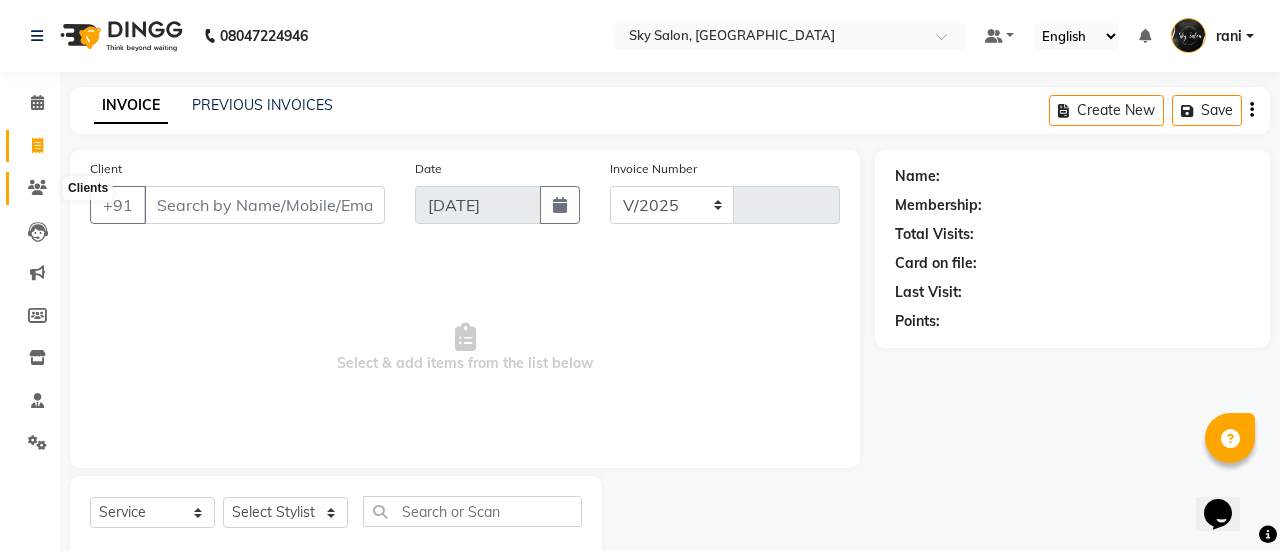 select on "3537" 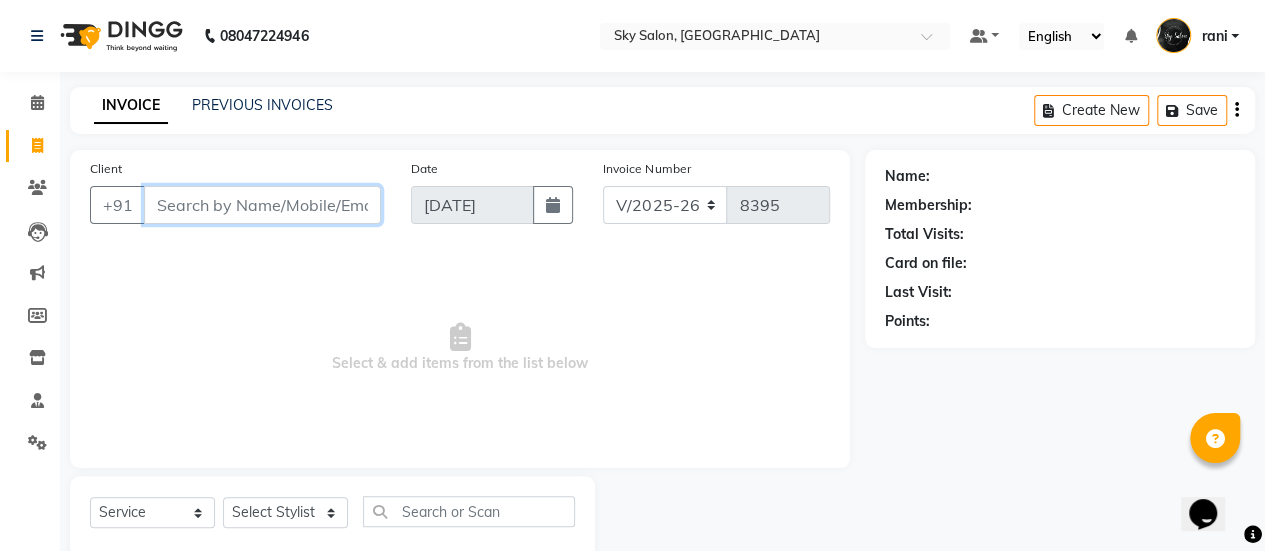 click on "Client" at bounding box center (262, 205) 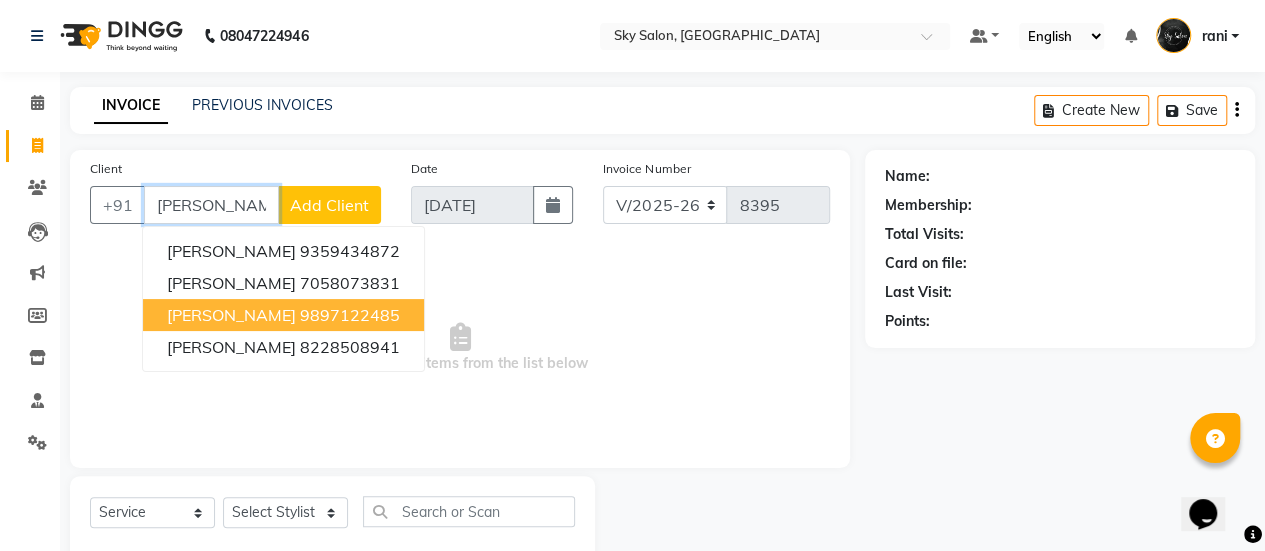 click on "9897122485" at bounding box center [350, 315] 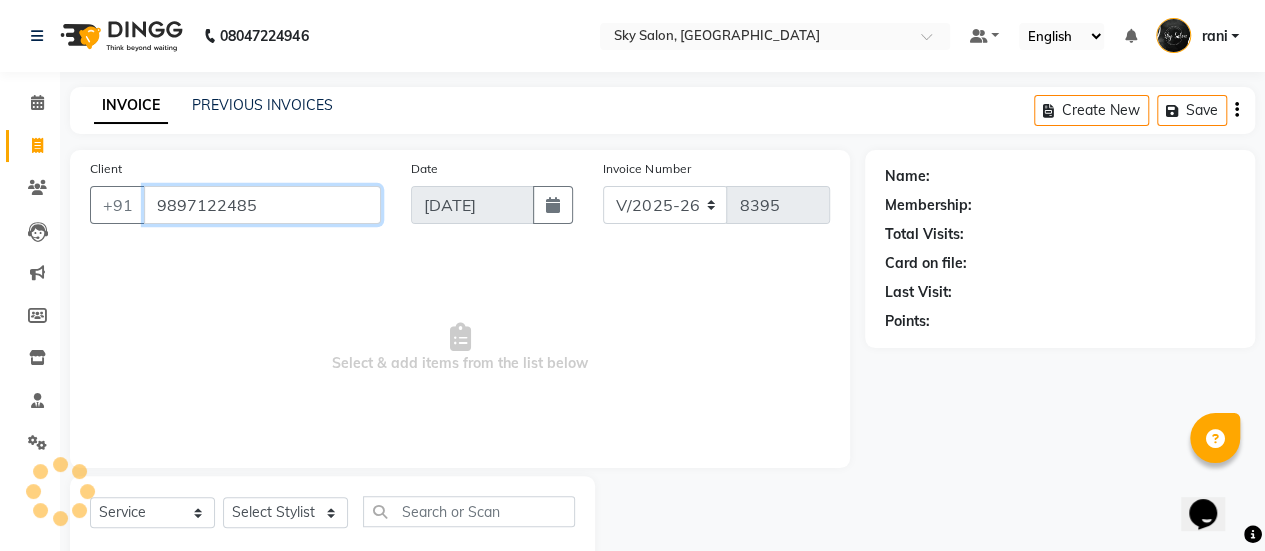 type on "9897122485" 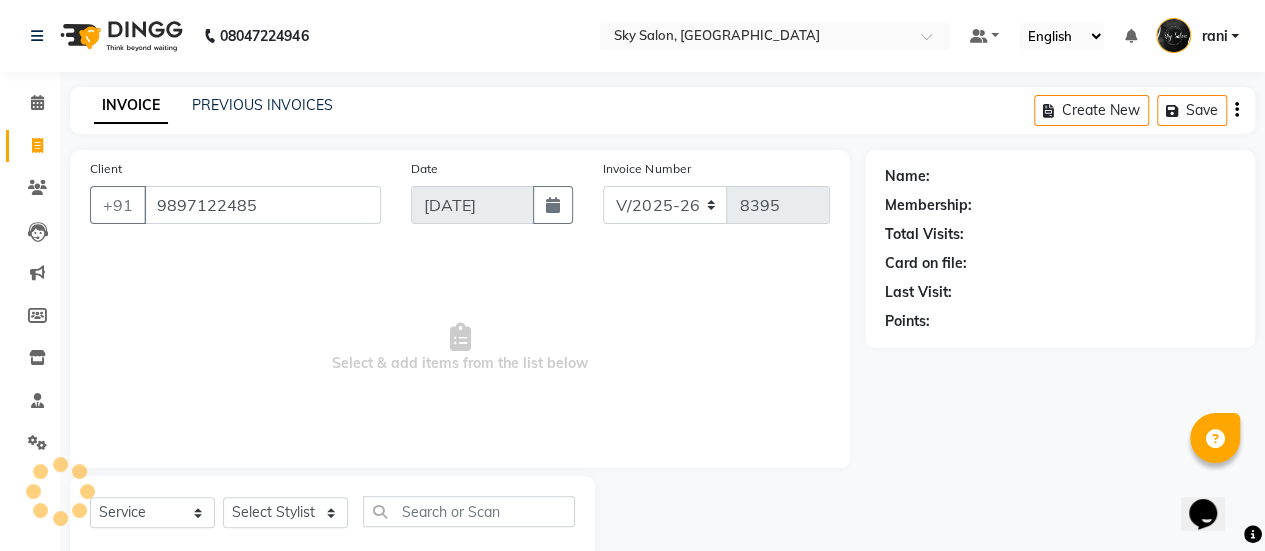 select on "1: Object" 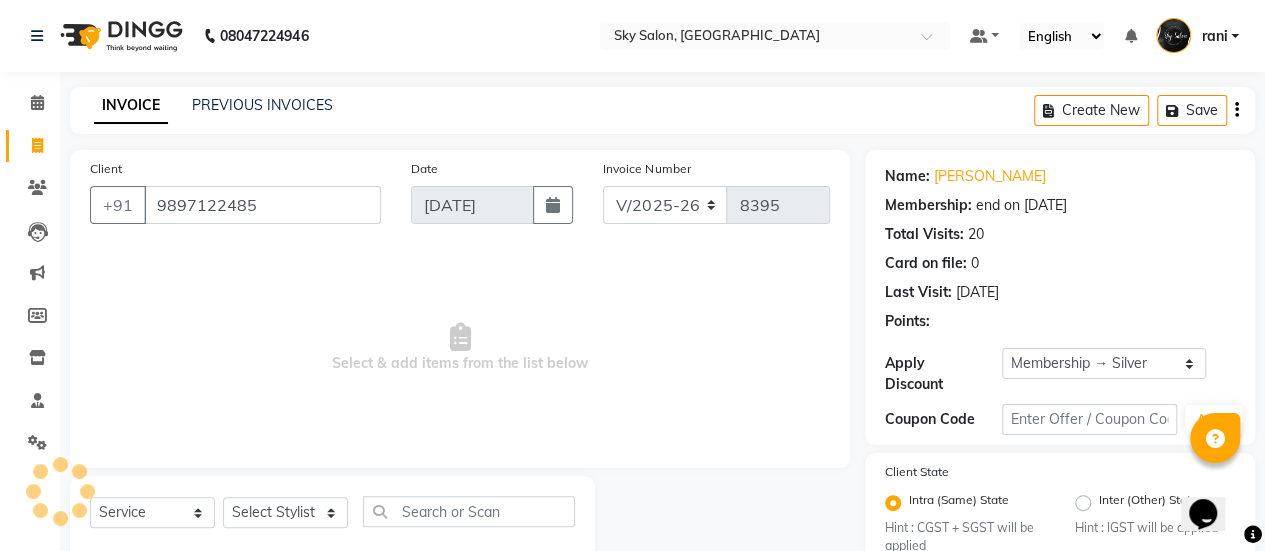 scroll, scrollTop: 58, scrollLeft: 0, axis: vertical 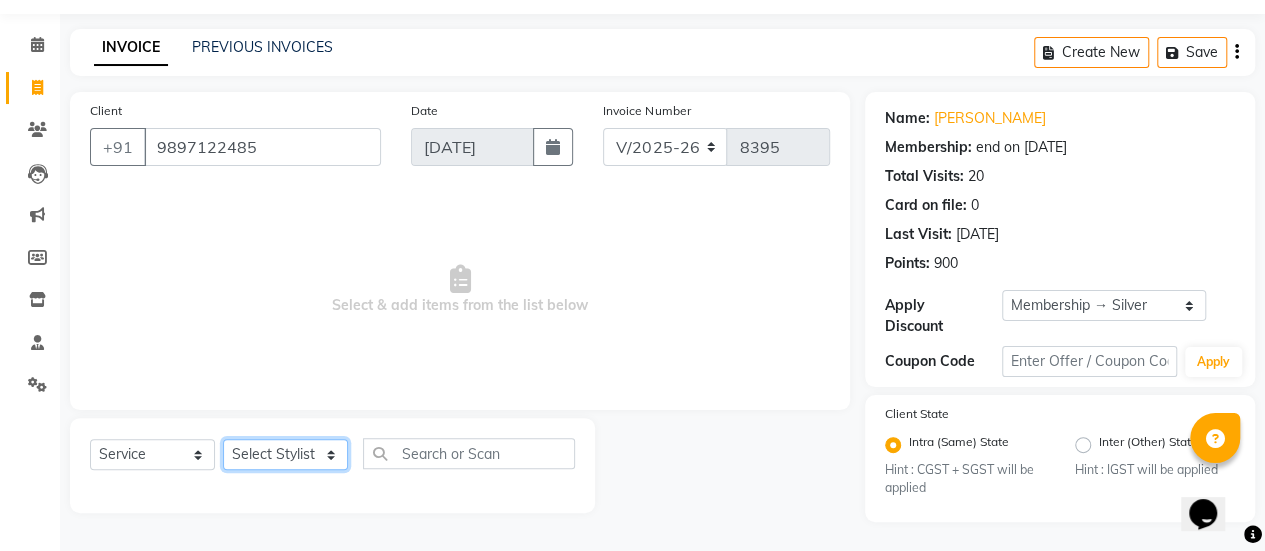 click on "Select Stylist afreen [PERSON_NAME] saha [PERSON_NAME] [PERSON_NAME] [PERSON_NAME] bharti Bunny Danish [PERSON_NAME] 1 [PERSON_NAME] [PERSON_NAME] gaurav Gulshan [PERSON_NAME] [PERSON_NAME] krishna [PERSON_NAME] [PERSON_NAME] rani [PERSON_NAME] [PERSON_NAME] sachin [PERSON_NAME] [PERSON_NAME] sameer 2 [PERSON_NAME] [PERSON_NAME] [PERSON_NAME]" 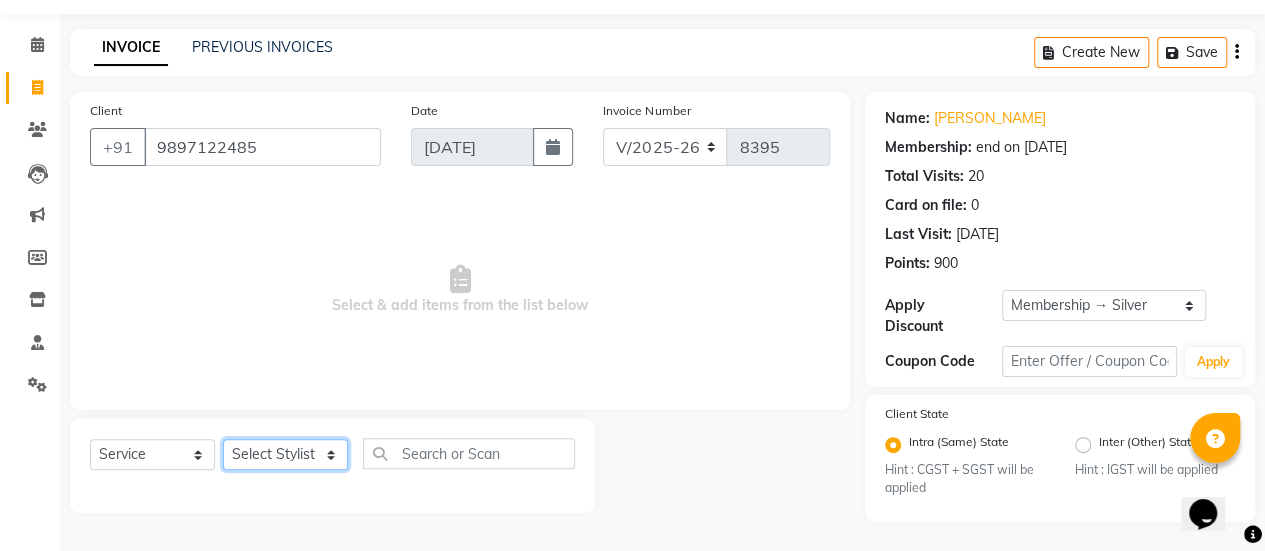 select on "43486" 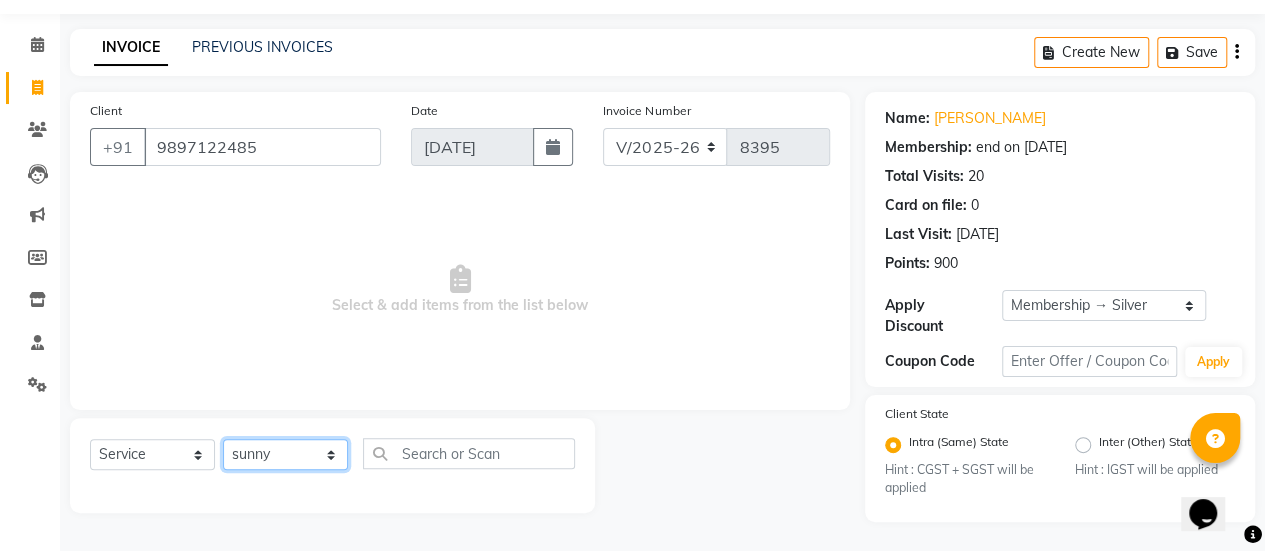 click on "Select Stylist afreen [PERSON_NAME] saha [PERSON_NAME] [PERSON_NAME] [PERSON_NAME] bharti Bunny Danish [PERSON_NAME] 1 [PERSON_NAME] [PERSON_NAME] gaurav Gulshan [PERSON_NAME] [PERSON_NAME] krishna [PERSON_NAME] [PERSON_NAME] rani [PERSON_NAME] [PERSON_NAME] sachin [PERSON_NAME] [PERSON_NAME] sameer 2 [PERSON_NAME] [PERSON_NAME] [PERSON_NAME]" 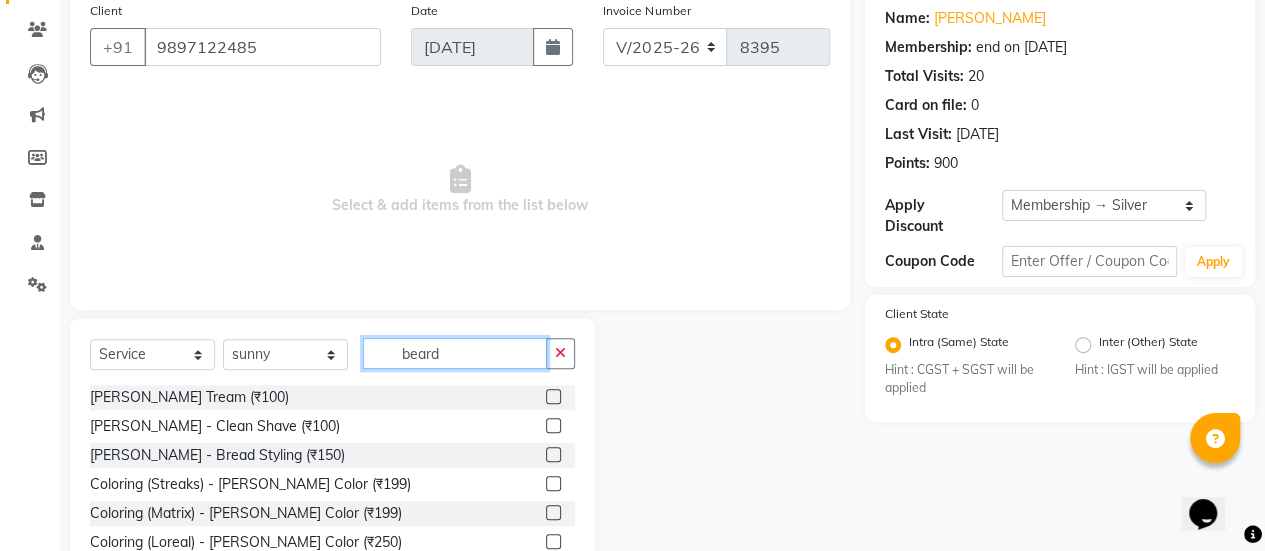 scroll, scrollTop: 159, scrollLeft: 0, axis: vertical 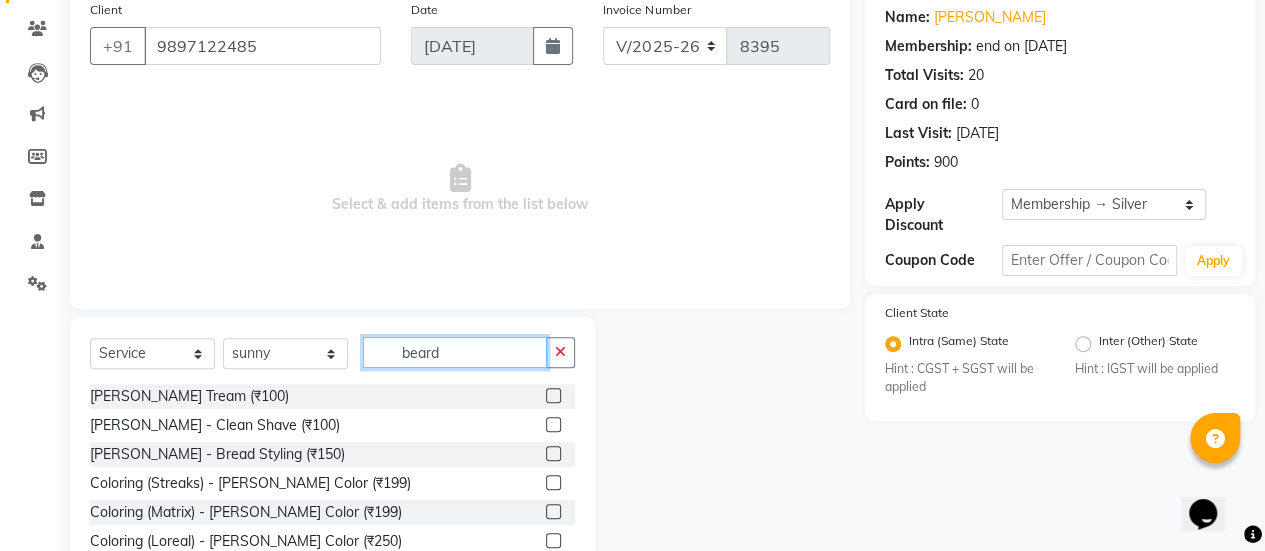 type on "beard" 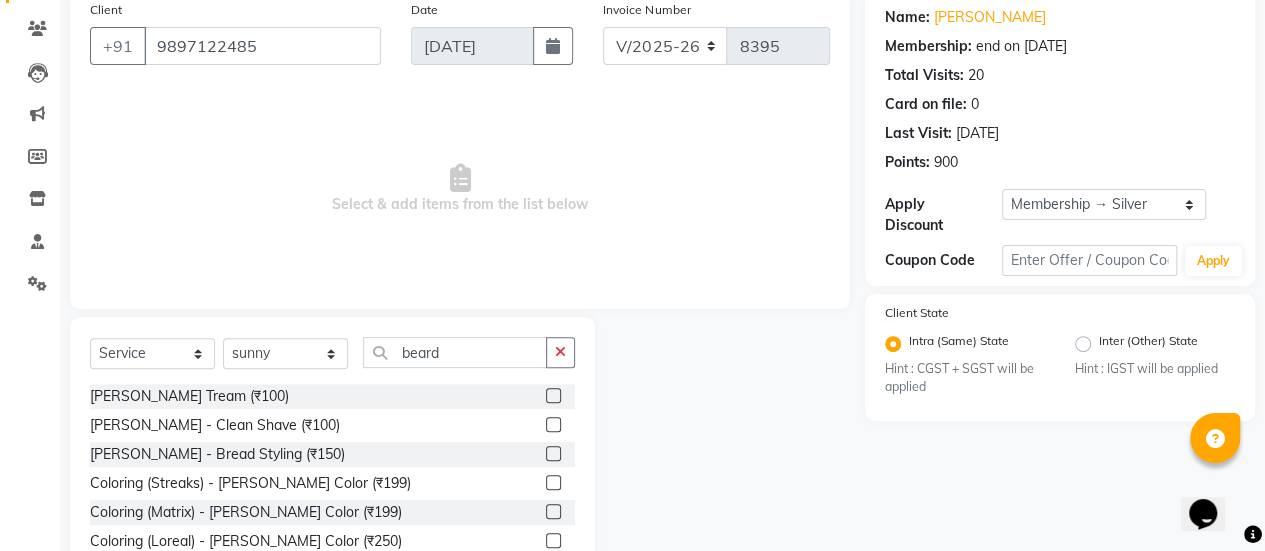 click 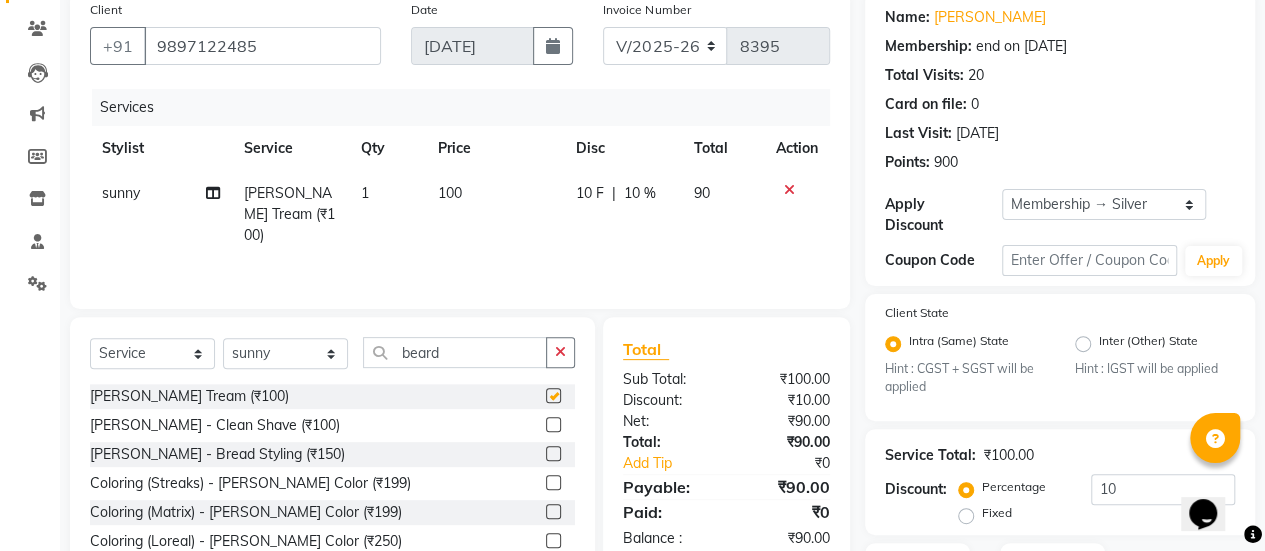 checkbox on "false" 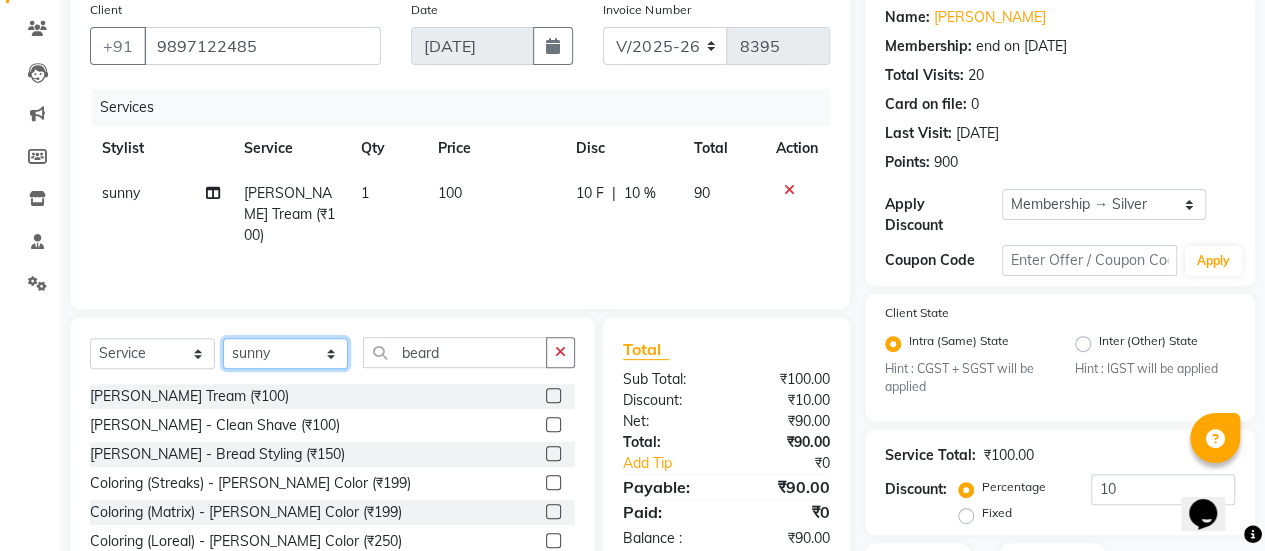 click on "Select Stylist afreen [PERSON_NAME] saha [PERSON_NAME] [PERSON_NAME] [PERSON_NAME] bharti Bunny Danish [PERSON_NAME] 1 [PERSON_NAME] [PERSON_NAME] gaurav Gulshan [PERSON_NAME] [PERSON_NAME] krishna [PERSON_NAME] [PERSON_NAME] rani [PERSON_NAME] [PERSON_NAME] sachin [PERSON_NAME] [PERSON_NAME] sameer 2 [PERSON_NAME] [PERSON_NAME] [PERSON_NAME]" 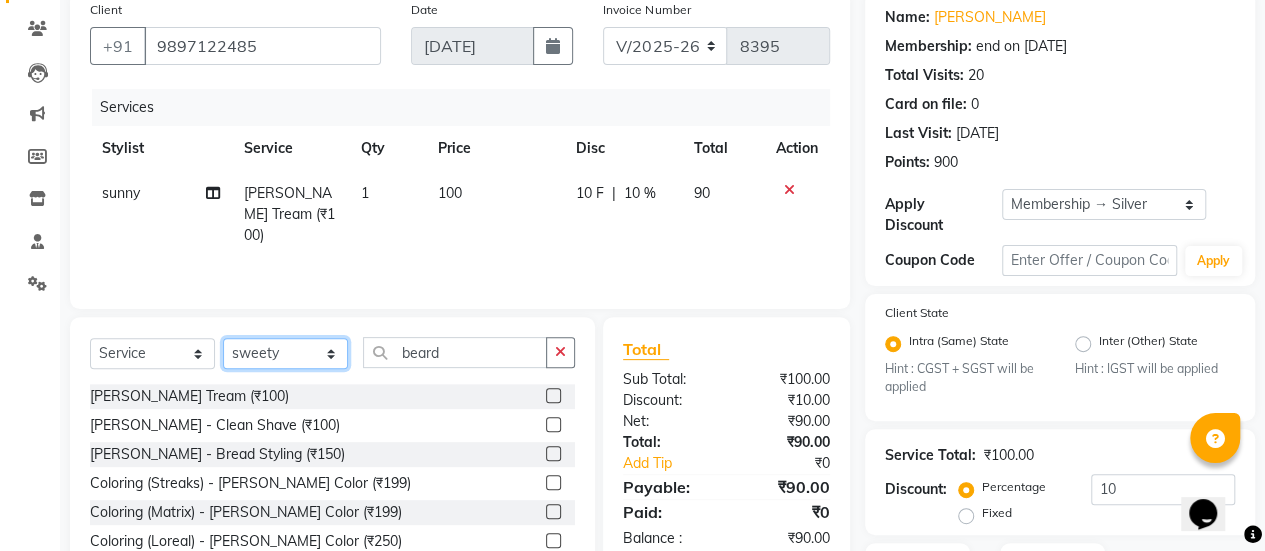 click on "Select Stylist afreen [PERSON_NAME] saha [PERSON_NAME] [PERSON_NAME] [PERSON_NAME] bharti Bunny Danish [PERSON_NAME] 1 [PERSON_NAME] [PERSON_NAME] gaurav Gulshan [PERSON_NAME] [PERSON_NAME] krishna [PERSON_NAME] [PERSON_NAME] rani [PERSON_NAME] [PERSON_NAME] sachin [PERSON_NAME] [PERSON_NAME] sameer 2 [PERSON_NAME] [PERSON_NAME] [PERSON_NAME]" 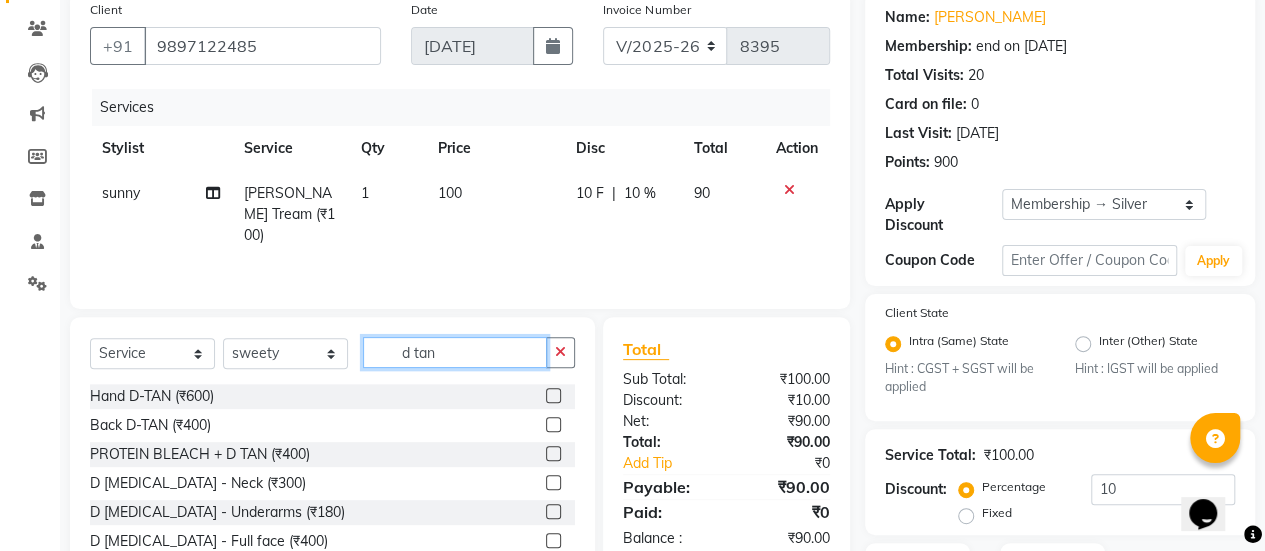 scroll, scrollTop: 308, scrollLeft: 0, axis: vertical 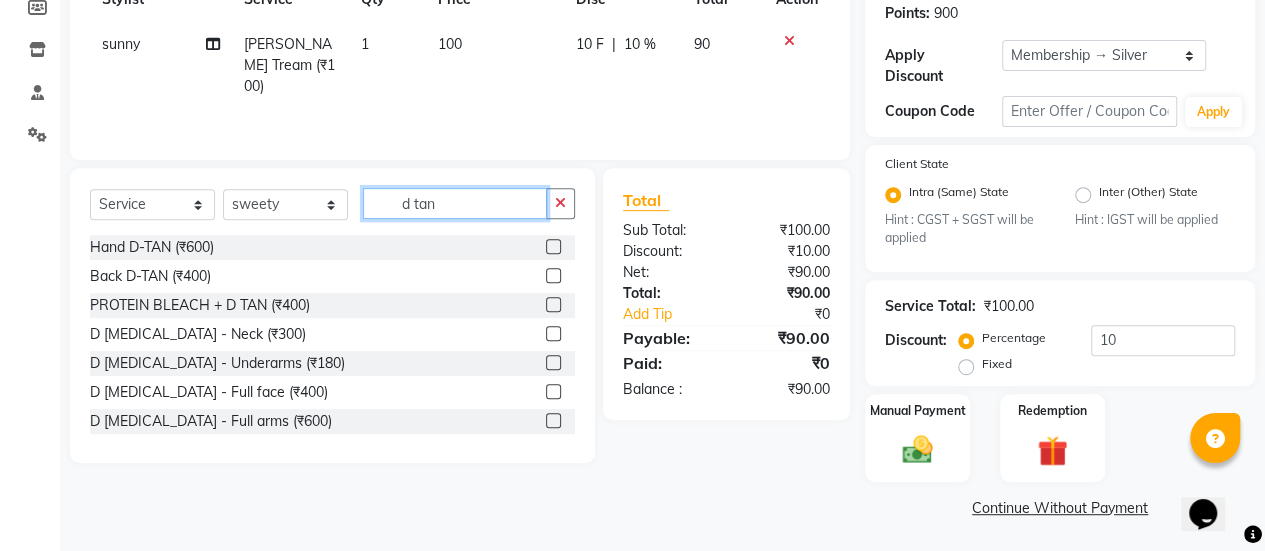 type on "d tan" 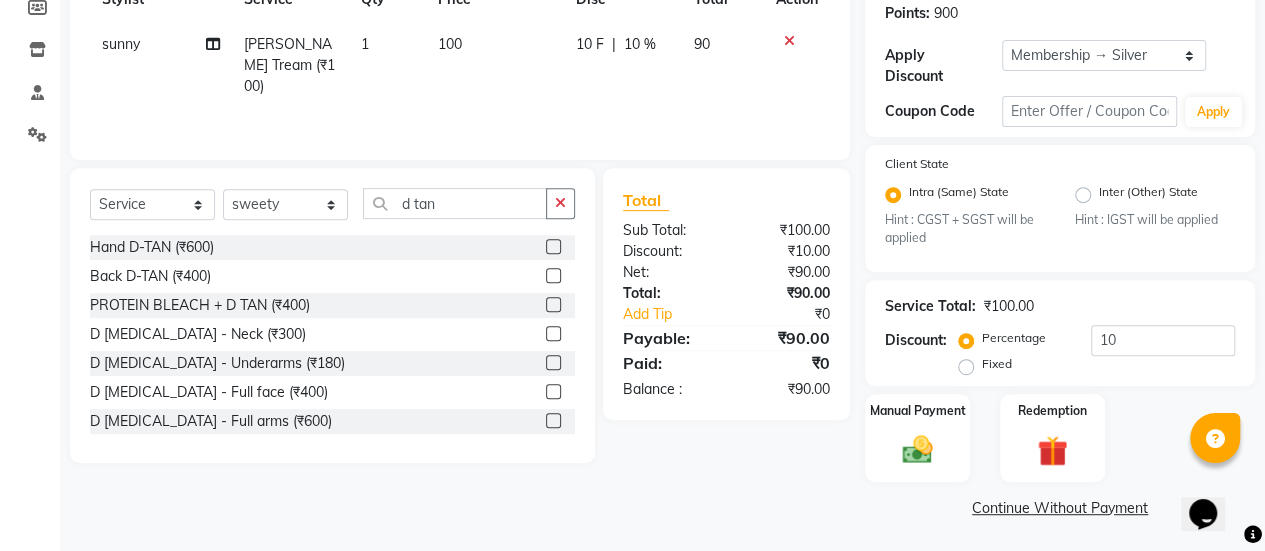 click 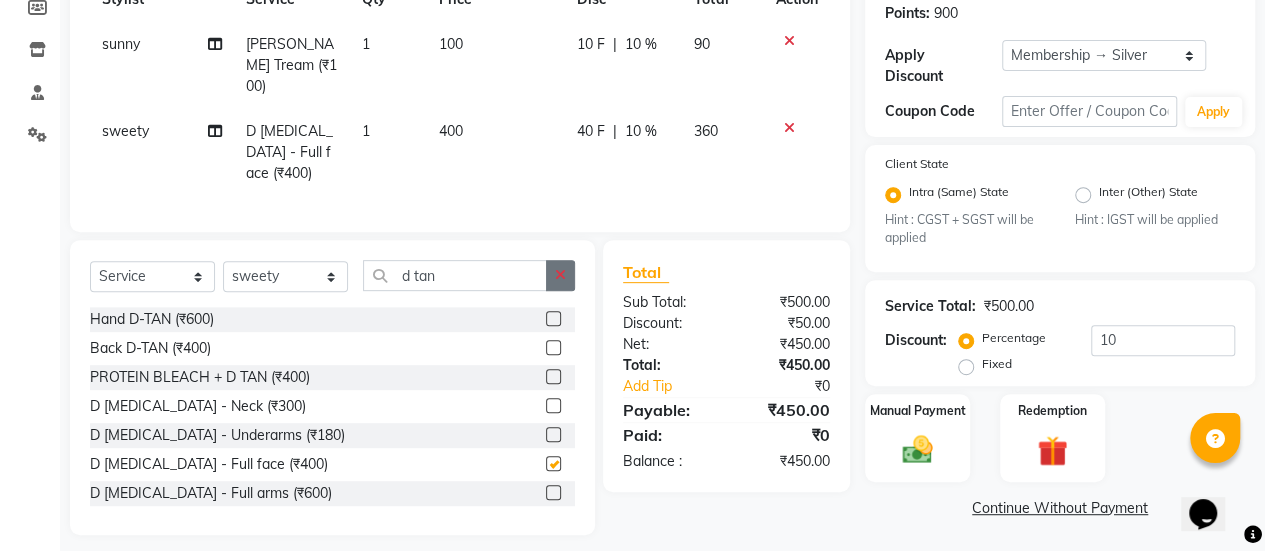 checkbox on "false" 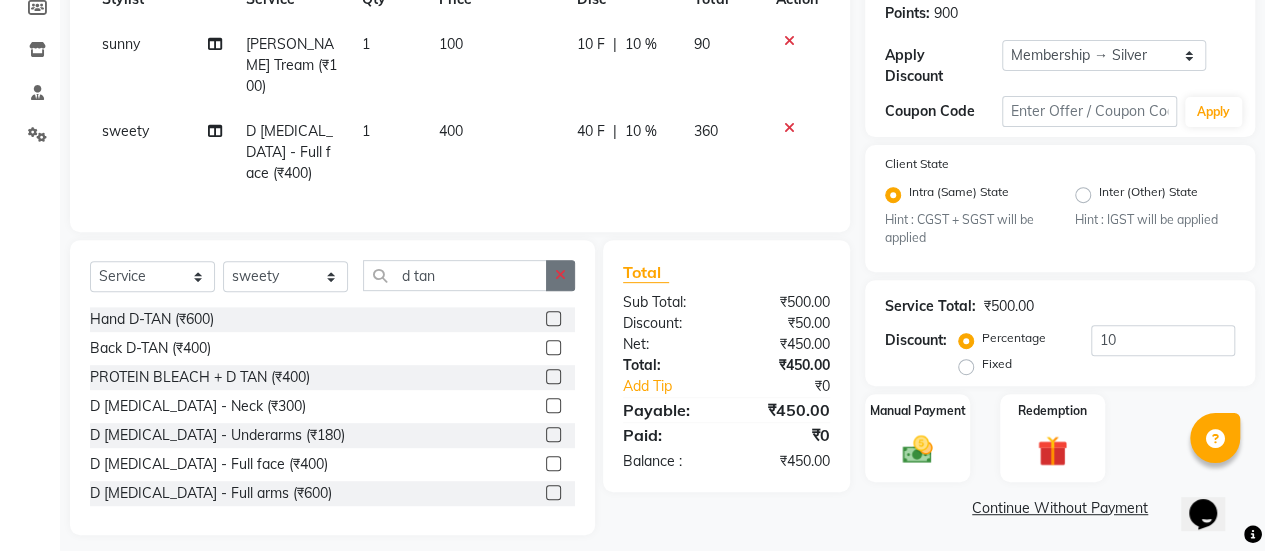 click 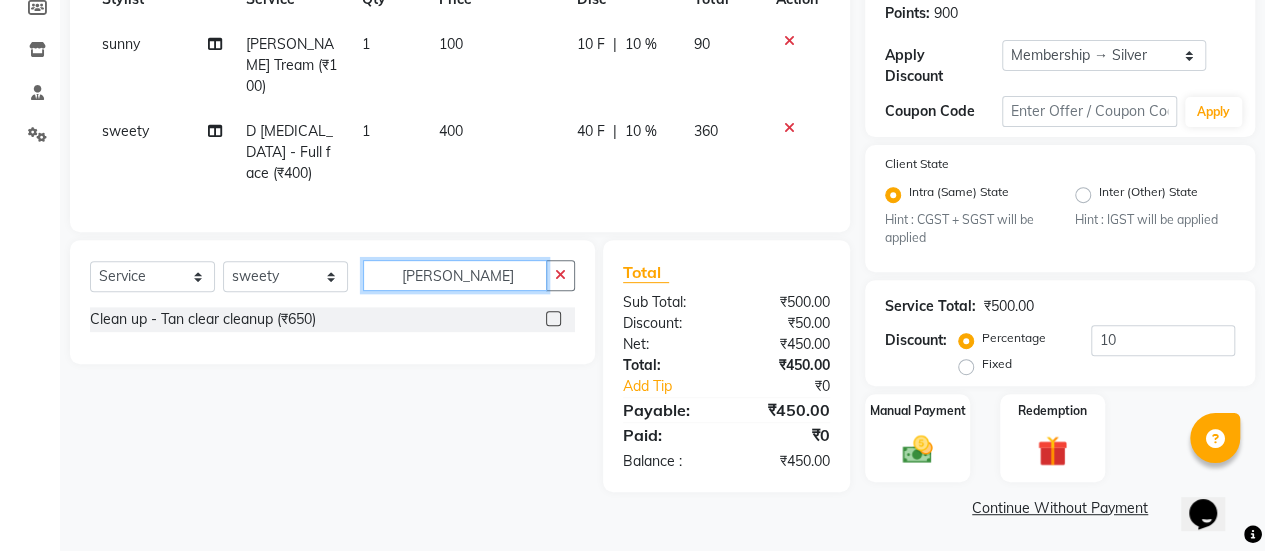 type on "tan cl" 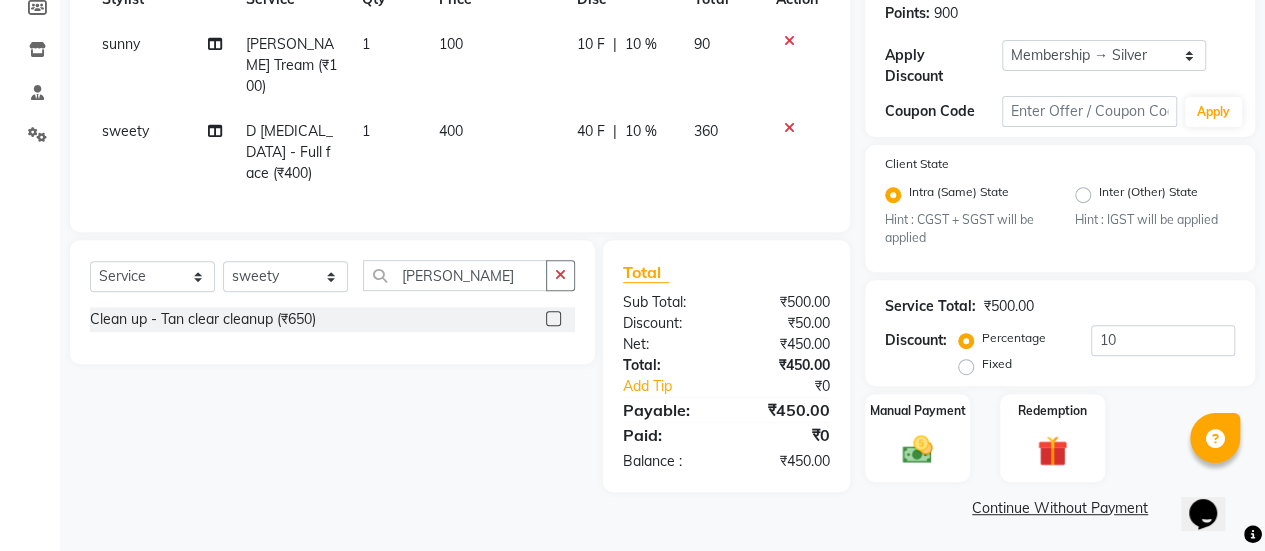 click 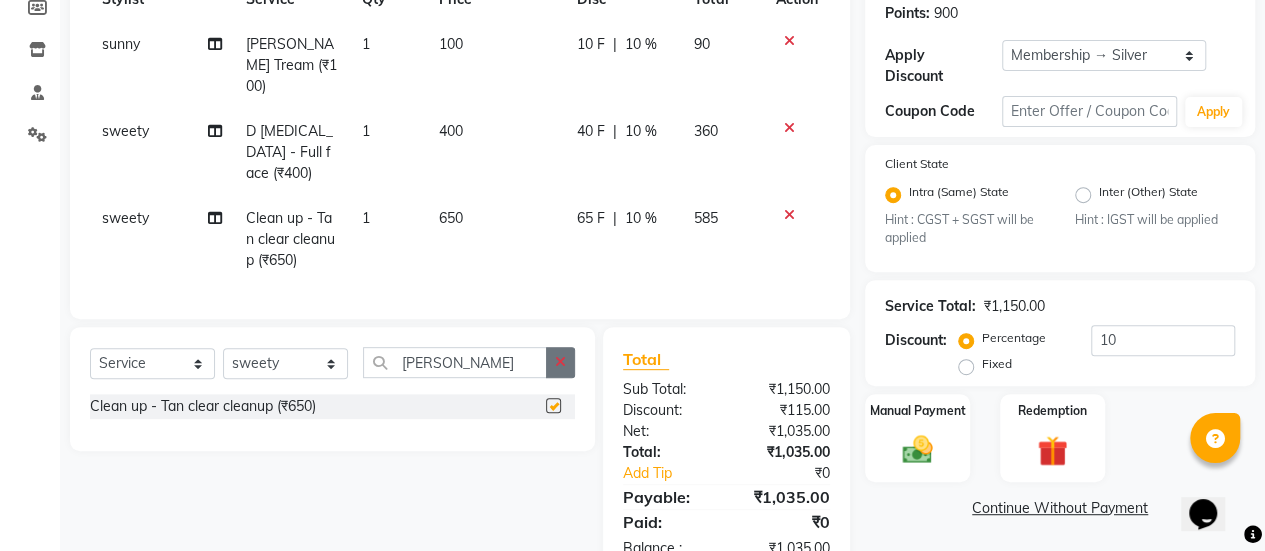 checkbox on "false" 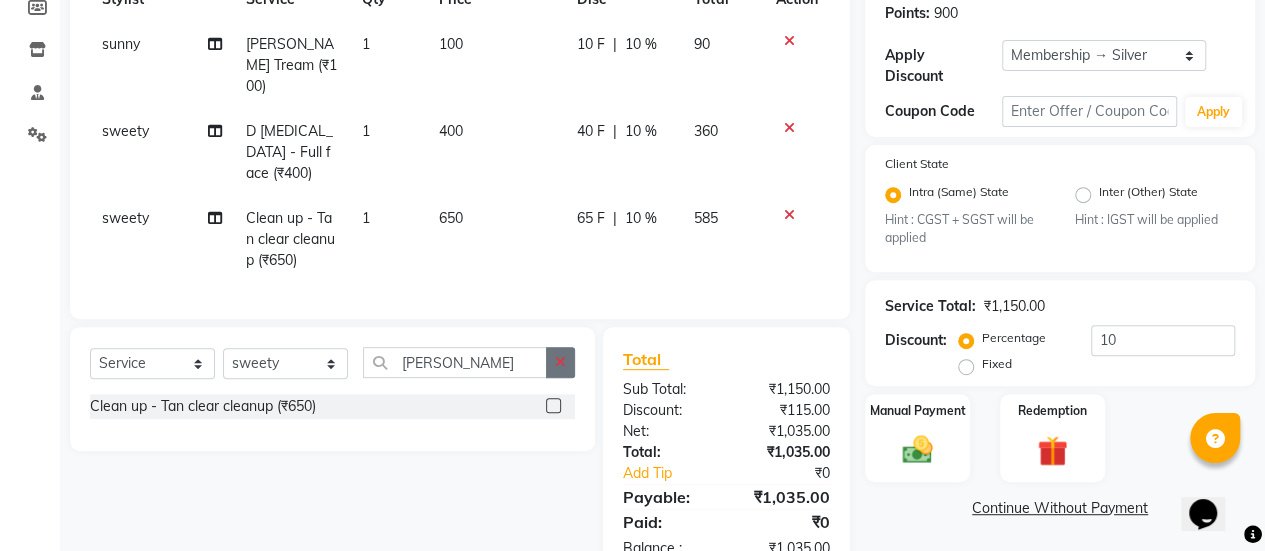 click 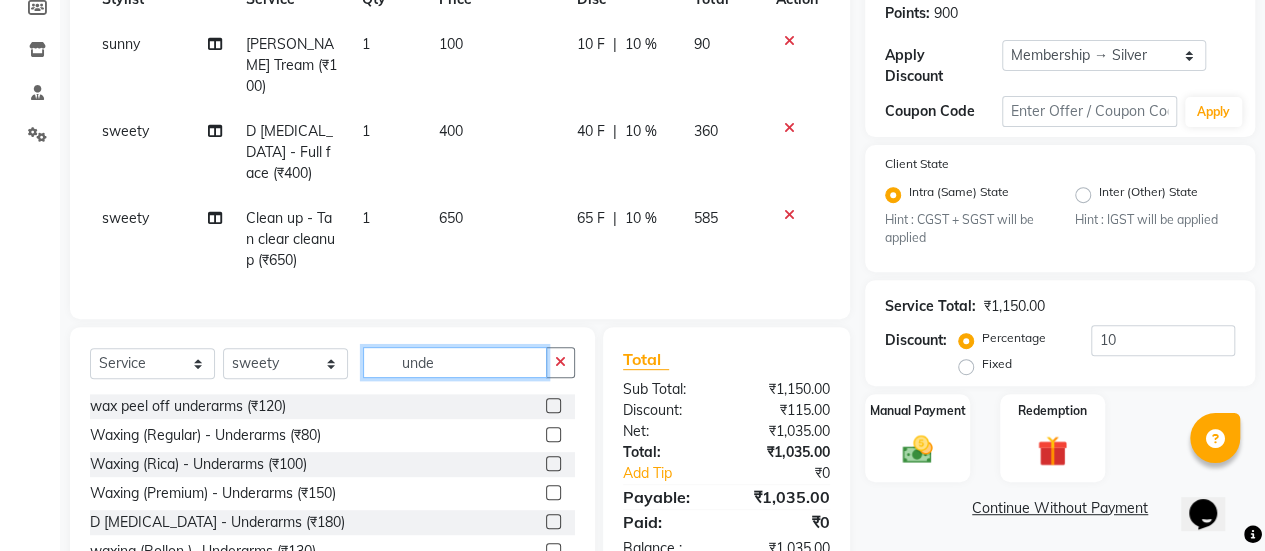 type on "unde" 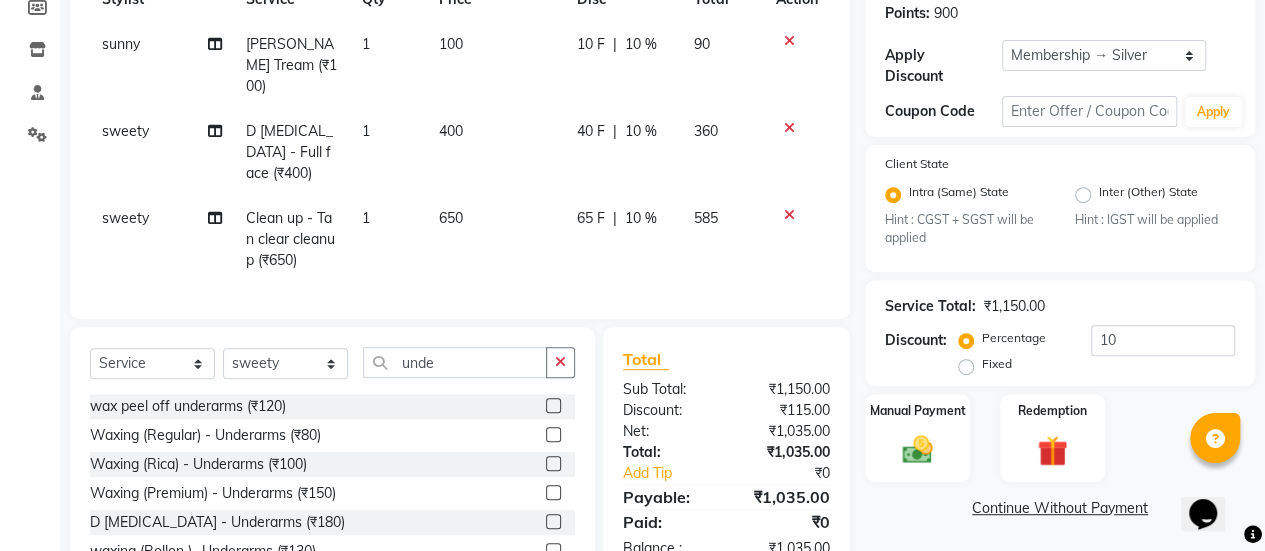 click 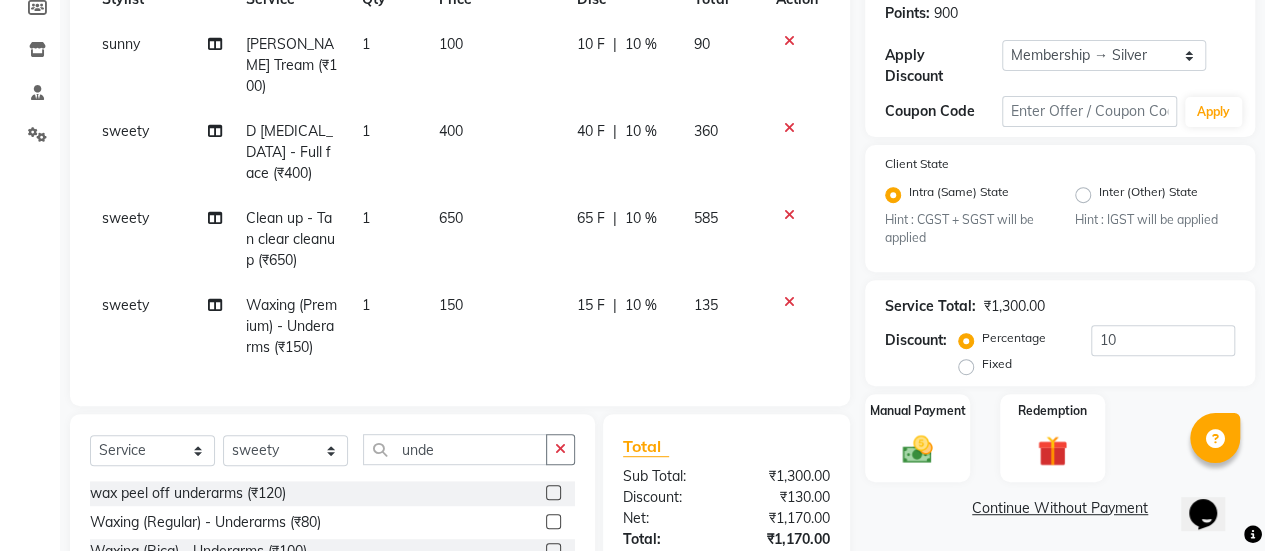 checkbox on "false" 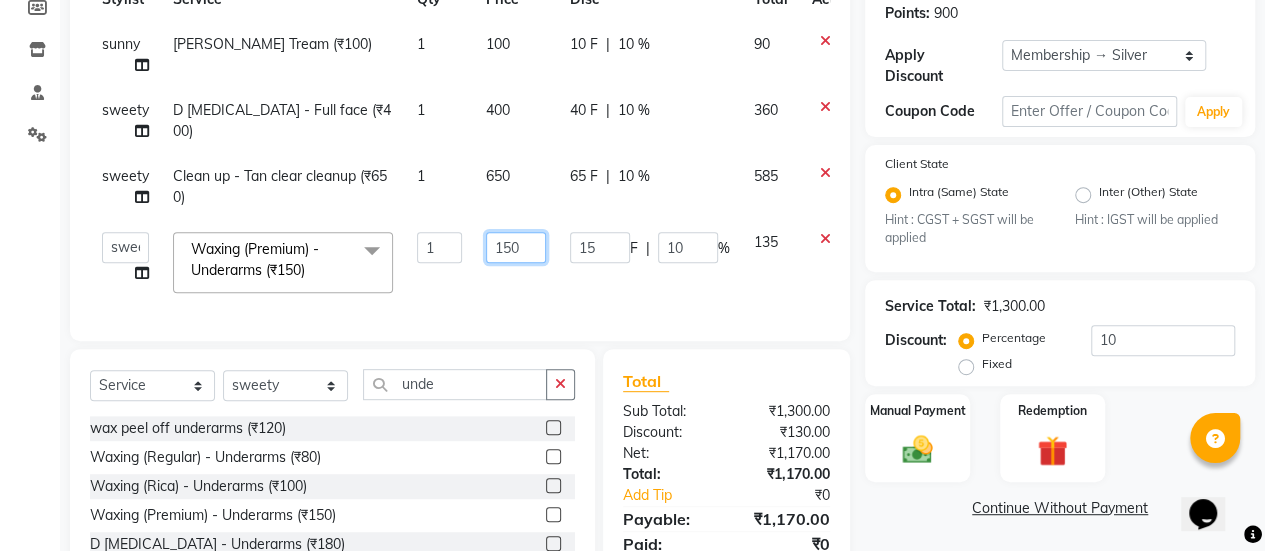 click on "150" 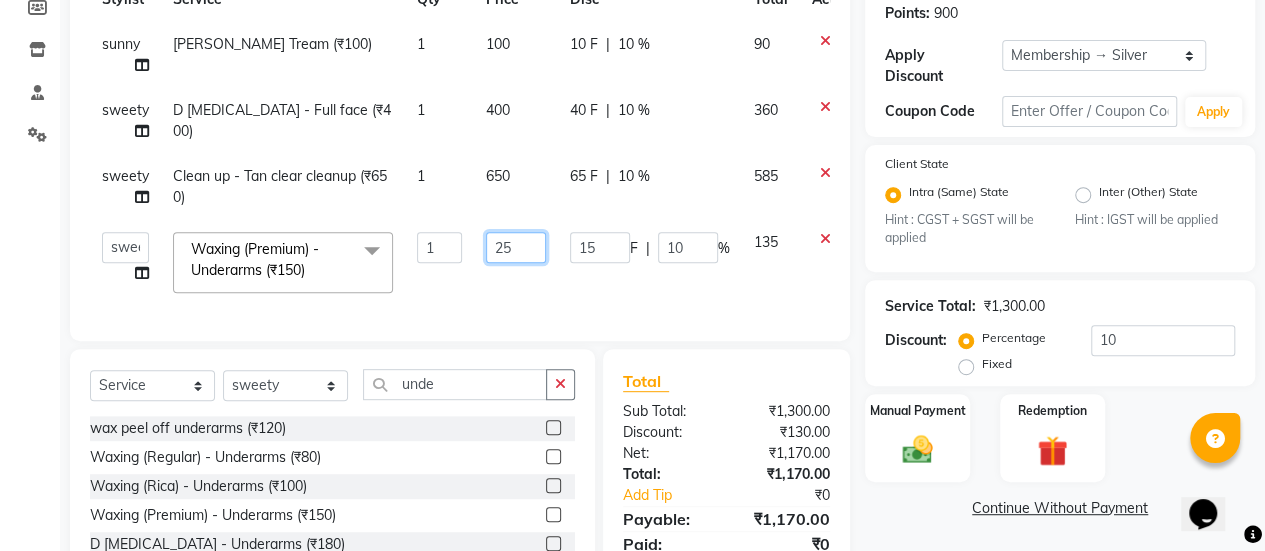 type on "250" 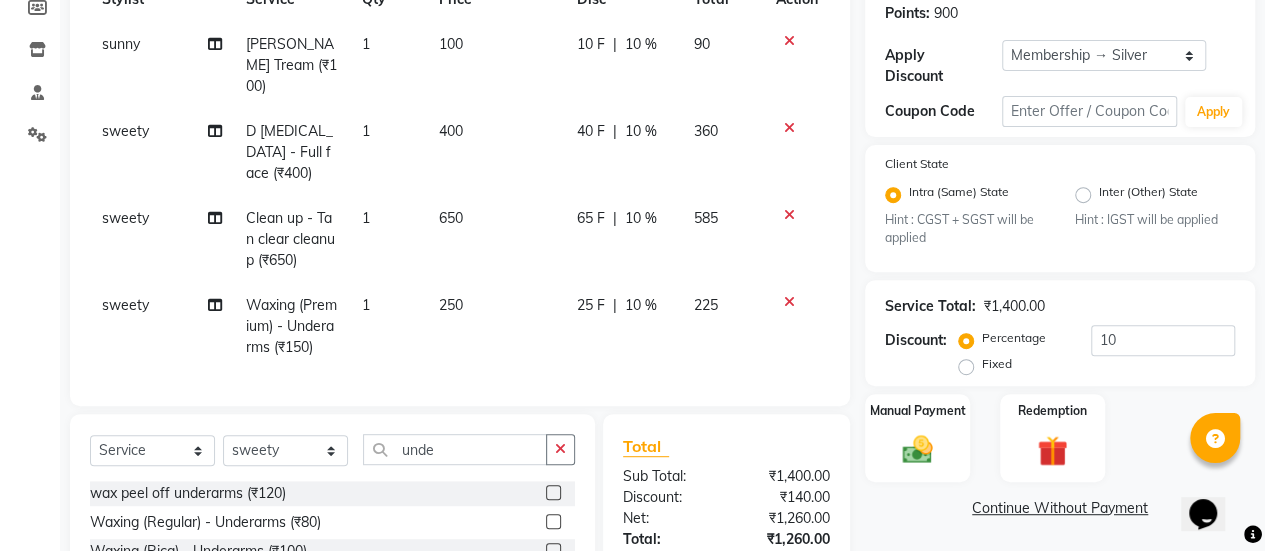 click on "Client +91 9897122485 Date 13-07-2025 Invoice Number V/2025 V/2025-26 8395 Services Stylist Service Qty Price Disc Total Action sunny Beard - Beard Tream (₹100) 1 100 10 F | 10 % 90 sweety D Tanning  - Full face (₹400) 1 400 40 F | 10 % 360 sweety Clean up  - Tan clear cleanup (₹650) 1 650 65 F | 10 % 585 sweety Waxing (Premium) - Underarms (₹150) 1 250 25 F | 10 % 225 Select  Service  Product  Membership  Package Voucher Prepaid Gift Card  Select Stylist afreen akshata aman saha ameer Anagha anisa arbaj bharti Bunny Danish Darshana 1 devyani dilshad gaurav Gulshan gurmeet javed jishan krishna mayuri gaikwad muskan rani rinku rocky Ronak sachin sahil sam sameer sameer 2 sandhya shabnam shakti sunny sweety vivek unde wax peel off underarms (₹120)  Waxing (Regular) - Underarms (₹80)  Waxing (Rica) - Underarms (₹100)  Waxing (Premium) - Underarms (₹150)  D Tanning  - Underarms (₹180)  waxing (Rollon )- Underarms  (₹130)  Total Sub Total: ₹1,400.00 Discount: ₹140.00 Net: ₹1,260.00 Total:" 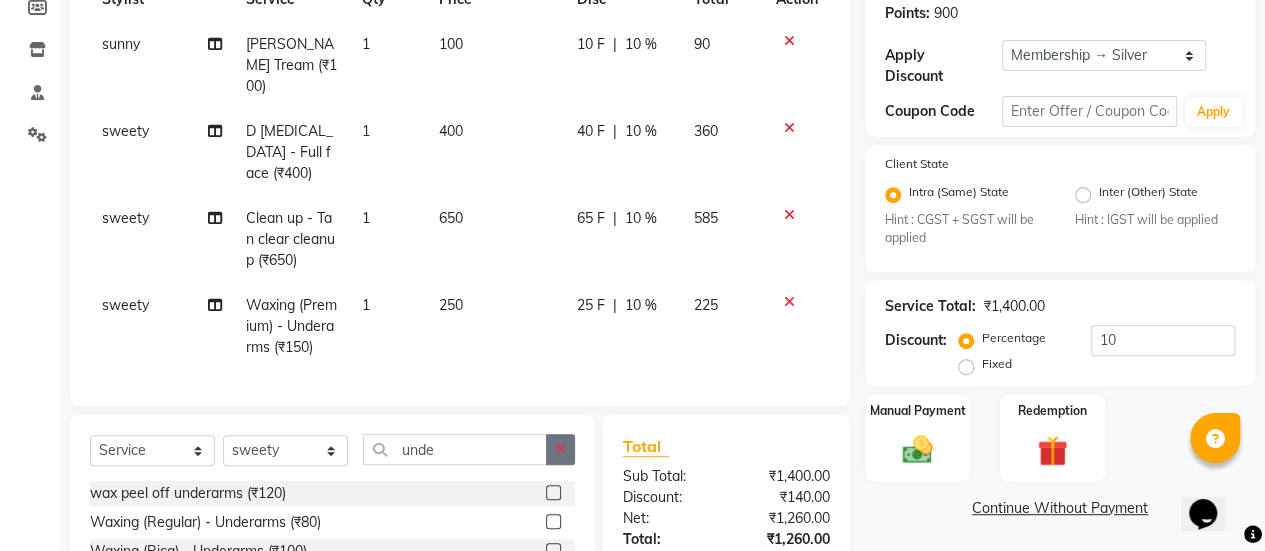 click 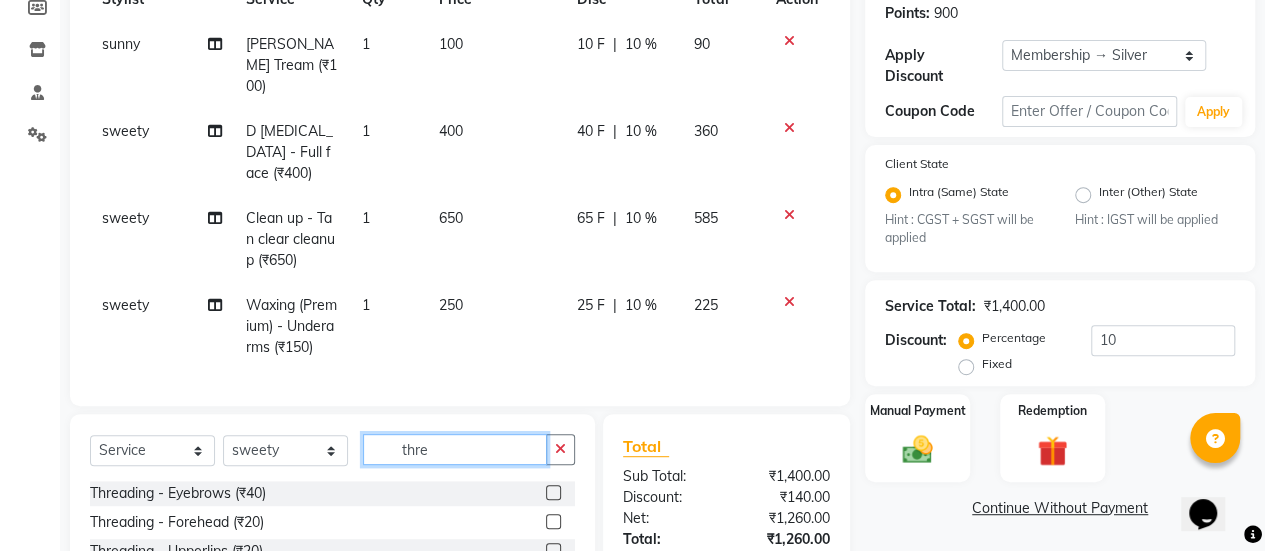 scroll, scrollTop: 489, scrollLeft: 0, axis: vertical 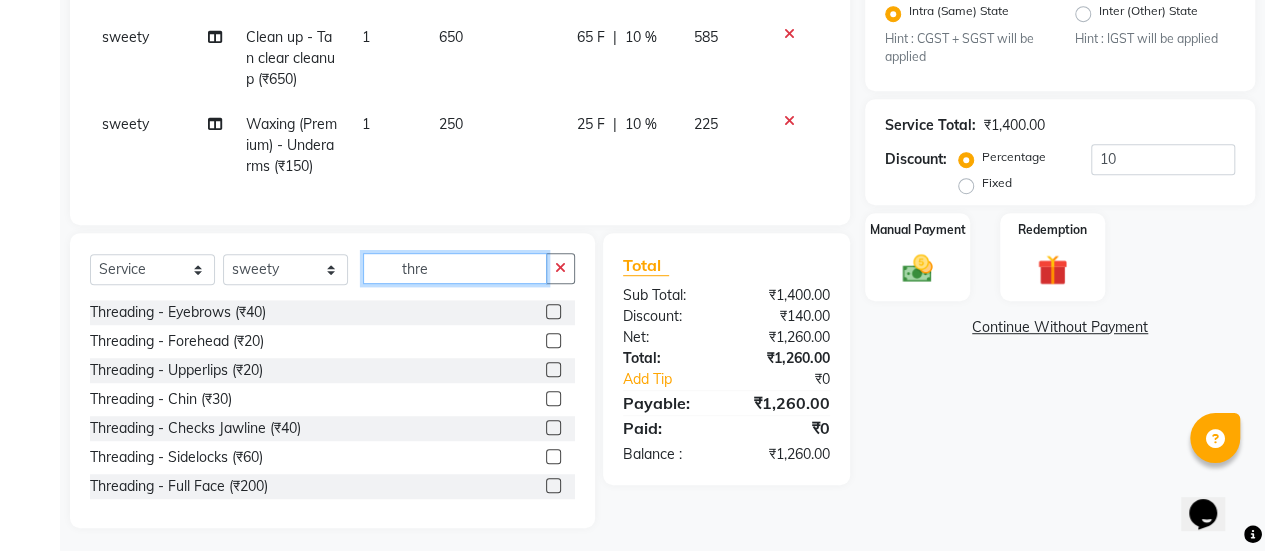 type on "thre" 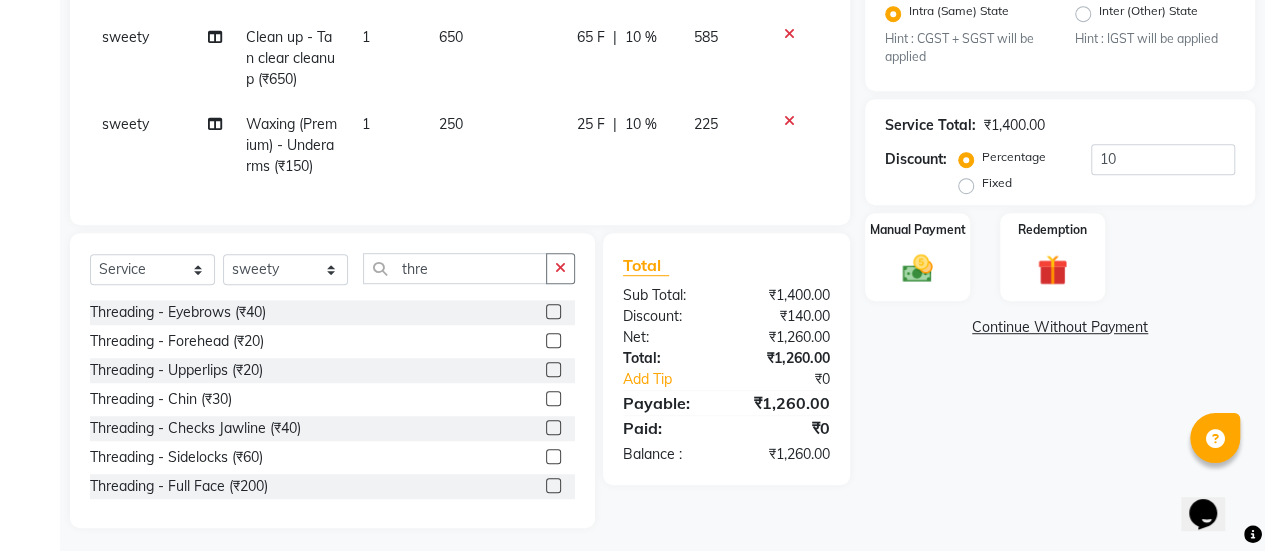 click 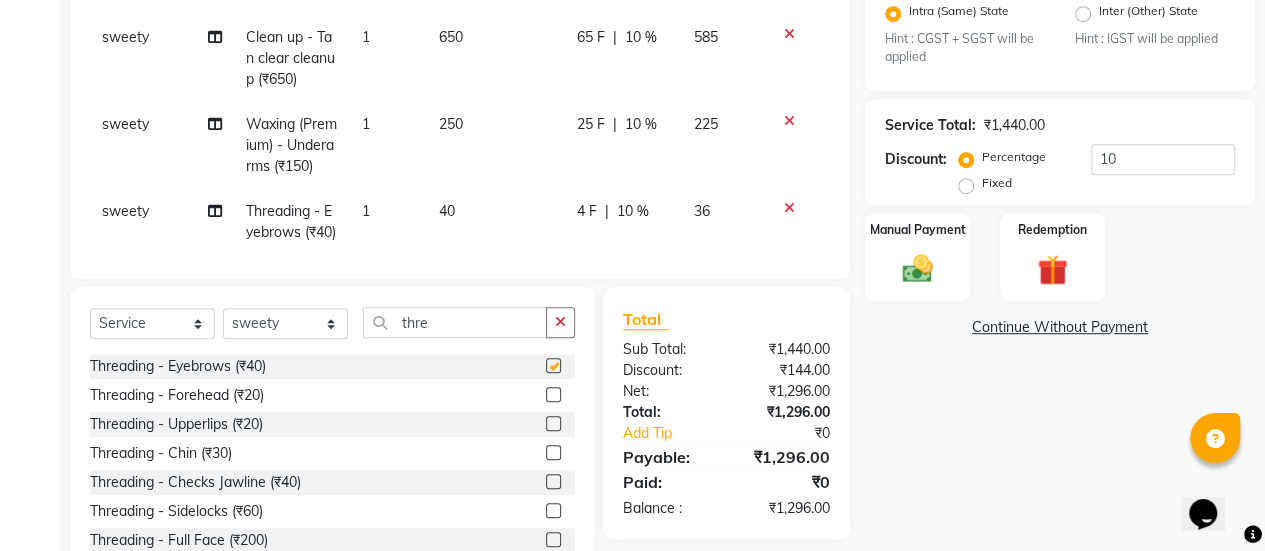 checkbox on "false" 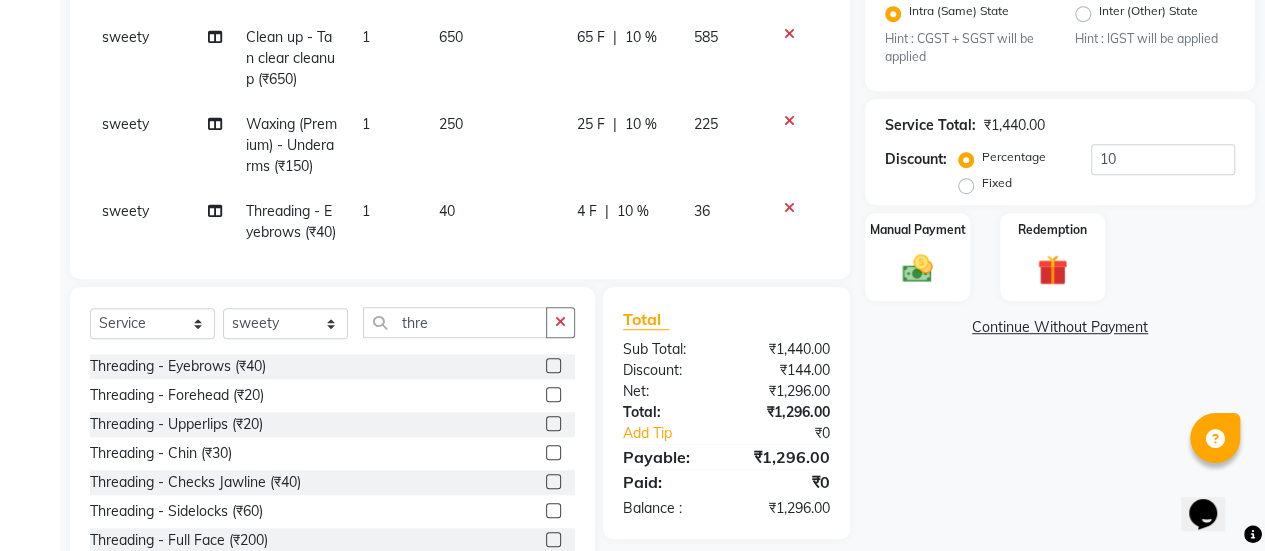 click 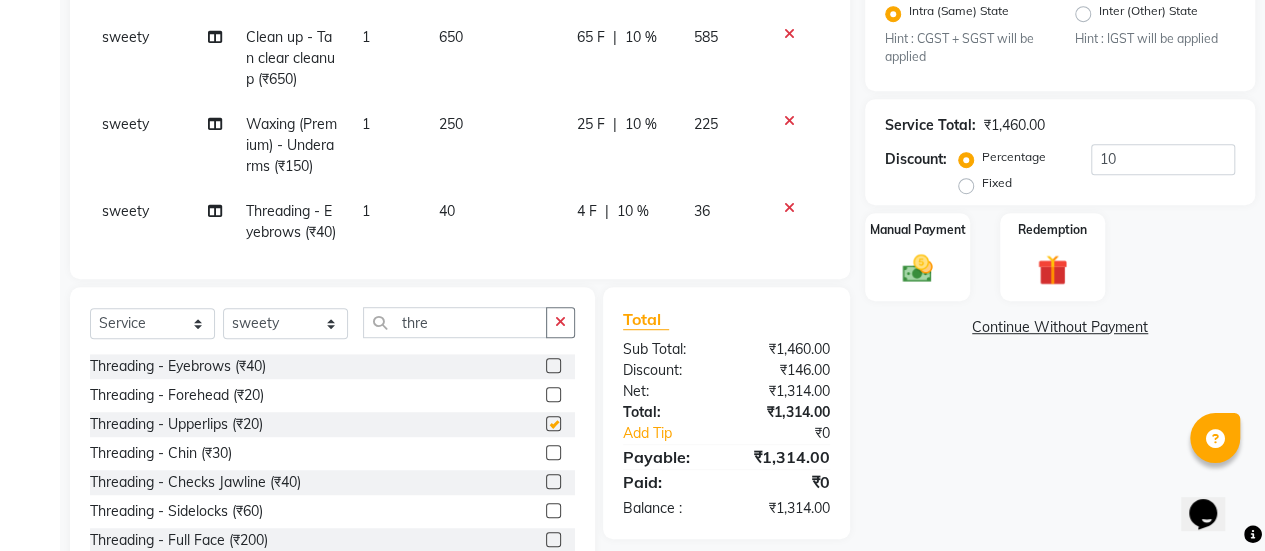 checkbox on "false" 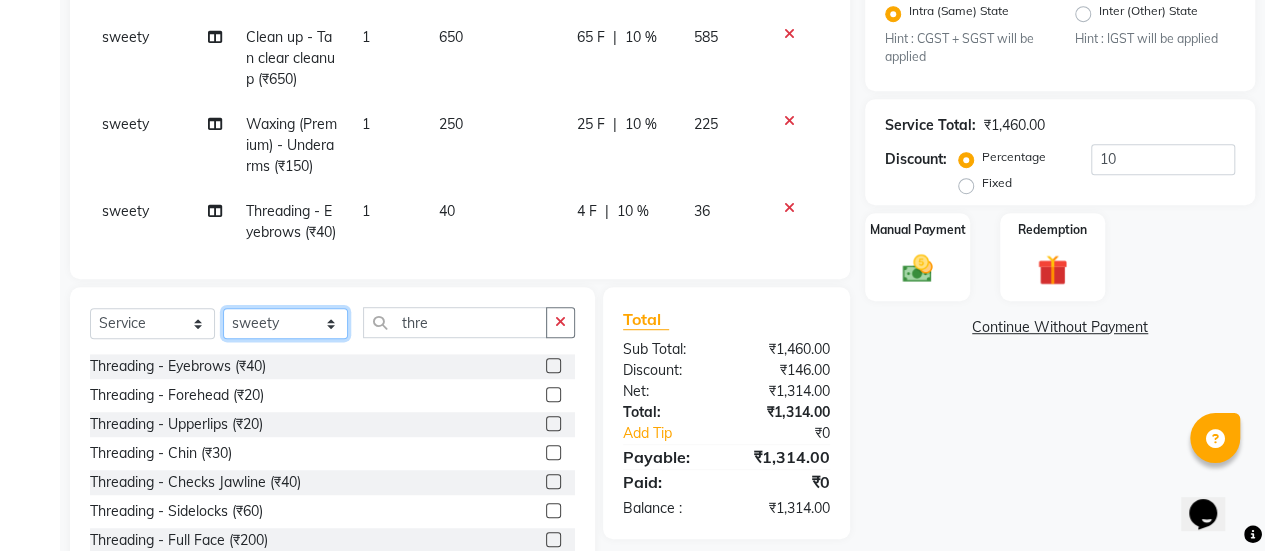 click on "Select Stylist afreen [PERSON_NAME] saha [PERSON_NAME] [PERSON_NAME] [PERSON_NAME] bharti Bunny Danish [PERSON_NAME] 1 [PERSON_NAME] [PERSON_NAME] gaurav Gulshan [PERSON_NAME] [PERSON_NAME] krishna [PERSON_NAME] [PERSON_NAME] rani [PERSON_NAME] [PERSON_NAME] sachin [PERSON_NAME] [PERSON_NAME] sameer 2 [PERSON_NAME] [PERSON_NAME] [PERSON_NAME]" 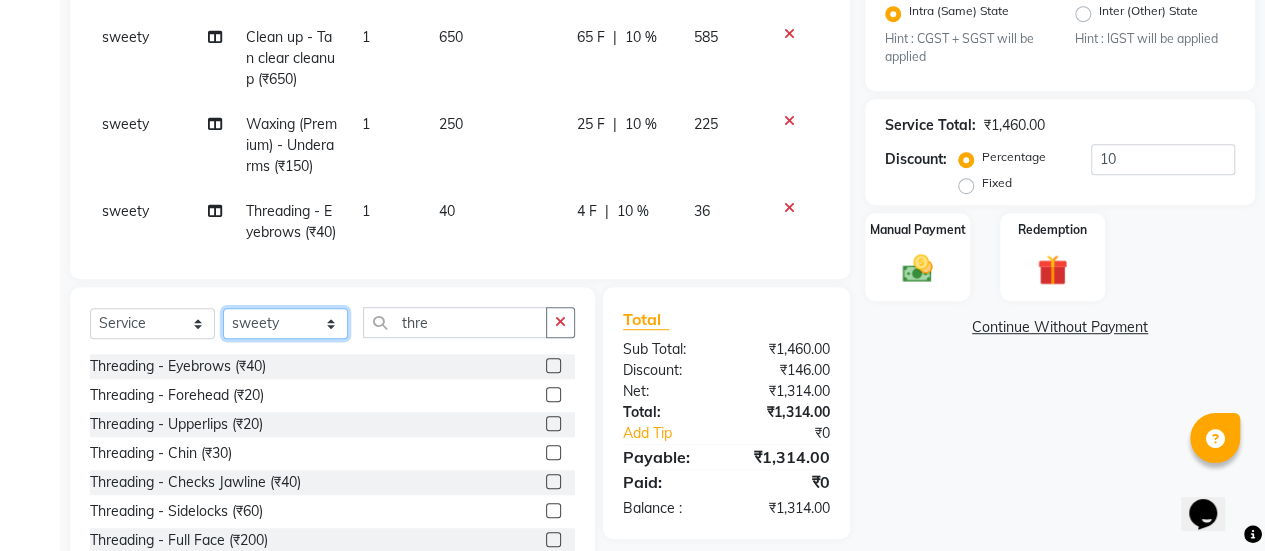 select on "16686" 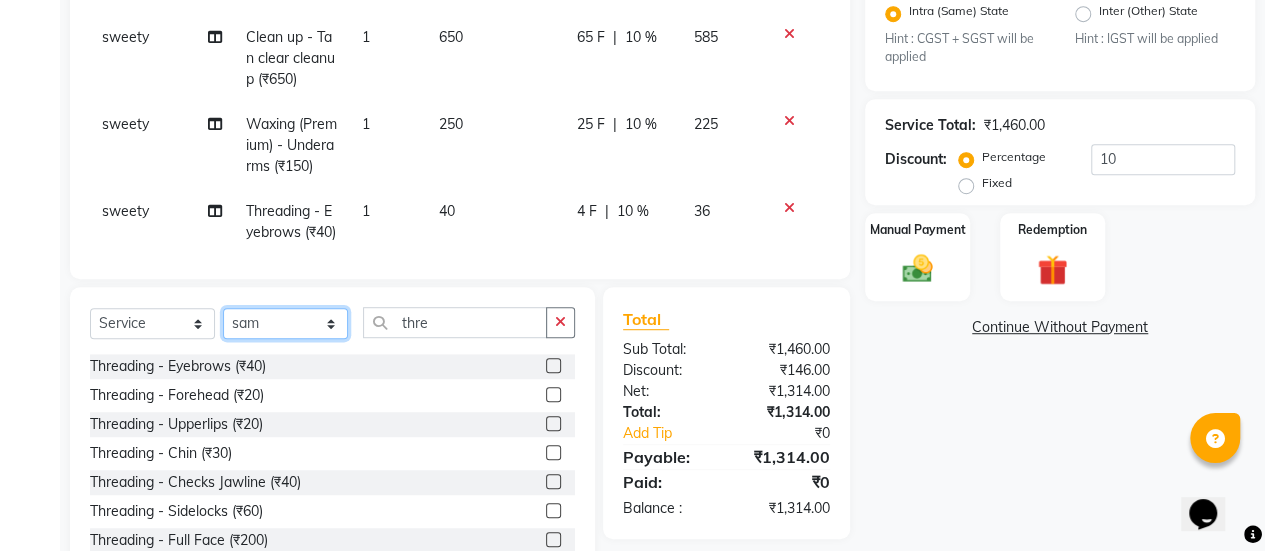 click on "Select Stylist afreen [PERSON_NAME] saha [PERSON_NAME] [PERSON_NAME] [PERSON_NAME] bharti Bunny Danish [PERSON_NAME] 1 [PERSON_NAME] [PERSON_NAME] gaurav Gulshan [PERSON_NAME] [PERSON_NAME] krishna [PERSON_NAME] [PERSON_NAME] rani [PERSON_NAME] [PERSON_NAME] sachin [PERSON_NAME] [PERSON_NAME] sameer 2 [PERSON_NAME] [PERSON_NAME] [PERSON_NAME]" 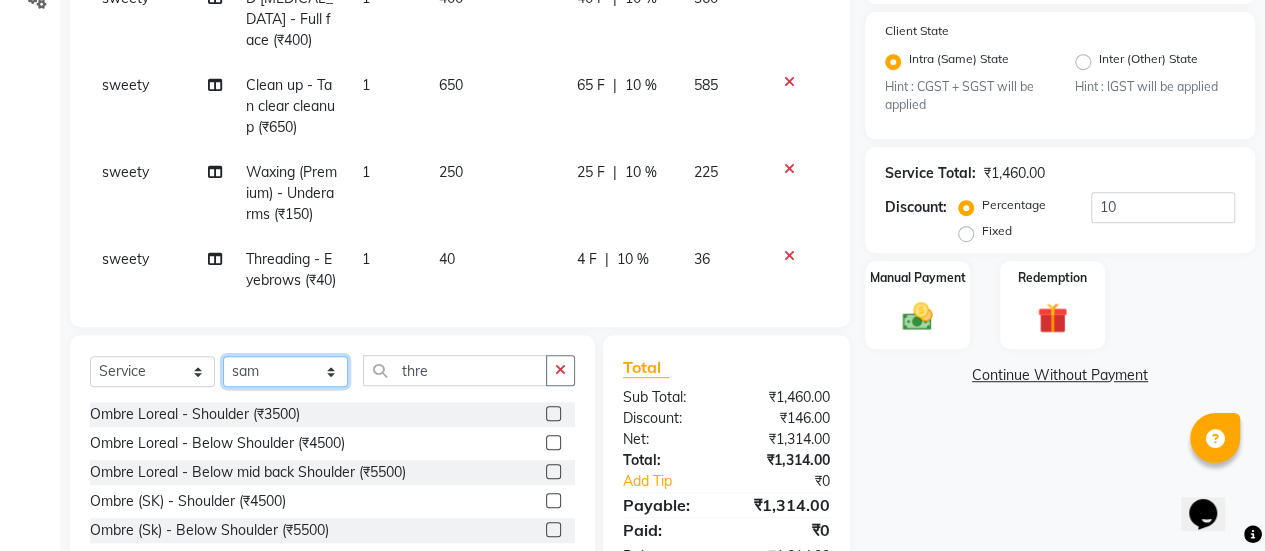 scroll, scrollTop: 437, scrollLeft: 0, axis: vertical 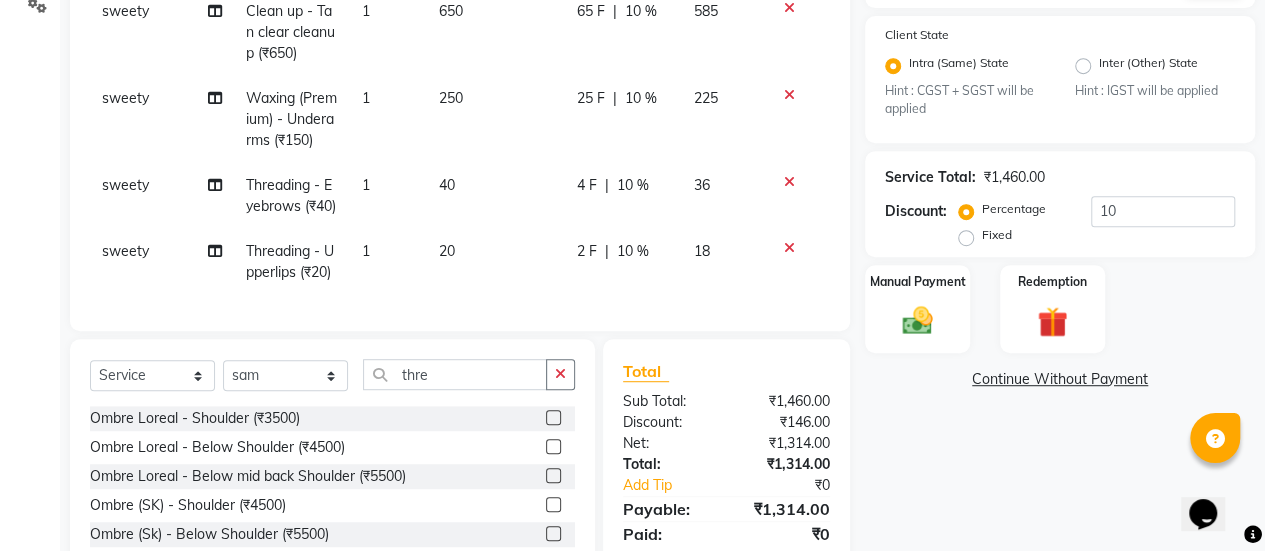 click on "Select  Service  Product  Membership  Package Voucher Prepaid Gift Card  Select Stylist afreen akshata aman saha ameer Anagha anisa arbaj bharti Bunny Danish Darshana 1 devyani dilshad gaurav Gulshan gurmeet javed jishan krishna mayuri gaikwad muskan rani rinku rocky Ronak sachin sahil sam sameer sameer 2 sandhya shabnam shakti sunny sweety vivek thre" 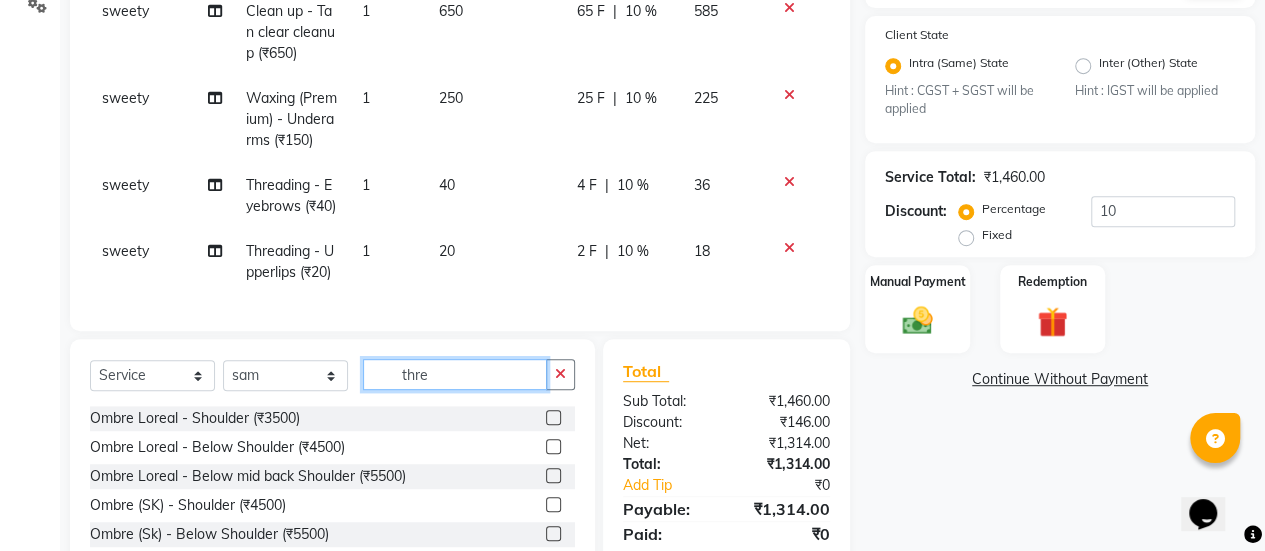 click on "thre" 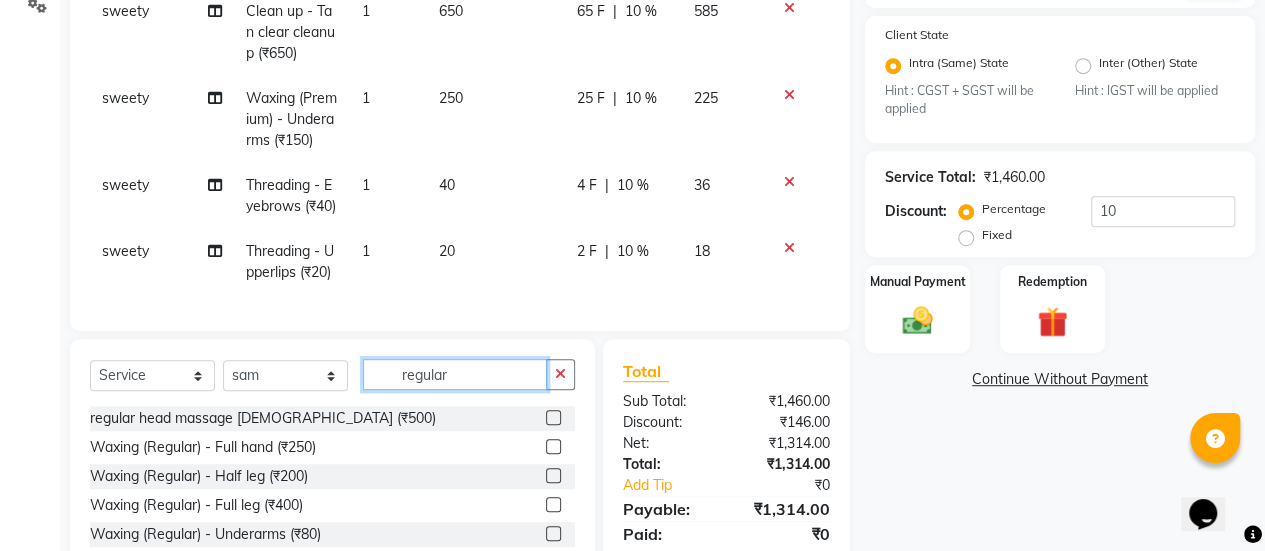 scroll, scrollTop: 292, scrollLeft: 0, axis: vertical 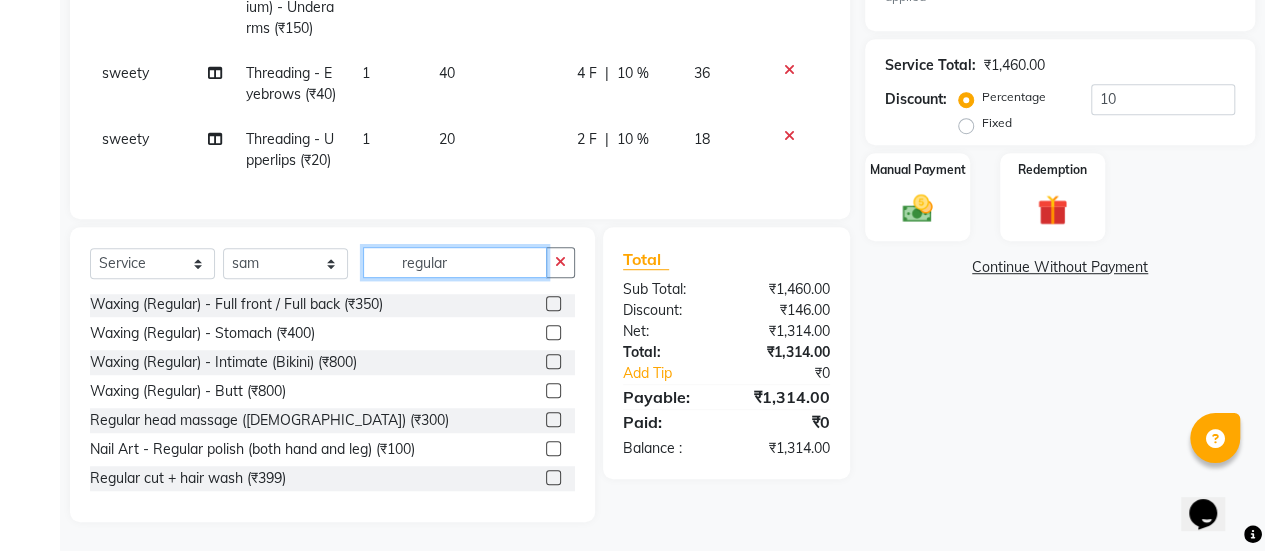 type on "regular" 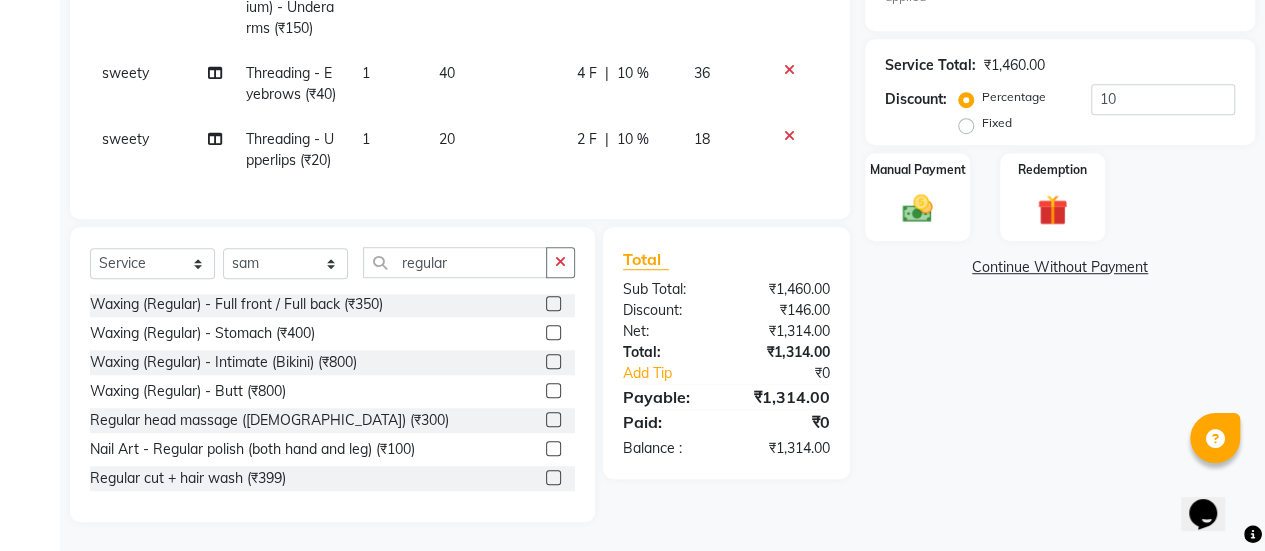 click 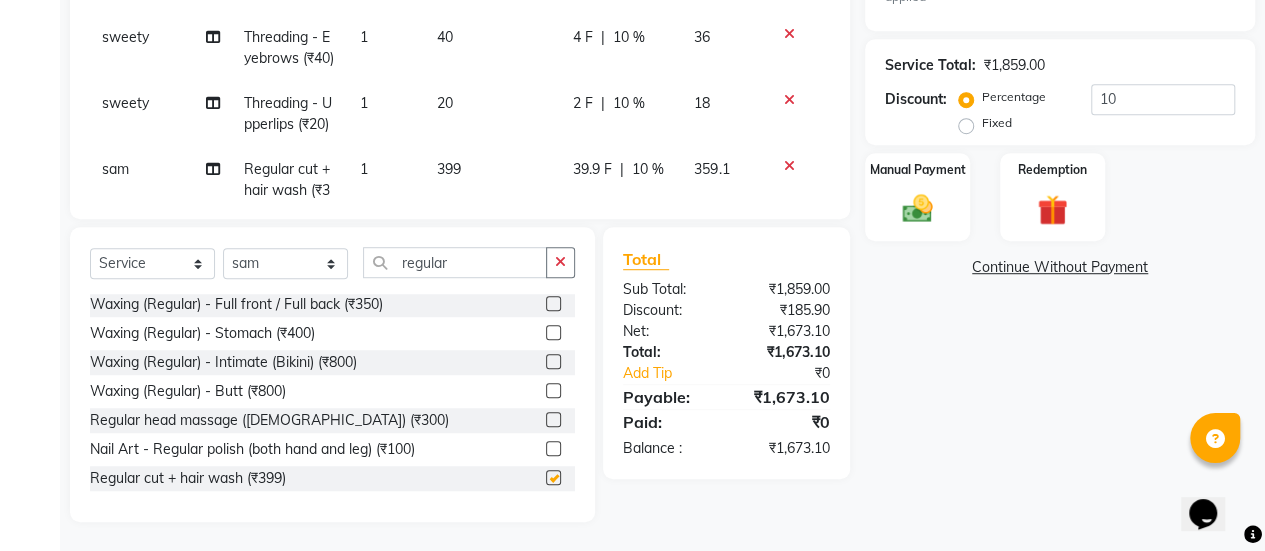 checkbox on "false" 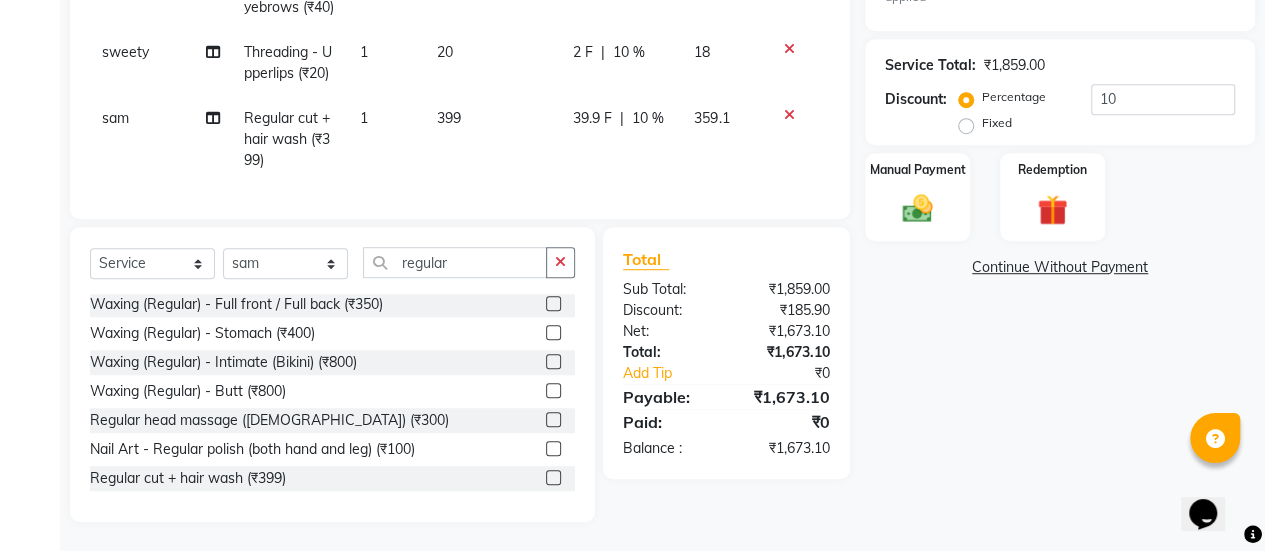 scroll, scrollTop: 222, scrollLeft: 0, axis: vertical 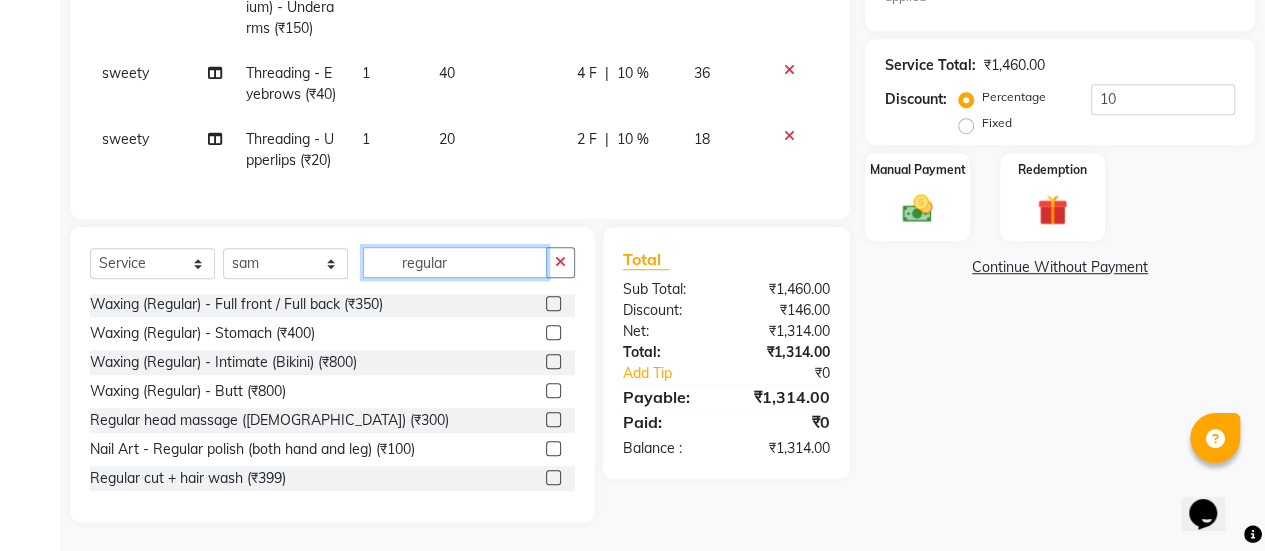 click on "regular" 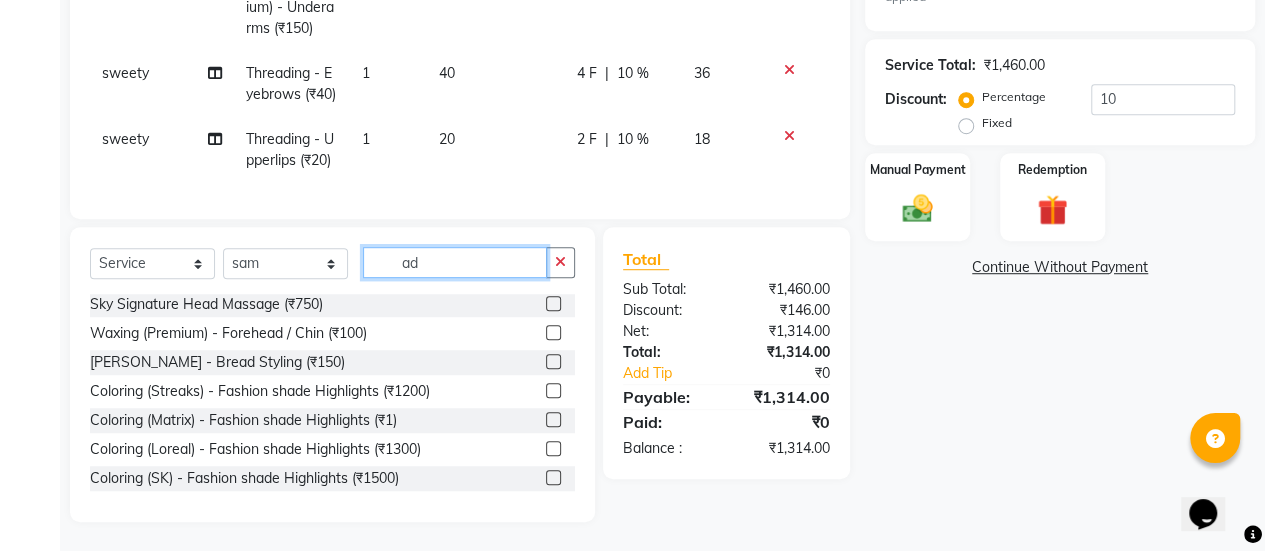 scroll, scrollTop: 118, scrollLeft: 0, axis: vertical 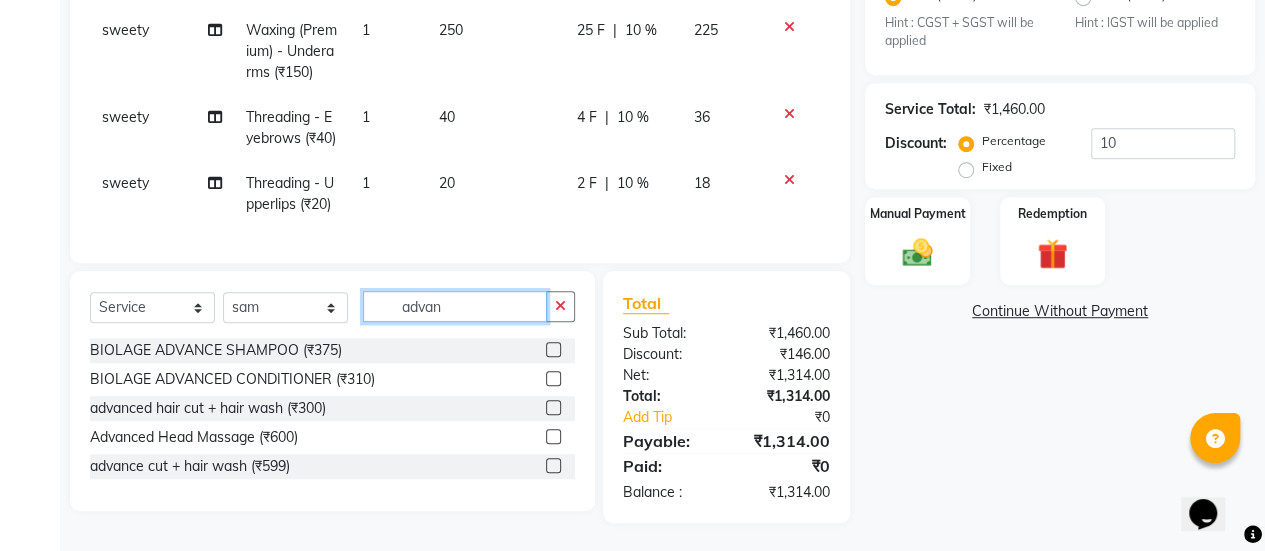 type on "advan" 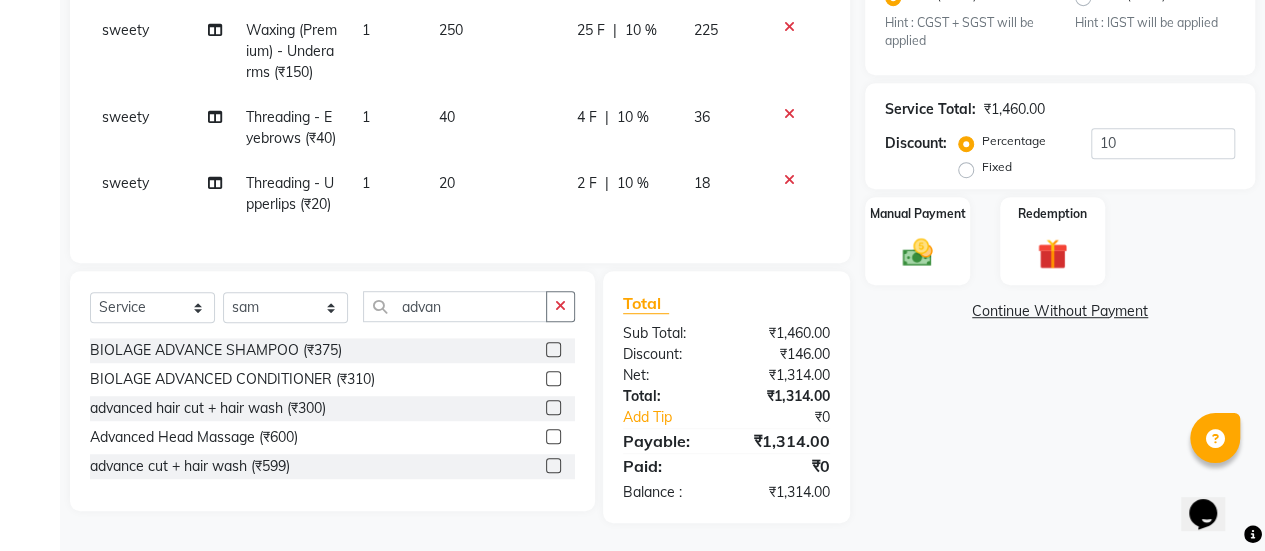click 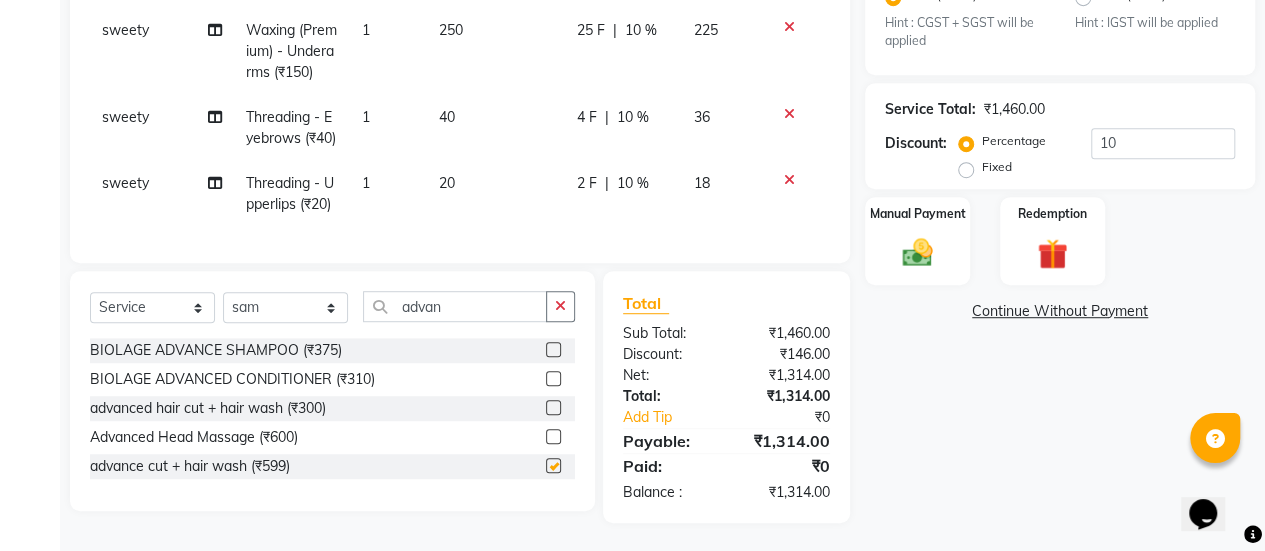 scroll, scrollTop: 222, scrollLeft: 0, axis: vertical 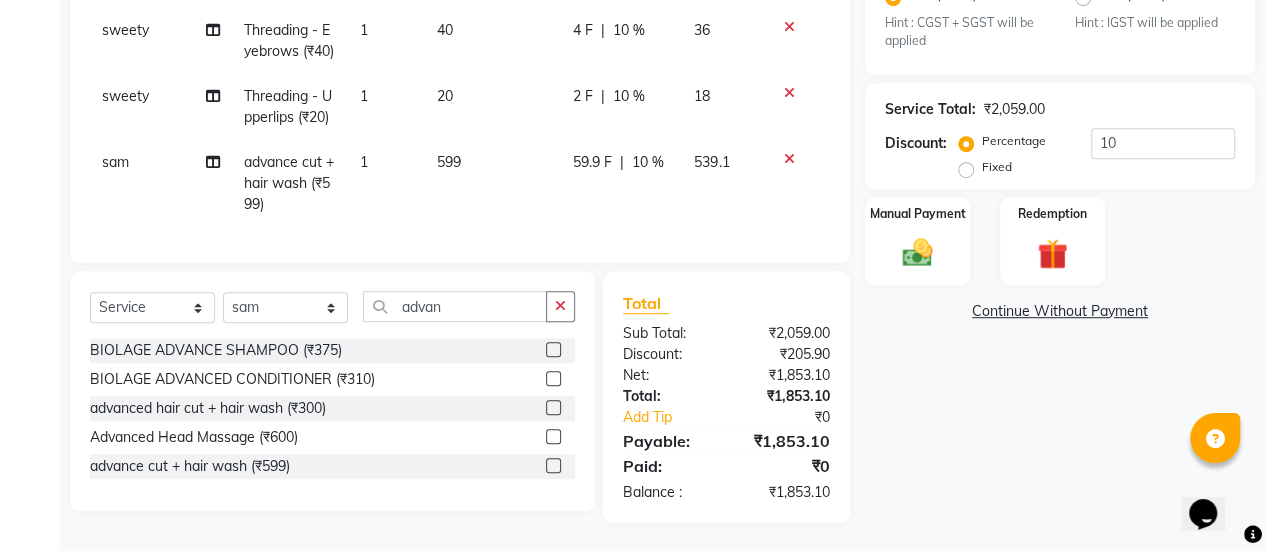 checkbox on "false" 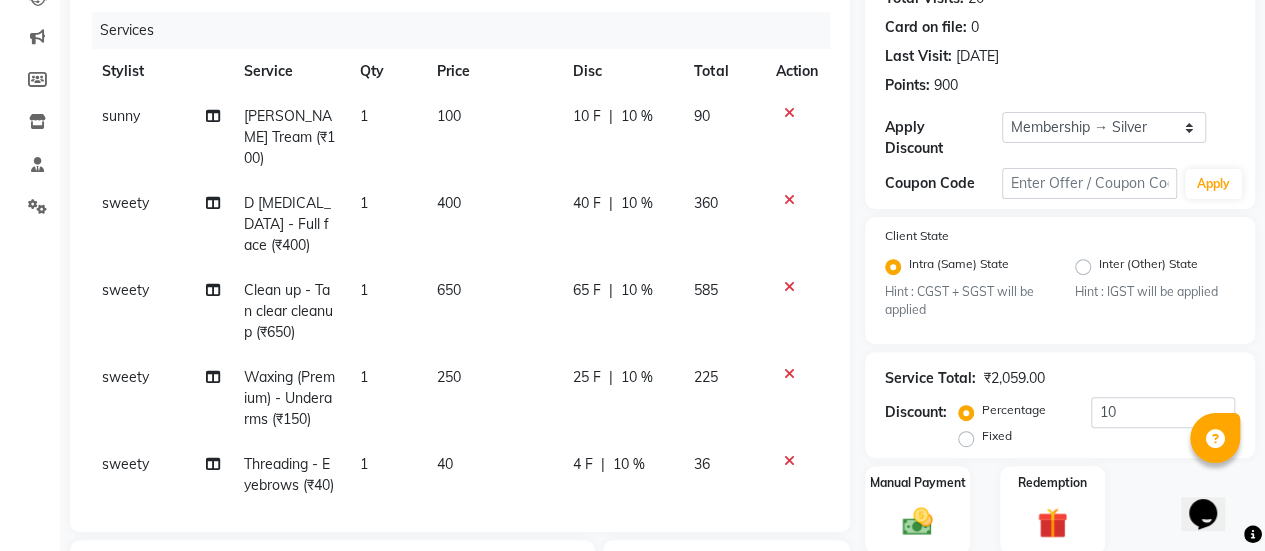 scroll, scrollTop: 194, scrollLeft: 0, axis: vertical 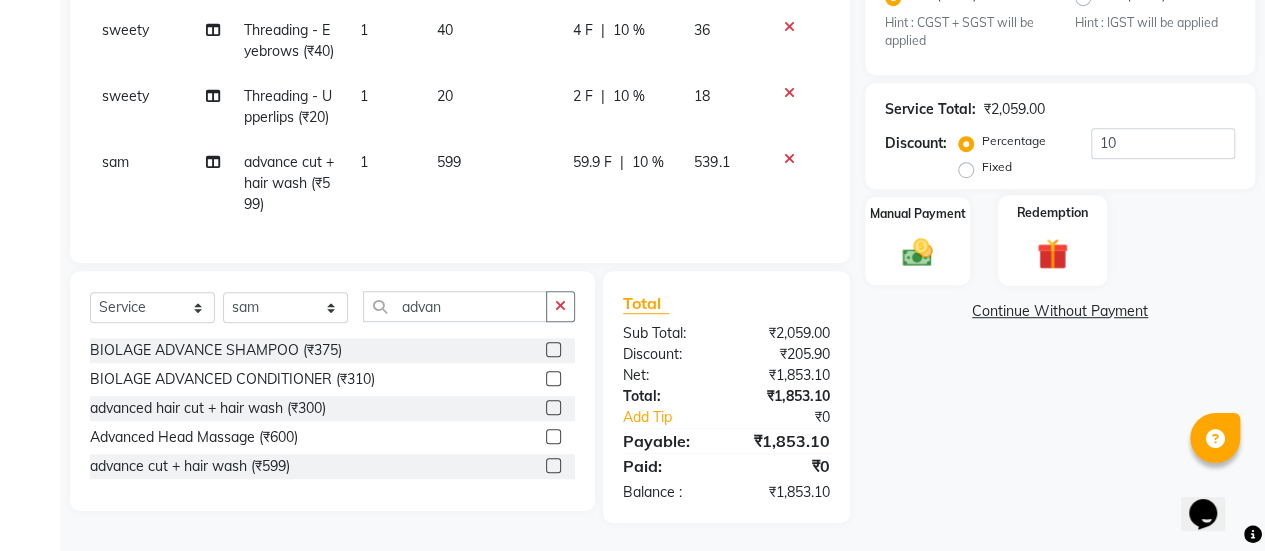 click 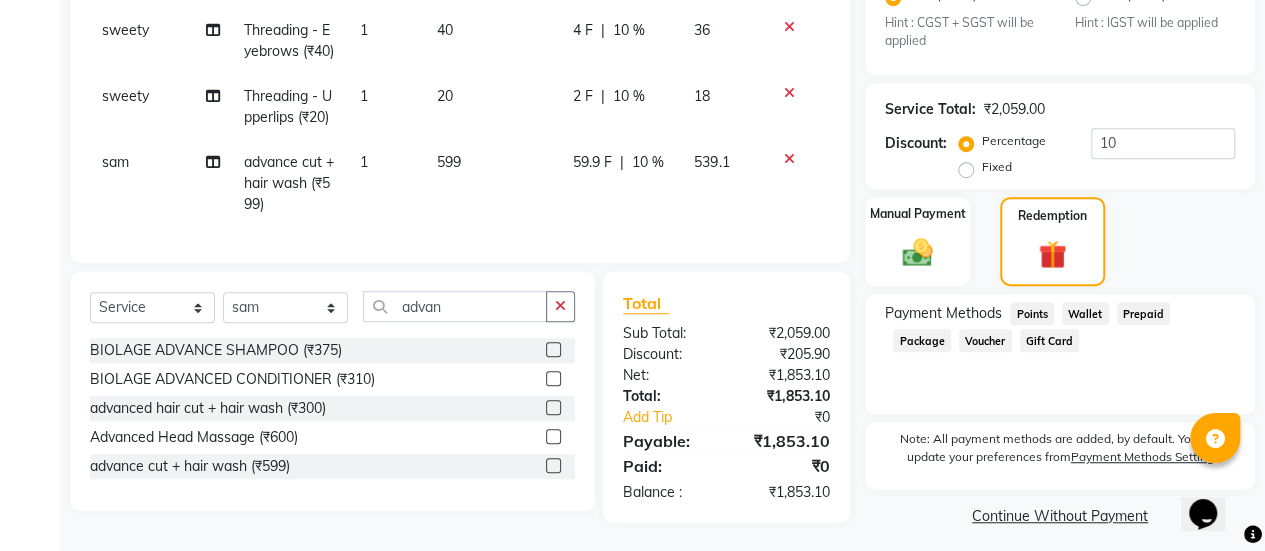click on "Points" 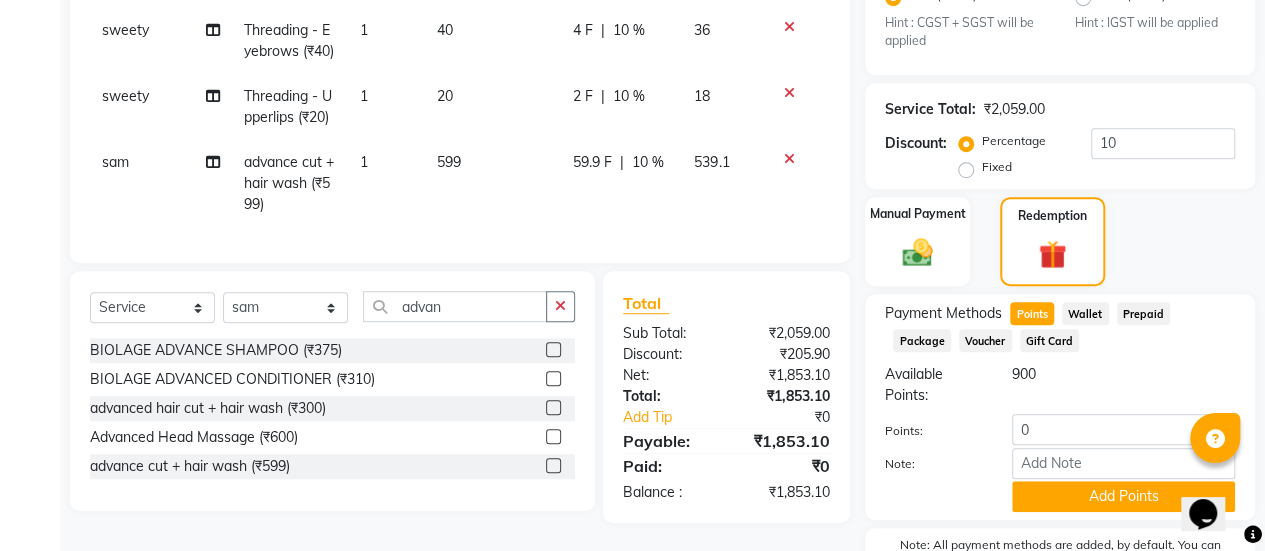 scroll, scrollTop: 620, scrollLeft: 0, axis: vertical 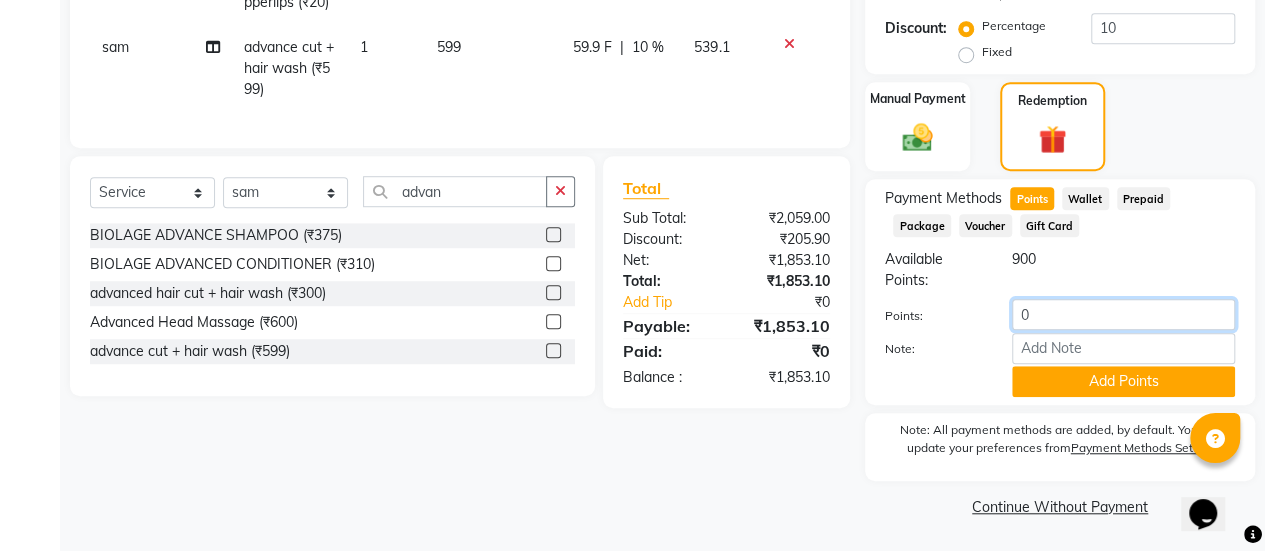 click on "0" 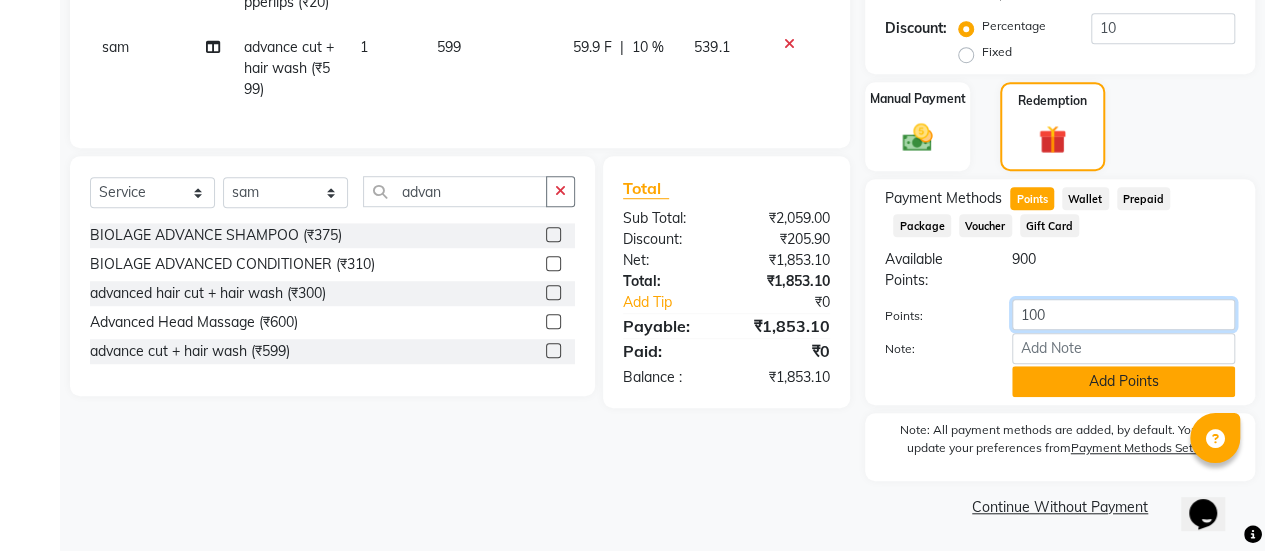 type on "100" 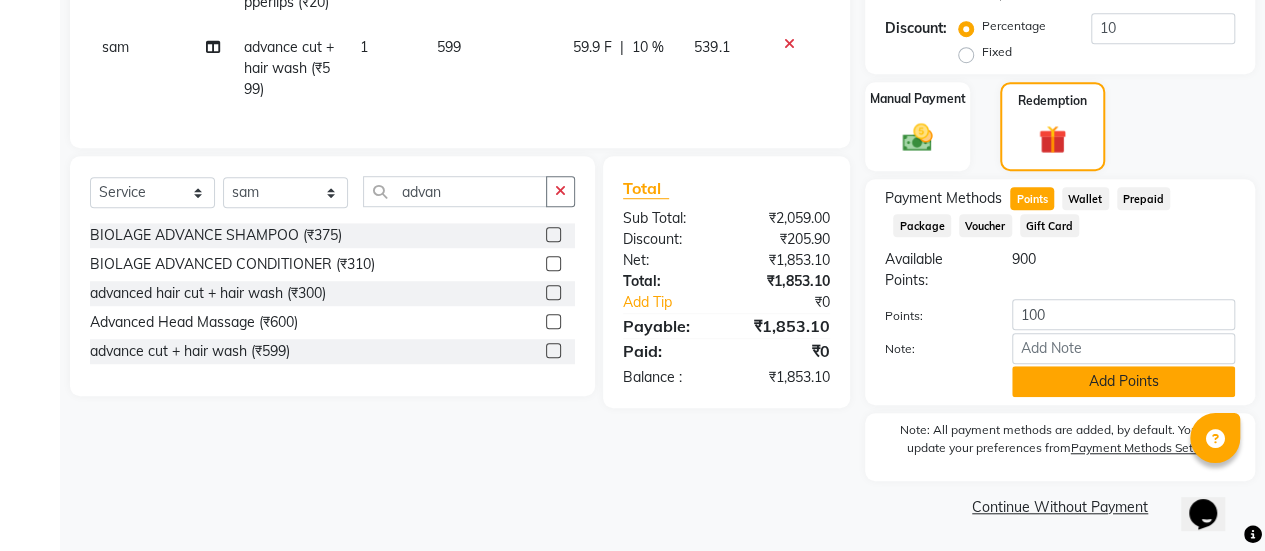 click on "Add Points" 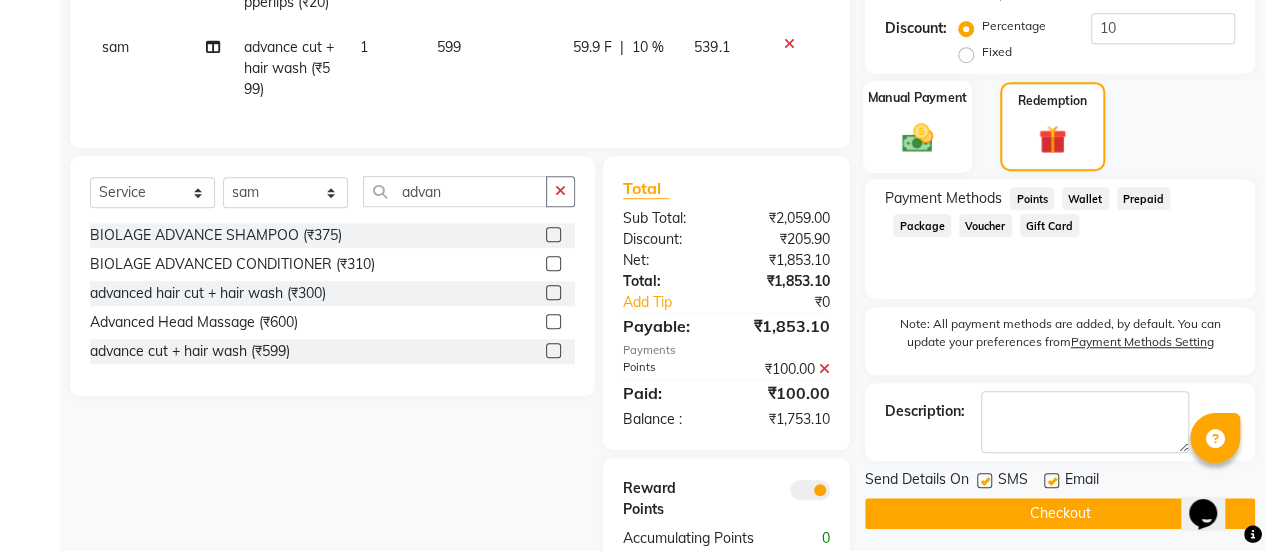 click on "Manual Payment" 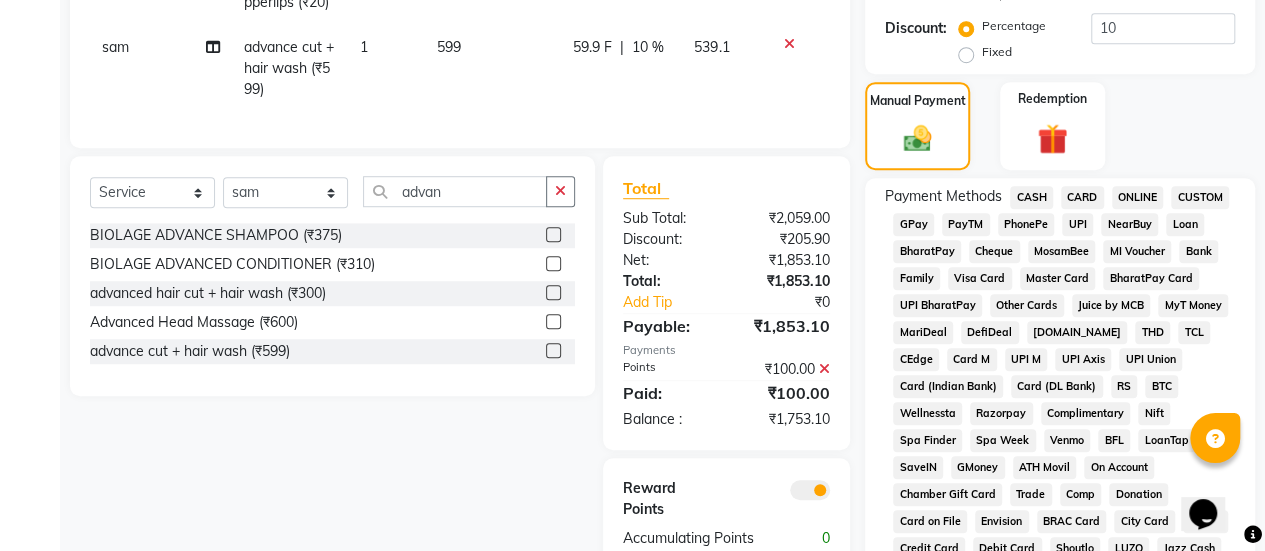 click on "GPay" 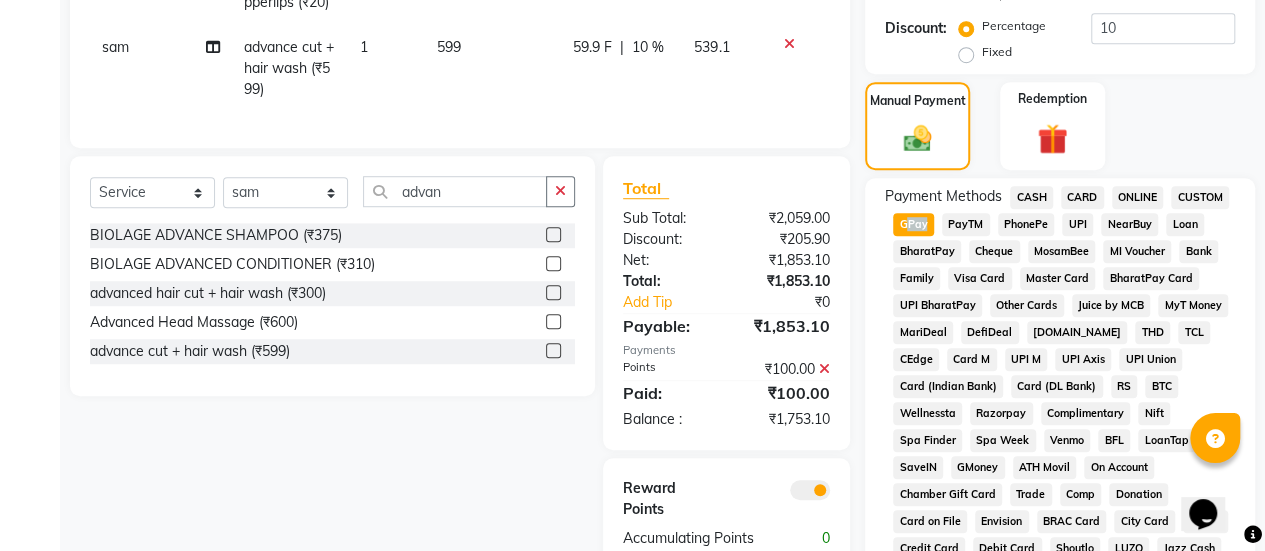 click on "GPay" 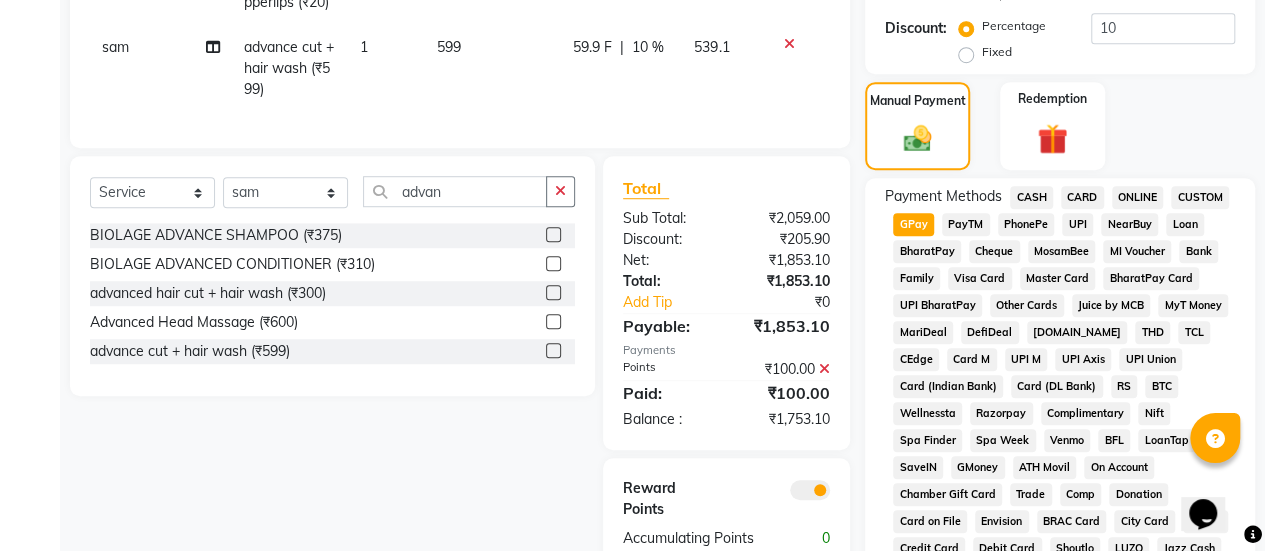 scroll, scrollTop: 1307, scrollLeft: 0, axis: vertical 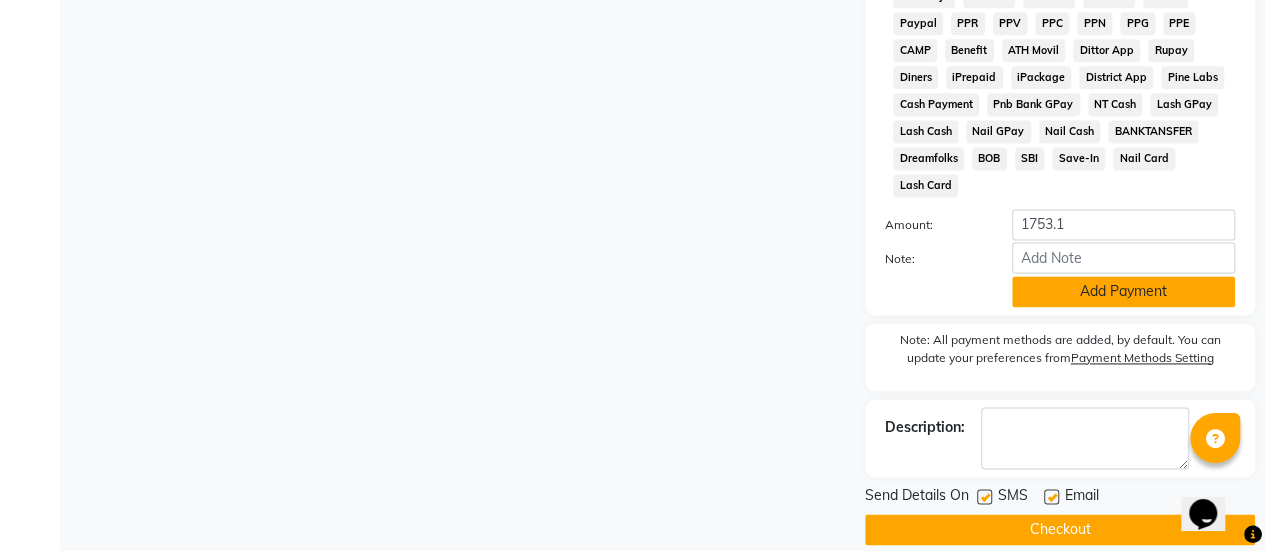 click on "Add Payment" 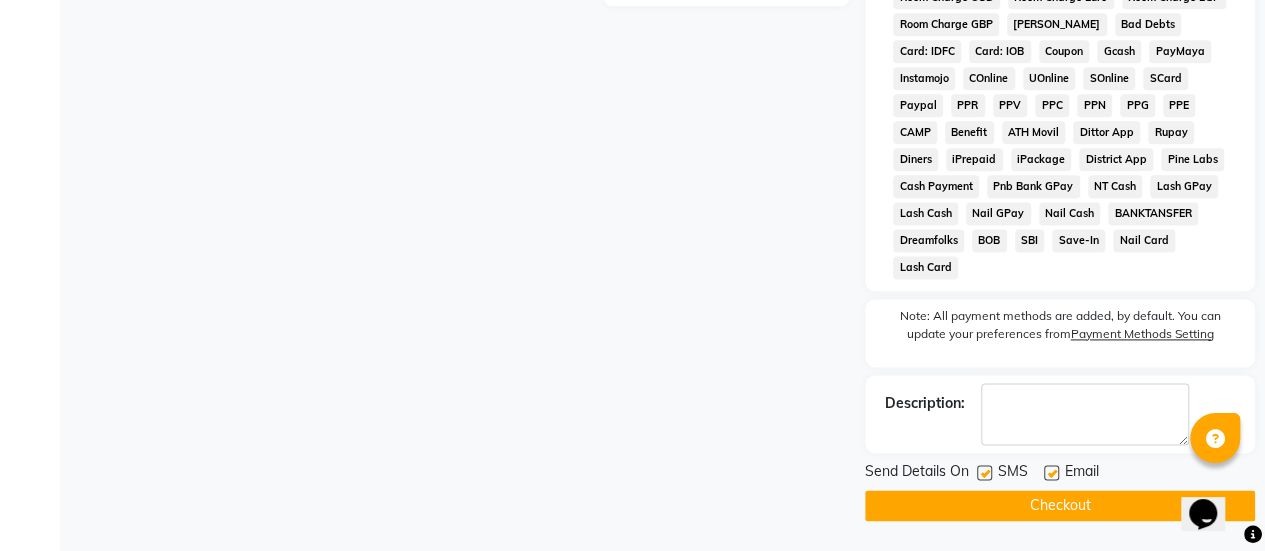 scroll, scrollTop: 1202, scrollLeft: 0, axis: vertical 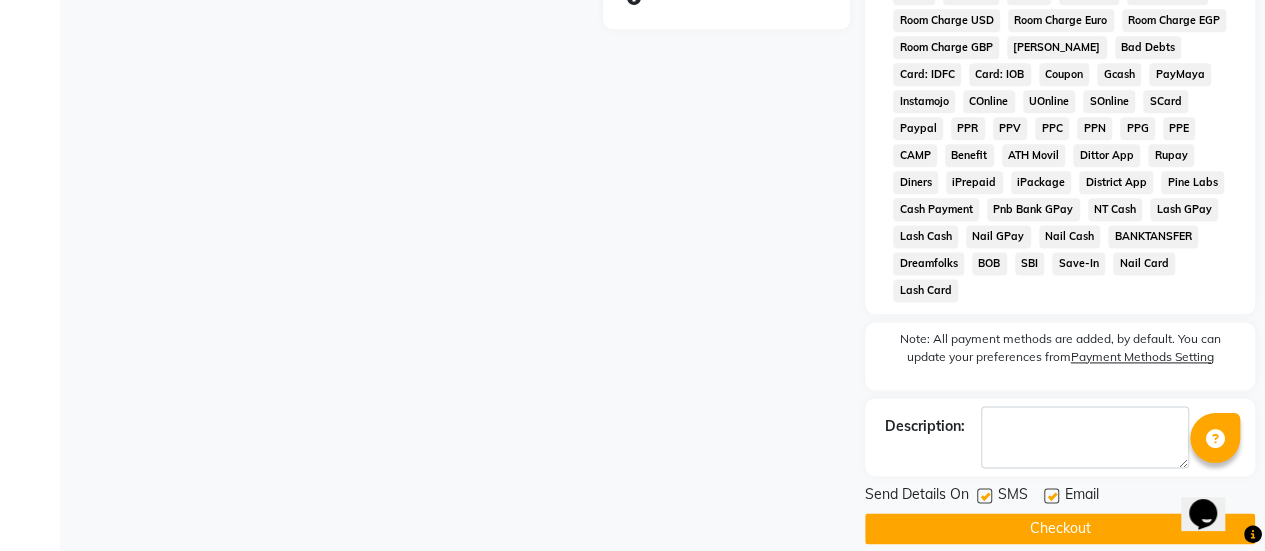 click 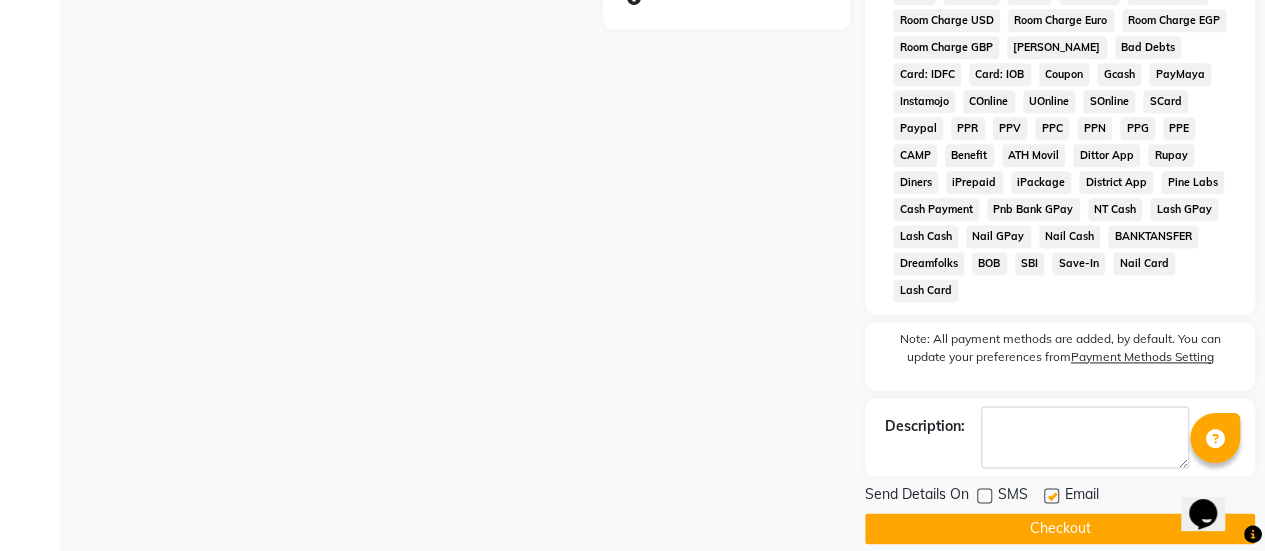 click on "Checkout" 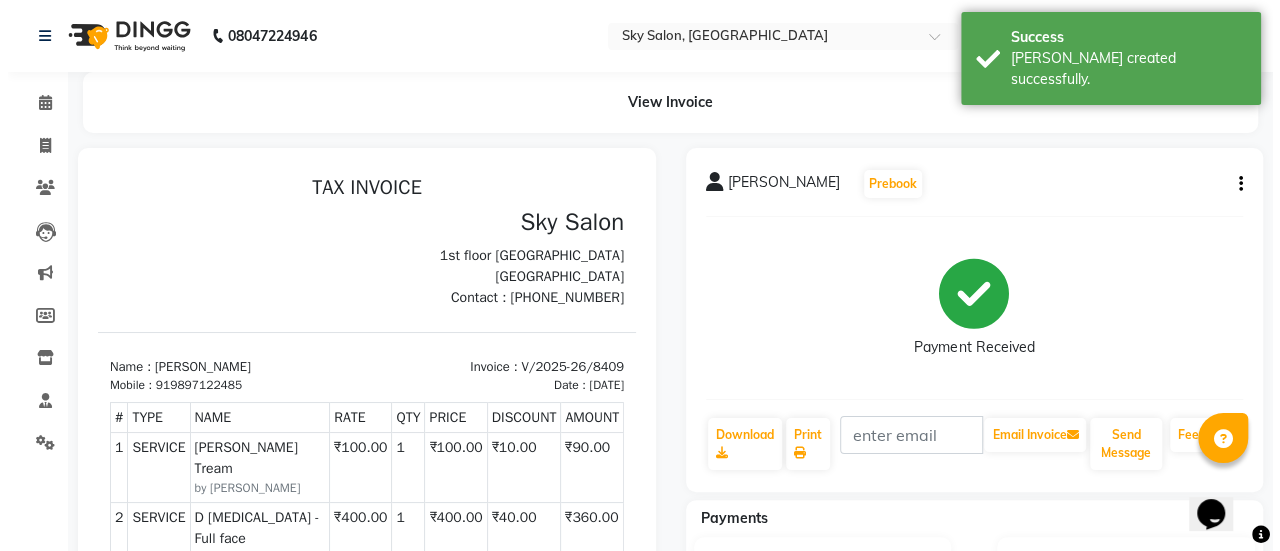 scroll, scrollTop: 0, scrollLeft: 0, axis: both 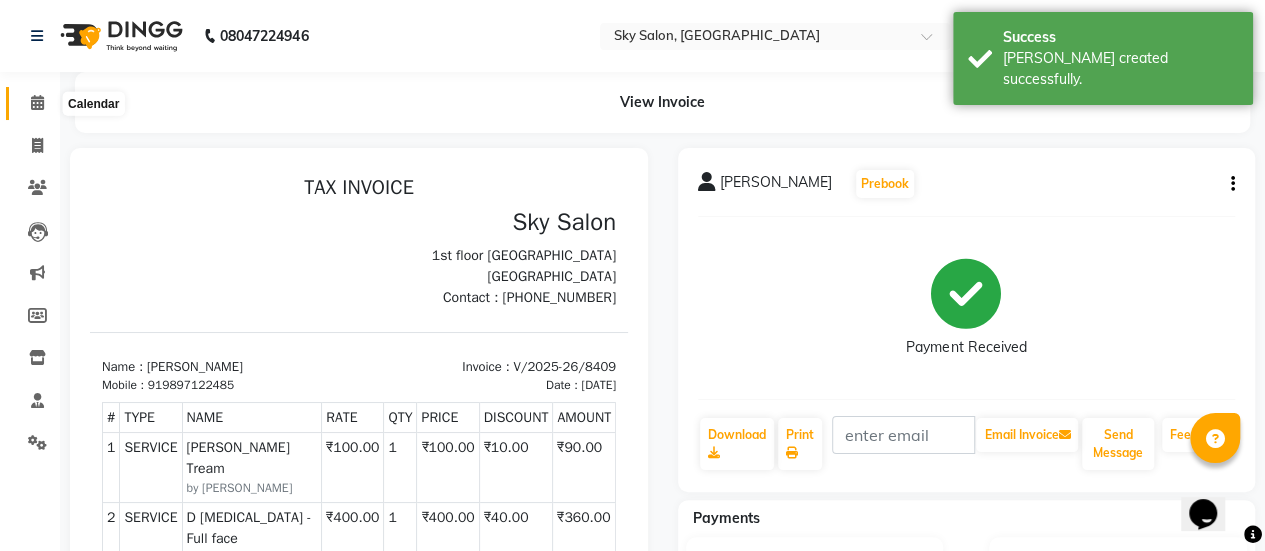 click 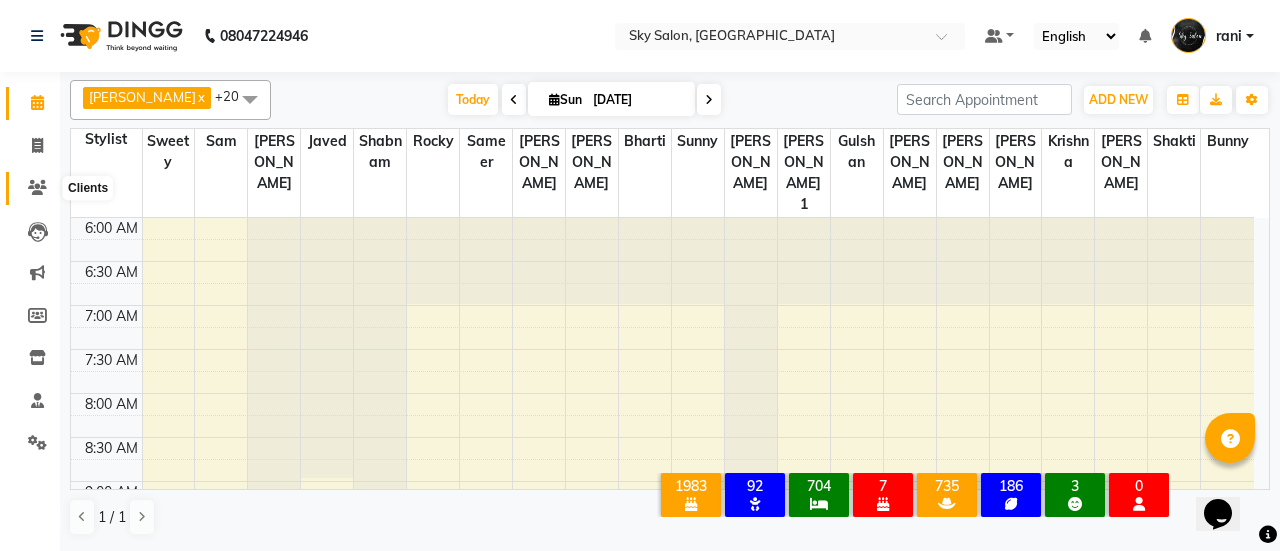 click 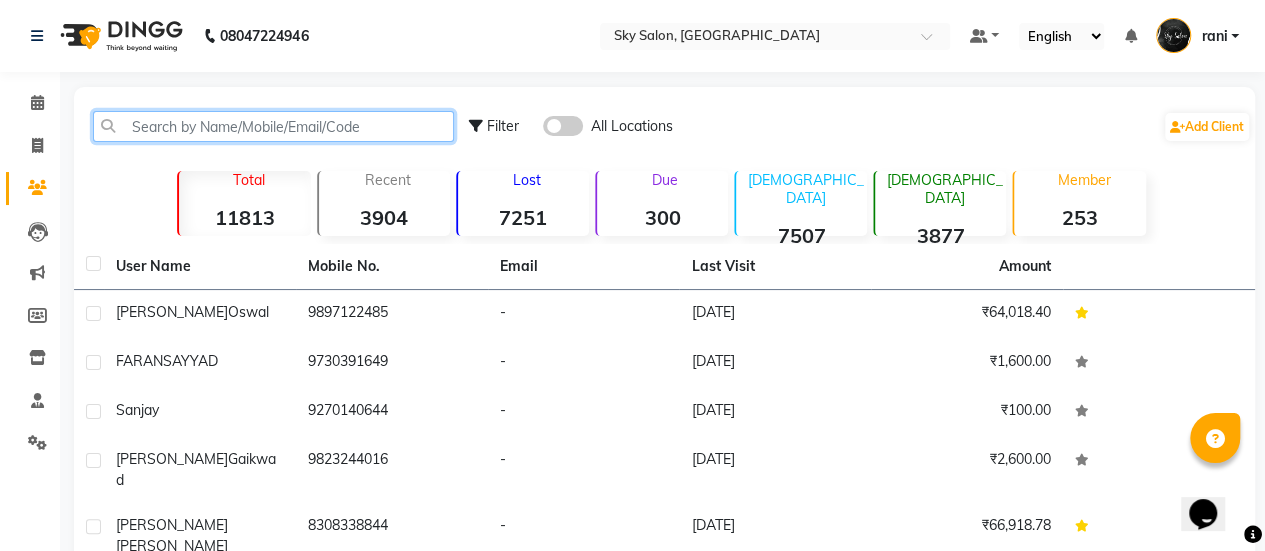 click 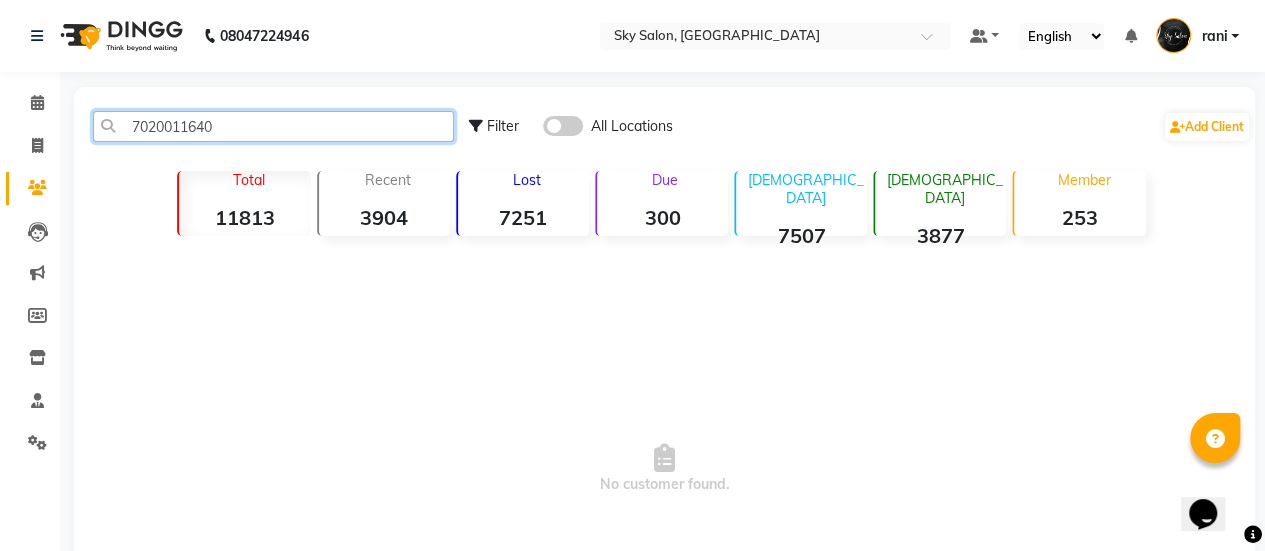click on "7020011640" 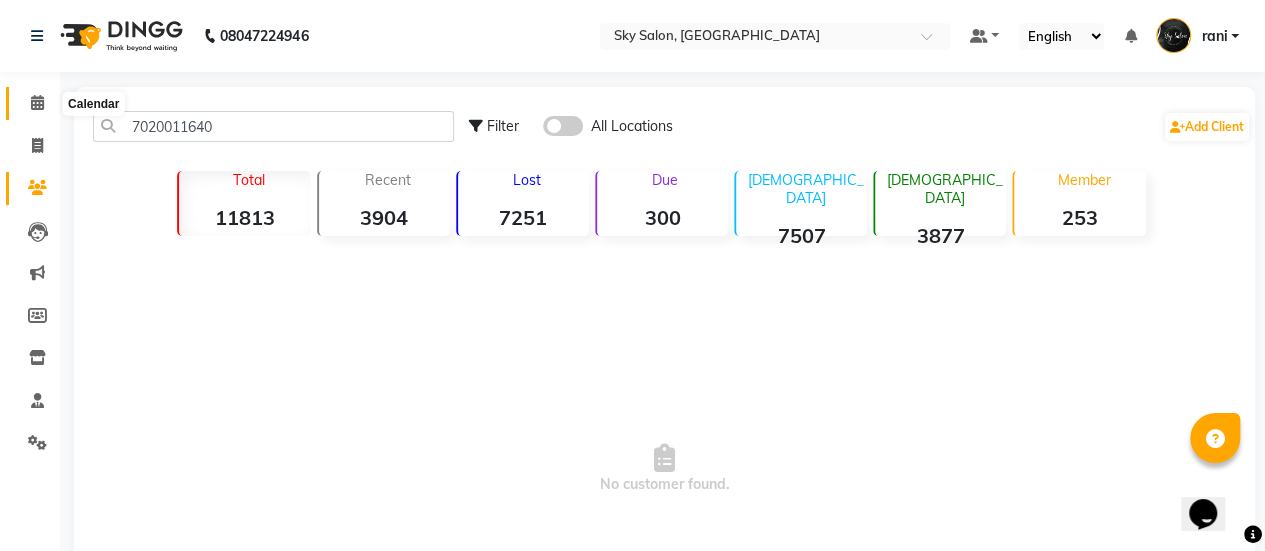 click 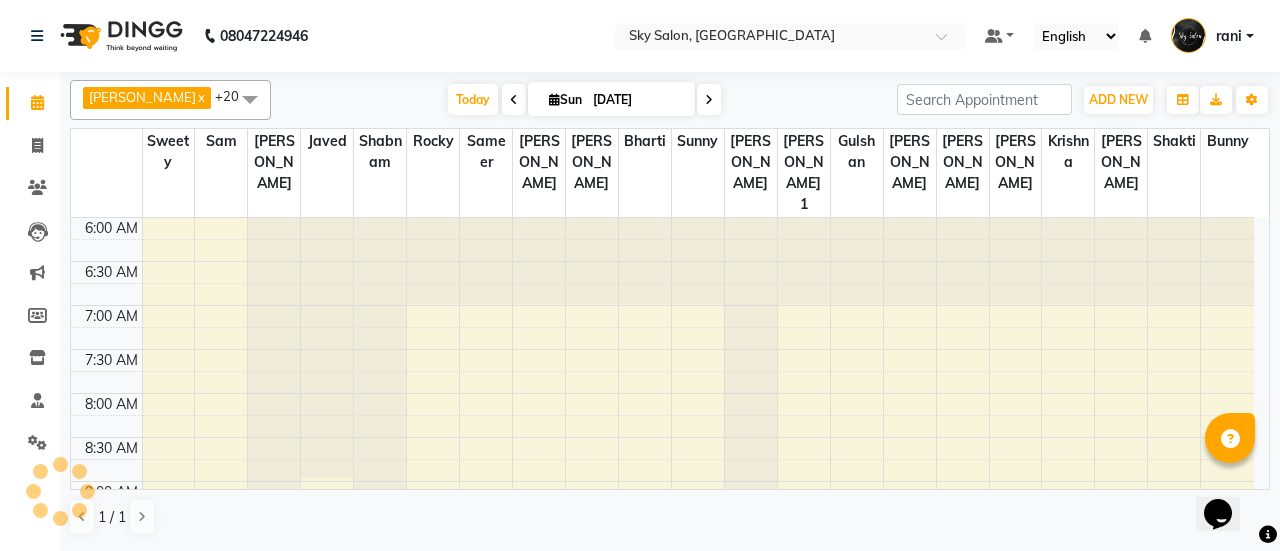 scroll, scrollTop: 0, scrollLeft: 0, axis: both 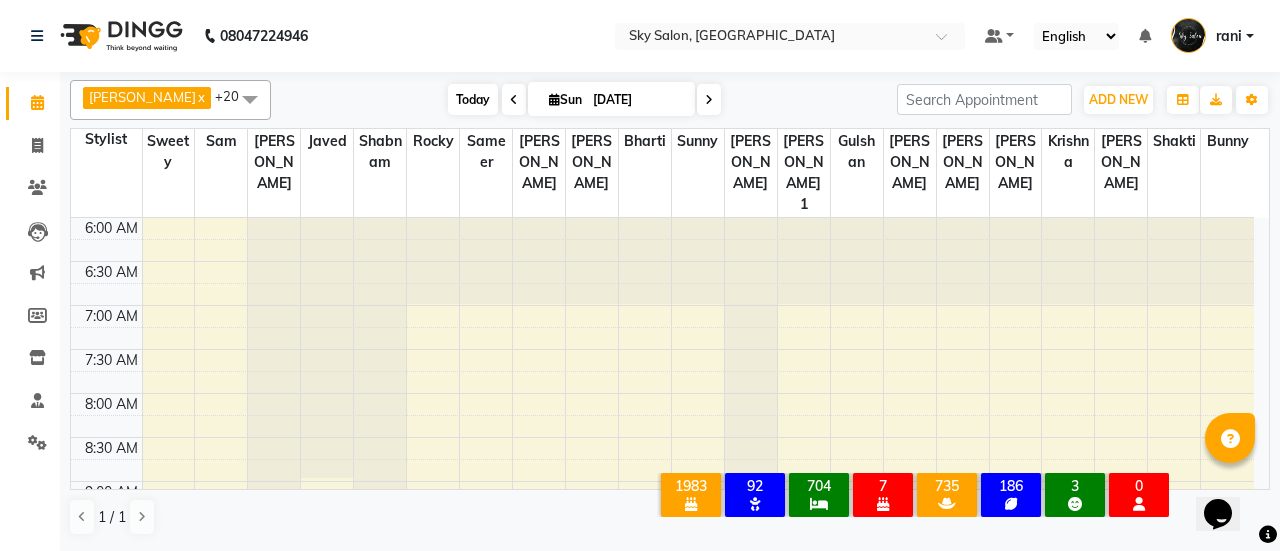 click on "Today" at bounding box center [473, 99] 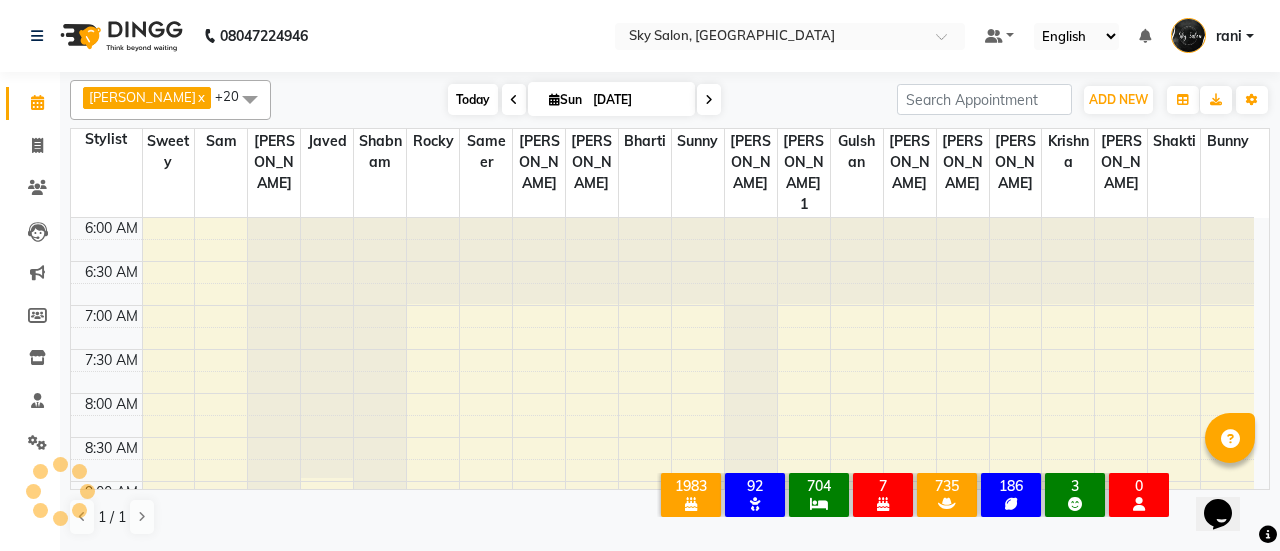 click on "Today" at bounding box center [473, 99] 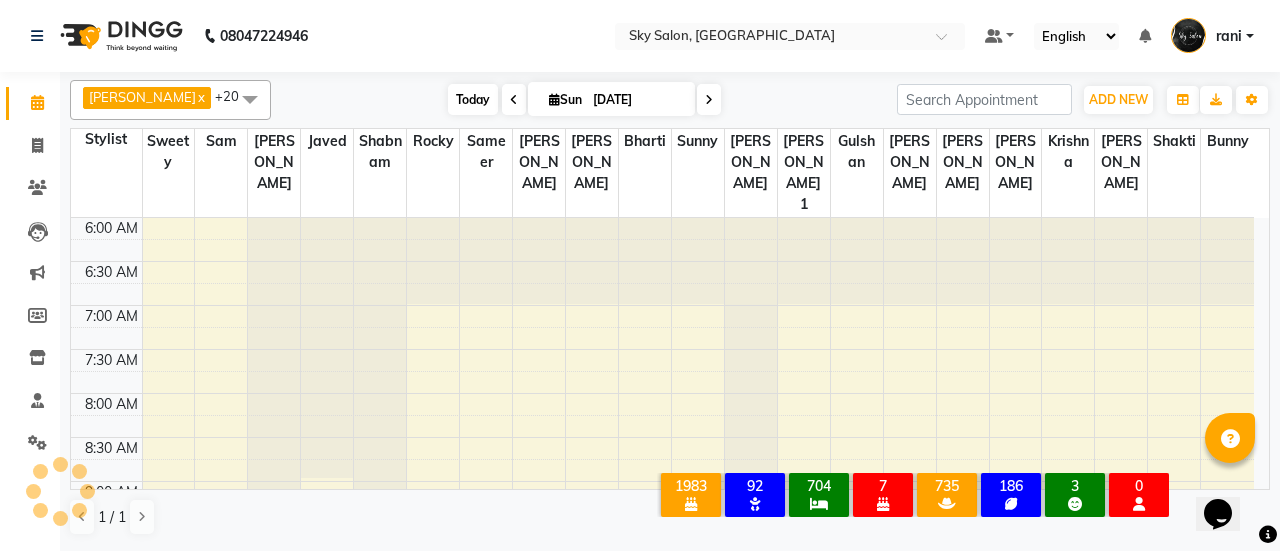 scroll, scrollTop: 694, scrollLeft: 0, axis: vertical 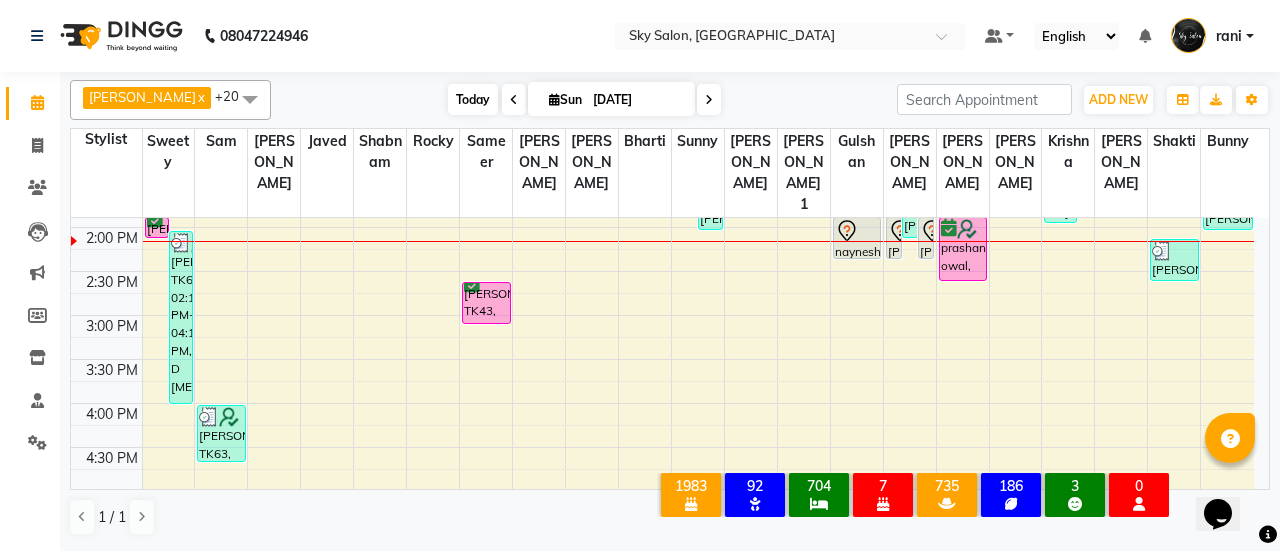 click on "Today" at bounding box center (473, 99) 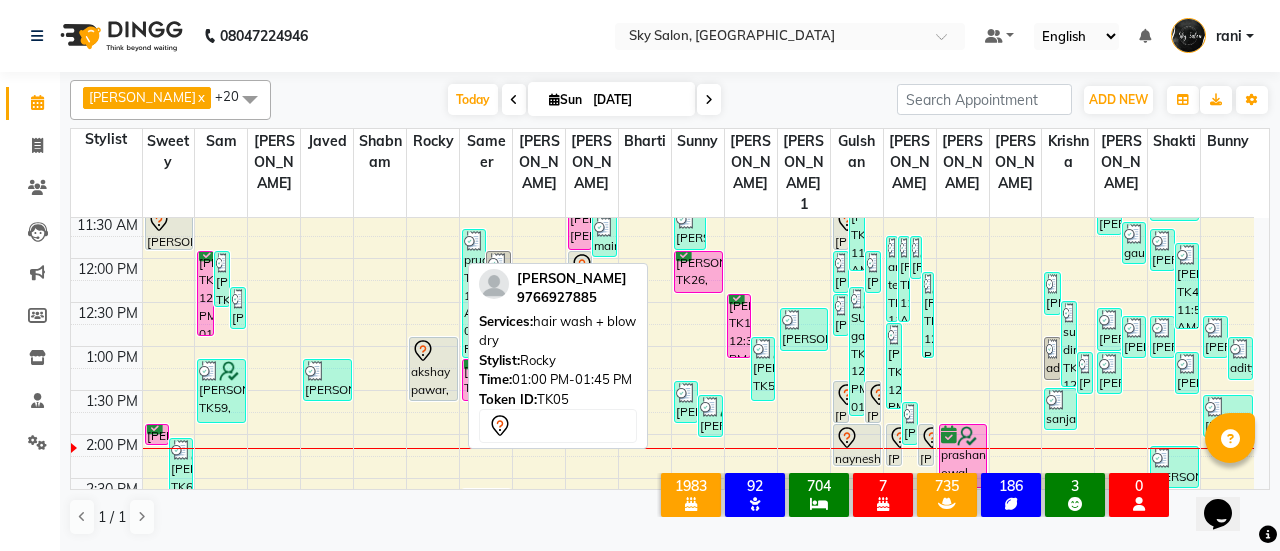 scroll, scrollTop: 486, scrollLeft: 0, axis: vertical 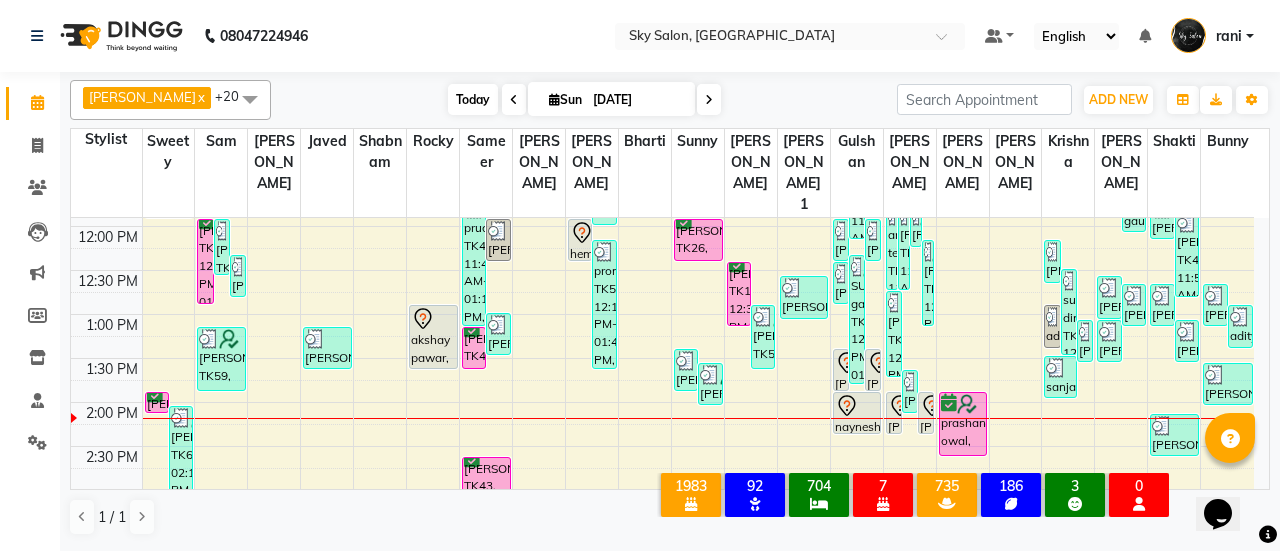 click on "Today" at bounding box center [473, 99] 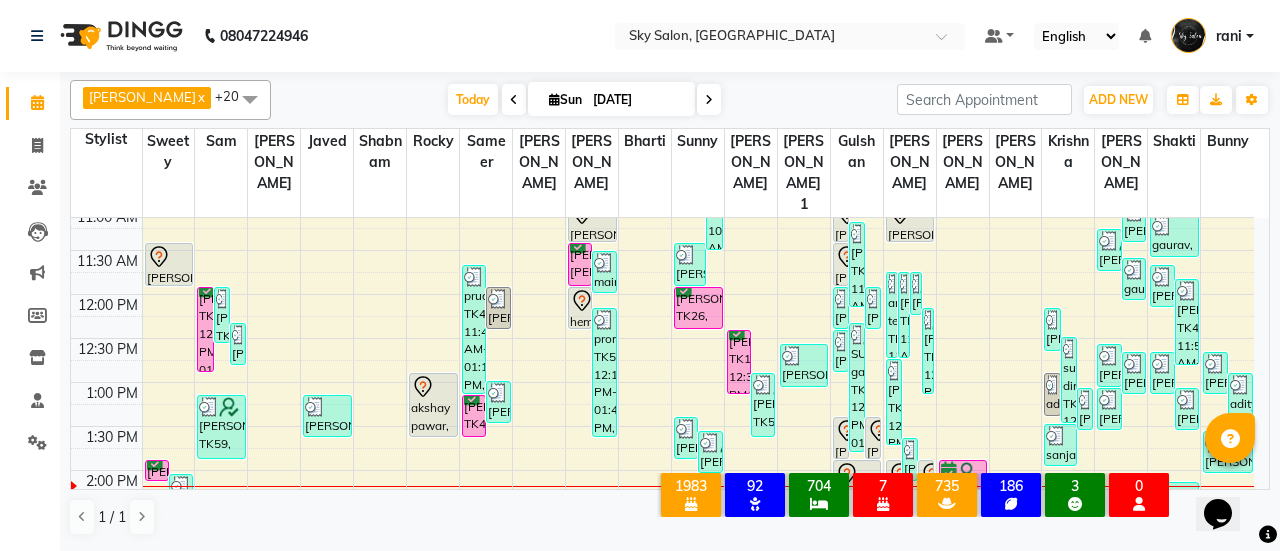 scroll, scrollTop: 449, scrollLeft: 0, axis: vertical 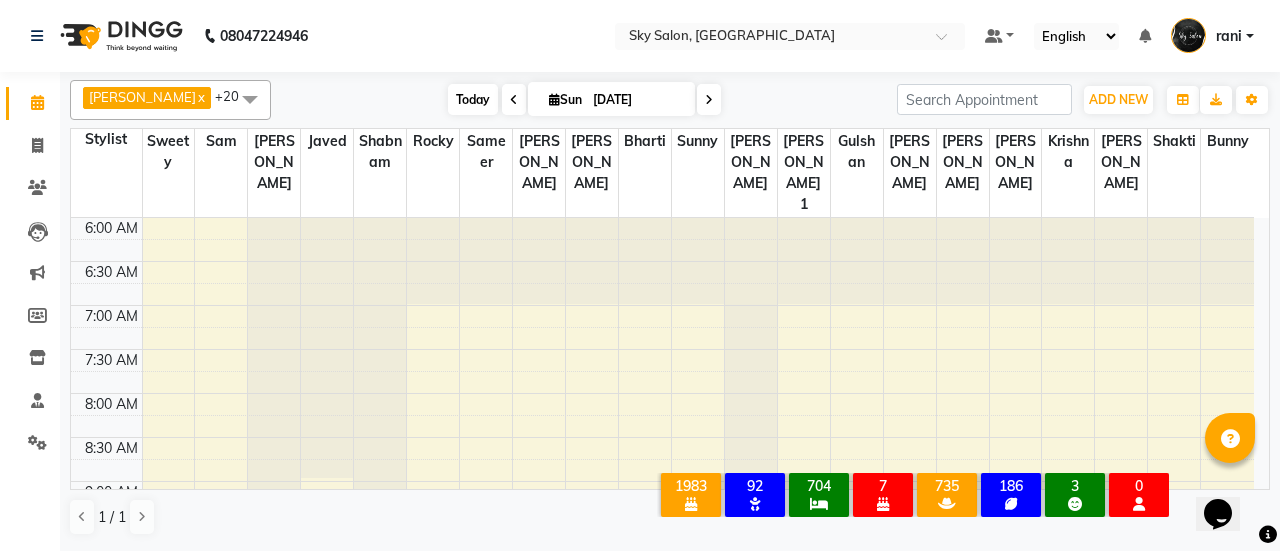 click on "Today" at bounding box center [473, 99] 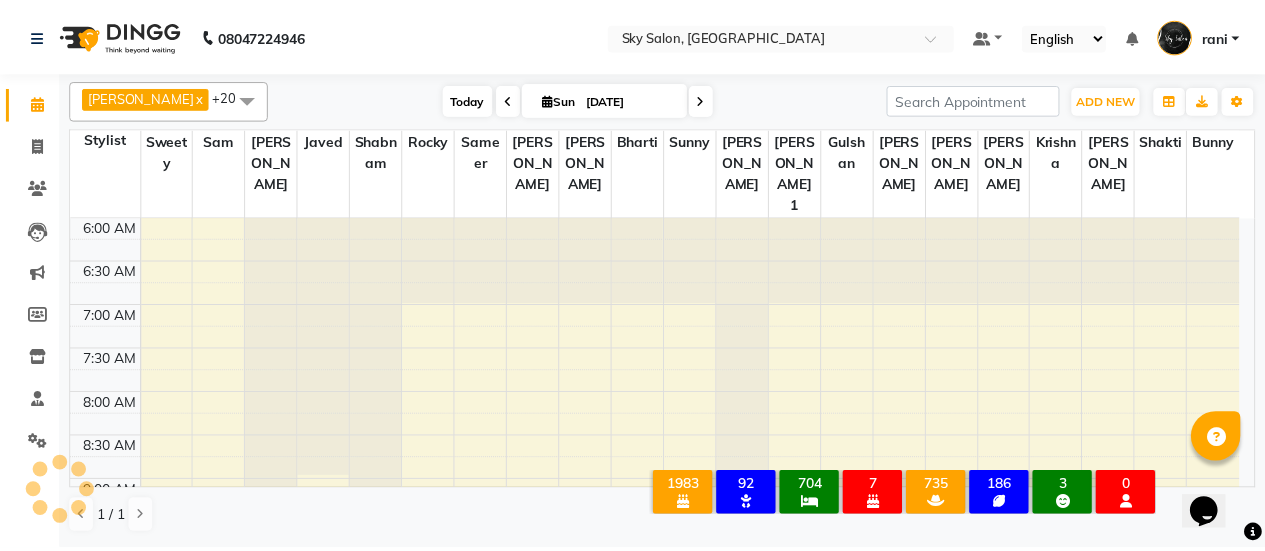 scroll, scrollTop: 608, scrollLeft: 0, axis: vertical 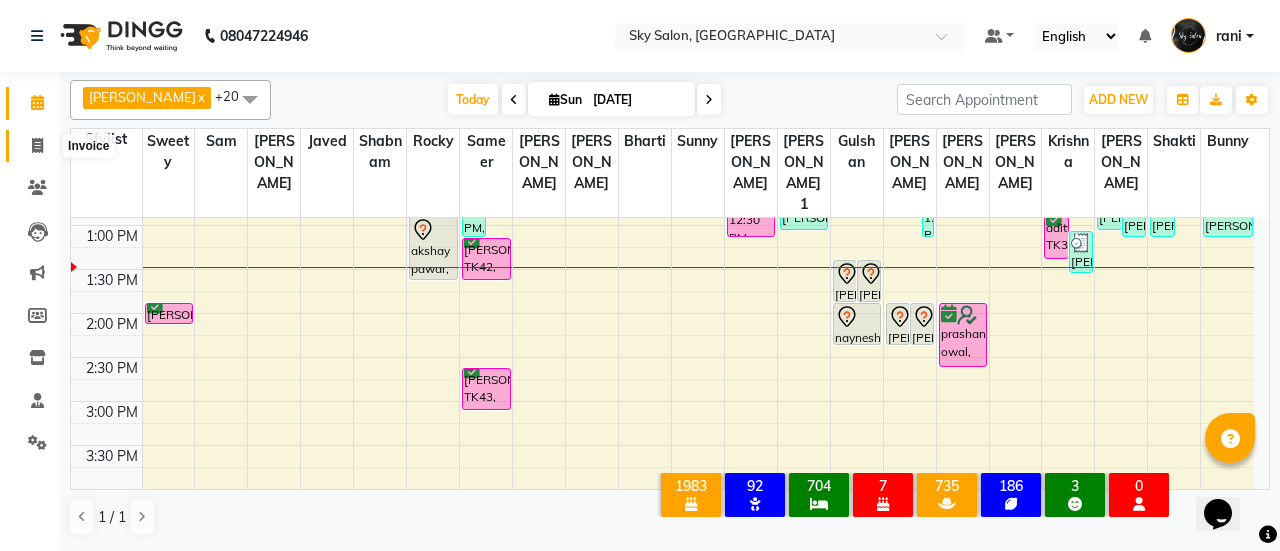click 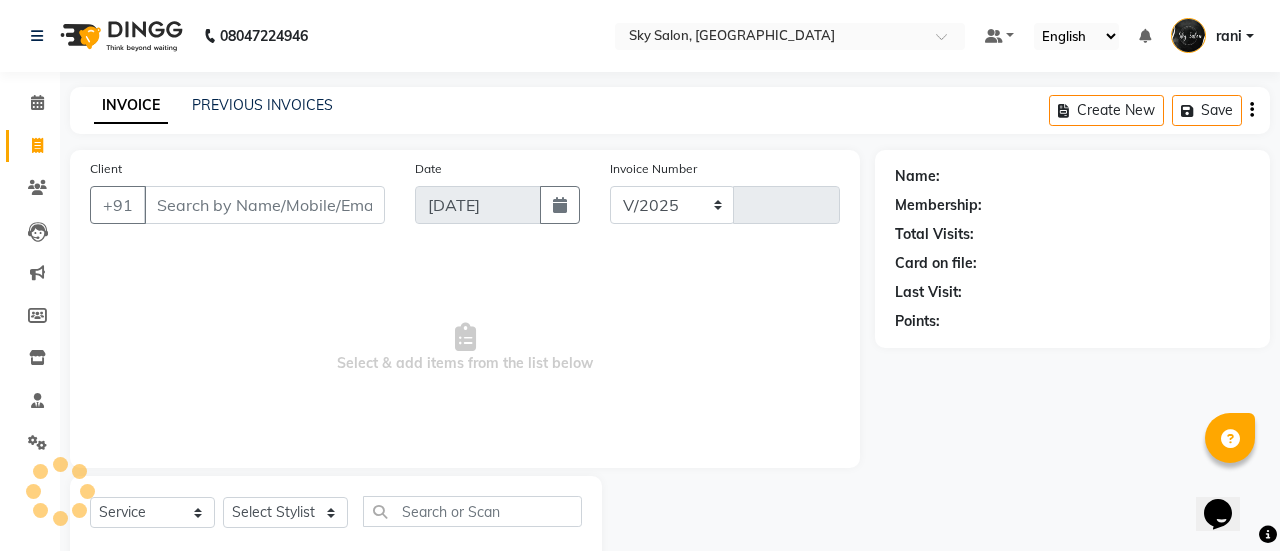 select on "3537" 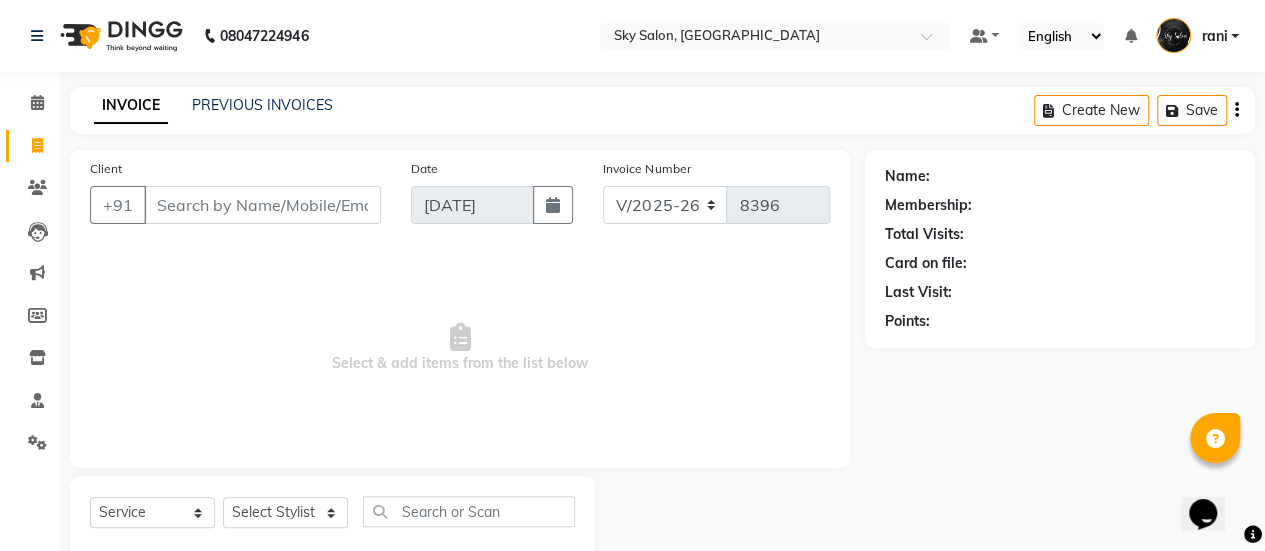 click on "Client" at bounding box center [262, 205] 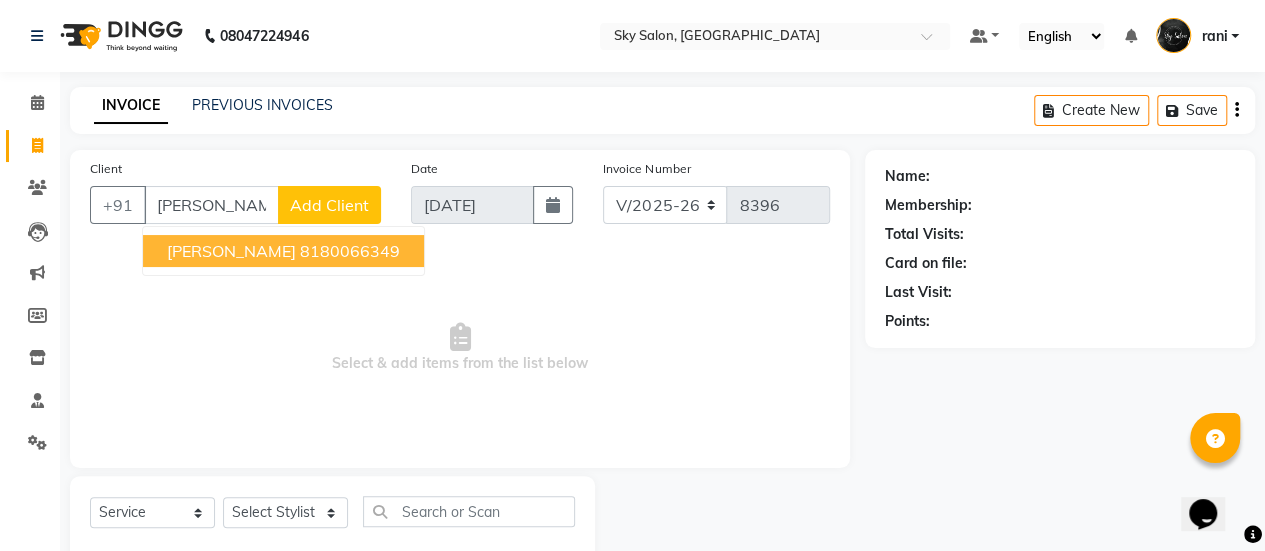 click on "[PERSON_NAME]  8180066349" at bounding box center [283, 251] 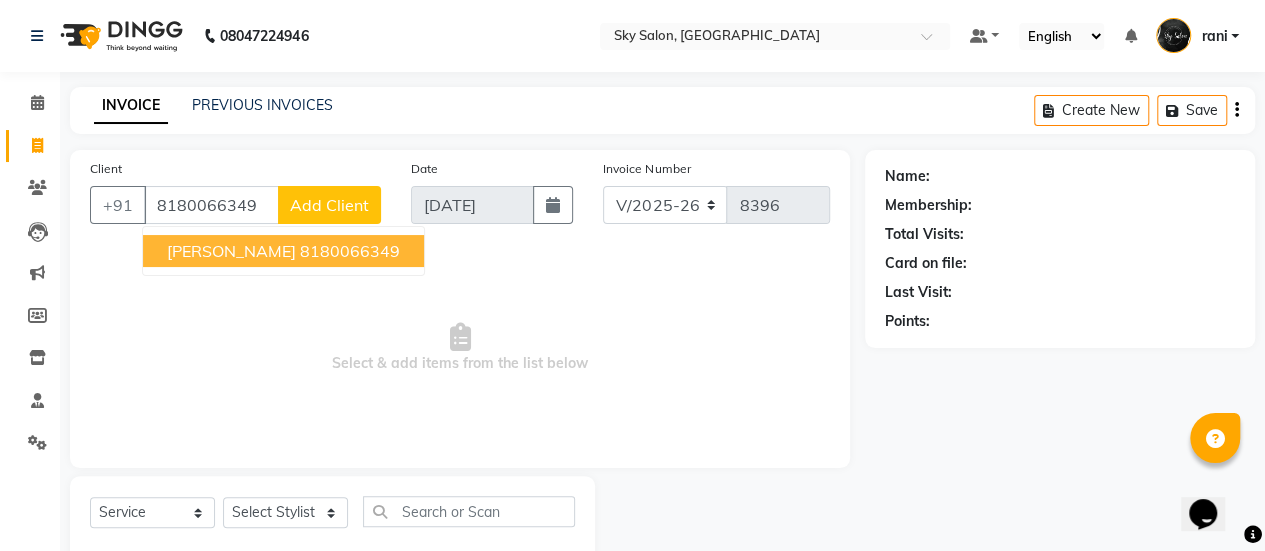 type on "8180066349" 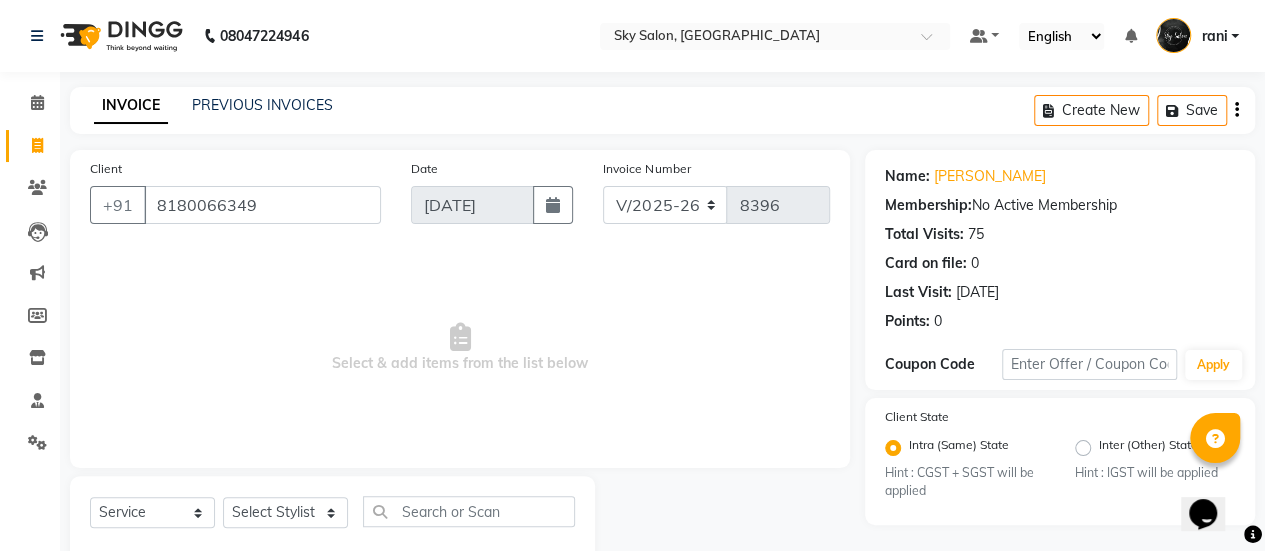 scroll, scrollTop: 49, scrollLeft: 0, axis: vertical 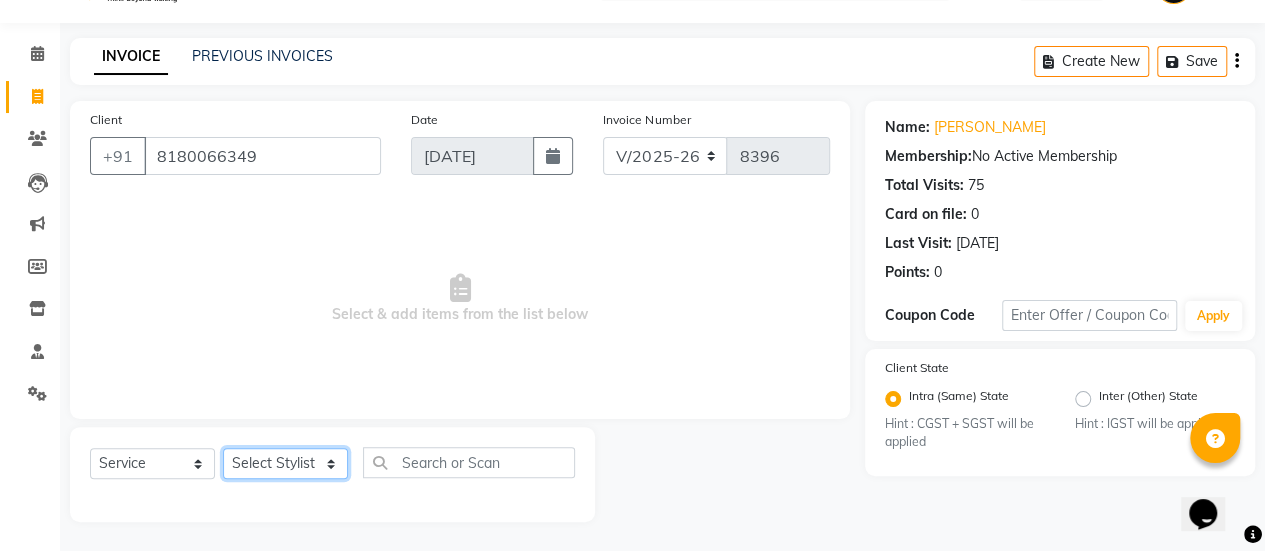 click on "Select Stylist afreen [PERSON_NAME] saha [PERSON_NAME] [PERSON_NAME] [PERSON_NAME] bharti Bunny Danish [PERSON_NAME] 1 [PERSON_NAME] [PERSON_NAME] gaurav Gulshan [PERSON_NAME] [PERSON_NAME] krishna [PERSON_NAME] [PERSON_NAME] rani [PERSON_NAME] [PERSON_NAME] sachin [PERSON_NAME] [PERSON_NAME] sameer 2 [PERSON_NAME] [PERSON_NAME] [PERSON_NAME]" 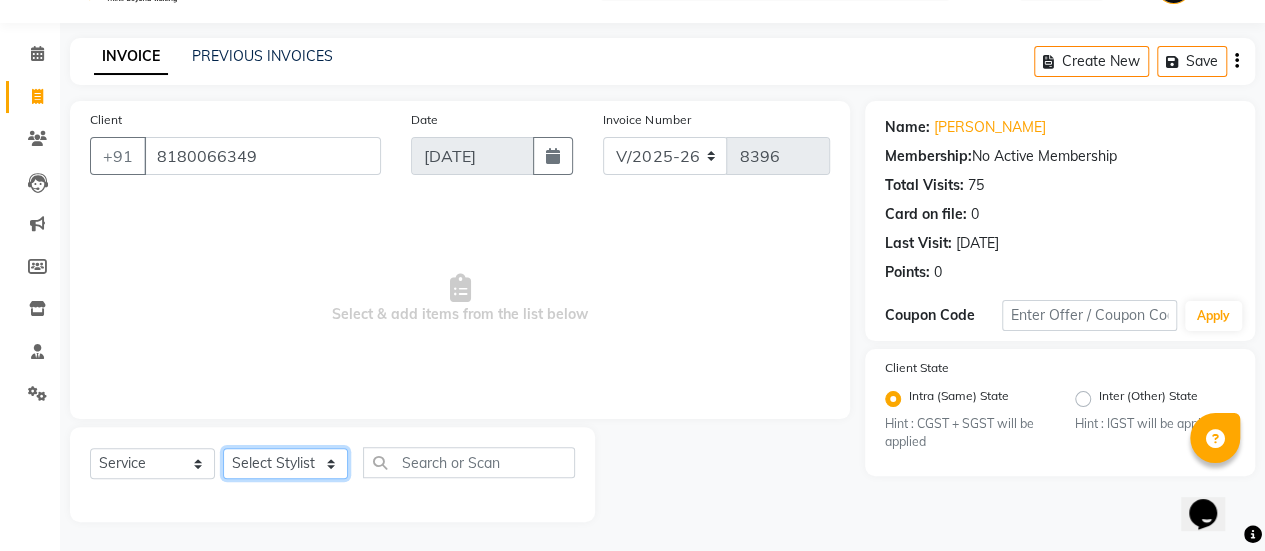 select on "20908" 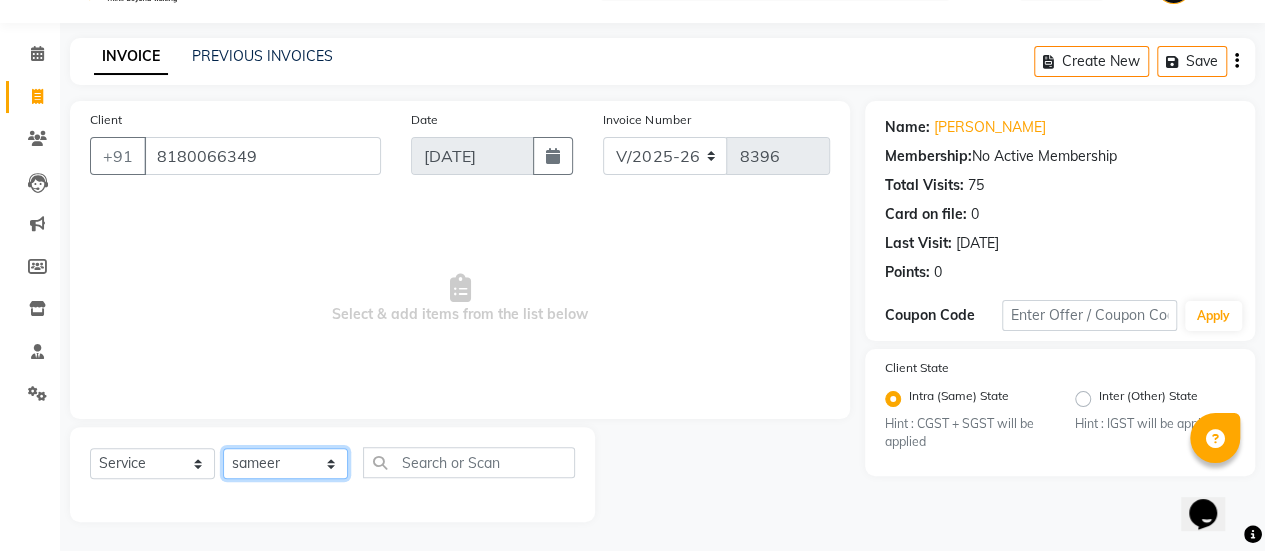 click on "Select Stylist afreen [PERSON_NAME] saha [PERSON_NAME] [PERSON_NAME] [PERSON_NAME] bharti Bunny Danish [PERSON_NAME] 1 [PERSON_NAME] [PERSON_NAME] gaurav Gulshan [PERSON_NAME] [PERSON_NAME] krishna [PERSON_NAME] [PERSON_NAME] rani [PERSON_NAME] [PERSON_NAME] sachin [PERSON_NAME] [PERSON_NAME] sameer 2 [PERSON_NAME] [PERSON_NAME] [PERSON_NAME]" 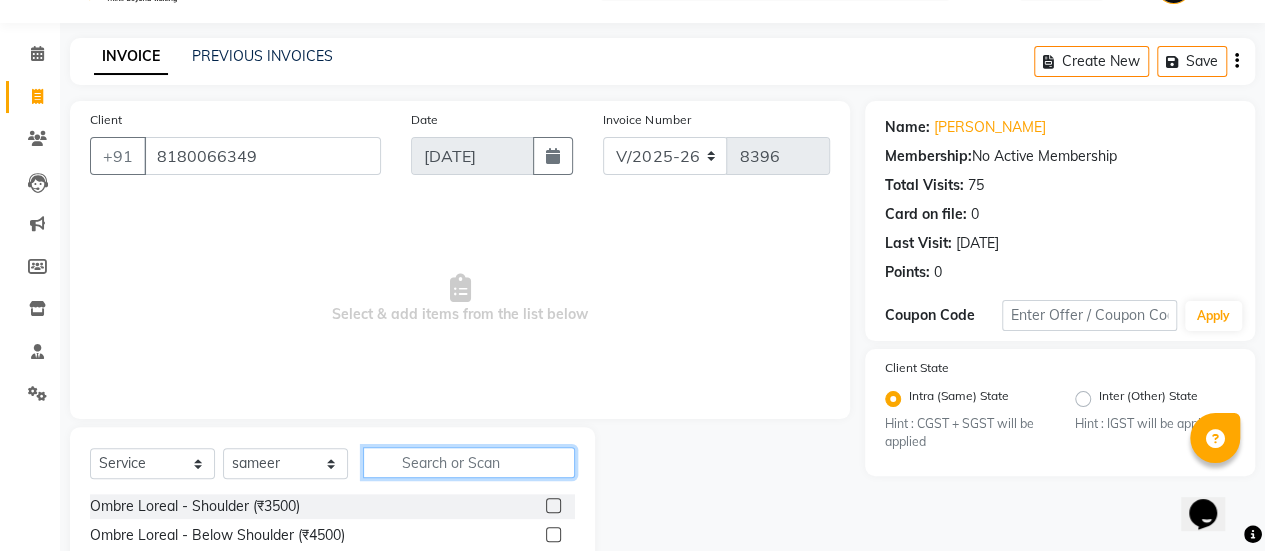 type on "i" 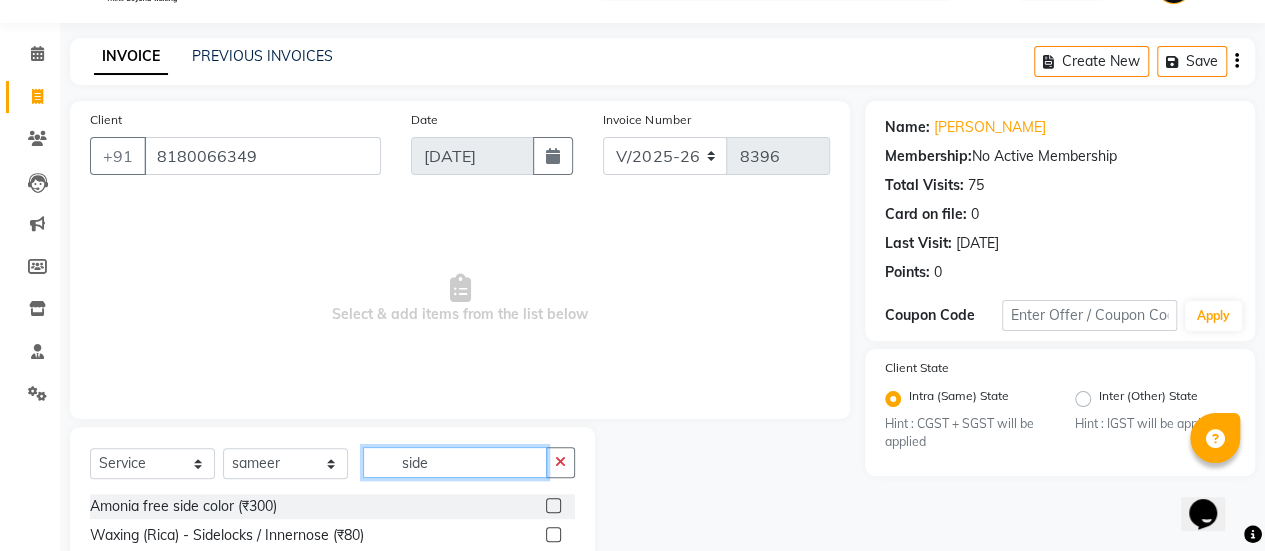 scroll, scrollTop: 194, scrollLeft: 0, axis: vertical 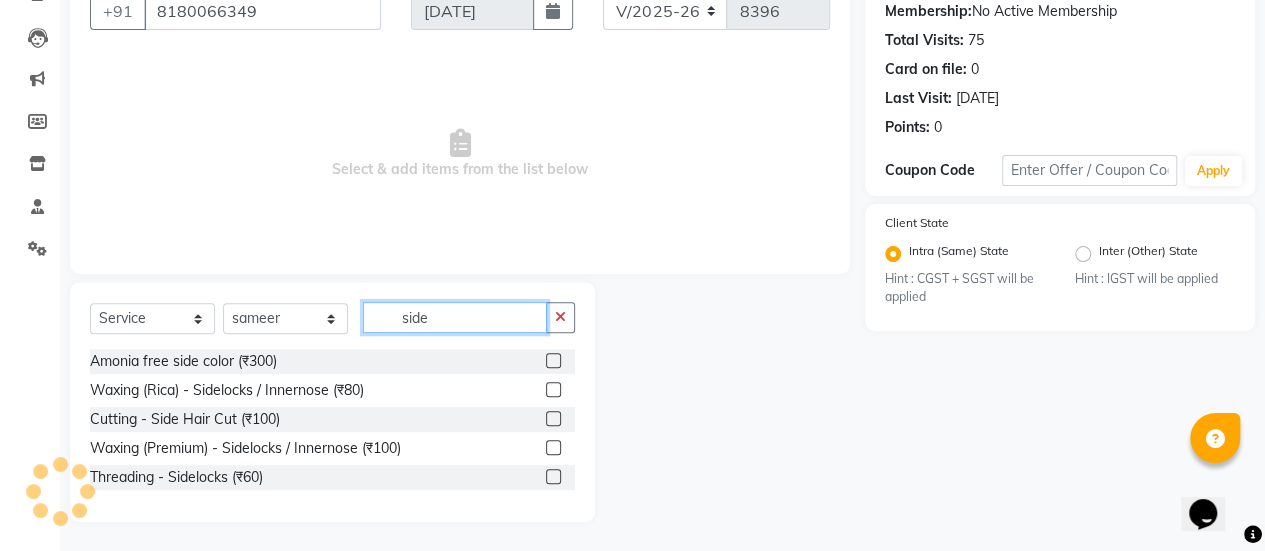 type on "side" 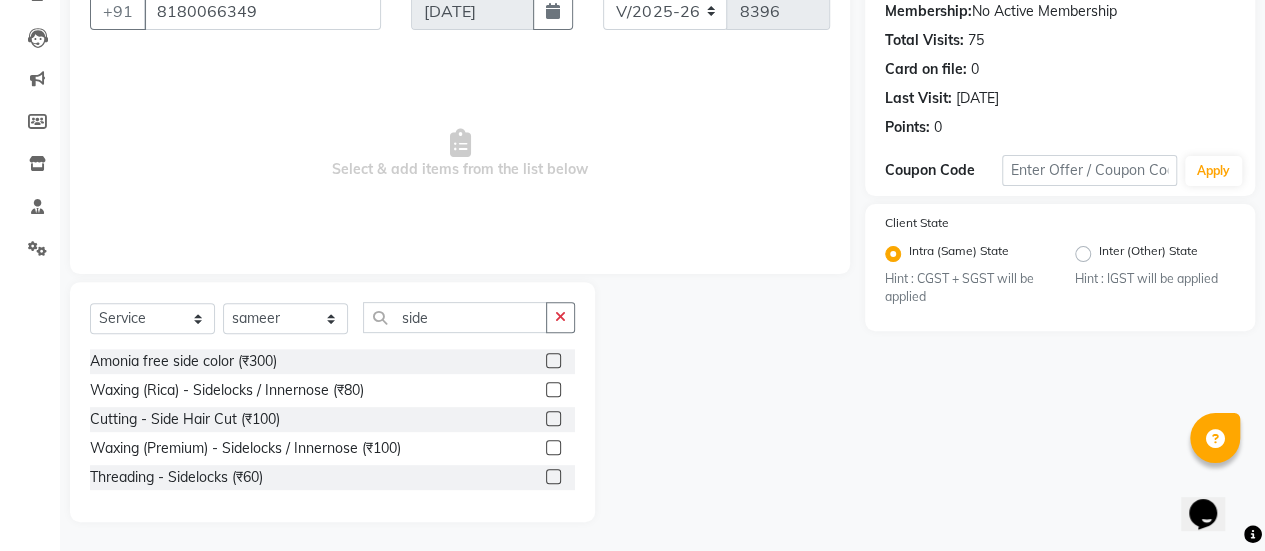 click 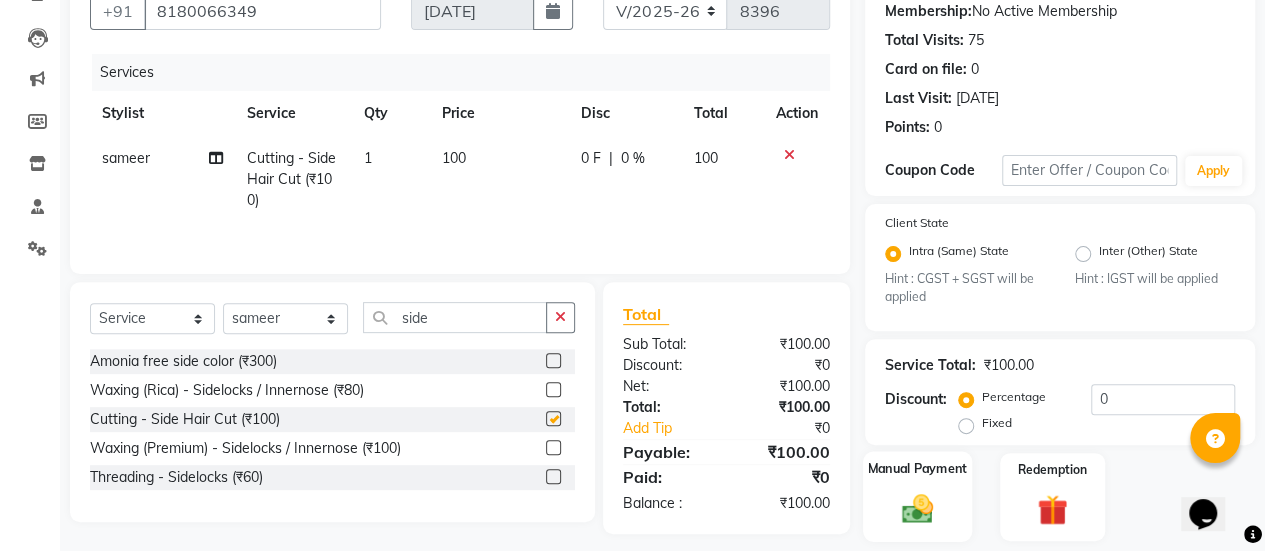 checkbox on "false" 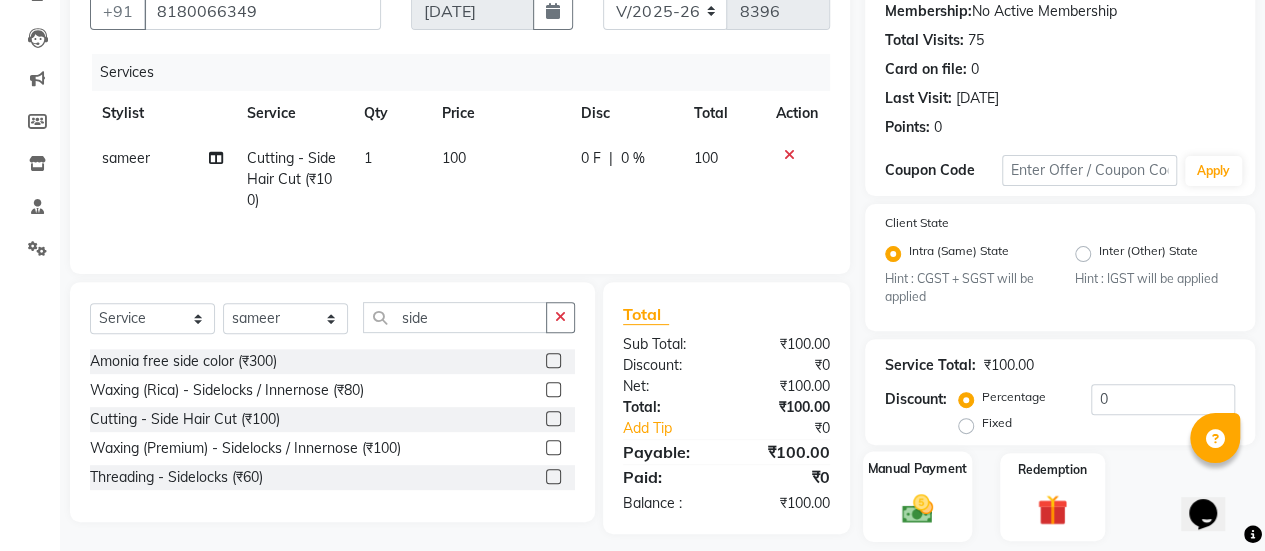 click on "Manual Payment" 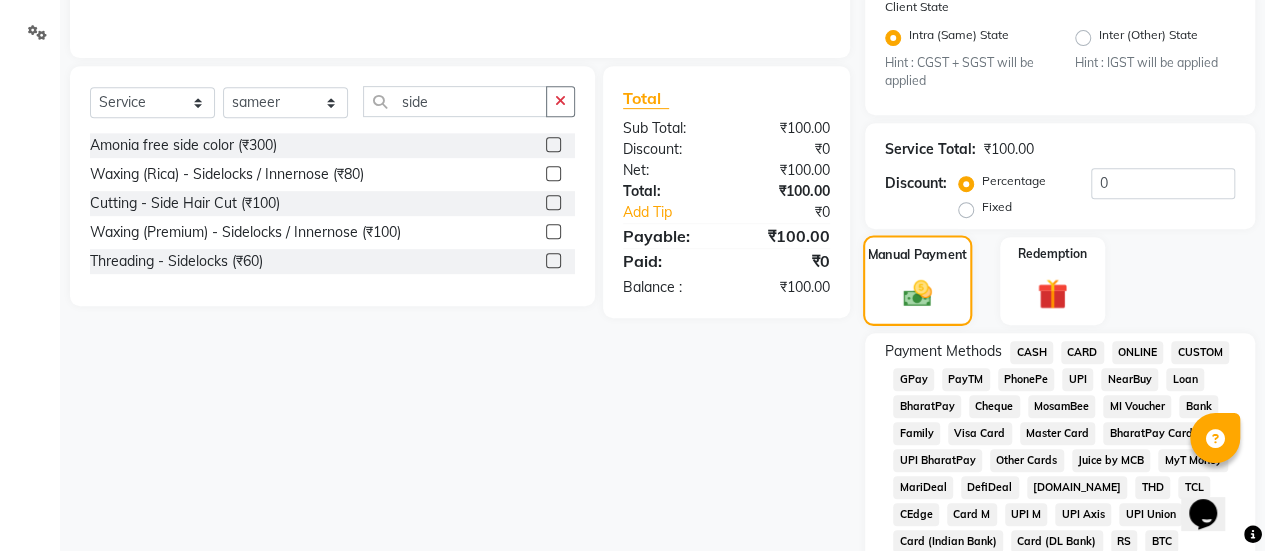 scroll, scrollTop: 458, scrollLeft: 0, axis: vertical 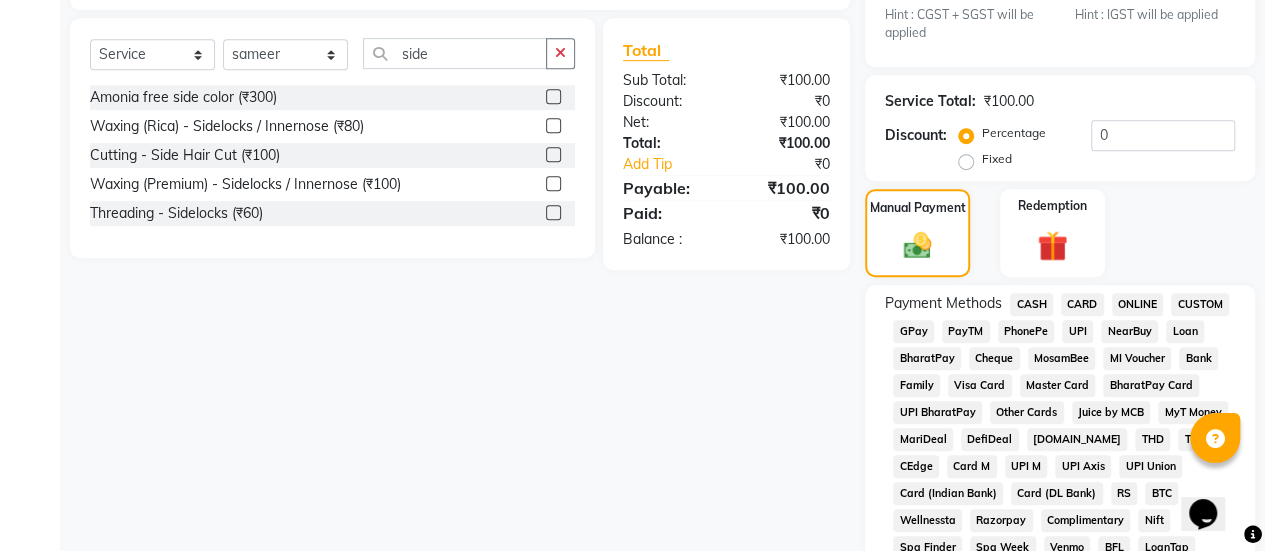 click on "GPay" 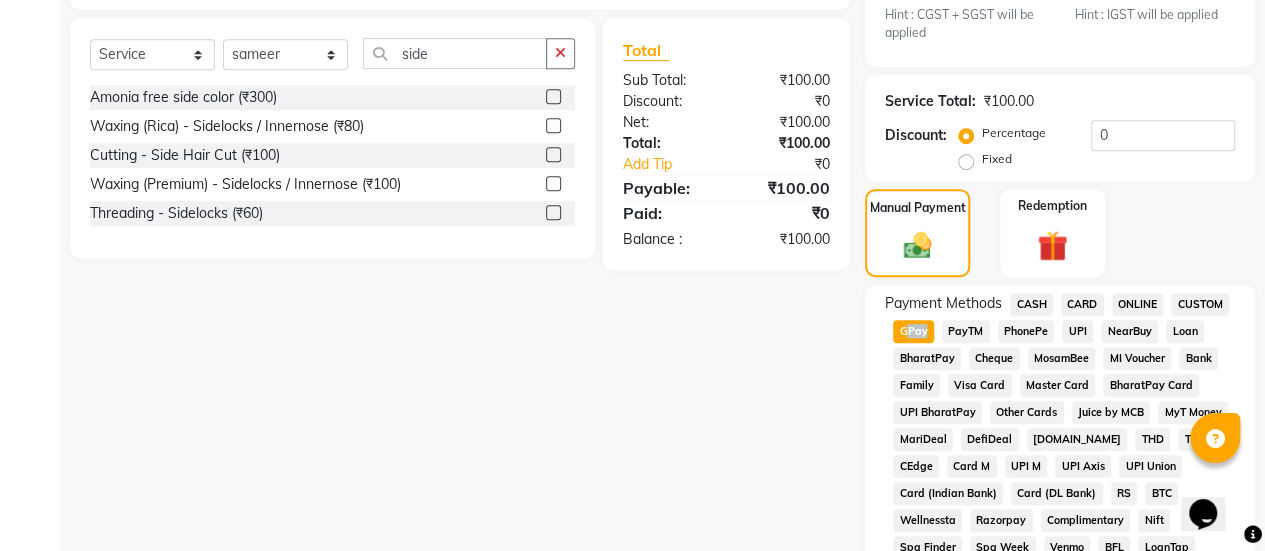 click on "GPay" 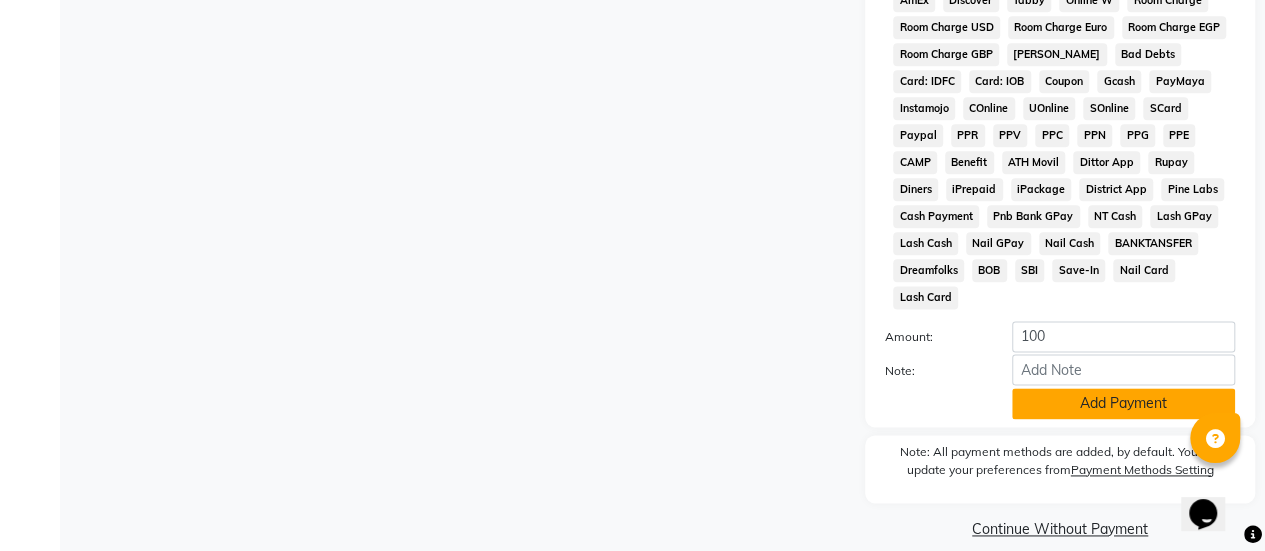click on "Add Payment" 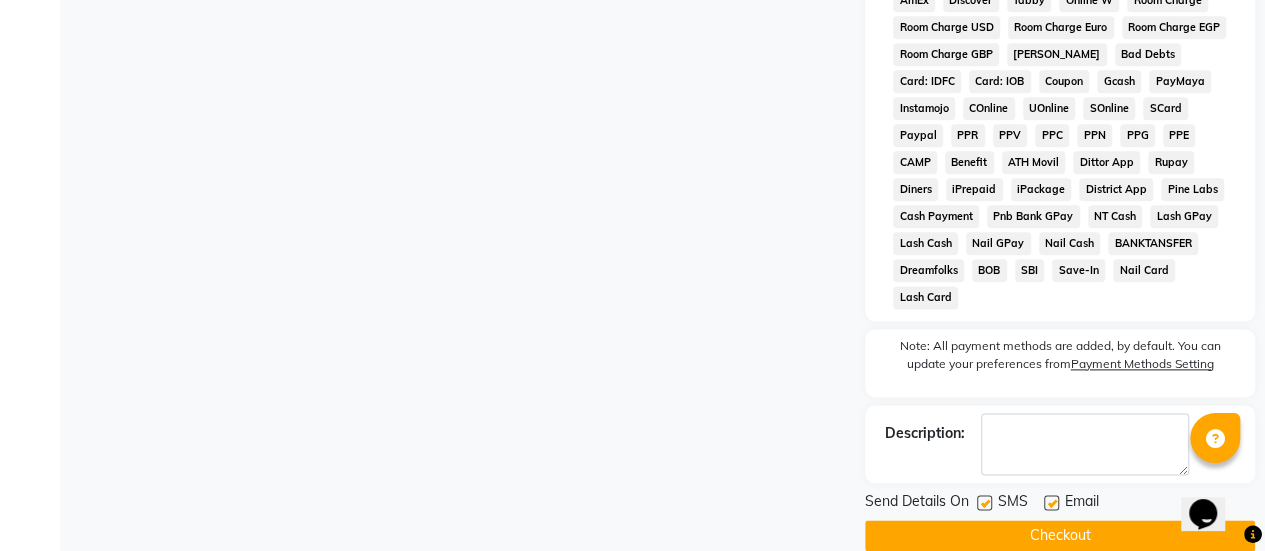 click on "Send Details On SMS Email" 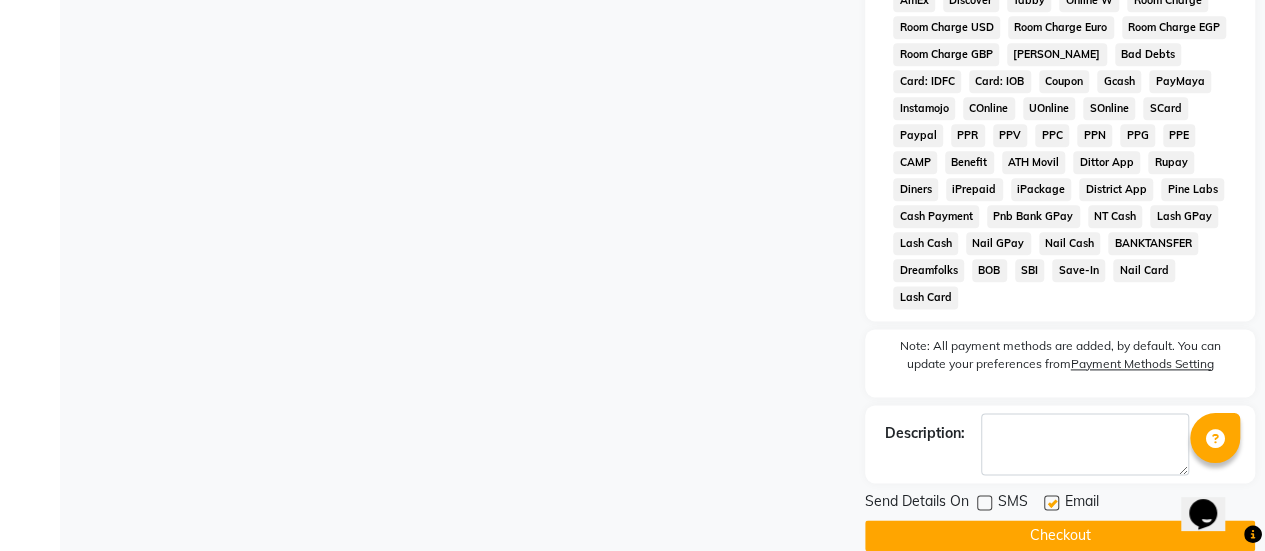 click on "Checkout" 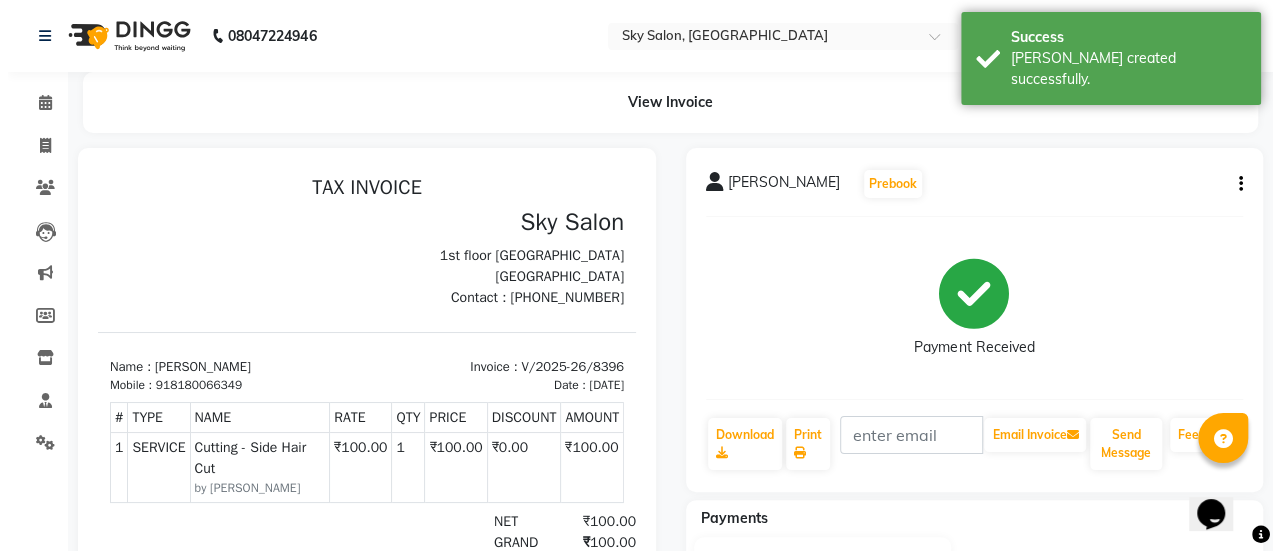 scroll, scrollTop: 0, scrollLeft: 0, axis: both 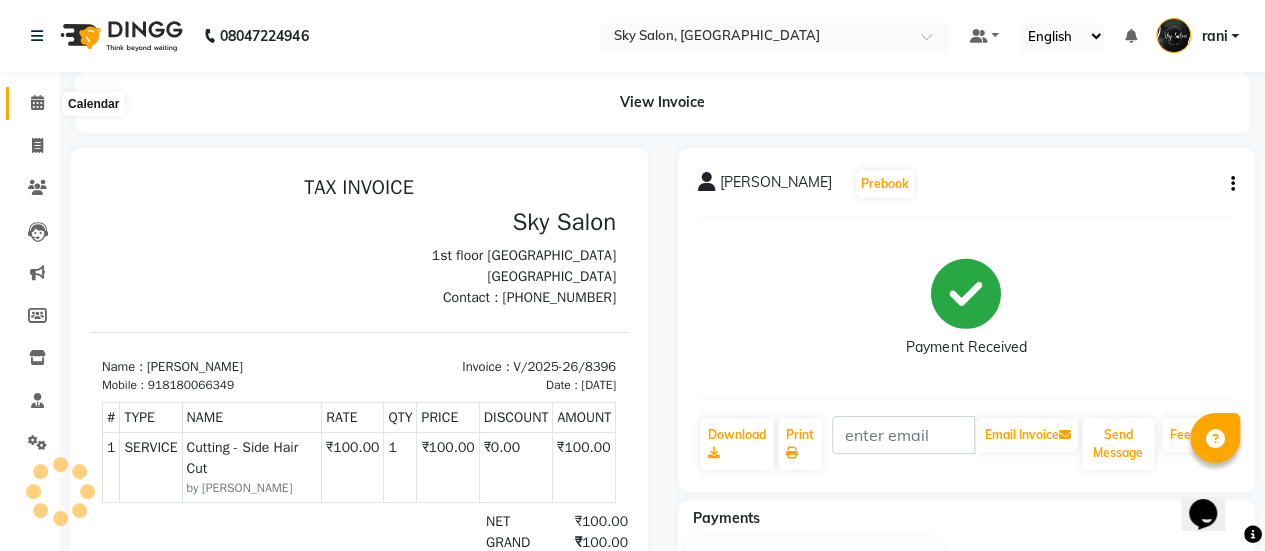 click 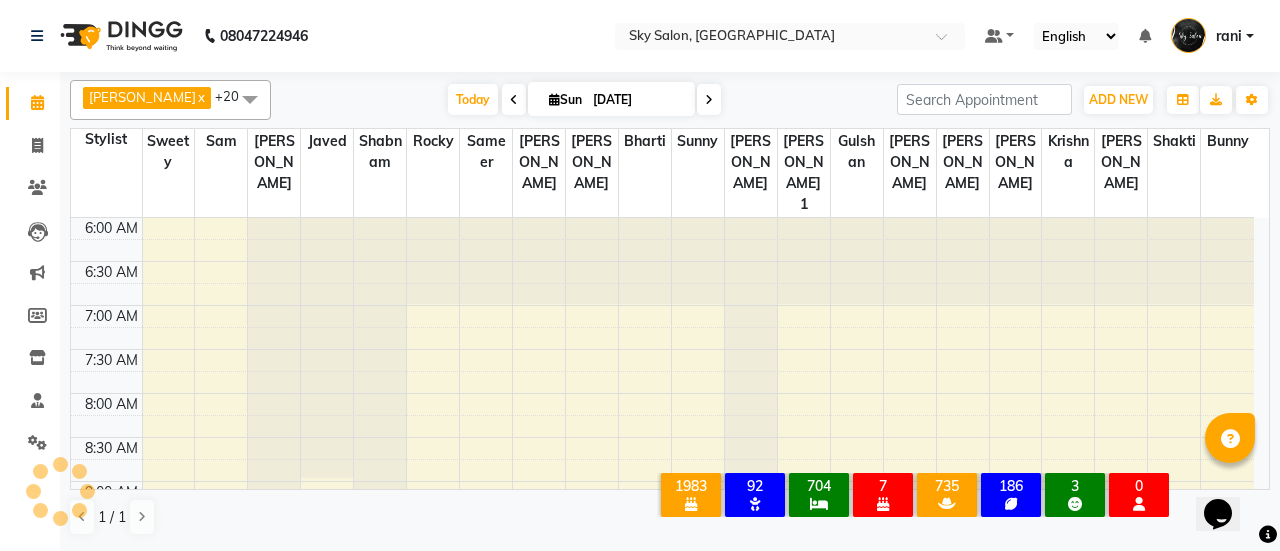 scroll, scrollTop: 0, scrollLeft: 0, axis: both 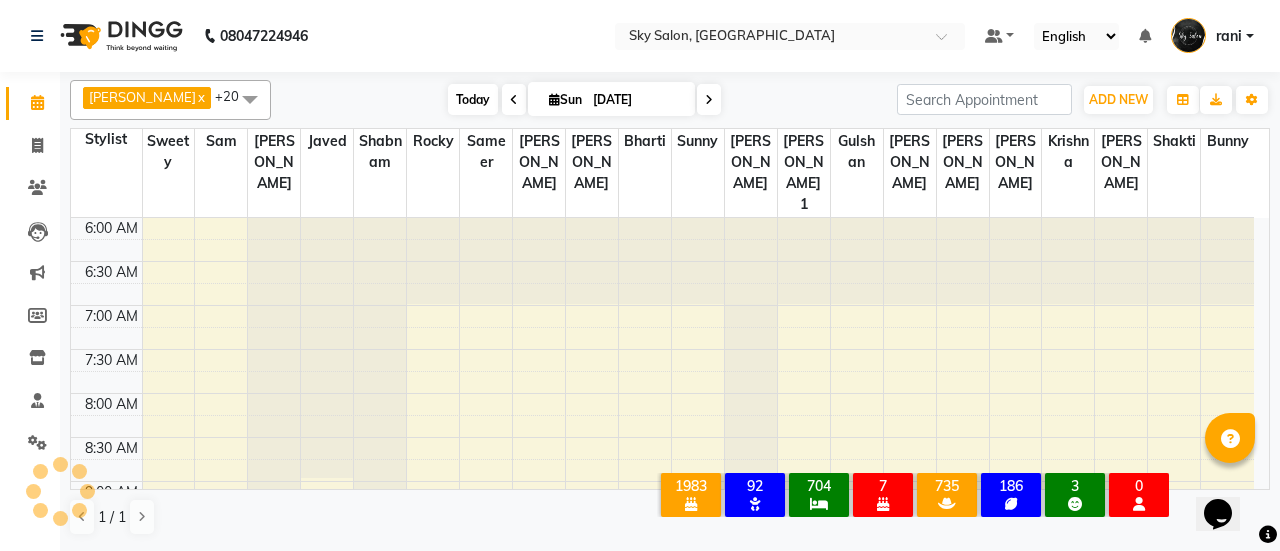 click on "Today" at bounding box center [473, 99] 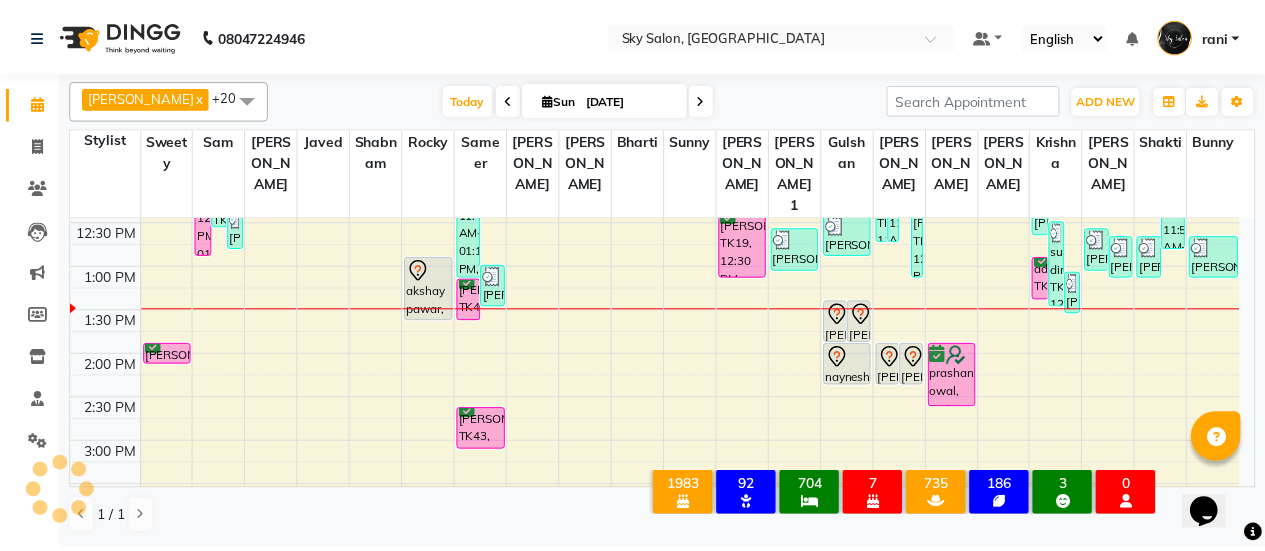 scroll, scrollTop: 559, scrollLeft: 0, axis: vertical 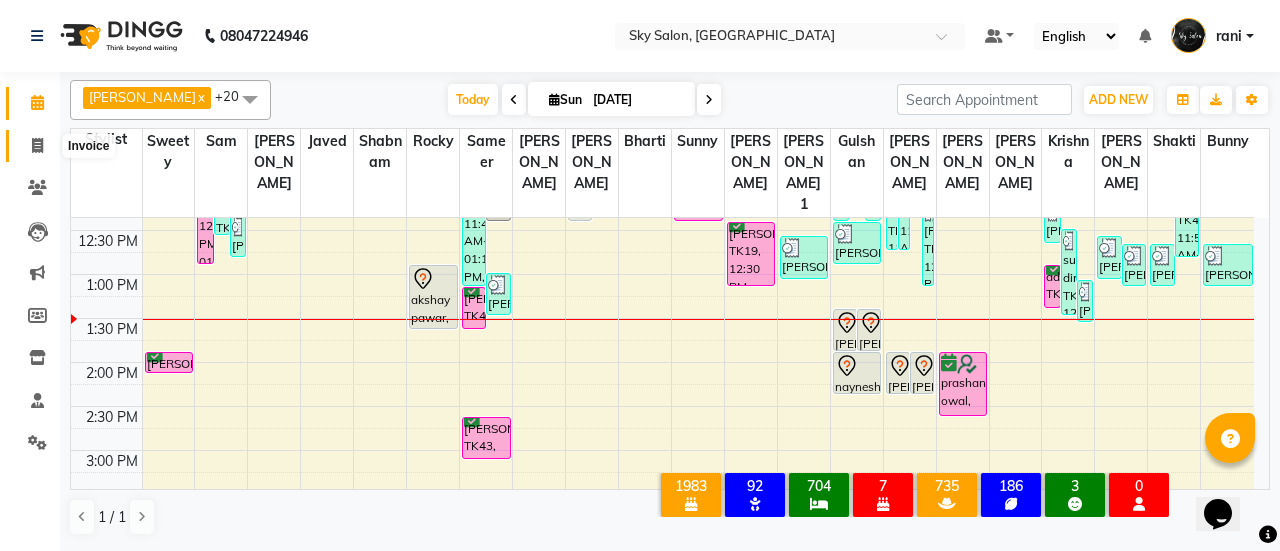 click 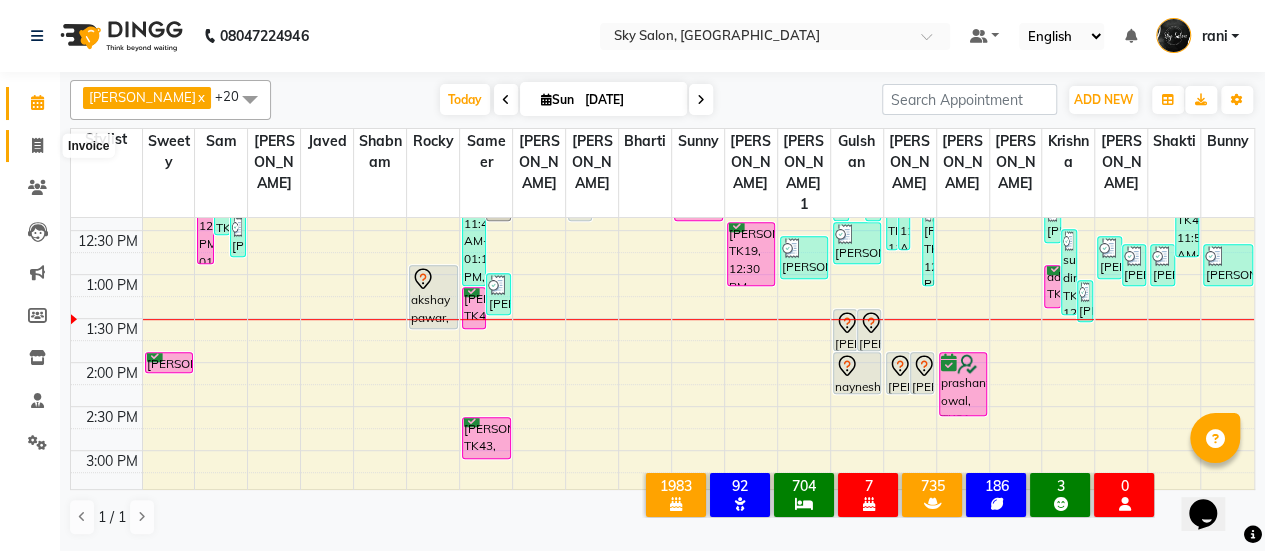 select on "3537" 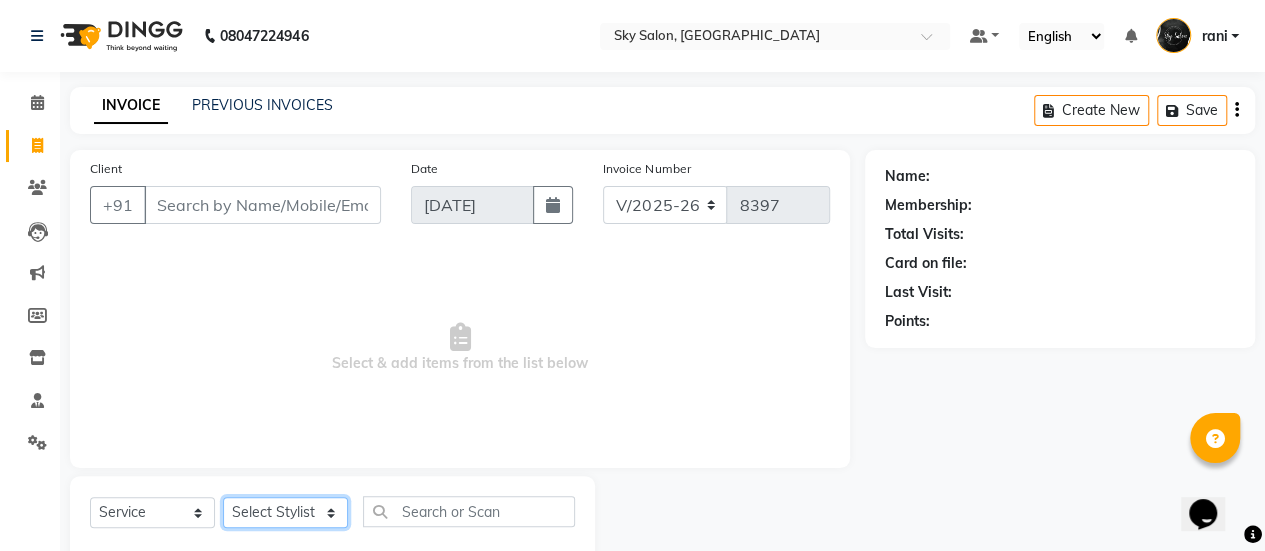 click on "Select Stylist afreen [PERSON_NAME] saha [PERSON_NAME] [PERSON_NAME] [PERSON_NAME] bharti Bunny Danish [PERSON_NAME] 1 [PERSON_NAME] [PERSON_NAME] gaurav Gulshan [PERSON_NAME] [PERSON_NAME] krishna [PERSON_NAME] [PERSON_NAME] rani [PERSON_NAME] [PERSON_NAME] sachin [PERSON_NAME] [PERSON_NAME] sameer 2 [PERSON_NAME] [PERSON_NAME] [PERSON_NAME]" 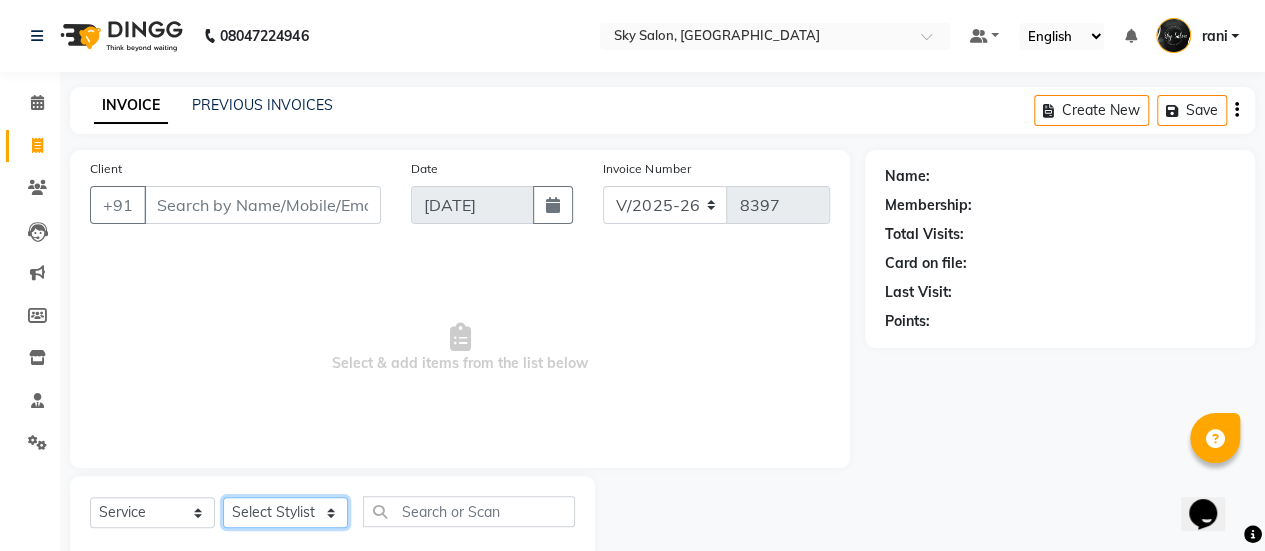 select on "57852" 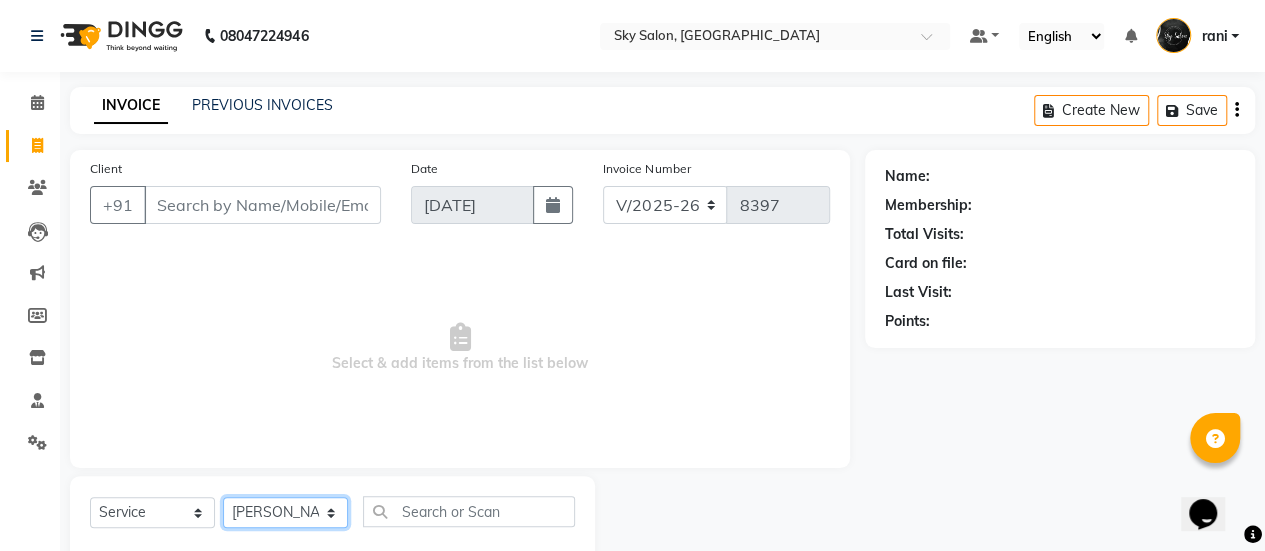 click on "Select Stylist afreen [PERSON_NAME] saha [PERSON_NAME] [PERSON_NAME] [PERSON_NAME] bharti Bunny Danish [PERSON_NAME] 1 [PERSON_NAME] [PERSON_NAME] gaurav Gulshan [PERSON_NAME] [PERSON_NAME] krishna [PERSON_NAME] [PERSON_NAME] rani [PERSON_NAME] [PERSON_NAME] sachin [PERSON_NAME] [PERSON_NAME] sameer 2 [PERSON_NAME] [PERSON_NAME] [PERSON_NAME]" 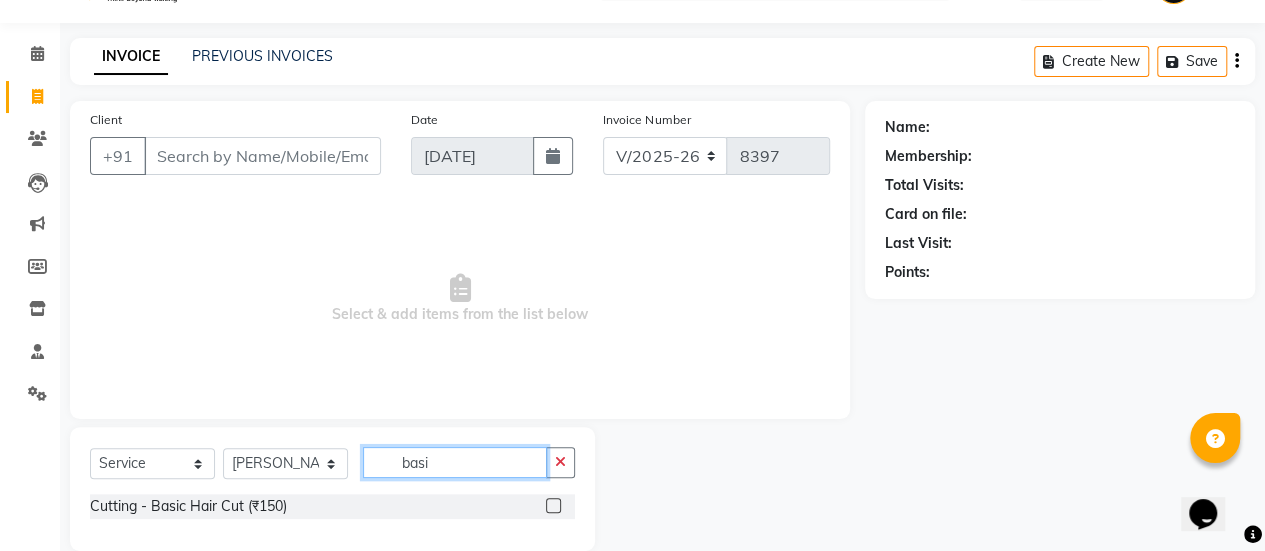 scroll, scrollTop: 78, scrollLeft: 0, axis: vertical 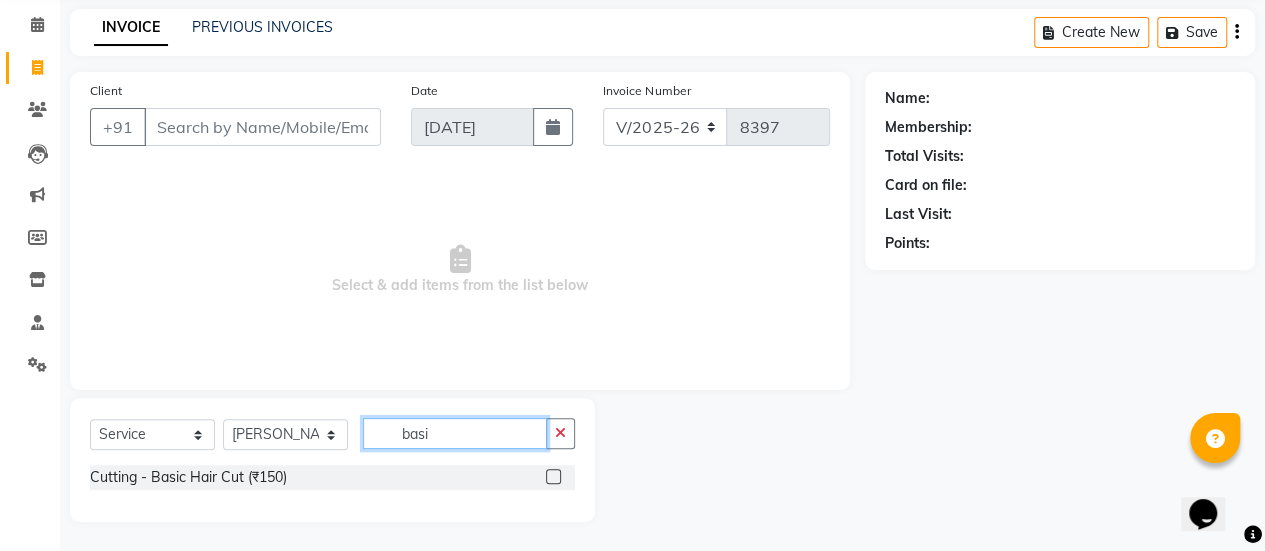 type on "basi" 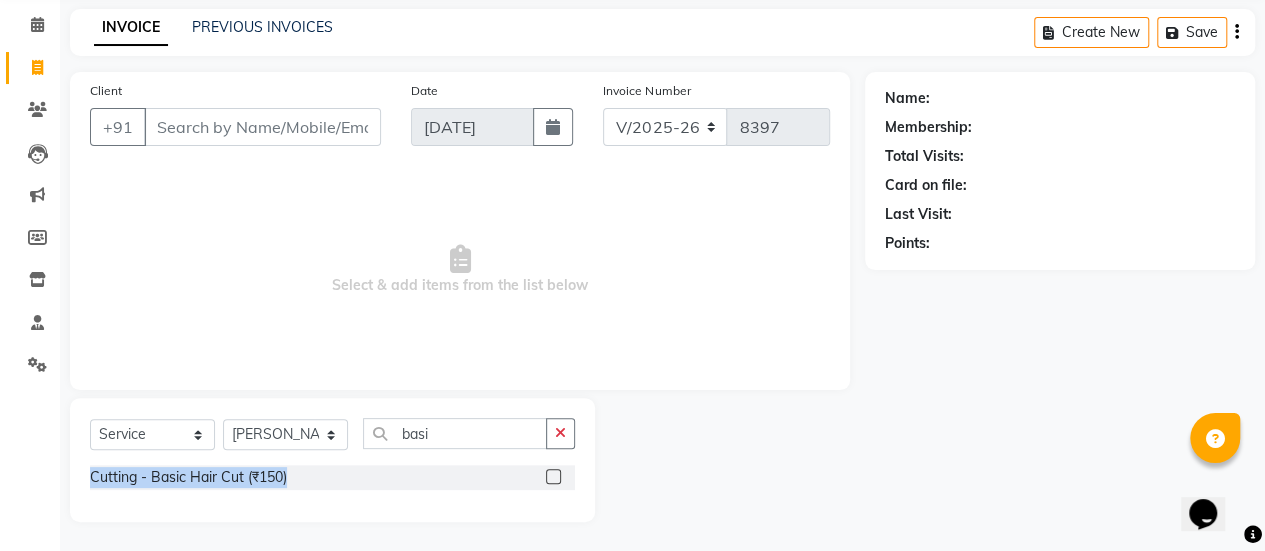 drag, startPoint x: 578, startPoint y: 463, endPoint x: 552, endPoint y: 475, distance: 28.635643 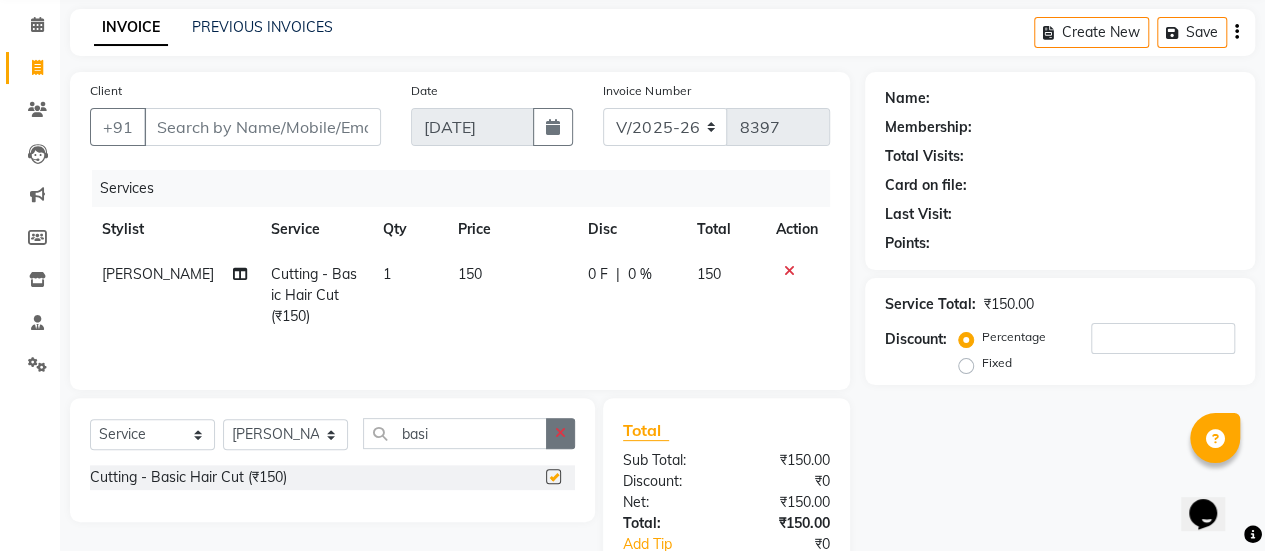 checkbox on "false" 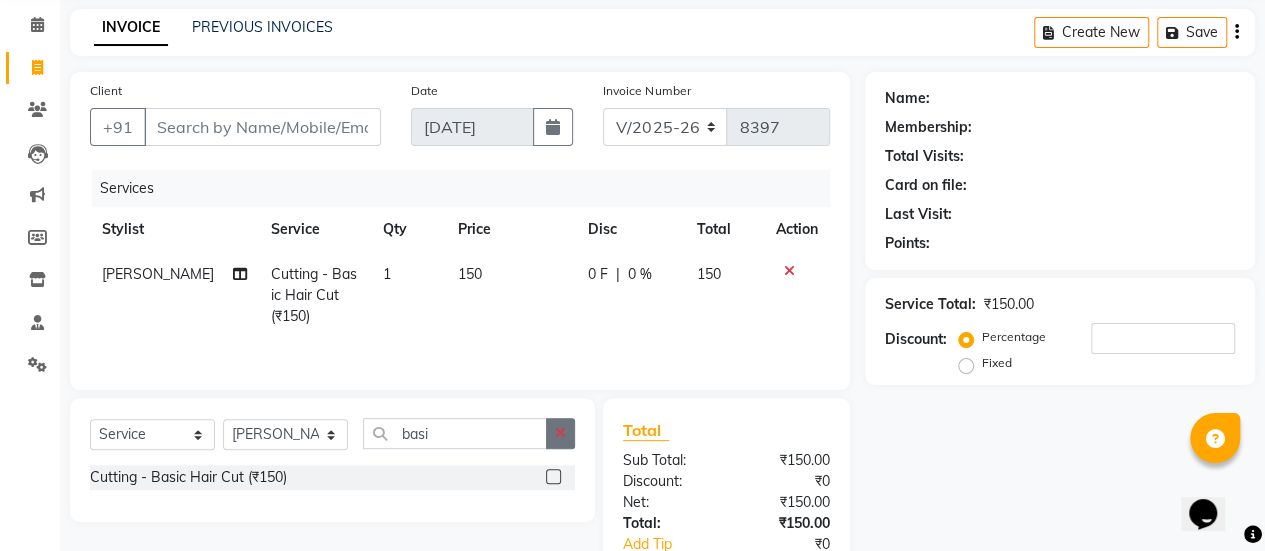 click 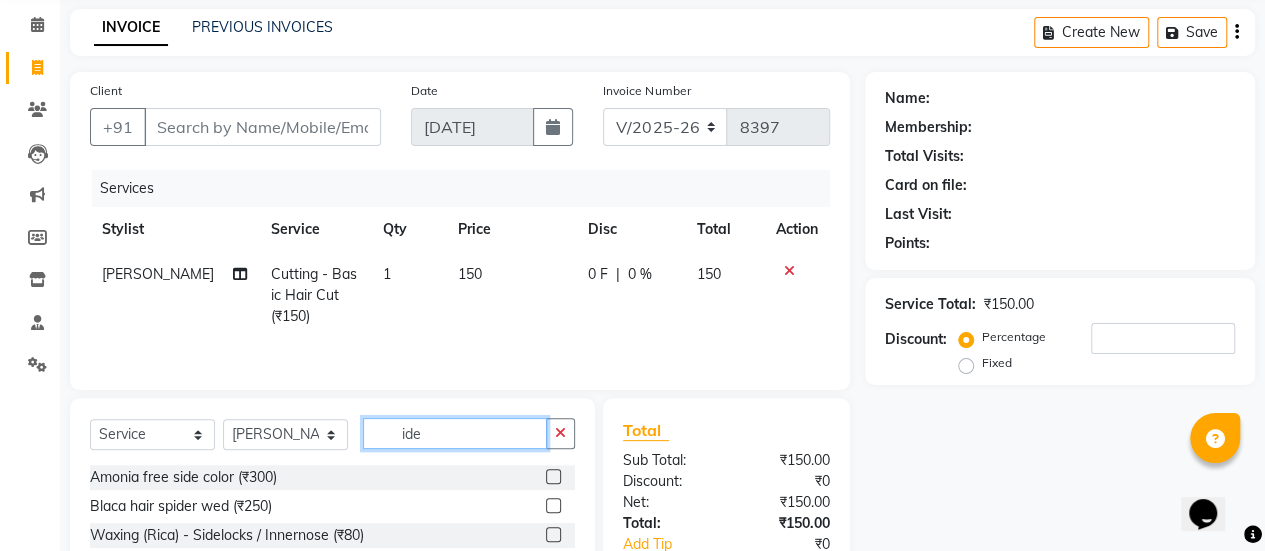 scroll, scrollTop: 3, scrollLeft: 0, axis: vertical 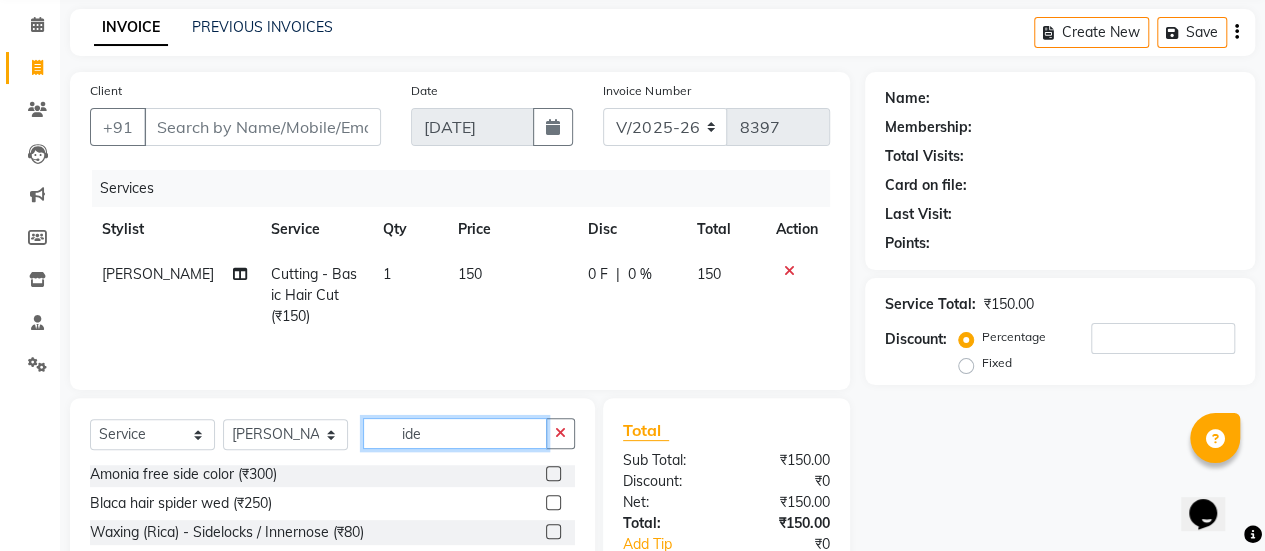 click on "ide" 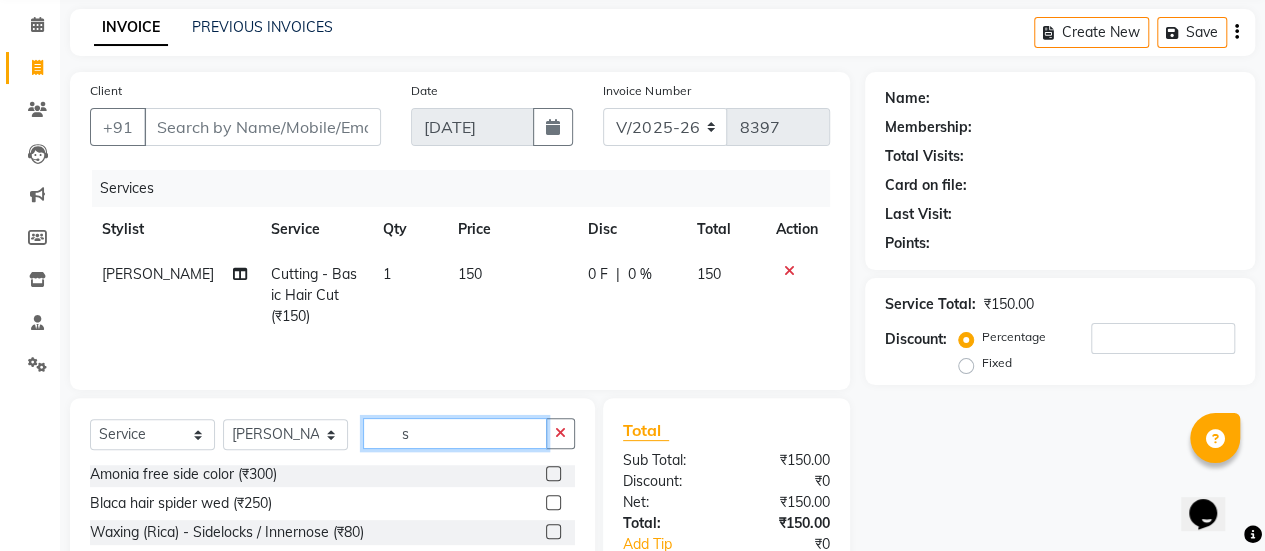click on "s" 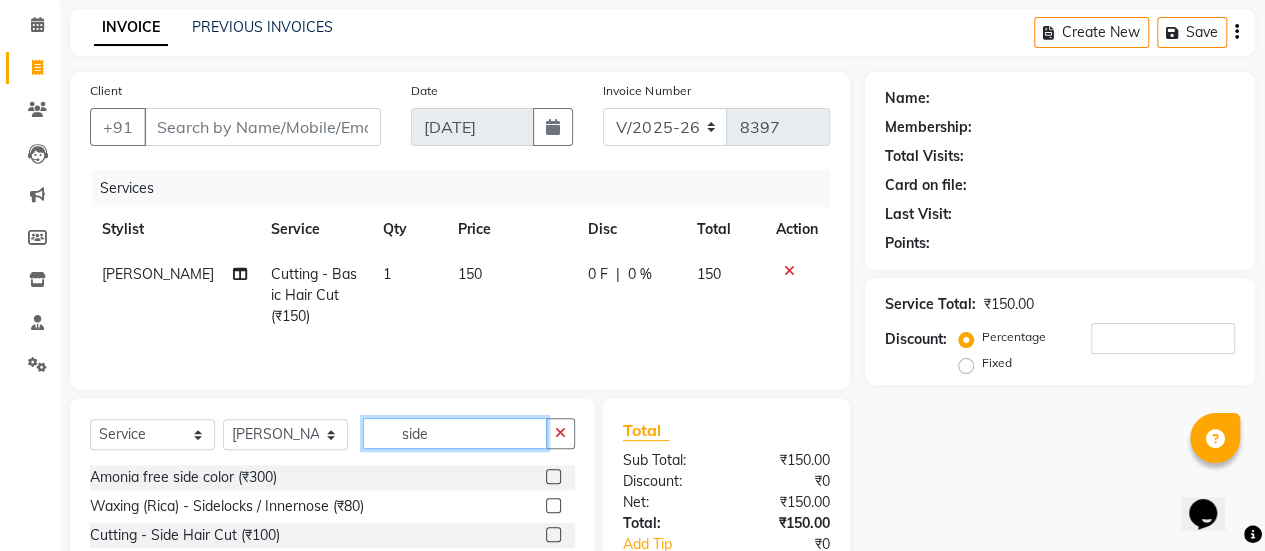 scroll, scrollTop: 0, scrollLeft: 0, axis: both 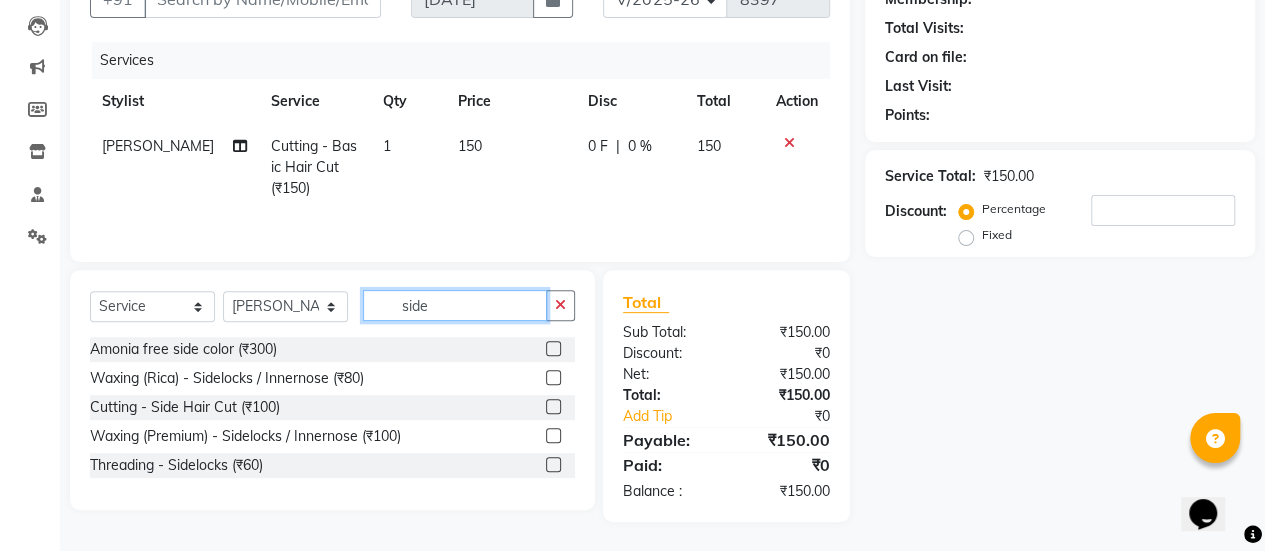 type on "side" 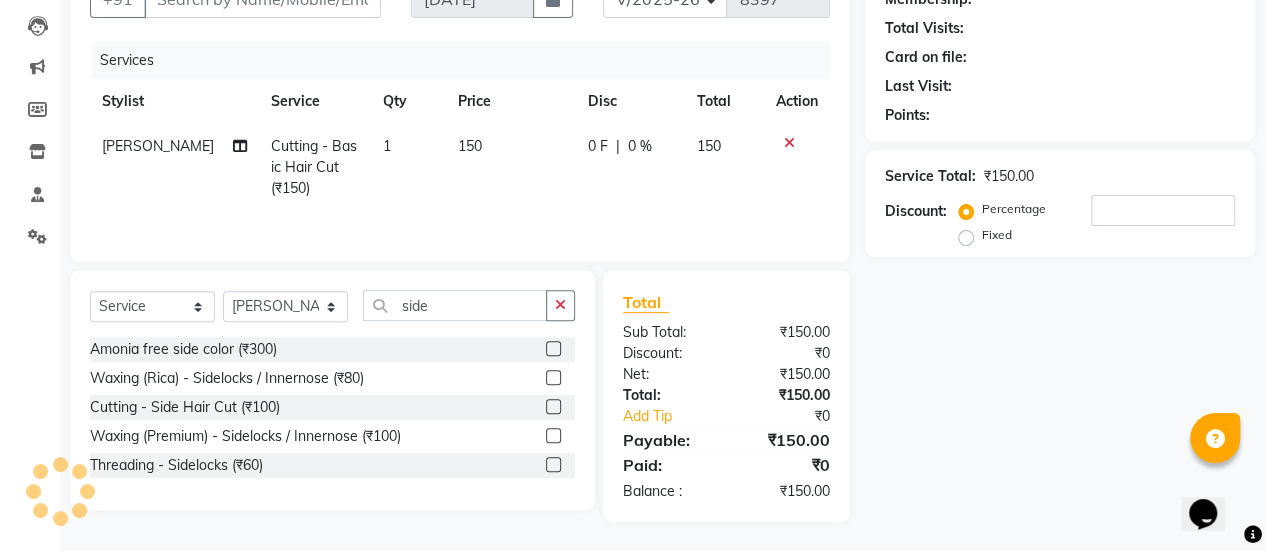 click 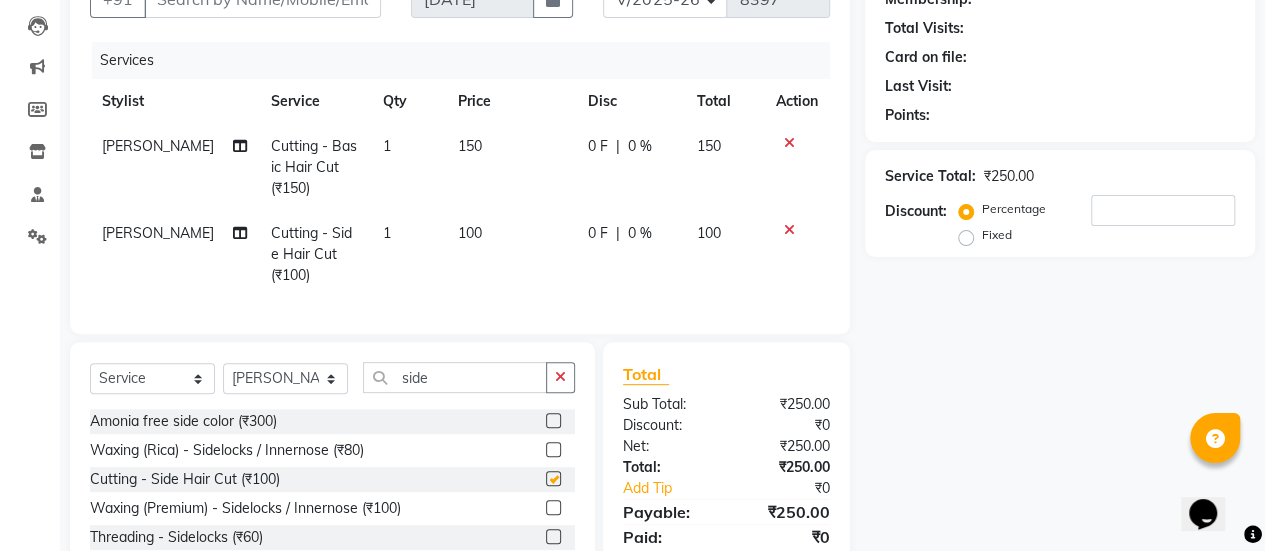 checkbox on "false" 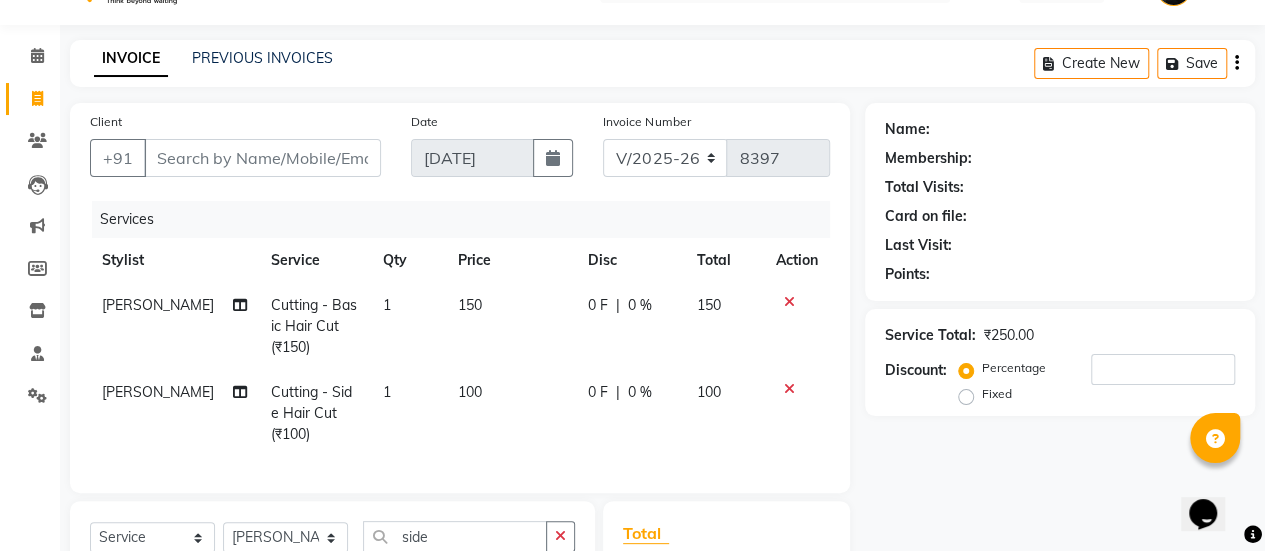 scroll, scrollTop: 46, scrollLeft: 0, axis: vertical 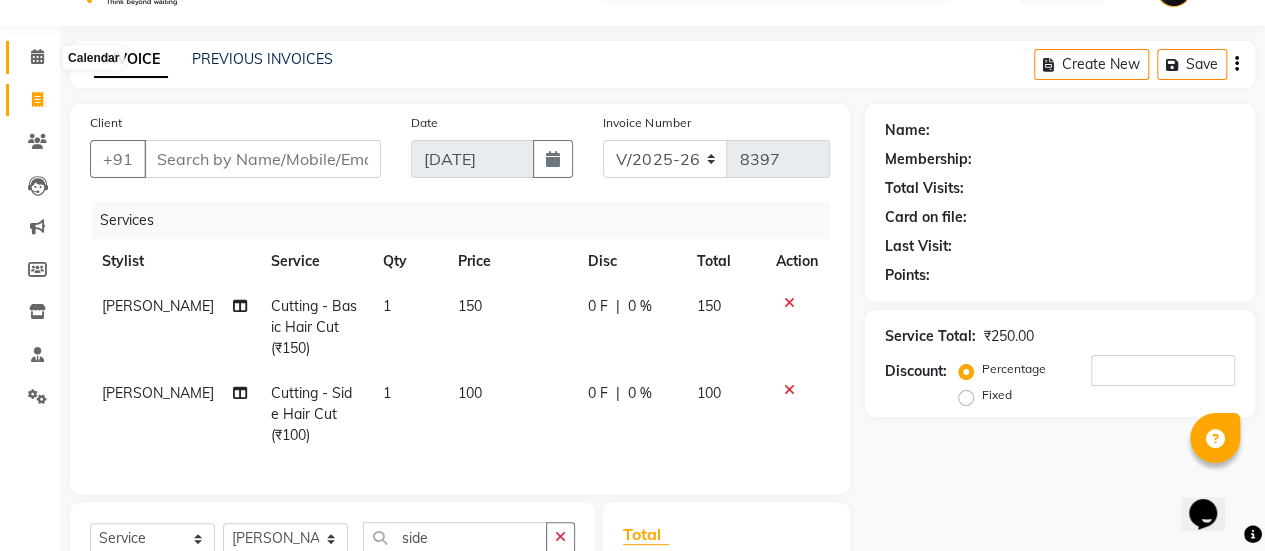 click 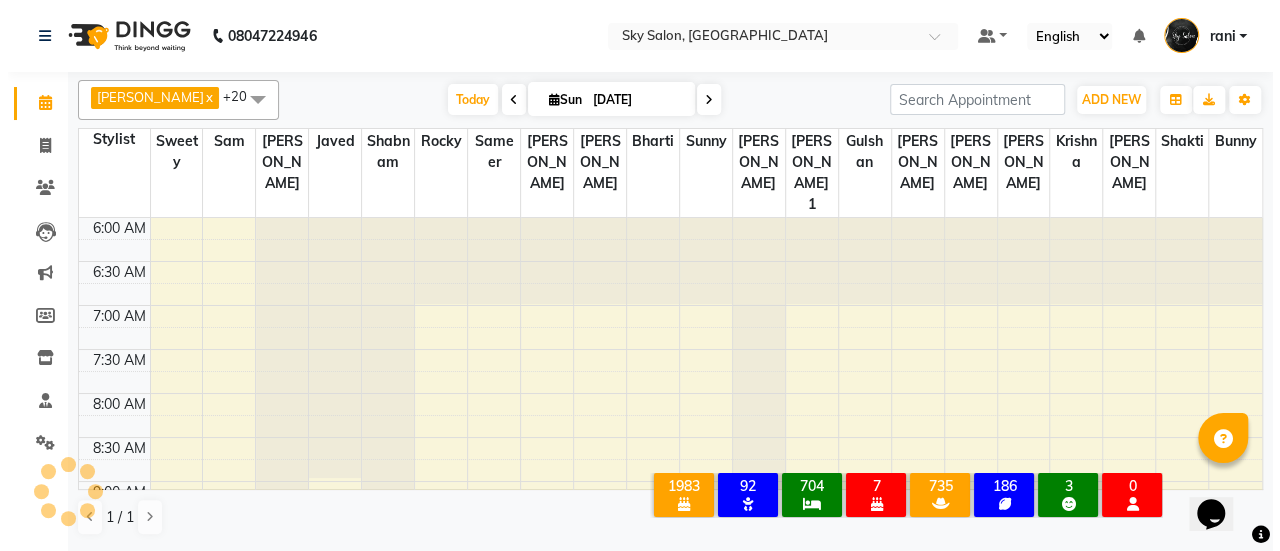 scroll, scrollTop: 0, scrollLeft: 0, axis: both 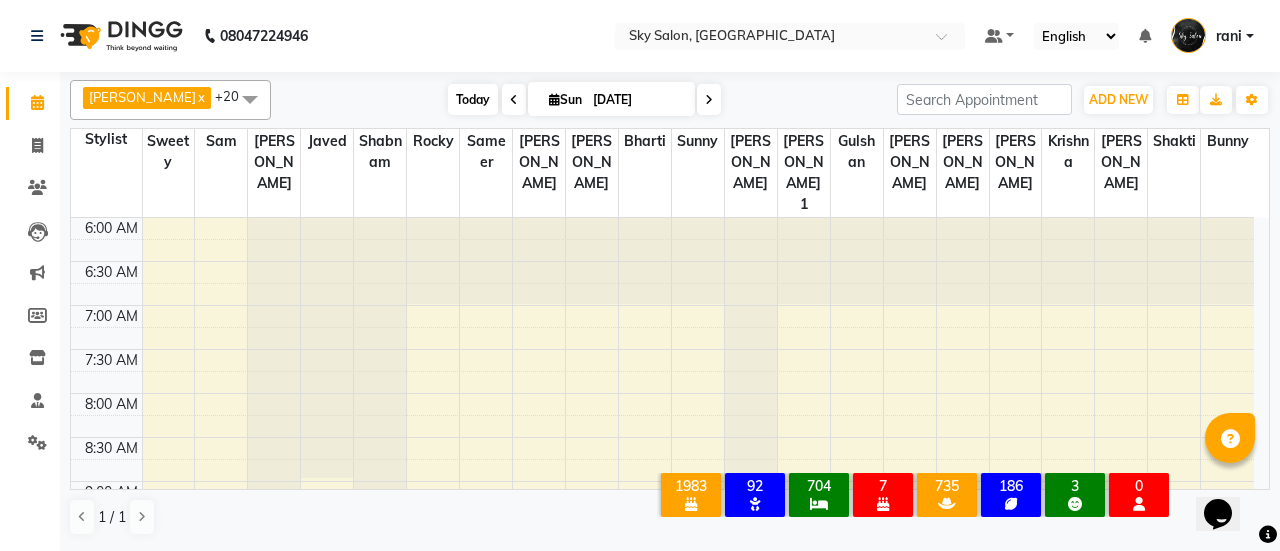 click on "Today" at bounding box center (473, 99) 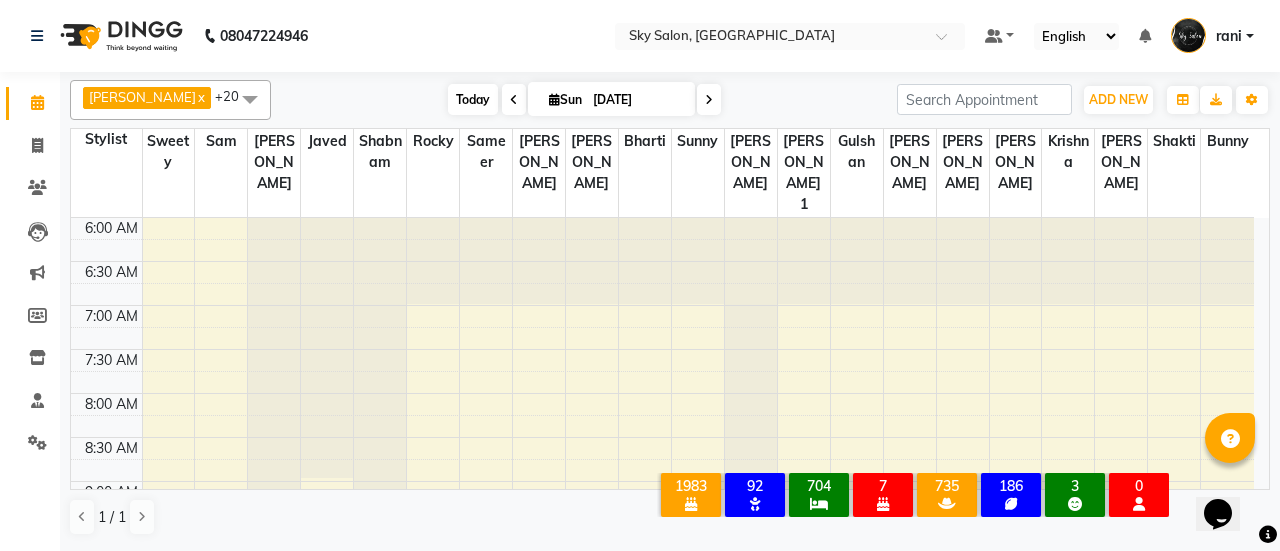 scroll, scrollTop: 608, scrollLeft: 0, axis: vertical 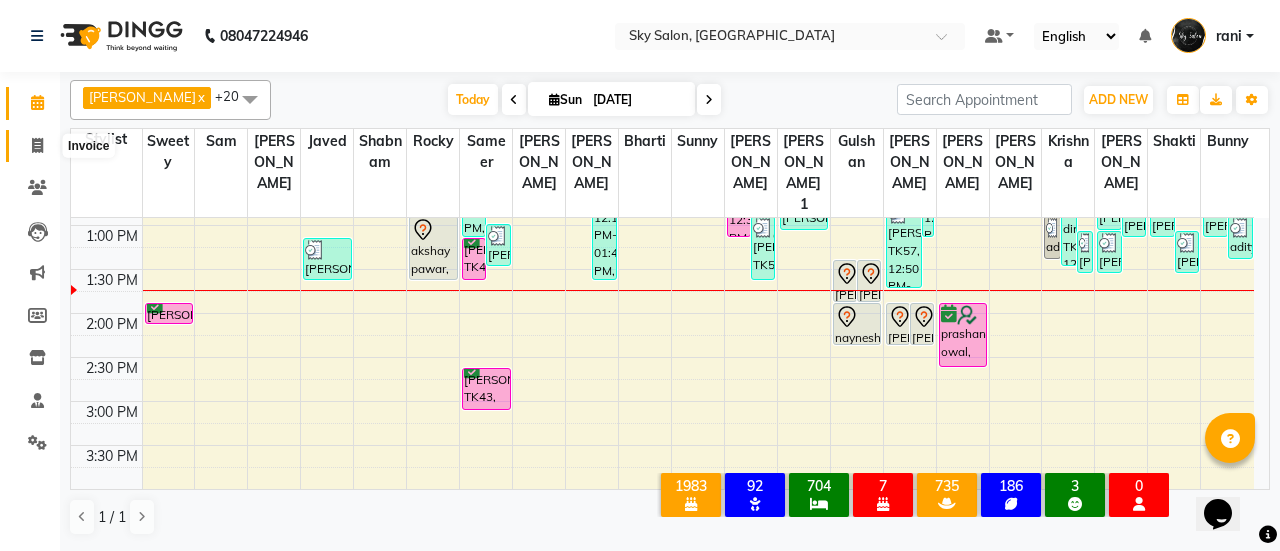 click 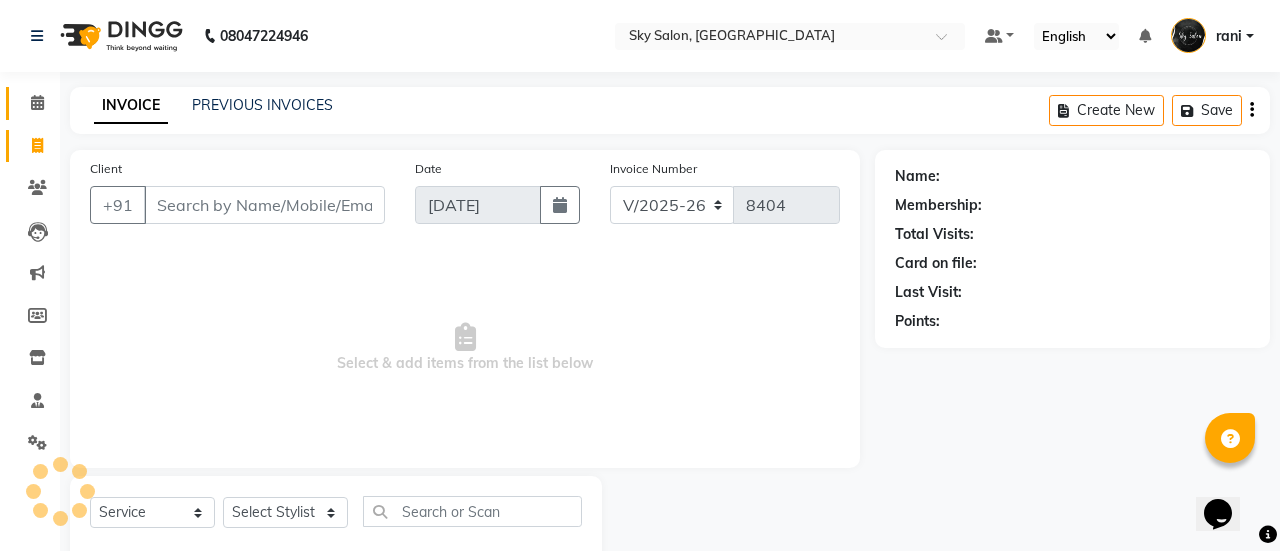 click on "PREVIOUS INVOICES" 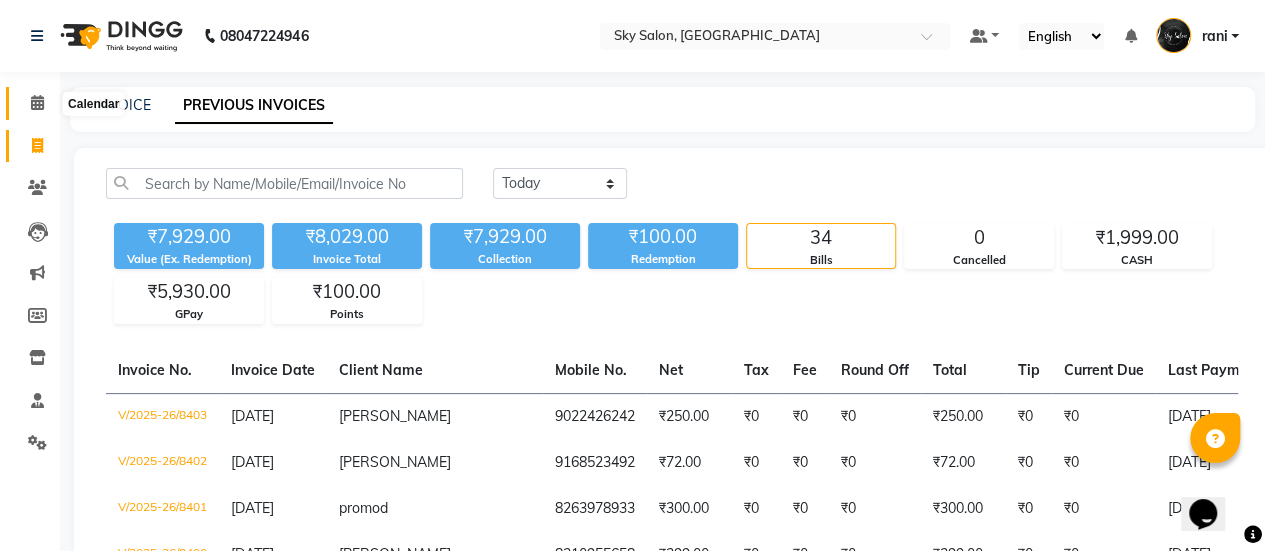 click 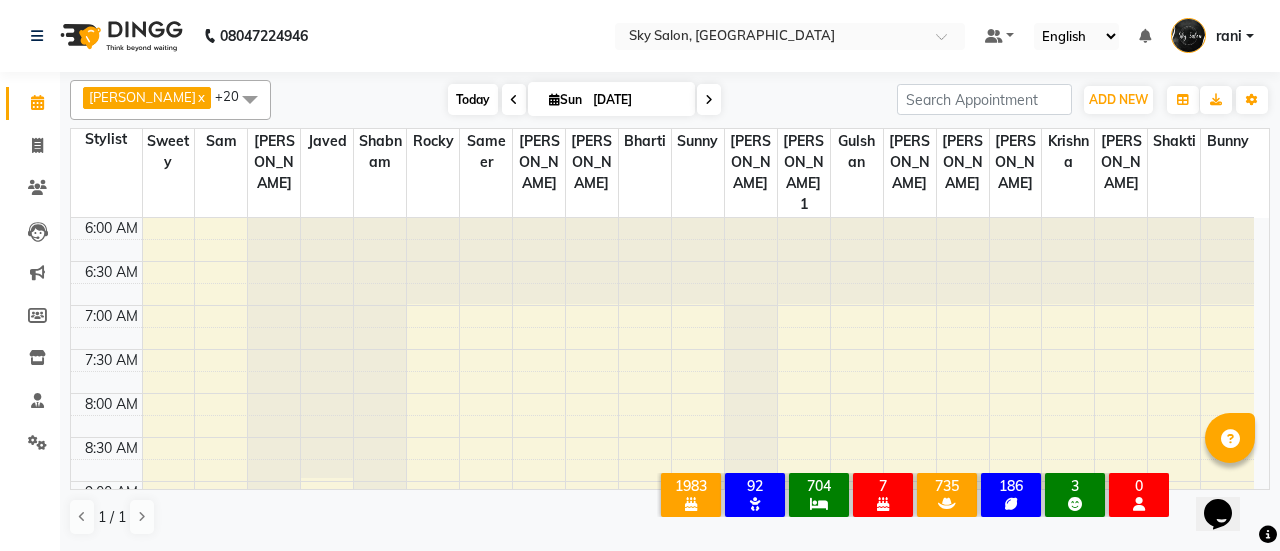 click on "Today" at bounding box center [473, 99] 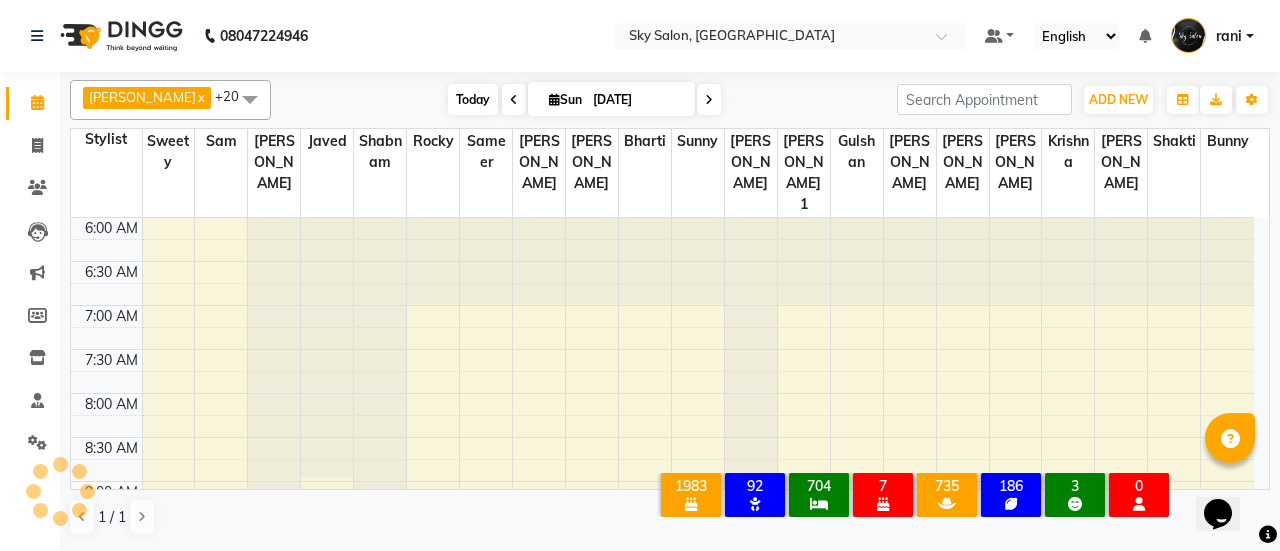 click on "Today" at bounding box center [473, 99] 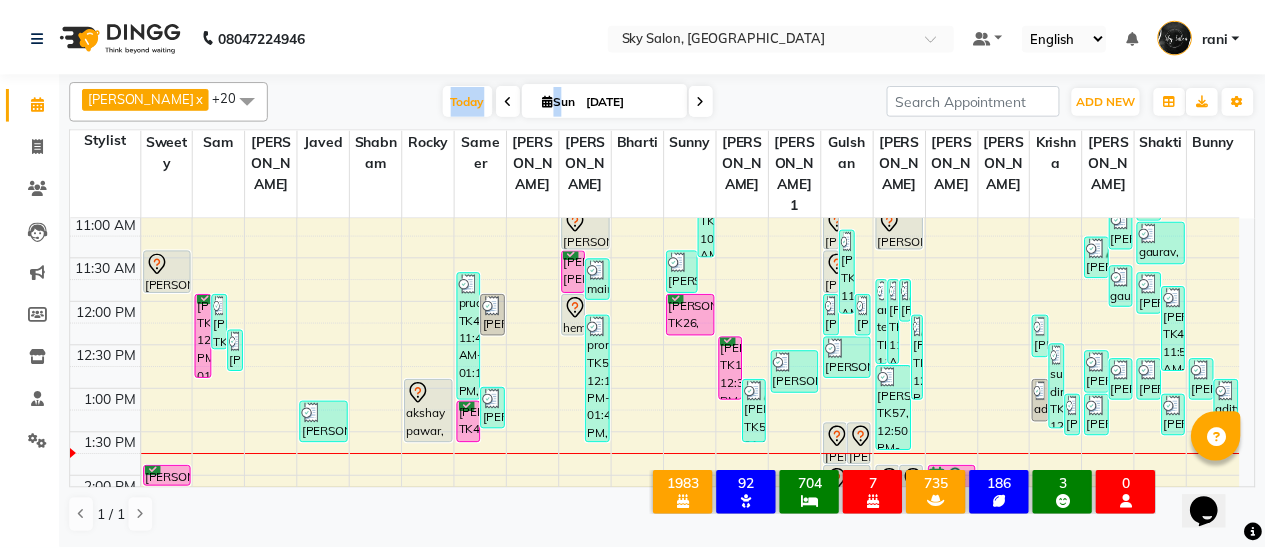 scroll, scrollTop: 441, scrollLeft: 0, axis: vertical 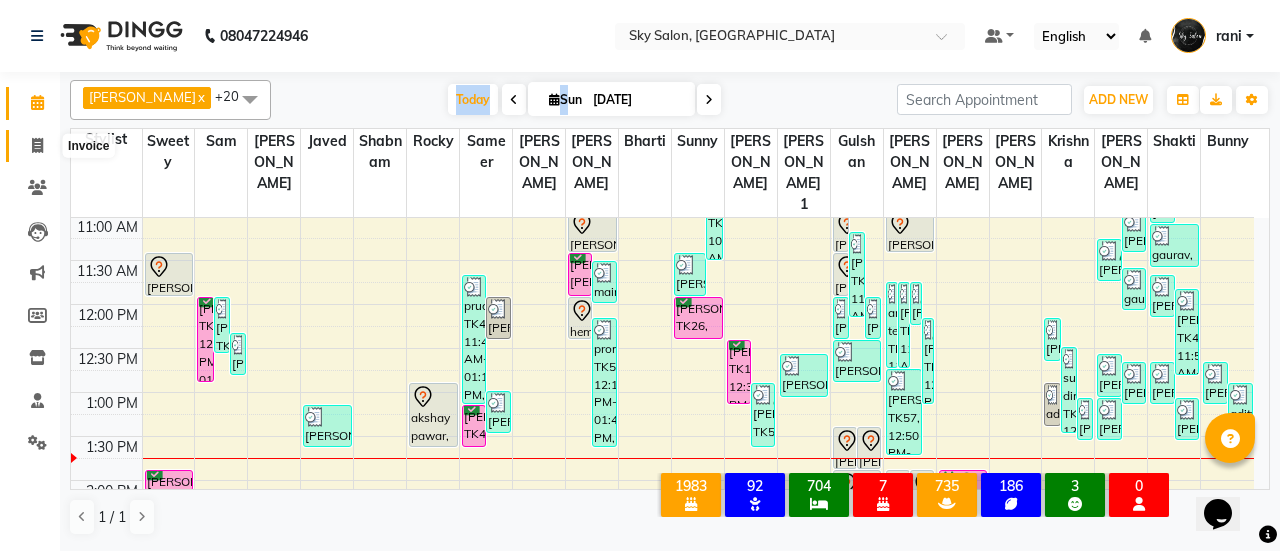 click 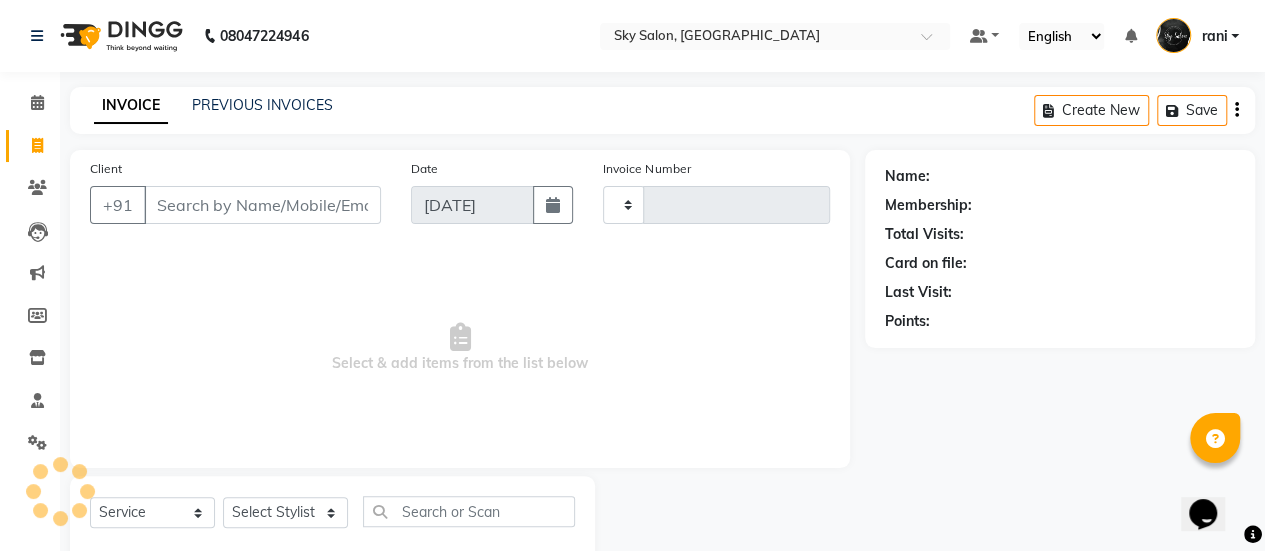 type on "8404" 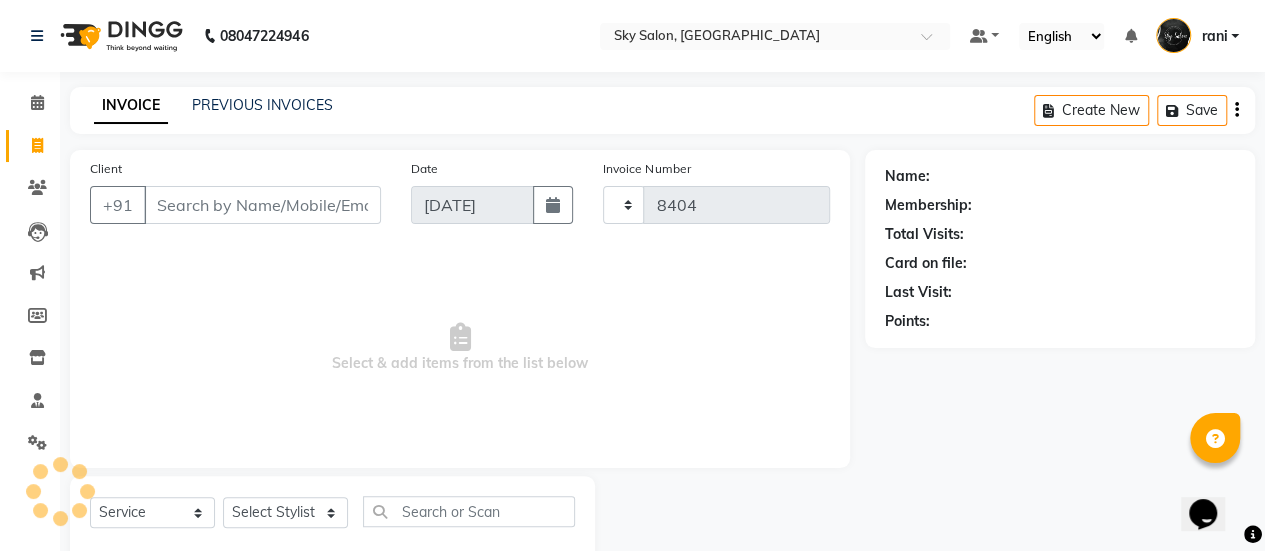 select on "3537" 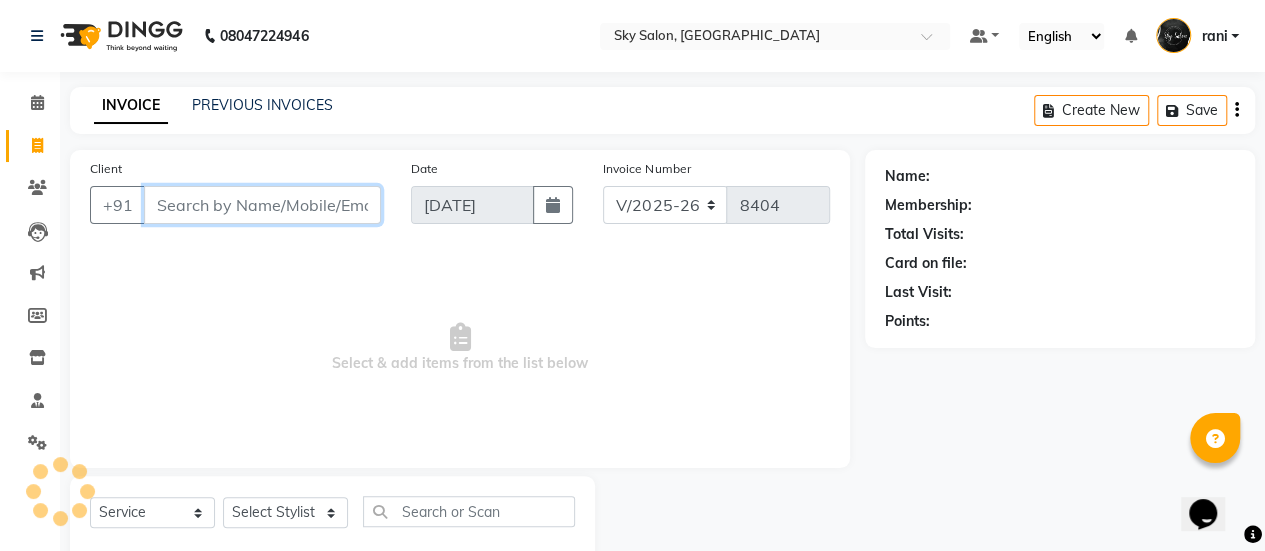 click on "Client" at bounding box center (262, 205) 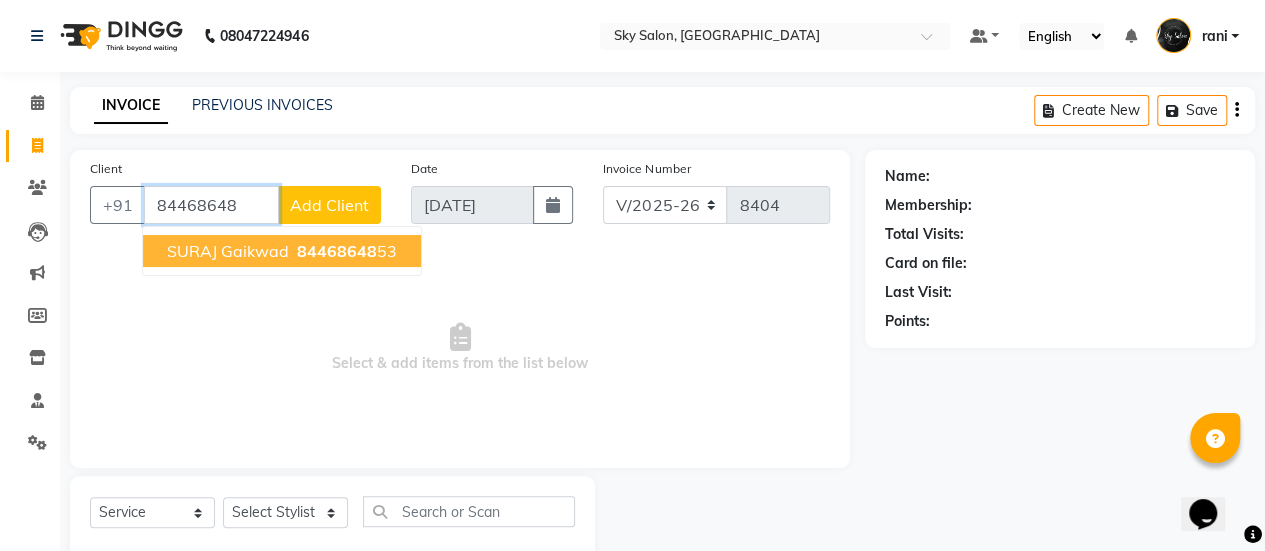 click on "SURAJ gaikwad" at bounding box center [228, 251] 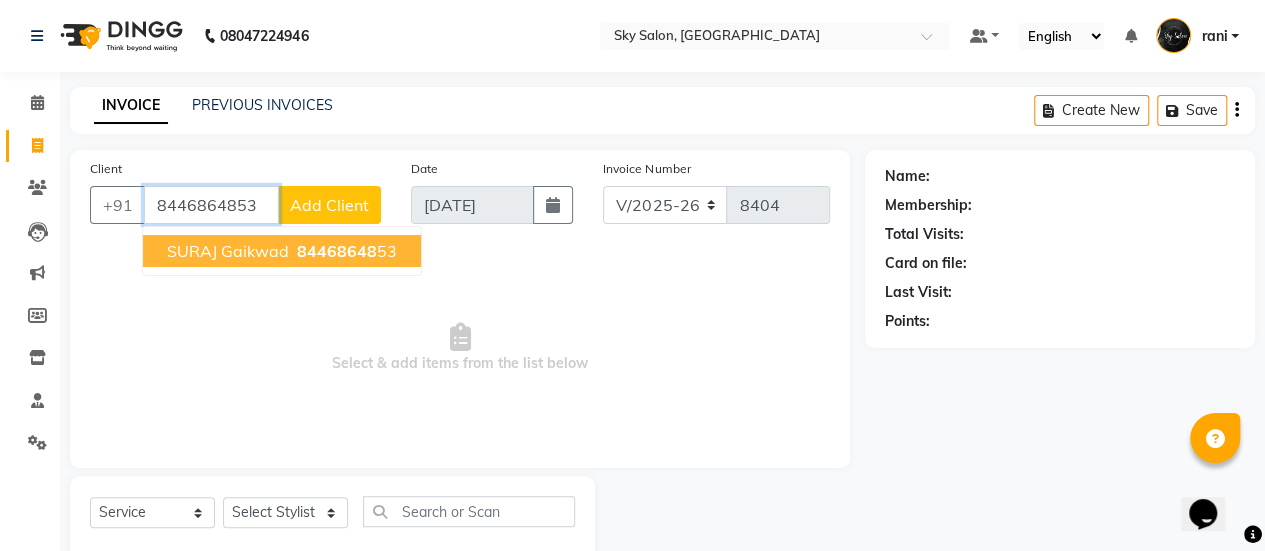 type on "8446864853" 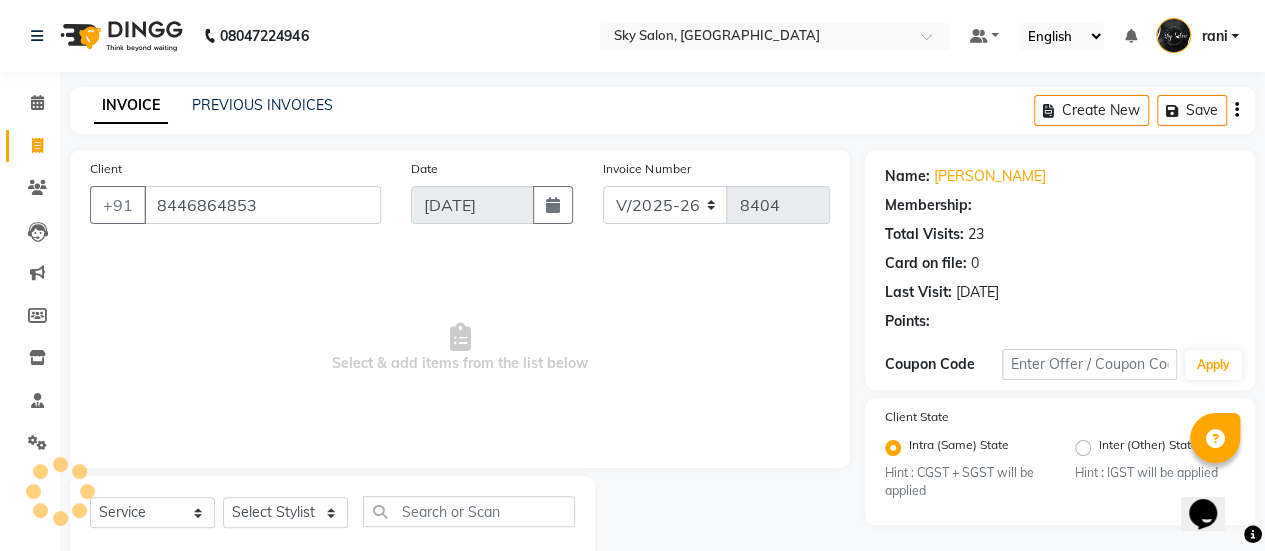 select on "1: Object" 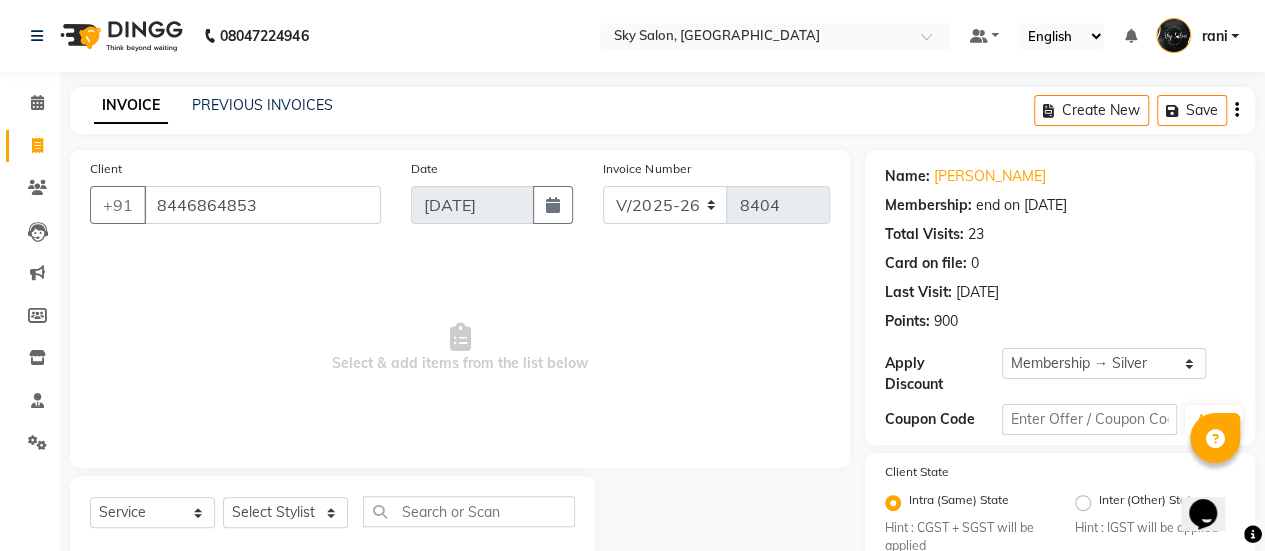 scroll, scrollTop: 58, scrollLeft: 0, axis: vertical 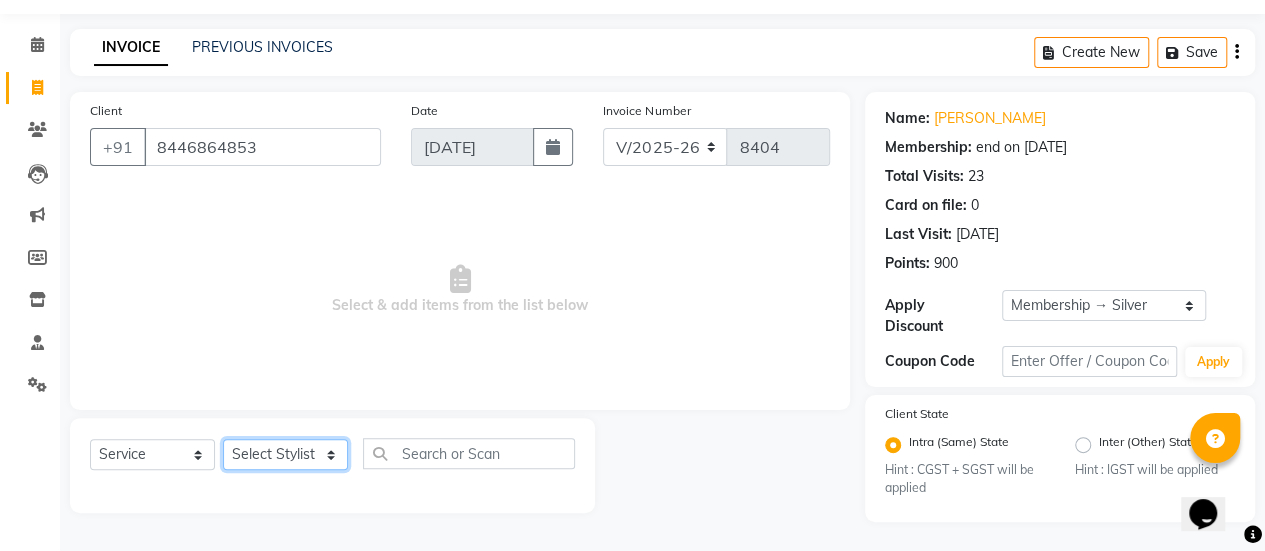 click on "Select Stylist afreen [PERSON_NAME] saha [PERSON_NAME] [PERSON_NAME] [PERSON_NAME] bharti Bunny Danish [PERSON_NAME] 1 [PERSON_NAME] [PERSON_NAME] gaurav Gulshan [PERSON_NAME] [PERSON_NAME] krishna [PERSON_NAME] [PERSON_NAME] rani [PERSON_NAME] [PERSON_NAME] sachin [PERSON_NAME] [PERSON_NAME] sameer 2 [PERSON_NAME] [PERSON_NAME] [PERSON_NAME]" 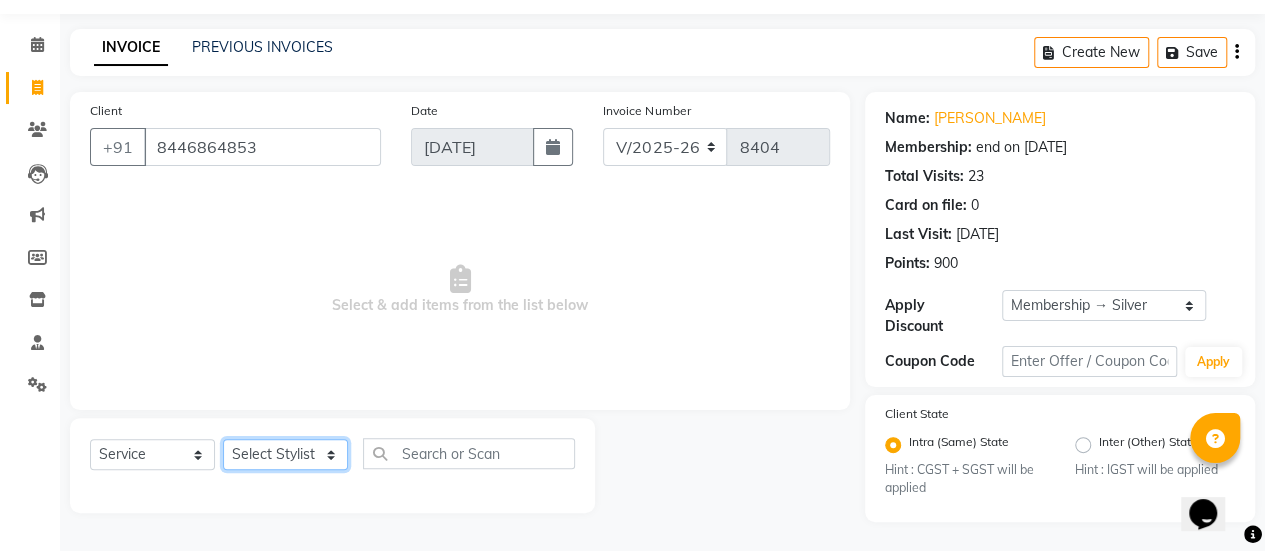 select on "53255" 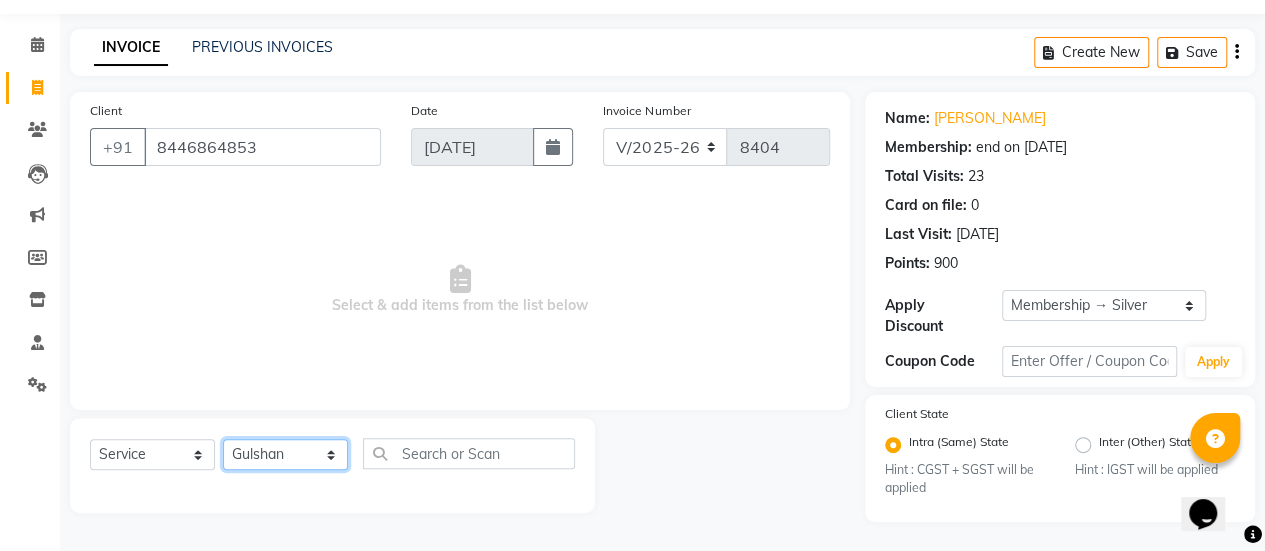 click on "Select Stylist afreen [PERSON_NAME] saha [PERSON_NAME] [PERSON_NAME] [PERSON_NAME] bharti Bunny Danish [PERSON_NAME] 1 [PERSON_NAME] [PERSON_NAME] gaurav Gulshan [PERSON_NAME] [PERSON_NAME] krishna [PERSON_NAME] [PERSON_NAME] rani [PERSON_NAME] [PERSON_NAME] sachin [PERSON_NAME] [PERSON_NAME] sameer 2 [PERSON_NAME] [PERSON_NAME] [PERSON_NAME]" 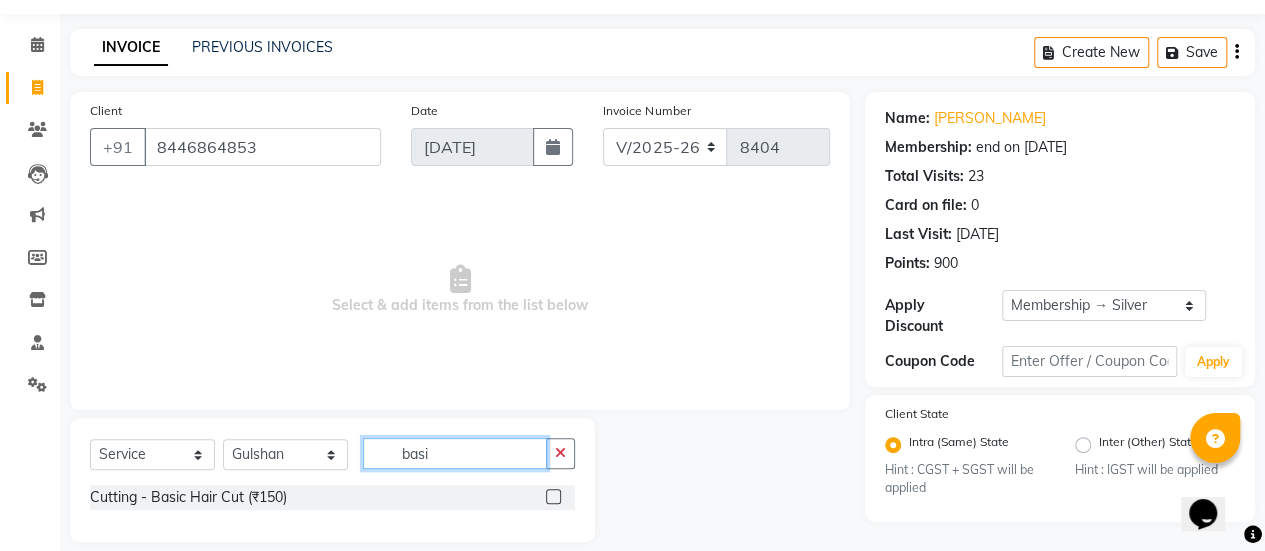 scroll, scrollTop: 78, scrollLeft: 0, axis: vertical 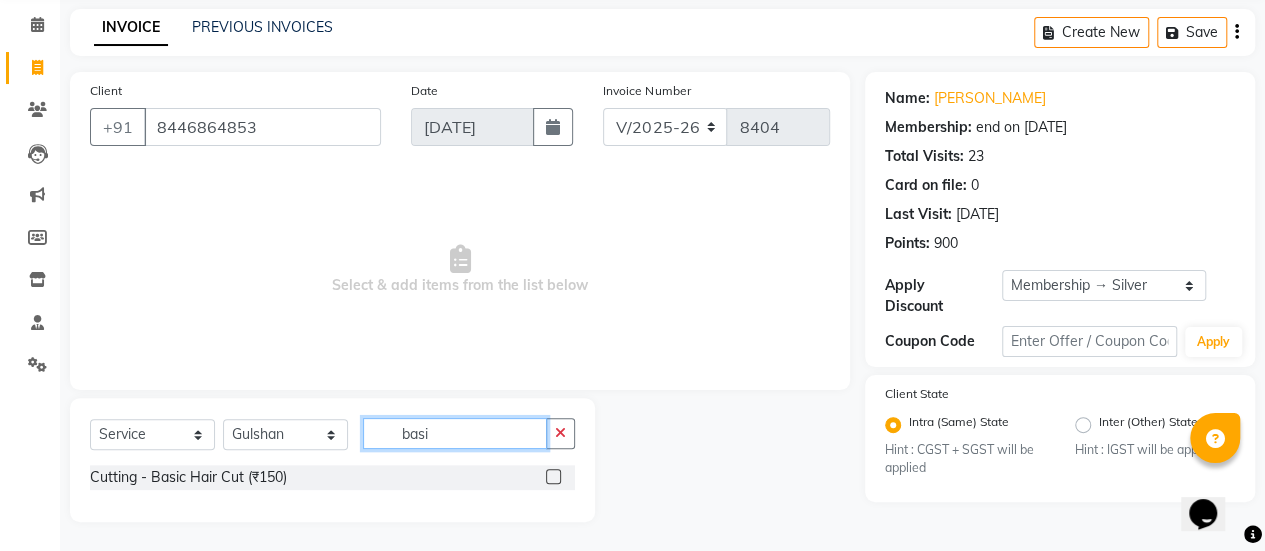 type on "basi" 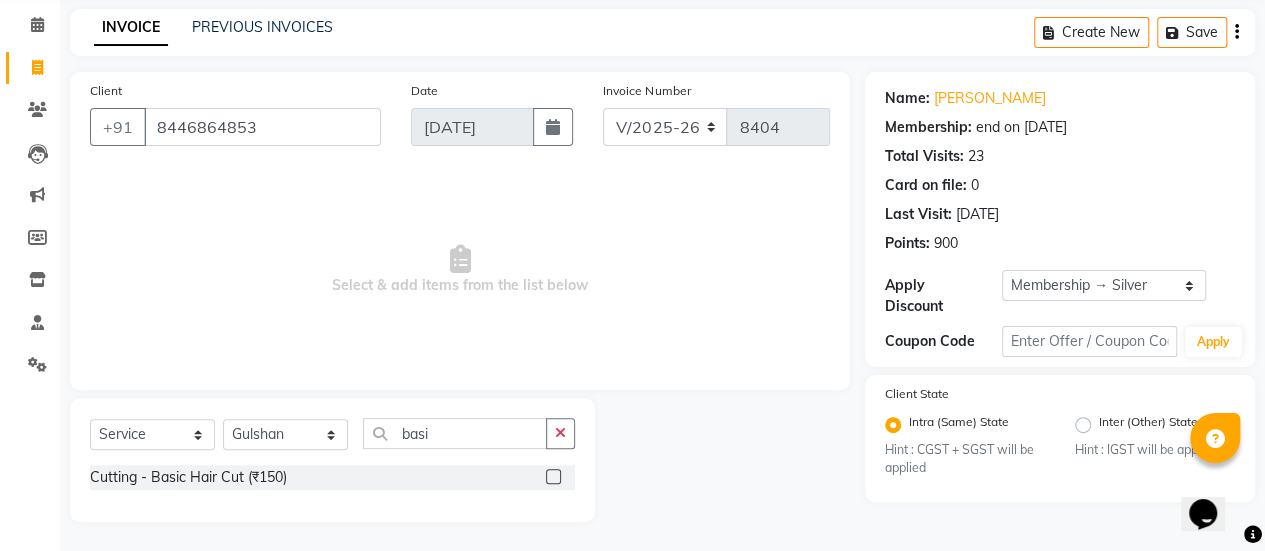 click 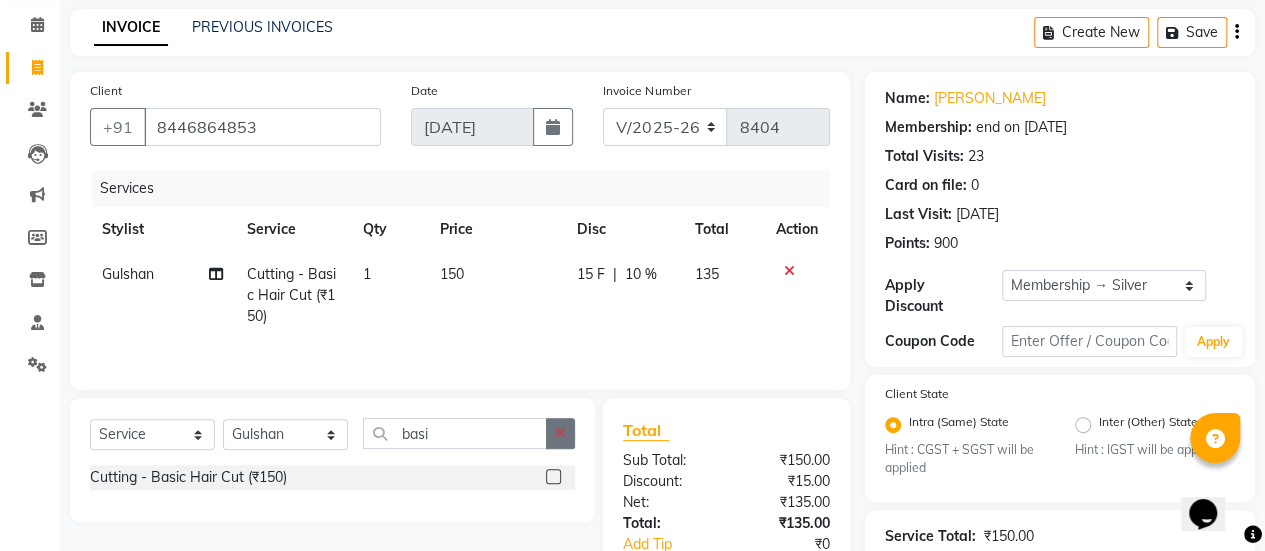 checkbox on "false" 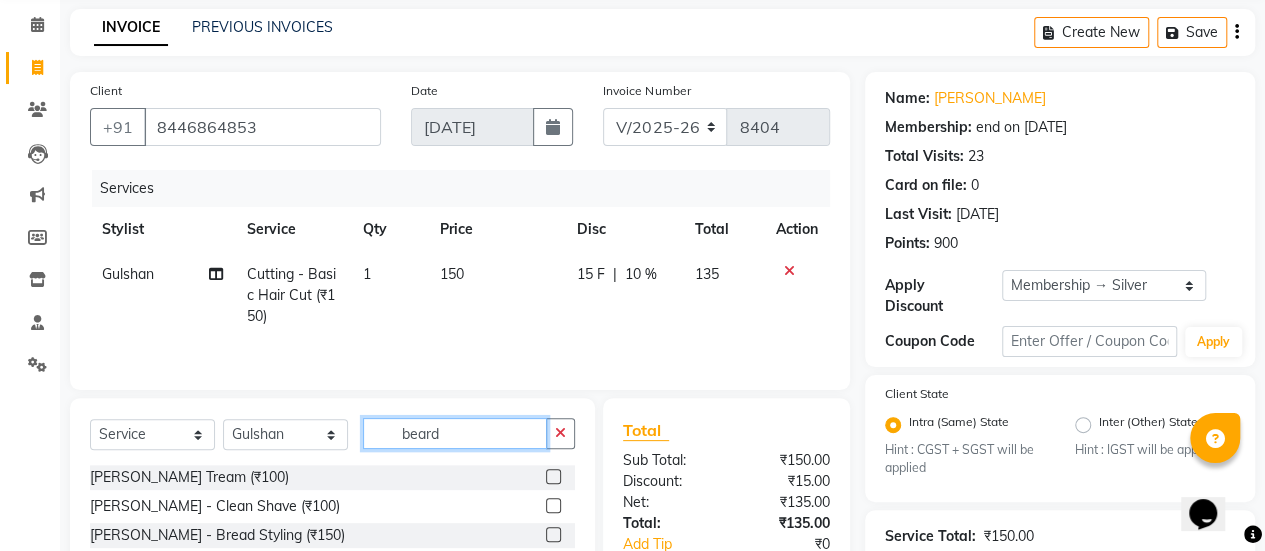type on "beard" 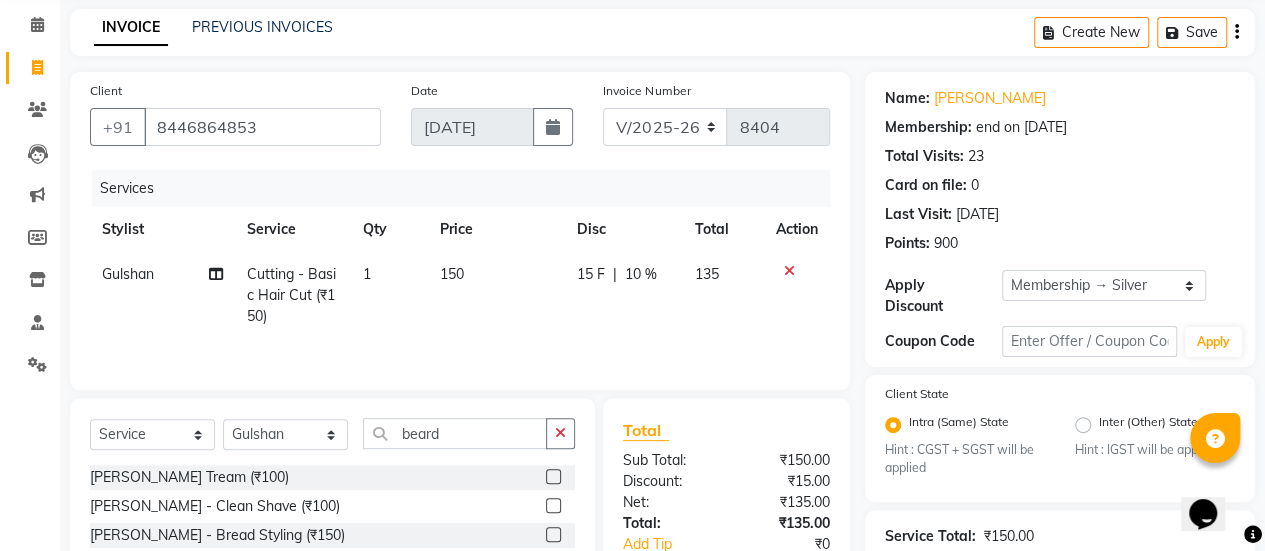 click 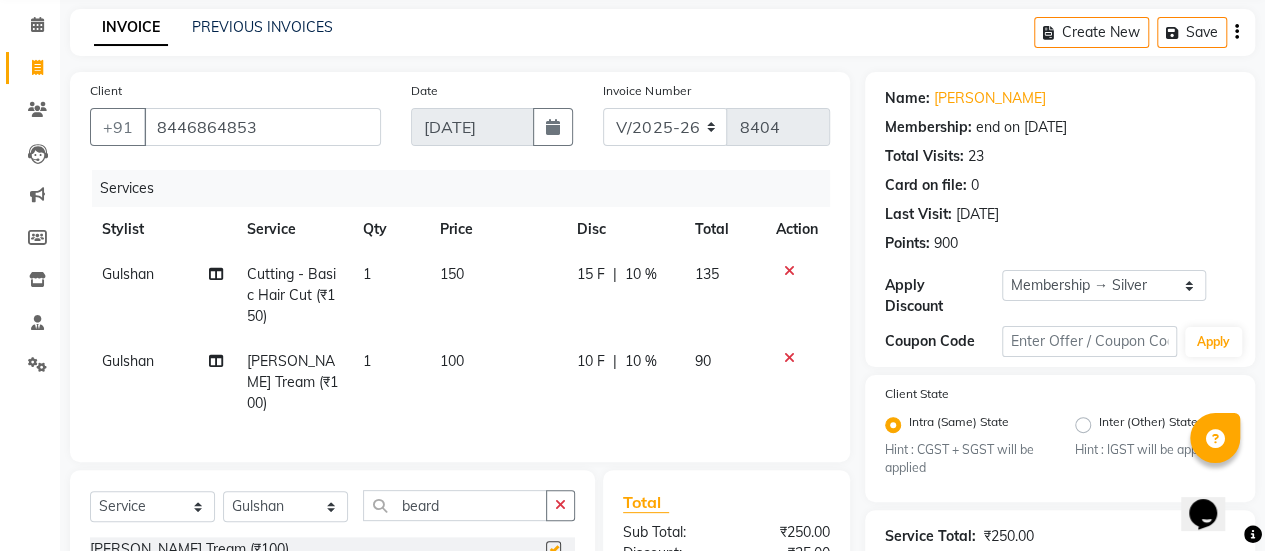 checkbox on "false" 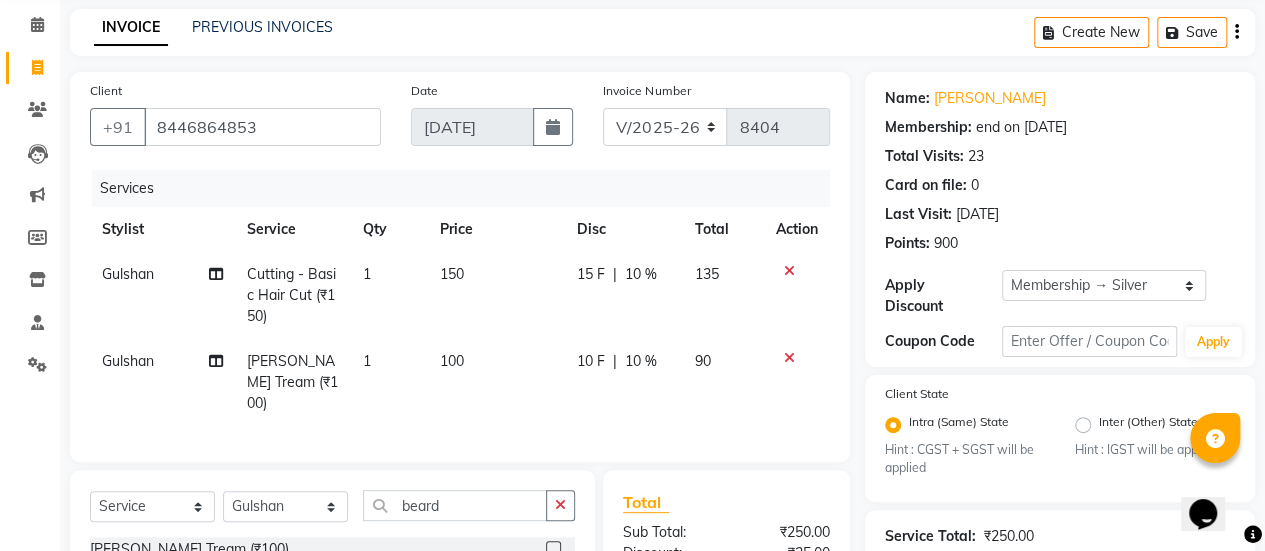 scroll, scrollTop: 315, scrollLeft: 0, axis: vertical 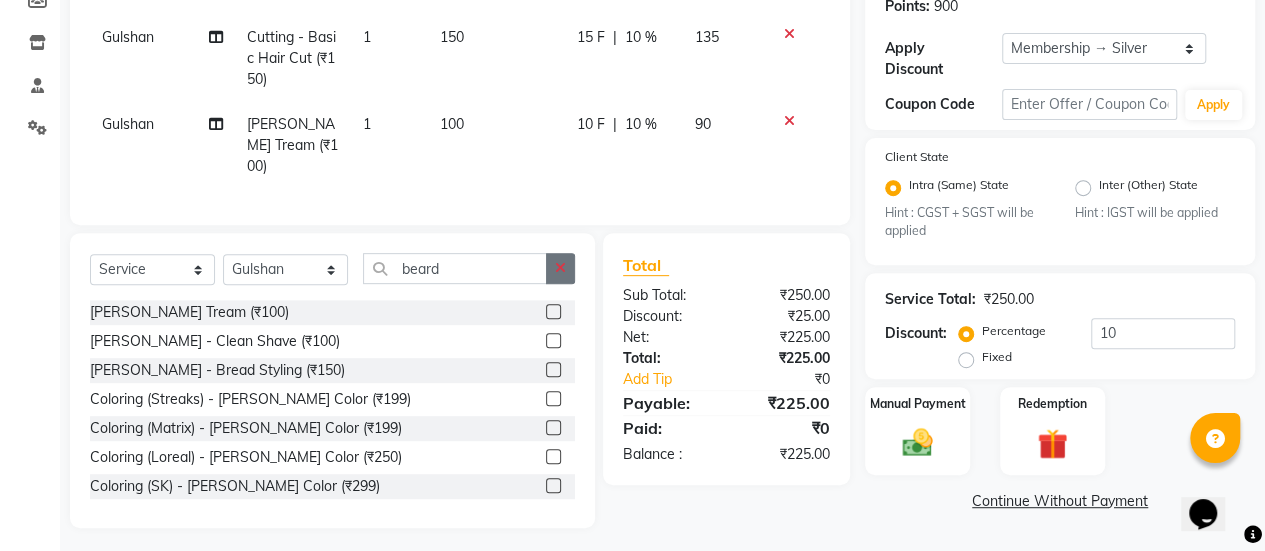 click 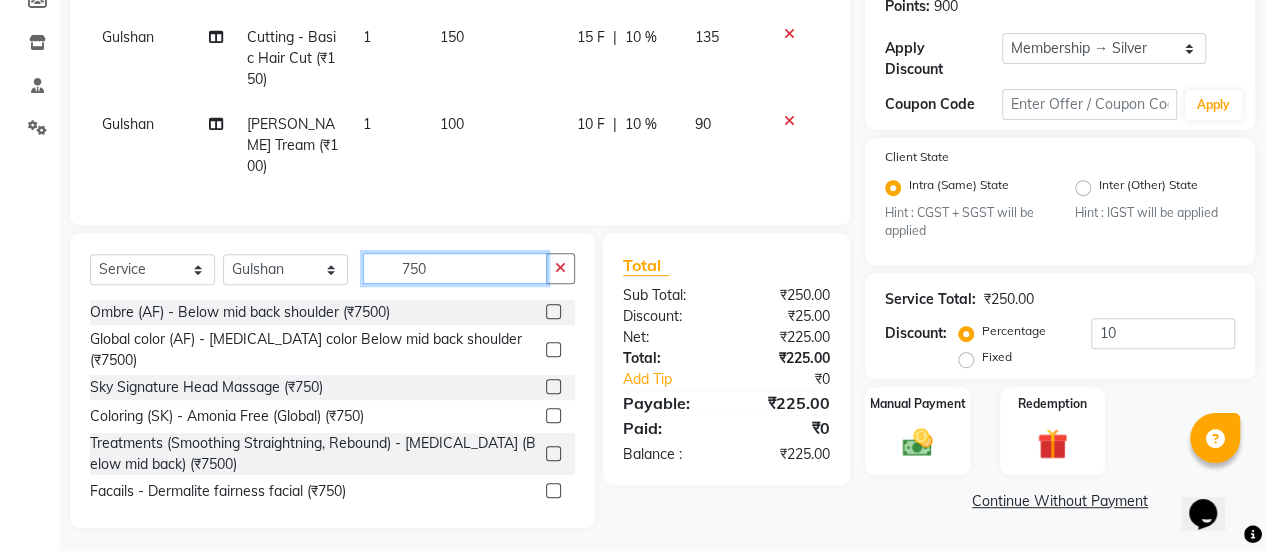type on "750" 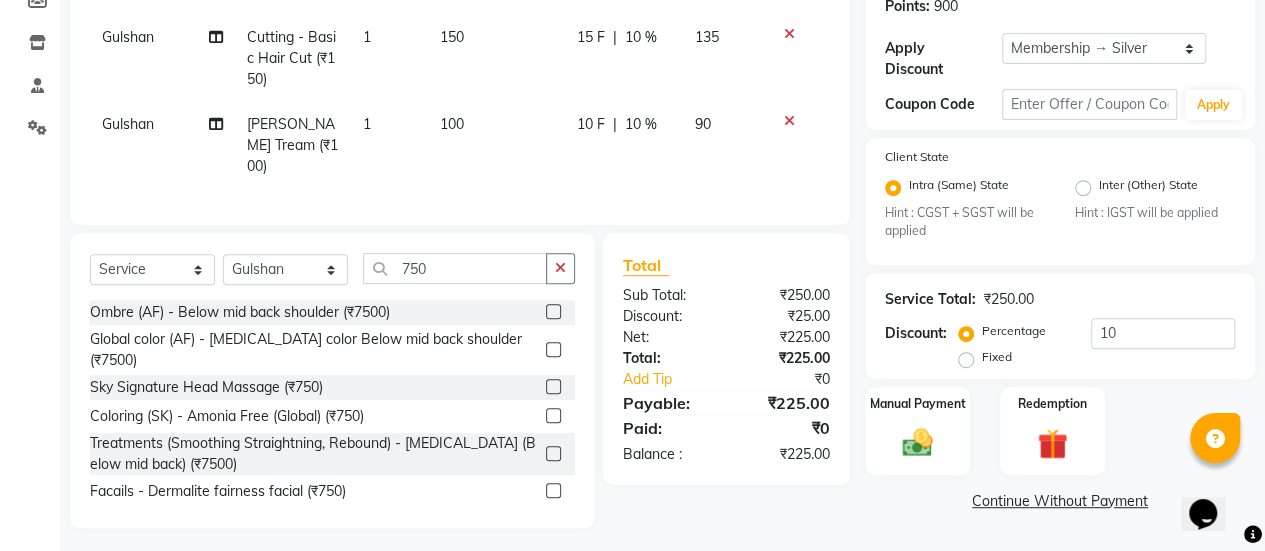 click 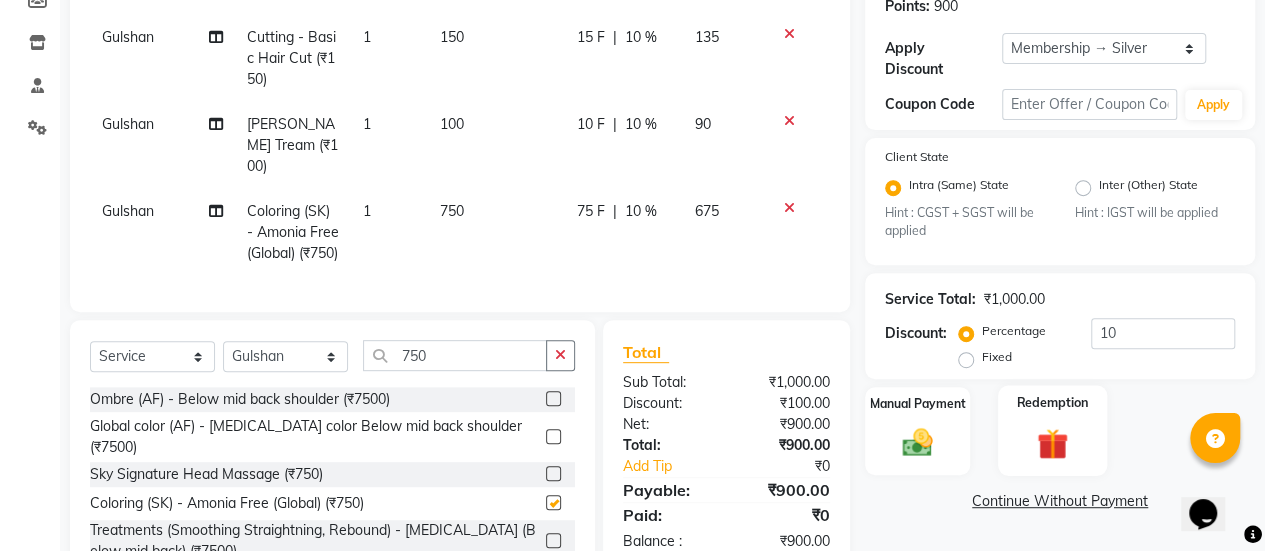 checkbox on "false" 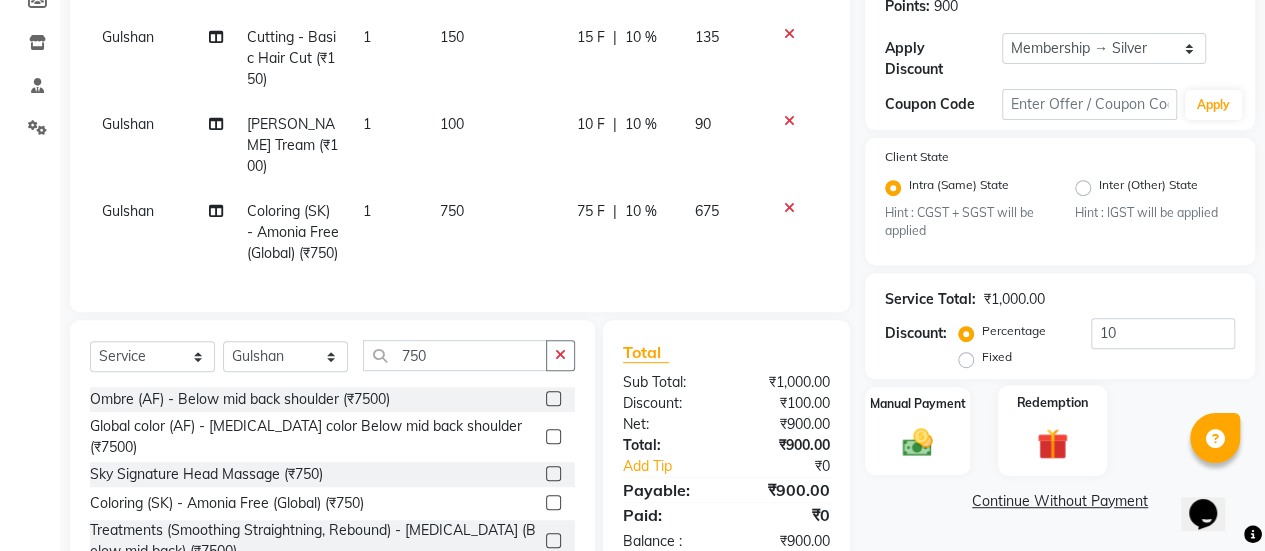 click 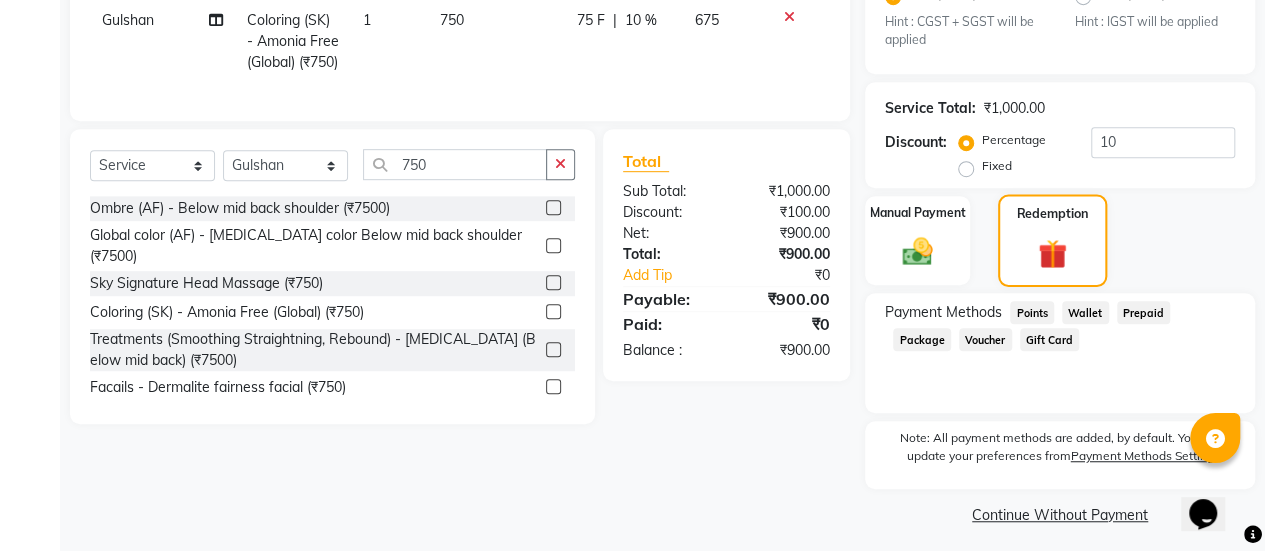 scroll, scrollTop: 514, scrollLeft: 0, axis: vertical 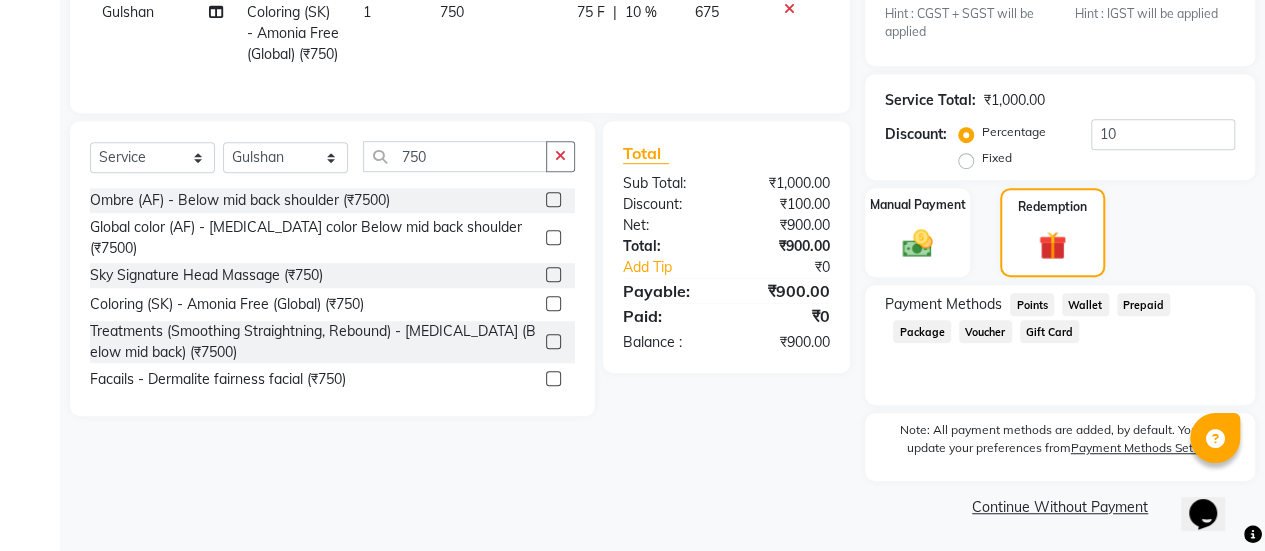 click on "Points" 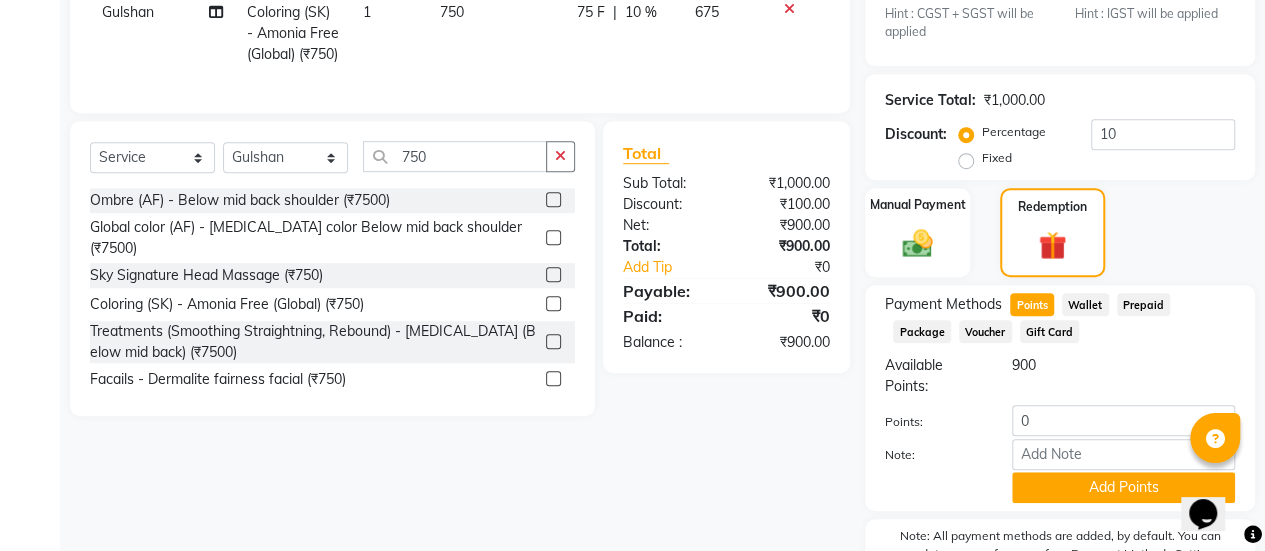 click on "Points" 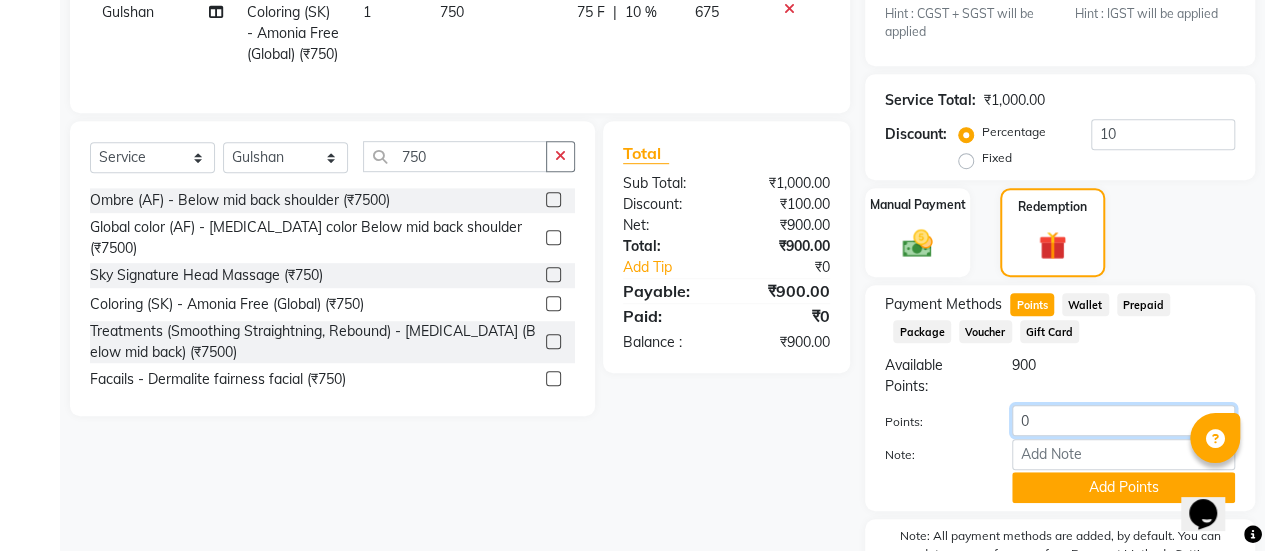 click on "0" 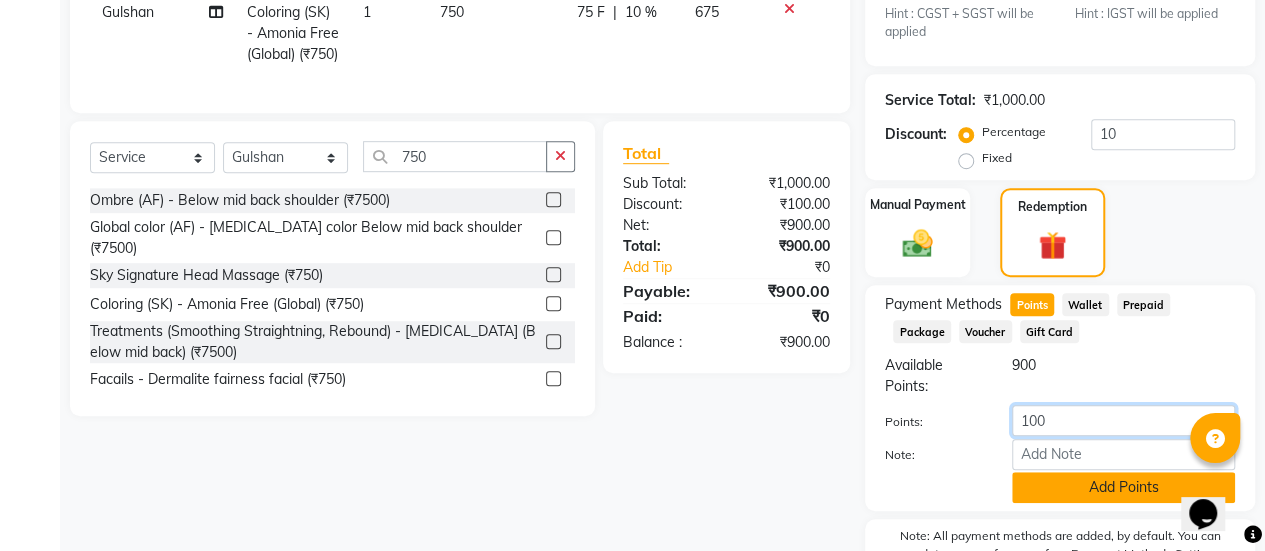 type on "100" 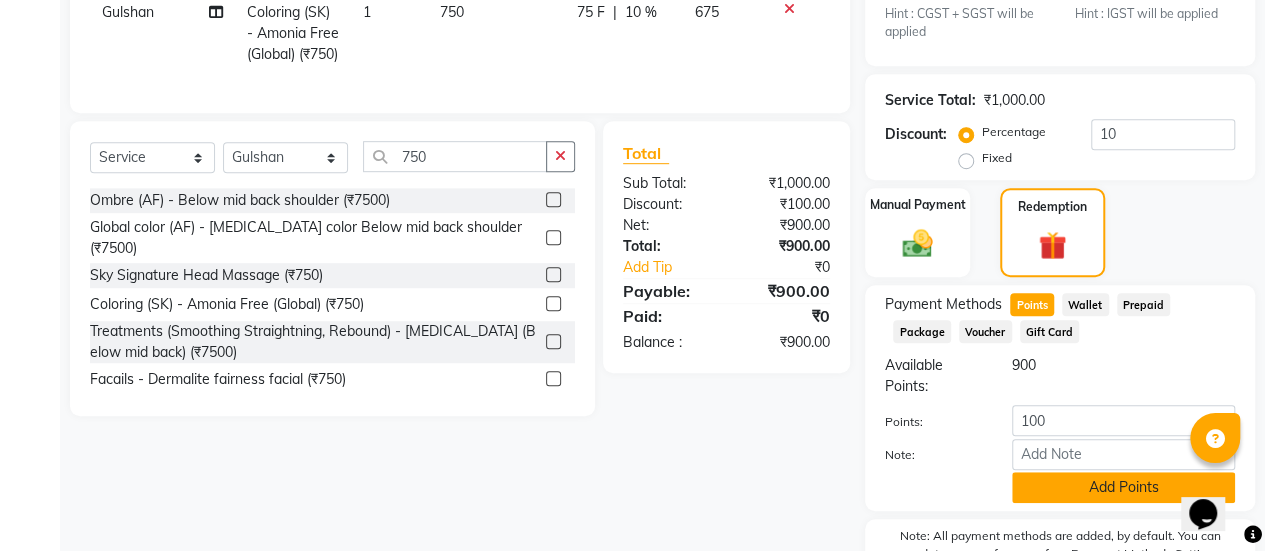 click on "Add Points" 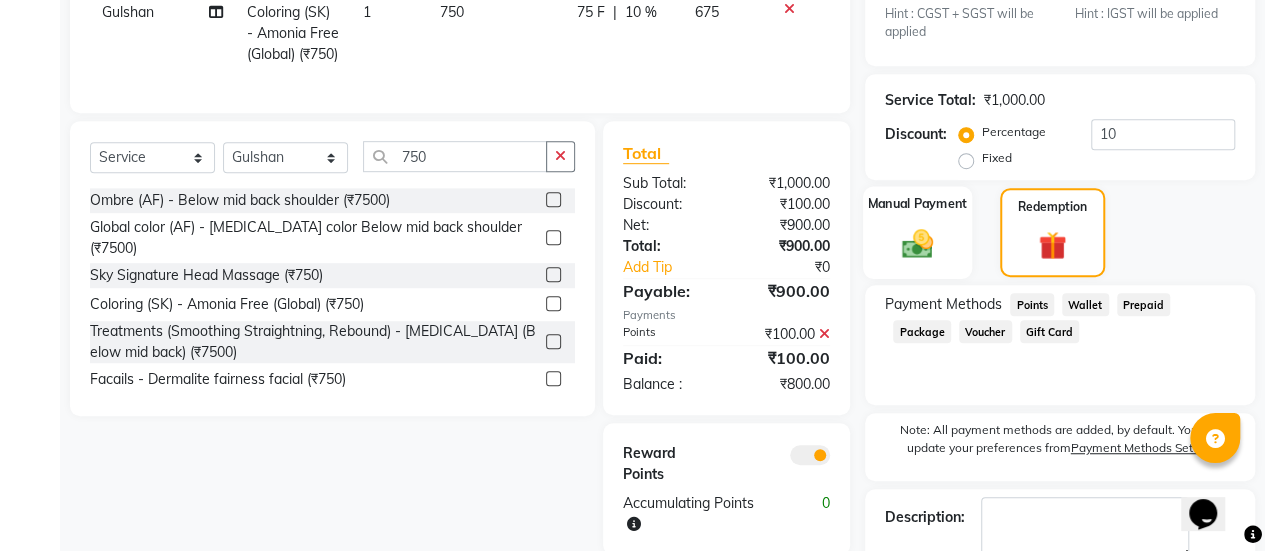 click on "Manual Payment" 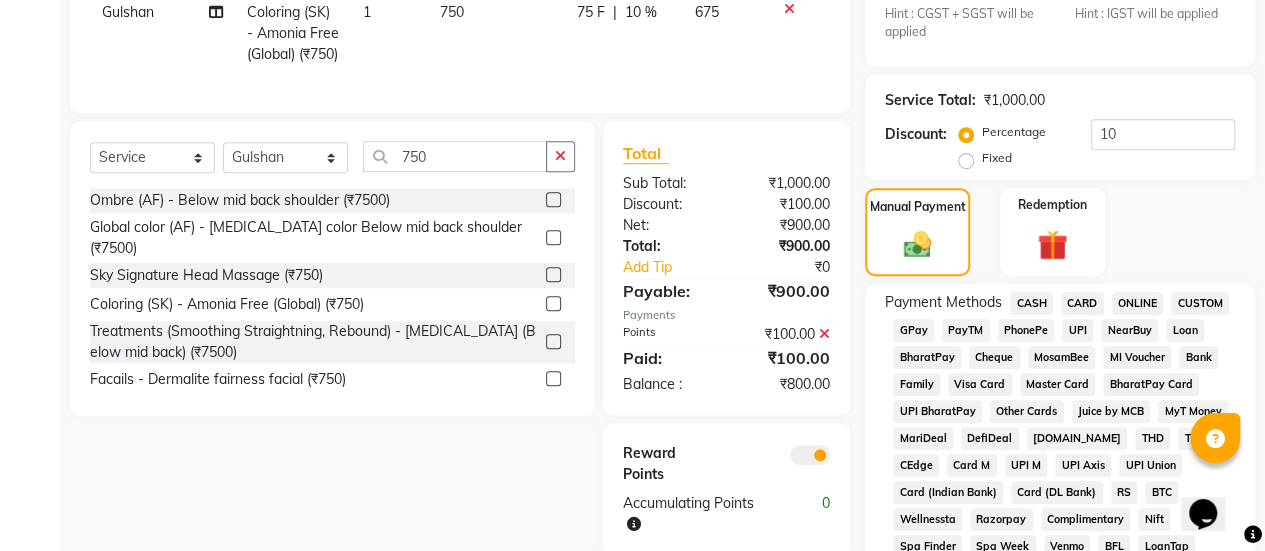 click on "GPay" 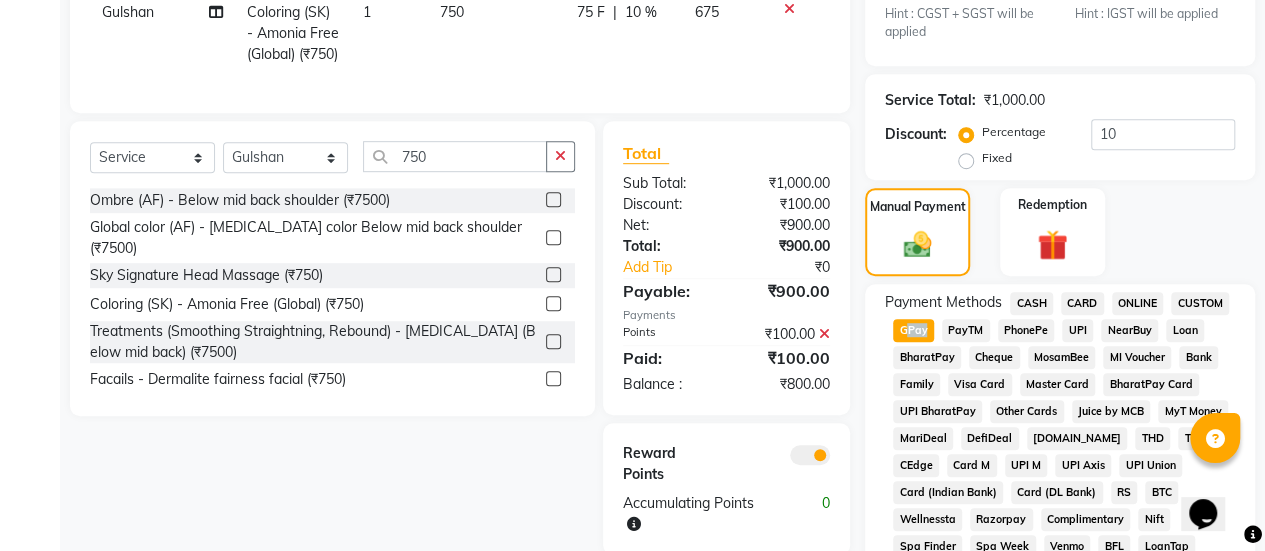 click on "GPay" 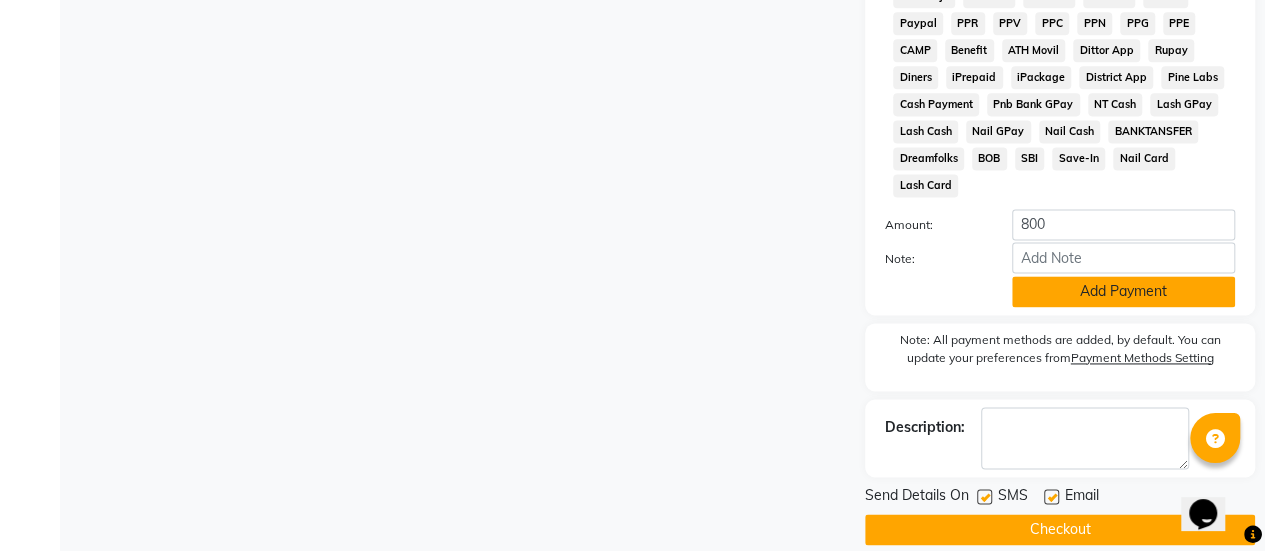 click on "Add Payment" 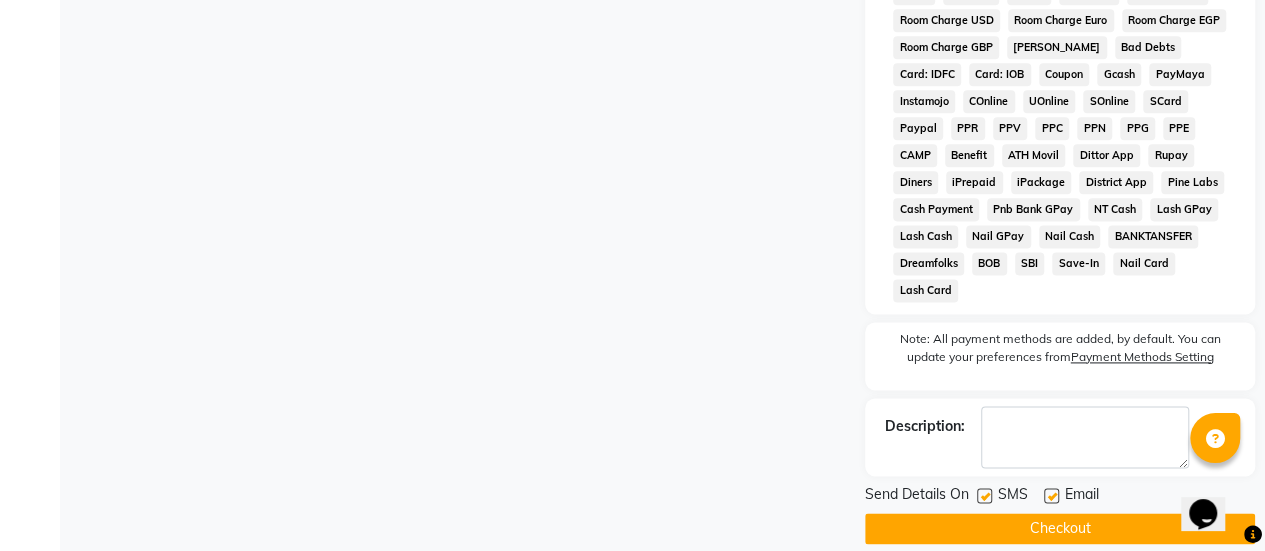 click 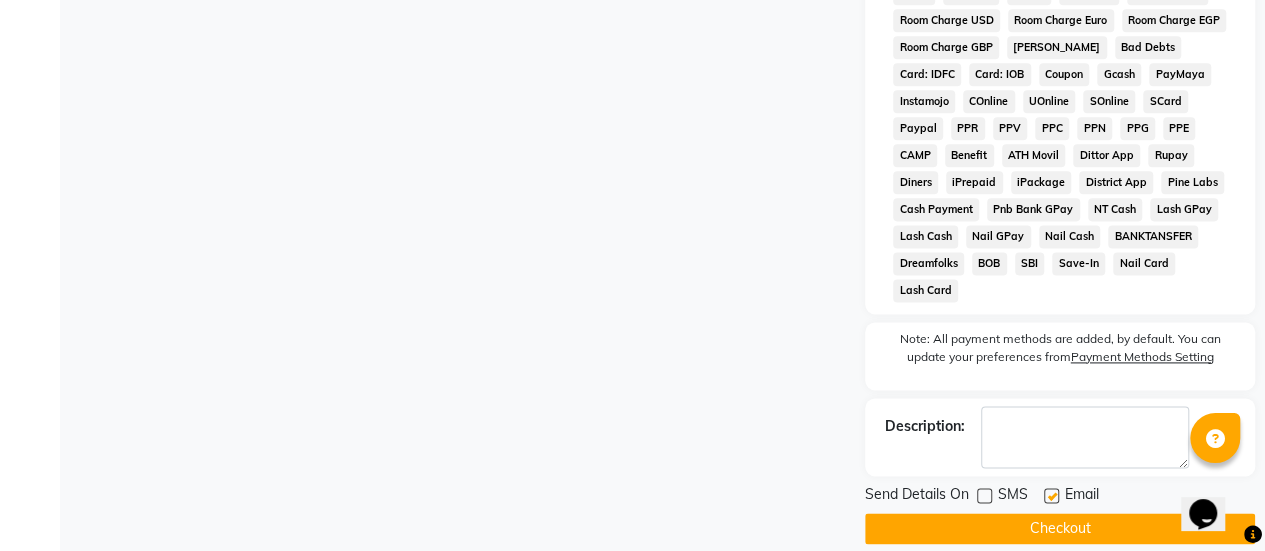 click 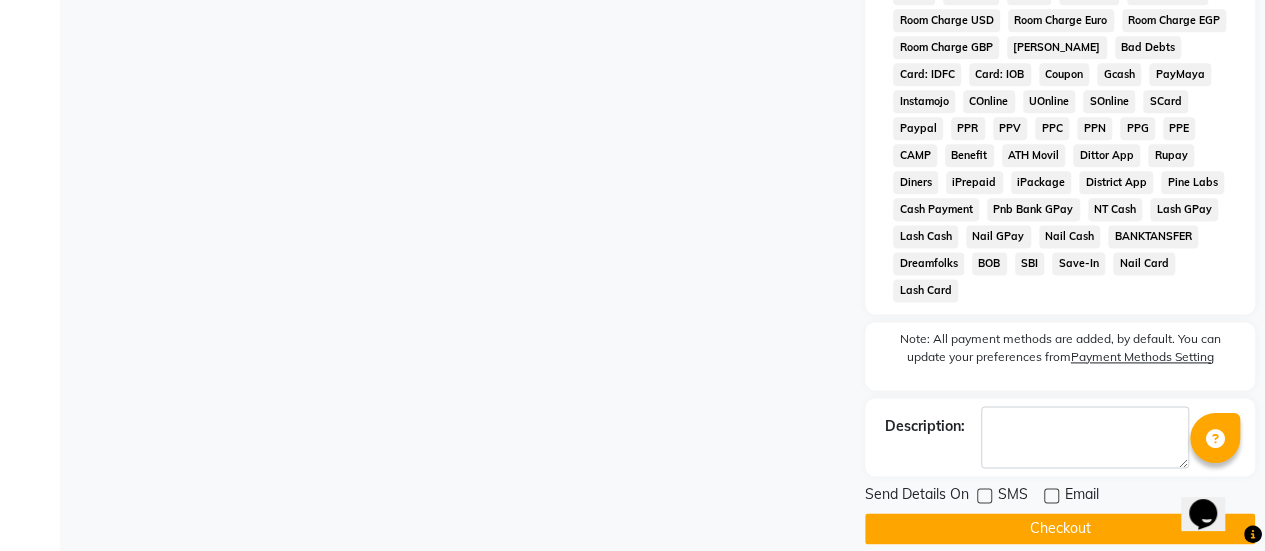 click on "Checkout" 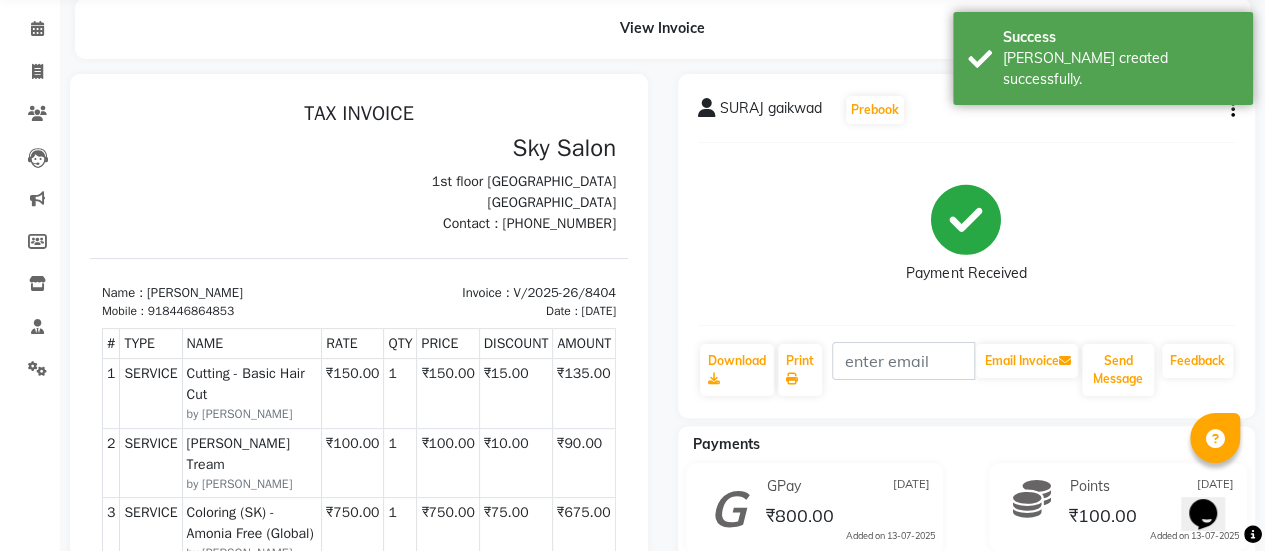 scroll, scrollTop: 0, scrollLeft: 0, axis: both 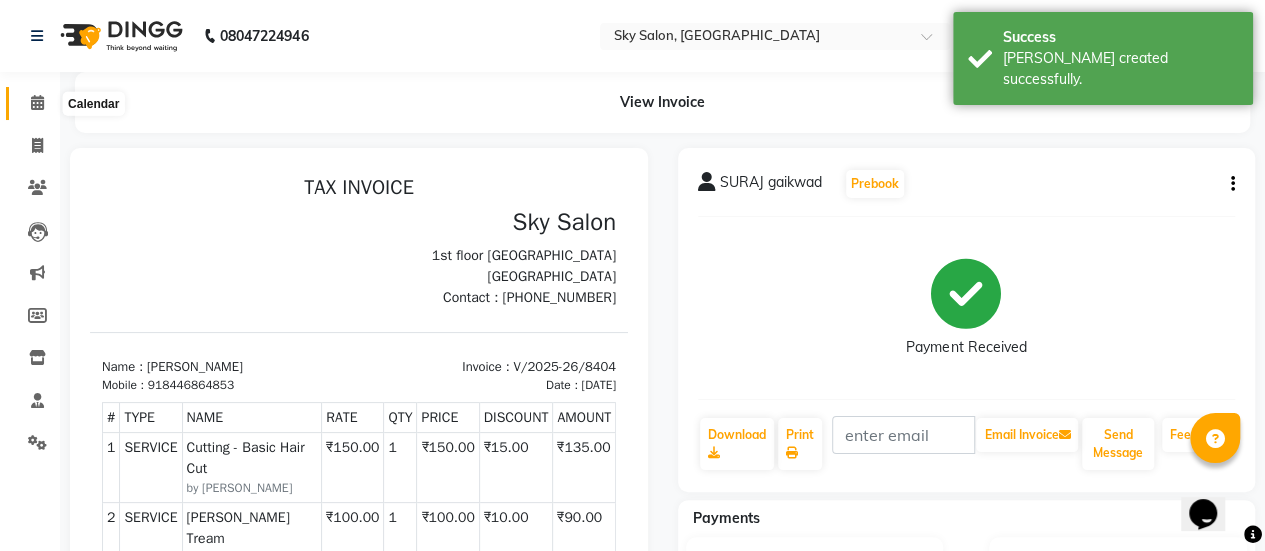 click 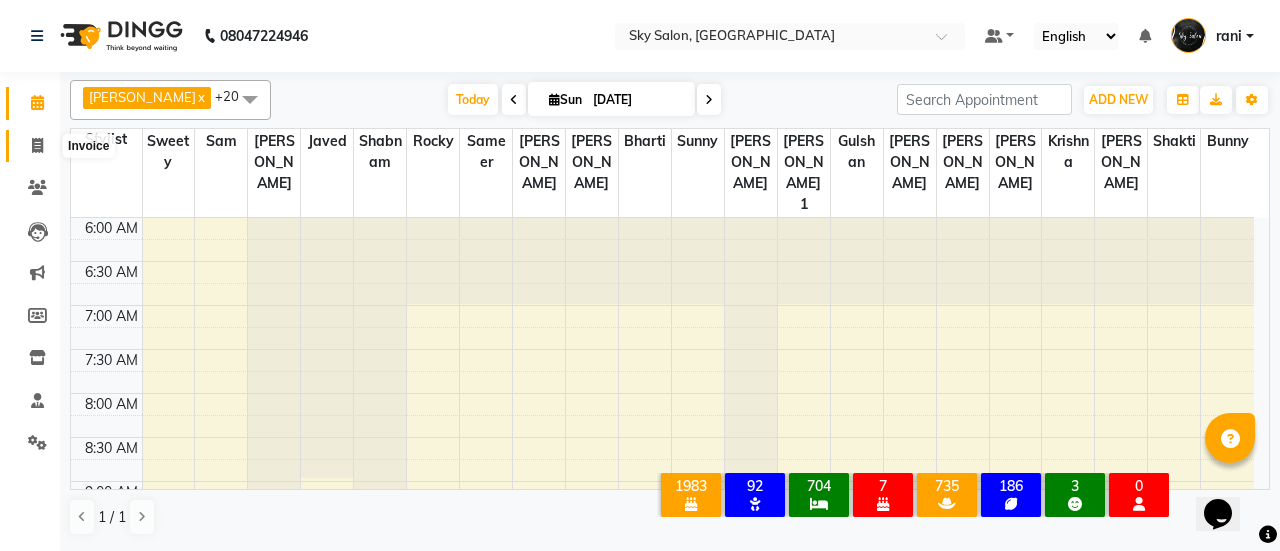 click 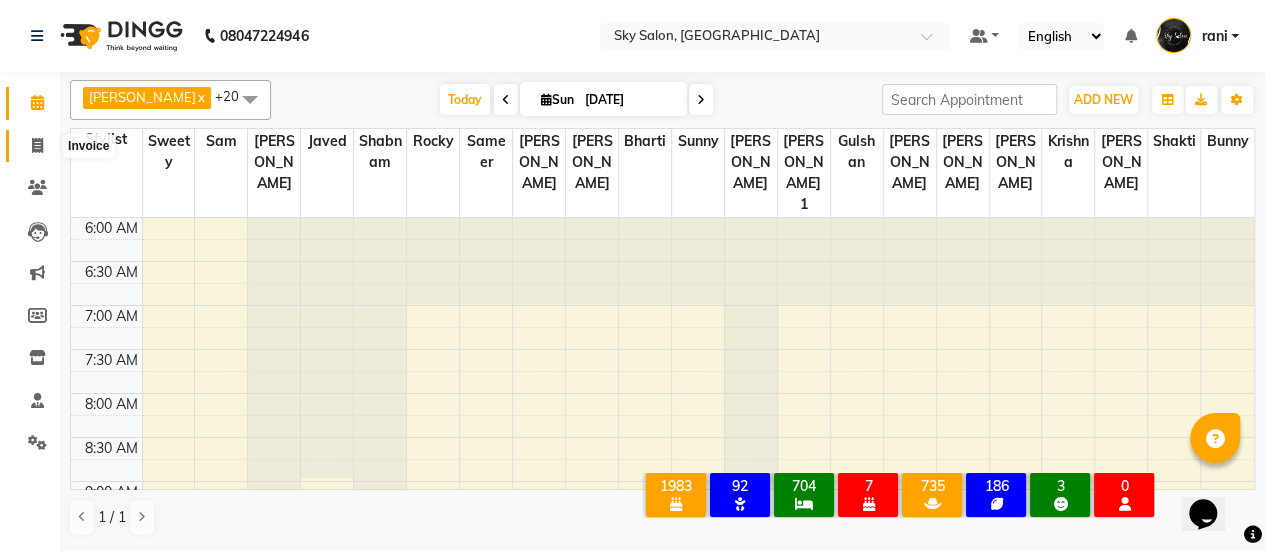 select on "3537" 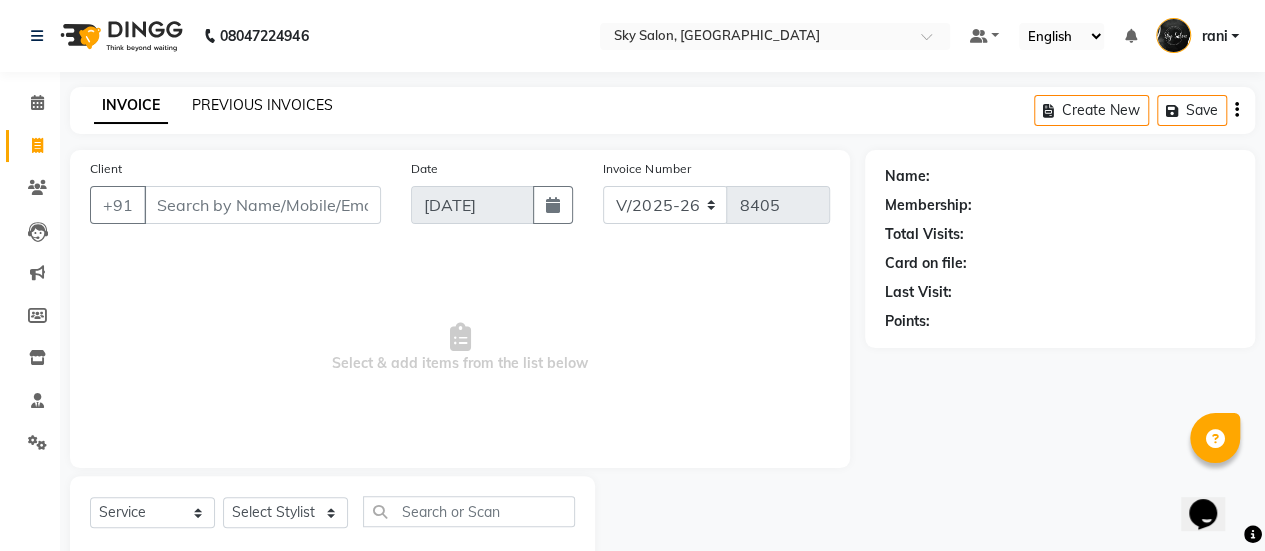 drag, startPoint x: 274, startPoint y: 94, endPoint x: 260, endPoint y: 103, distance: 16.643316 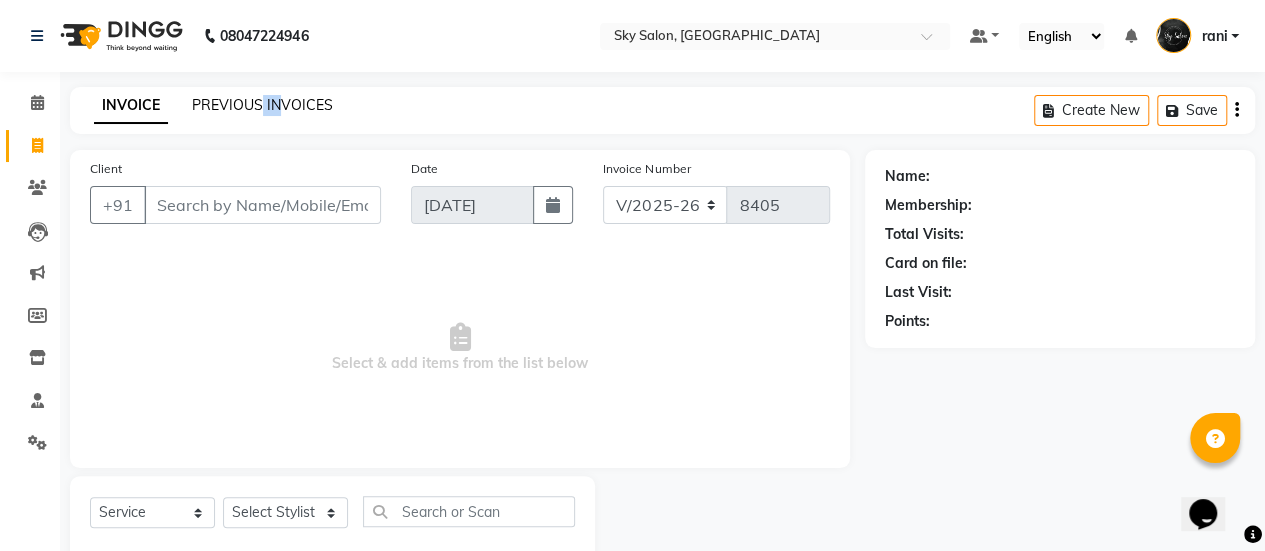 click on "INVOICE PREVIOUS INVOICES Create New   Save" 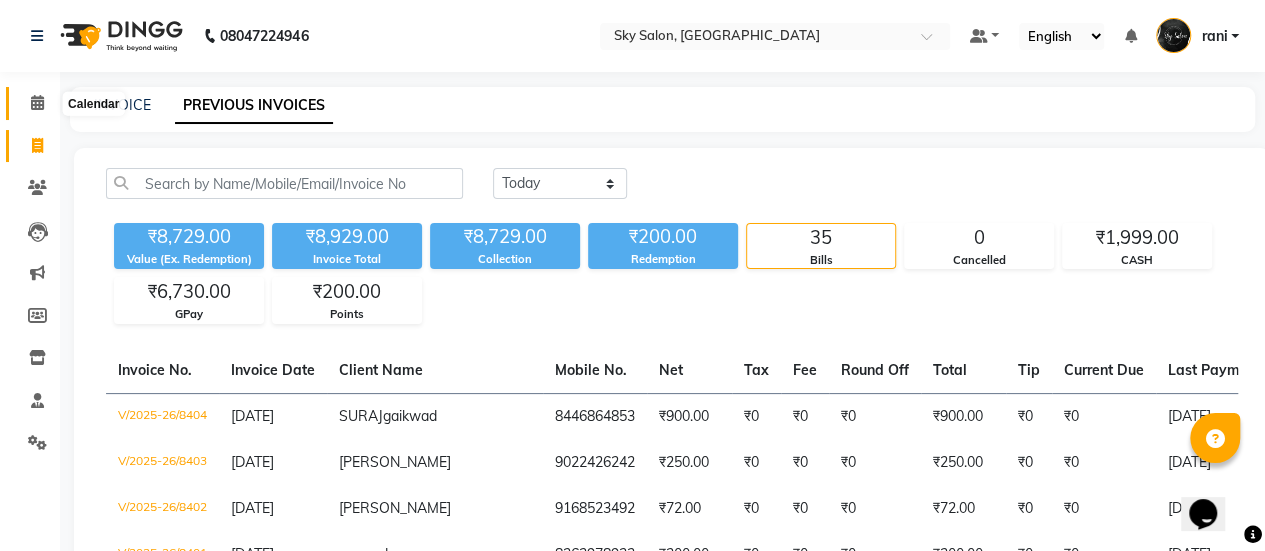click 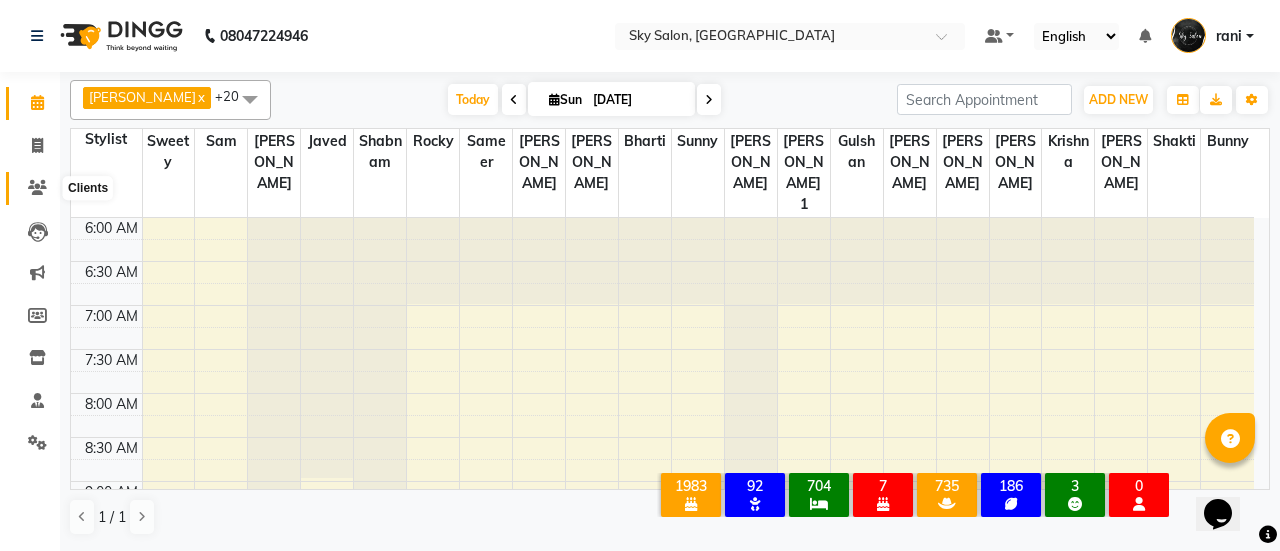 click 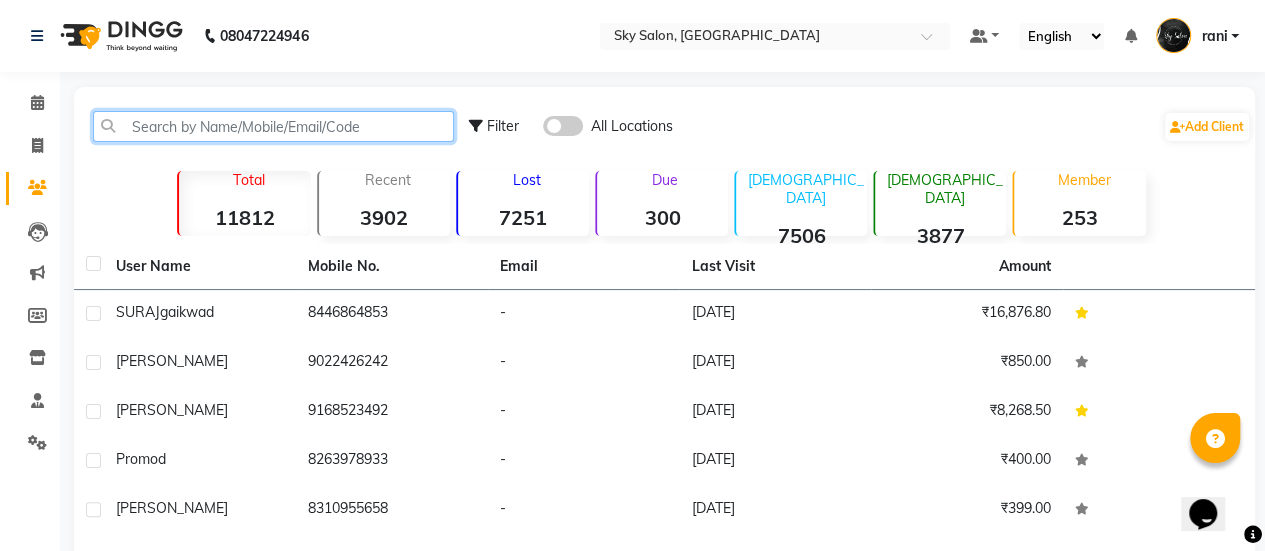 click 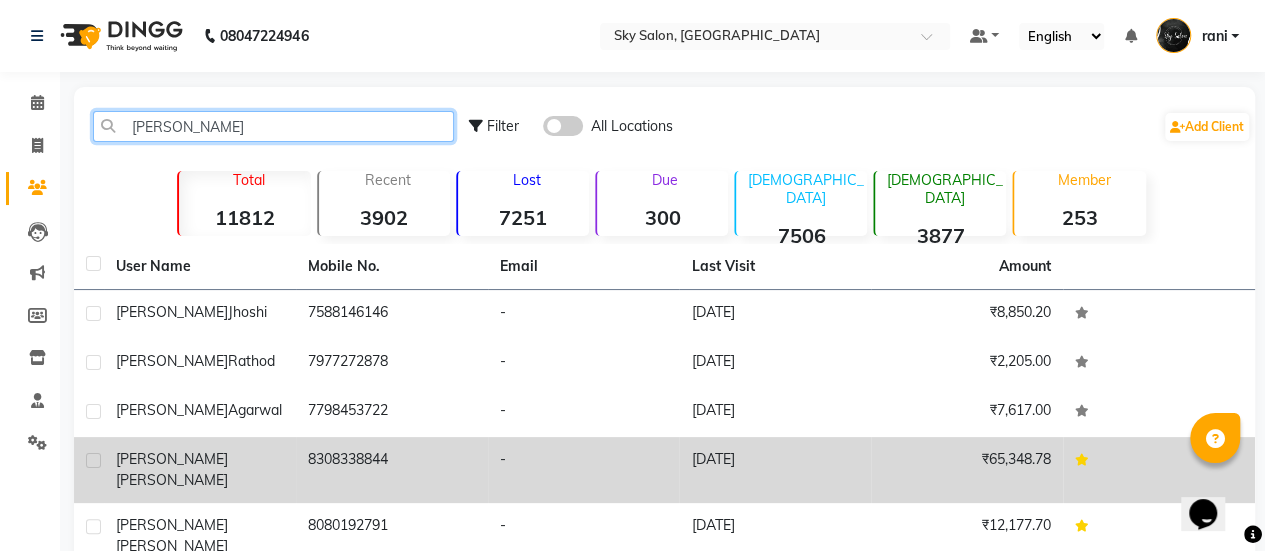 type on "[PERSON_NAME]" 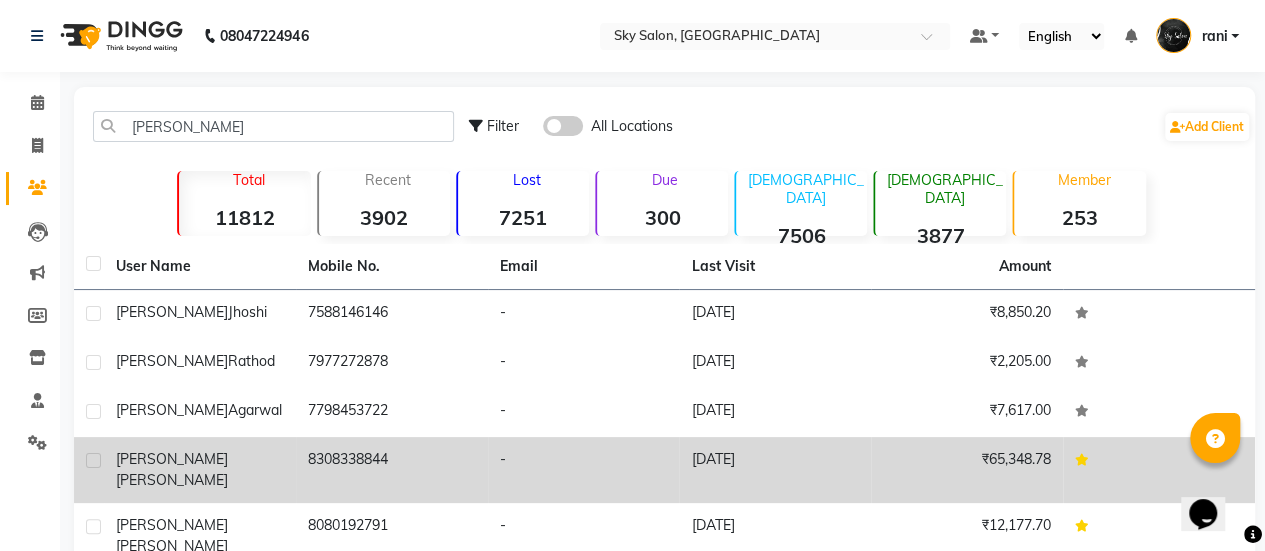 click on "8308338844" 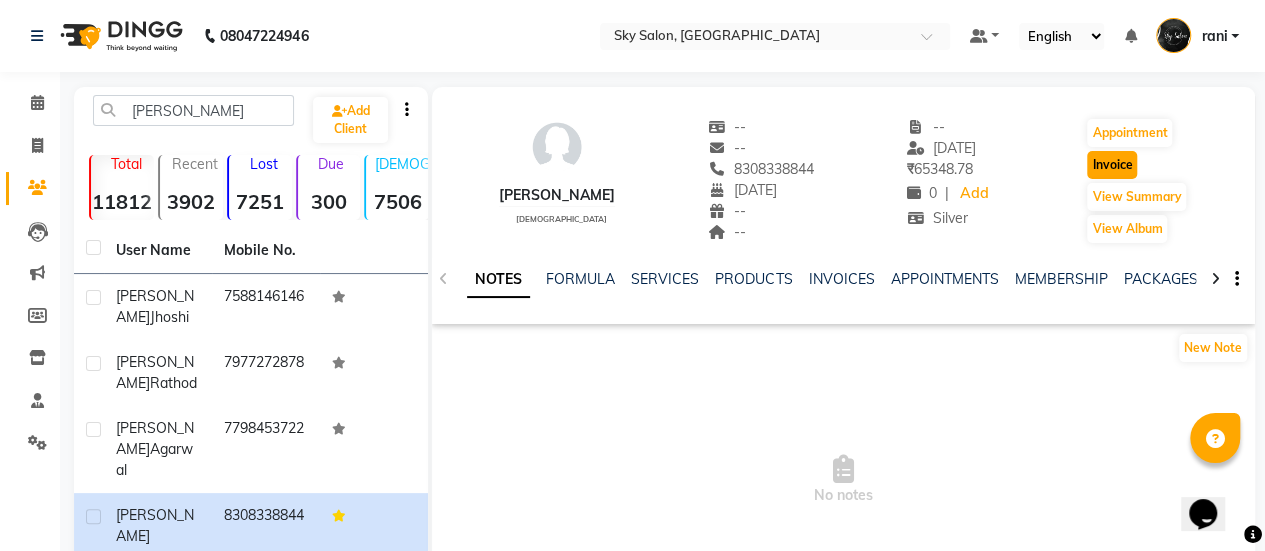 click on "Invoice" 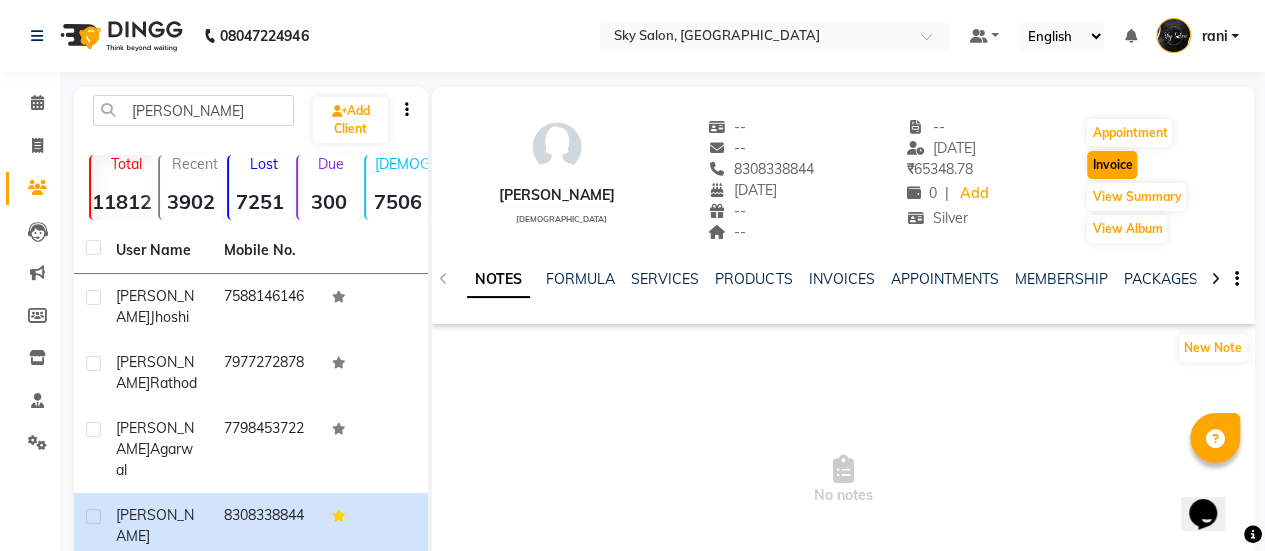 select on "3537" 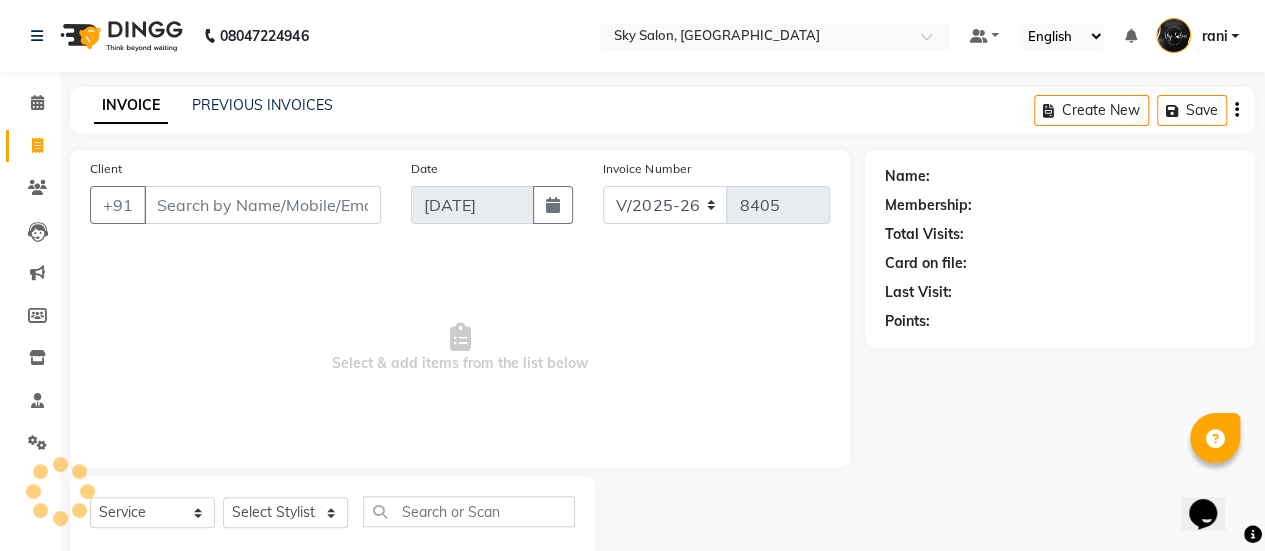 scroll, scrollTop: 49, scrollLeft: 0, axis: vertical 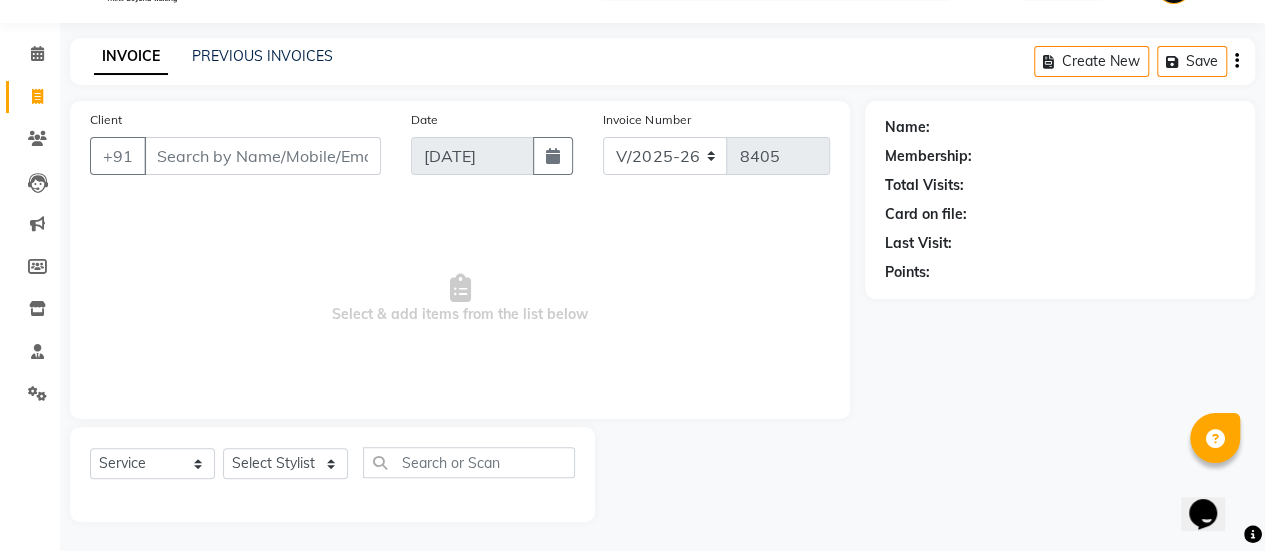 type on "8308338844" 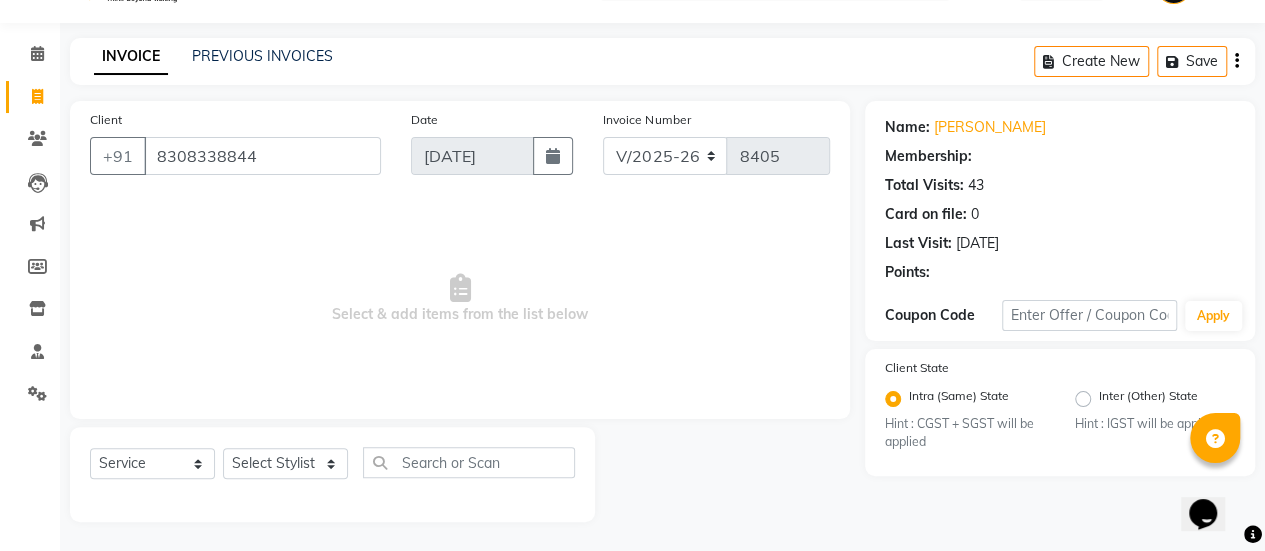 select on "1: Object" 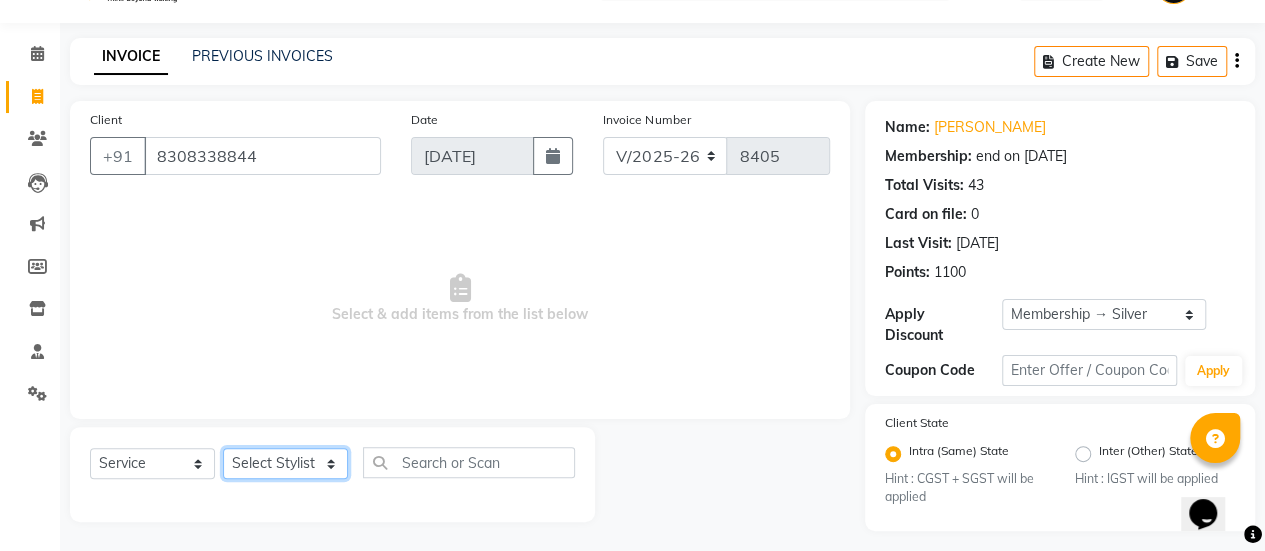 click on "Select Stylist afreen [PERSON_NAME] saha [PERSON_NAME] [PERSON_NAME] [PERSON_NAME] bharti Bunny Danish [PERSON_NAME] 1 [PERSON_NAME] [PERSON_NAME] gaurav Gulshan [PERSON_NAME] [PERSON_NAME] krishna [PERSON_NAME] [PERSON_NAME] rani [PERSON_NAME] [PERSON_NAME] sachin [PERSON_NAME] [PERSON_NAME] sameer 2 [PERSON_NAME] [PERSON_NAME] [PERSON_NAME]" 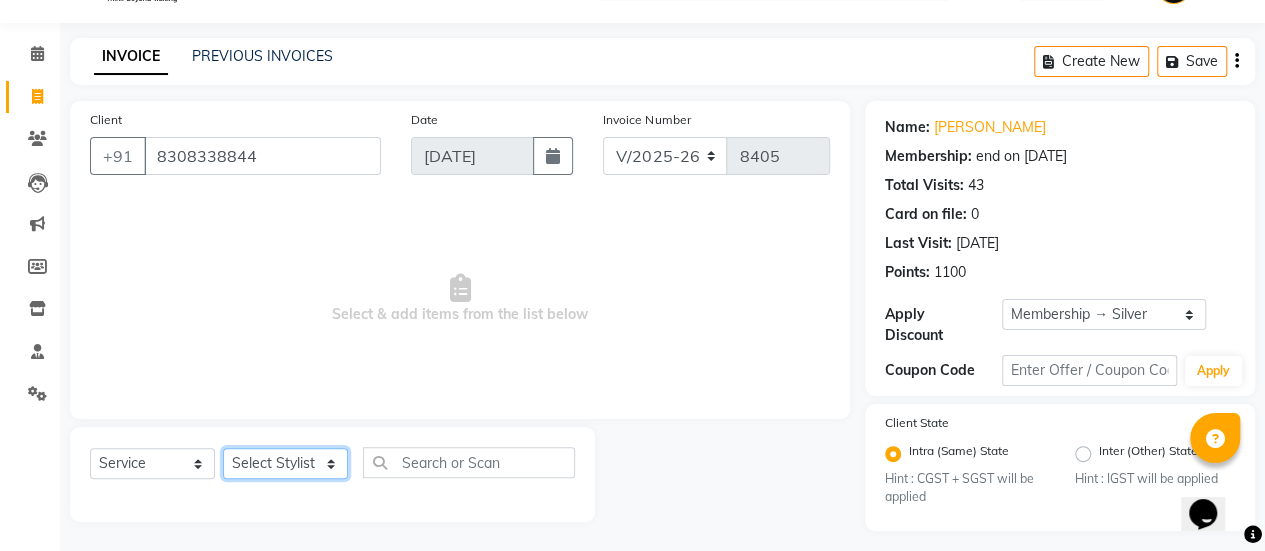 select on "16686" 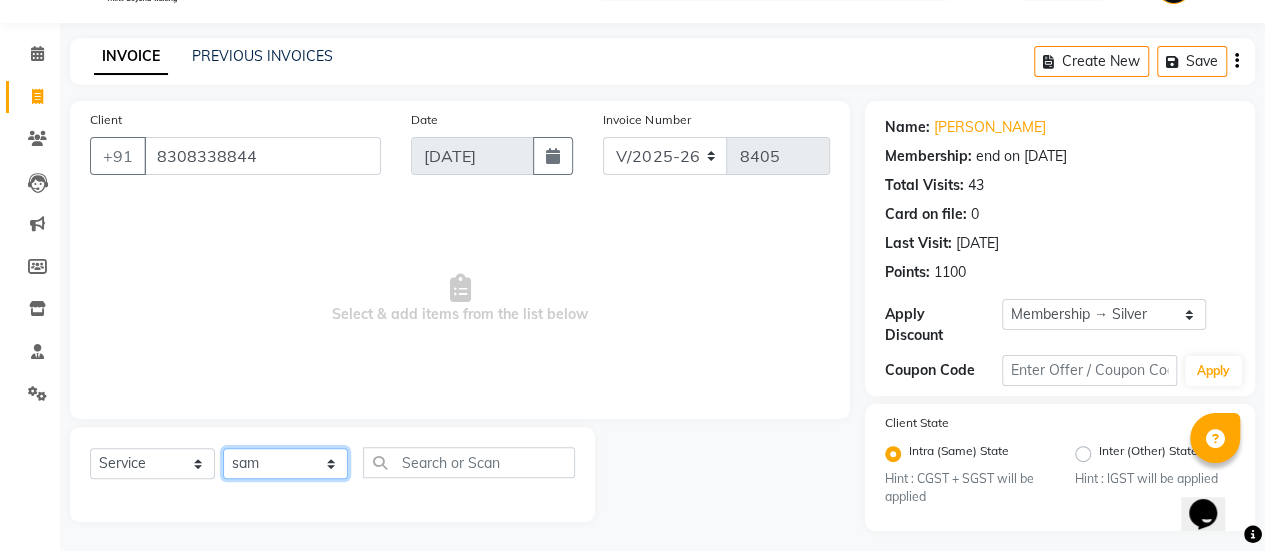 click on "Select Stylist afreen [PERSON_NAME] saha [PERSON_NAME] [PERSON_NAME] [PERSON_NAME] bharti Bunny Danish [PERSON_NAME] 1 [PERSON_NAME] [PERSON_NAME] gaurav Gulshan [PERSON_NAME] [PERSON_NAME] krishna [PERSON_NAME] [PERSON_NAME] rani [PERSON_NAME] [PERSON_NAME] sachin [PERSON_NAME] [PERSON_NAME] sameer 2 [PERSON_NAME] [PERSON_NAME] [PERSON_NAME]" 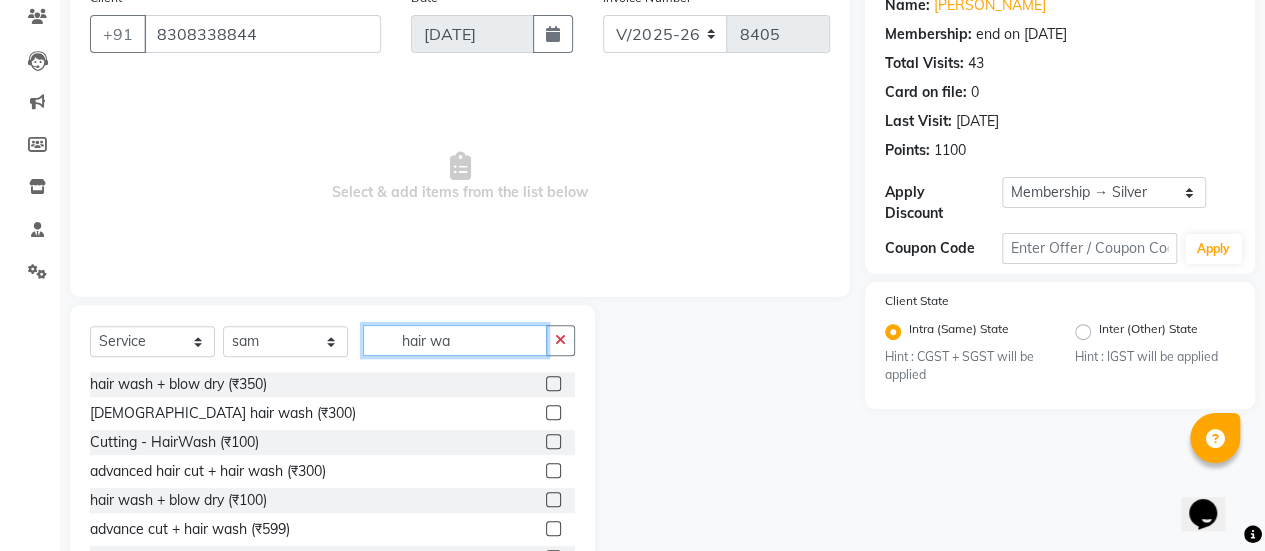 scroll, scrollTop: 188, scrollLeft: 0, axis: vertical 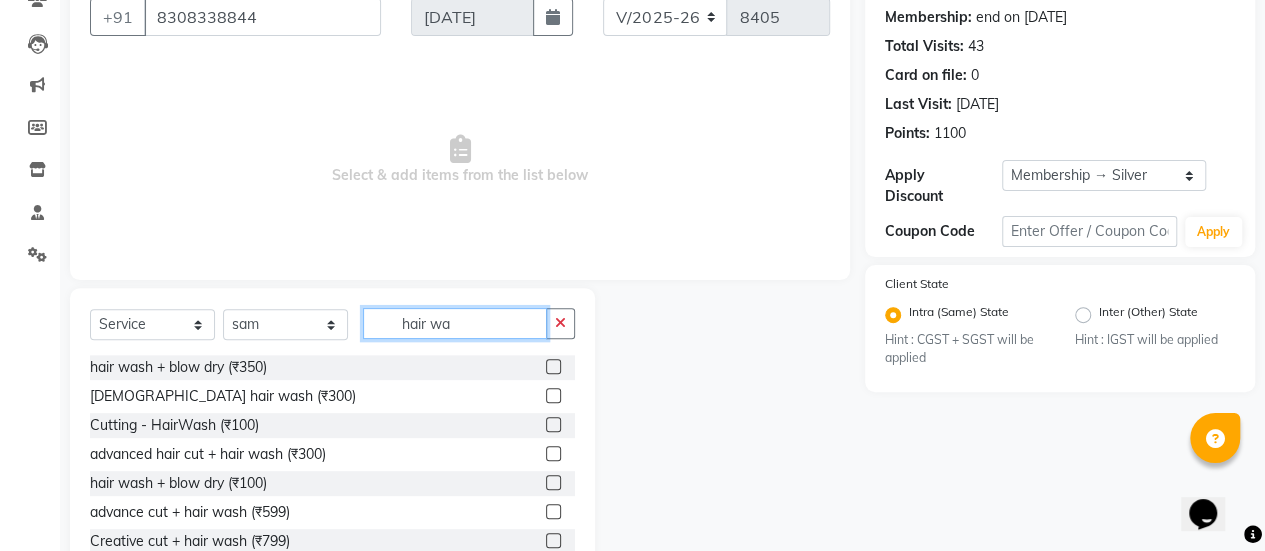 type on "hair wa" 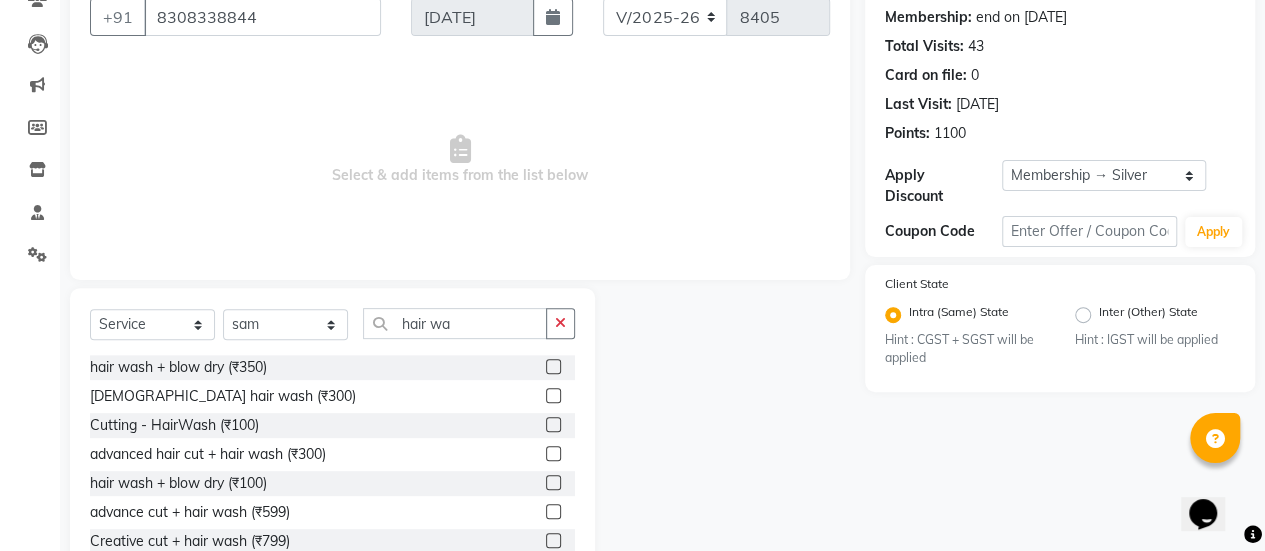 click 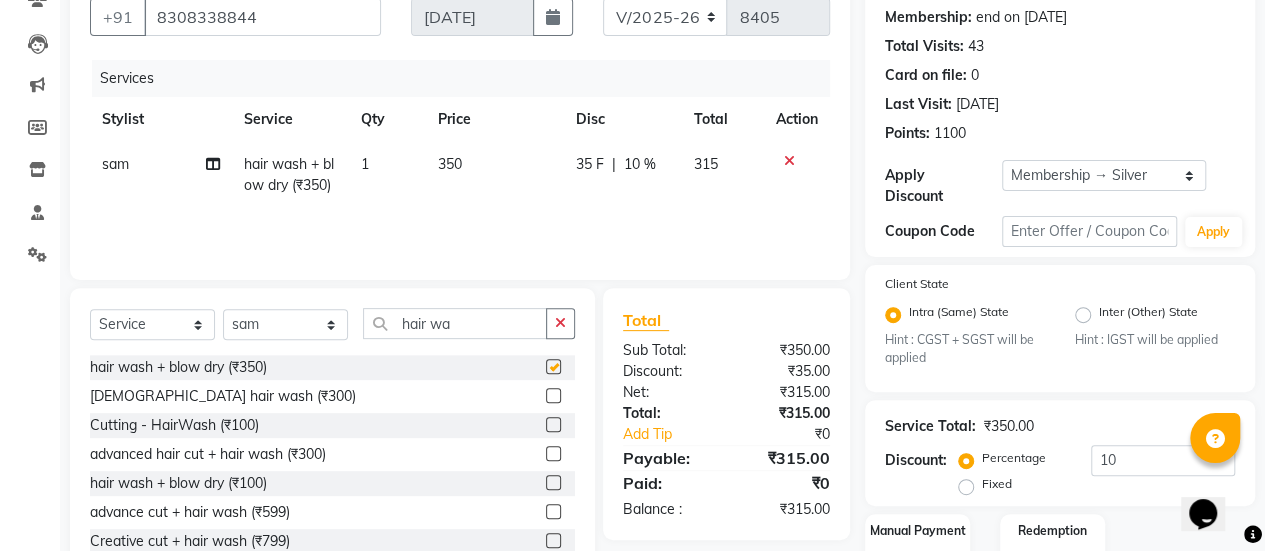 checkbox on "false" 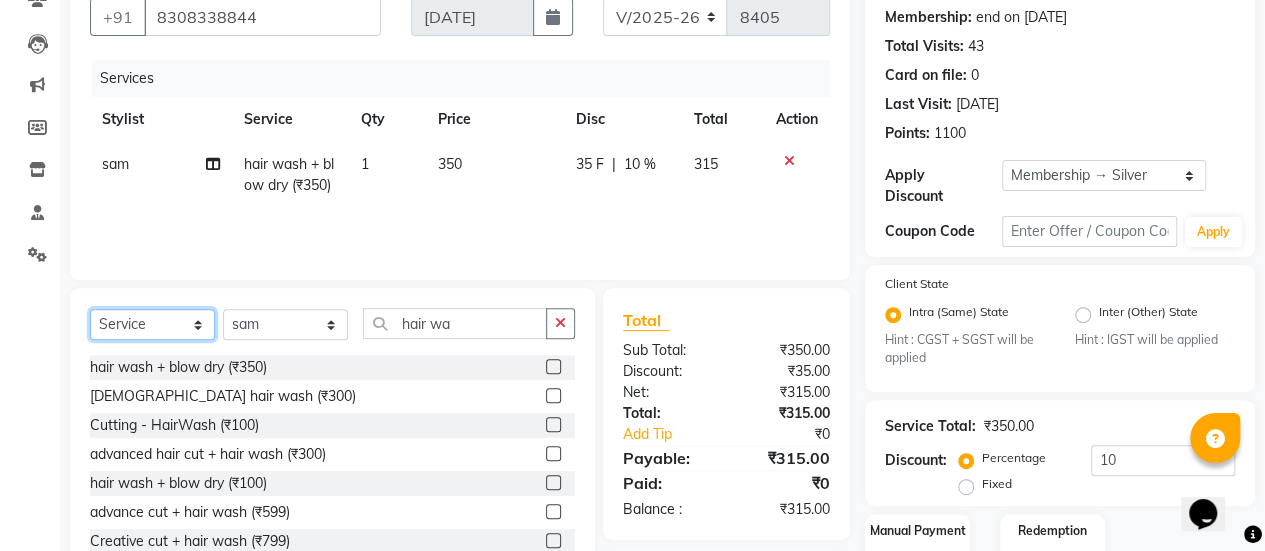 click on "Select  Service  Product  Membership  Package Voucher Prepaid Gift Card" 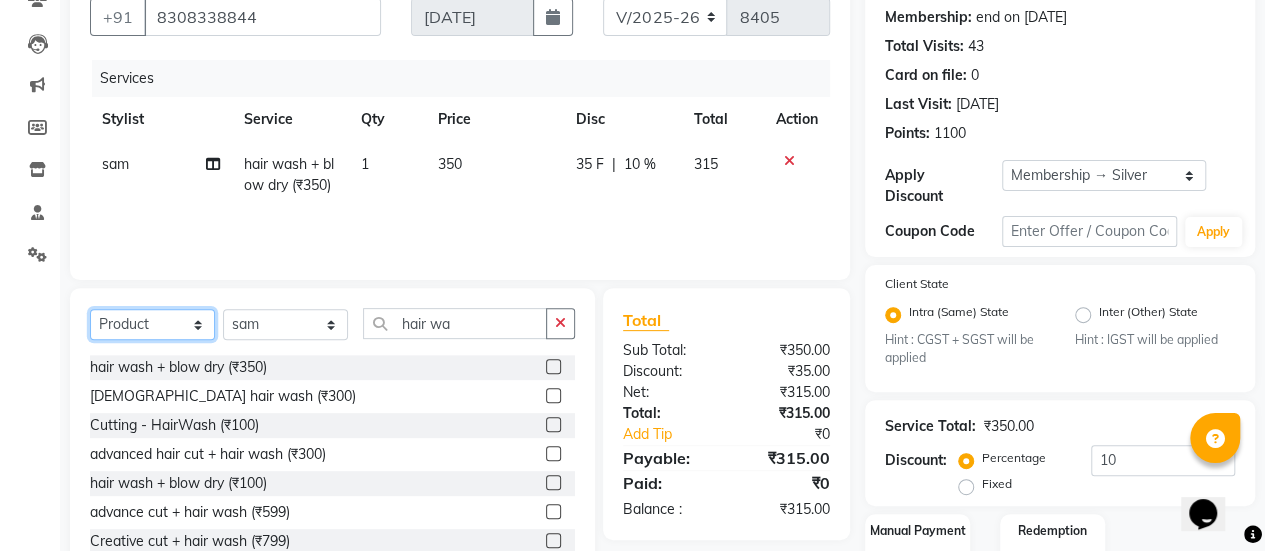 click on "Select  Service  Product  Membership  Package Voucher Prepaid Gift Card" 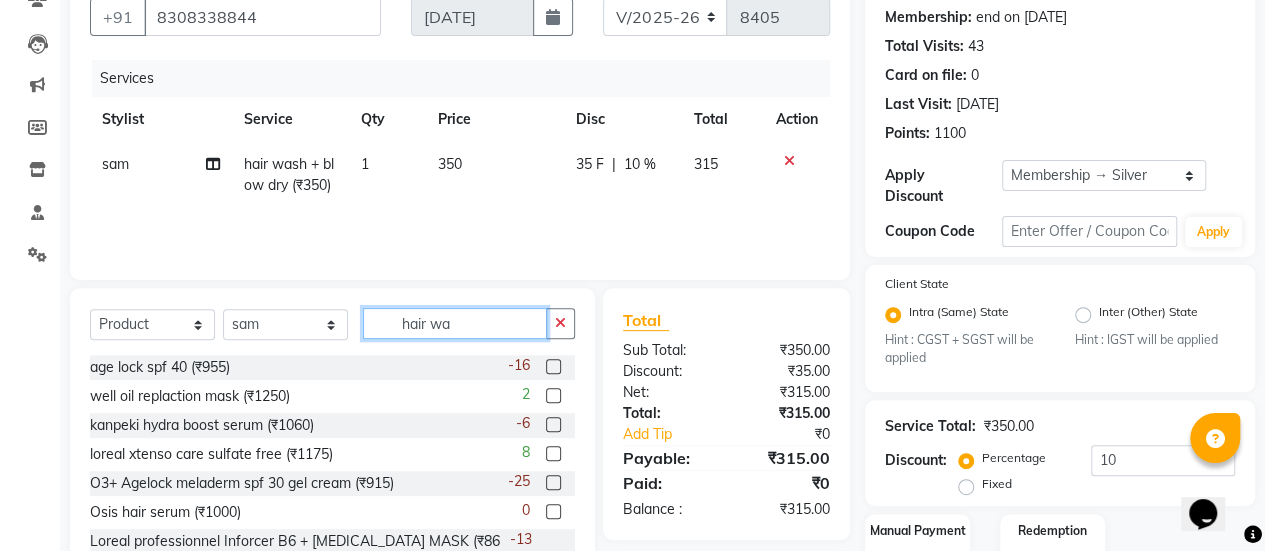 click on "hair wa" 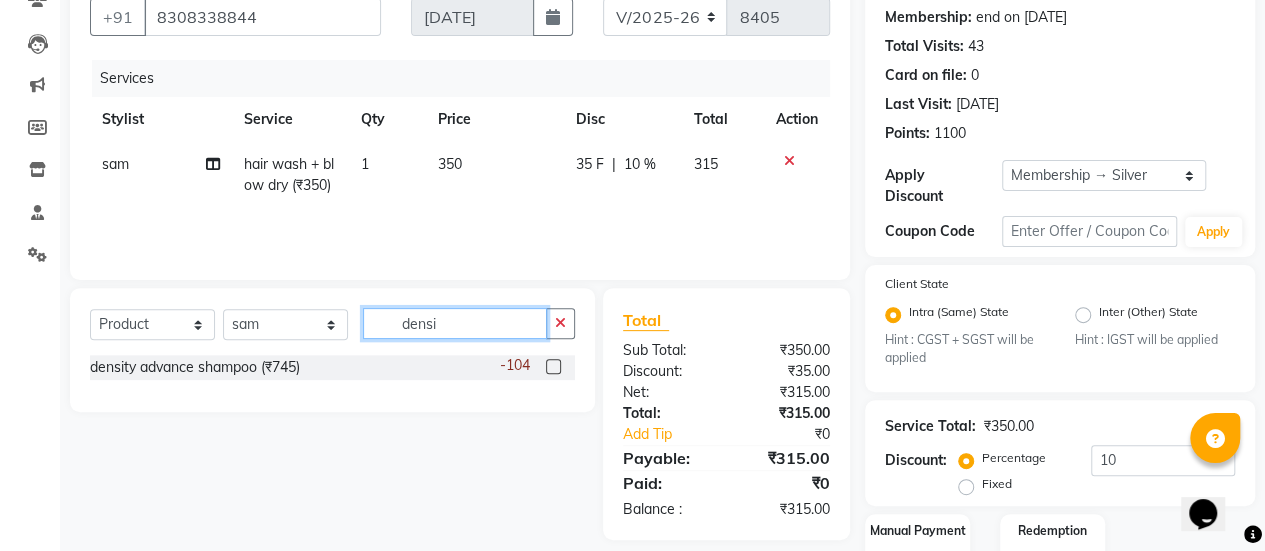 type on "densi" 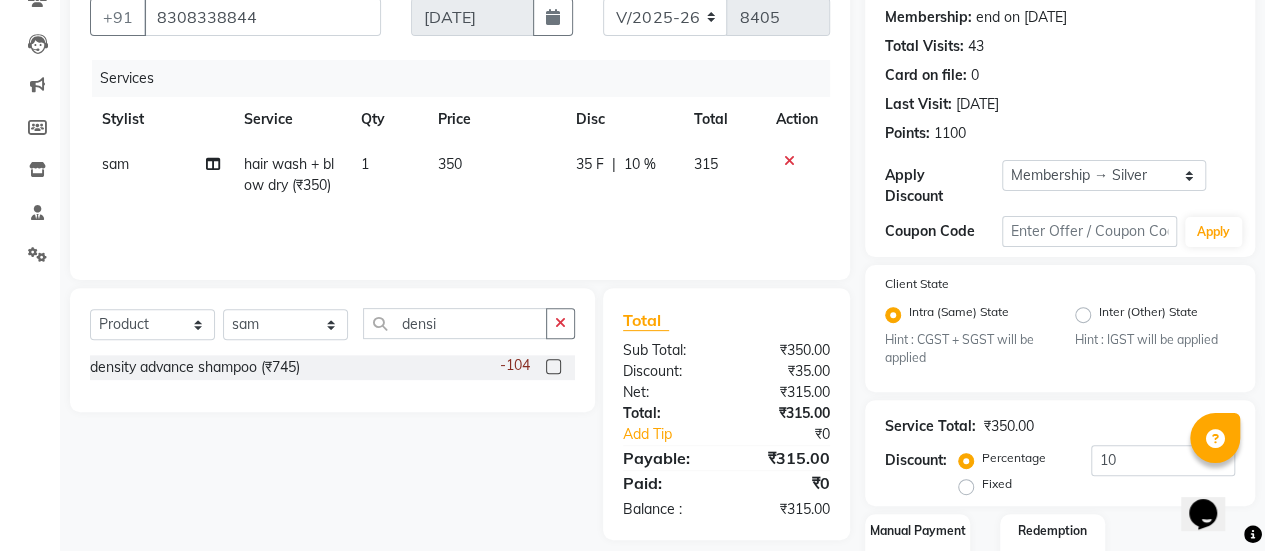 click 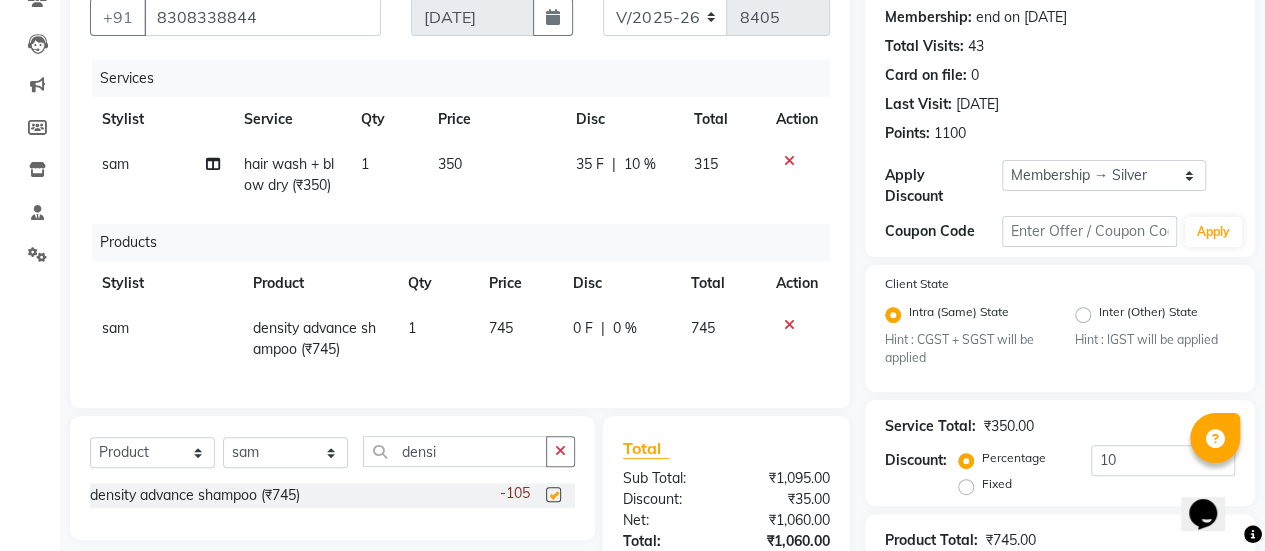 checkbox on "false" 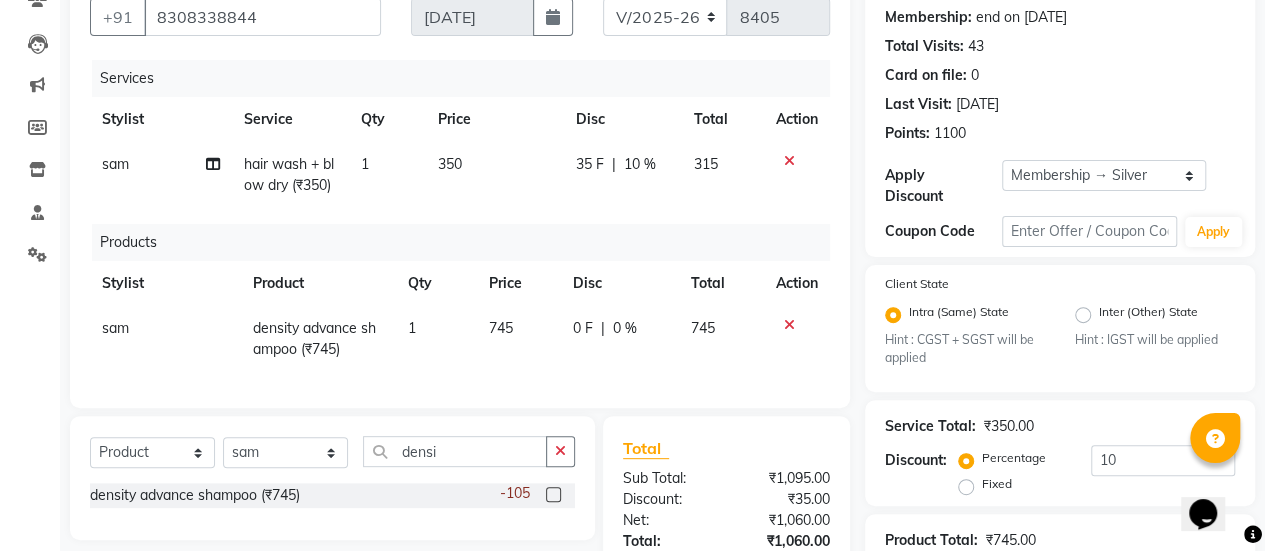 click on "745" 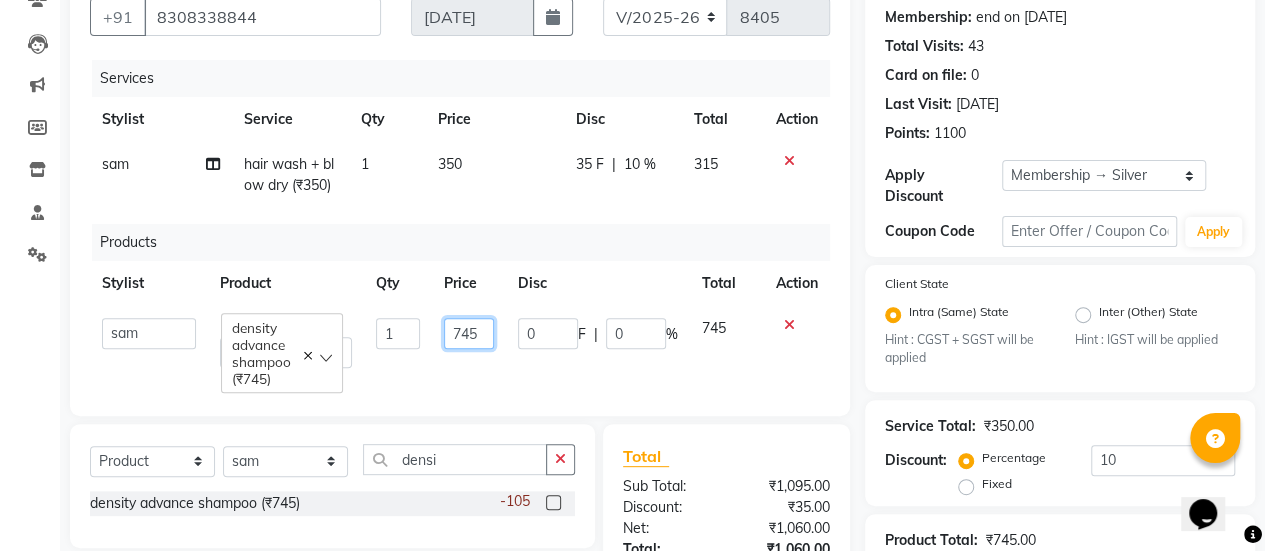 click on "745" 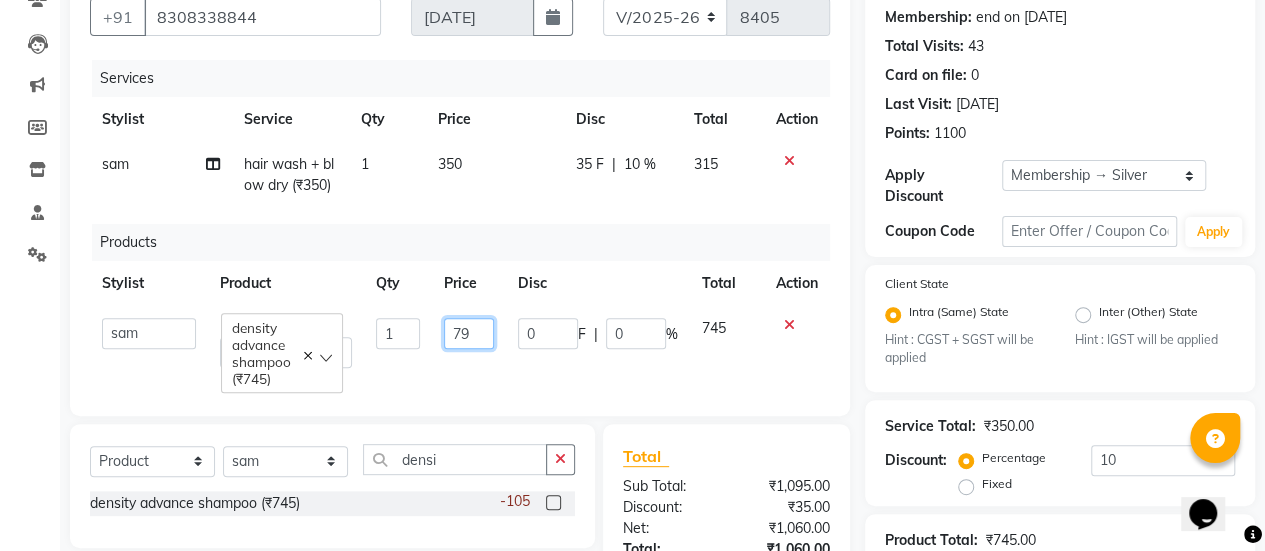 type on "790" 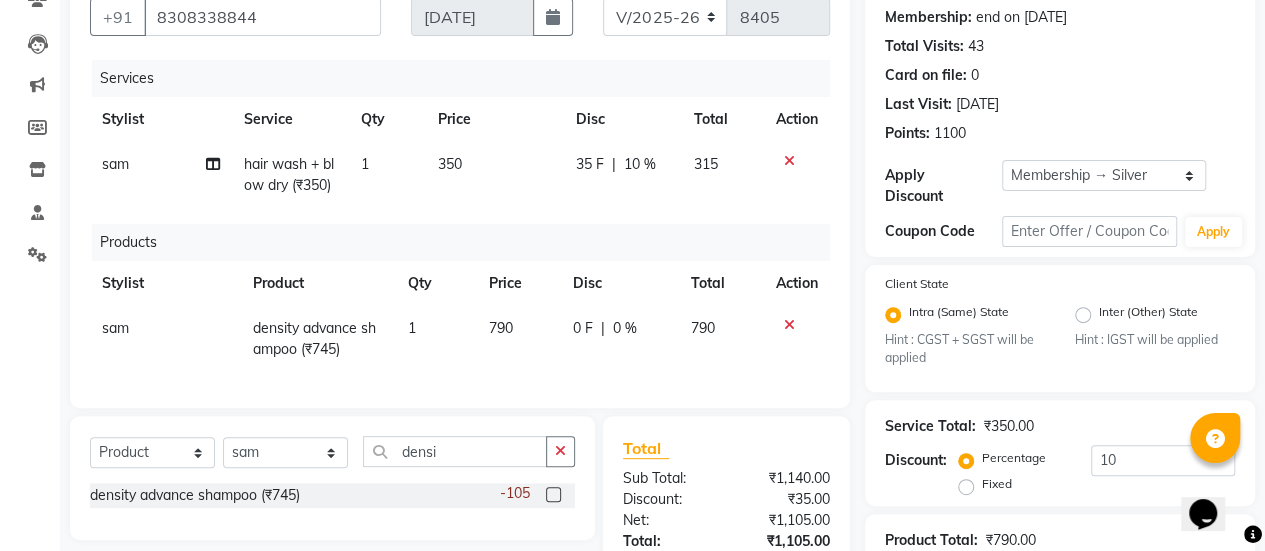 click on "Select  Service  Product  Membership  Package Voucher Prepaid Gift Card  Select Stylist afreen [PERSON_NAME] saha [PERSON_NAME] [PERSON_NAME] [PERSON_NAME] bharti Bunny Danish [PERSON_NAME] 1 [PERSON_NAME] [PERSON_NAME] gaurav Gulshan [PERSON_NAME] [PERSON_NAME] krishna [PERSON_NAME] [PERSON_NAME] rani [PERSON_NAME] [PERSON_NAME] sachin [PERSON_NAME] [PERSON_NAME] sameer sameer 2 sandhya shabnam shakti sunny sweety [PERSON_NAME] densi density advance shampoo (₹745)  -105" 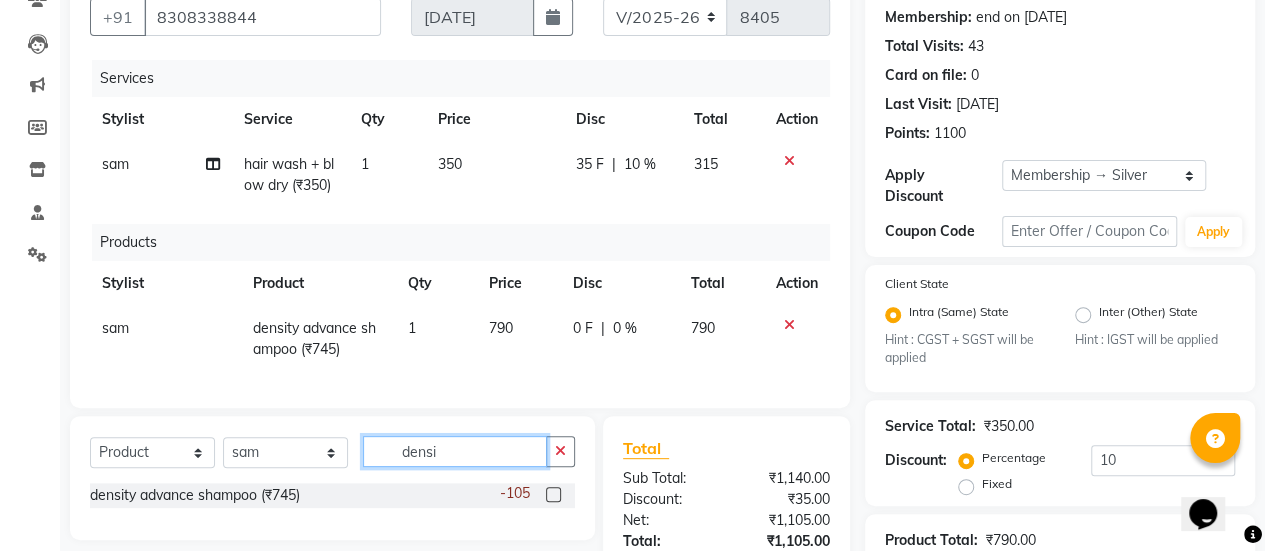 click on "densi" 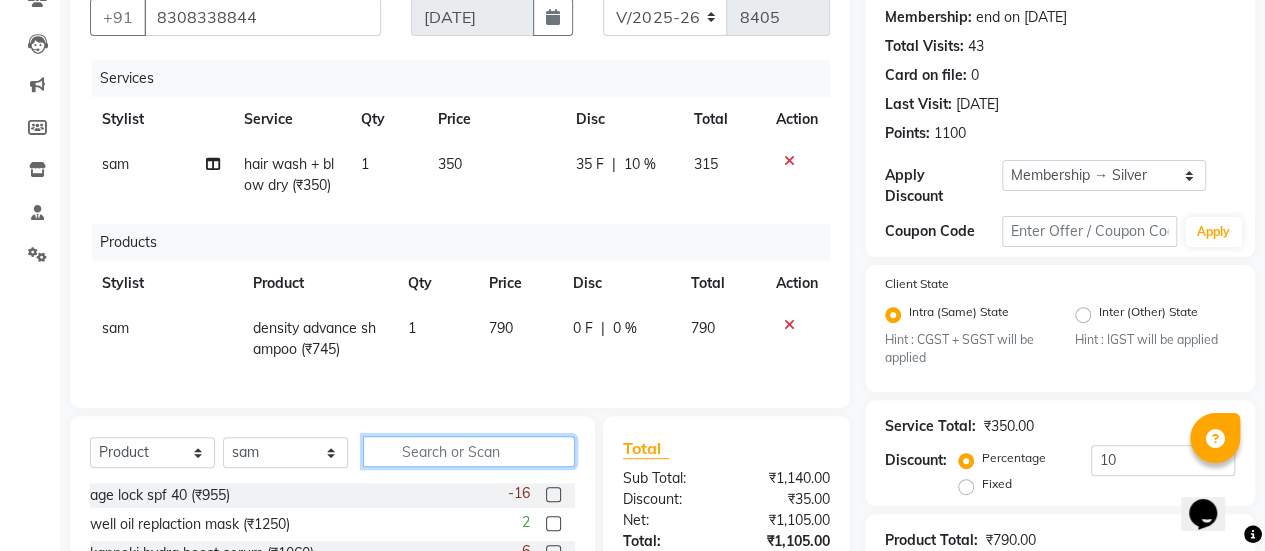 type on "k" 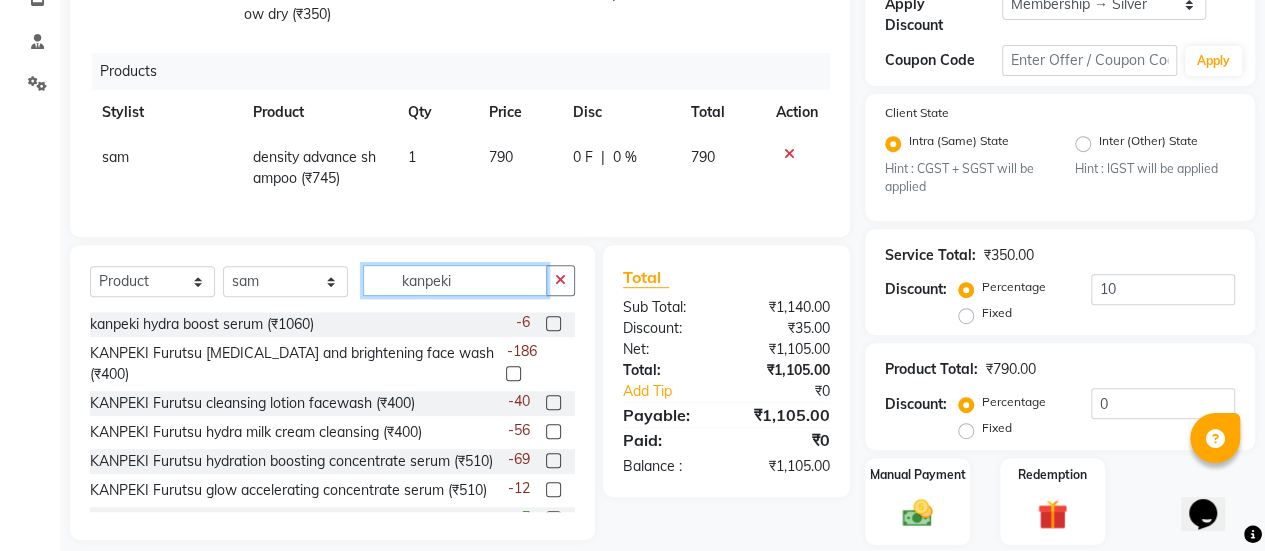scroll, scrollTop: 424, scrollLeft: 0, axis: vertical 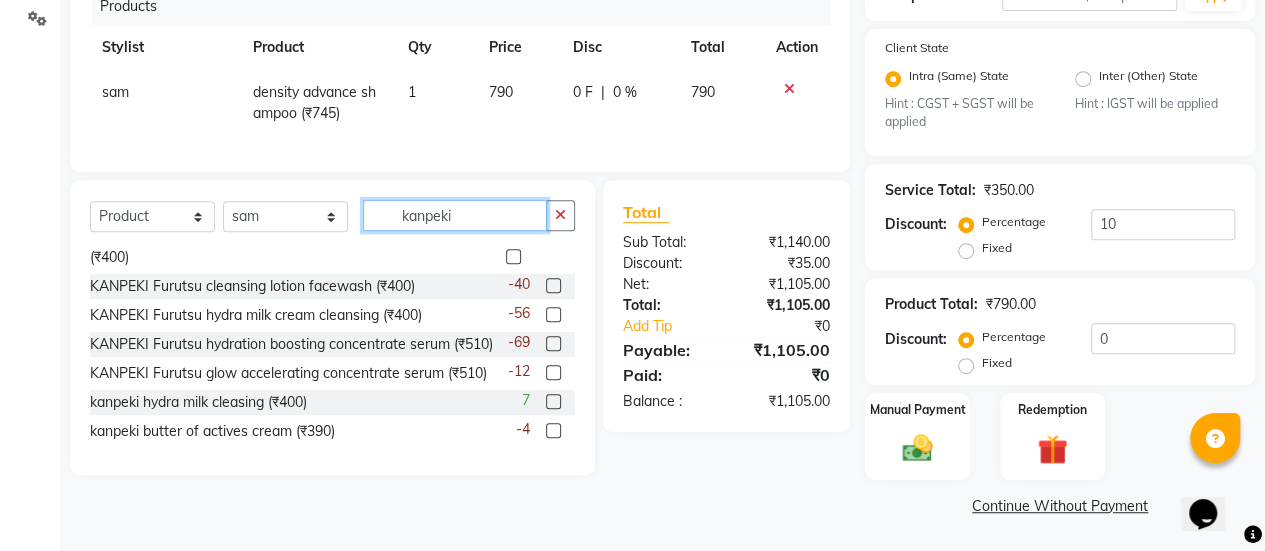 type on "kanpeki" 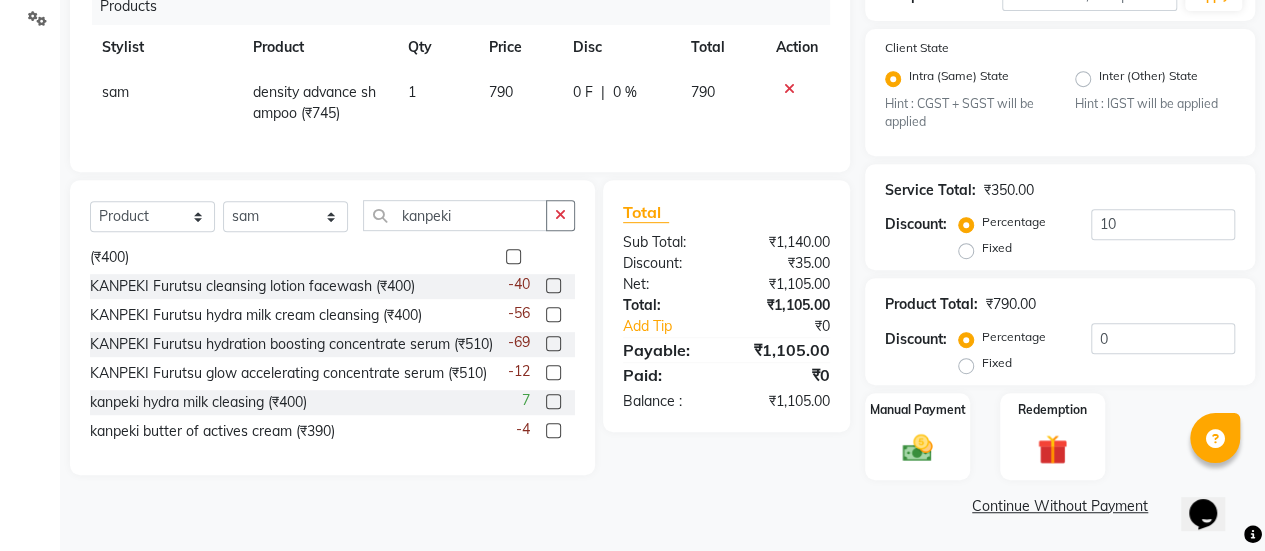 click 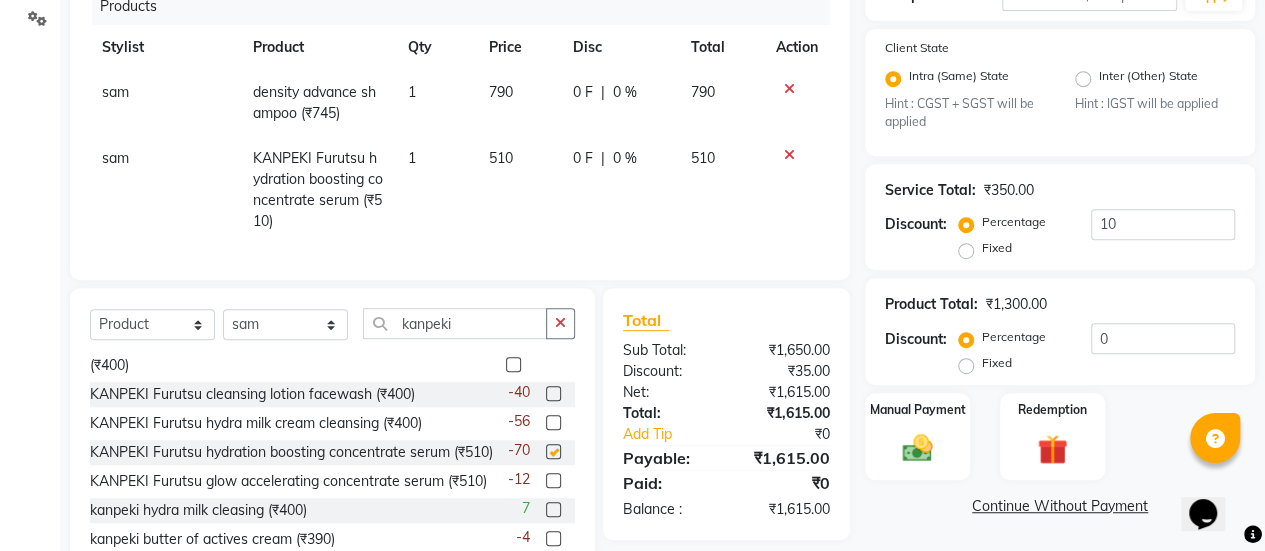 checkbox on "false" 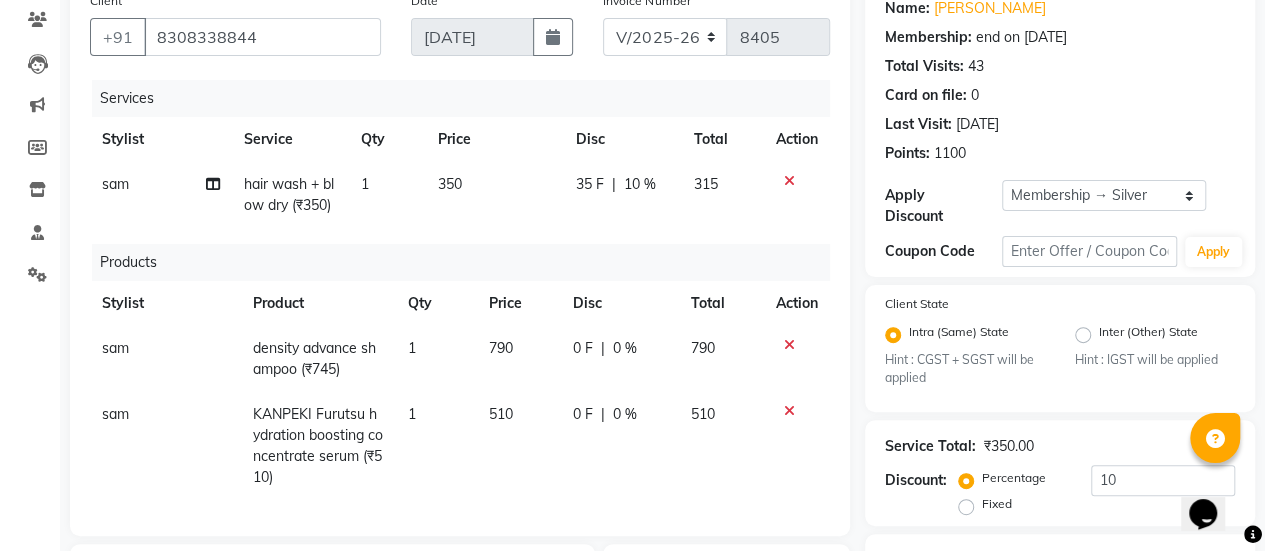 scroll, scrollTop: 235, scrollLeft: 0, axis: vertical 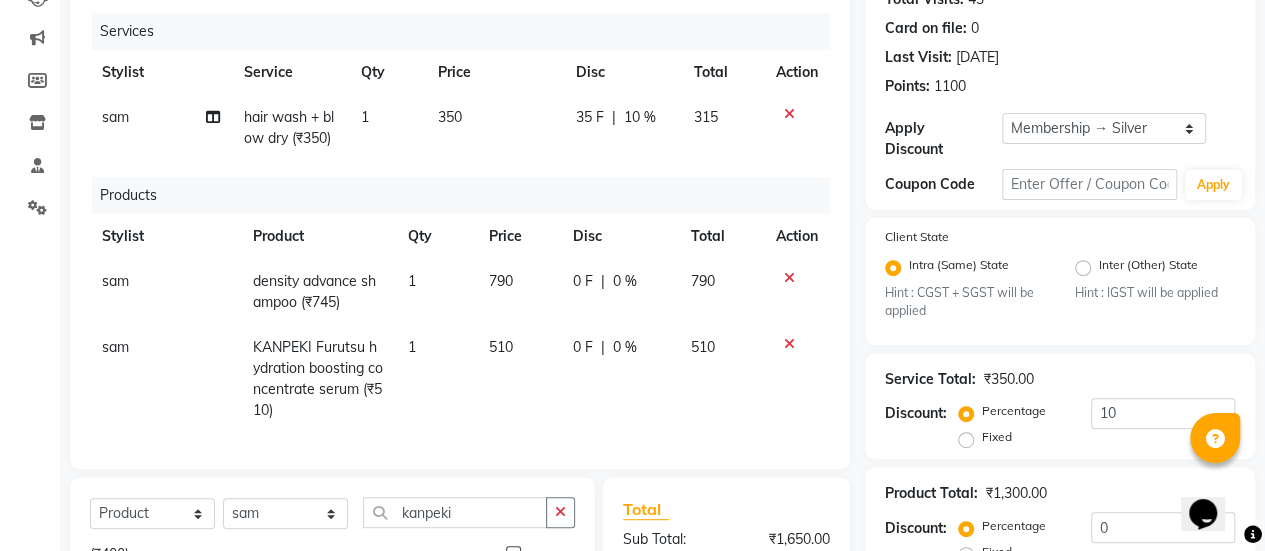 click on "350" 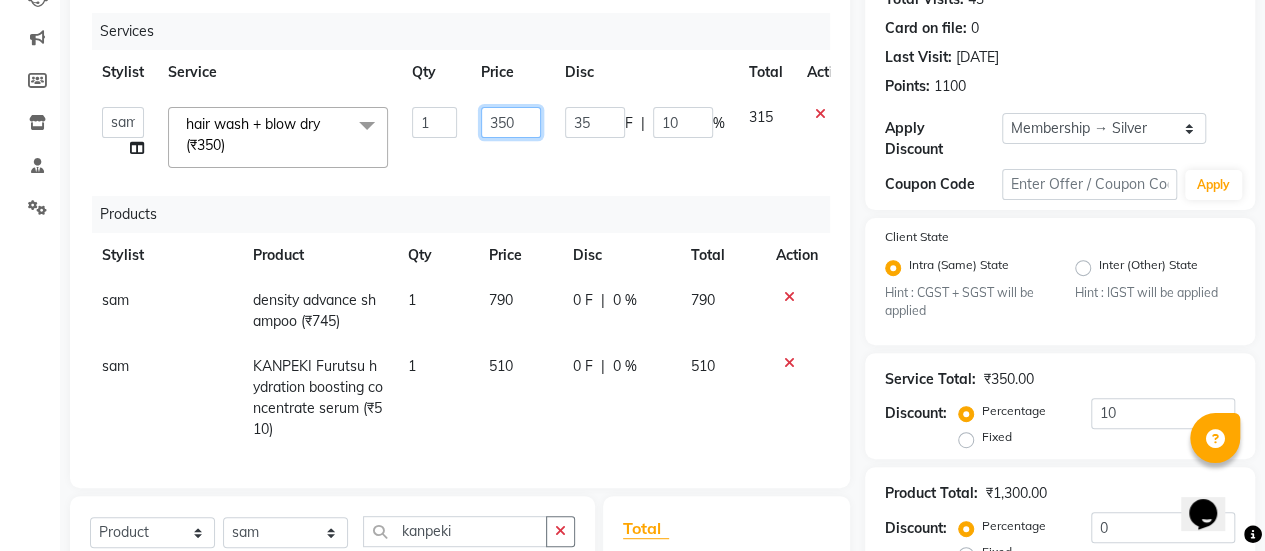 click on "350" 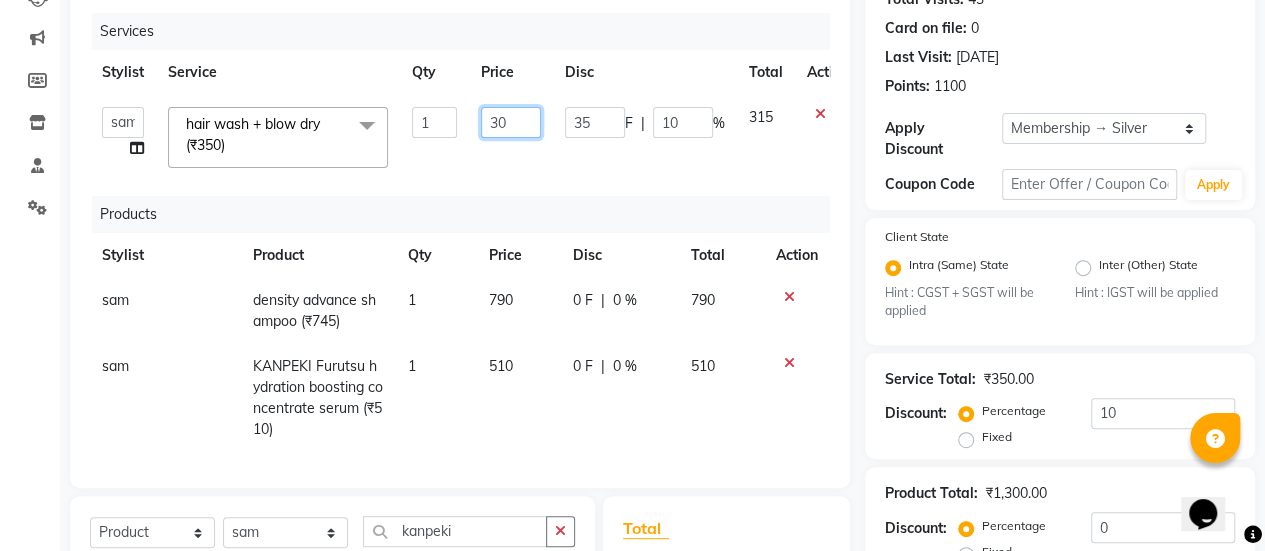 type on "300" 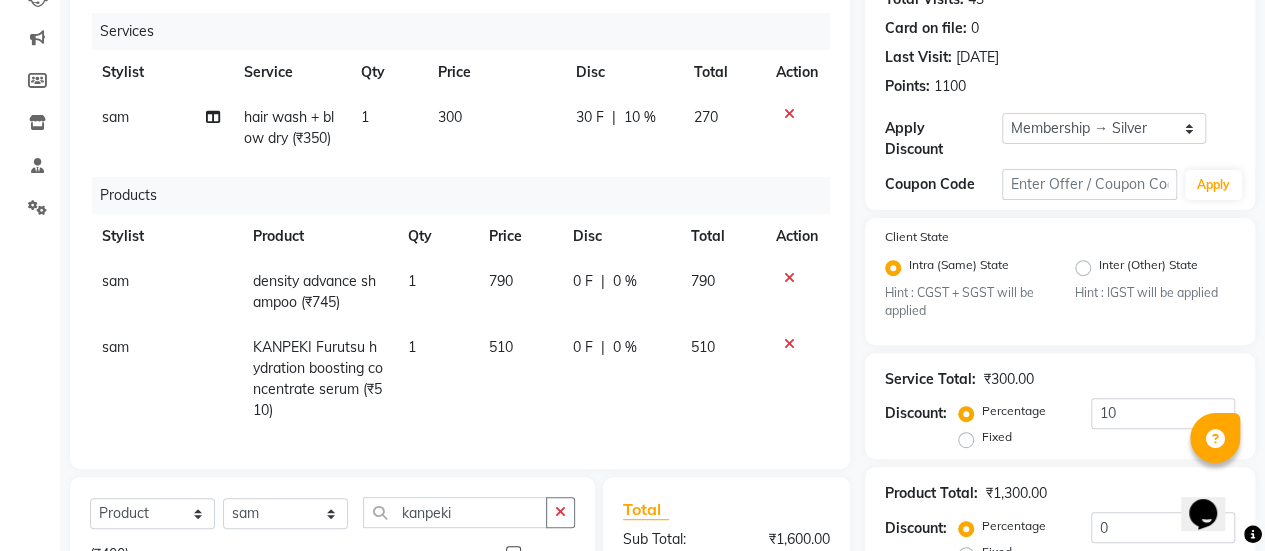 click on "Services Stylist Service Qty Price Disc Total Action [PERSON_NAME] hair wash + blow dry (₹350) 1 300 30 F | 10 % 270 Products Stylist Product Qty Price Disc Total Action [PERSON_NAME] density advance shampoo (₹745) 1 790 0 F | 0 % 790 [PERSON_NAME] KANPEKI Furutsu hydration boosting concentrate serum  (₹510) 1 510 0 F | 0 % 510" 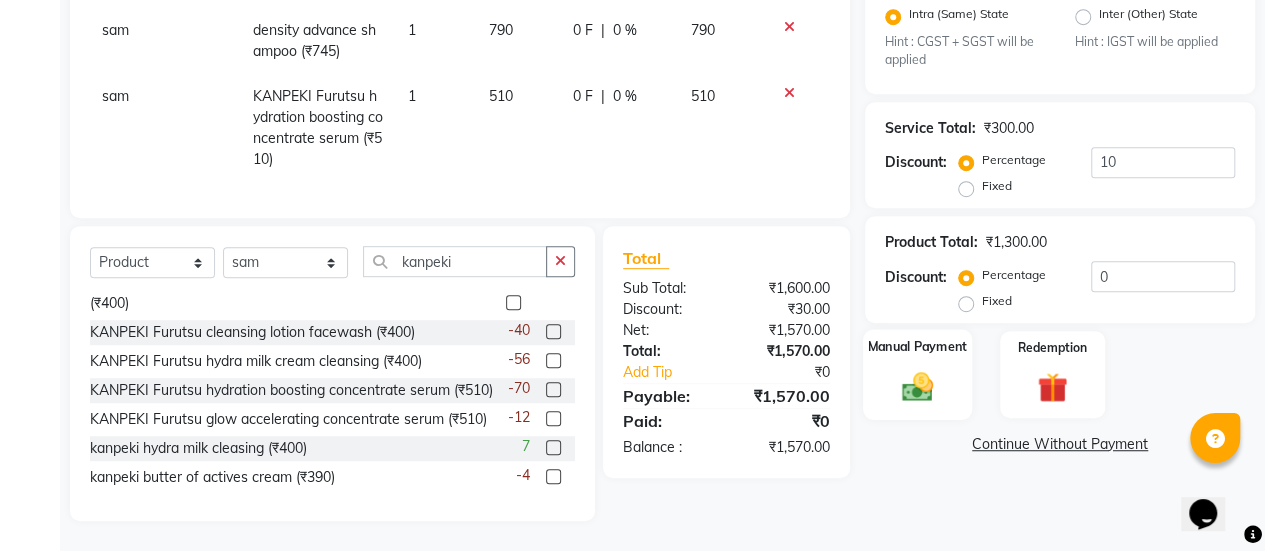 click on "Manual Payment" 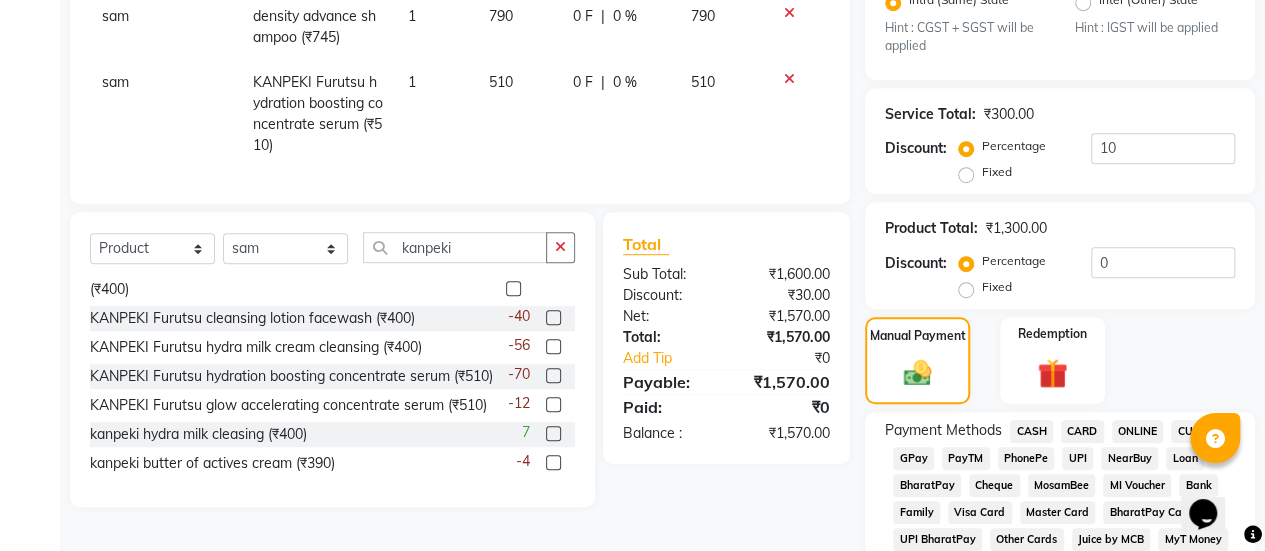 click on "GPay" 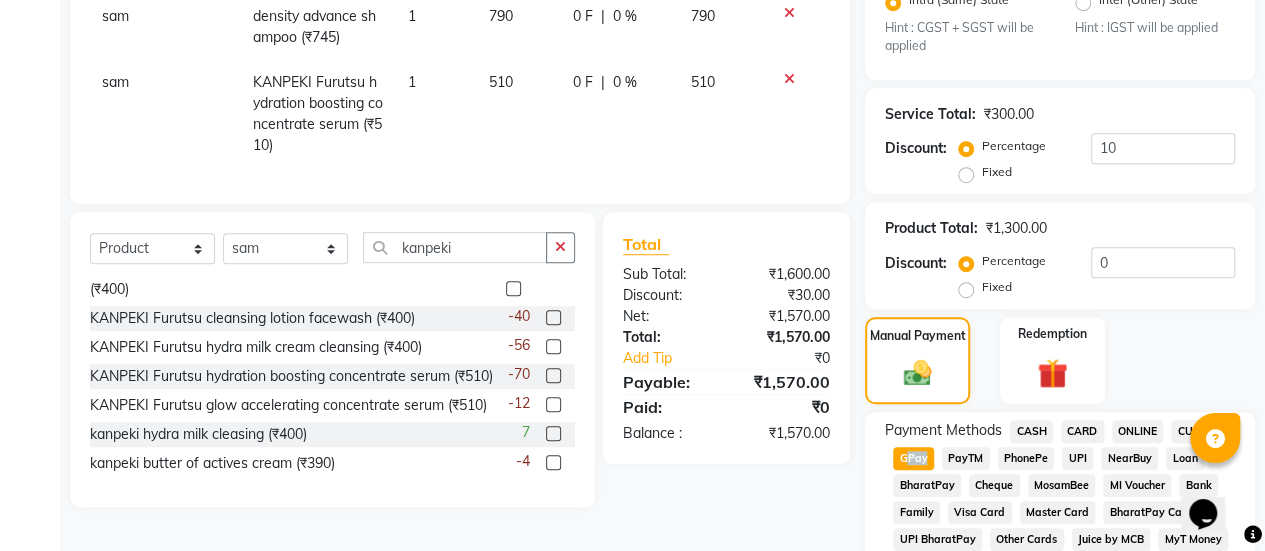 click on "GPay" 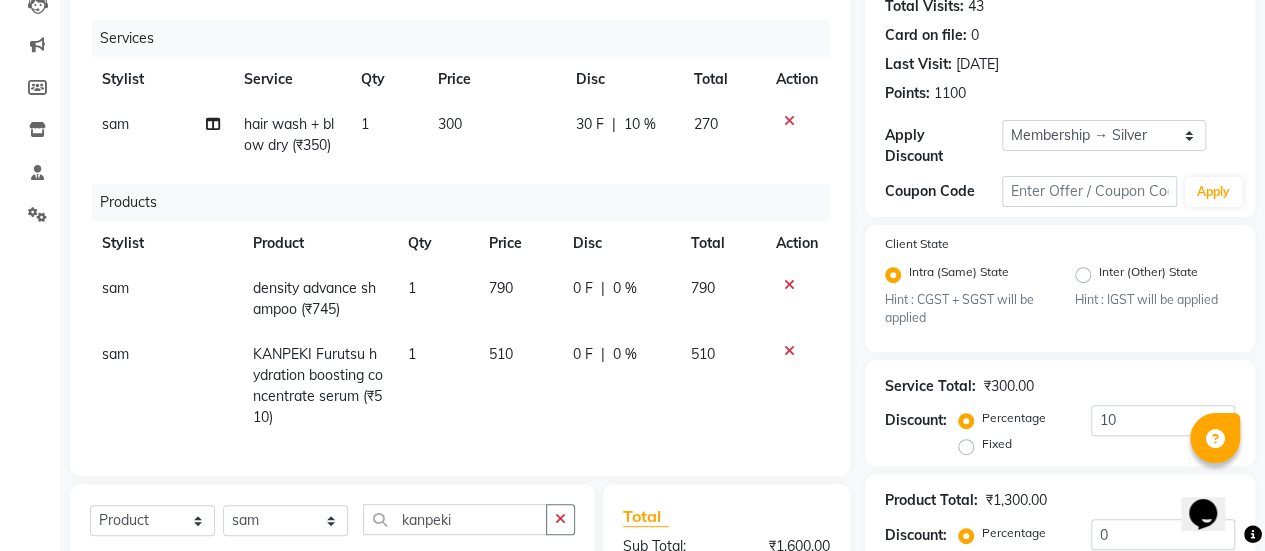 scroll, scrollTop: 1310, scrollLeft: 0, axis: vertical 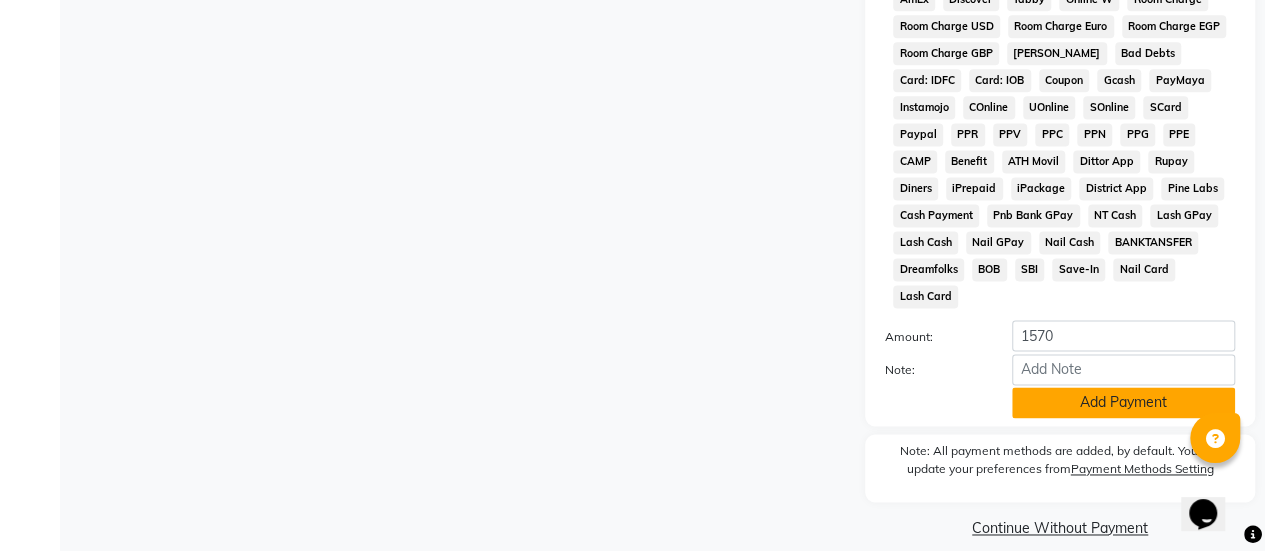 click on "Add Payment" 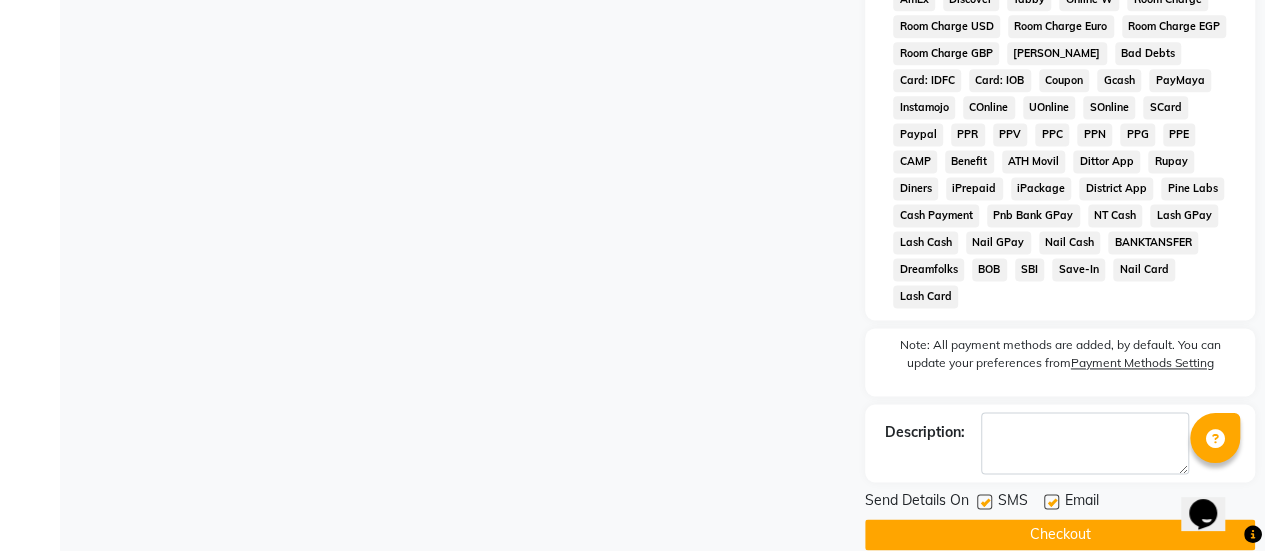 click 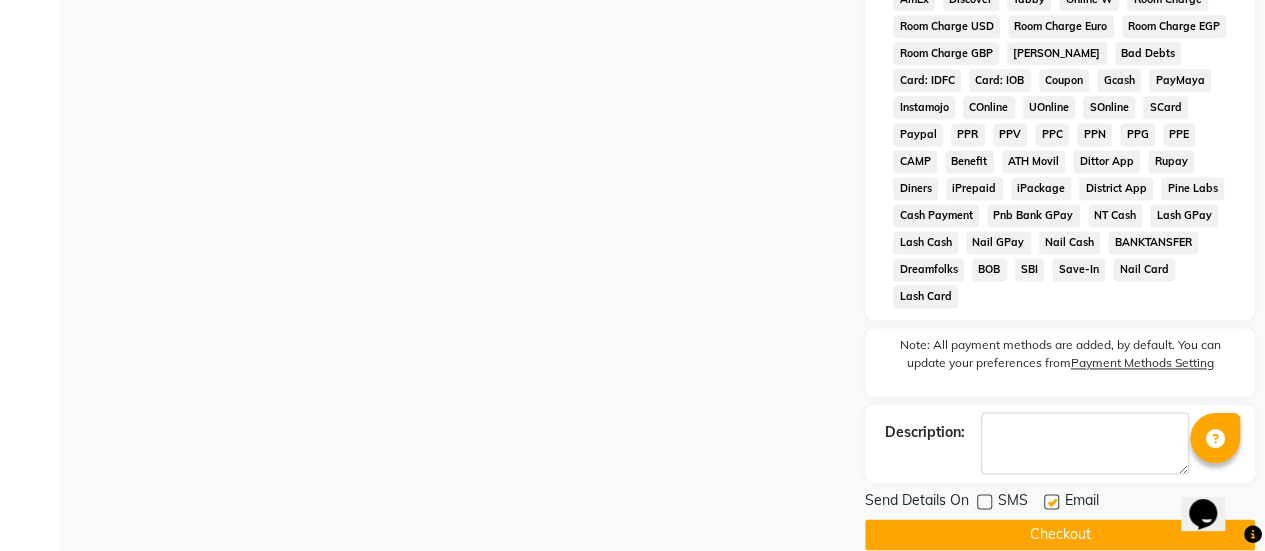 click on "Checkout" 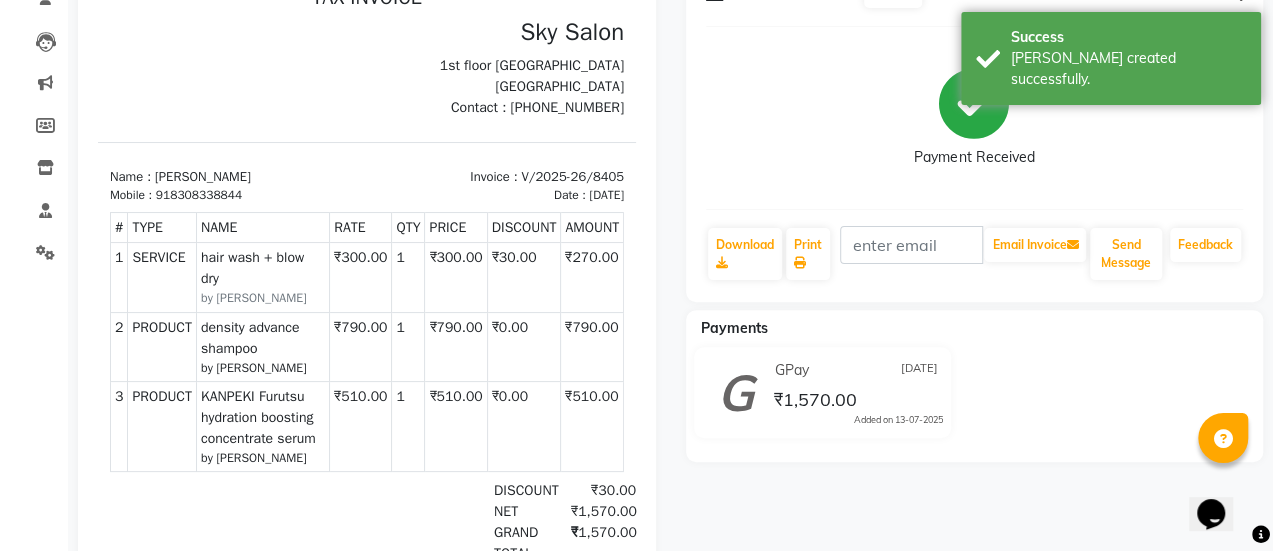 scroll, scrollTop: 0, scrollLeft: 0, axis: both 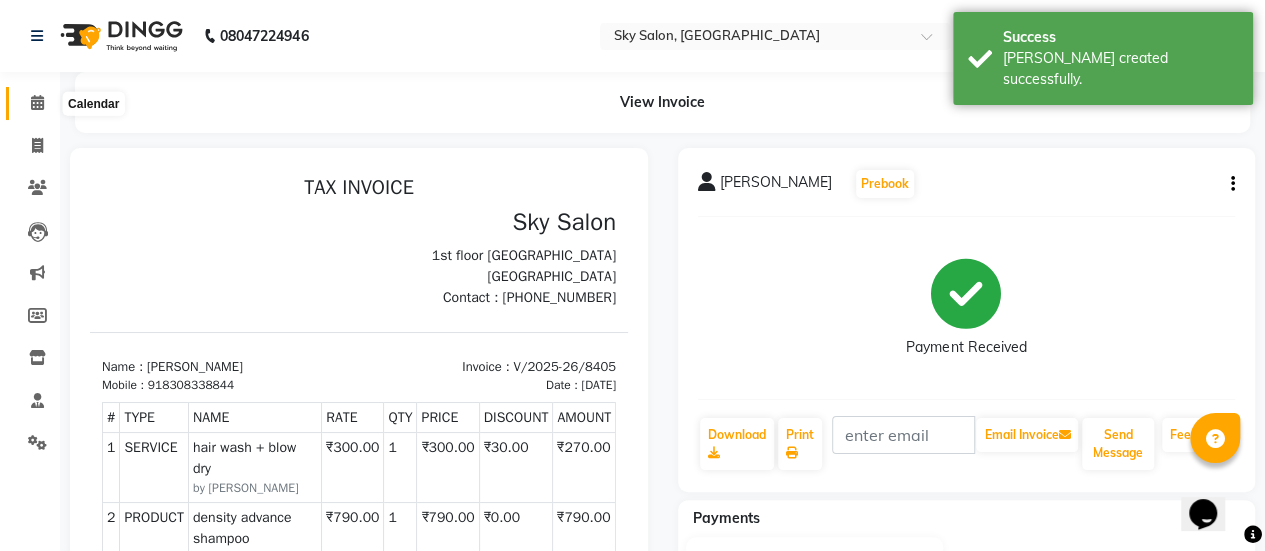 click 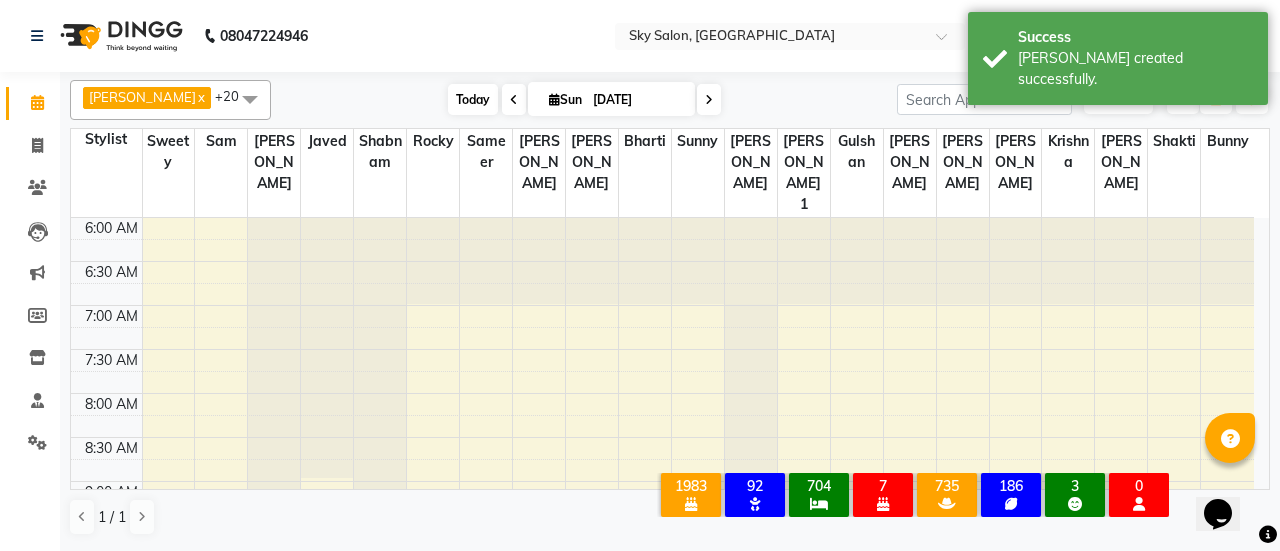 click on "Today" at bounding box center (473, 99) 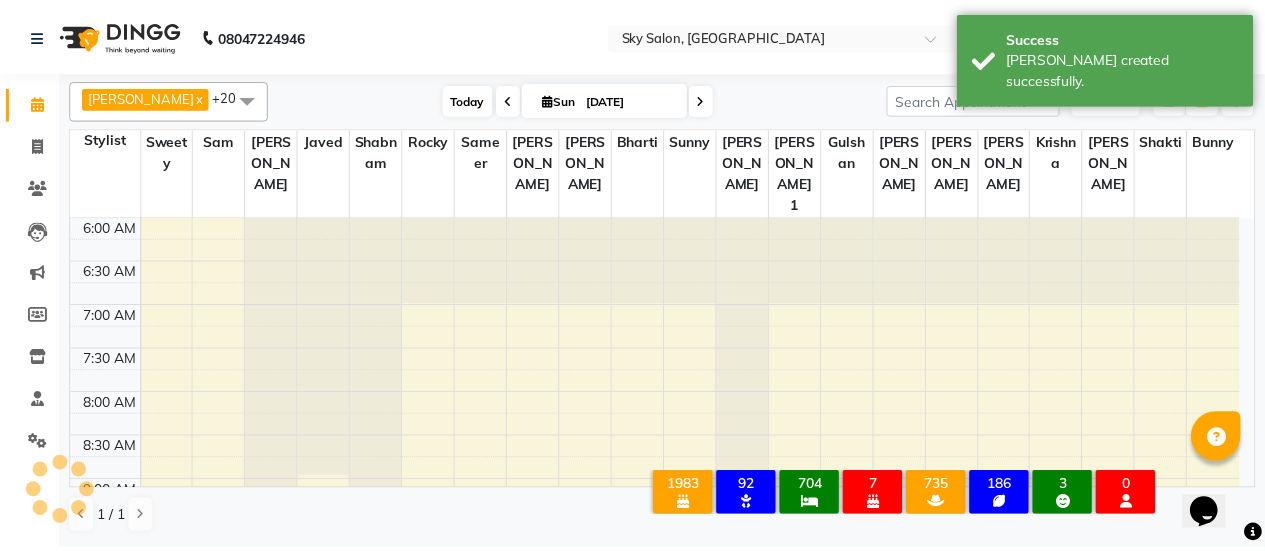 scroll, scrollTop: 608, scrollLeft: 0, axis: vertical 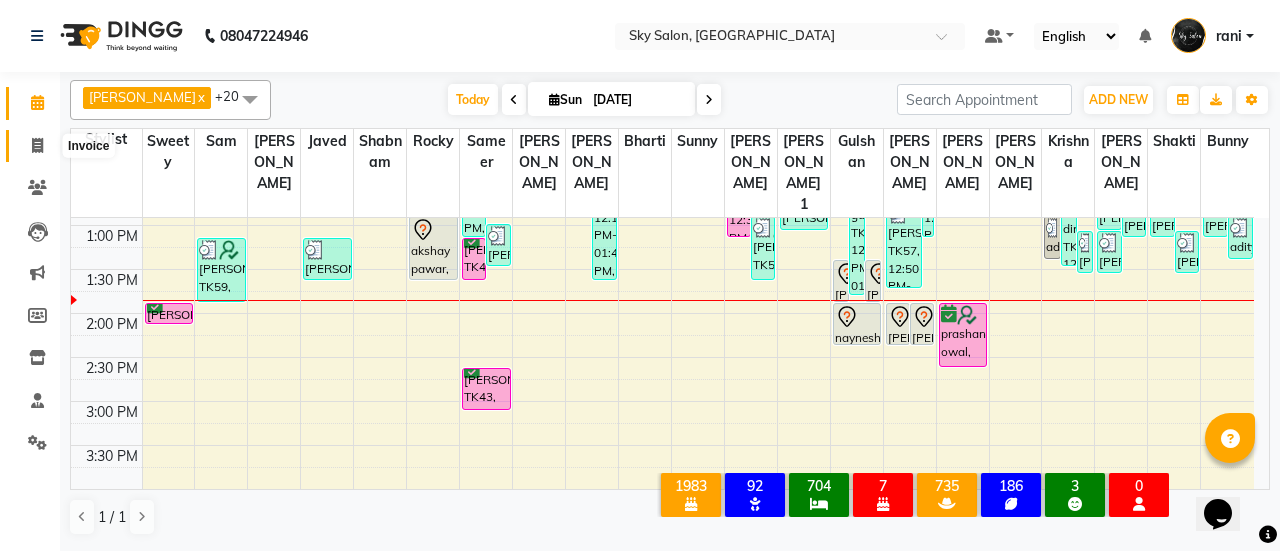 click 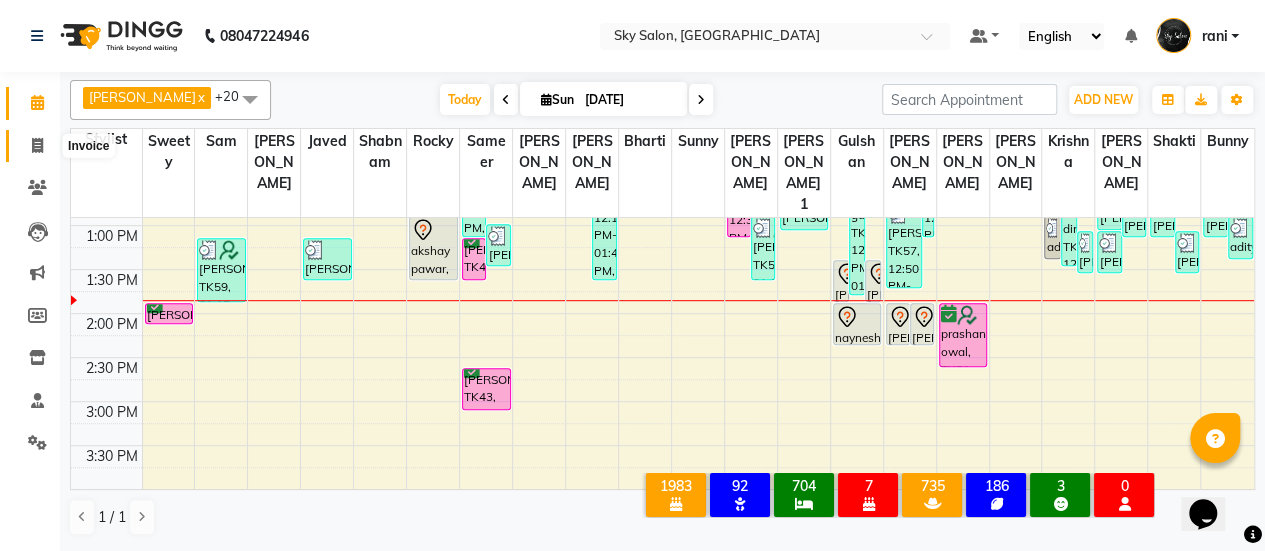 select on "3537" 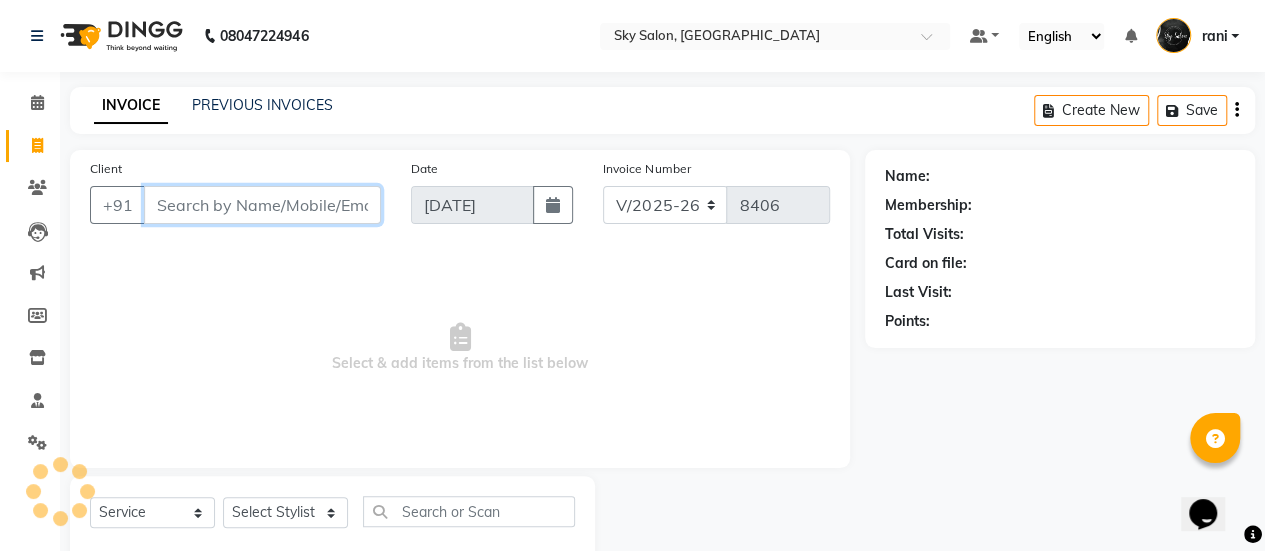 click on "Client" at bounding box center (262, 205) 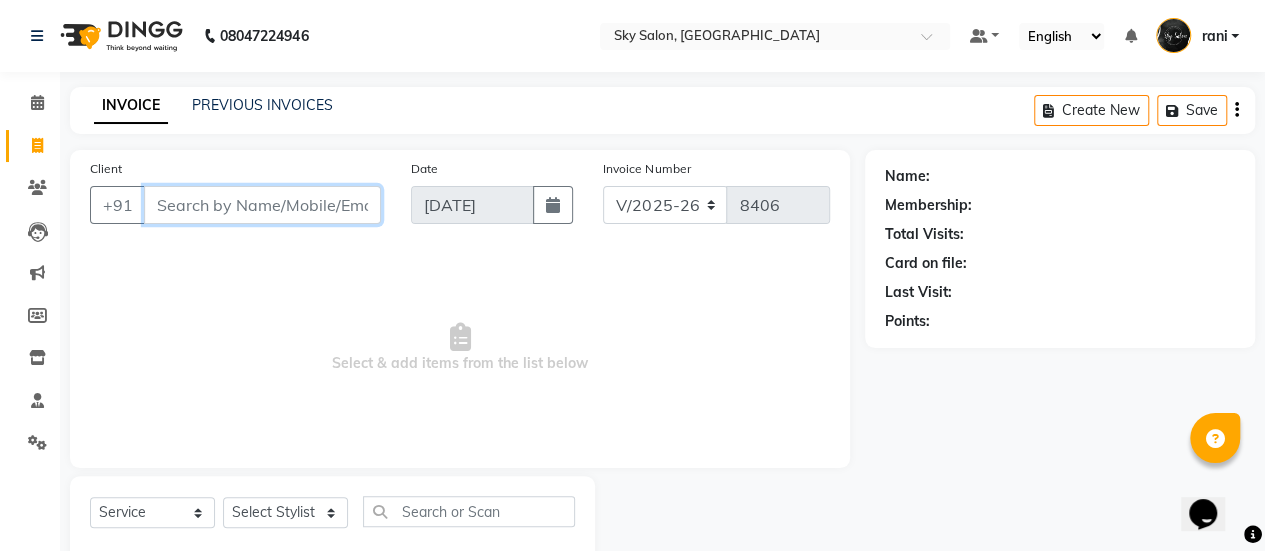 click on "Client" at bounding box center (262, 205) 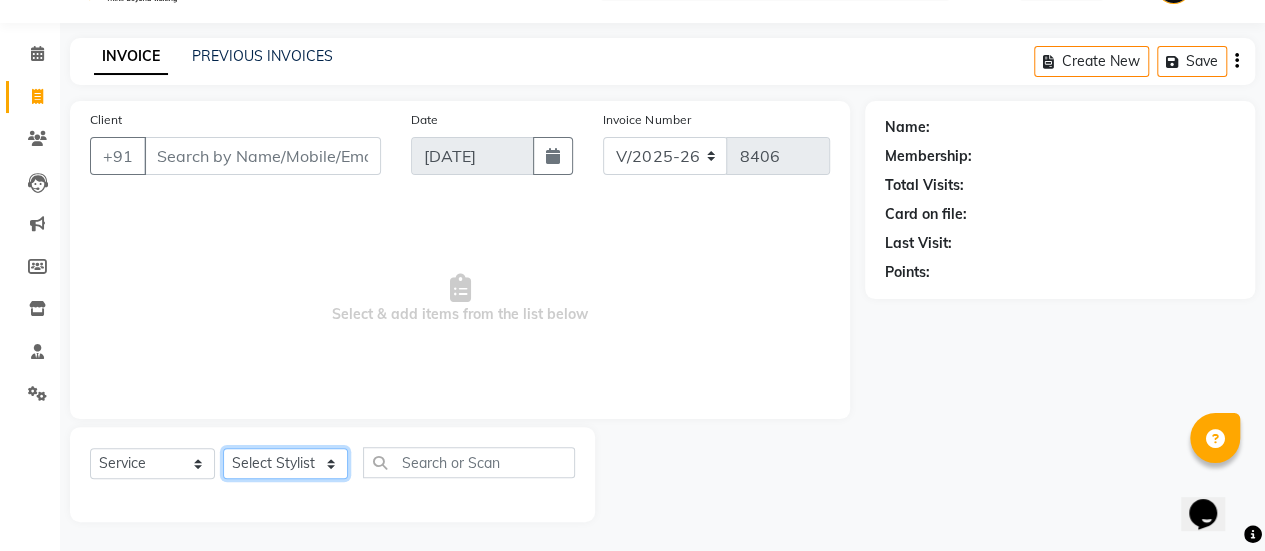 click on "Select Stylist afreen [PERSON_NAME] saha [PERSON_NAME] [PERSON_NAME] [PERSON_NAME] bharti Bunny Danish [PERSON_NAME] 1 [PERSON_NAME] [PERSON_NAME] gaurav Gulshan [PERSON_NAME] [PERSON_NAME] krishna [PERSON_NAME] [PERSON_NAME] rani [PERSON_NAME] [PERSON_NAME] sachin [PERSON_NAME] [PERSON_NAME] sameer 2 [PERSON_NAME] [PERSON_NAME] [PERSON_NAME]" 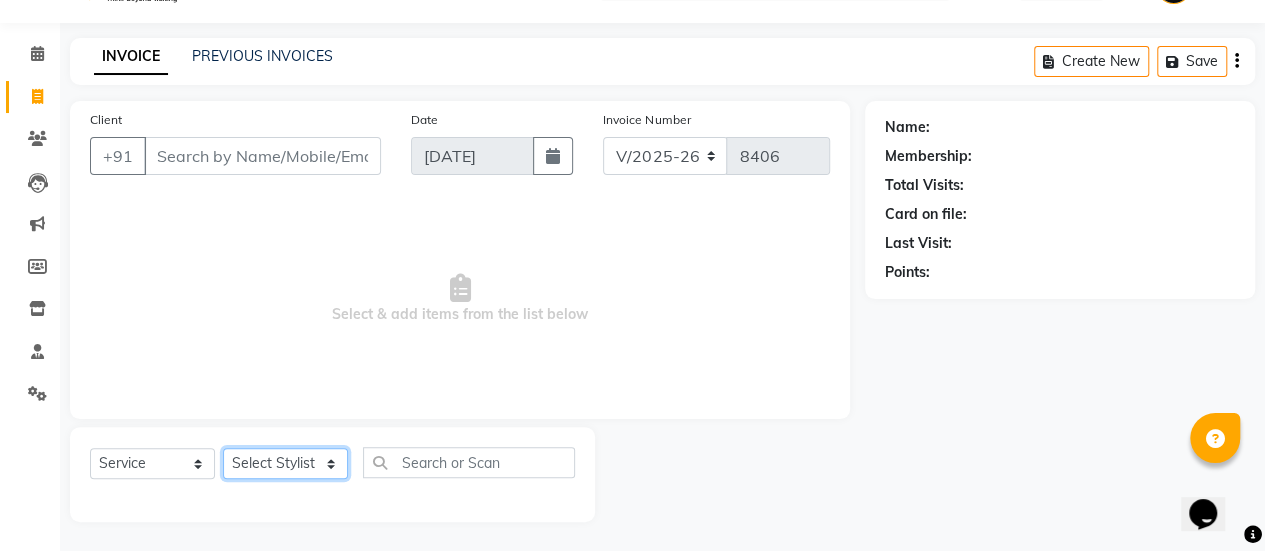 select on "43486" 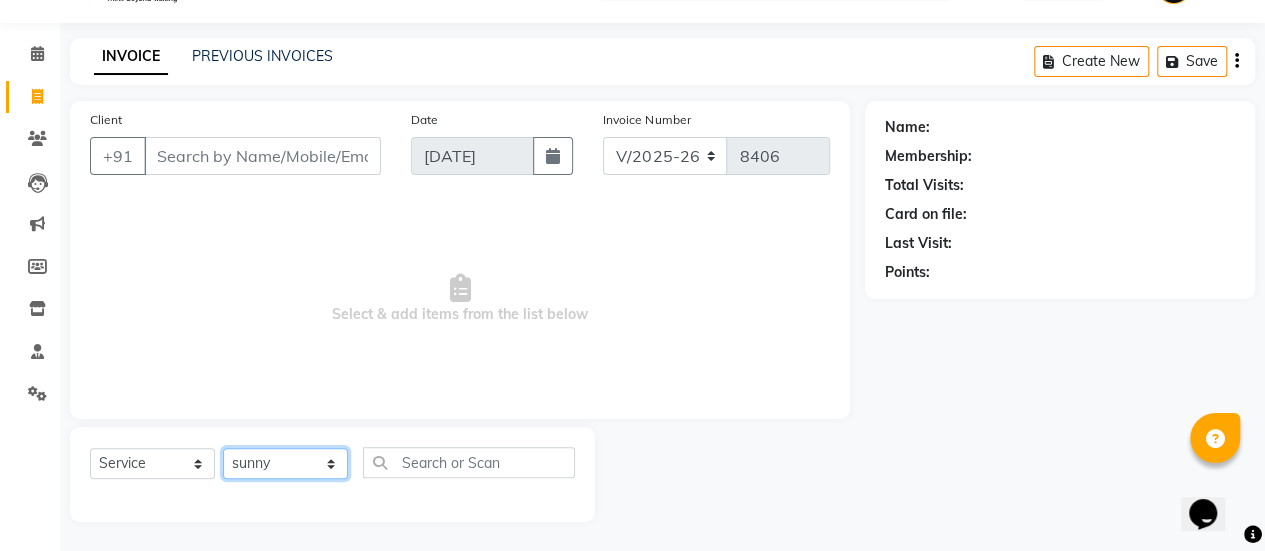 click on "Select Stylist afreen [PERSON_NAME] saha [PERSON_NAME] [PERSON_NAME] [PERSON_NAME] bharti Bunny Danish [PERSON_NAME] 1 [PERSON_NAME] [PERSON_NAME] gaurav Gulshan [PERSON_NAME] [PERSON_NAME] krishna [PERSON_NAME] [PERSON_NAME] rani [PERSON_NAME] [PERSON_NAME] sachin [PERSON_NAME] [PERSON_NAME] sameer 2 [PERSON_NAME] [PERSON_NAME] [PERSON_NAME]" 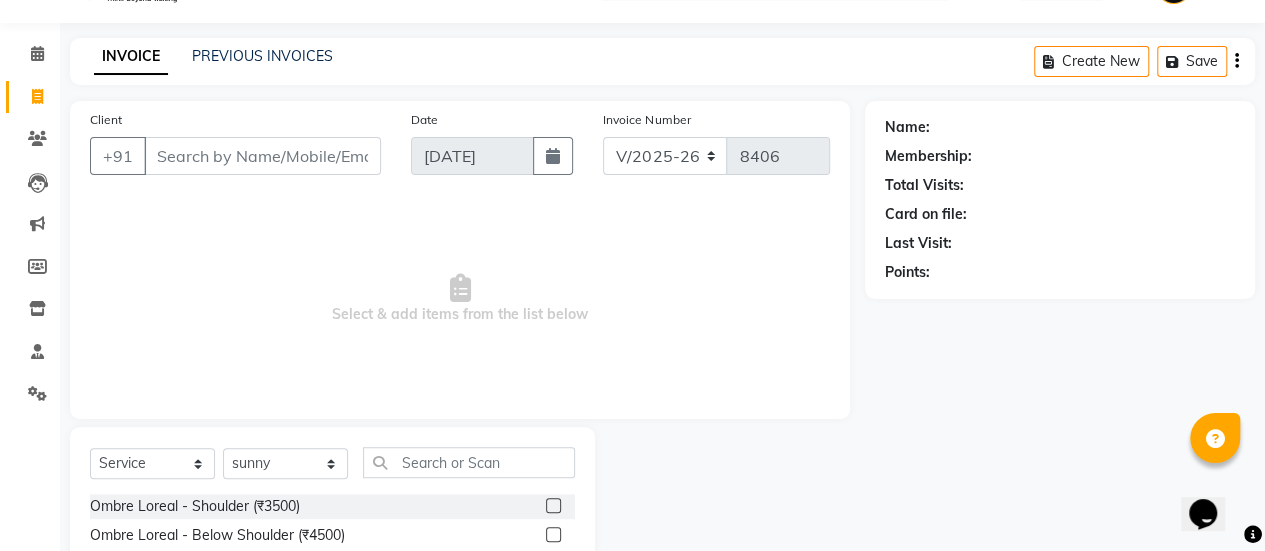 drag, startPoint x: 326, startPoint y: 174, endPoint x: 322, endPoint y: 153, distance: 21.377558 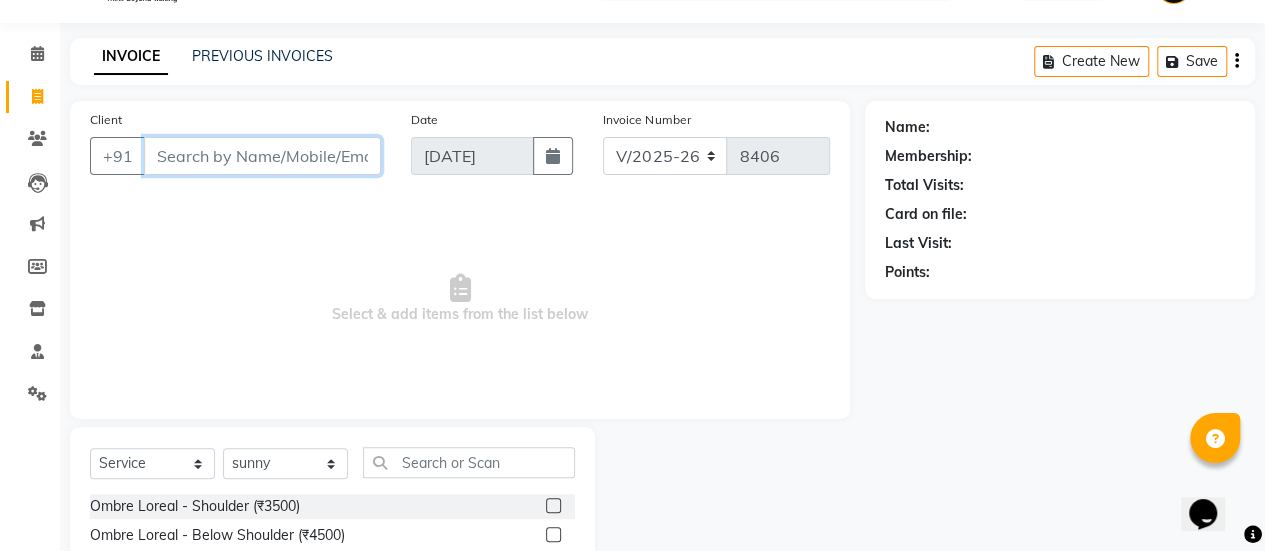 click on "Client" at bounding box center [262, 156] 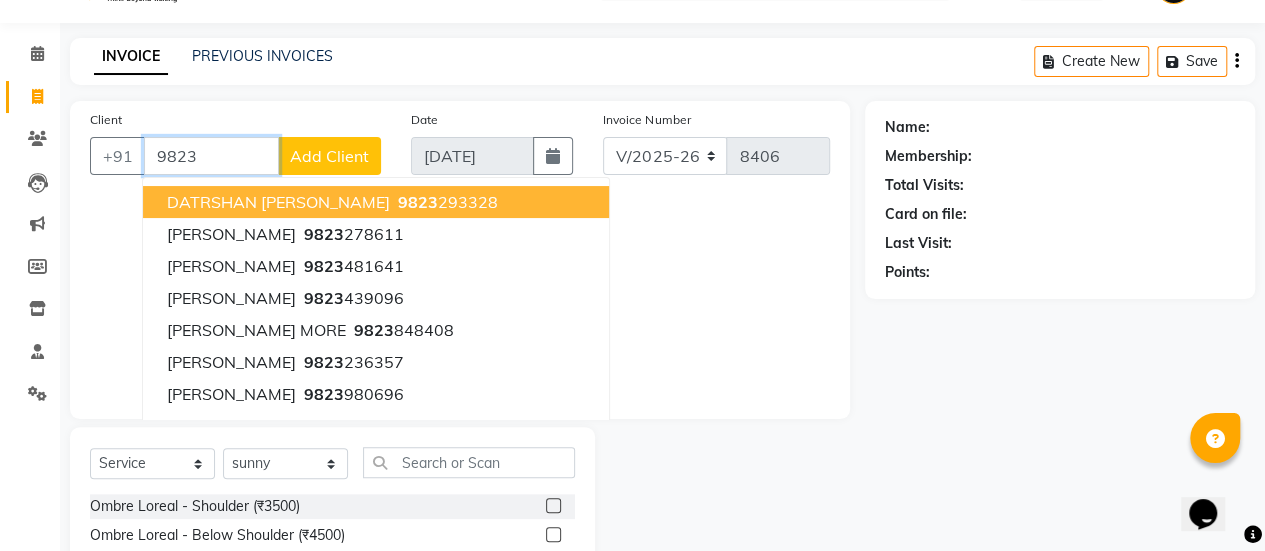 click on "9823" at bounding box center [211, 156] 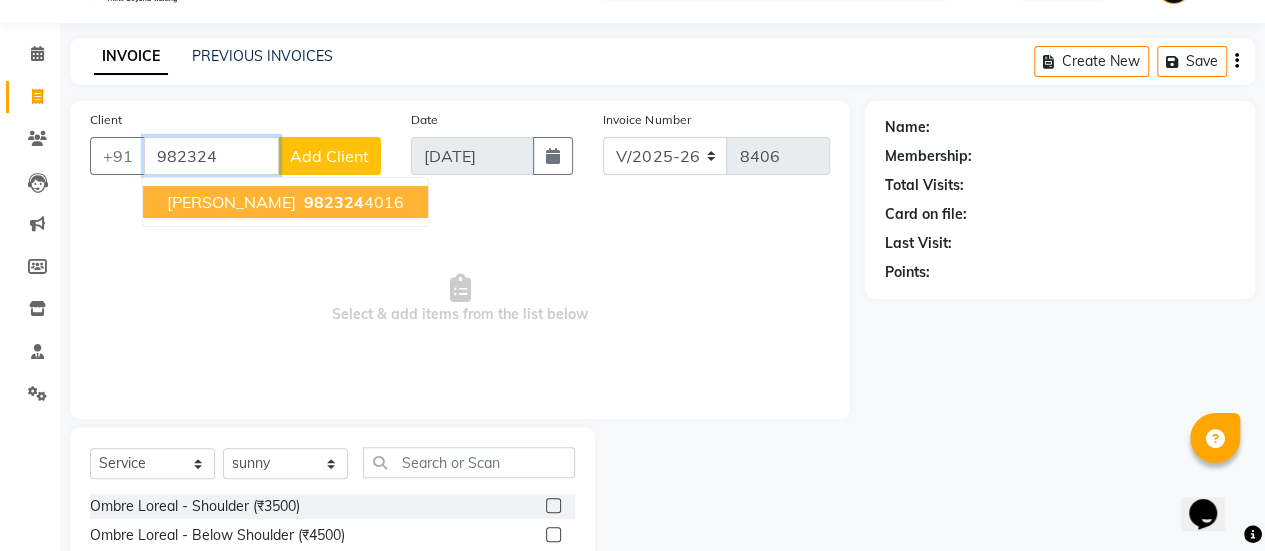 click on "pranay gaikwad" at bounding box center [231, 202] 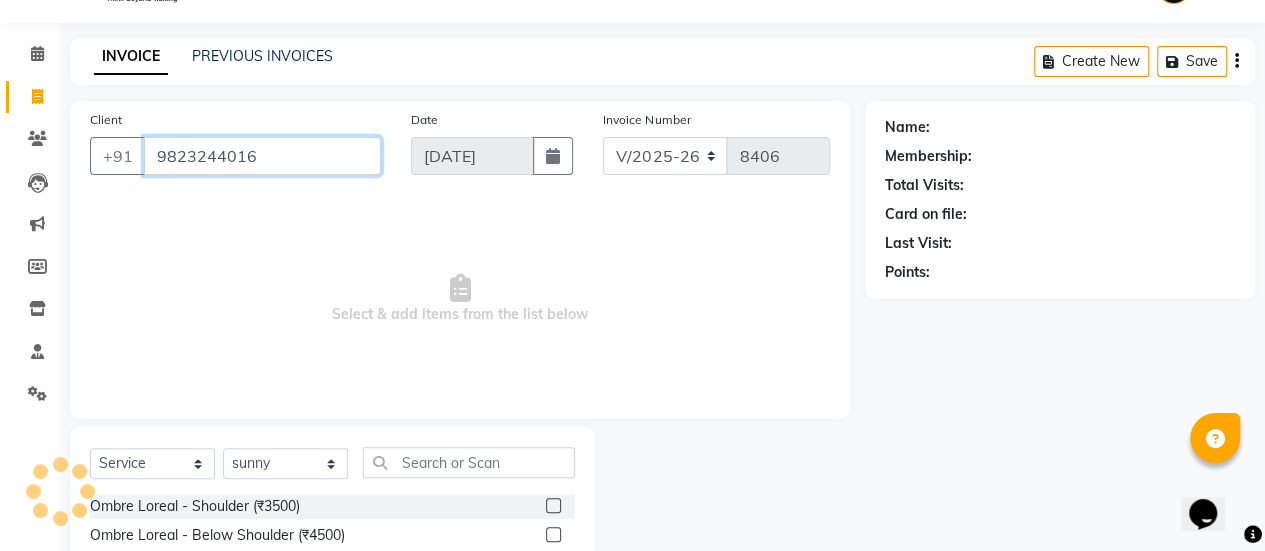 type on "9823244016" 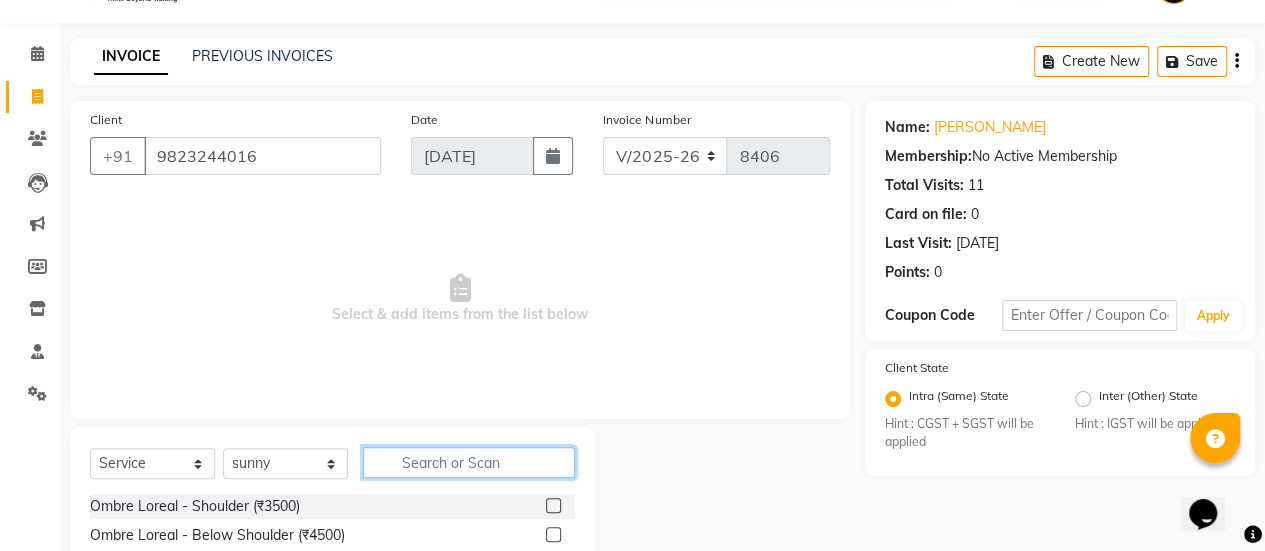 click 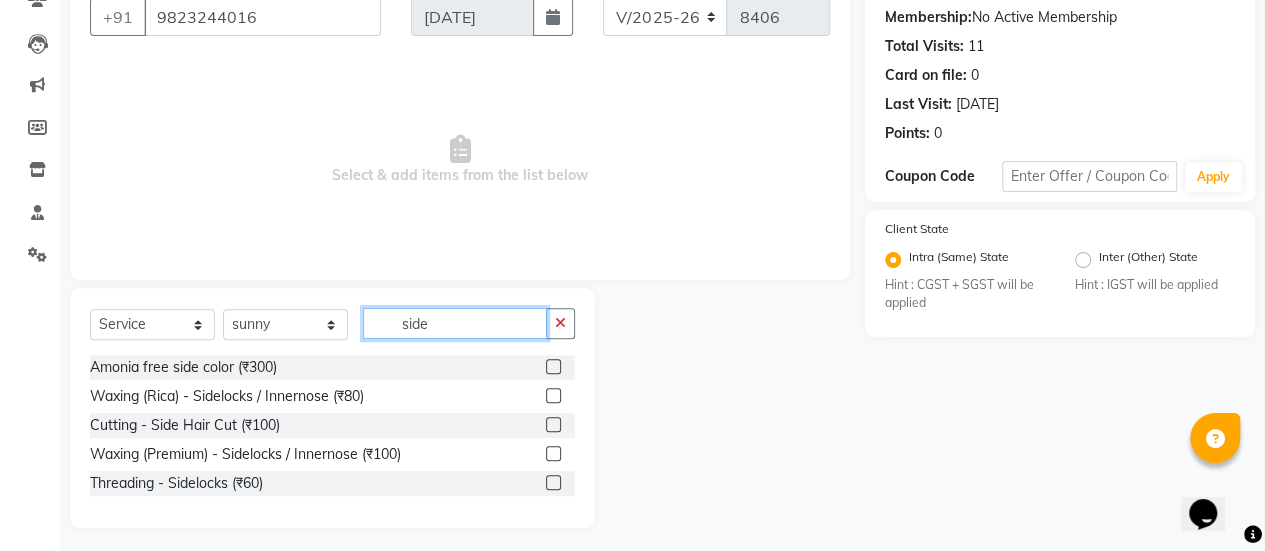 scroll, scrollTop: 189, scrollLeft: 0, axis: vertical 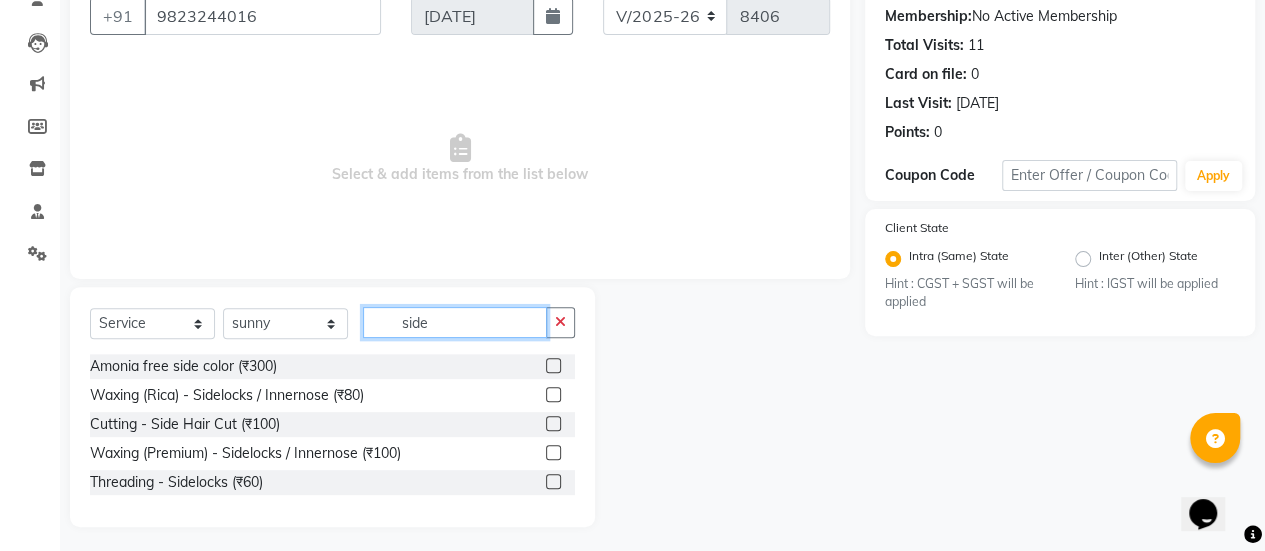 type on "side" 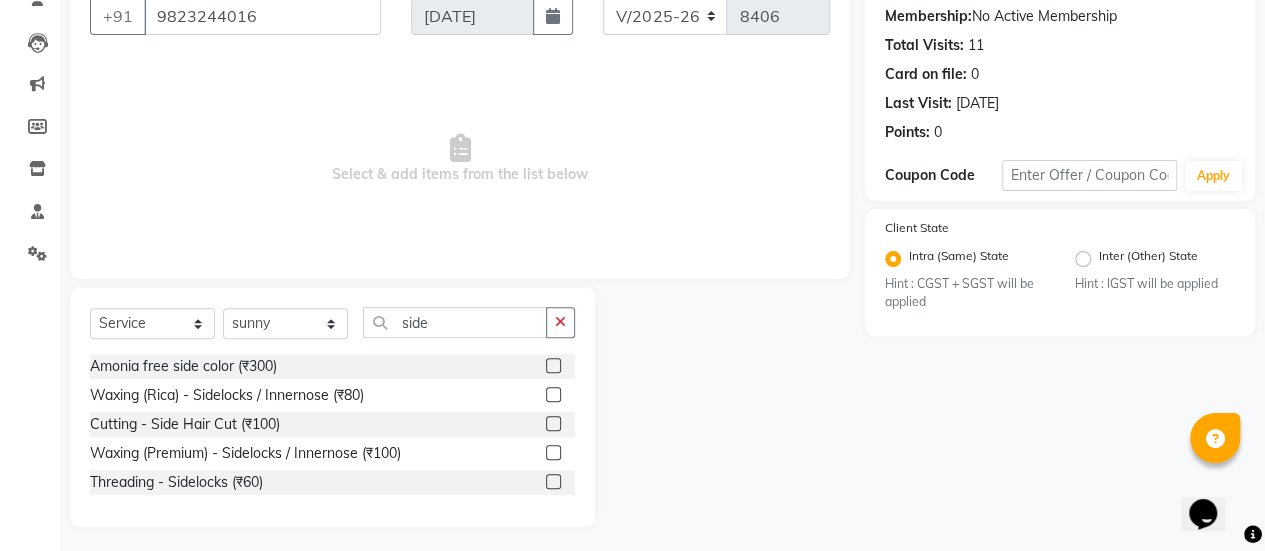 click 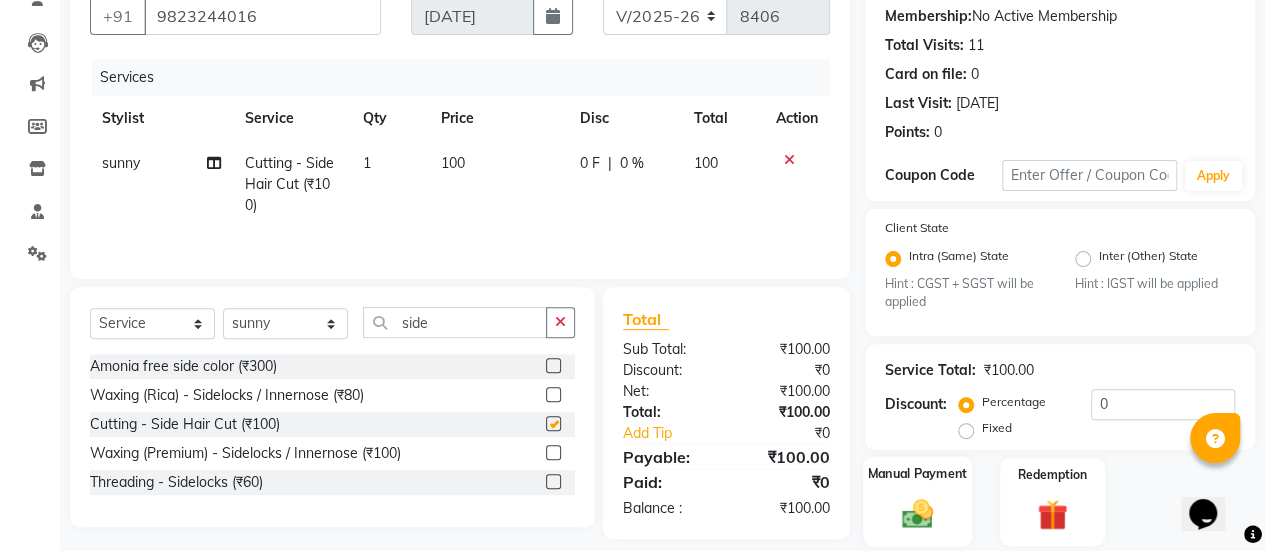 checkbox on "false" 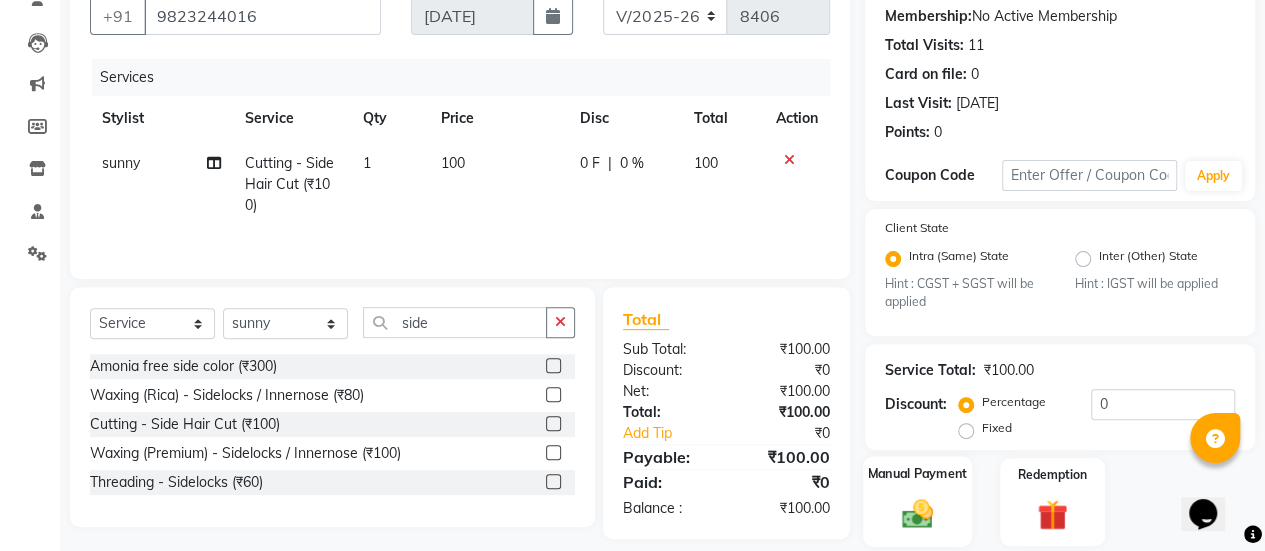 click on "Manual Payment" 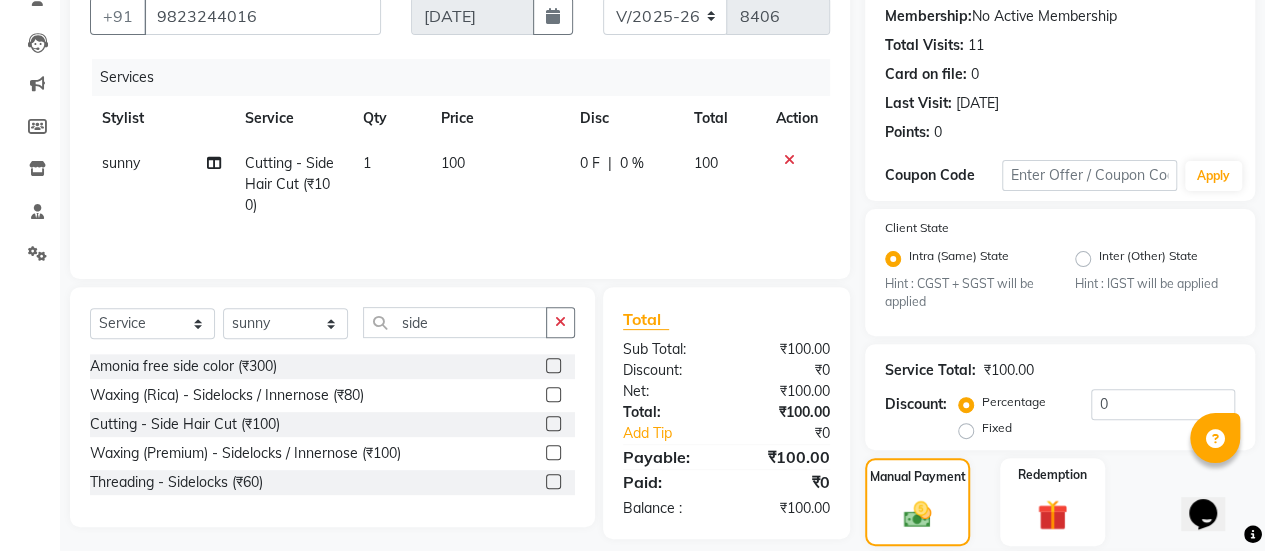 scroll, scrollTop: 468, scrollLeft: 0, axis: vertical 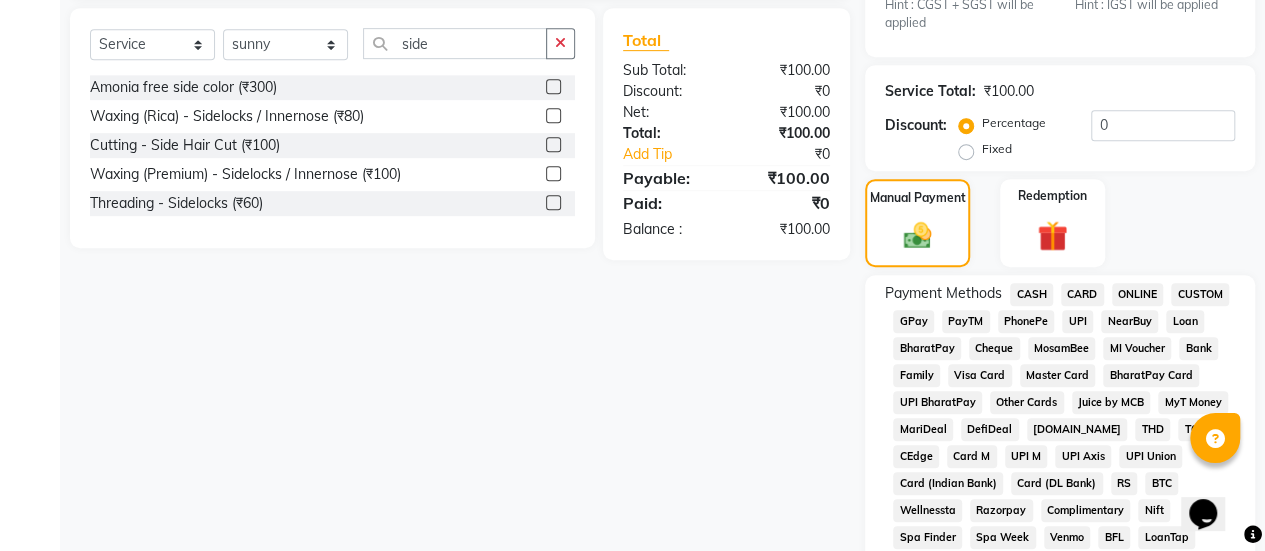 click on "CASH" 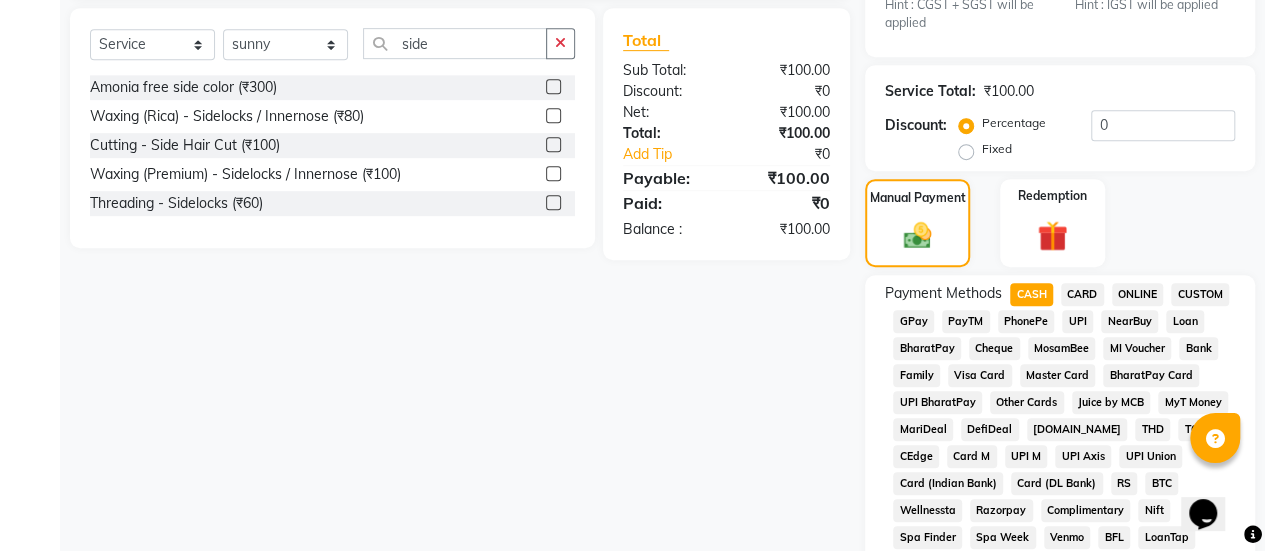 click on "CASH" 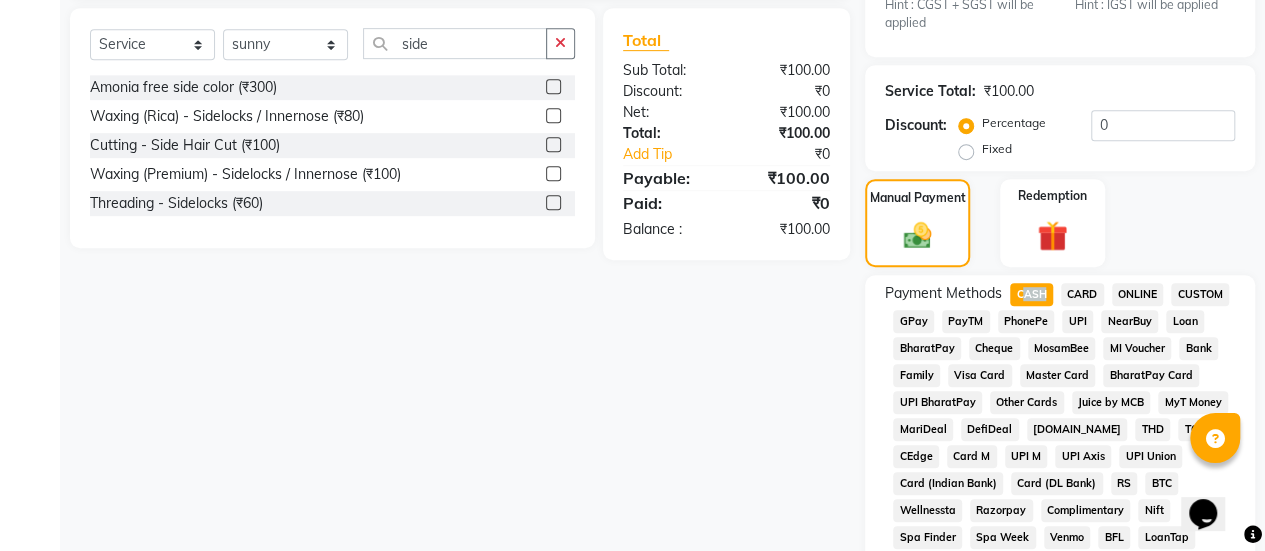 click on "CASH" 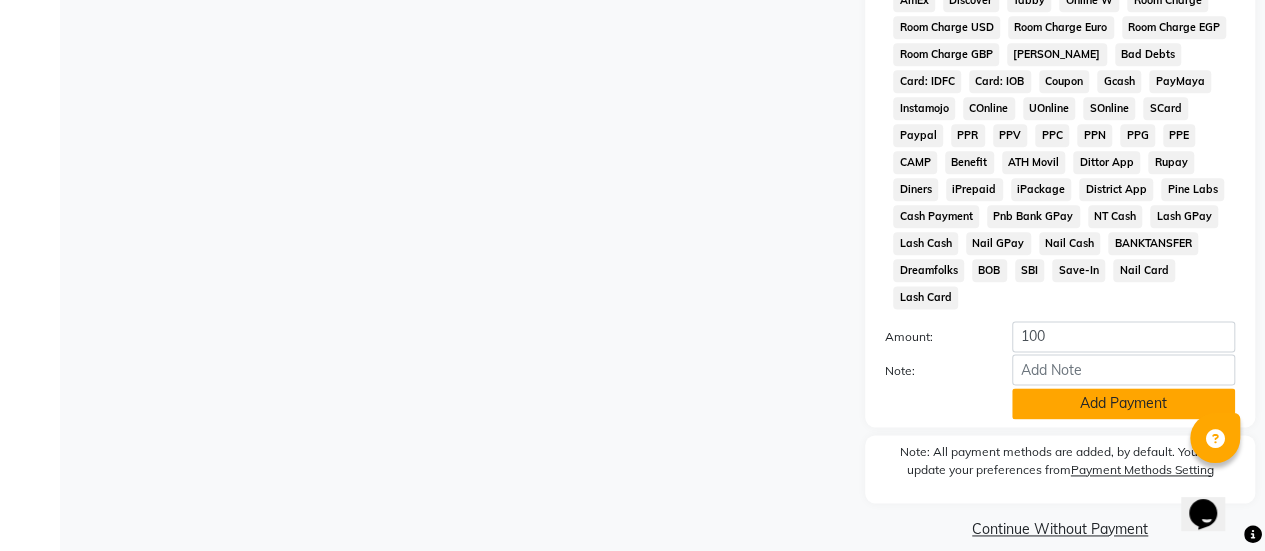 click on "Add Payment" 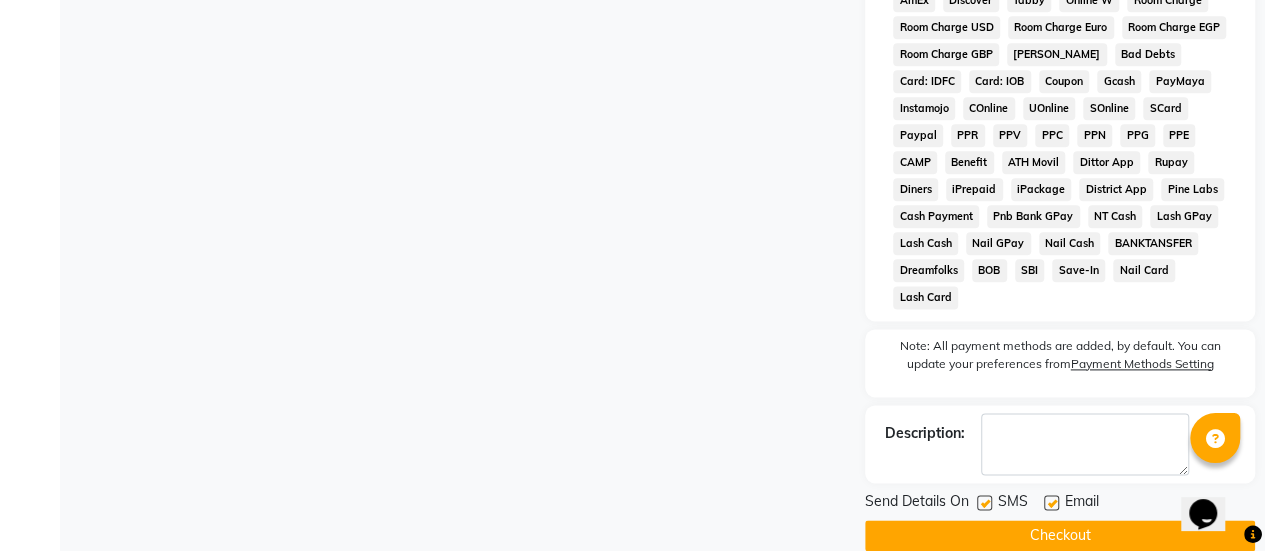 click 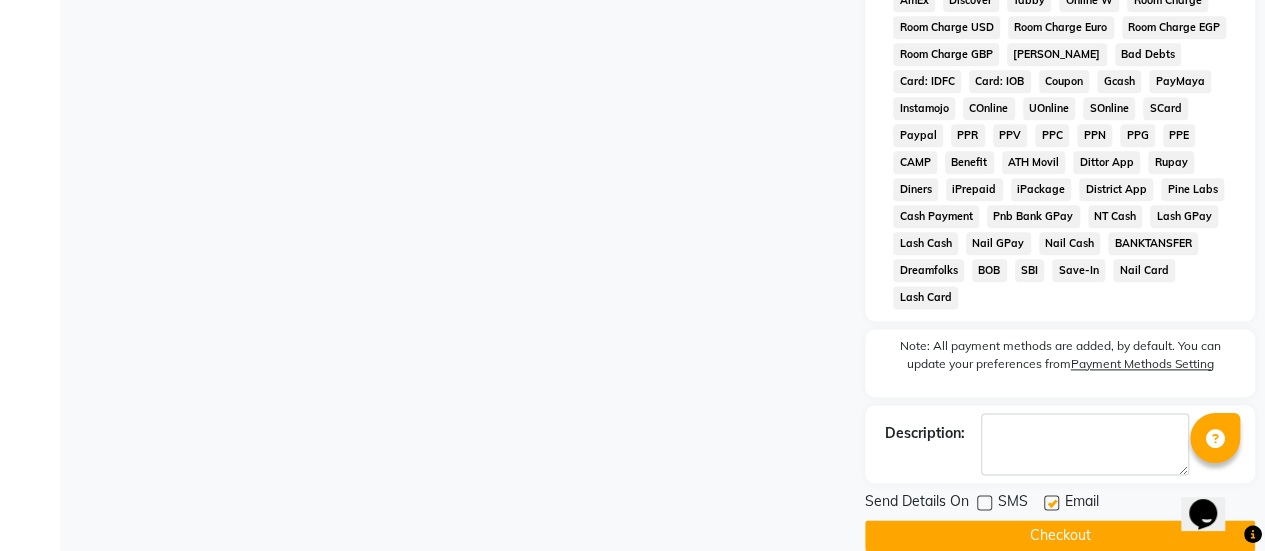 click on "Checkout" 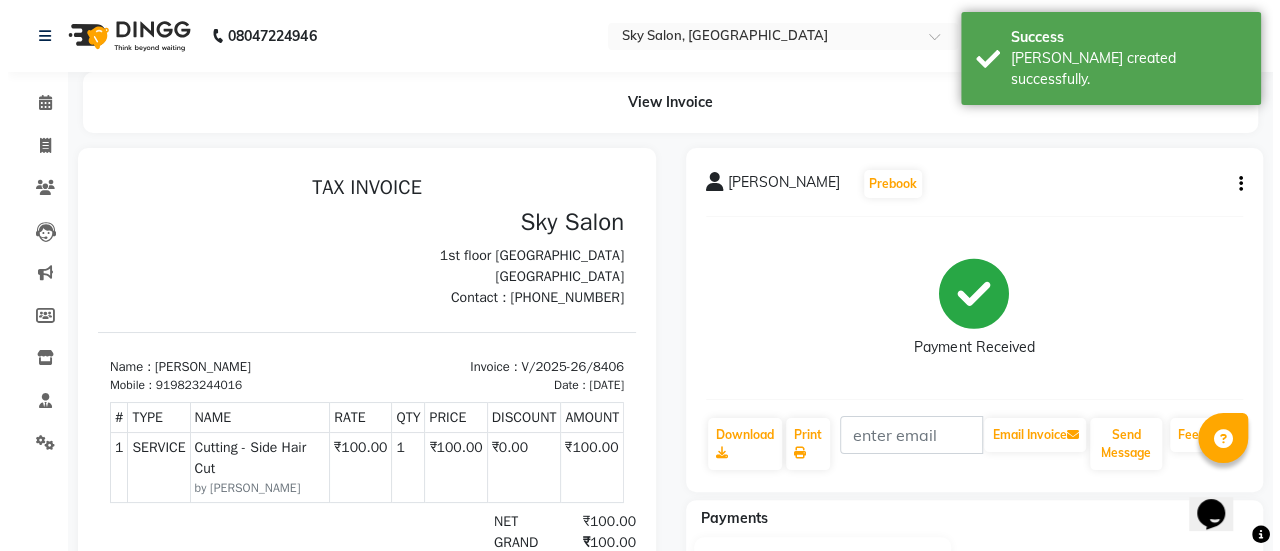 scroll, scrollTop: 0, scrollLeft: 0, axis: both 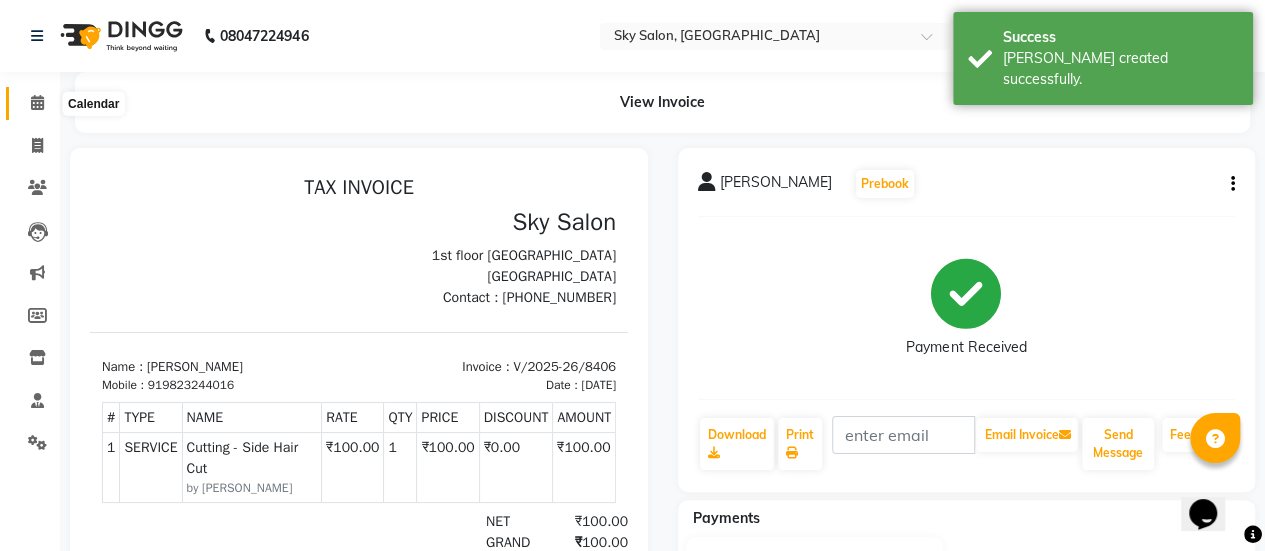 click 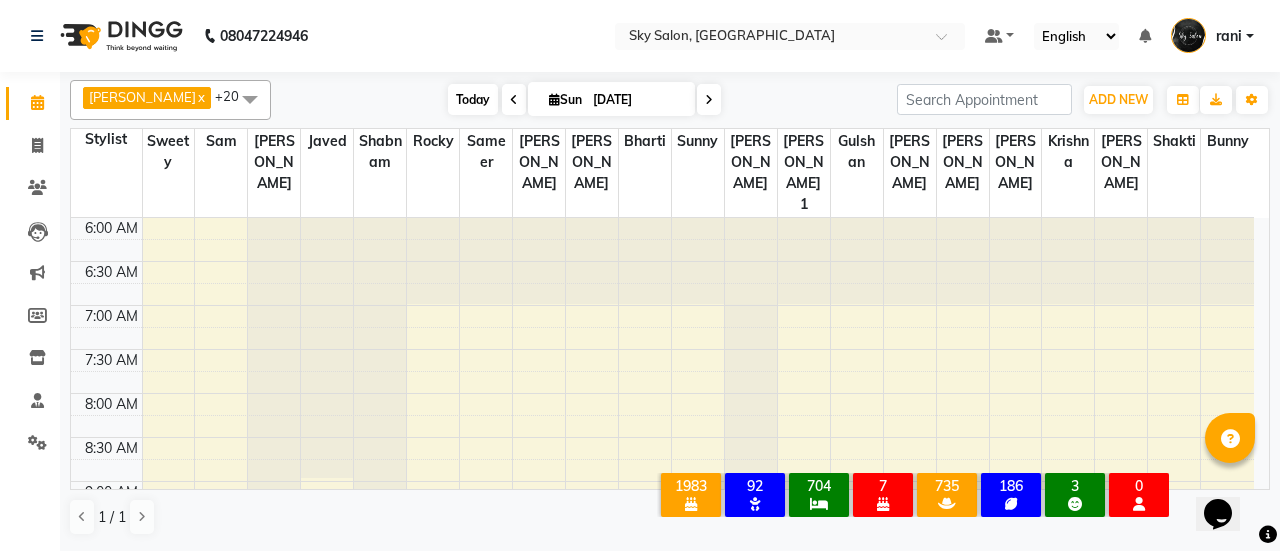 click on "Today" at bounding box center (473, 99) 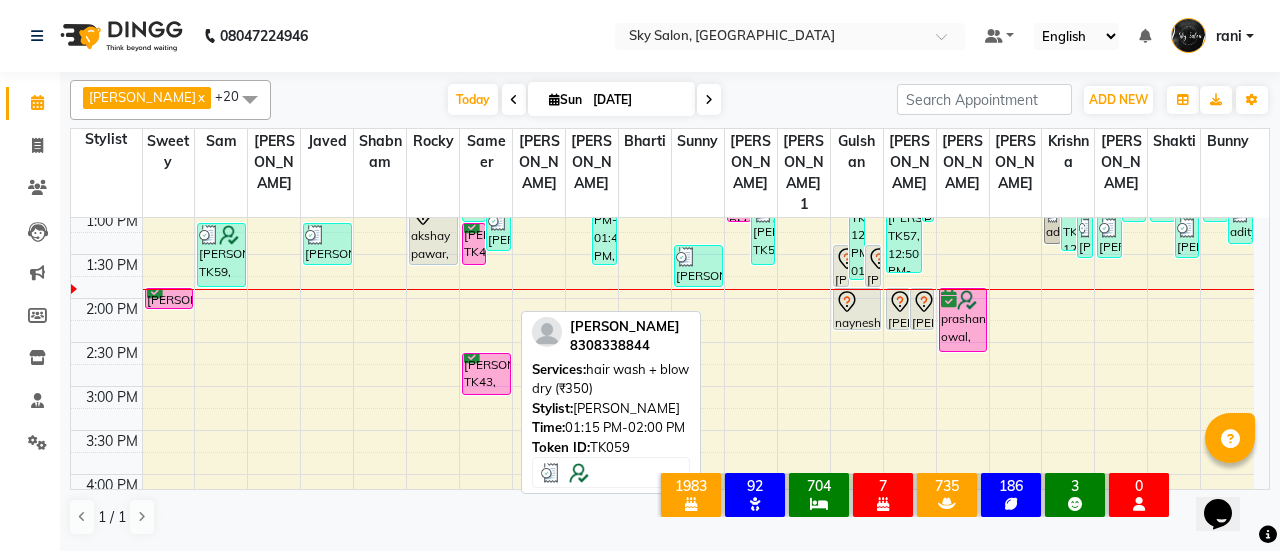 scroll, scrollTop: 621, scrollLeft: 0, axis: vertical 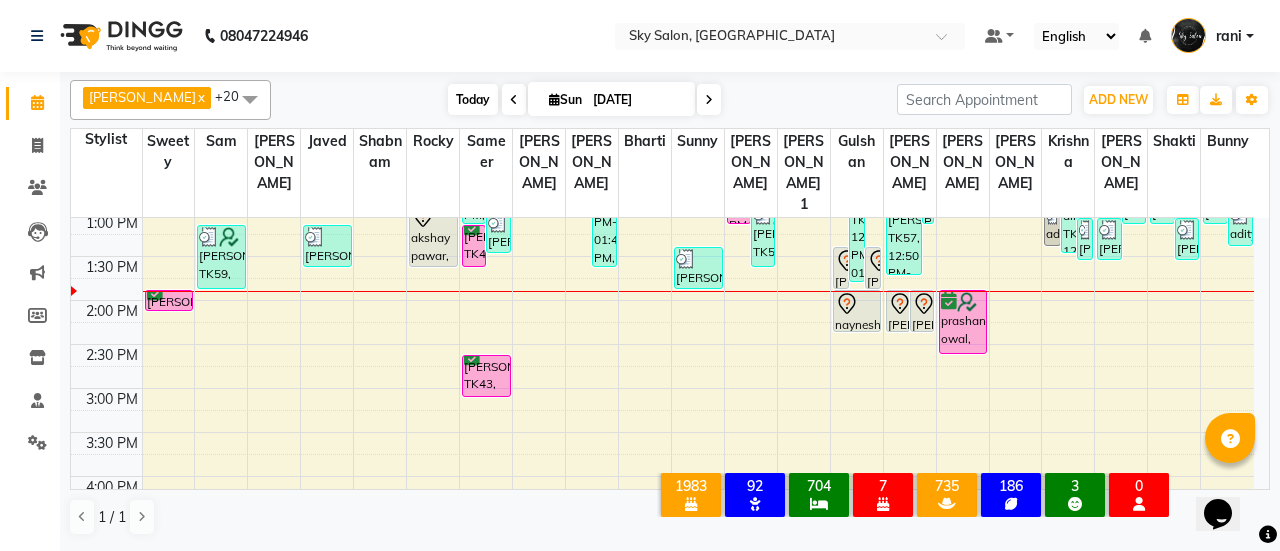 click on "Today" at bounding box center (473, 99) 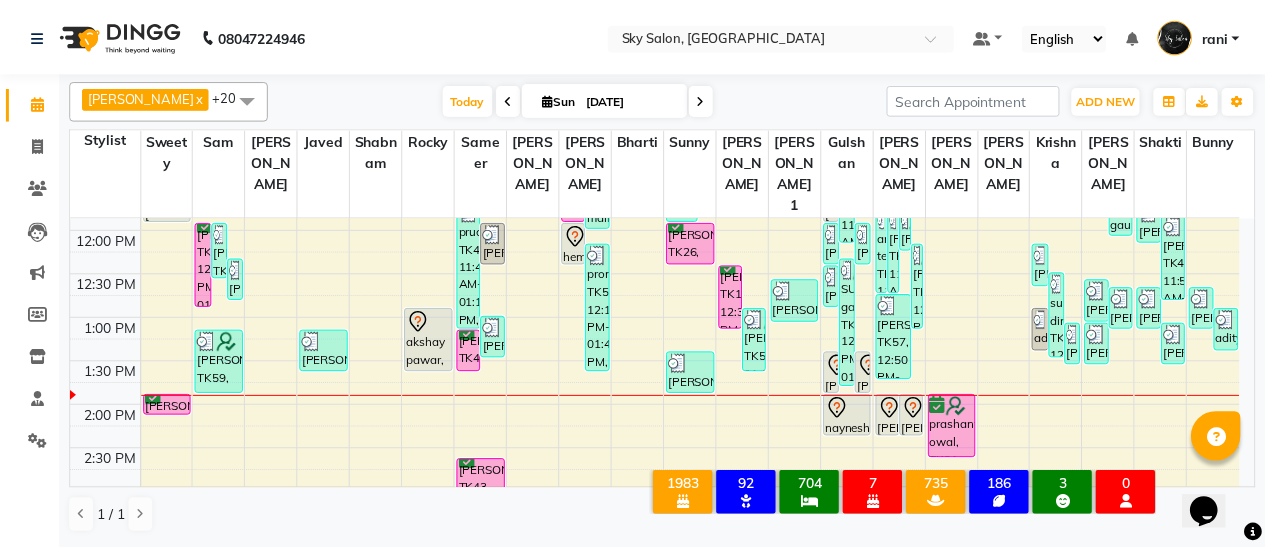 scroll, scrollTop: 513, scrollLeft: 0, axis: vertical 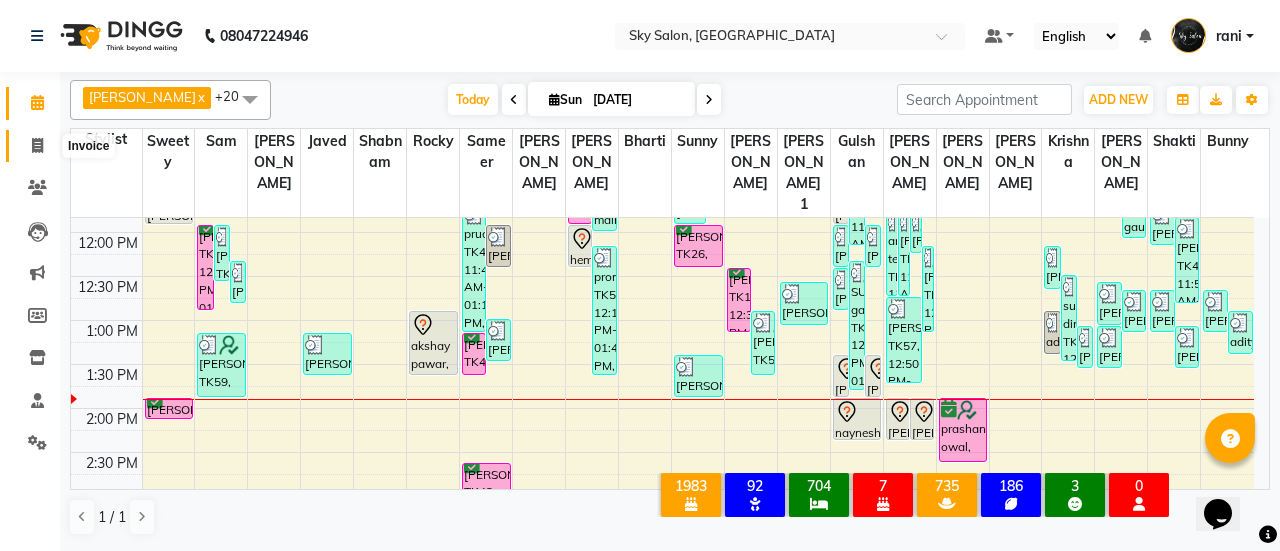 click 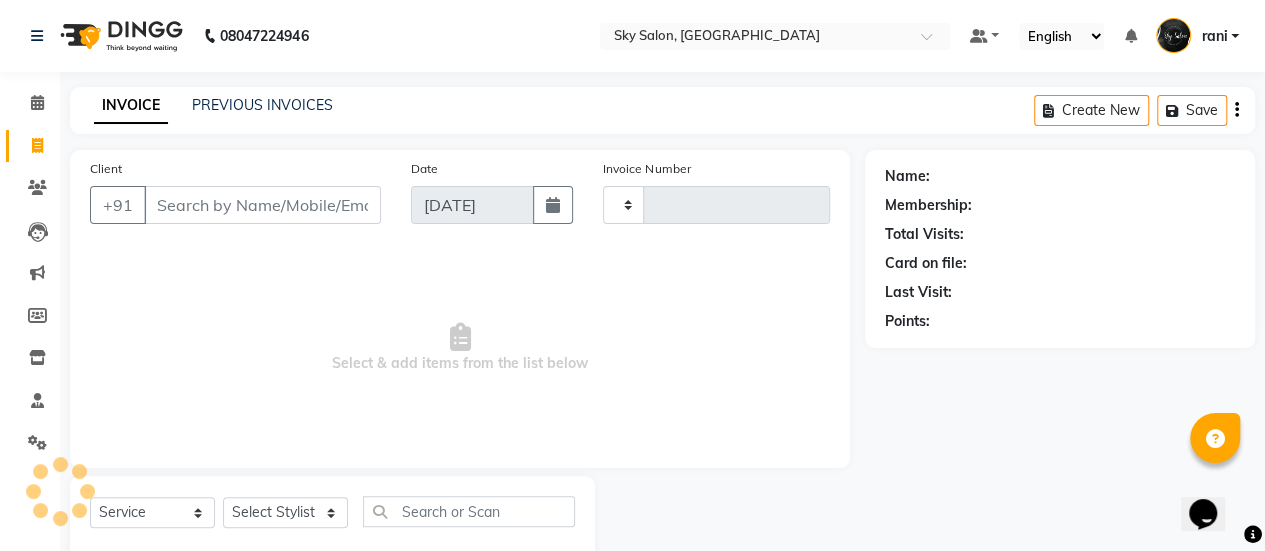 type on "8407" 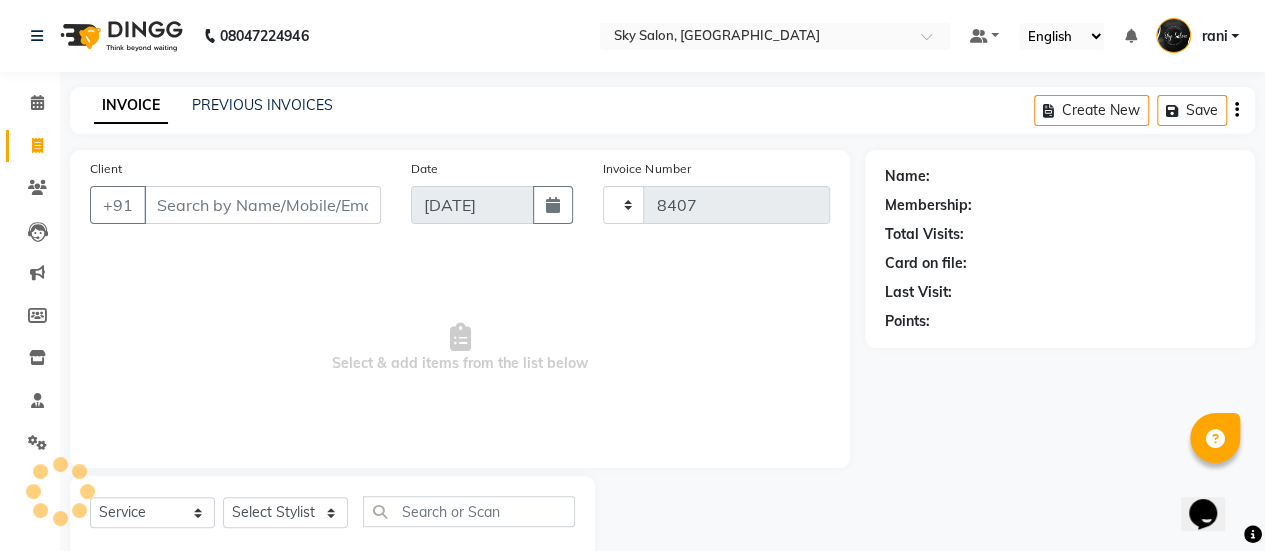 select on "3537" 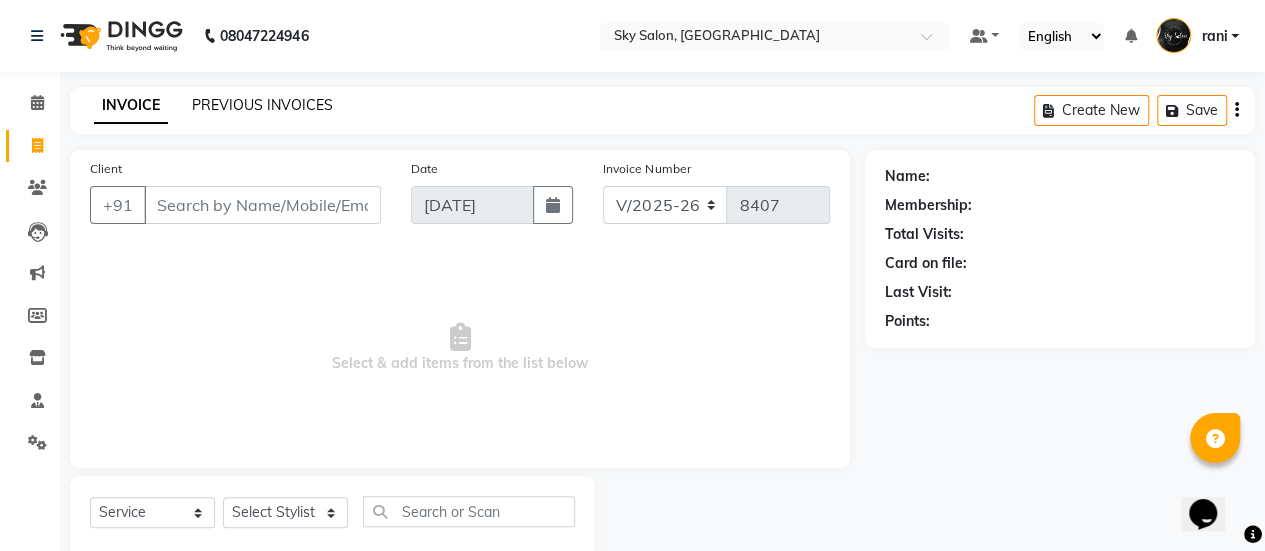 click on "PREVIOUS INVOICES" 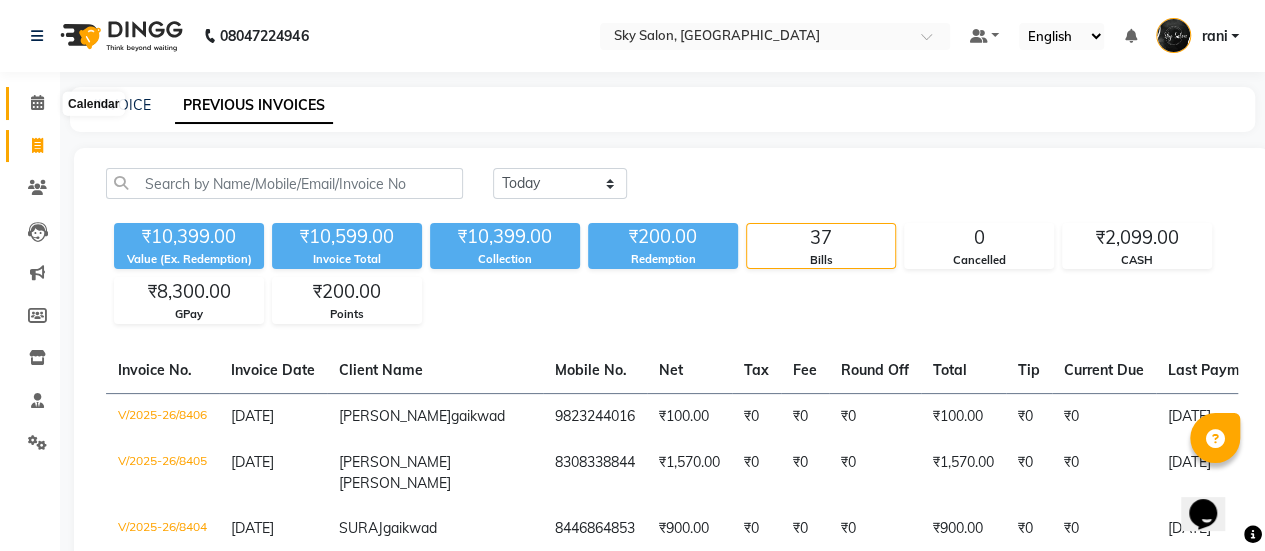 click 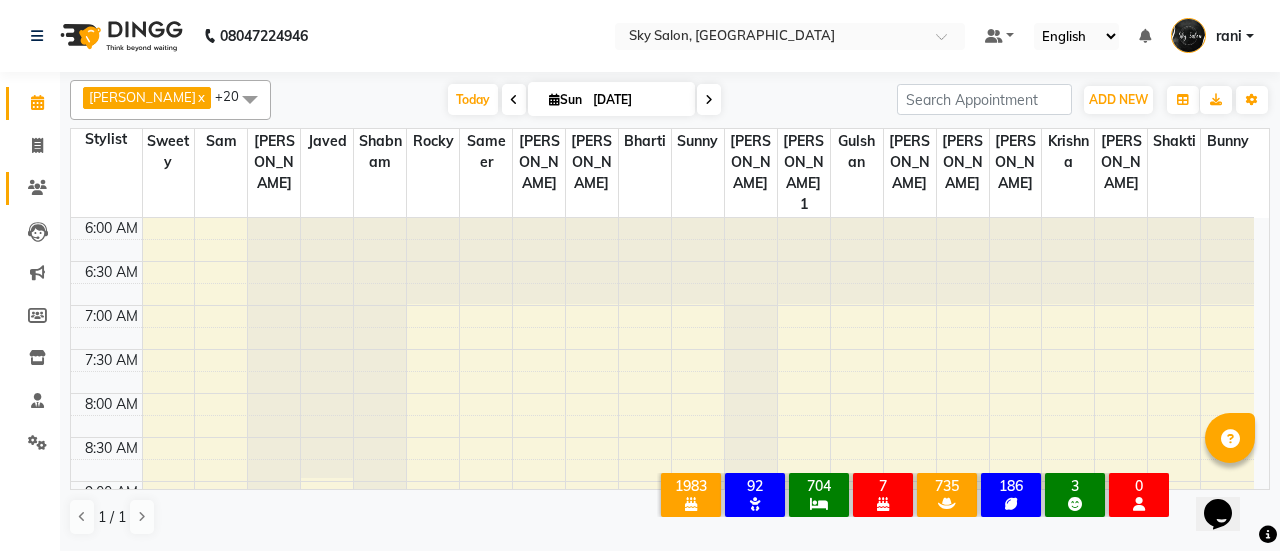 click on "Clients" 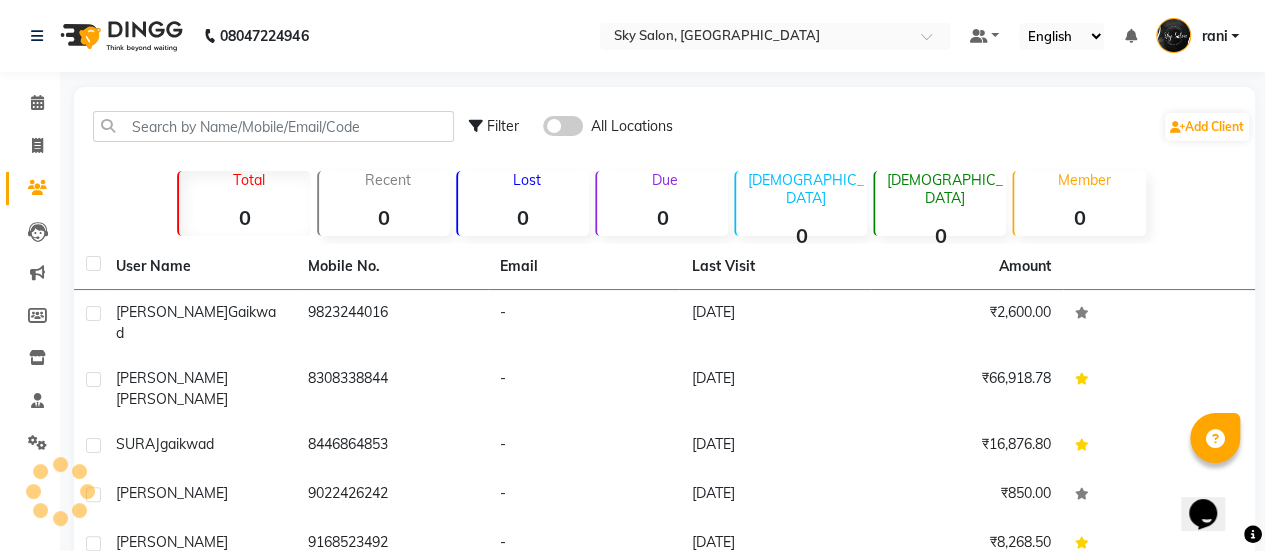 drag, startPoint x: 212, startPoint y: 109, endPoint x: 203, endPoint y: 125, distance: 18.35756 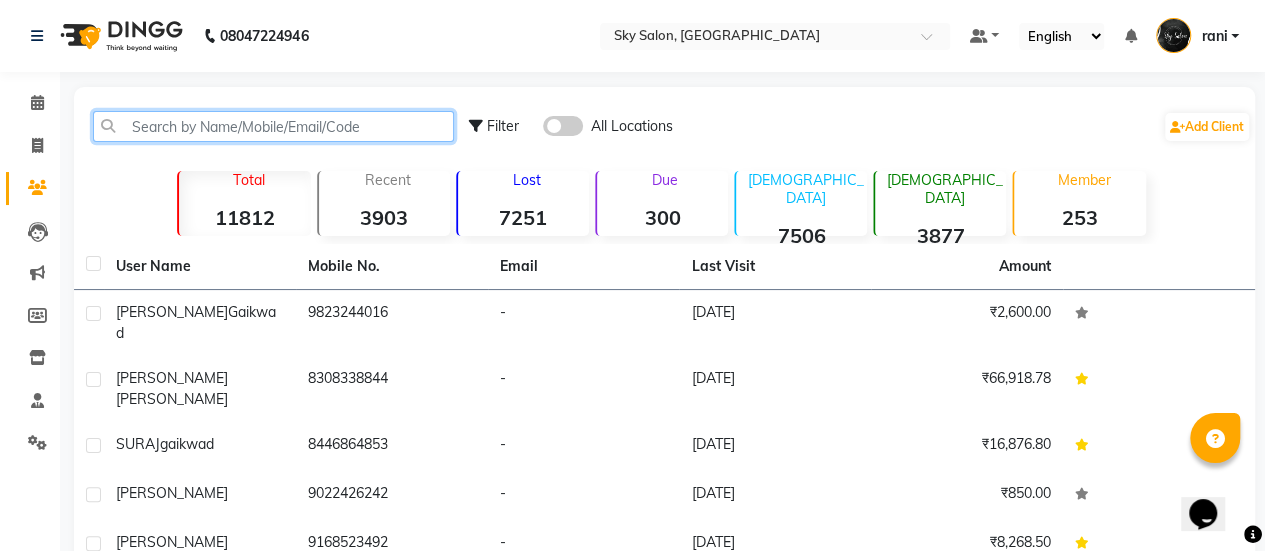 click 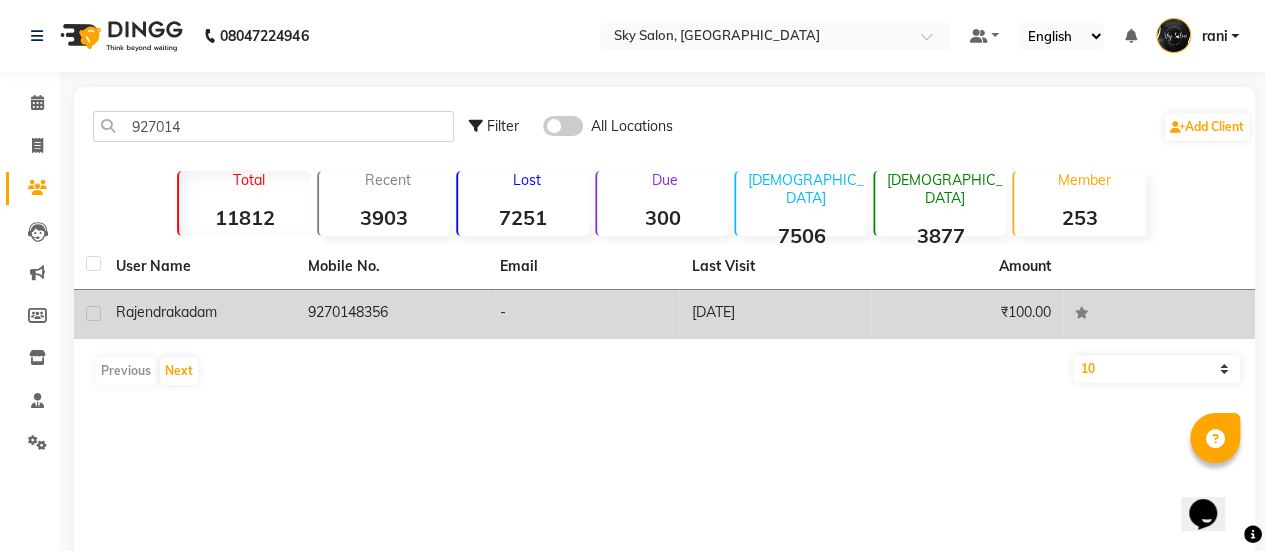 click on "9270148356" 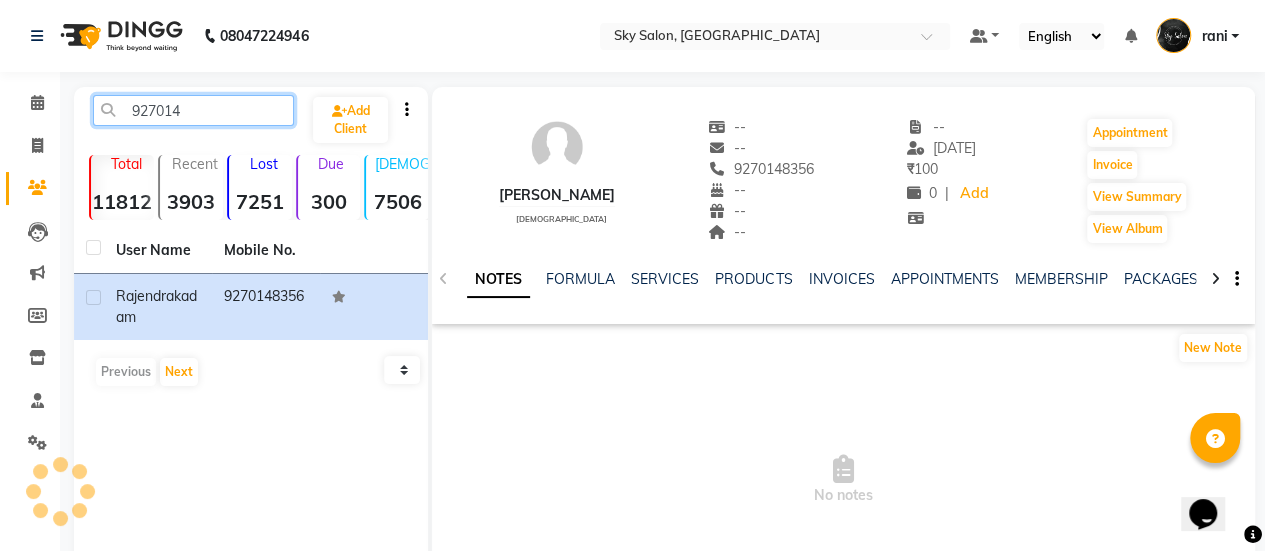 click on "927014" 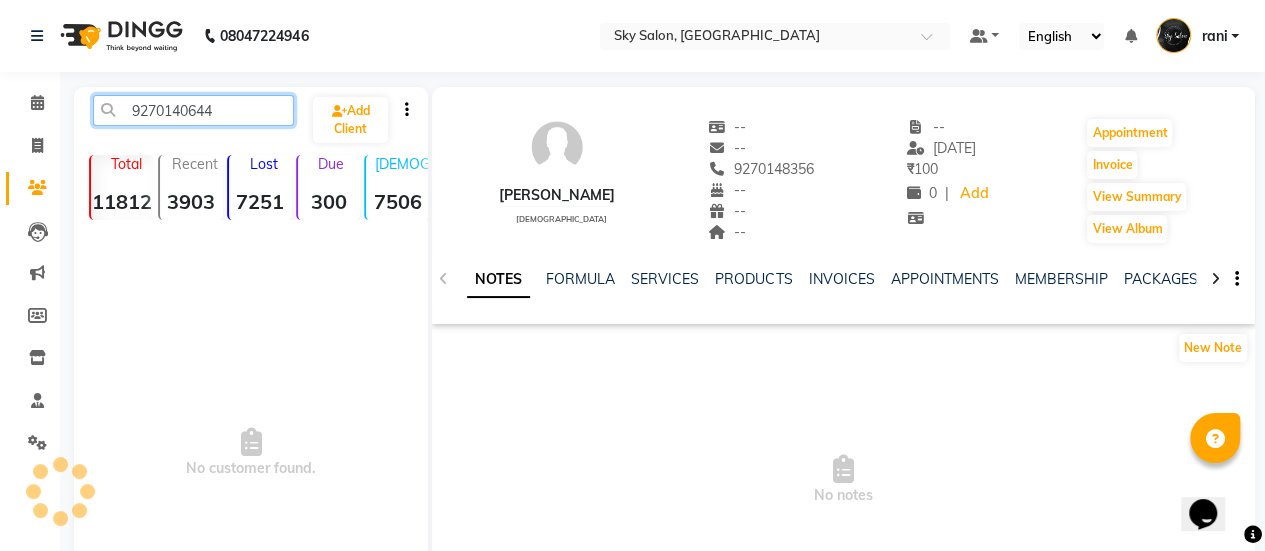 click on "9270140644" 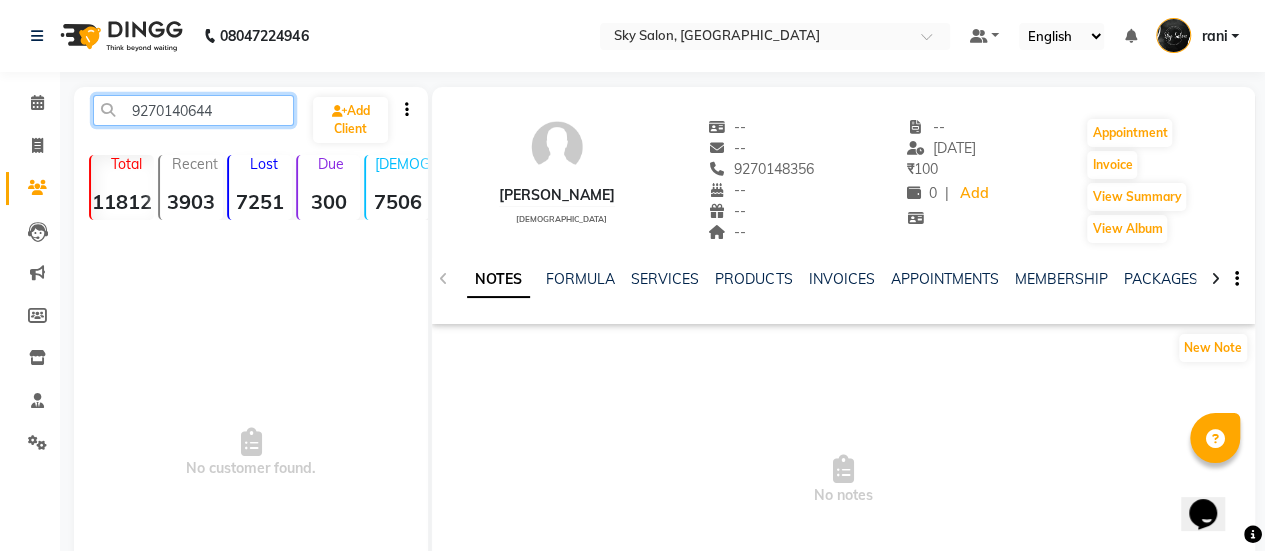 click on "9270140644" 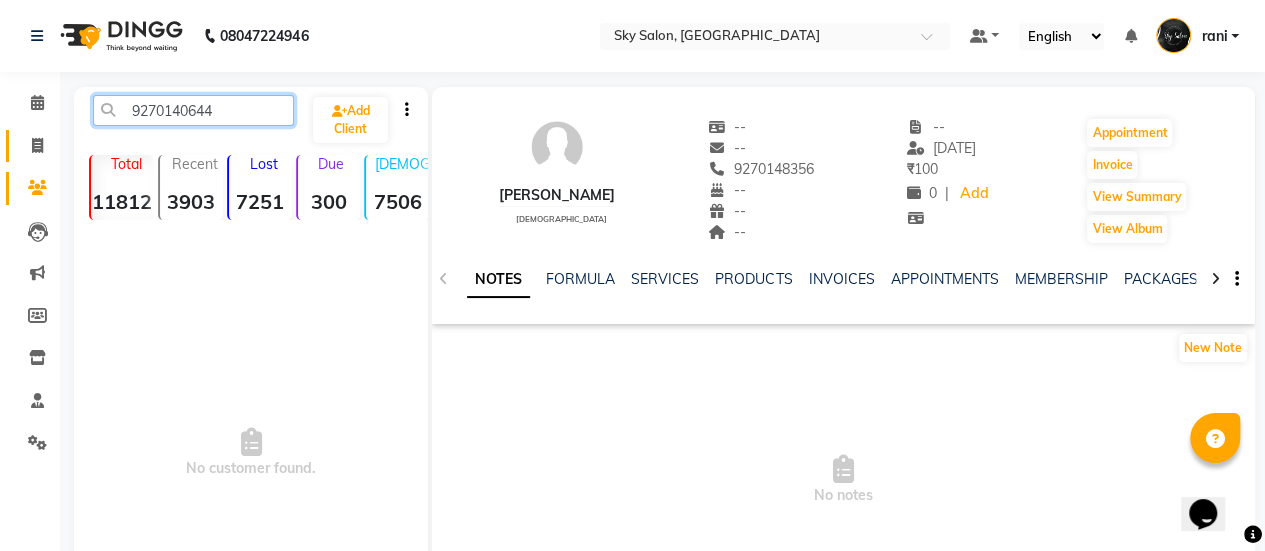 type on "9270140644" 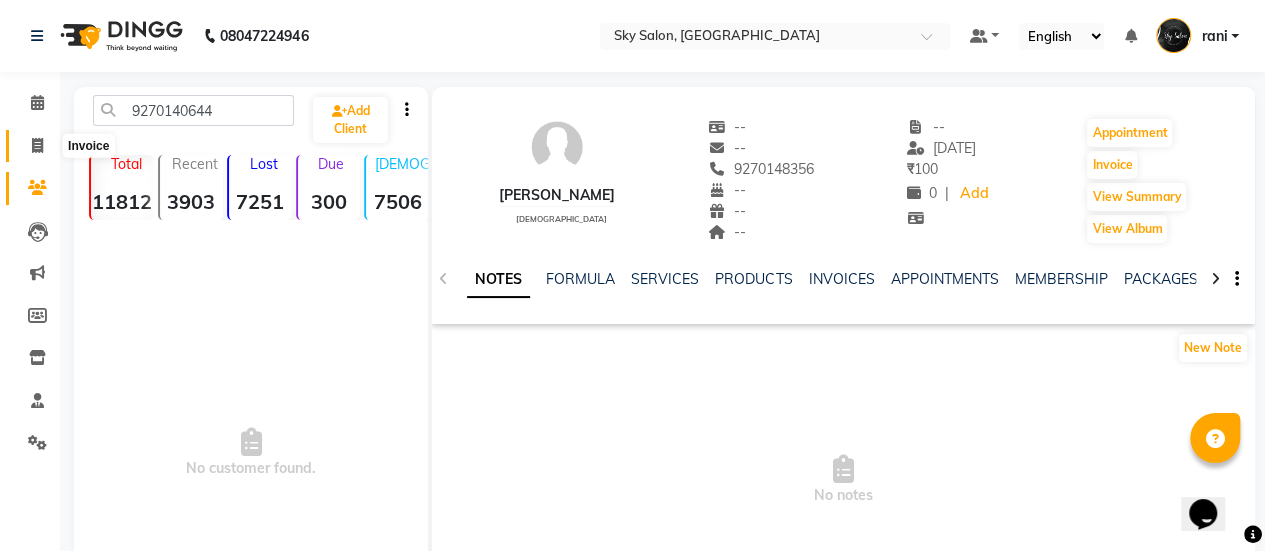 click 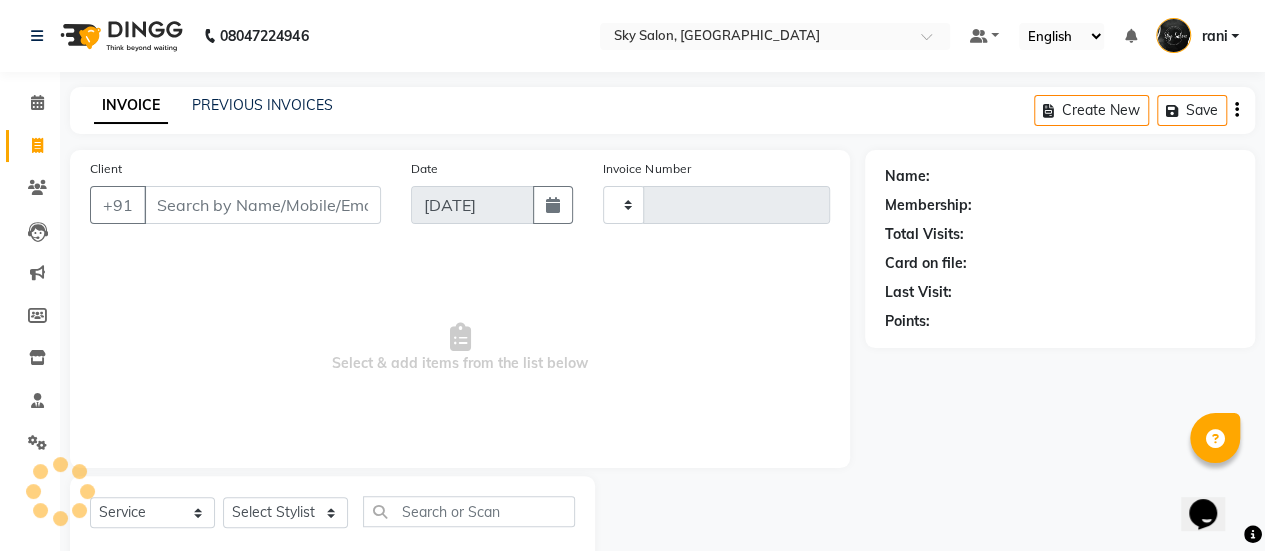 type on "8407" 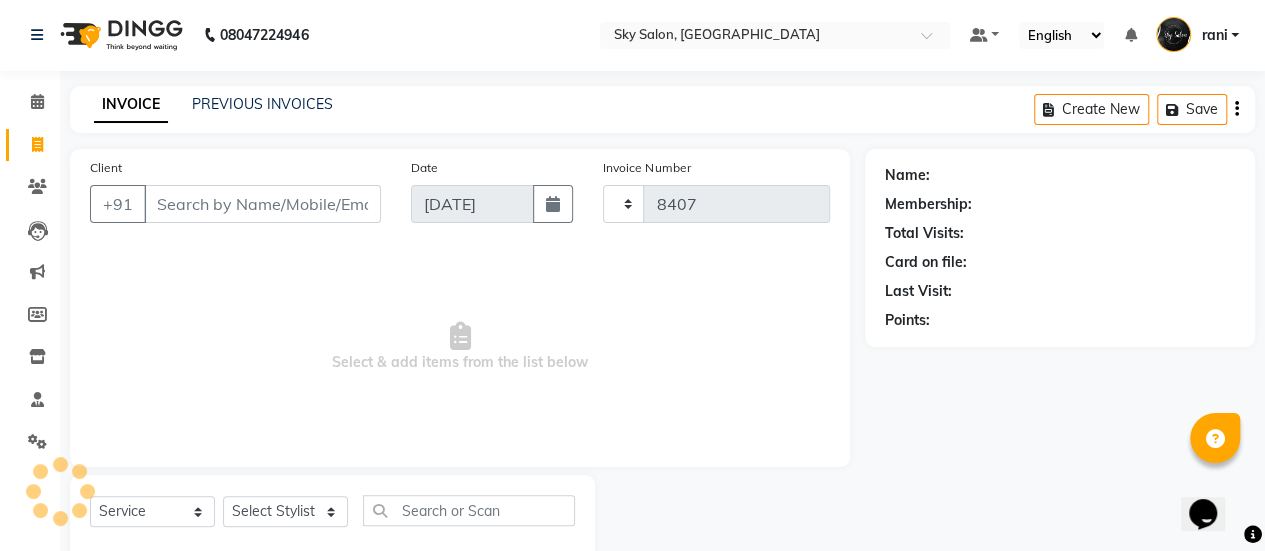 select on "3537" 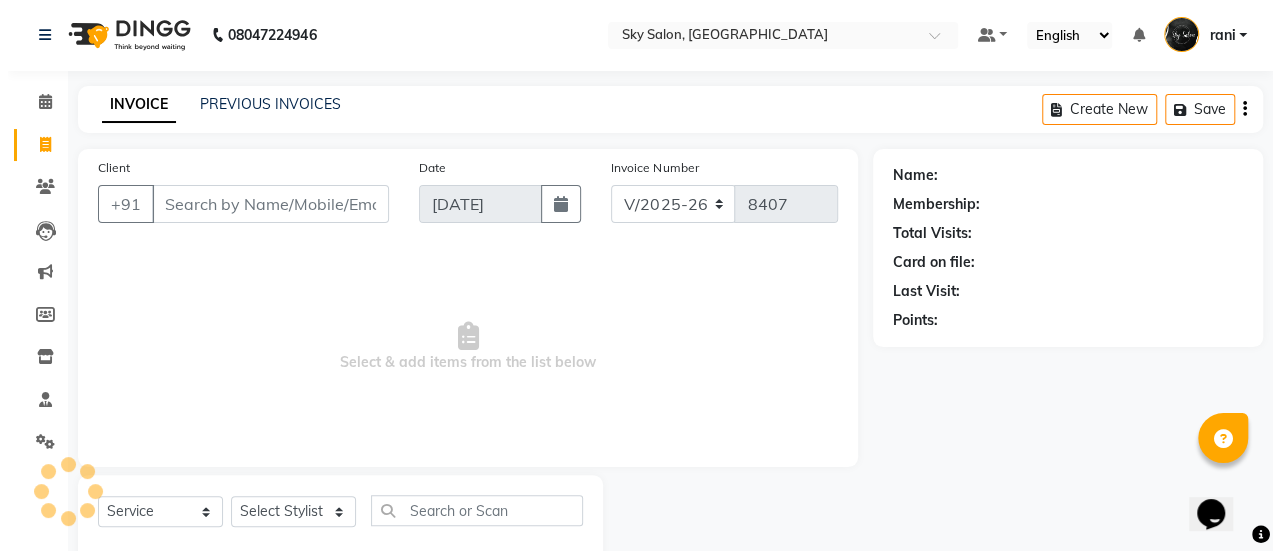 scroll, scrollTop: 49, scrollLeft: 0, axis: vertical 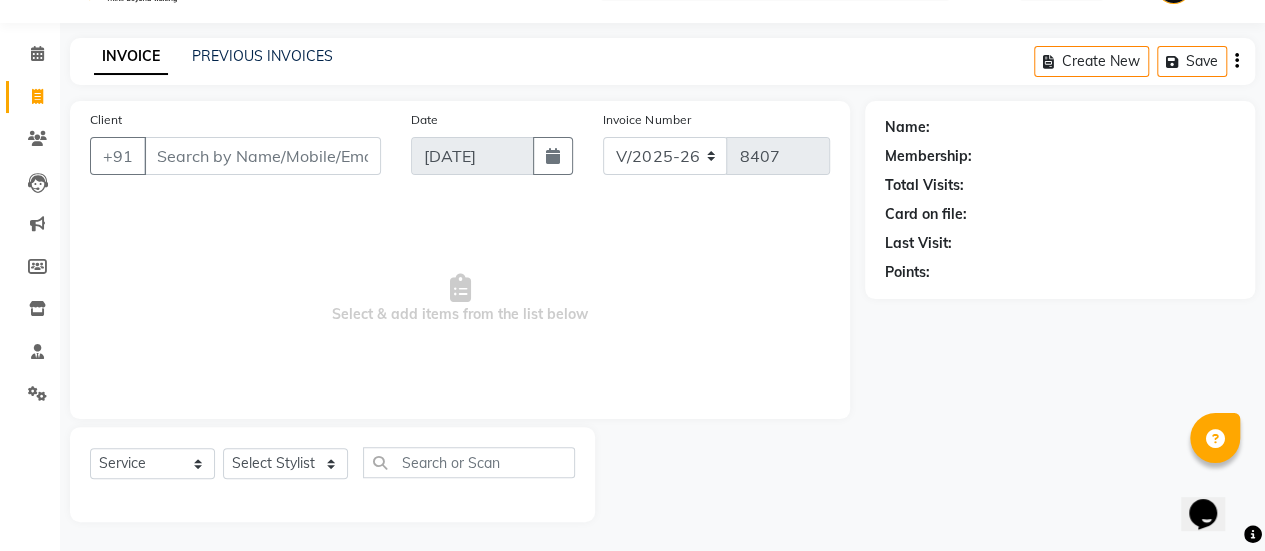 click on "Client +91" 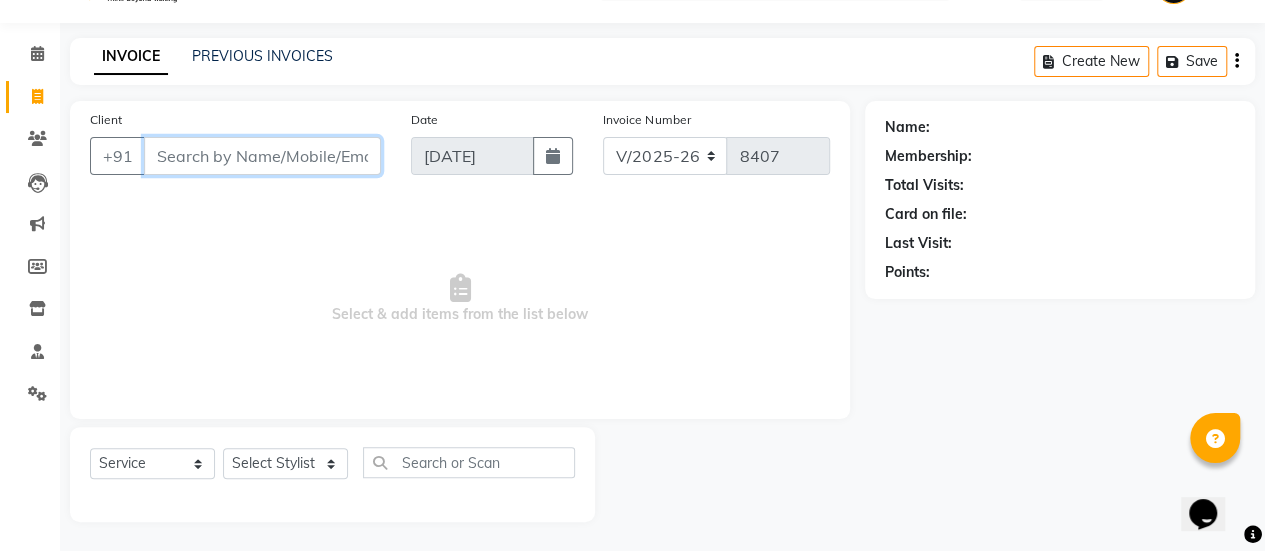 paste on "9270140644" 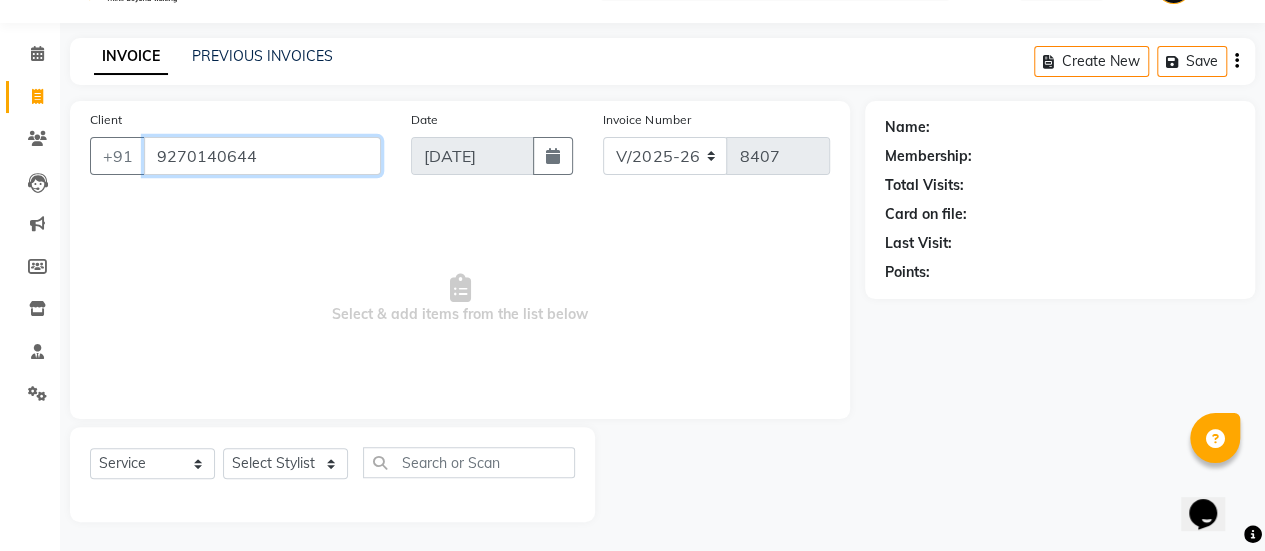 click on "9270140644" at bounding box center (262, 156) 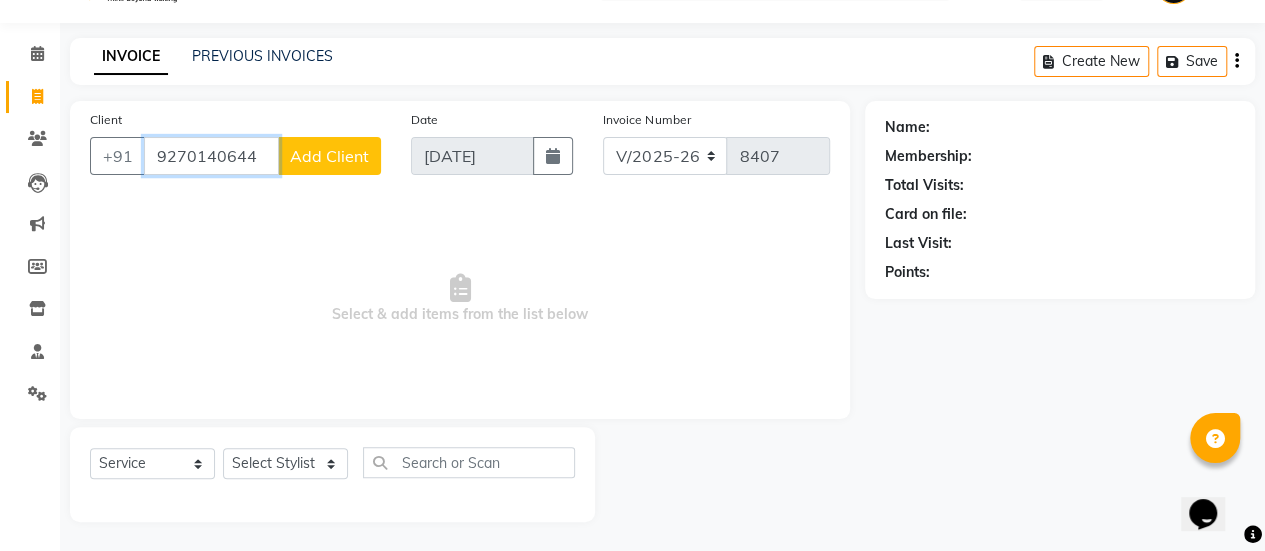 type on "9270140644" 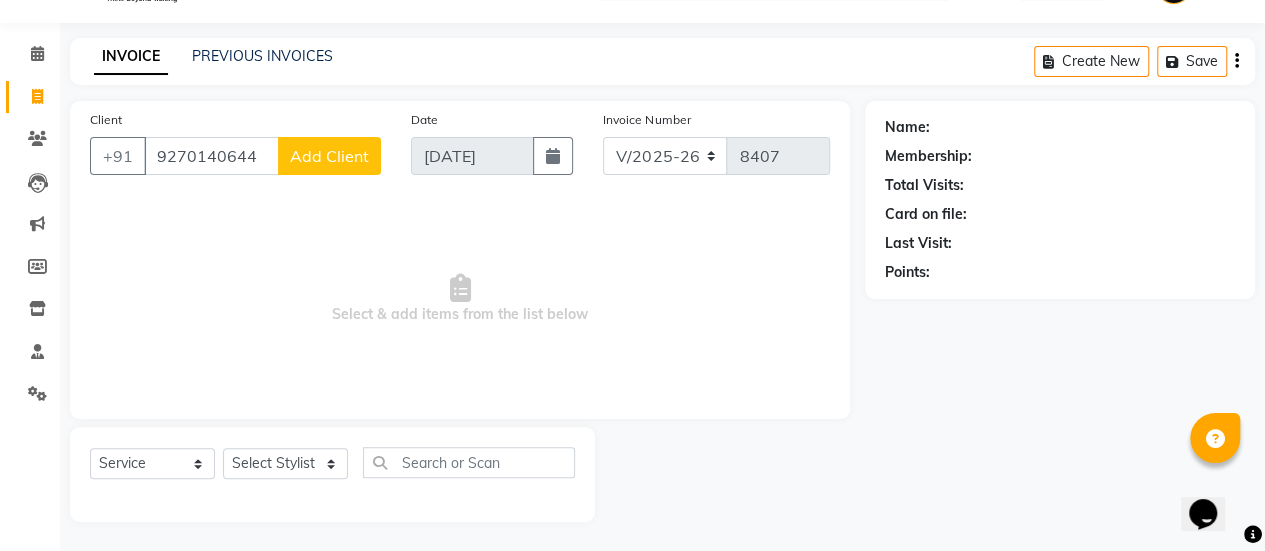 click on "Add Client" 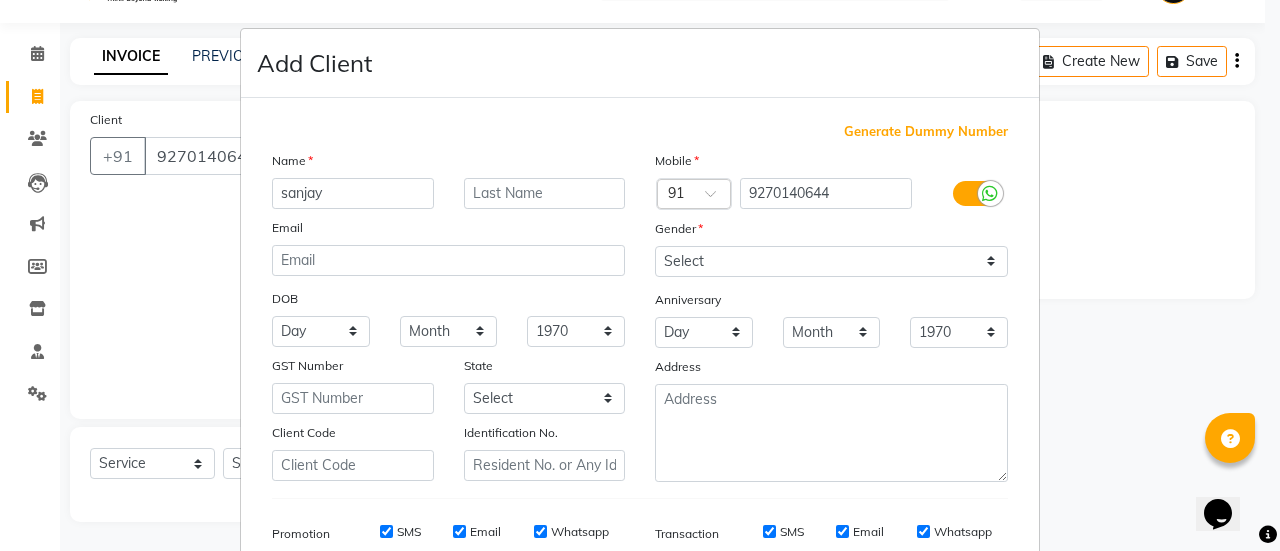 type on "sanjay" 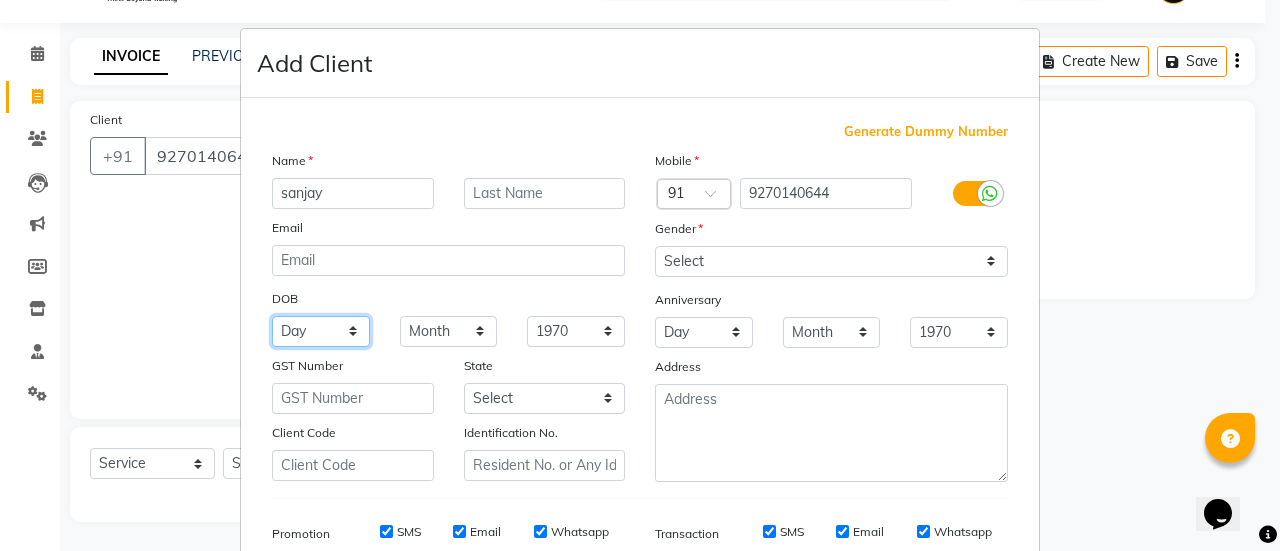 click on "Day 01 02 03 04 05 06 07 08 09 10 11 12 13 14 15 16 17 18 19 20 21 22 23 24 25 26 27 28 29 30 31" at bounding box center [321, 331] 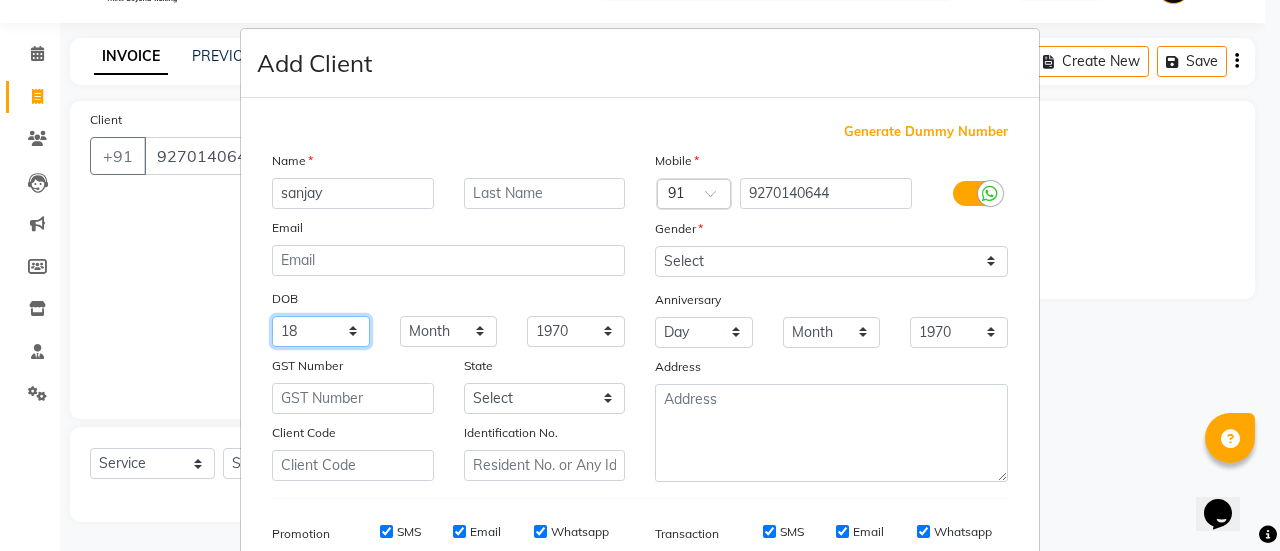 click on "Day 01 02 03 04 05 06 07 08 09 10 11 12 13 14 15 16 17 18 19 20 21 22 23 24 25 26 27 28 29 30 31" at bounding box center (321, 331) 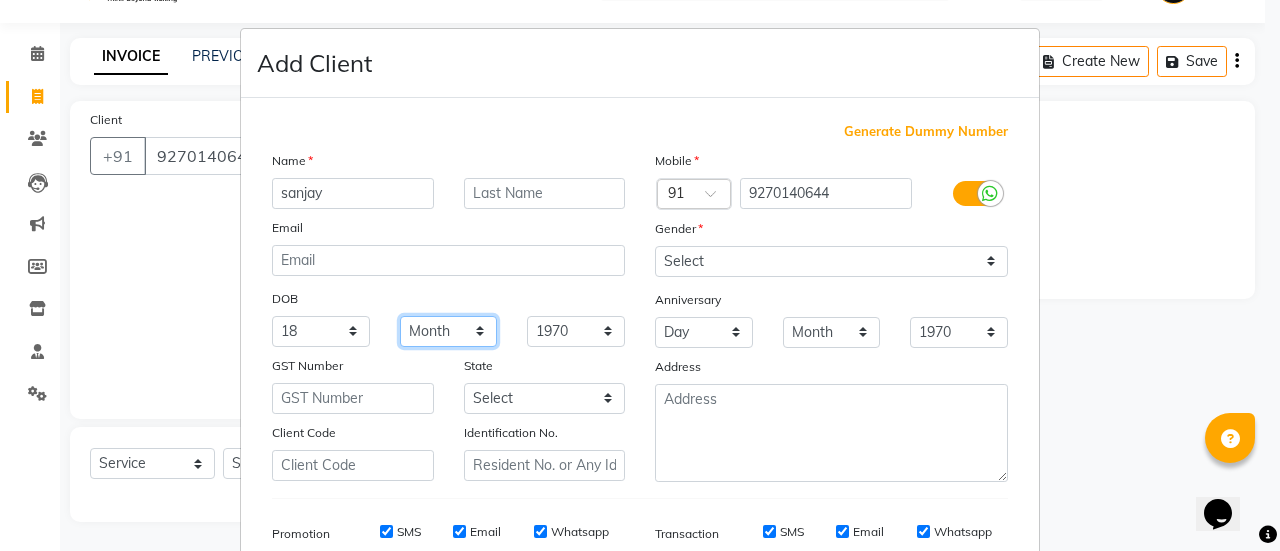 click on "Month January February March April May June July August September October November December" at bounding box center [449, 331] 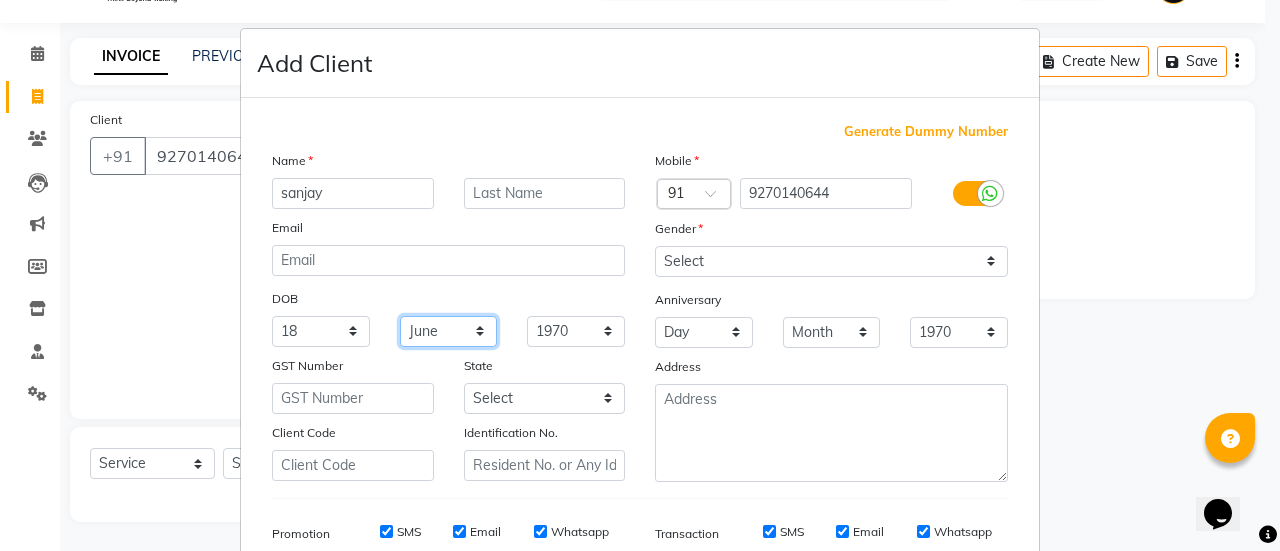 click on "Month January February March April May June July August September October November December" at bounding box center [449, 331] 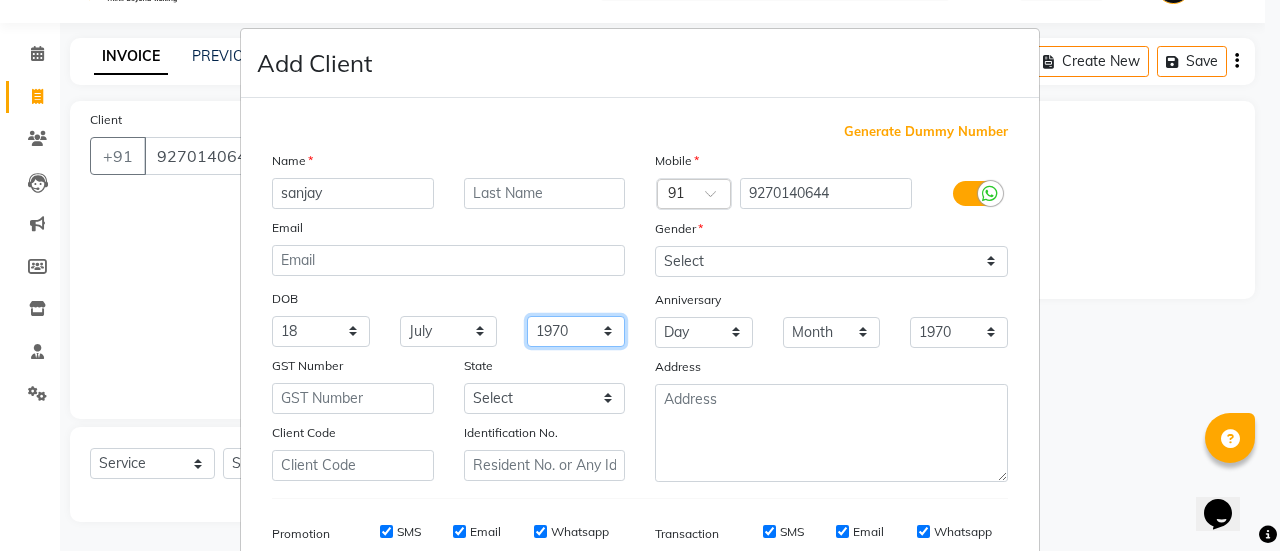 click on "1940 1941 1942 1943 1944 1945 1946 1947 1948 1949 1950 1951 1952 1953 1954 1955 1956 1957 1958 1959 1960 1961 1962 1963 1964 1965 1966 1967 1968 1969 1970 1971 1972 1973 1974 1975 1976 1977 1978 1979 1980 1981 1982 1983 1984 1985 1986 1987 1988 1989 1990 1991 1992 1993 1994 1995 1996 1997 1998 1999 2000 2001 2002 2003 2004 2005 2006 2007 2008 2009 2010 2011 2012 2013 2014 2015 2016 2017 2018 2019 2020 2021 2022 2023 2024" at bounding box center (576, 331) 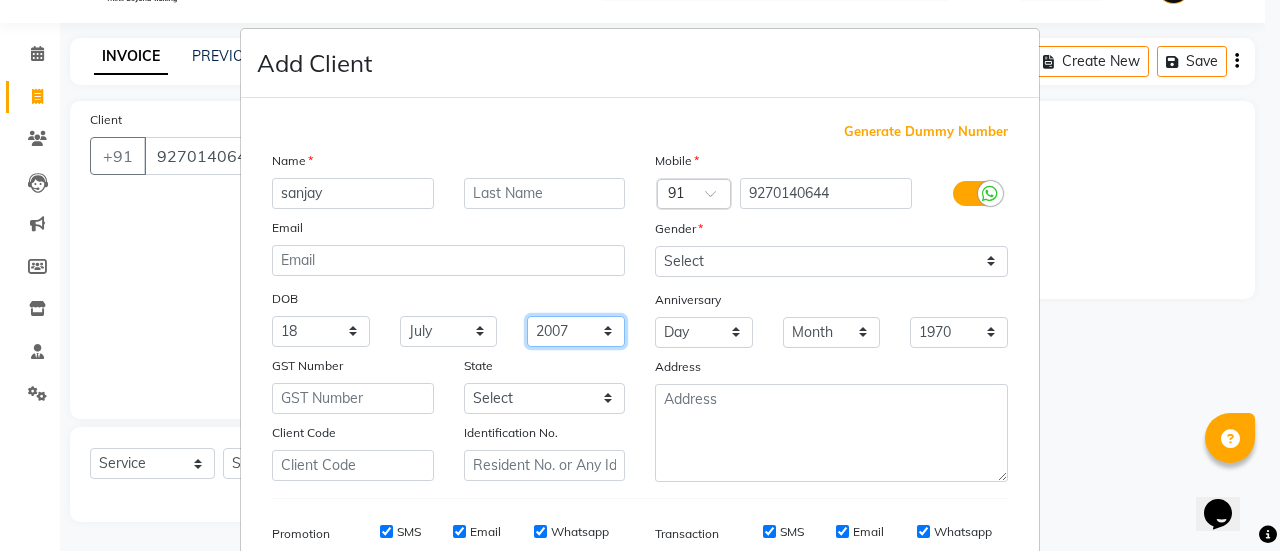 click on "1940 1941 1942 1943 1944 1945 1946 1947 1948 1949 1950 1951 1952 1953 1954 1955 1956 1957 1958 1959 1960 1961 1962 1963 1964 1965 1966 1967 1968 1969 1970 1971 1972 1973 1974 1975 1976 1977 1978 1979 1980 1981 1982 1983 1984 1985 1986 1987 1988 1989 1990 1991 1992 1993 1994 1995 1996 1997 1998 1999 2000 2001 2002 2003 2004 2005 2006 2007 2008 2009 2010 2011 2012 2013 2014 2015 2016 2017 2018 2019 2020 2021 2022 2023 2024" at bounding box center (576, 331) 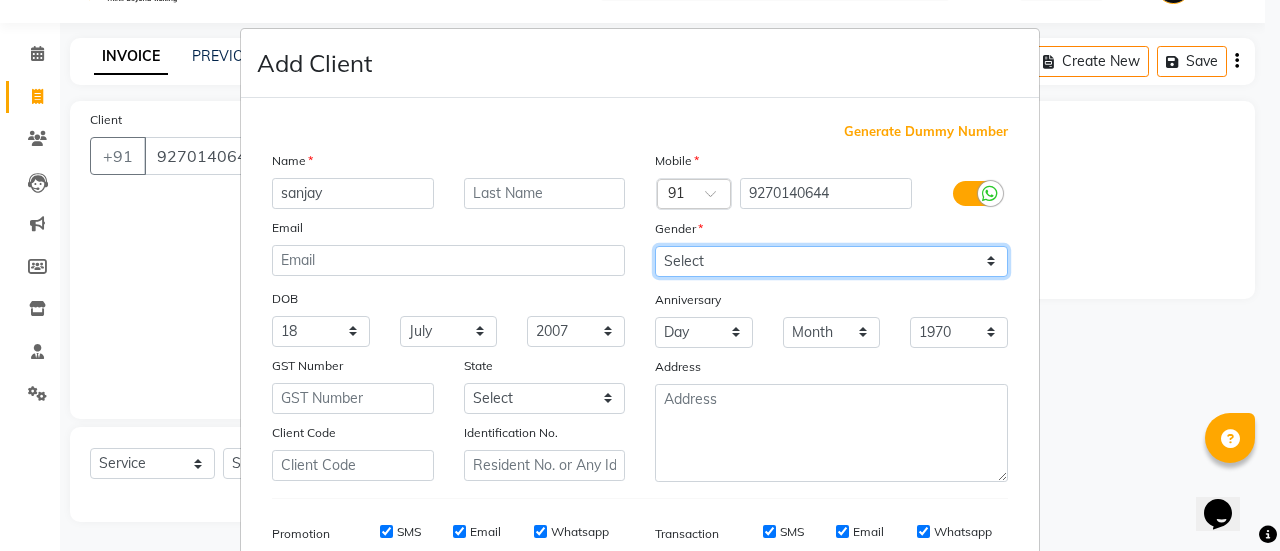 click on "Select Male Female Other Prefer Not To Say" at bounding box center (831, 261) 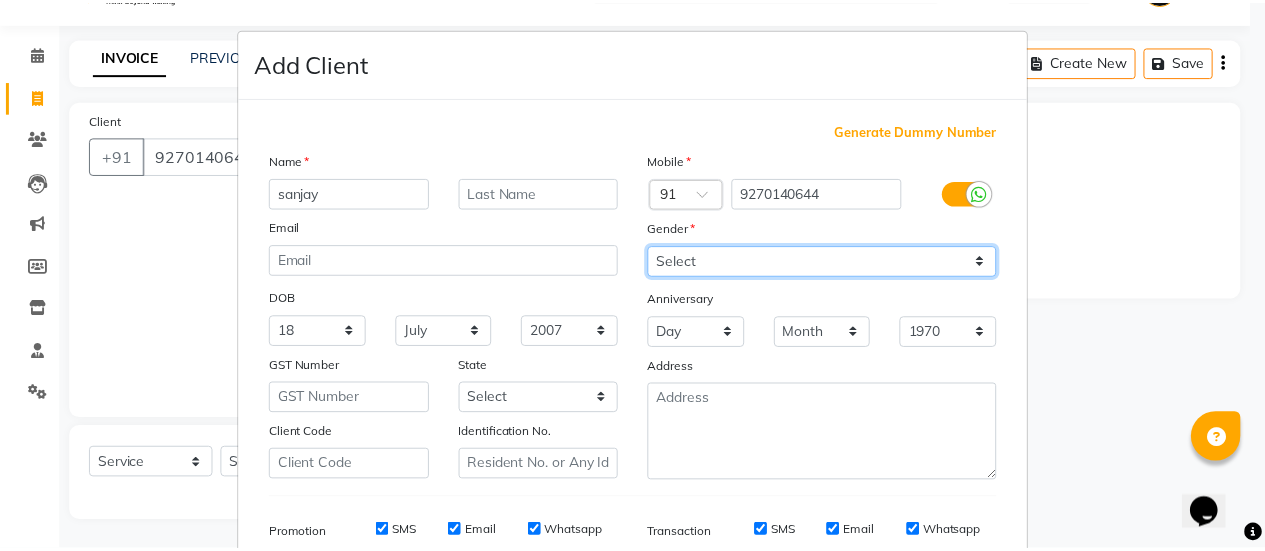 scroll, scrollTop: 294, scrollLeft: 0, axis: vertical 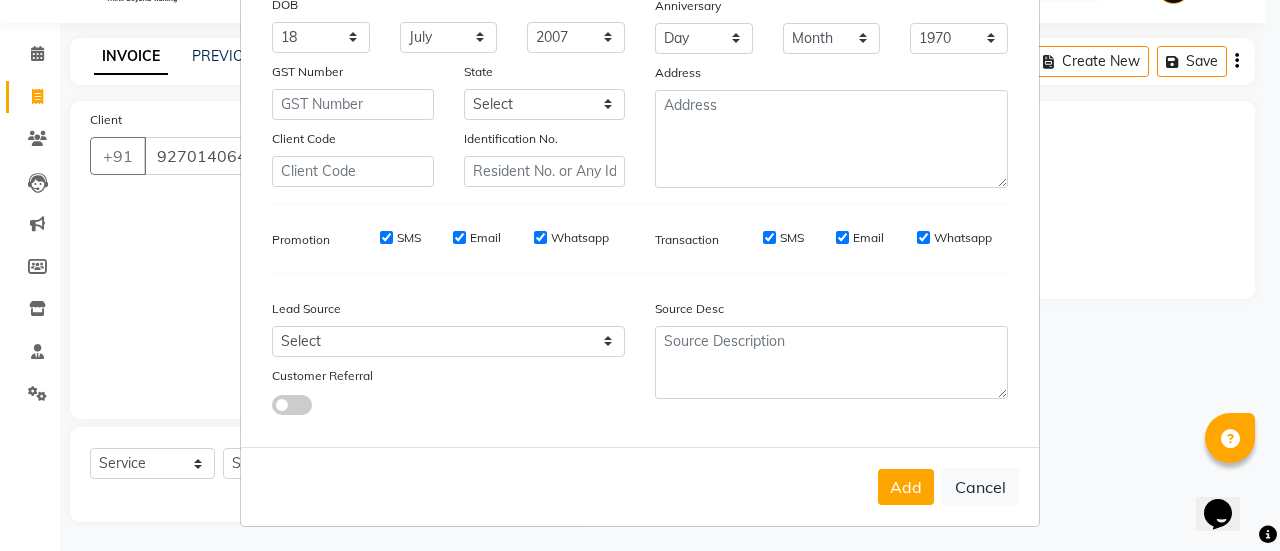 click on "Add   Cancel" at bounding box center (640, 486) 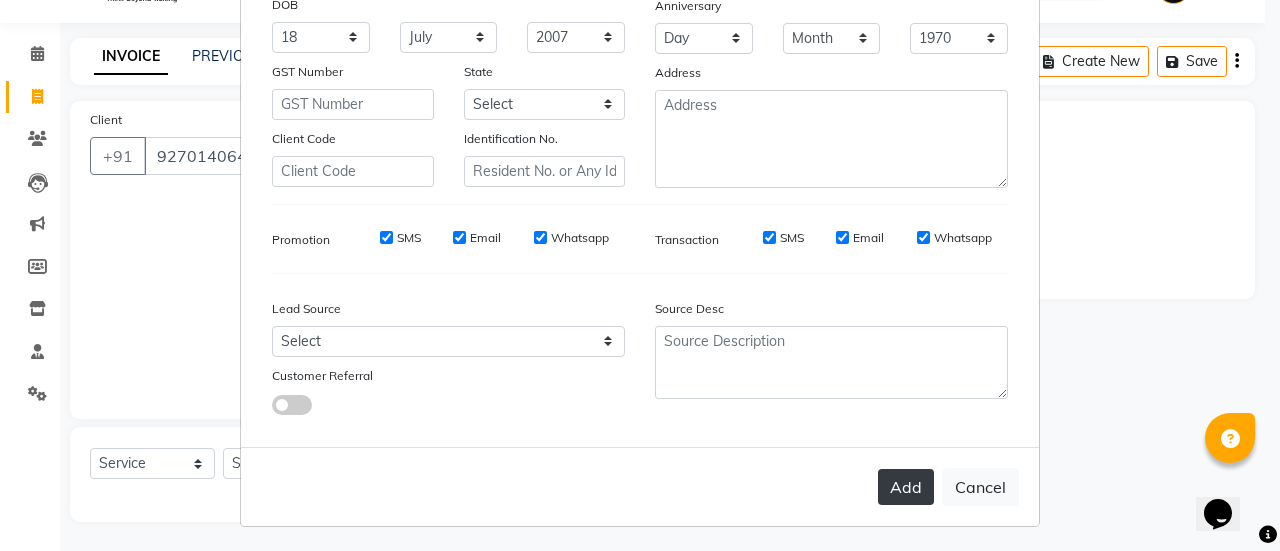 click on "Add" at bounding box center (906, 487) 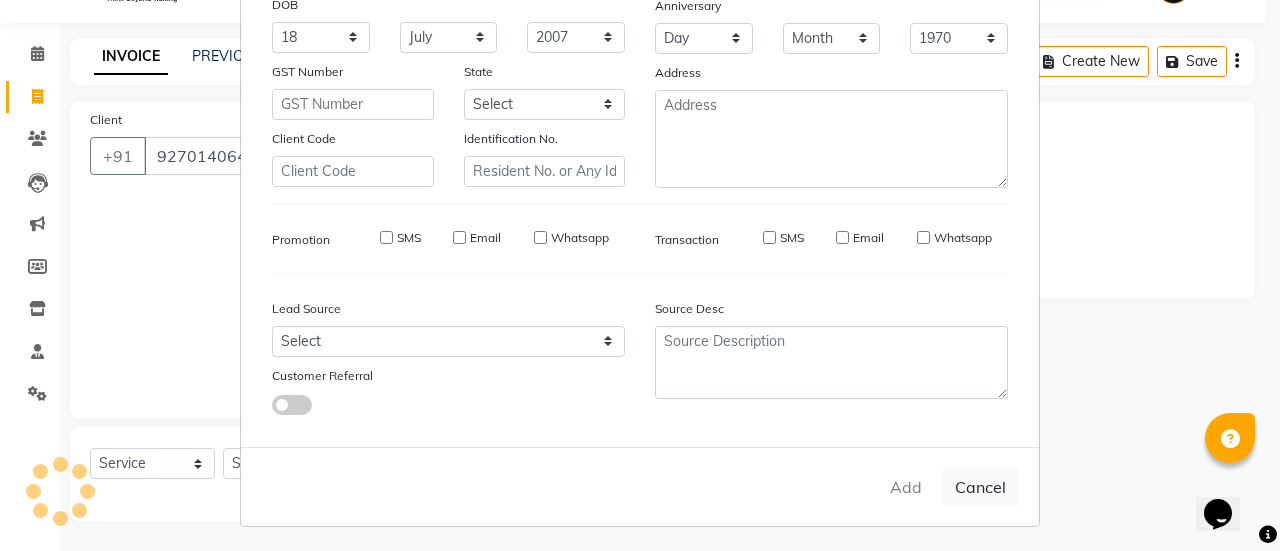 type 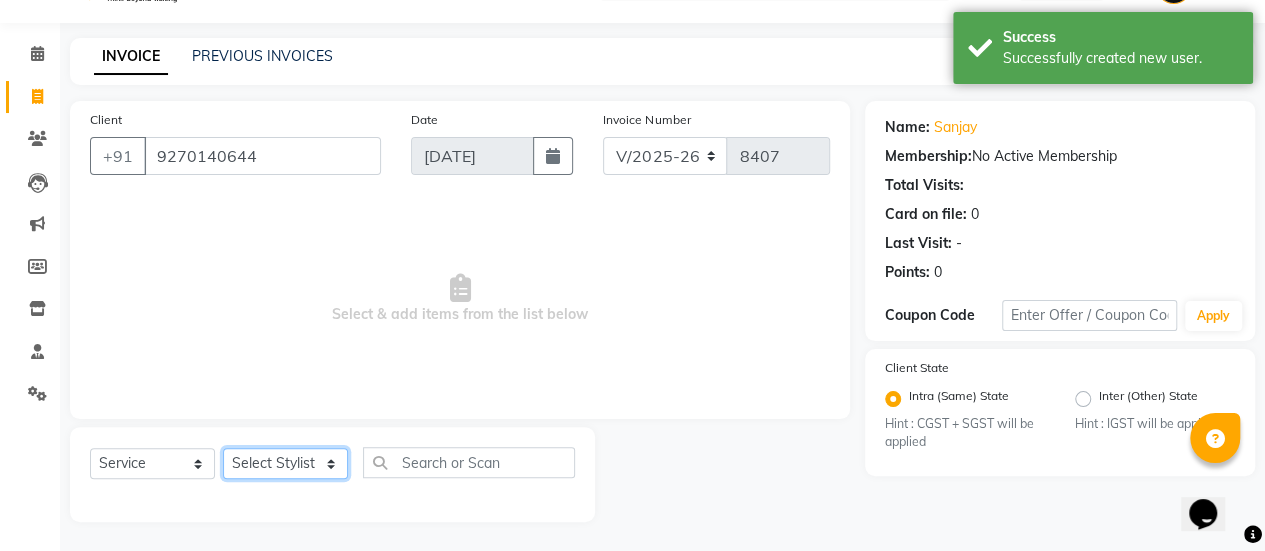 click on "Select Stylist afreen [PERSON_NAME] saha [PERSON_NAME] [PERSON_NAME] [PERSON_NAME] bharti Bunny Danish [PERSON_NAME] 1 [PERSON_NAME] [PERSON_NAME] gaurav Gulshan [PERSON_NAME] [PERSON_NAME] krishna [PERSON_NAME] [PERSON_NAME] rani [PERSON_NAME] [PERSON_NAME] sachin [PERSON_NAME] [PERSON_NAME] sameer 2 [PERSON_NAME] [PERSON_NAME] [PERSON_NAME]" 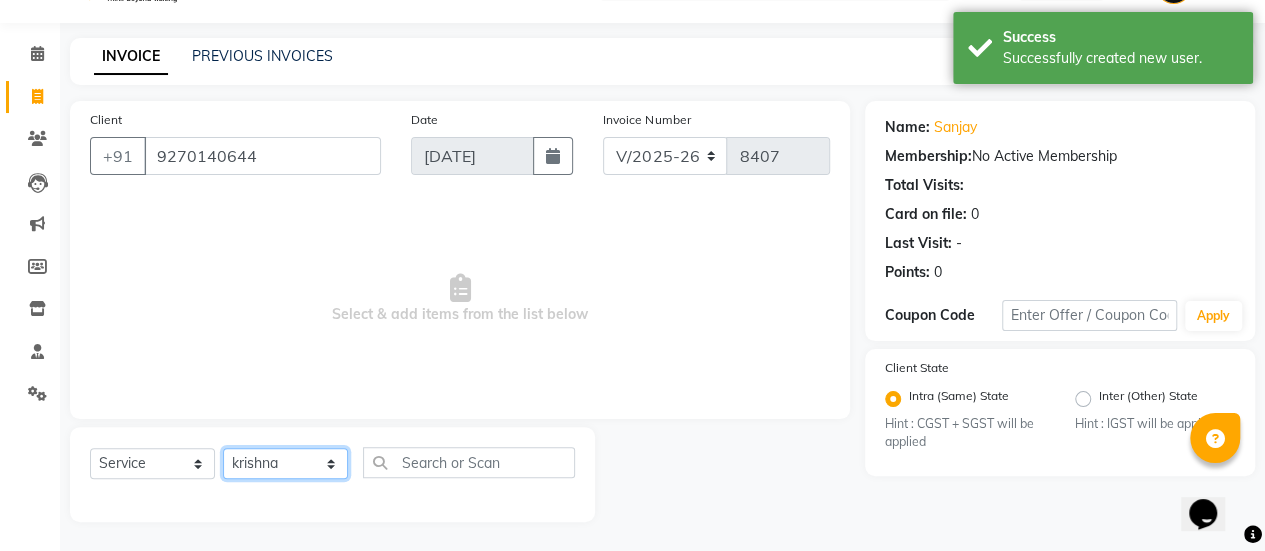 click on "Select Stylist afreen [PERSON_NAME] saha [PERSON_NAME] [PERSON_NAME] [PERSON_NAME] bharti Bunny Danish [PERSON_NAME] 1 [PERSON_NAME] [PERSON_NAME] gaurav Gulshan [PERSON_NAME] [PERSON_NAME] krishna [PERSON_NAME] [PERSON_NAME] rani [PERSON_NAME] [PERSON_NAME] sachin [PERSON_NAME] [PERSON_NAME] sameer 2 [PERSON_NAME] [PERSON_NAME] [PERSON_NAME]" 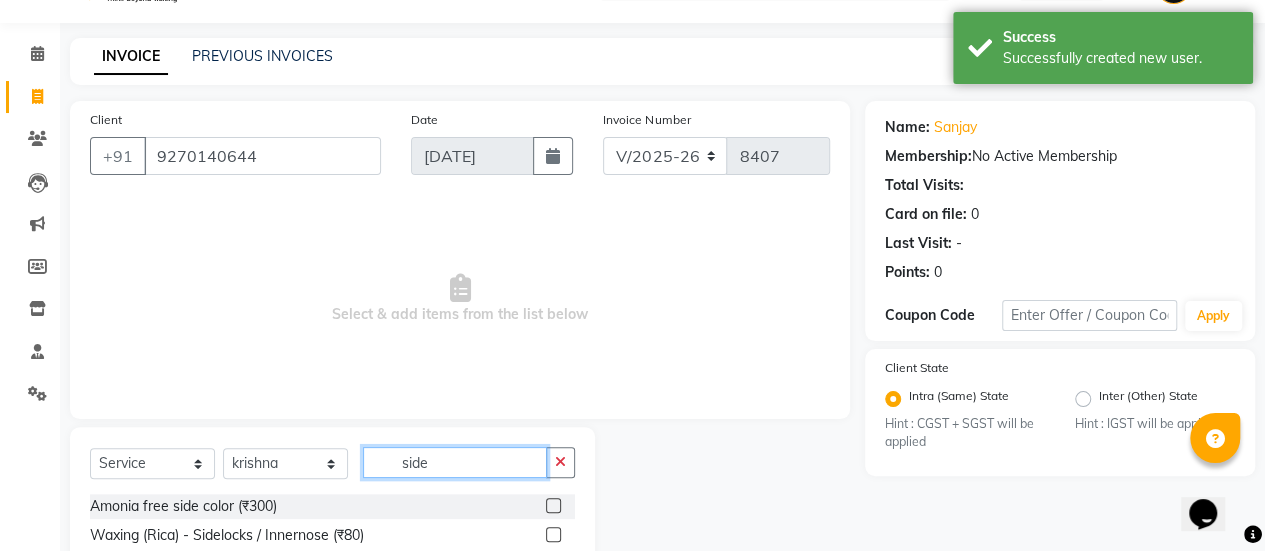 scroll, scrollTop: 194, scrollLeft: 0, axis: vertical 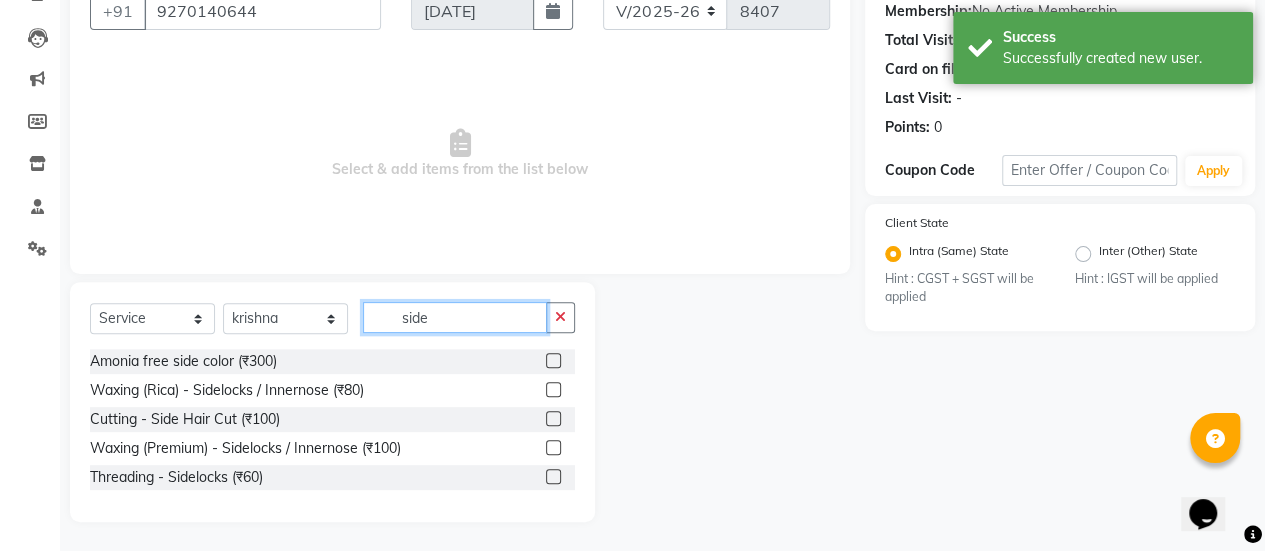 type on "side" 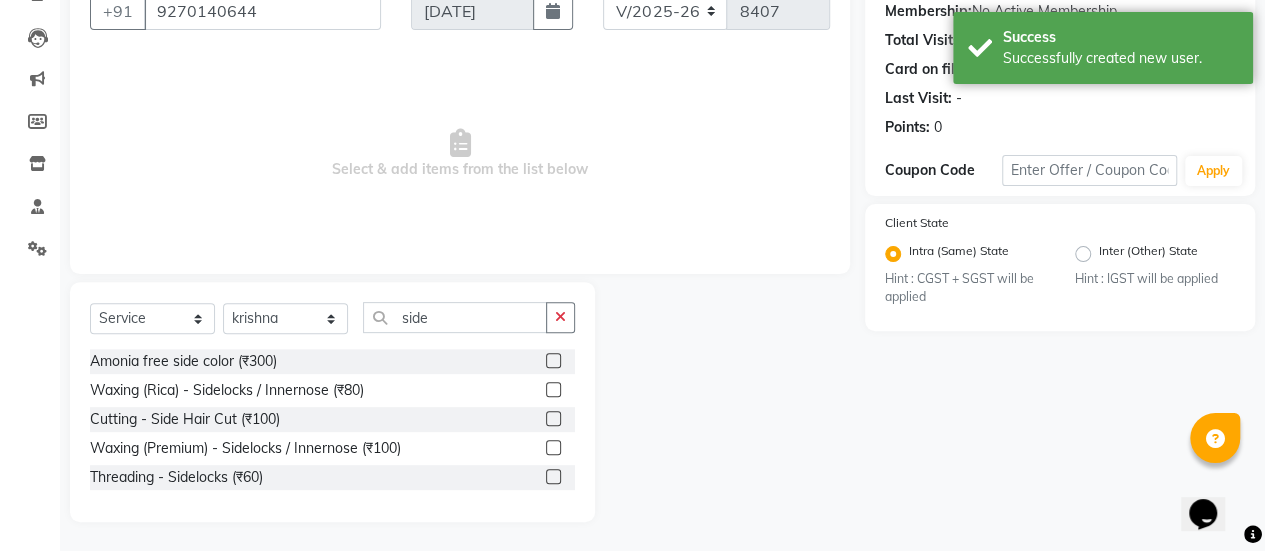click 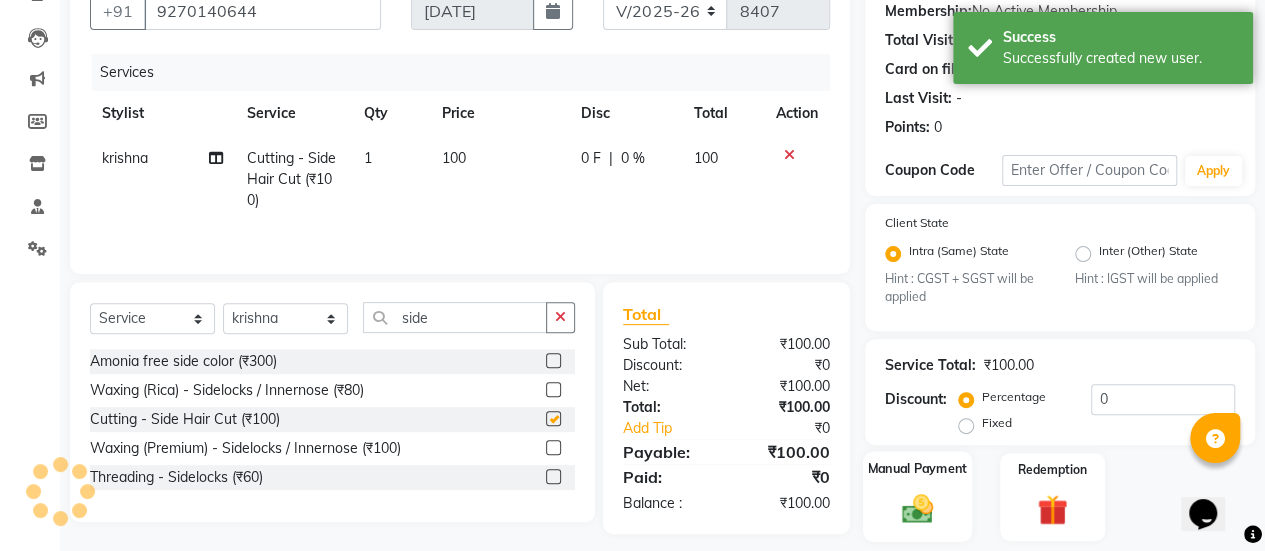 checkbox on "false" 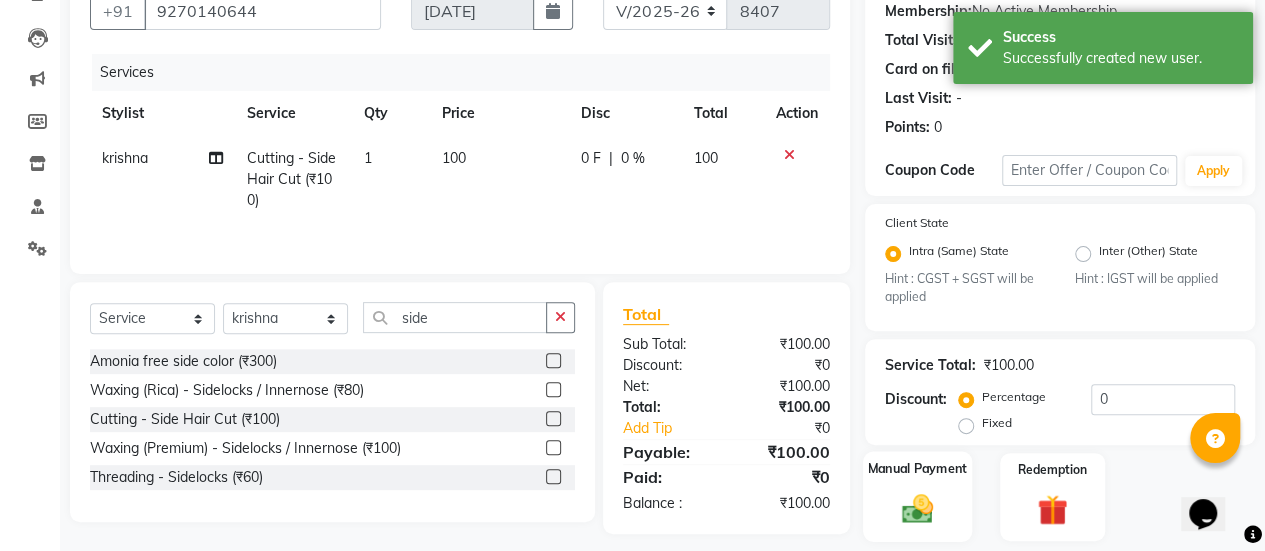 click 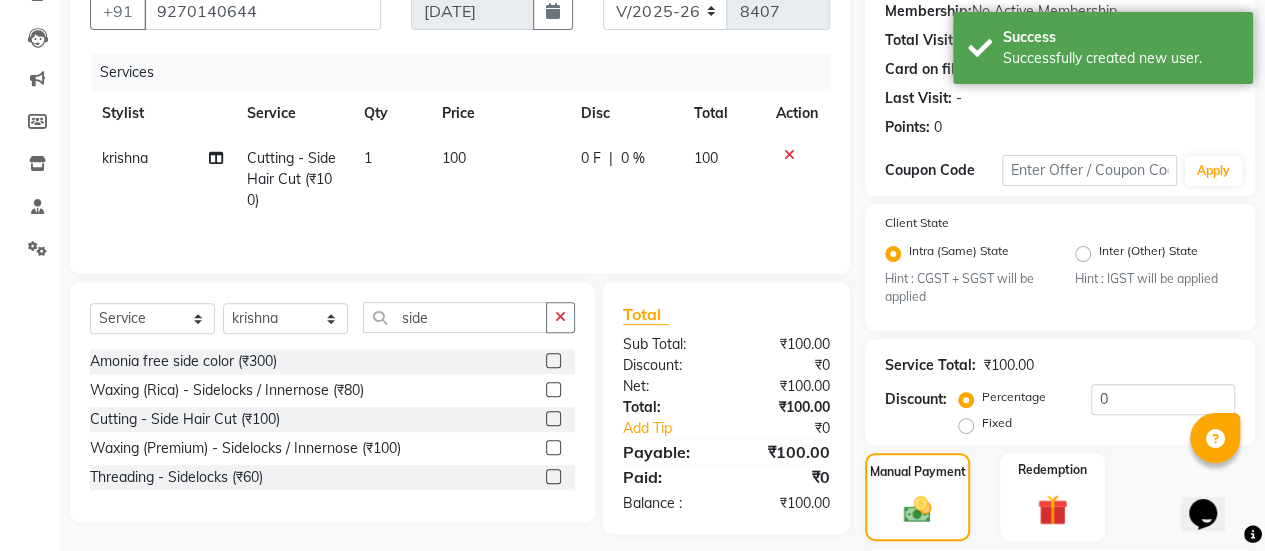 scroll, scrollTop: 524, scrollLeft: 0, axis: vertical 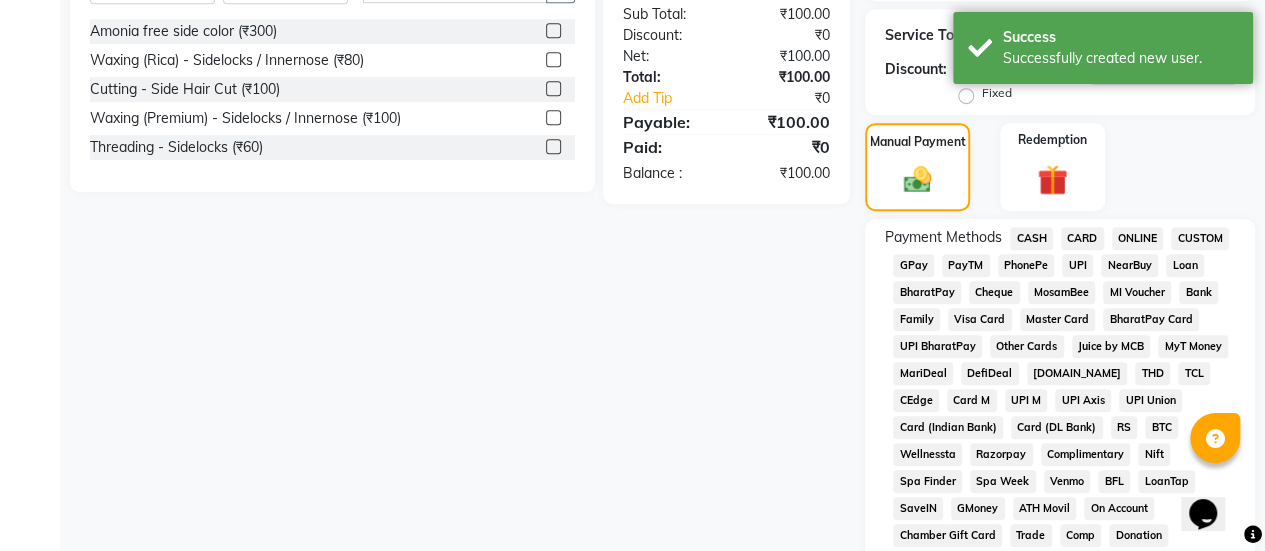 click on "GPay" 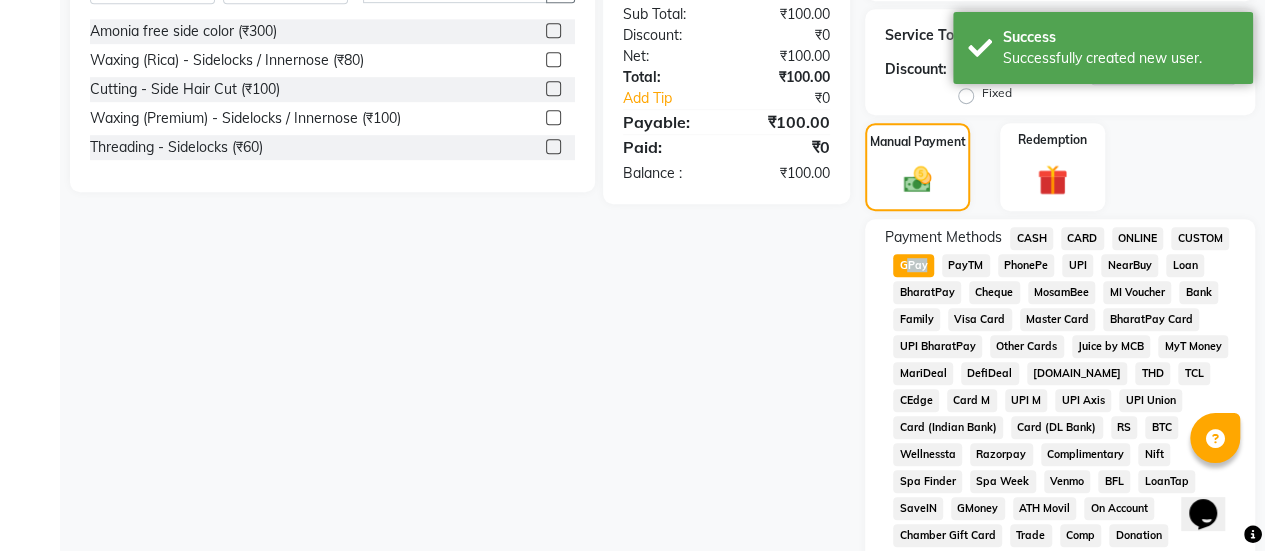click on "GPay" 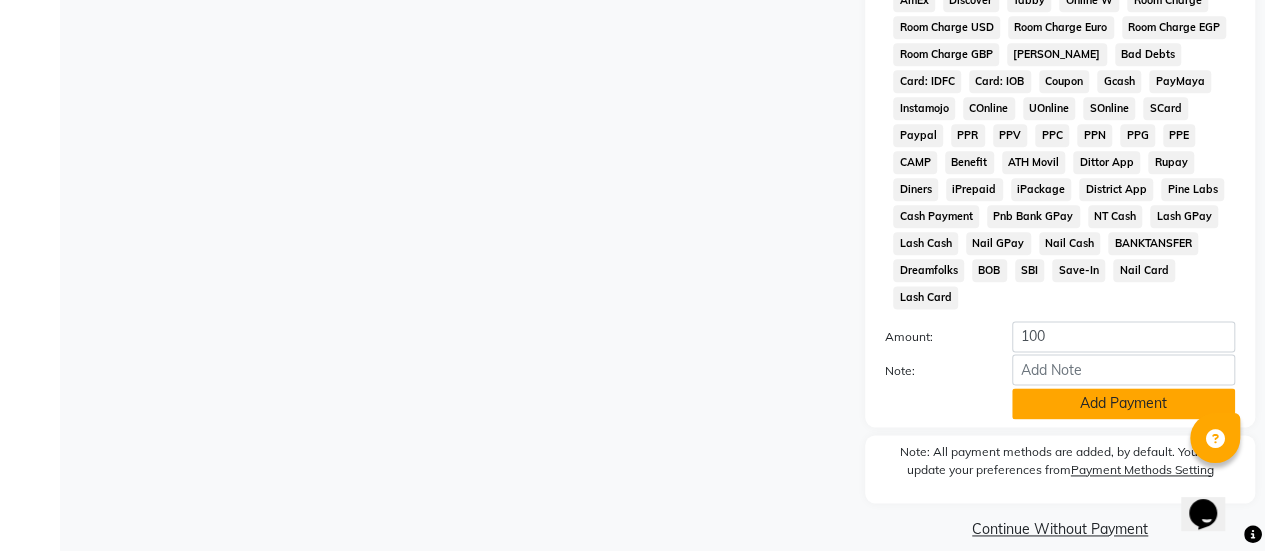 click on "Add Payment" 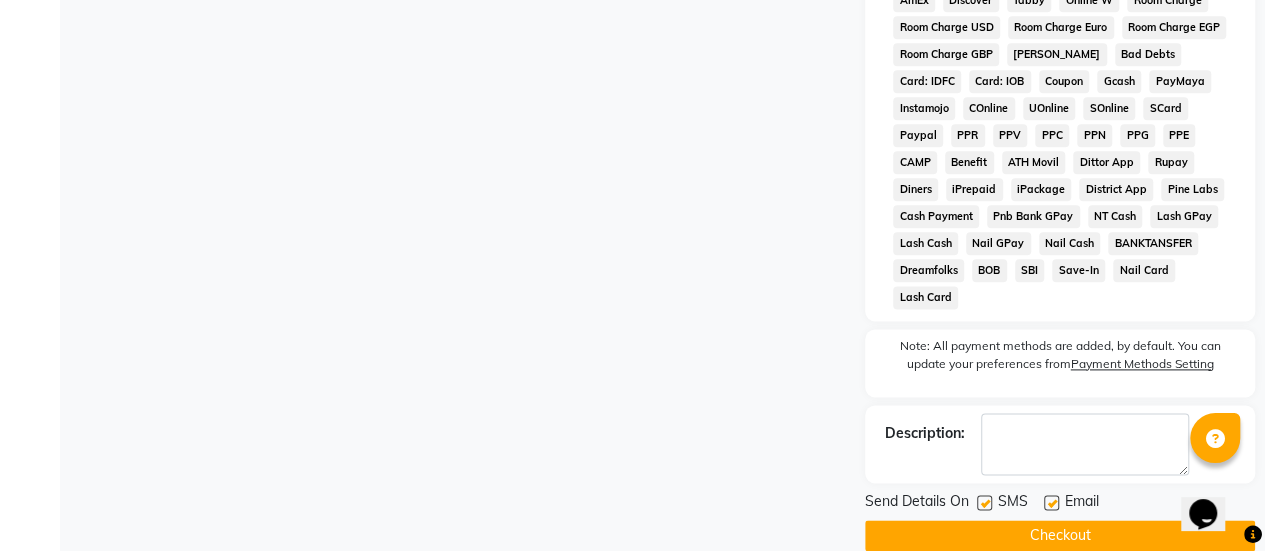 click 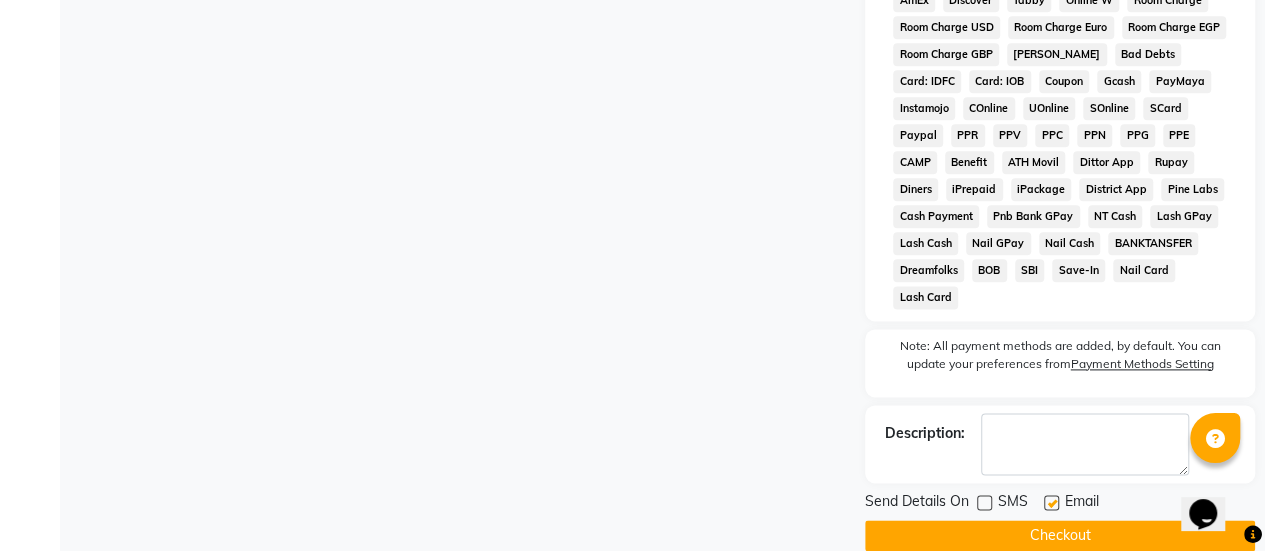 click on "Checkout" 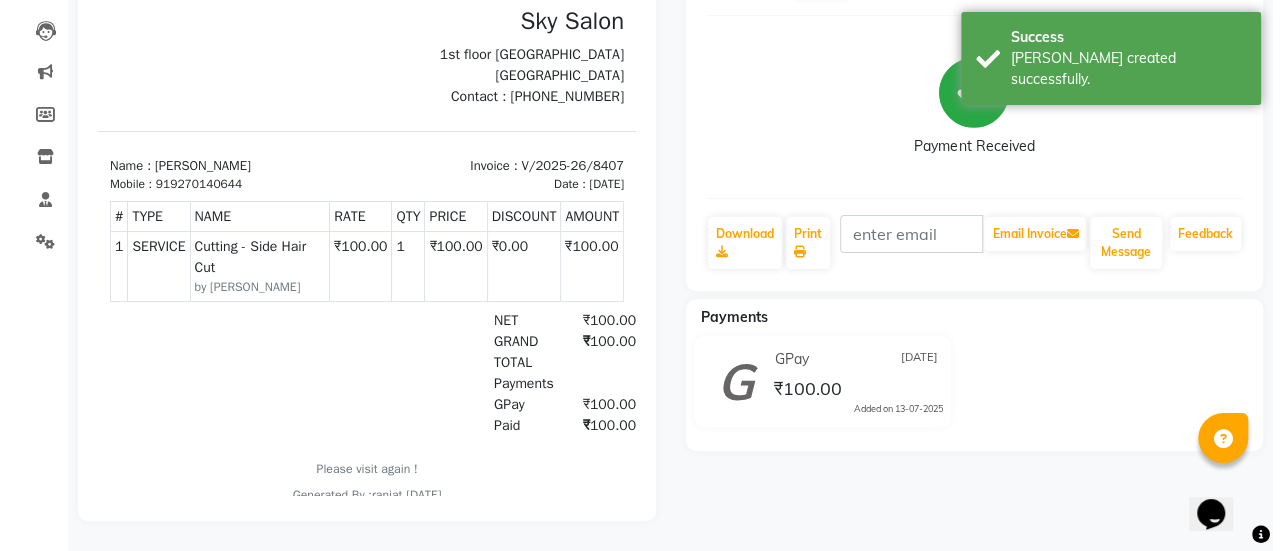 scroll, scrollTop: 0, scrollLeft: 0, axis: both 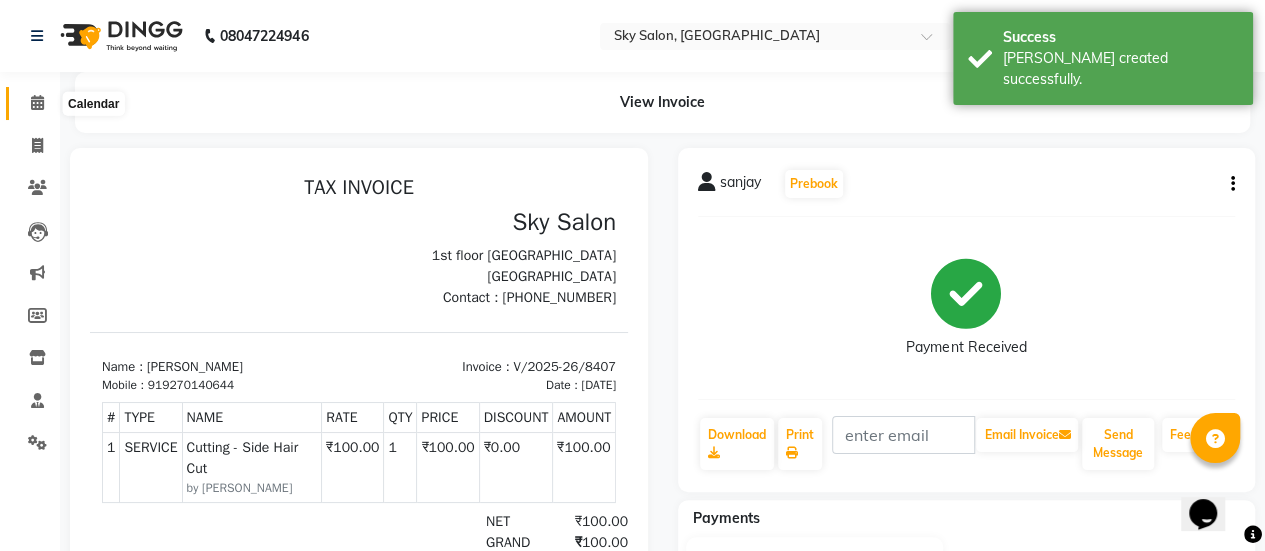 click 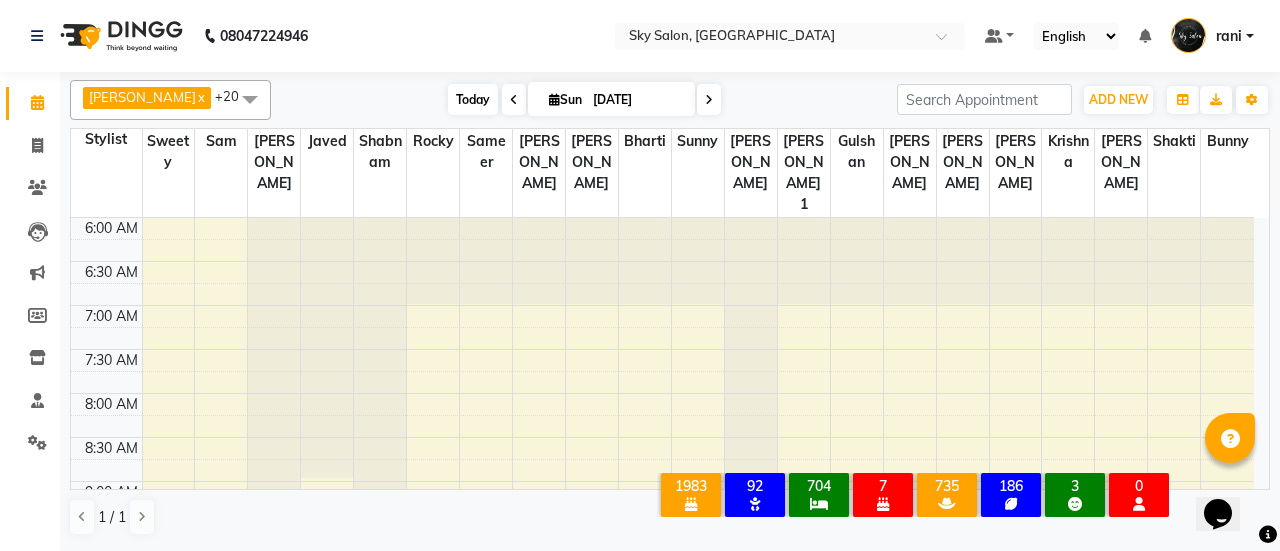 click on "Today" at bounding box center [473, 99] 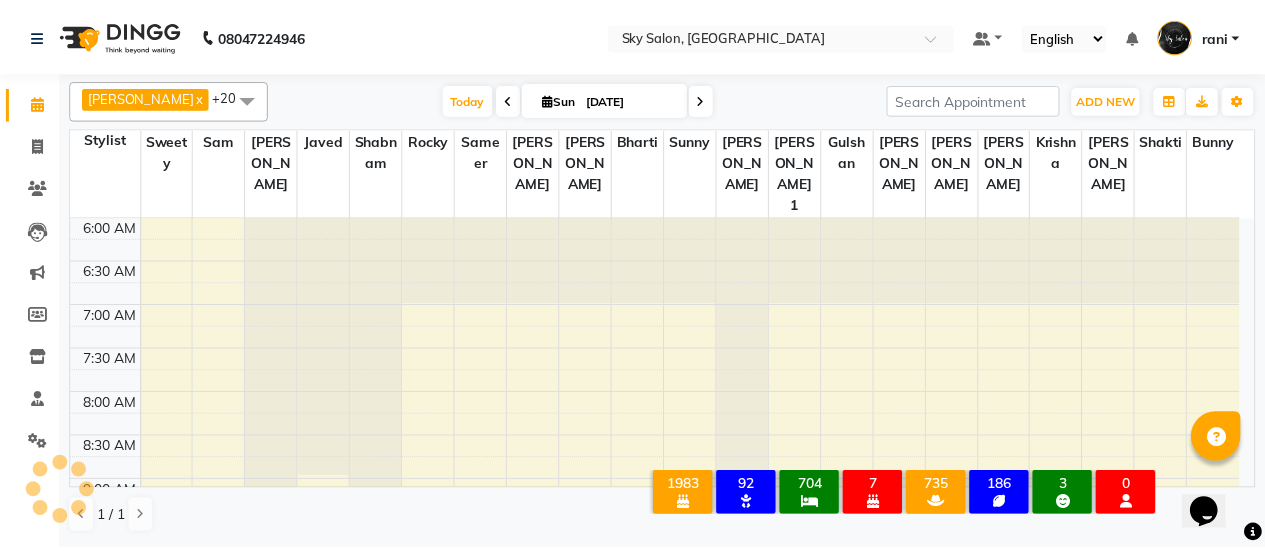 scroll, scrollTop: 695, scrollLeft: 0, axis: vertical 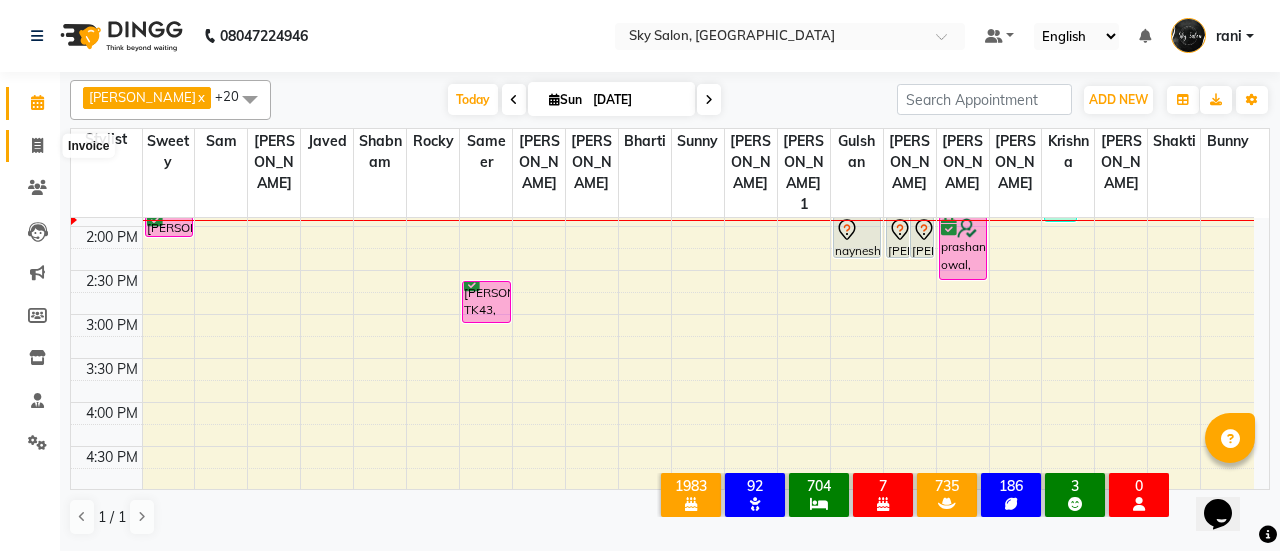 click 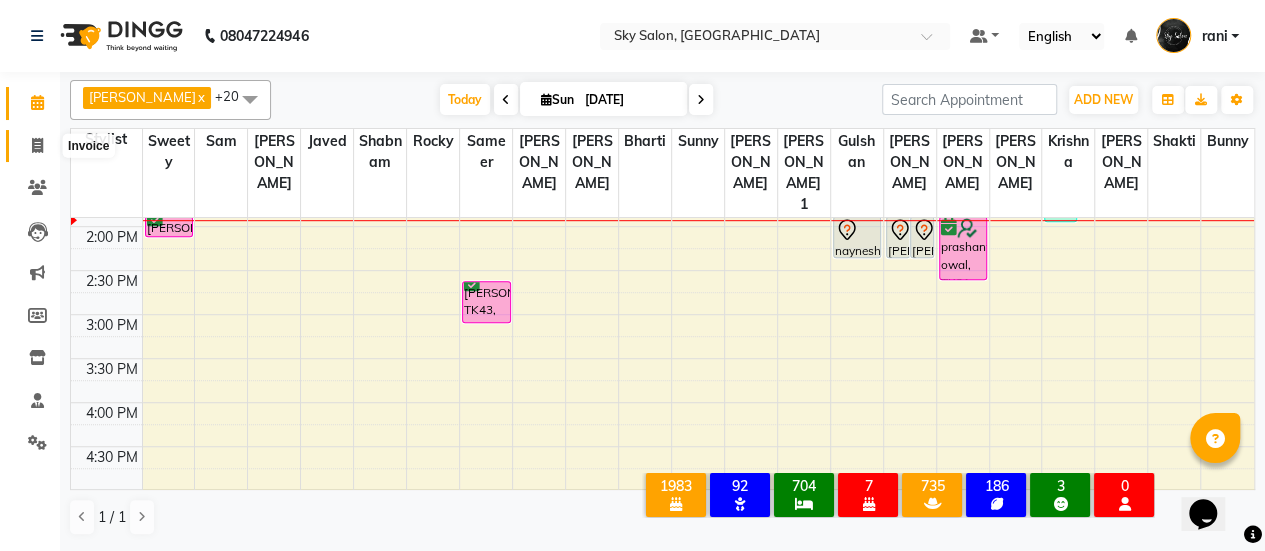 select on "3537" 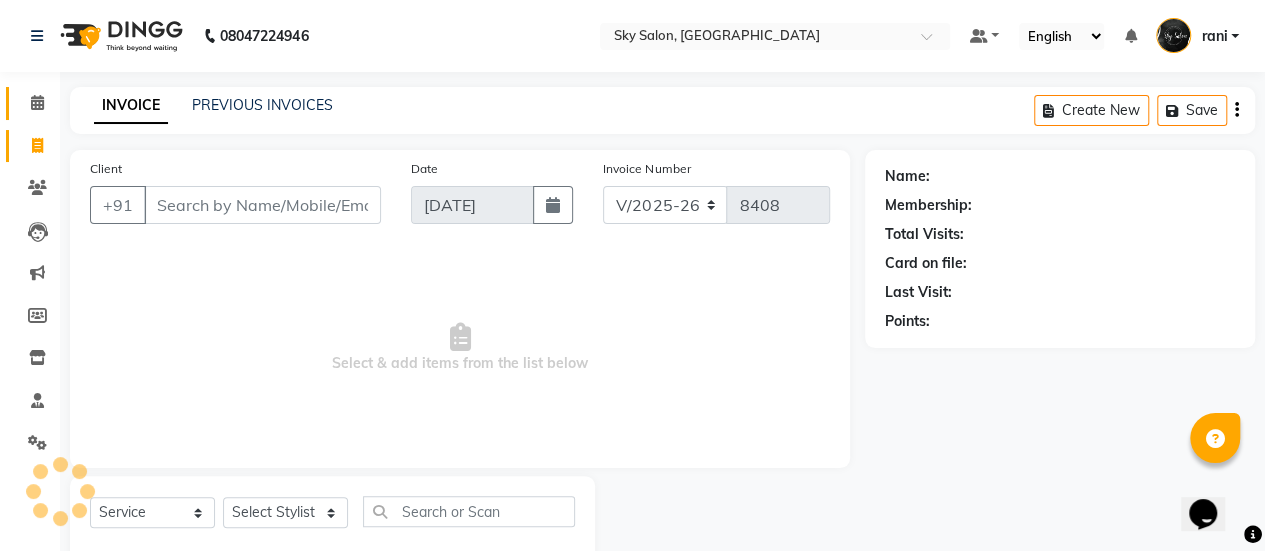 scroll, scrollTop: 49, scrollLeft: 0, axis: vertical 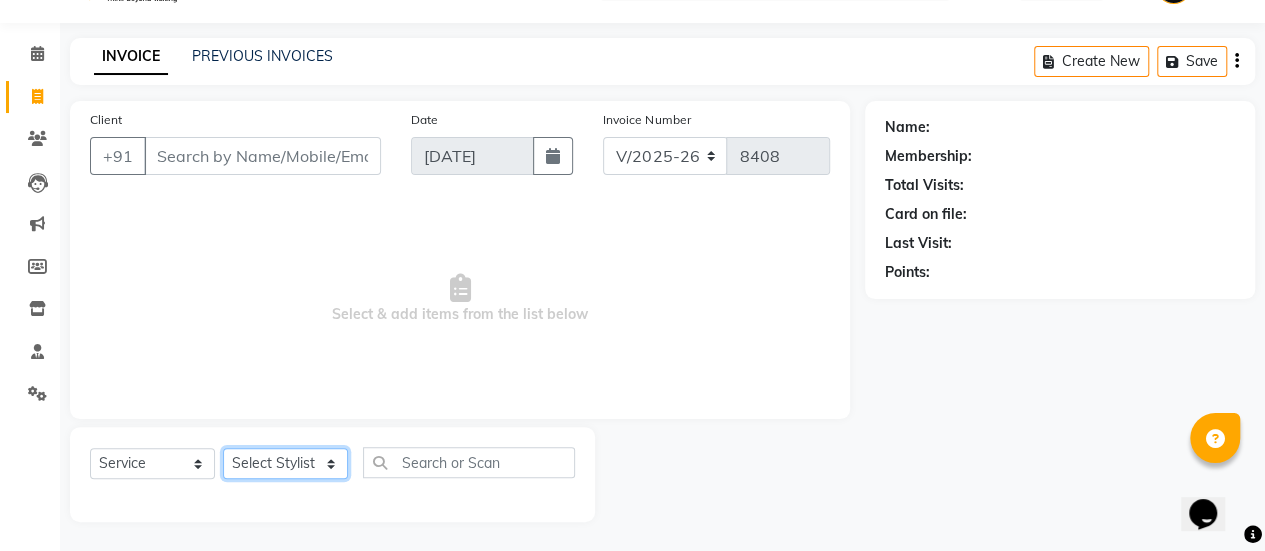 click on "Select Stylist afreen [PERSON_NAME] saha [PERSON_NAME] [PERSON_NAME] [PERSON_NAME] bharti Bunny Danish [PERSON_NAME] 1 [PERSON_NAME] [PERSON_NAME] gaurav Gulshan [PERSON_NAME] [PERSON_NAME] krishna [PERSON_NAME] [PERSON_NAME] rani [PERSON_NAME] [PERSON_NAME] sachin [PERSON_NAME] [PERSON_NAME] sameer 2 [PERSON_NAME] [PERSON_NAME] [PERSON_NAME]" 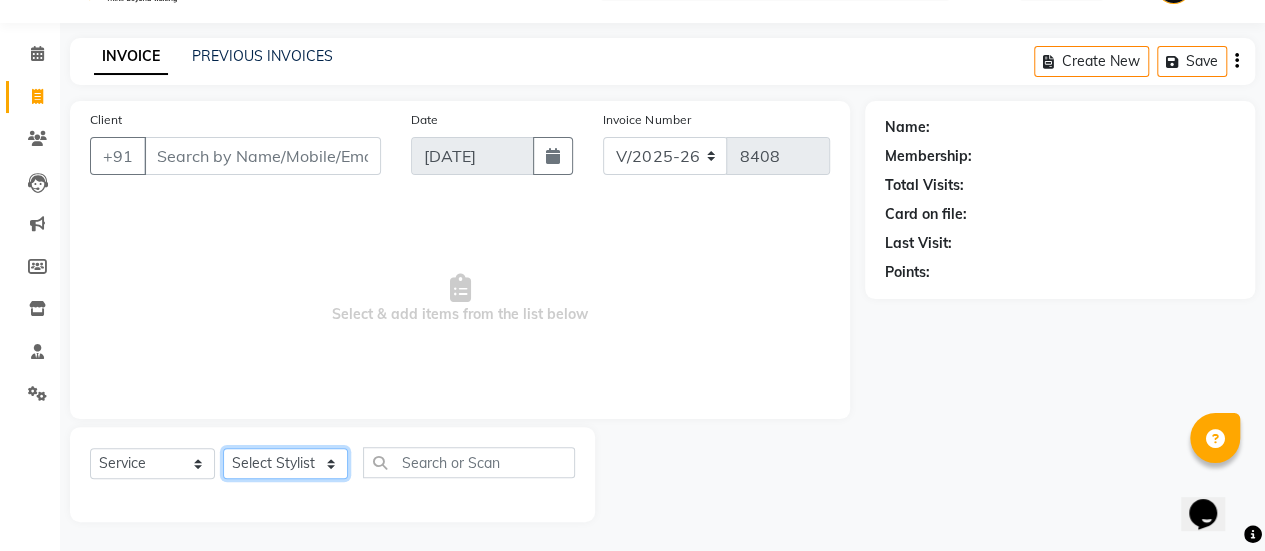 select on "84591" 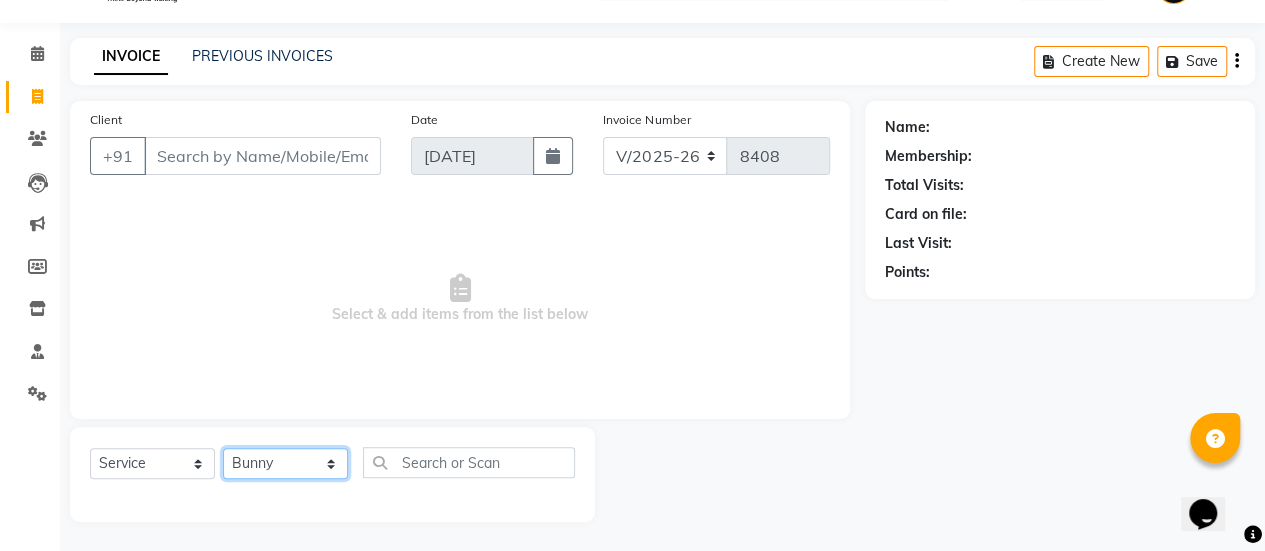 click on "Select Stylist afreen [PERSON_NAME] saha [PERSON_NAME] [PERSON_NAME] [PERSON_NAME] bharti Bunny Danish [PERSON_NAME] 1 [PERSON_NAME] [PERSON_NAME] gaurav Gulshan [PERSON_NAME] [PERSON_NAME] krishna [PERSON_NAME] [PERSON_NAME] rani [PERSON_NAME] [PERSON_NAME] sachin [PERSON_NAME] [PERSON_NAME] sameer 2 [PERSON_NAME] [PERSON_NAME] [PERSON_NAME]" 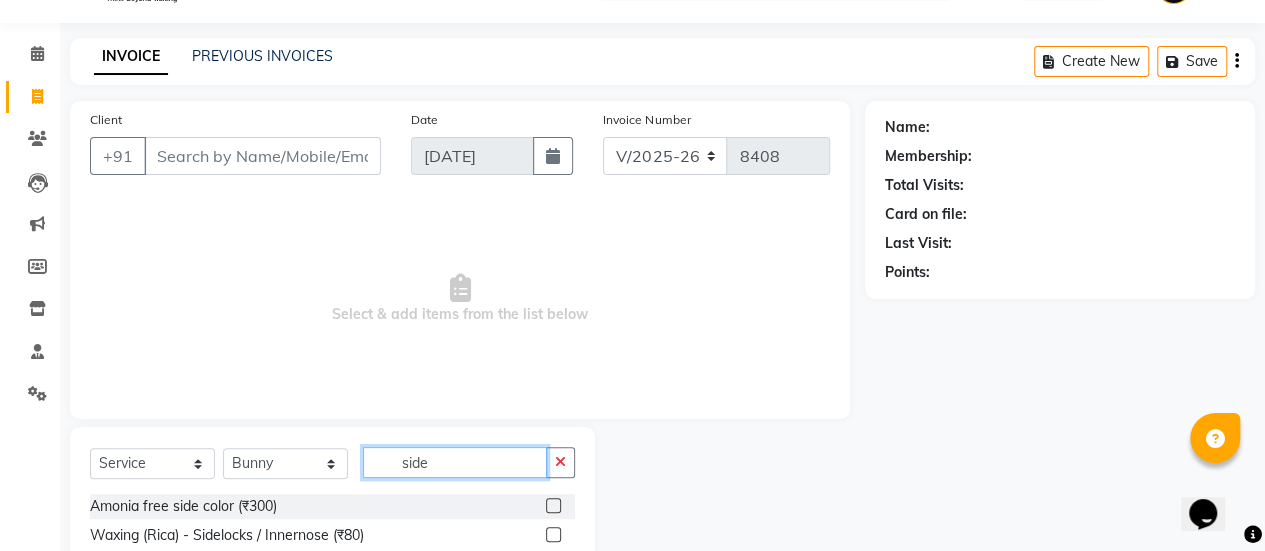 scroll, scrollTop: 149, scrollLeft: 0, axis: vertical 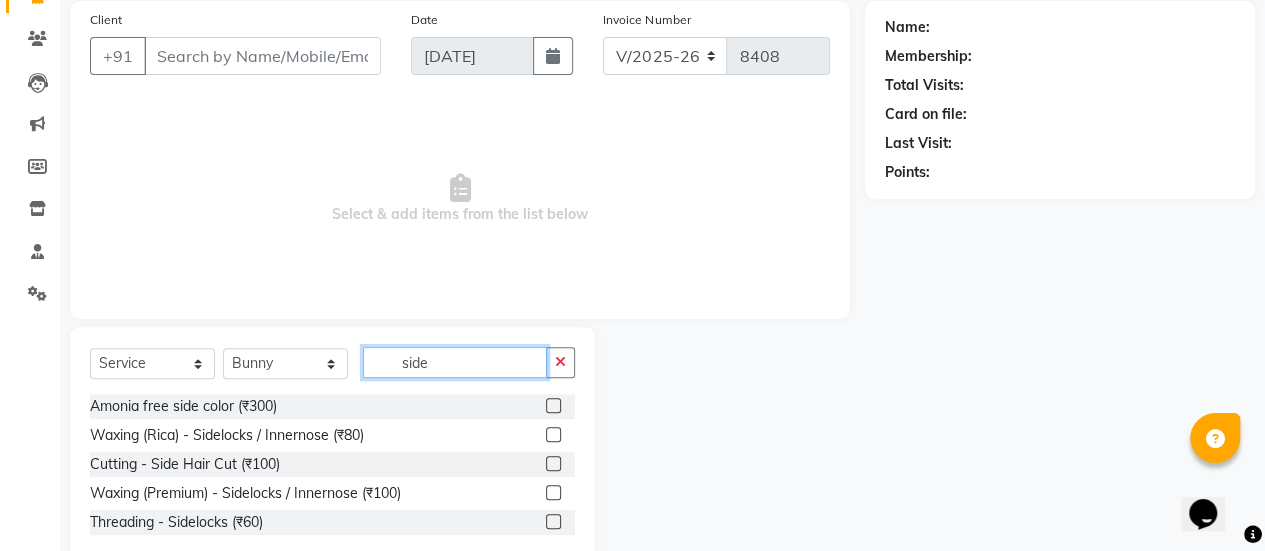 type on "side" 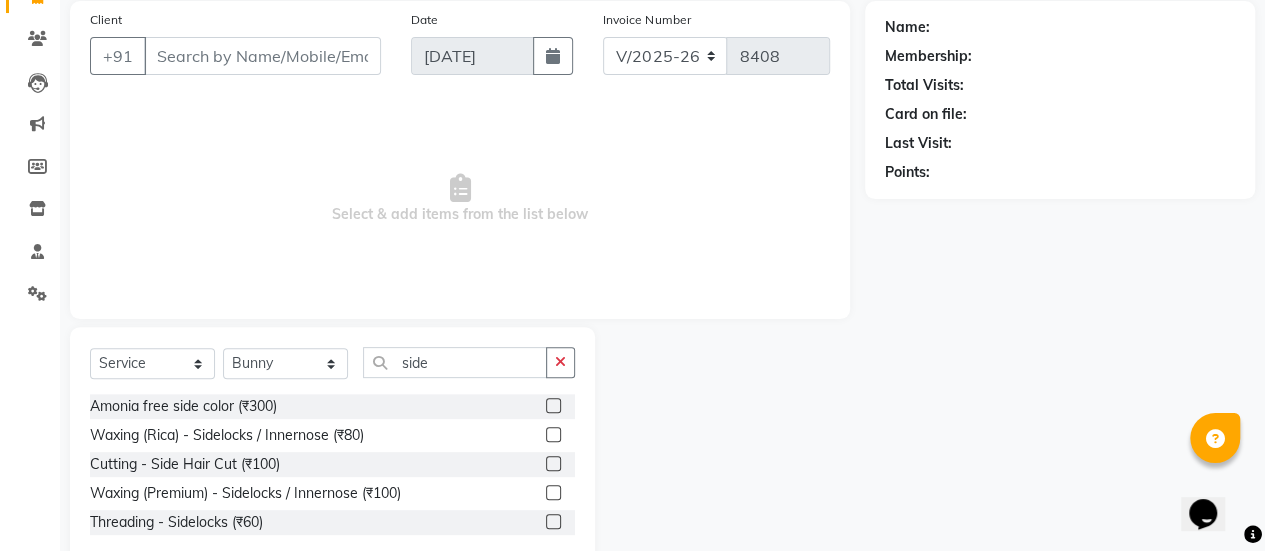 click 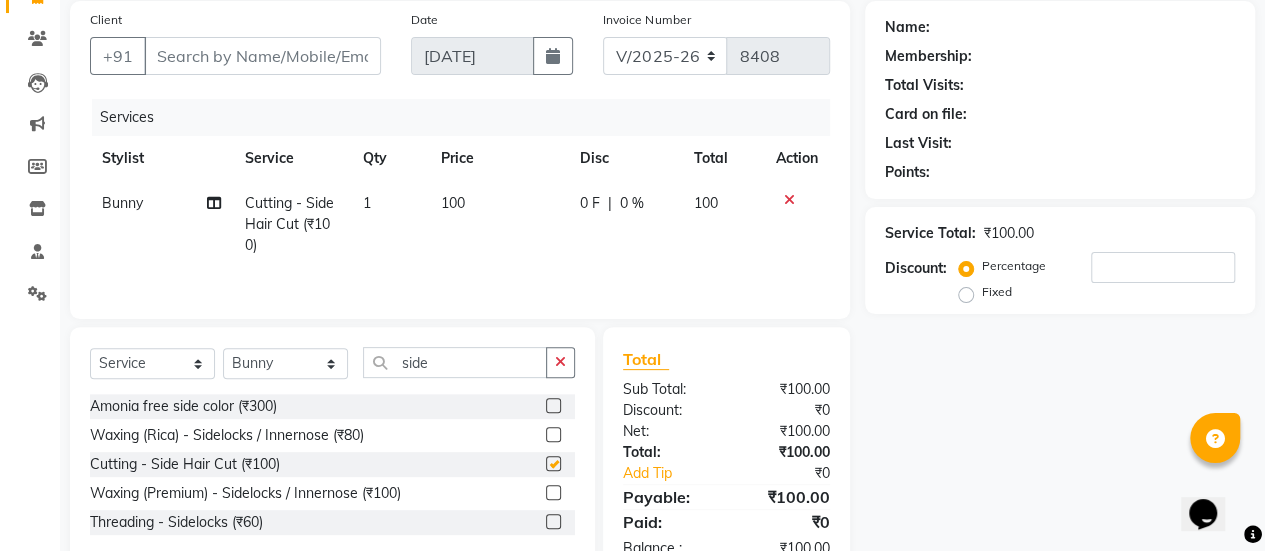 checkbox on "false" 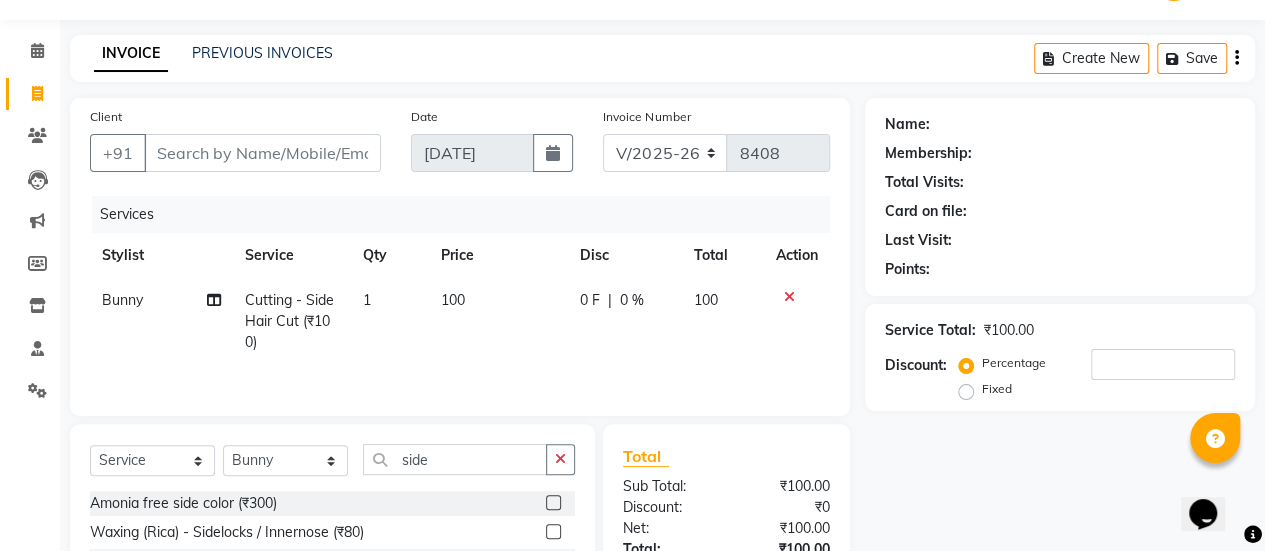 scroll, scrollTop: 51, scrollLeft: 0, axis: vertical 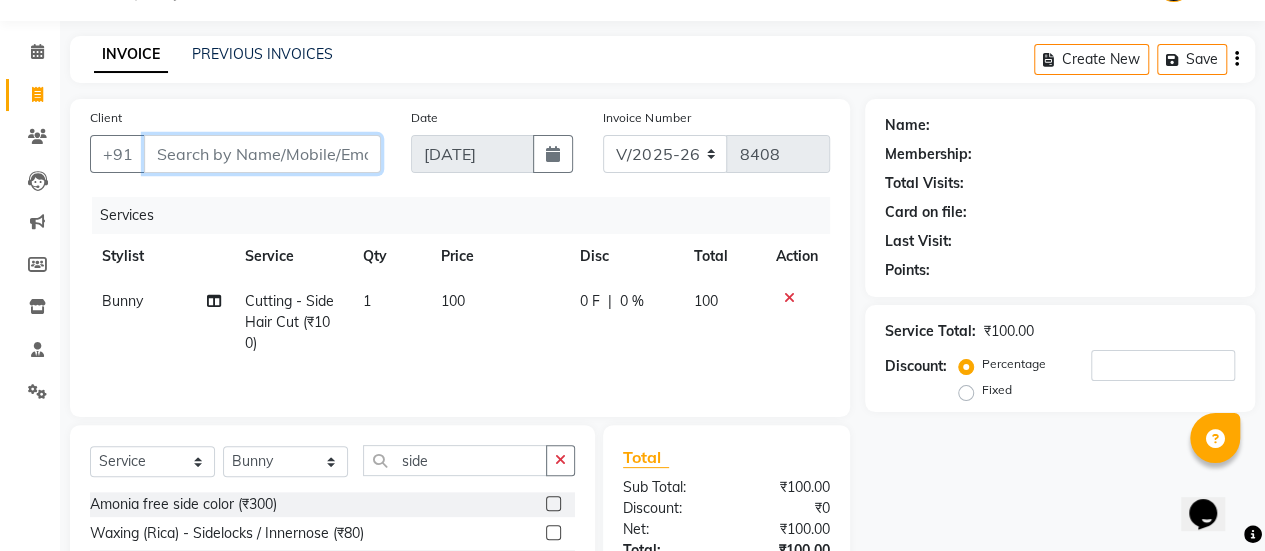 click on "Client" at bounding box center (262, 154) 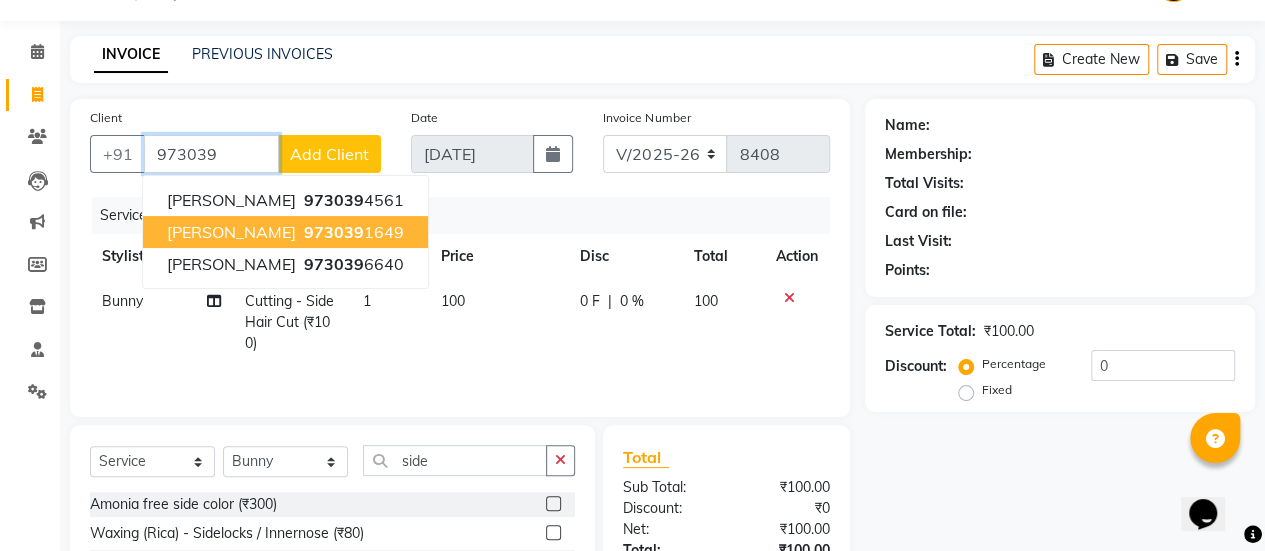 click on "973039" at bounding box center [334, 232] 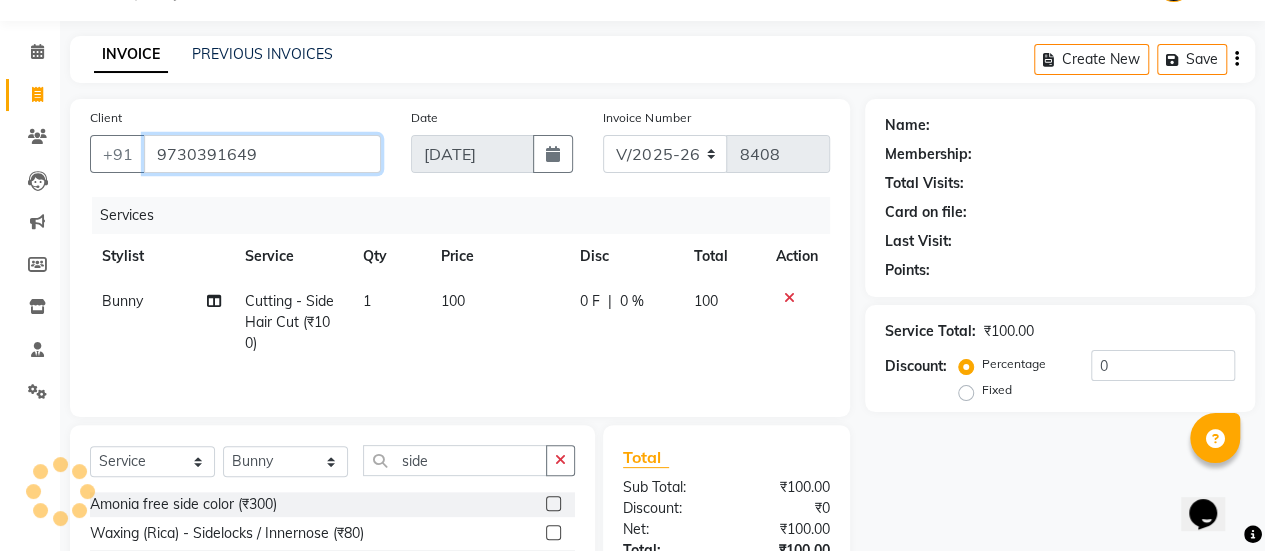 type on "9730391649" 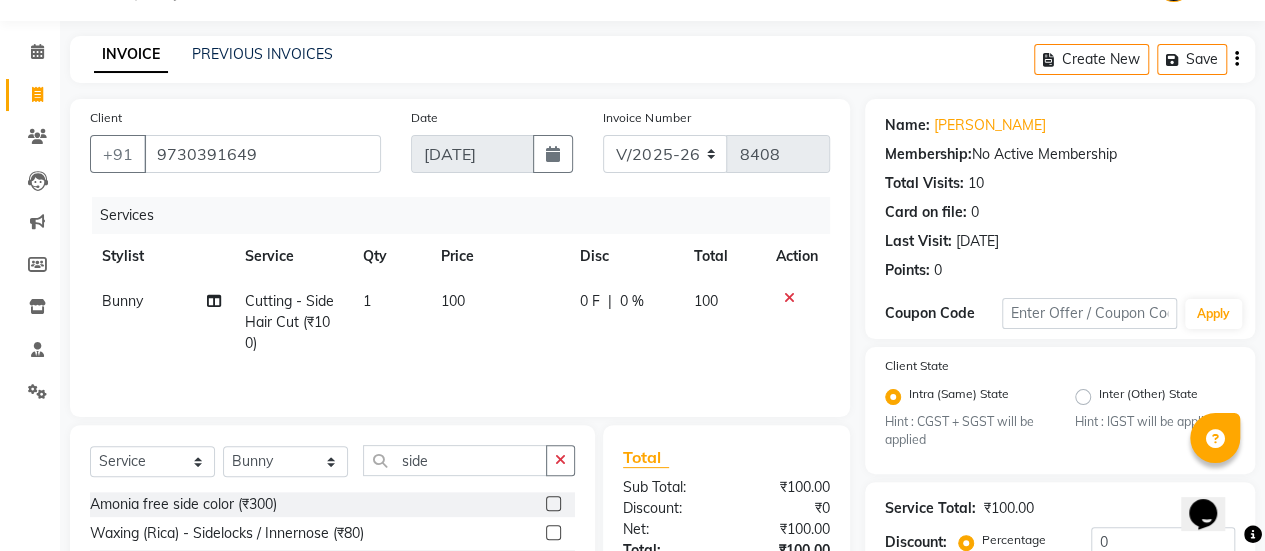 scroll, scrollTop: 254, scrollLeft: 0, axis: vertical 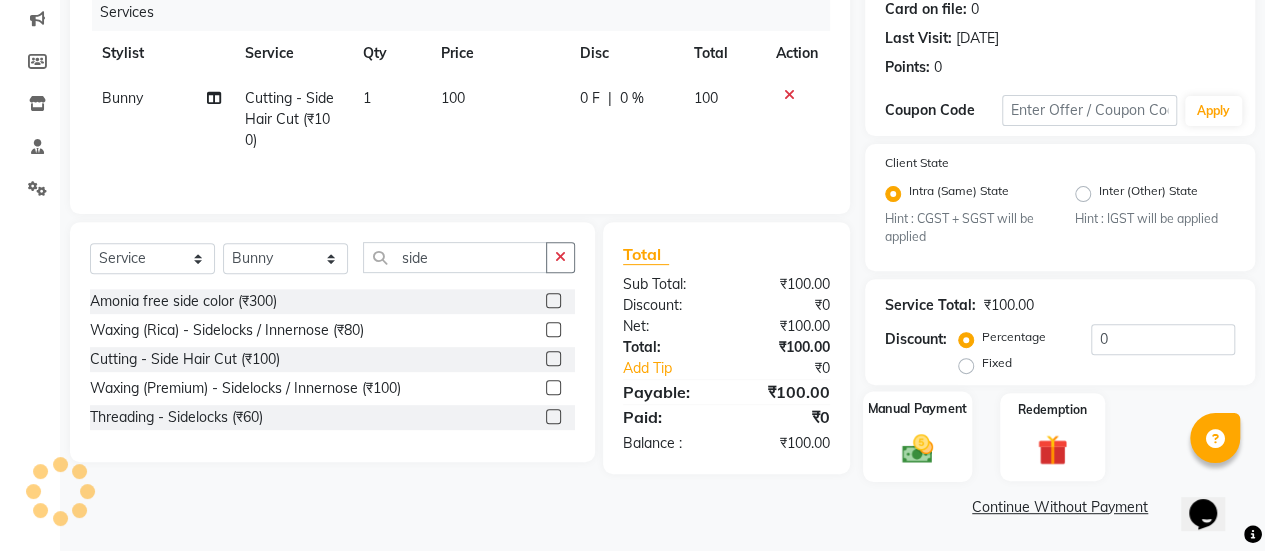 click 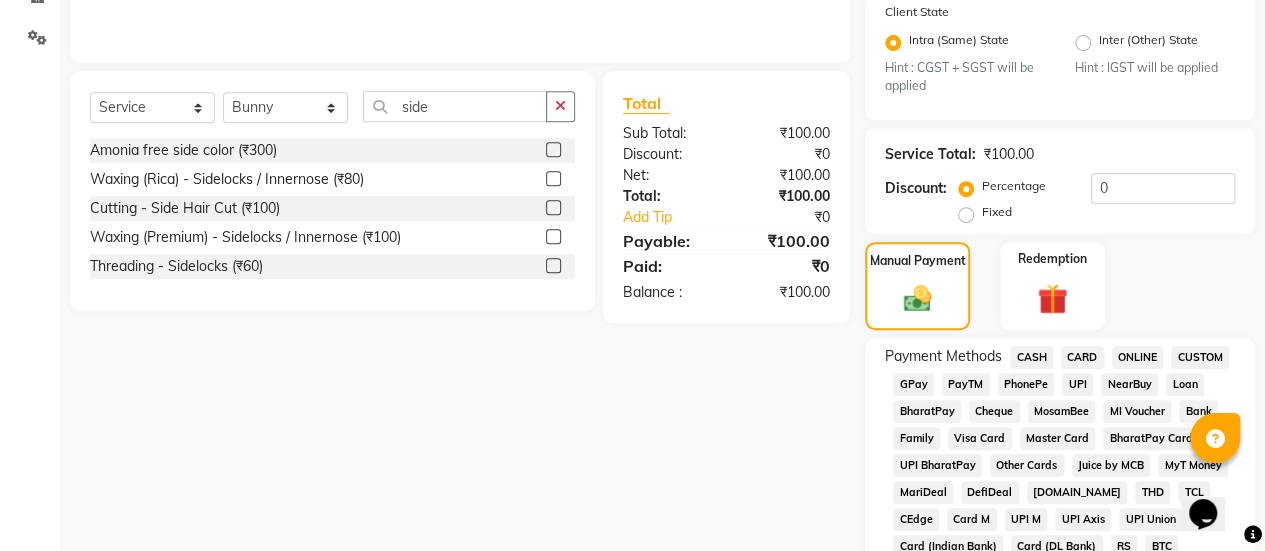 scroll, scrollTop: 409, scrollLeft: 0, axis: vertical 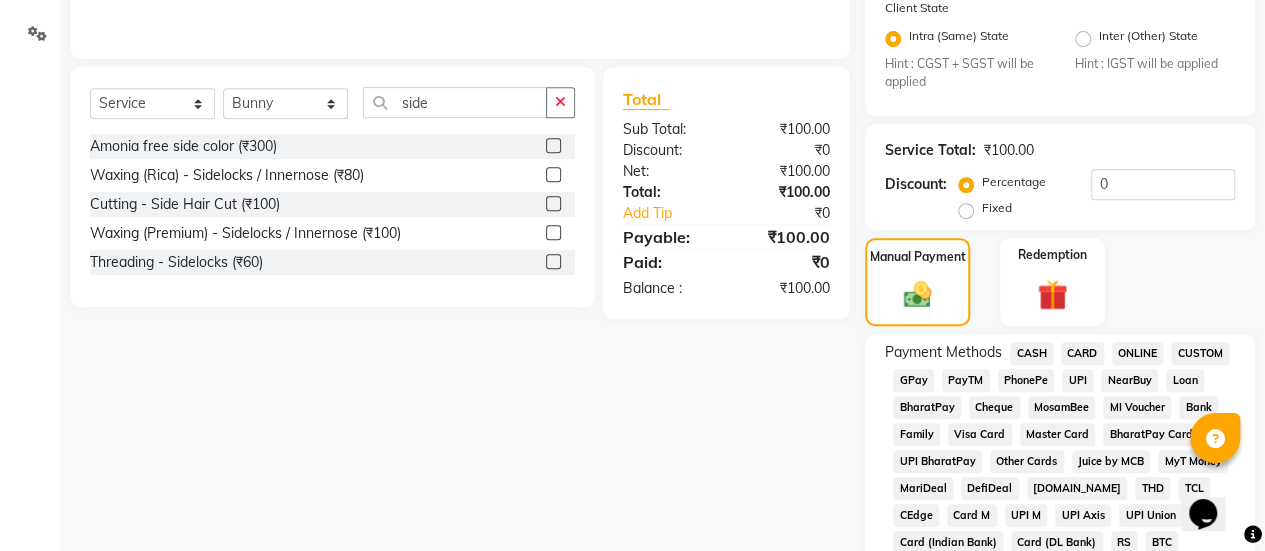 click on "CASH" 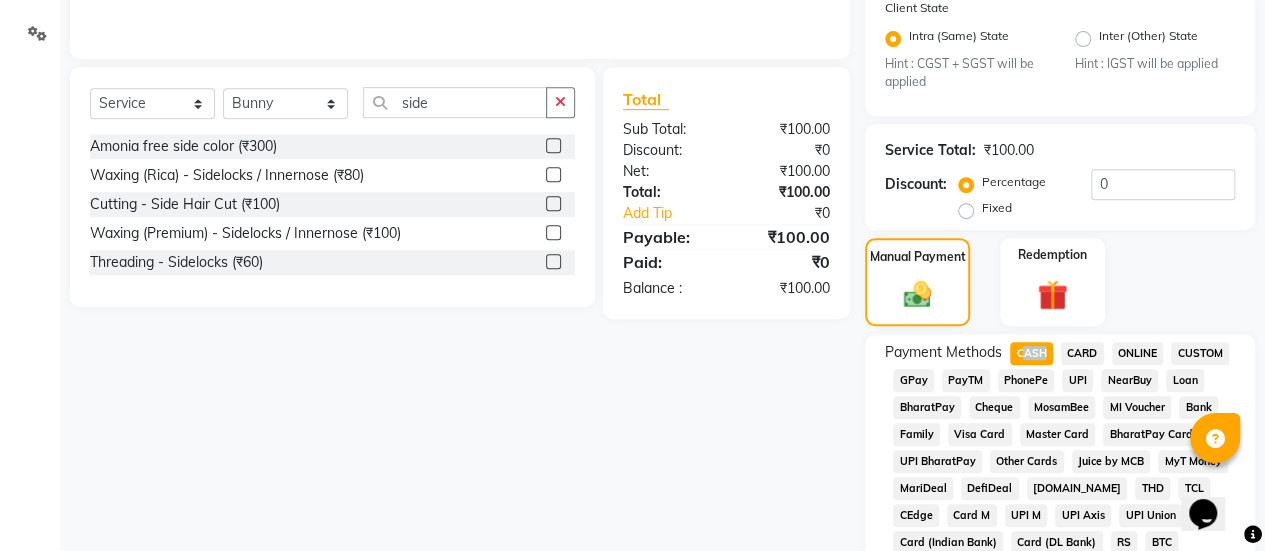 click on "CASH" 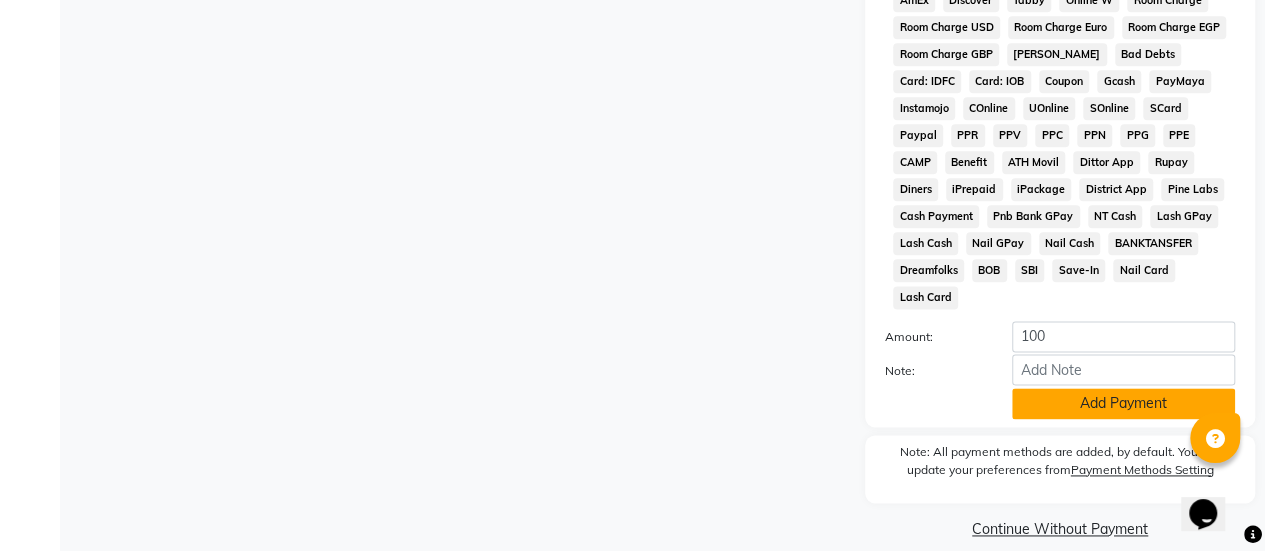 click on "Add Payment" 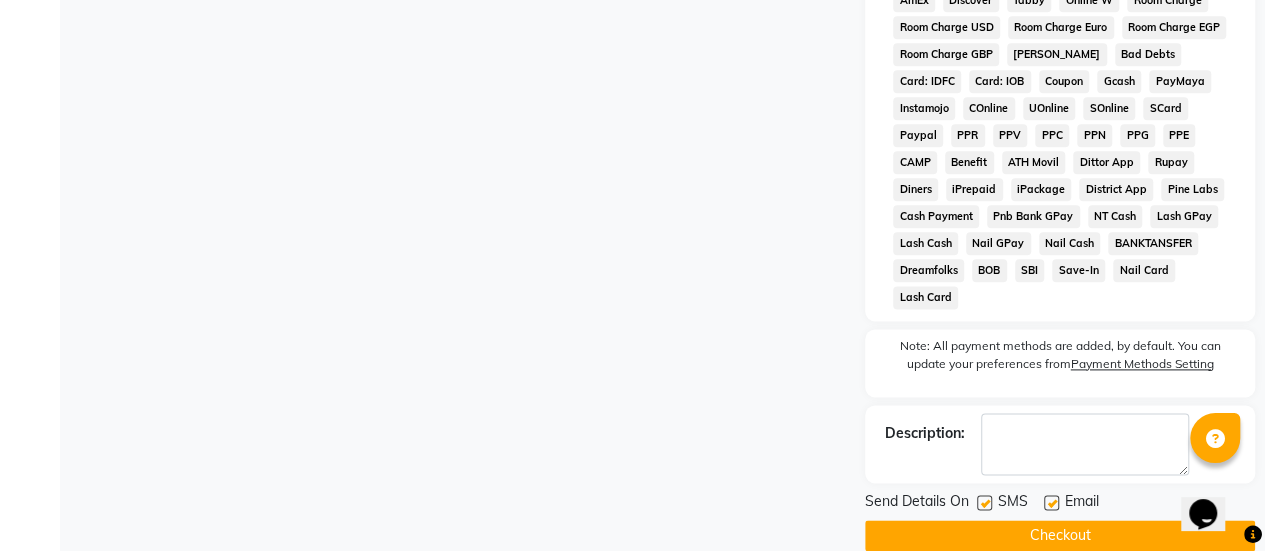 click on "SMS" 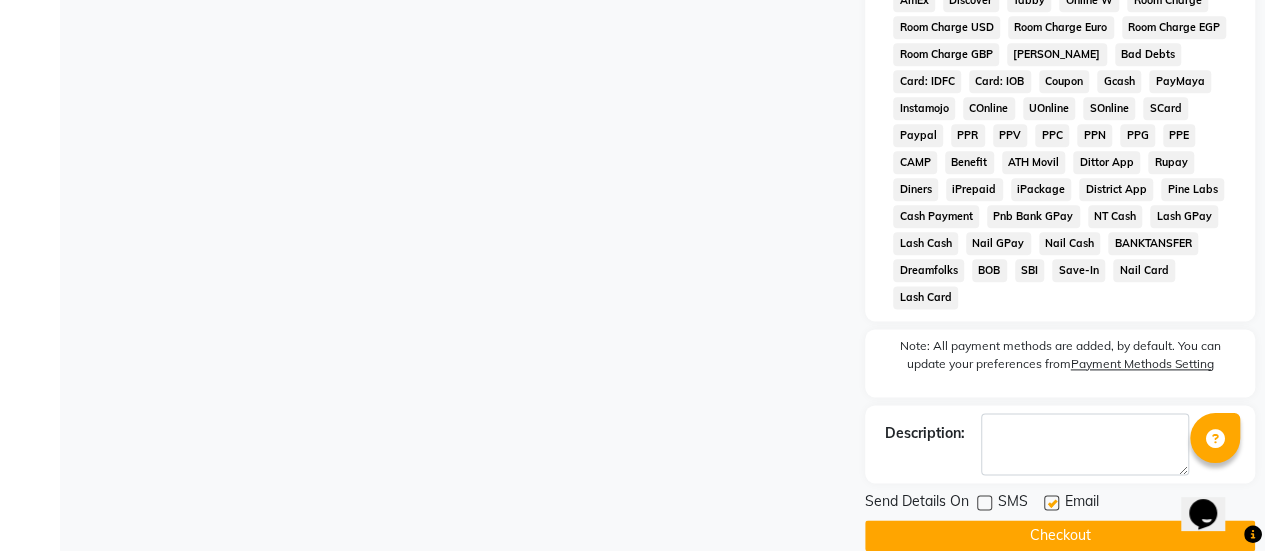 click on "INVOICE PREVIOUS INVOICES Create New   Save  Client +91 9730391649 Date 13-07-2025 Invoice Number V/2025 V/2025-26 8408 Services Stylist Service Qty Price Disc Total Action Bunny Cutting  - Side Hair Cut (₹100) 1 100 0 F | 0 % 100 Select  Service  Product  Membership  Package Voucher Prepaid Gift Card  Select Stylist afreen akshata aman saha ameer Anagha anisa arbaj bharti Bunny Danish Darshana 1 devyani dilshad gaurav Gulshan gurmeet javed jishan krishna mayuri gaikwad muskan rani rinku rocky Ronak sachin sahil sam sameer sameer 2 sandhya shabnam shakti sunny sweety vivek side Amonia free side color (₹300)  Waxing (Rica) - Sidelocks / Innernose (₹80)  Cutting  - Side Hair Cut (₹100)  Waxing (Premium) - Sidelocks / Innernose (₹100)  Threading  - Sidelocks (₹60)  Total Sub Total: ₹100.00 Discount: ₹0 Net: ₹100.00 Total: ₹100.00 Add Tip ₹0 Payable: ₹100.00 Cash Tendered: ₹100.00 Payments CASH ₹100.00  Paid: ₹100.00 Balance   : ₹0 Name: Faran Sayyad Membership: Total Visits:  10 0" 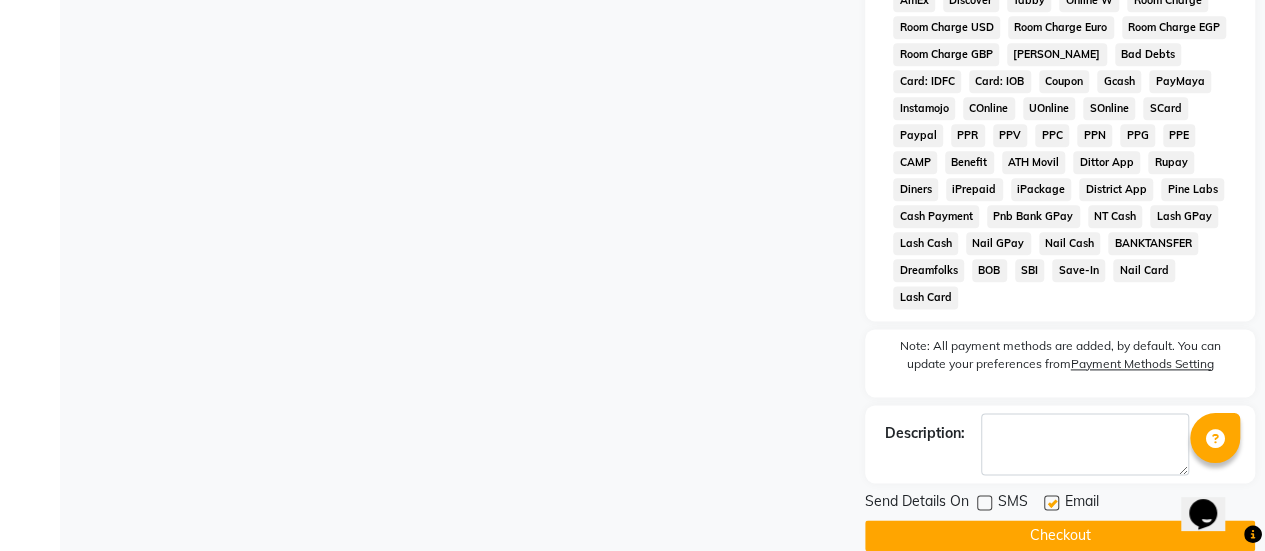 click on "Checkout" 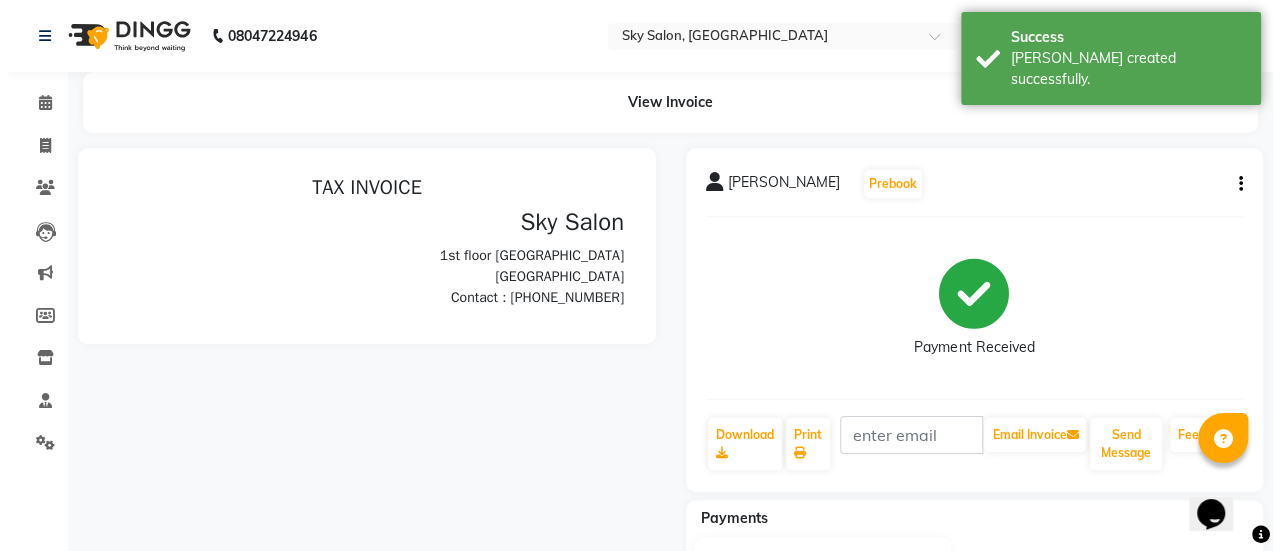 scroll, scrollTop: 0, scrollLeft: 0, axis: both 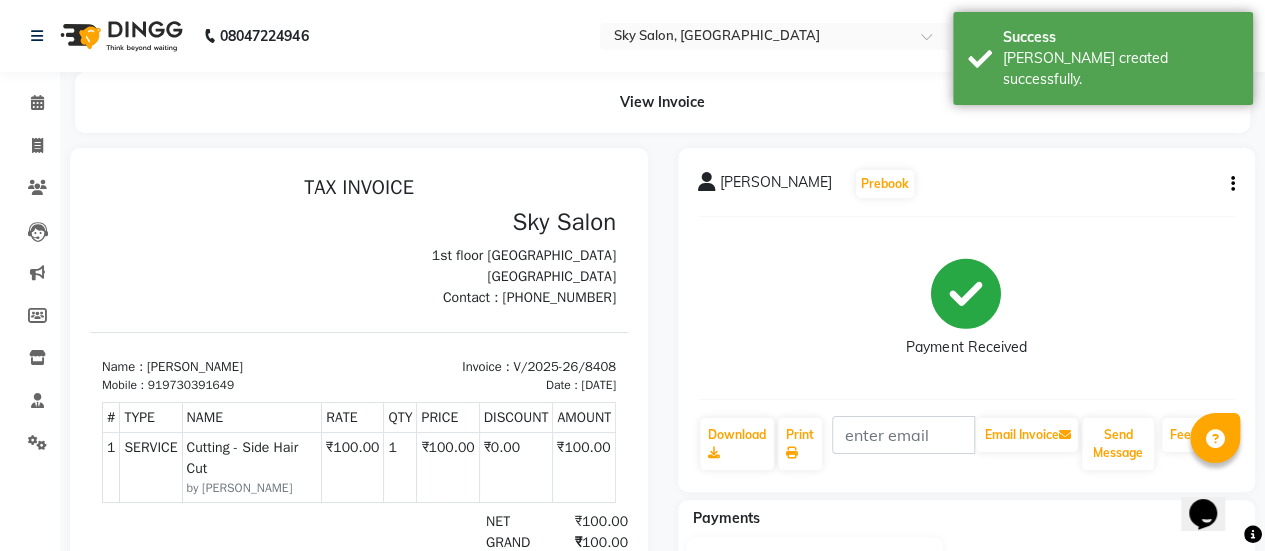click on "Calendar" 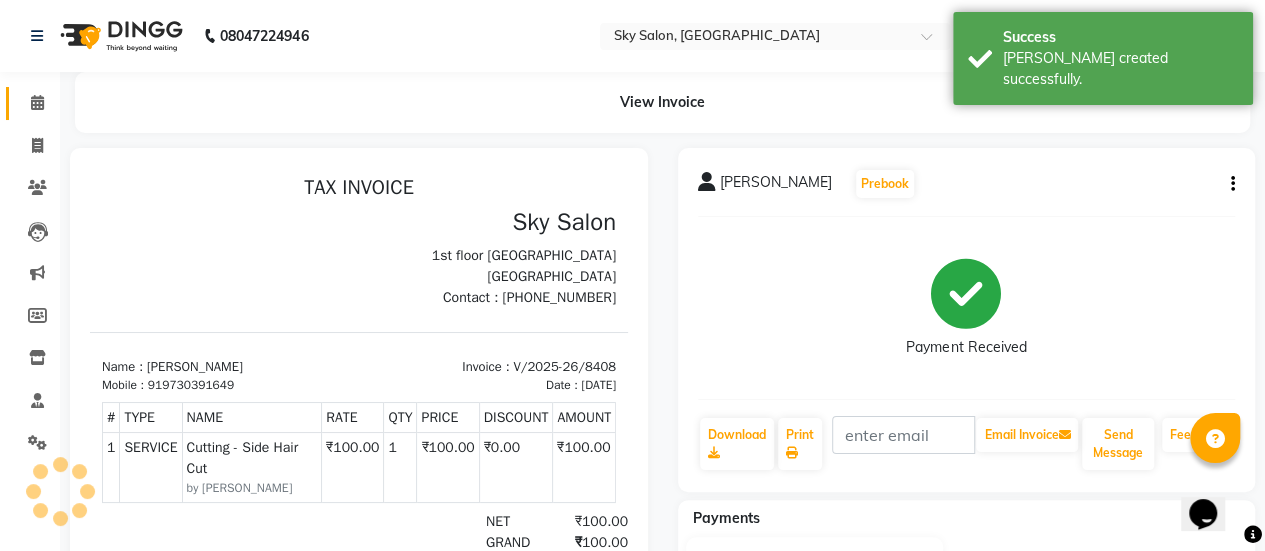 click on "Calendar" 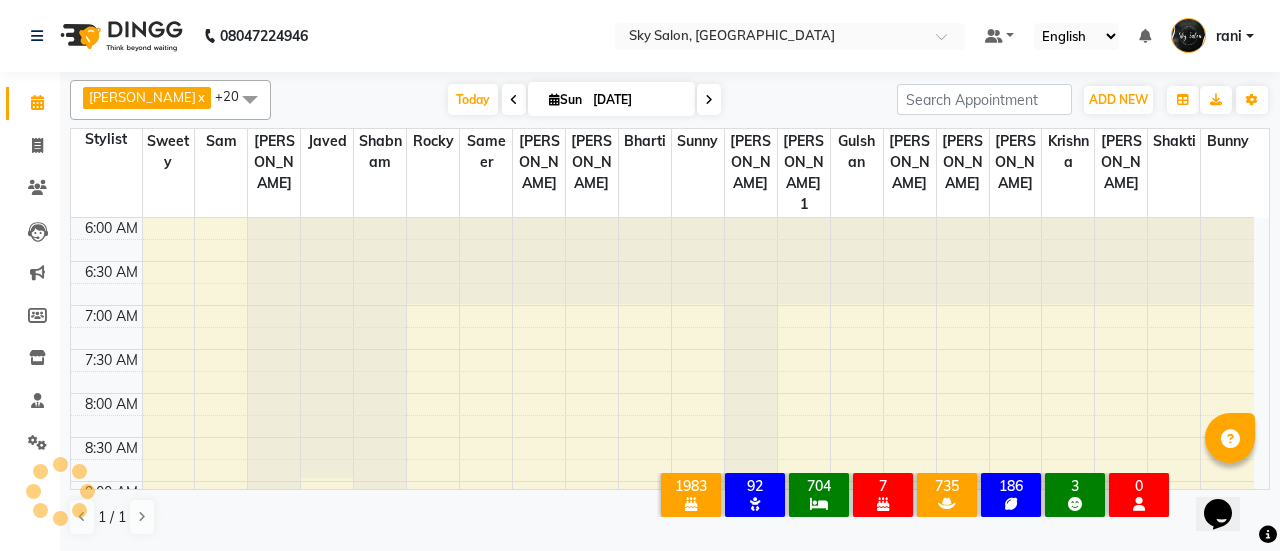 scroll, scrollTop: 0, scrollLeft: 0, axis: both 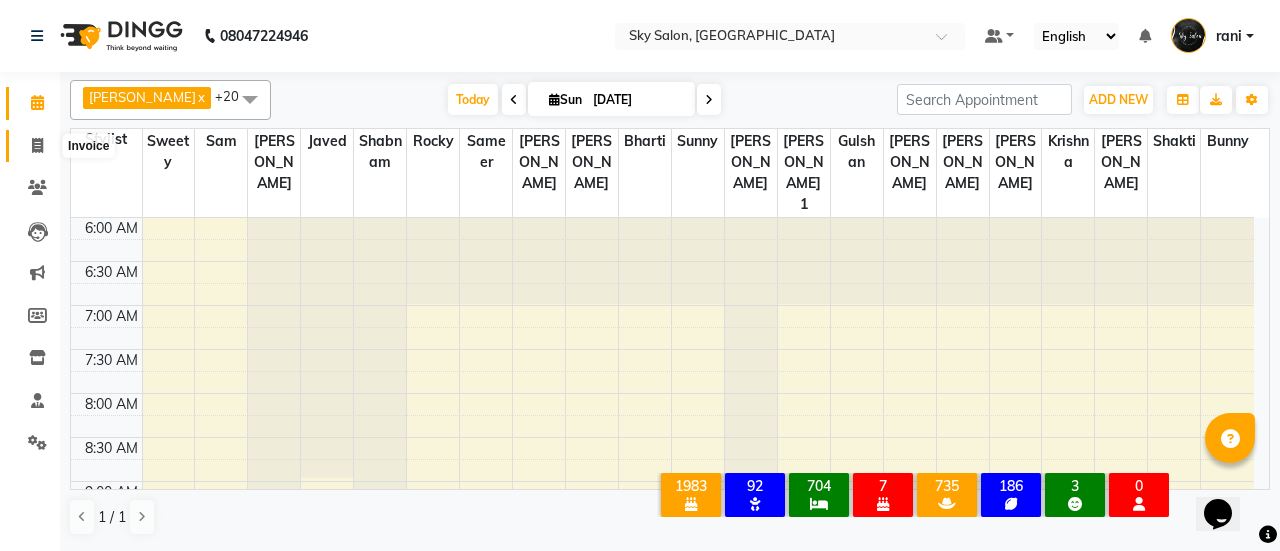 click 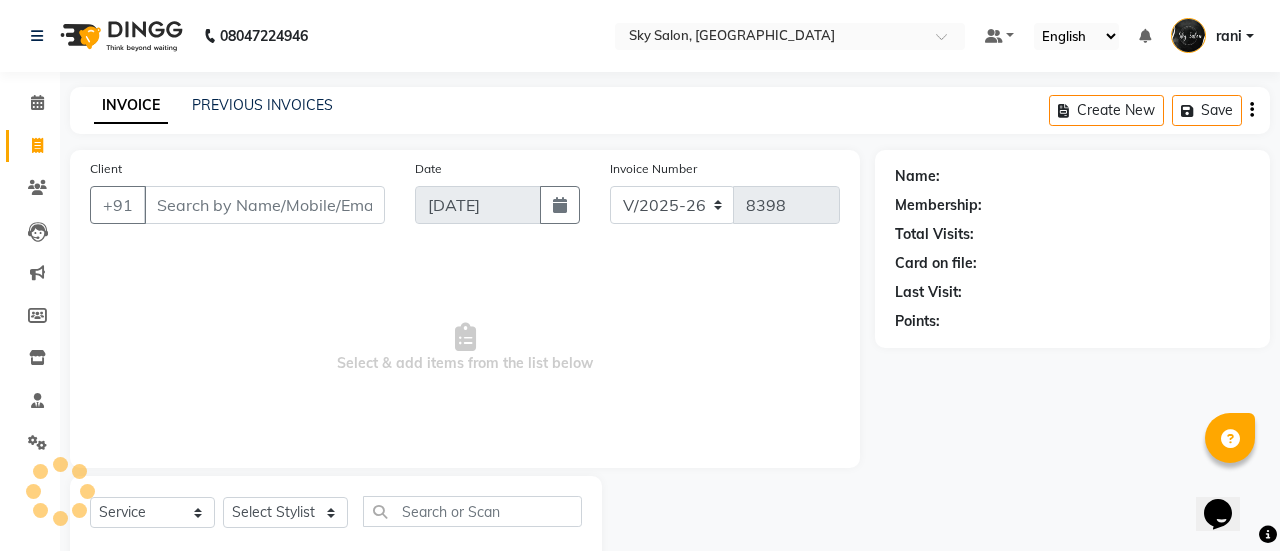 click 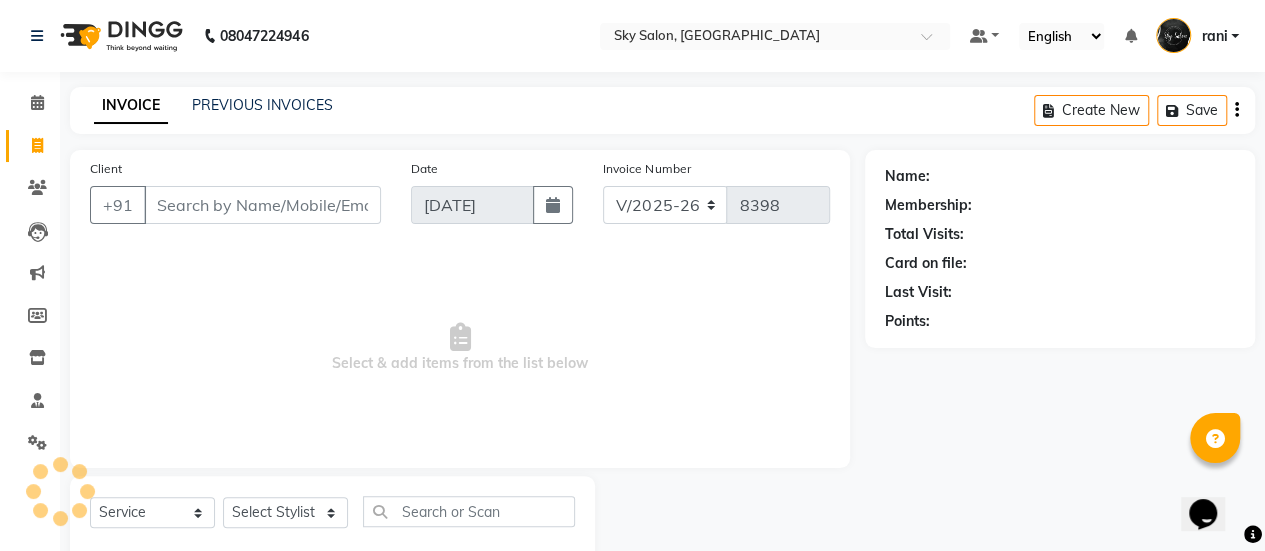 select on "service" 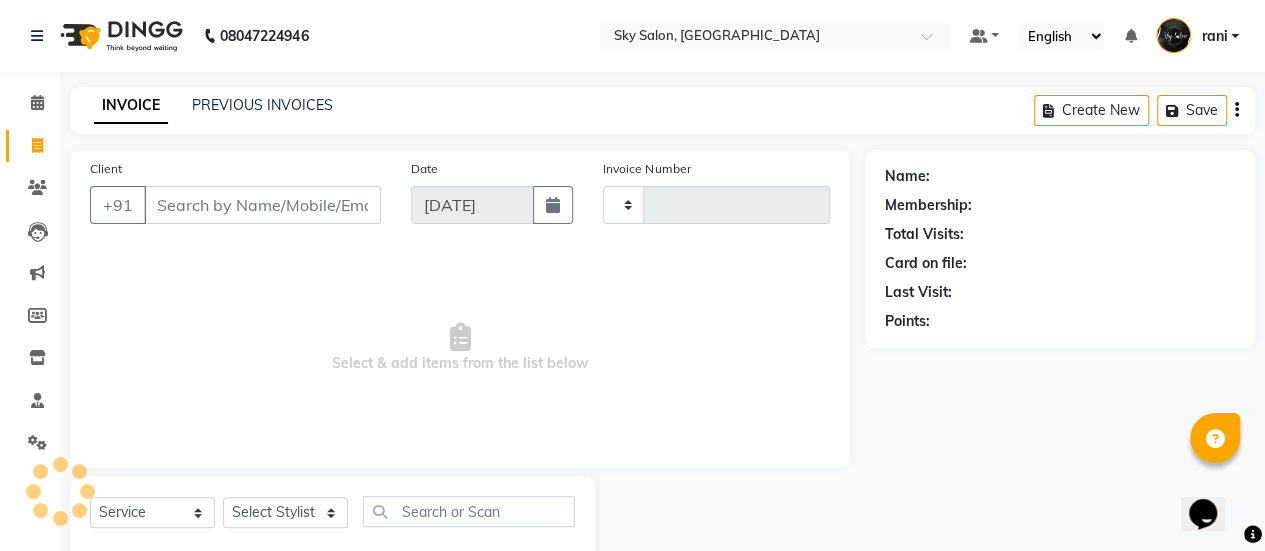 type on "8398" 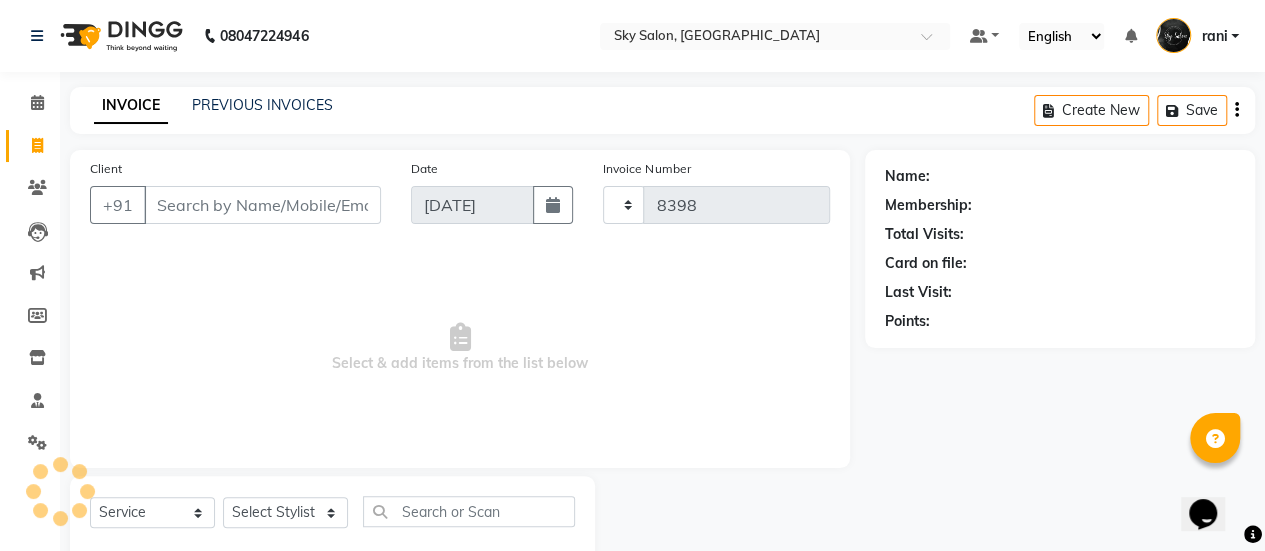 select on "3537" 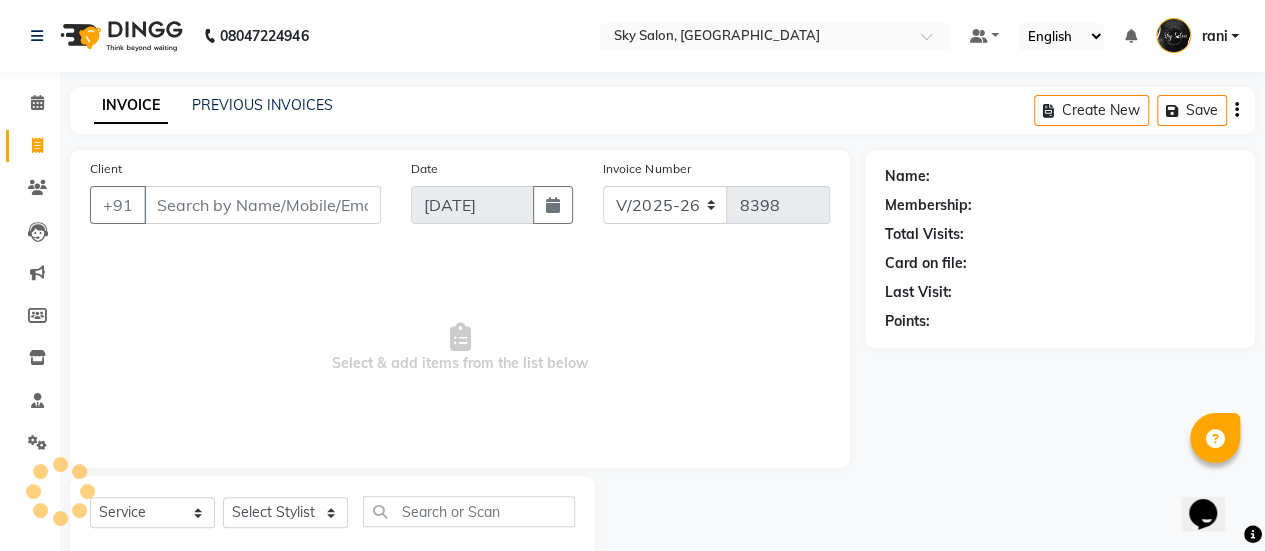 scroll, scrollTop: 49, scrollLeft: 0, axis: vertical 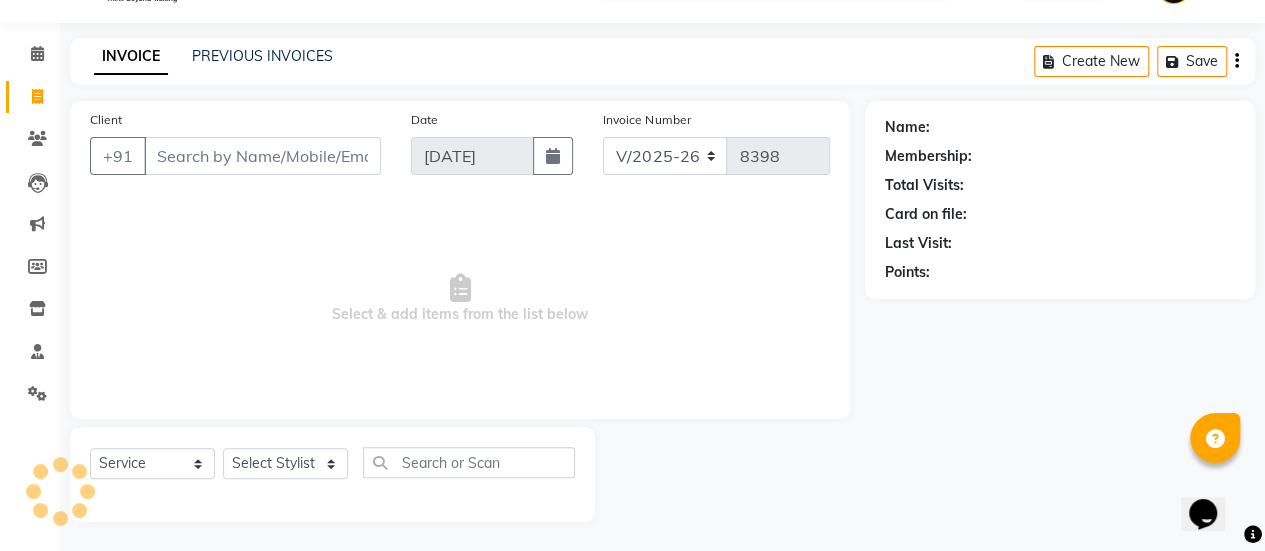 click on "Client" at bounding box center [262, 156] 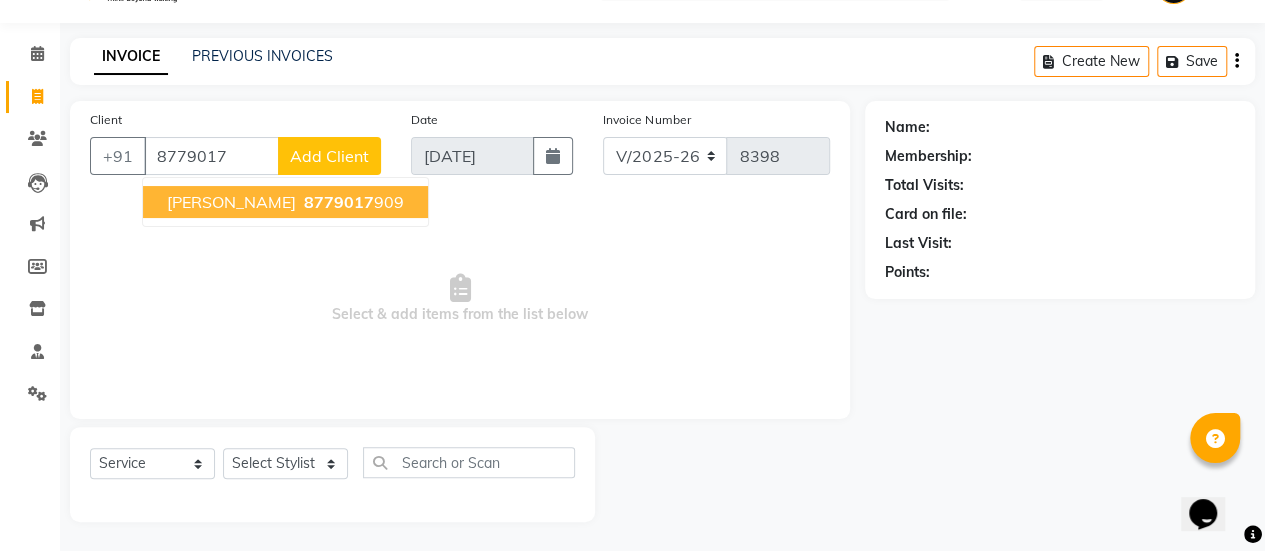 click on "[PERSON_NAME]   8779017 909" at bounding box center (285, 202) 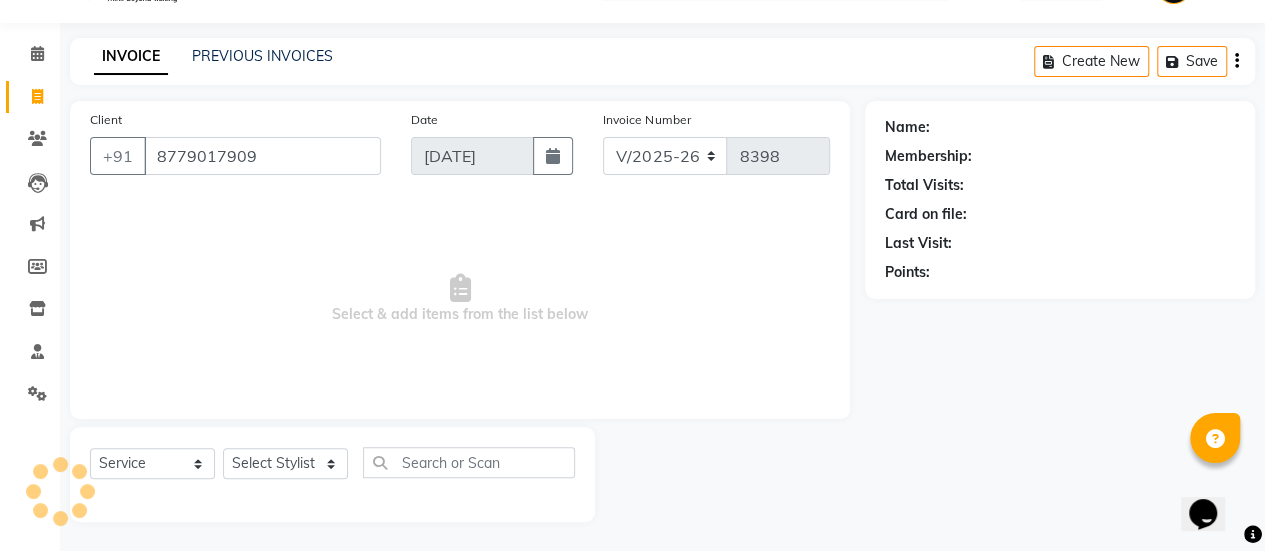 type on "8779017909" 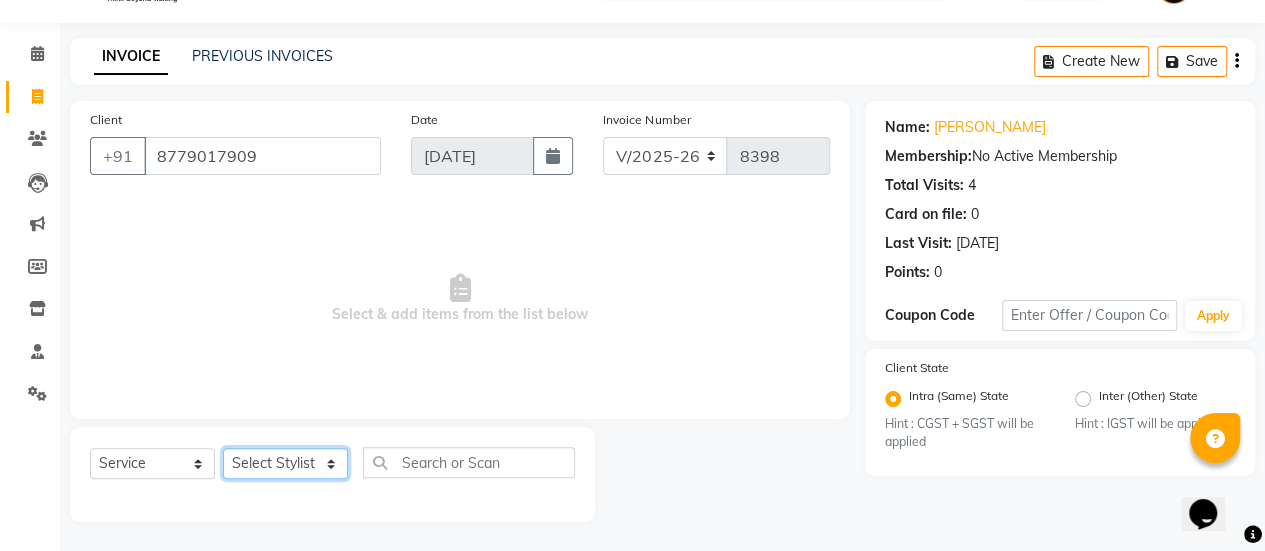 click on "Select Stylist afreen [PERSON_NAME] saha [PERSON_NAME] [PERSON_NAME] [PERSON_NAME] bharti Bunny Danish [PERSON_NAME] 1 [PERSON_NAME] [PERSON_NAME] gaurav Gulshan [PERSON_NAME] [PERSON_NAME] krishna [PERSON_NAME] [PERSON_NAME] rani [PERSON_NAME] [PERSON_NAME] sachin [PERSON_NAME] [PERSON_NAME] sameer 2 [PERSON_NAME] [PERSON_NAME] [PERSON_NAME]" 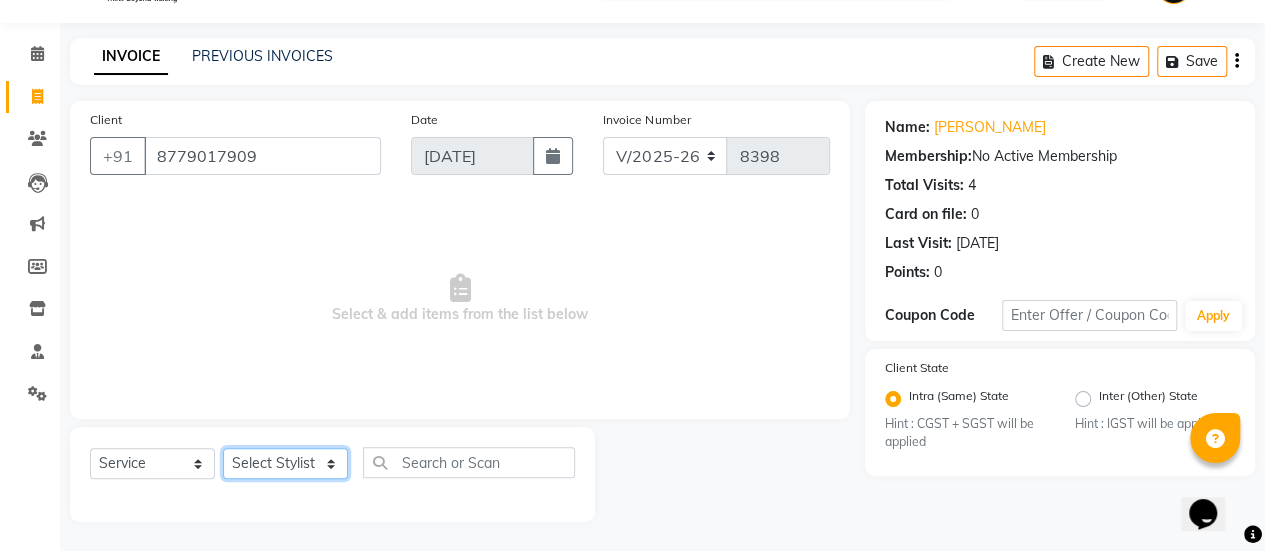 select on "84347" 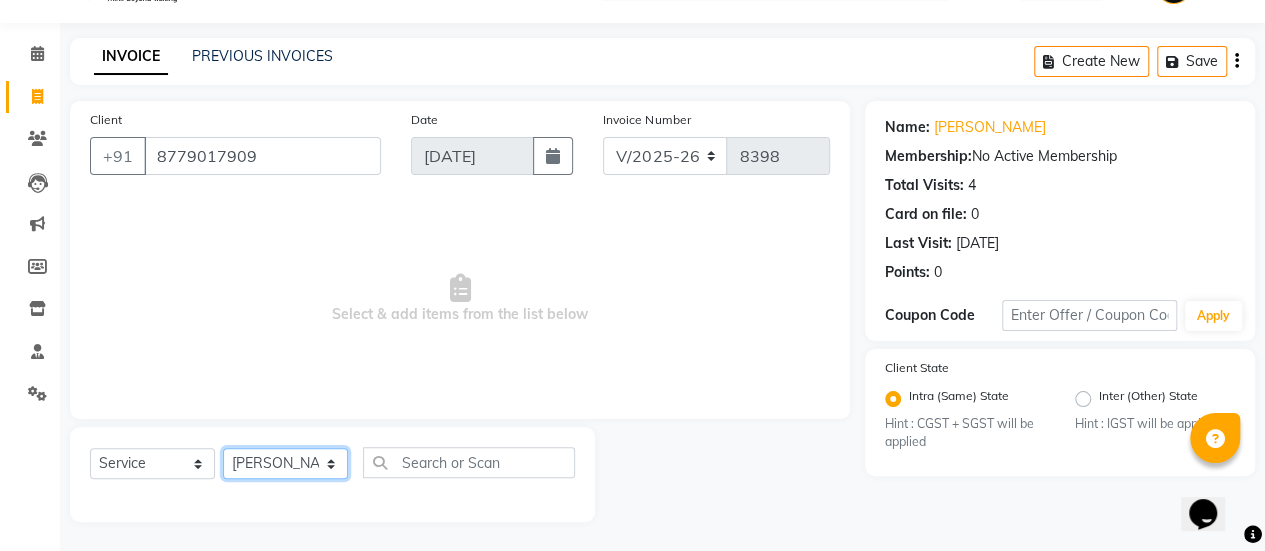 click on "Select Stylist afreen [PERSON_NAME] saha [PERSON_NAME] [PERSON_NAME] [PERSON_NAME] bharti Bunny Danish [PERSON_NAME] 1 [PERSON_NAME] [PERSON_NAME] gaurav Gulshan [PERSON_NAME] [PERSON_NAME] krishna [PERSON_NAME] [PERSON_NAME] rani [PERSON_NAME] [PERSON_NAME] sachin [PERSON_NAME] [PERSON_NAME] sameer 2 [PERSON_NAME] [PERSON_NAME] [PERSON_NAME]" 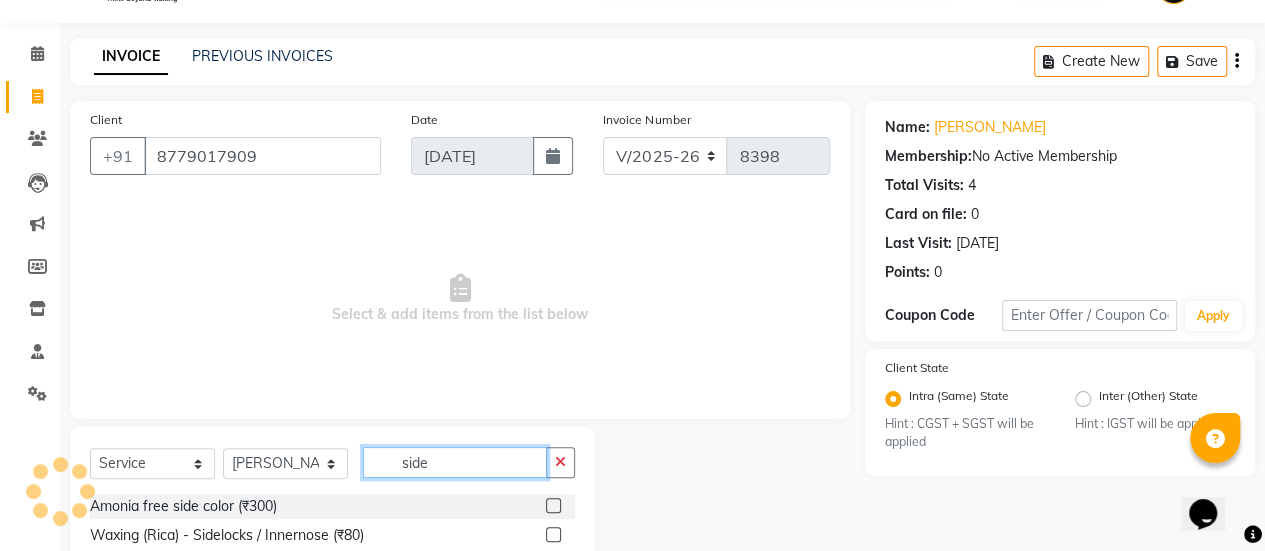 scroll, scrollTop: 194, scrollLeft: 0, axis: vertical 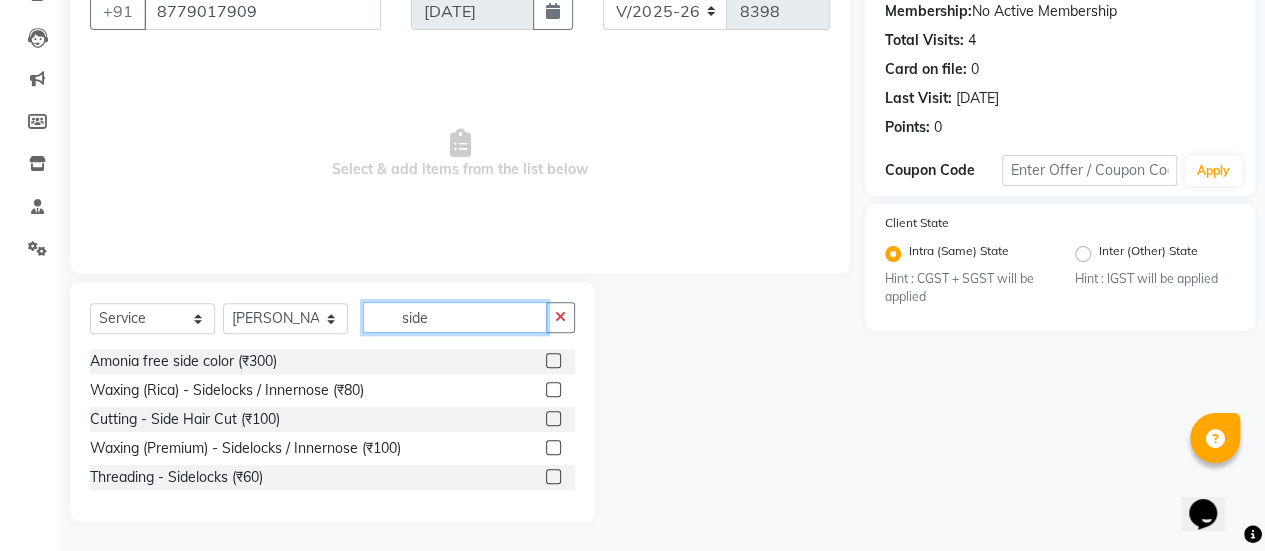 type on "side" 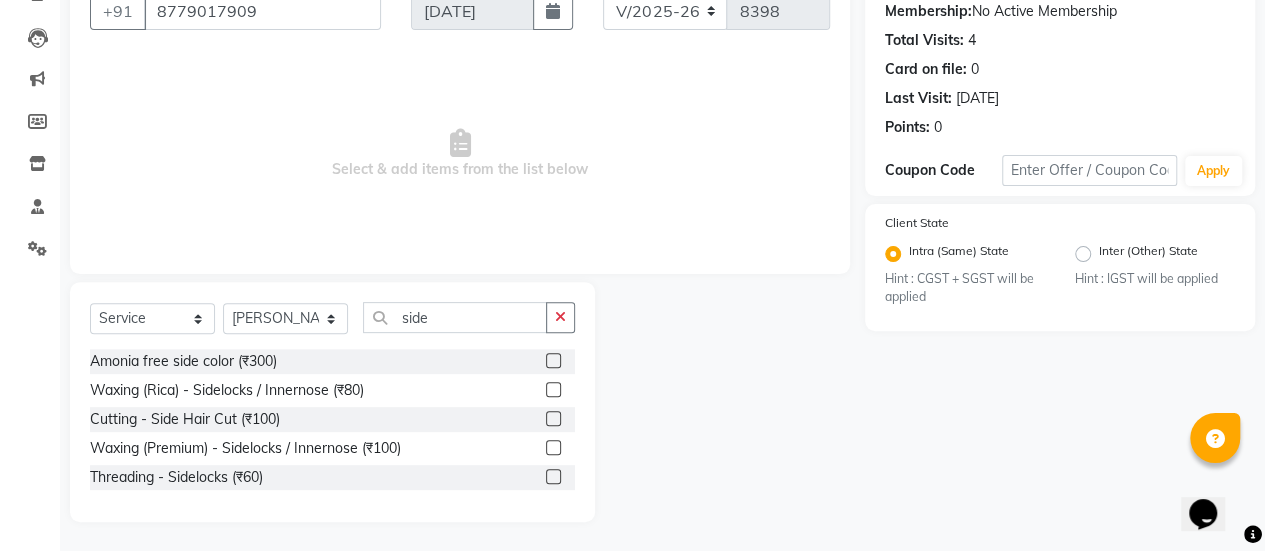 click 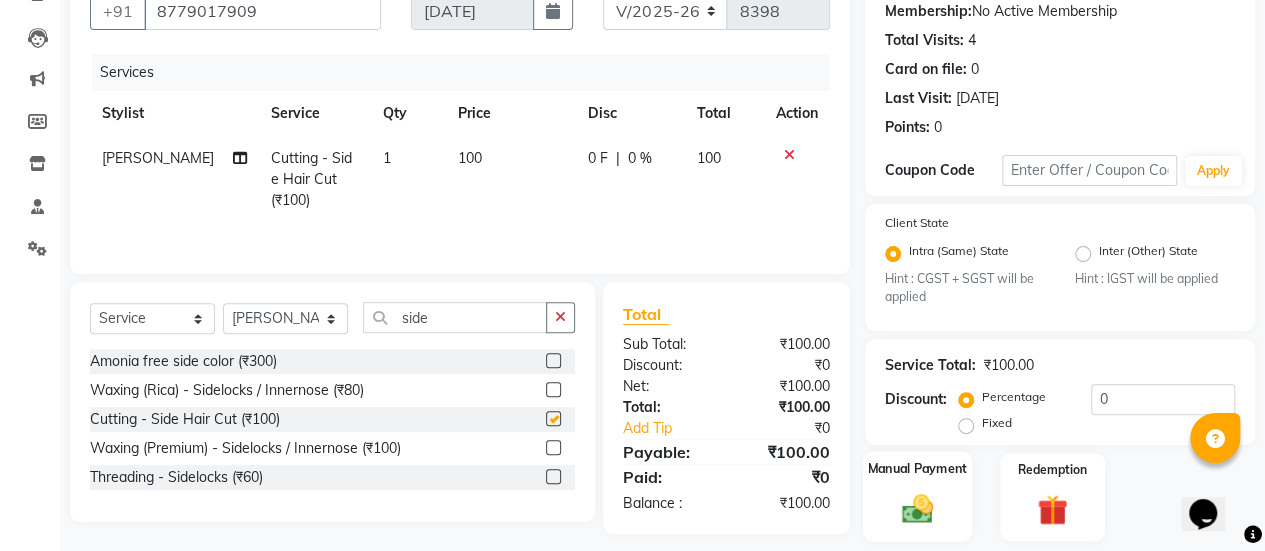 checkbox on "false" 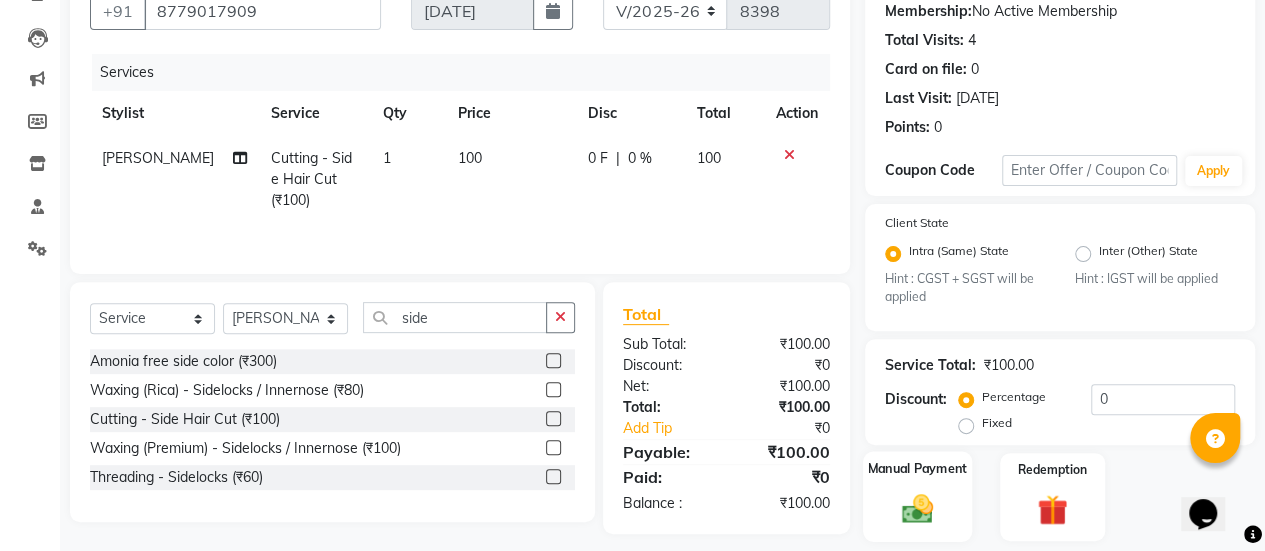 click 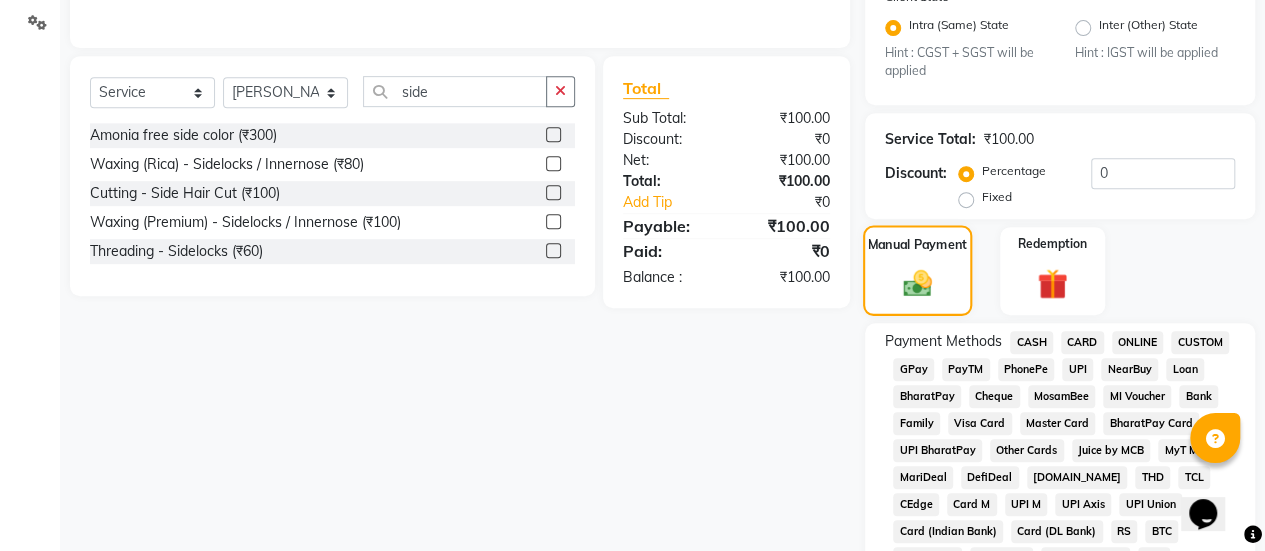 scroll, scrollTop: 494, scrollLeft: 0, axis: vertical 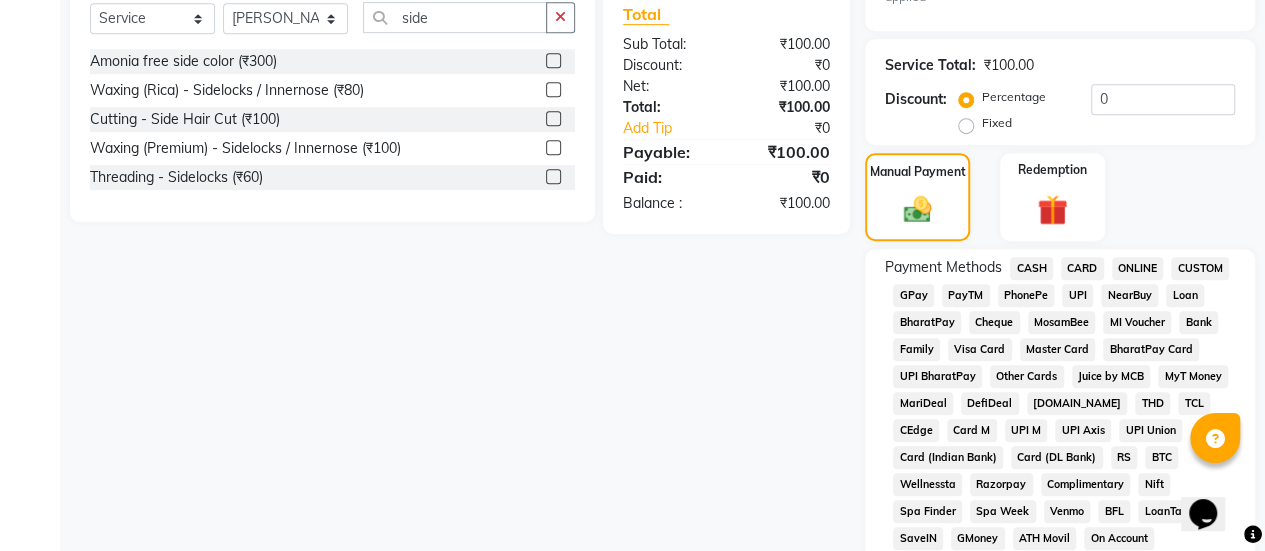 drag, startPoint x: 1037, startPoint y: 252, endPoint x: 1032, endPoint y: 262, distance: 11.18034 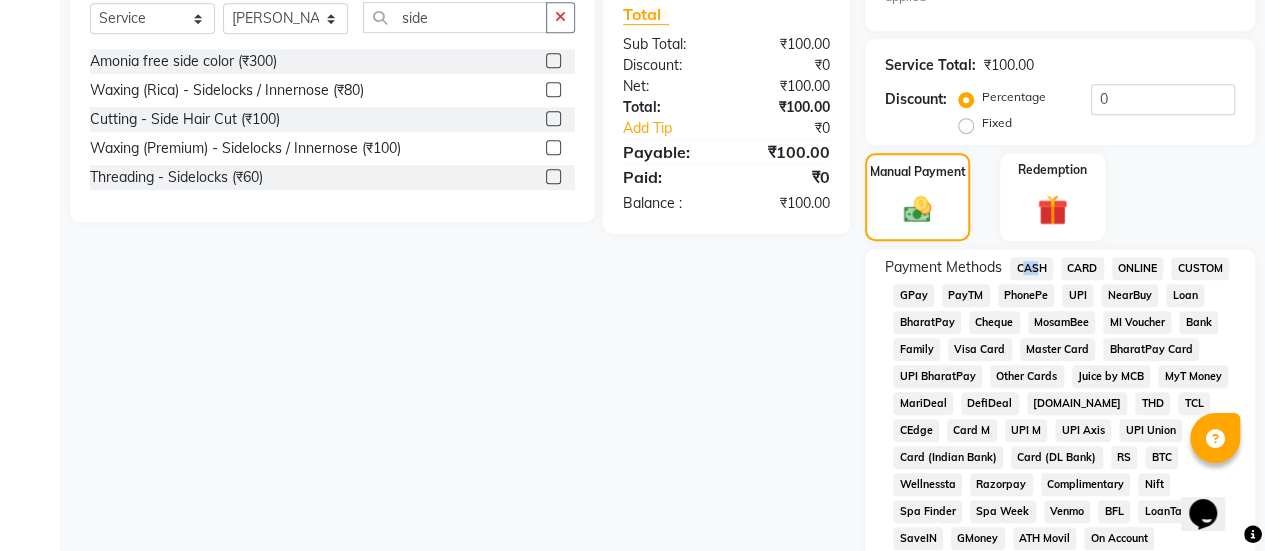 click on "CASH" 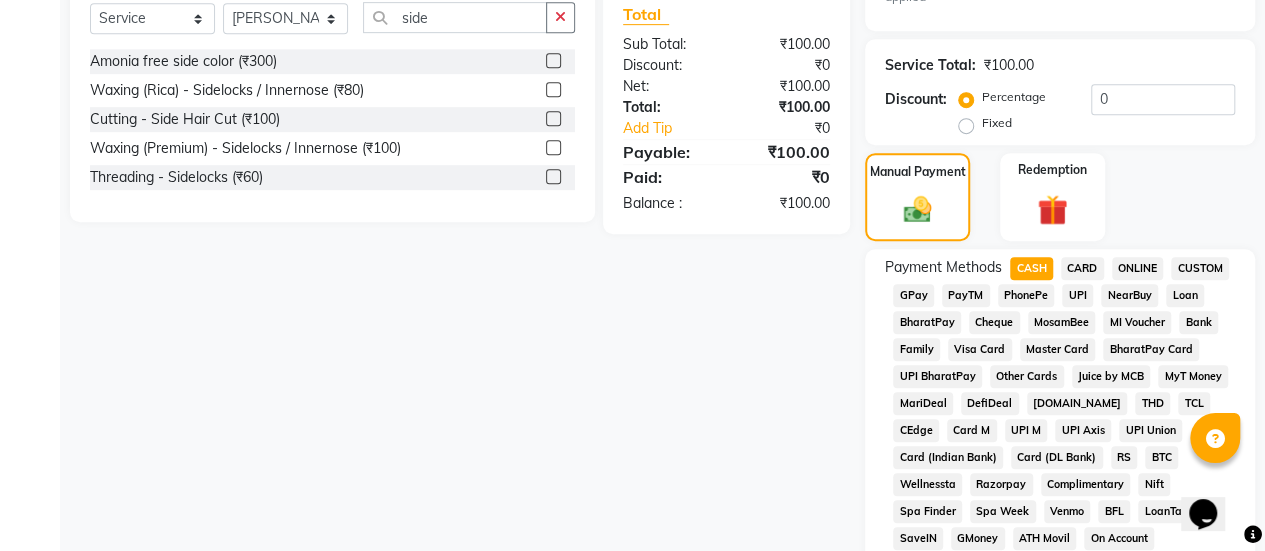 click on "CASH" 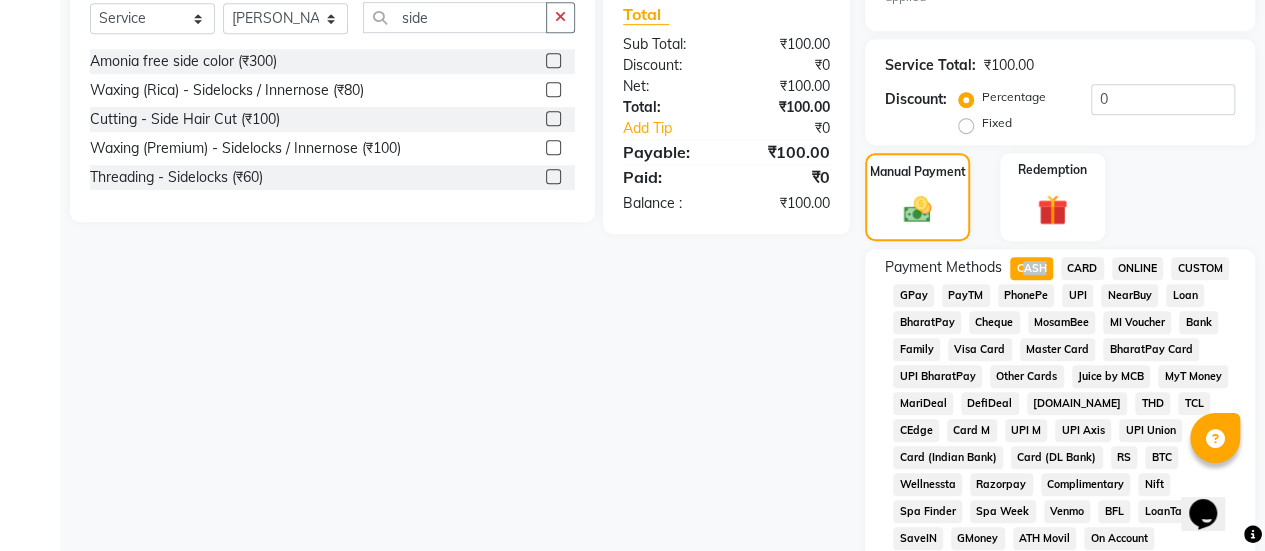 click on "CASH" 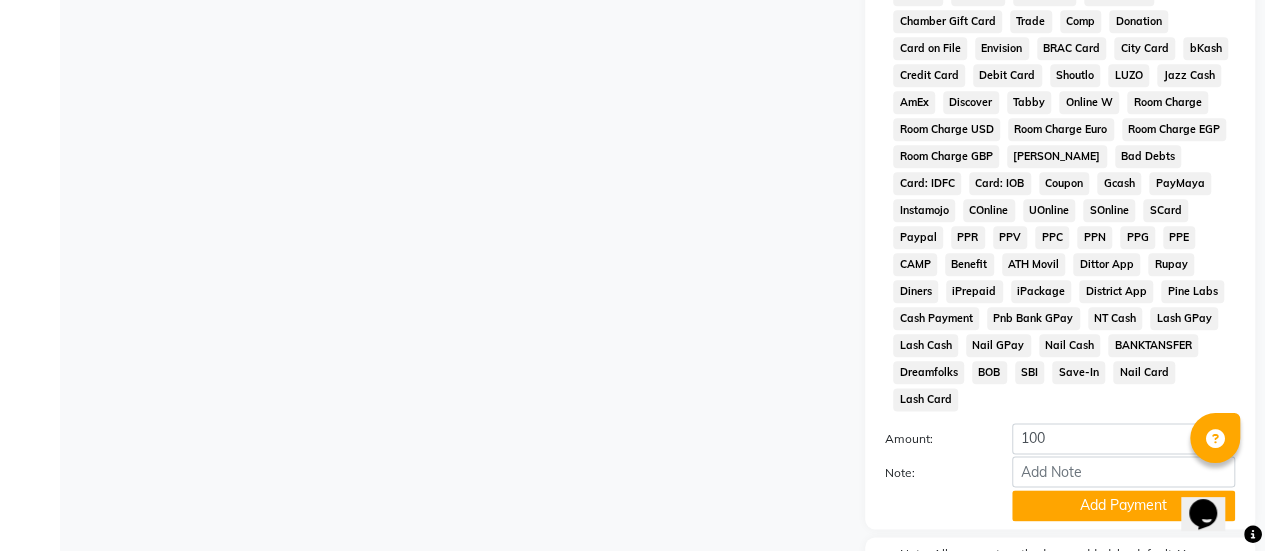 scroll, scrollTop: 1140, scrollLeft: 0, axis: vertical 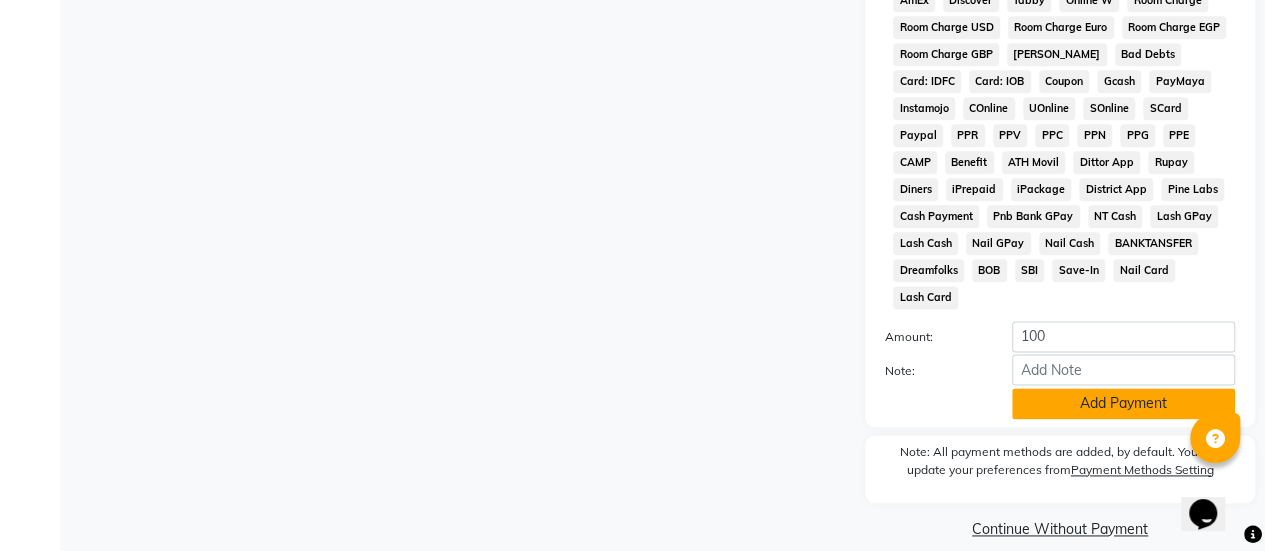 click on "Add Payment" 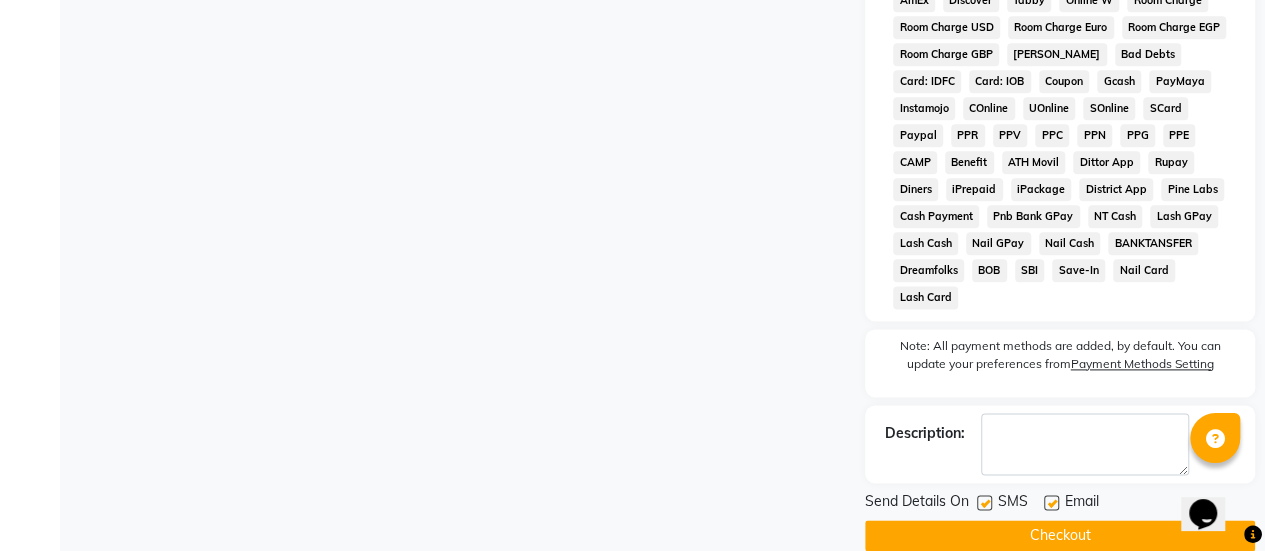 click 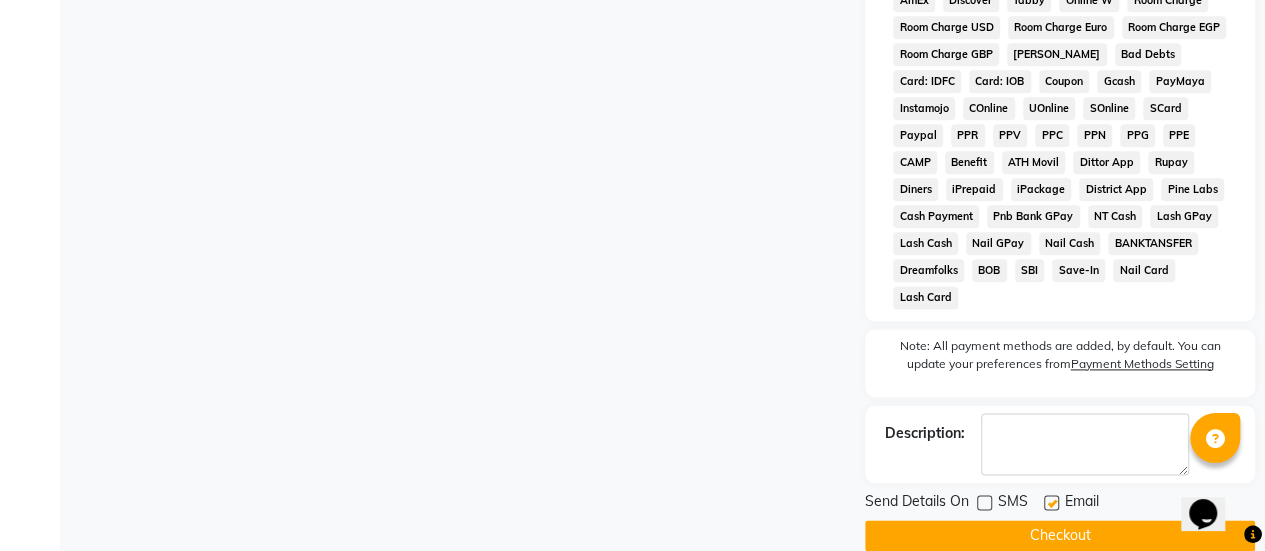 click on "Checkout" 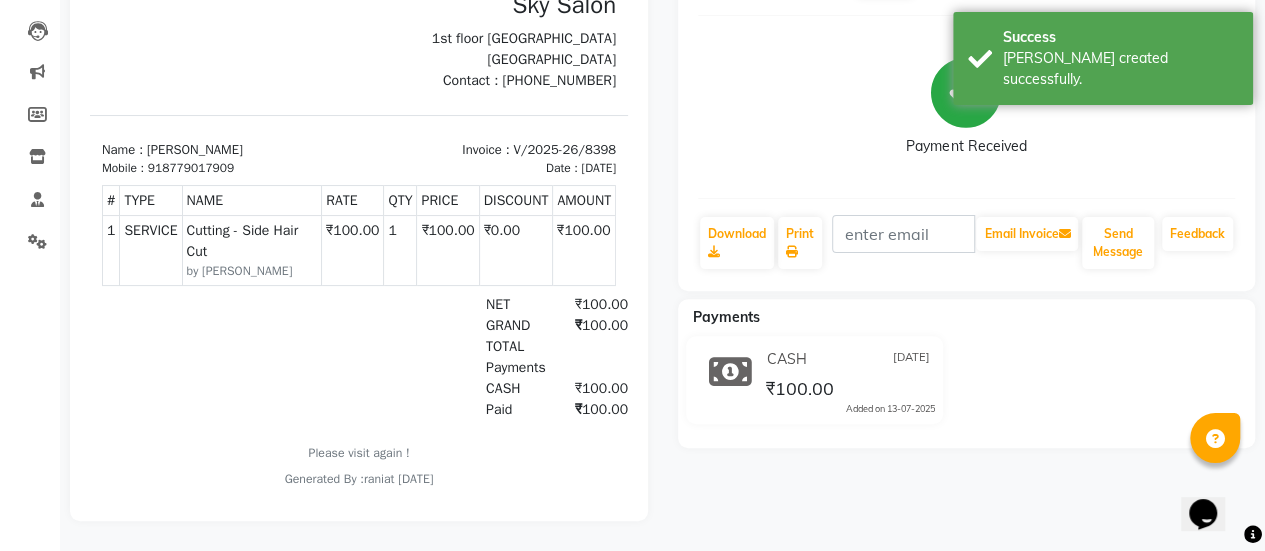 scroll, scrollTop: 0, scrollLeft: 0, axis: both 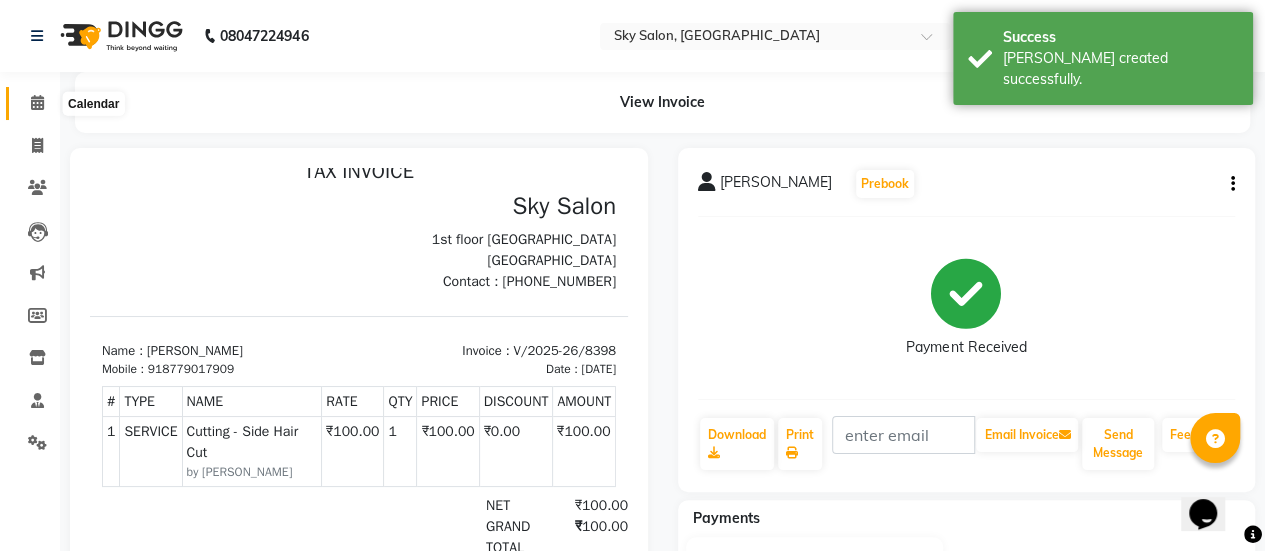 click 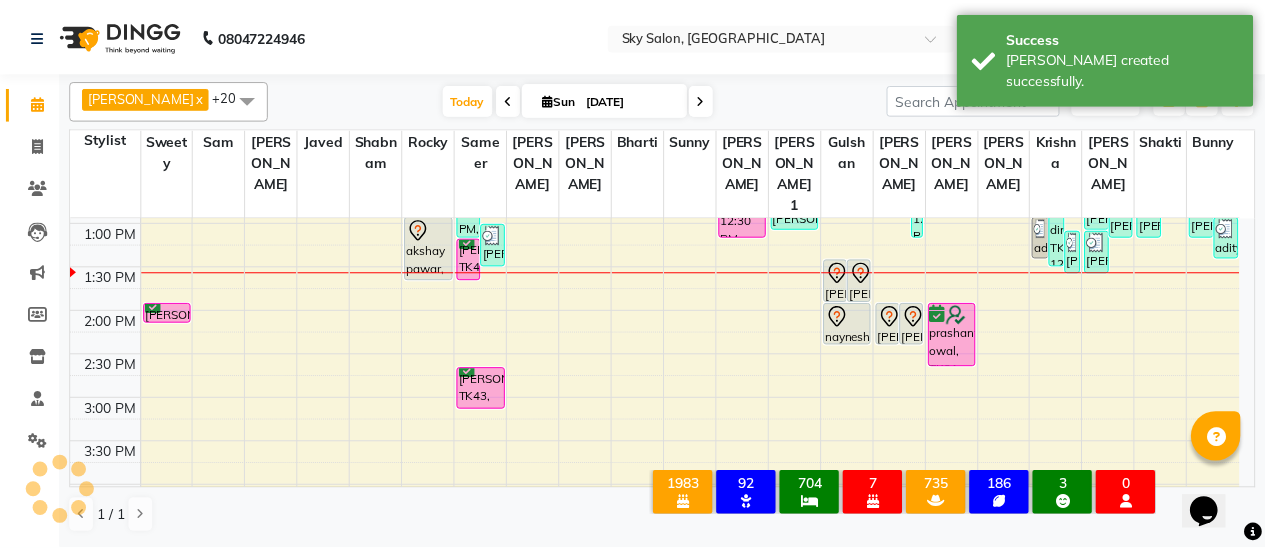 scroll, scrollTop: 0, scrollLeft: 0, axis: both 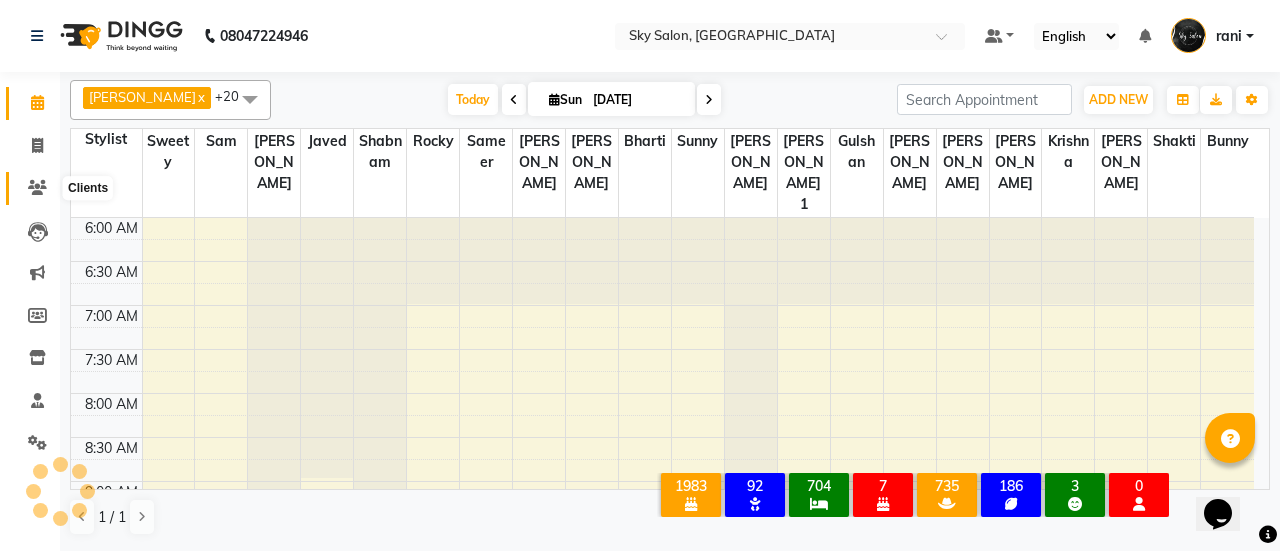 click 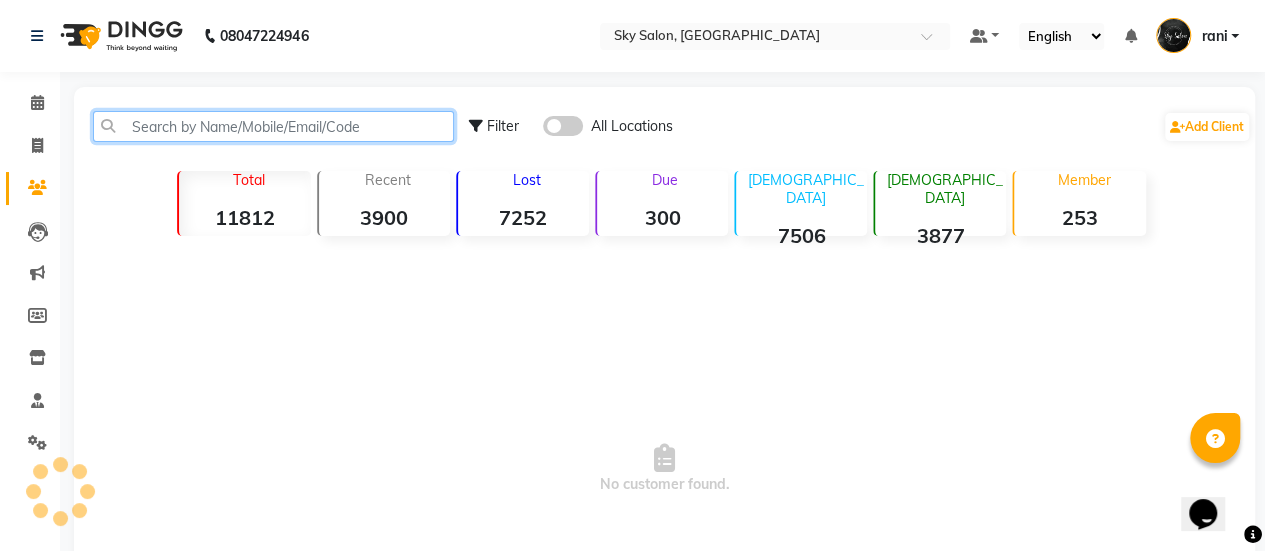 click 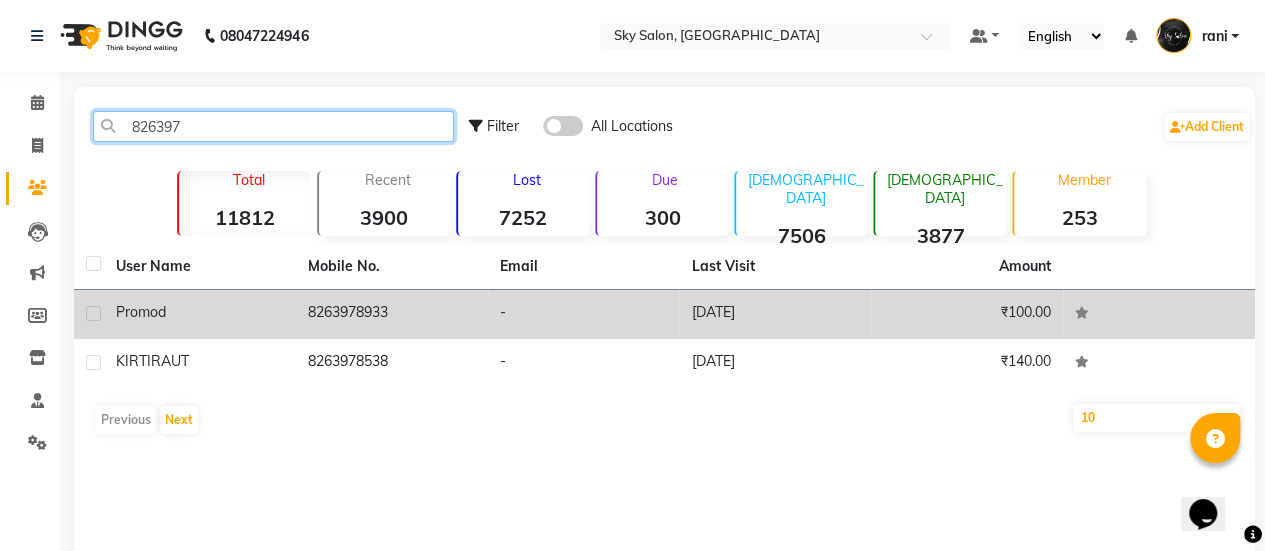 type on "826397" 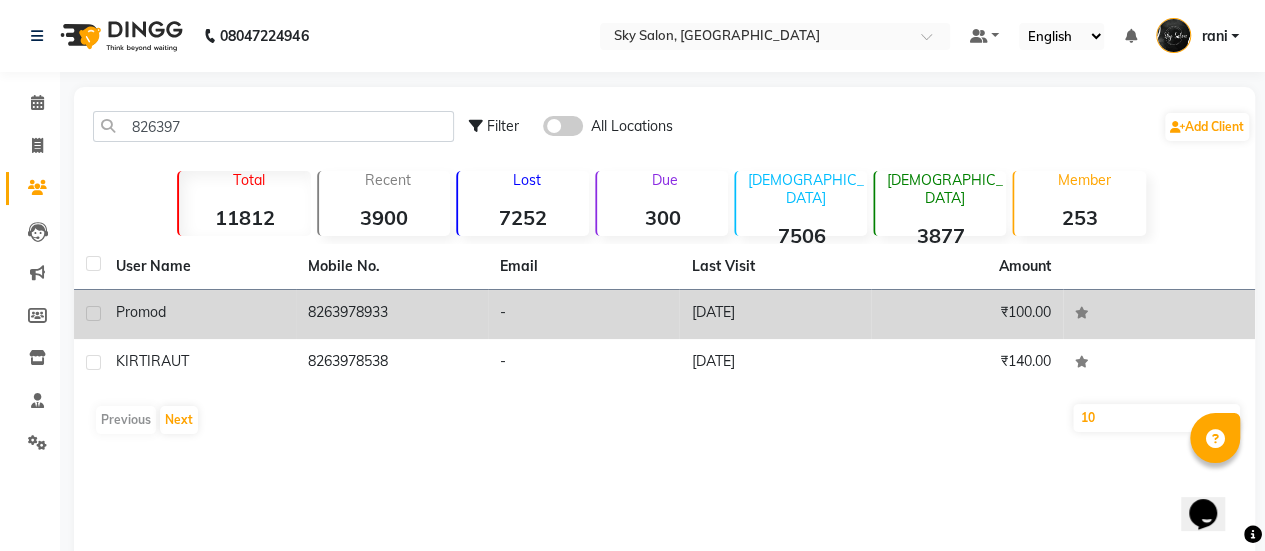 click on "8263978933" 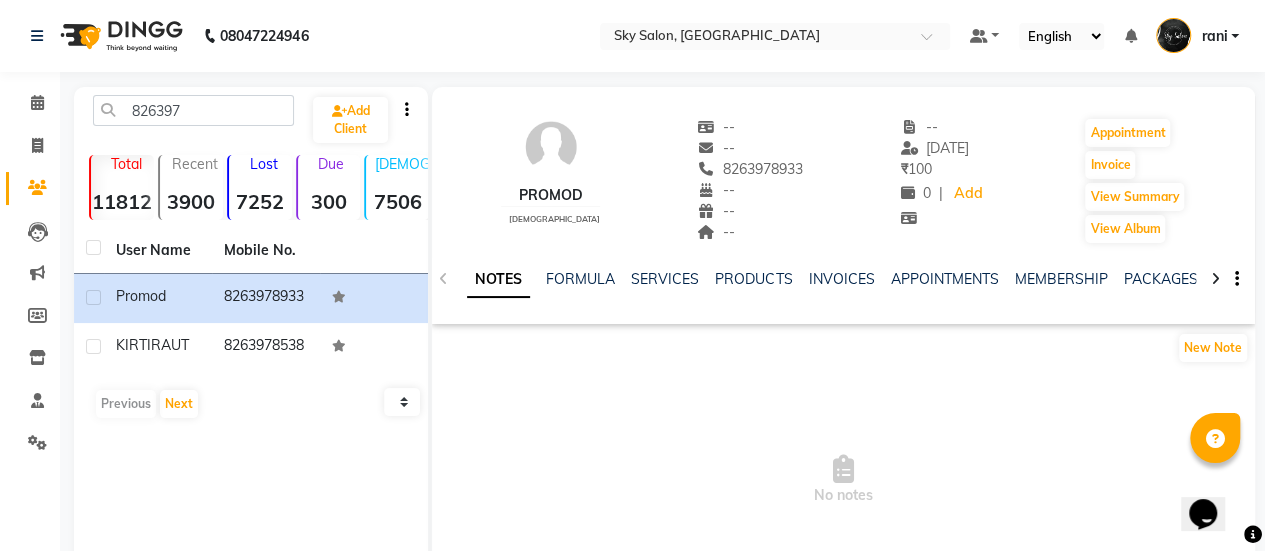 click on "NOTES FORMULA SERVICES PRODUCTS INVOICES APPOINTMENTS MEMBERSHIP PACKAGES VOUCHERS GIFTCARDS POINTS FORMS FAMILY CARDS WALLET" 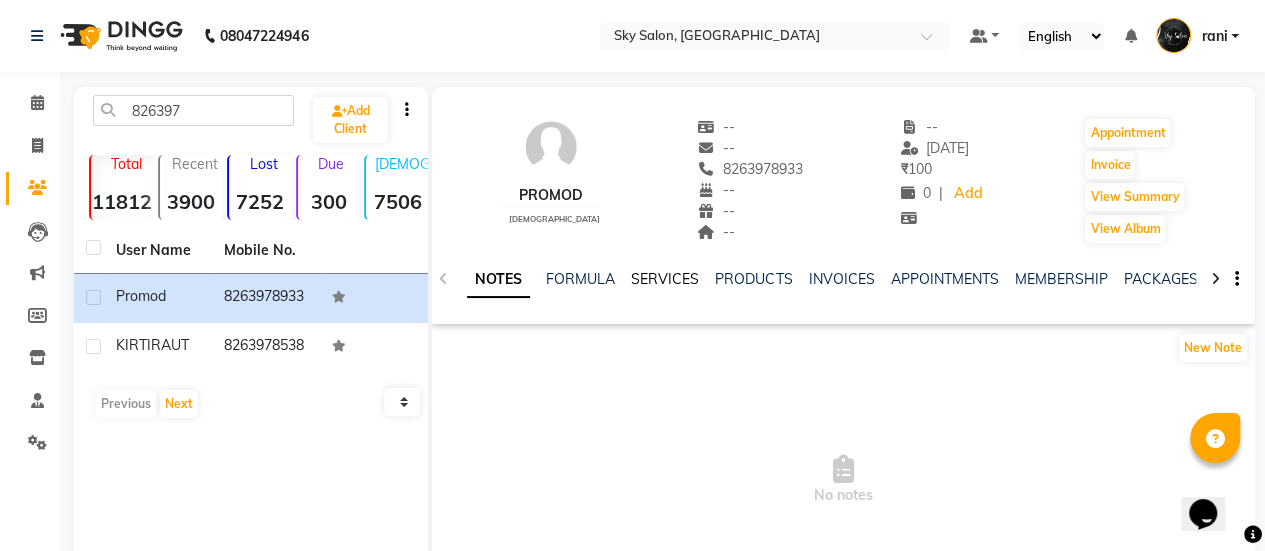 click on "SERVICES" 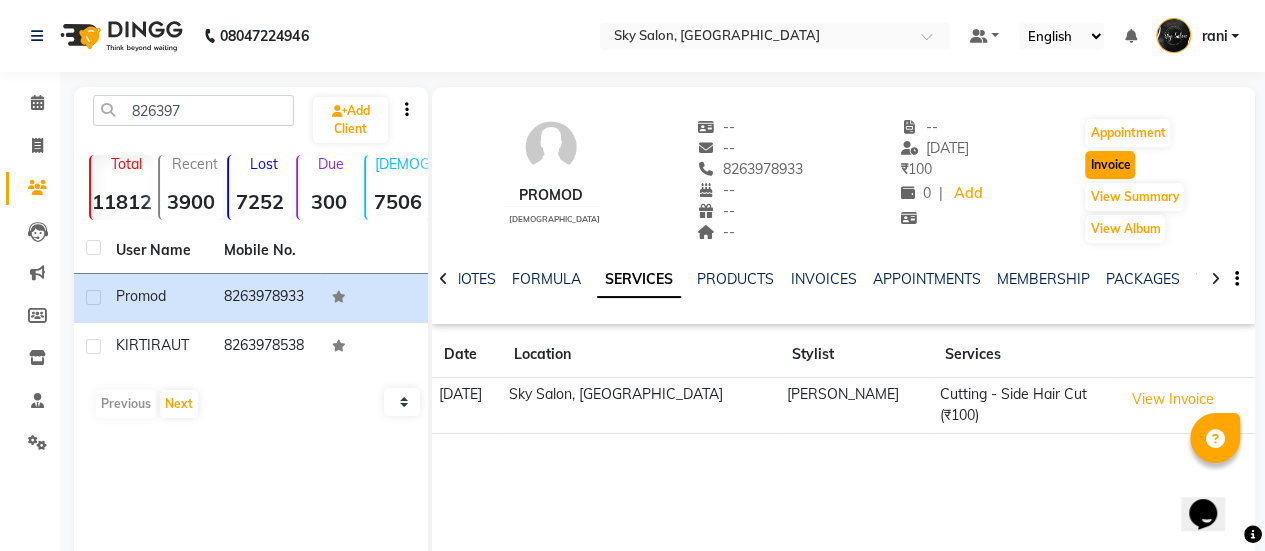 click on "Invoice" 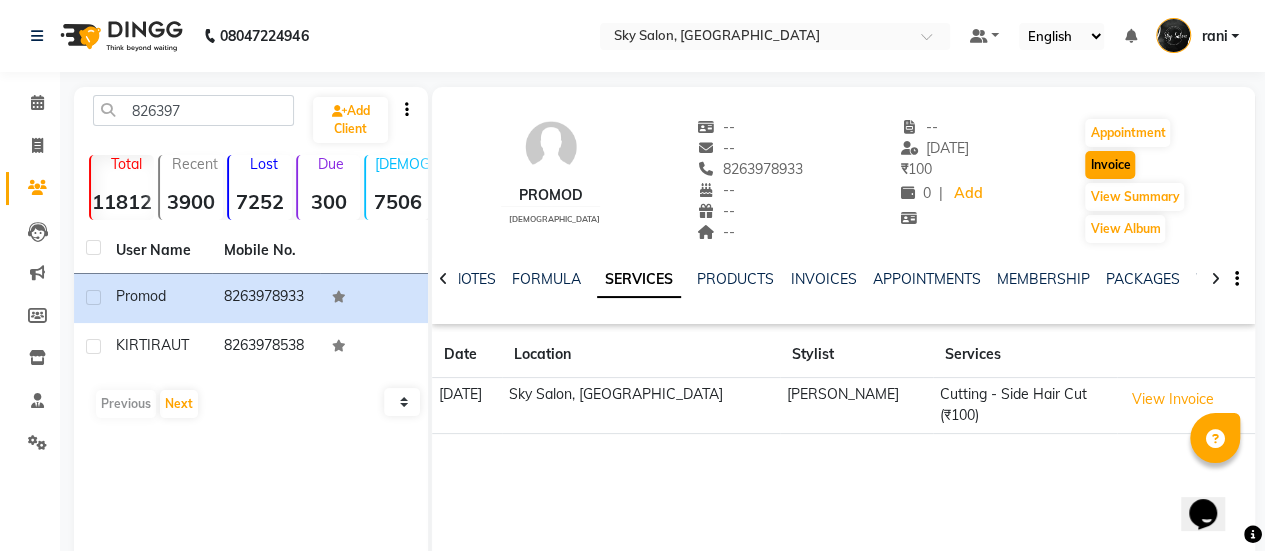 select on "3537" 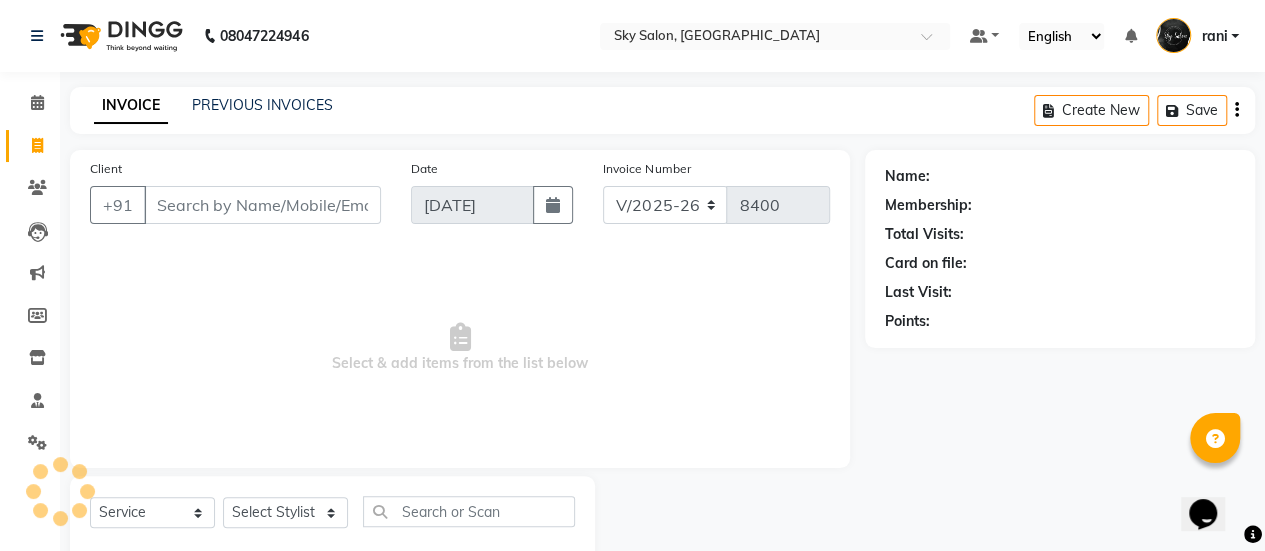 scroll, scrollTop: 49, scrollLeft: 0, axis: vertical 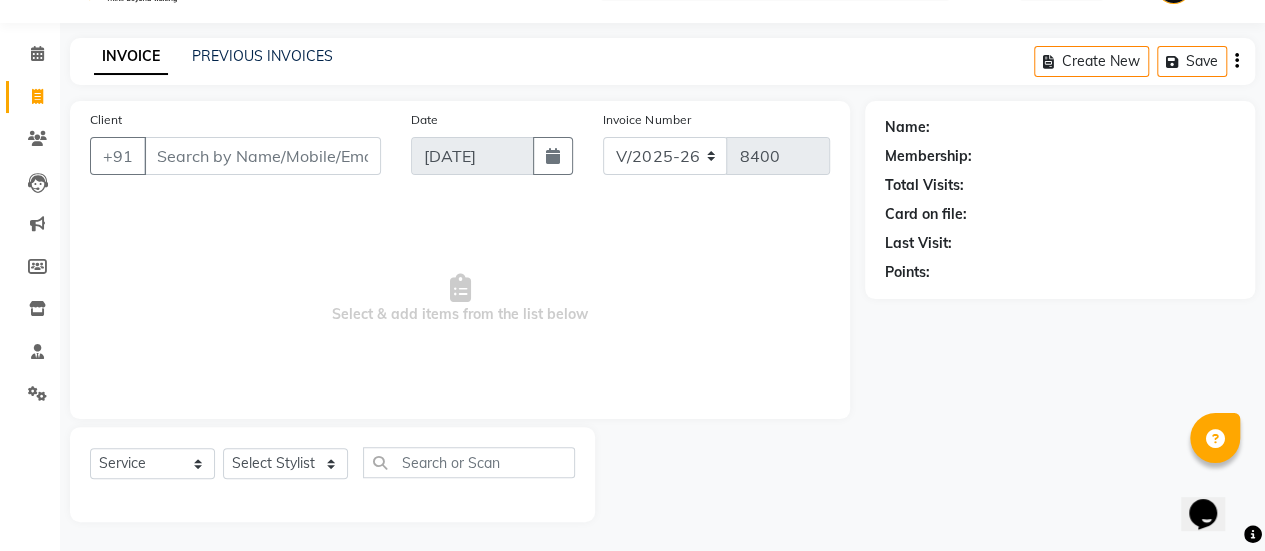 type on "8263978933" 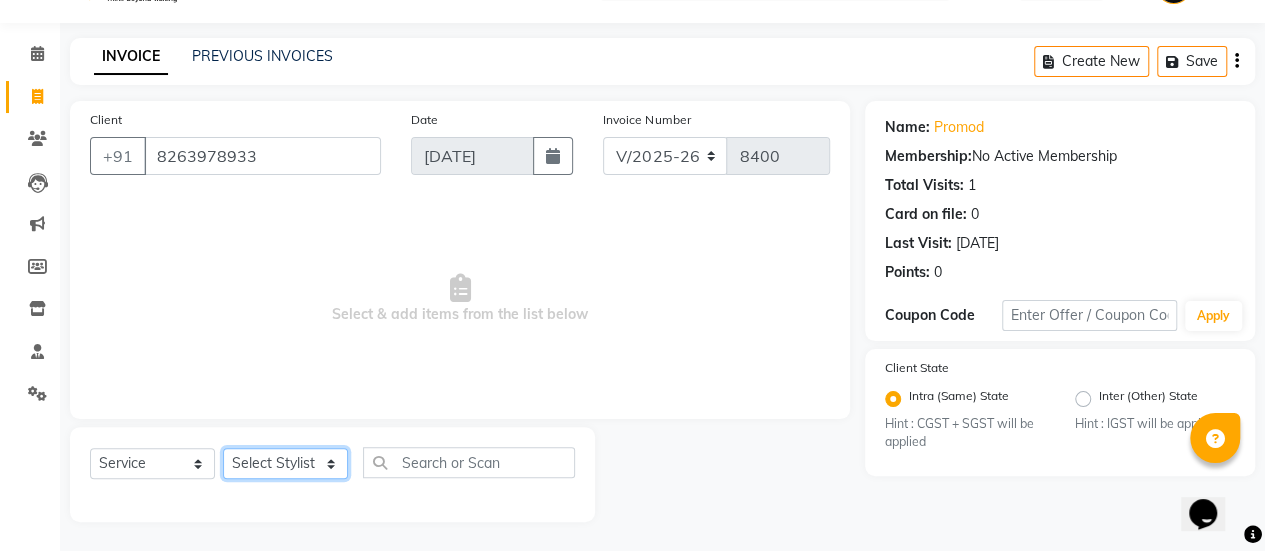 click on "Select Stylist afreen [PERSON_NAME] saha [PERSON_NAME] [PERSON_NAME] [PERSON_NAME] bharti Bunny Danish [PERSON_NAME] 1 [PERSON_NAME] [PERSON_NAME] gaurav Gulshan [PERSON_NAME] [PERSON_NAME] krishna [PERSON_NAME] [PERSON_NAME] rani [PERSON_NAME] [PERSON_NAME] sachin [PERSON_NAME] [PERSON_NAME] sameer 2 [PERSON_NAME] [PERSON_NAME] [PERSON_NAME]" 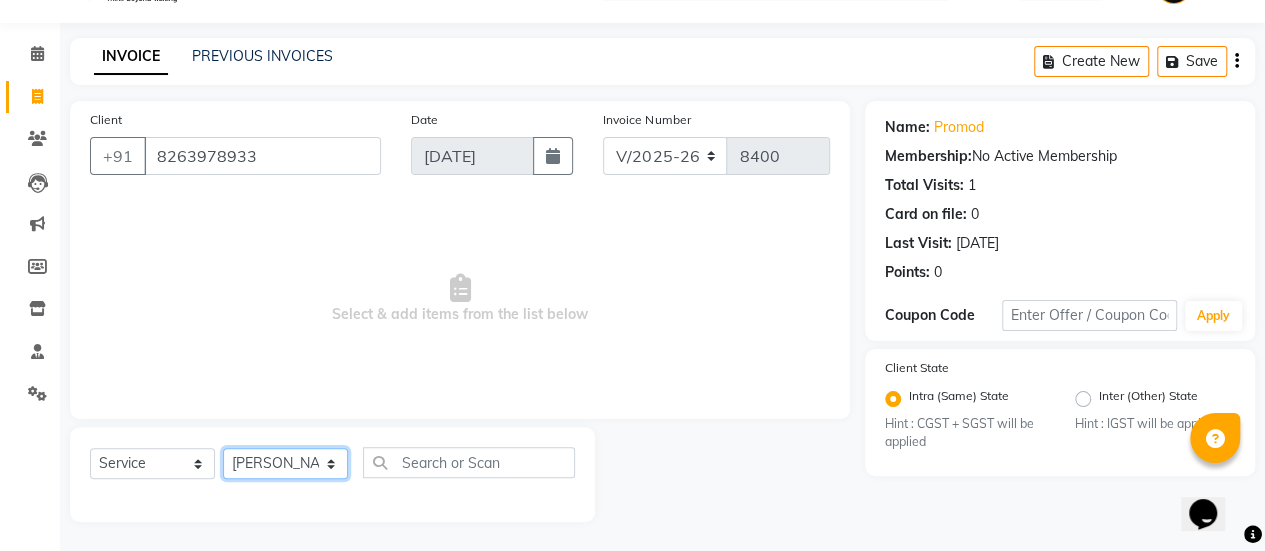 click on "Select Stylist afreen [PERSON_NAME] saha [PERSON_NAME] [PERSON_NAME] [PERSON_NAME] bharti Bunny Danish [PERSON_NAME] 1 [PERSON_NAME] [PERSON_NAME] gaurav Gulshan [PERSON_NAME] [PERSON_NAME] krishna [PERSON_NAME] [PERSON_NAME] rani [PERSON_NAME] [PERSON_NAME] sachin [PERSON_NAME] [PERSON_NAME] sameer 2 [PERSON_NAME] [PERSON_NAME] [PERSON_NAME]" 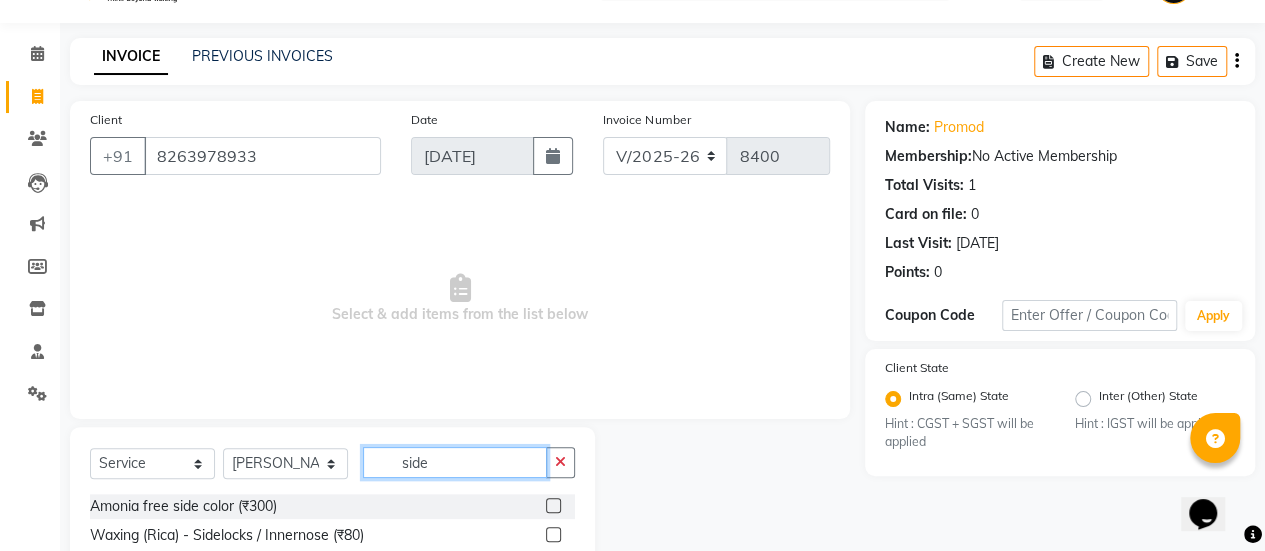 scroll, scrollTop: 194, scrollLeft: 0, axis: vertical 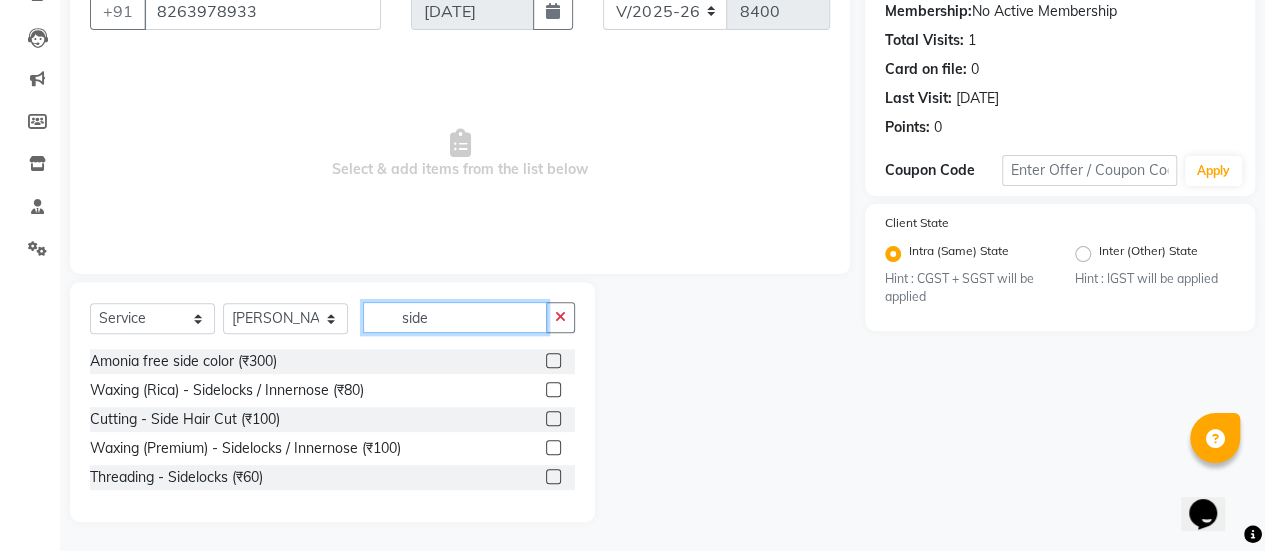 type on "side" 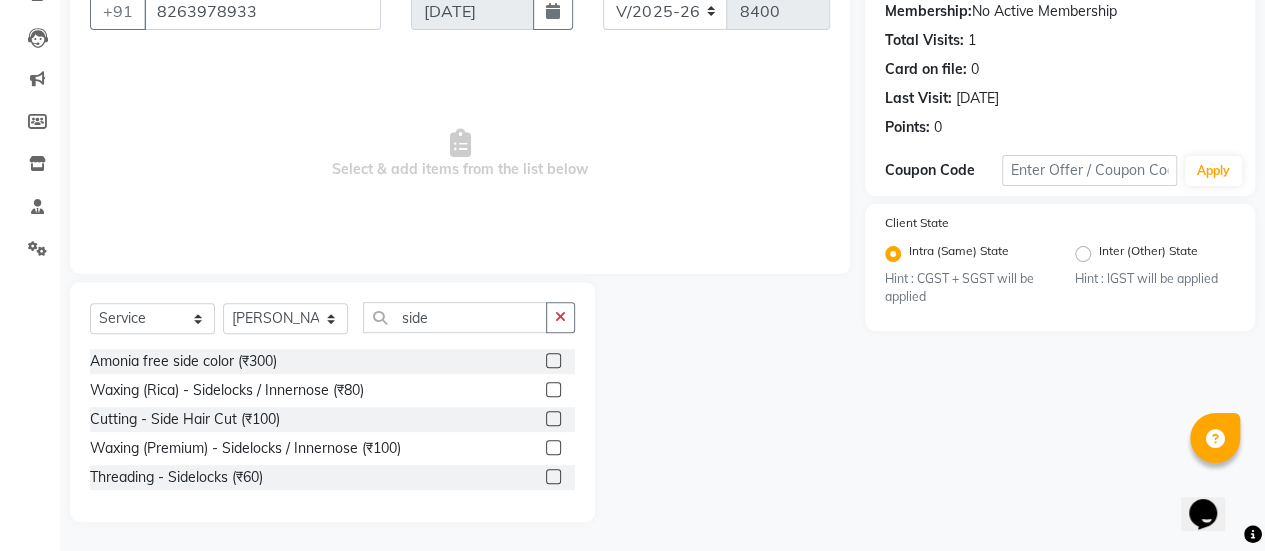 click 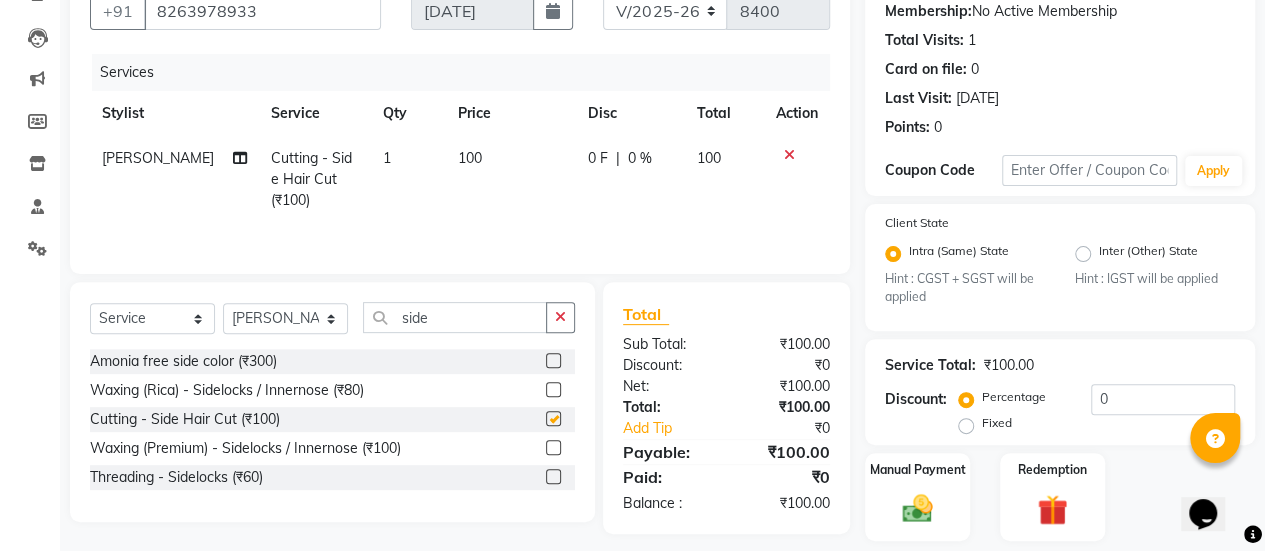 click 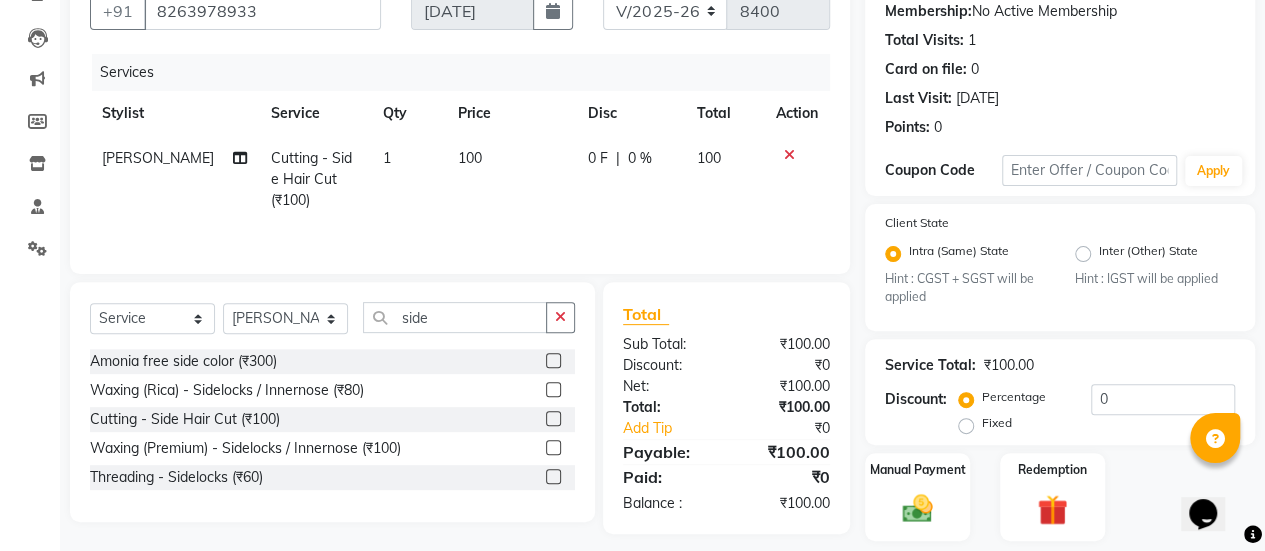 click 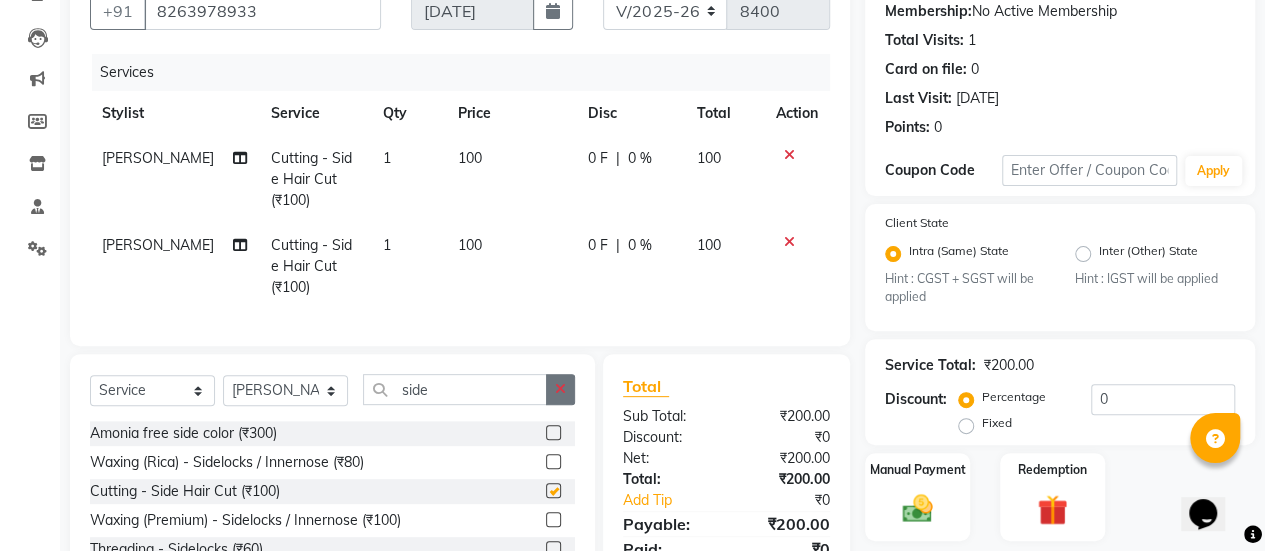 checkbox on "false" 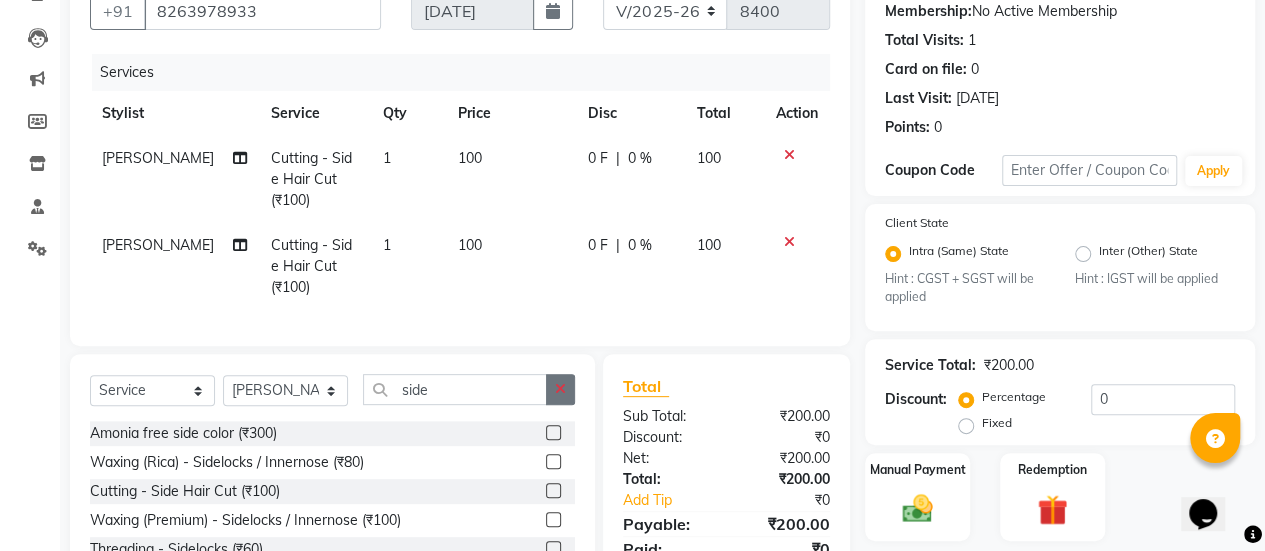 click 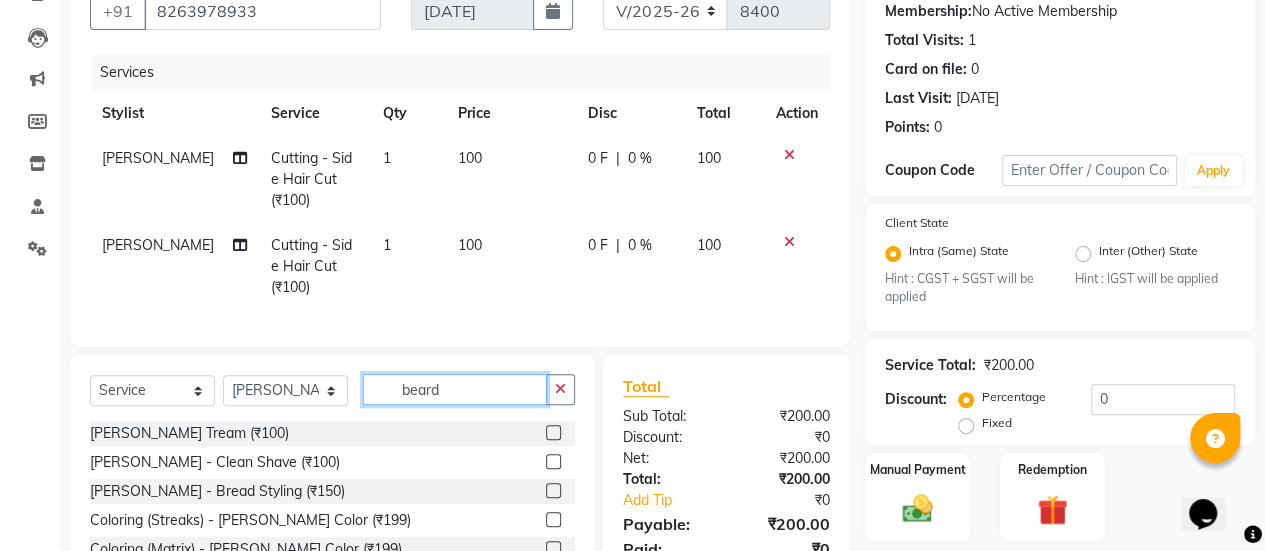 type on "beard" 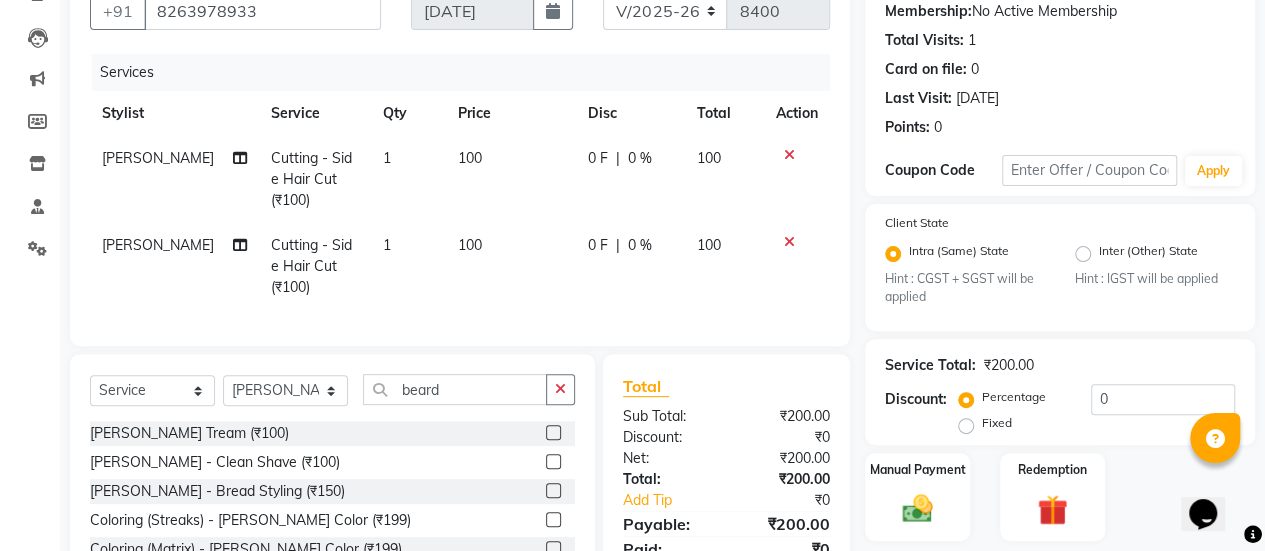 click 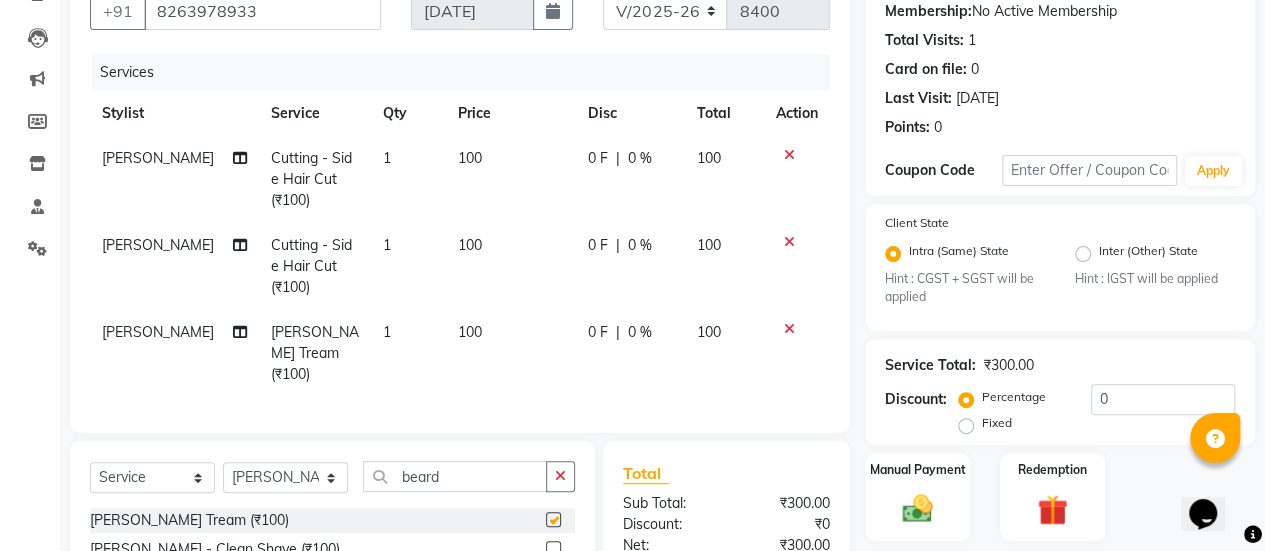 scroll, scrollTop: 402, scrollLeft: 0, axis: vertical 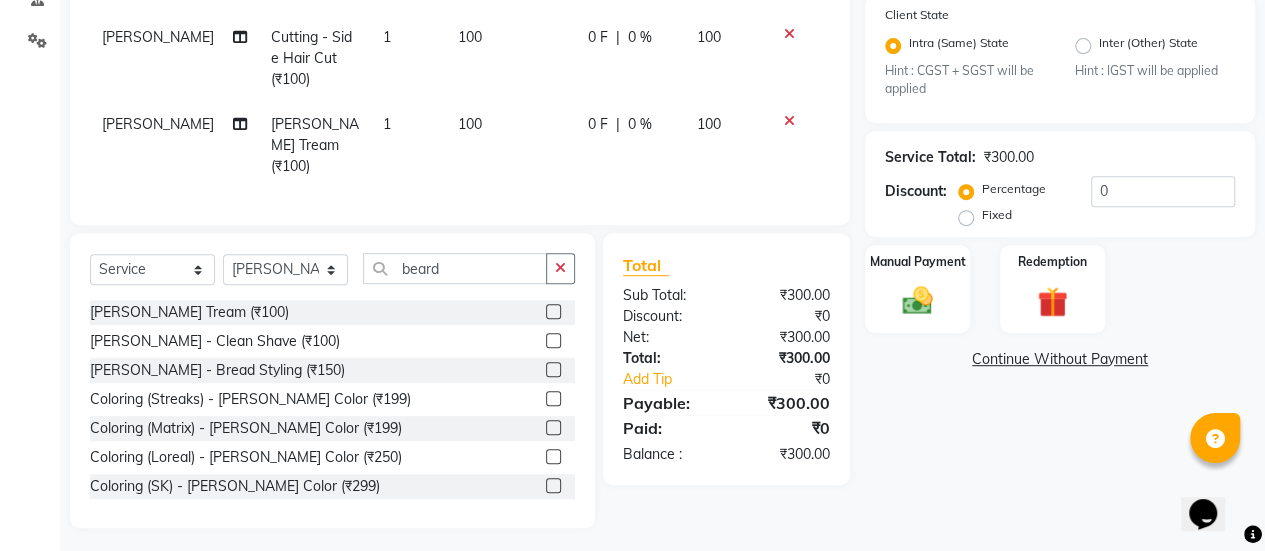 checkbox on "false" 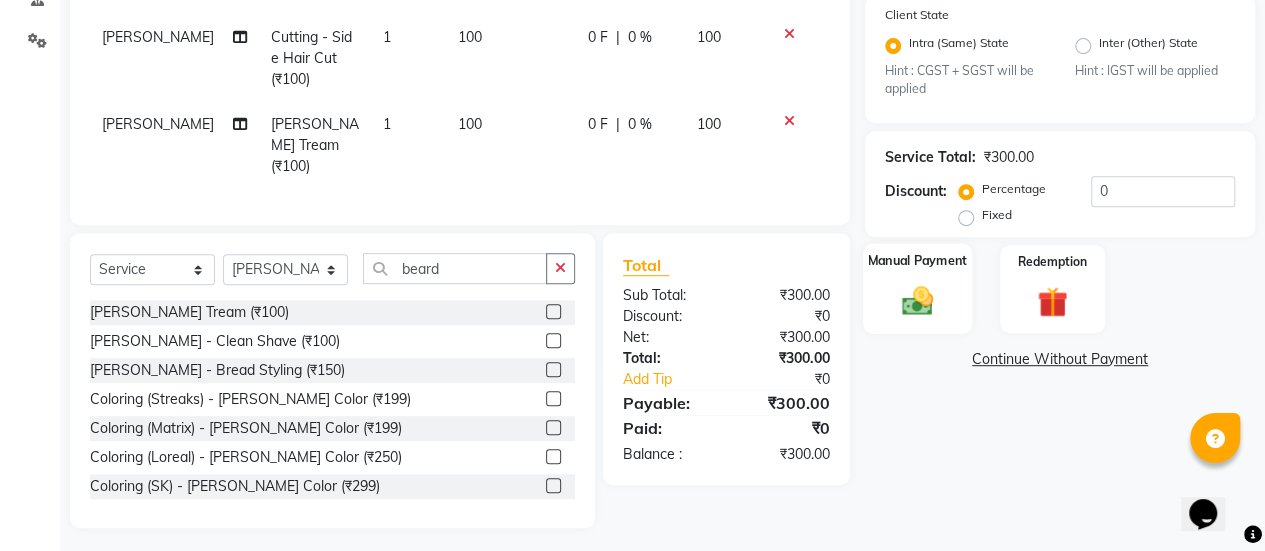 click 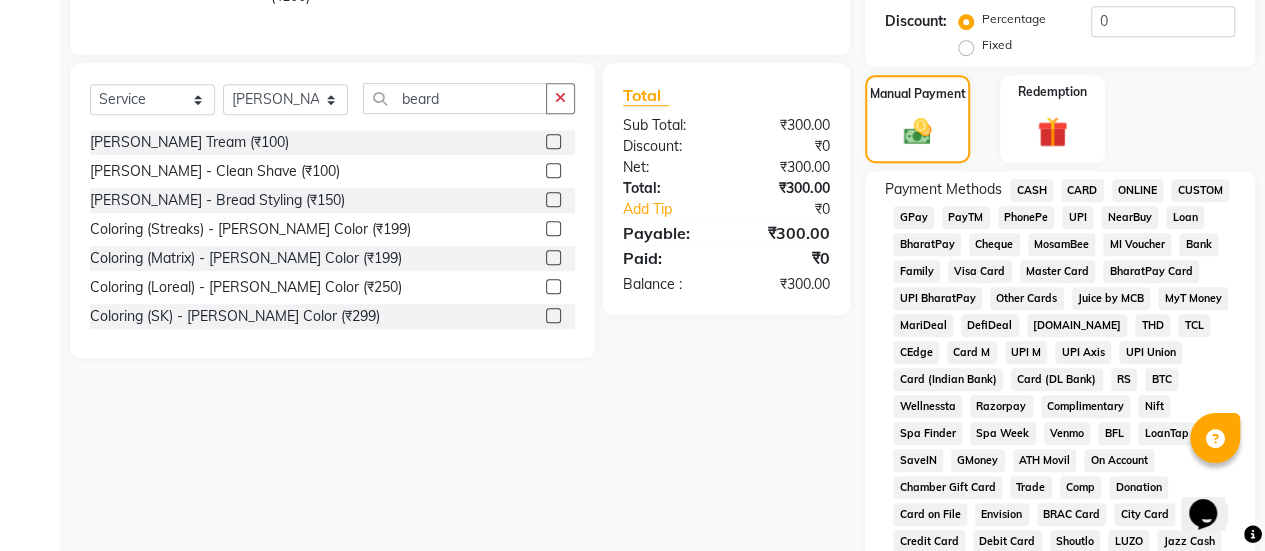scroll, scrollTop: 574, scrollLeft: 0, axis: vertical 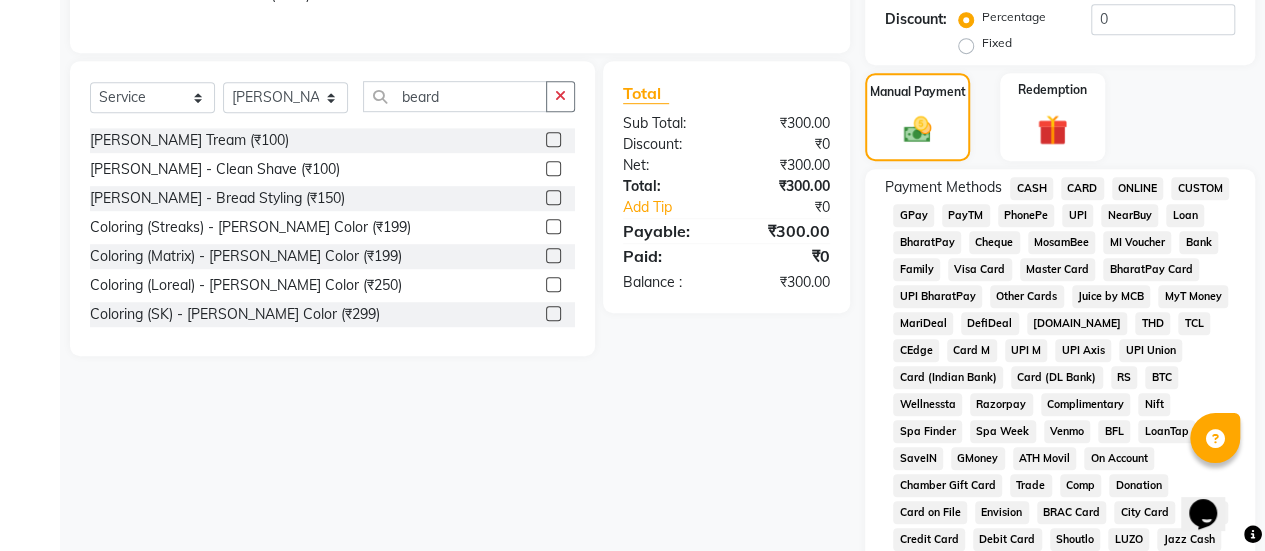 click on "GPay" 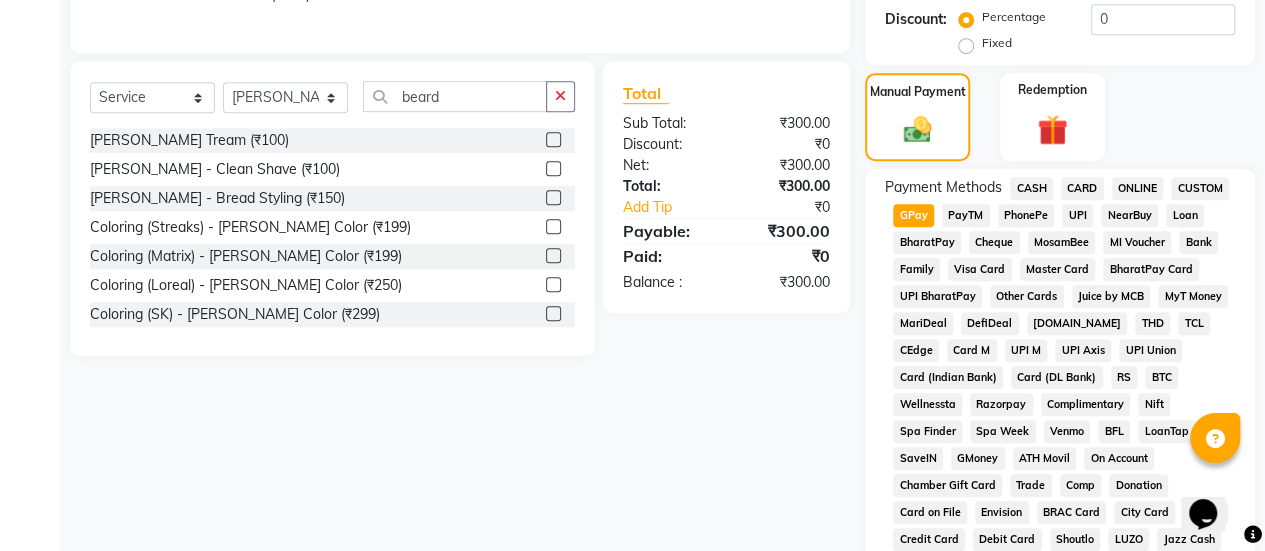 click on "GPay" 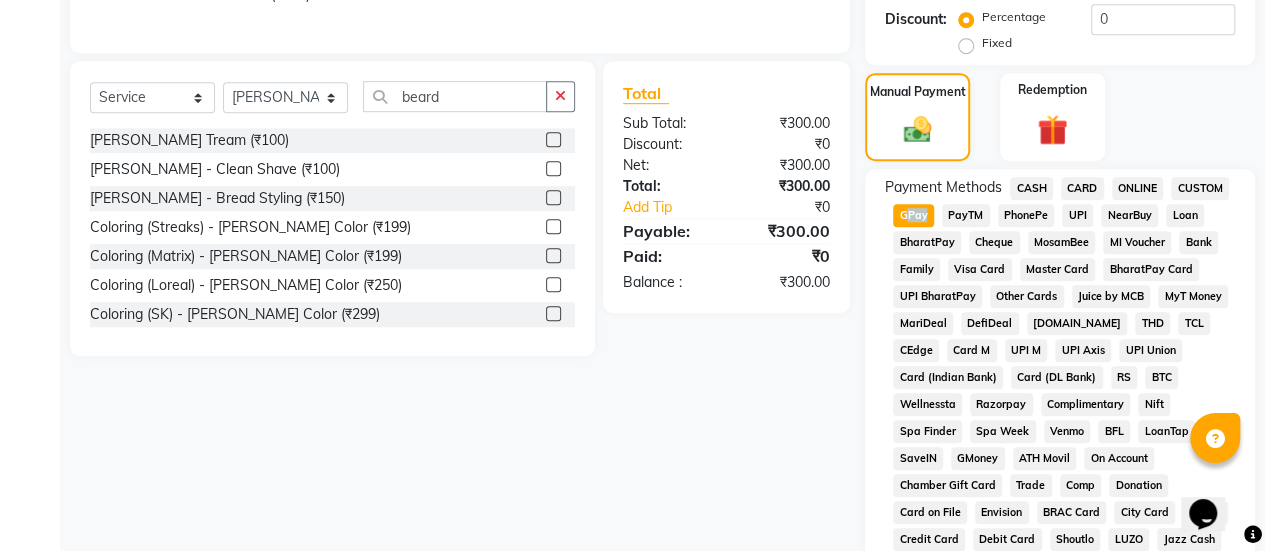 click on "GPay" 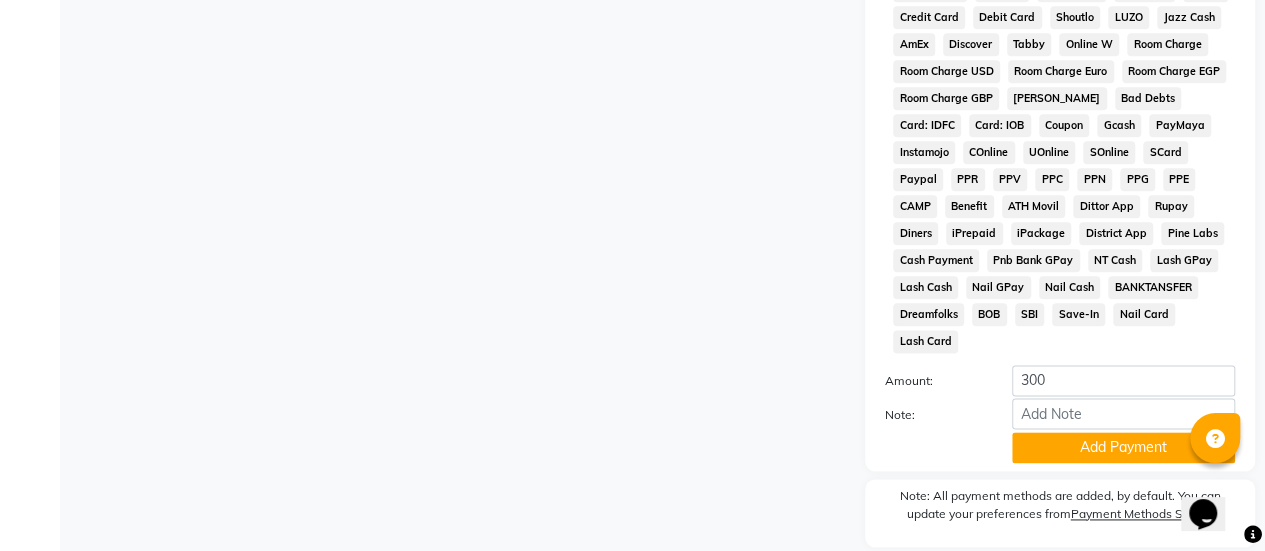 scroll, scrollTop: 1140, scrollLeft: 0, axis: vertical 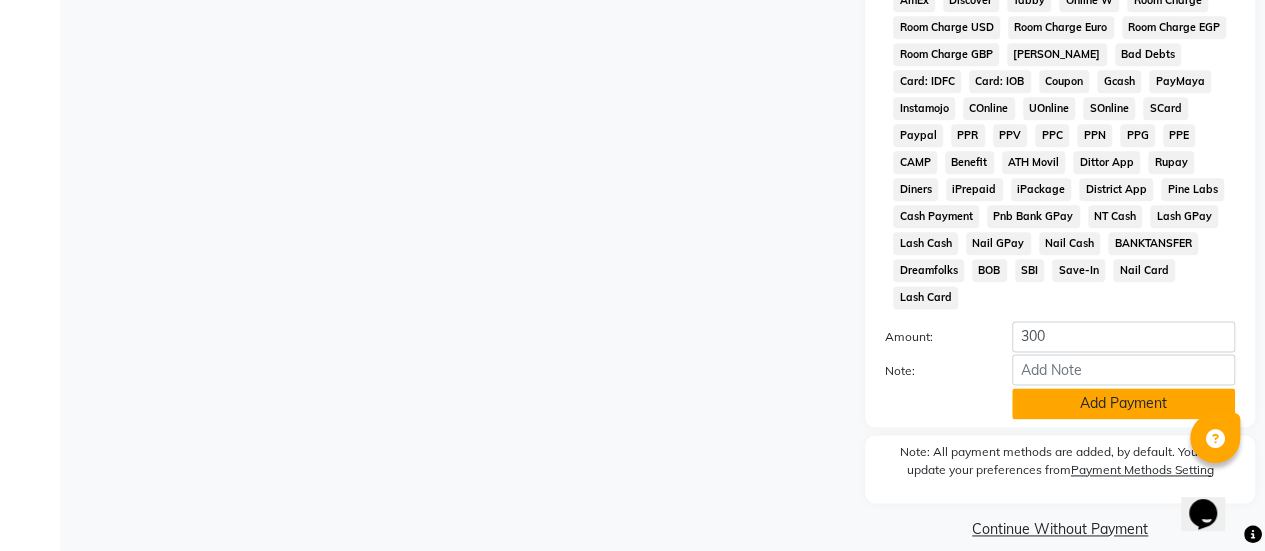 click on "Add Payment" 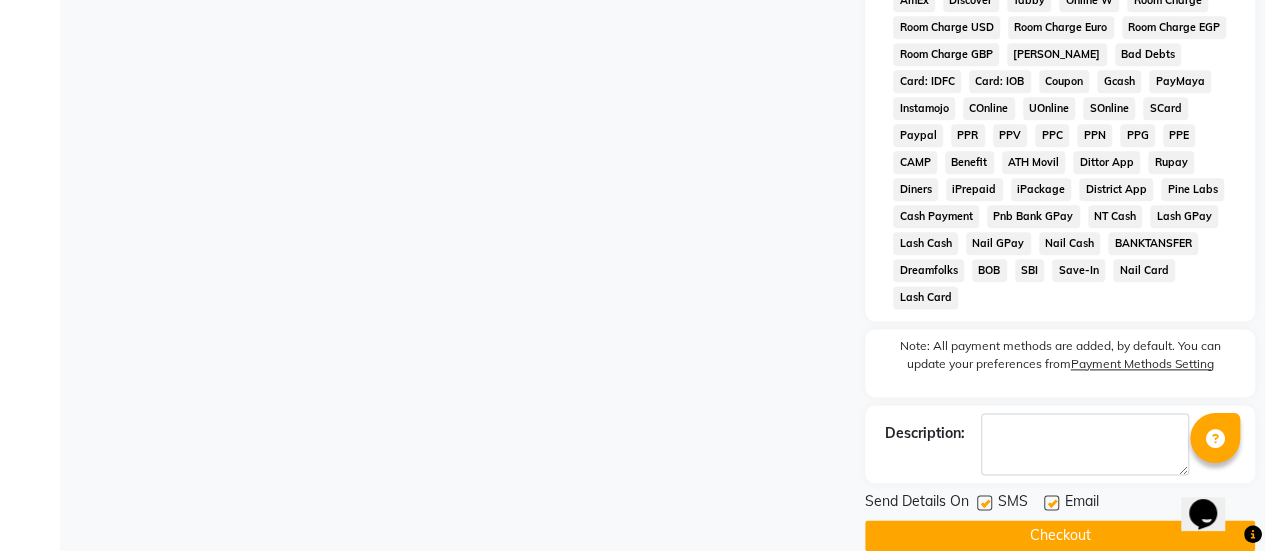 click 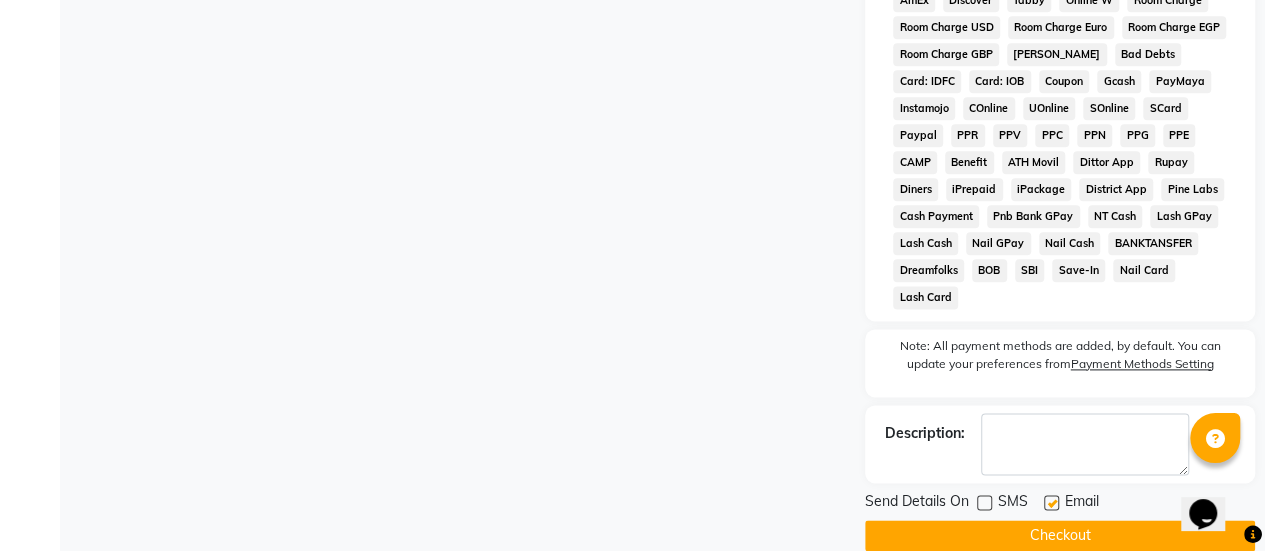 click on "Checkout" 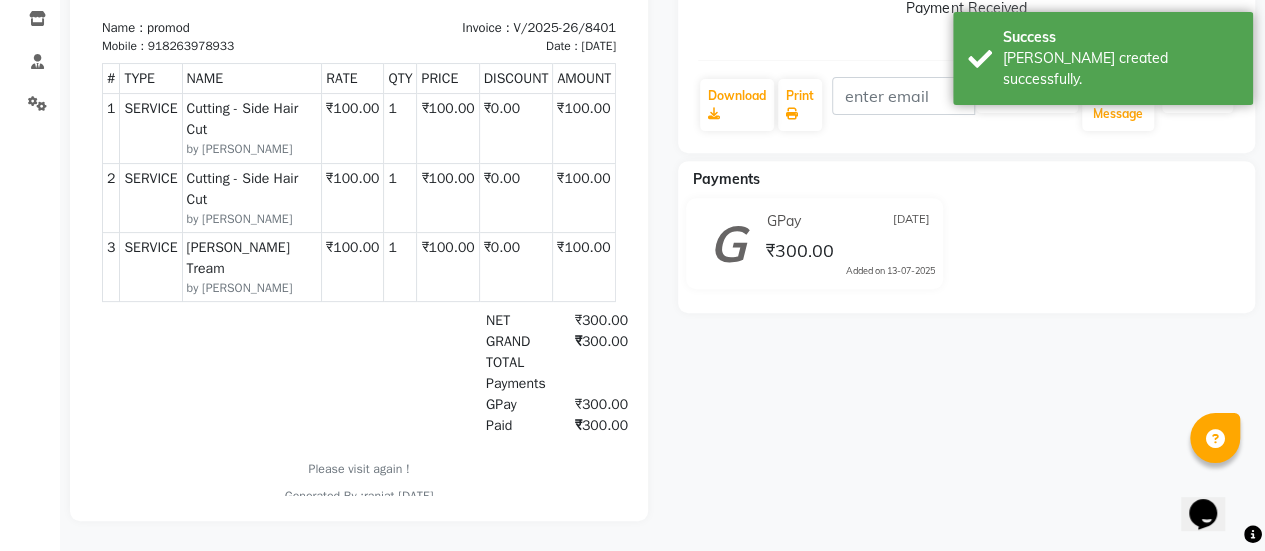 scroll, scrollTop: 0, scrollLeft: 0, axis: both 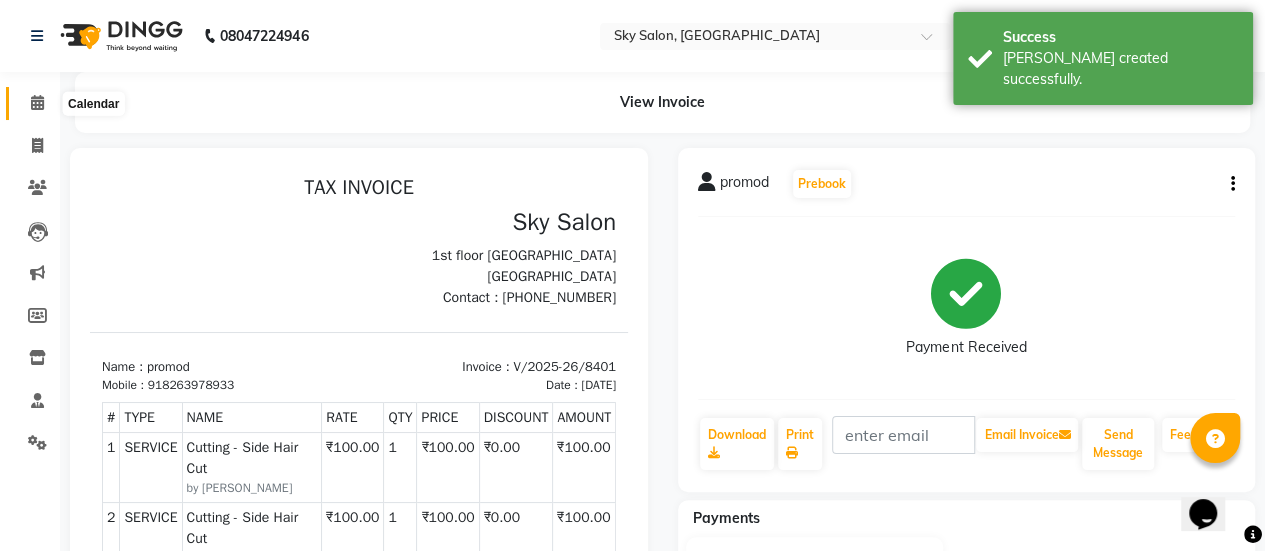 click 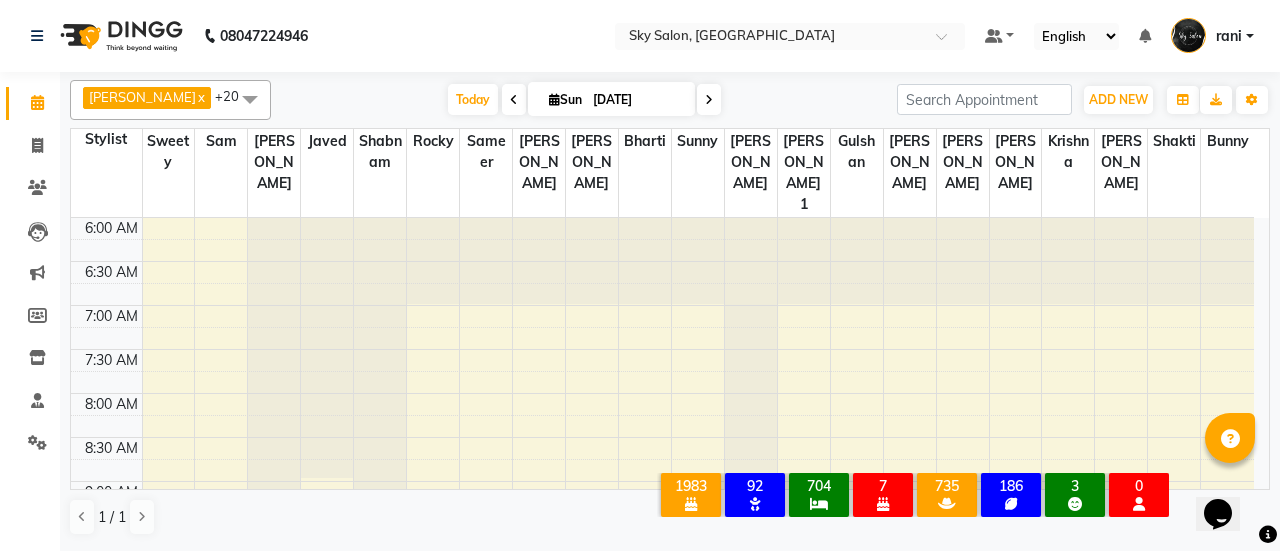 click on "akshata  x Anagha  x anisa  x arbaj  x bharti  x Darshana 1  x devyani  x Gulshan  x gurmeet  x rocky  x sam  x shabnam  x sunny  x sweety  x mayuri gaikwad  x krishna  x Ronak  x shakti  x samar  x sameer  x javed  x +20 Select All afreen akshata aman saha ameer Anagha anisa arbaj bharti Bunny Danish Darshana 1 devyani dilshad gaurav Gulshan gurmeet javed jishan krishna mayuri gaikwad muskan rani rinku rocky Ronak sachin sahil sam sameer sameer 2 sandhya shabnam shakti sunny sweety vivek Today  Sun 13-07-2025 Toggle Dropdown Add Appointment Add Invoice Add Attendance Add Client Add Transaction Toggle Dropdown Add Appointment Add Invoice Add Attendance Add Client ADD NEW Toggle Dropdown Add Appointment Add Invoice Add Attendance Add Client Add Transaction akshata  x Anagha  x anisa  x arbaj  x bharti  x Darshana 1  x devyani  x Gulshan  x gurmeet  x rocky  x sam  x shabnam  x sunny  x sweety  x mayuri gaikwad  x krishna  x Ronak  x shakti  x samar  x sameer  x javed" at bounding box center (670, 100) 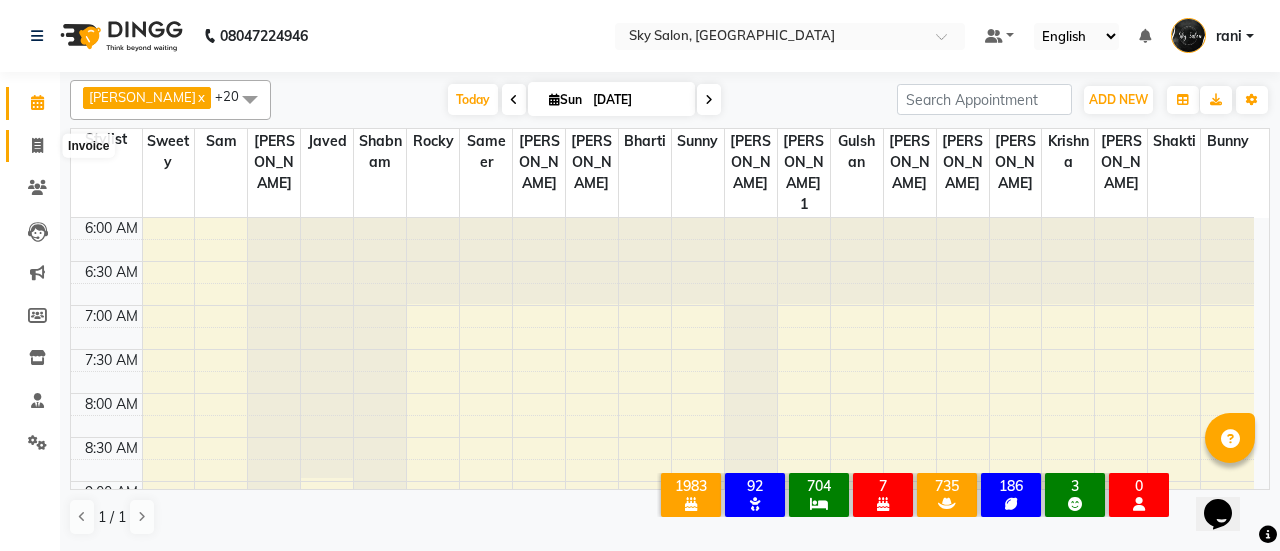 click 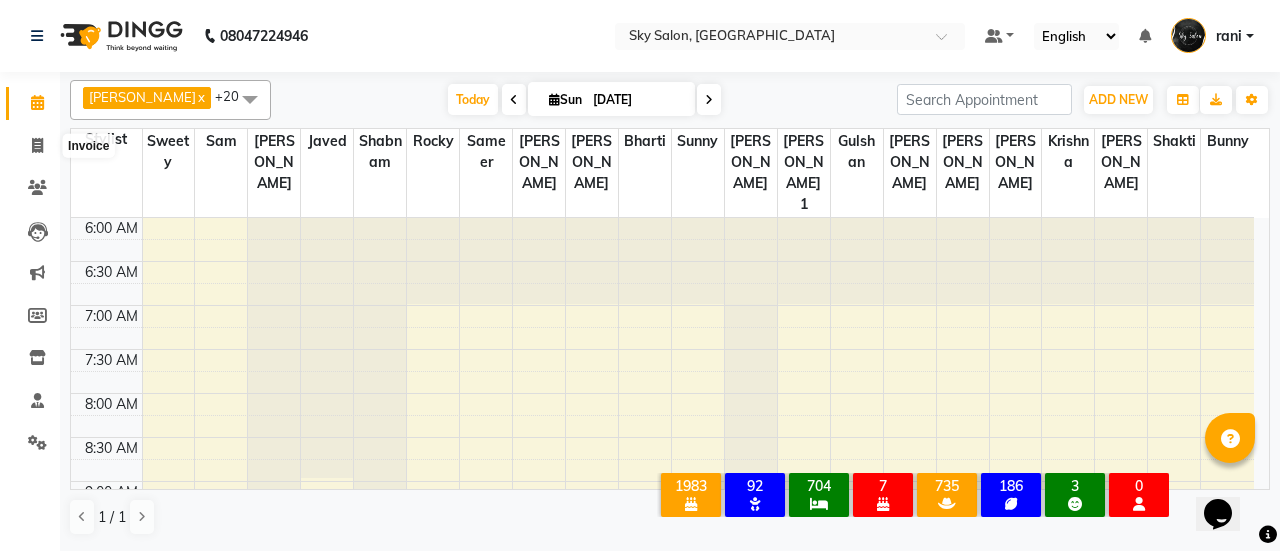select on "3537" 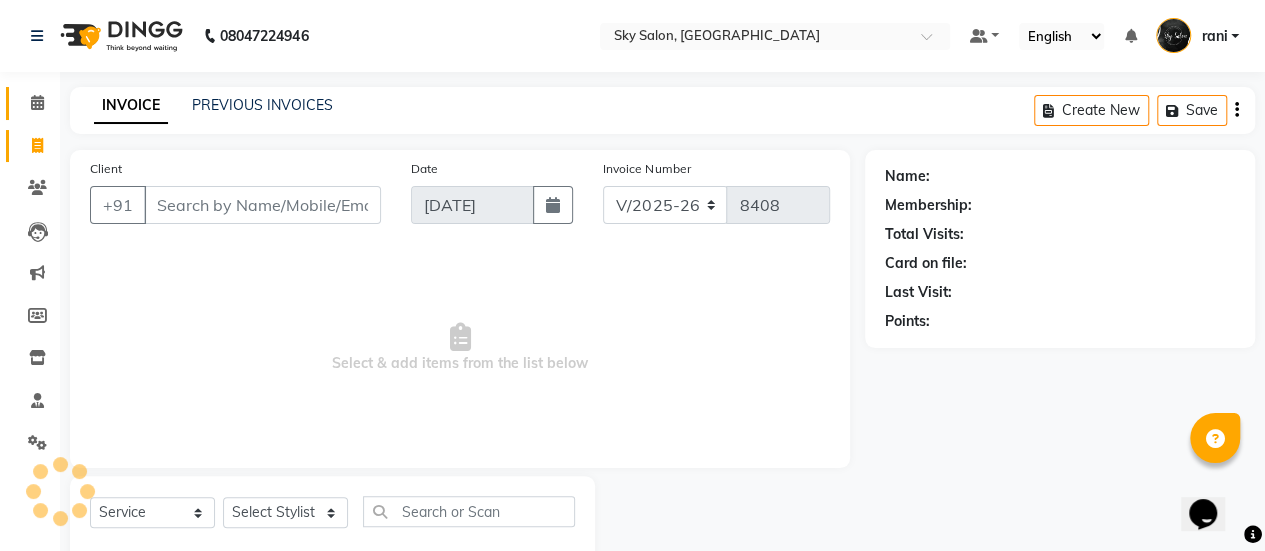 scroll, scrollTop: 49, scrollLeft: 0, axis: vertical 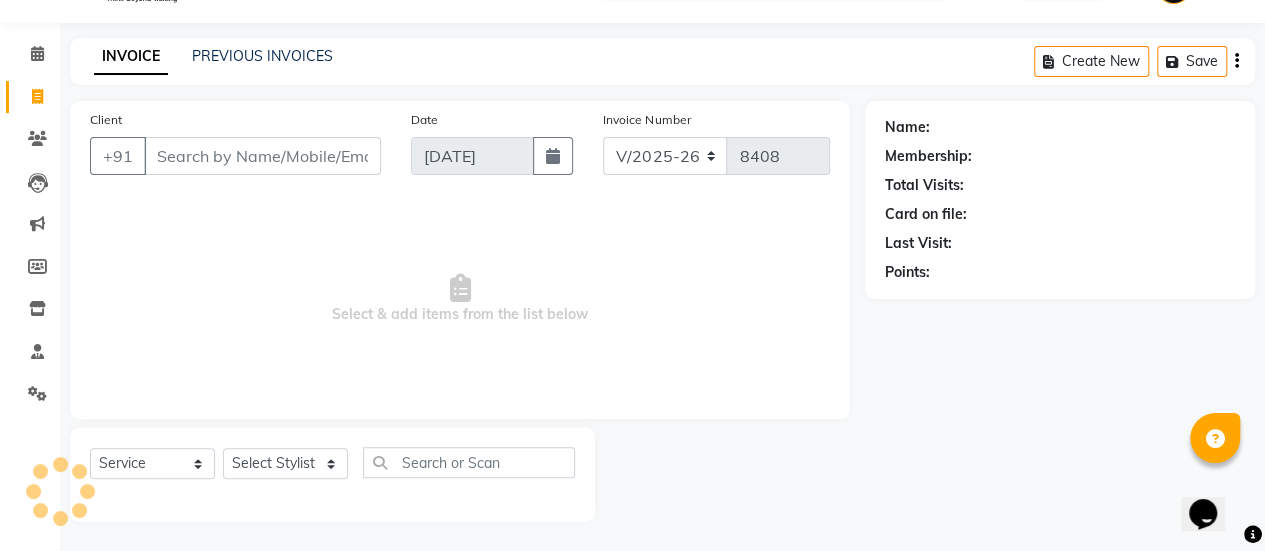 click on "Select  Service  Product  Membership  Package Voucher Prepaid Gift Card  Select Stylist afreen akshata aman saha ameer Anagha anisa arbaj bharti Bunny Danish Darshana 1 devyani dilshad gaurav Gulshan gurmeet javed jishan krishna mayuri gaikwad muskan rani rinku rocky Ronak sachin sahil sam sameer sameer 2 sandhya shabnam shakti sunny sweety vivek" 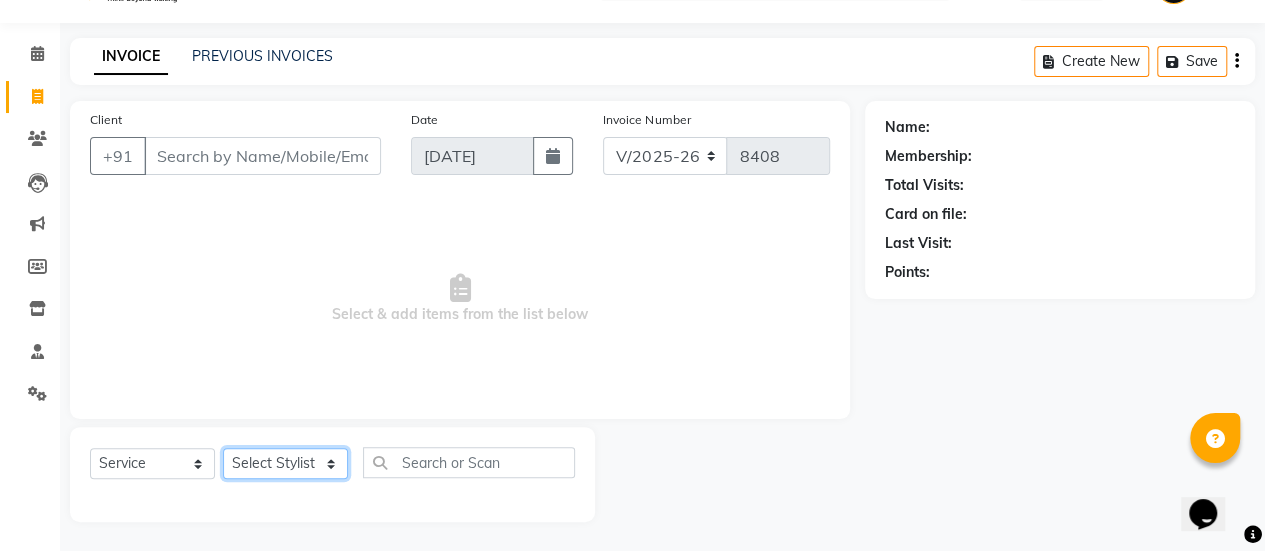 click on "Select Stylist afreen [PERSON_NAME] saha [PERSON_NAME] [PERSON_NAME] [PERSON_NAME] bharti Bunny Danish [PERSON_NAME] 1 [PERSON_NAME] [PERSON_NAME] gaurav Gulshan [PERSON_NAME] [PERSON_NAME] krishna [PERSON_NAME] [PERSON_NAME] rani [PERSON_NAME] [PERSON_NAME] sachin [PERSON_NAME] [PERSON_NAME] sameer 2 [PERSON_NAME] [PERSON_NAME] [PERSON_NAME]" 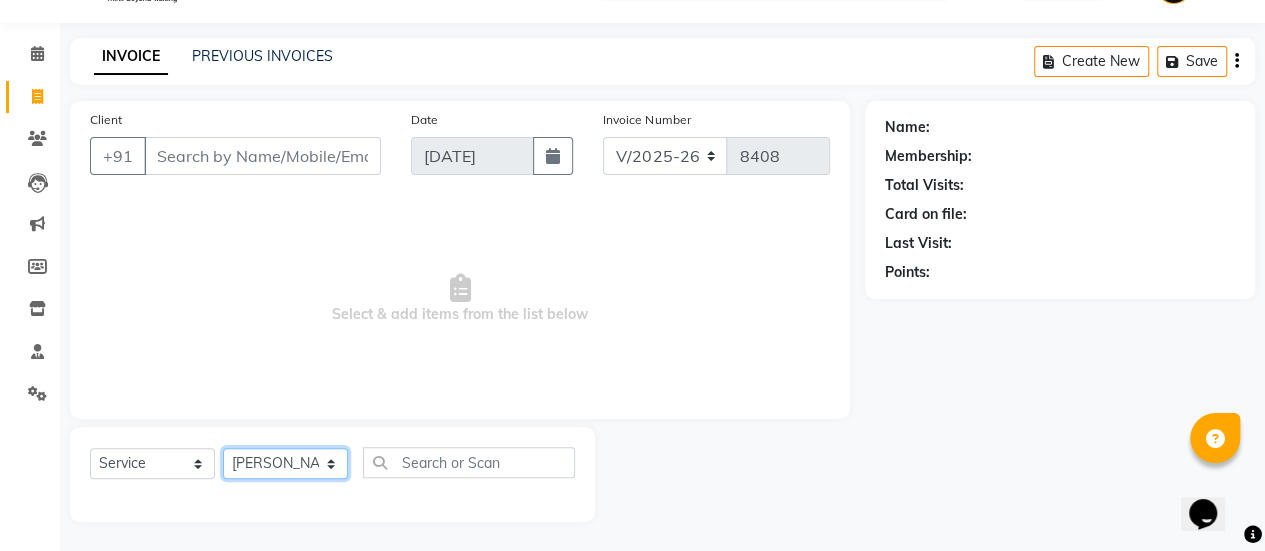 click on "Select Stylist afreen [PERSON_NAME] saha [PERSON_NAME] [PERSON_NAME] [PERSON_NAME] bharti Bunny Danish [PERSON_NAME] 1 [PERSON_NAME] [PERSON_NAME] gaurav Gulshan [PERSON_NAME] [PERSON_NAME] krishna [PERSON_NAME] [PERSON_NAME] rani [PERSON_NAME] [PERSON_NAME] sachin [PERSON_NAME] [PERSON_NAME] sameer 2 [PERSON_NAME] [PERSON_NAME] [PERSON_NAME]" 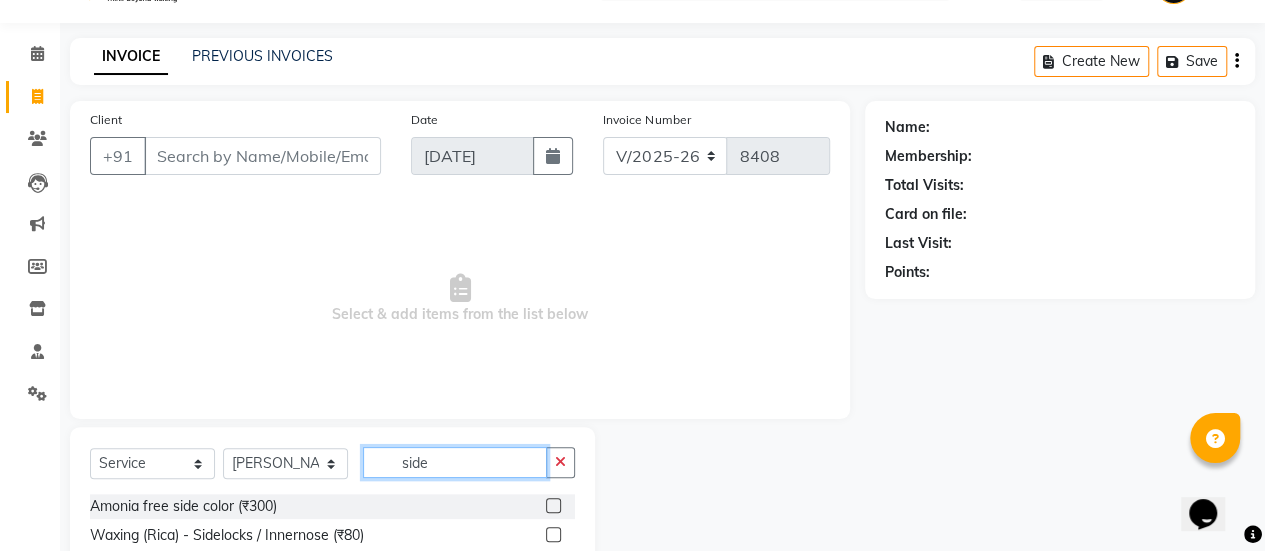 scroll, scrollTop: 194, scrollLeft: 0, axis: vertical 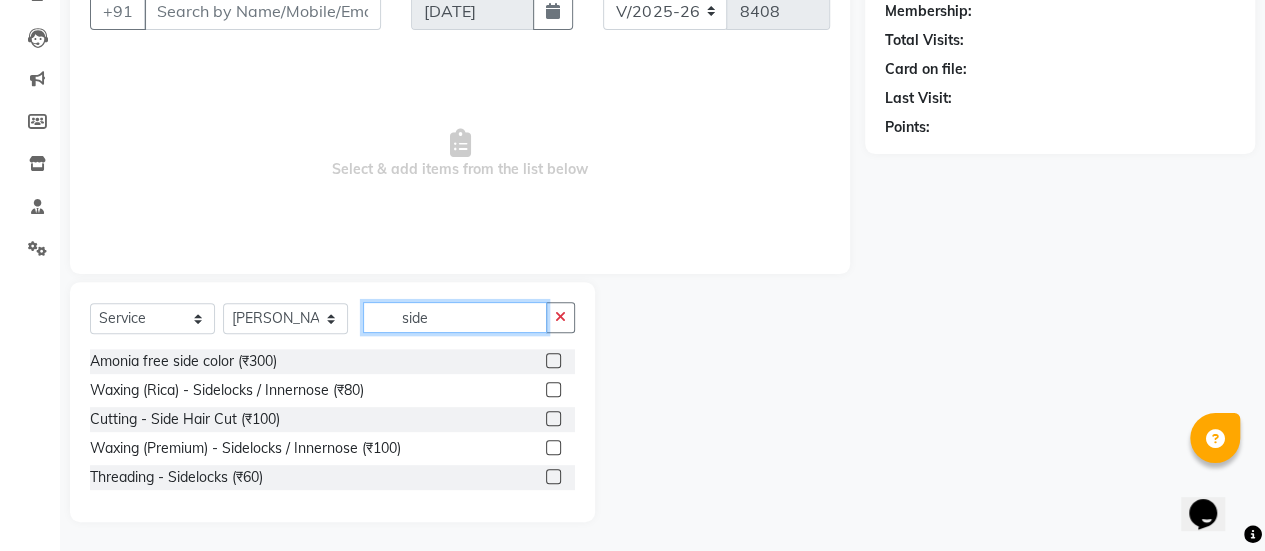 type on "side" 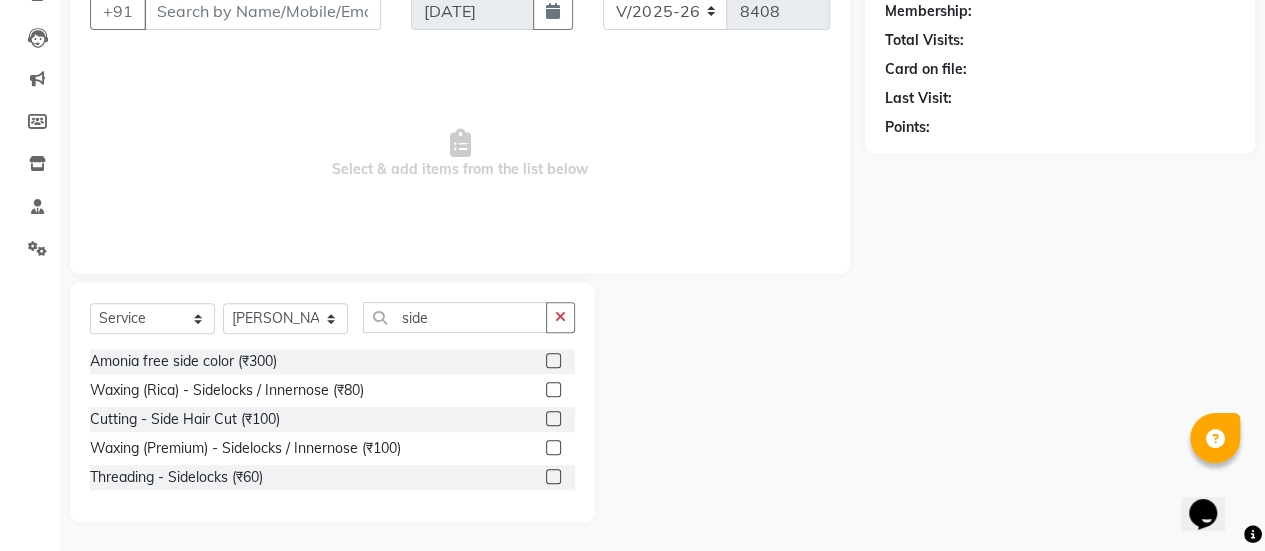 click 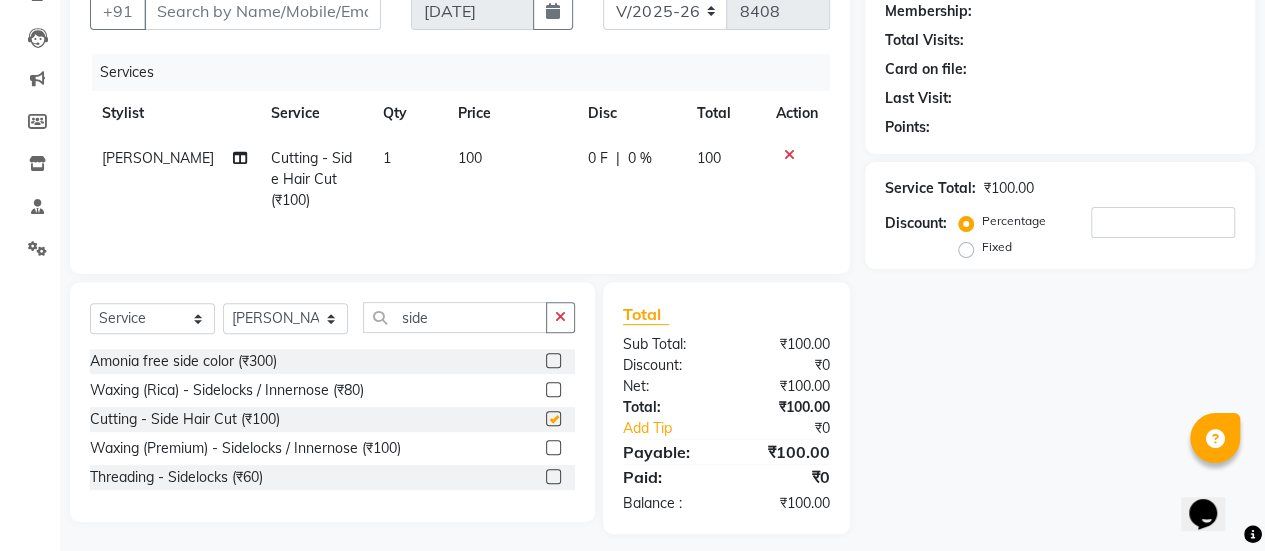 checkbox on "false" 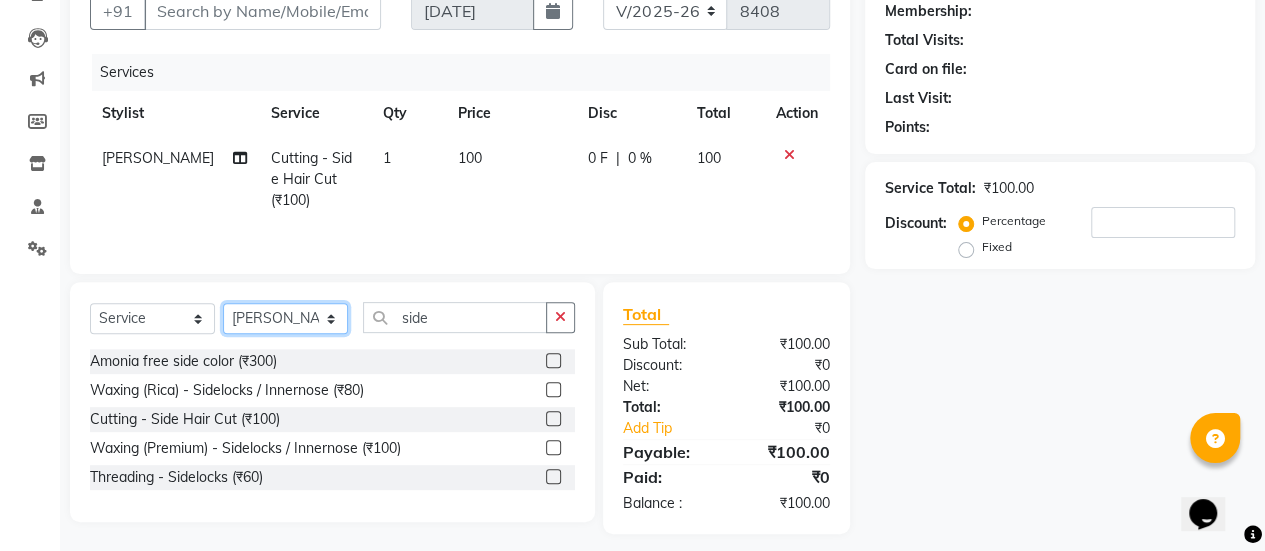 click on "Select Stylist afreen [PERSON_NAME] saha [PERSON_NAME] [PERSON_NAME] [PERSON_NAME] bharti Bunny Danish [PERSON_NAME] 1 [PERSON_NAME] [PERSON_NAME] gaurav Gulshan [PERSON_NAME] [PERSON_NAME] krishna [PERSON_NAME] [PERSON_NAME] rani [PERSON_NAME] [PERSON_NAME] sachin [PERSON_NAME] [PERSON_NAME] sameer 2 [PERSON_NAME] [PERSON_NAME] [PERSON_NAME]" 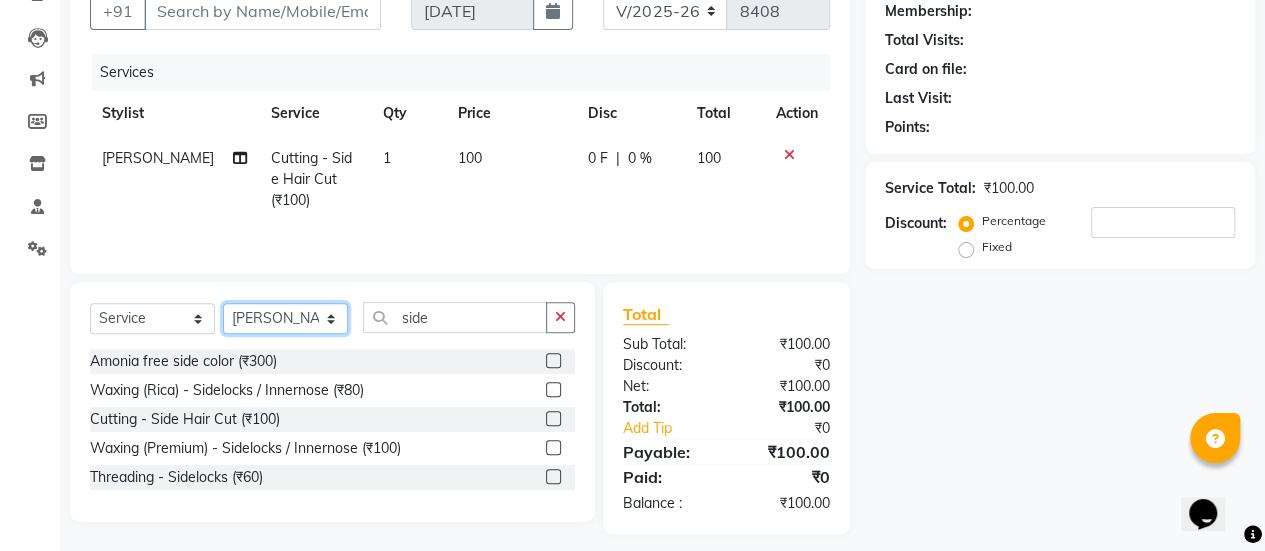 select on "84353" 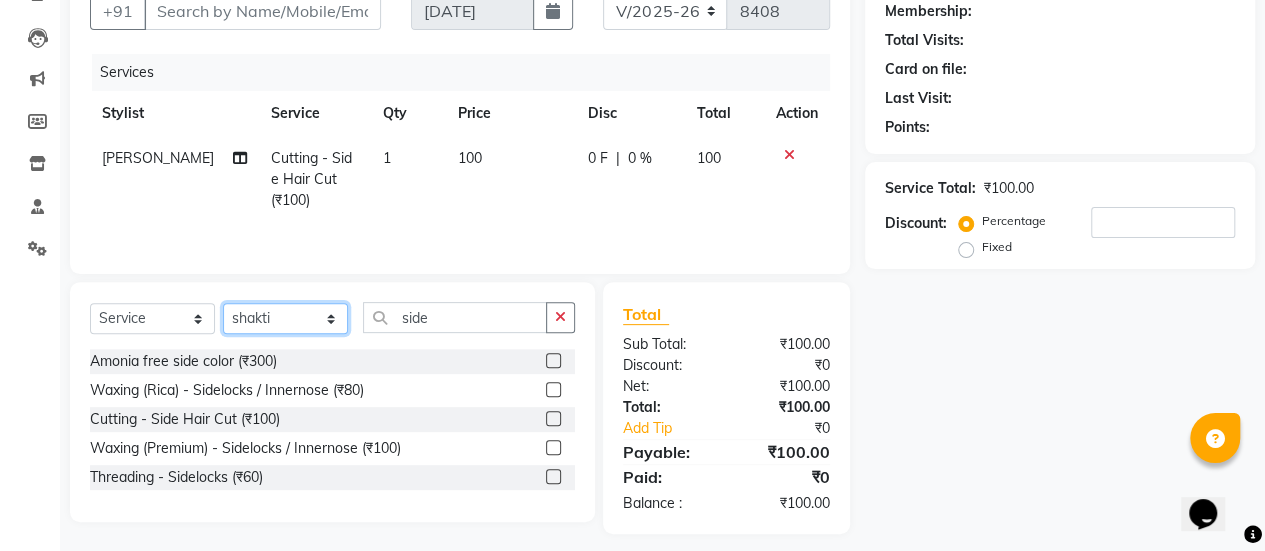 click on "Select Stylist afreen [PERSON_NAME] saha [PERSON_NAME] [PERSON_NAME] [PERSON_NAME] bharti Bunny Danish [PERSON_NAME] 1 [PERSON_NAME] [PERSON_NAME] gaurav Gulshan [PERSON_NAME] [PERSON_NAME] krishna [PERSON_NAME] [PERSON_NAME] rani [PERSON_NAME] [PERSON_NAME] sachin [PERSON_NAME] [PERSON_NAME] sameer 2 [PERSON_NAME] [PERSON_NAME] [PERSON_NAME]" 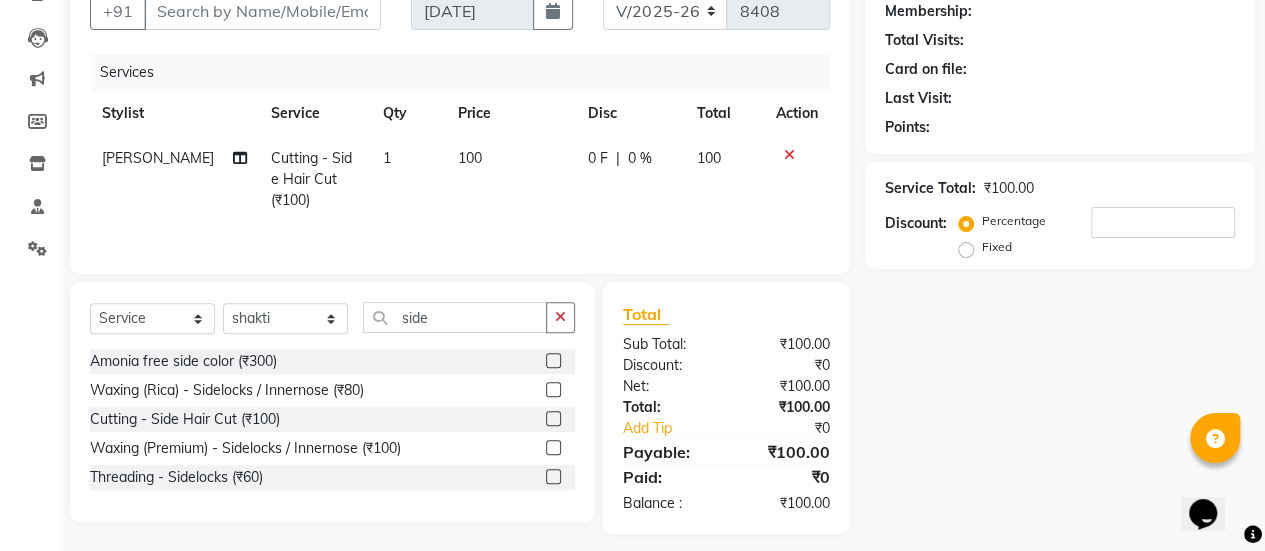 click 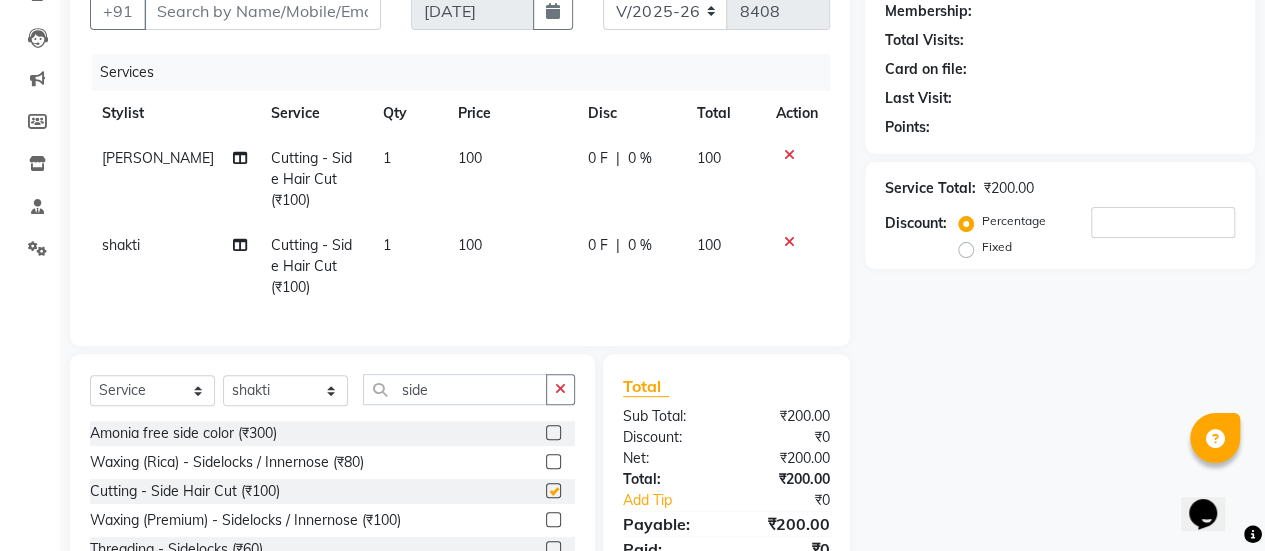 checkbox on "false" 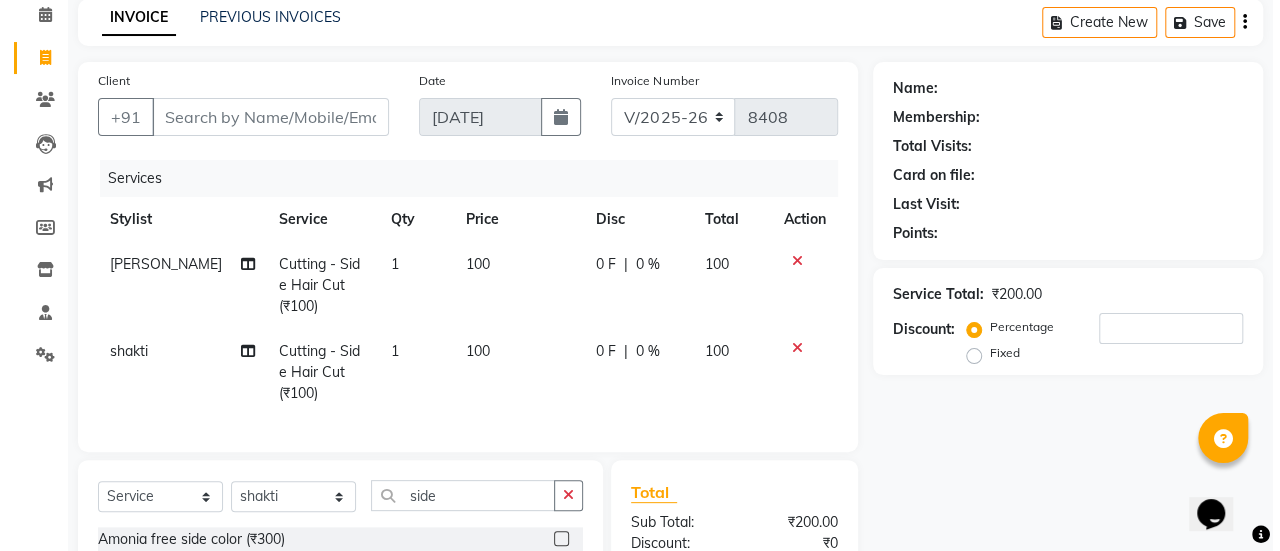 scroll, scrollTop: 54, scrollLeft: 0, axis: vertical 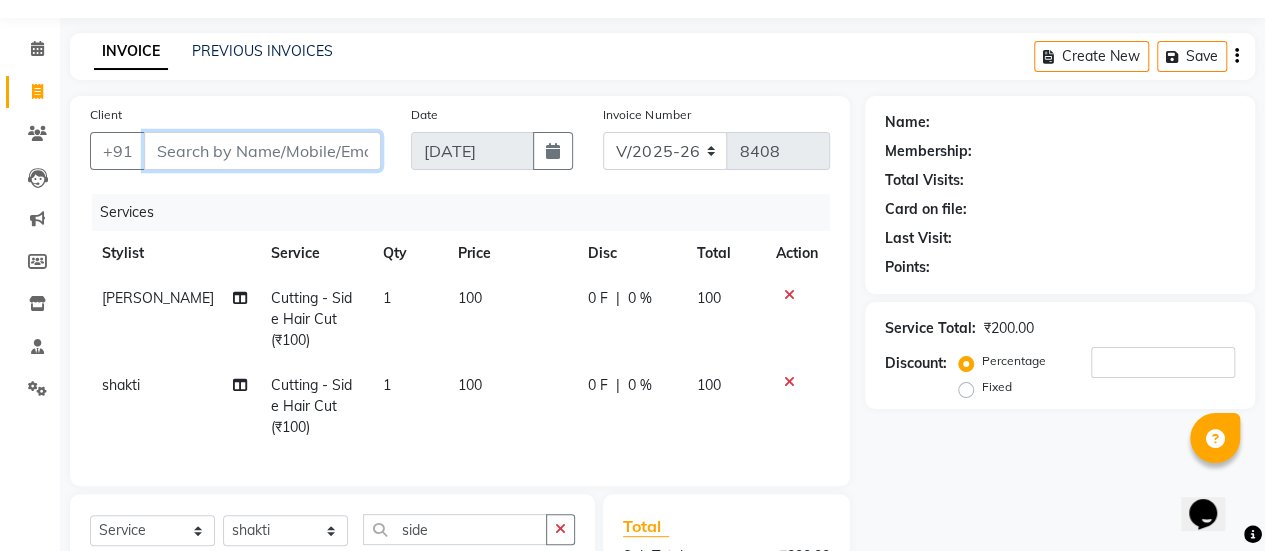 paste on "7020011640" 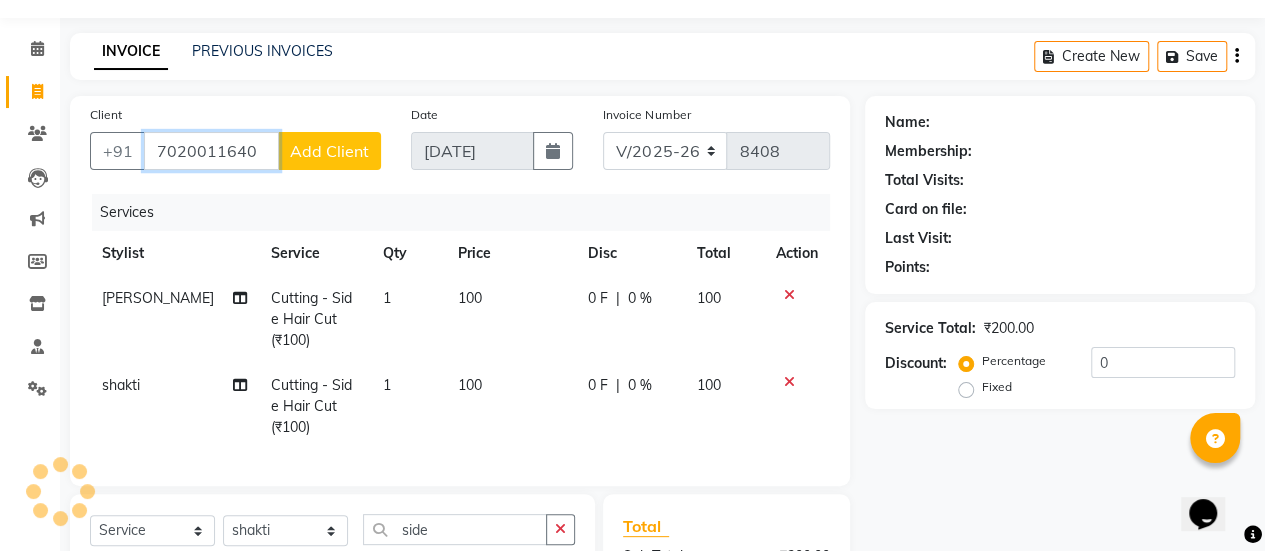 click on "7020011640" at bounding box center (211, 151) 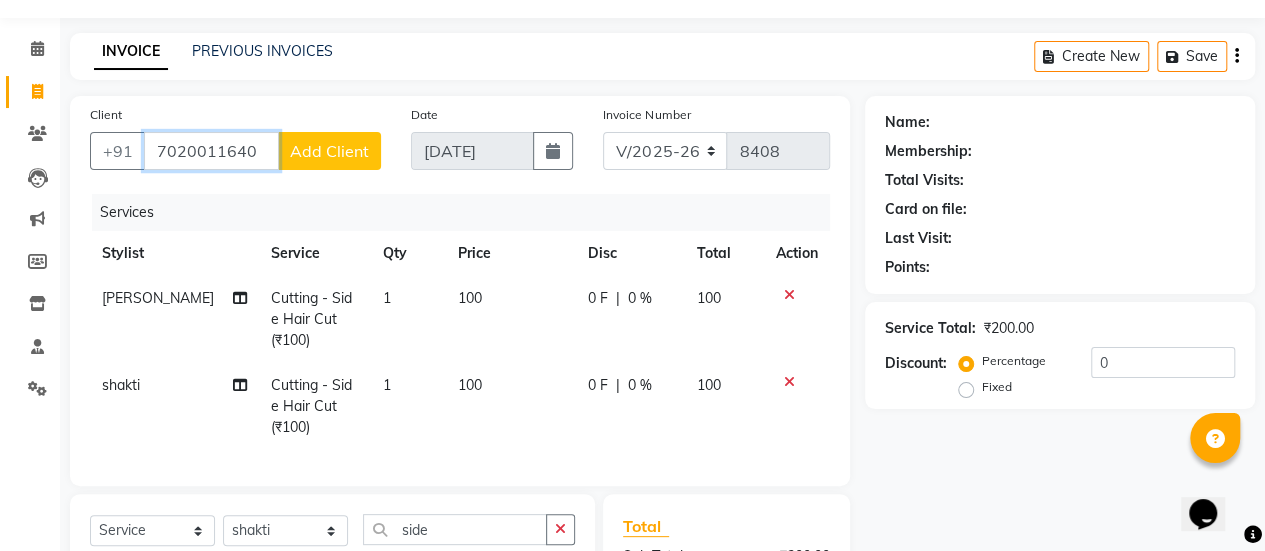 type on "7020011640" 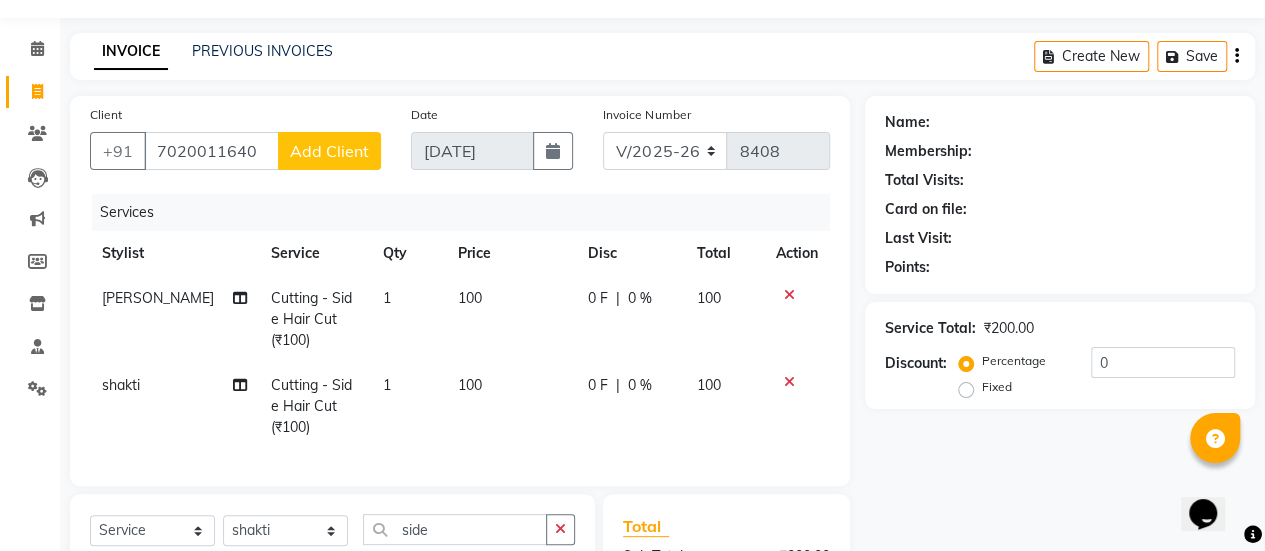 click on "Add Client" 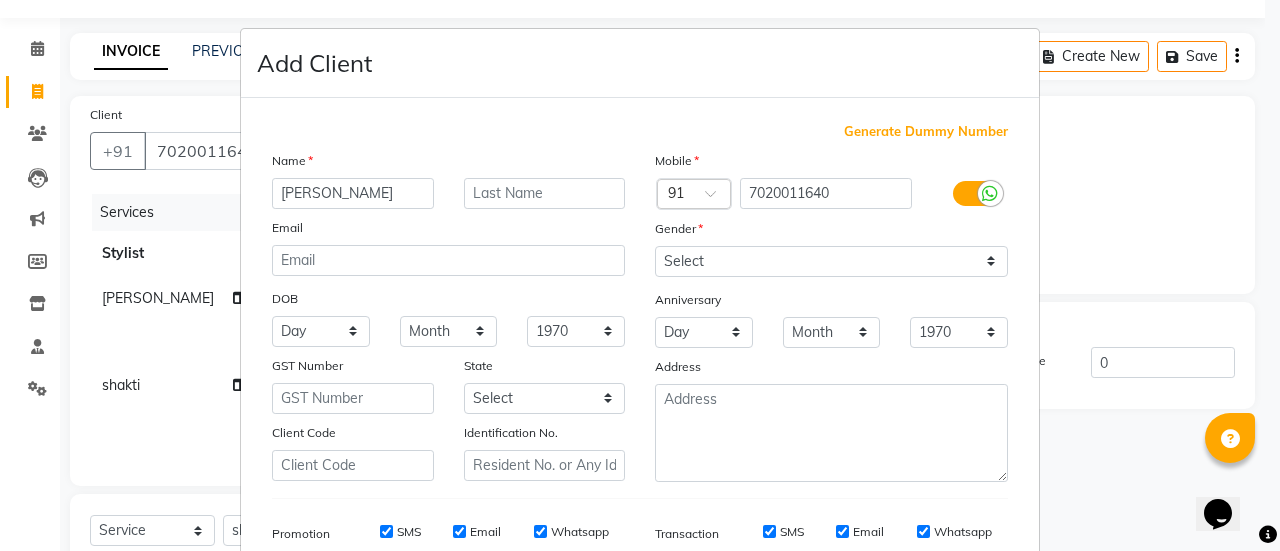 type on "[PERSON_NAME]" 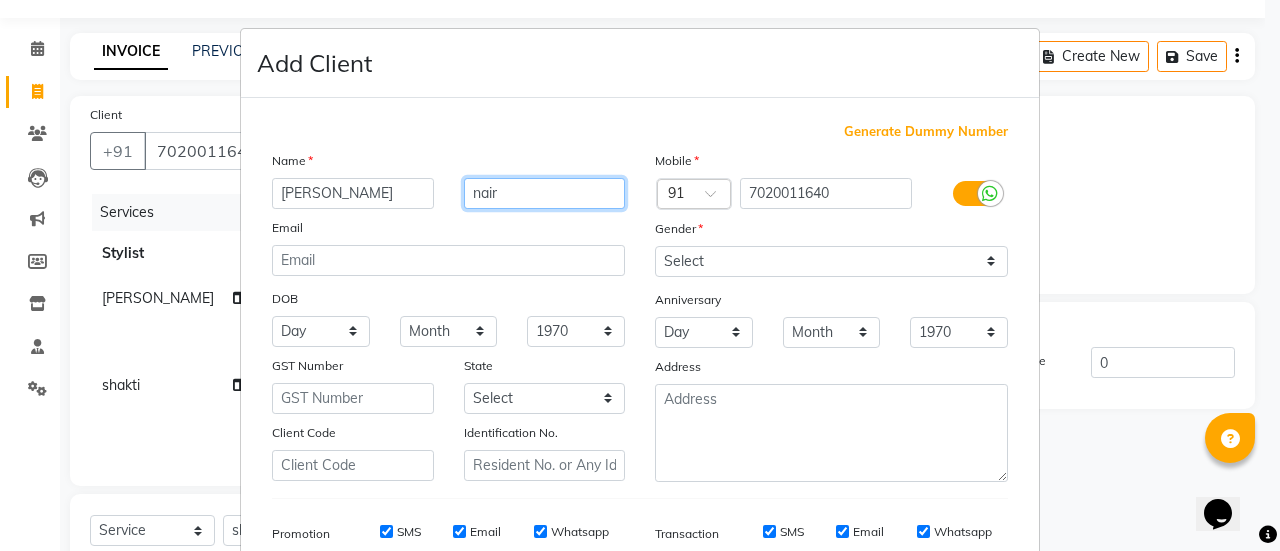 type on "nair" 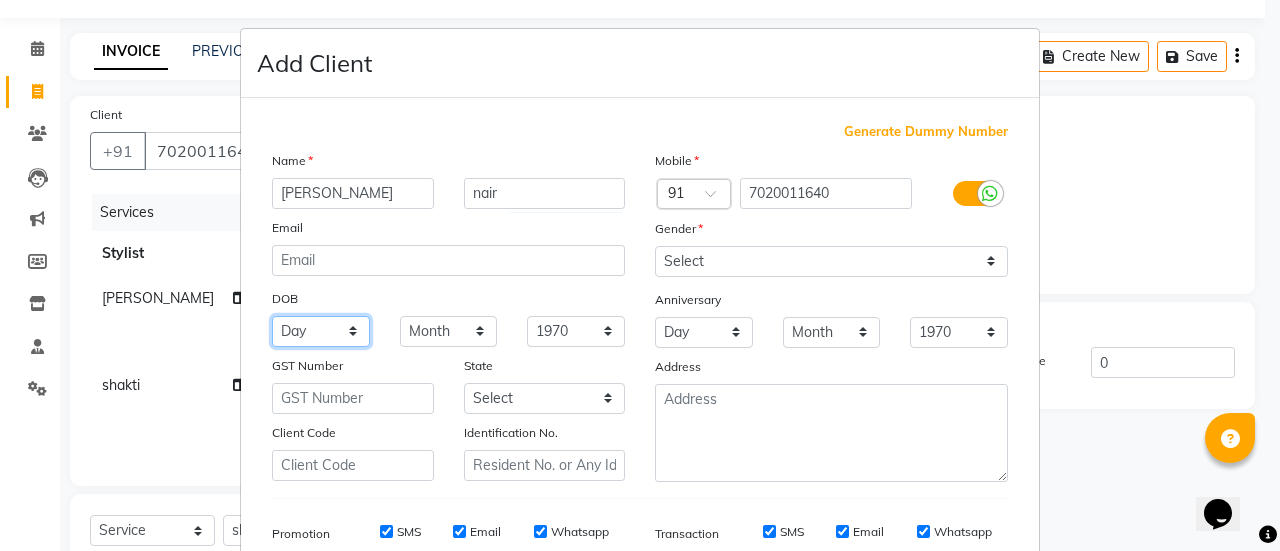 click on "Day 01 02 03 04 05 06 07 08 09 10 11 12 13 14 15 16 17 18 19 20 21 22 23 24 25 26 27 28 29 30 31" at bounding box center [321, 331] 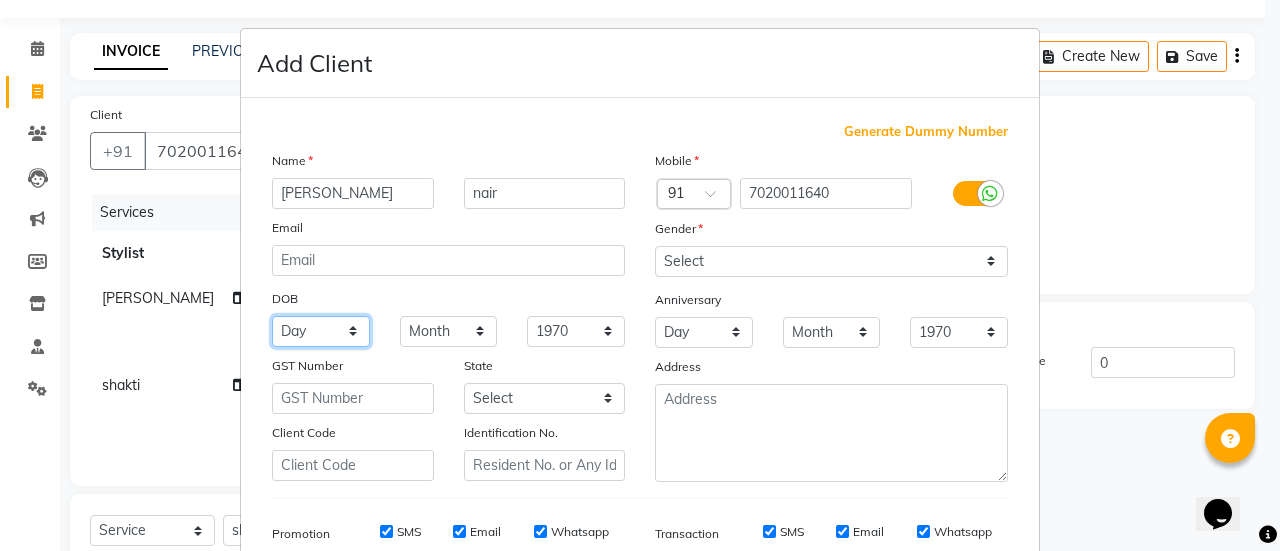 select on "19" 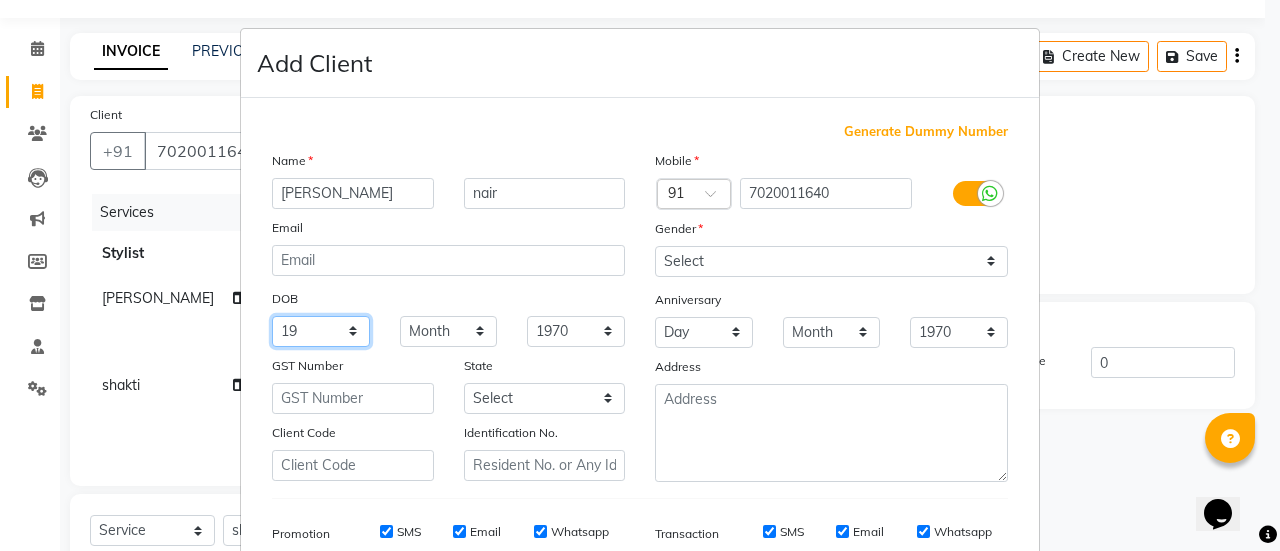 click on "Day 01 02 03 04 05 06 07 08 09 10 11 12 13 14 15 16 17 18 19 20 21 22 23 24 25 26 27 28 29 30 31" at bounding box center (321, 331) 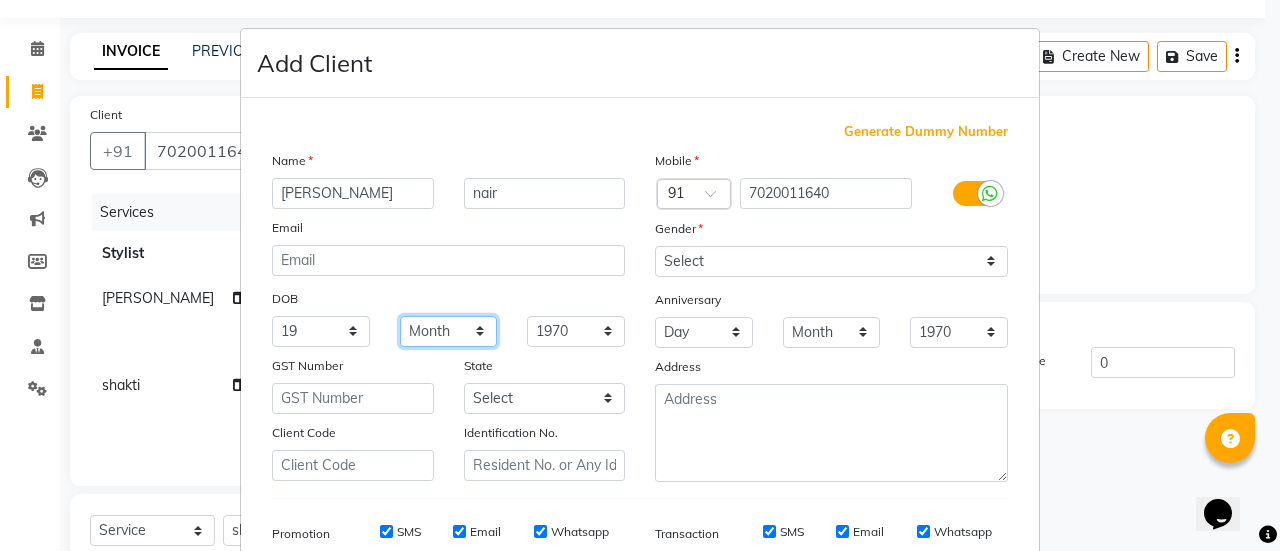 click on "Month January February March April May June July August September October November December" at bounding box center [449, 331] 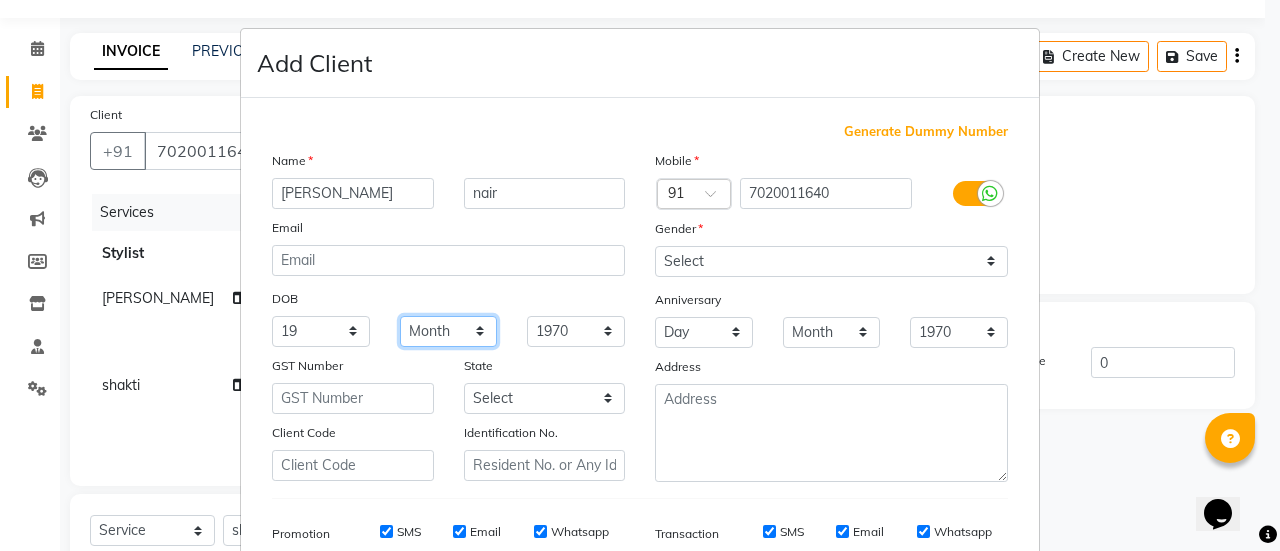 select on "04" 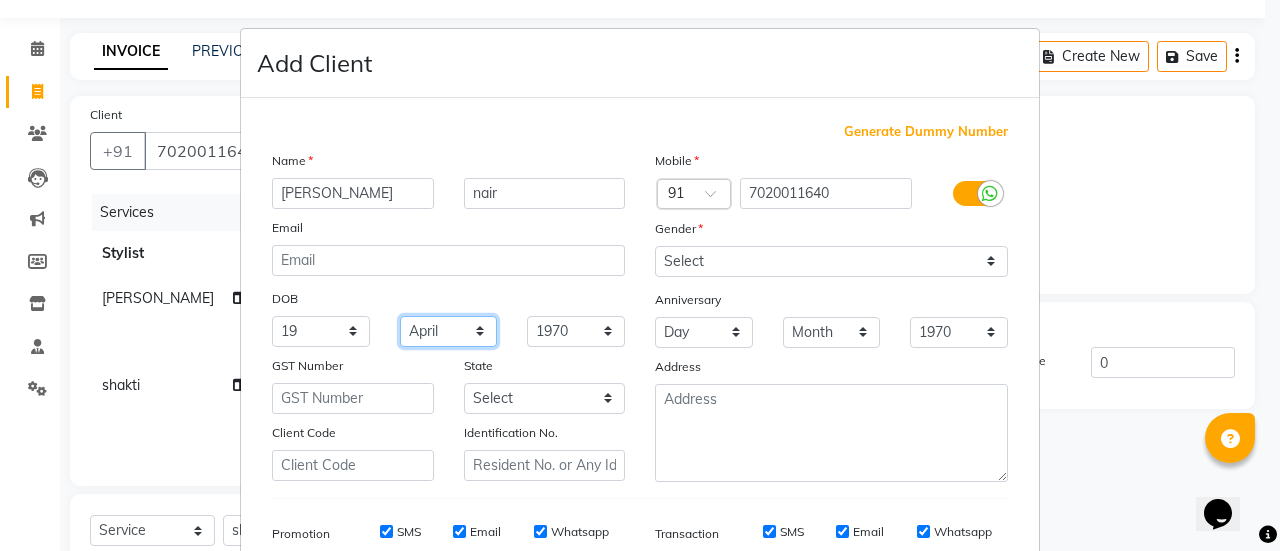 click on "Month January February March April May June July August September October November December" at bounding box center [449, 331] 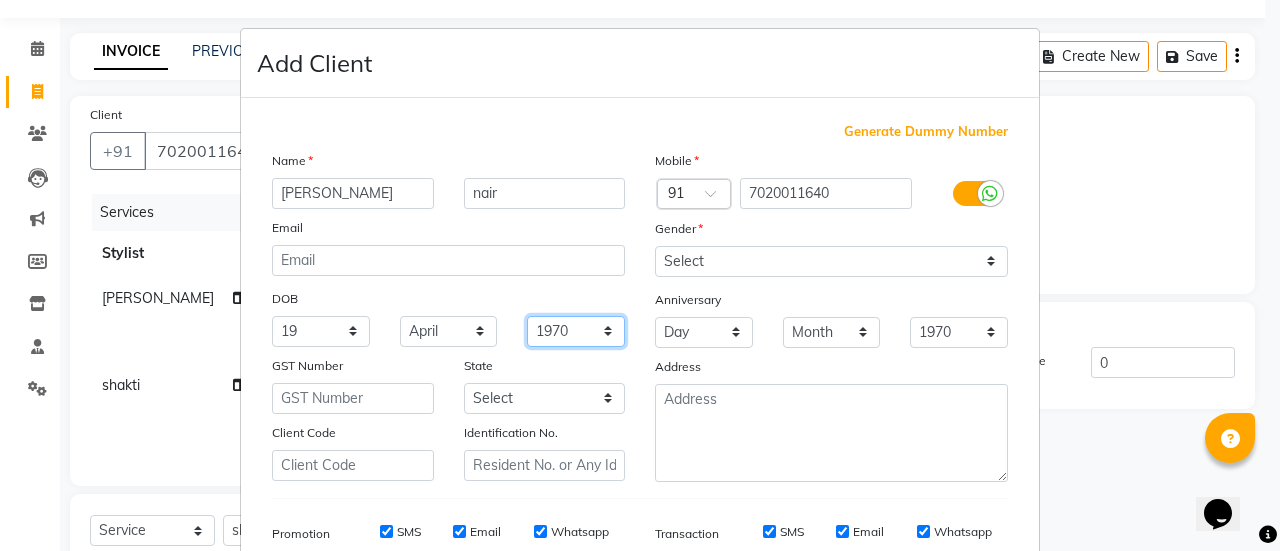 click on "1940 1941 1942 1943 1944 1945 1946 1947 1948 1949 1950 1951 1952 1953 1954 1955 1956 1957 1958 1959 1960 1961 1962 1963 1964 1965 1966 1967 1968 1969 1970 1971 1972 1973 1974 1975 1976 1977 1978 1979 1980 1981 1982 1983 1984 1985 1986 1987 1988 1989 1990 1991 1992 1993 1994 1995 1996 1997 1998 1999 2000 2001 2002 2003 2004 2005 2006 2007 2008 2009 2010 2011 2012 2013 2014 2015 2016 2017 2018 2019 2020 2021 2022 2023 2024" at bounding box center (576, 331) 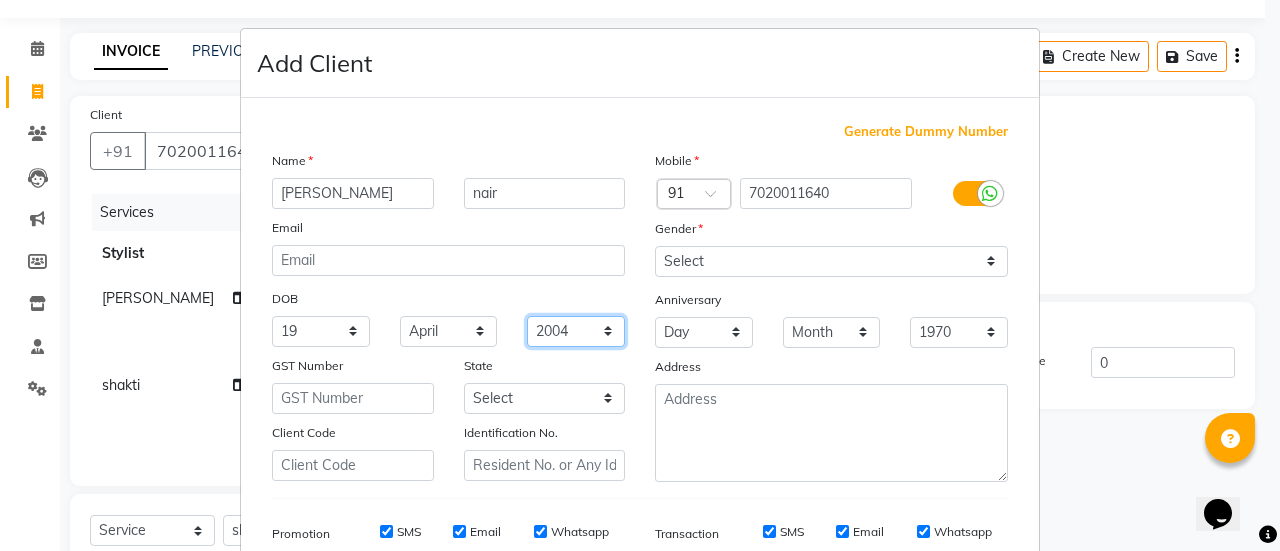 click on "1940 1941 1942 1943 1944 1945 1946 1947 1948 1949 1950 1951 1952 1953 1954 1955 1956 1957 1958 1959 1960 1961 1962 1963 1964 1965 1966 1967 1968 1969 1970 1971 1972 1973 1974 1975 1976 1977 1978 1979 1980 1981 1982 1983 1984 1985 1986 1987 1988 1989 1990 1991 1992 1993 1994 1995 1996 1997 1998 1999 2000 2001 2002 2003 2004 2005 2006 2007 2008 2009 2010 2011 2012 2013 2014 2015 2016 2017 2018 2019 2020 2021 2022 2023 2024" at bounding box center (576, 331) 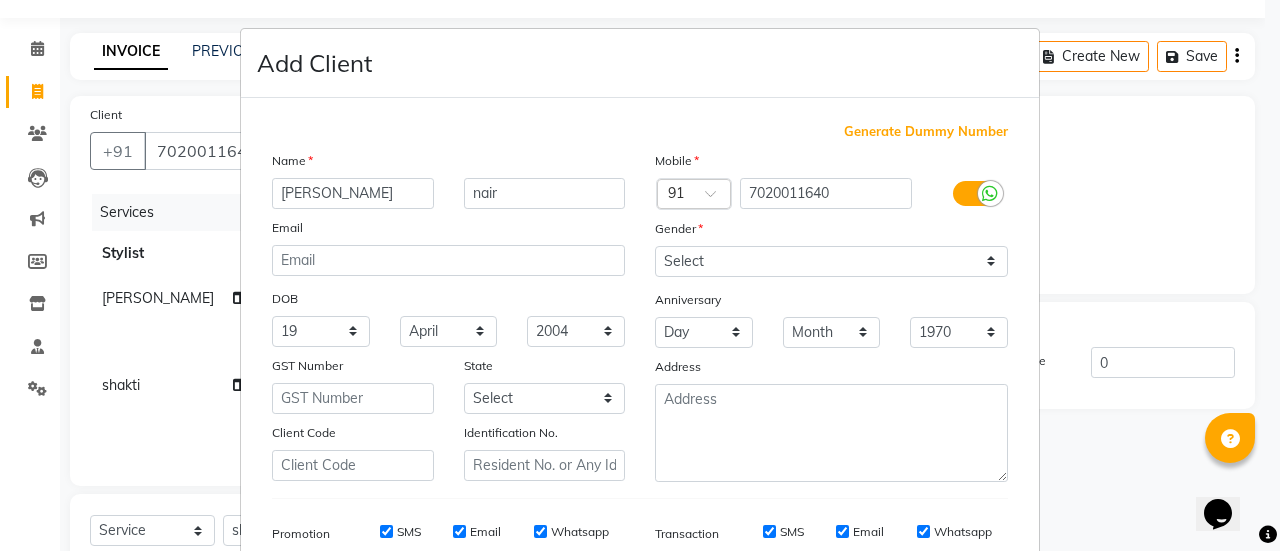 drag, startPoint x: 745, startPoint y: 232, endPoint x: 740, endPoint y: 249, distance: 17.720045 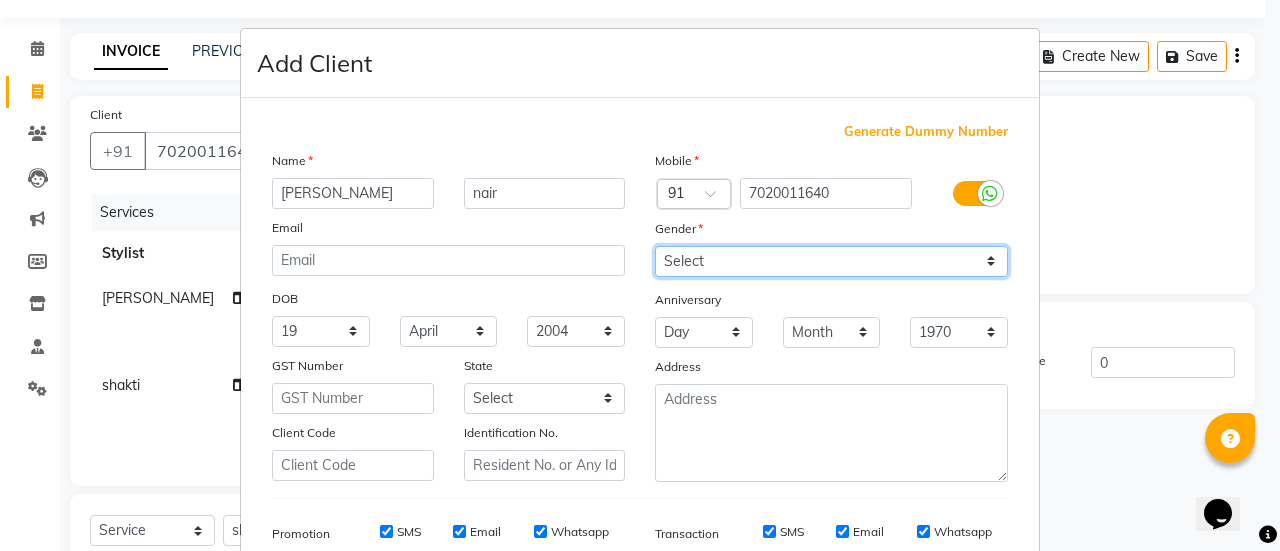 click on "Select Male Female Other Prefer Not To Say" at bounding box center [831, 261] 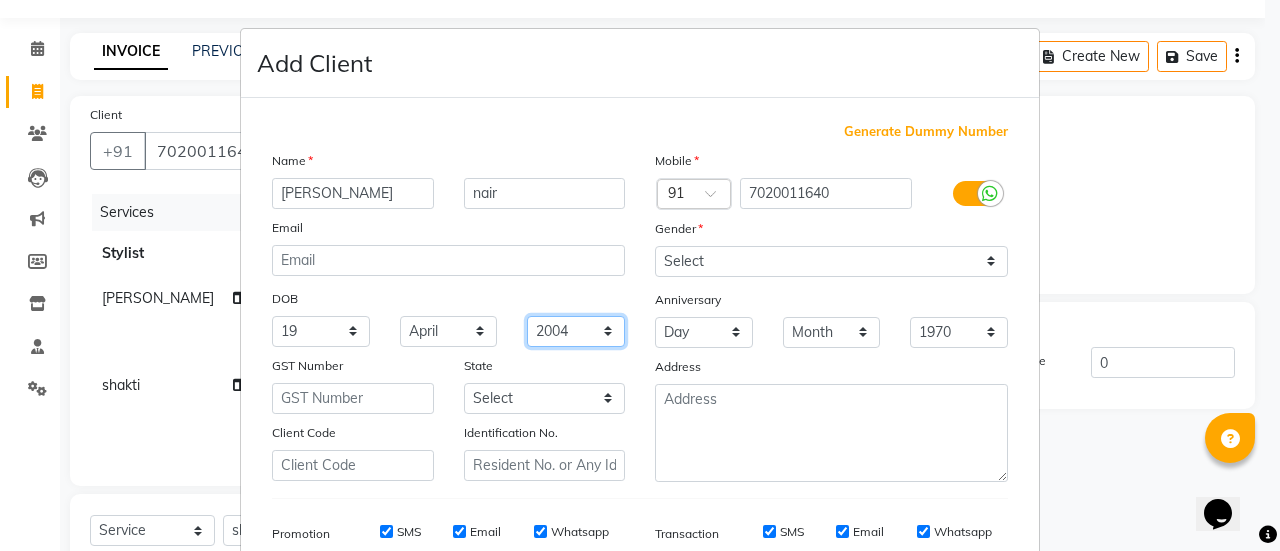 click on "1940 1941 1942 1943 1944 1945 1946 1947 1948 1949 1950 1951 1952 1953 1954 1955 1956 1957 1958 1959 1960 1961 1962 1963 1964 1965 1966 1967 1968 1969 1970 1971 1972 1973 1974 1975 1976 1977 1978 1979 1980 1981 1982 1983 1984 1985 1986 1987 1988 1989 1990 1991 1992 1993 1994 1995 1996 1997 1998 1999 2000 2001 2002 2003 2004 2005 2006 2007 2008 2009 2010 2011 2012 2013 2014 2015 2016 2017 2018 2019 2020 2021 2022 2023 2024" at bounding box center [576, 331] 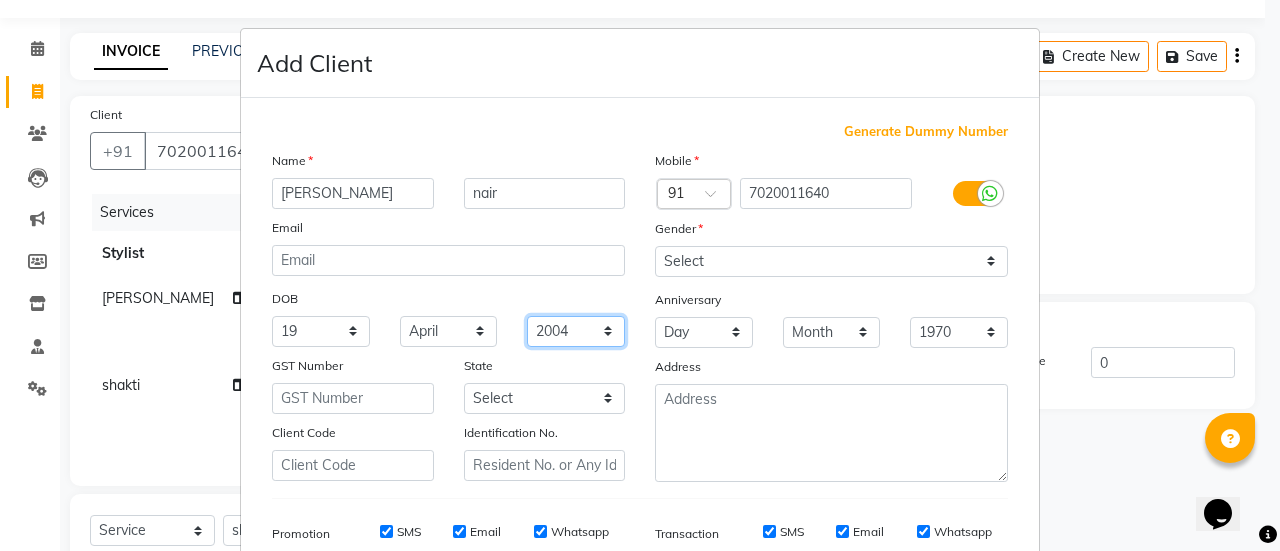 select on "2010" 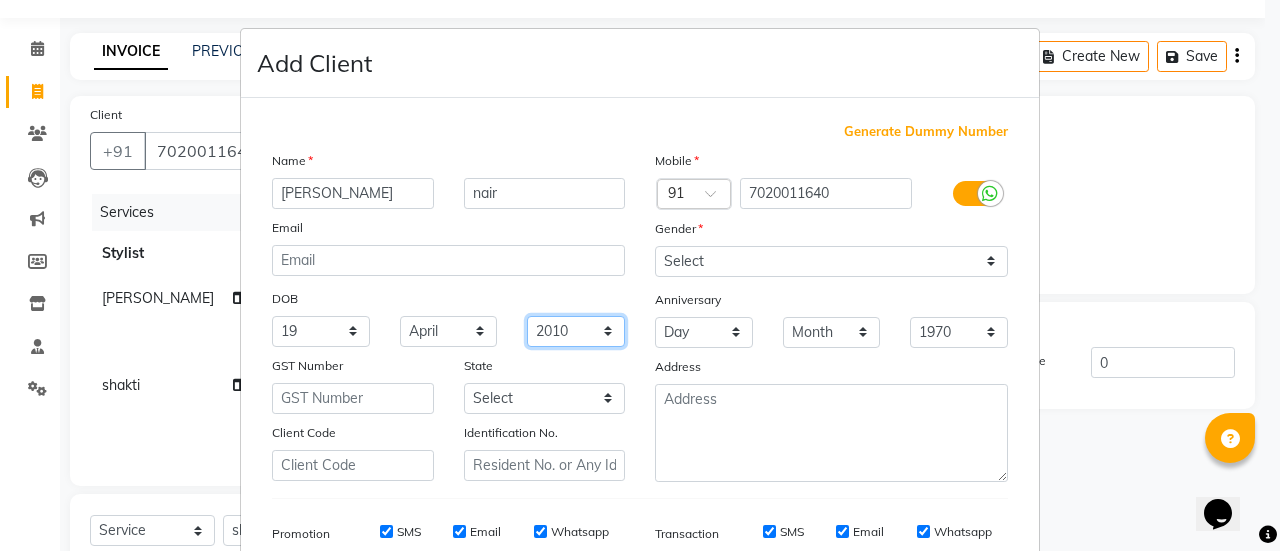 click on "1940 1941 1942 1943 1944 1945 1946 1947 1948 1949 1950 1951 1952 1953 1954 1955 1956 1957 1958 1959 1960 1961 1962 1963 1964 1965 1966 1967 1968 1969 1970 1971 1972 1973 1974 1975 1976 1977 1978 1979 1980 1981 1982 1983 1984 1985 1986 1987 1988 1989 1990 1991 1992 1993 1994 1995 1996 1997 1998 1999 2000 2001 2002 2003 2004 2005 2006 2007 2008 2009 2010 2011 2012 2013 2014 2015 2016 2017 2018 2019 2020 2021 2022 2023 2024" at bounding box center [576, 331] 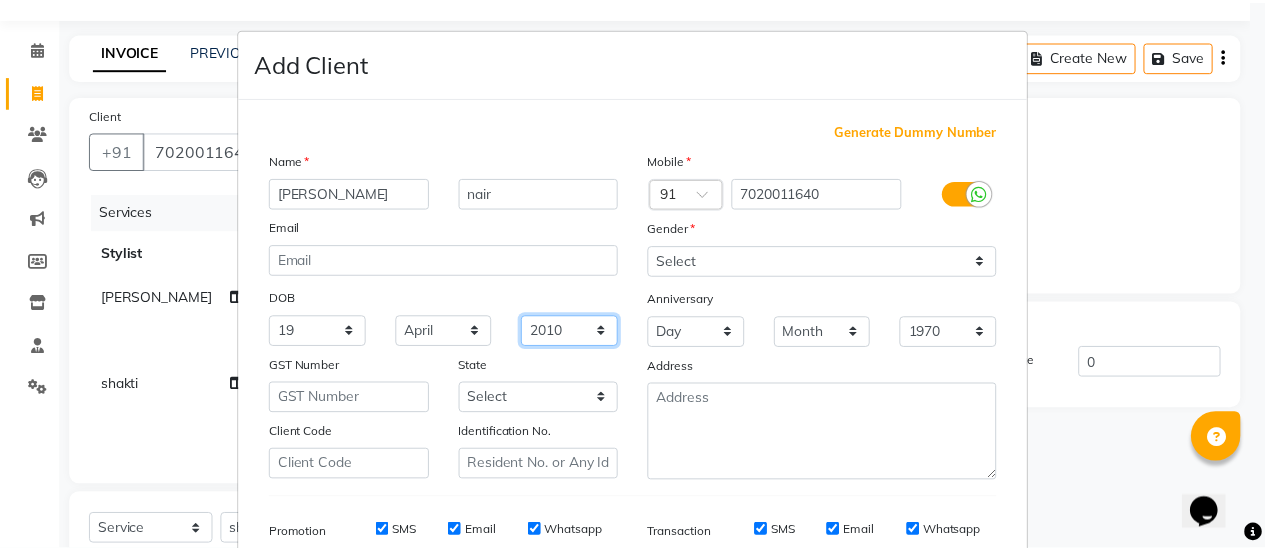 scroll, scrollTop: 294, scrollLeft: 0, axis: vertical 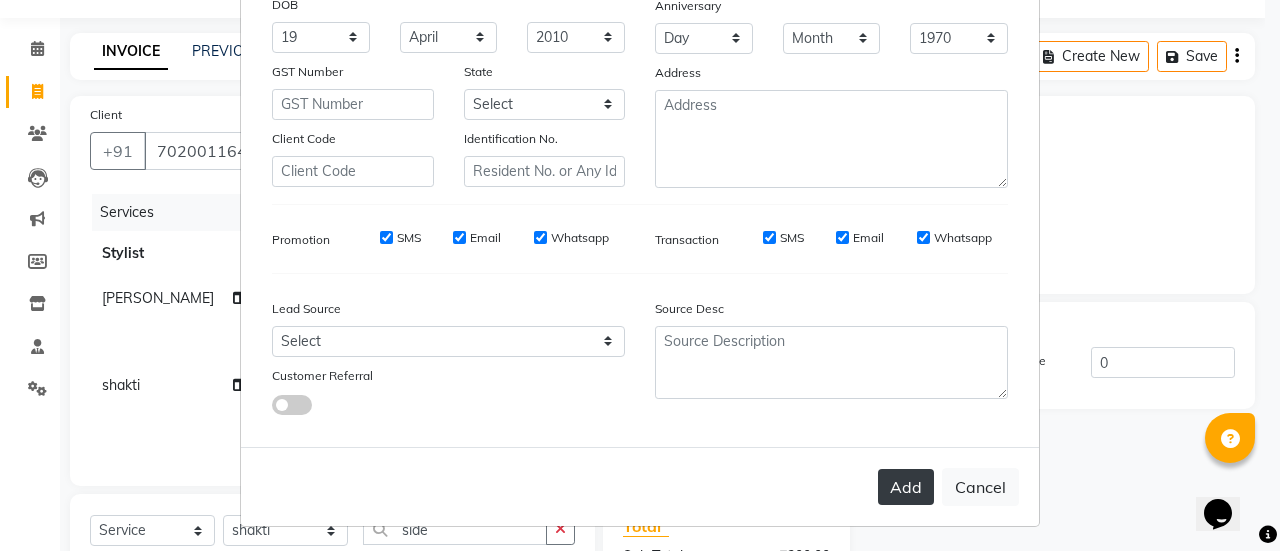 click on "Add" at bounding box center (906, 487) 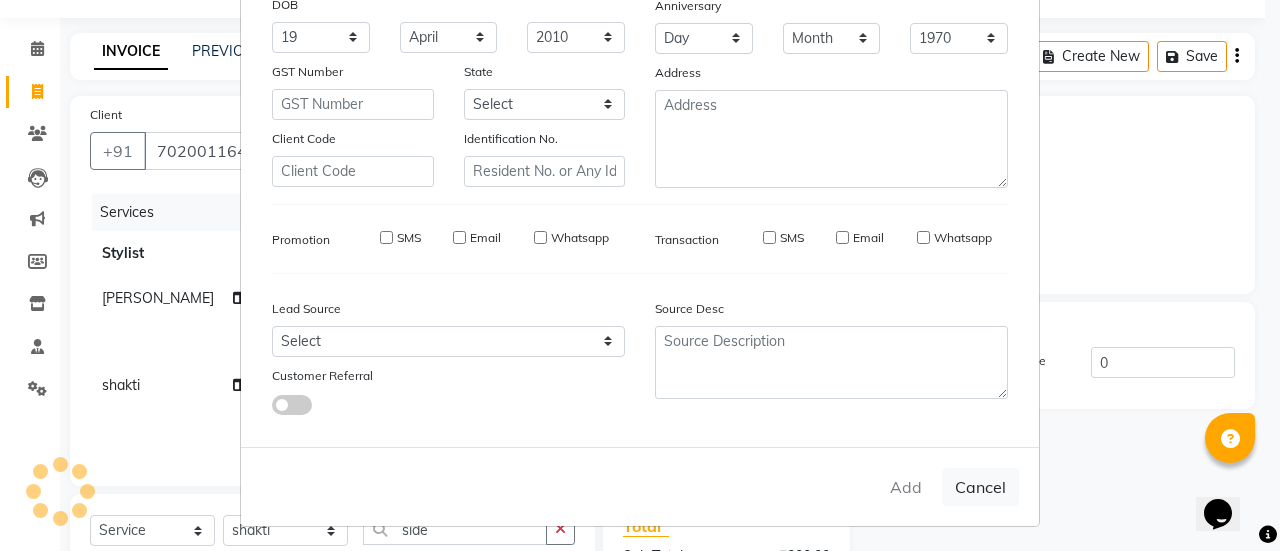 type 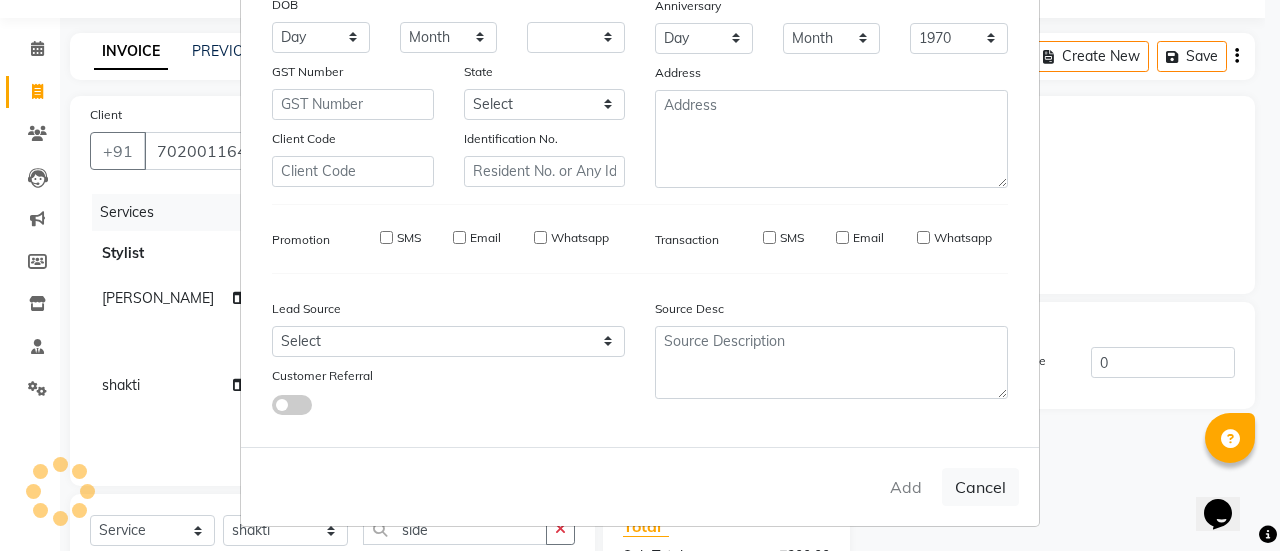 select 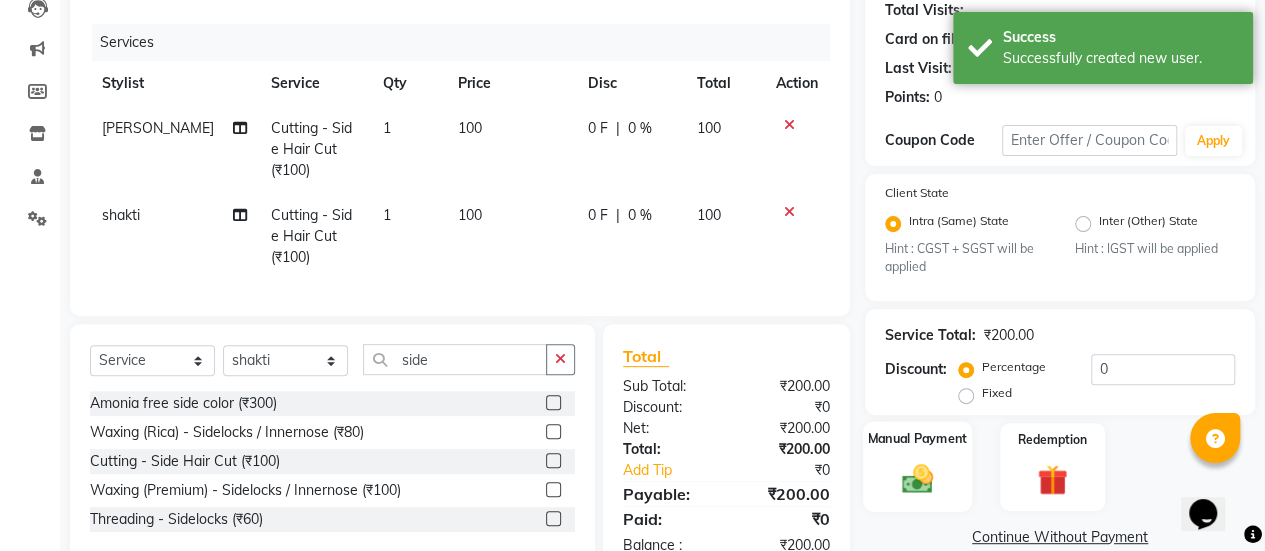 click 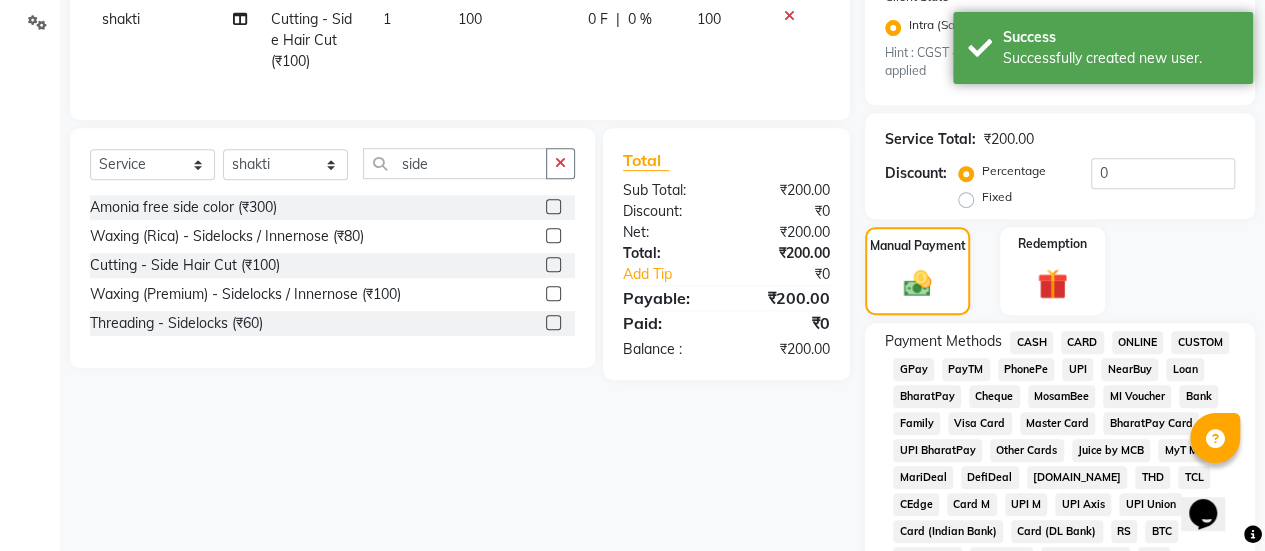 scroll, scrollTop: 426, scrollLeft: 0, axis: vertical 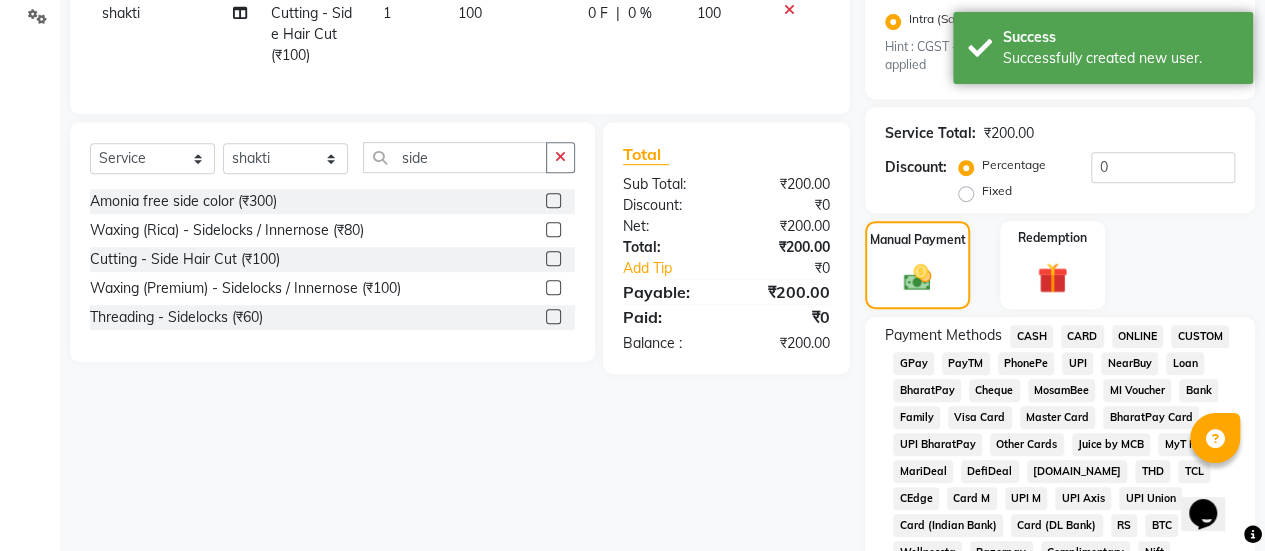 click on "GPay" 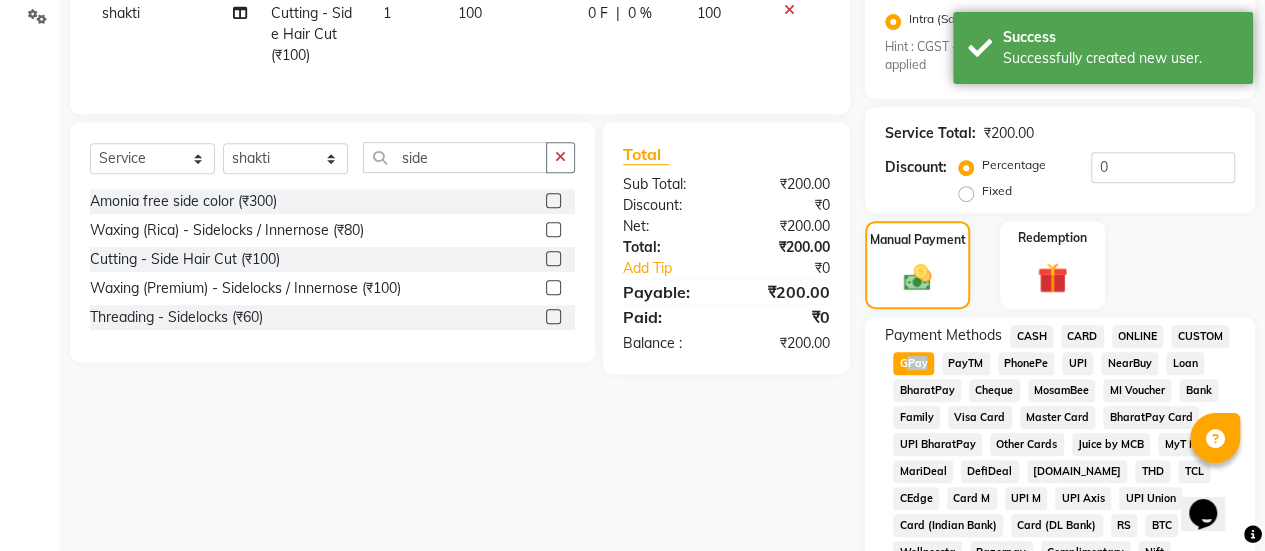 click on "GPay" 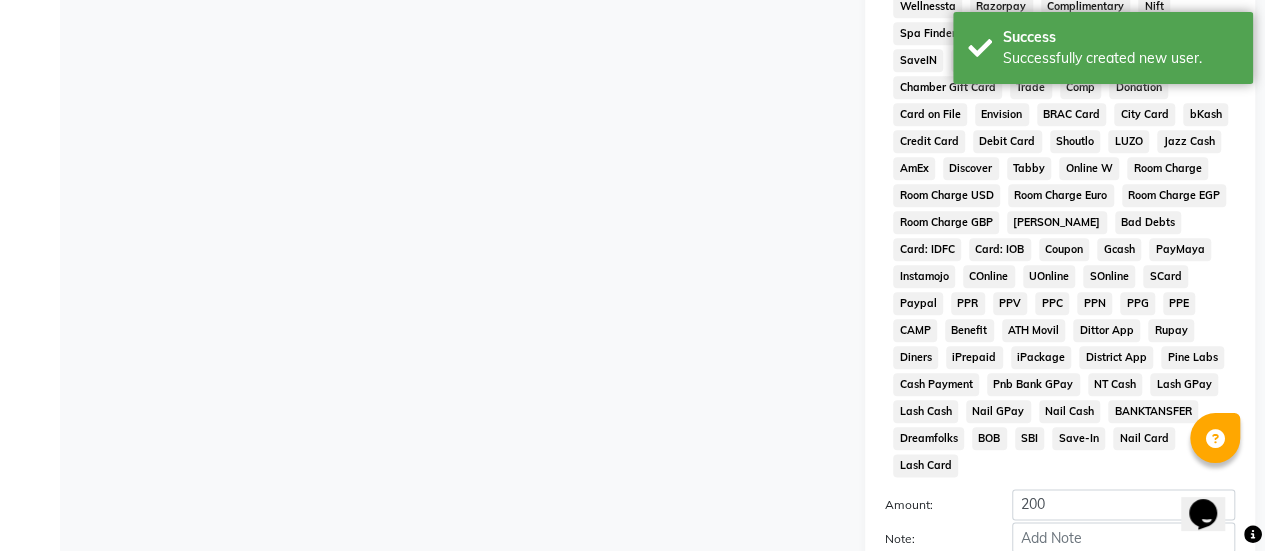 scroll, scrollTop: 1010, scrollLeft: 0, axis: vertical 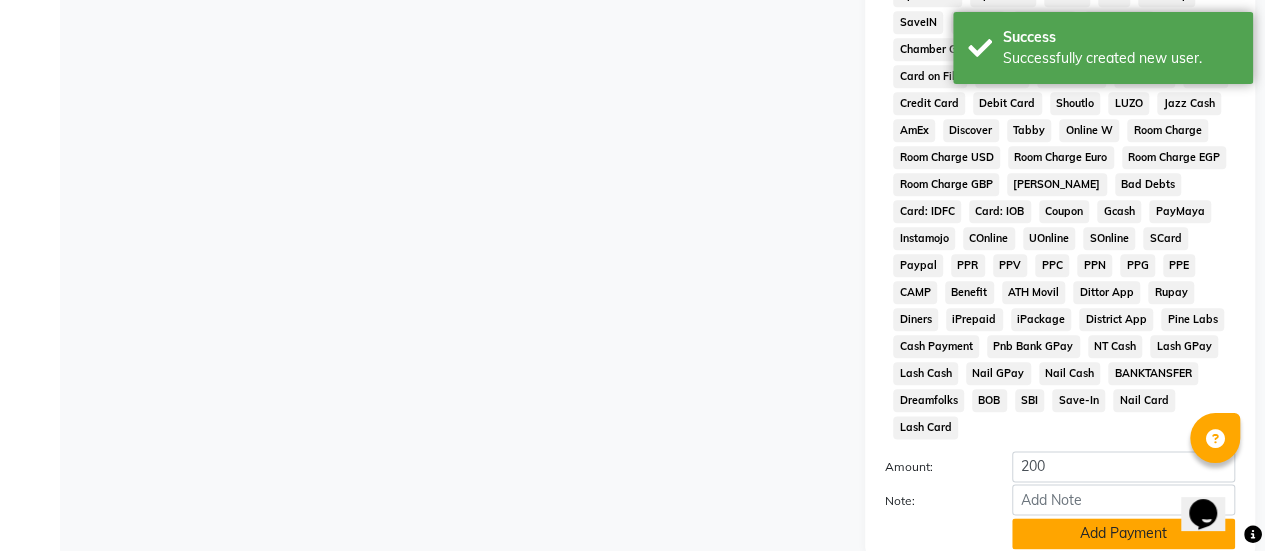 click on "Add Payment" 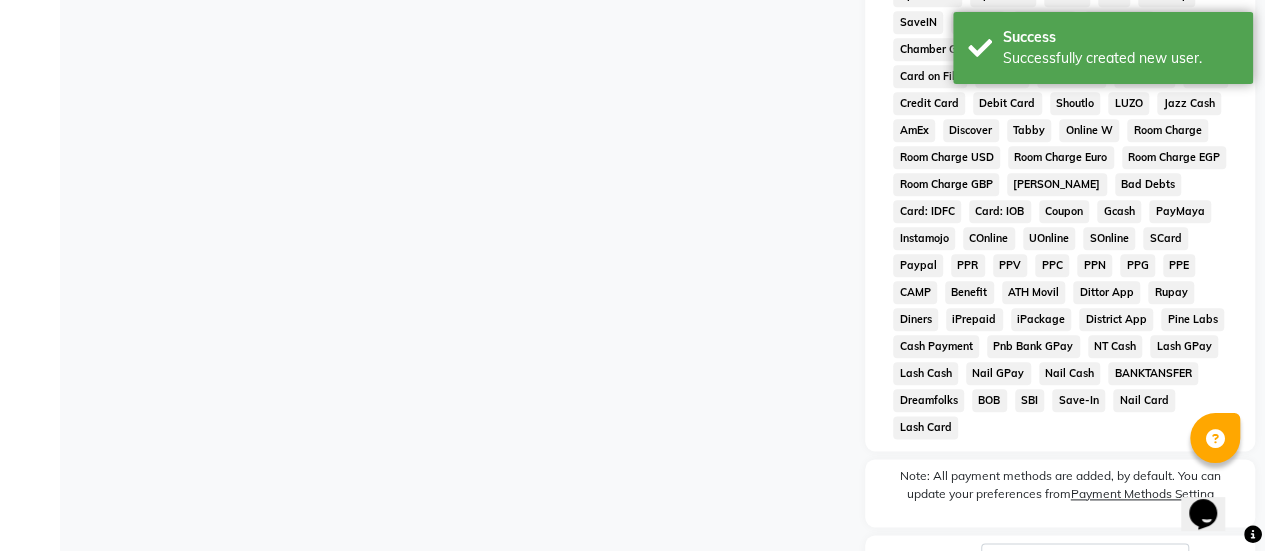 scroll, scrollTop: 1147, scrollLeft: 0, axis: vertical 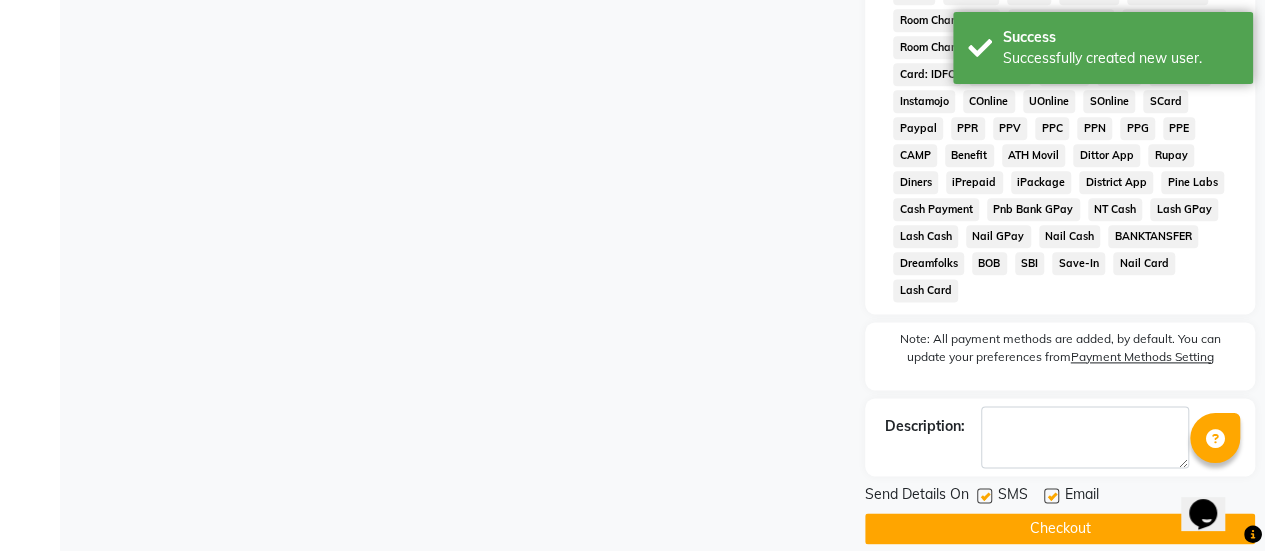 click 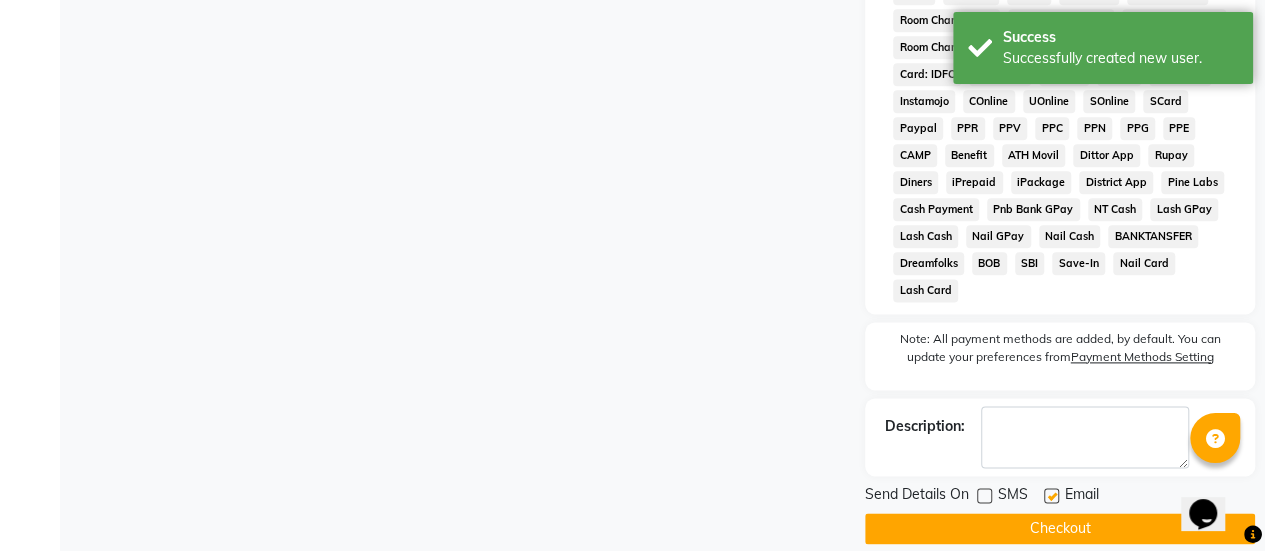 drag, startPoint x: 993, startPoint y: 485, endPoint x: 995, endPoint y: 501, distance: 16.124516 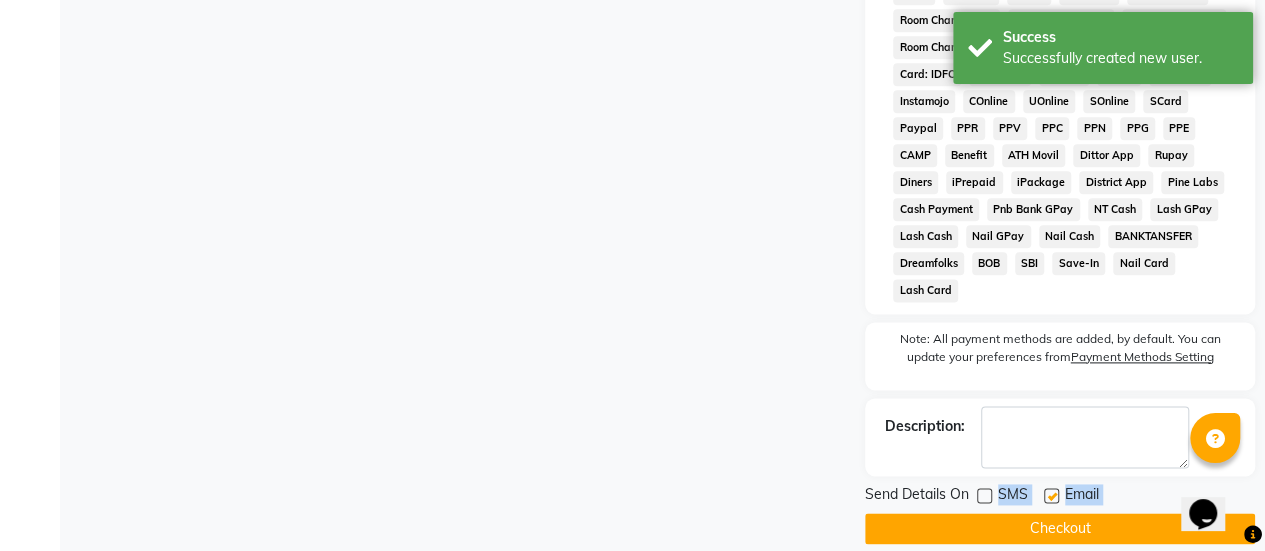 click on "Checkout" 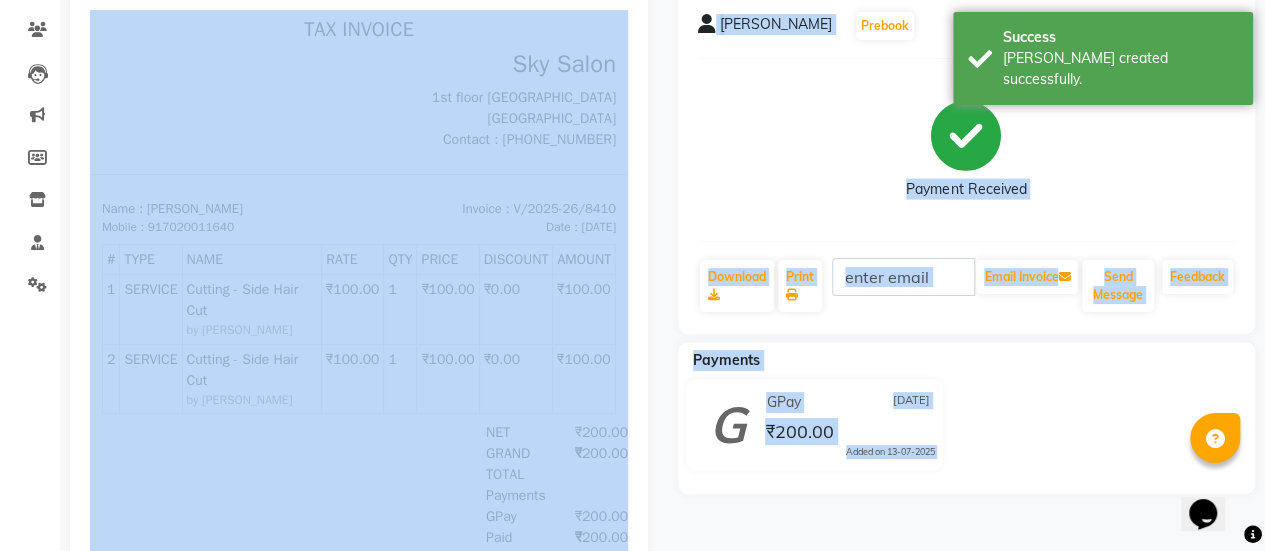 scroll, scrollTop: 171, scrollLeft: 0, axis: vertical 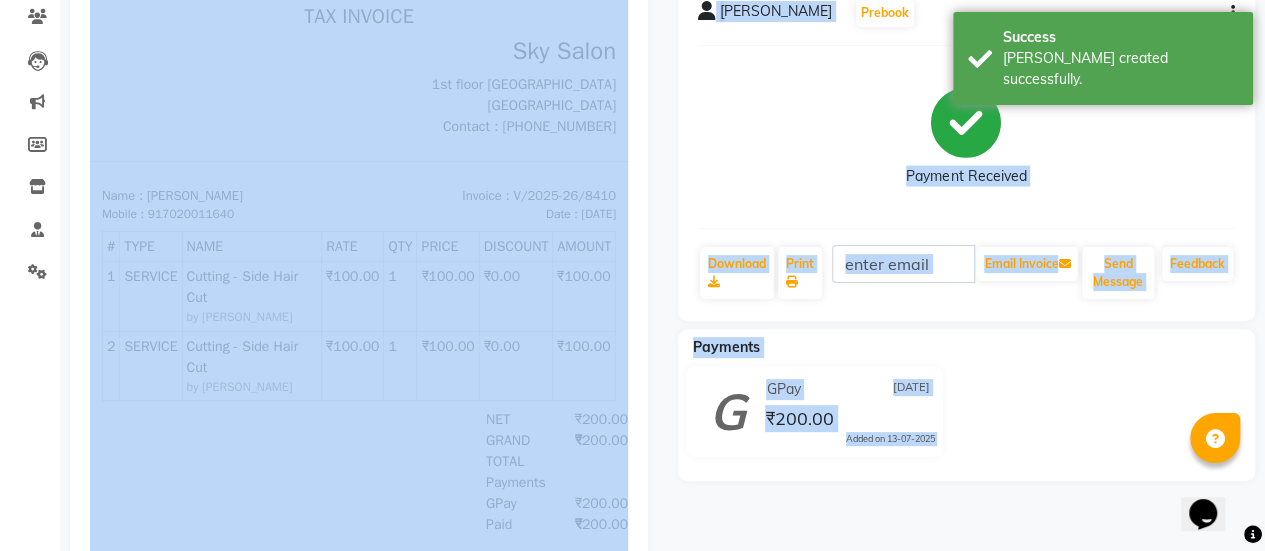 click on "GPay 13-07-2025 ₹200.00  Added on 13-07-2025" 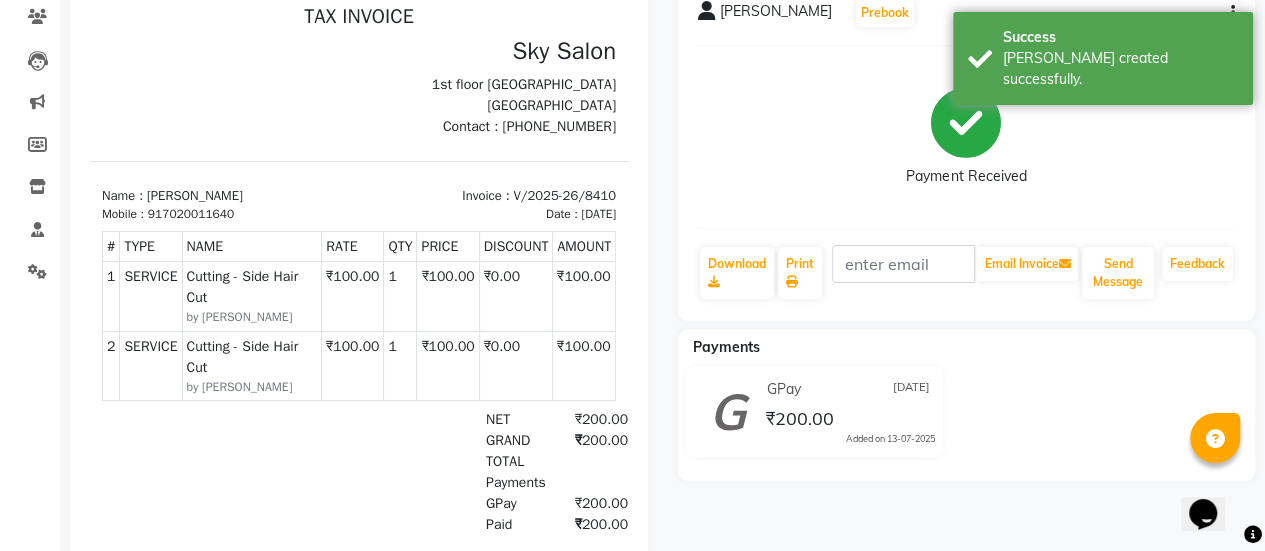 scroll, scrollTop: 0, scrollLeft: 0, axis: both 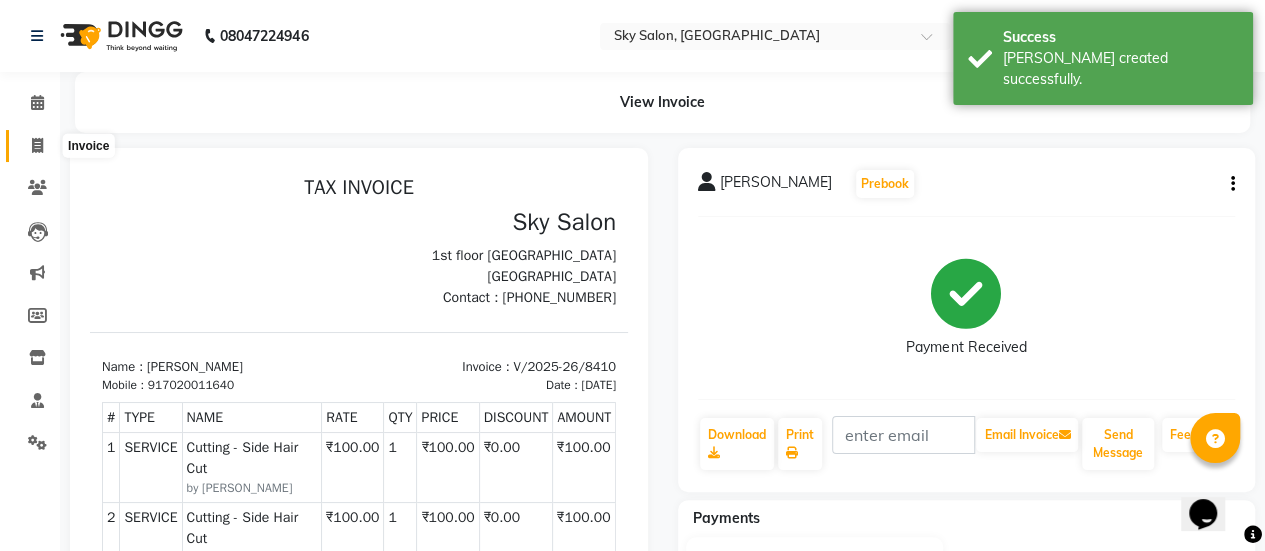 click 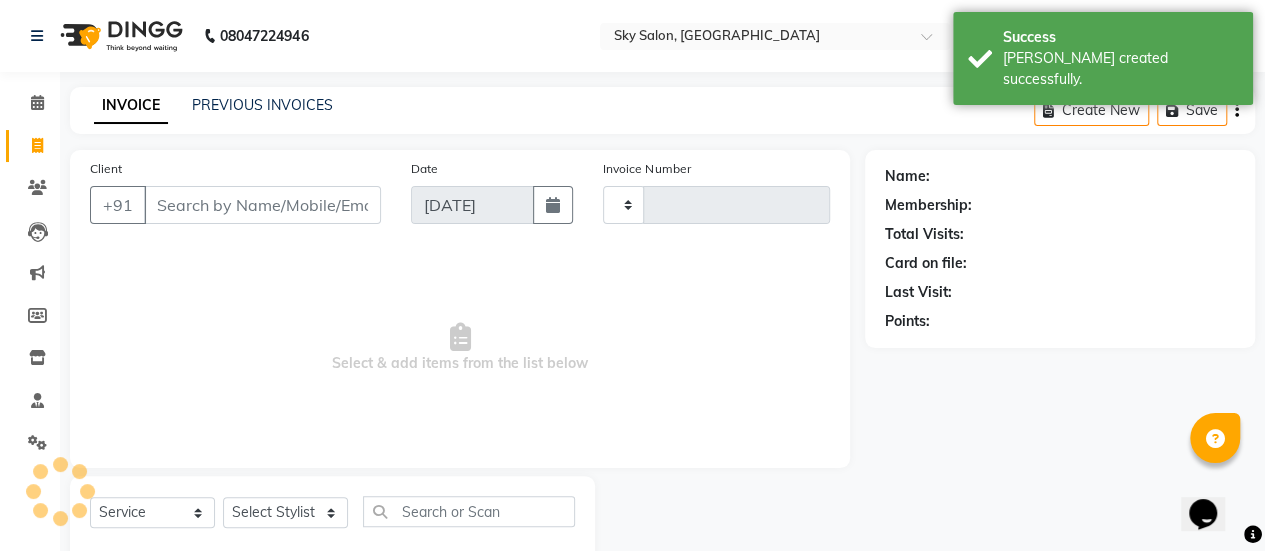 type on "8411" 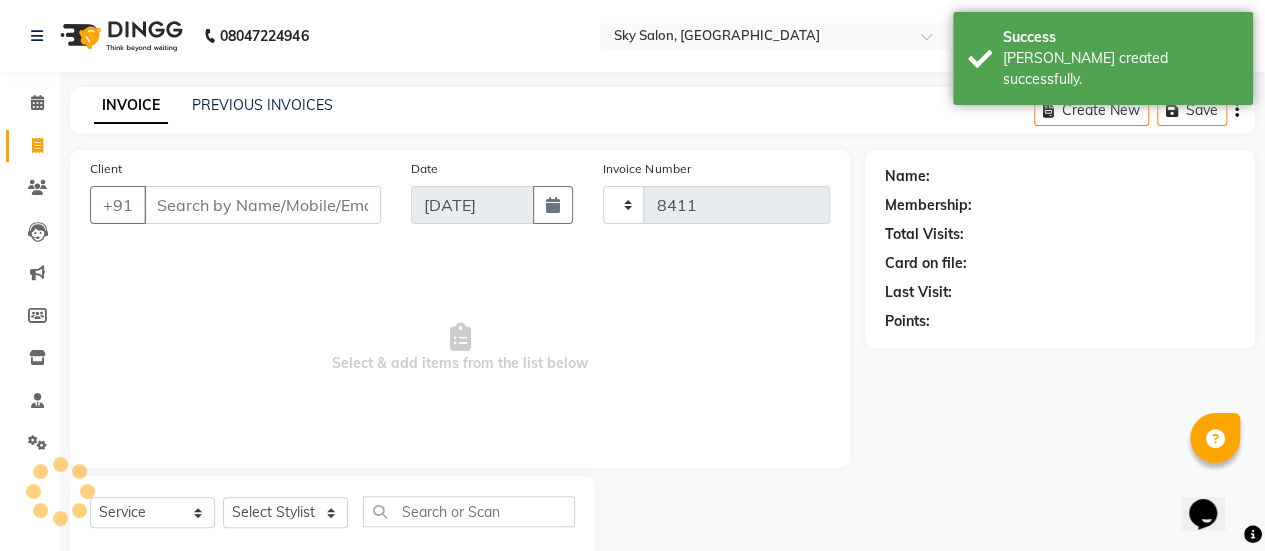 scroll, scrollTop: 49, scrollLeft: 0, axis: vertical 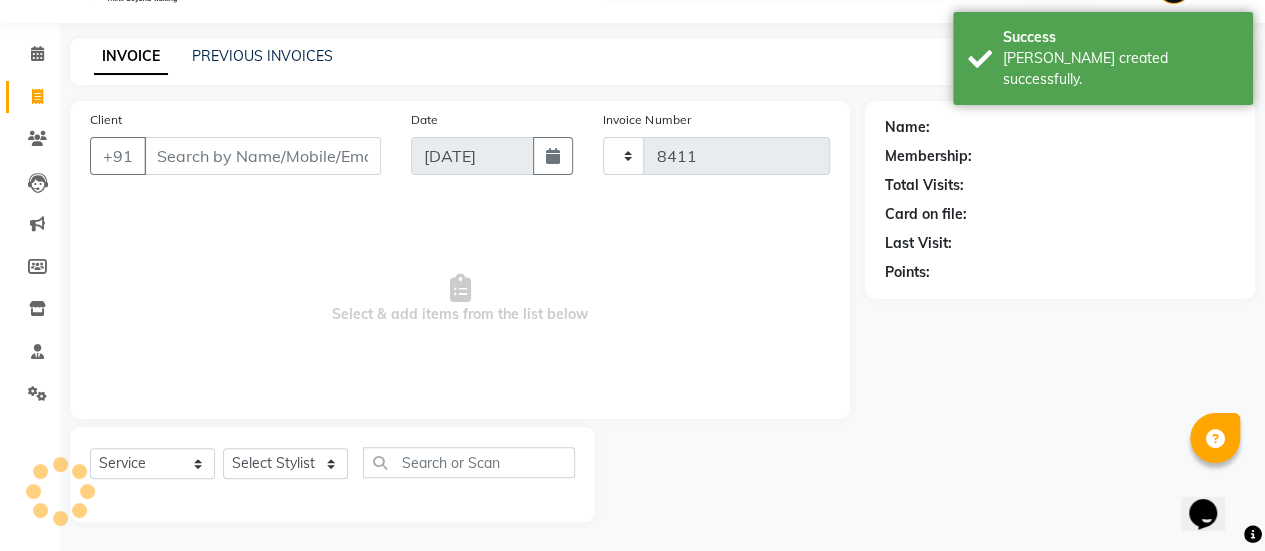select on "3537" 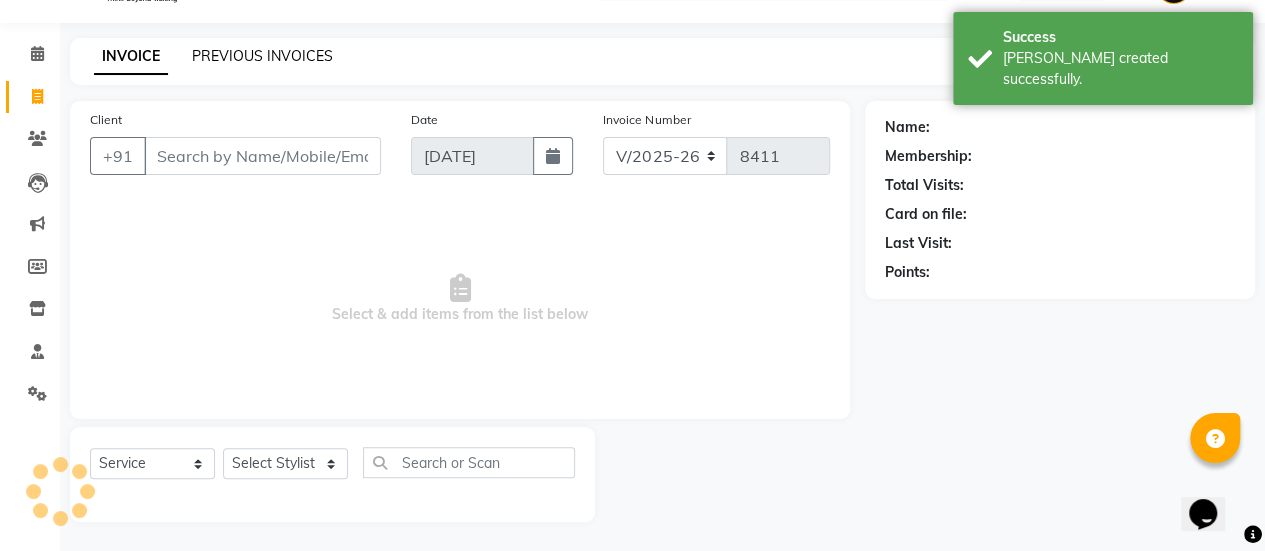 click on "PREVIOUS INVOICES" 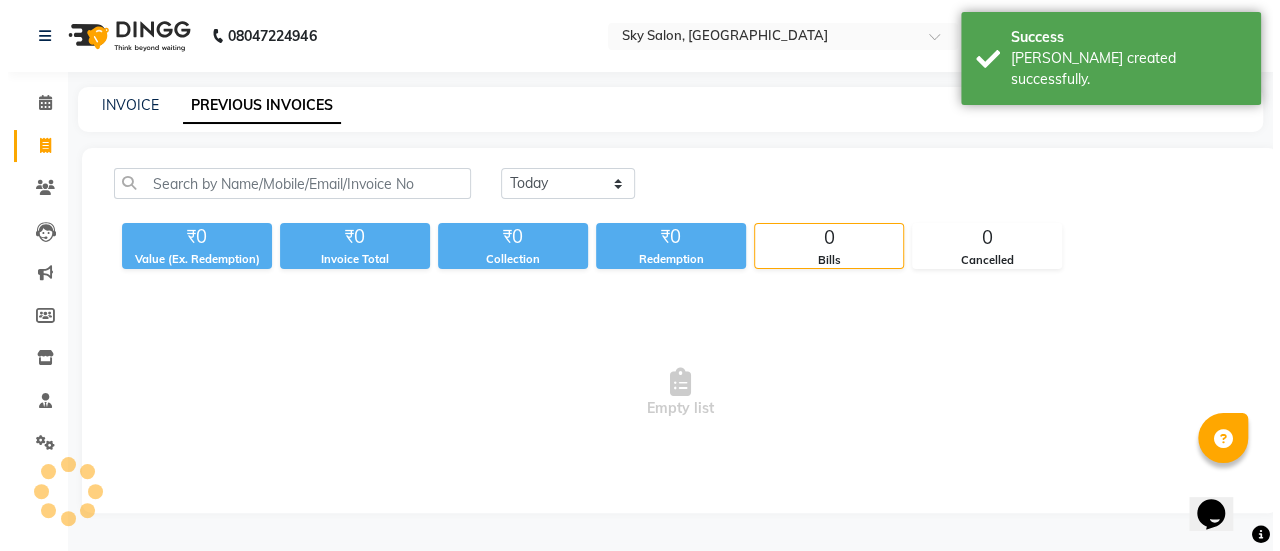 scroll, scrollTop: 0, scrollLeft: 0, axis: both 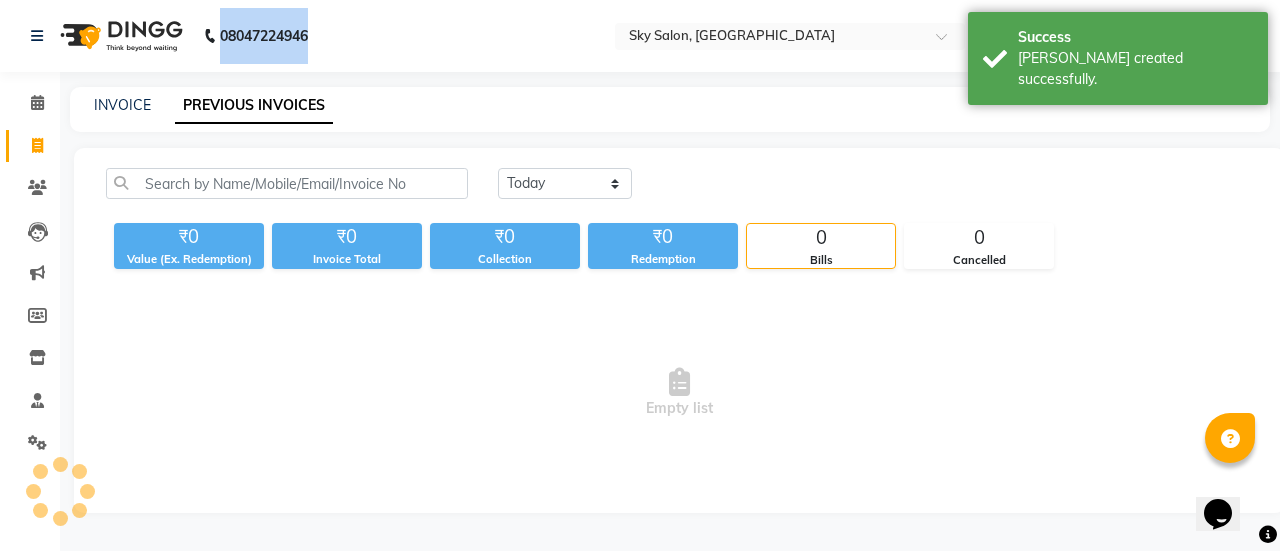 click on "08047224946 Select Location × Sky Salon, Khopoli  Default Panel My Panel English ENGLISH Español العربية मराठी हिंदी ગુજરાતી தமிழ் 中文 Notifications nothing to show rani Manage Profile Change Password Sign out  Version:3.15.4" 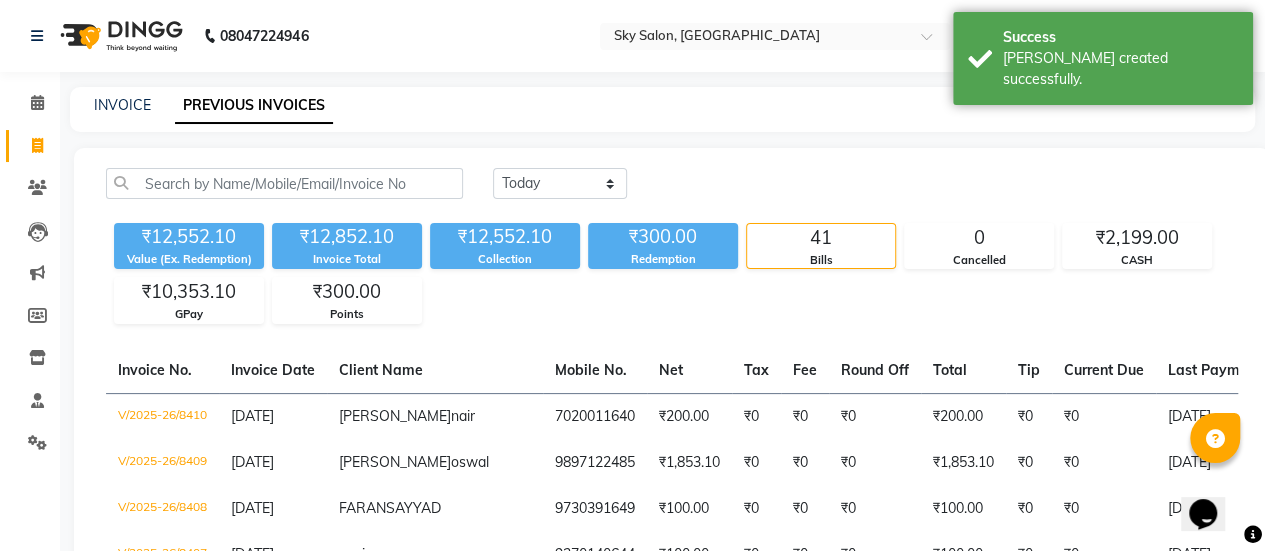 click on "Today Yesterday Custom Range ₹12,552.10 Value (Ex. Redemption) ₹12,852.10 Invoice Total  ₹12,552.10 Collection ₹300.00 Redemption 41 Bills 0 Cancelled ₹2,199.00 CASH ₹10,353.10 GPay ₹300.00 Points  Invoice No.   Invoice Date   Client Name   Mobile No.   Net   Tax   Fee   Round Off   Total   Tip   Current Due   Last Payment Date   Payment Amount   Payment Methods   Cancel Reason   Status   V/2025-26/8410  13-07-2025 anand  nair 7020011640 ₹200.00 ₹0  ₹0  ₹0 ₹200.00 ₹0 ₹0 13-07-2025 ₹200.00  GPay - PAID  V/2025-26/8409  13-07-2025 gunjan  oswal 9897122485 ₹1,853.10 ₹0  ₹0  ₹0 ₹1,853.10 ₹0 ₹0 13-07-2025 ₹1,853.10  GPay,  Points - PAID  V/2025-26/8408  13-07-2025 FARAN  SAYYAD 9730391649 ₹100.00 ₹0  ₹0  ₹0 ₹100.00 ₹0 ₹0 13-07-2025 ₹100.00  CASH - PAID  V/2025-26/8407  13-07-2025 sanjay   9270140644 ₹100.00 ₹0  ₹0  ₹0 ₹100.00 ₹0 ₹0 13-07-2025 ₹100.00  GPay - PAID  V/2025-26/8406  13-07-2025 pranay  gaikwad 9823244016 ₹100.00 ₹0 ₹0" 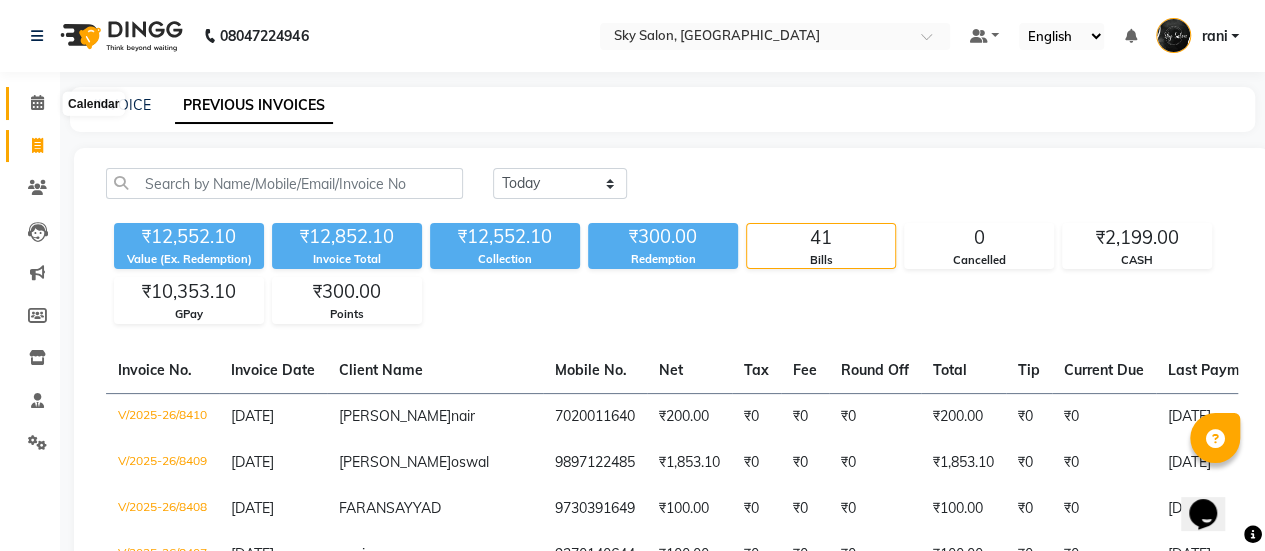click 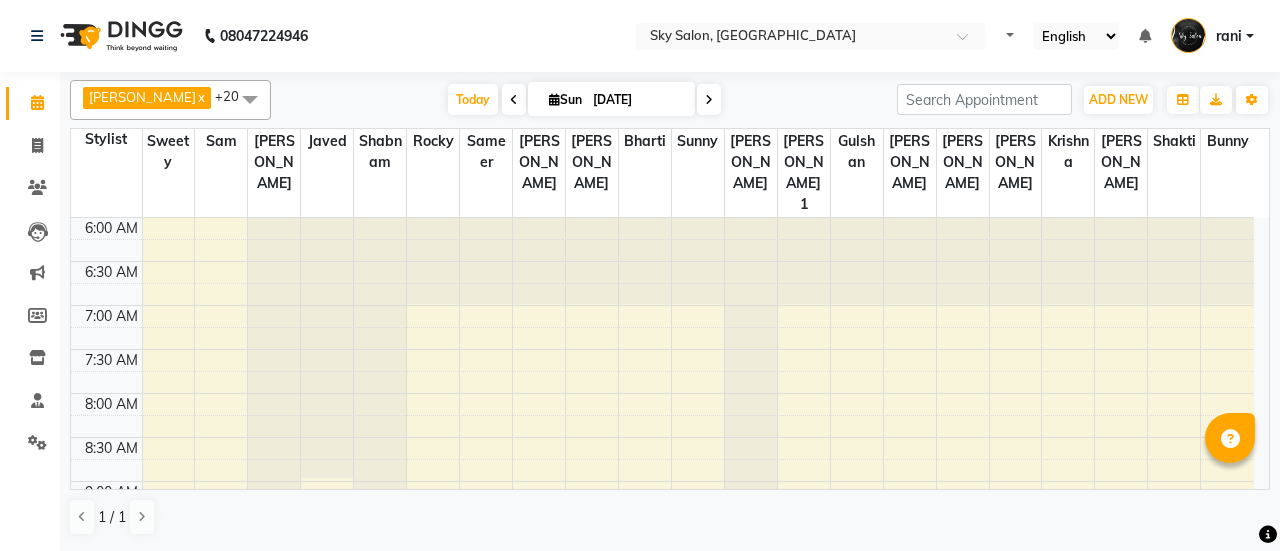 scroll, scrollTop: 0, scrollLeft: 0, axis: both 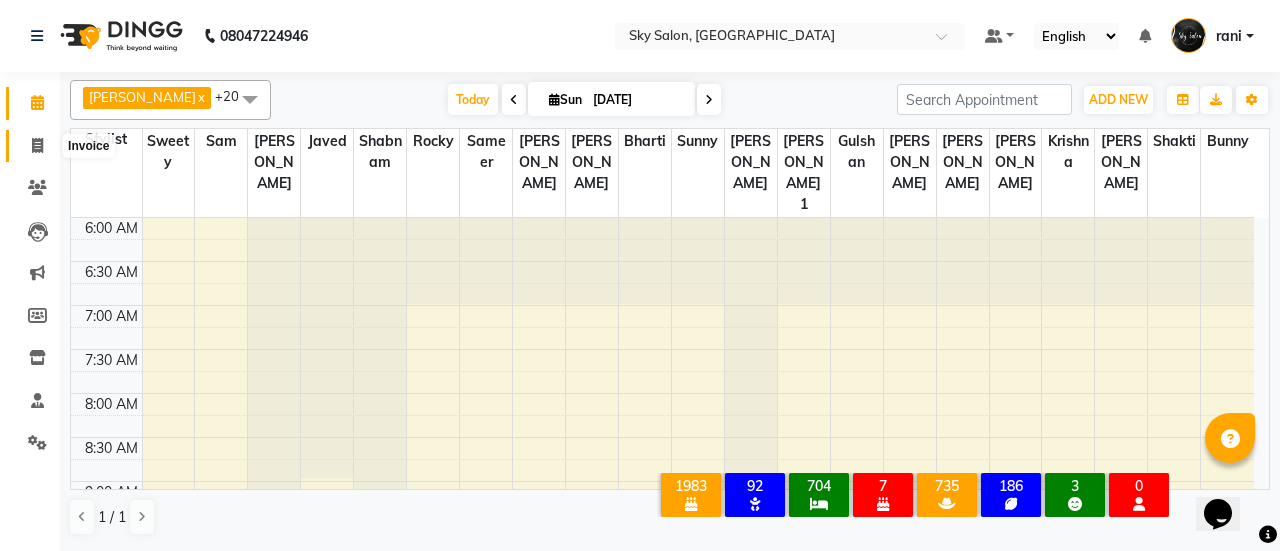 click 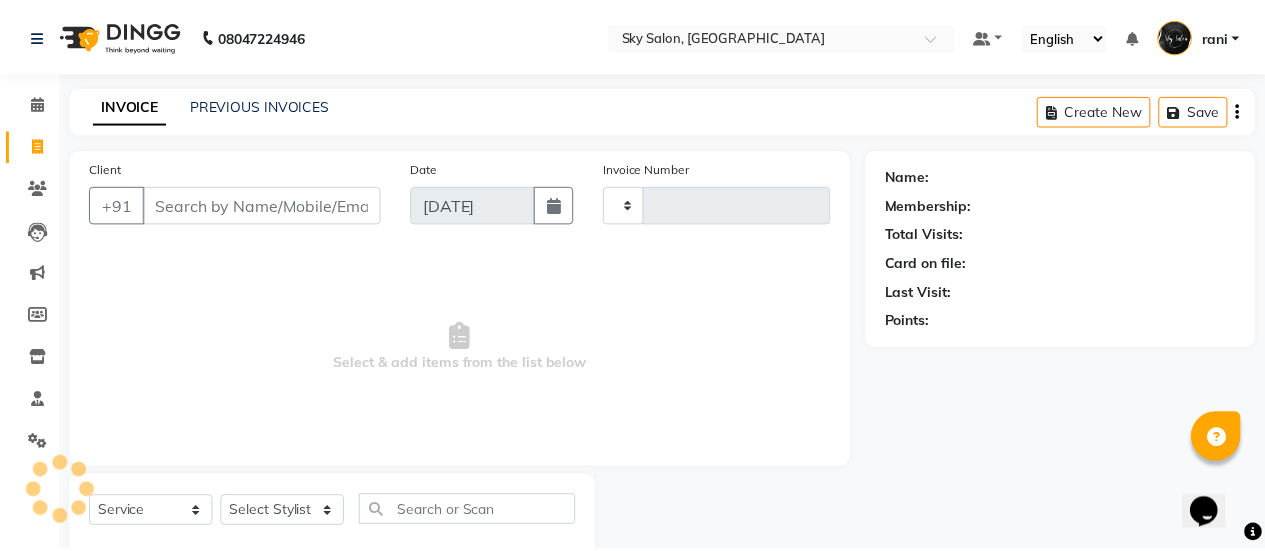 scroll, scrollTop: 49, scrollLeft: 0, axis: vertical 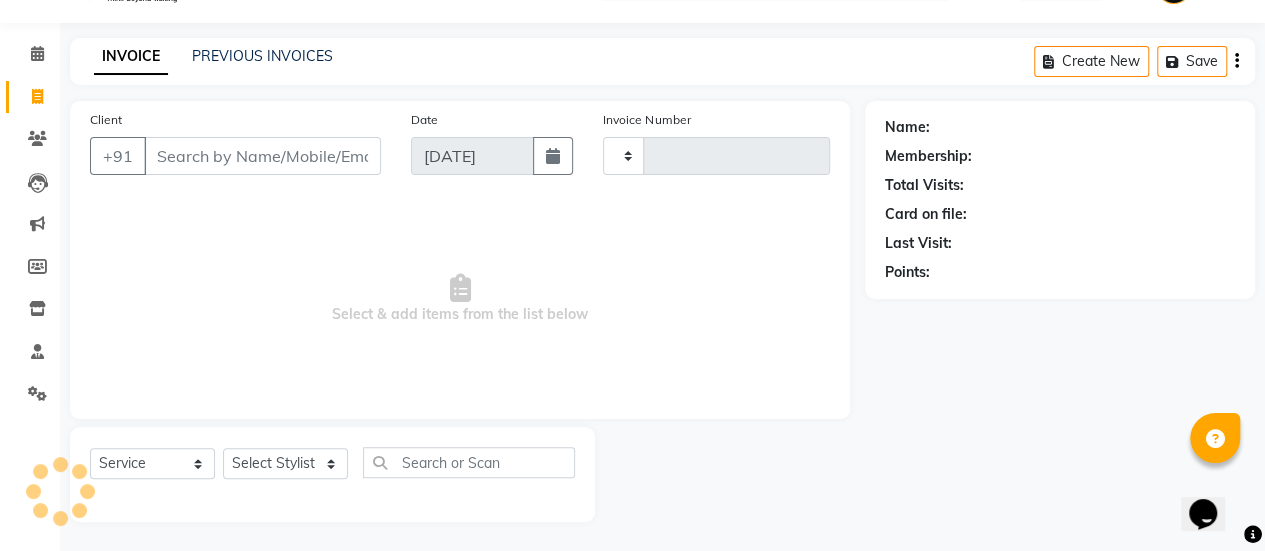 type on "8408" 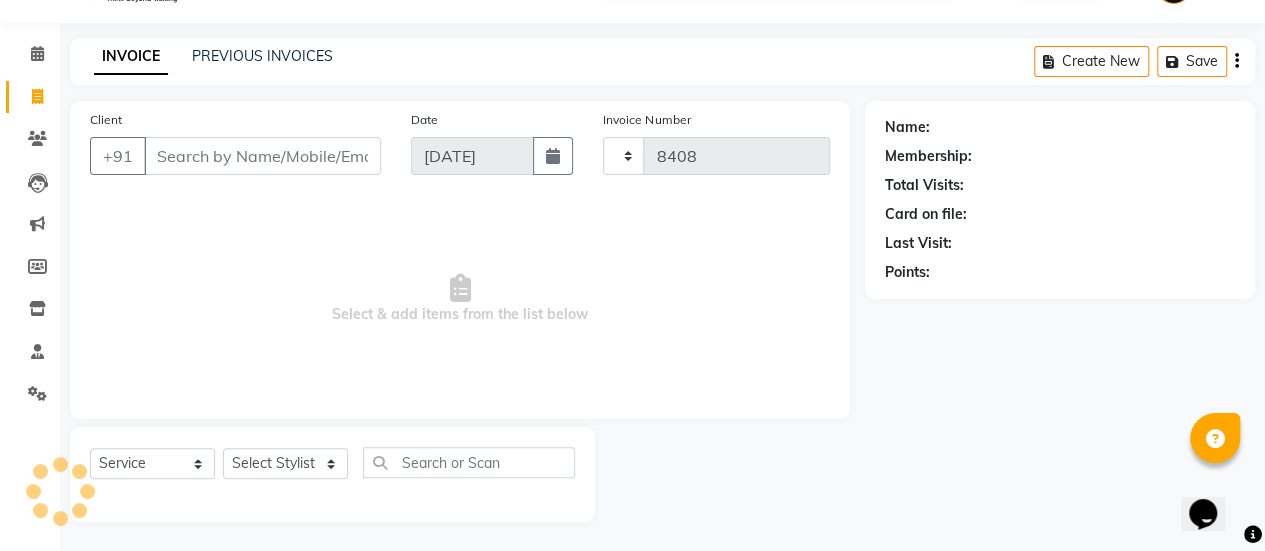 select on "3537" 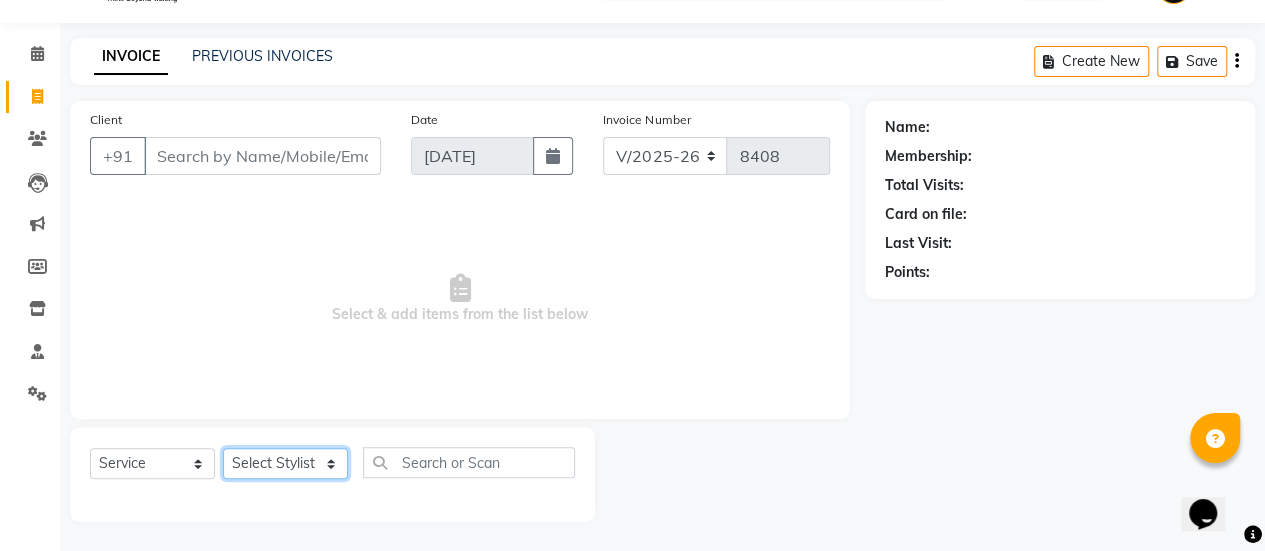 click on "Select Stylist afreen [PERSON_NAME] saha [PERSON_NAME] [PERSON_NAME] [PERSON_NAME] bharti Bunny Danish [PERSON_NAME] 1 [PERSON_NAME] [PERSON_NAME] gaurav Gulshan [PERSON_NAME] [PERSON_NAME] krishna [PERSON_NAME] [PERSON_NAME] rani [PERSON_NAME] [PERSON_NAME] sachin [PERSON_NAME] [PERSON_NAME] sameer 2 [PERSON_NAME] [PERSON_NAME] [PERSON_NAME]" 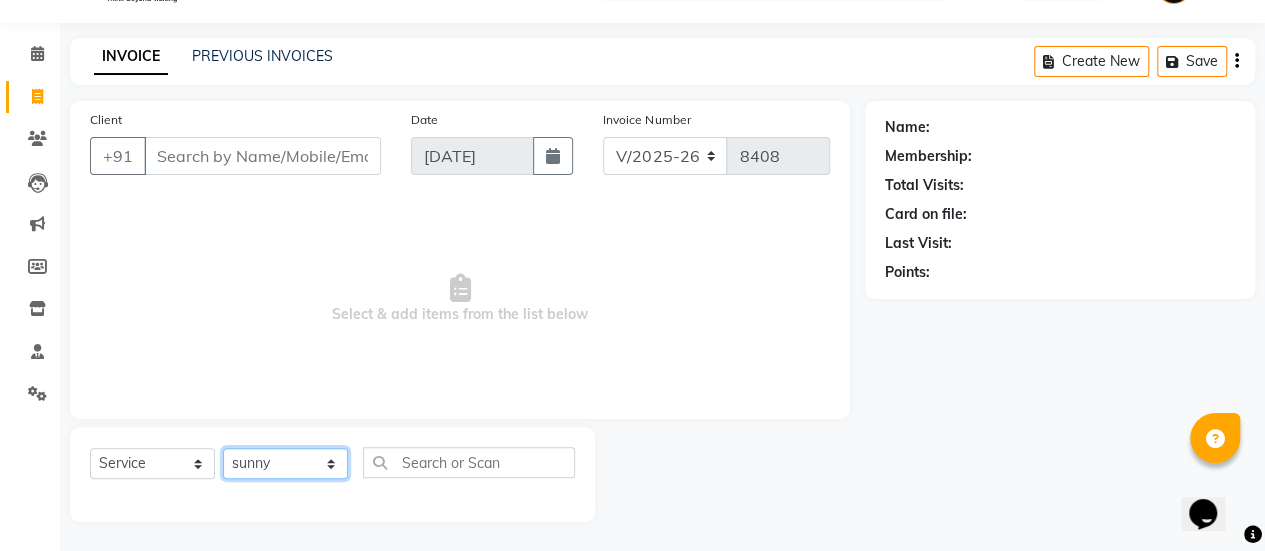 click on "Select Stylist afreen [PERSON_NAME] saha [PERSON_NAME] [PERSON_NAME] [PERSON_NAME] bharti Bunny Danish [PERSON_NAME] 1 [PERSON_NAME] [PERSON_NAME] gaurav Gulshan [PERSON_NAME] [PERSON_NAME] krishna [PERSON_NAME] [PERSON_NAME] rani [PERSON_NAME] [PERSON_NAME] sachin [PERSON_NAME] [PERSON_NAME] sameer 2 [PERSON_NAME] [PERSON_NAME] [PERSON_NAME]" 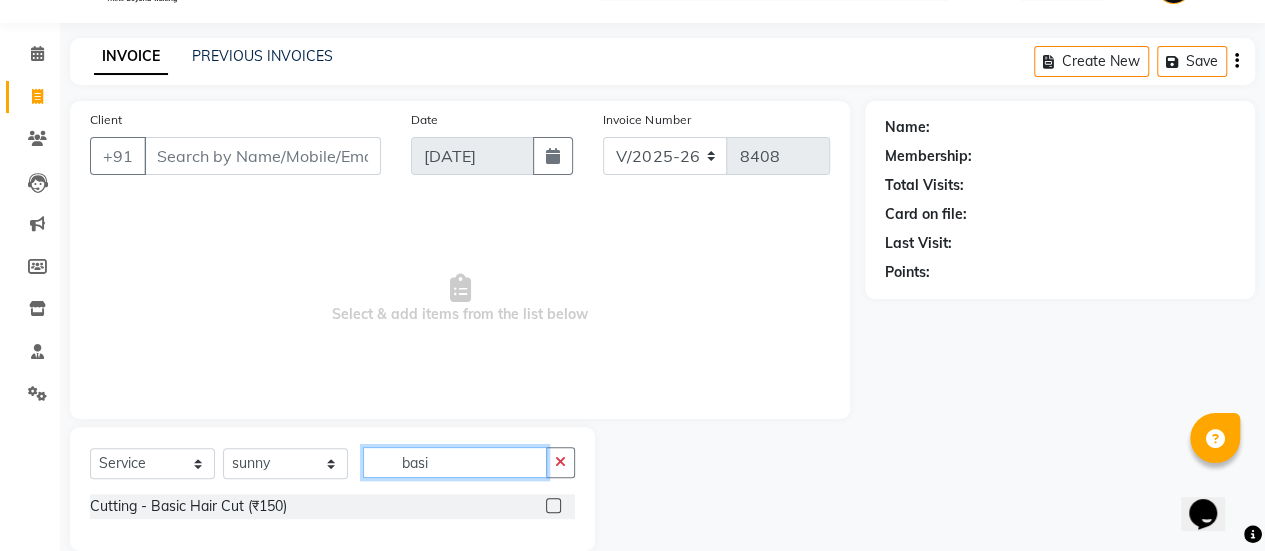 type on "basi" 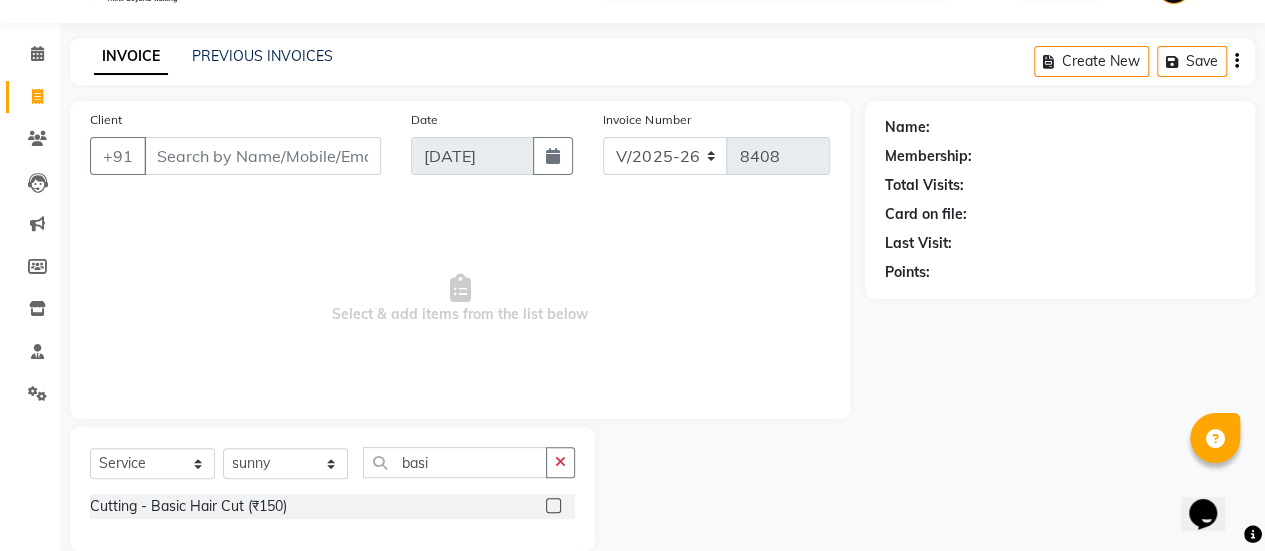 click 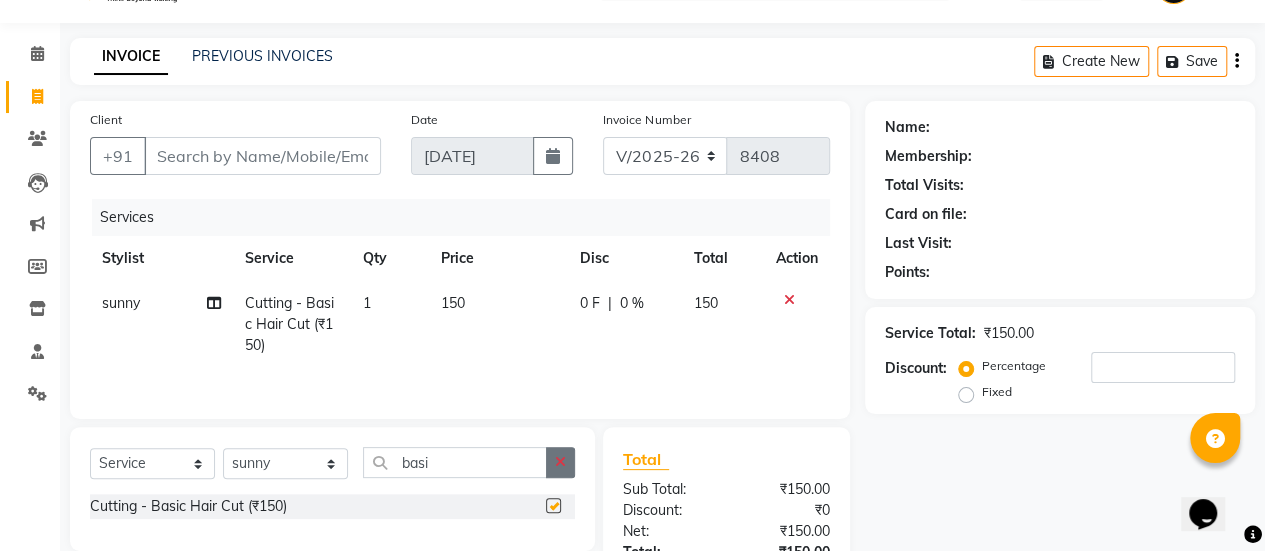 checkbox on "false" 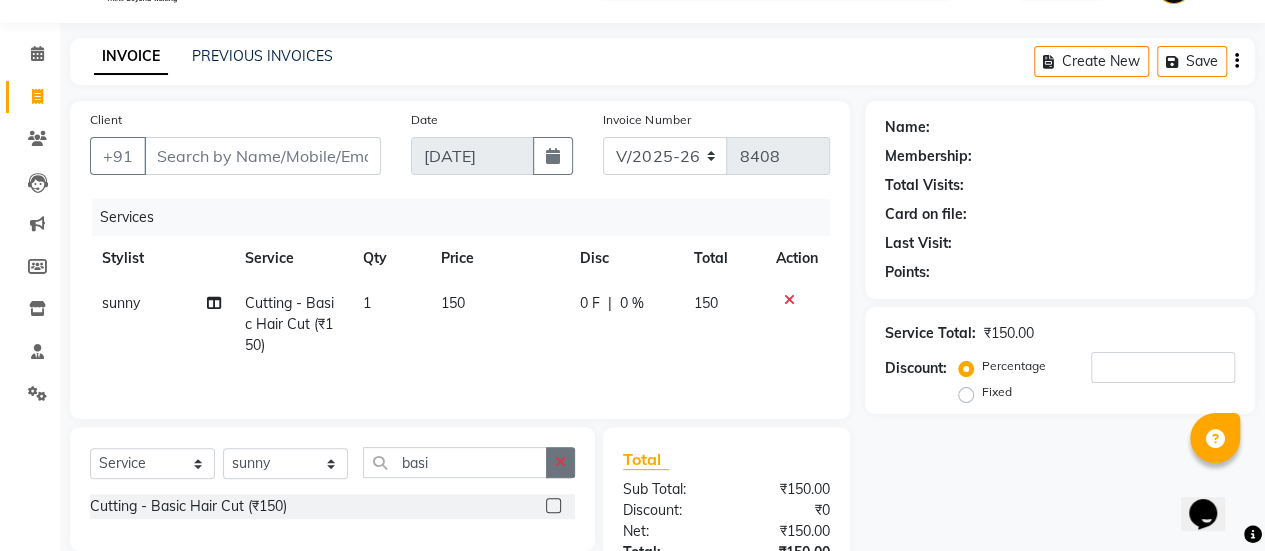 click 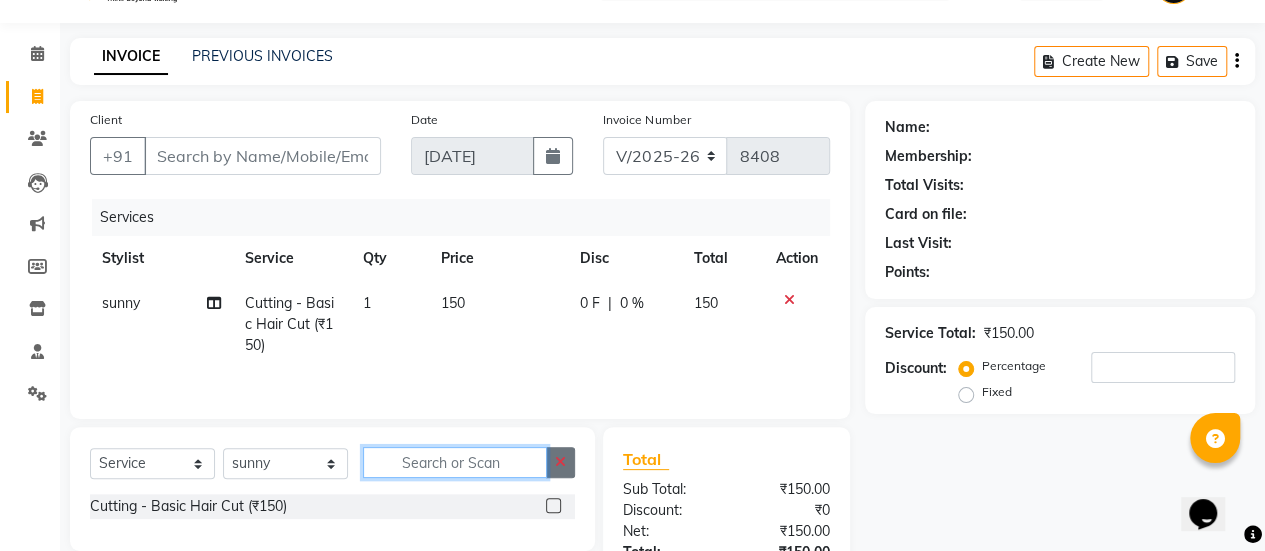 type on "v" 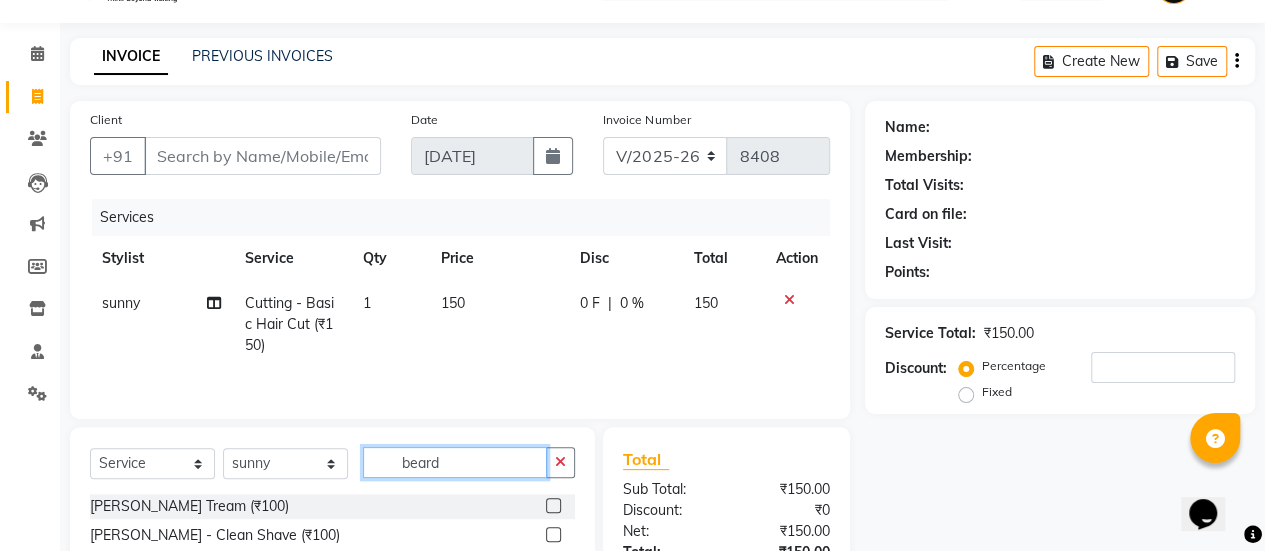type on "beard" 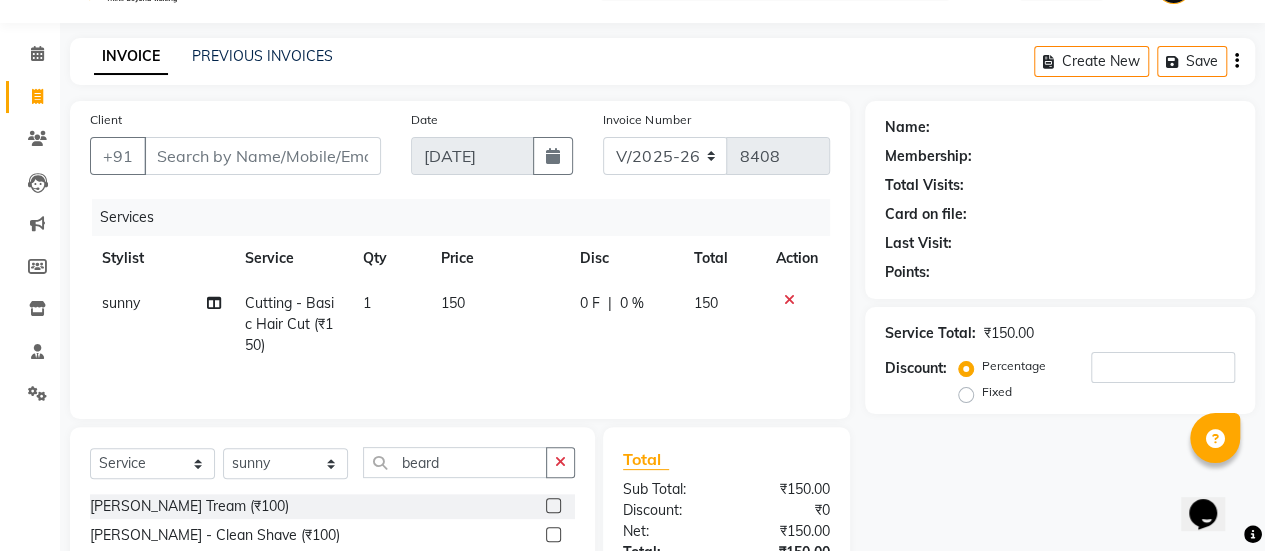 click 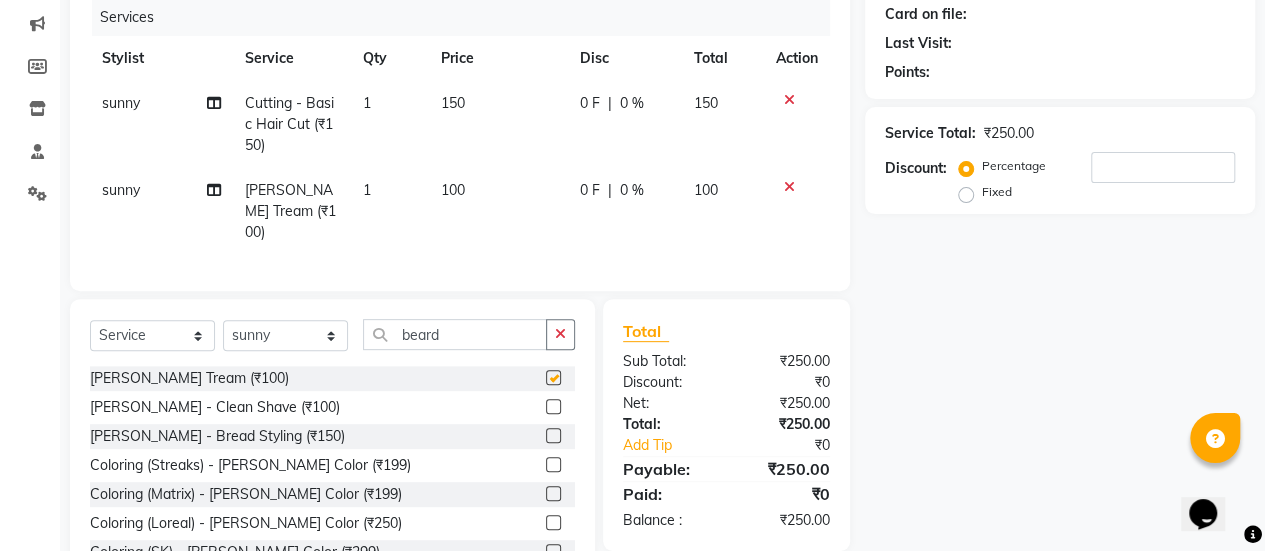 checkbox on "false" 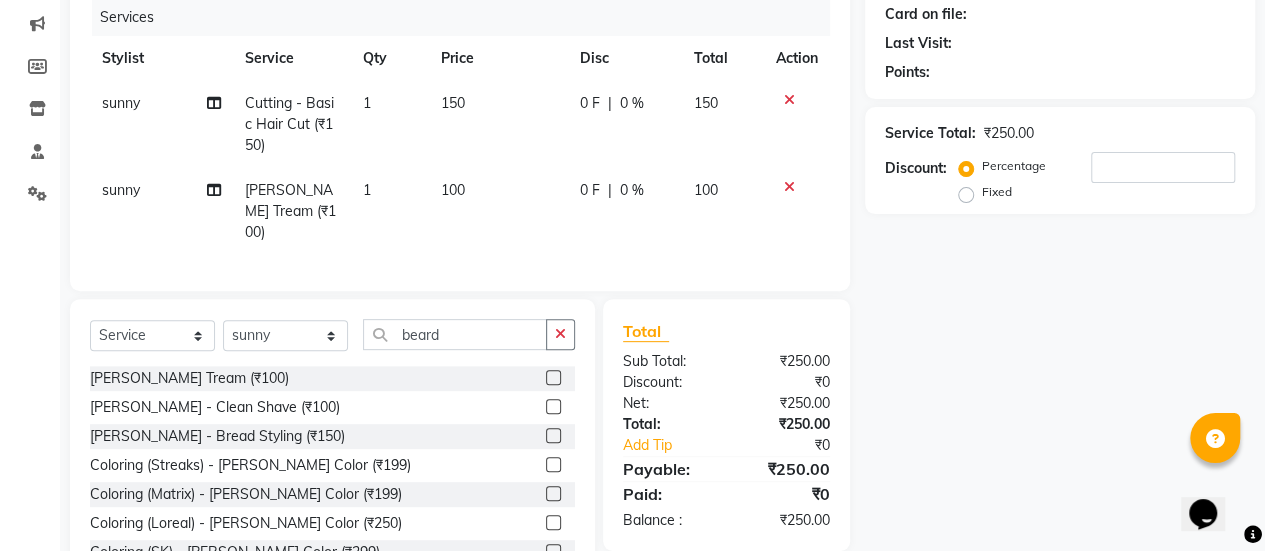 scroll, scrollTop: 315, scrollLeft: 0, axis: vertical 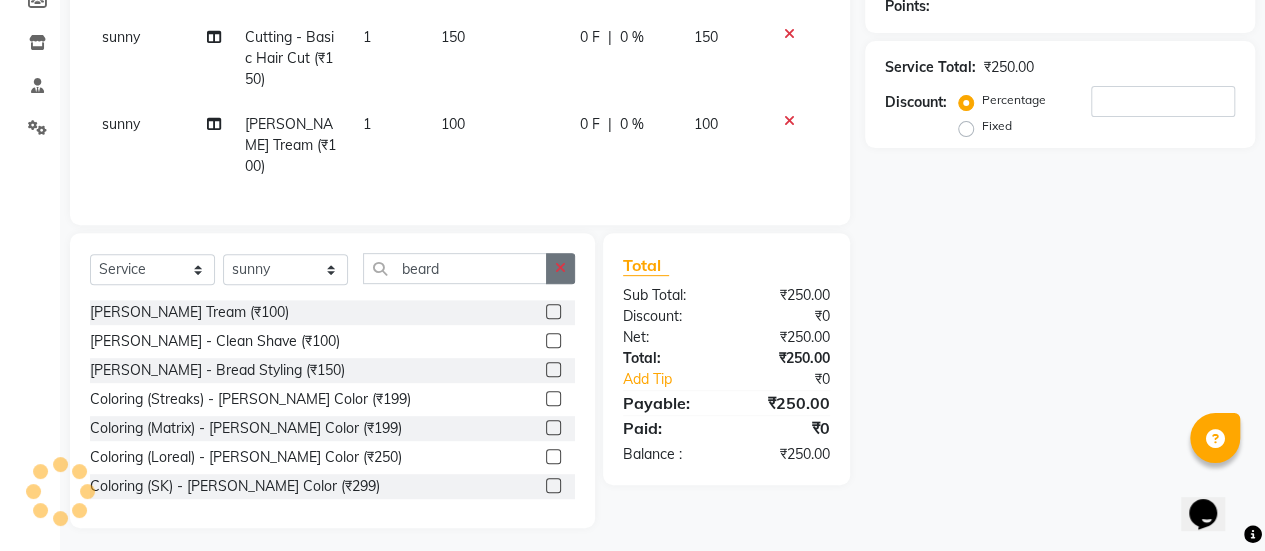 click 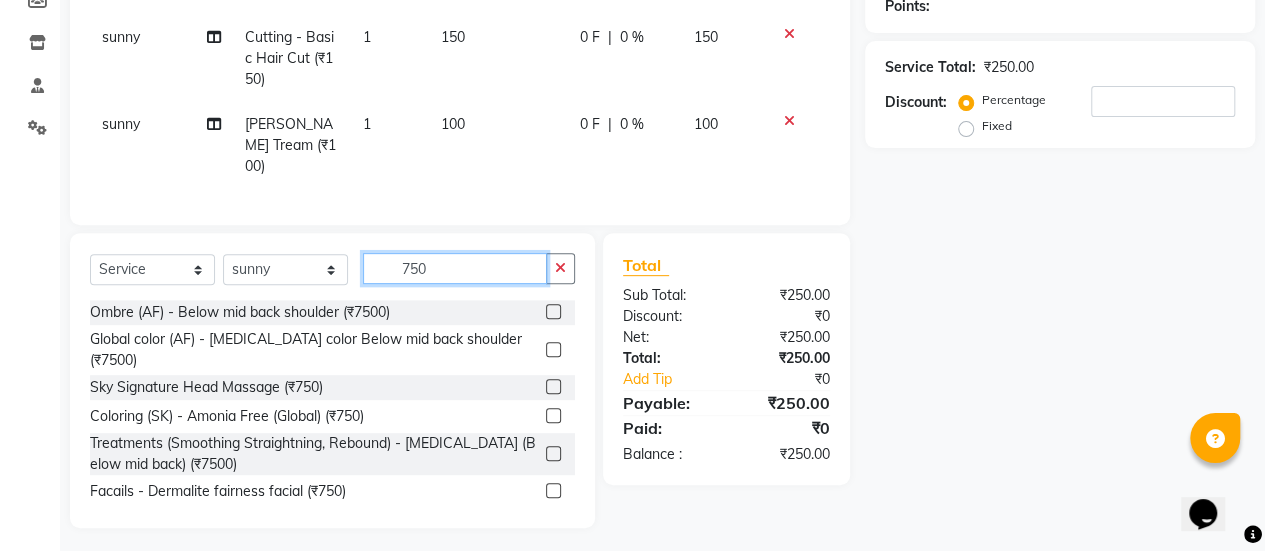 type on "750" 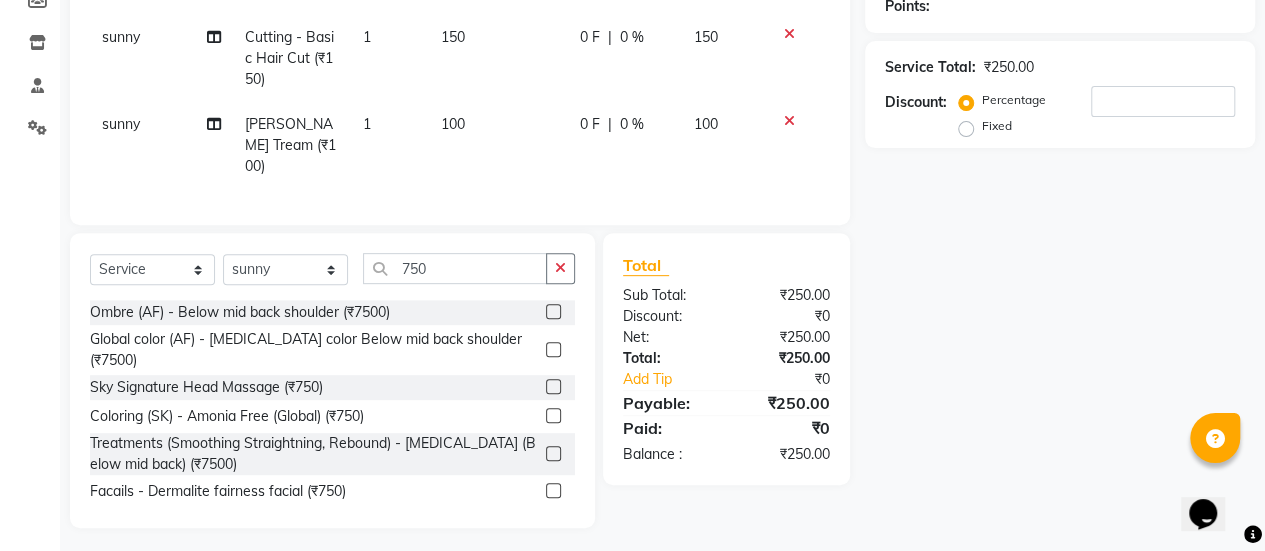 click 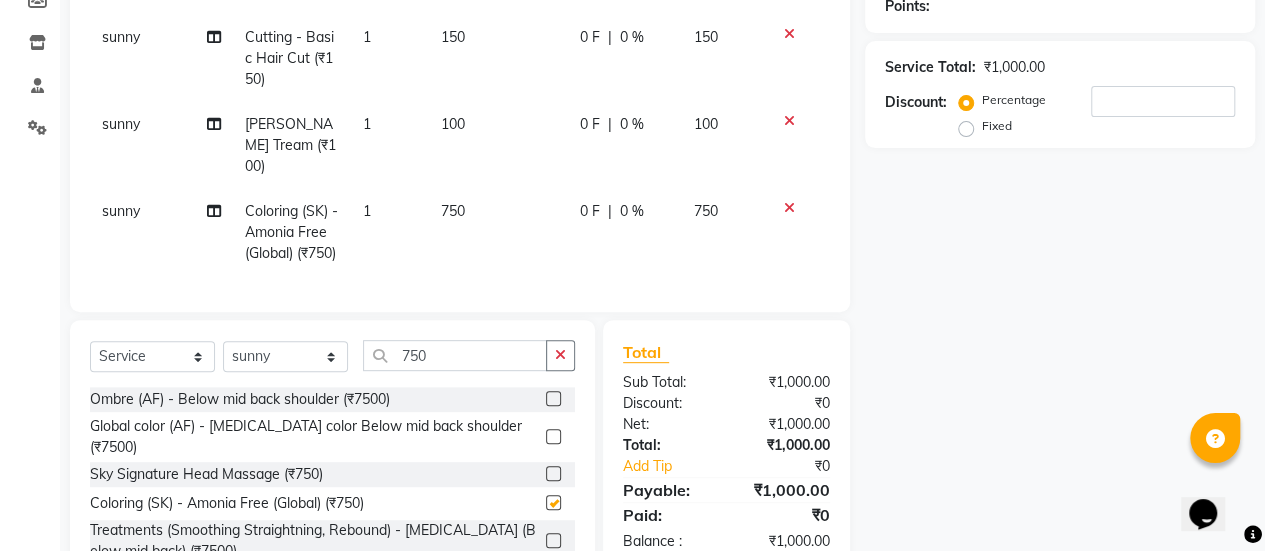 checkbox on "false" 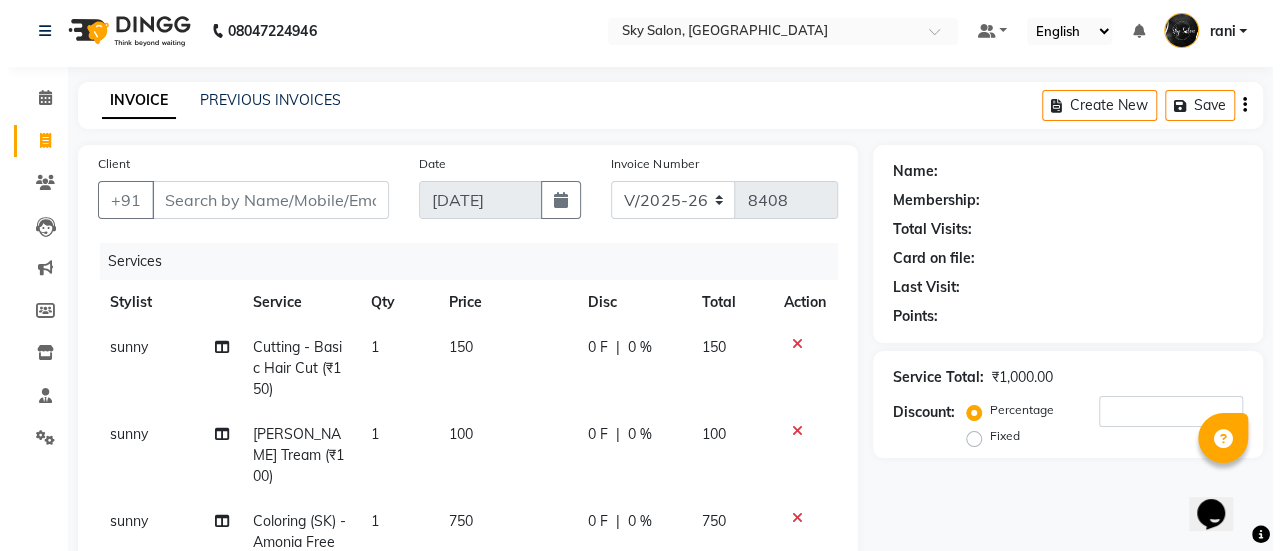 scroll, scrollTop: 0, scrollLeft: 0, axis: both 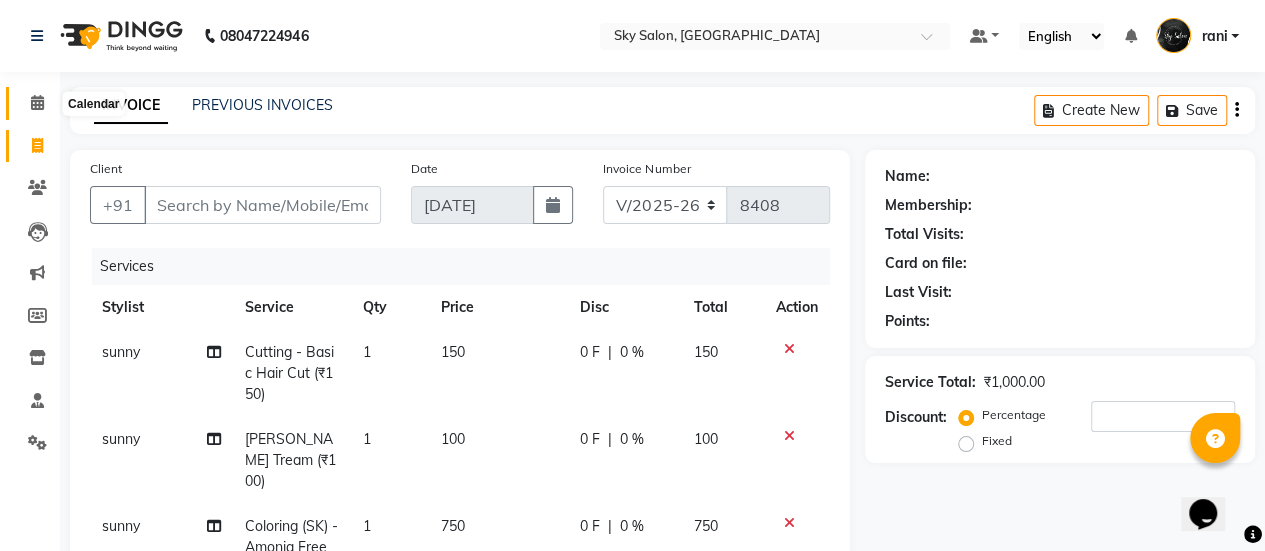 click 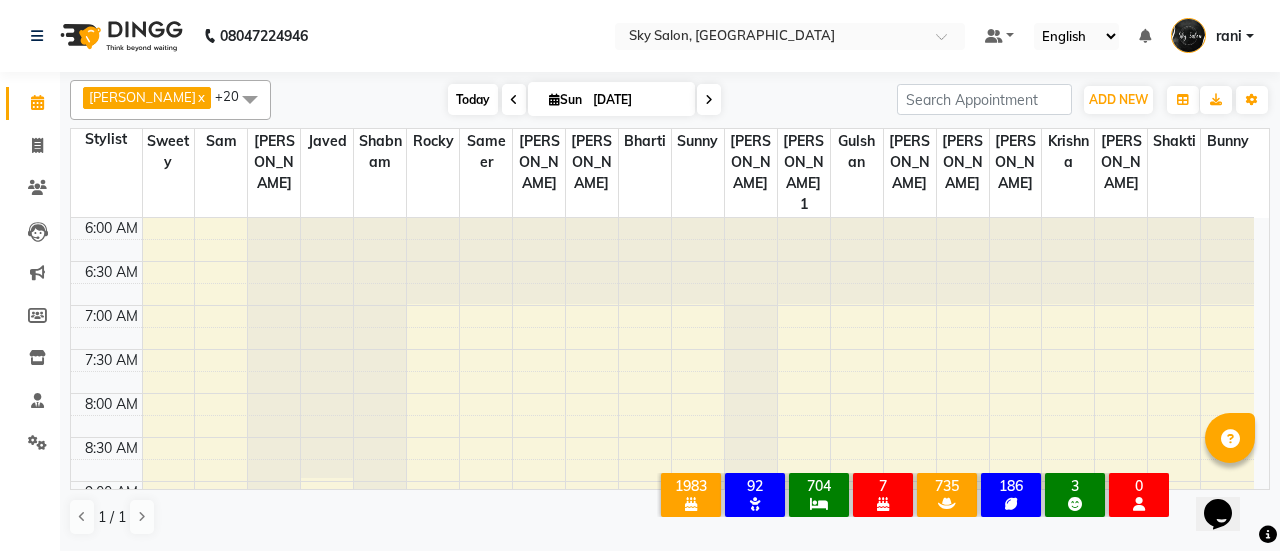 click on "Today" at bounding box center [473, 99] 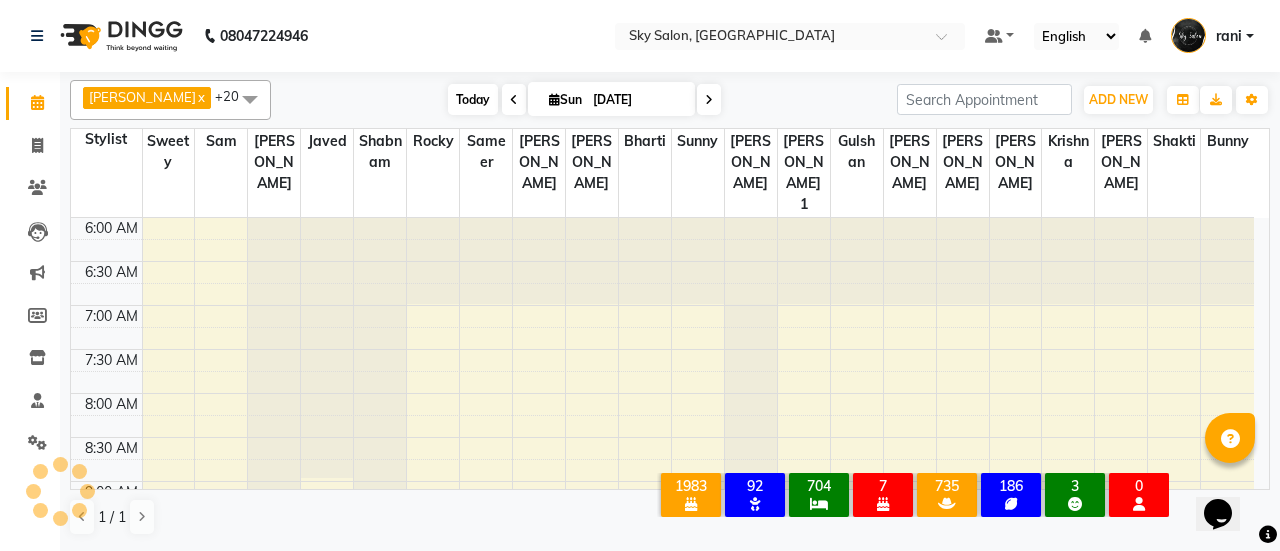 scroll, scrollTop: 695, scrollLeft: 0, axis: vertical 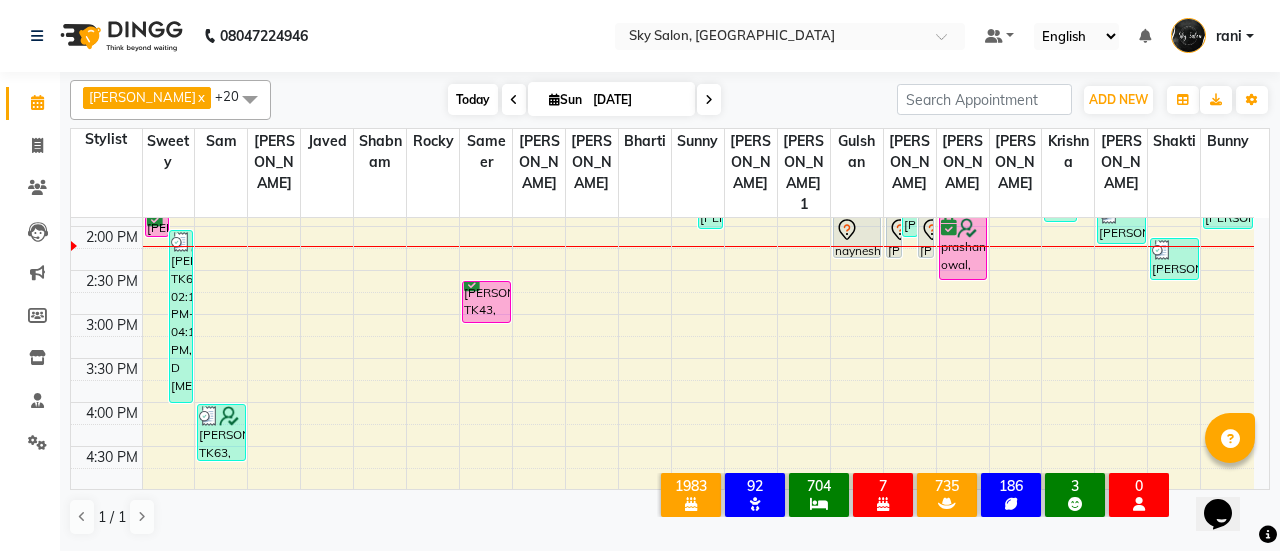 click on "Today" at bounding box center [473, 99] 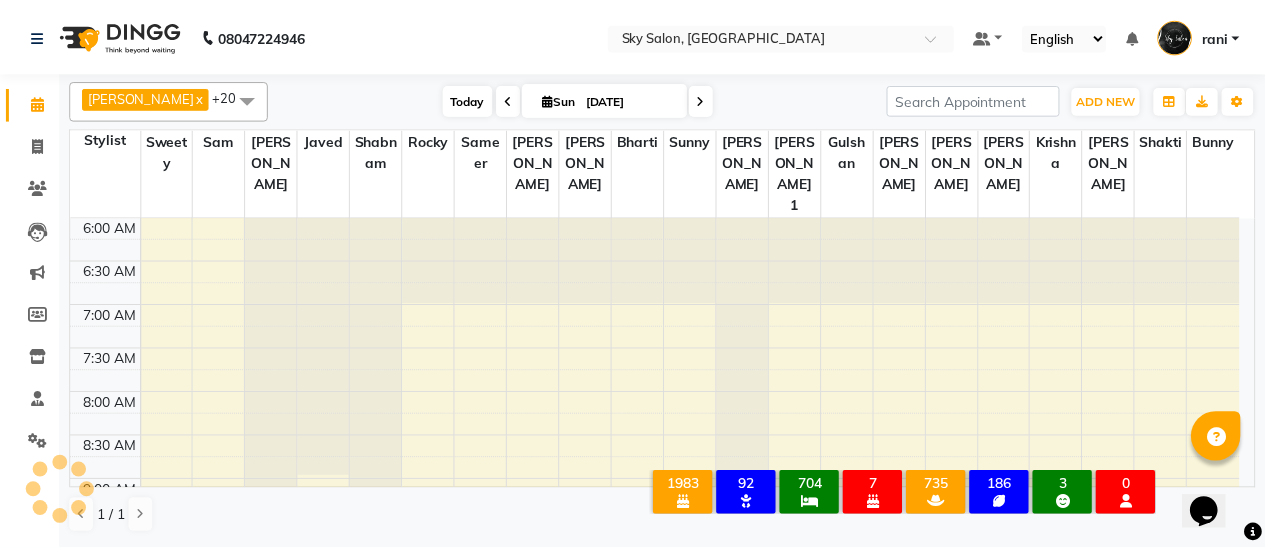 scroll, scrollTop: 694, scrollLeft: 0, axis: vertical 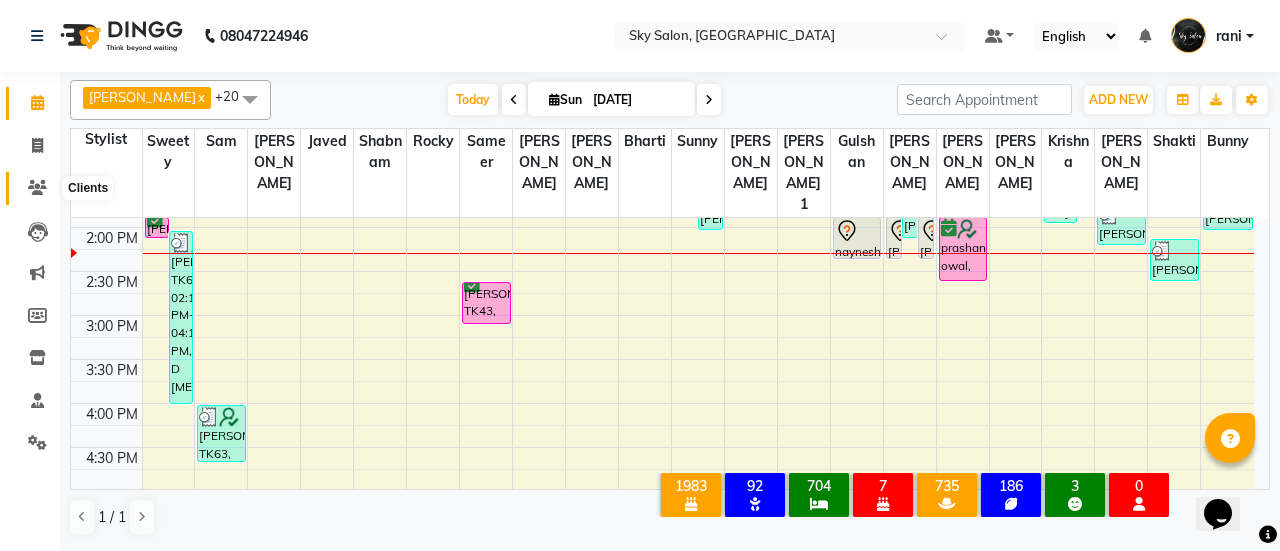 click 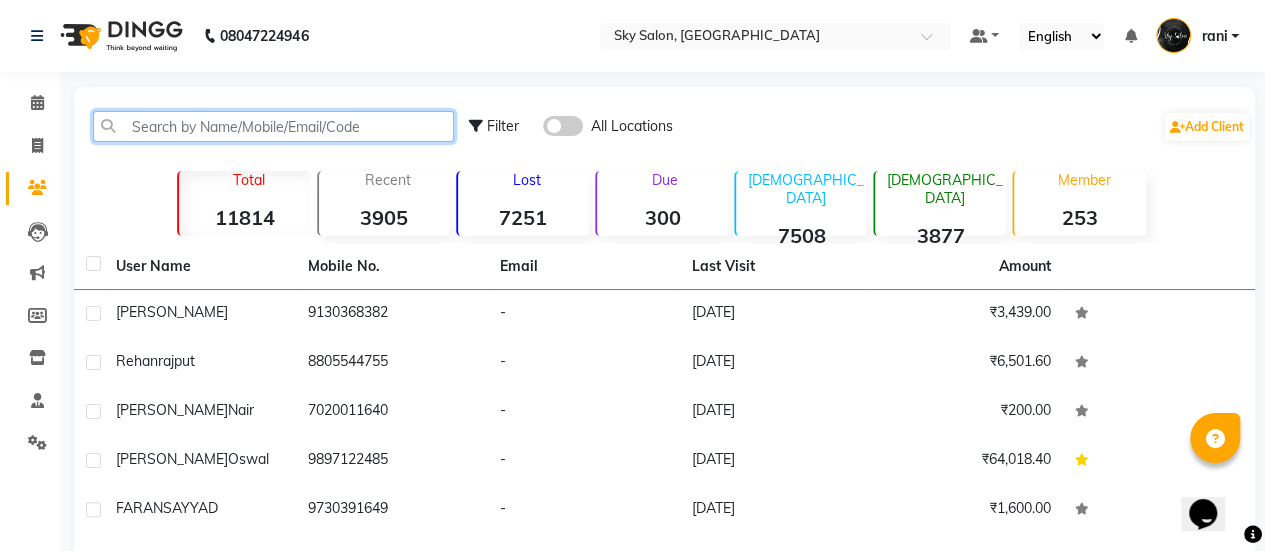 click 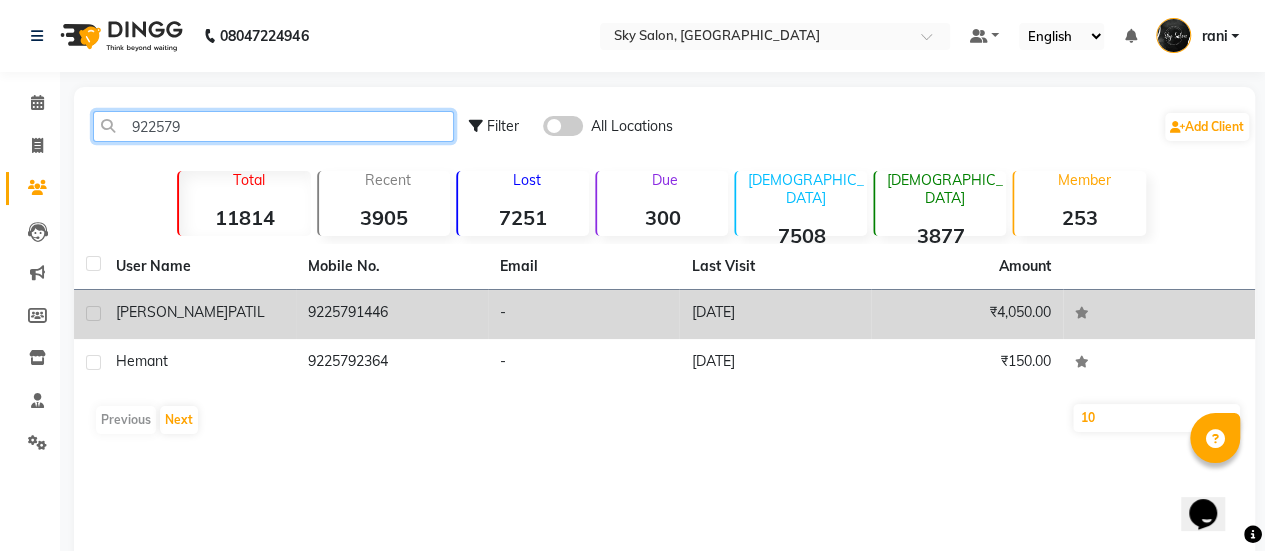 type on "922579" 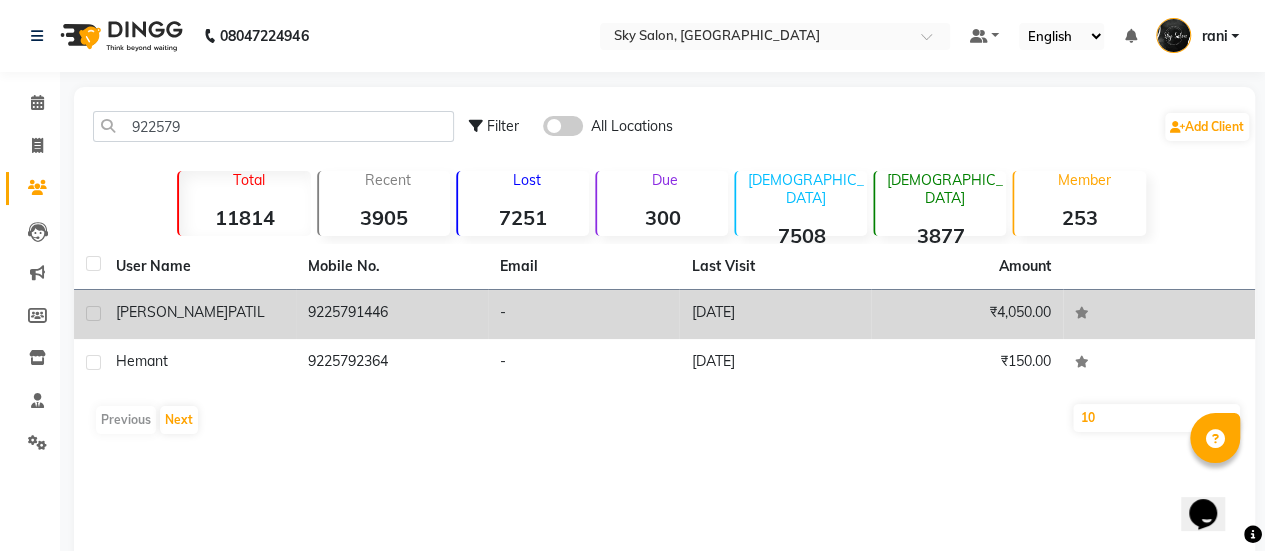 click on "9225791446" 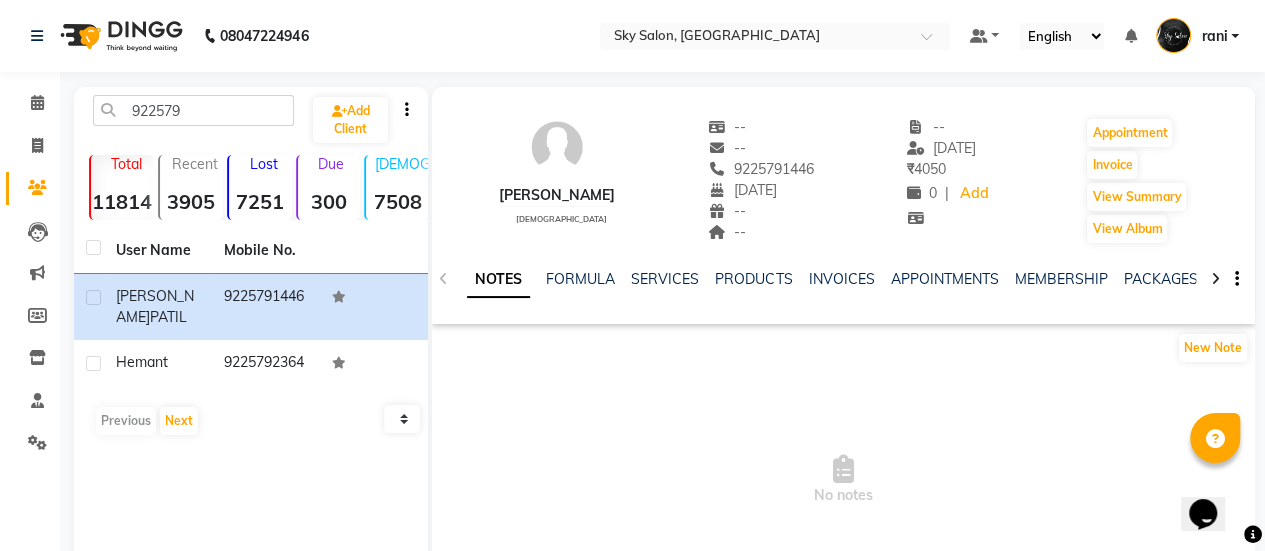 click on "NOTES FORMULA SERVICES PRODUCTS INVOICES APPOINTMENTS MEMBERSHIP PACKAGES VOUCHERS GIFTCARDS POINTS FORMS FAMILY CARDS WALLET" 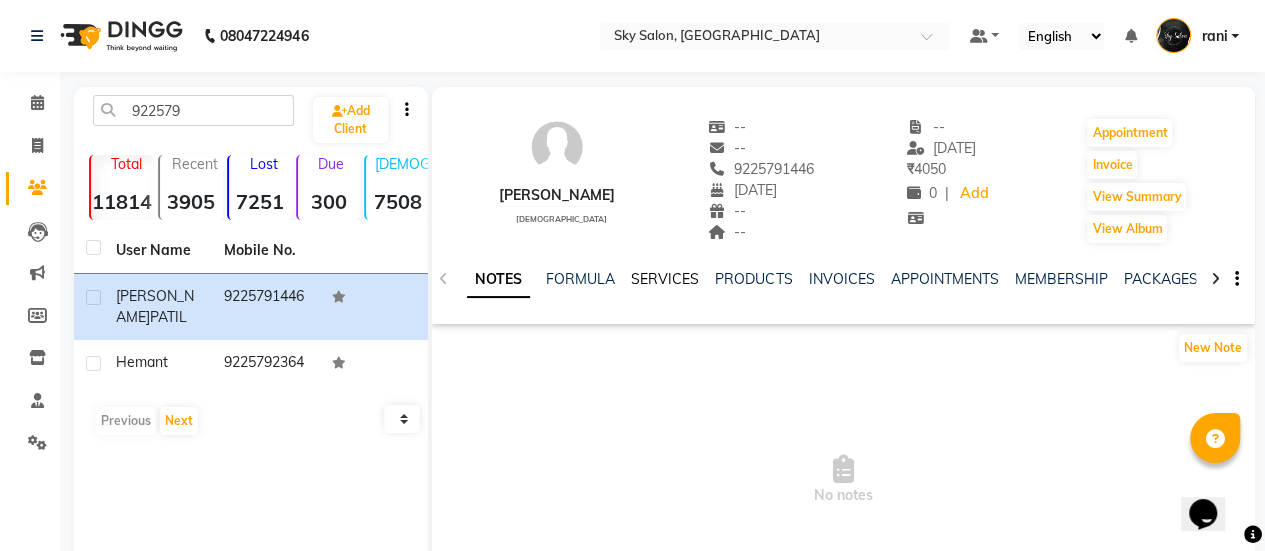 click on "SERVICES" 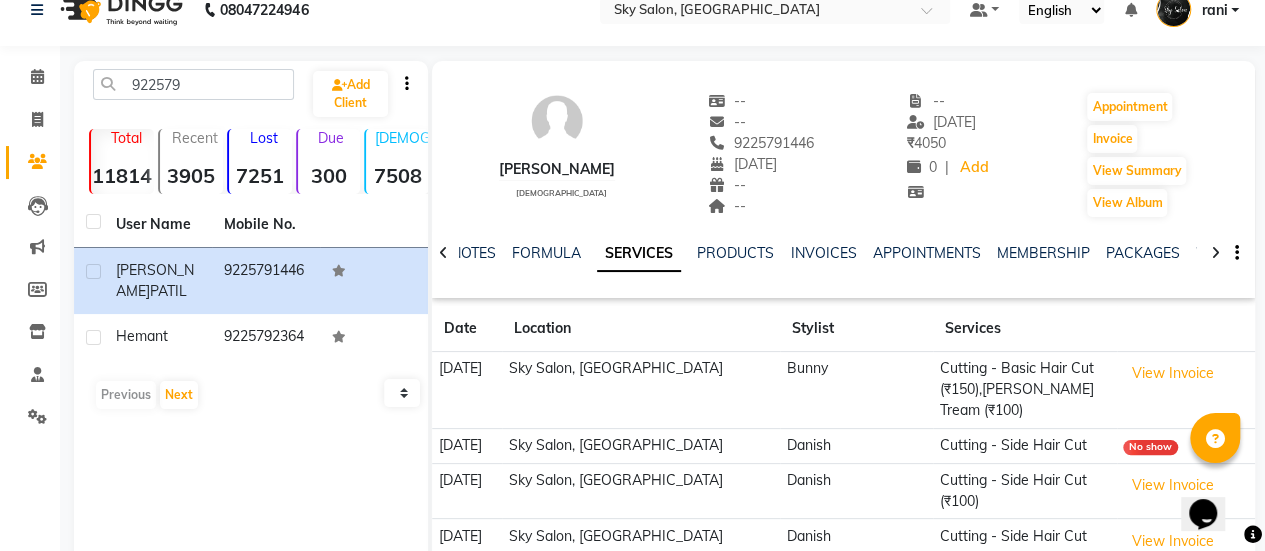 scroll, scrollTop: 0, scrollLeft: 0, axis: both 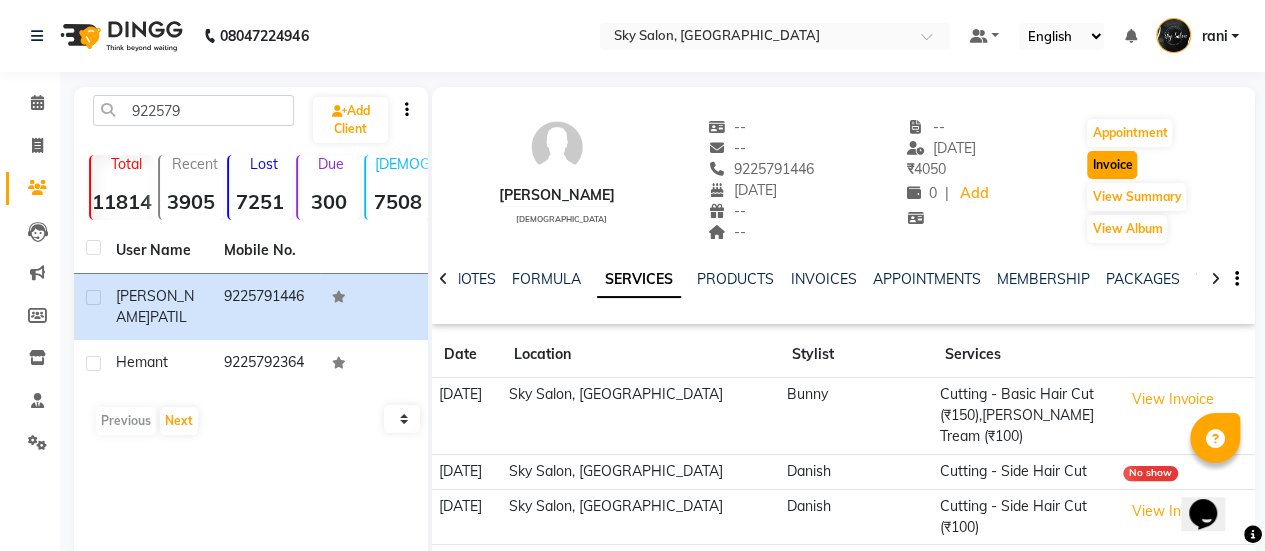 click on "Invoice" 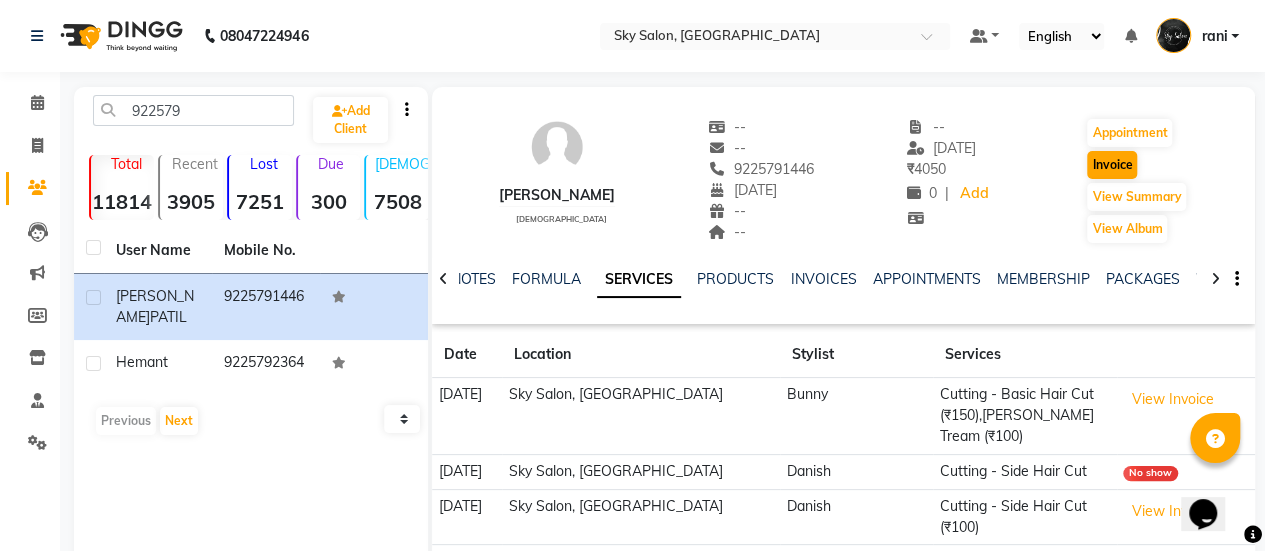 select on "3537" 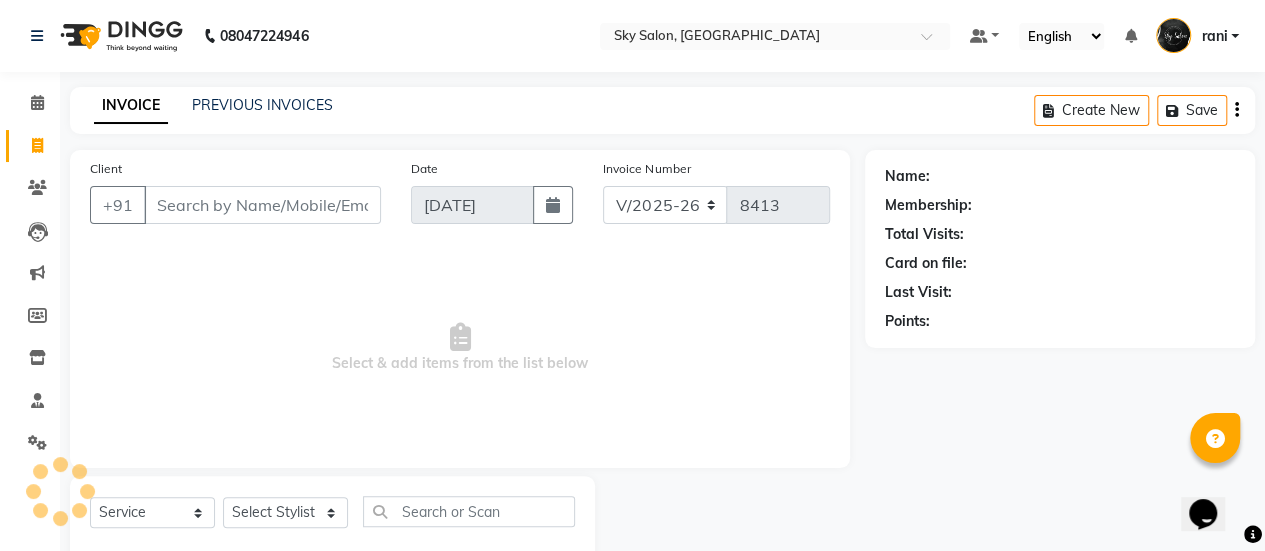 scroll, scrollTop: 49, scrollLeft: 0, axis: vertical 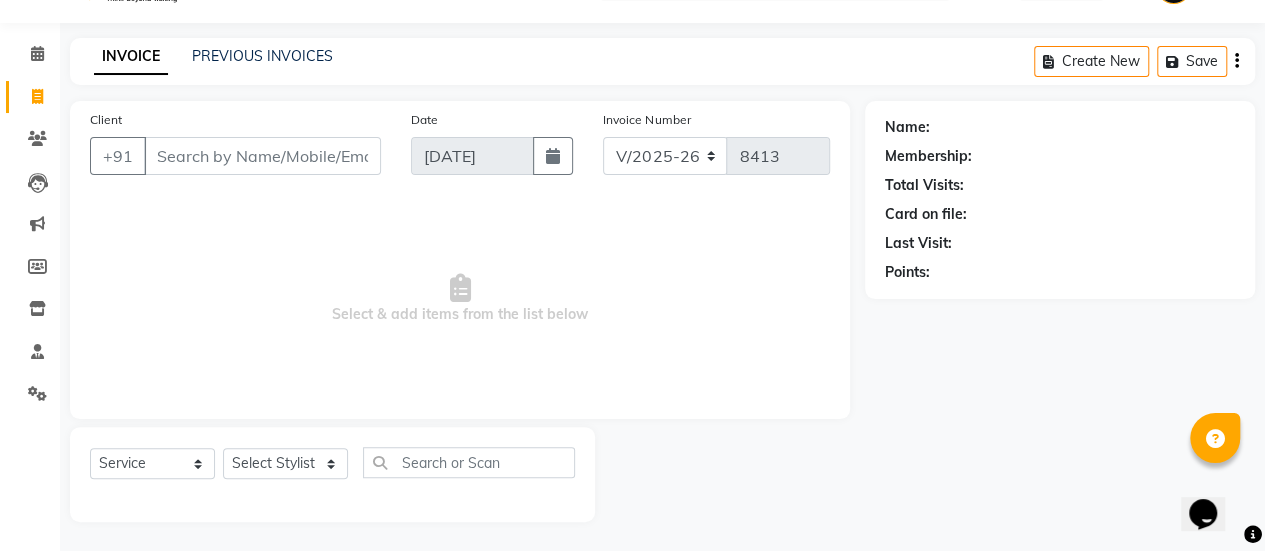 type on "9225791446" 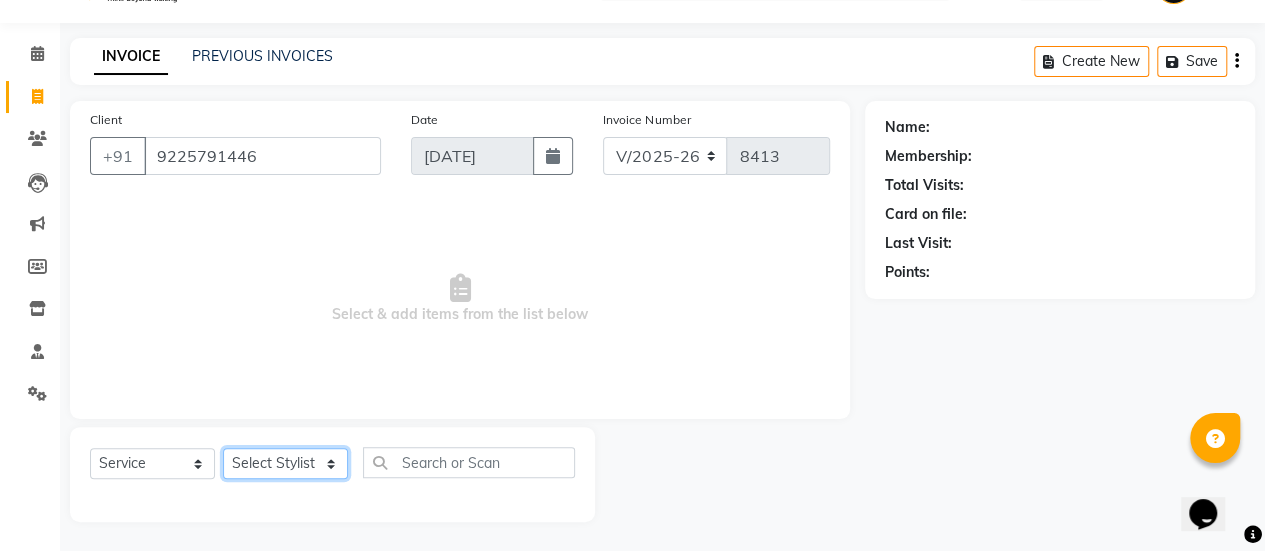 click on "Select Stylist afreen [PERSON_NAME] saha [PERSON_NAME] [PERSON_NAME] [PERSON_NAME] bharti Bunny Danish [PERSON_NAME] 1 [PERSON_NAME] [PERSON_NAME] gaurav Gulshan [PERSON_NAME] [PERSON_NAME] krishna [PERSON_NAME] [PERSON_NAME] rani [PERSON_NAME] [PERSON_NAME] sachin [PERSON_NAME] [PERSON_NAME] sameer 2 [PERSON_NAME] [PERSON_NAME] [PERSON_NAME]" 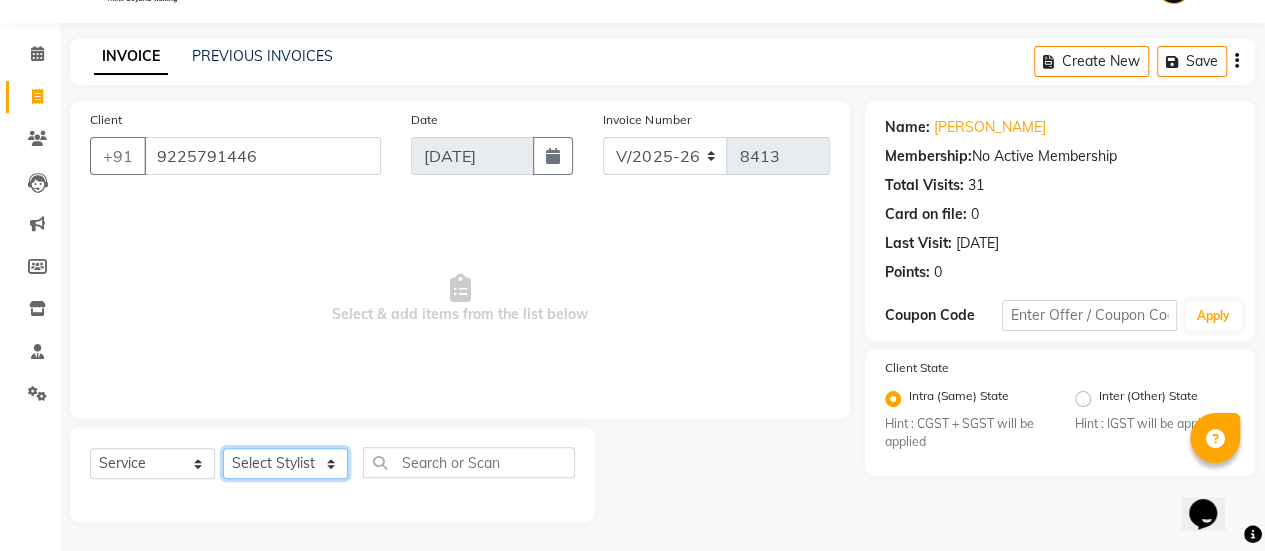 select on "57852" 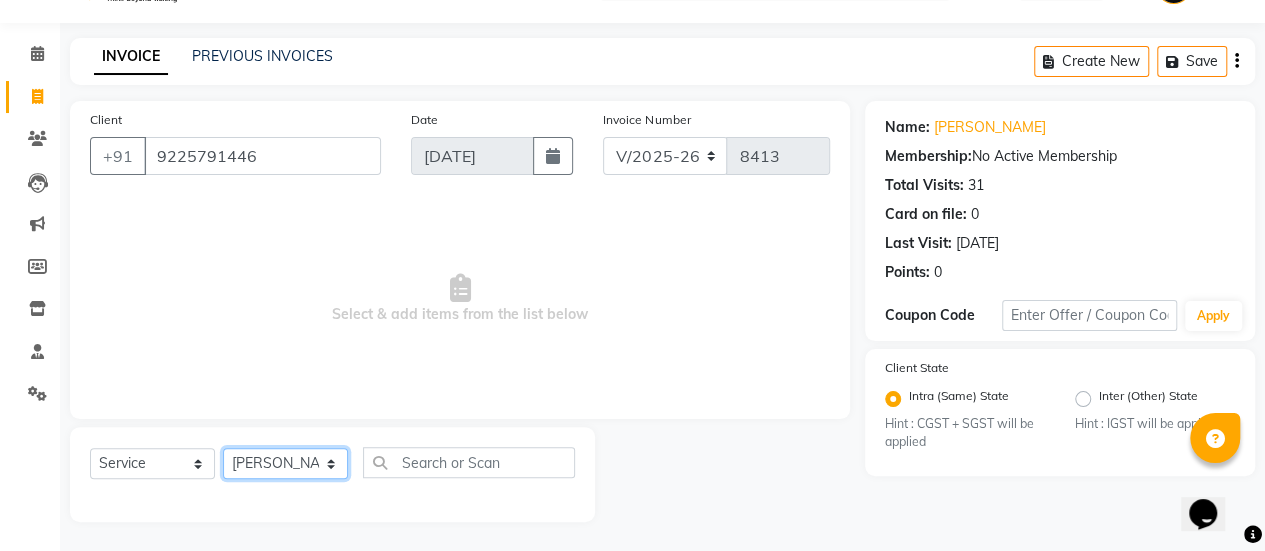 click on "Select Stylist afreen [PERSON_NAME] saha [PERSON_NAME] [PERSON_NAME] [PERSON_NAME] bharti Bunny Danish [PERSON_NAME] 1 [PERSON_NAME] [PERSON_NAME] gaurav Gulshan [PERSON_NAME] [PERSON_NAME] krishna [PERSON_NAME] [PERSON_NAME] rani [PERSON_NAME] [PERSON_NAME] sachin [PERSON_NAME] [PERSON_NAME] sameer 2 [PERSON_NAME] [PERSON_NAME] [PERSON_NAME]" 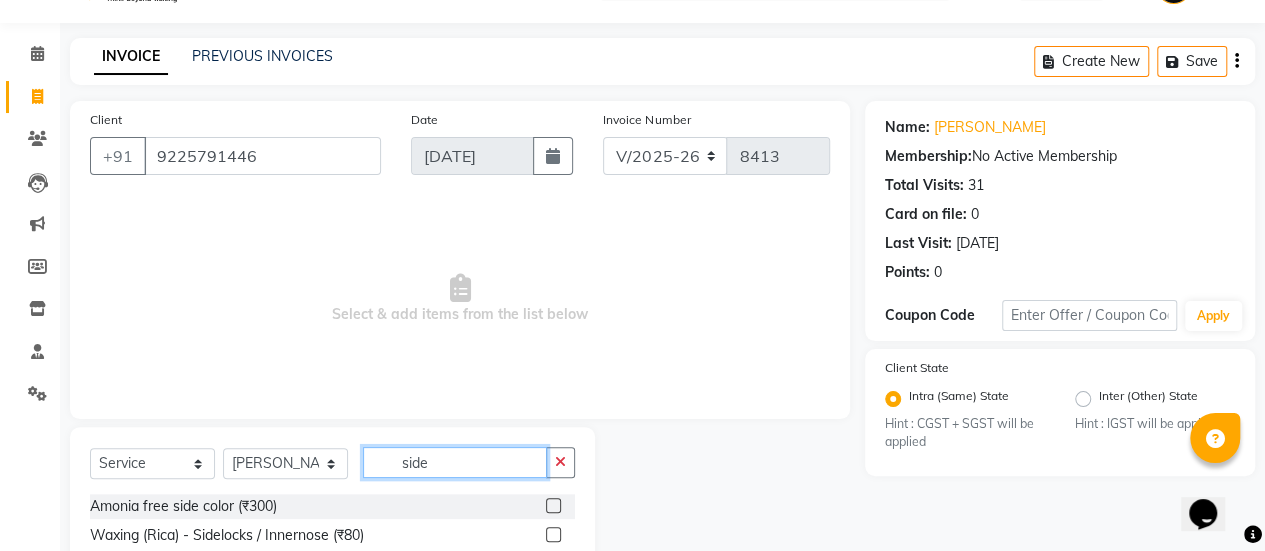scroll, scrollTop: 194, scrollLeft: 0, axis: vertical 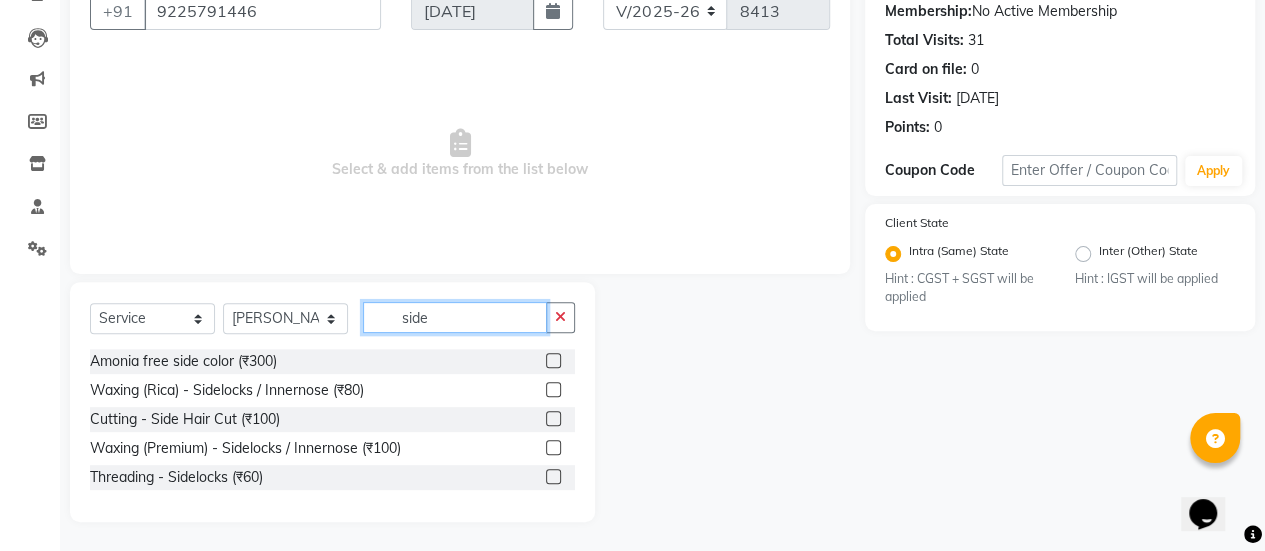 type on "side" 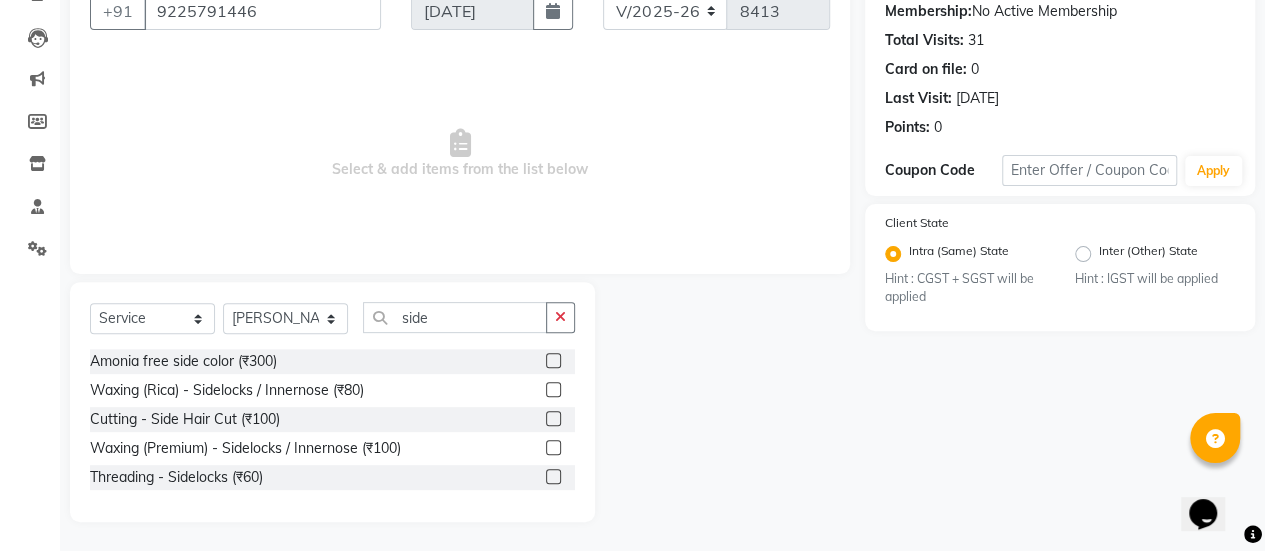 click 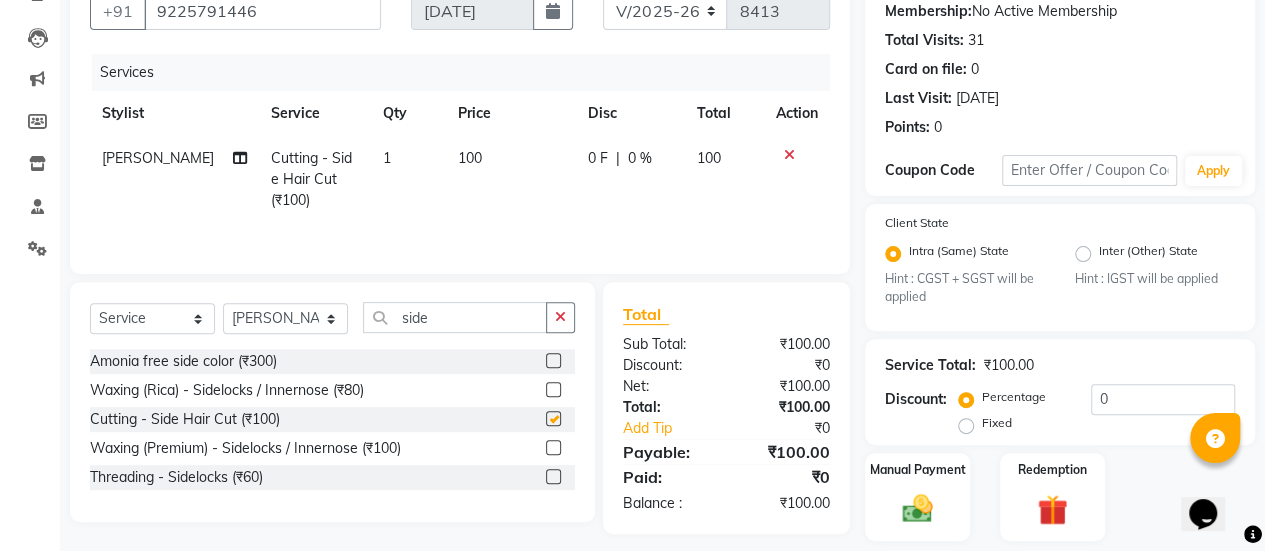 scroll, scrollTop: 254, scrollLeft: 0, axis: vertical 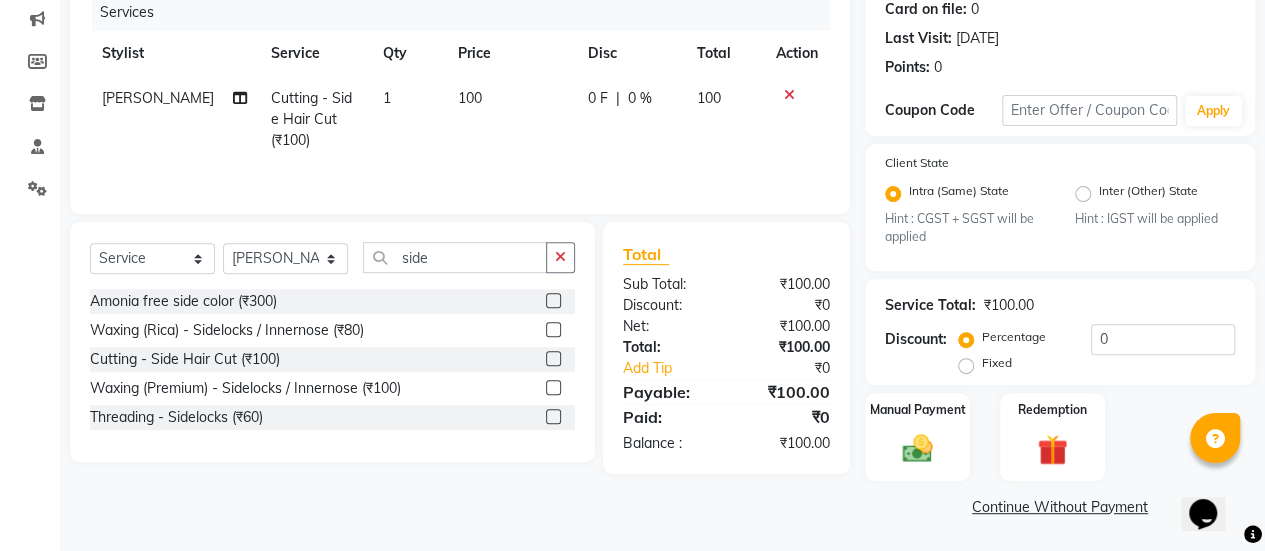 checkbox on "false" 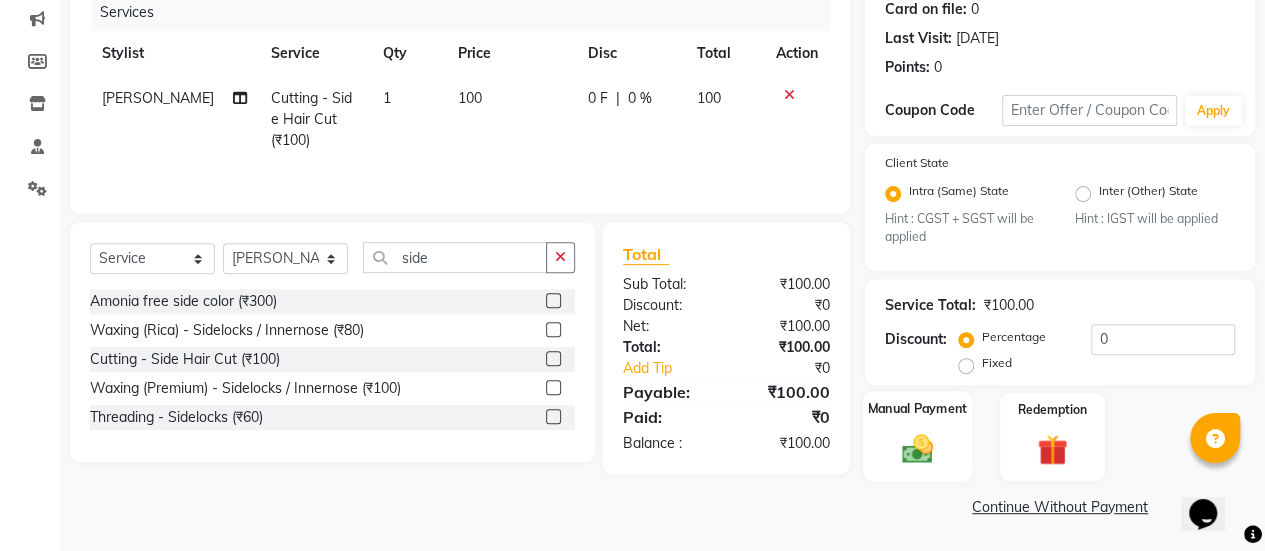 click 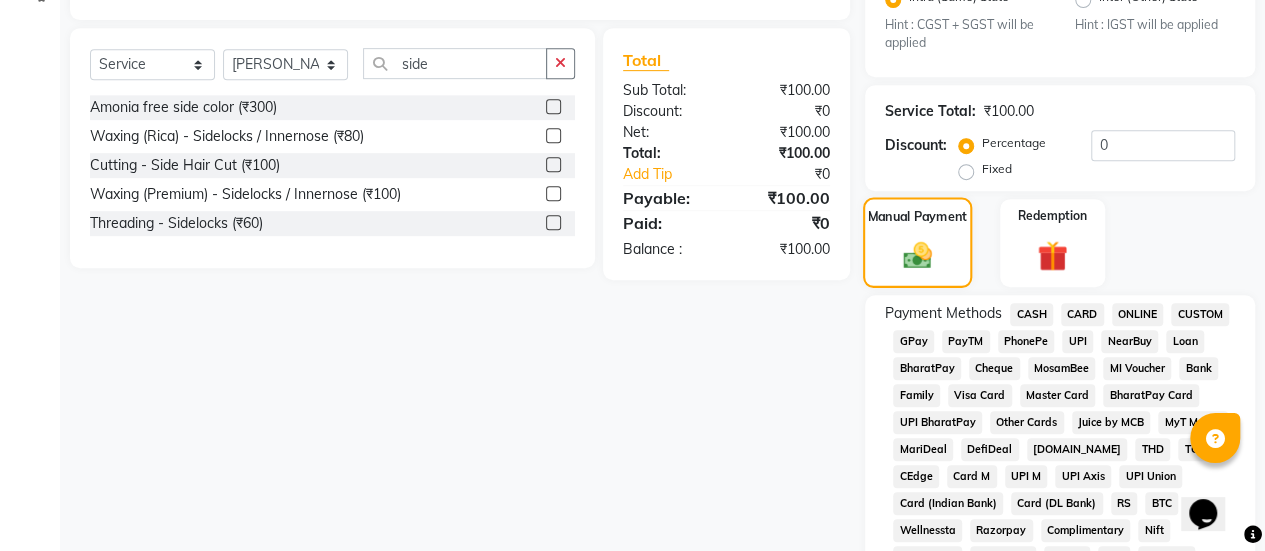 scroll, scrollTop: 488, scrollLeft: 0, axis: vertical 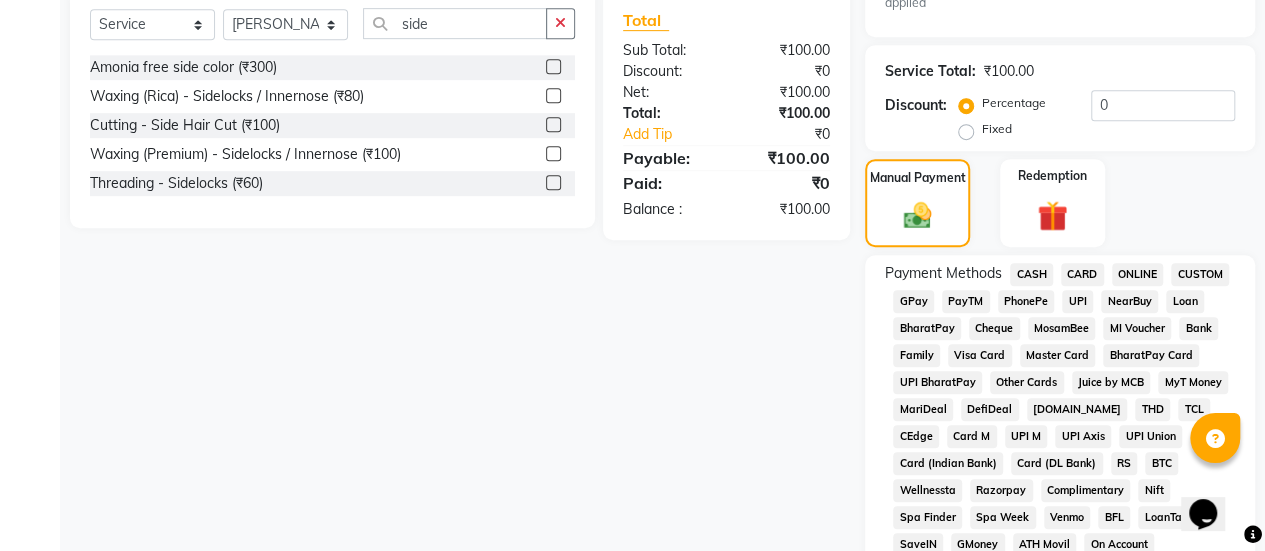 click on "GPay" 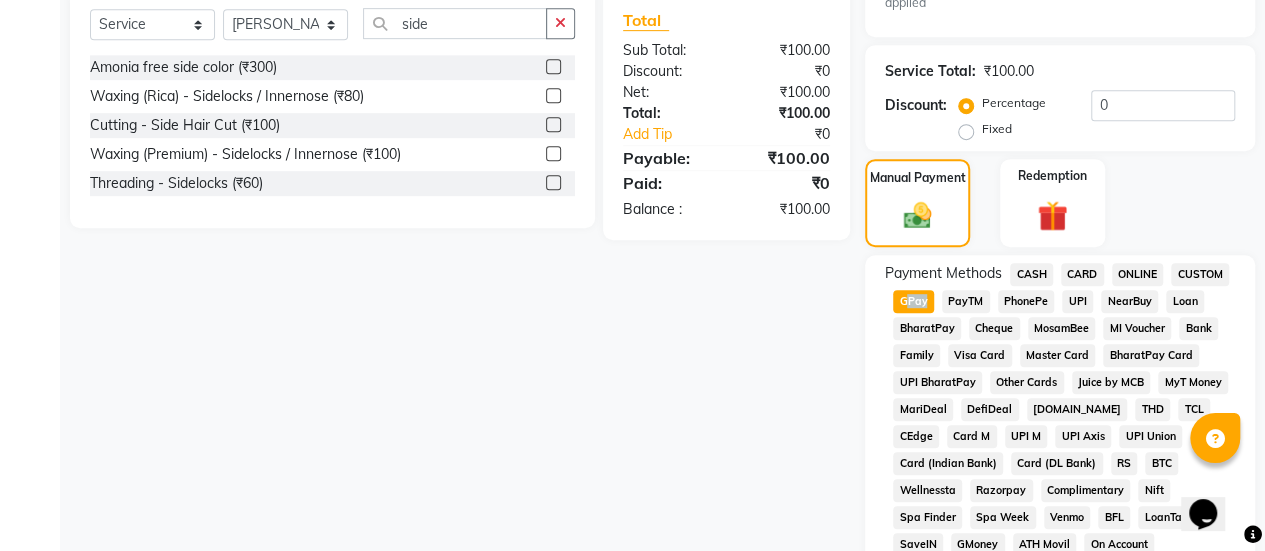click on "GPay" 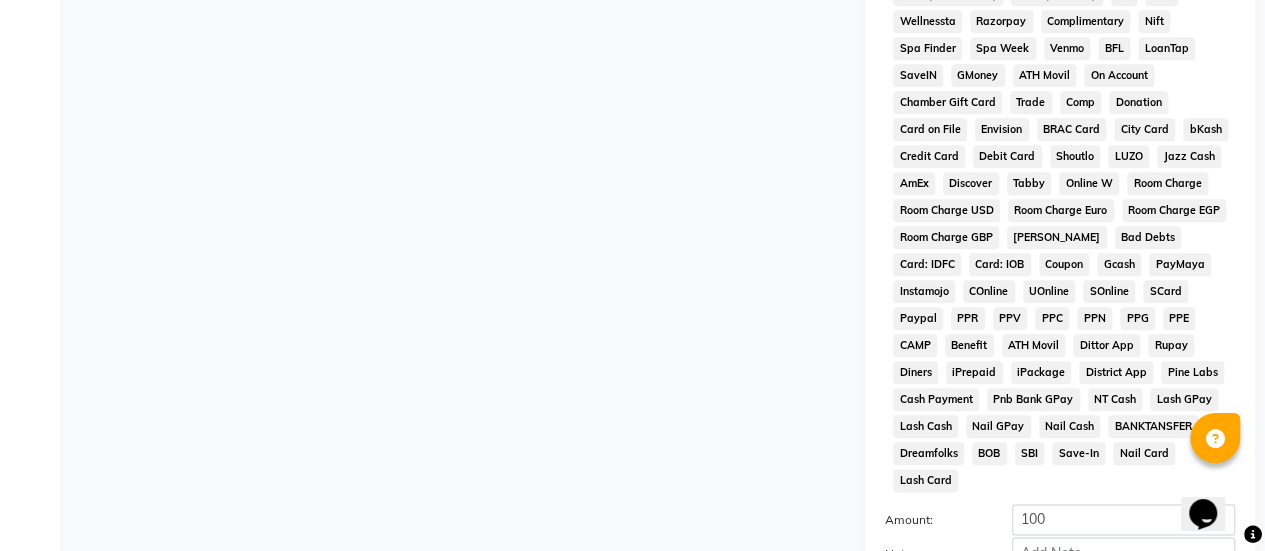scroll, scrollTop: 1140, scrollLeft: 0, axis: vertical 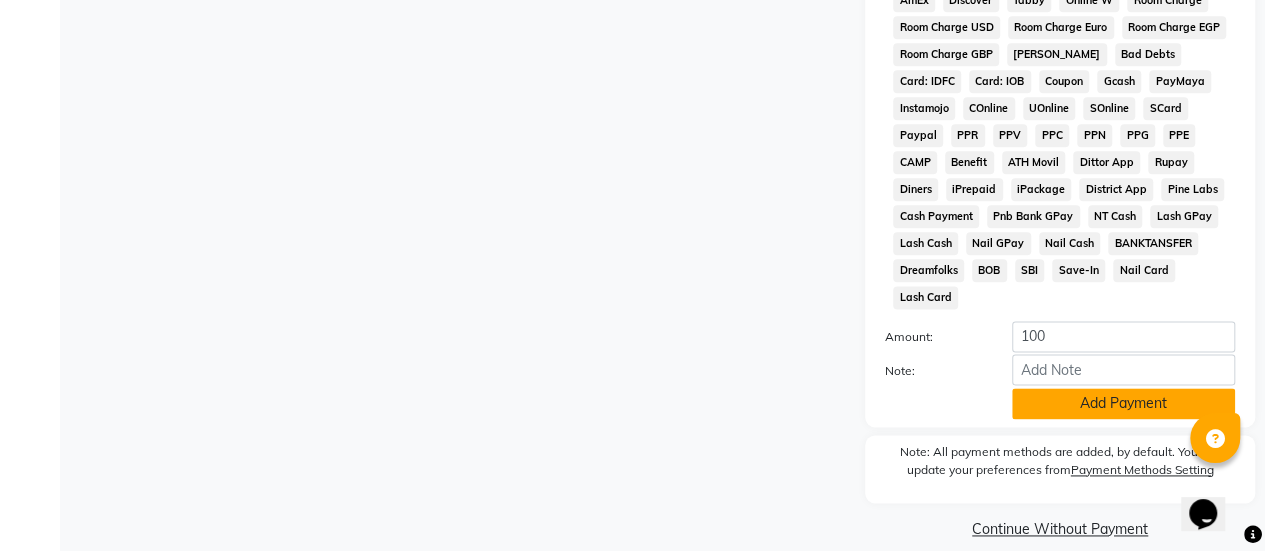 click on "Add Payment" 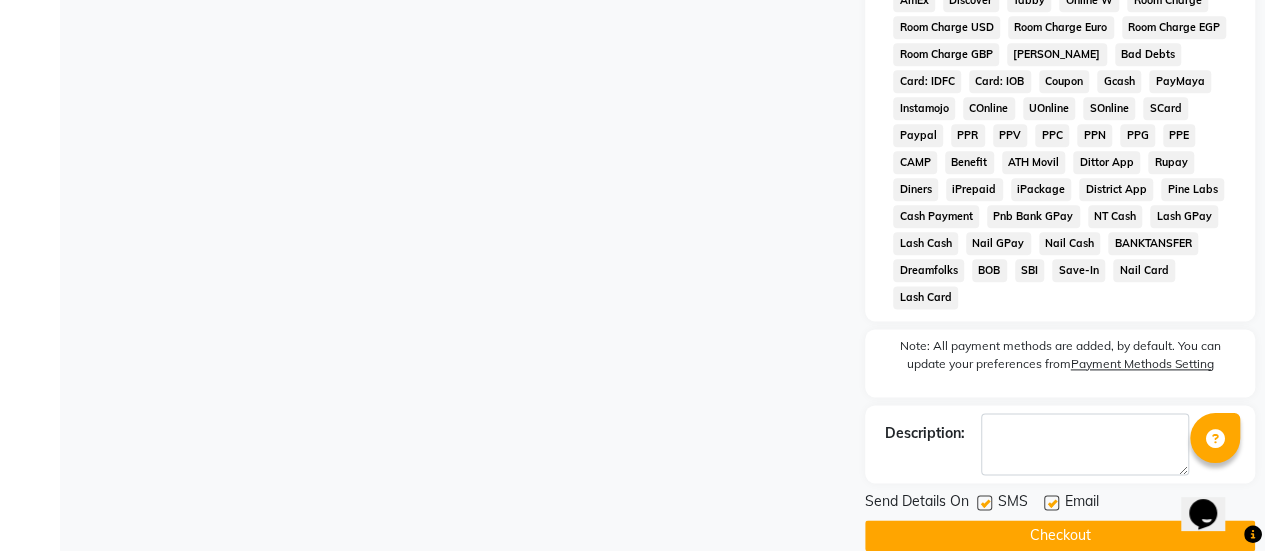 click 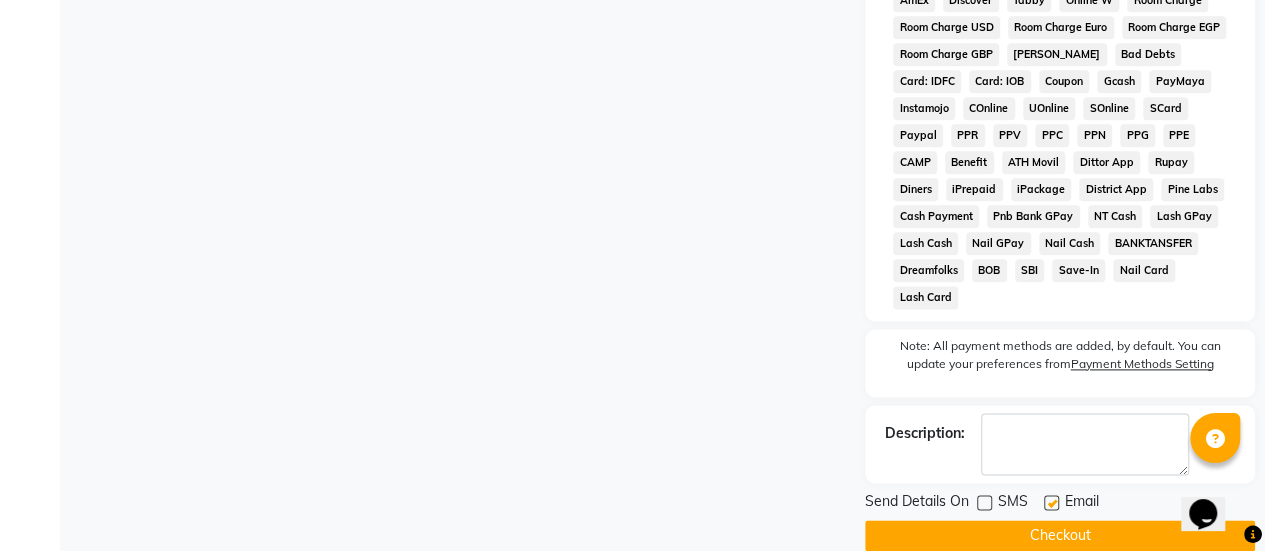 click on "Checkout" 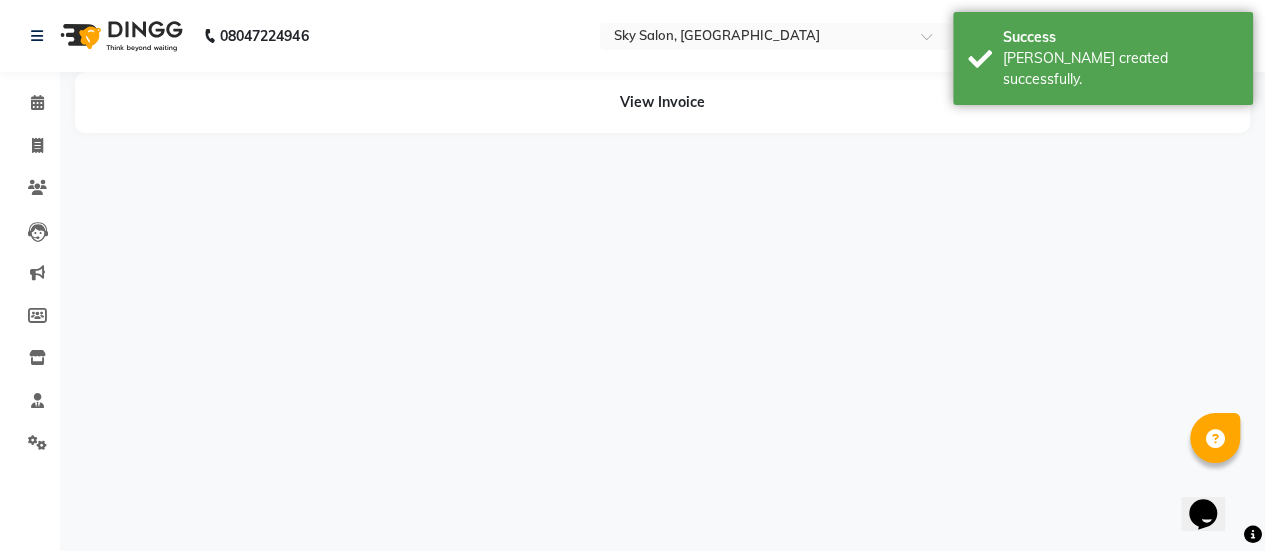 scroll, scrollTop: 0, scrollLeft: 0, axis: both 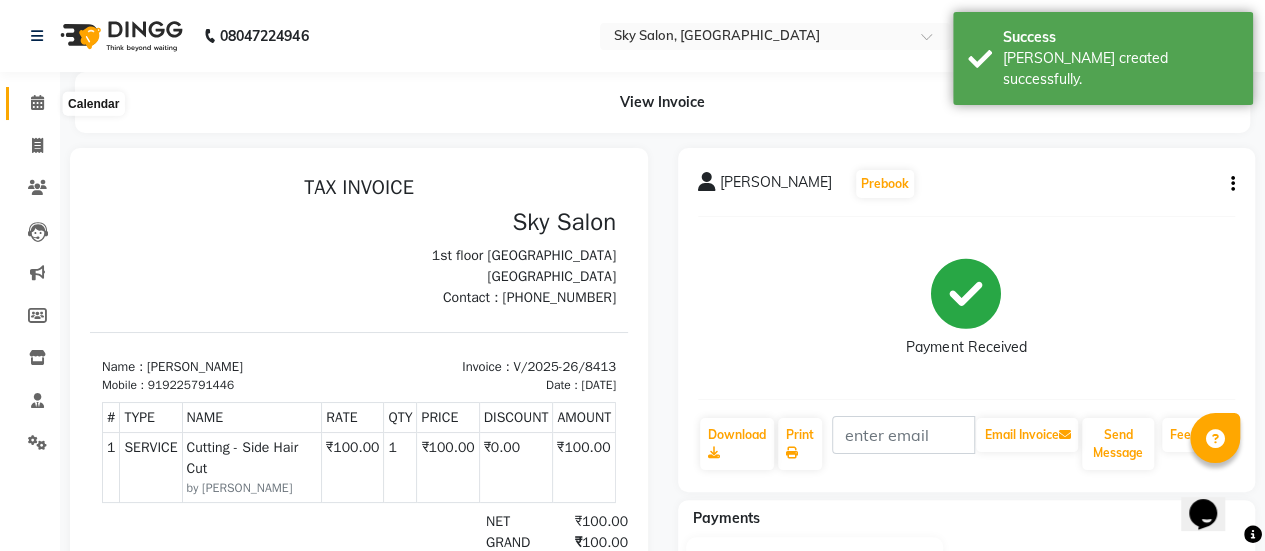 click 